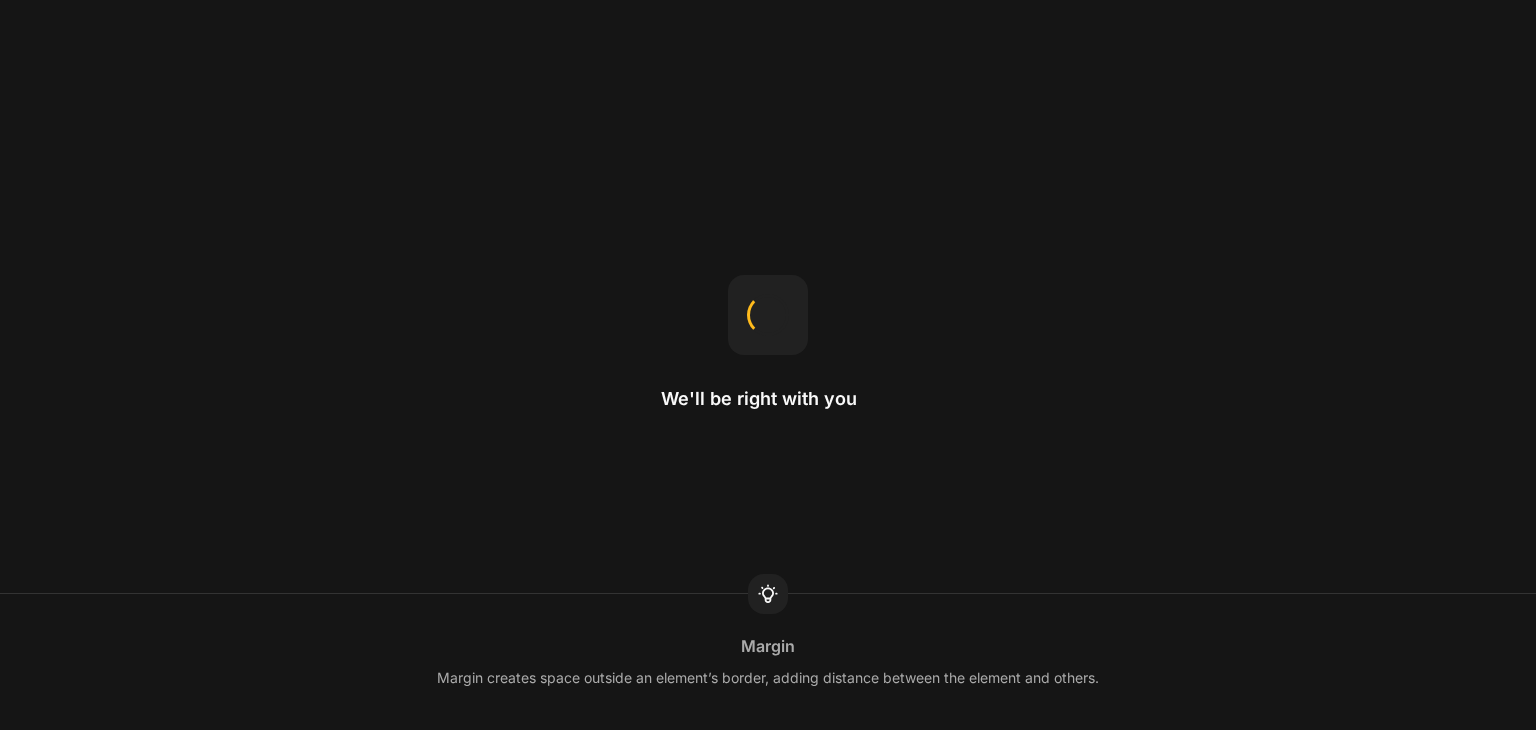scroll, scrollTop: 0, scrollLeft: 0, axis: both 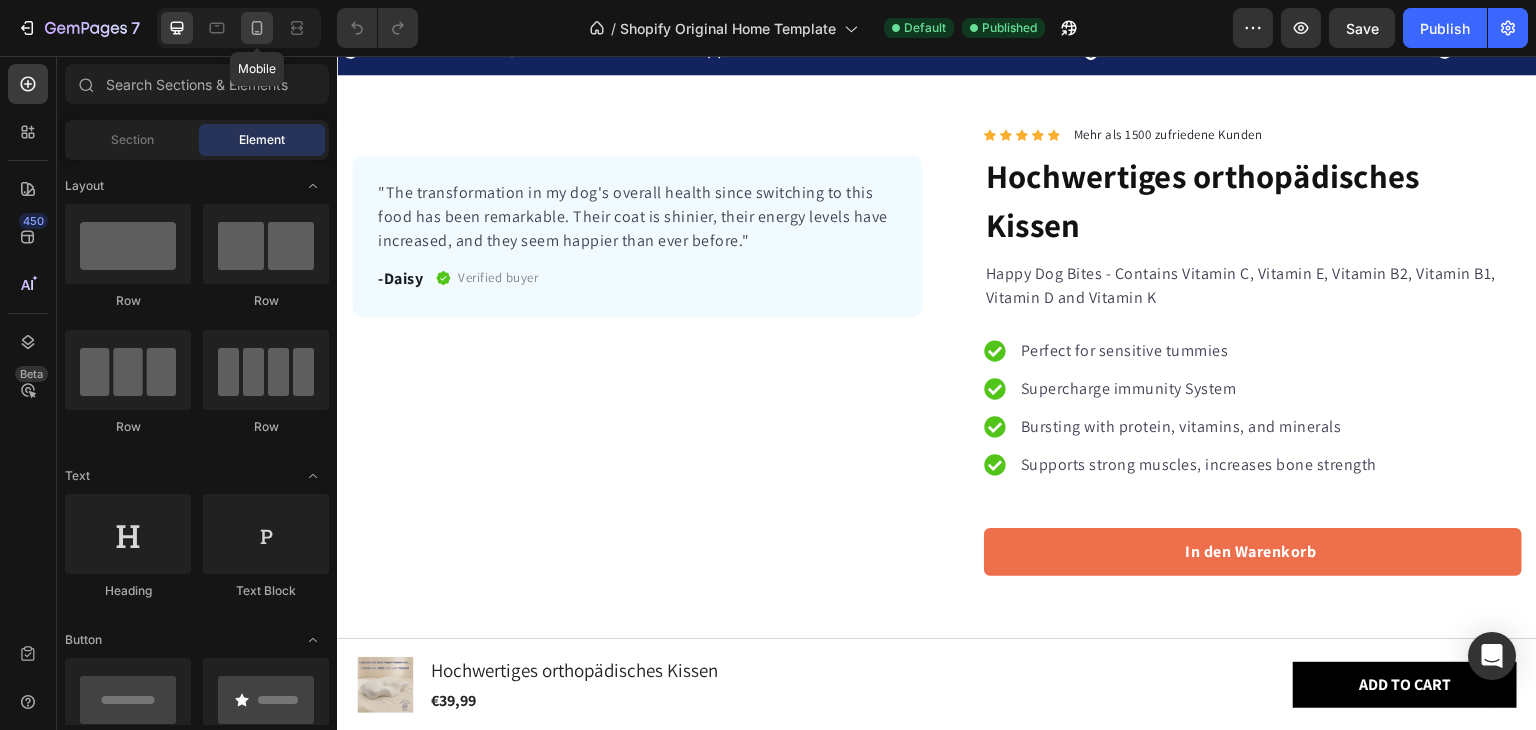 click 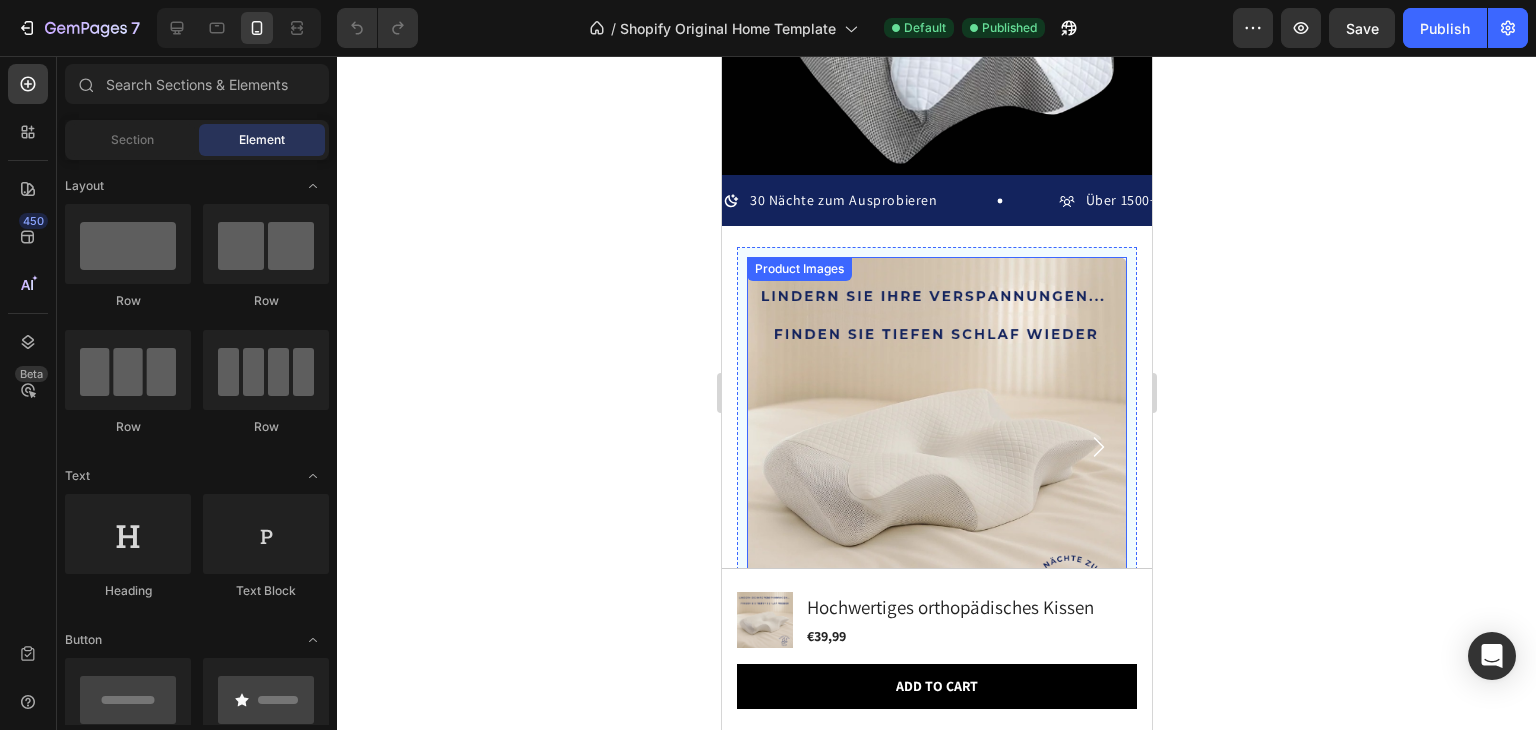 scroll, scrollTop: 1223, scrollLeft: 0, axis: vertical 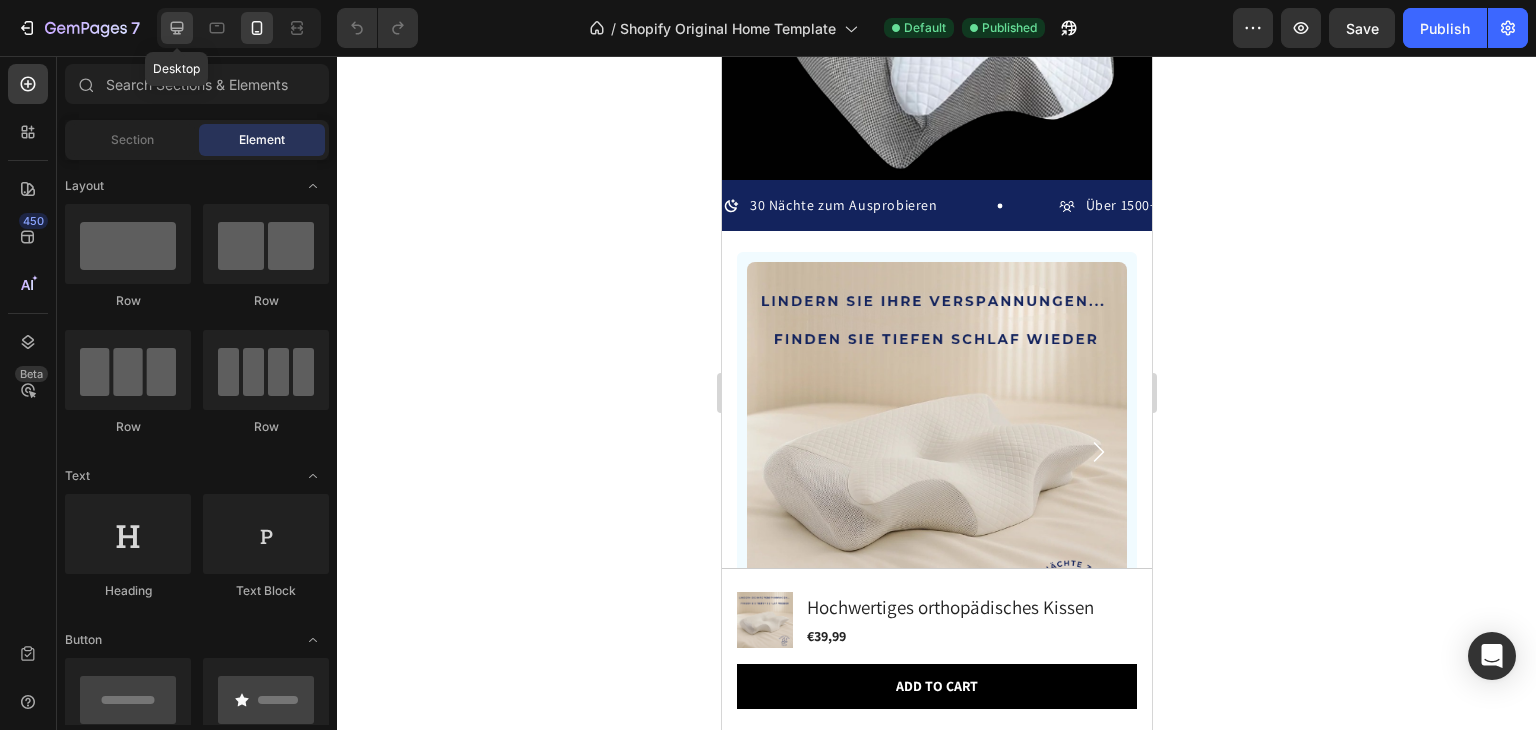 click 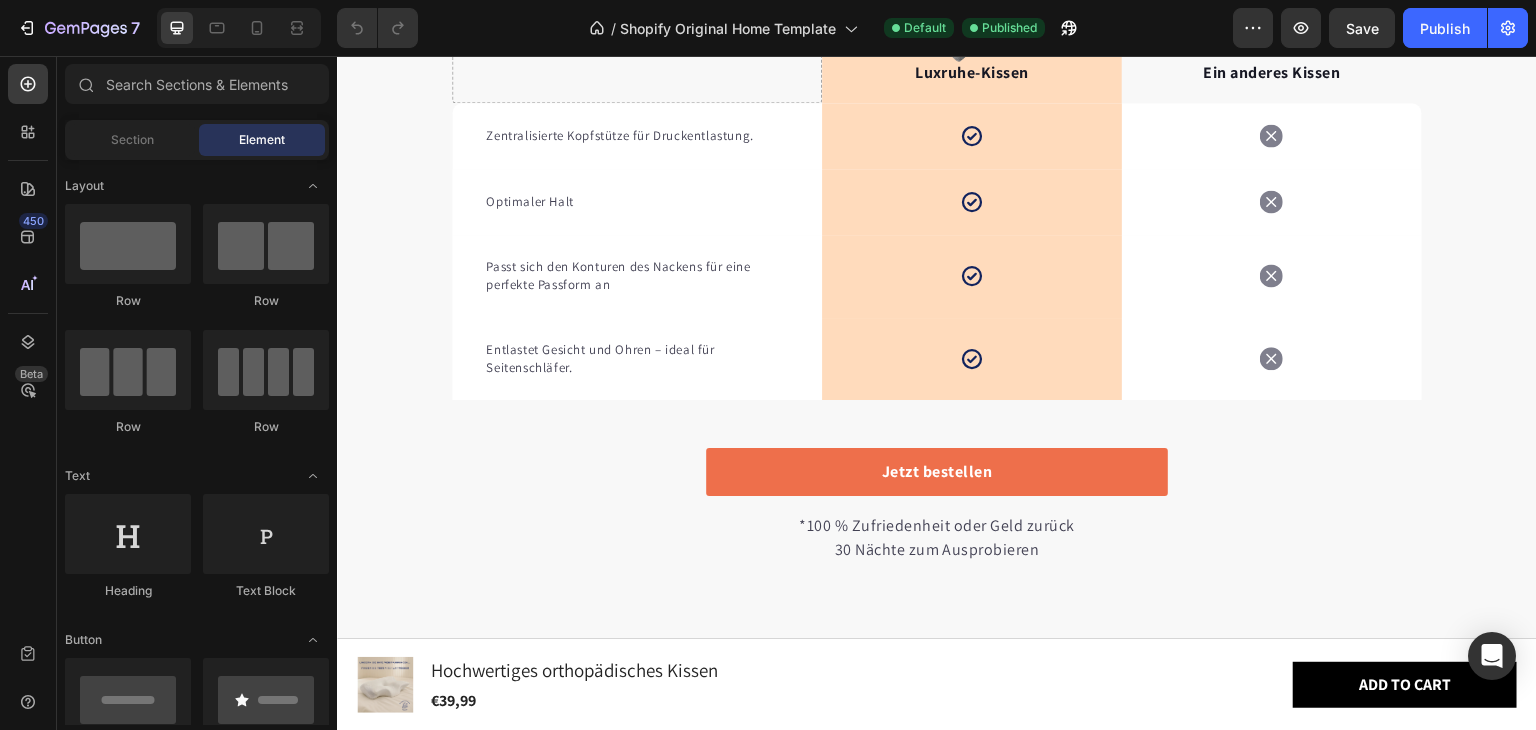 scroll, scrollTop: 3440, scrollLeft: 0, axis: vertical 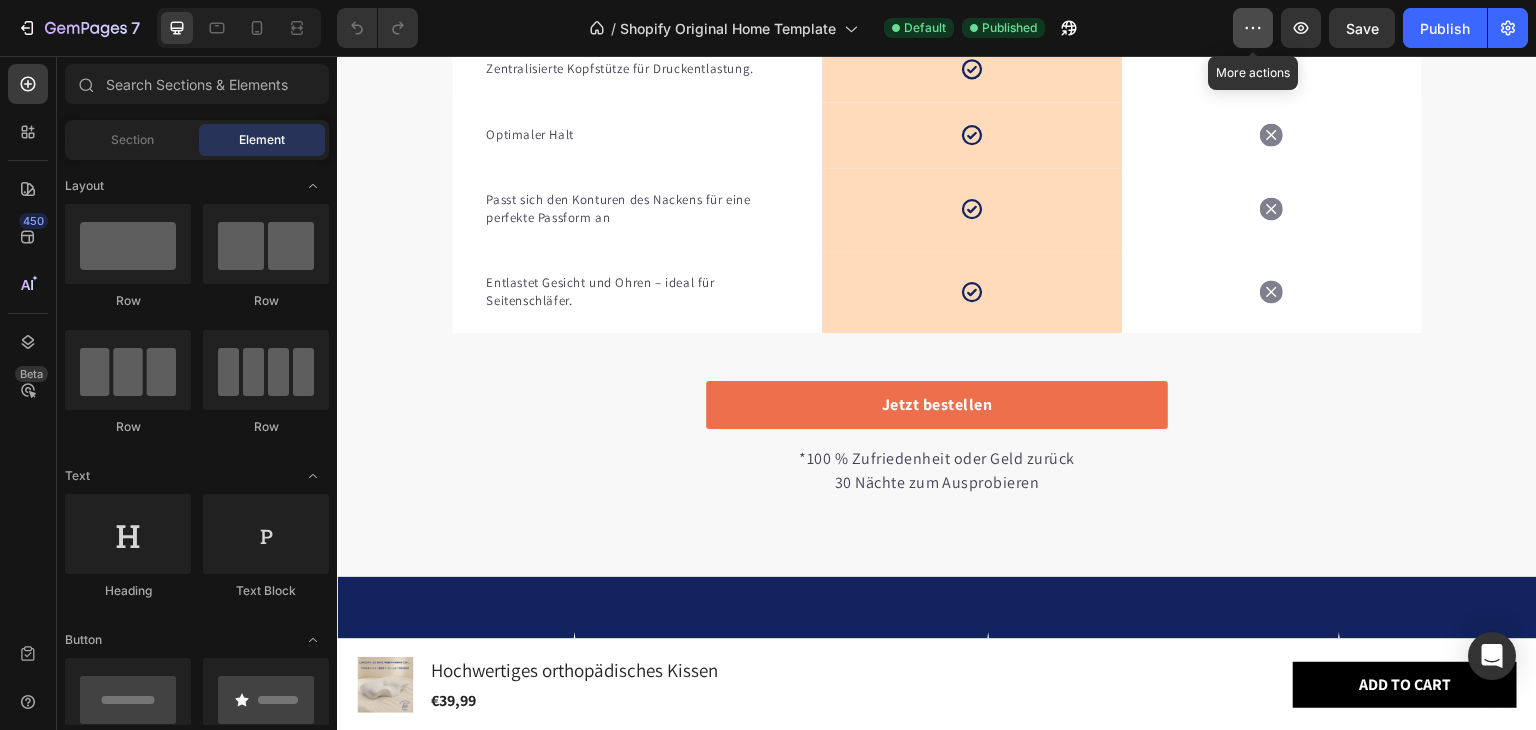 click 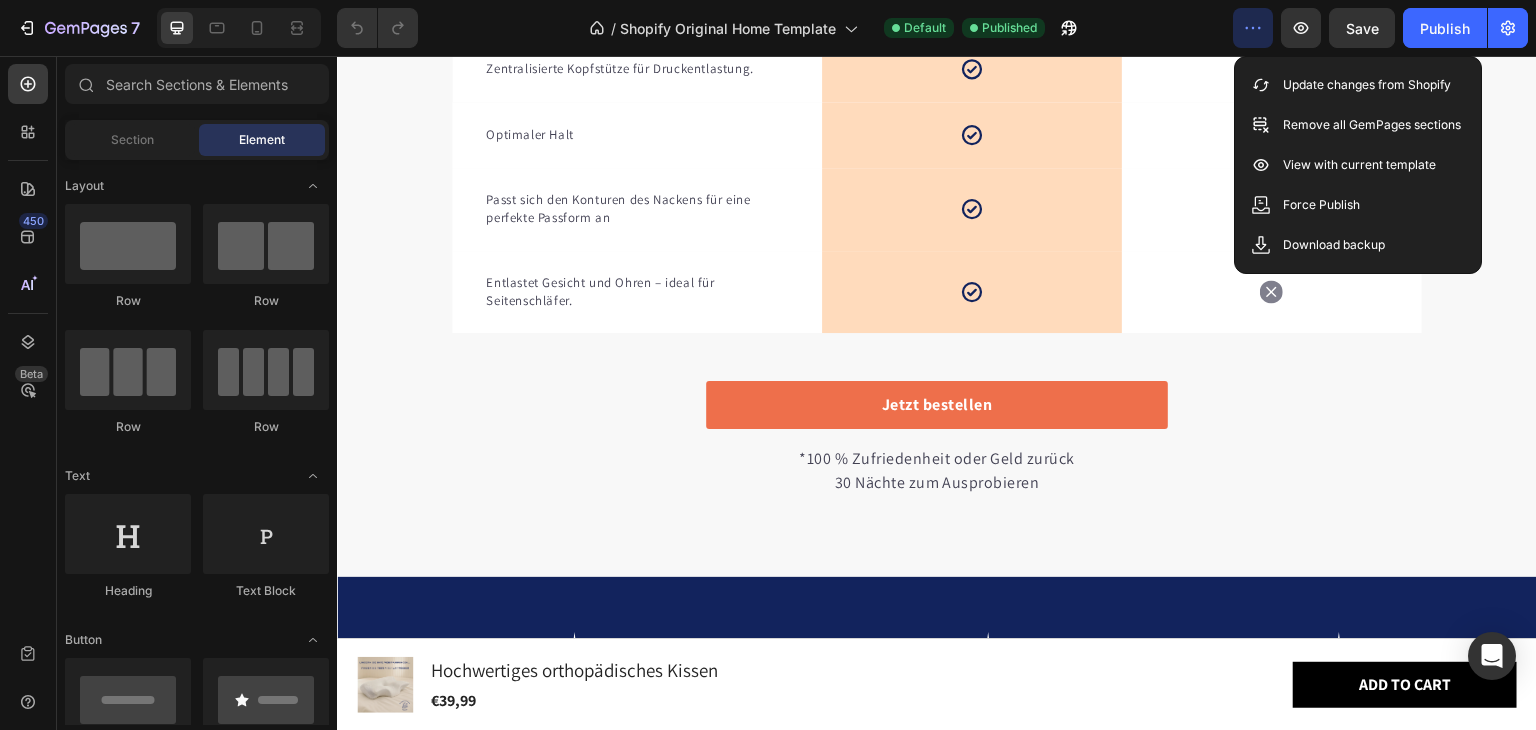 click 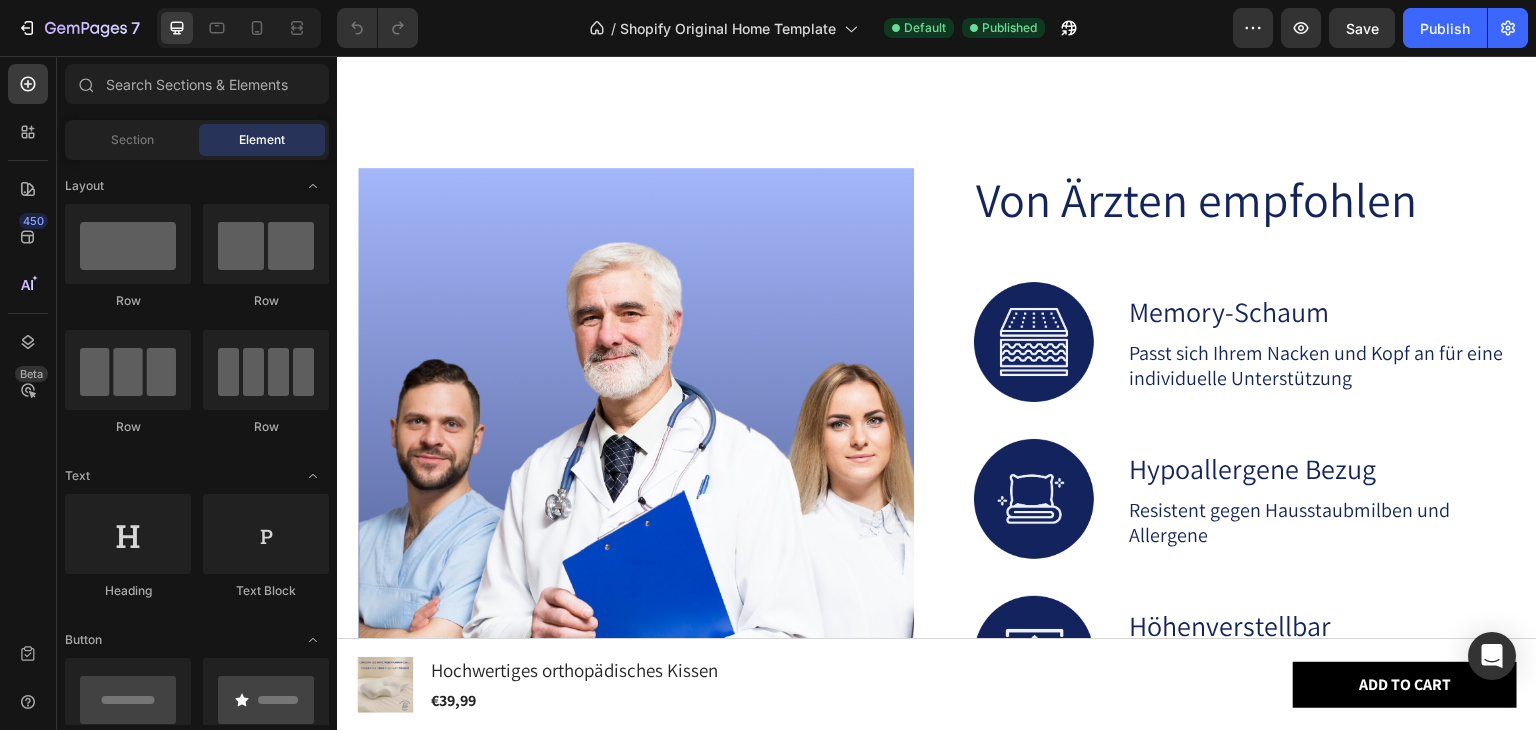 scroll, scrollTop: 4348, scrollLeft: 0, axis: vertical 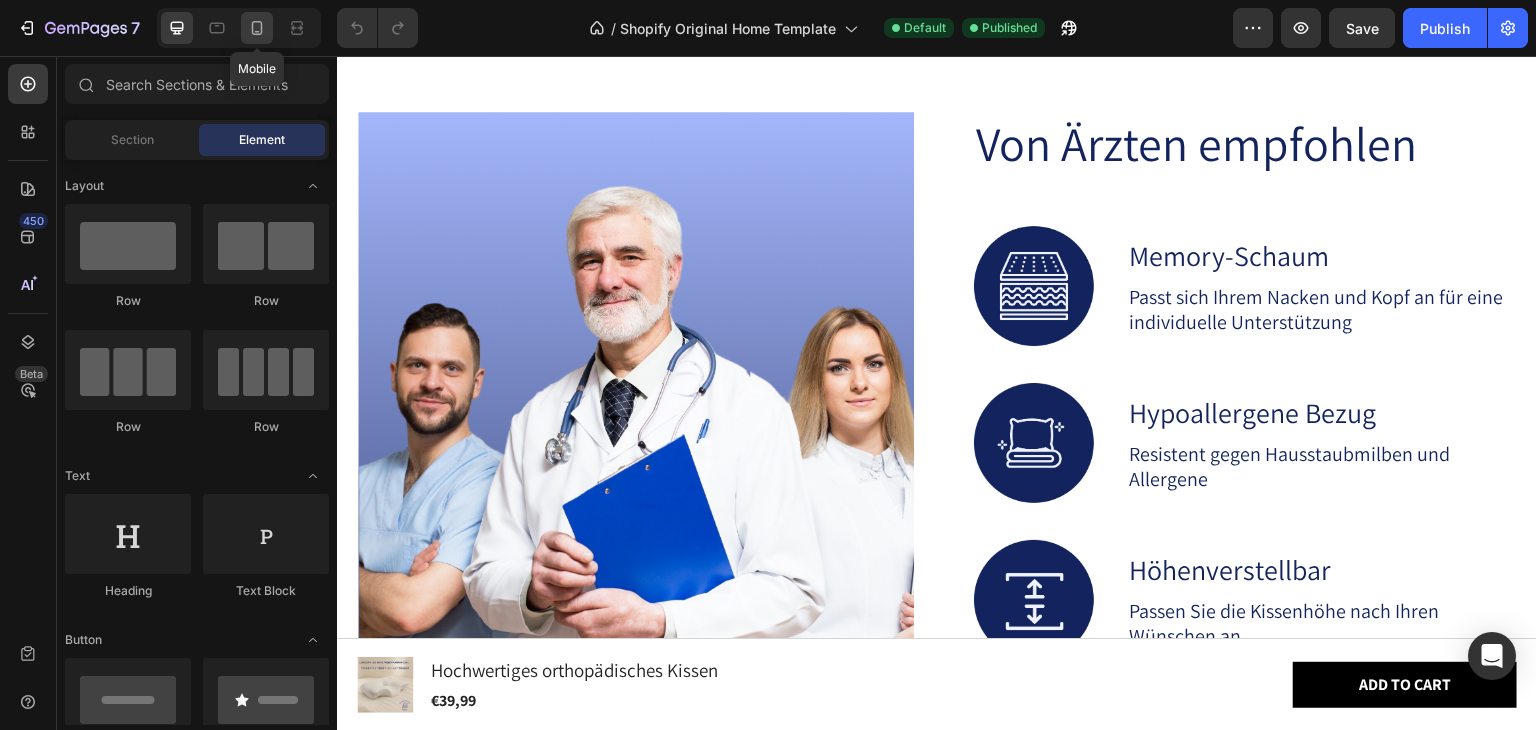 click 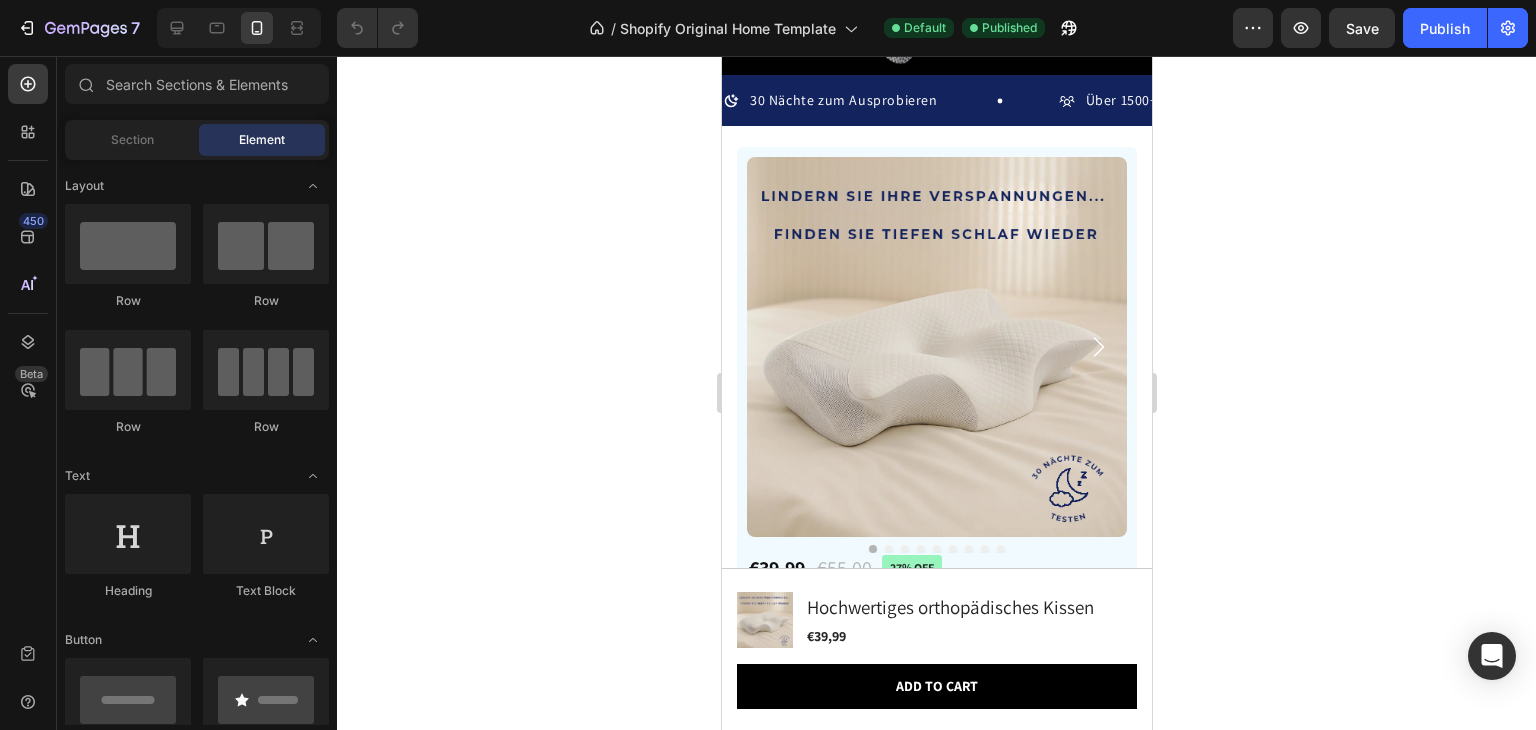 scroll, scrollTop: 1326, scrollLeft: 0, axis: vertical 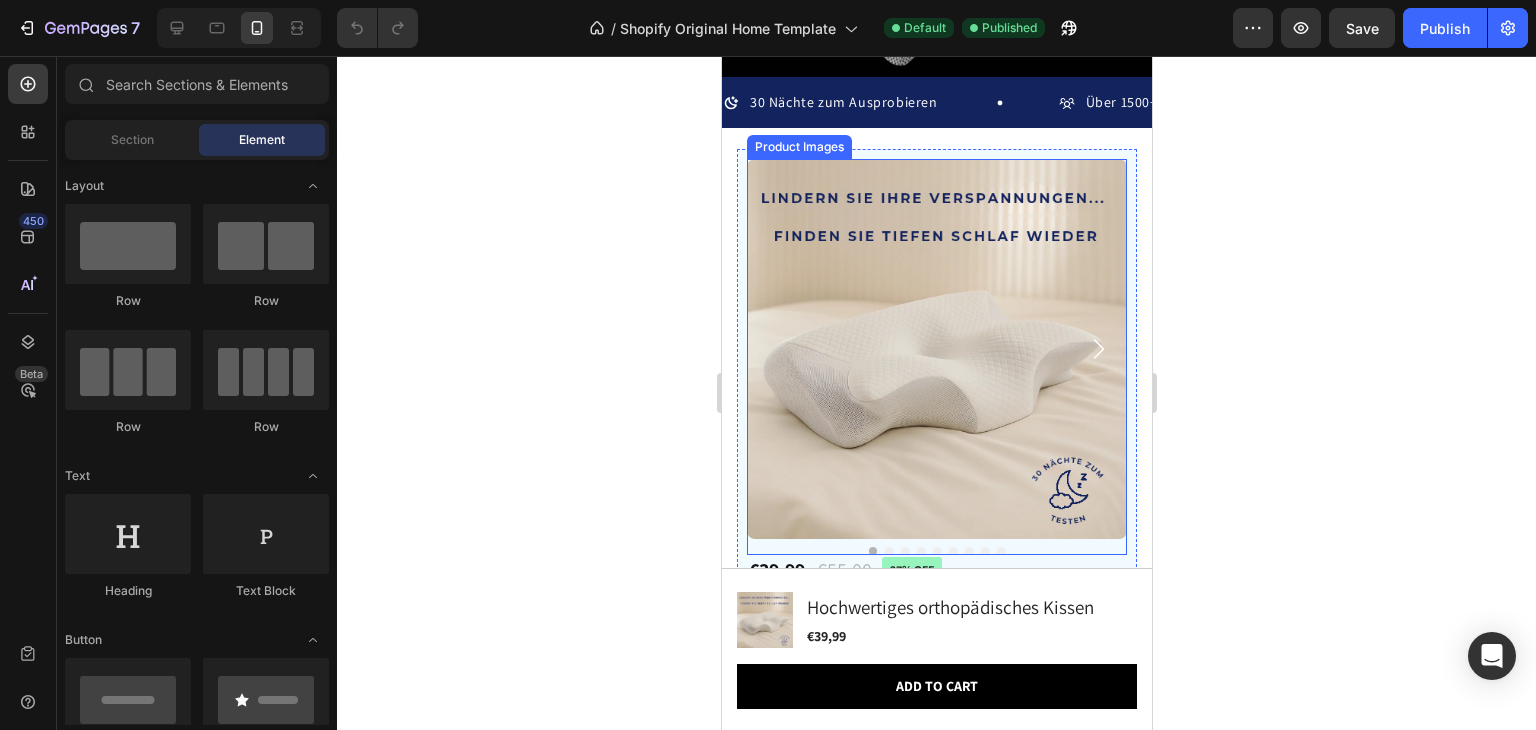 click at bounding box center (936, 349) 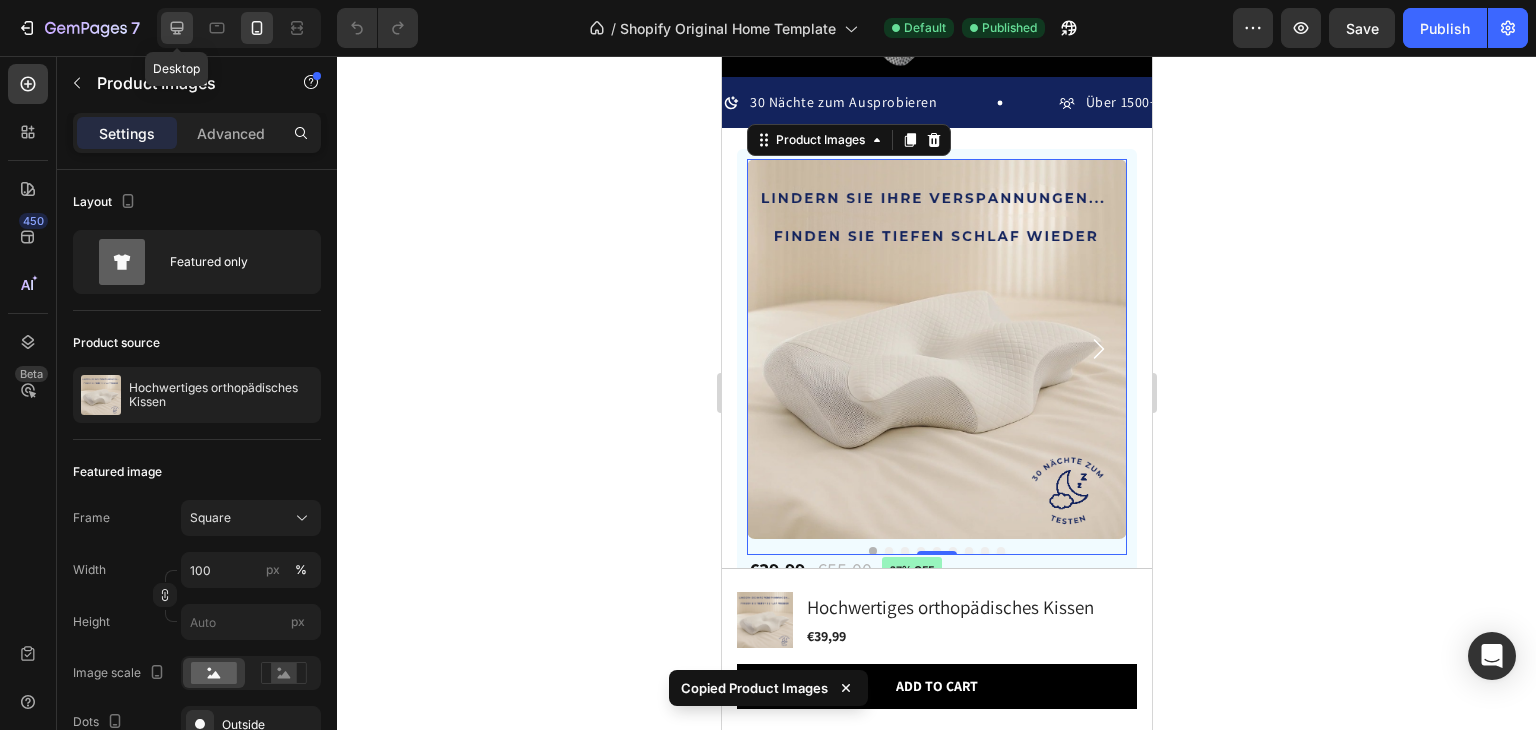 click 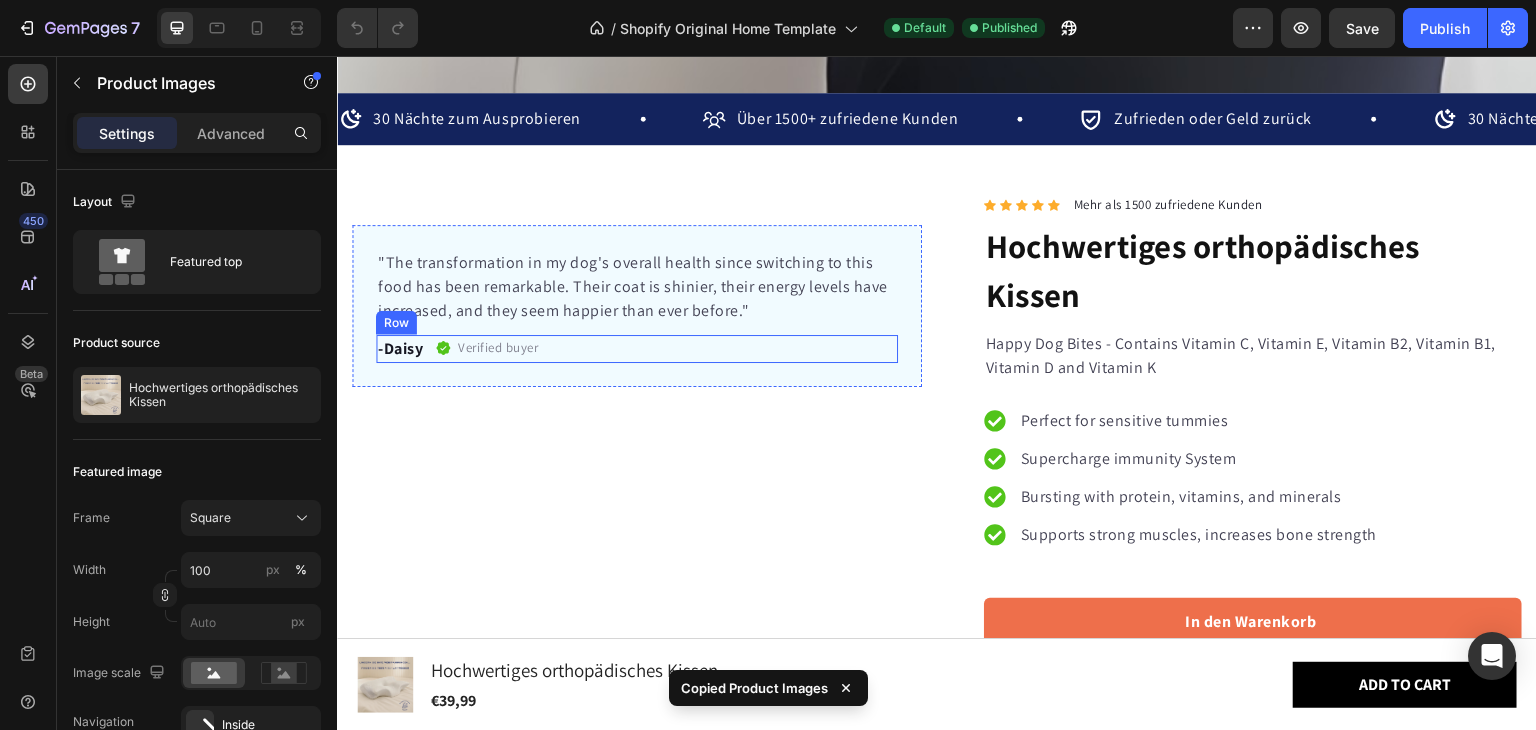 scroll, scrollTop: 1256, scrollLeft: 0, axis: vertical 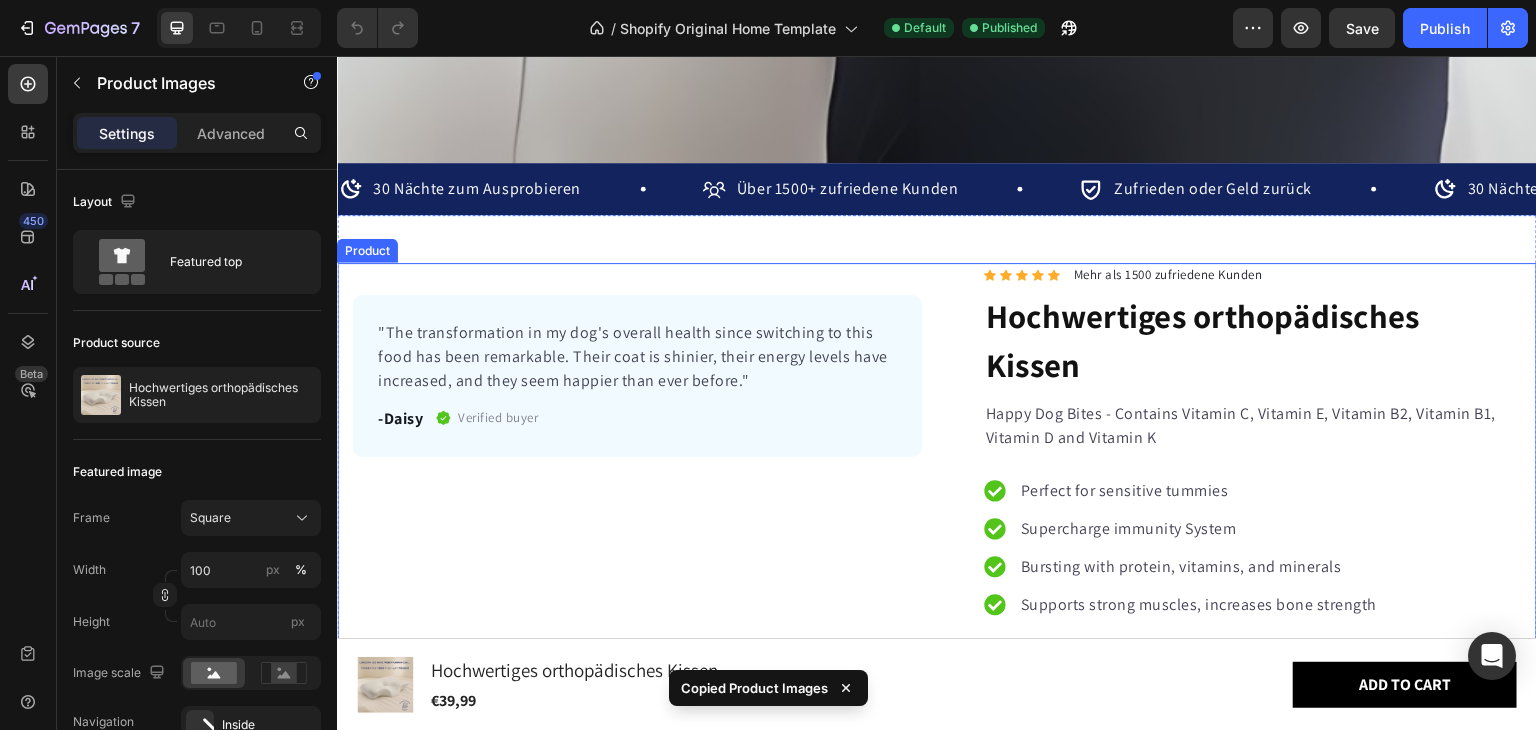 click on ""The transformation in my dog's overall health since switching to this food has been remarkable. Their coat is shinier, their energy levels have increased, and they seem happier than ever before." Text block -Daisy Text block
Verified buyer Item list Row Row
Product Images   0 €39,99 Product Price Product Price €55,00 Product Price Product Price 27% off Product Badge Row Weiß Weiß     Weiß Grau Grau     Grau Schwarz Schwarz     Schwarz Product Variants & Swatches
1
Product Quantity Row Add to cart Add to Cart
Icon Worldwide free shipping Text Block Row Row Black Friday Sale Text Block Mix & match any color or size Text Block Row 2 items Text Block 10% Off + 🚛 Freeship Text Block Row 4+ items Text Block Most popular Text Block Row 20% Off + 🚛 Freeship Text Block Row Row Image Our 30-day refund policy allows you to return your purchase for a full refund within 30 days of the original purchase date if you're not satisfied. Text Block Row Row" at bounding box center (637, 501) 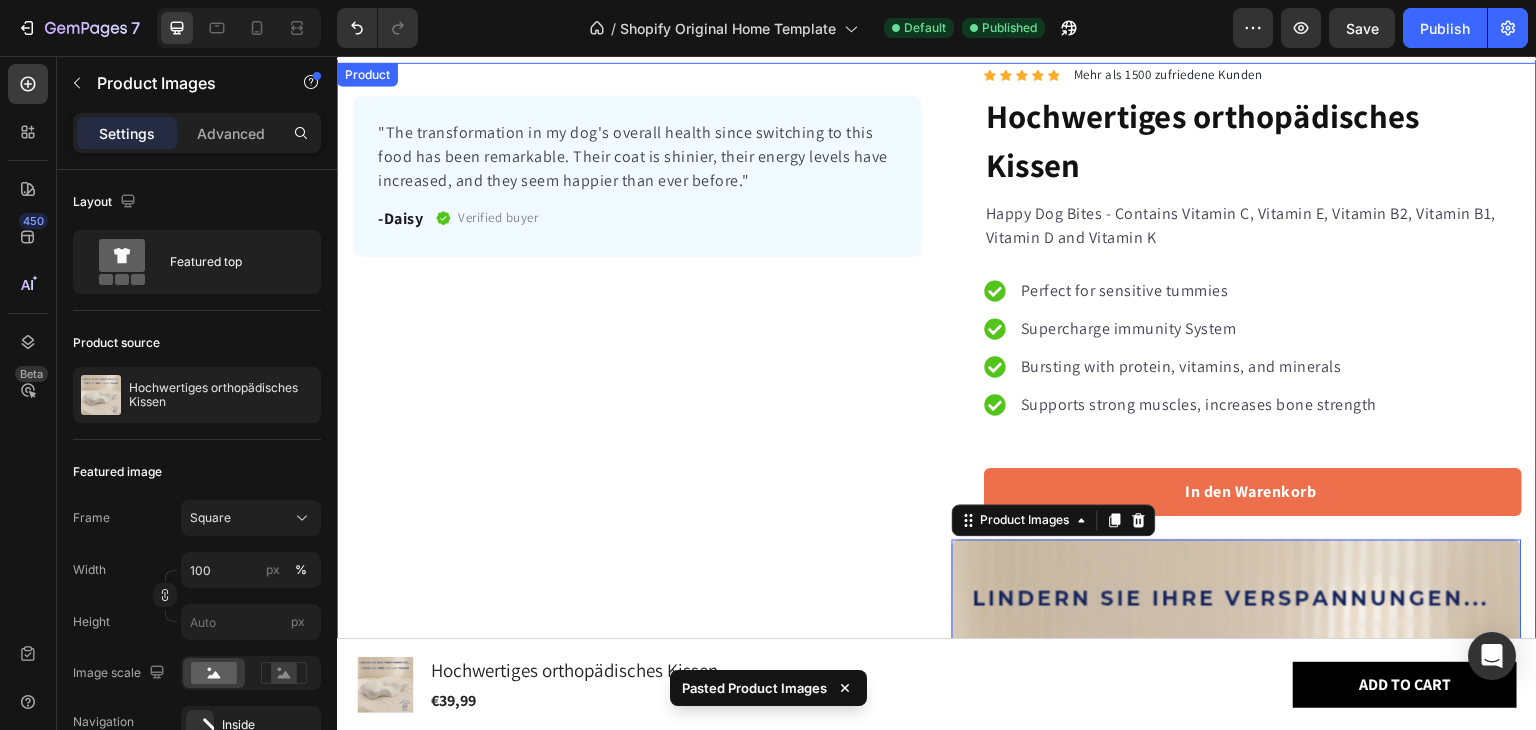 scroll, scrollTop: 1450, scrollLeft: 0, axis: vertical 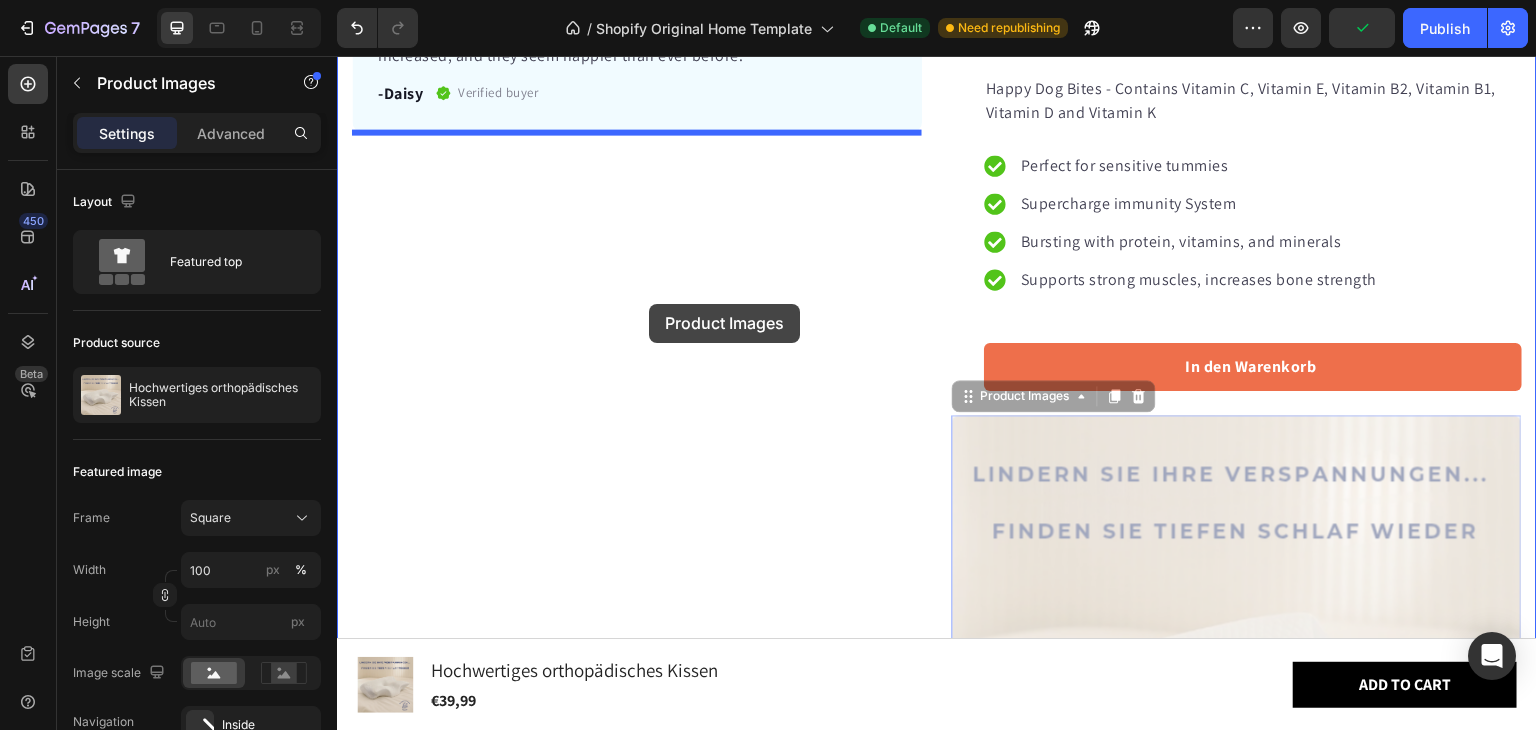 click at bounding box center (937, 3684) 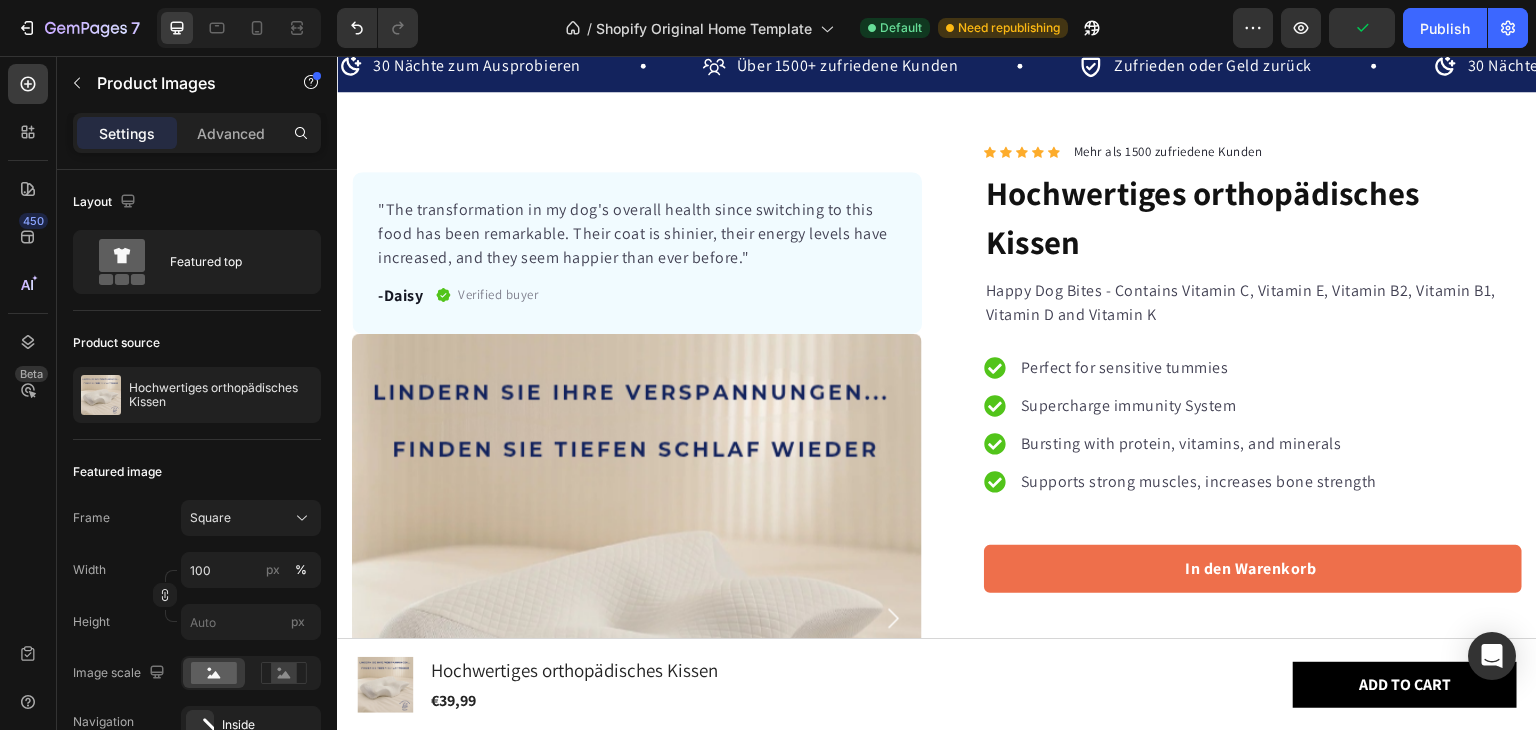 scroll, scrollTop: 1320, scrollLeft: 0, axis: vertical 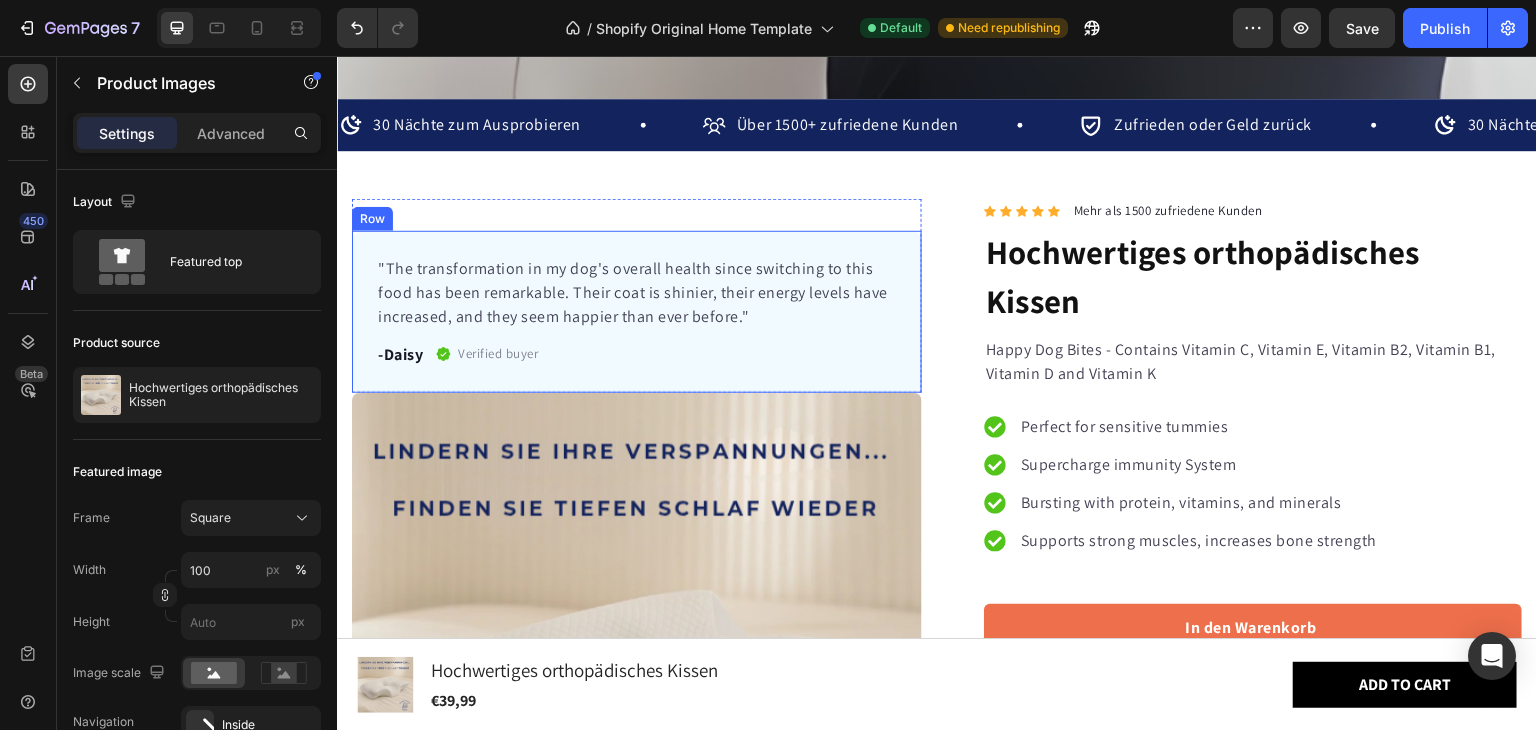 click on ""The transformation in my dog's overall health since switching to this food has been remarkable. Their coat is shinier, their energy levels have increased, and they seem happier than ever before." Text block -Daisy Text block
Verified buyer Item list Row Row" at bounding box center [637, 312] 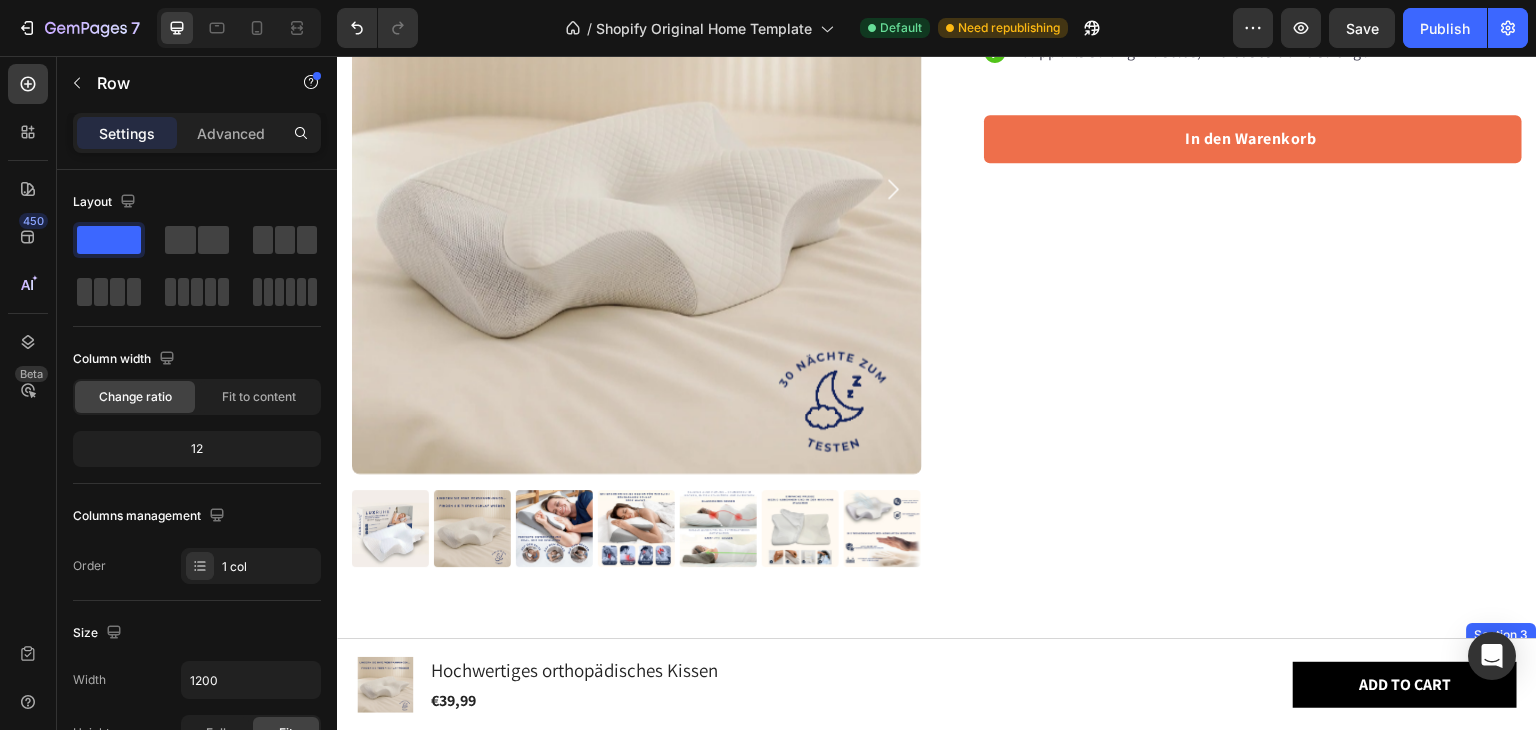 scroll, scrollTop: 2000, scrollLeft: 0, axis: vertical 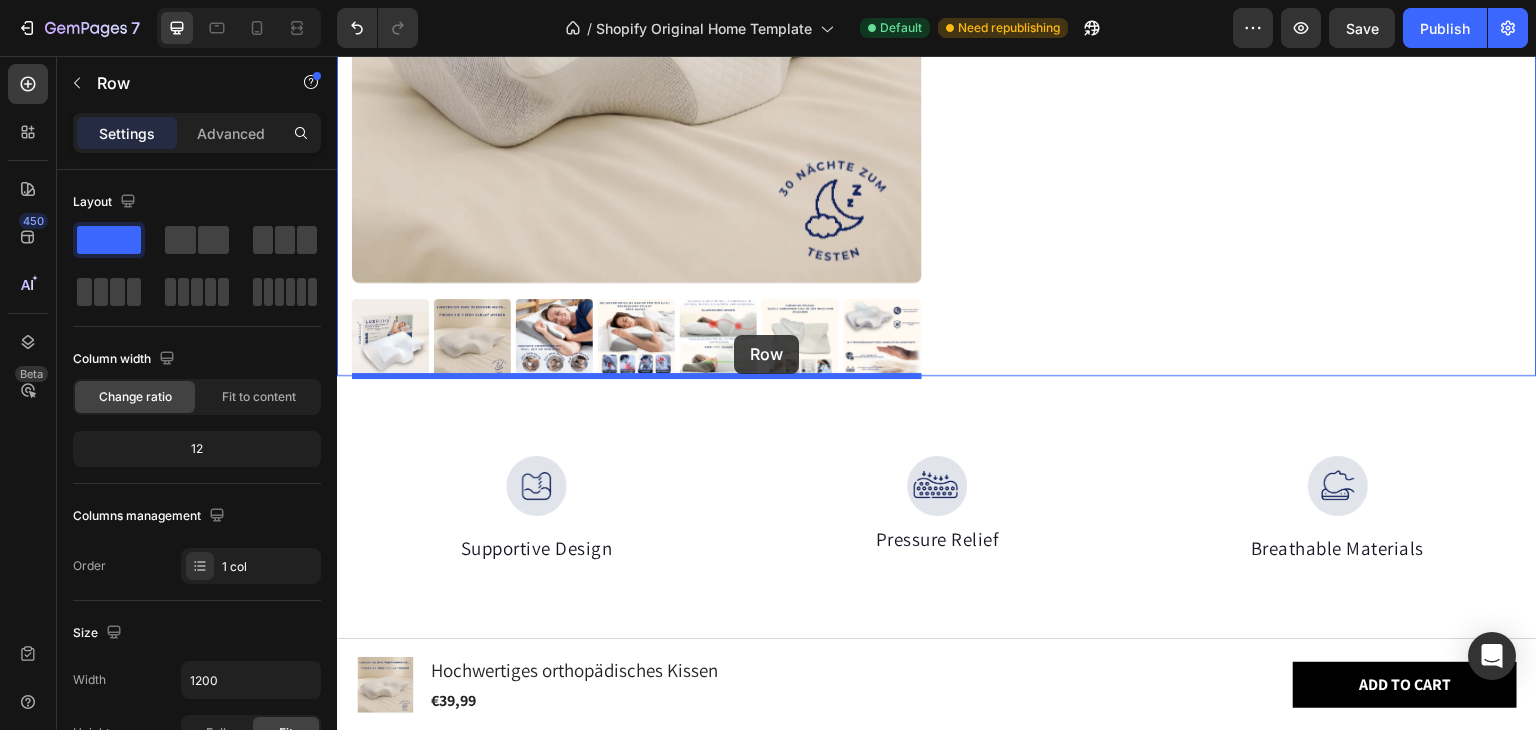 drag, startPoint x: 810, startPoint y: 240, endPoint x: 734, endPoint y: 335, distance: 121.65936 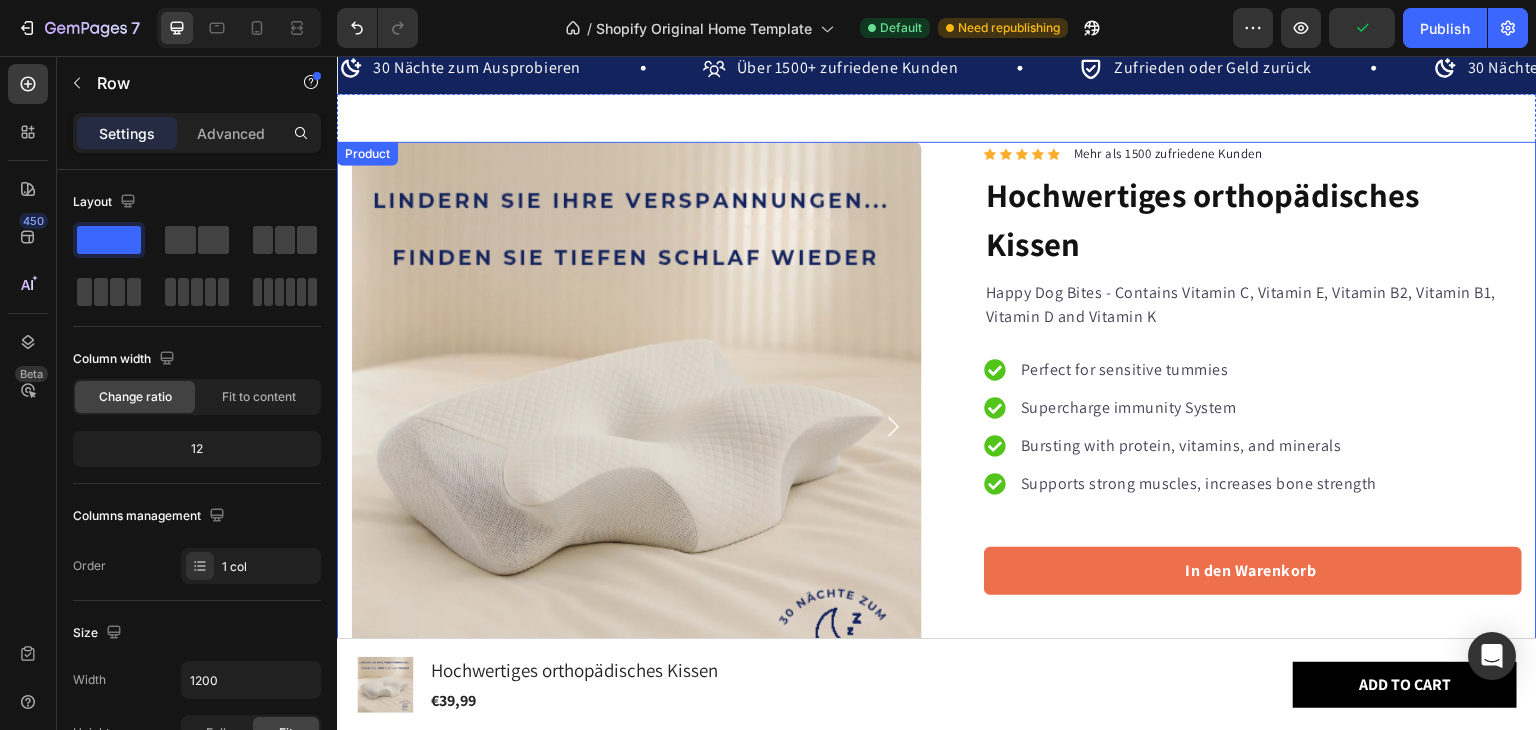 scroll, scrollTop: 1373, scrollLeft: 0, axis: vertical 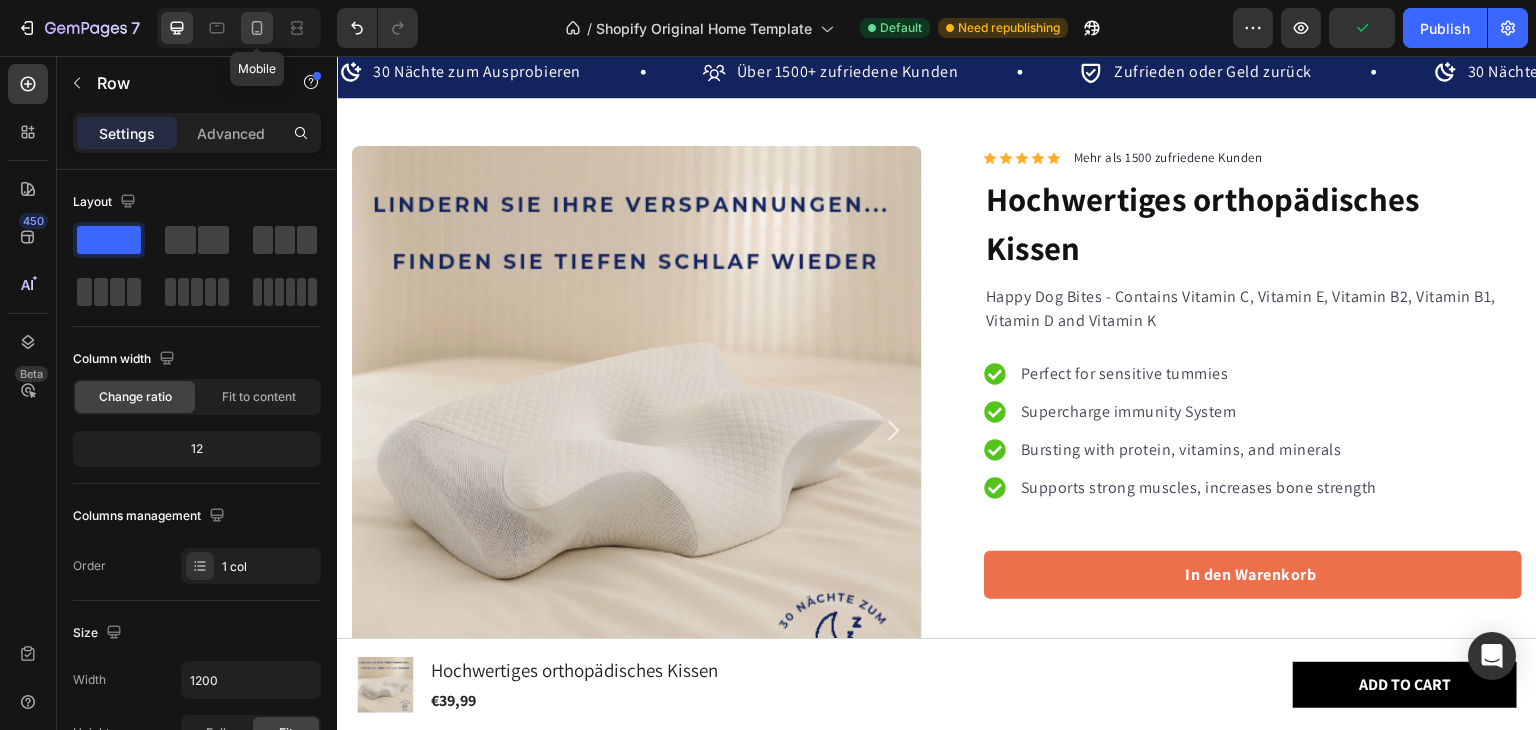 click 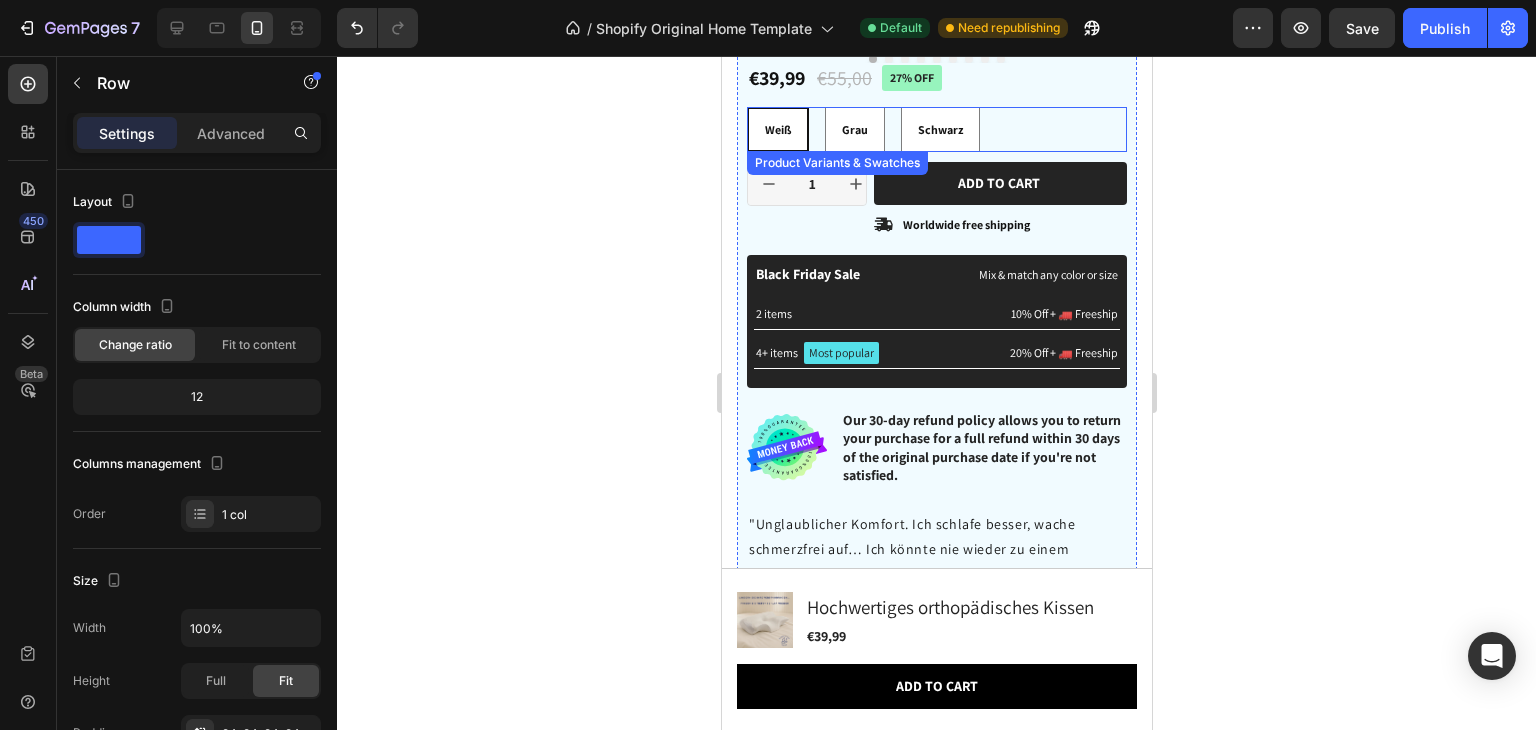 scroll, scrollTop: 1733, scrollLeft: 0, axis: vertical 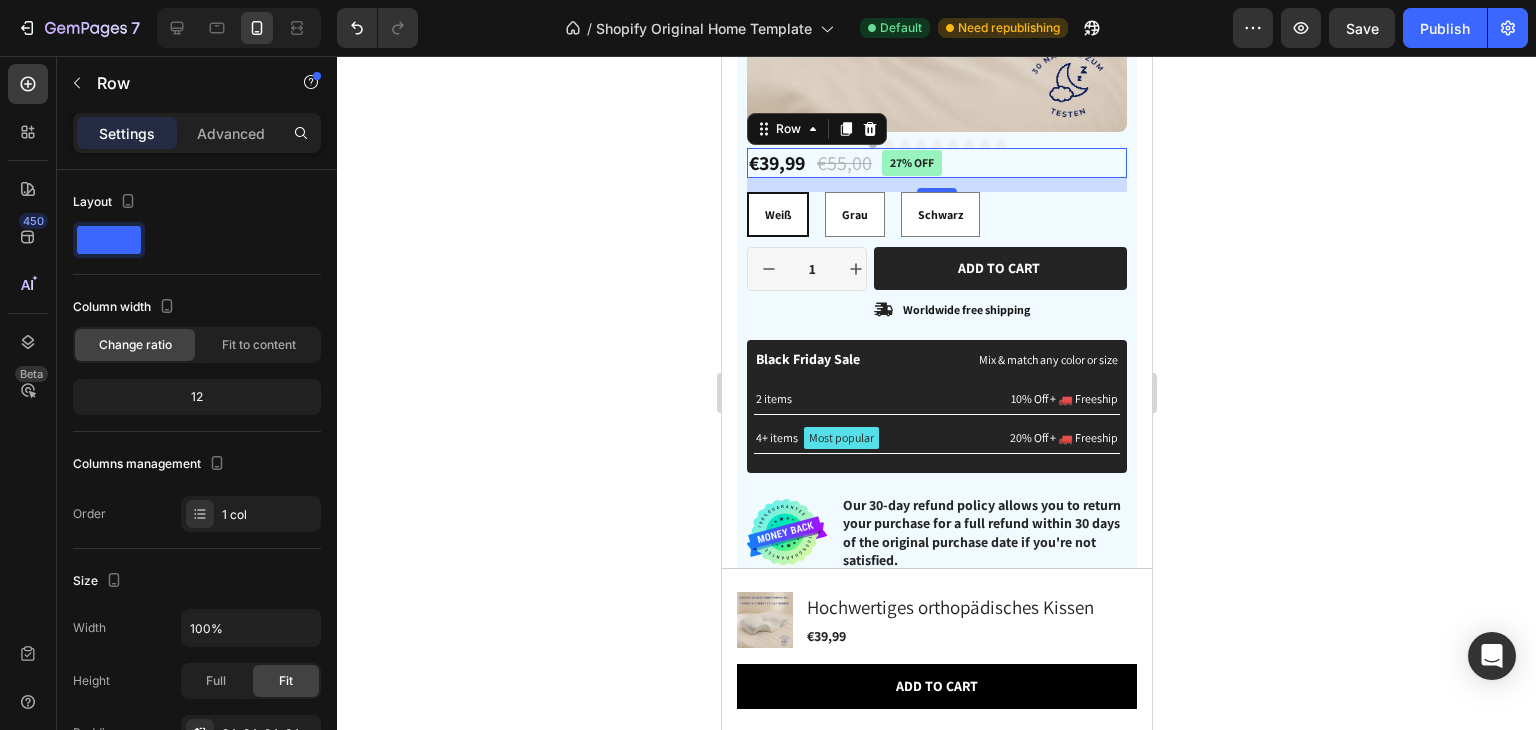 click on "€39,99 Product Price Product Price €55,00 Product Price Product Price 27% off Product Badge Row   0" at bounding box center (936, 163) 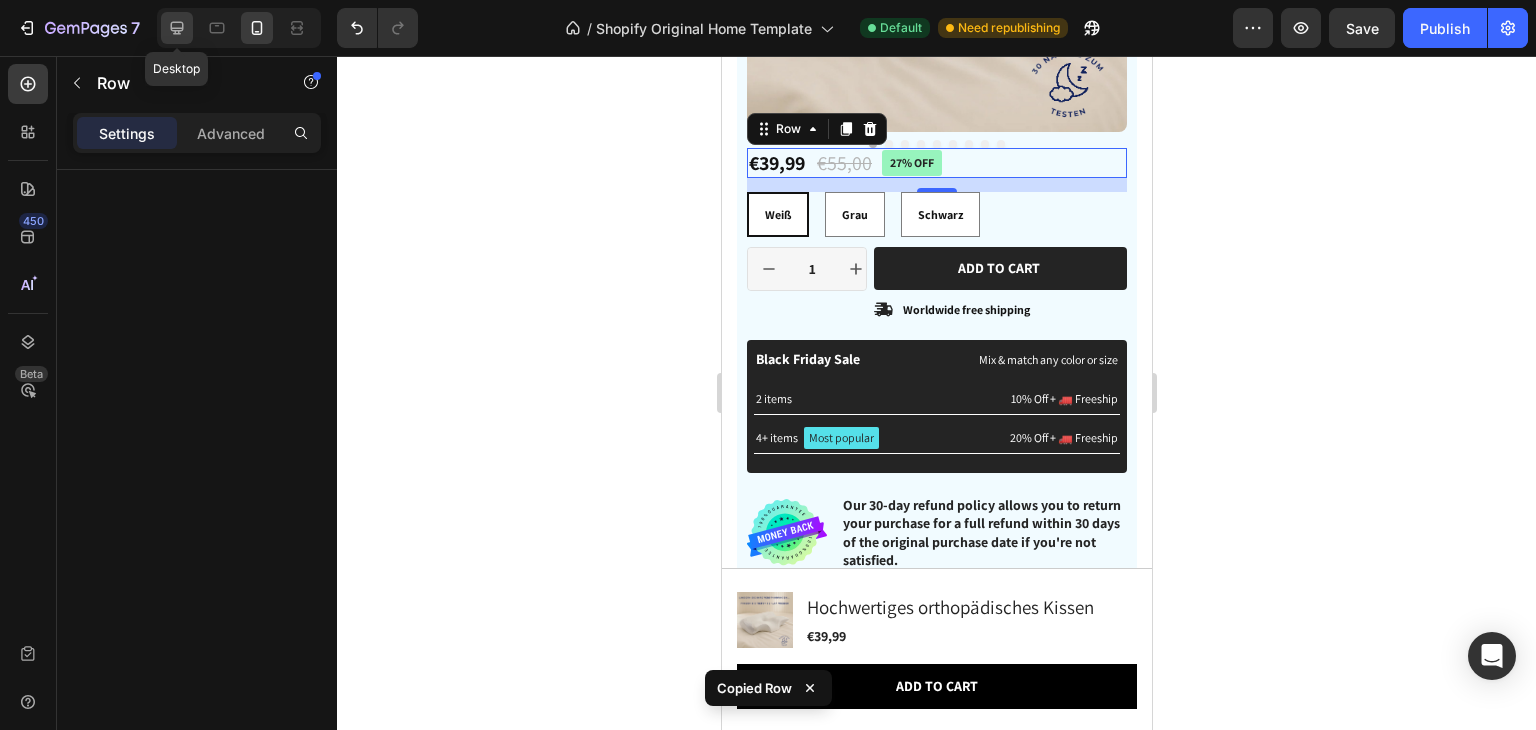 click 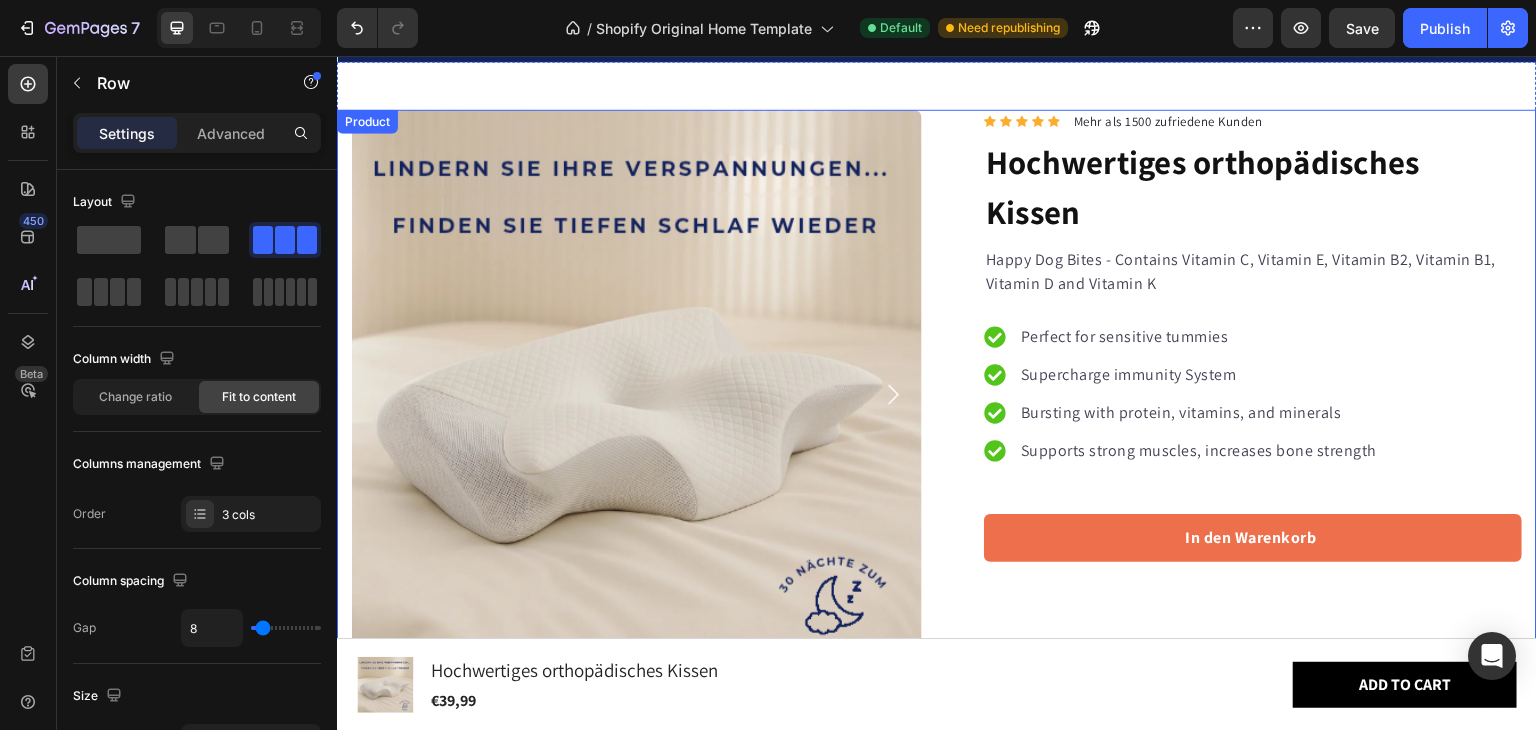 scroll, scrollTop: 1422, scrollLeft: 0, axis: vertical 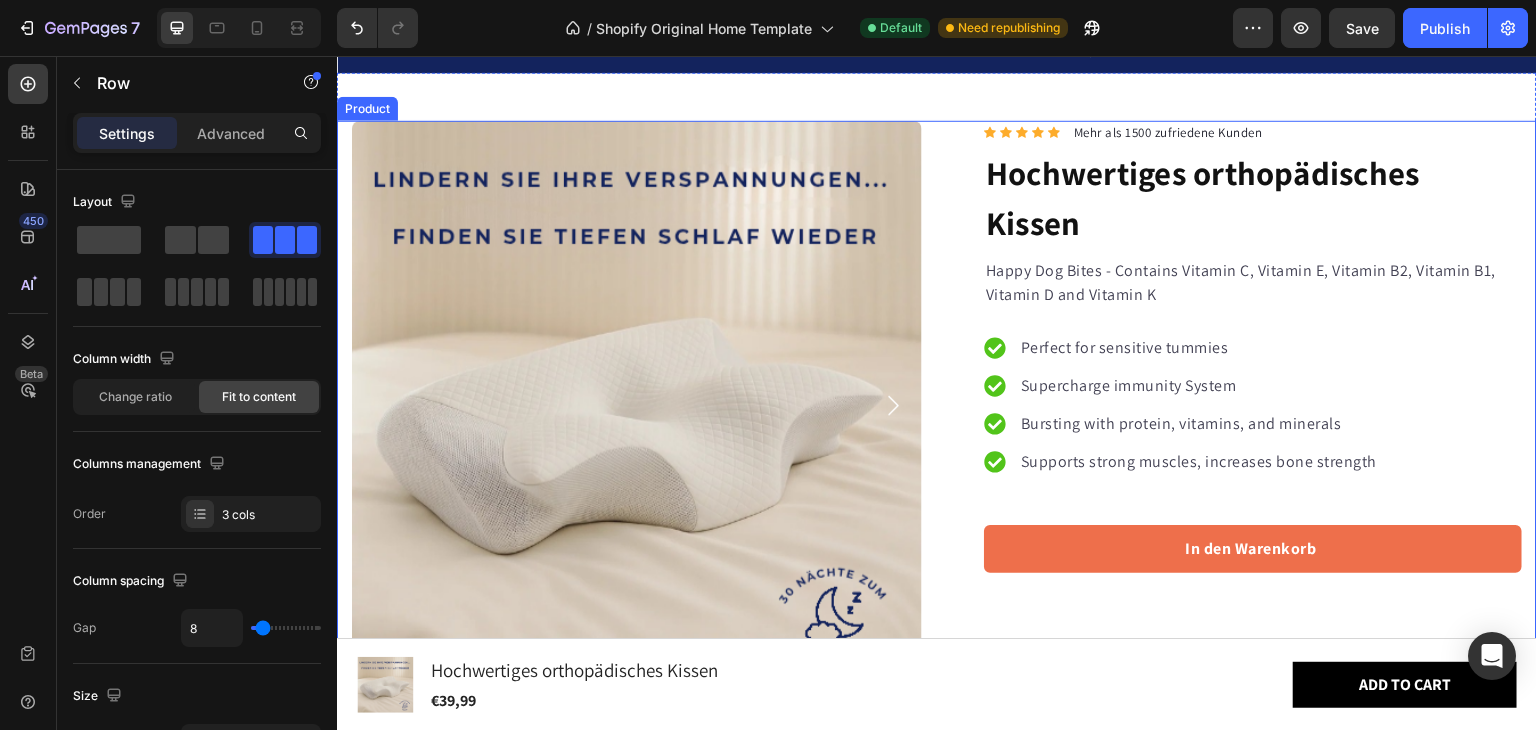 click on "Icon Icon Icon Icon Icon Icon List Hoz Mehr als 1500 zufriedene Kunden Text block Row Hochwertiges orthopädisches Kissen Product Title Happy Dog Bites - Contains Vitamin C, Vitamin E, Vitamin B2, Vitamin B1, Vitamin D and Vitamin K Text block Perfect for sensitive tummies Supercharge immunity System Bursting with protein, vitamins, and minerals Supports strong muscles, increases bone strength Item list In den Warenkorb Product Cart Button Erholsamer Schlaf Natürlich ausgerichtete Wirbelsäule Kühlender und atmungsaktiver Bezug Kühlender und atmungsaktiver Bezug Item list Row" at bounding box center (1237, 549) 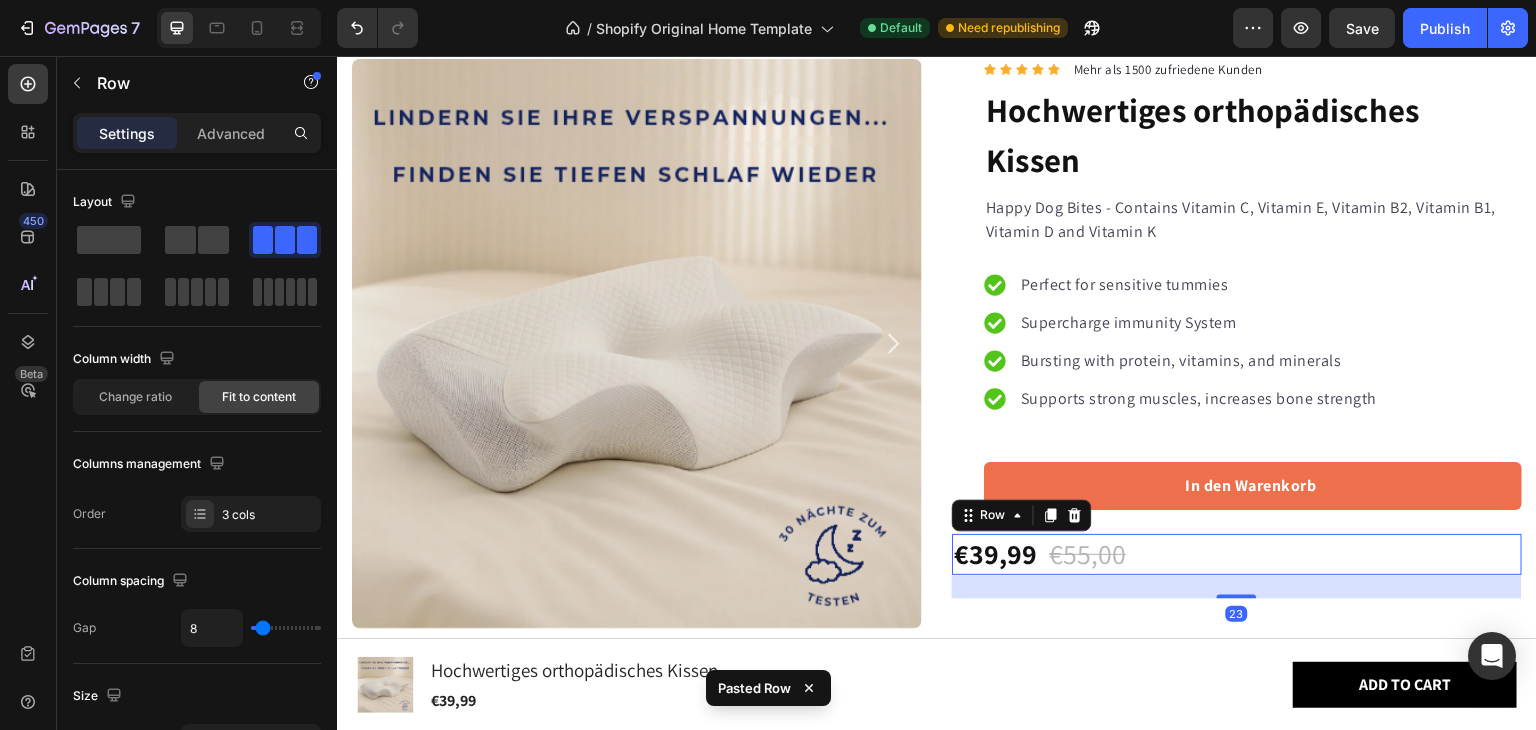 scroll, scrollTop: 1488, scrollLeft: 0, axis: vertical 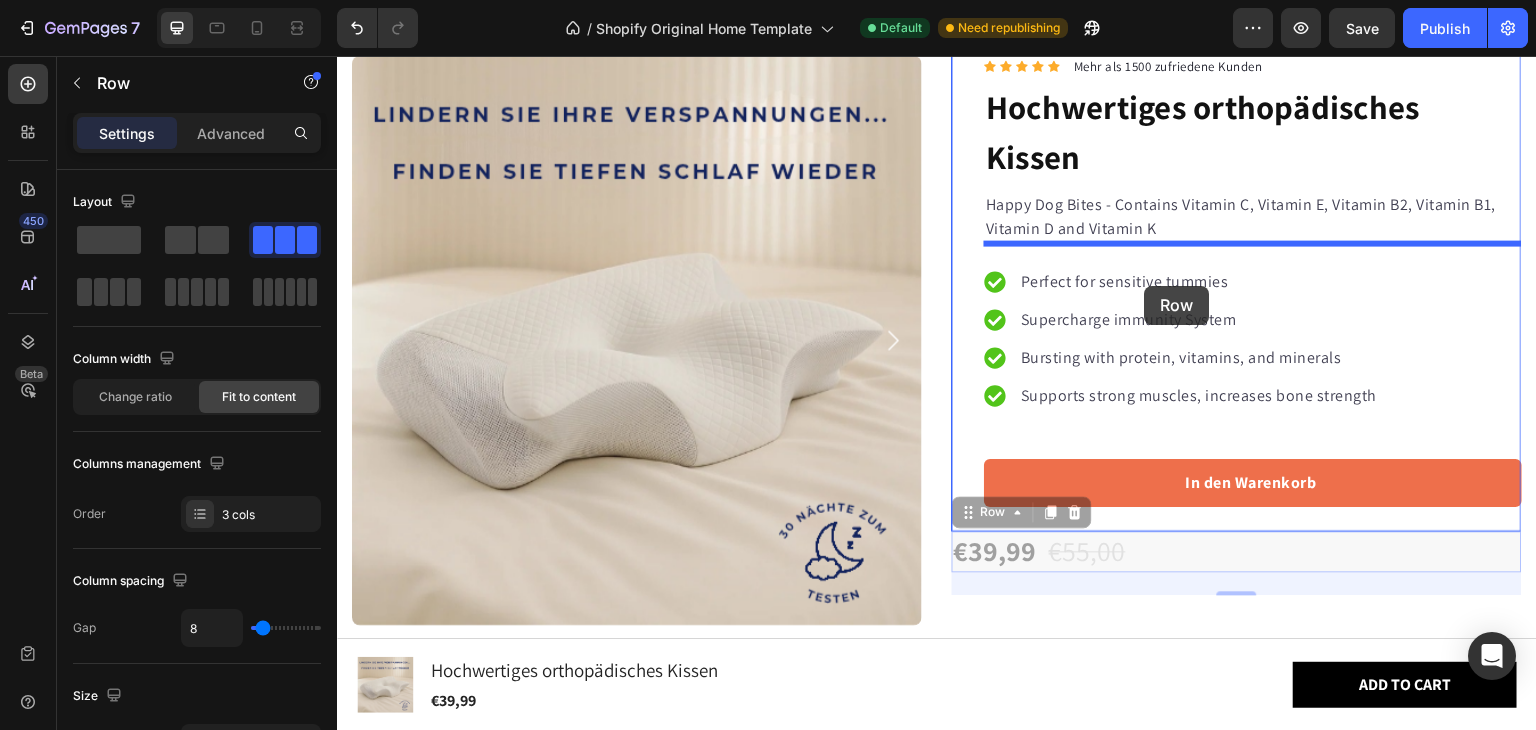 drag, startPoint x: 1158, startPoint y: 554, endPoint x: 1145, endPoint y: 286, distance: 268.31512 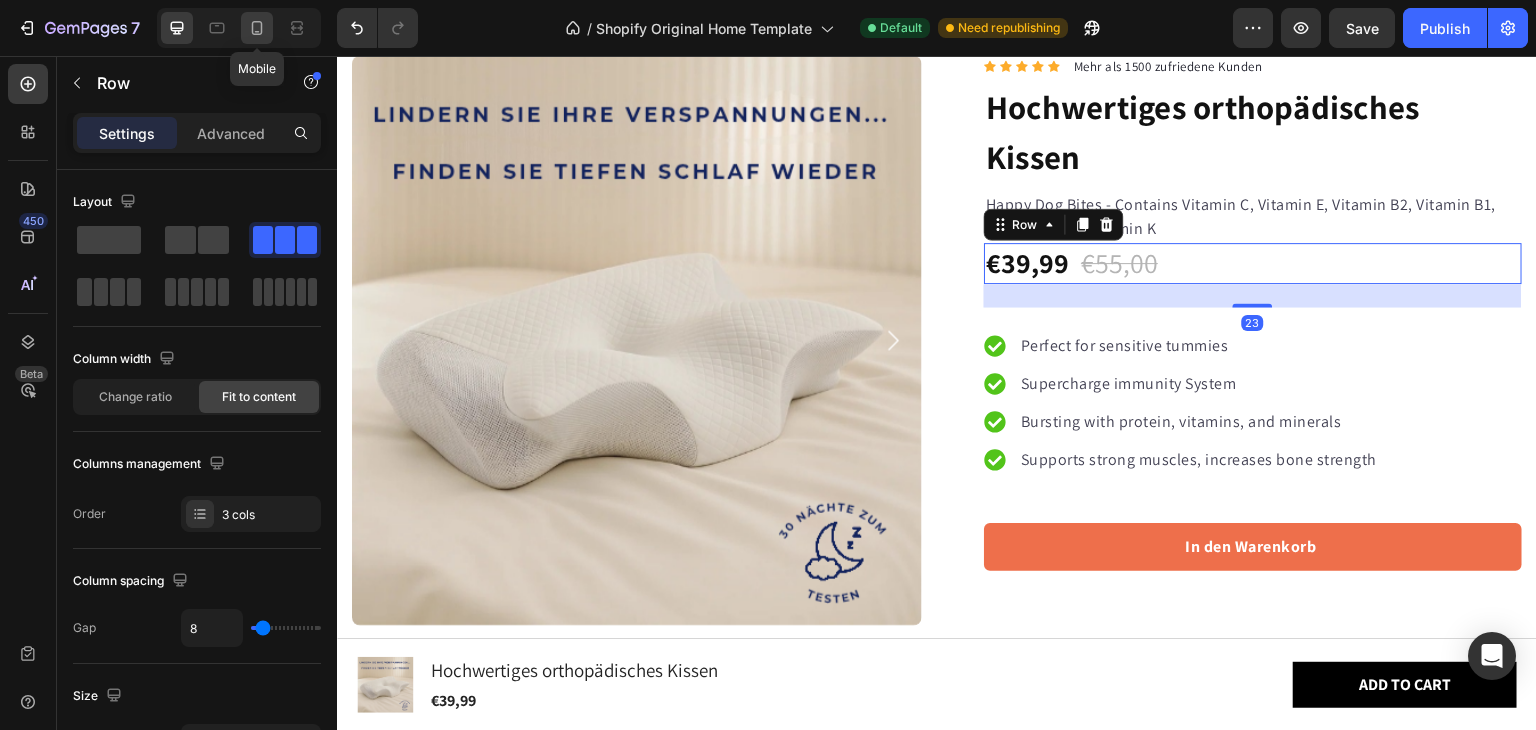 click 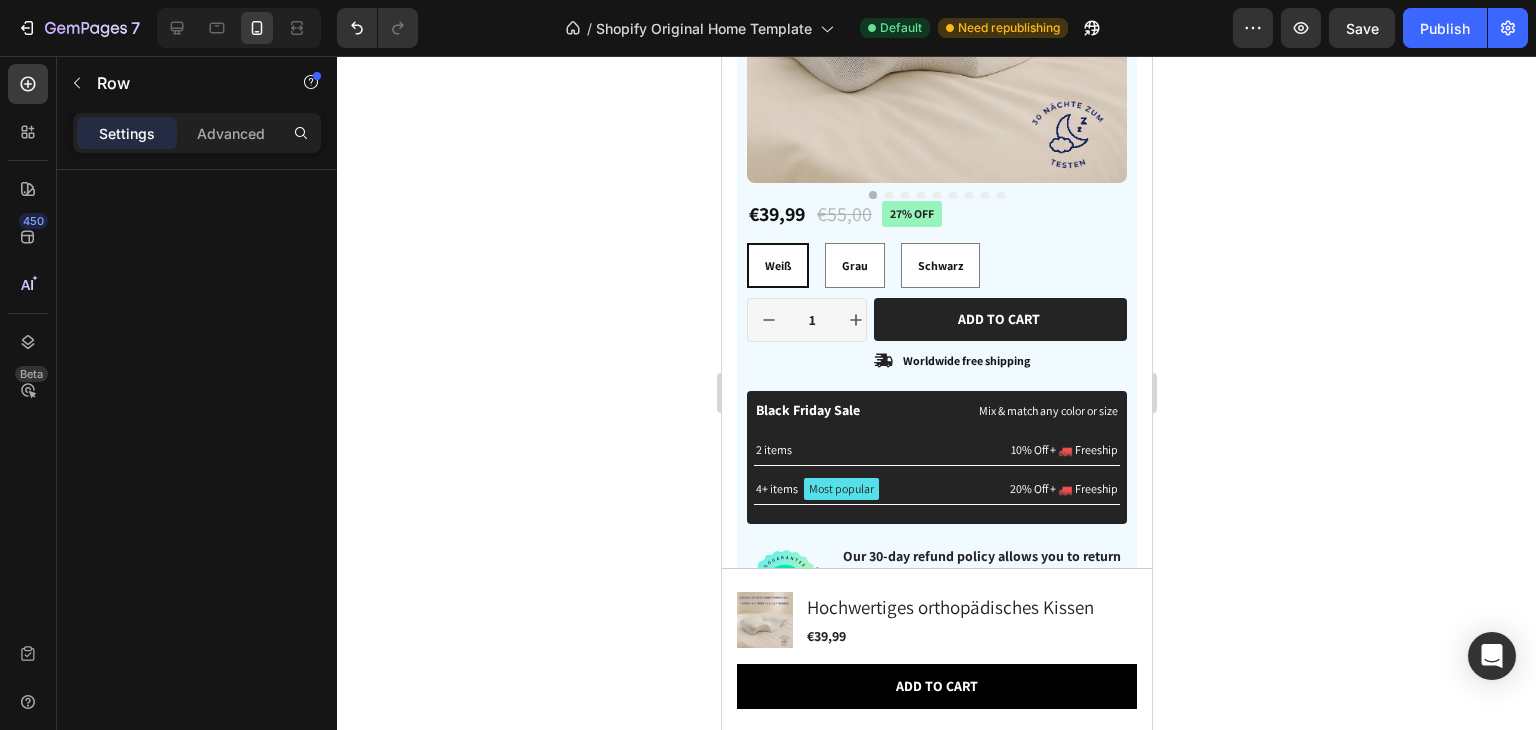 scroll, scrollTop: 1681, scrollLeft: 0, axis: vertical 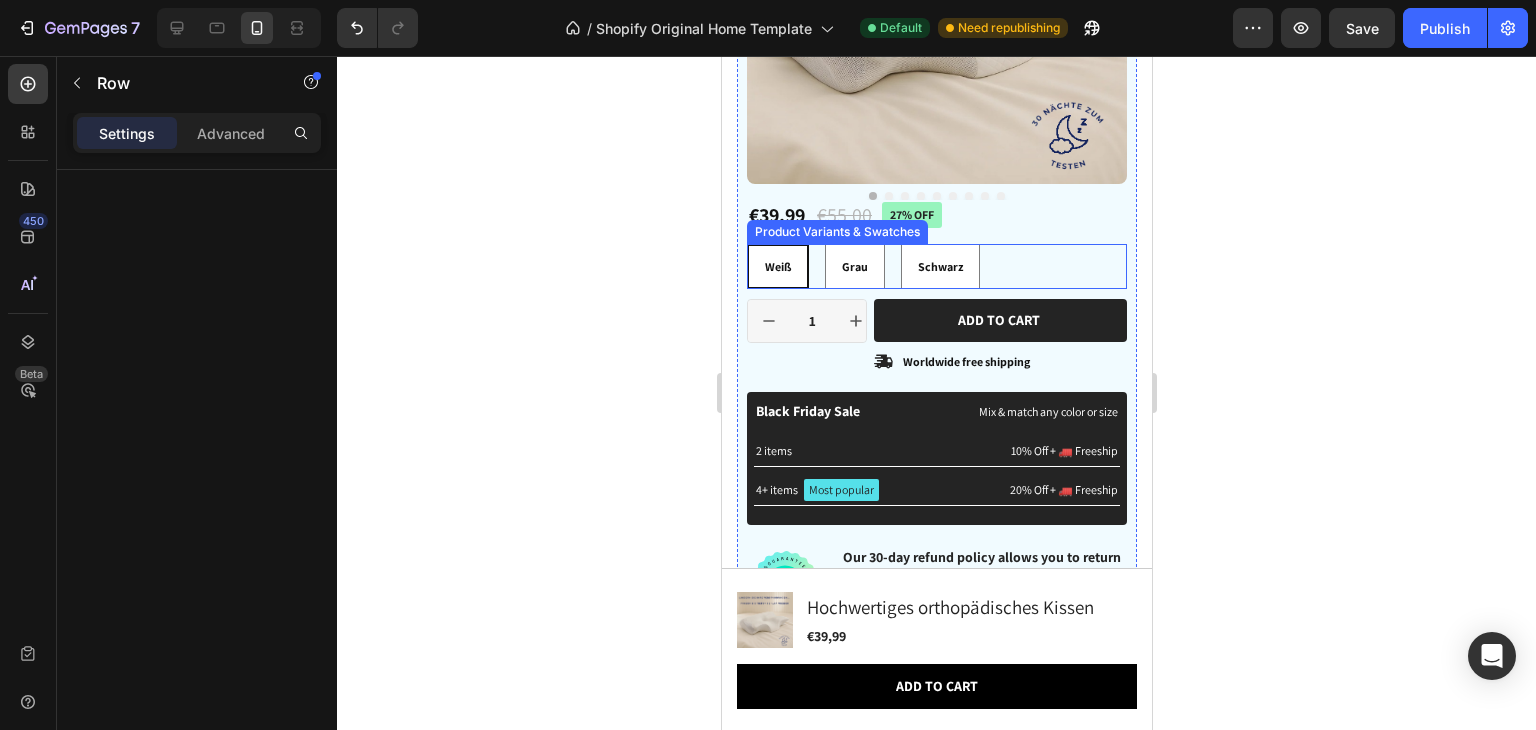 click on "Weiß Weiß     Weiß Grau Grau     Grau Schwarz Schwarz     Schwarz" at bounding box center (936, 266) 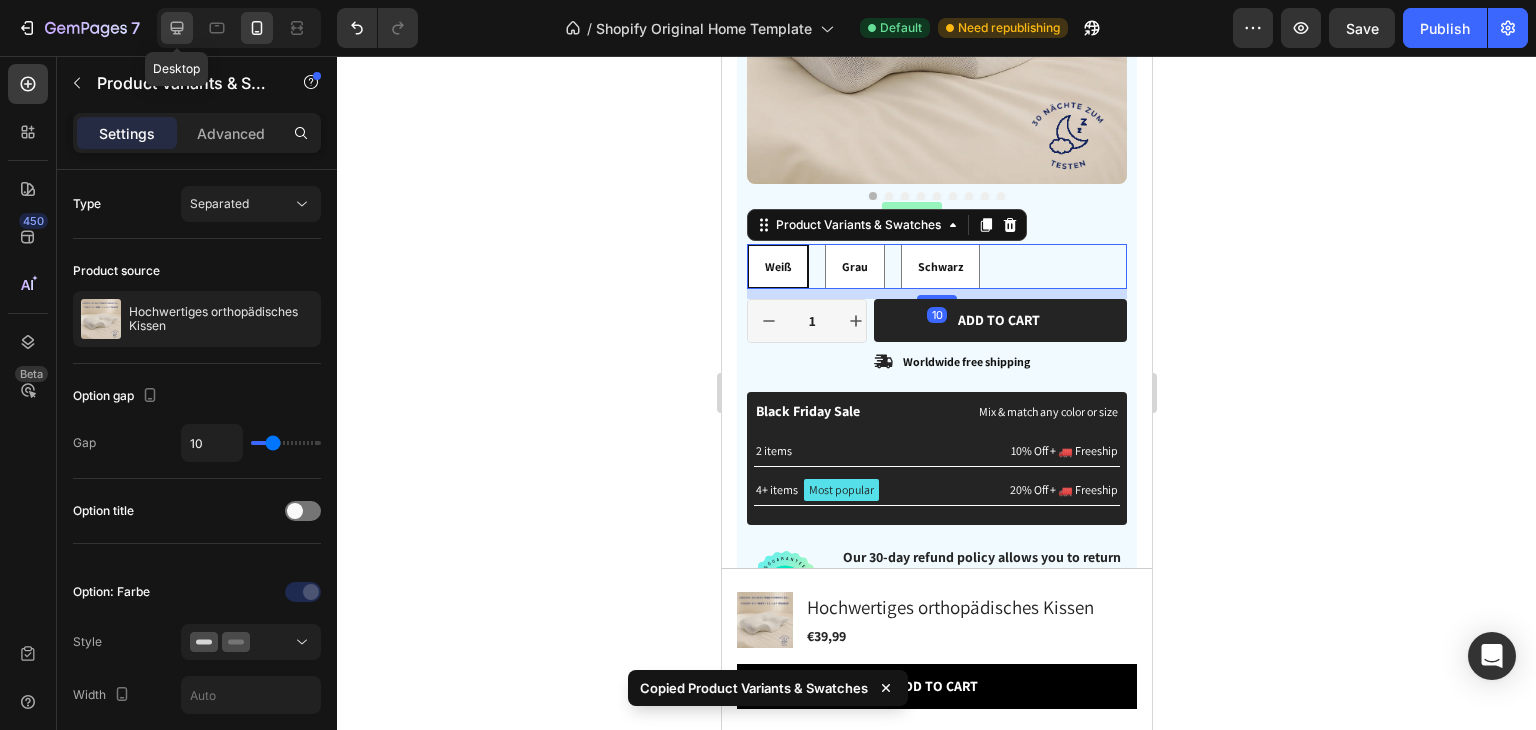 click 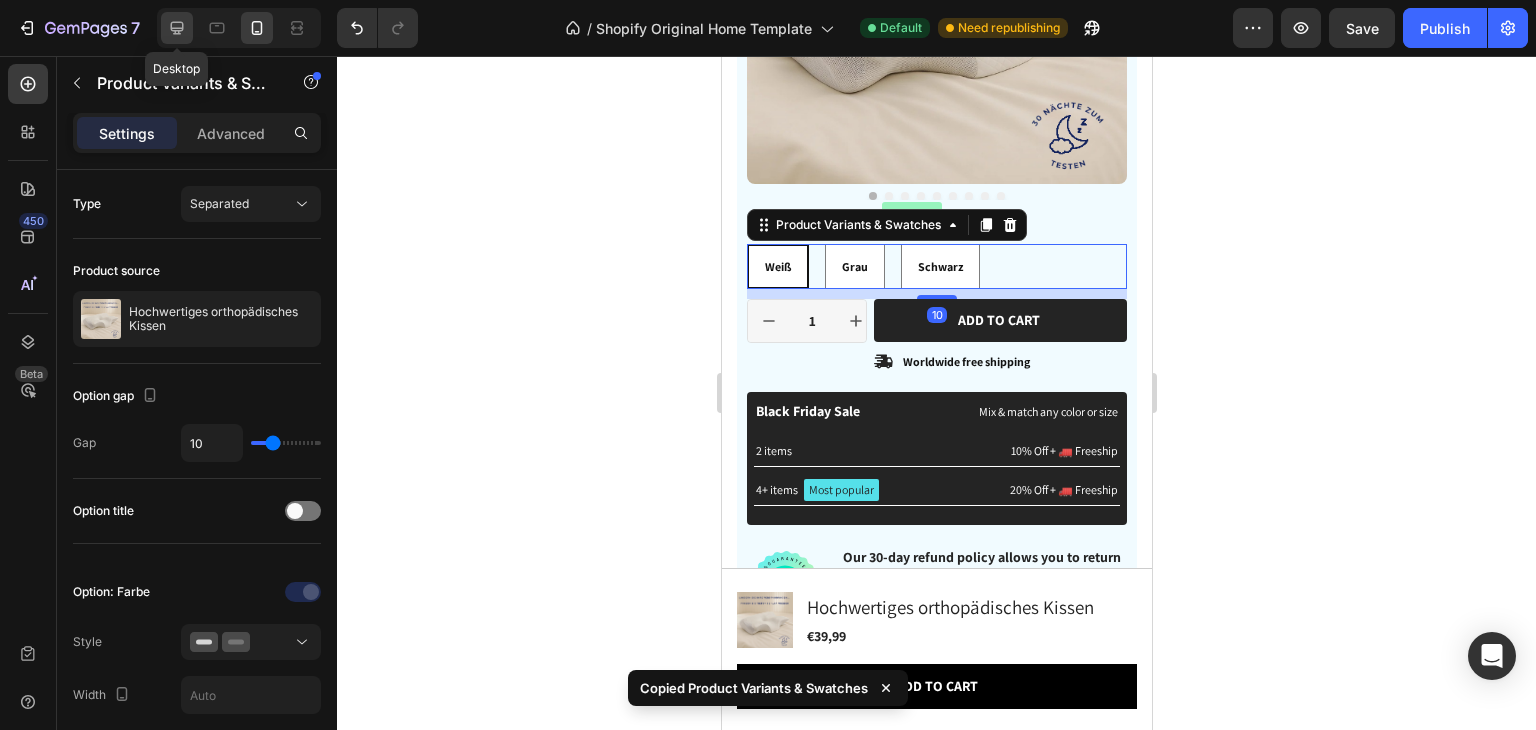 type on "23" 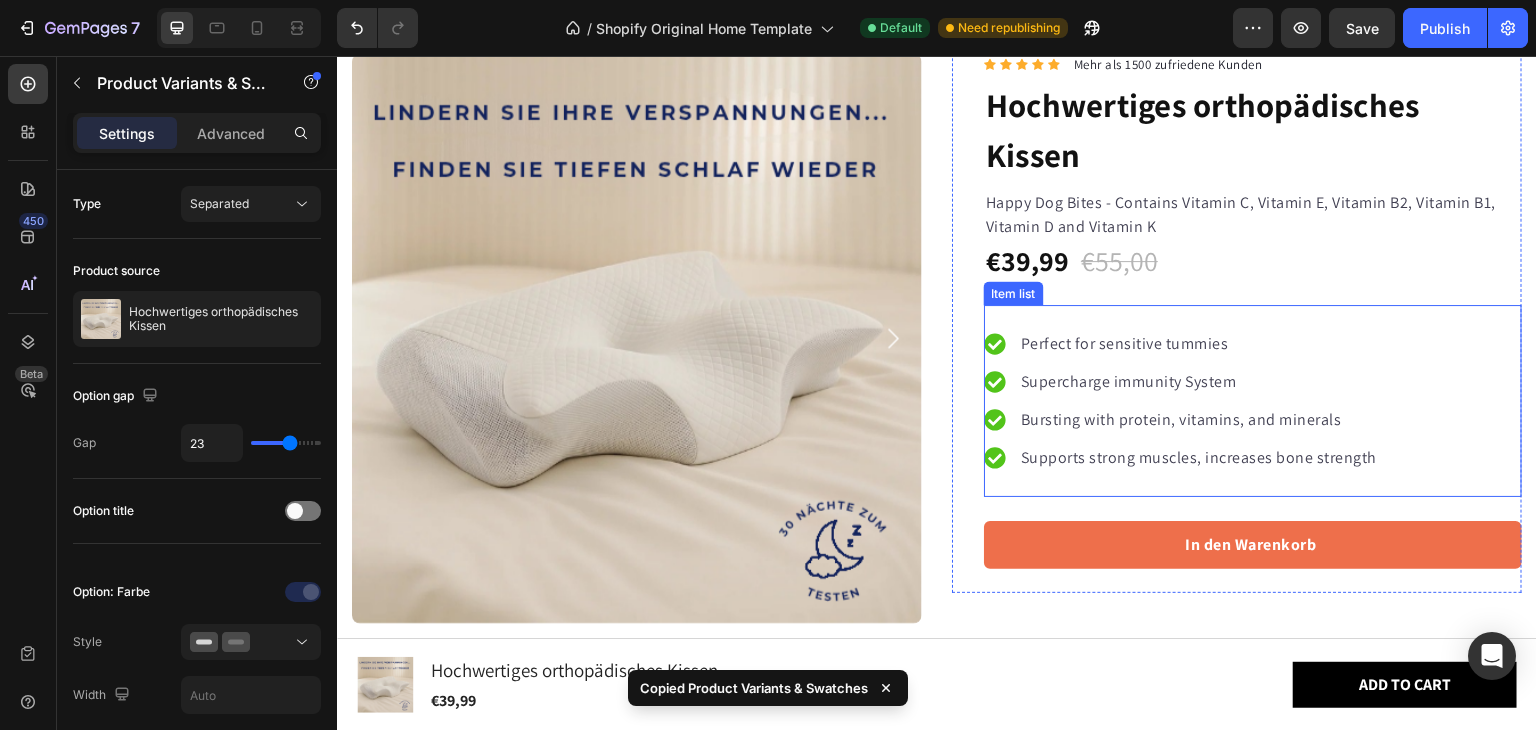scroll, scrollTop: 1488, scrollLeft: 0, axis: vertical 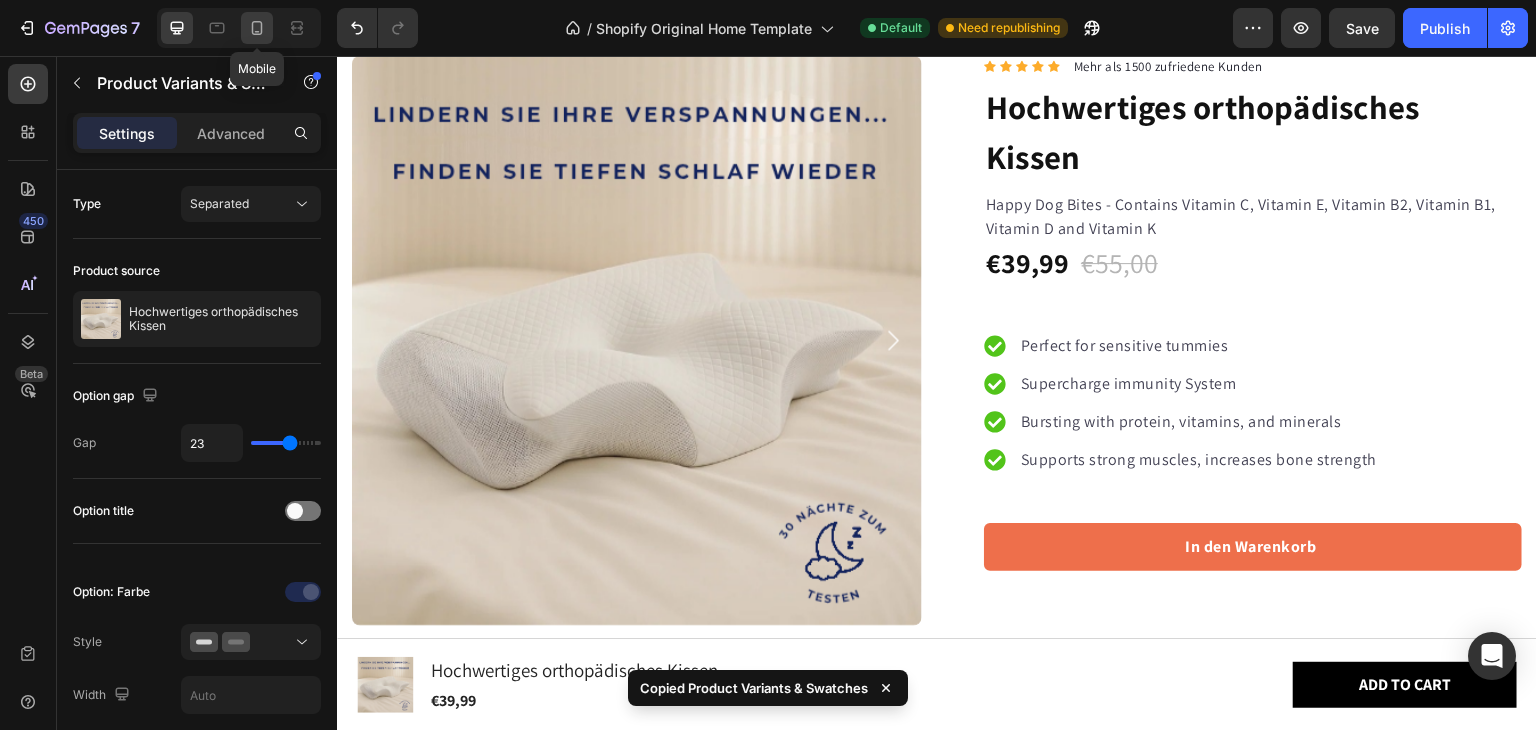 click 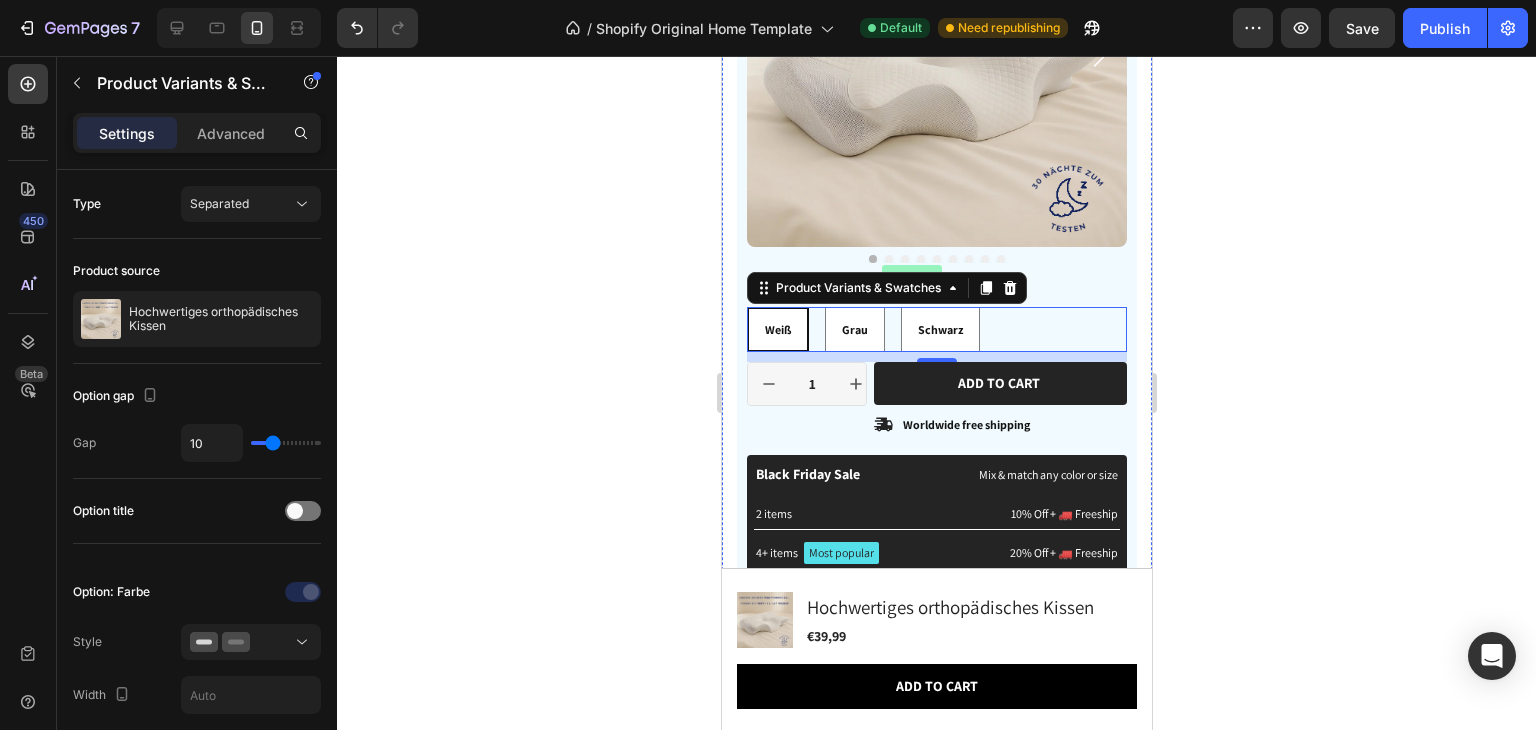 scroll, scrollTop: 1612, scrollLeft: 0, axis: vertical 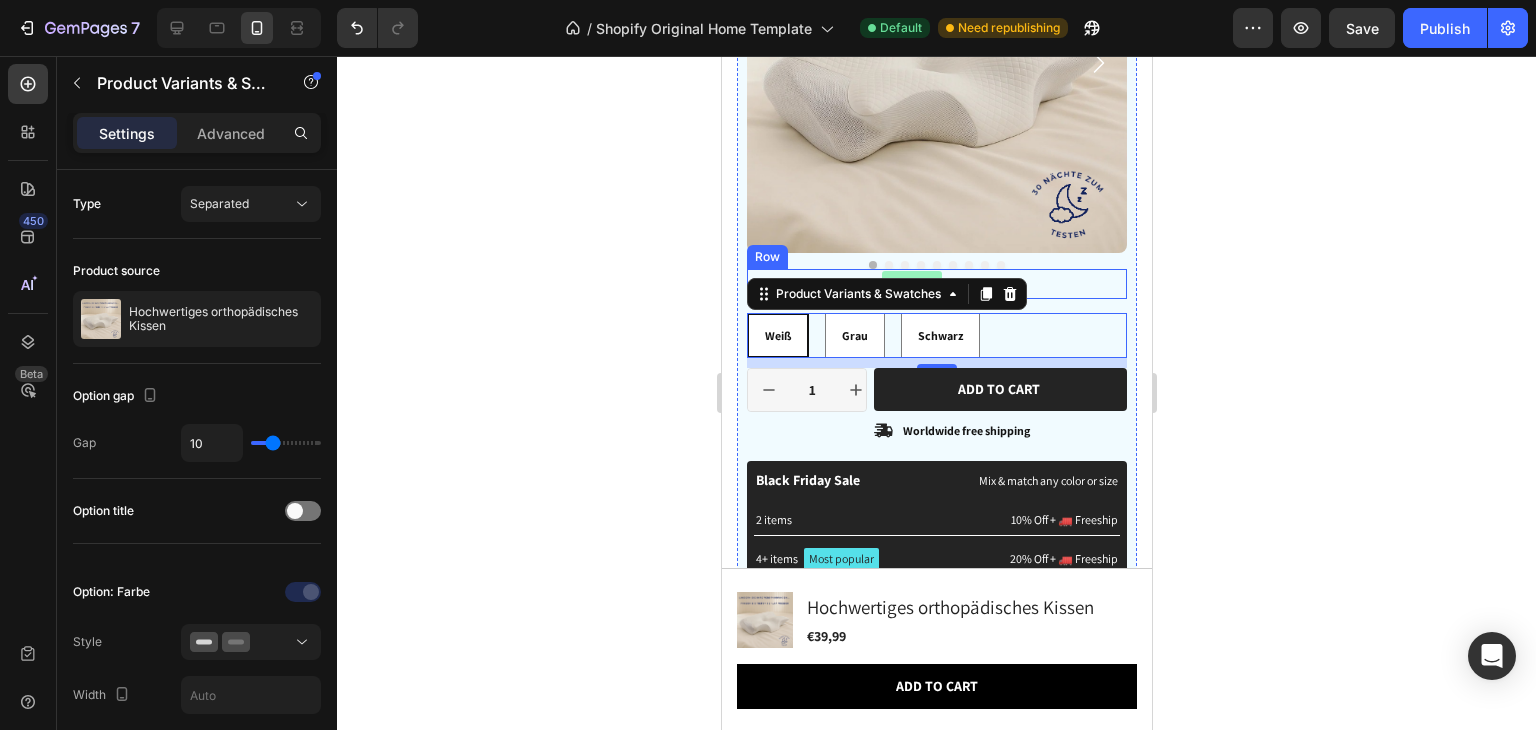 click on "€39,99 Product Price Product Price €55,00 Product Price Product Price 27% off Product Badge Row" at bounding box center [936, 284] 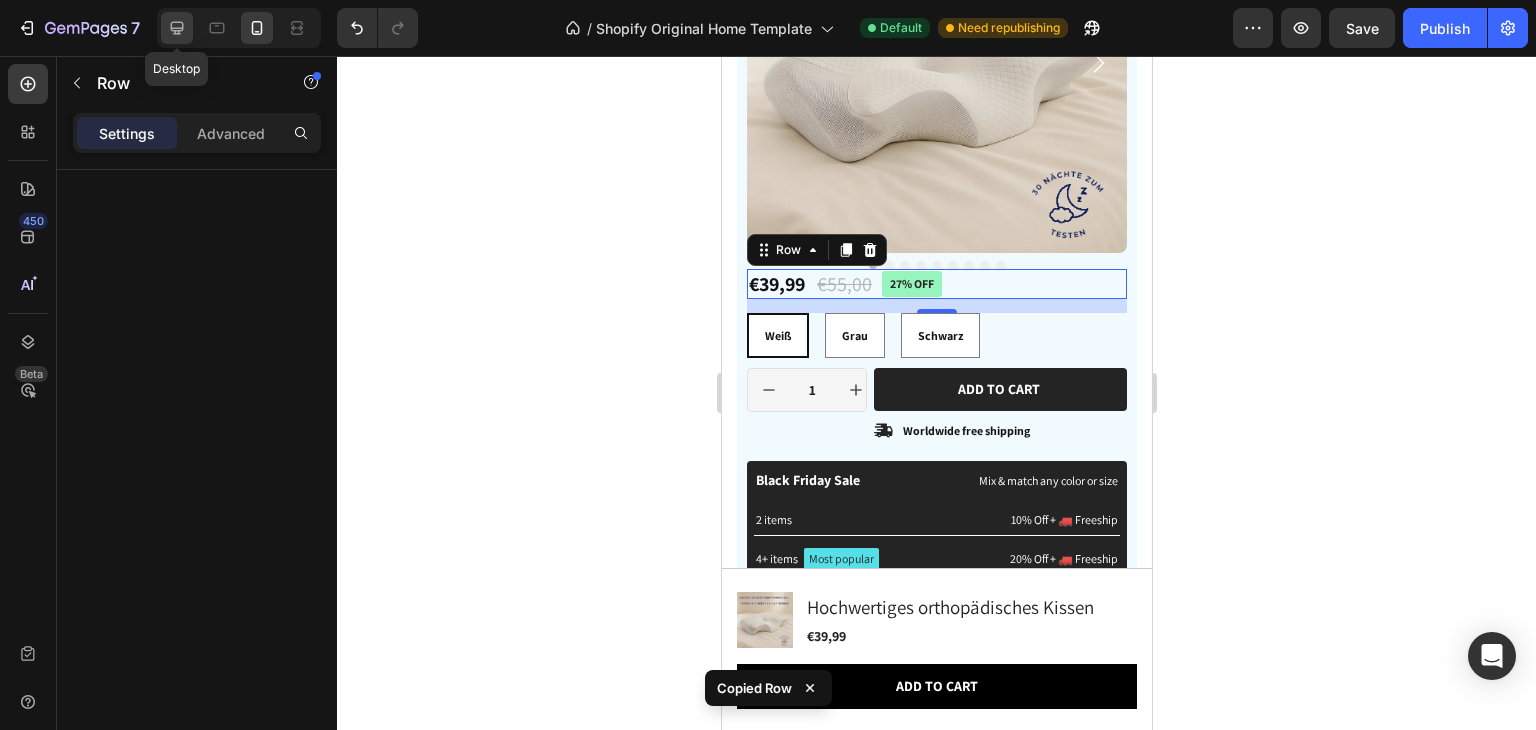 click 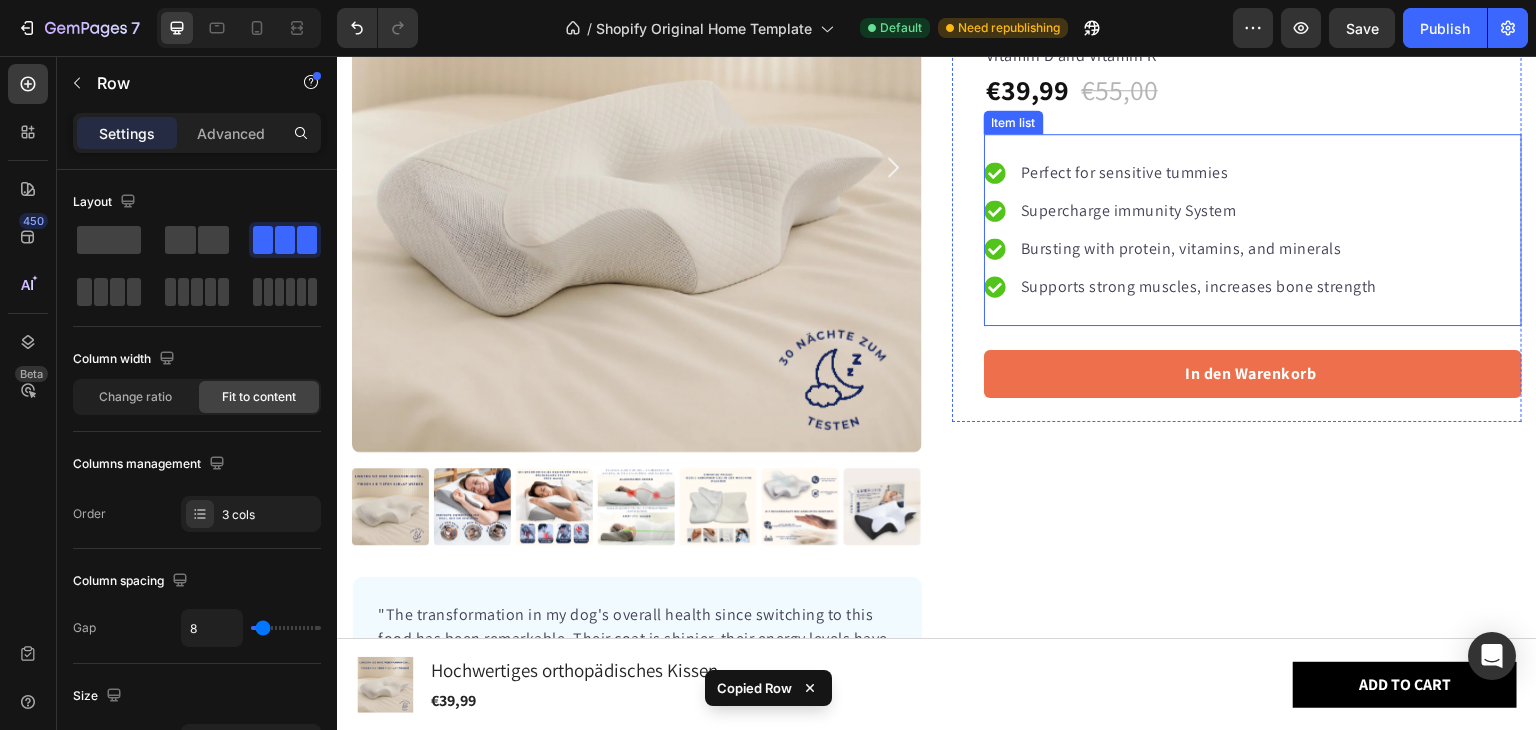 scroll, scrollTop: 1593, scrollLeft: 0, axis: vertical 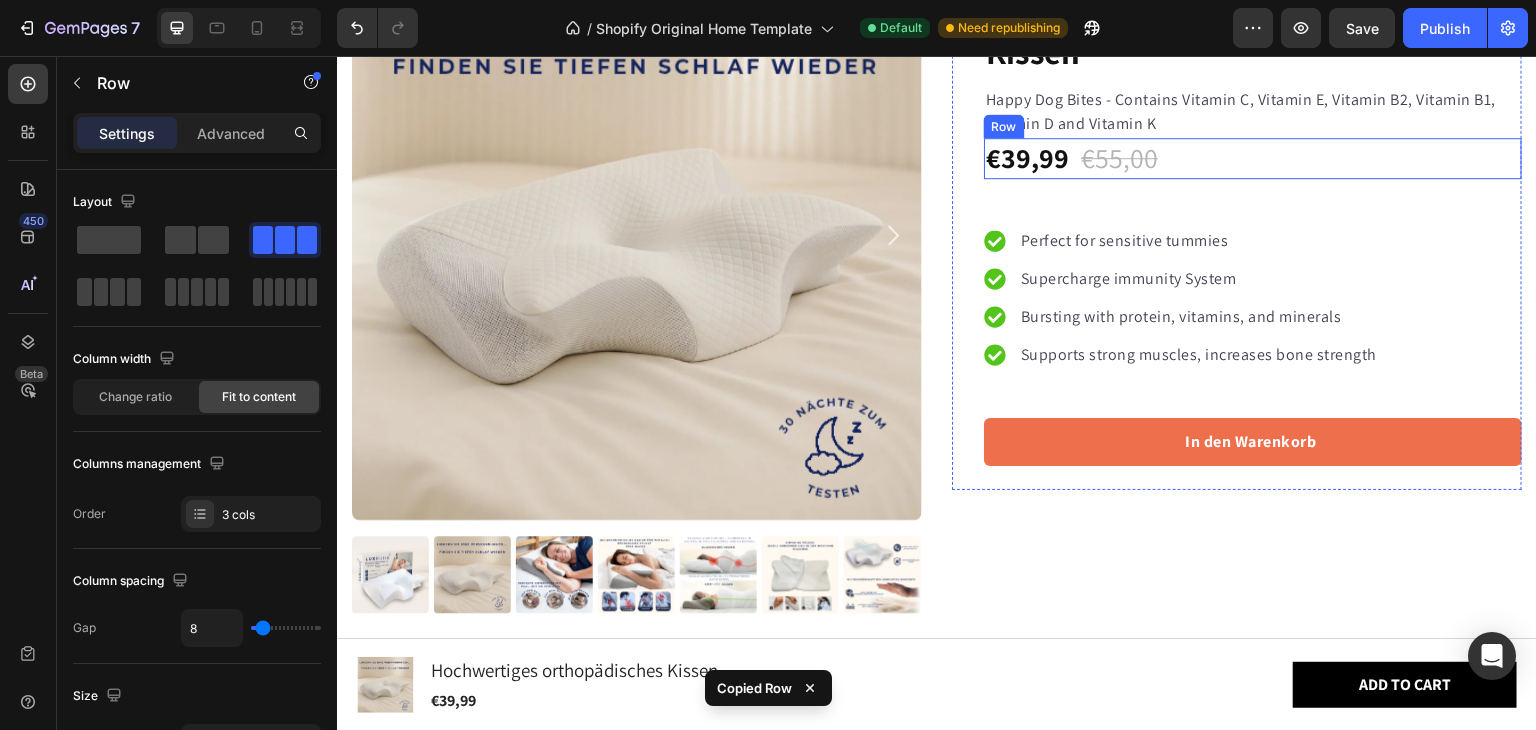 click on "€39,99 Product Price Product Price €55,00 Product Price Product Price 27% off Product Badge Row" at bounding box center (1253, 158) 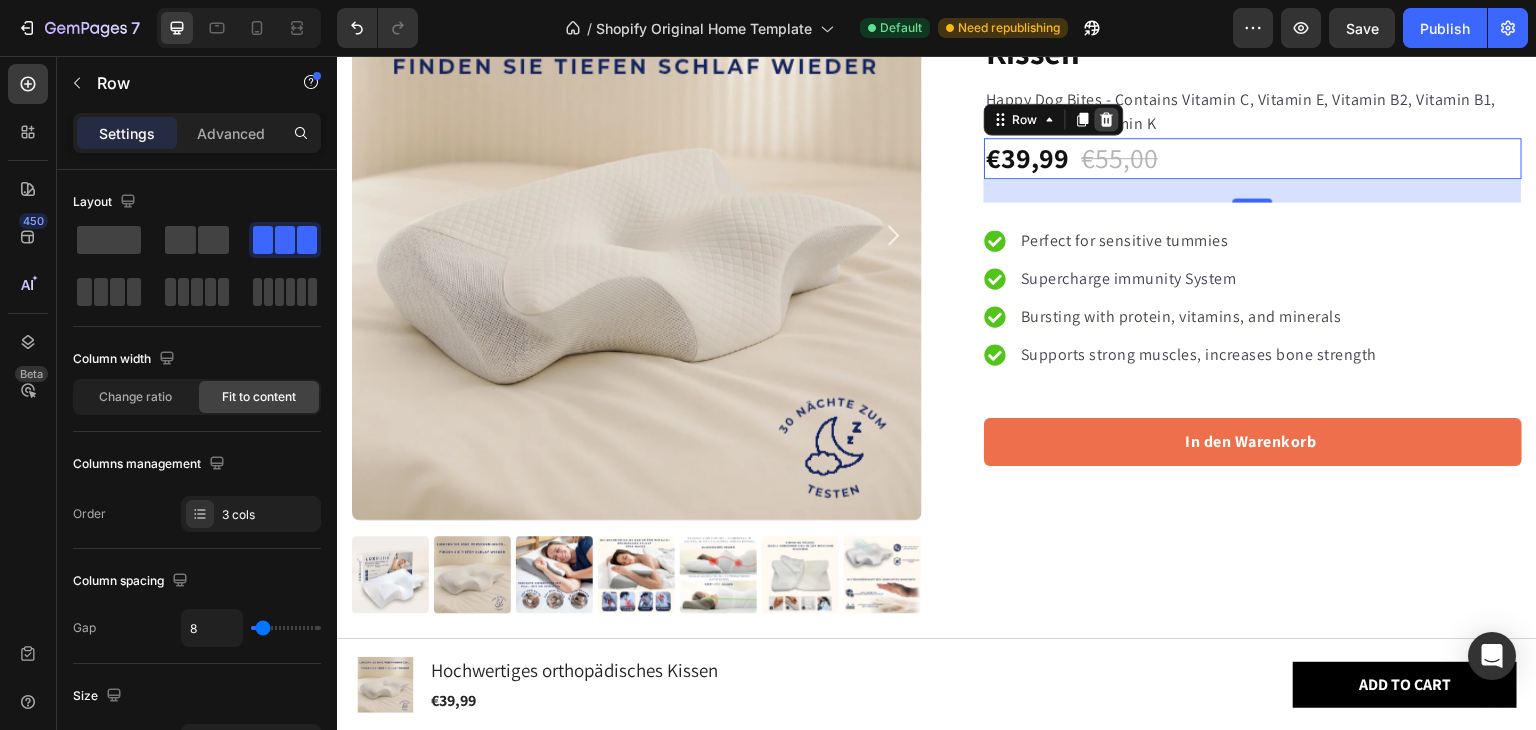 click 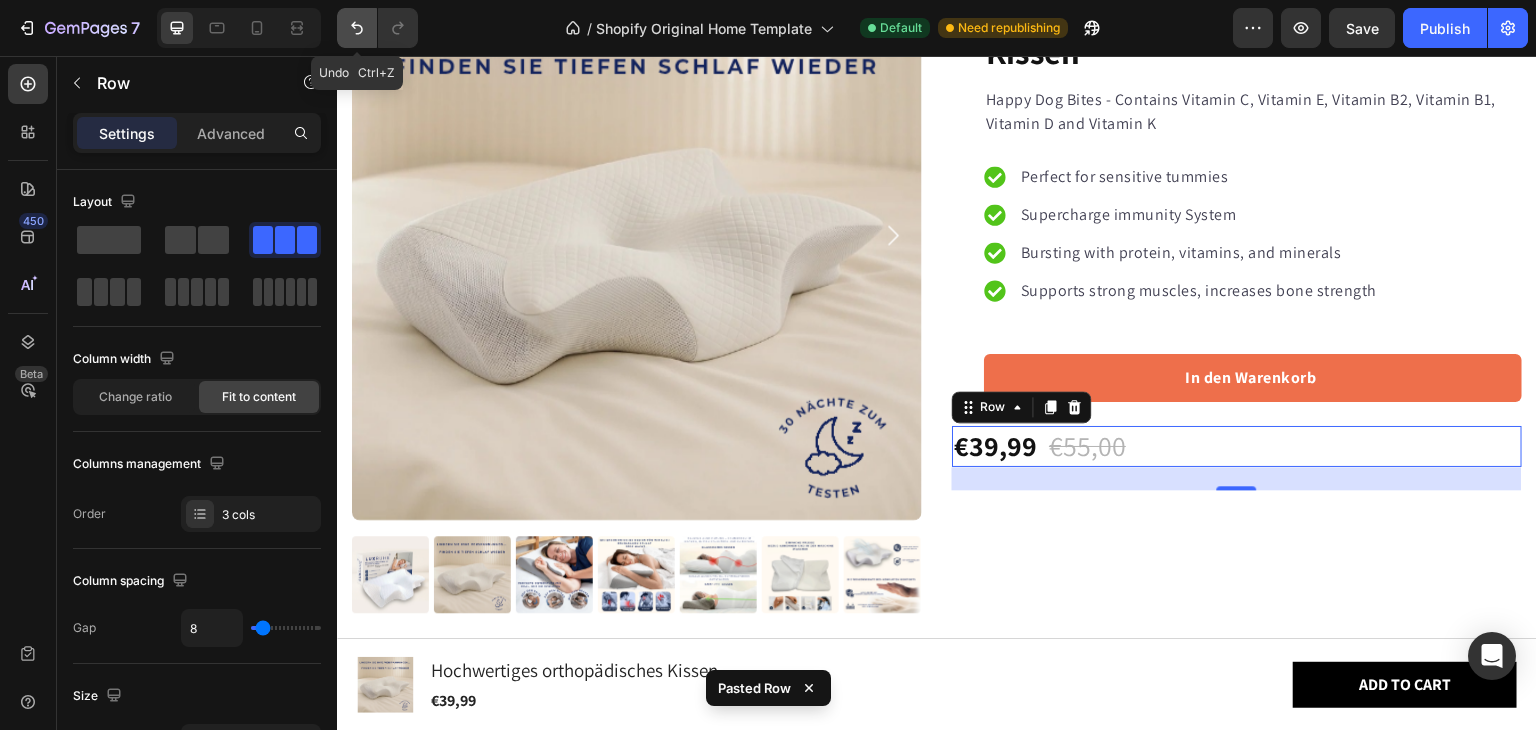 click 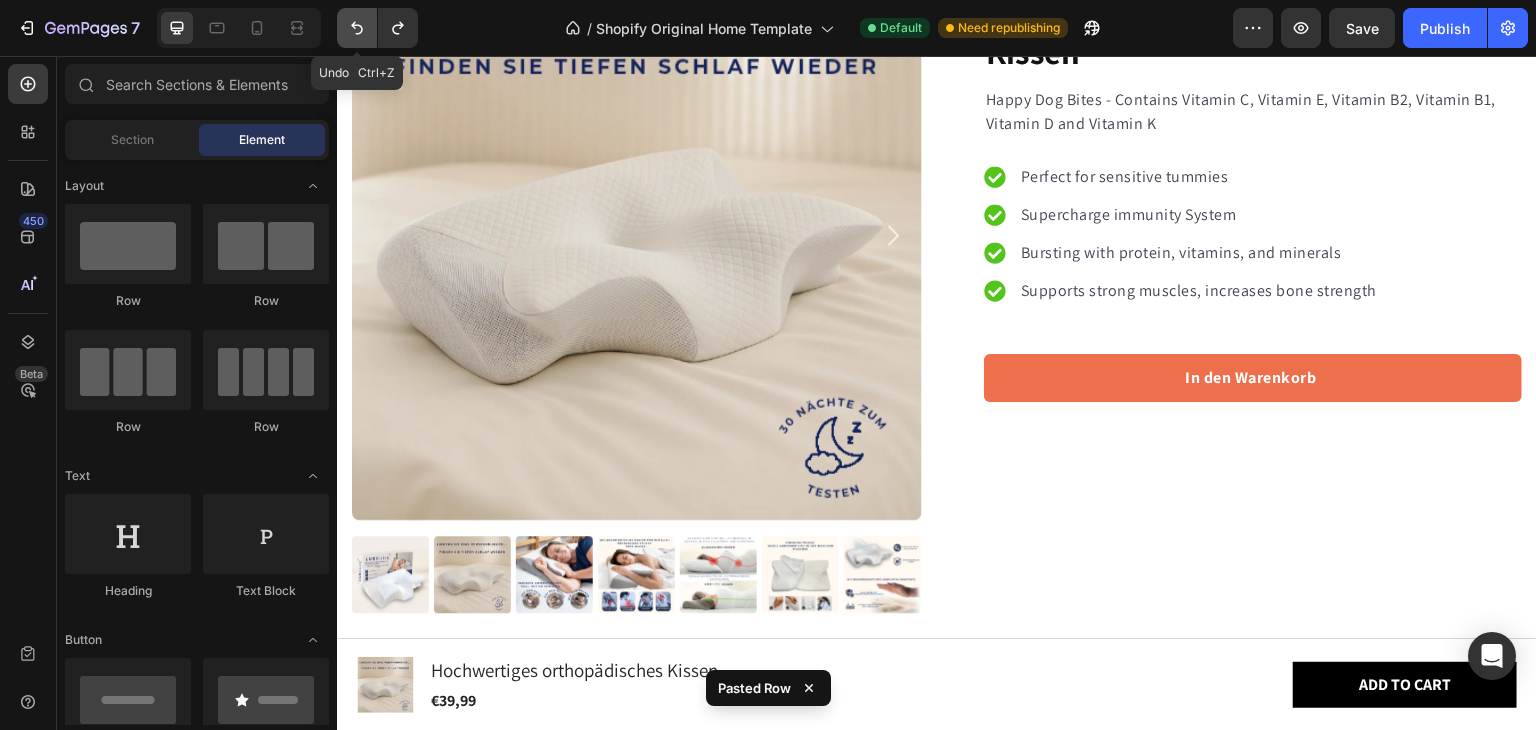 click 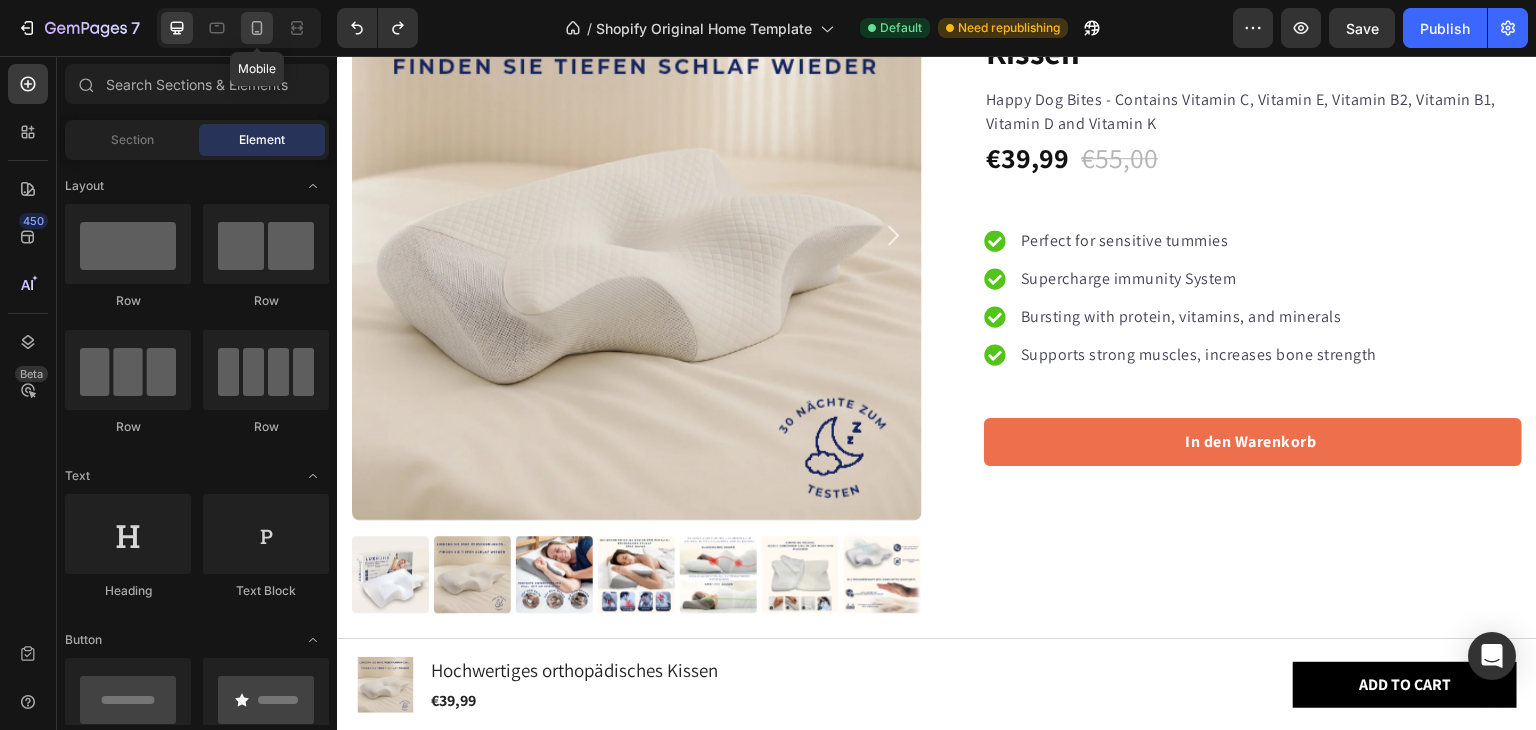 click 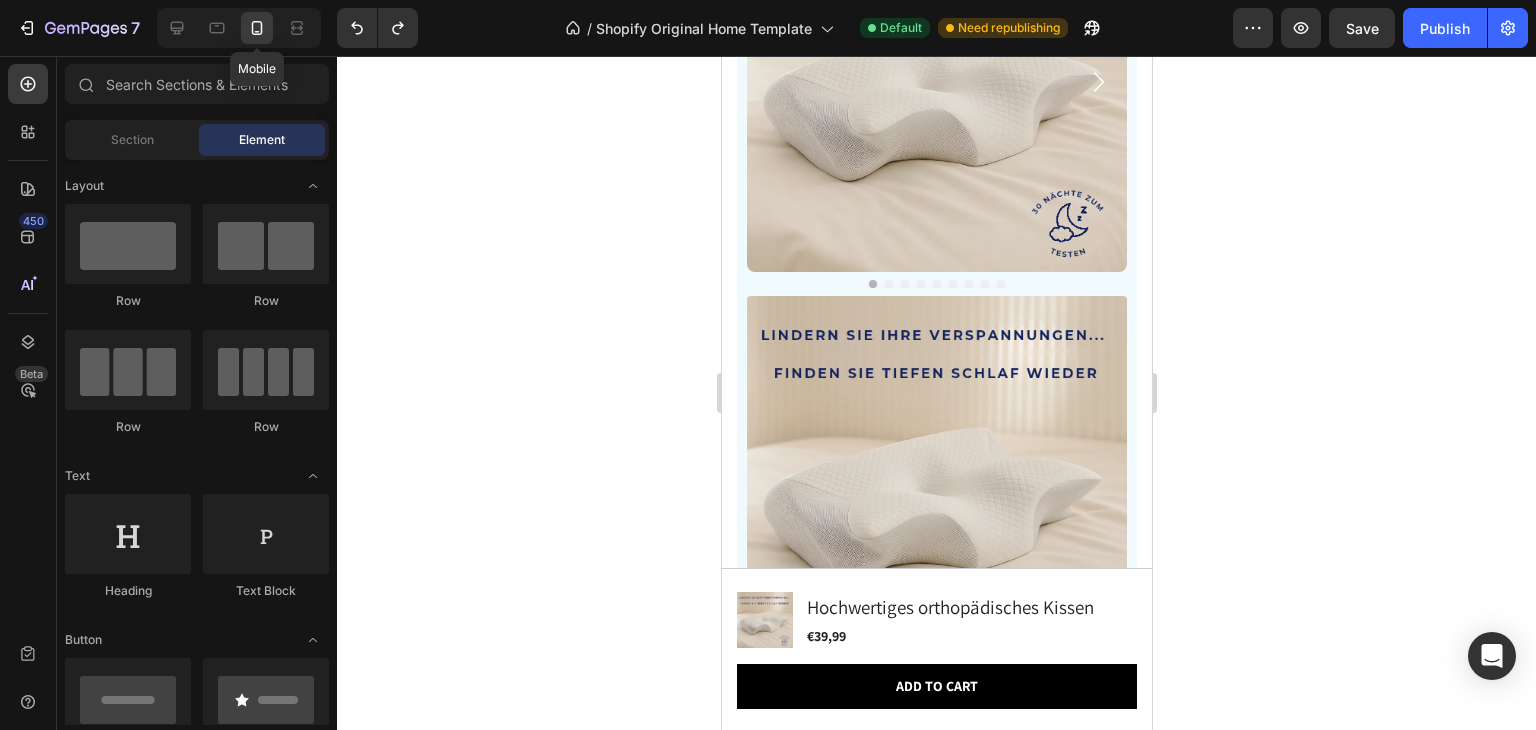 scroll, scrollTop: 1536, scrollLeft: 0, axis: vertical 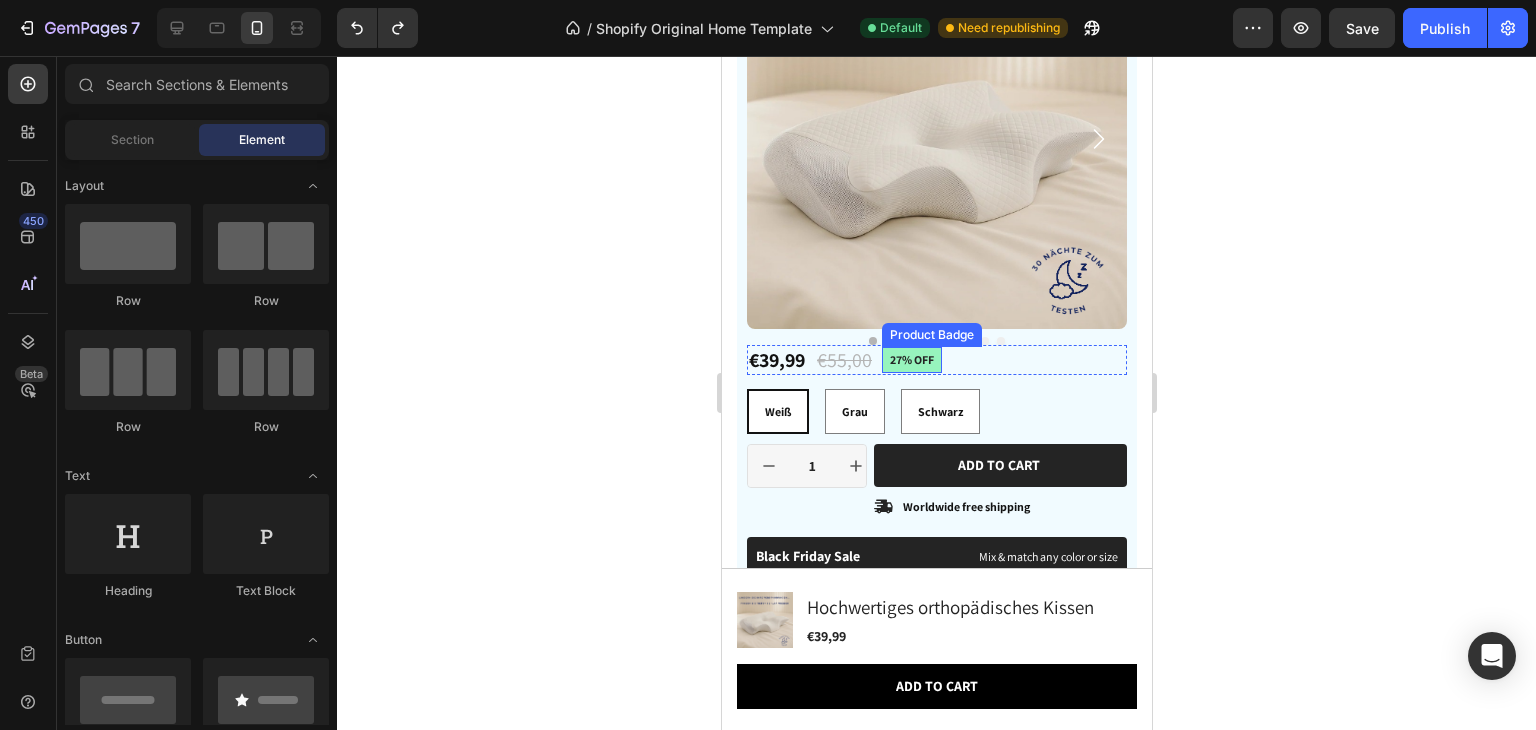 click on "27% off" at bounding box center [911, 360] 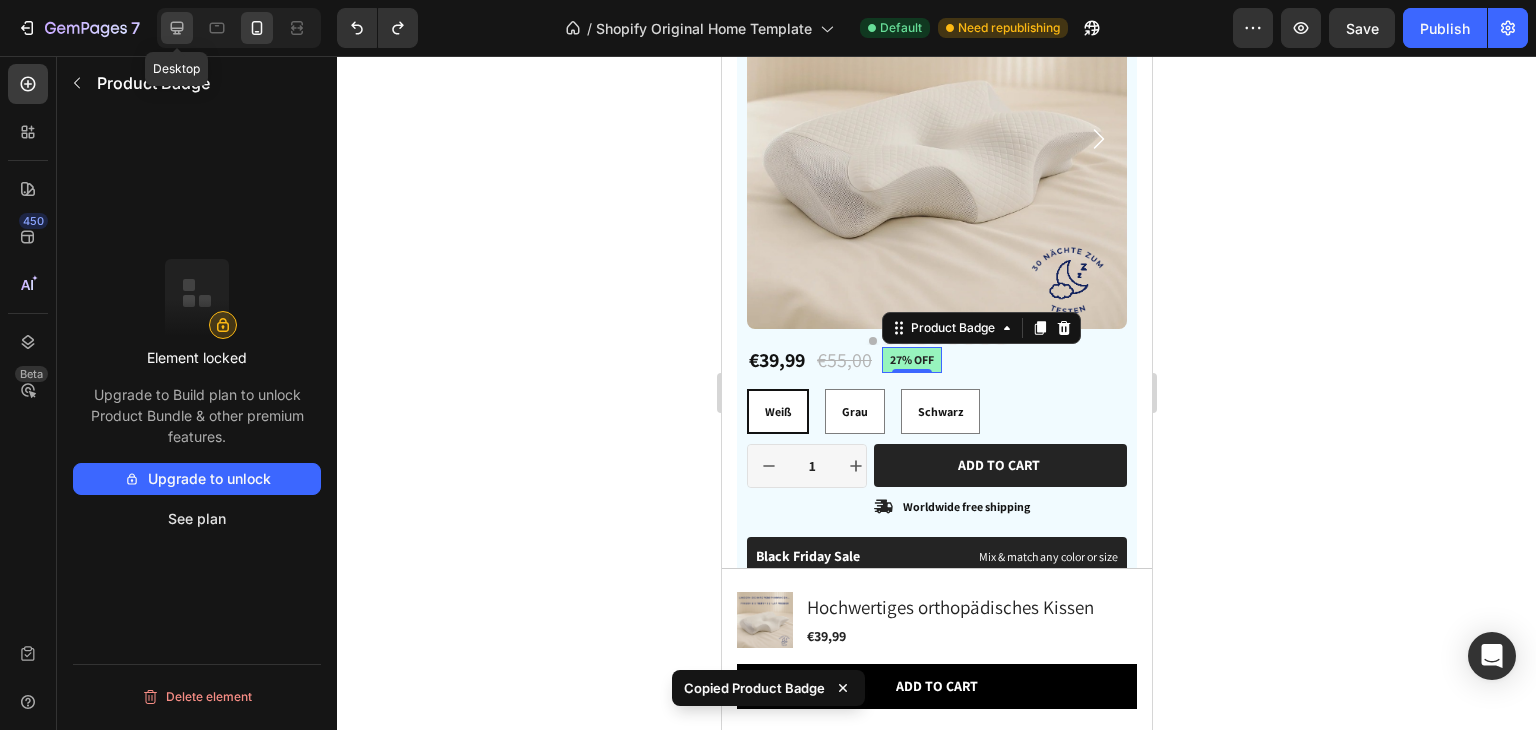 click 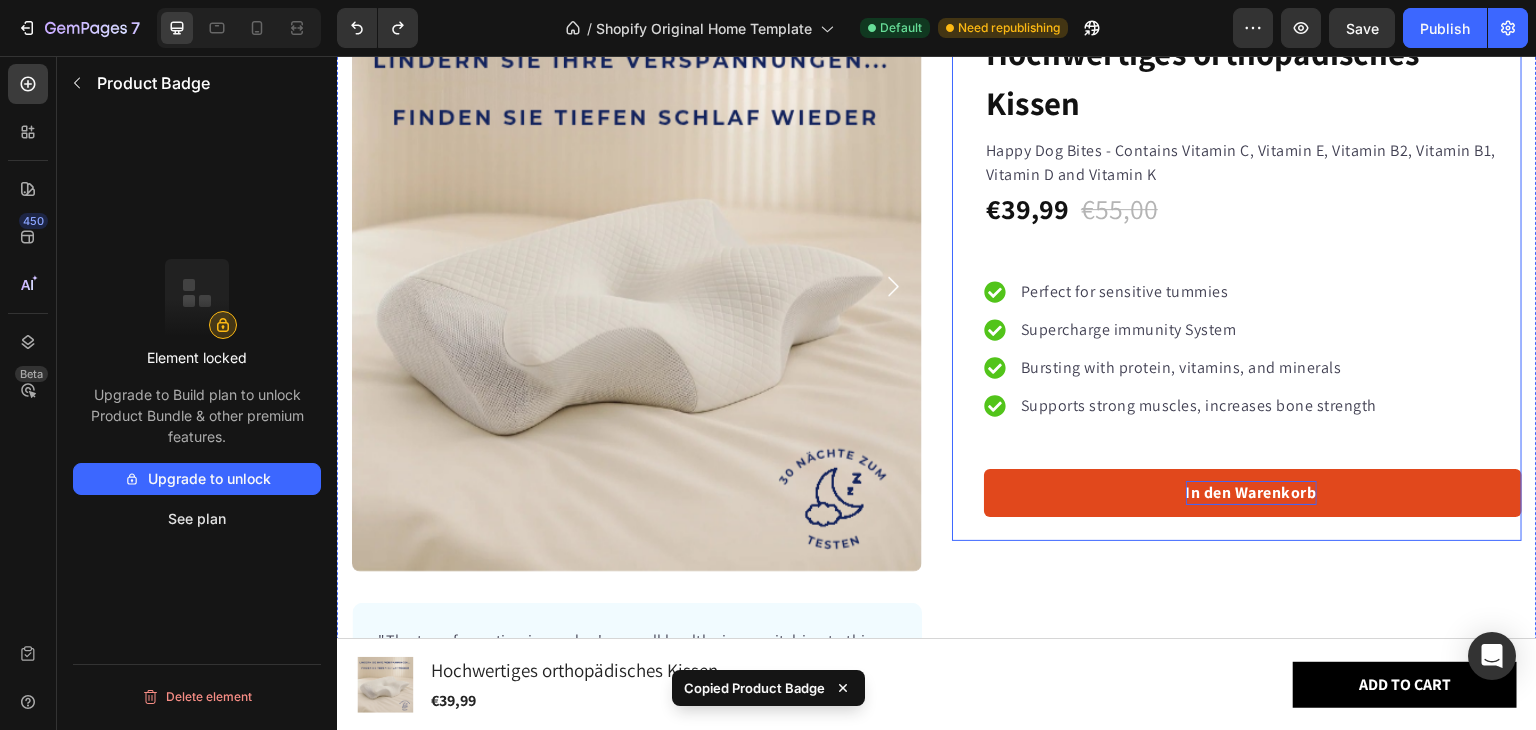 scroll, scrollTop: 1474, scrollLeft: 0, axis: vertical 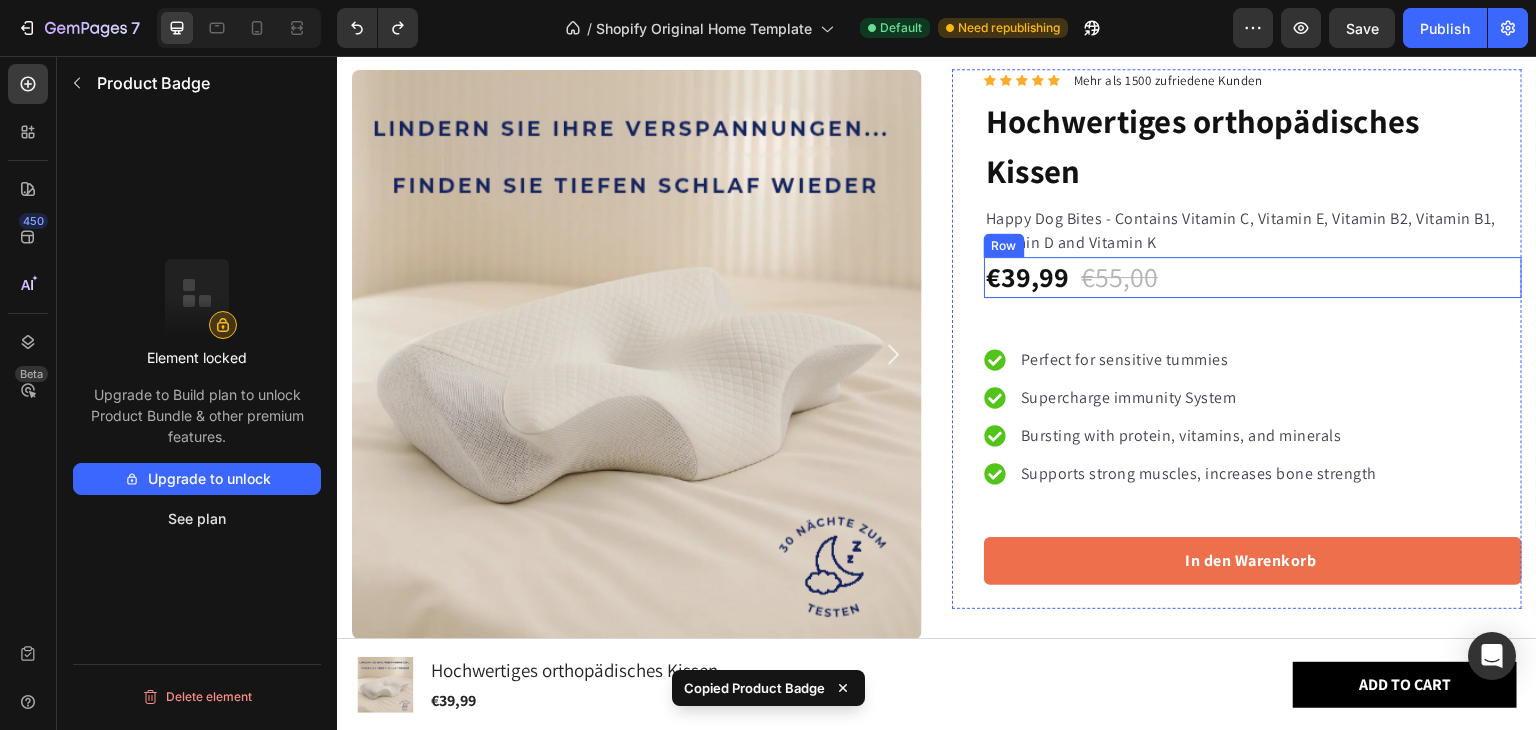 click on "€39,99 Product Price Product Price €55,00 Product Price Product Price 27% off Product Badge Row" at bounding box center [1253, 277] 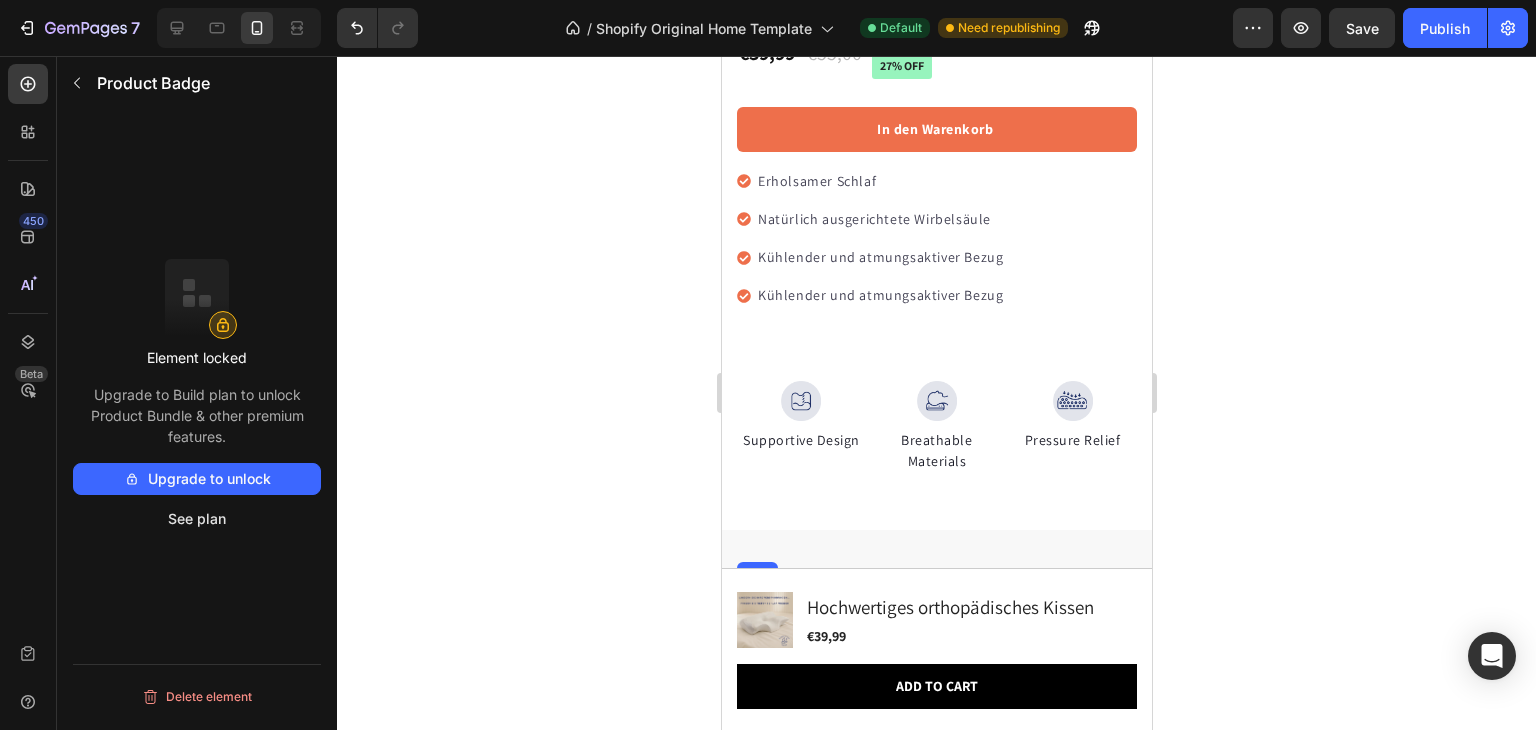 scroll, scrollTop: 2922, scrollLeft: 0, axis: vertical 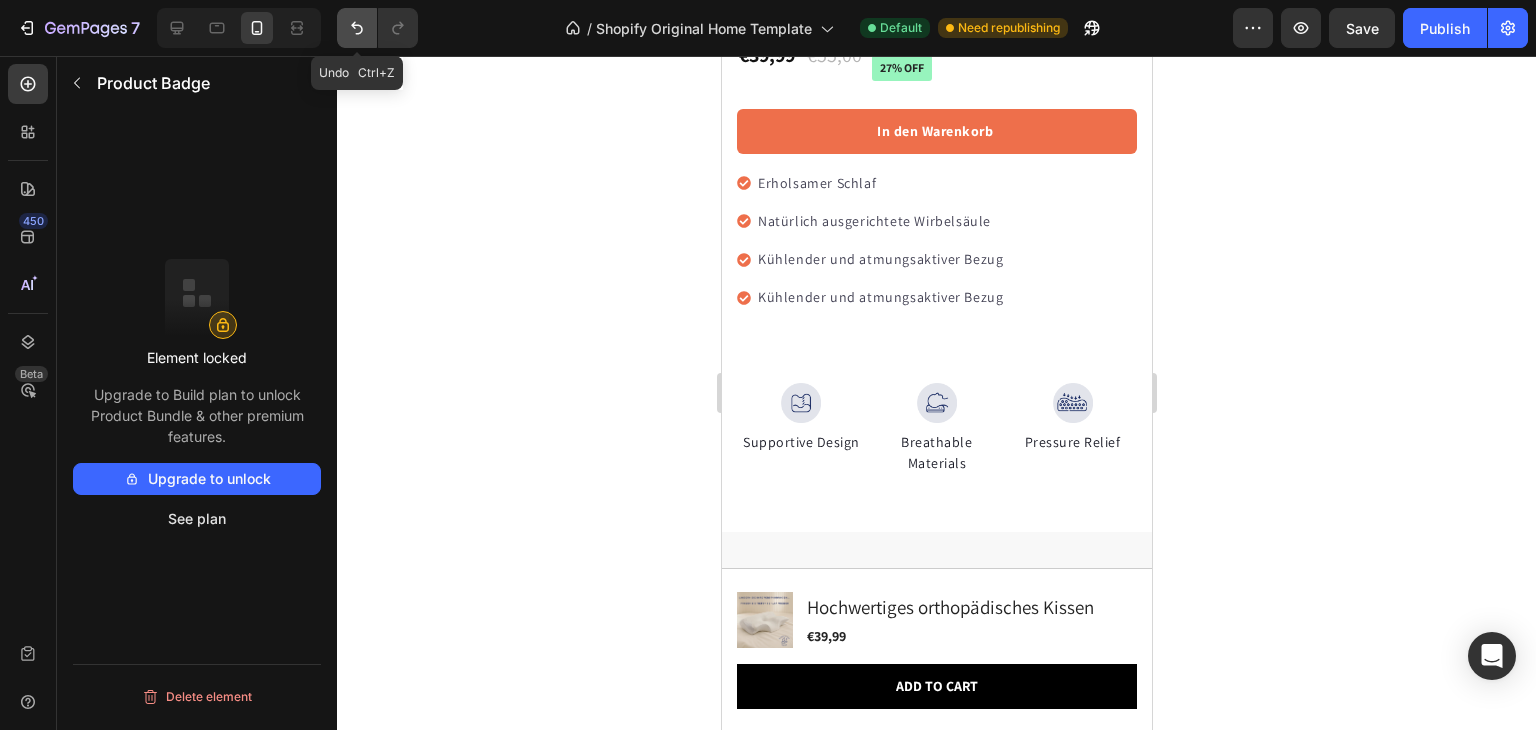 click 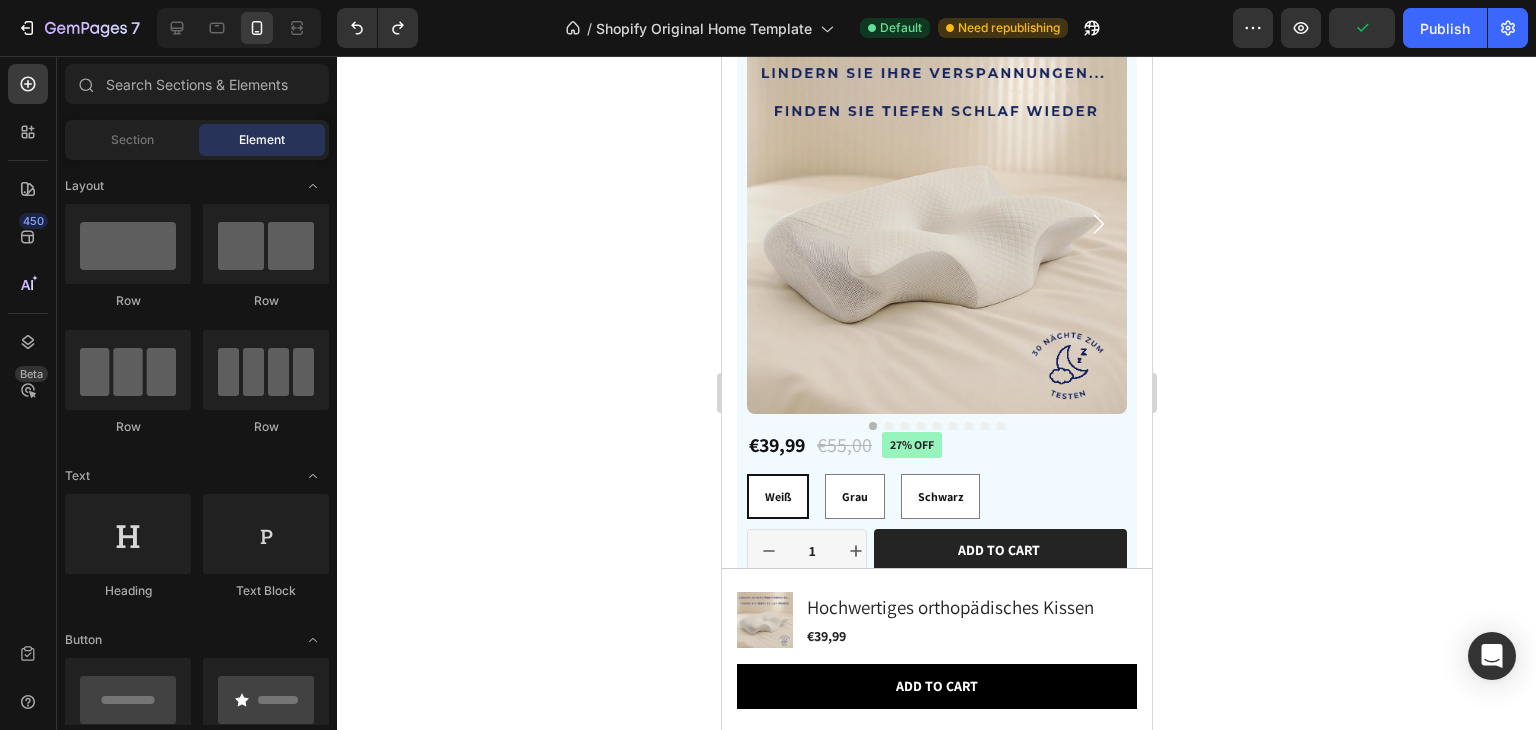 scroll, scrollTop: 1460, scrollLeft: 0, axis: vertical 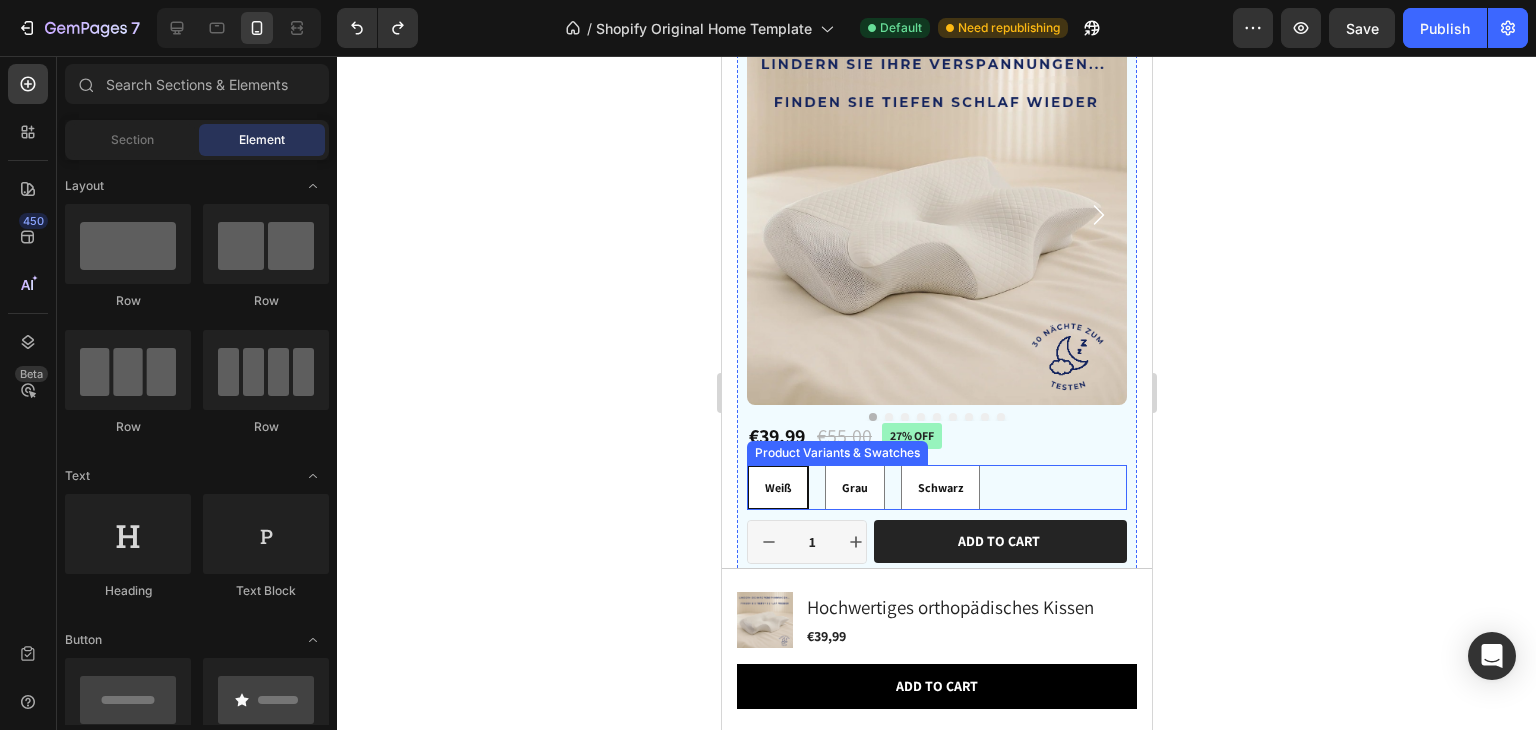 click on "Weiß Weiß     Weiß Grau Grau     Grau Schwarz Schwarz     Schwarz" at bounding box center [936, 487] 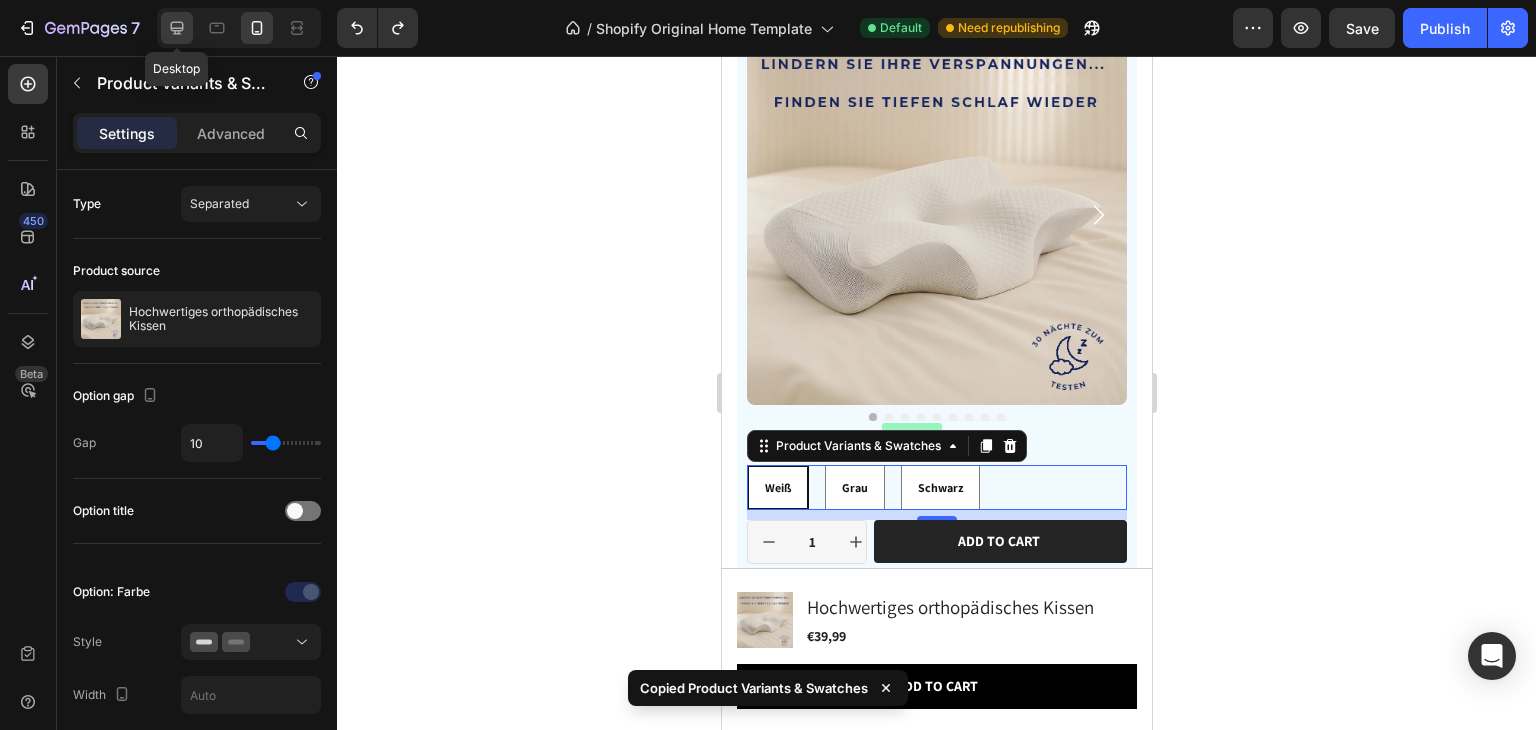 click 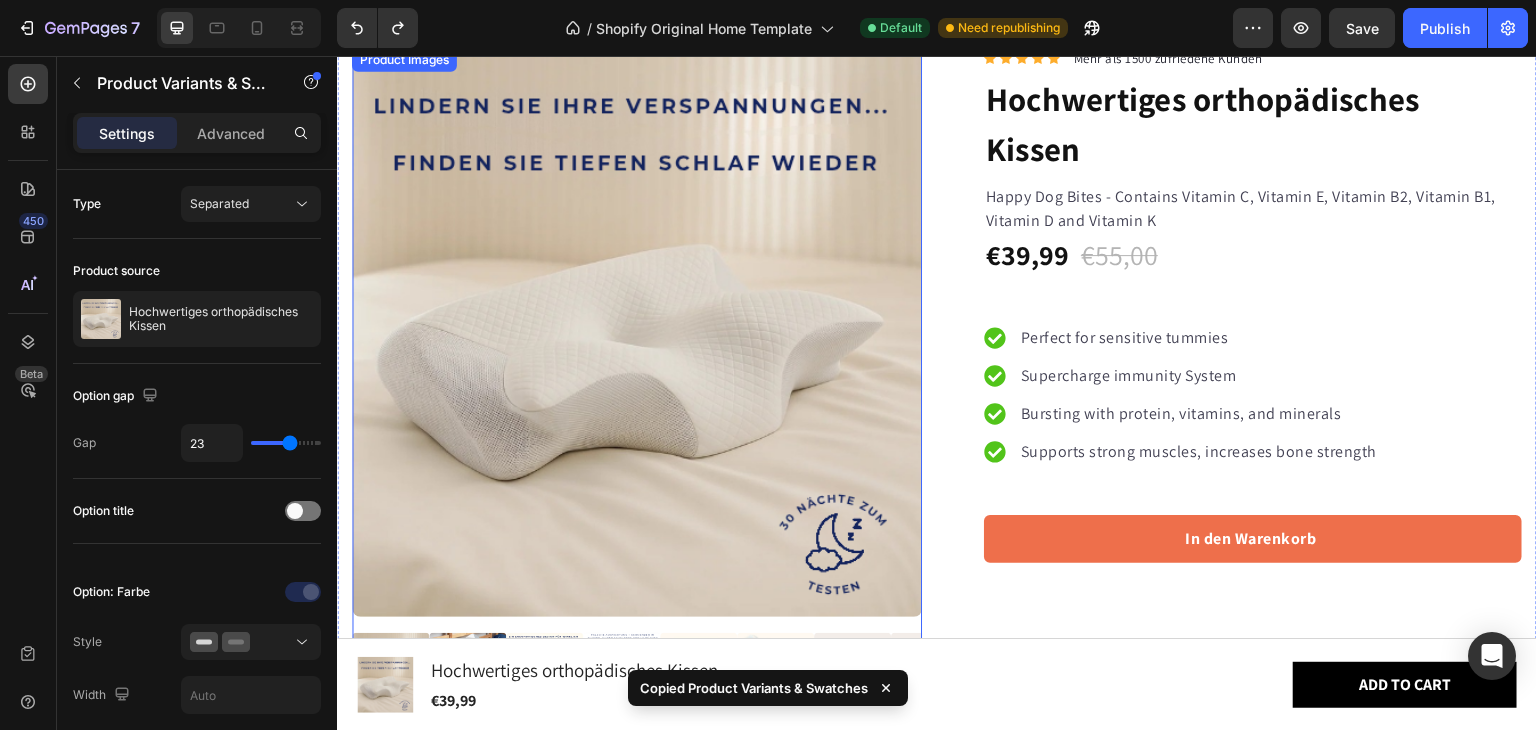 scroll, scrollTop: 1426, scrollLeft: 0, axis: vertical 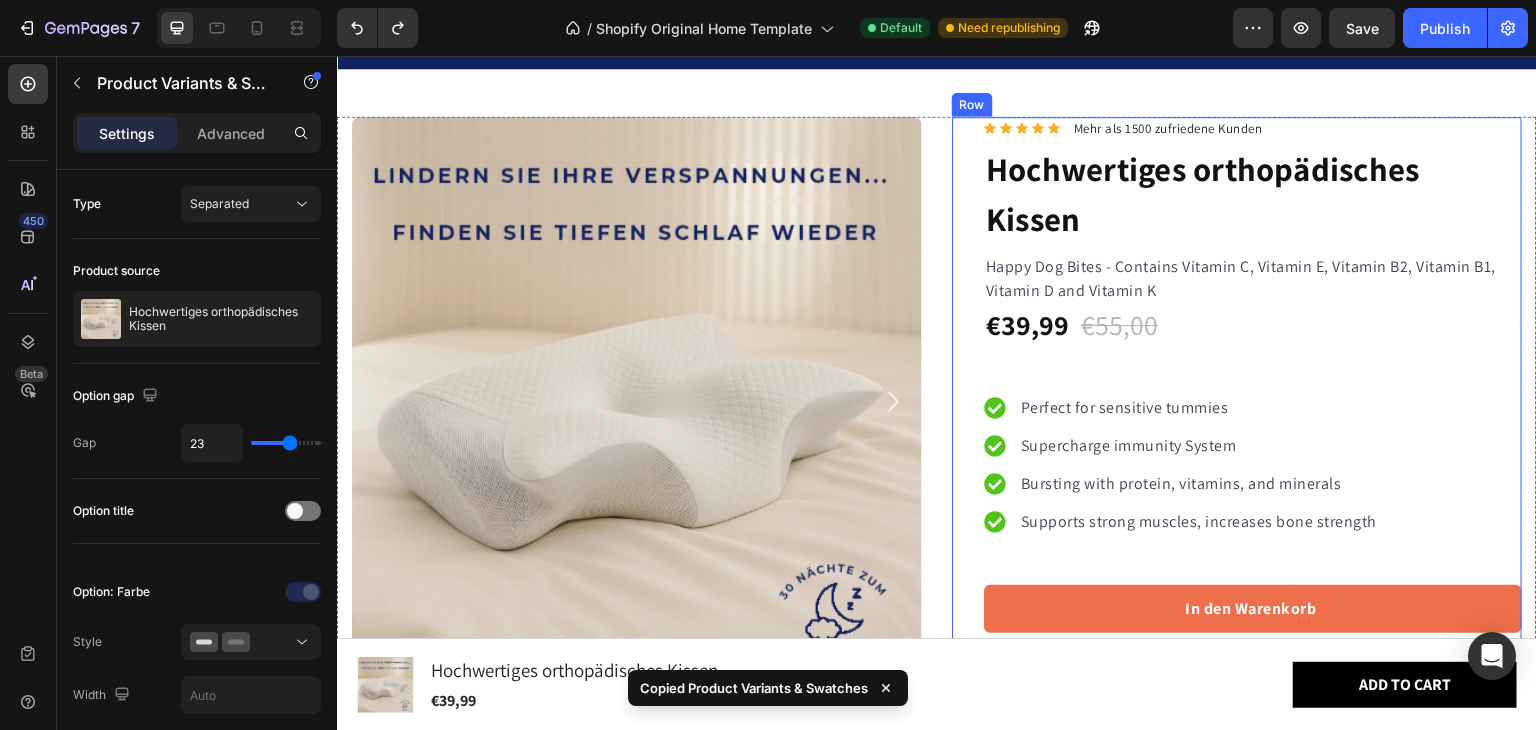 click on "Icon Icon Icon Icon Icon Icon List Hoz Mehr als 1500 zufriedene Kunden Text block Row Hochwertiges orthopädisches Kissen Product Title Happy Dog Bites - Contains Vitamin C, Vitamin E, Vitamin B2, Vitamin B1, Vitamin D and Vitamin K Text block €39,99 Product Price Product Price €55,00 Product Price Product Price 27% off Product Badge Row Perfect for sensitive tummies Supercharge immunity System Bursting with protein, vitamins, and minerals Supports strong muscles, increases bone strength Item list In den Warenkorb Product Cart Button Erholsamer Schlaf Natürlich ausgerichtete Wirbelsäule Kühlender und atmungsaktiver Bezug Kühlender und atmungsaktiver Bezug Item list" at bounding box center [1253, 387] 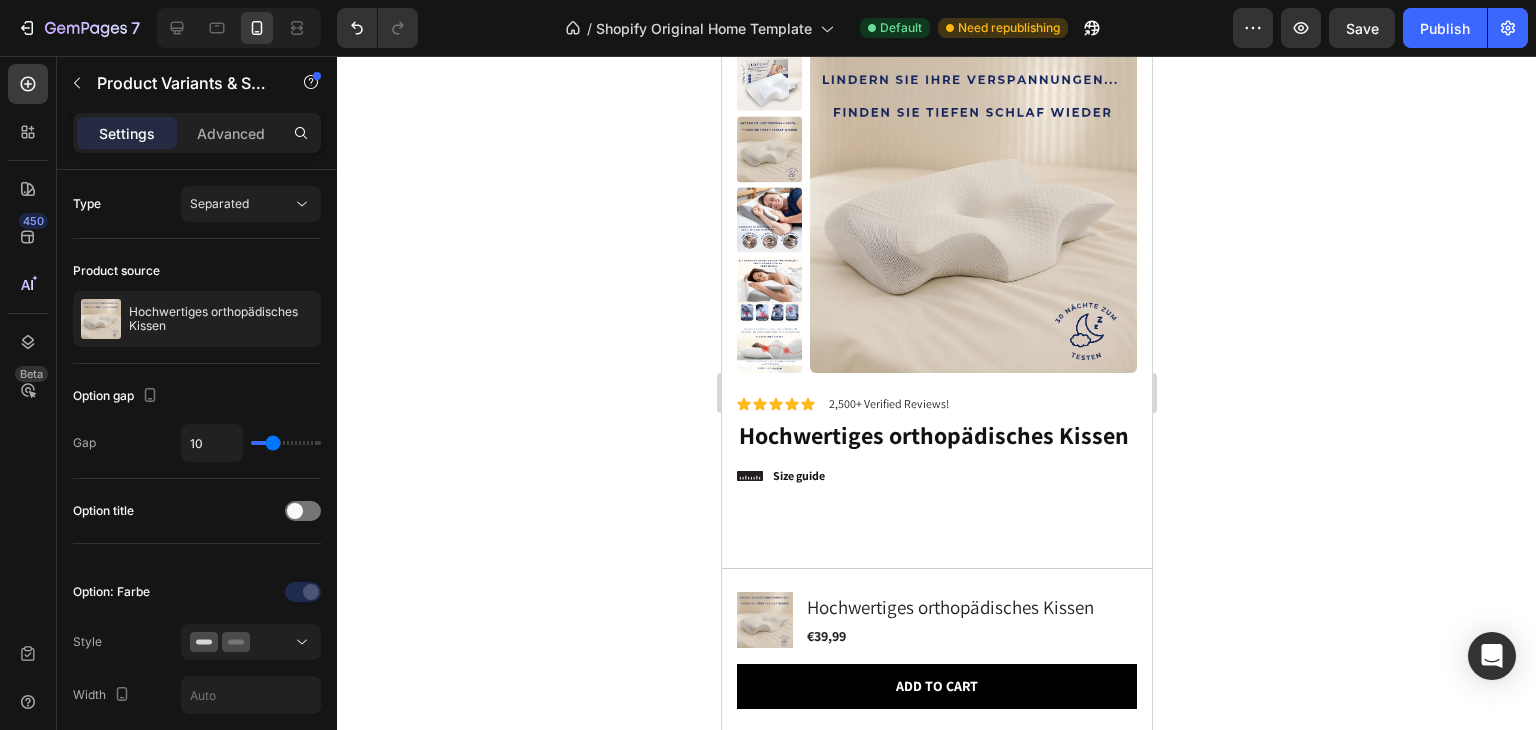 scroll, scrollTop: 9373, scrollLeft: 0, axis: vertical 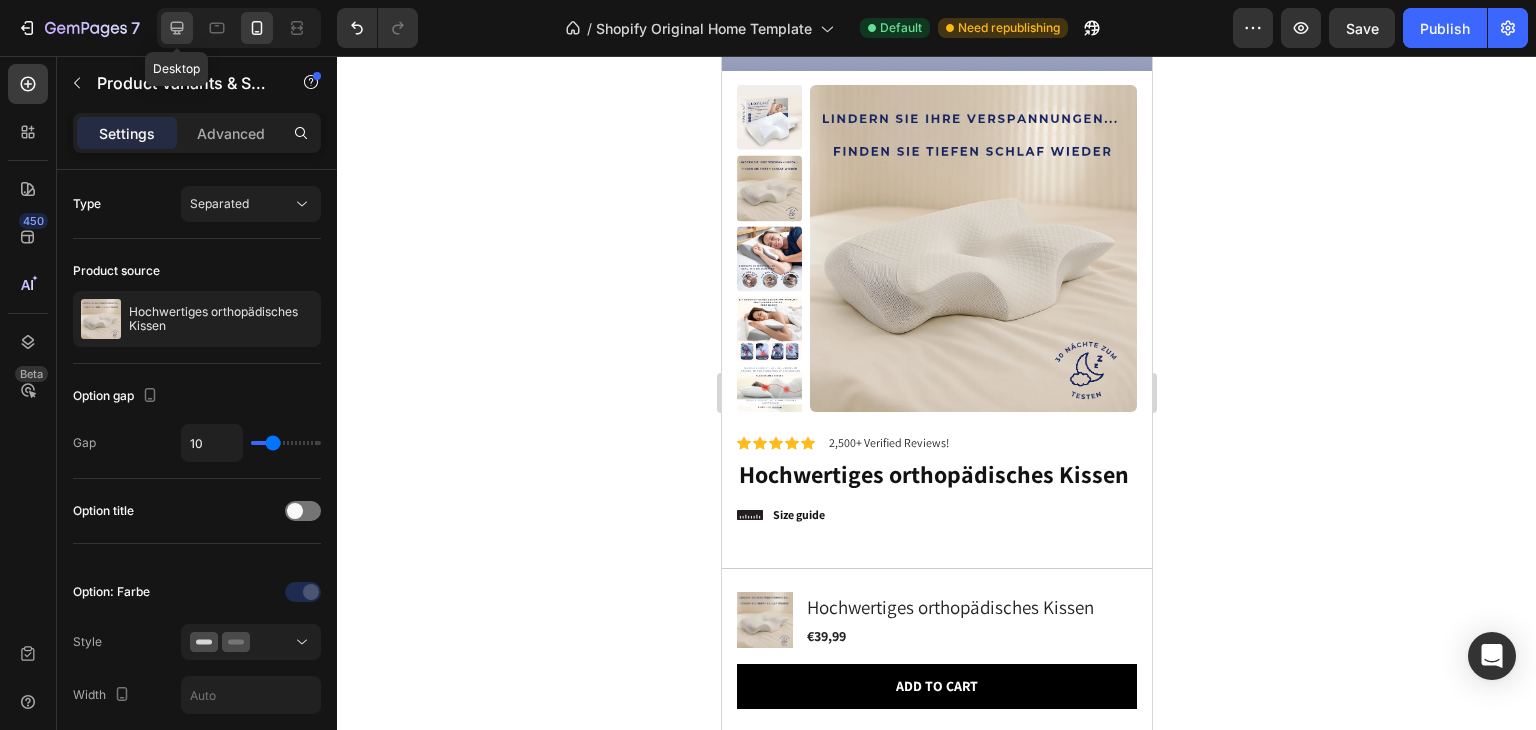 click 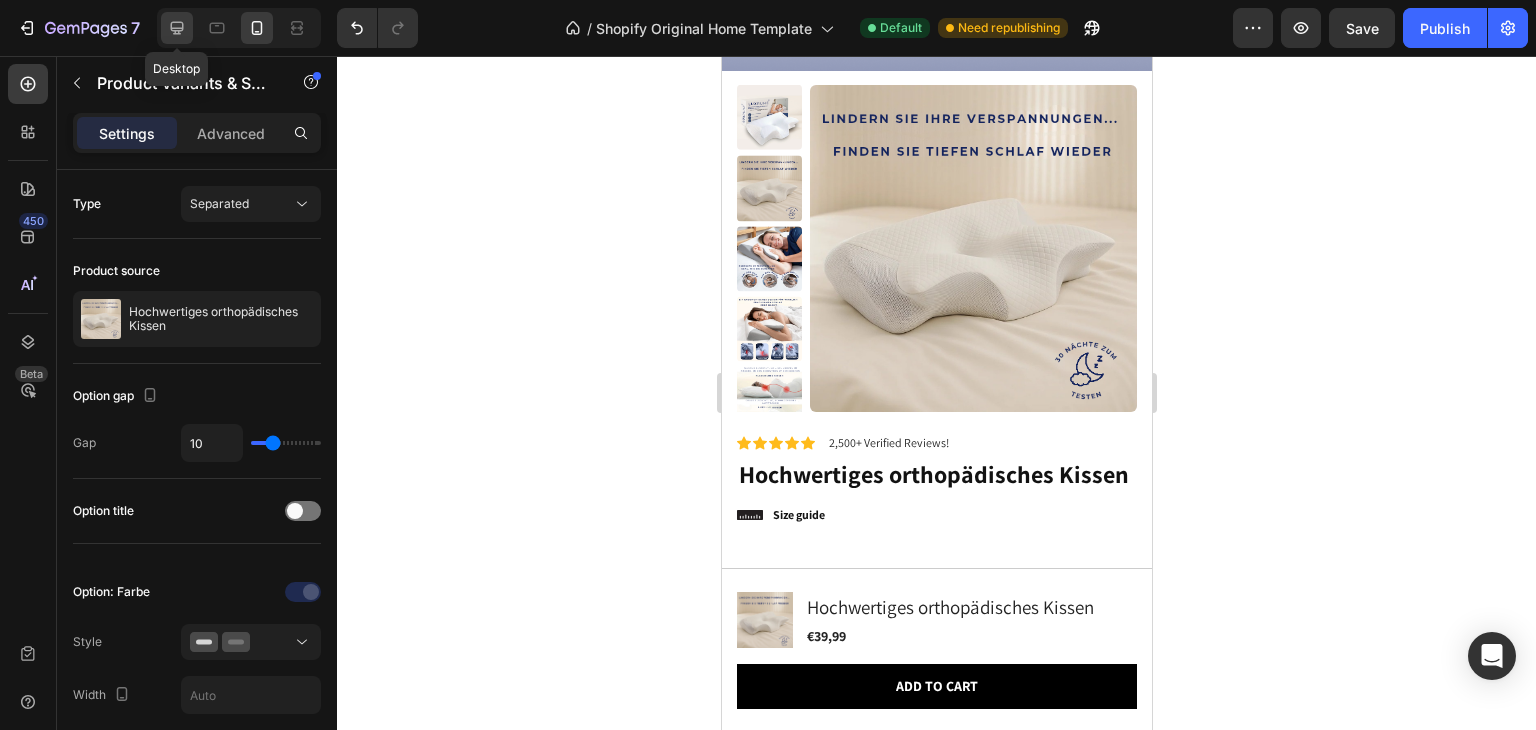 type on "23" 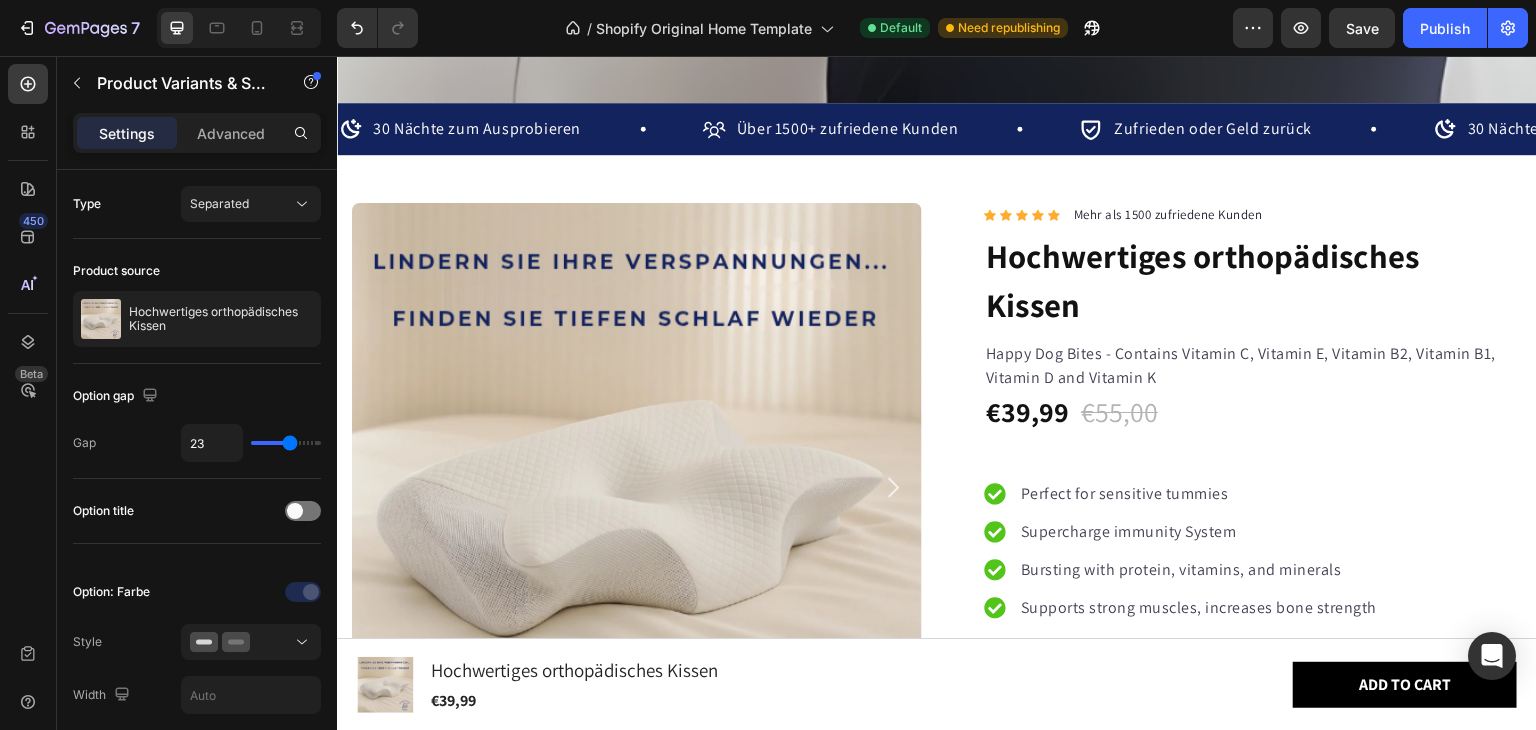 scroll, scrollTop: 1374, scrollLeft: 0, axis: vertical 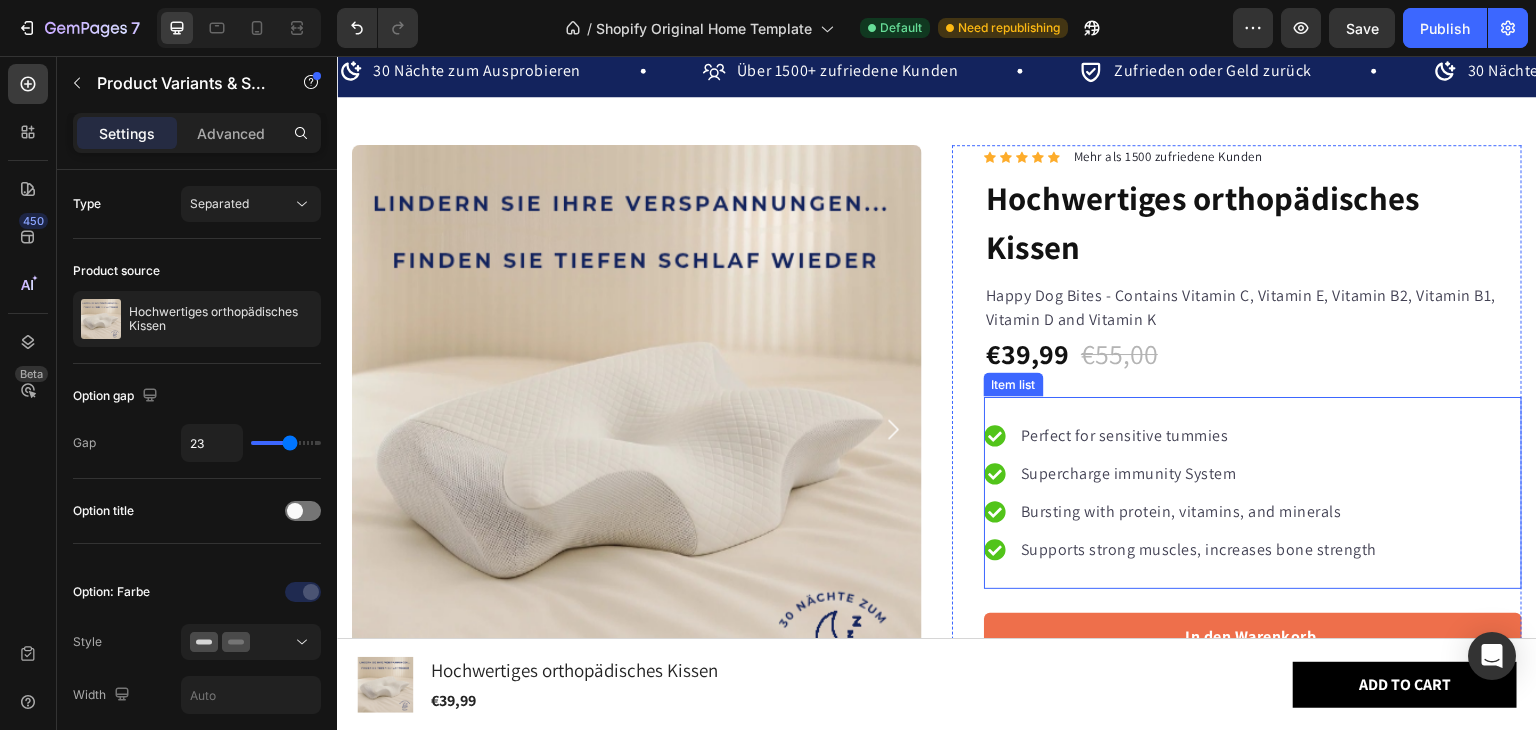 click on "Perfect for sensitive tummies Supercharge immunity System Bursting with protein, vitamins, and minerals Supports strong muscles, increases bone strength" at bounding box center (1253, 493) 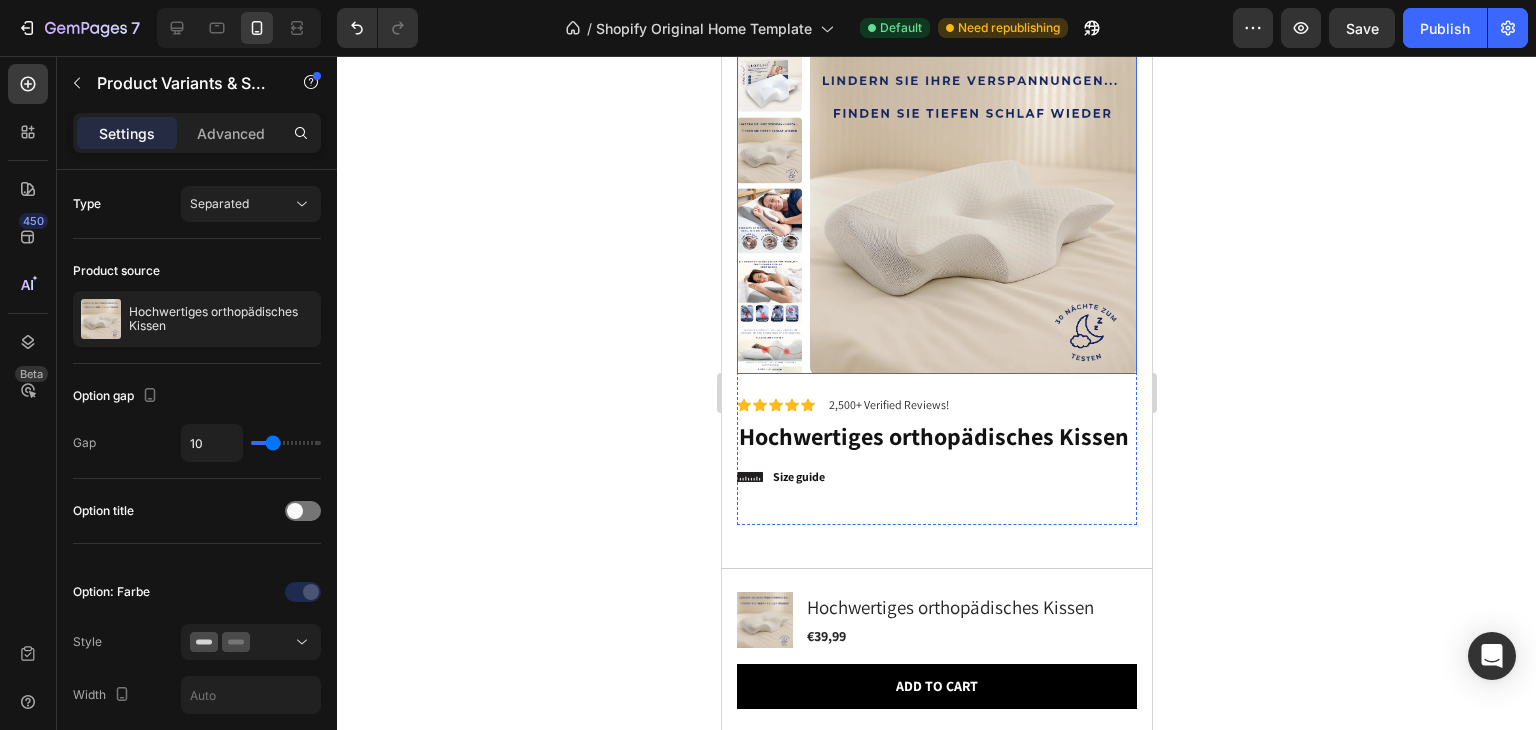 scroll, scrollTop: 9444, scrollLeft: 0, axis: vertical 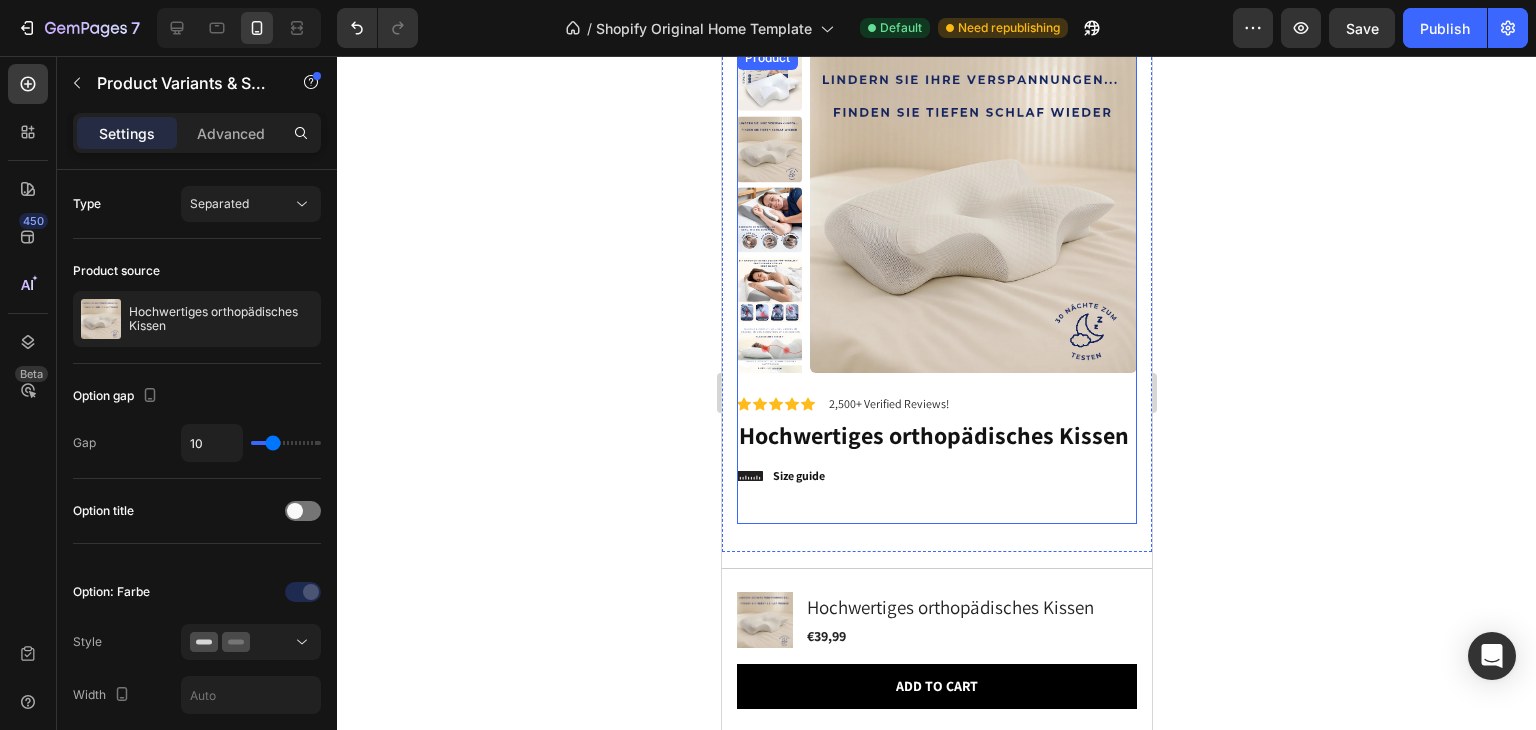 click on "Product Images
Material
Shipping
Care instruction Accordion" at bounding box center [936, 220] 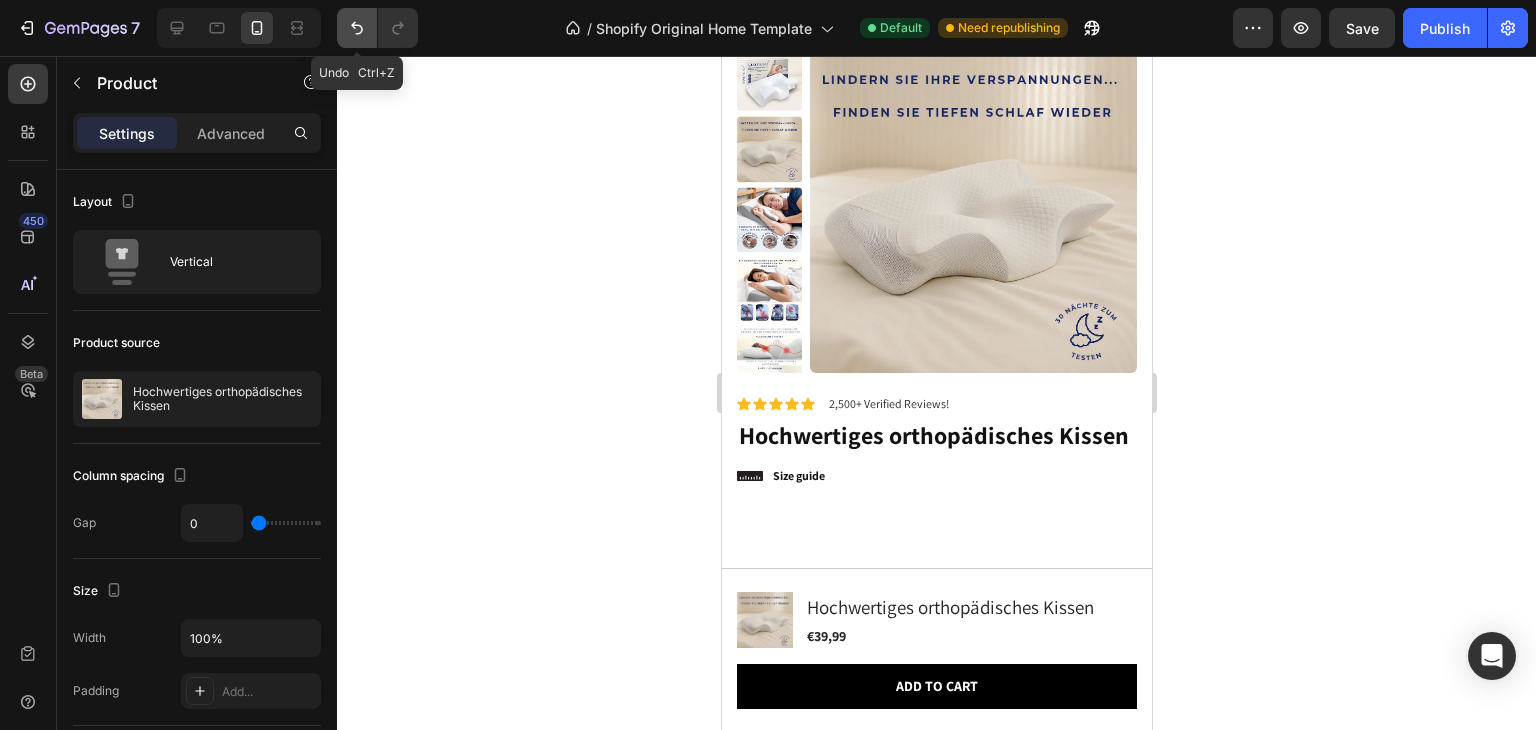 click 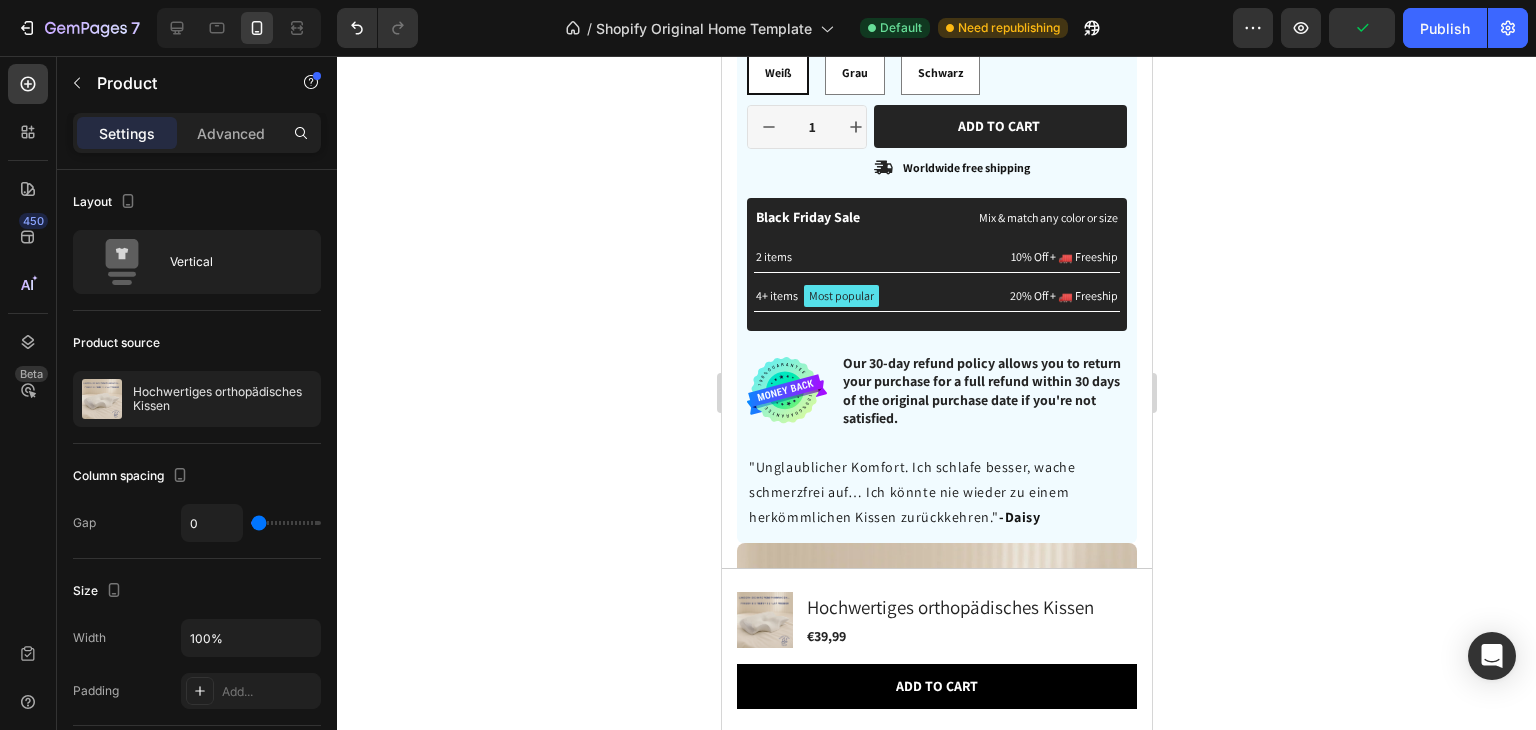 scroll, scrollTop: 1872, scrollLeft: 0, axis: vertical 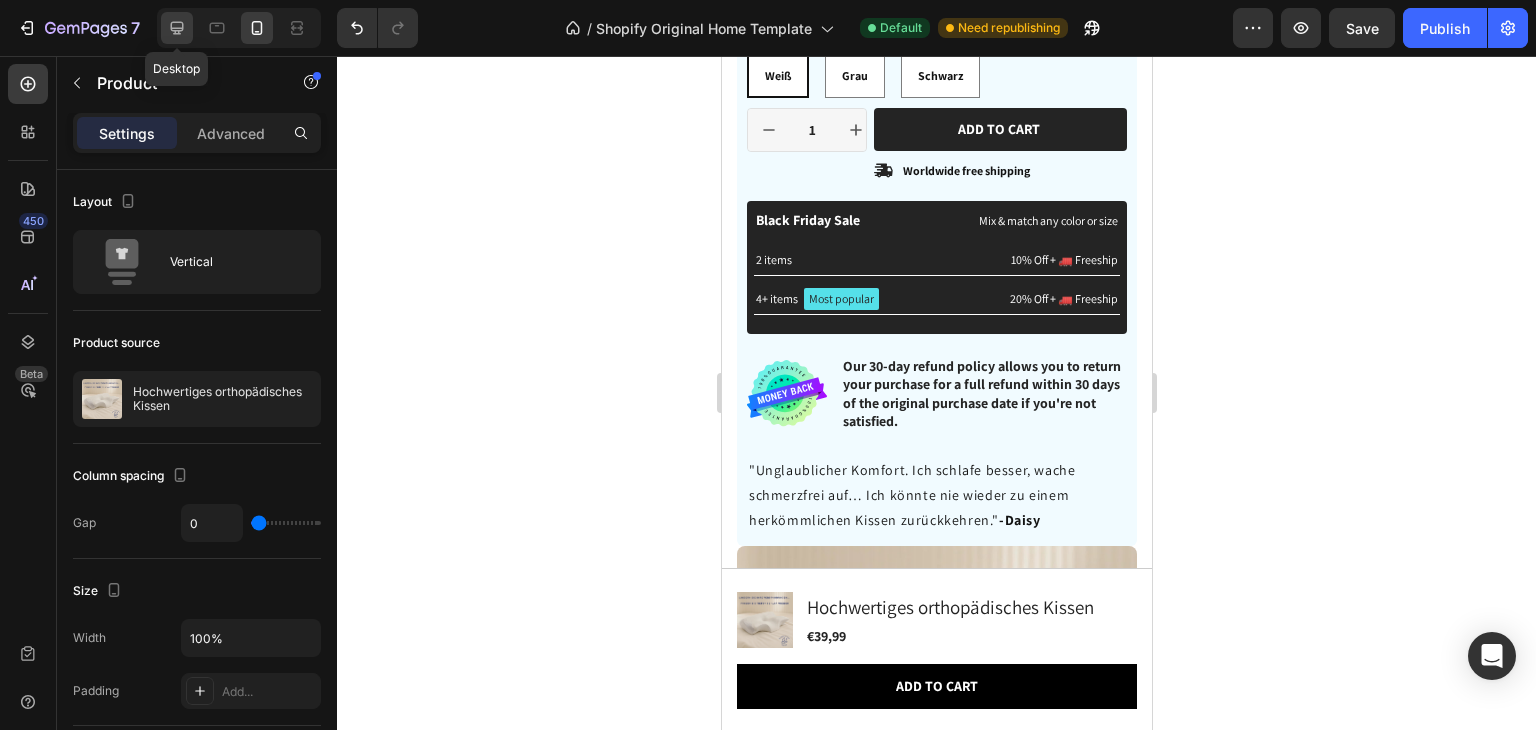 click 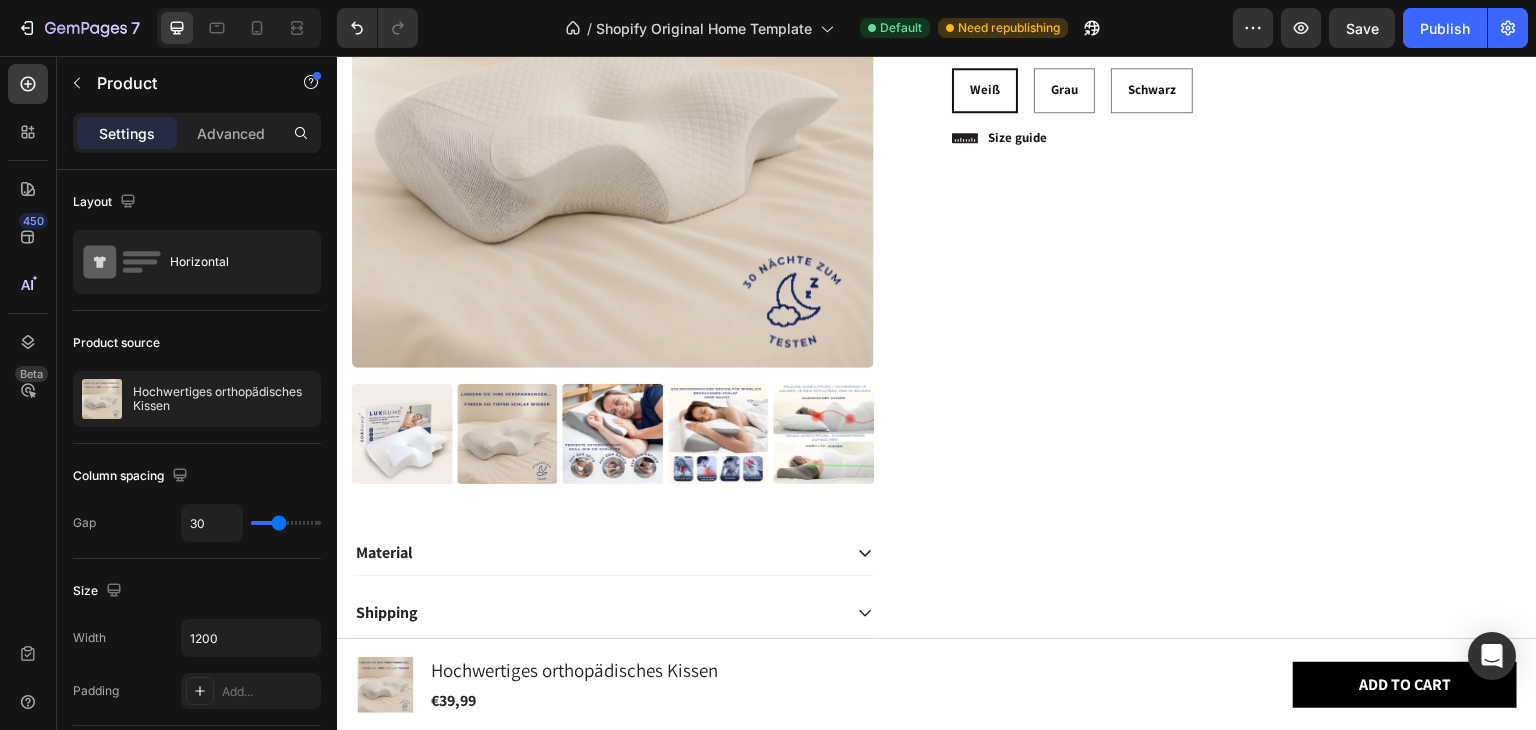 scroll, scrollTop: 8157, scrollLeft: 0, axis: vertical 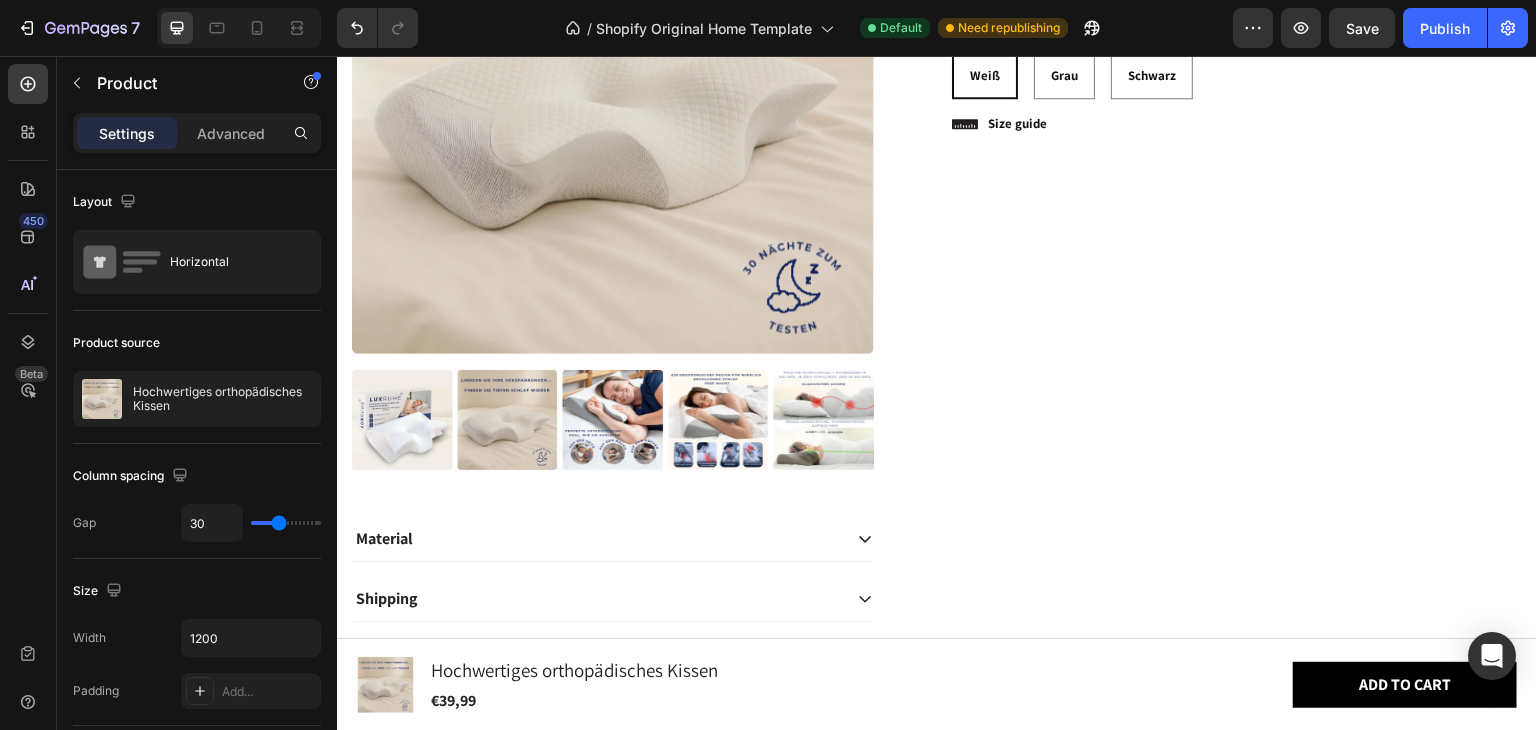 click on "Icon Icon Icon Icon Icon Icon List 2,500+ Verified Reviews! Text Block Row 27% off Product Badge Hochwertiges orthopädisches Kissen Product Title Icon Icon Icon Icon Icon Icon List 2,500+ Verified Reviews! Text Block Row Farbe: Weiß Weiß Weiß     Weiß Grau Grau     Grau Schwarz Schwarz     Schwarz Product Variants & Swatches
Icon Size guide Text Block Row Row" at bounding box center [1237, 265] 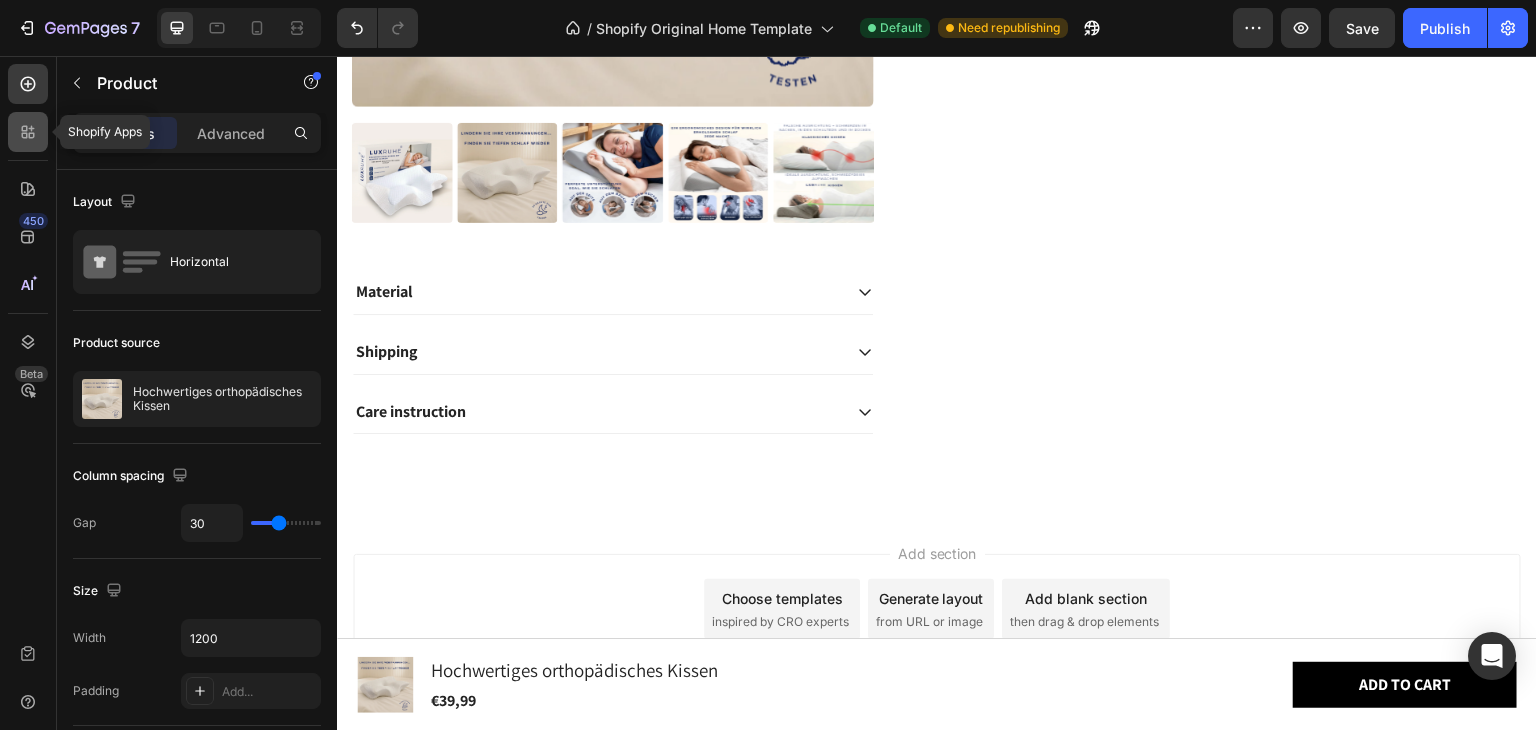click 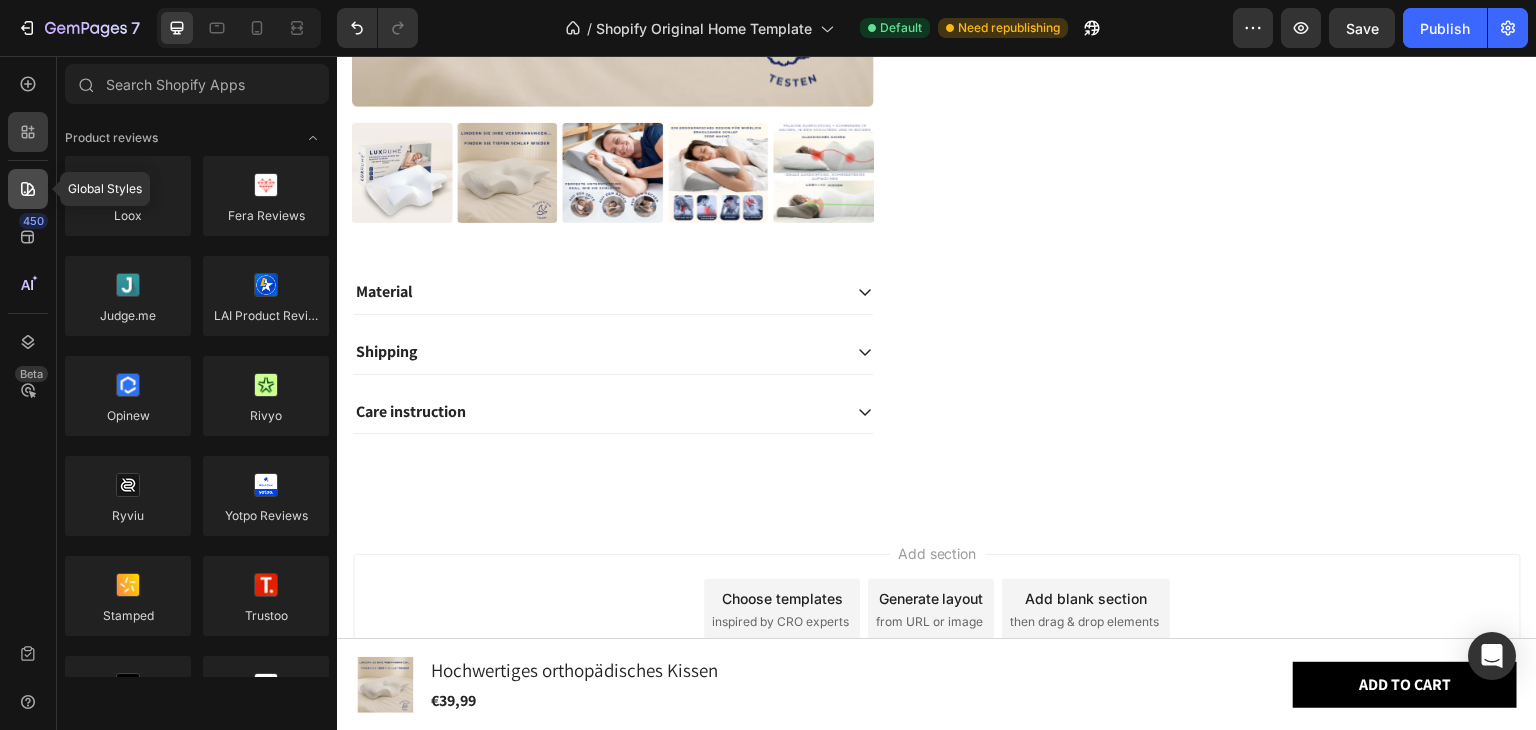 click 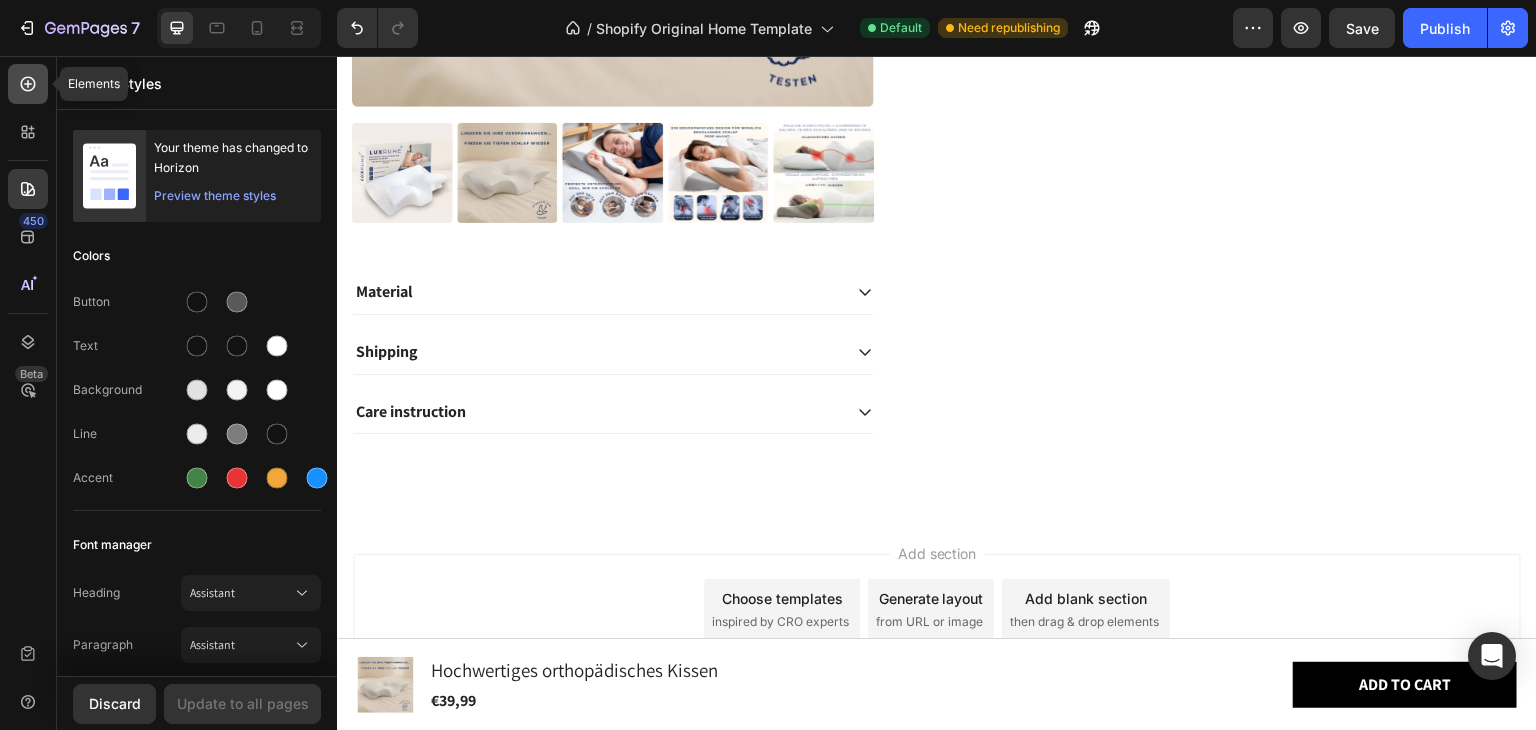 click 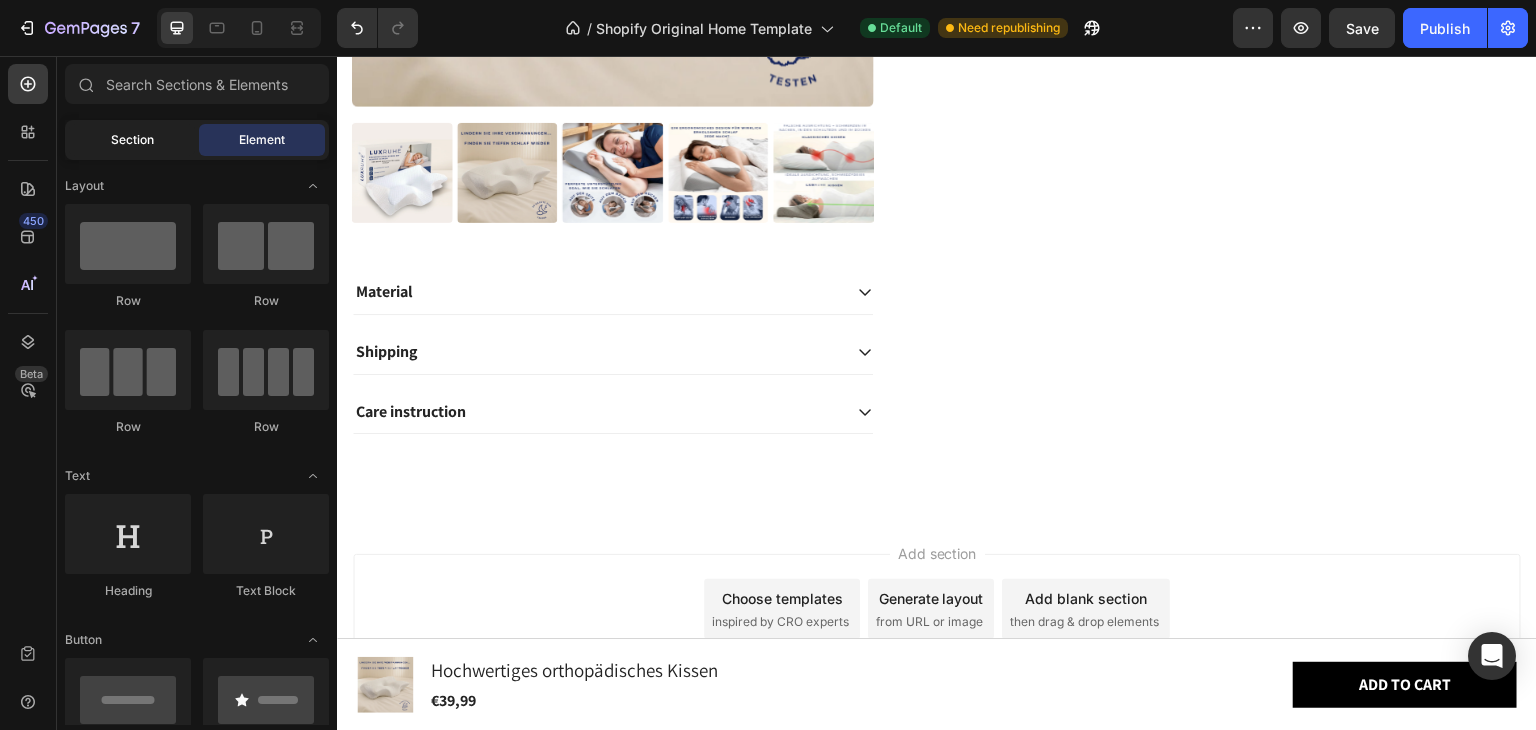 click on "Section" at bounding box center (132, 140) 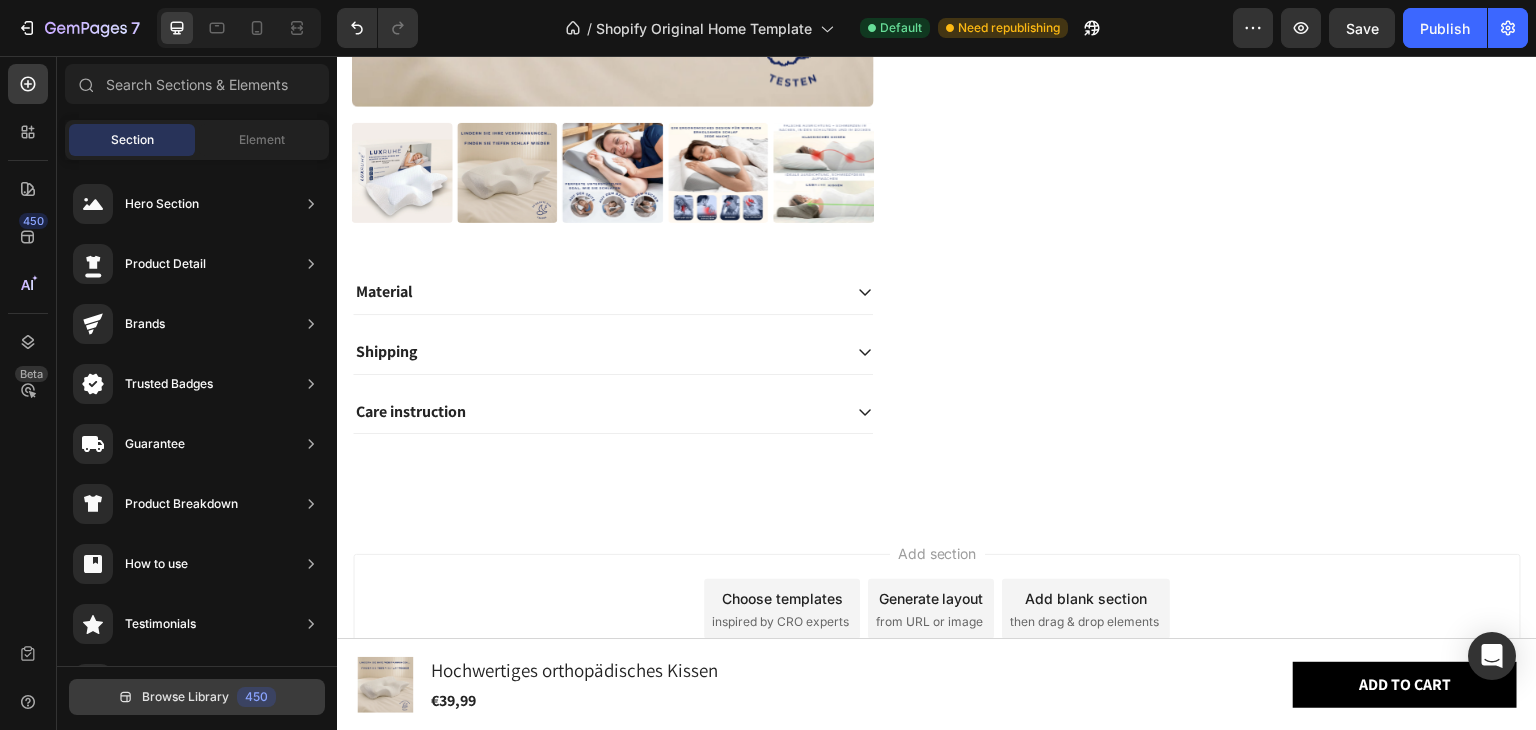 click on "Browse Library 450" at bounding box center (197, 697) 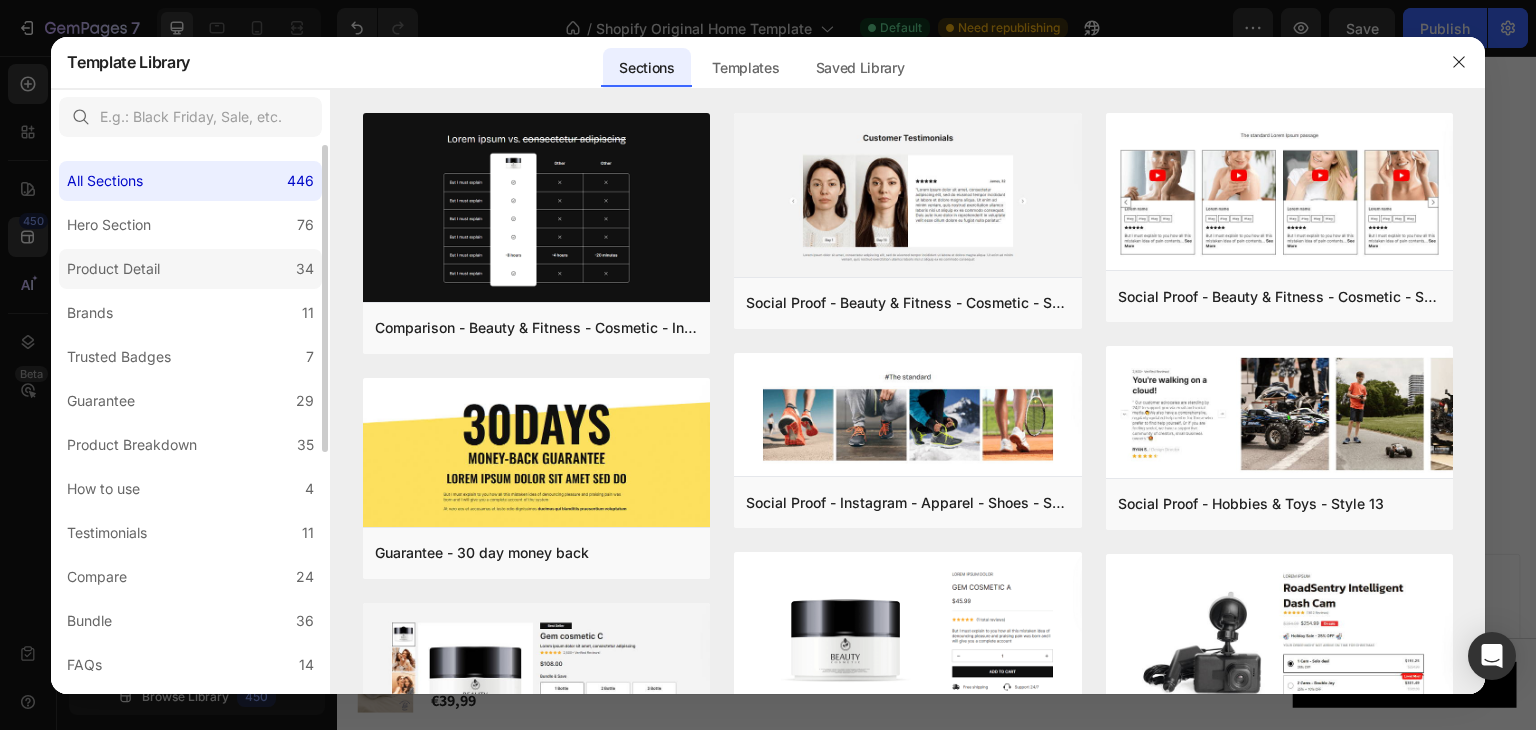 click on "Product Detail" at bounding box center [113, 269] 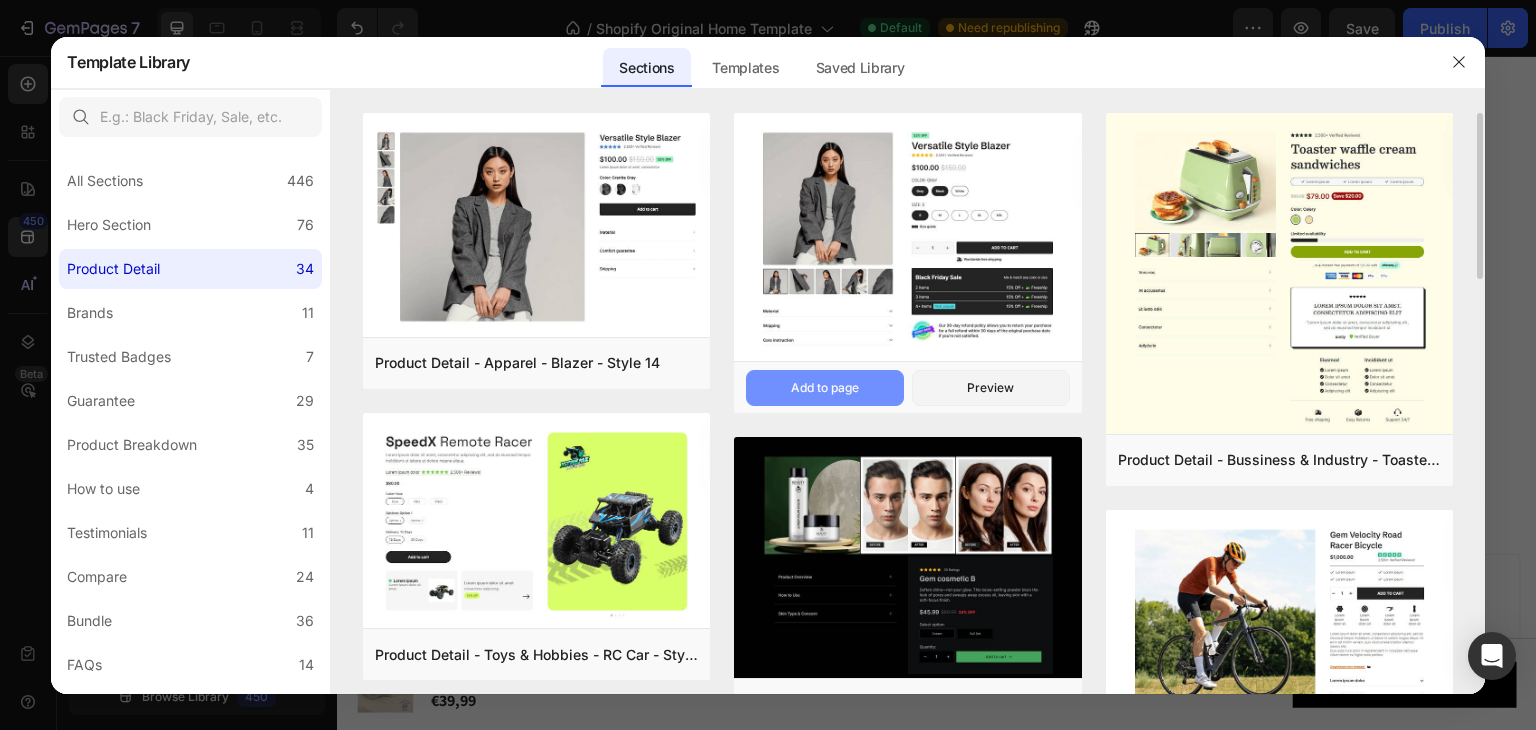 click on "Add to page" at bounding box center [825, 388] 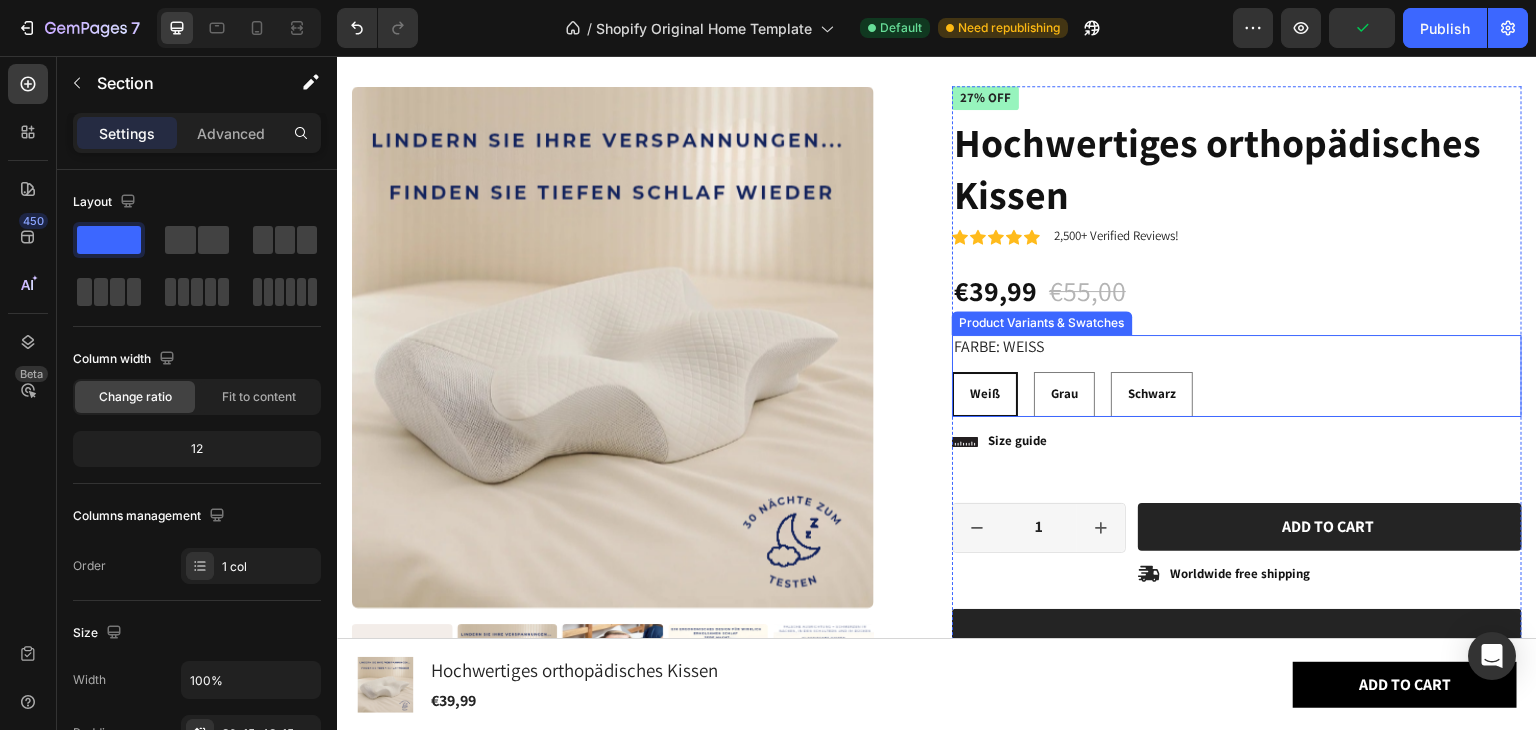 scroll, scrollTop: 8906, scrollLeft: 0, axis: vertical 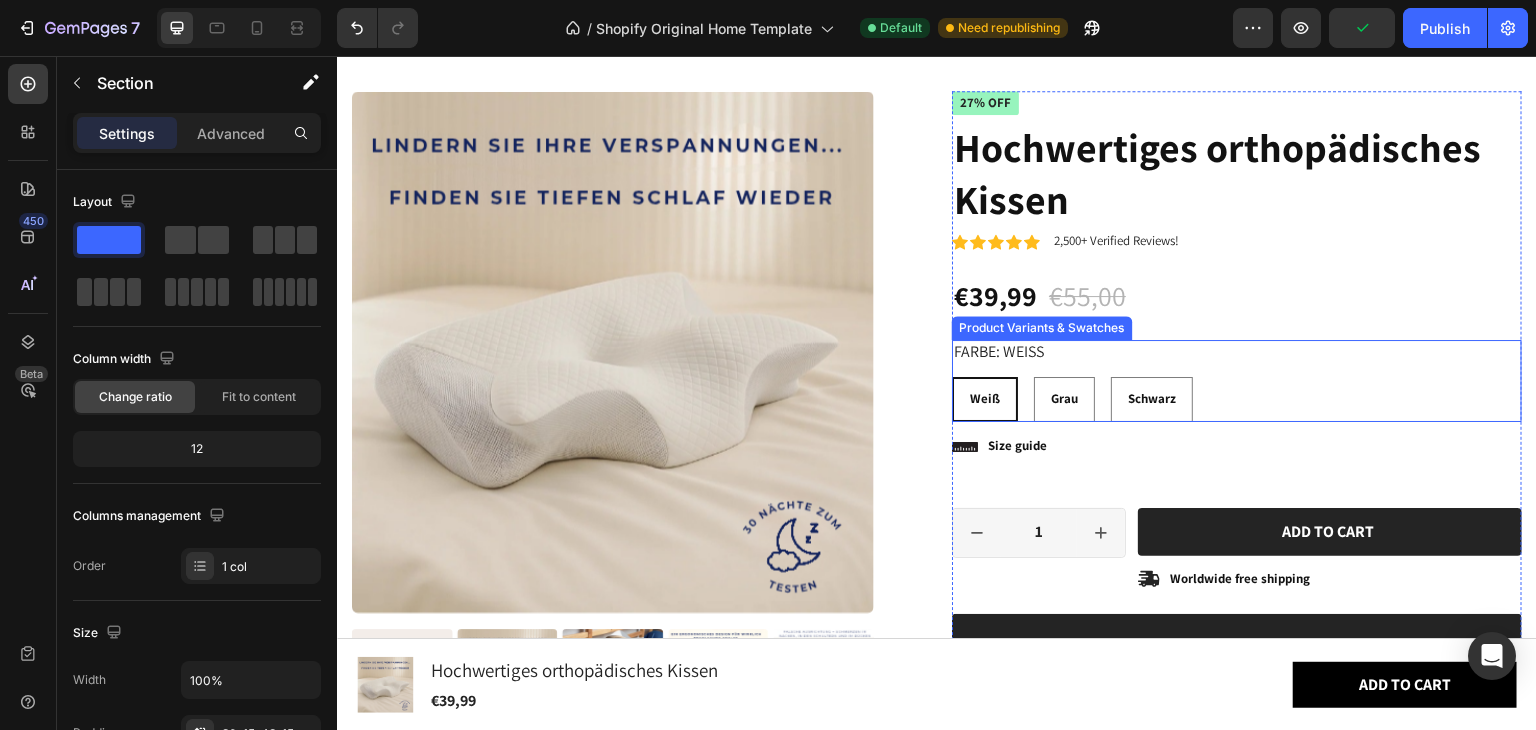 click on "Weiß Weiß     Weiß Grau Grau     Grau Schwarz Schwarz     Schwarz" at bounding box center (1237, 399) 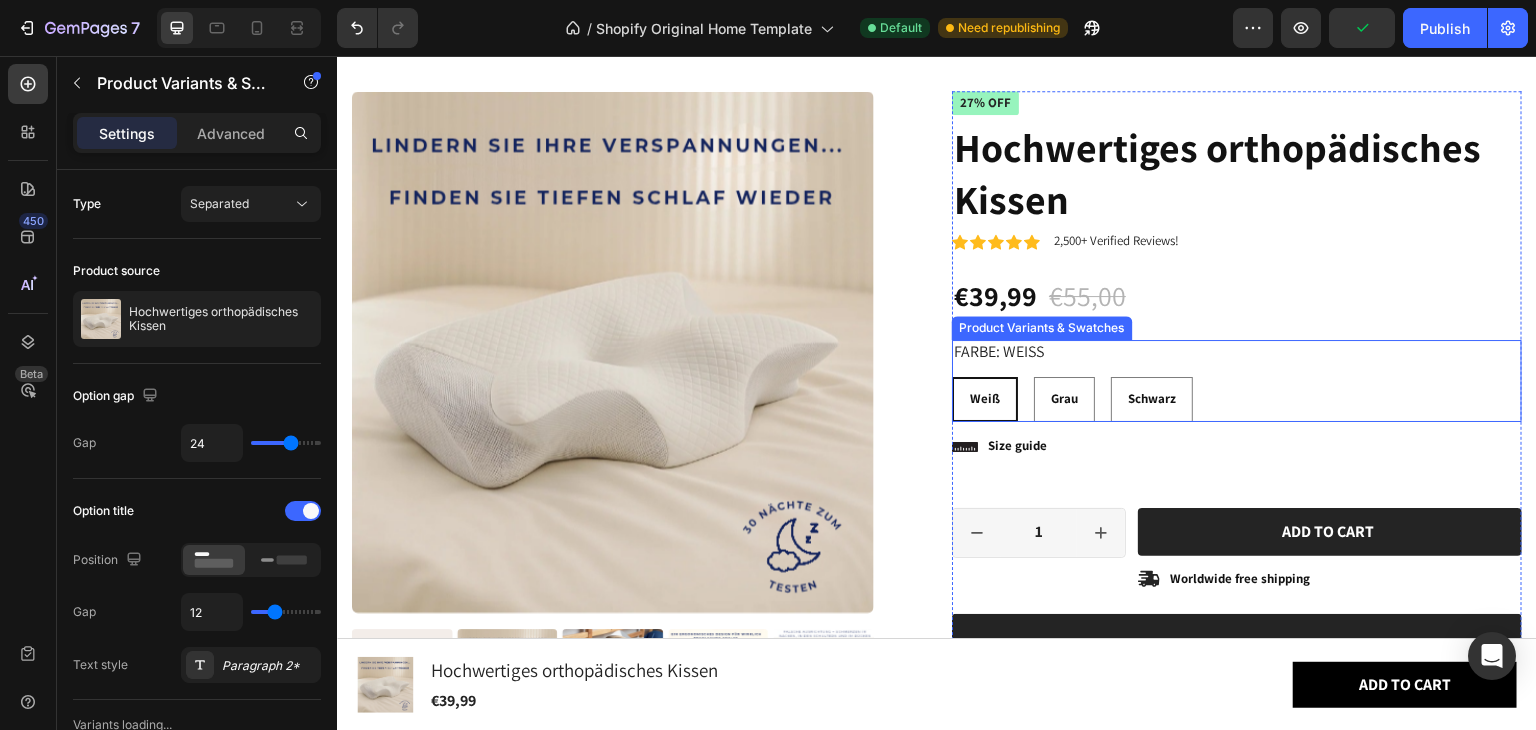 radio on "false" 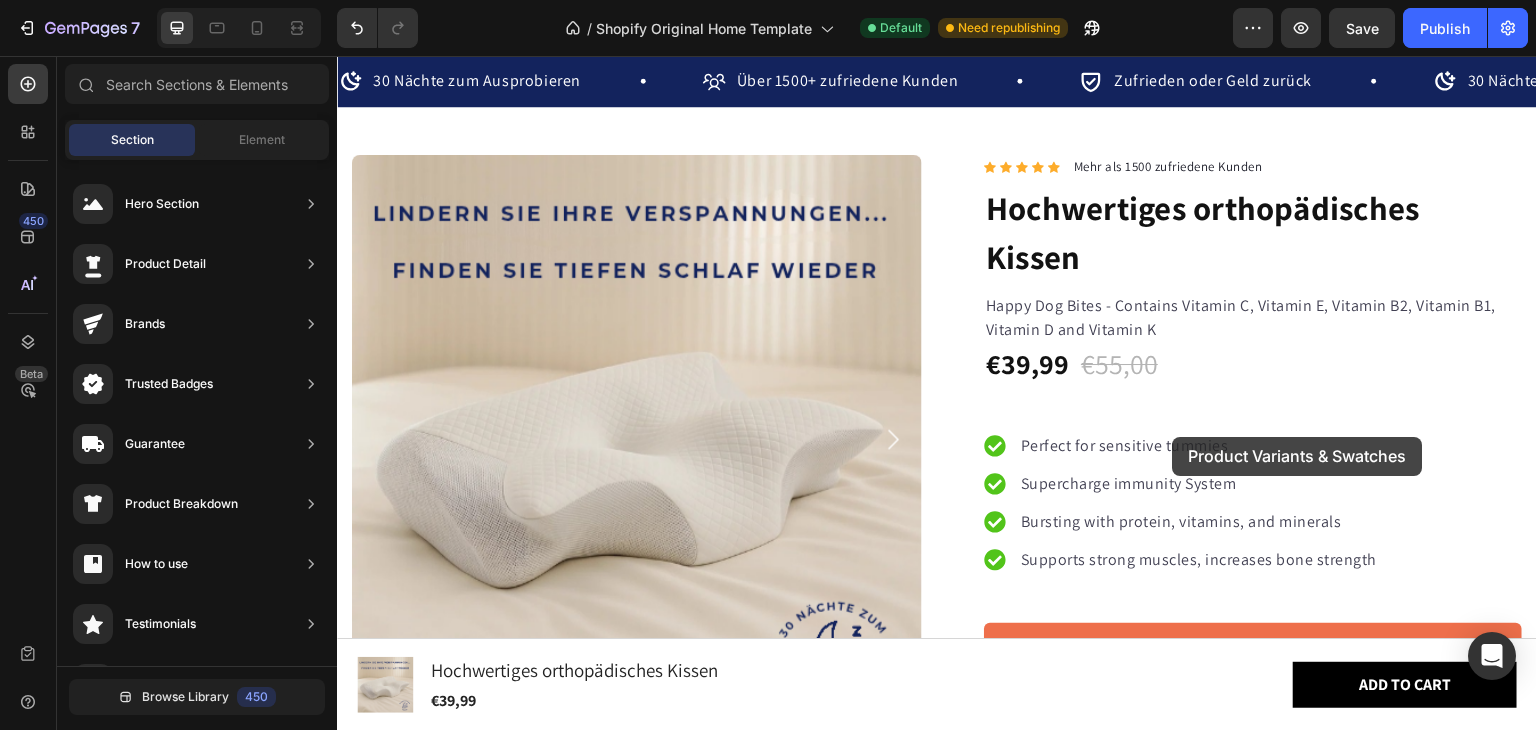 scroll, scrollTop: 1368, scrollLeft: 0, axis: vertical 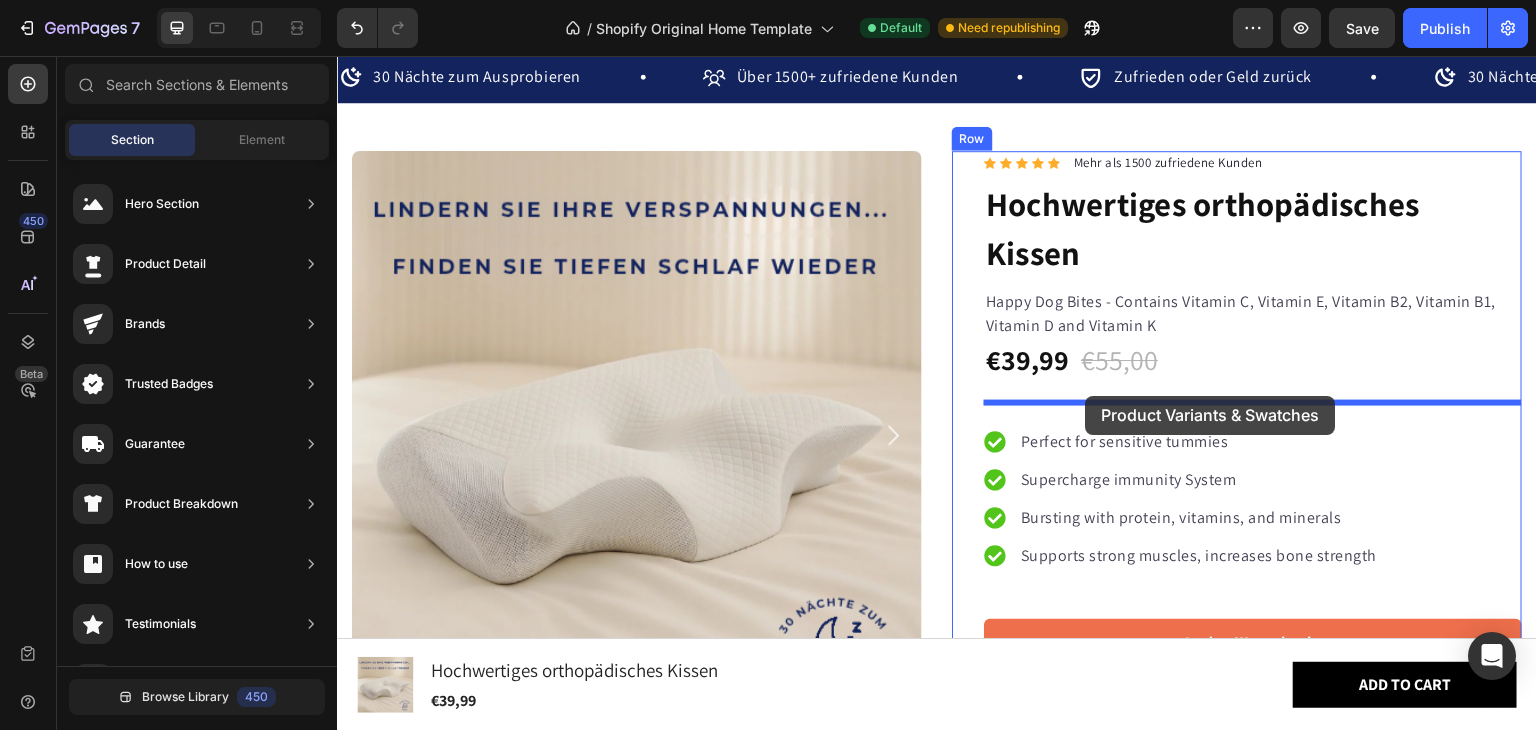 drag, startPoint x: 1249, startPoint y: 383, endPoint x: 1086, endPoint y: 396, distance: 163.51758 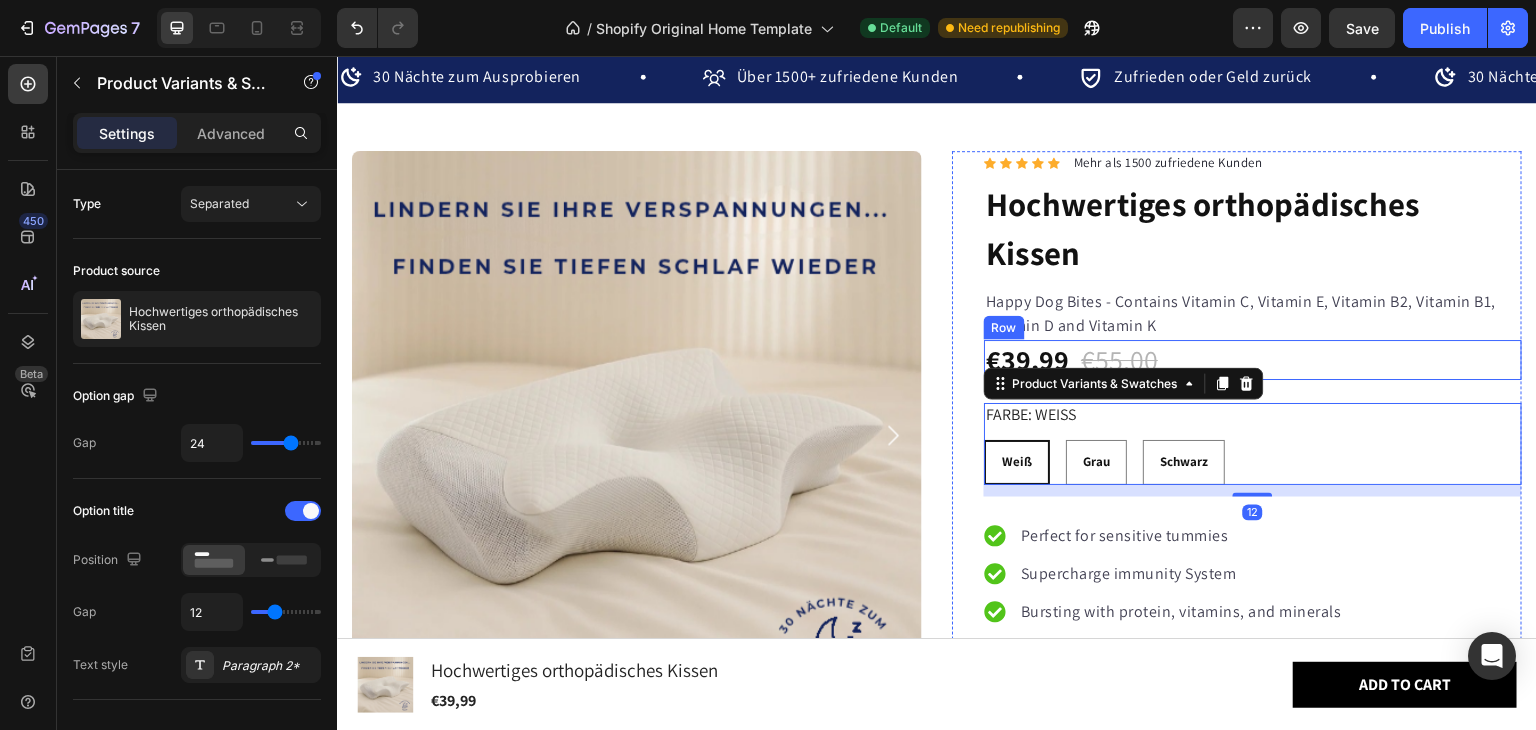 click on "€39,99 Product Price Product Price €55,00 Product Price Product Price 27% off Product Badge Row" at bounding box center [1253, 360] 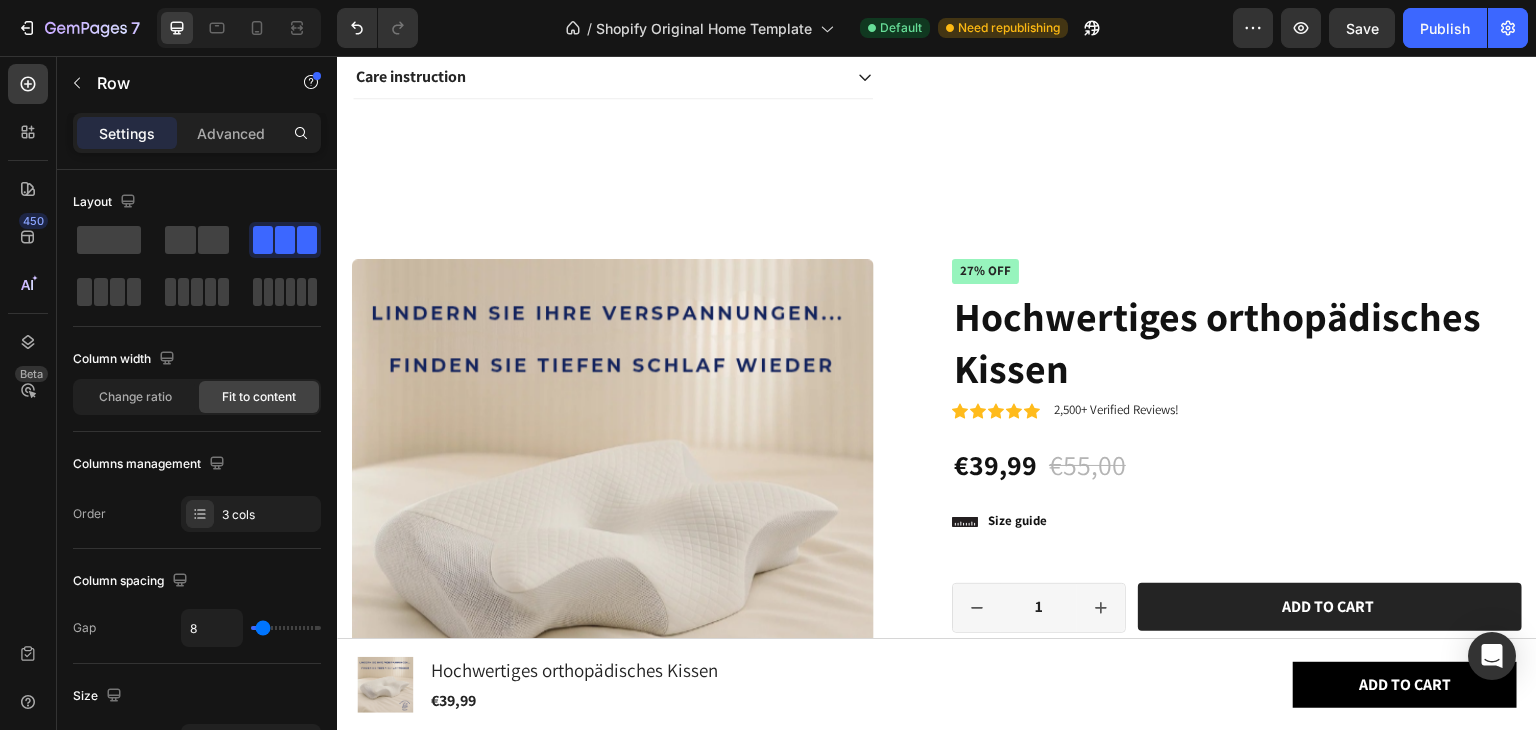 scroll, scrollTop: 9016, scrollLeft: 0, axis: vertical 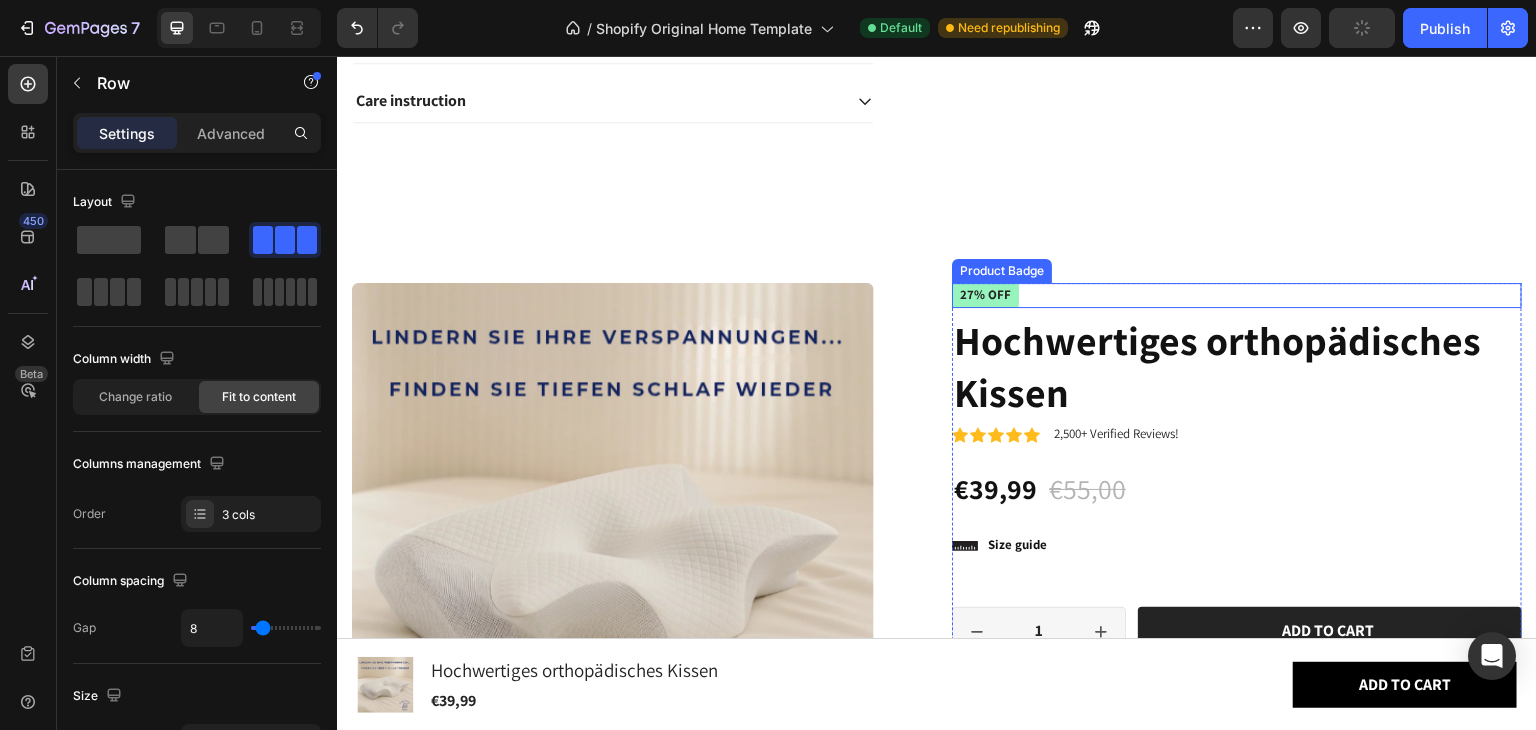 click on "27% off" at bounding box center (985, 295) 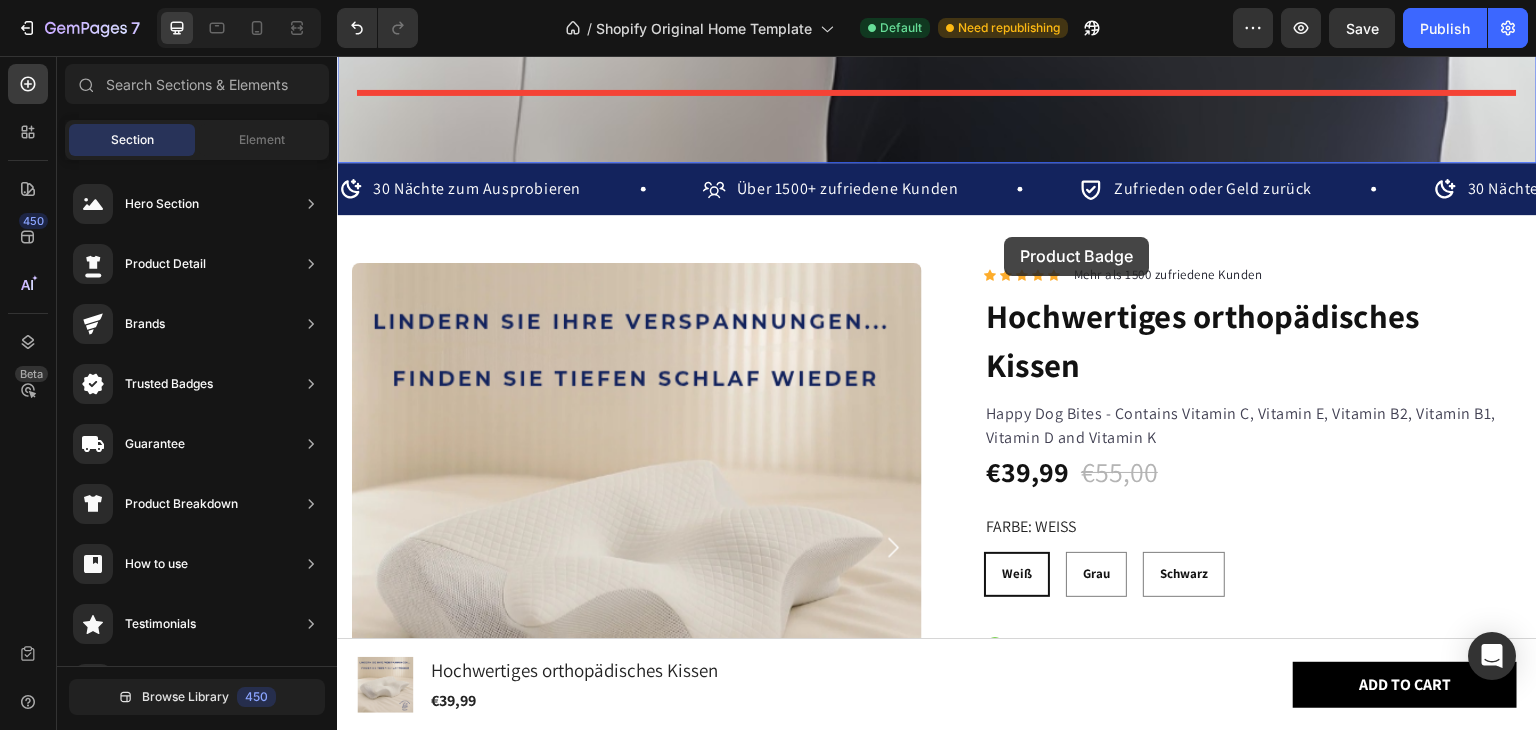 scroll, scrollTop: 1259, scrollLeft: 0, axis: vertical 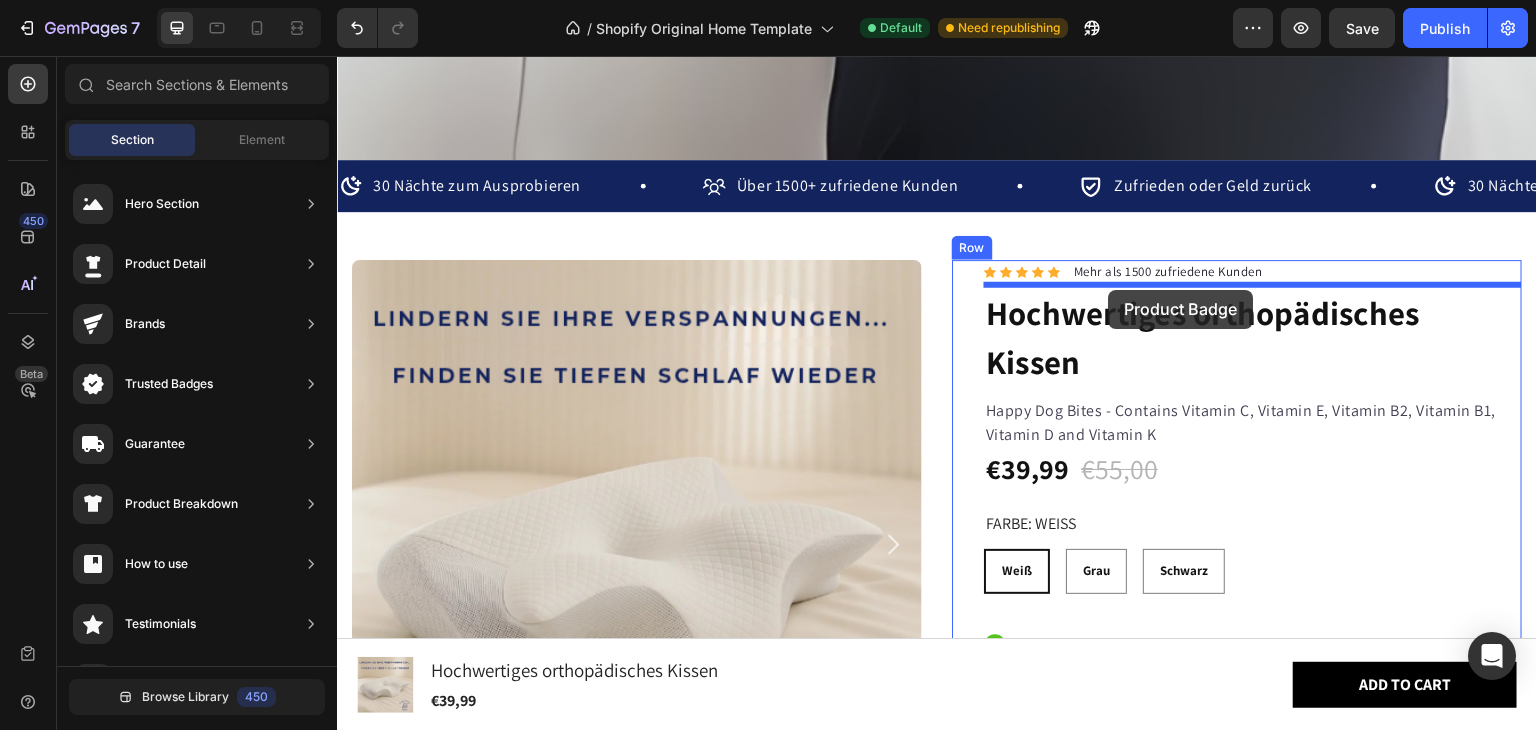 drag, startPoint x: 997, startPoint y: 298, endPoint x: 1108, endPoint y: 290, distance: 111.28792 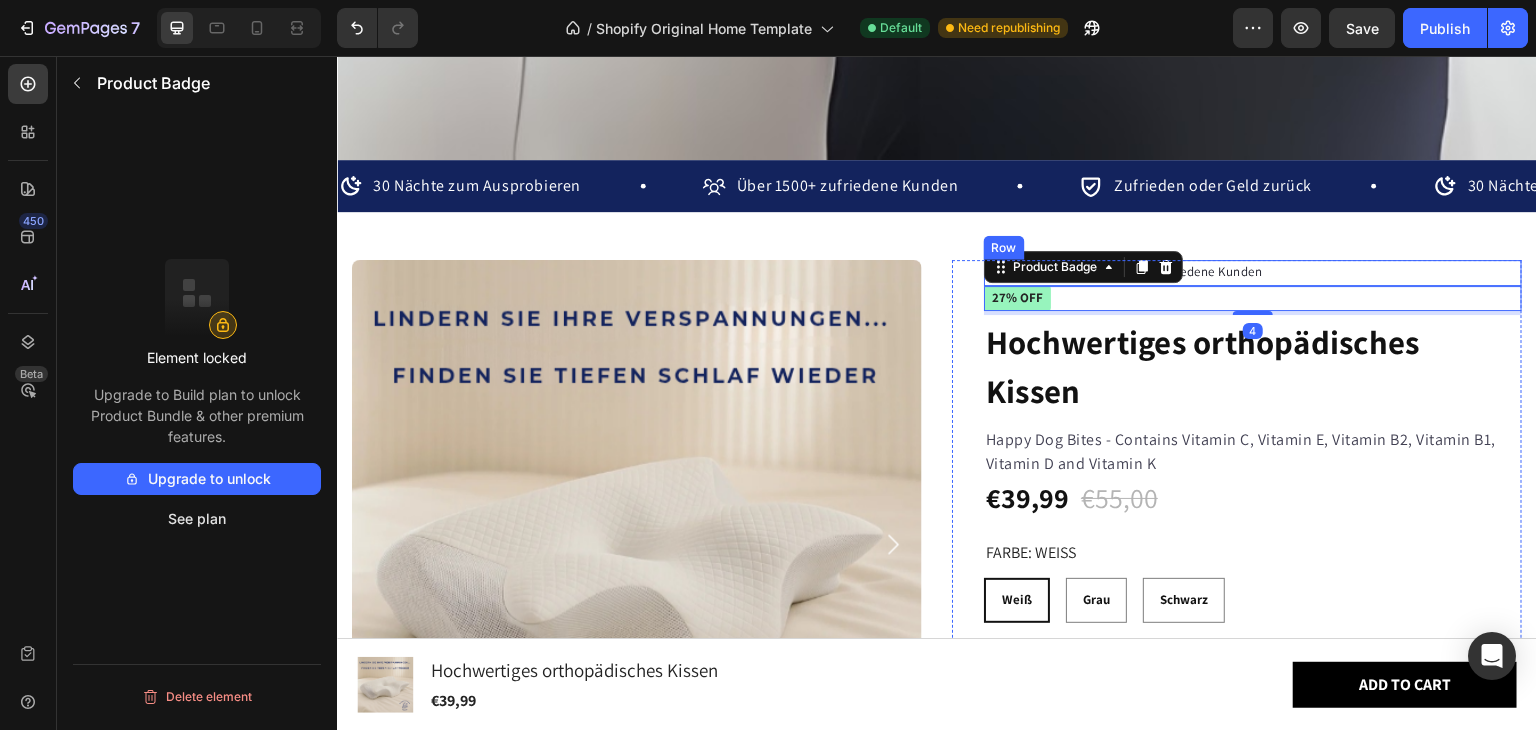 click on "Icon Icon Icon Icon Icon Icon List Hoz Mehr als 1500 zufriedene Kunden Text block Row" at bounding box center (1253, 273) 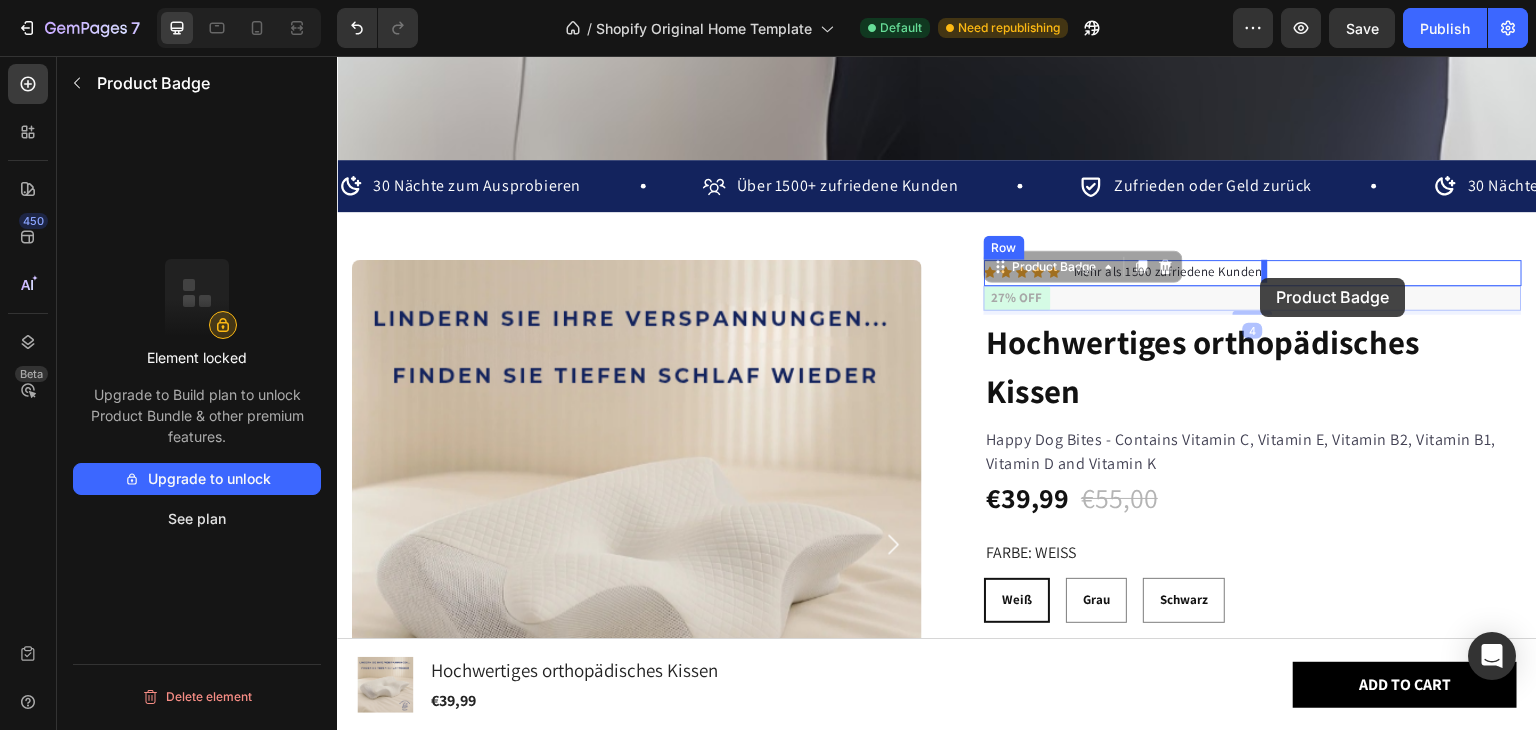drag, startPoint x: 1003, startPoint y: 295, endPoint x: 1263, endPoint y: 271, distance: 261.10535 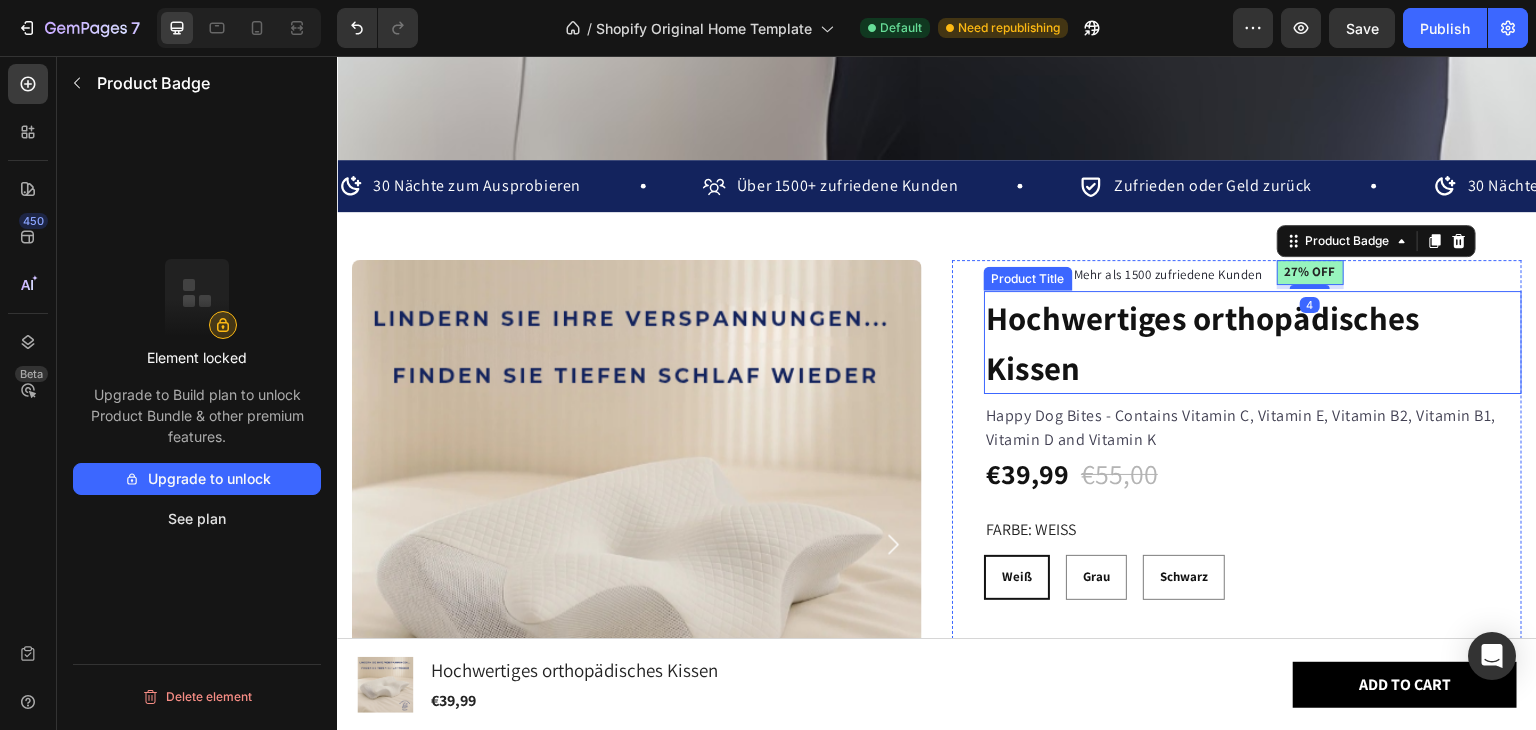 click on "Hochwertiges orthopädisches Kissen" at bounding box center [1253, 342] 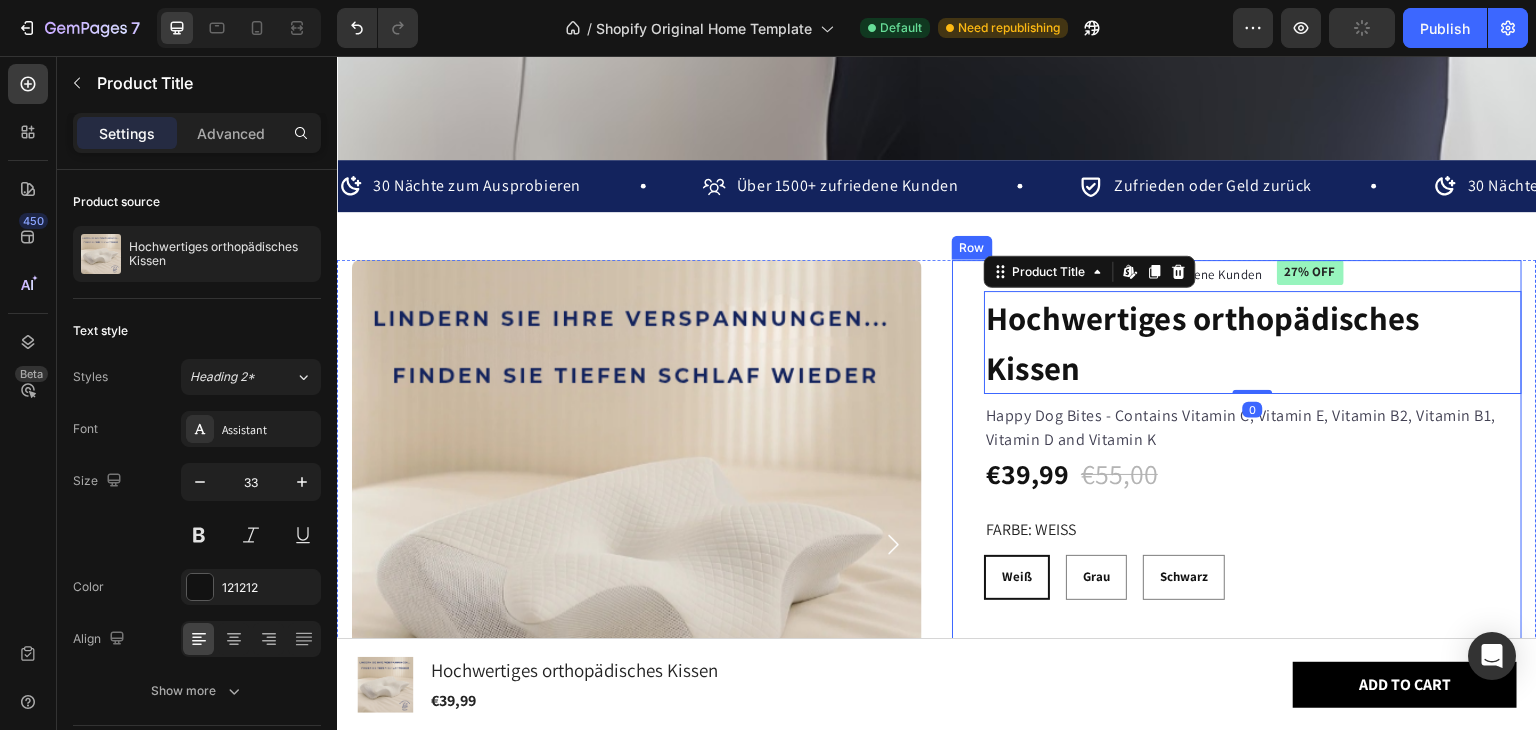 click on "Icon Icon Icon Icon Icon Icon List Hoz Mehr als 1500 zufriedene Kunden Text block 27% off Product Badge Row Hochwertiges orthopädisches Kissen Product Title   Edit content in Shopify 0 Happy Dog Bites - Contains Vitamin C, Vitamin E, Vitamin B2, Vitamin B1, Vitamin D and Vitamin K Text block €39,99 Product Price Product Price €55,00 Product Price Product Price 27% off Product Badge Row Farbe: Weiß Weiß Weiß     Weiß Grau Grau     Grau Schwarz Schwarz     Schwarz Product Variants & Swatches Perfect for sensitive tummies Supercharge immunity System Bursting with protein, vitamins, and minerals Supports strong muscles, increases bone strength Item list Weiß Weiß     Weiß Grau Grau     Grau Schwarz Schwarz     Schwarz Product Variants & Swatches In den Warenkorb Product Cart Button Erholsamer Schlaf Natürlich ausgerichtete Wirbelsäule Kühlender und atmungsaktiver Bezug Kühlender und atmungsaktiver Bezug Item list Weiß Weiß     Weiß Grau Grau     Grau Schwarz Schwarz     Schwarz" at bounding box center (1253, 579) 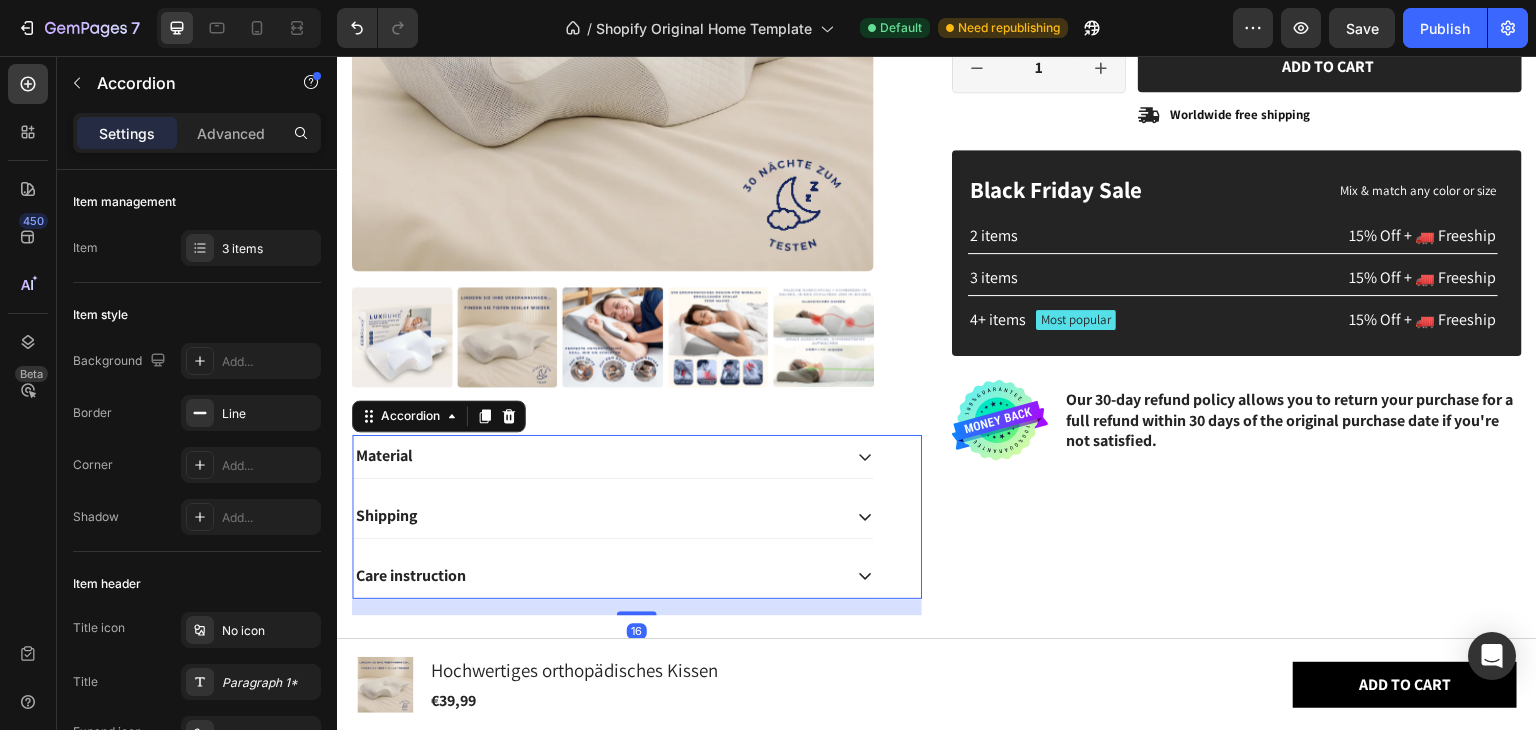 scroll, scrollTop: 9925, scrollLeft: 0, axis: vertical 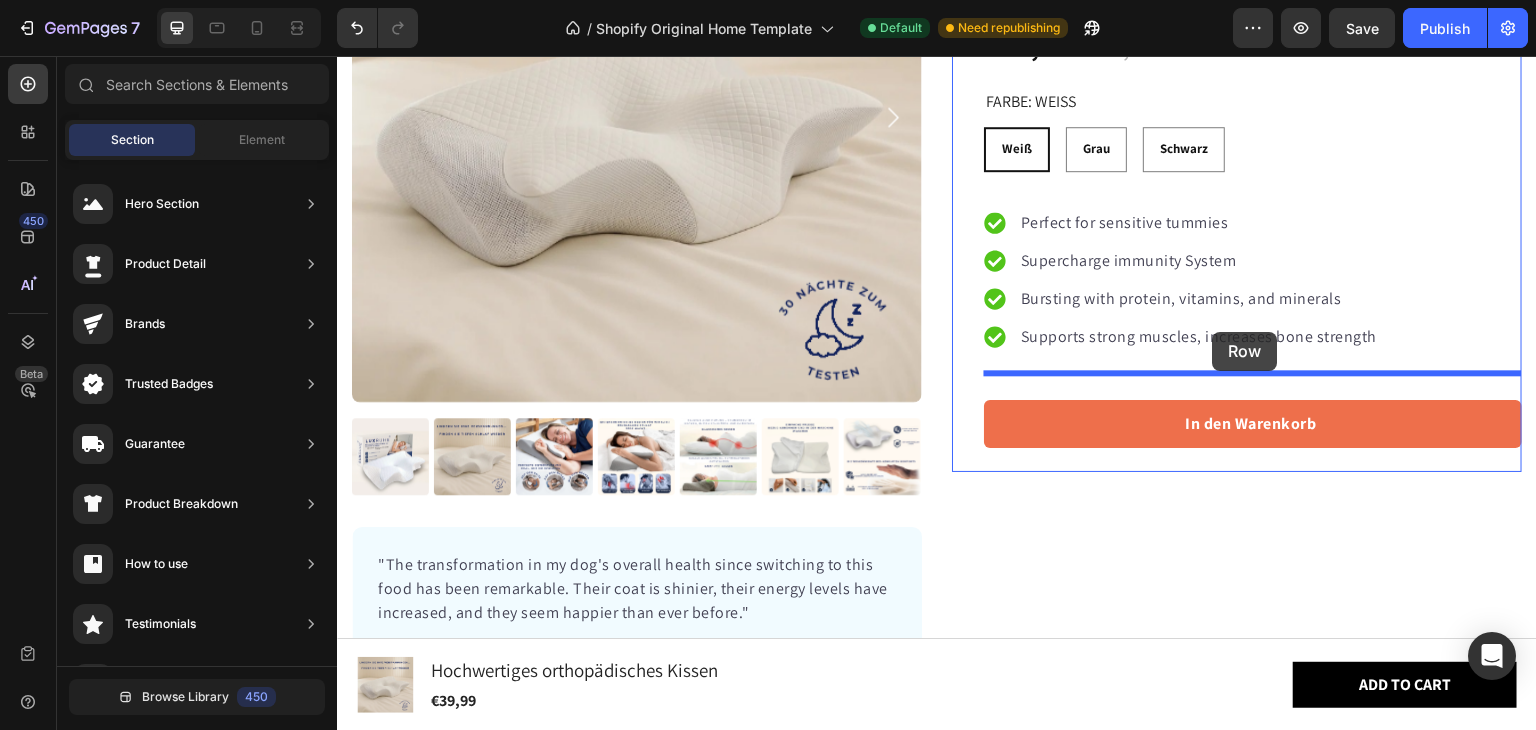 drag, startPoint x: 1219, startPoint y: 238, endPoint x: 1213, endPoint y: 332, distance: 94.19129 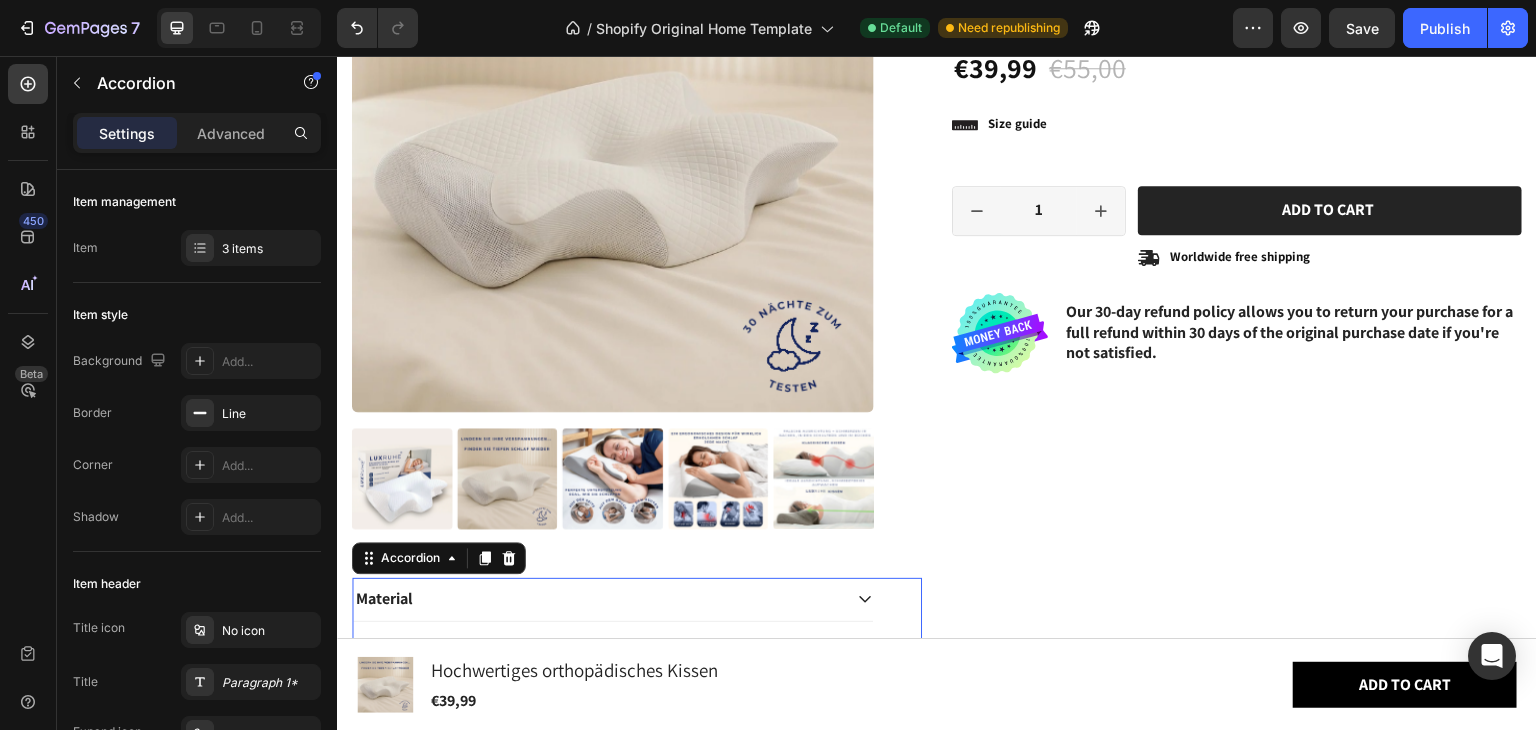 scroll, scrollTop: 9863, scrollLeft: 0, axis: vertical 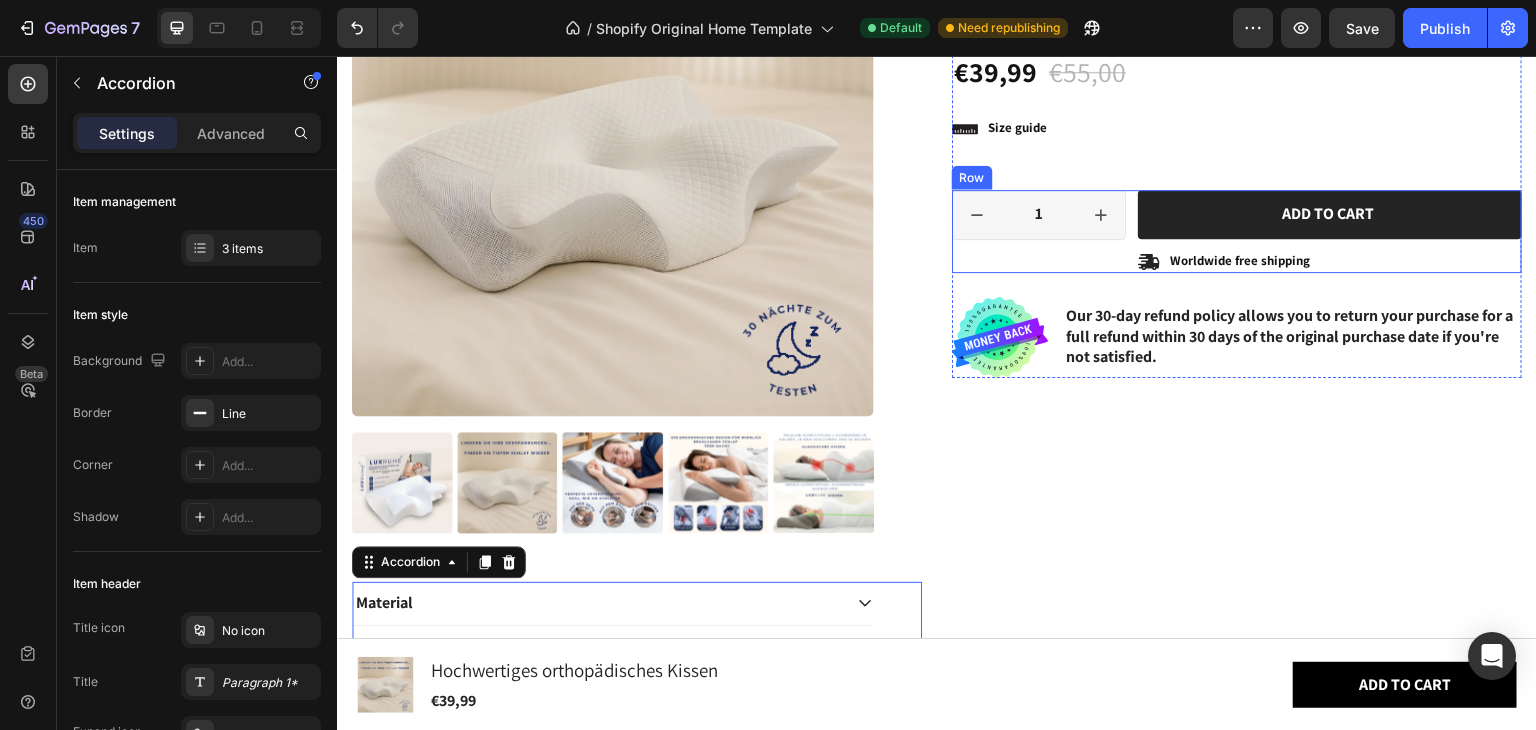 click on "1
Product Quantity Row" at bounding box center (1039, 231) 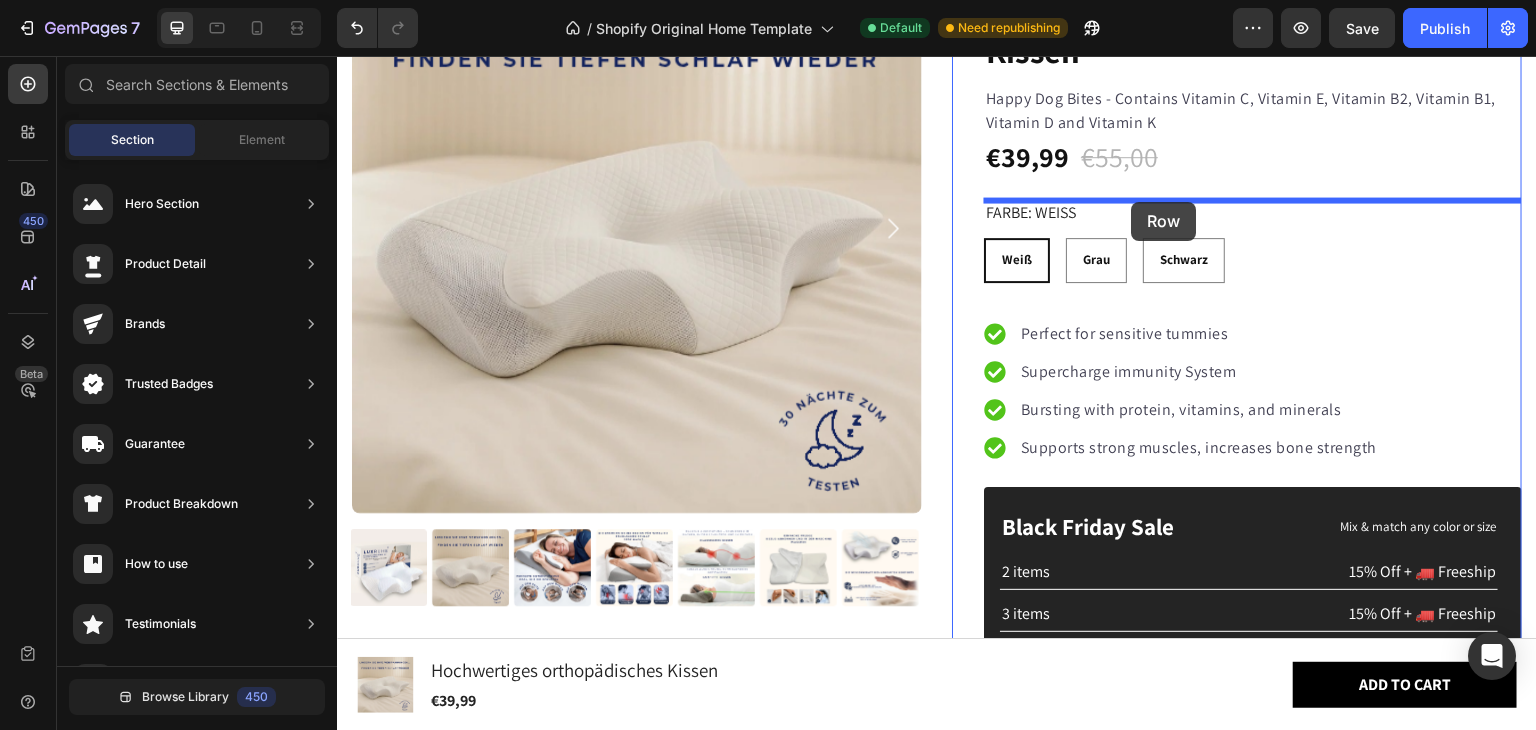 scroll, scrollTop: 1564, scrollLeft: 0, axis: vertical 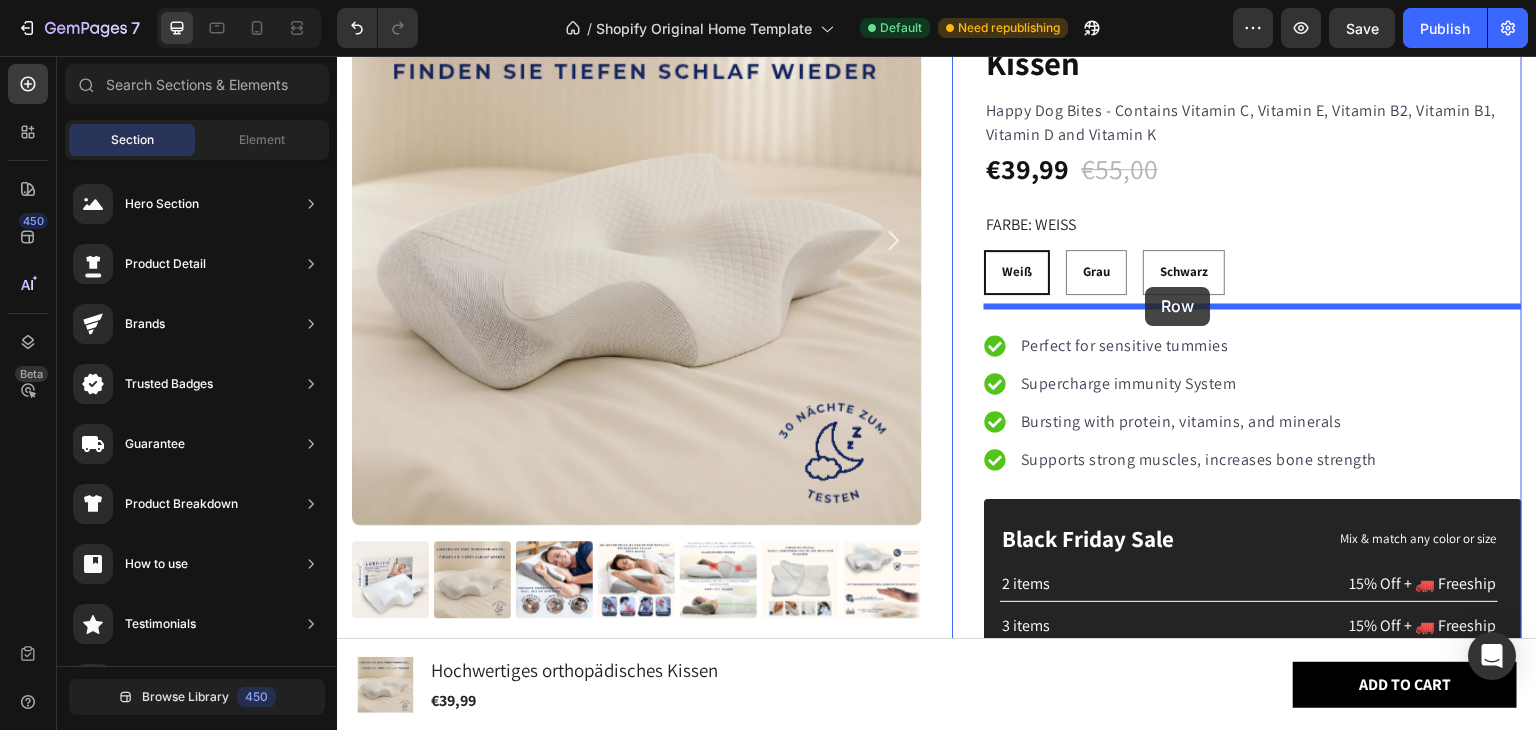 drag, startPoint x: 1110, startPoint y: 252, endPoint x: 1145, endPoint y: 286, distance: 48.79549 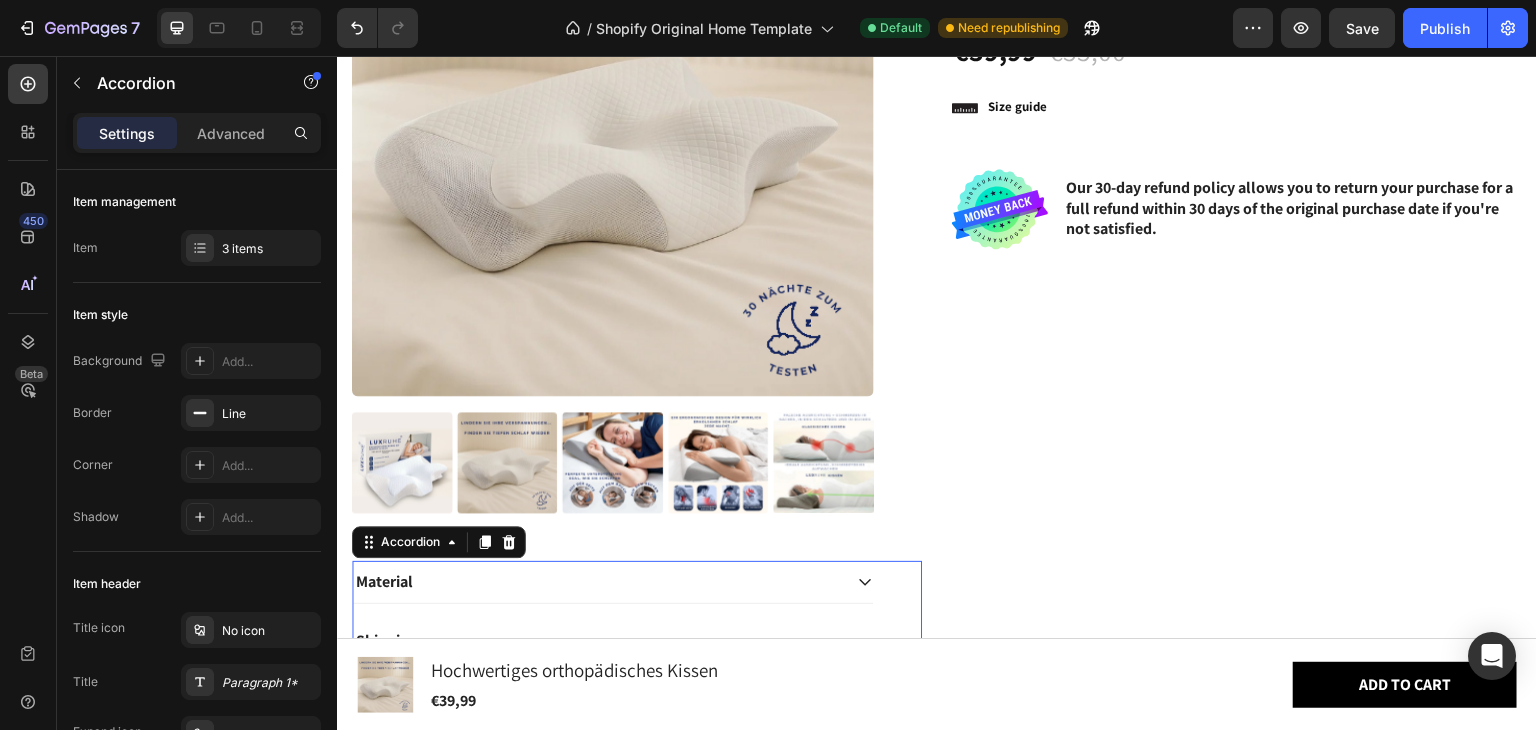 scroll, scrollTop: 9913, scrollLeft: 0, axis: vertical 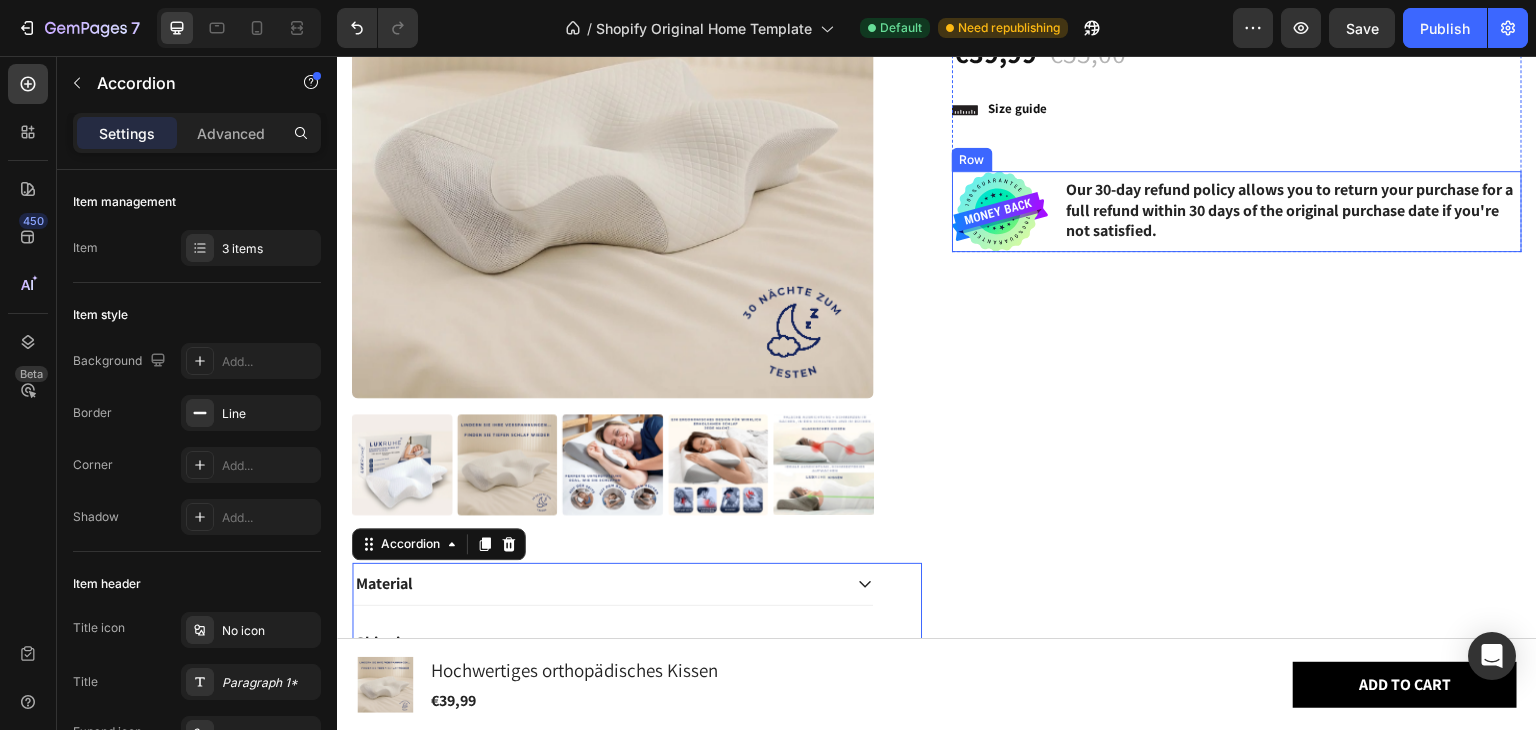 click on "Image Our 30-day refund policy allows you to return your purchase for a full refund within 30 days of the original purchase date if you're not satisfied. Text Block Row" at bounding box center [1237, 211] 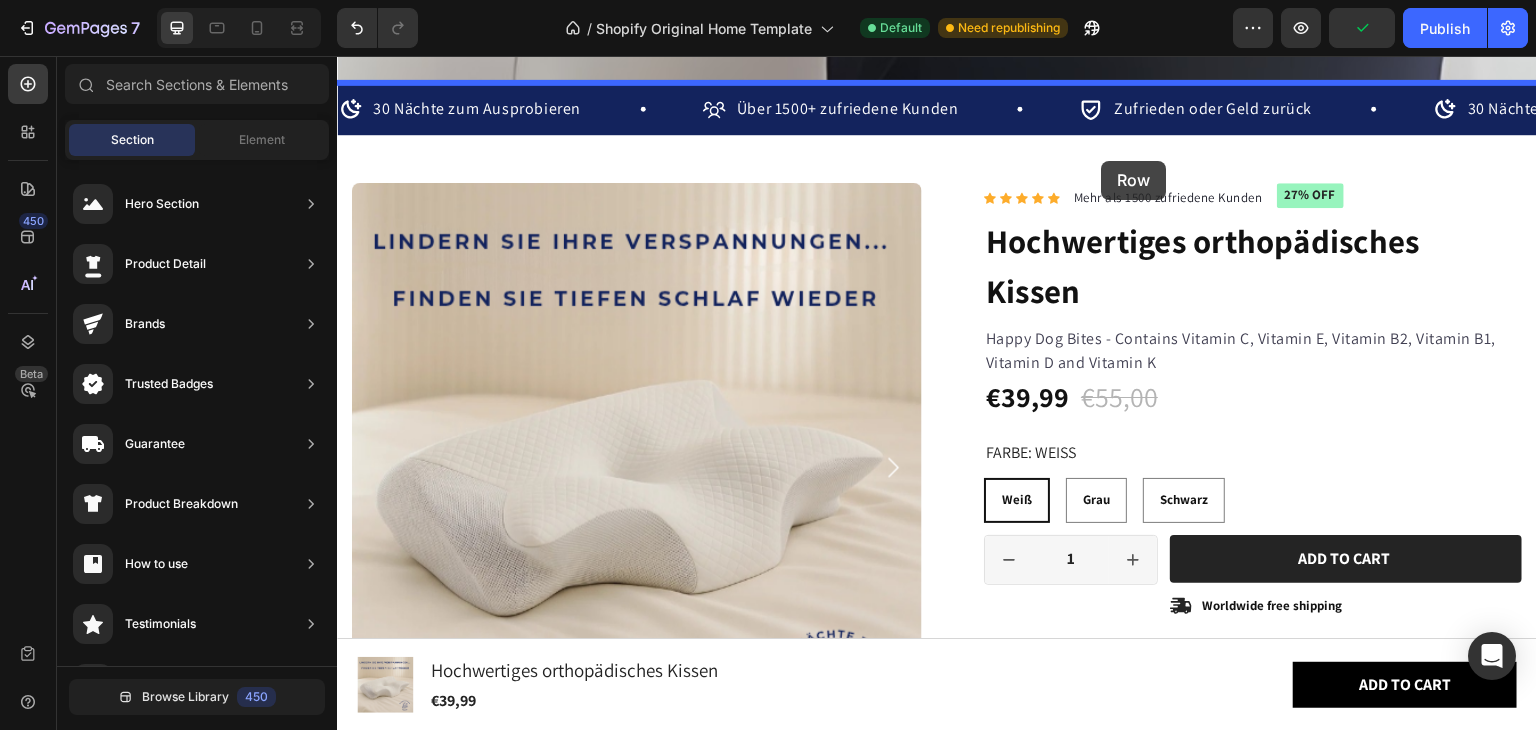 scroll, scrollTop: 1365, scrollLeft: 0, axis: vertical 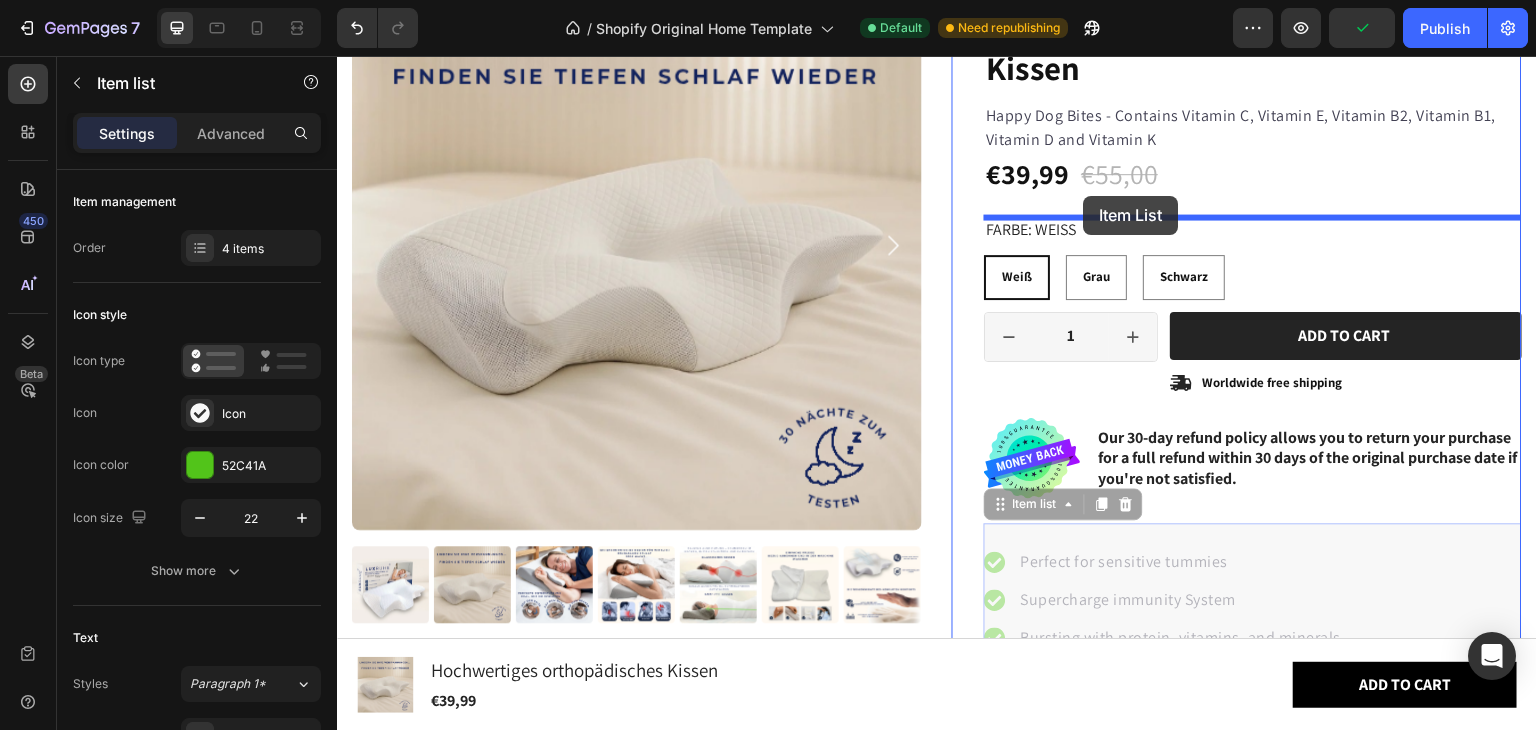 drag, startPoint x: 1097, startPoint y: 443, endPoint x: 1086, endPoint y: 196, distance: 247.24481 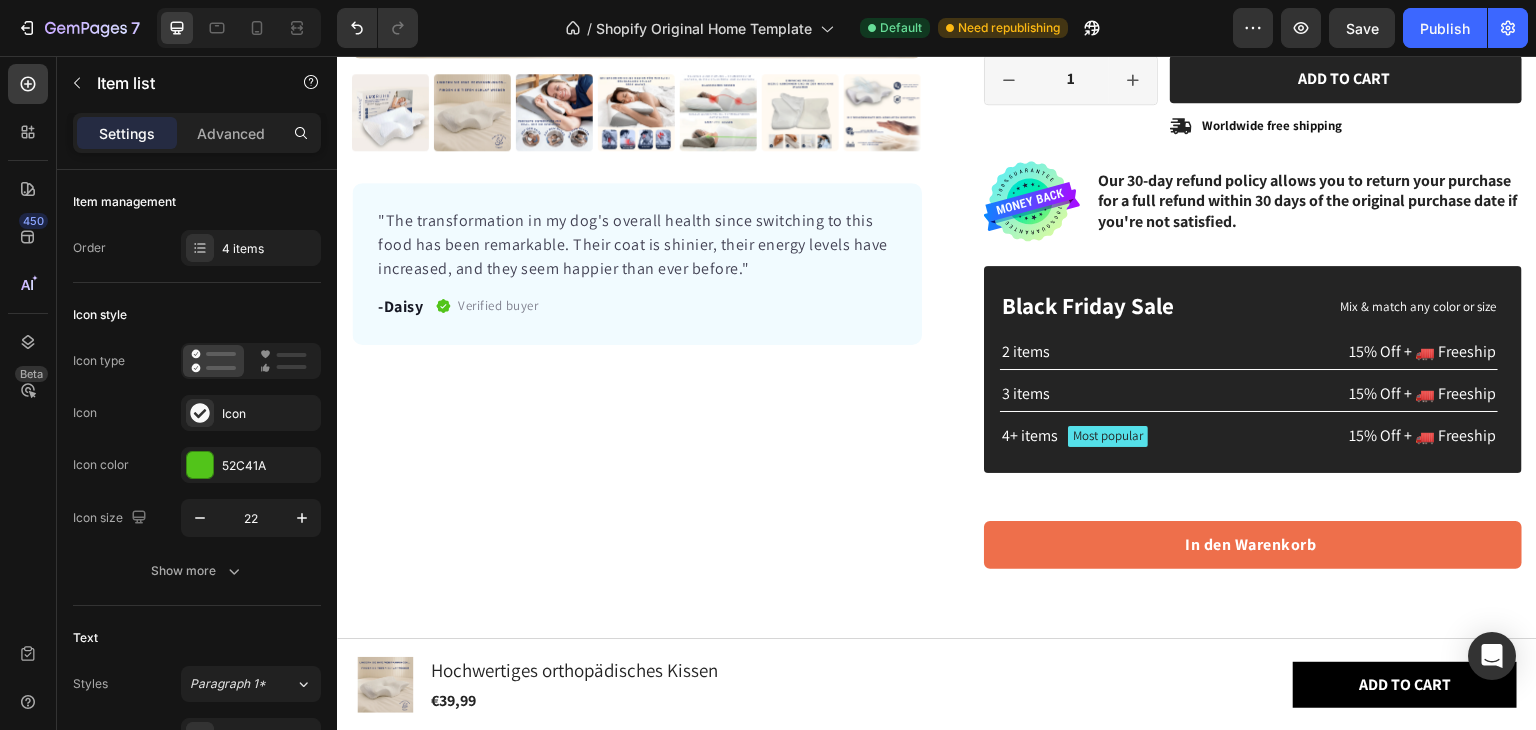 scroll, scrollTop: 2032, scrollLeft: 0, axis: vertical 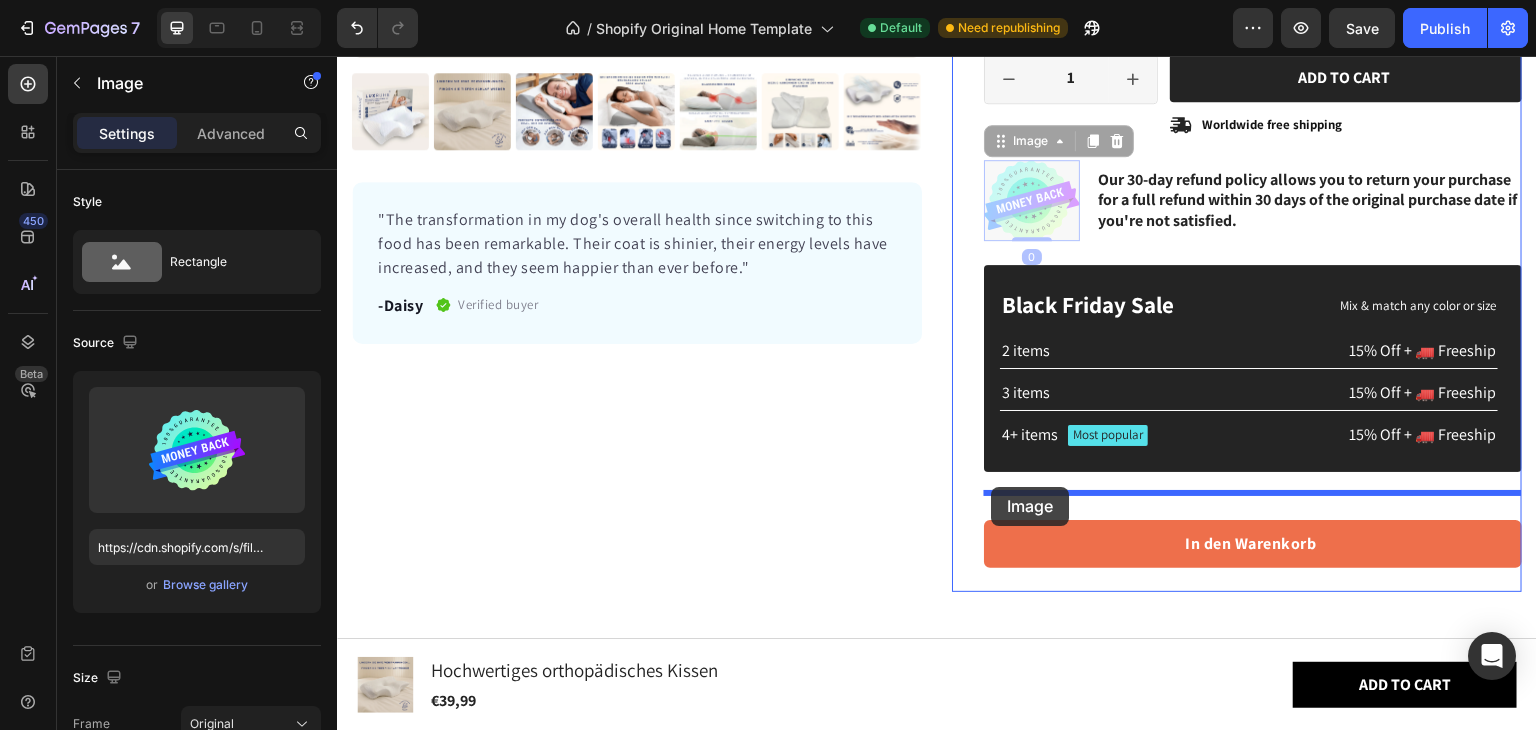 drag, startPoint x: 988, startPoint y: 174, endPoint x: 993, endPoint y: 486, distance: 312.04007 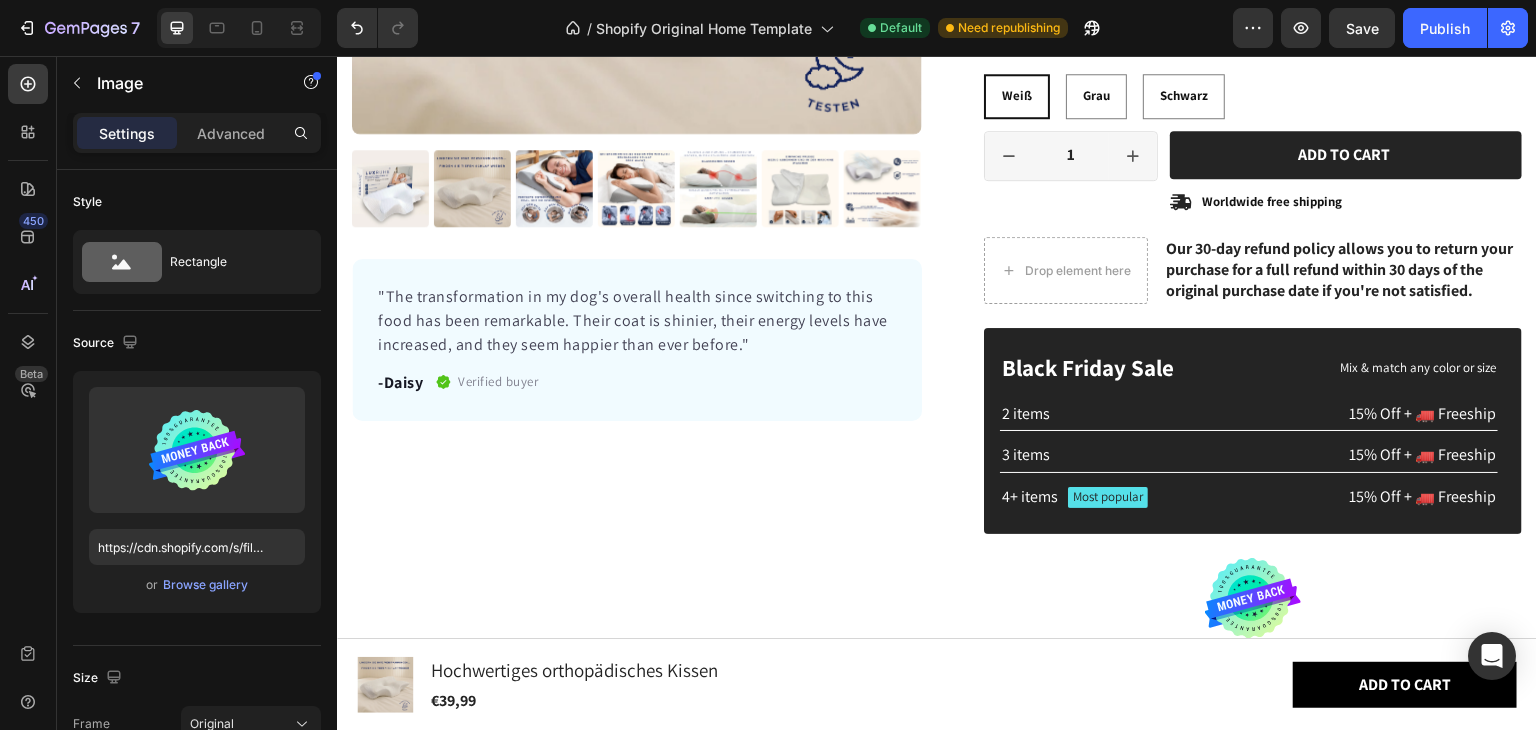 scroll, scrollTop: 1956, scrollLeft: 0, axis: vertical 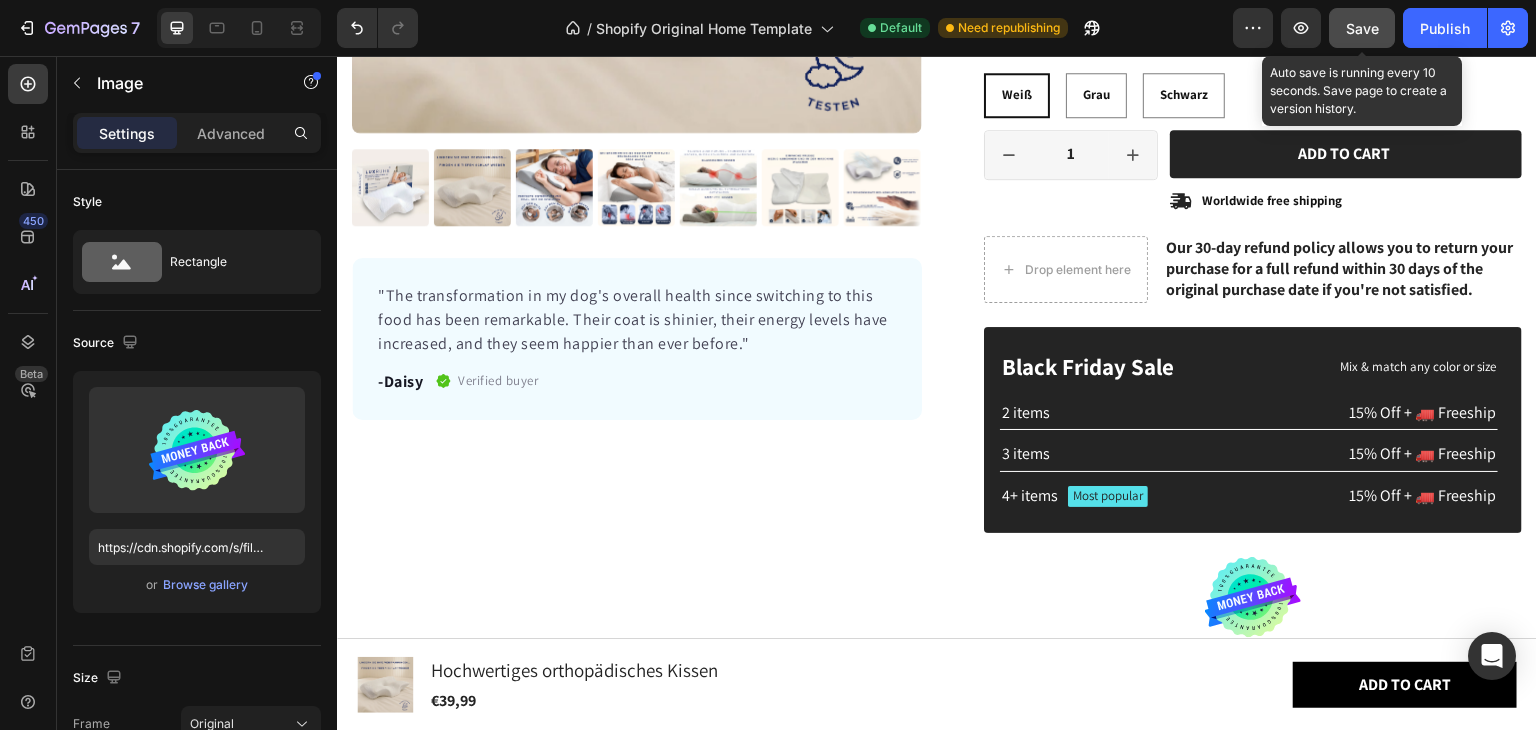 click on "Save" at bounding box center (1362, 28) 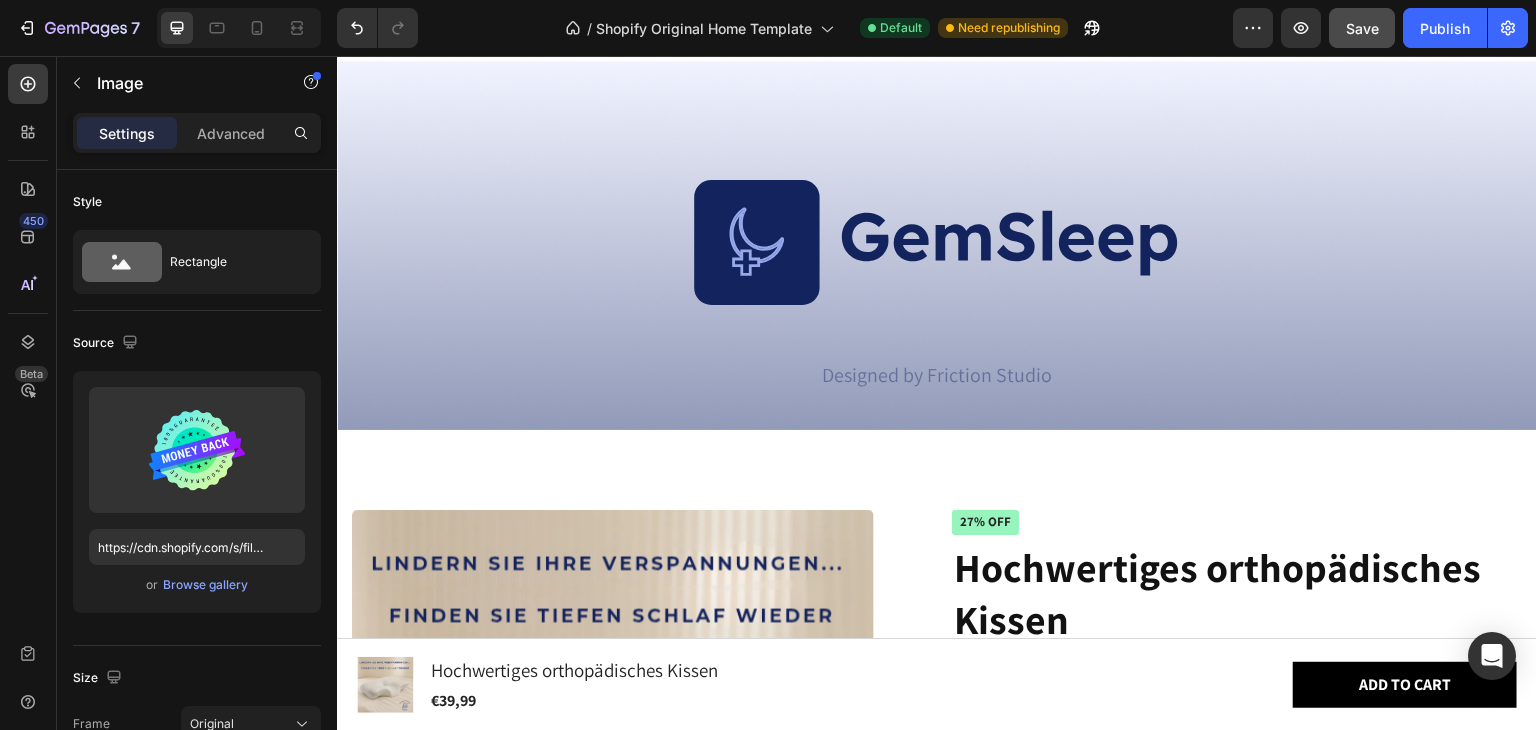 scroll, scrollTop: 10460, scrollLeft: 0, axis: vertical 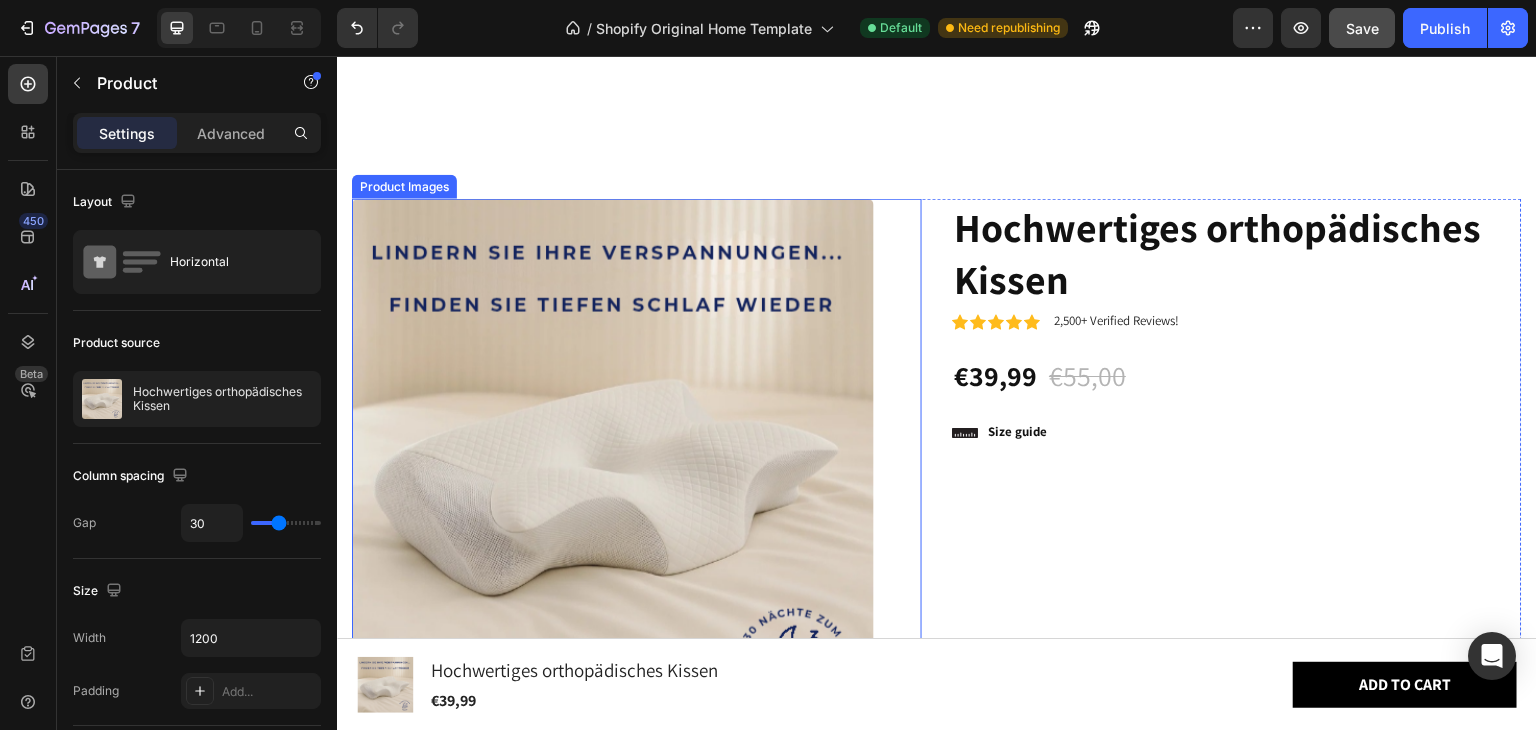 click on "Product Images" at bounding box center (637, 518) 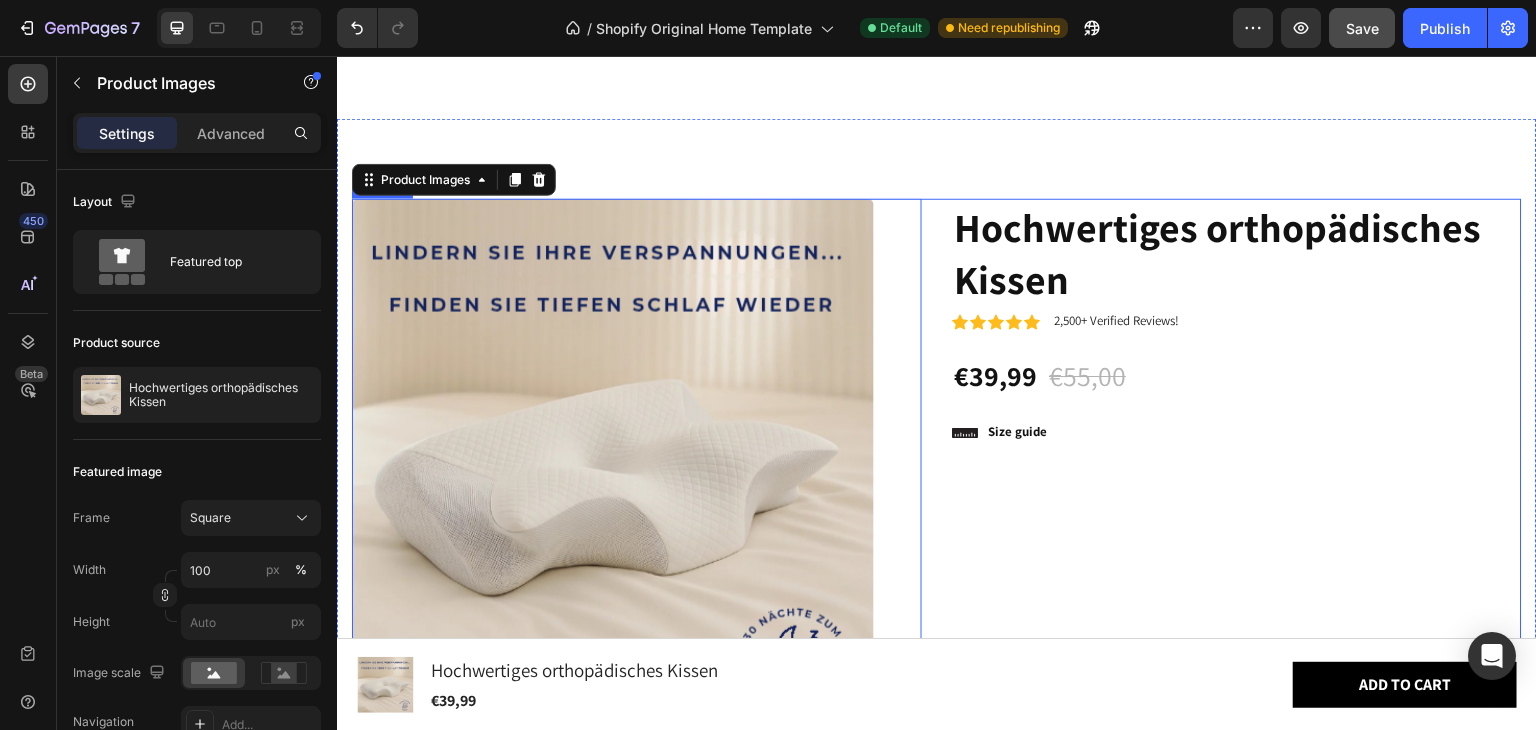 click on "Product Images   48
Material
Shipping
Care instruction Accordion Icon Icon Icon Icon Icon Icon List 2,500+ Verified Reviews! Text Block Row Hochwertiges orthopädisches Kissen Product Title Icon Icon Icon Icon Icon Icon List 2,500+ Verified Reviews! Text Block Row €39,99 Product Price Product Price €55,00 Product Price Product Price 27% off Product Badge Row Weiß Weiß     Weiß Grau Grau     Grau Schwarz Schwarz     Schwarz Product Variants & Swatches
Icon Size guide Text Block Row Row Product" at bounding box center (937, 632) 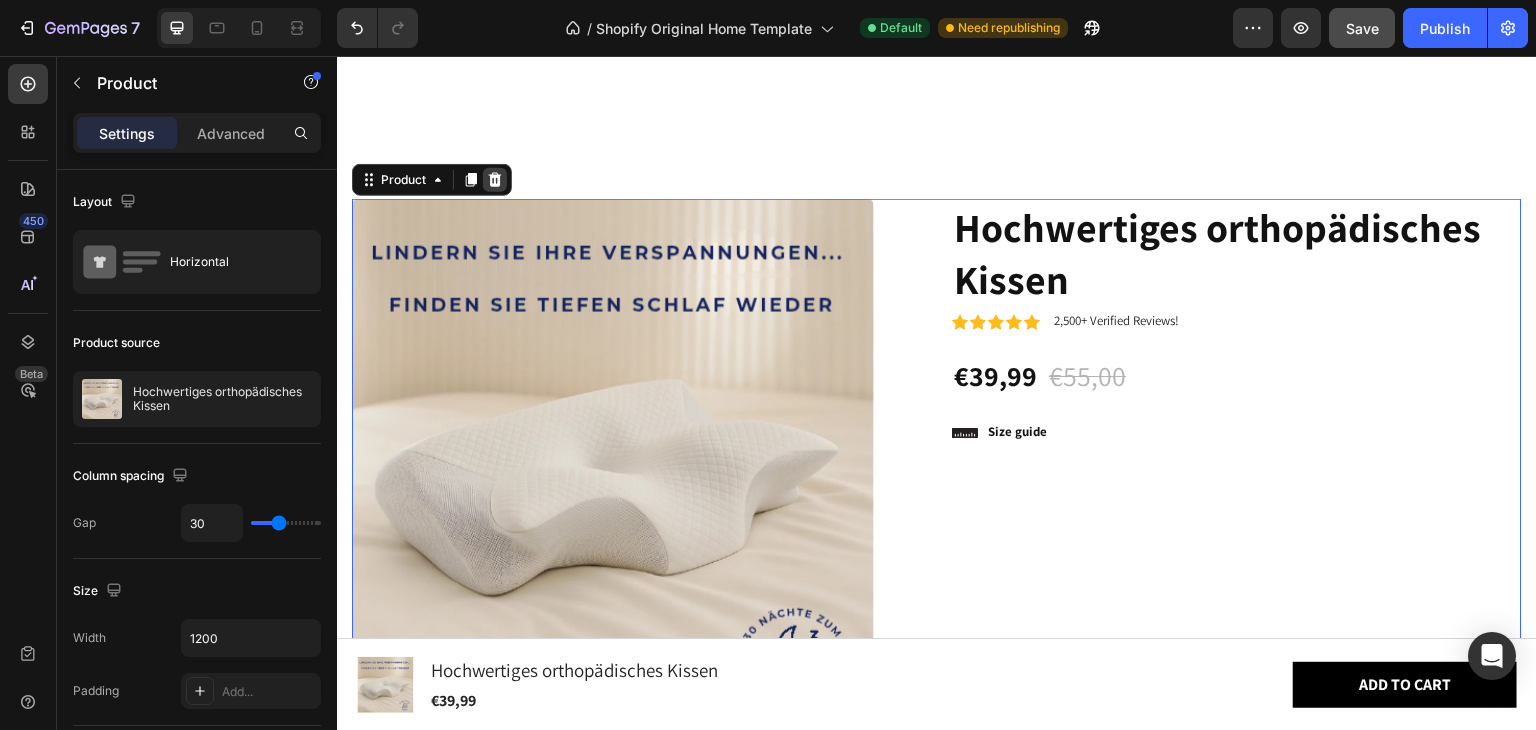 click 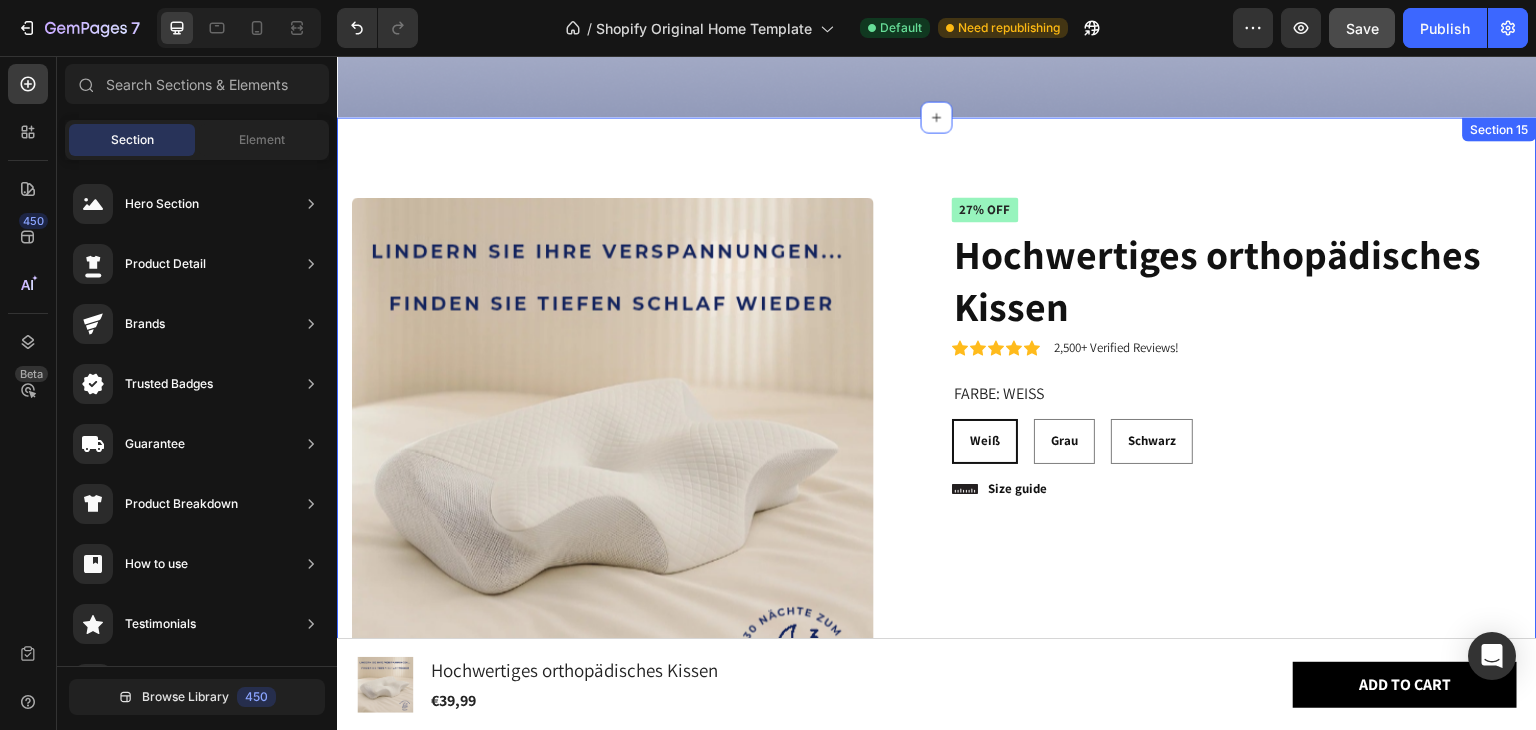scroll, scrollTop: 8749, scrollLeft: 0, axis: vertical 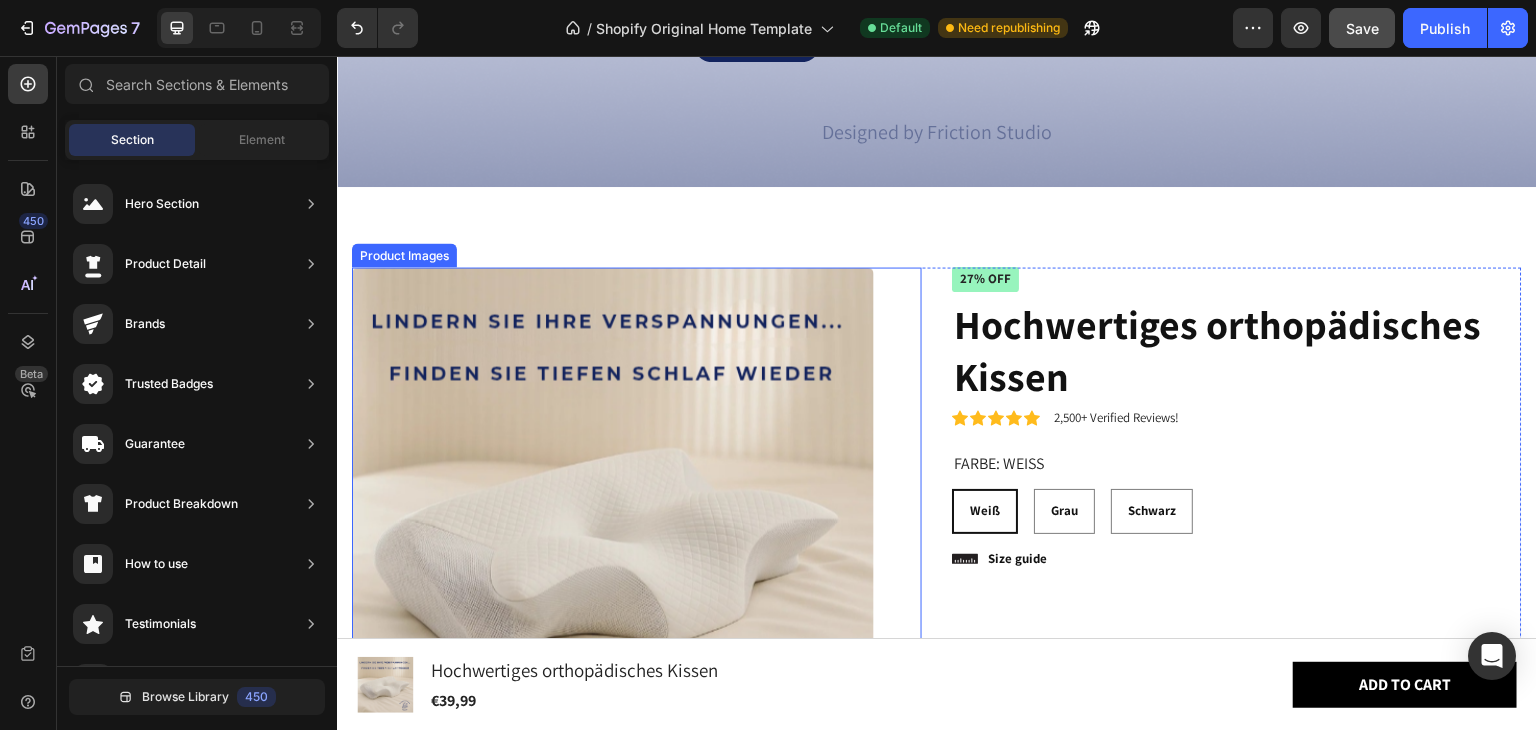 click on "Product Images" at bounding box center (637, 586) 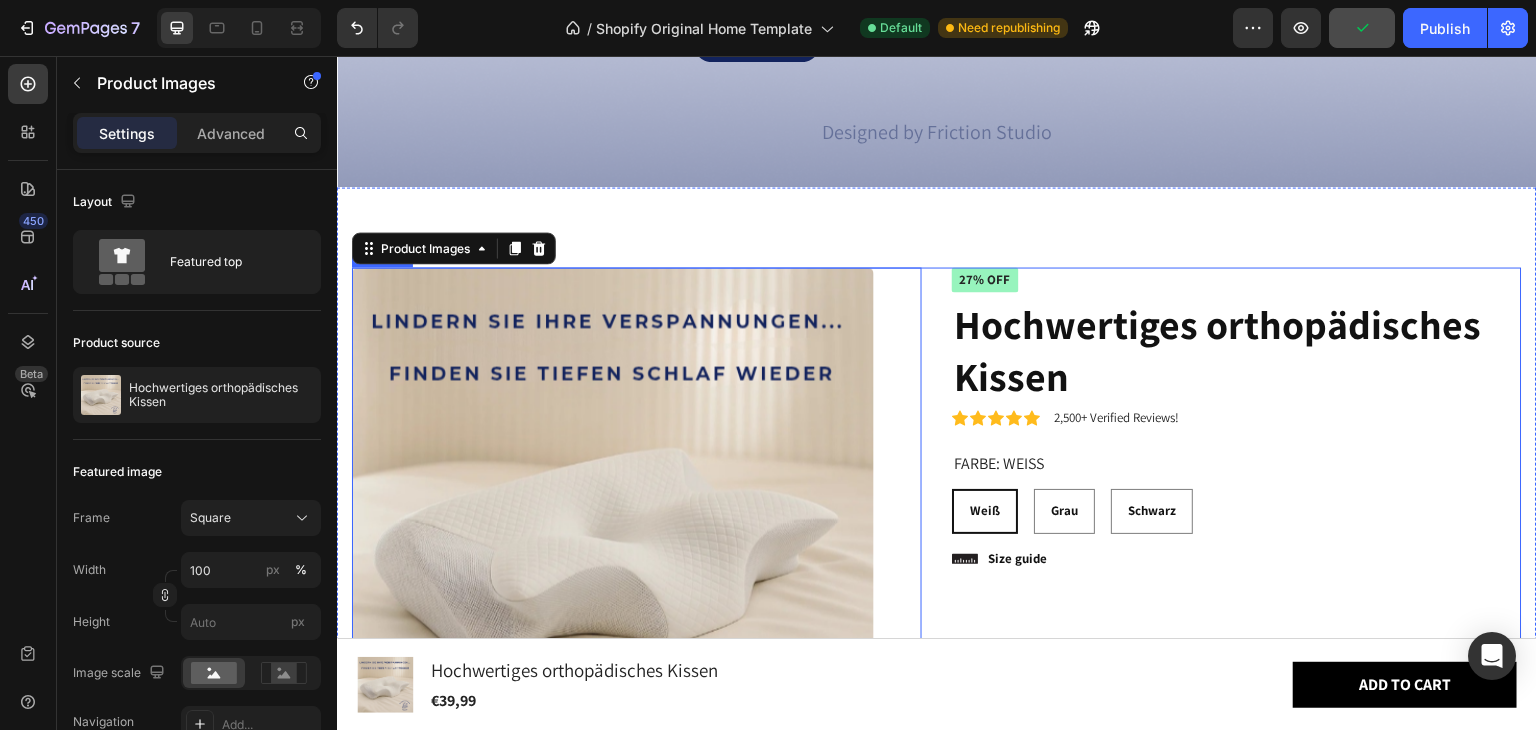 click on "Product Images   48
Material
Shipping
Care instruction Accordion Icon Icon Icon Icon Icon Icon List 2,500+ Verified Reviews! Text Block Row 27% off Product Badge Hochwertiges orthopädisches Kissen Product Title Icon Icon Icon Icon Icon Icon List 2,500+ Verified Reviews! Text Block Row Farbe: Weiß Weiß Weiß     Weiß Grau Grau     Grau Schwarz Schwarz     Schwarz Product Variants & Swatches
Icon Size guide Text Block Row Row Product" at bounding box center [937, 700] 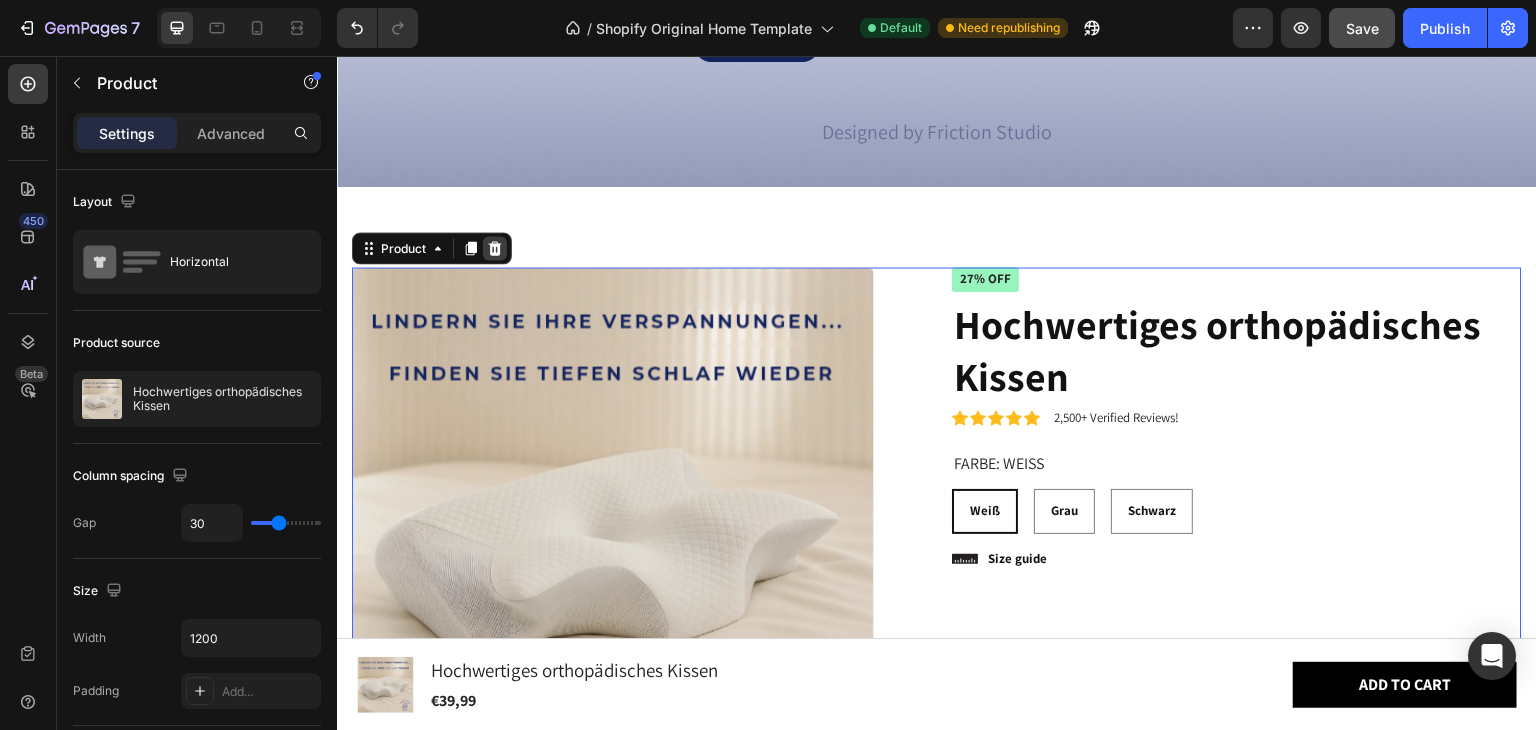 click 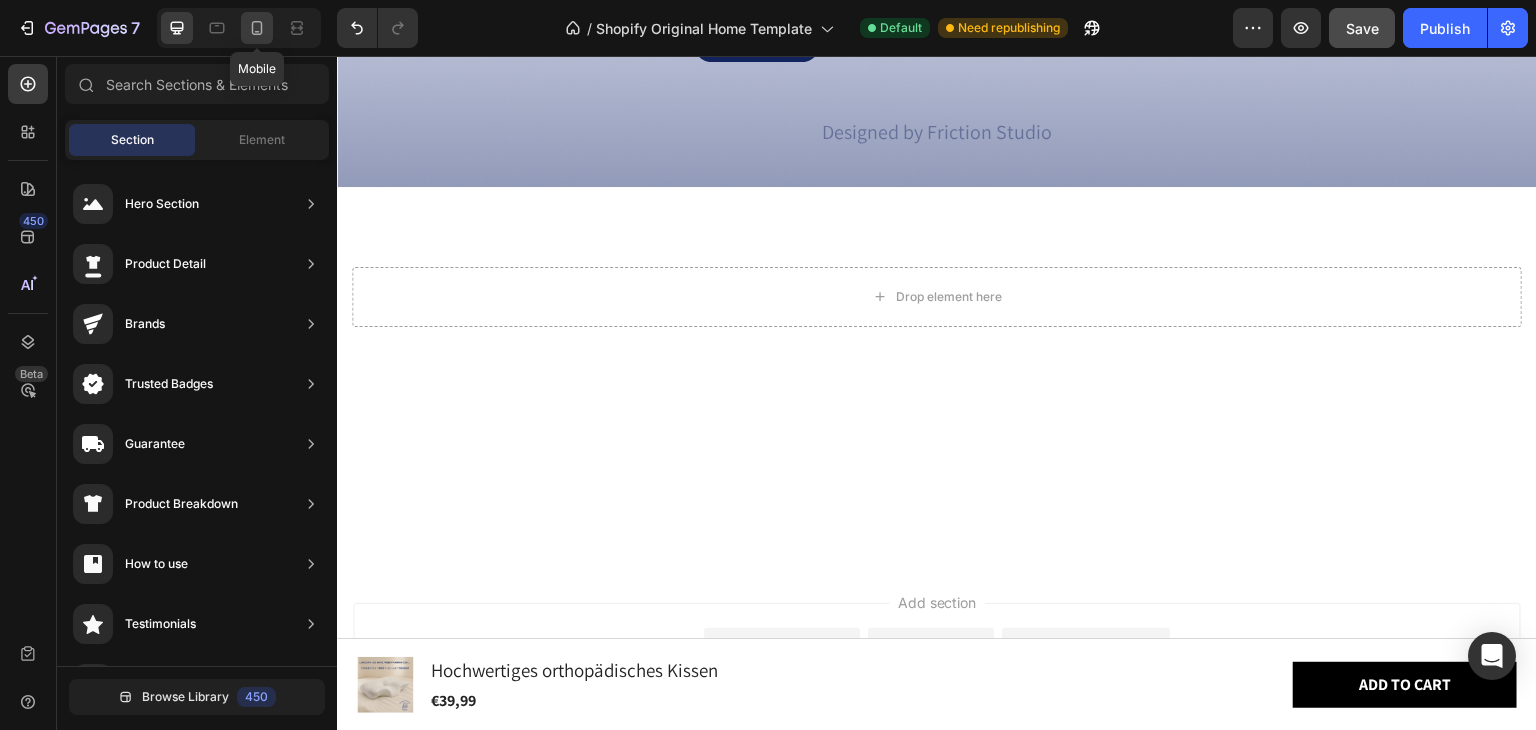 click 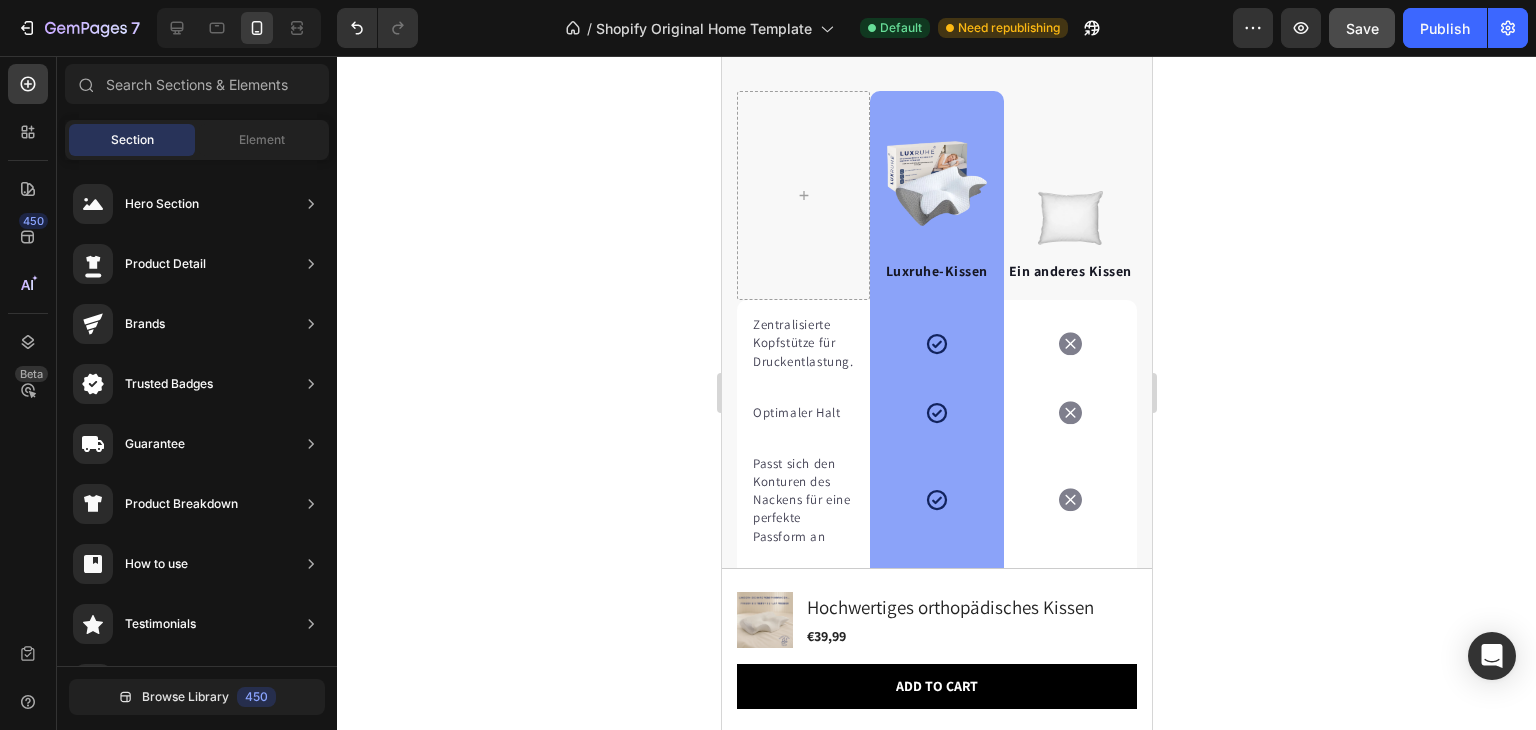 scroll, scrollTop: 3708, scrollLeft: 0, axis: vertical 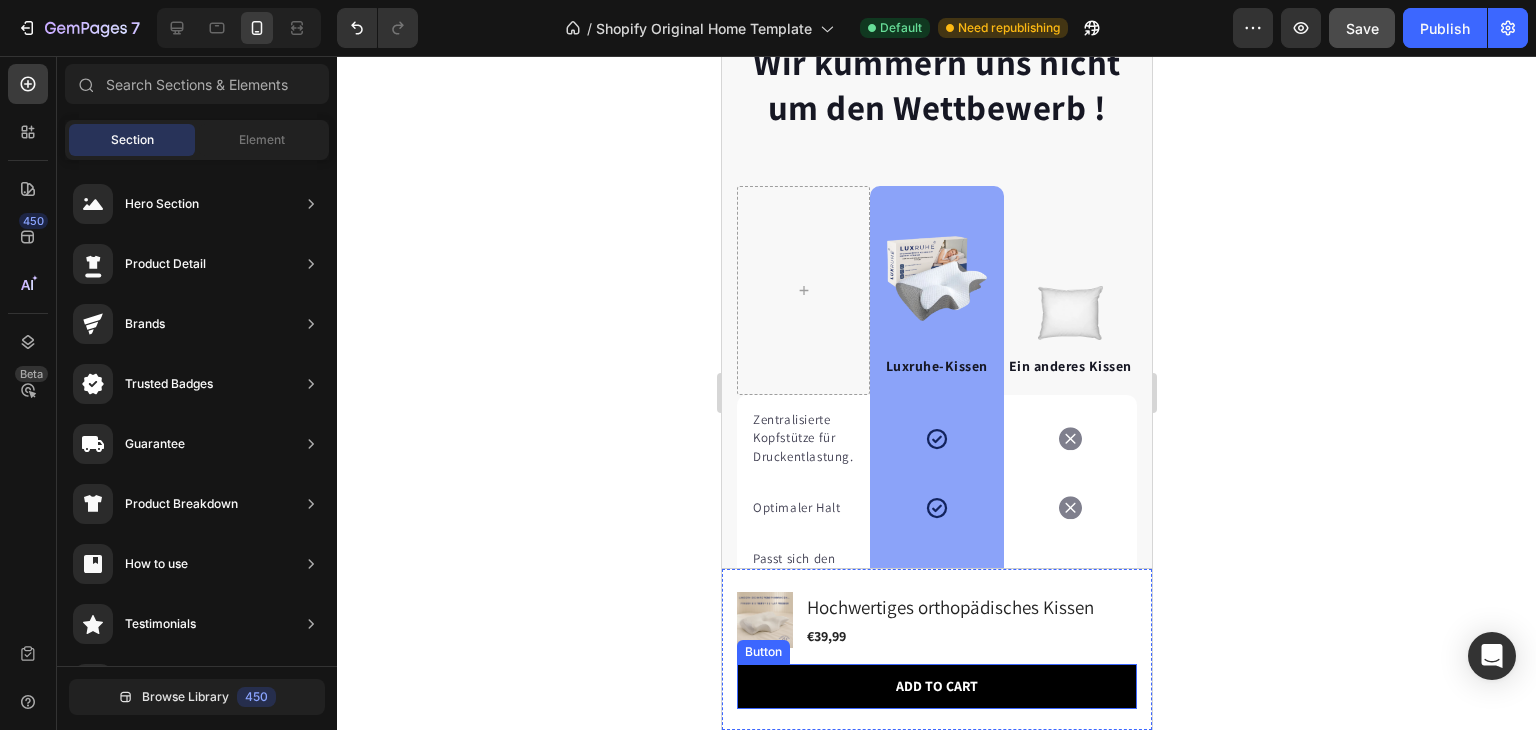 click on "Add to cart" at bounding box center [936, 686] 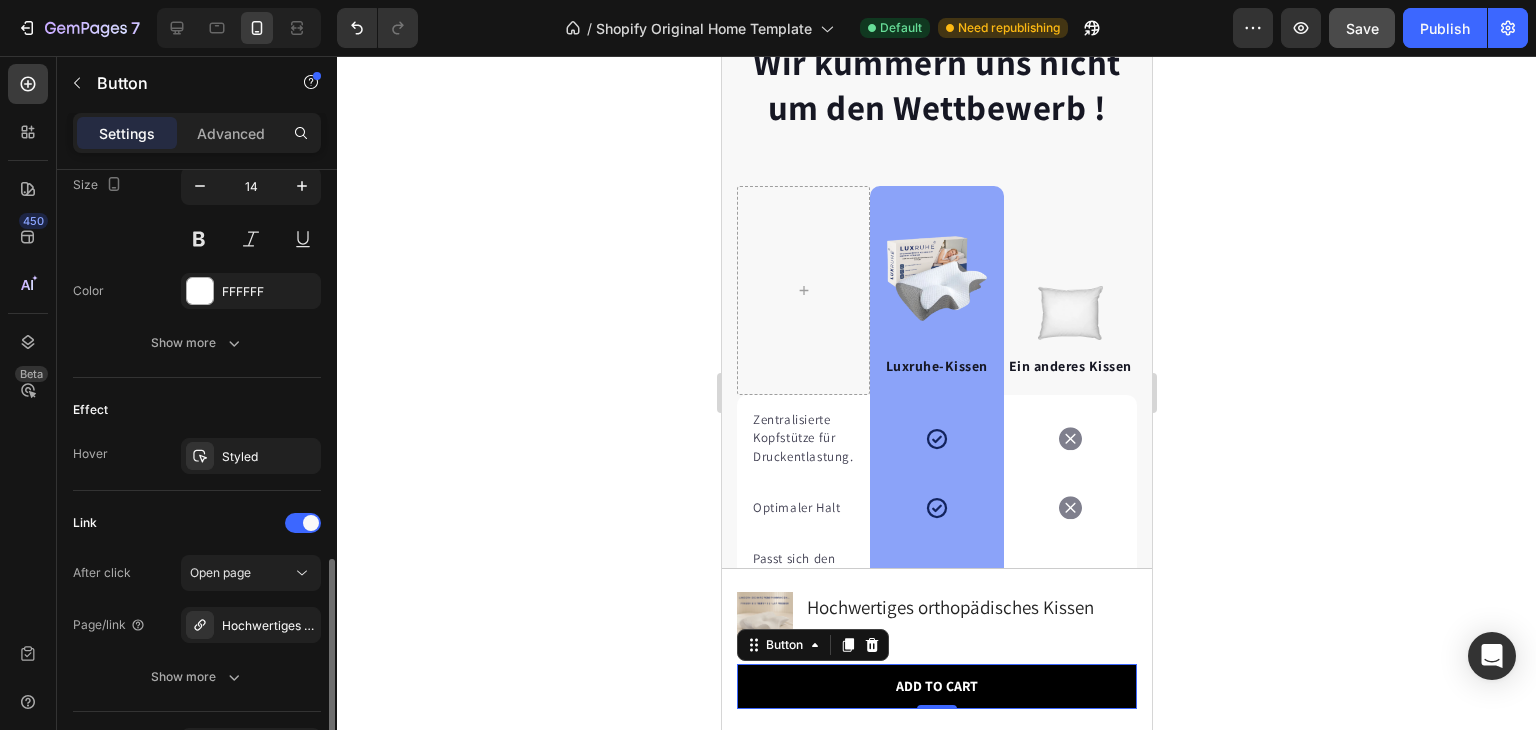 scroll, scrollTop: 924, scrollLeft: 0, axis: vertical 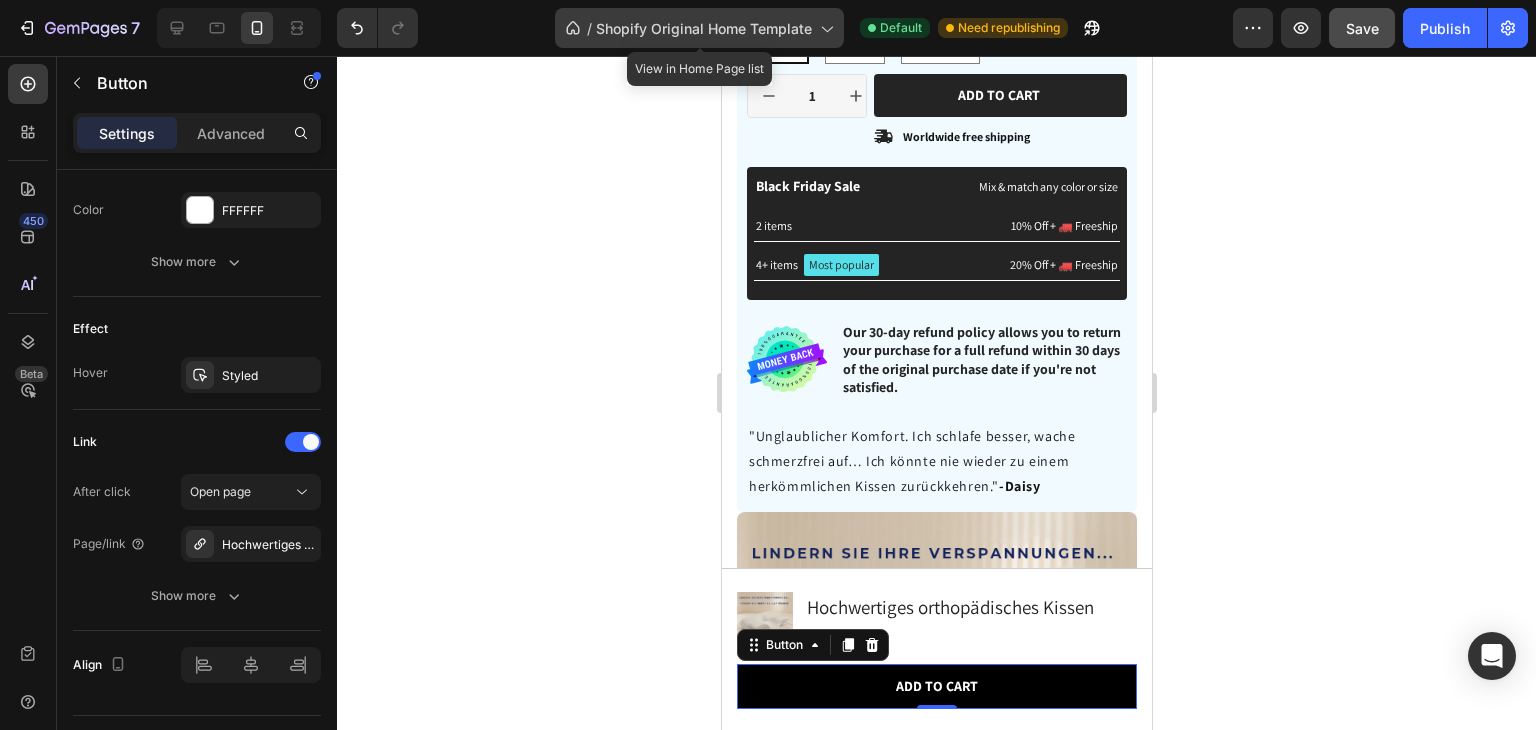 click 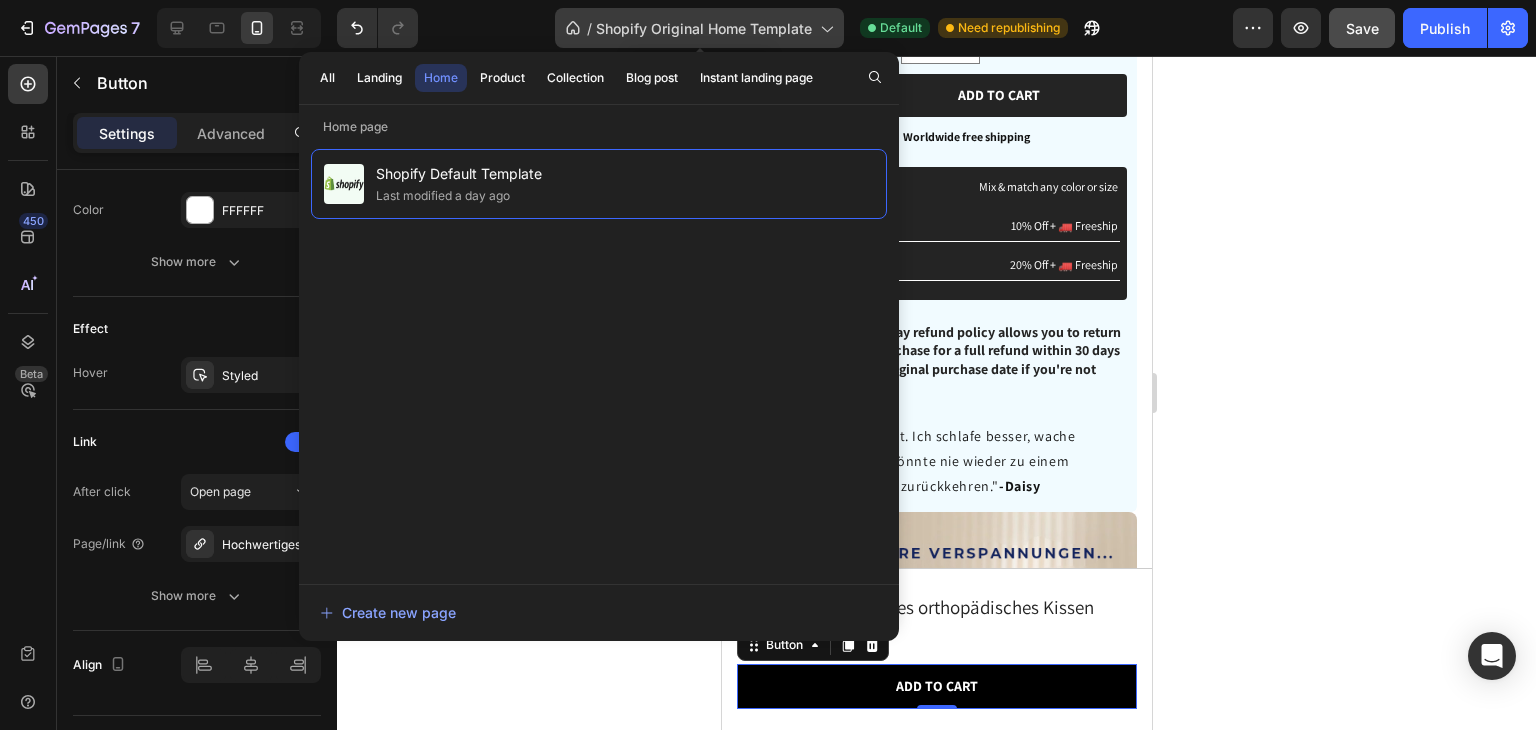 click 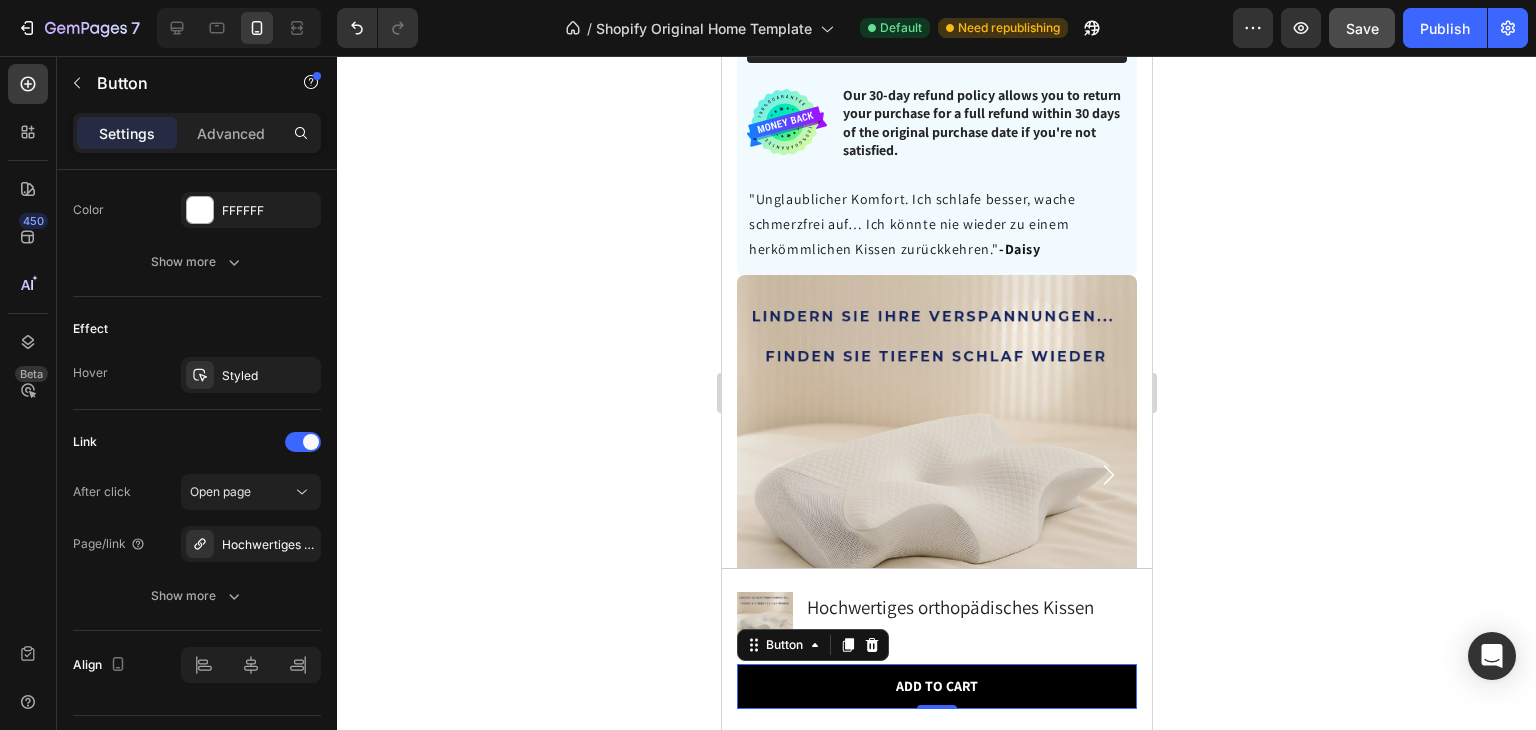 scroll, scrollTop: 2142, scrollLeft: 0, axis: vertical 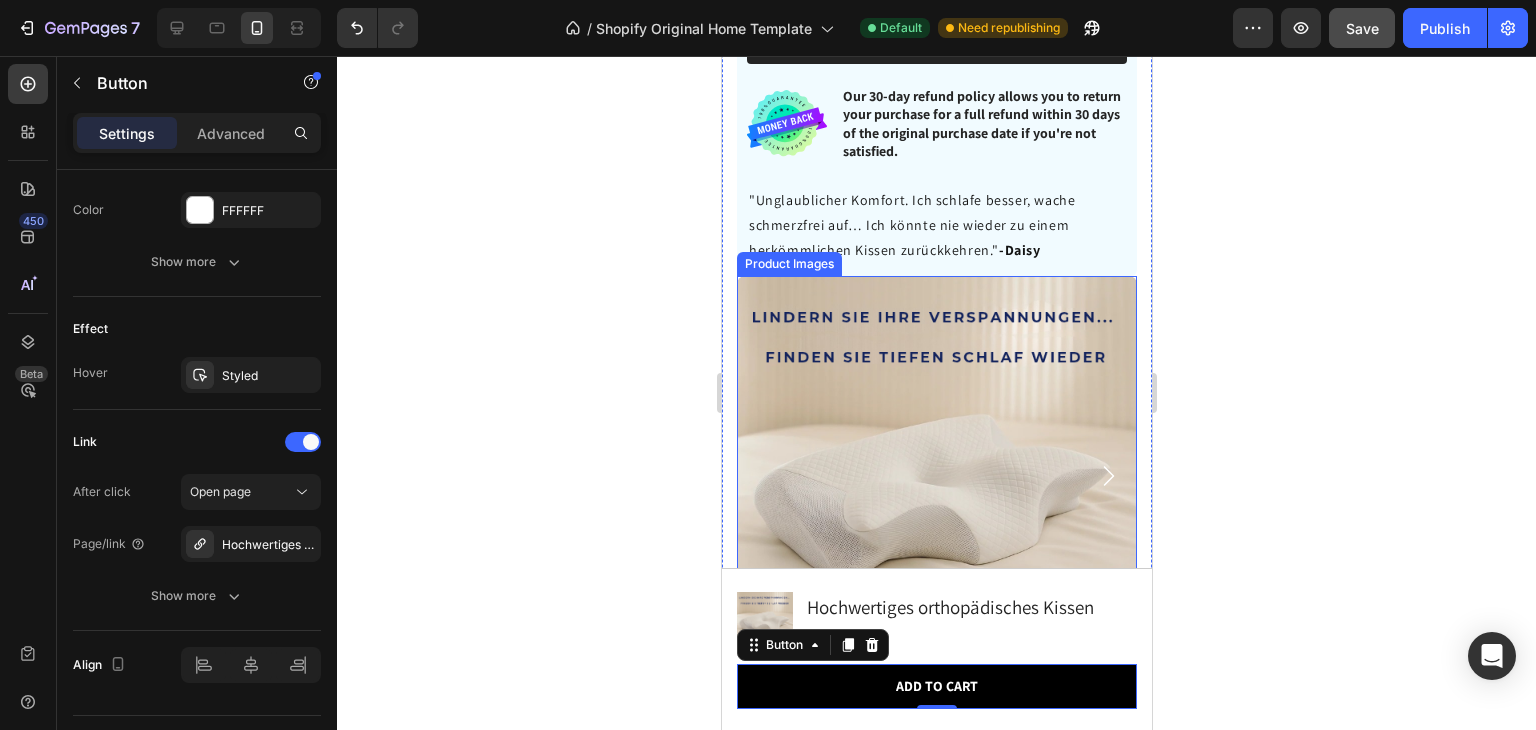 click at bounding box center [936, 476] 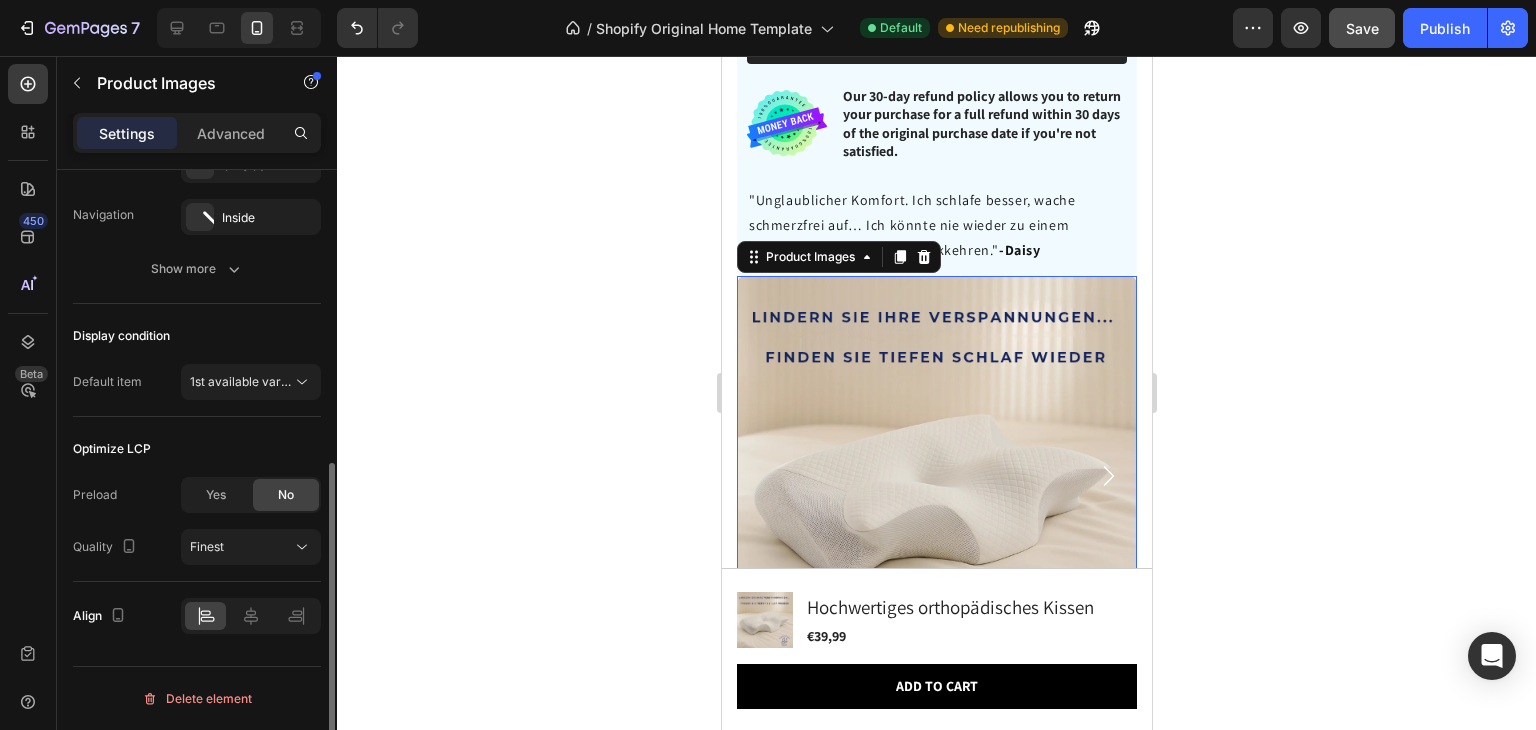 scroll, scrollTop: 0, scrollLeft: 0, axis: both 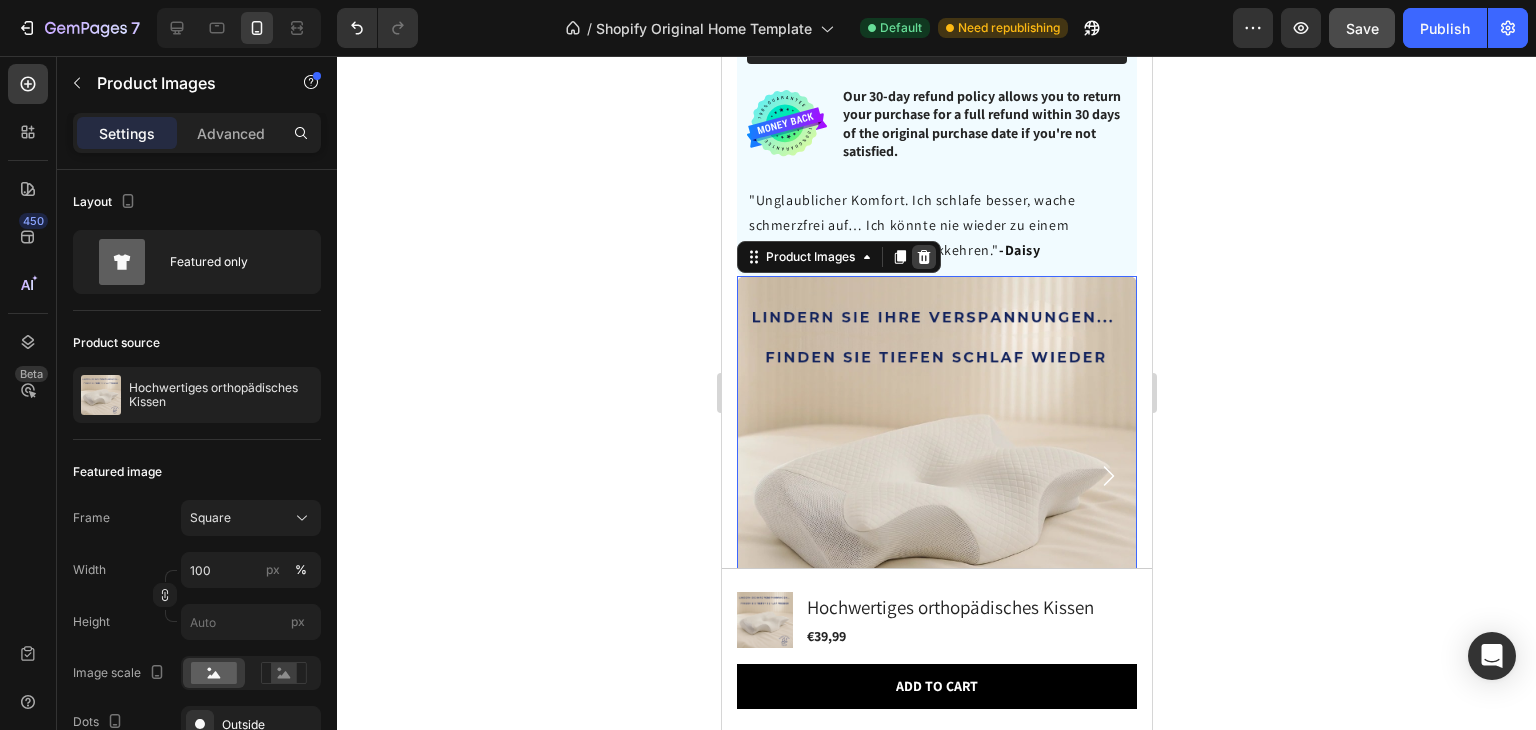 click 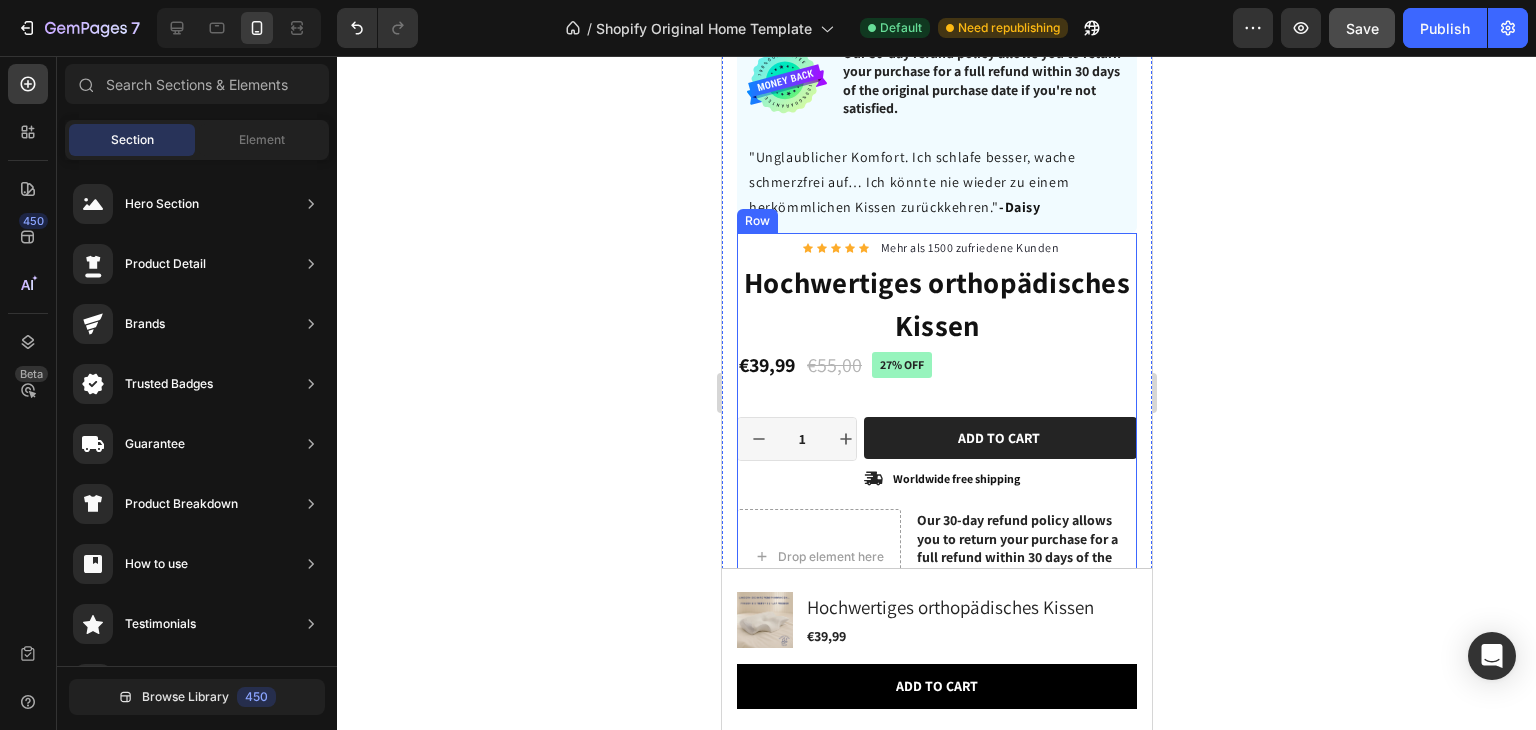 scroll, scrollTop: 2196, scrollLeft: 0, axis: vertical 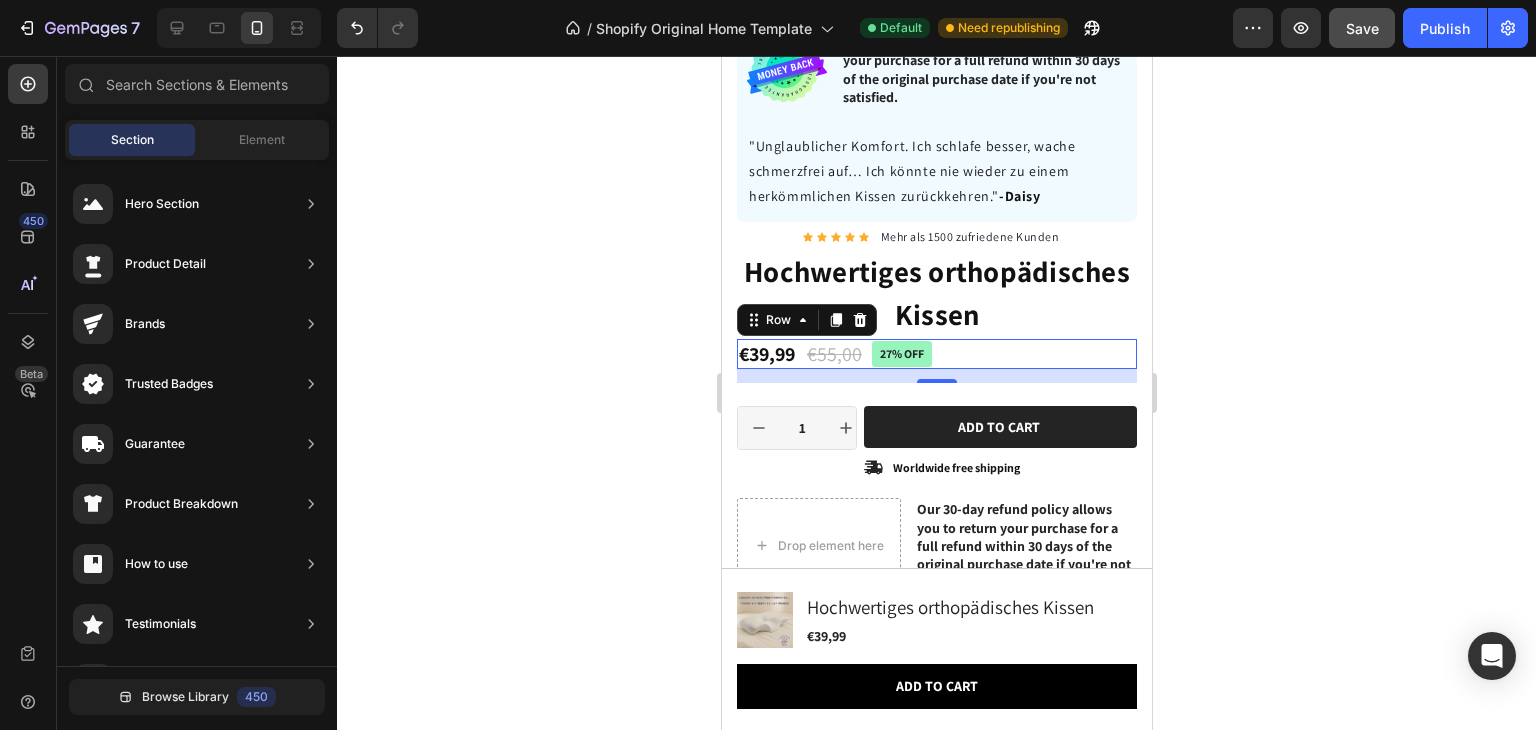 click on "€39,99 Product Price Product Price €55,00 Product Price Product Price 27% off Product Badge Row   0" at bounding box center [936, 354] 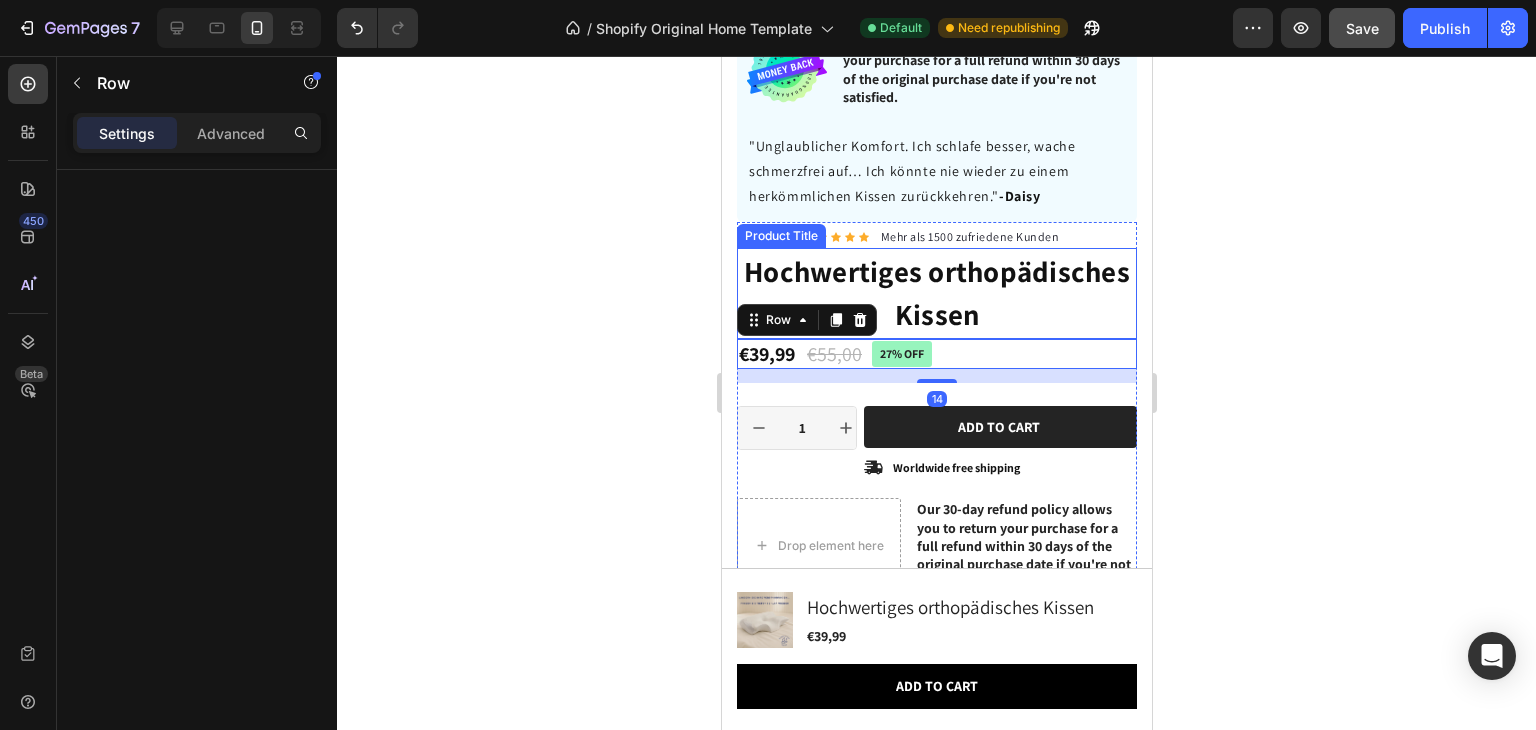 click on "Hochwertiges orthopädisches Kissen" at bounding box center (936, 293) 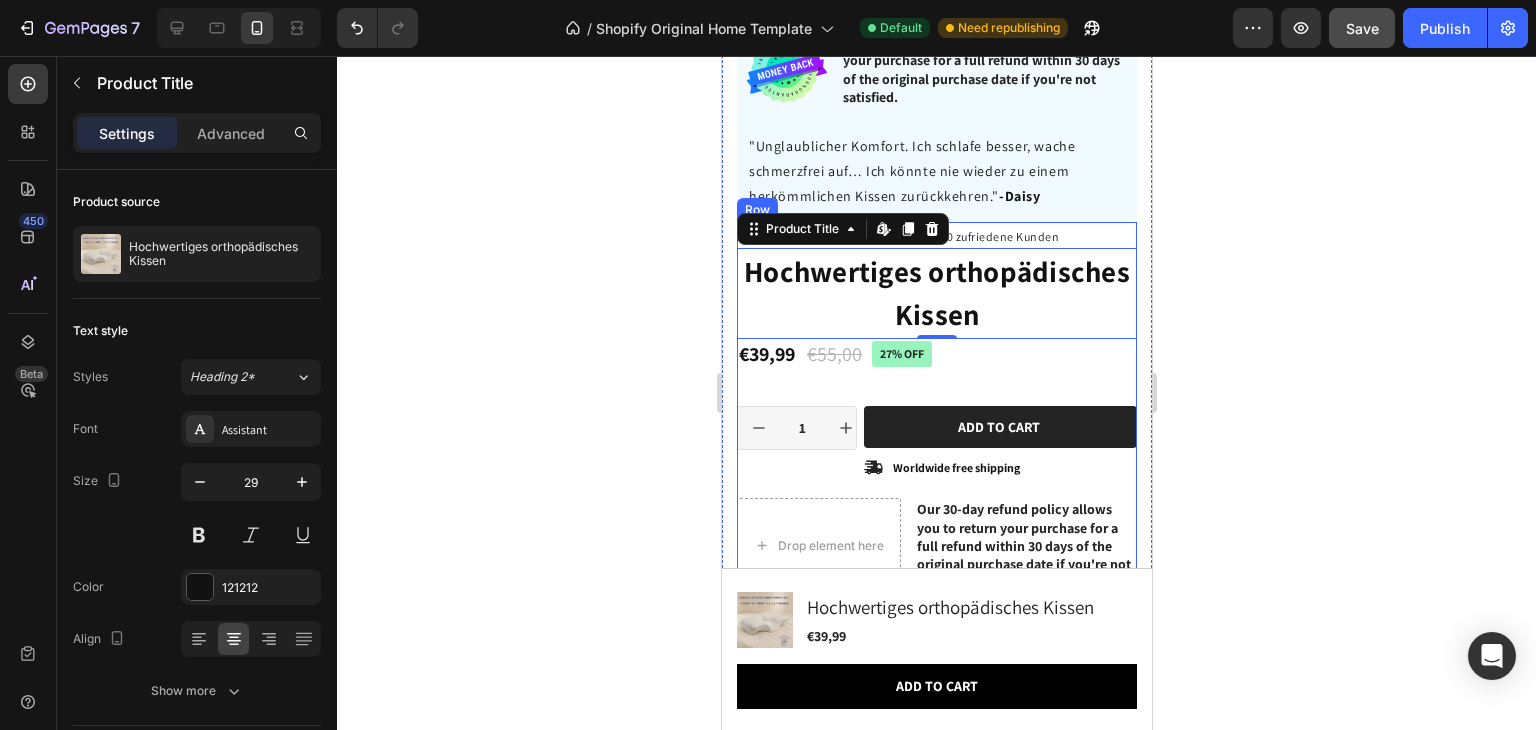 click on "Icon Icon Icon Icon Icon Icon List Hoz Mehr als 1500 zufriedene Kunden Text block 27% off Product Badge Row Hochwertiges orthopädisches Kissen Product Title   Edit content in Shopify 0 Happy Dog Bites - Contains Vitamin C, Vitamin E, Vitamin B2, Vitamin B1, Vitamin D and Vitamin K Text block €39,99 Product Price Product Price €55,00 Product Price Product Price 27% off Product Badge Row Perfect for sensitive tummies Supercharge immunity System Bursting with protein, vitamins, and minerals Supports strong muscles, increases bone strength Item list Farbe: Weiß Weiß Weiß     Weiß Grau Grau     Grau Schwarz Schwarz     Schwarz Product Variants & Swatches
1
Product Quantity Row Add to cart Add to Cart
Icon Worldwide free shipping Text Block Row Row
Drop element here Our 30-day refund policy allows you to return your purchase for a full refund within 30 days of the original purchase date if you're not satisfied. Text Block Row Black Friday Sale Text Block" at bounding box center [936, 727] 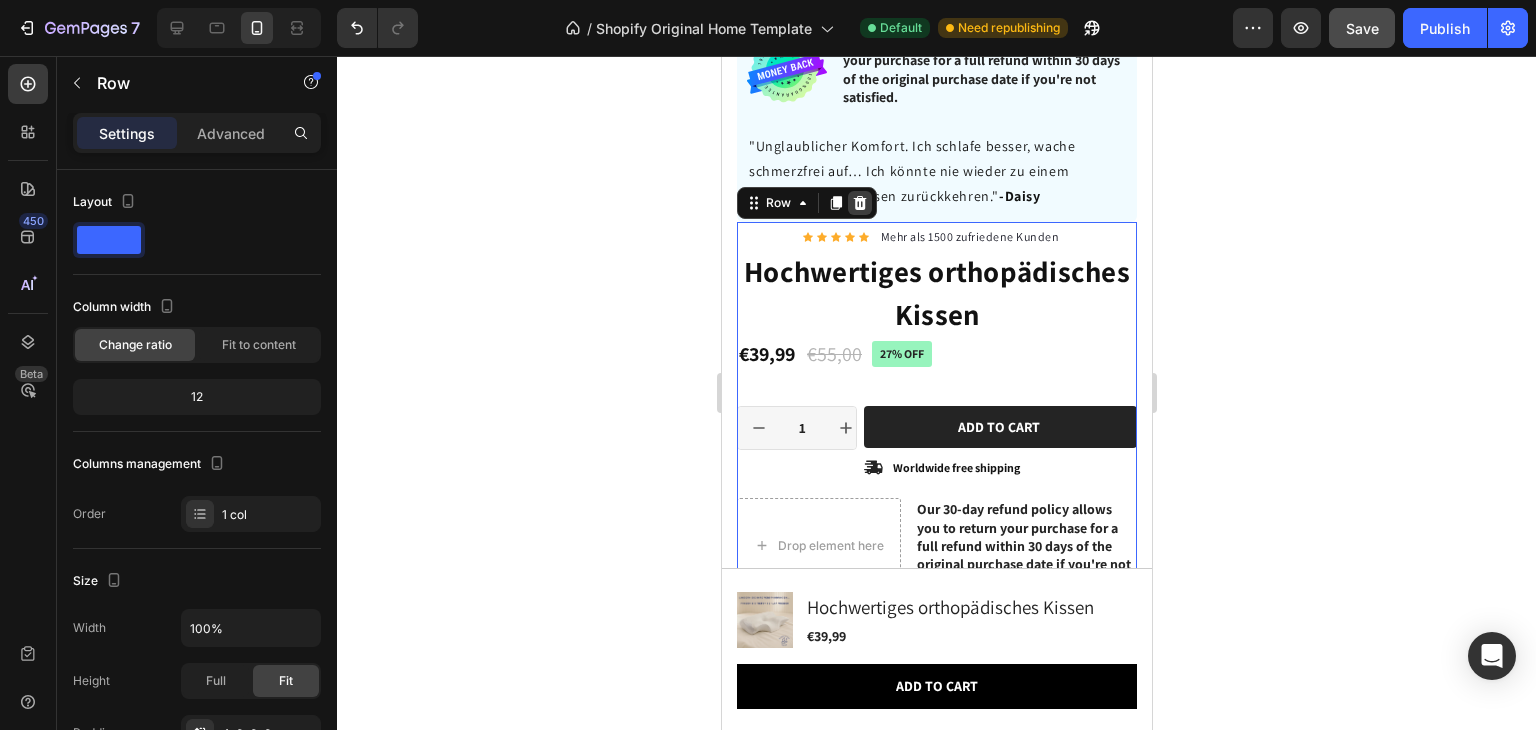click 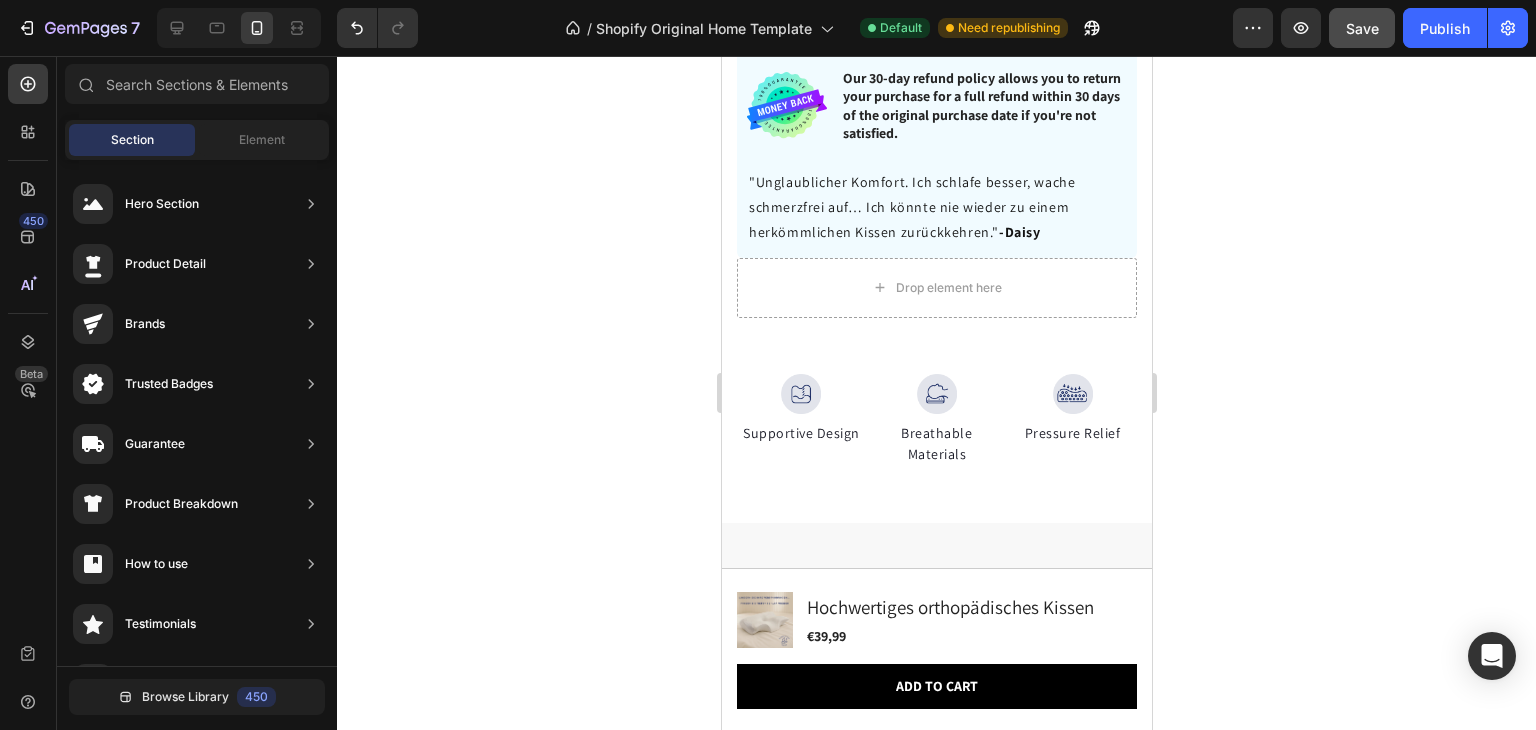 scroll, scrollTop: 2163, scrollLeft: 0, axis: vertical 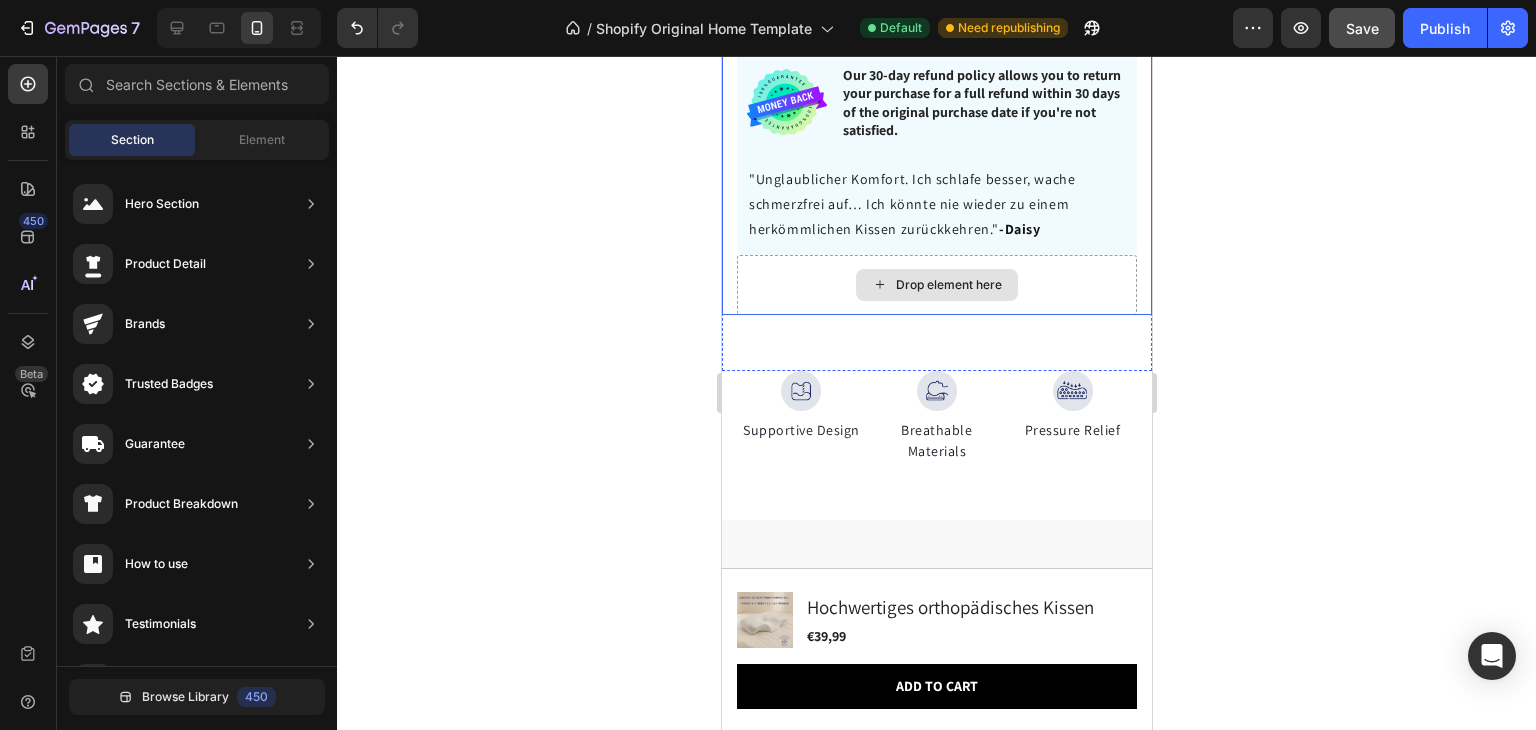 click on "Drop element here" at bounding box center [936, 285] 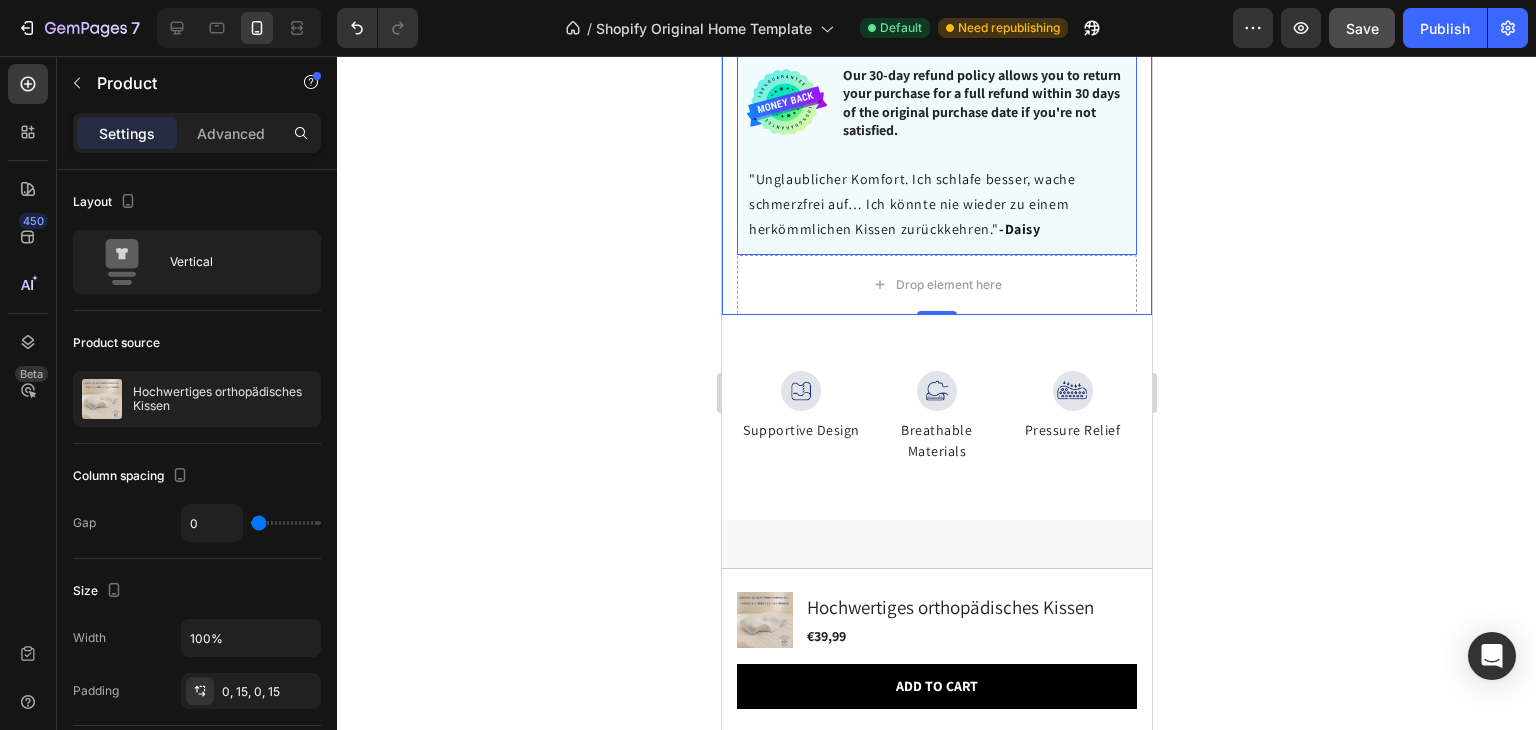 click 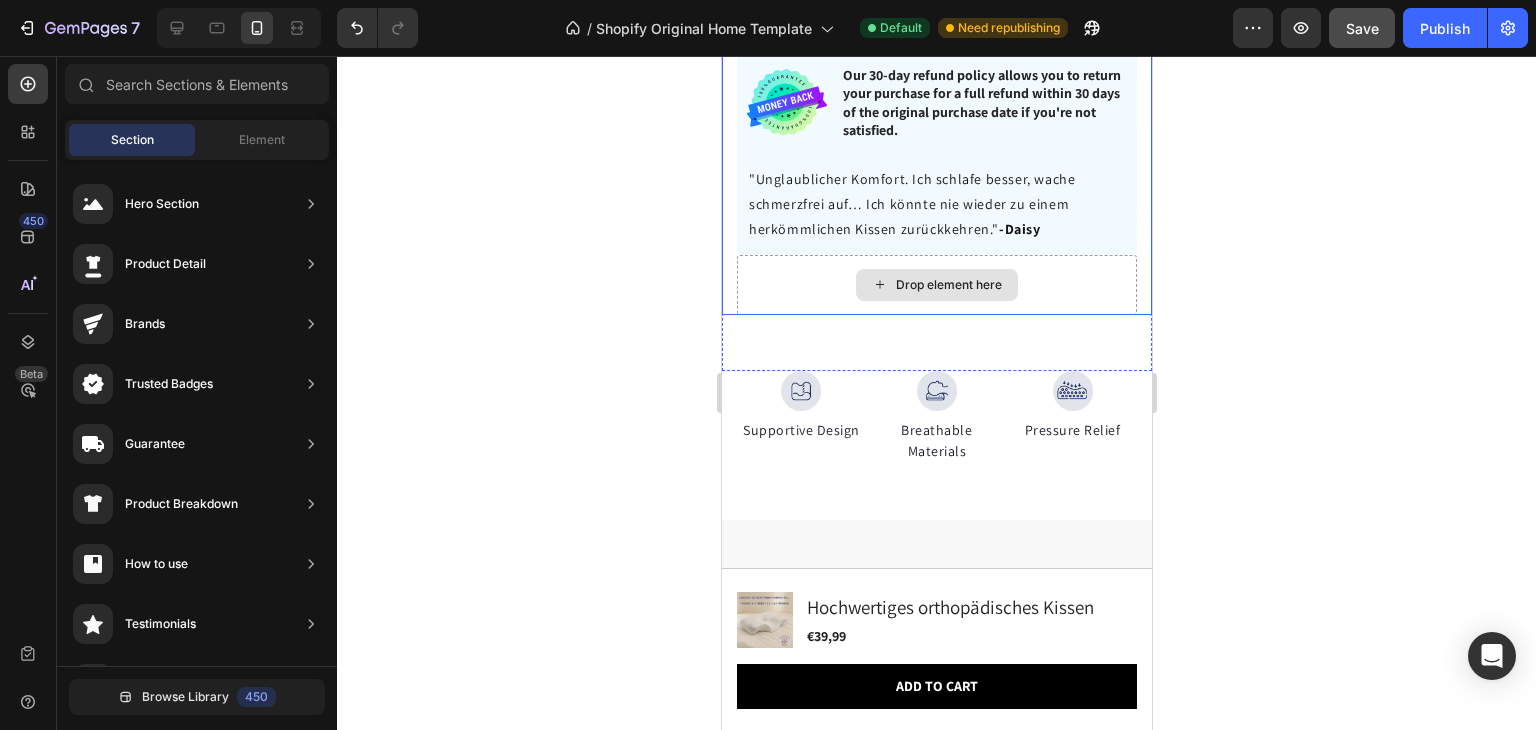 click on "Drop element here" at bounding box center (936, 285) 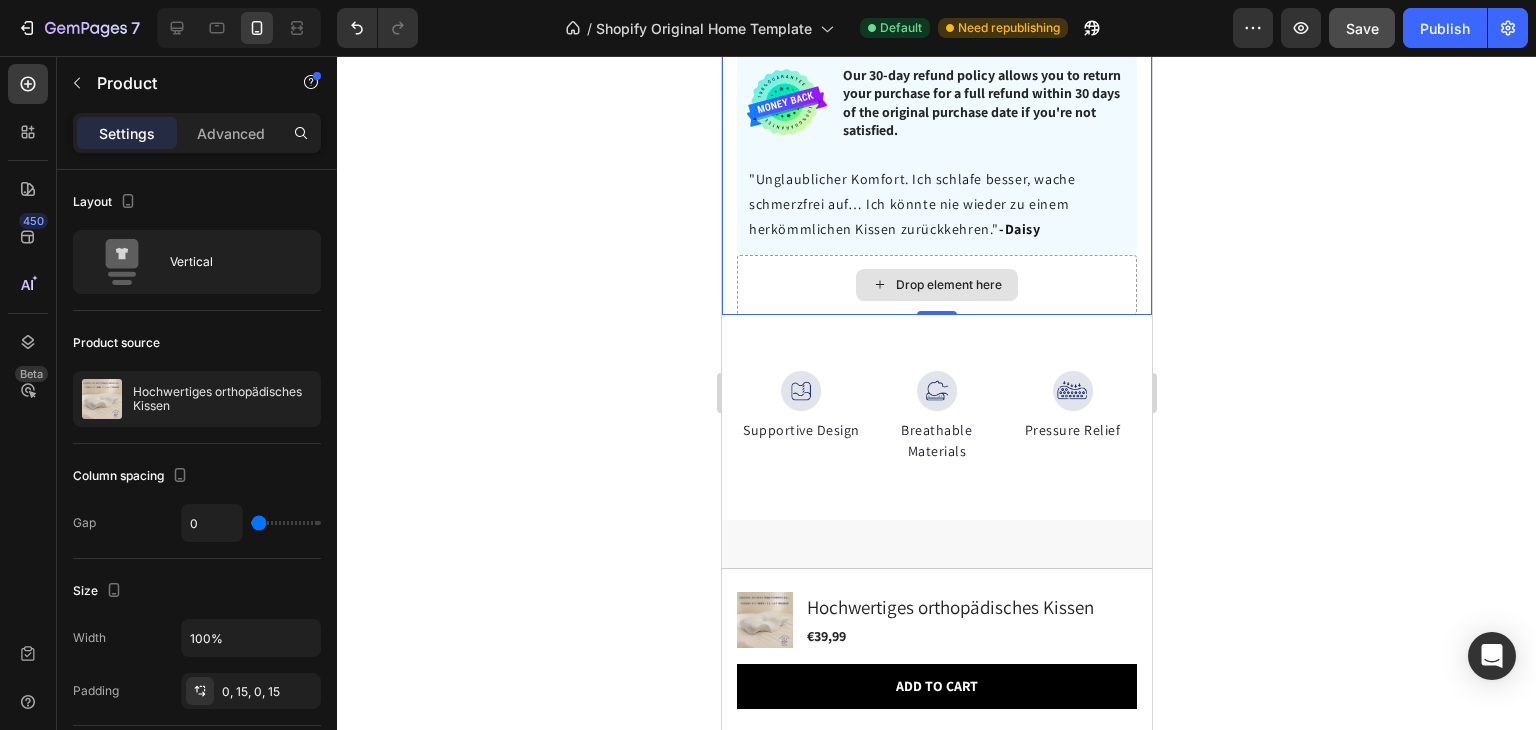 click on "Drop element here" at bounding box center (936, 285) 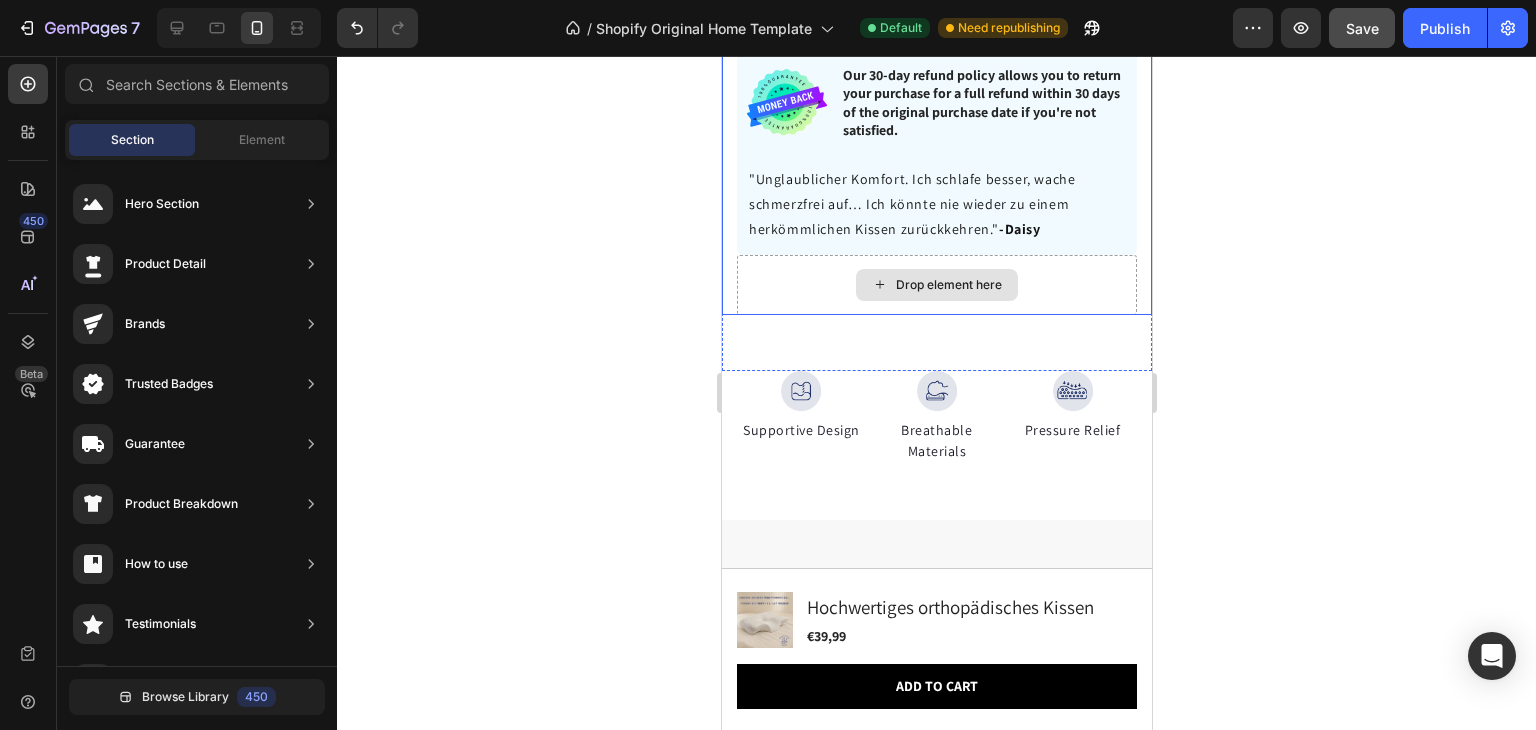 click on "Drop element here" at bounding box center [936, 285] 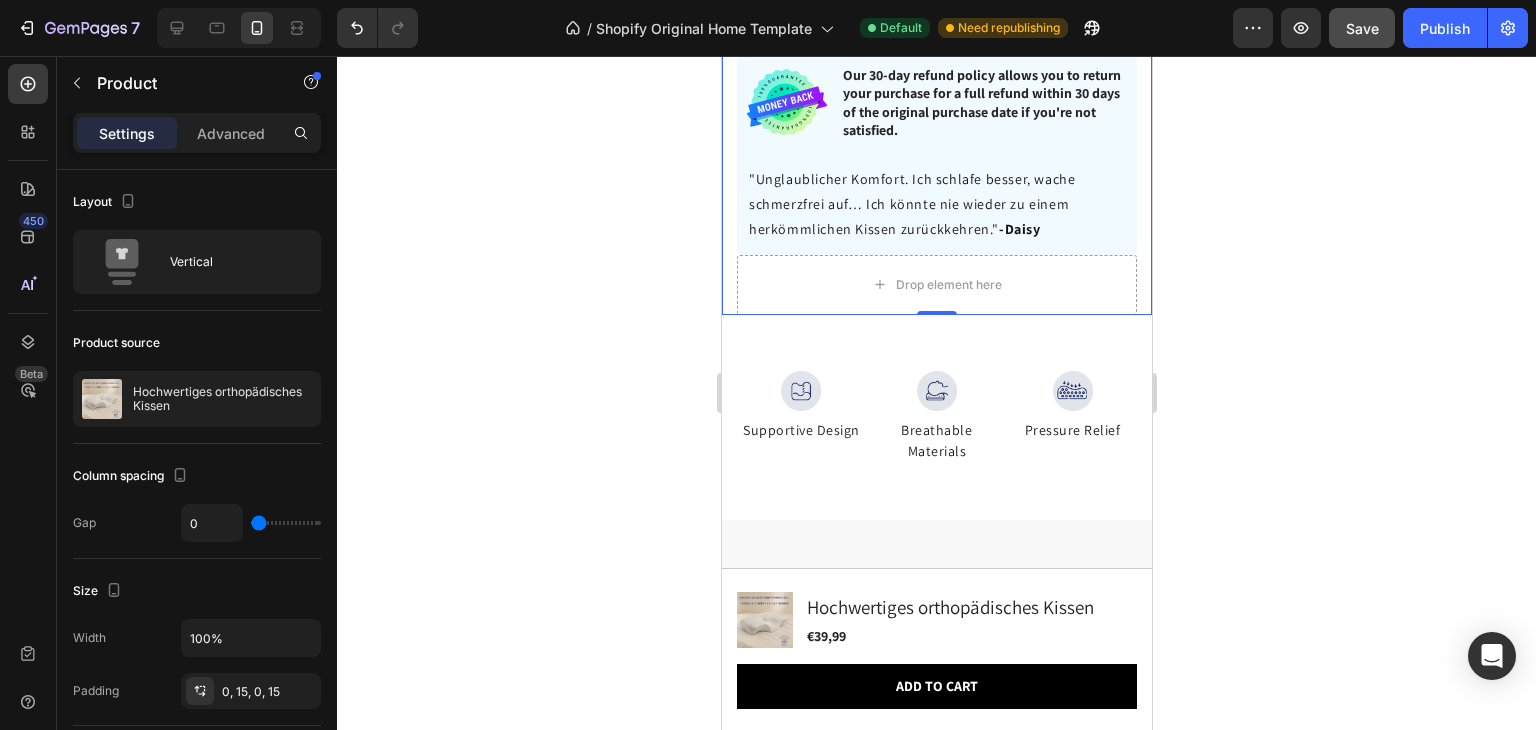 click 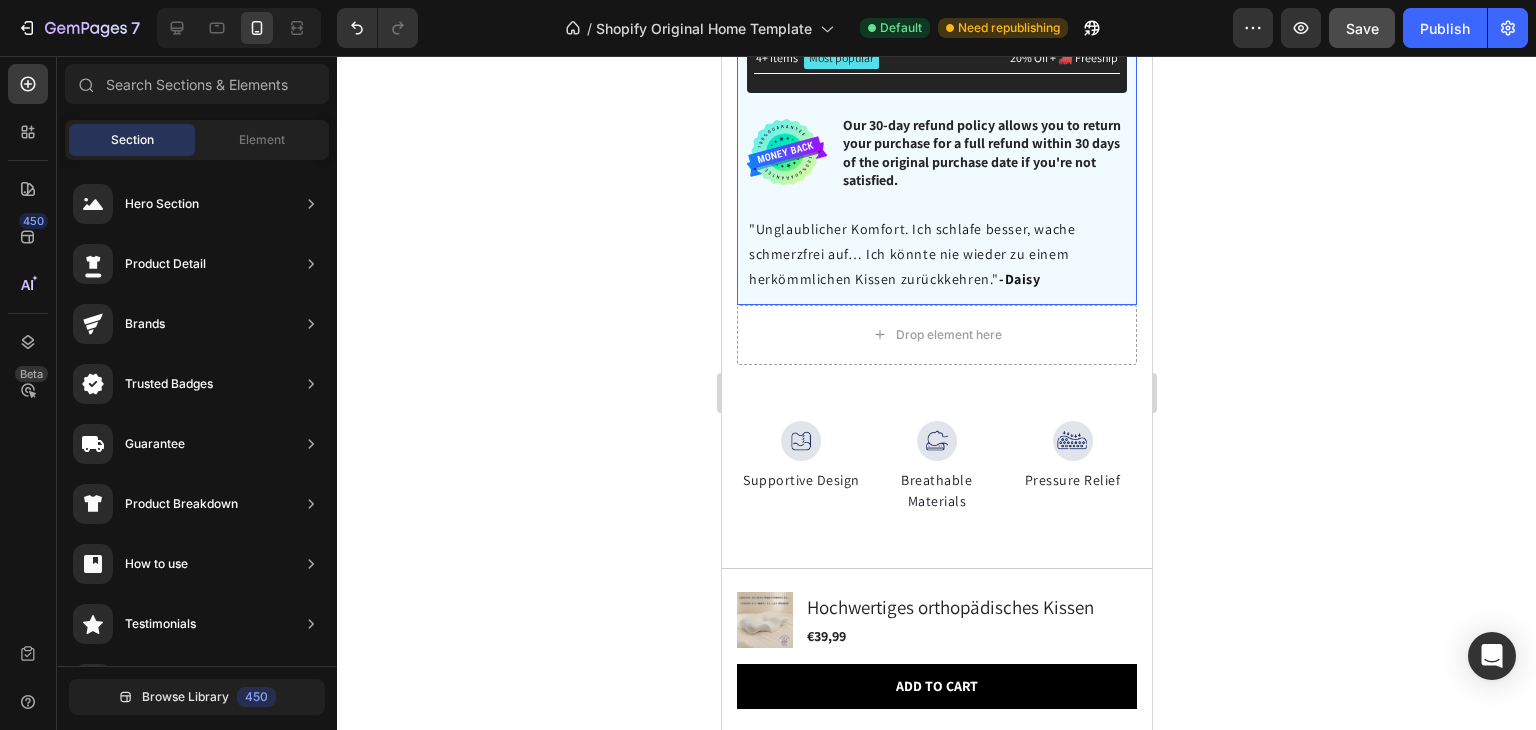 scroll, scrollTop: 2116, scrollLeft: 0, axis: vertical 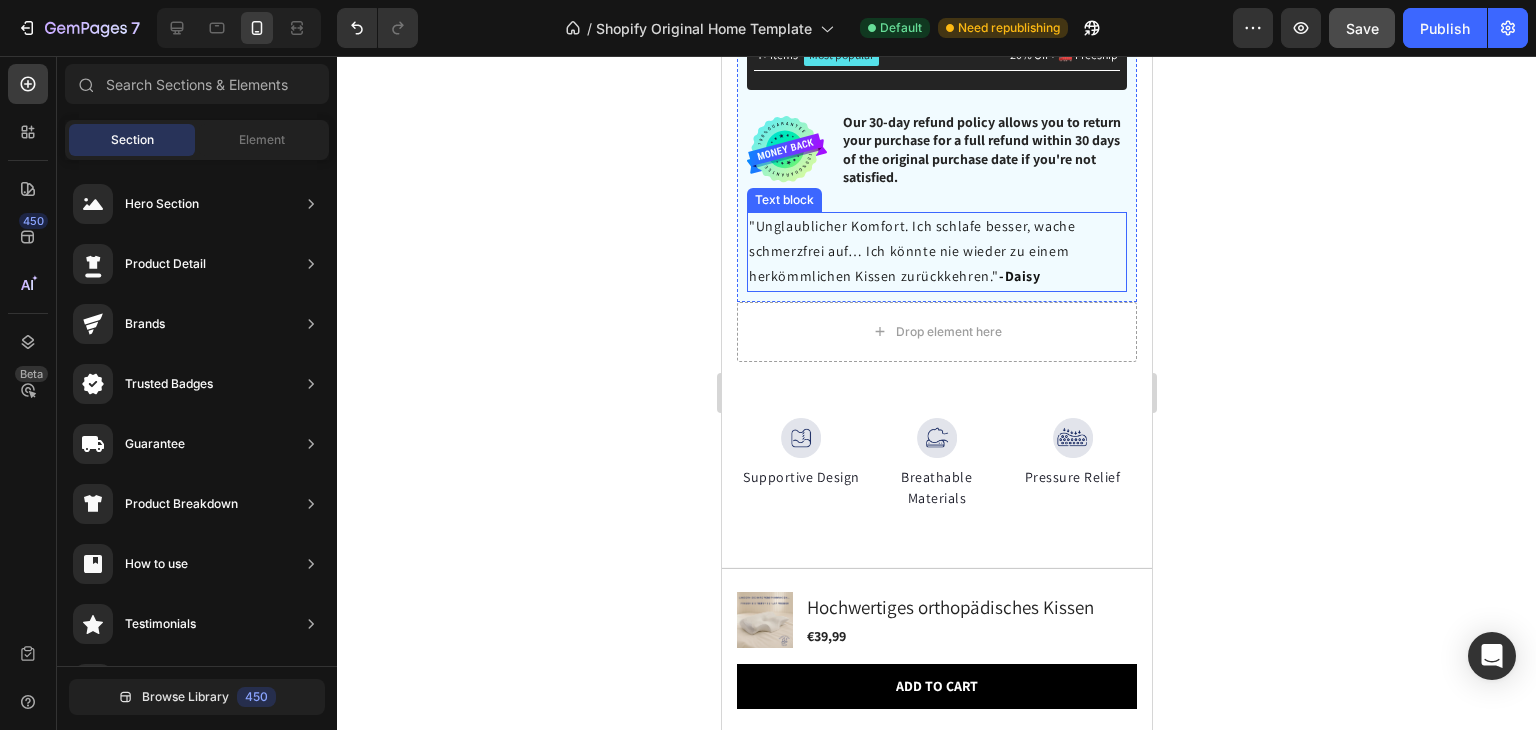 click on ""Unglaublicher Komfort. Ich schlafe besser, wache schmerzfrei auf… Ich könnte nie wieder zu einem herkömmlichen Kissen zurückkehren."  -Daisy" at bounding box center [936, 252] 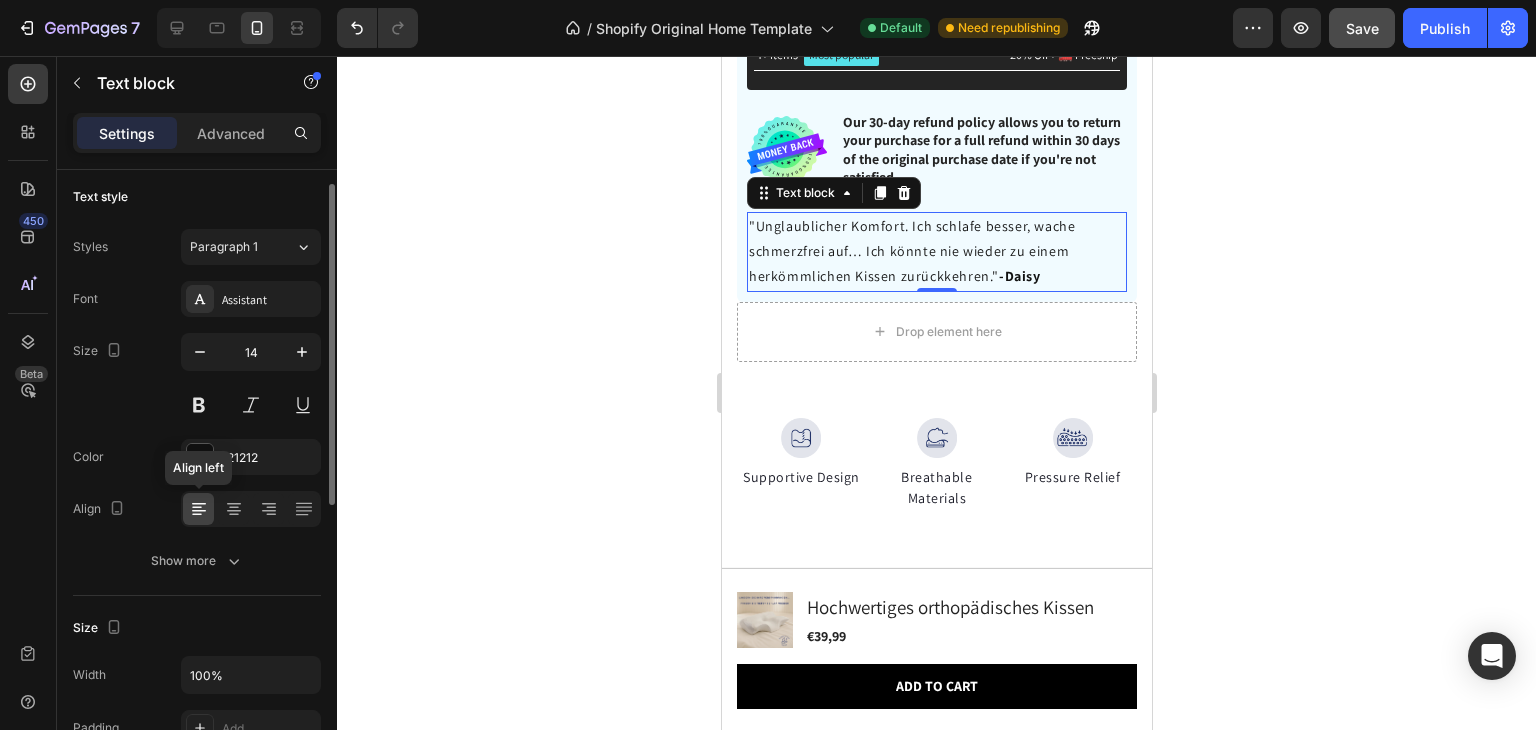scroll, scrollTop: 0, scrollLeft: 0, axis: both 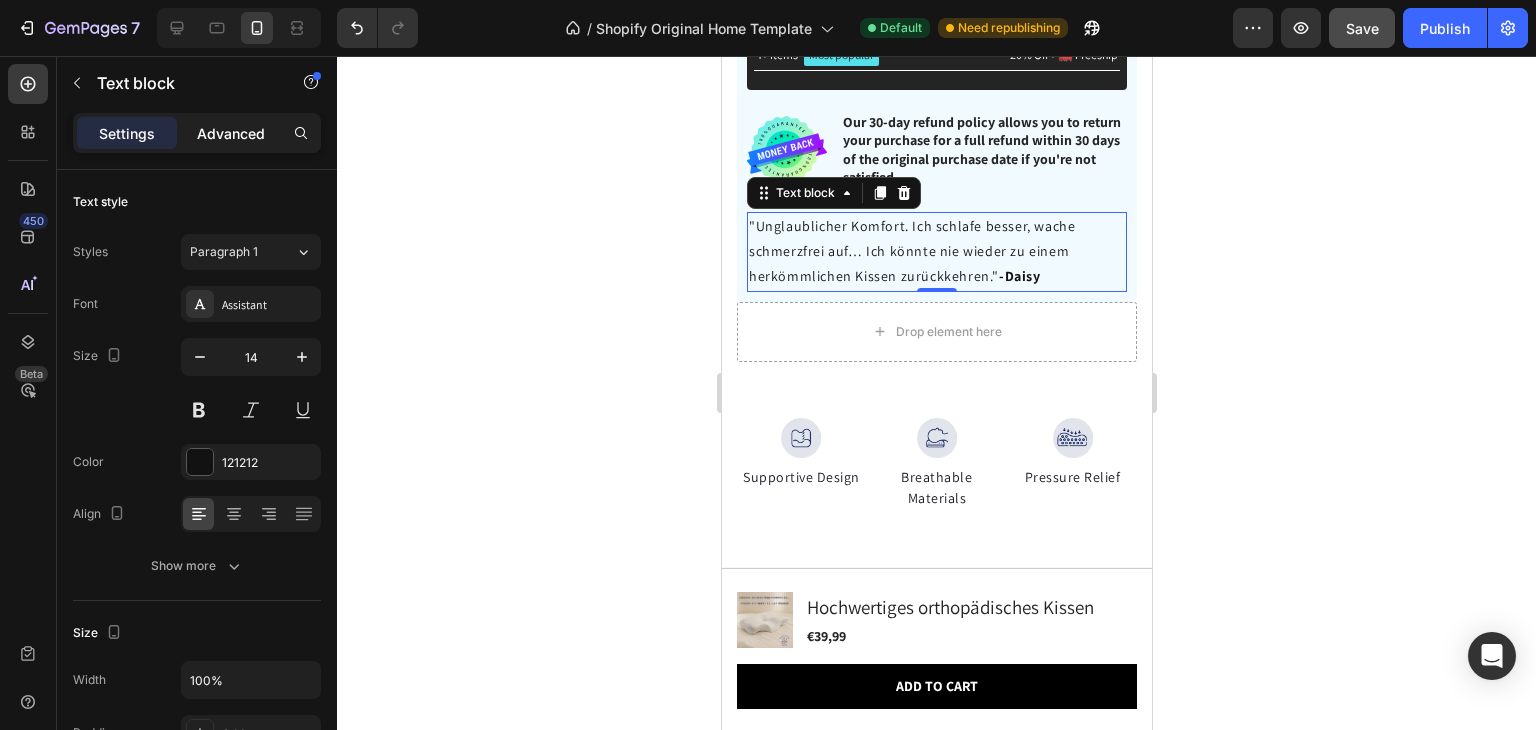 click on "Advanced" at bounding box center (231, 133) 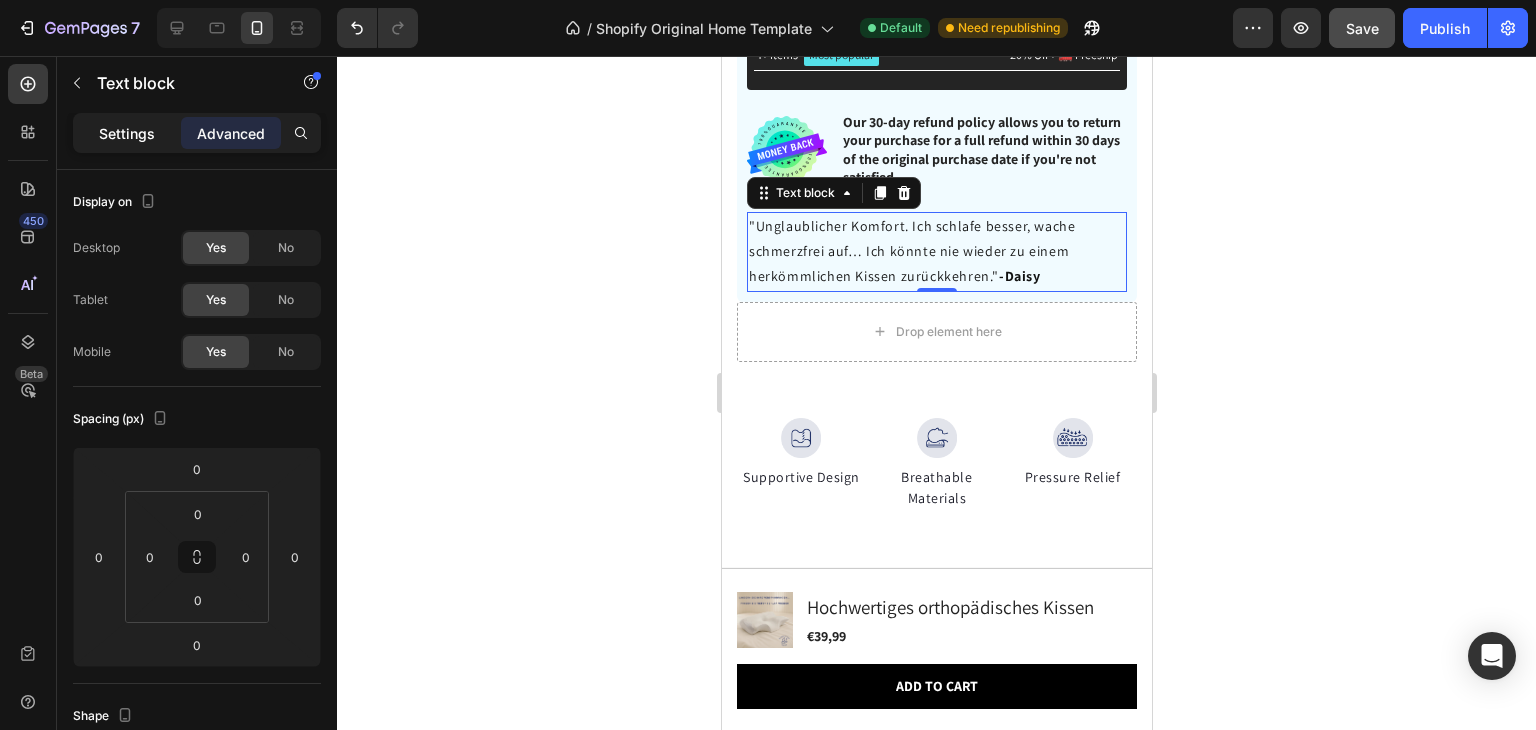 click on "Settings" at bounding box center [127, 133] 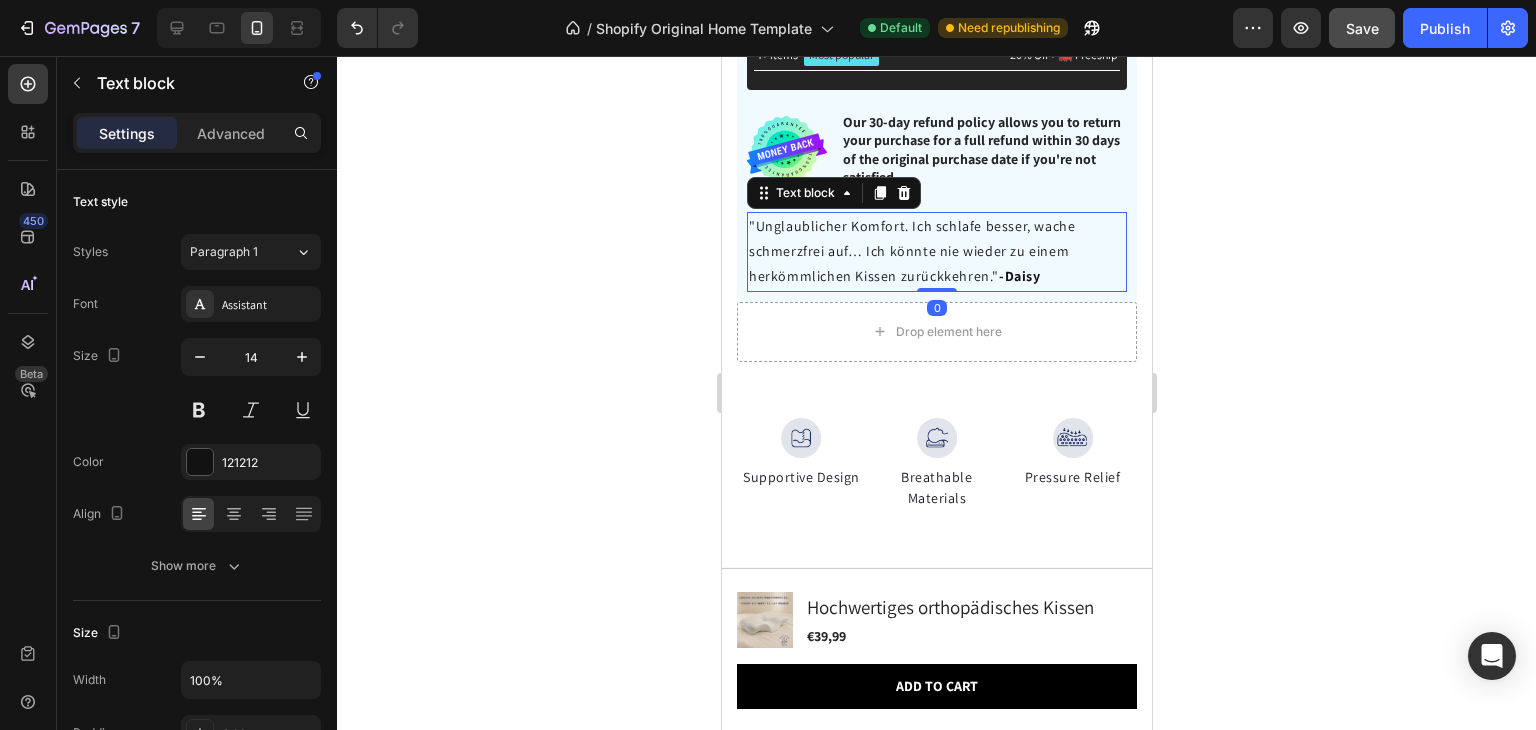 click 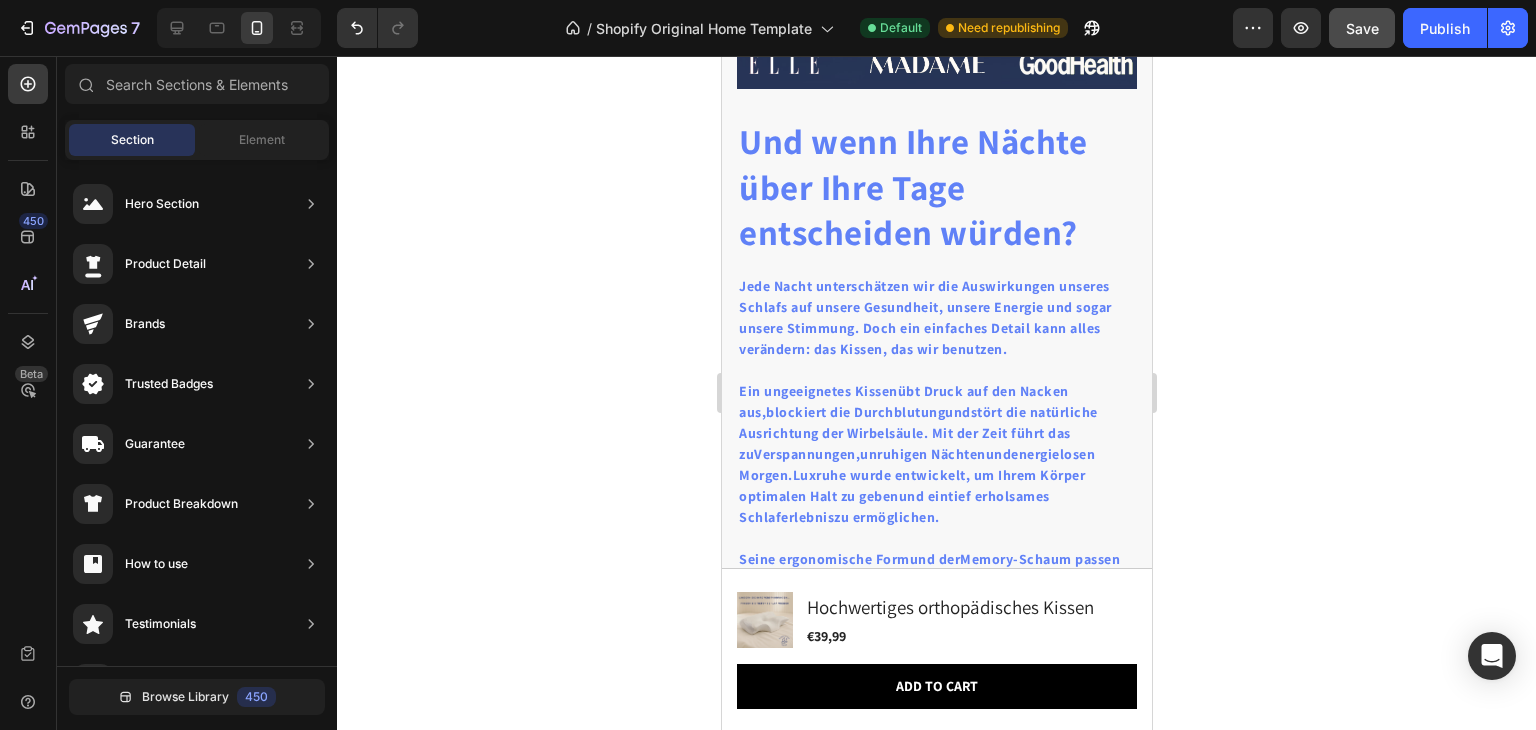 scroll, scrollTop: 3150, scrollLeft: 0, axis: vertical 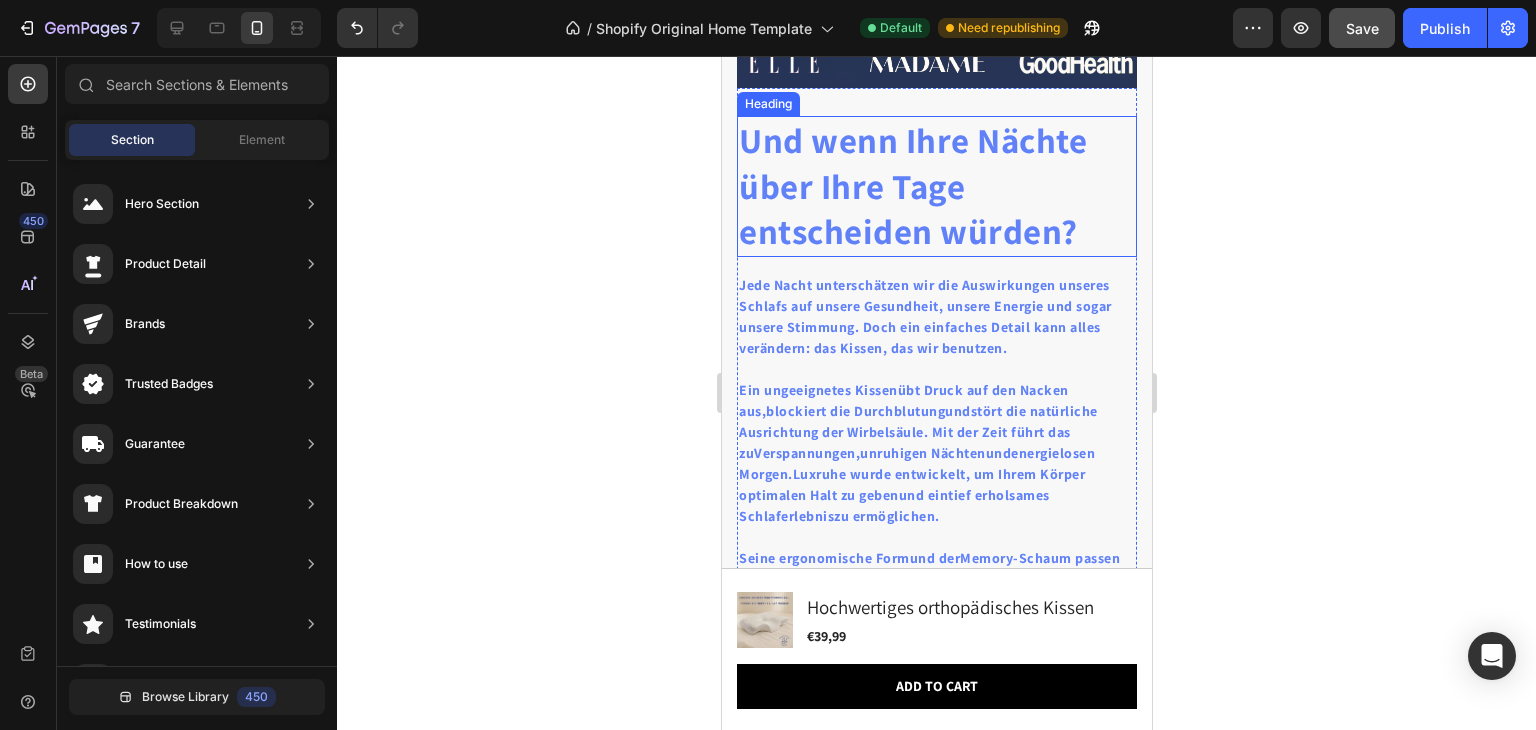 click on "Und wenn Ihre Nächte über Ihre Tage entscheiden würden?" at bounding box center [936, 186] 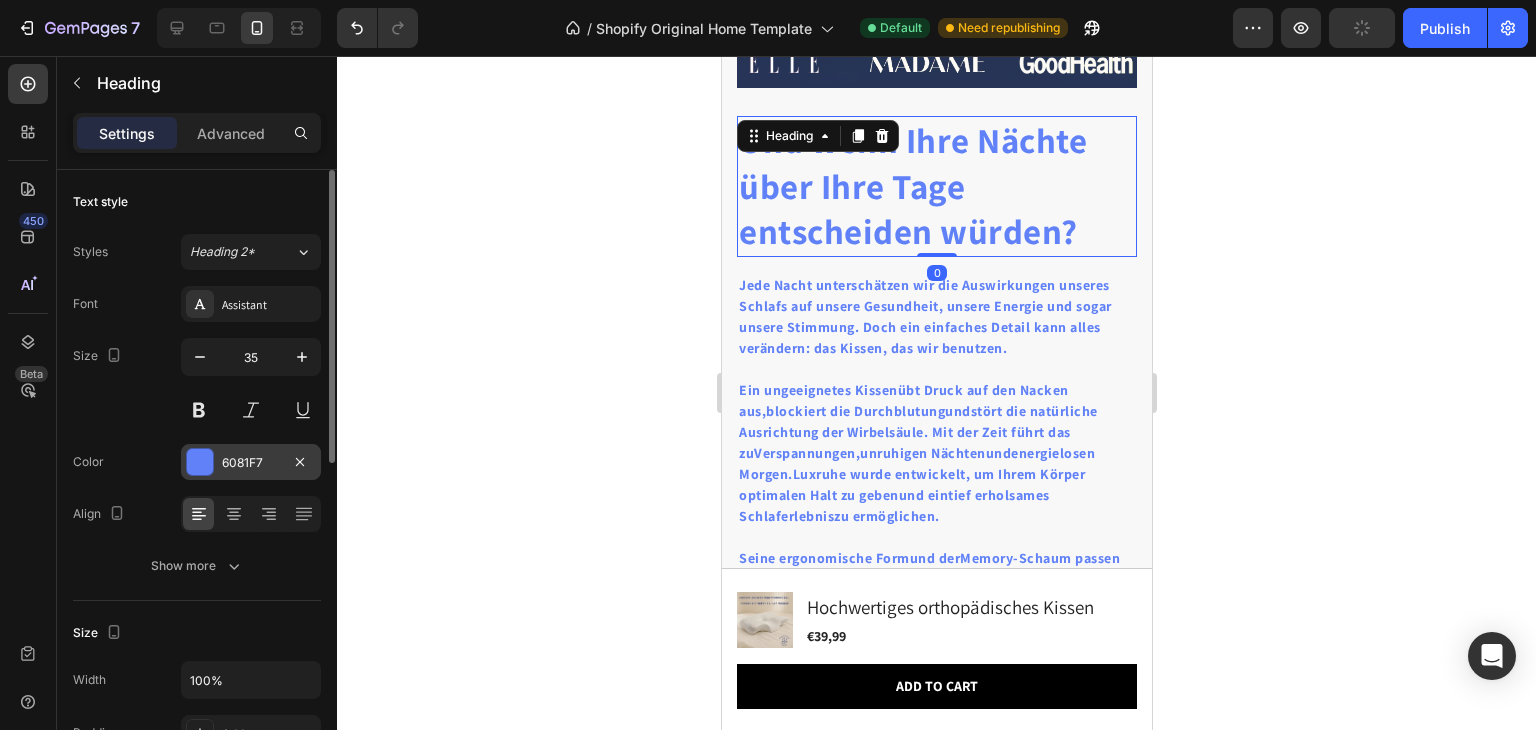 click on "6081F7" at bounding box center [251, 463] 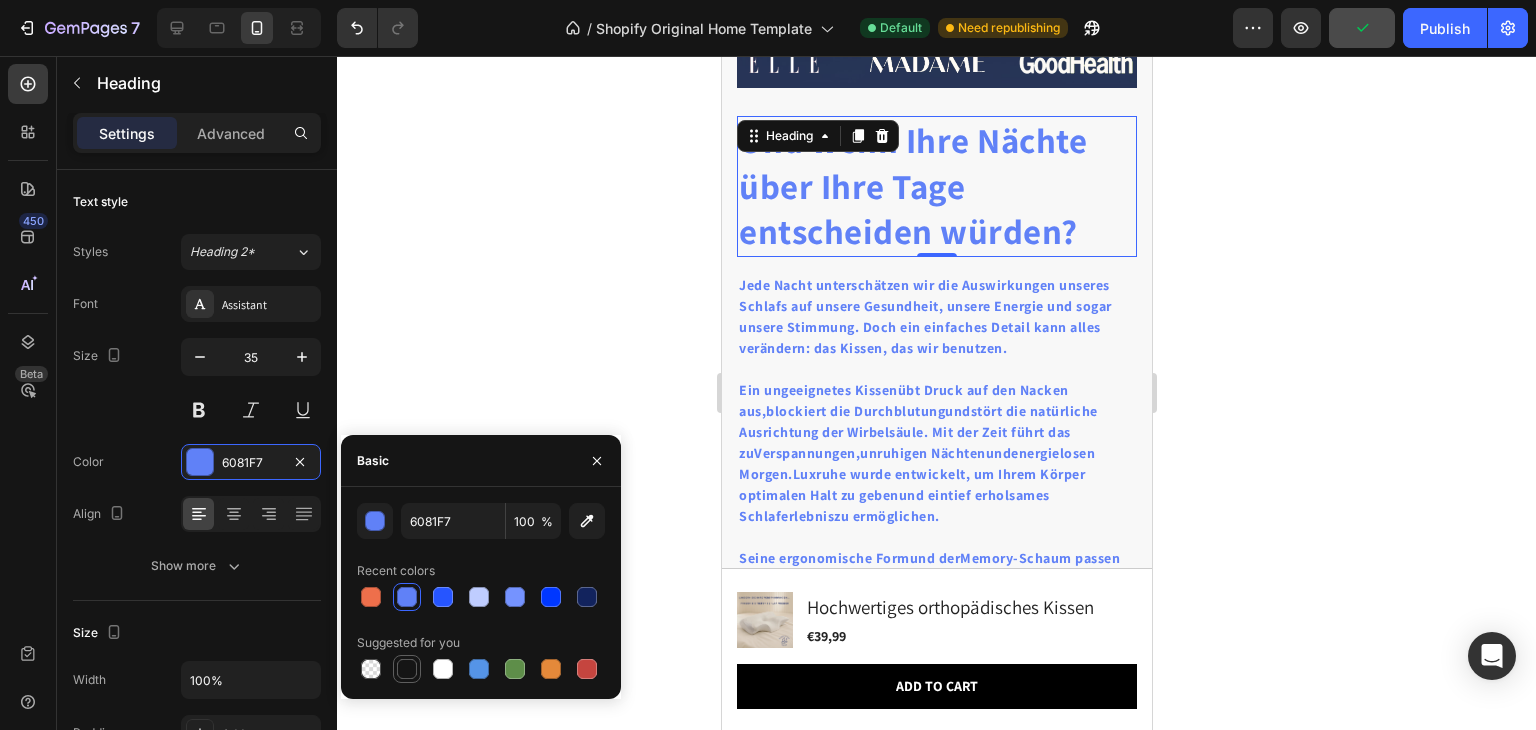 click at bounding box center (407, 669) 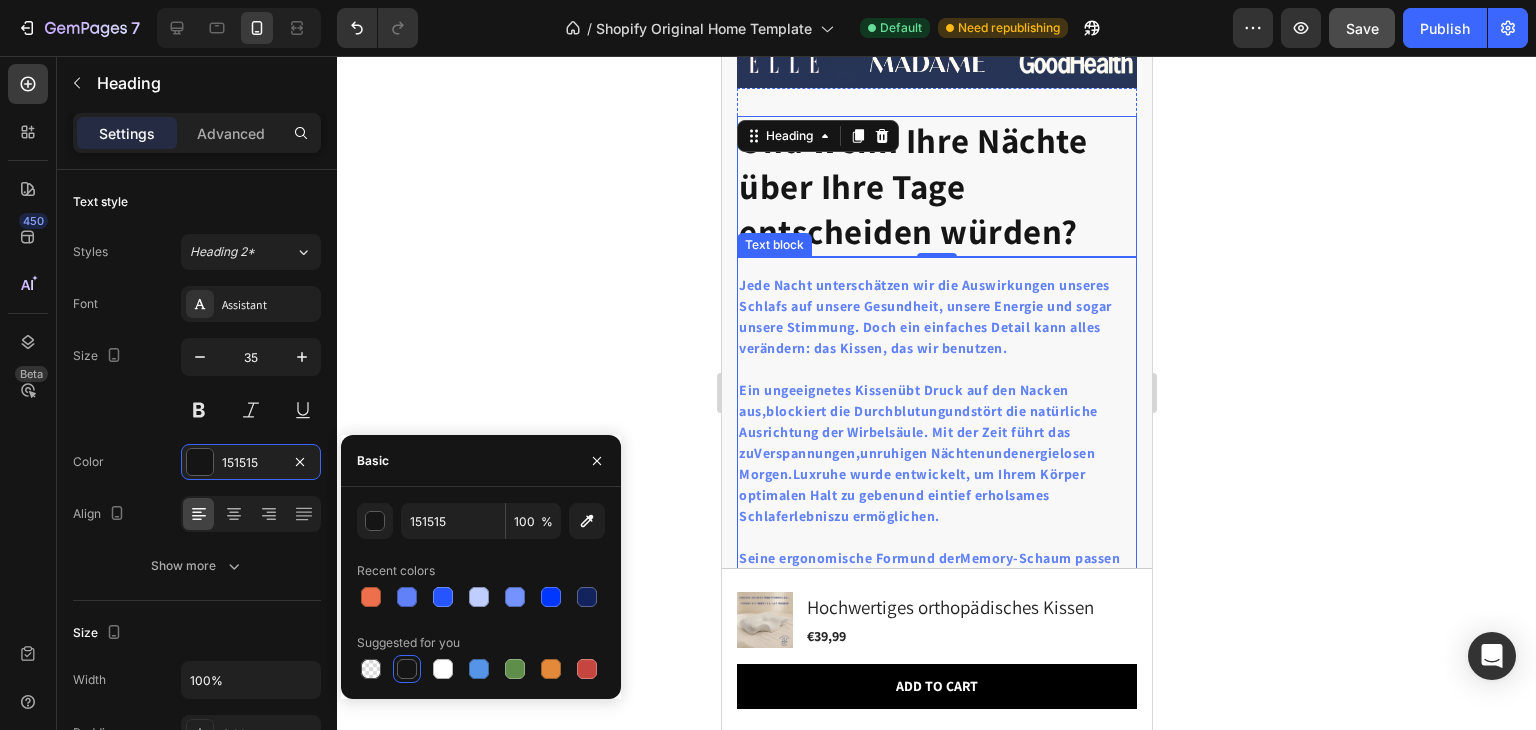 click on "Jede Nacht unterschätzen wir die Auswirkungen unseres Schlafs auf unsere Gesundheit, unsere Energie und sogar unsere Stimmung. Doch ein einfaches Detail kann alles verändern: das Kissen, das wir benutzen." at bounding box center [924, 316] 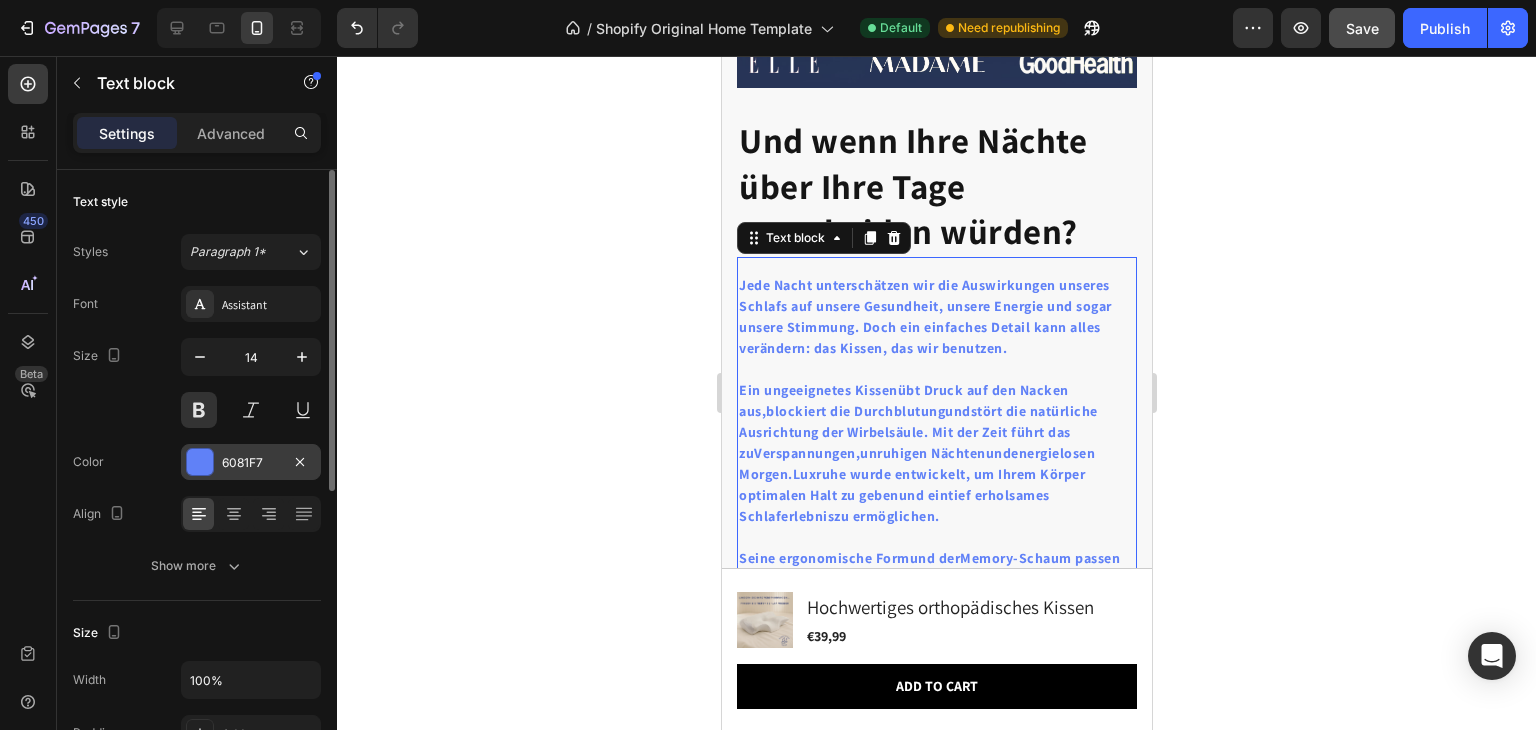 click at bounding box center (200, 462) 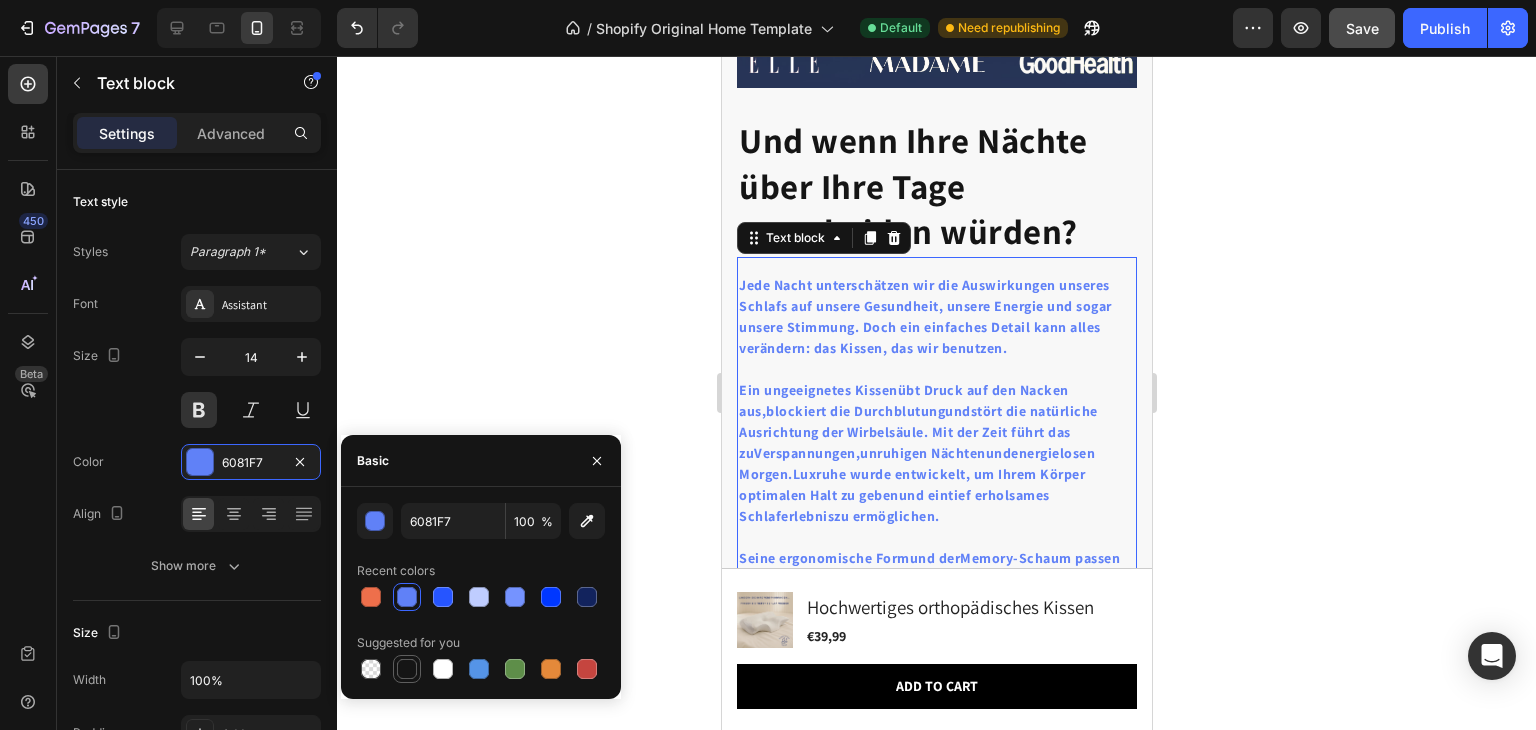 click at bounding box center [407, 669] 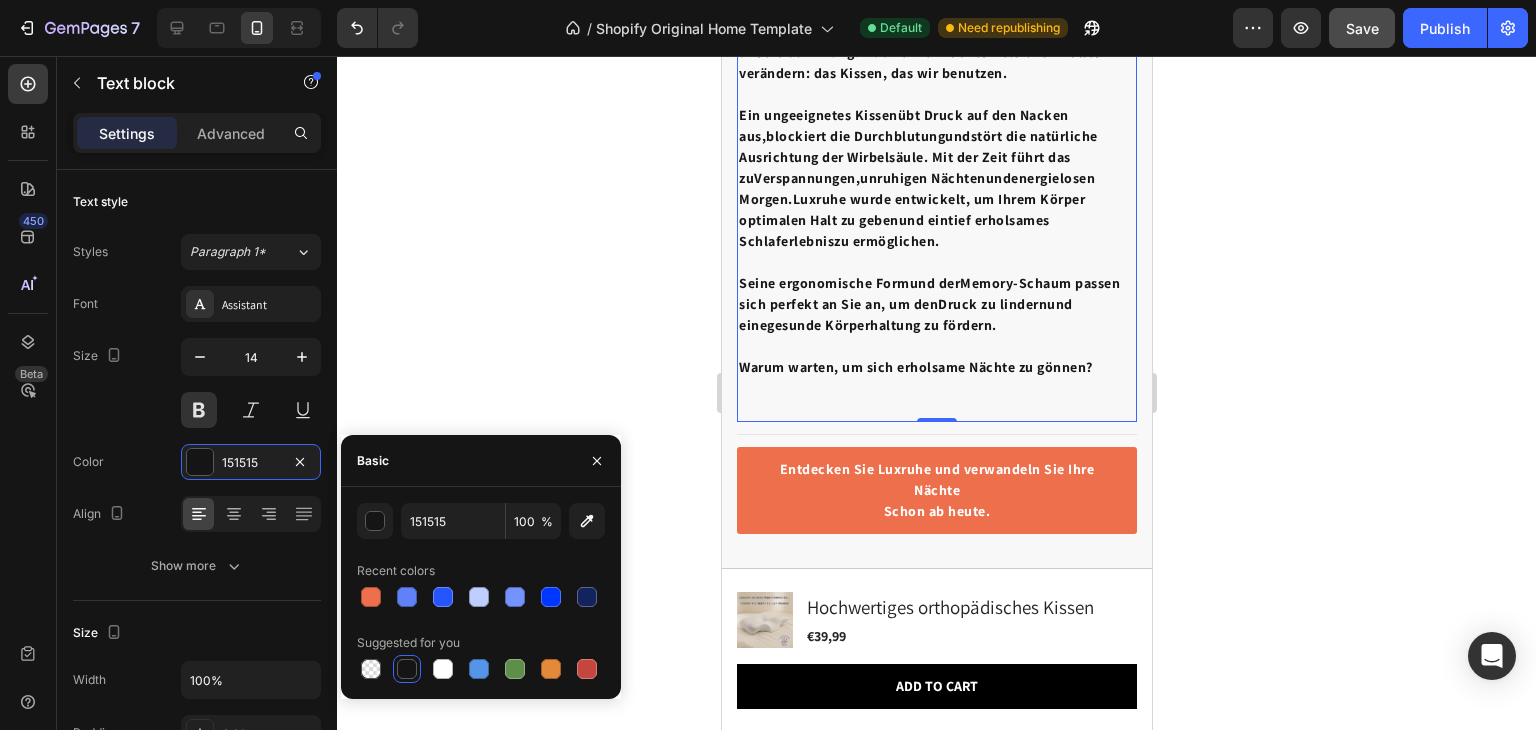 scroll, scrollTop: 3427, scrollLeft: 0, axis: vertical 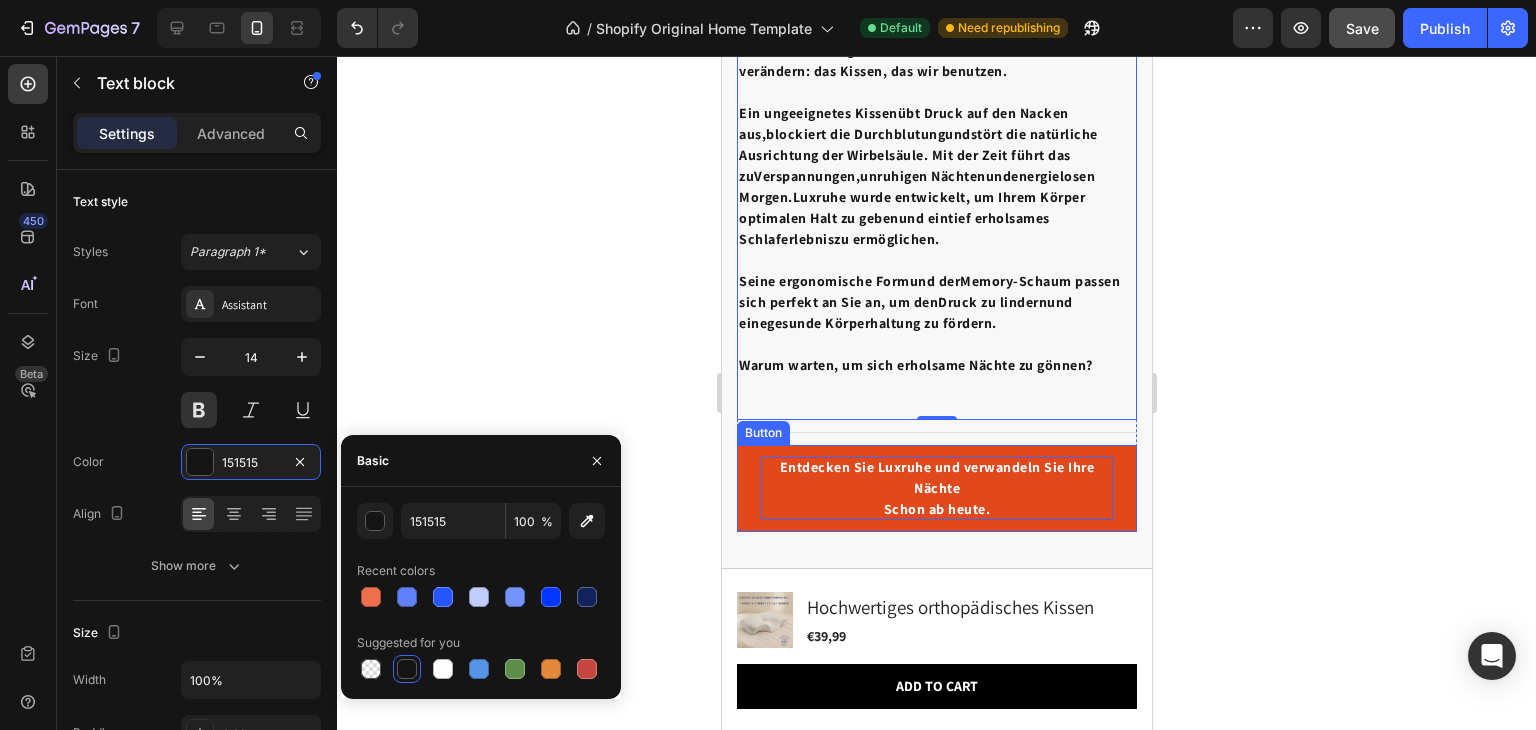 click on "Entdecken Sie Luxruhe und verwandeln Sie Ihre Nächte     Schon ab heute." at bounding box center (936, 488) 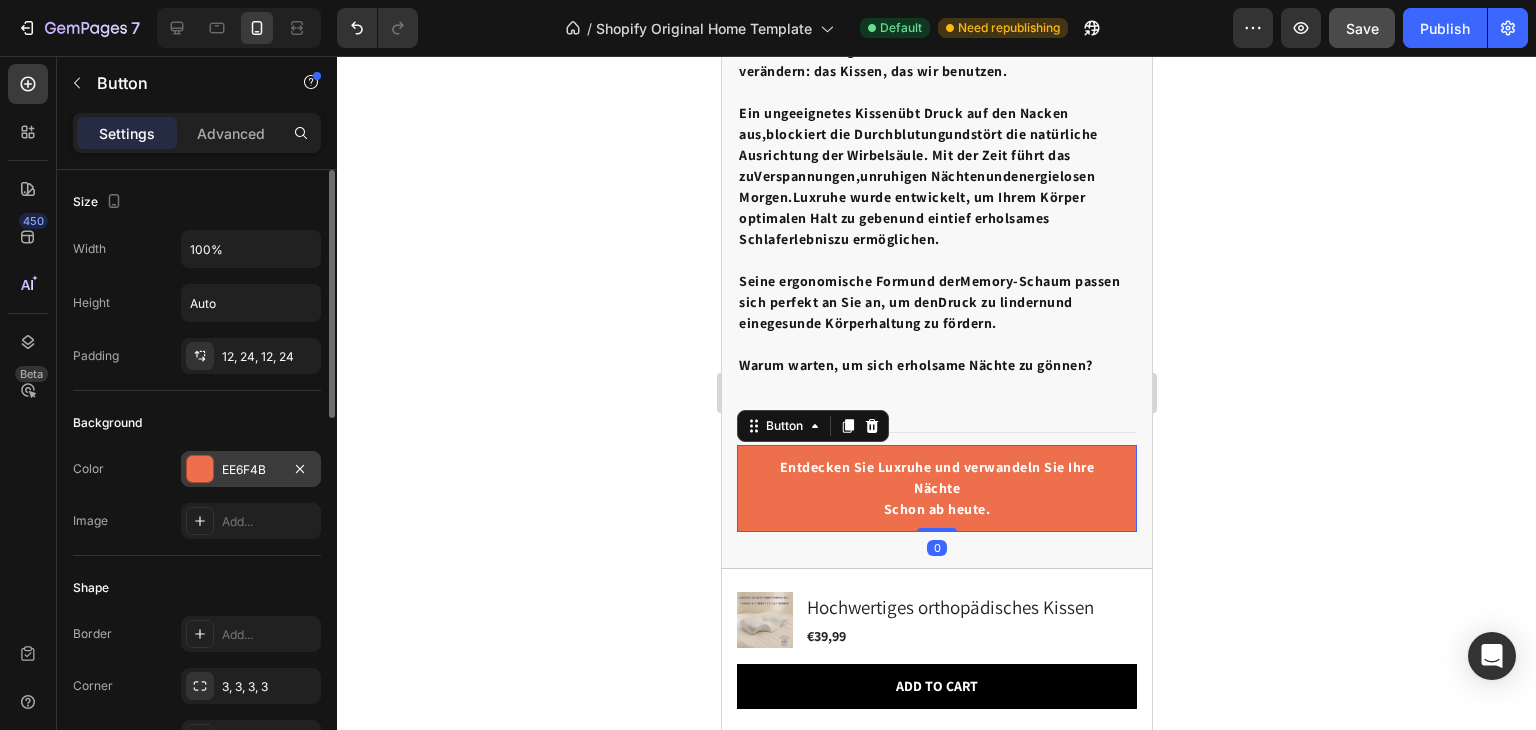 click on "EE6F4B" at bounding box center (251, 470) 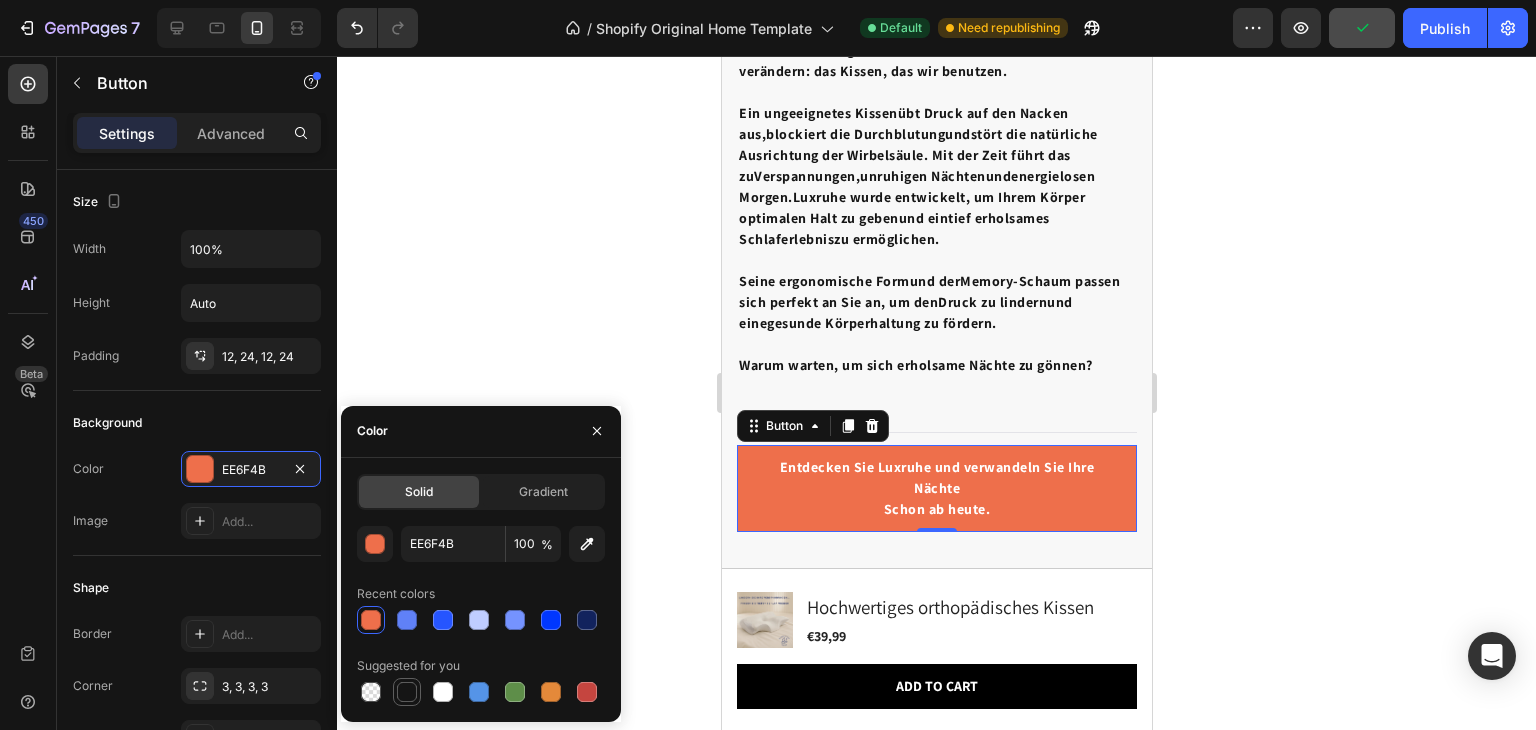 click at bounding box center (407, 692) 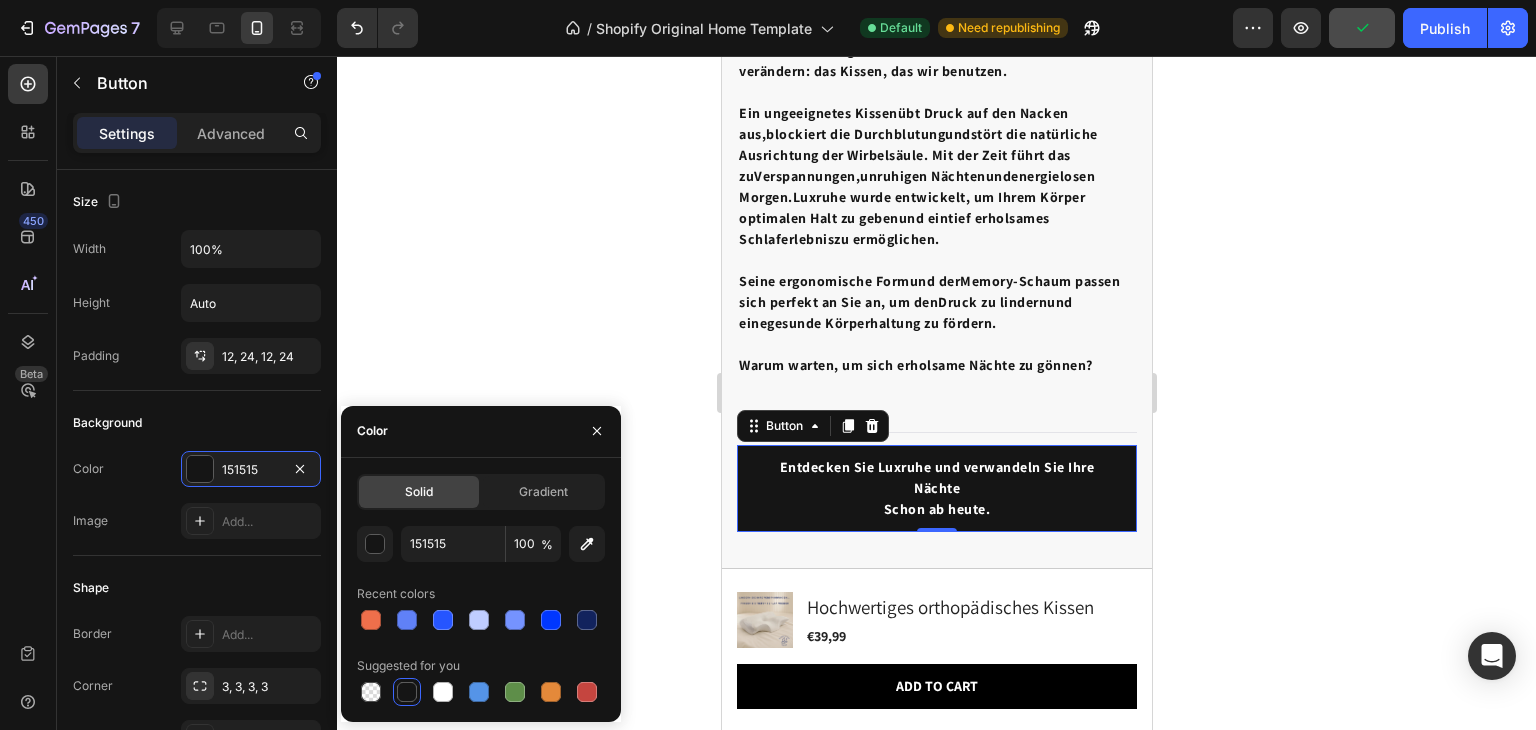 click 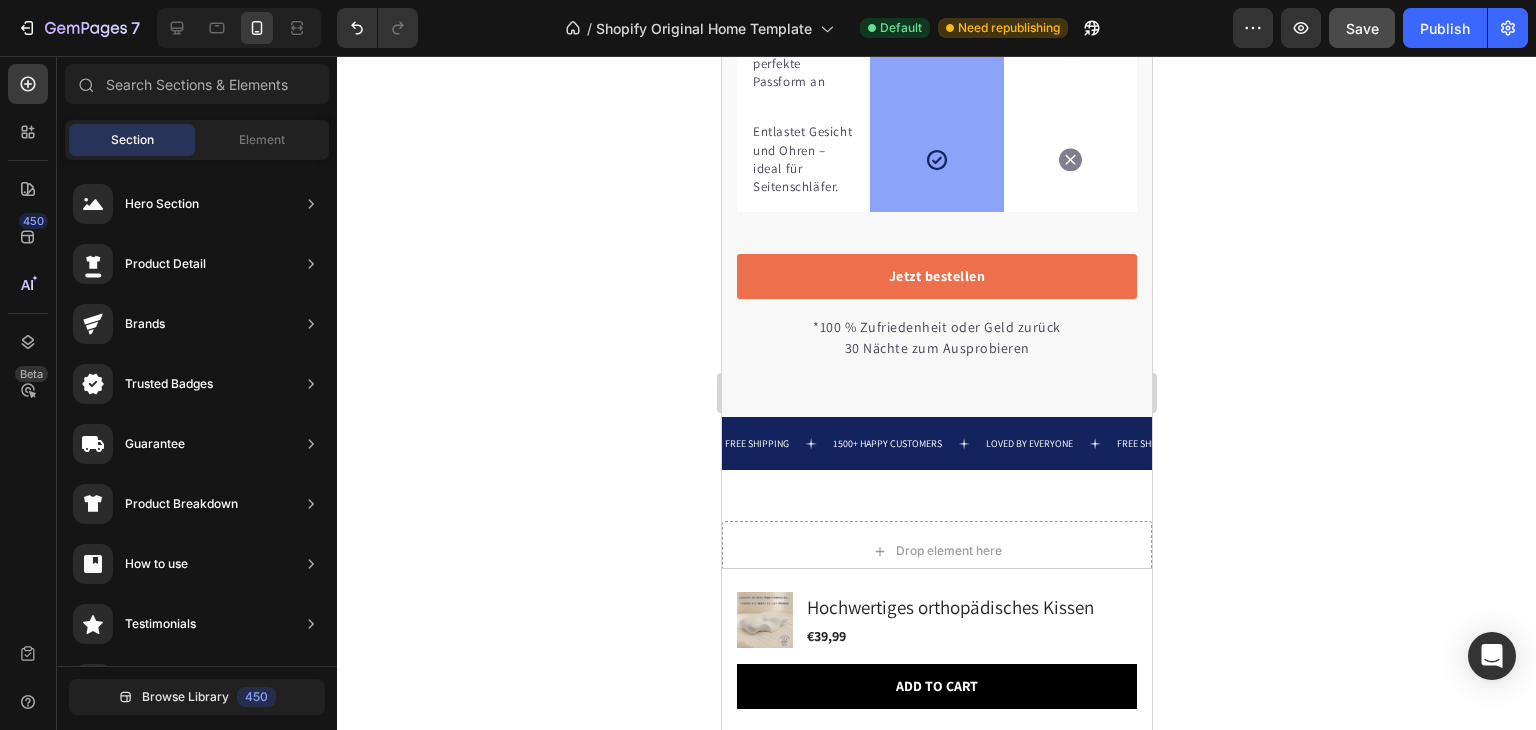 scroll, scrollTop: 4595, scrollLeft: 0, axis: vertical 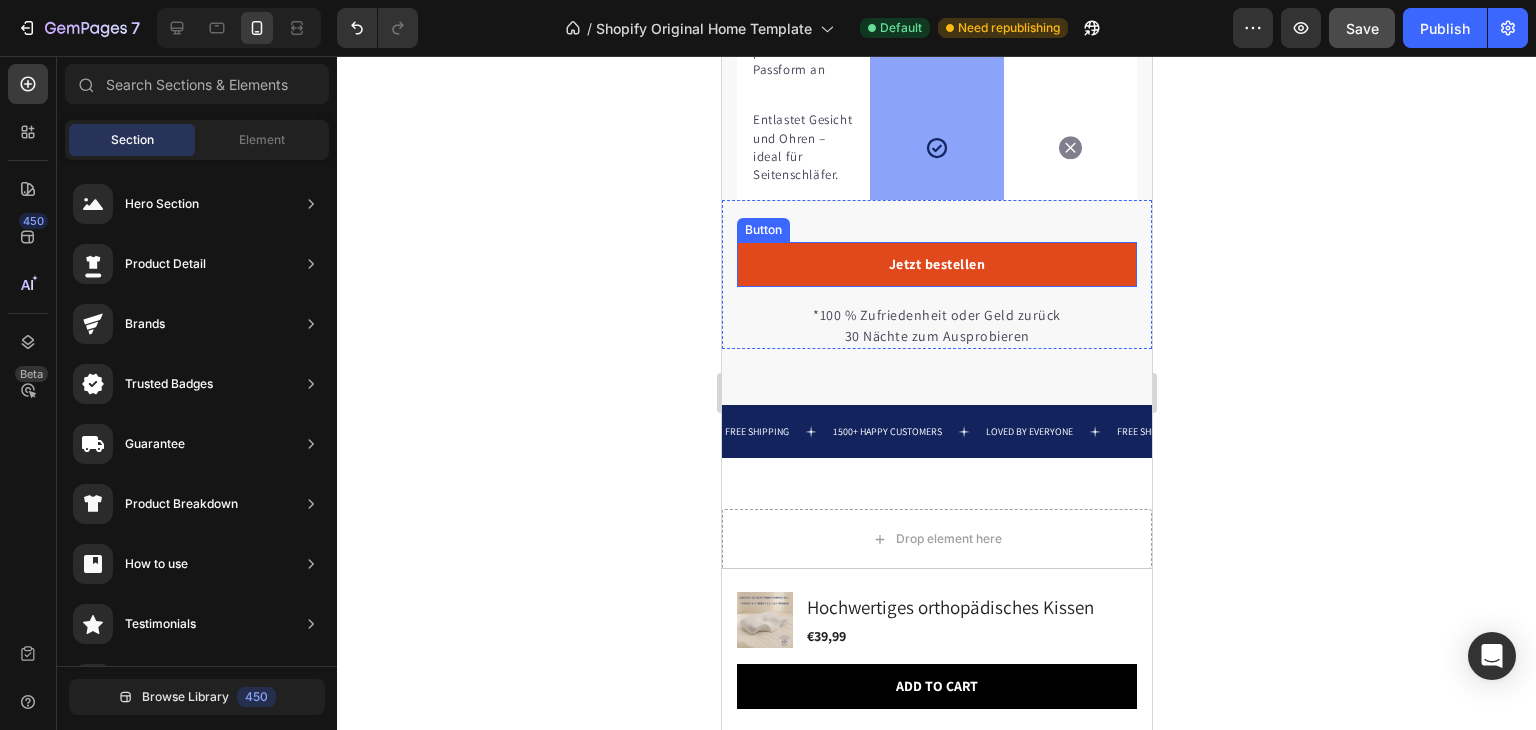 click on "Jetzt bestellen" at bounding box center [936, 264] 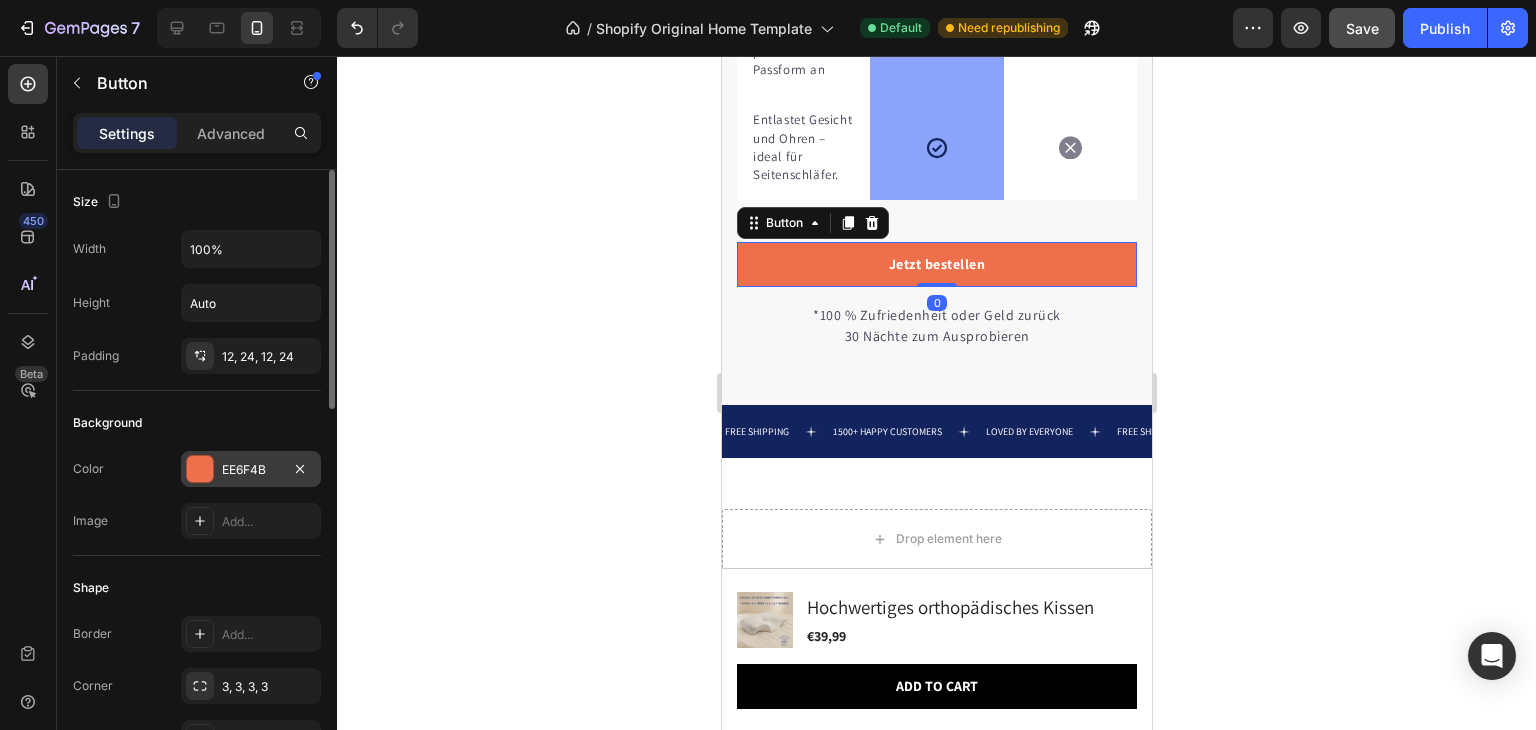 click on "EE6F4B" at bounding box center [251, 470] 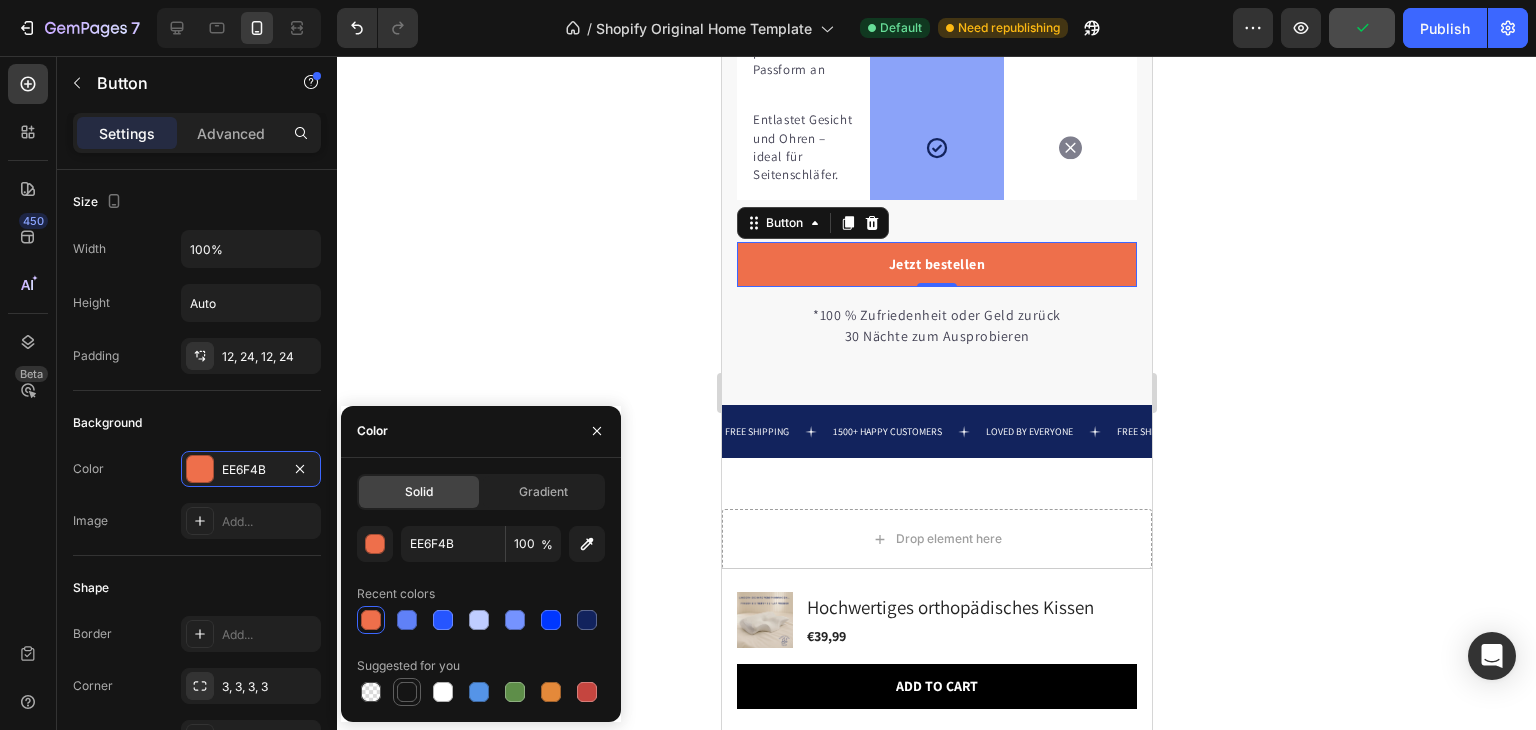 click at bounding box center [407, 692] 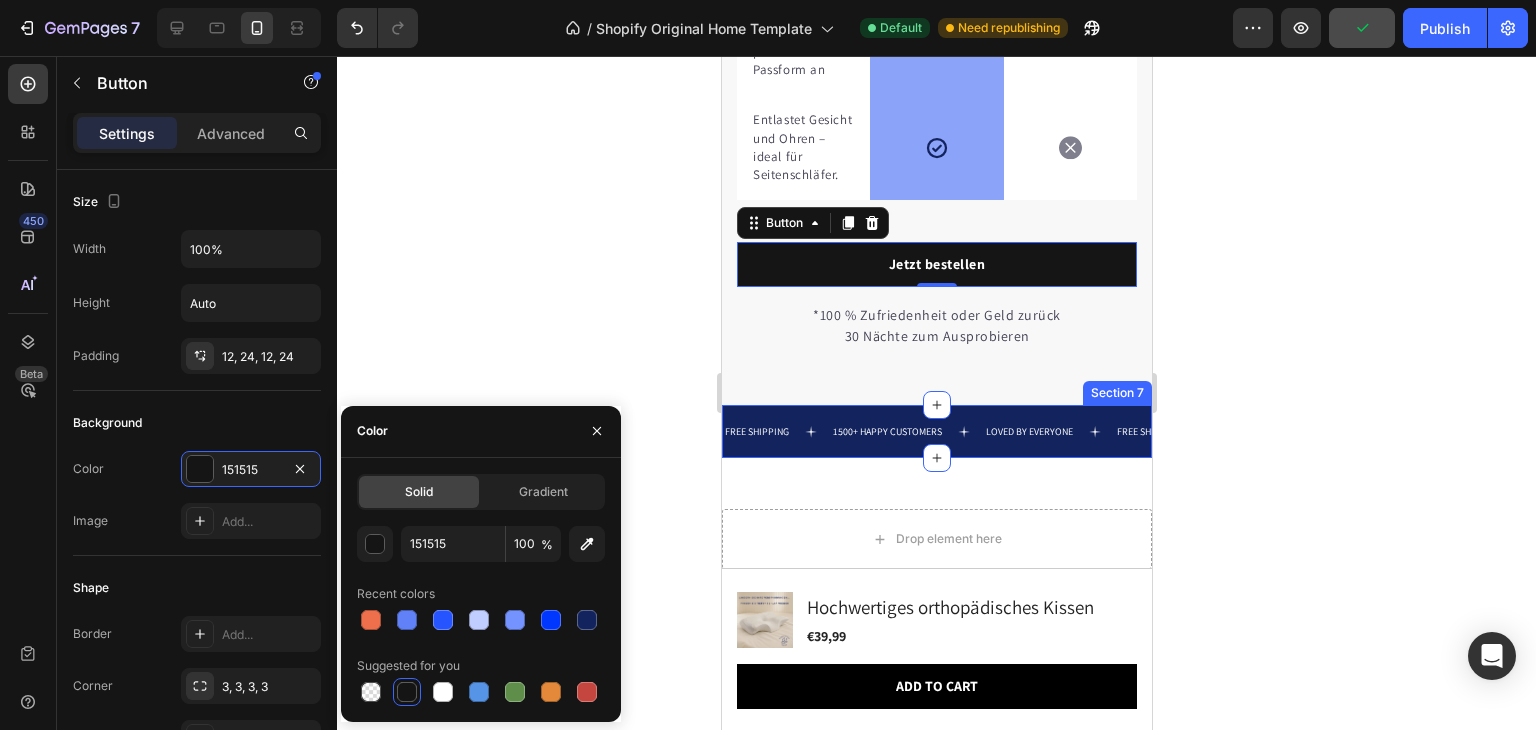click 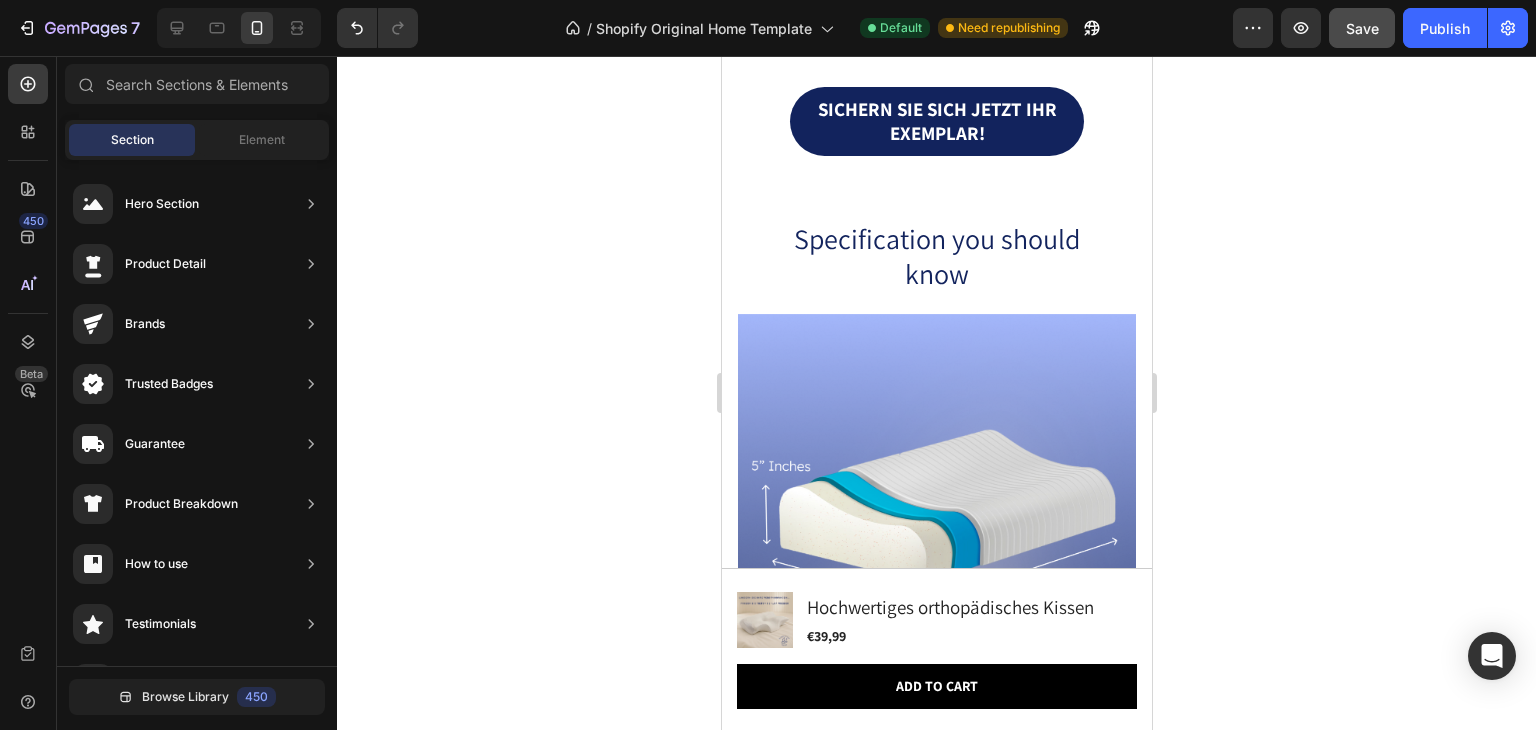 scroll, scrollTop: 5965, scrollLeft: 0, axis: vertical 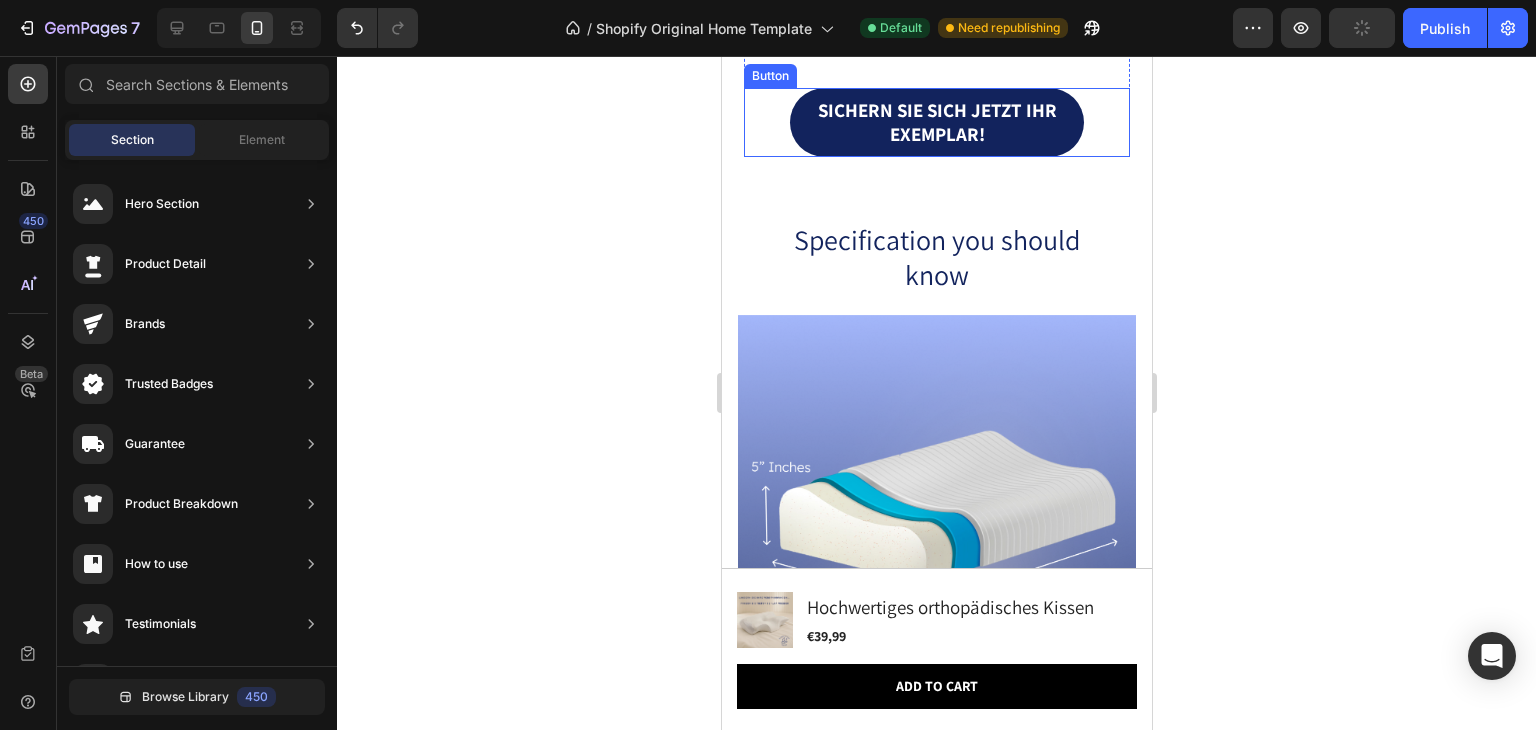 click on "SICHERN SIE SICH JETZT IHR EXEMPLAR!" at bounding box center (936, 122) 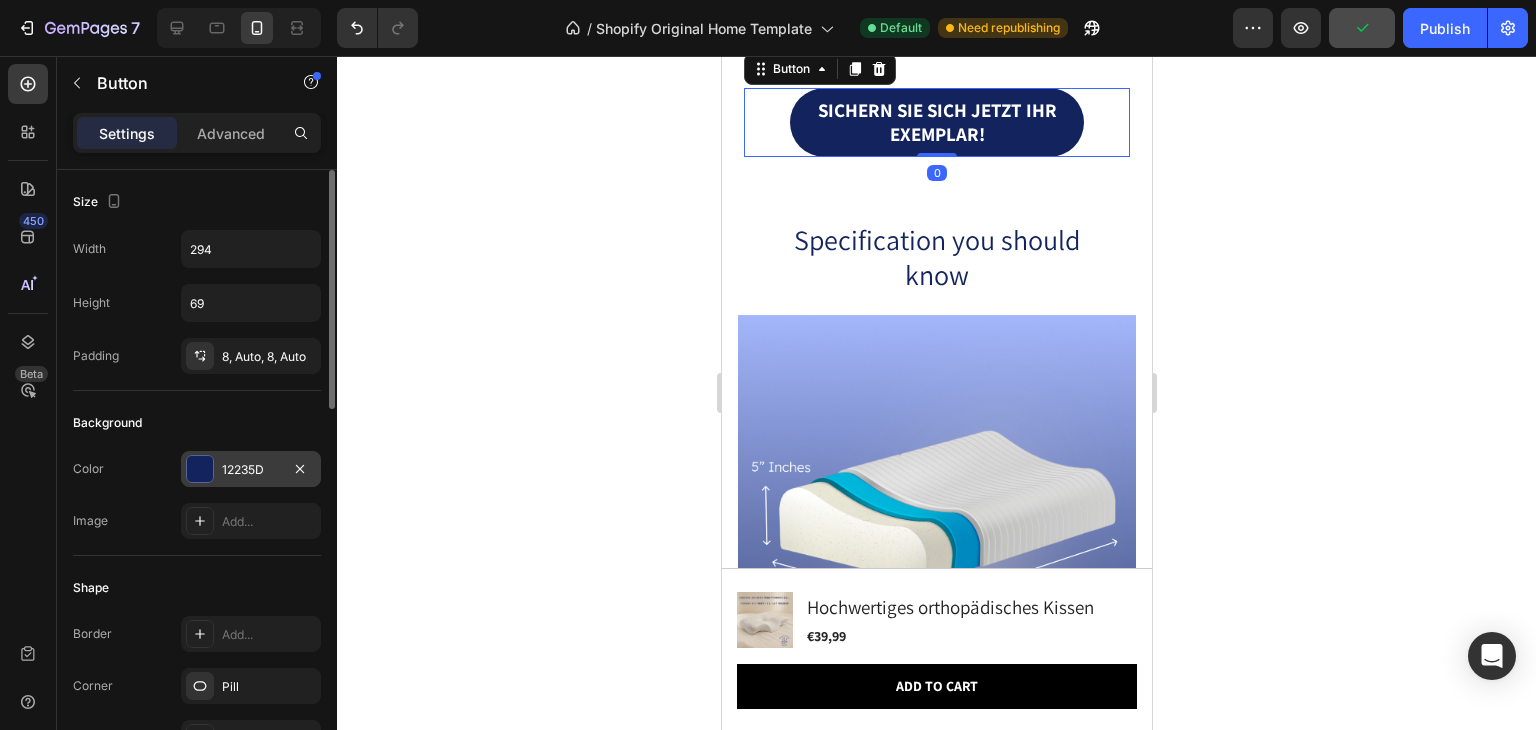 click on "12235D" at bounding box center [251, 470] 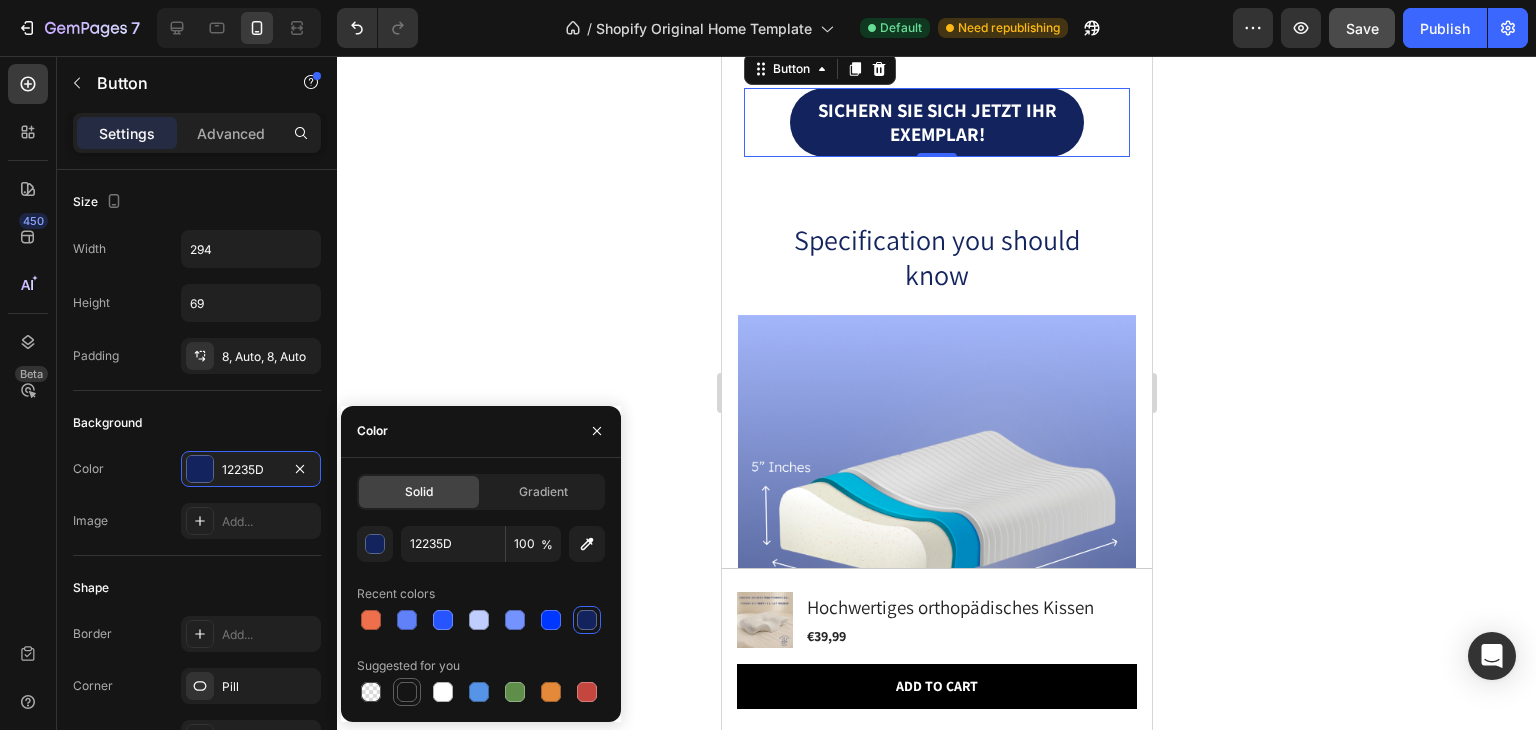 click at bounding box center (407, 692) 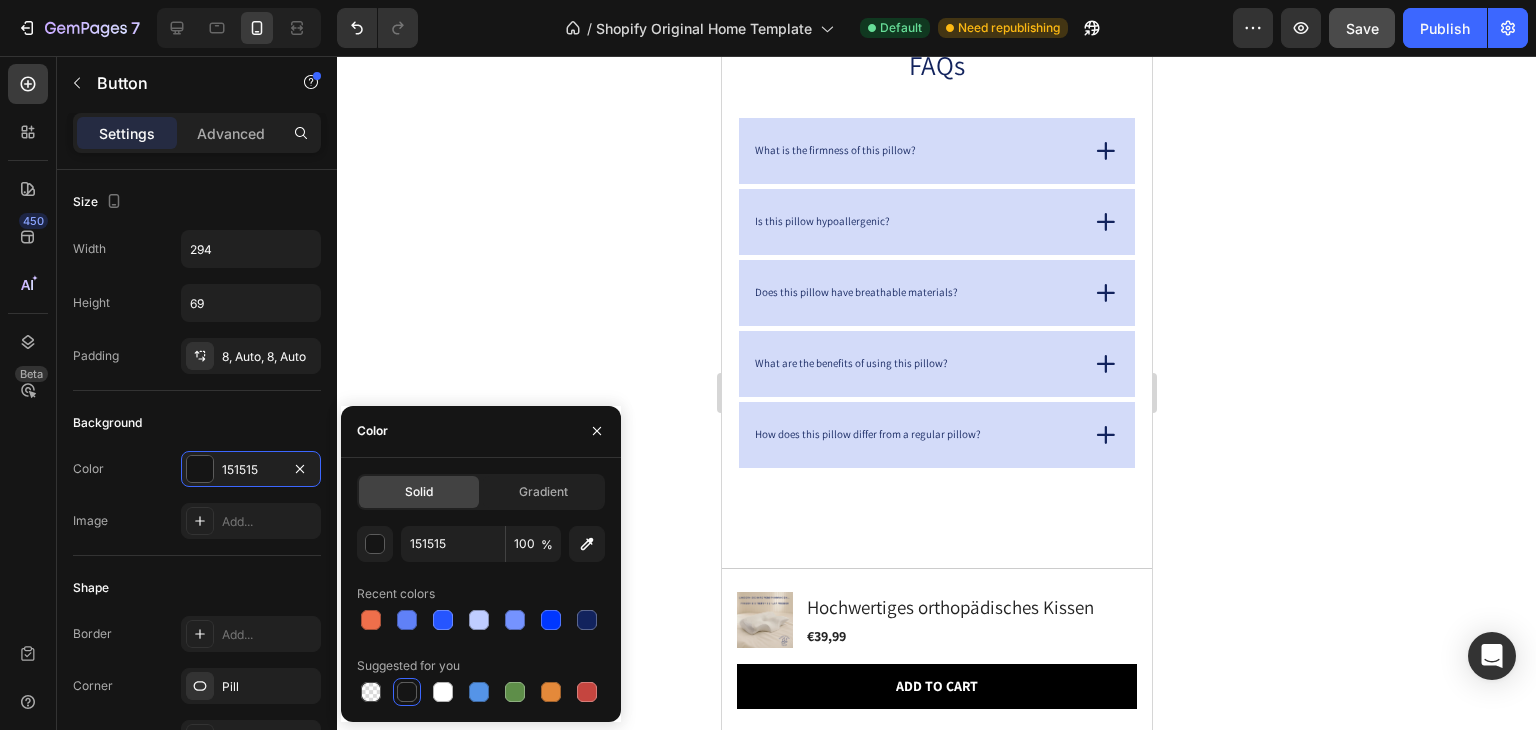 scroll, scrollTop: 7045, scrollLeft: 0, axis: vertical 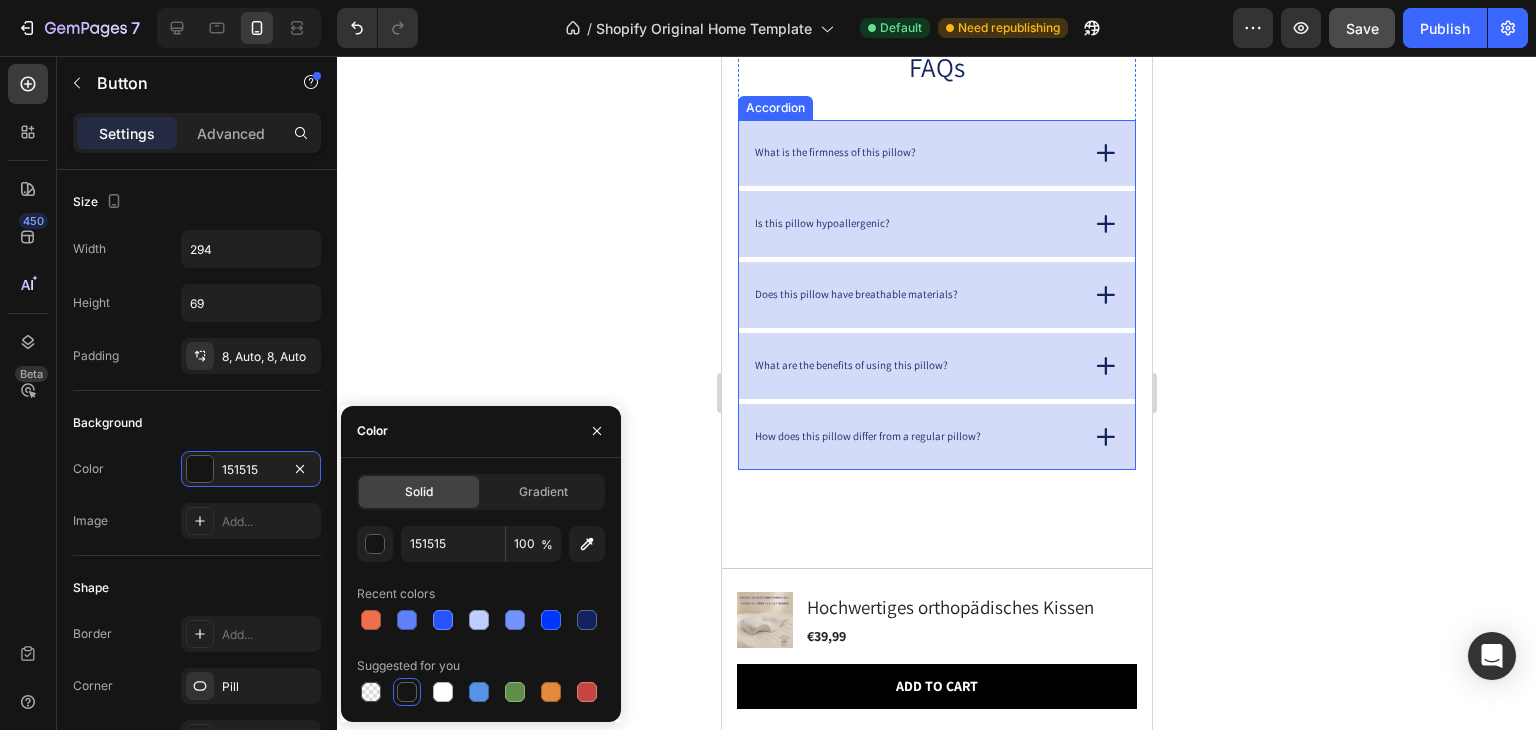 click on "What is the firmness of this pillow?" at bounding box center [913, 153] 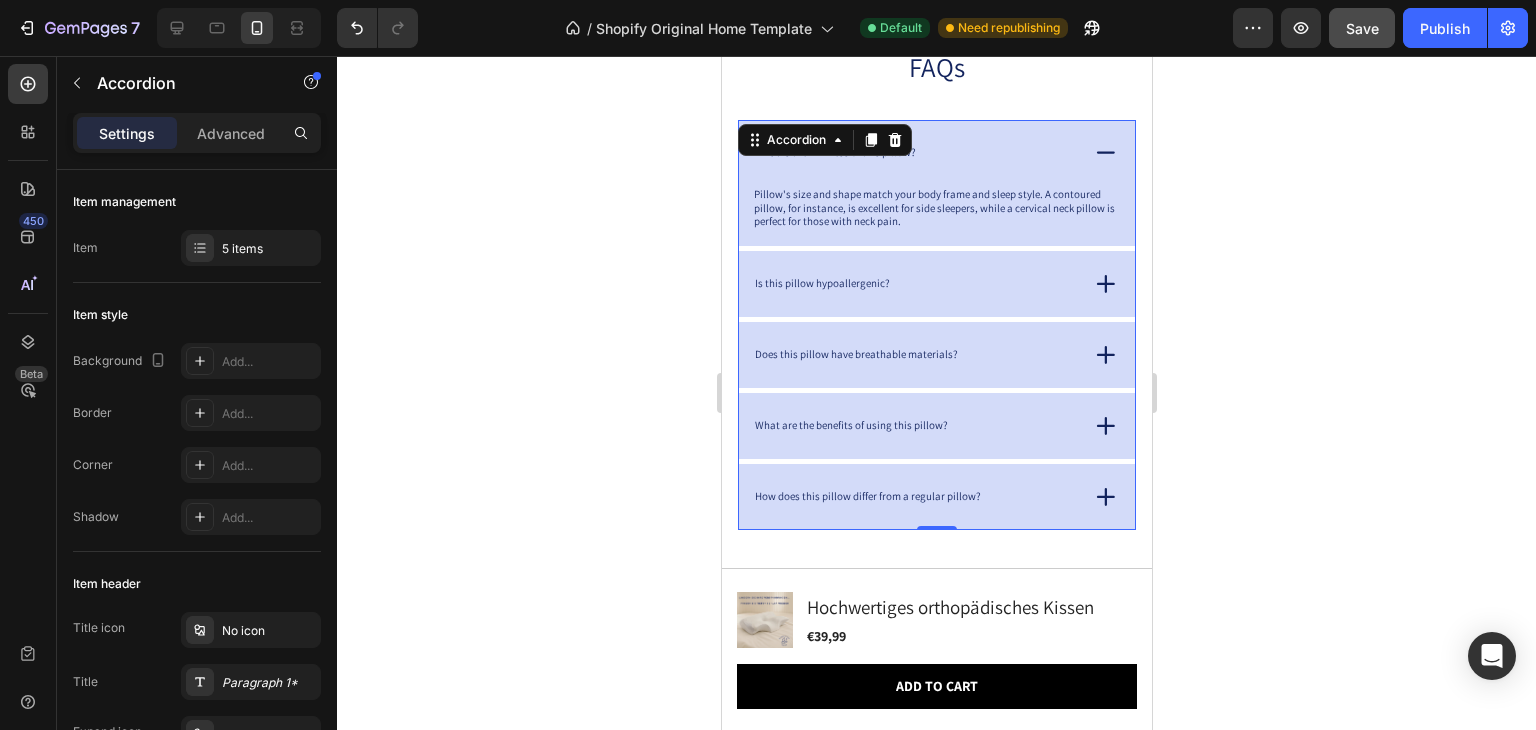 click on "What is the firmness of this pillow?" at bounding box center [913, 153] 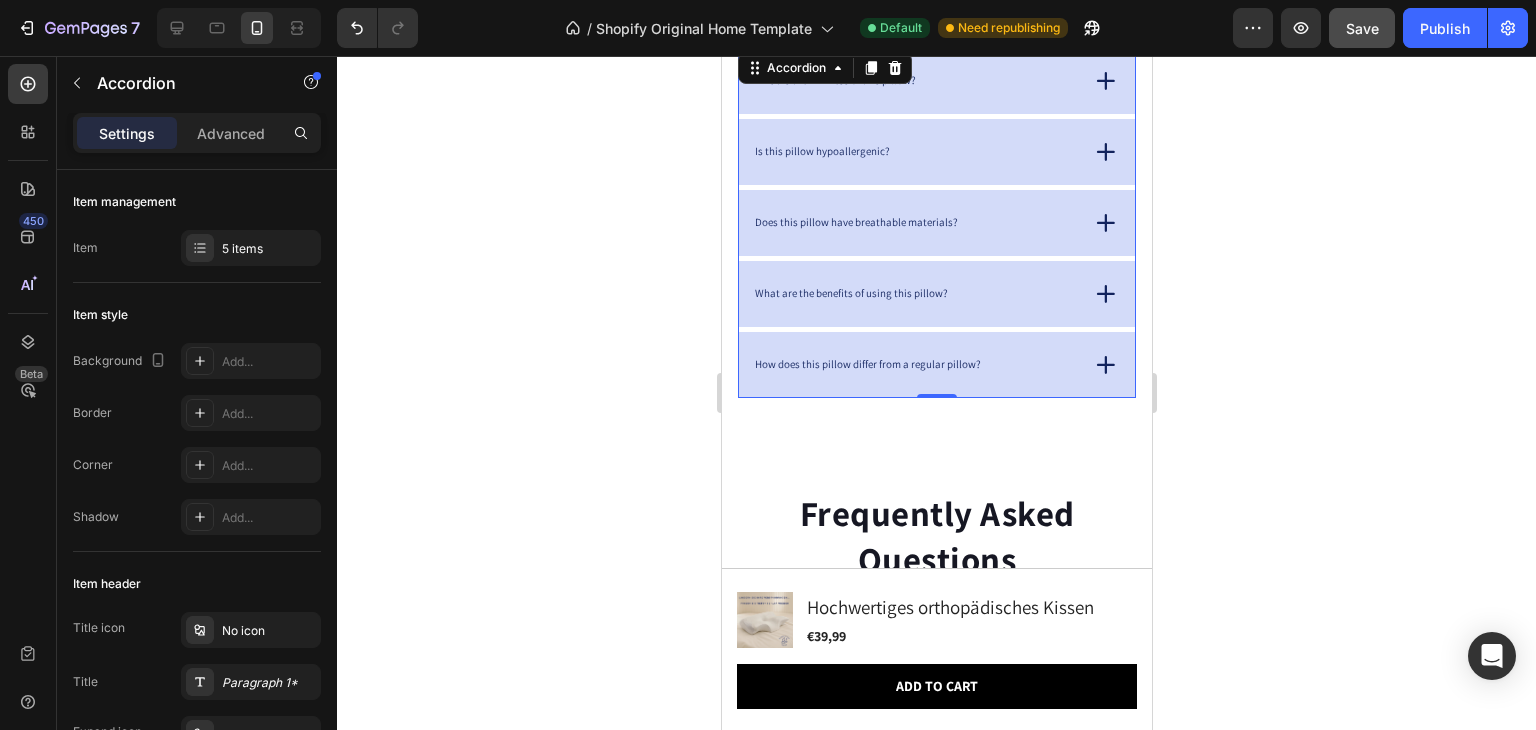 scroll, scrollTop: 6711, scrollLeft: 0, axis: vertical 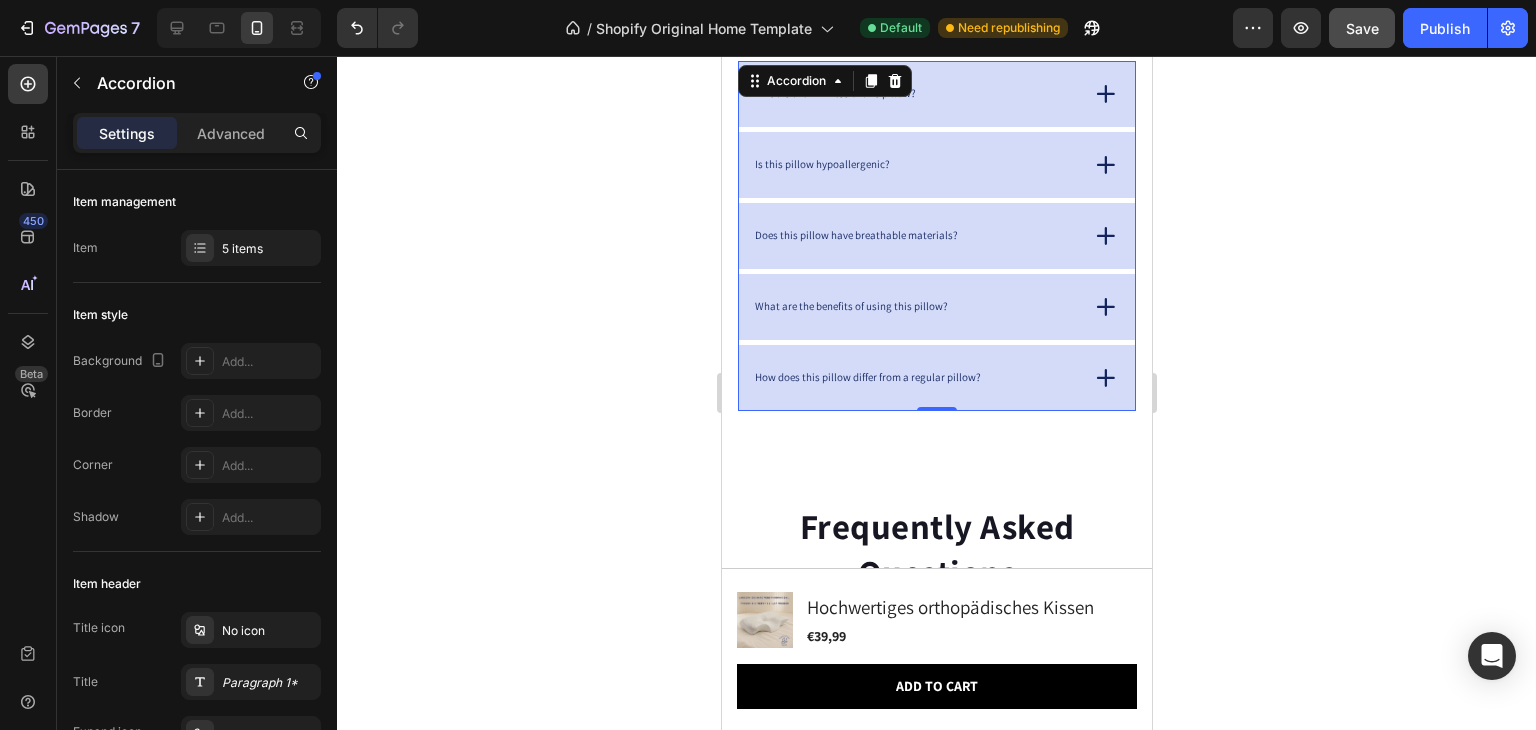 click 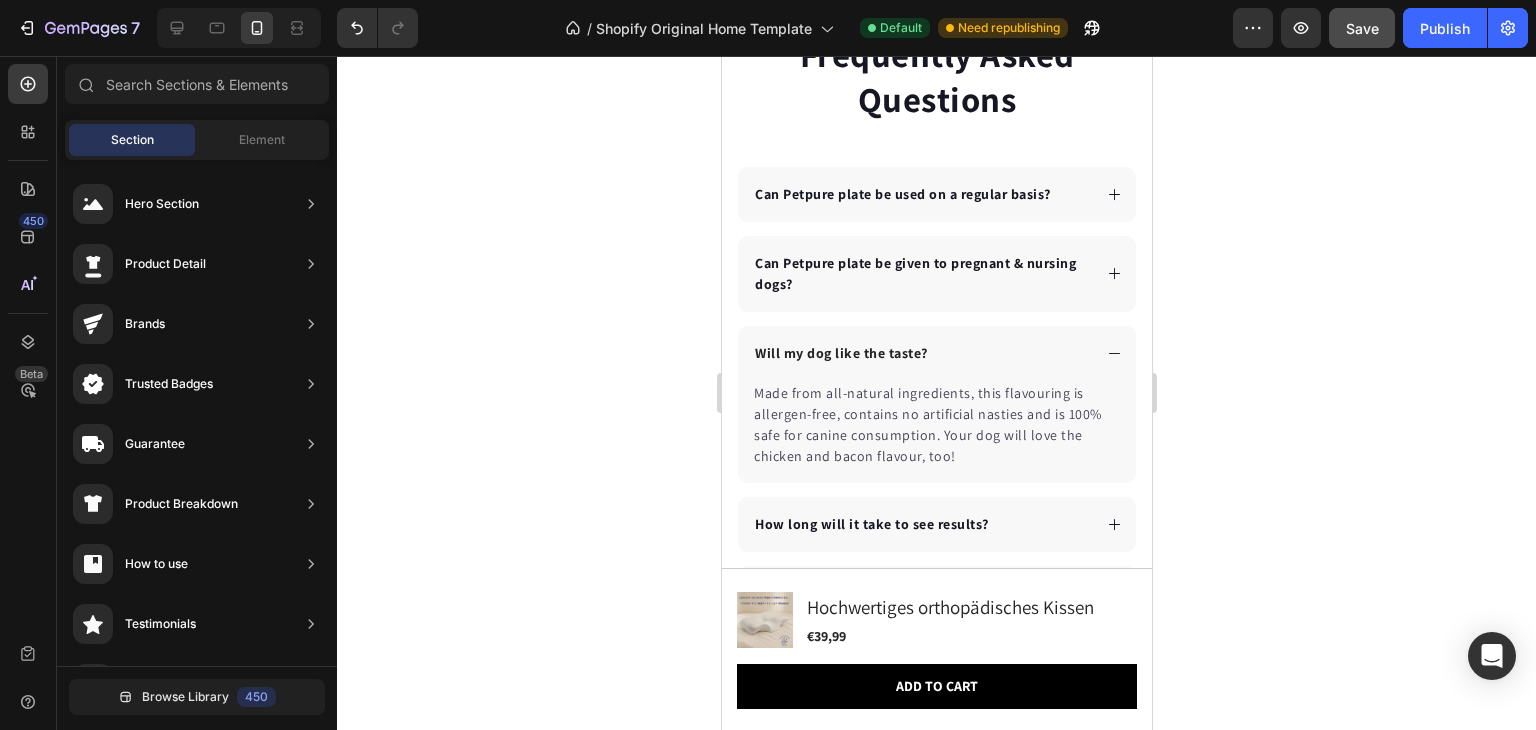scroll, scrollTop: 7688, scrollLeft: 0, axis: vertical 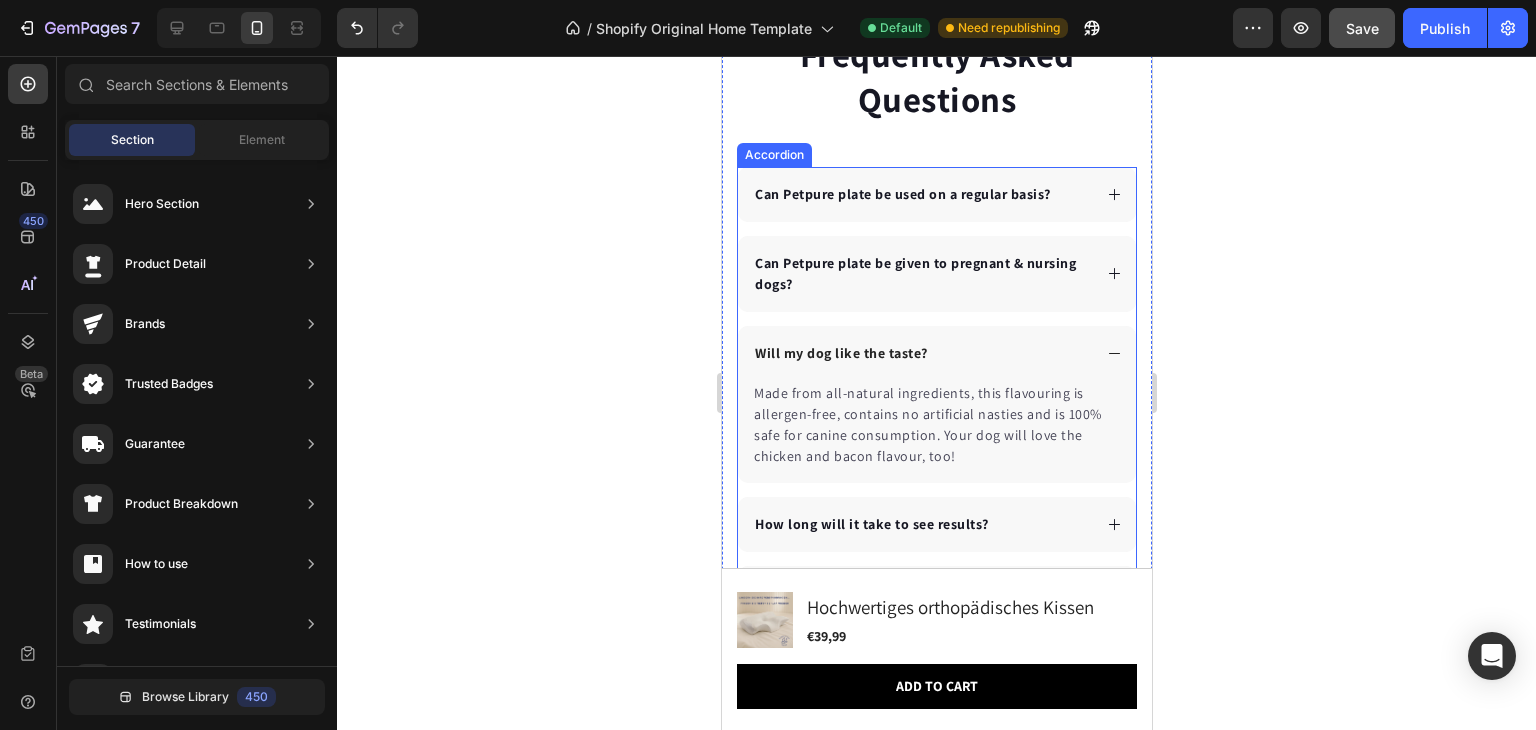 click 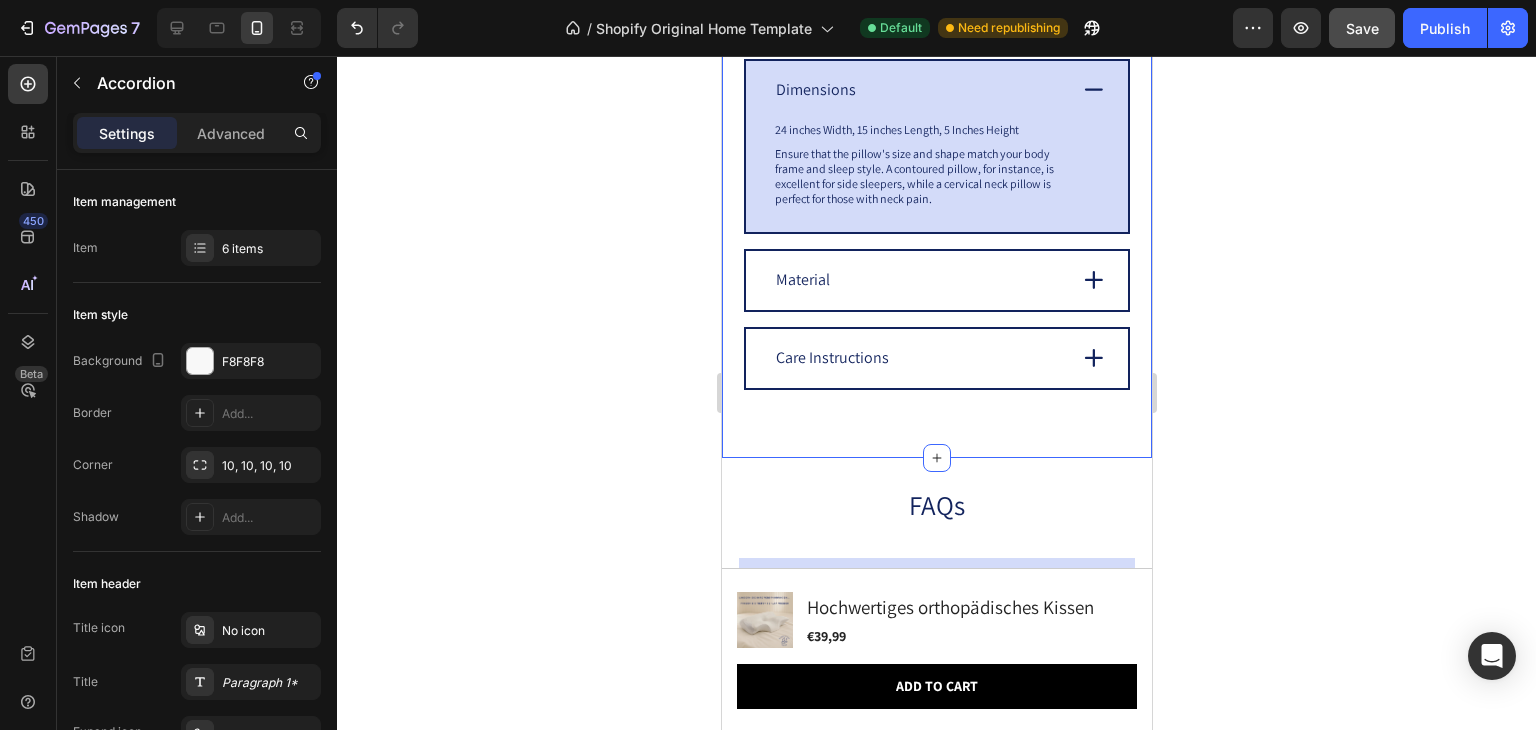 scroll, scrollTop: 6720, scrollLeft: 0, axis: vertical 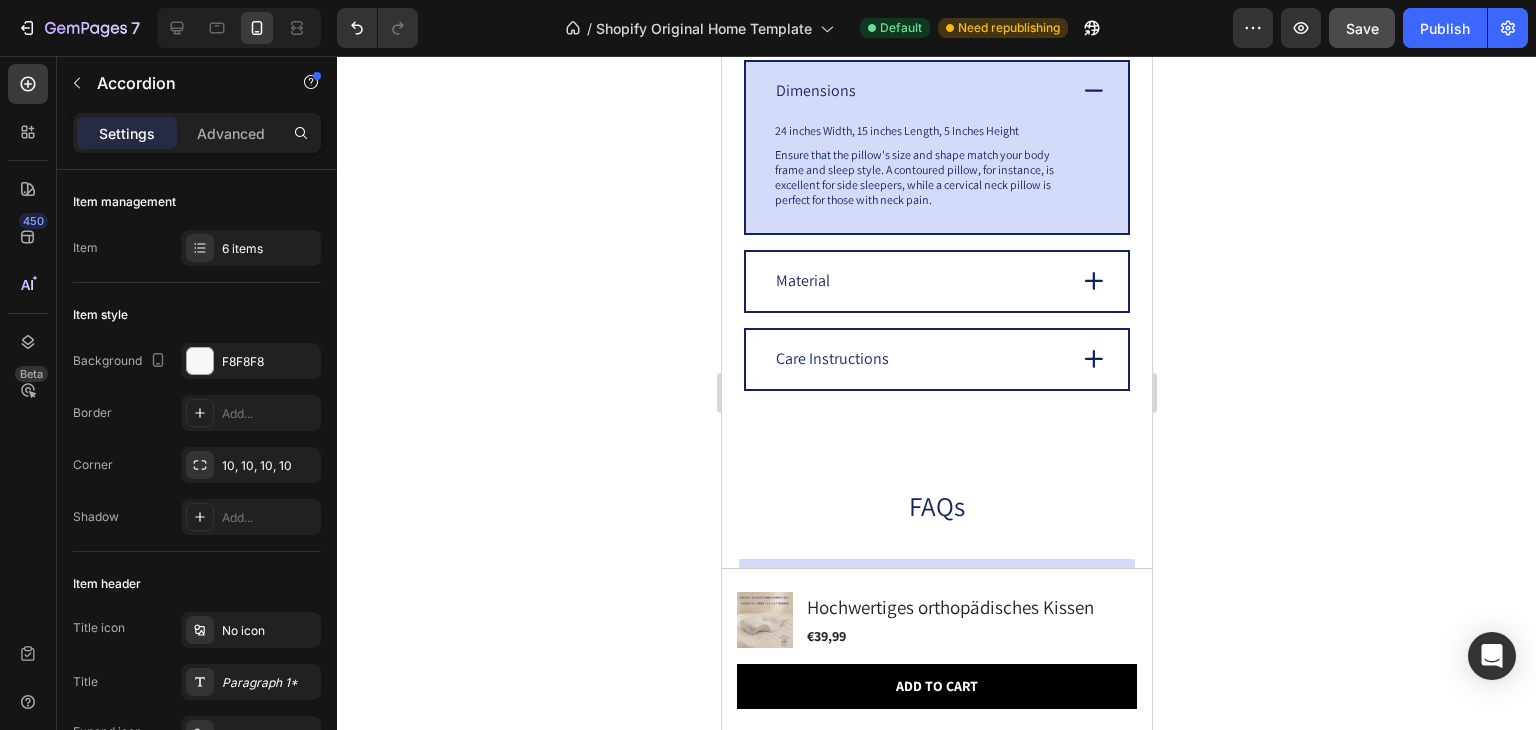 click 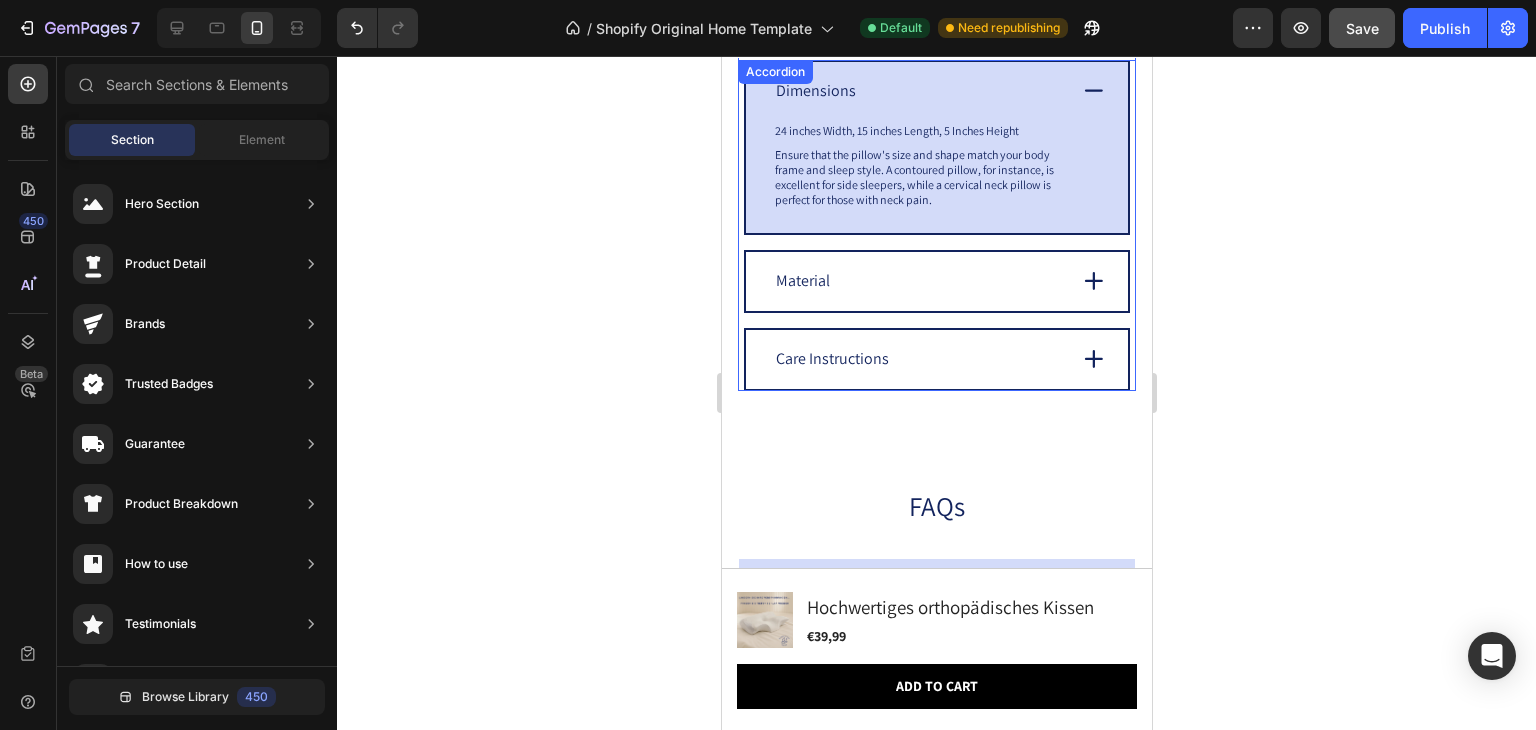 click 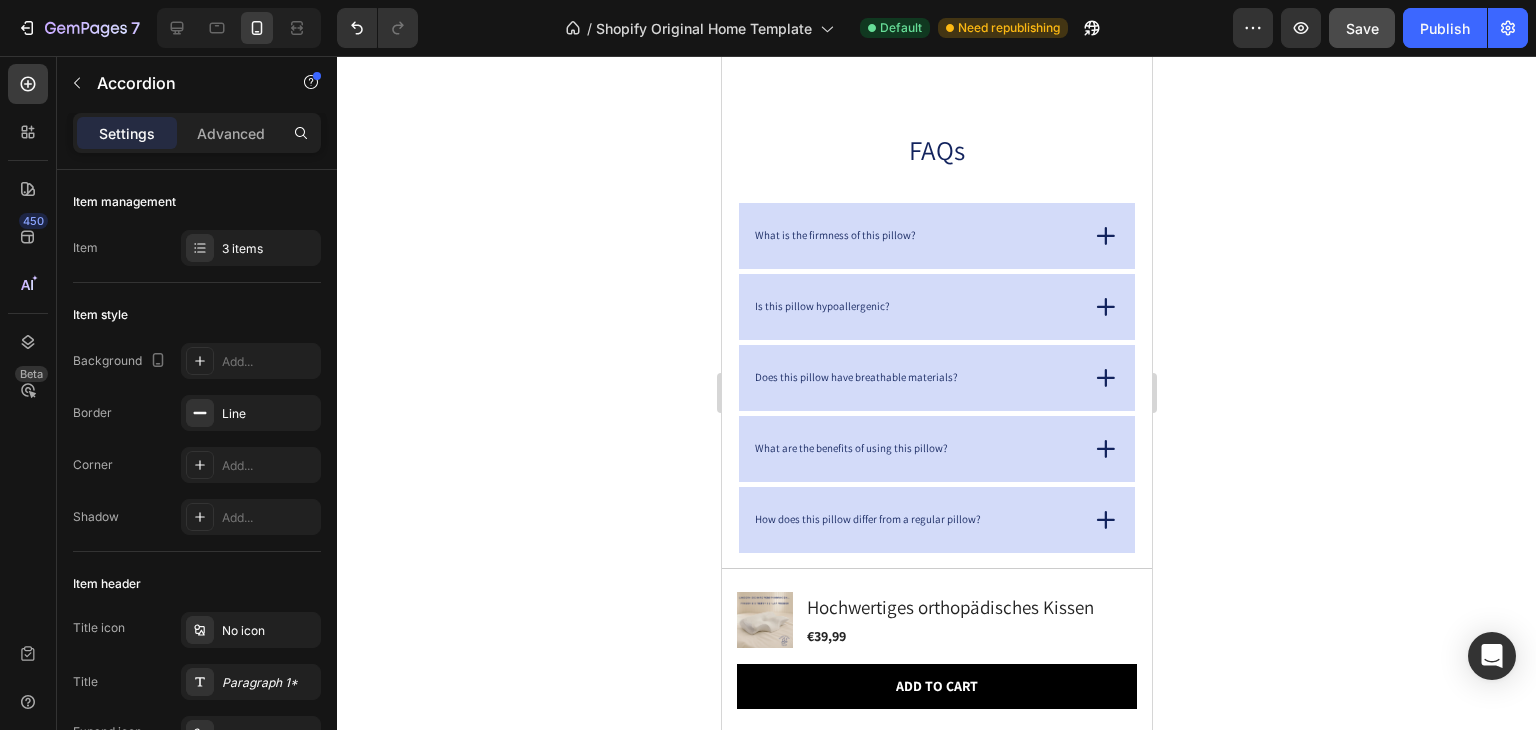 scroll, scrollTop: 6962, scrollLeft: 0, axis: vertical 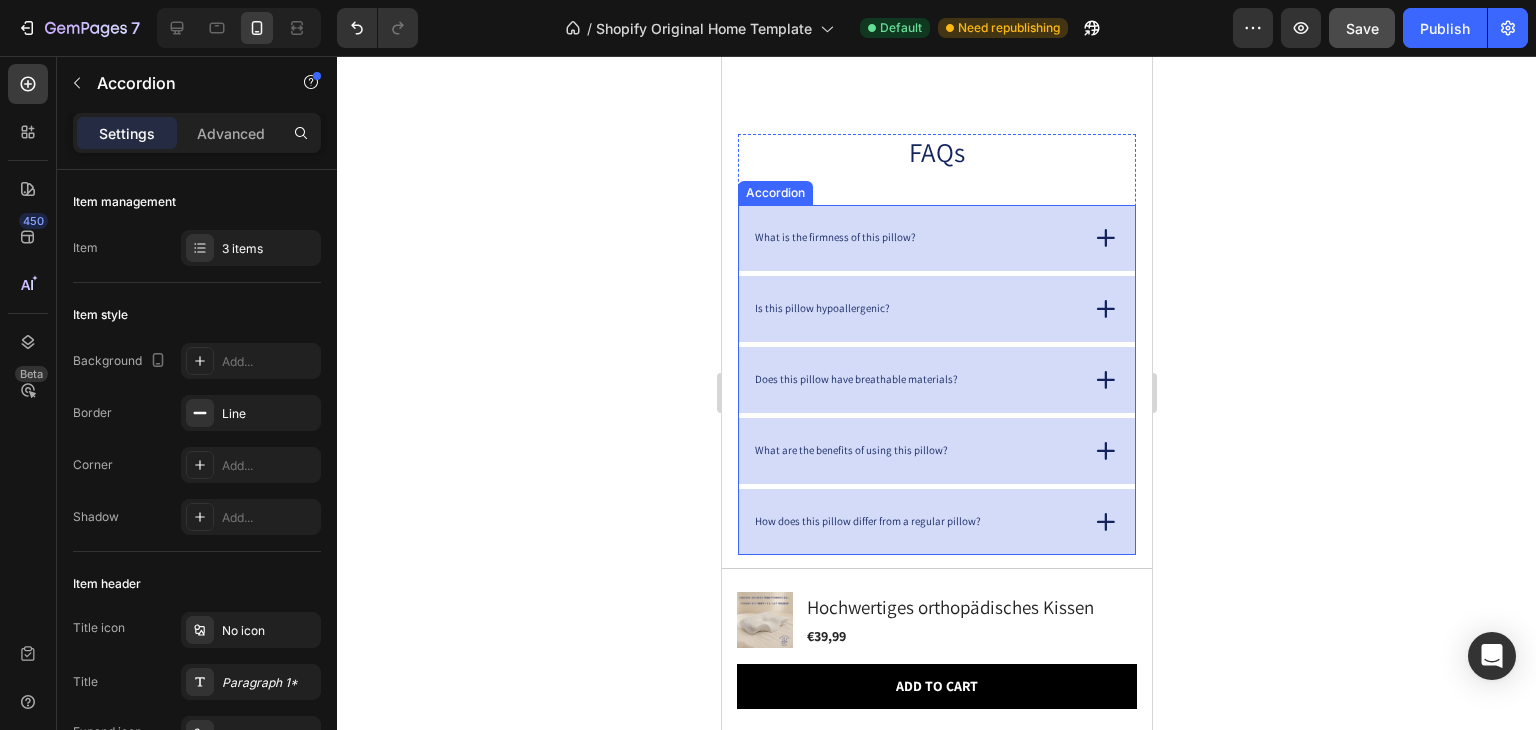 click on "What is the firmness of this pillow?" at bounding box center [936, 238] 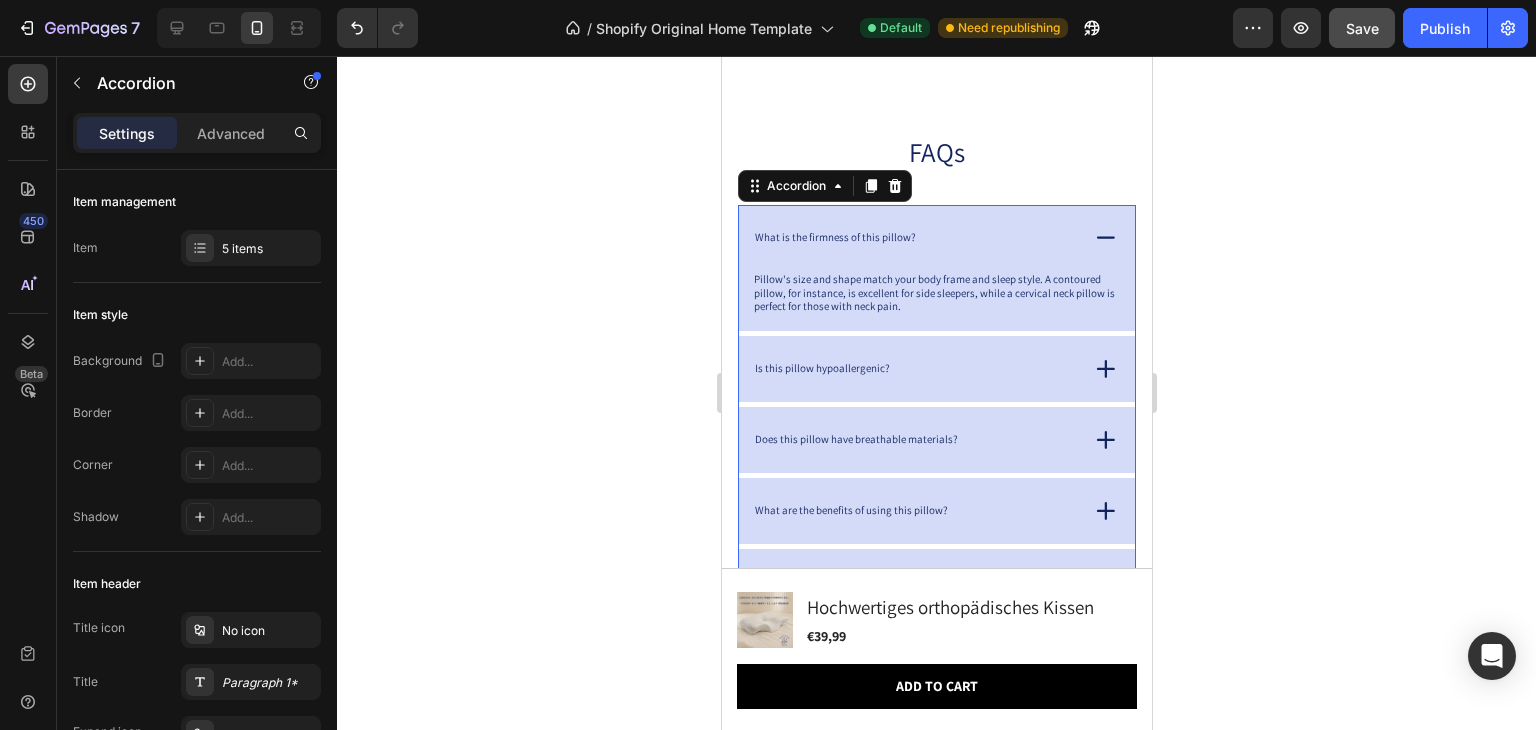 click on "What is the firmness of this pillow?" at bounding box center (834, 238) 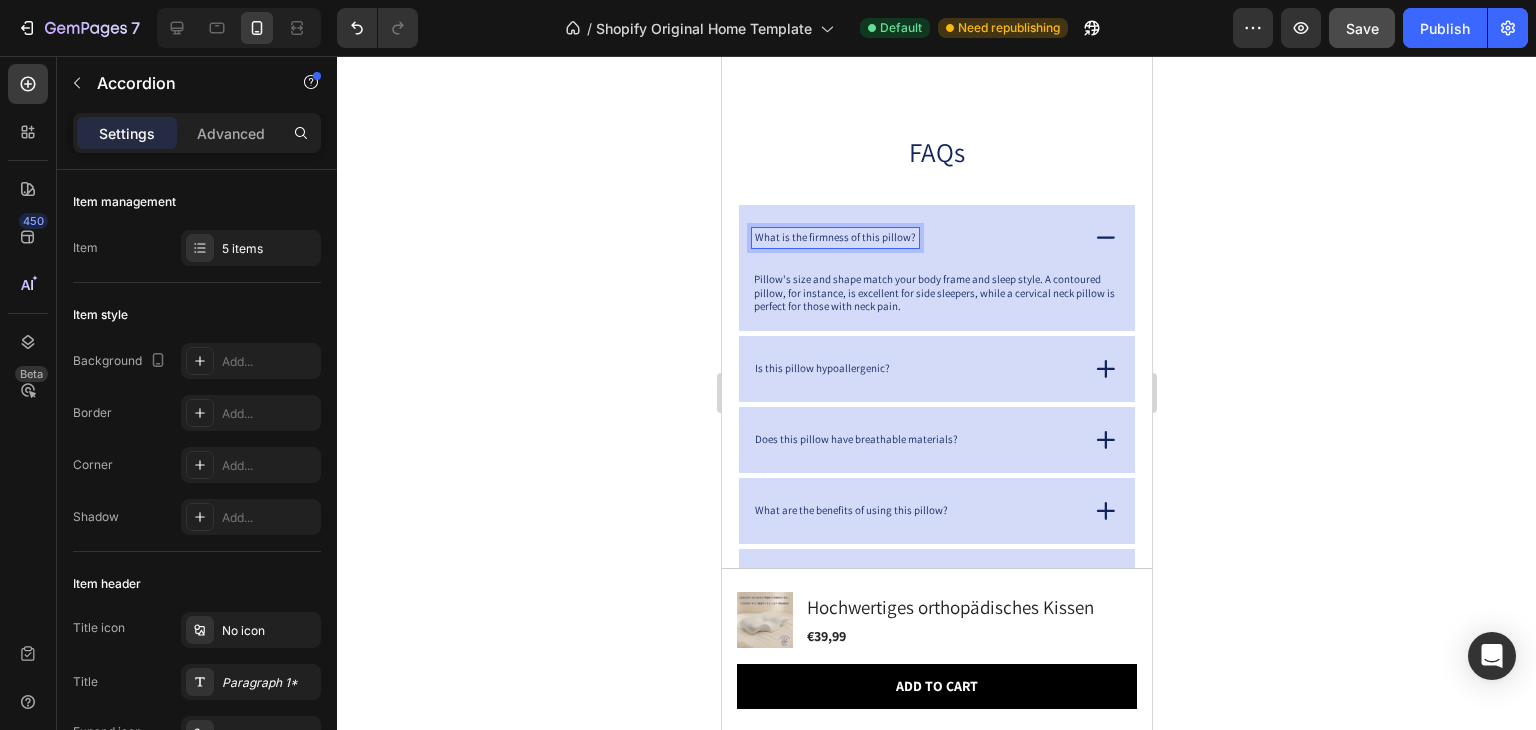 click on "What is the firmness of this pillow?" at bounding box center (834, 238) 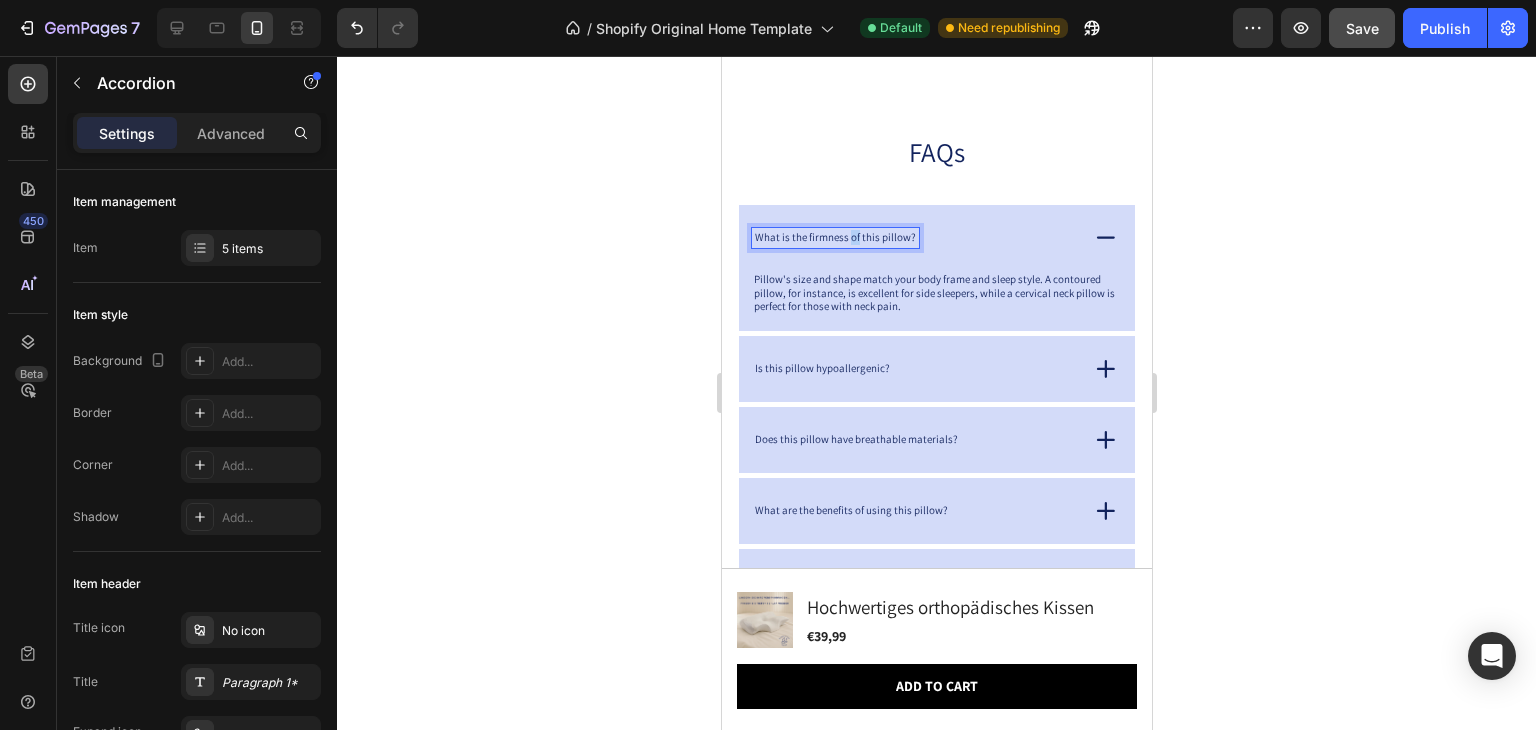 click on "What is the firmness of this pillow?" at bounding box center (834, 238) 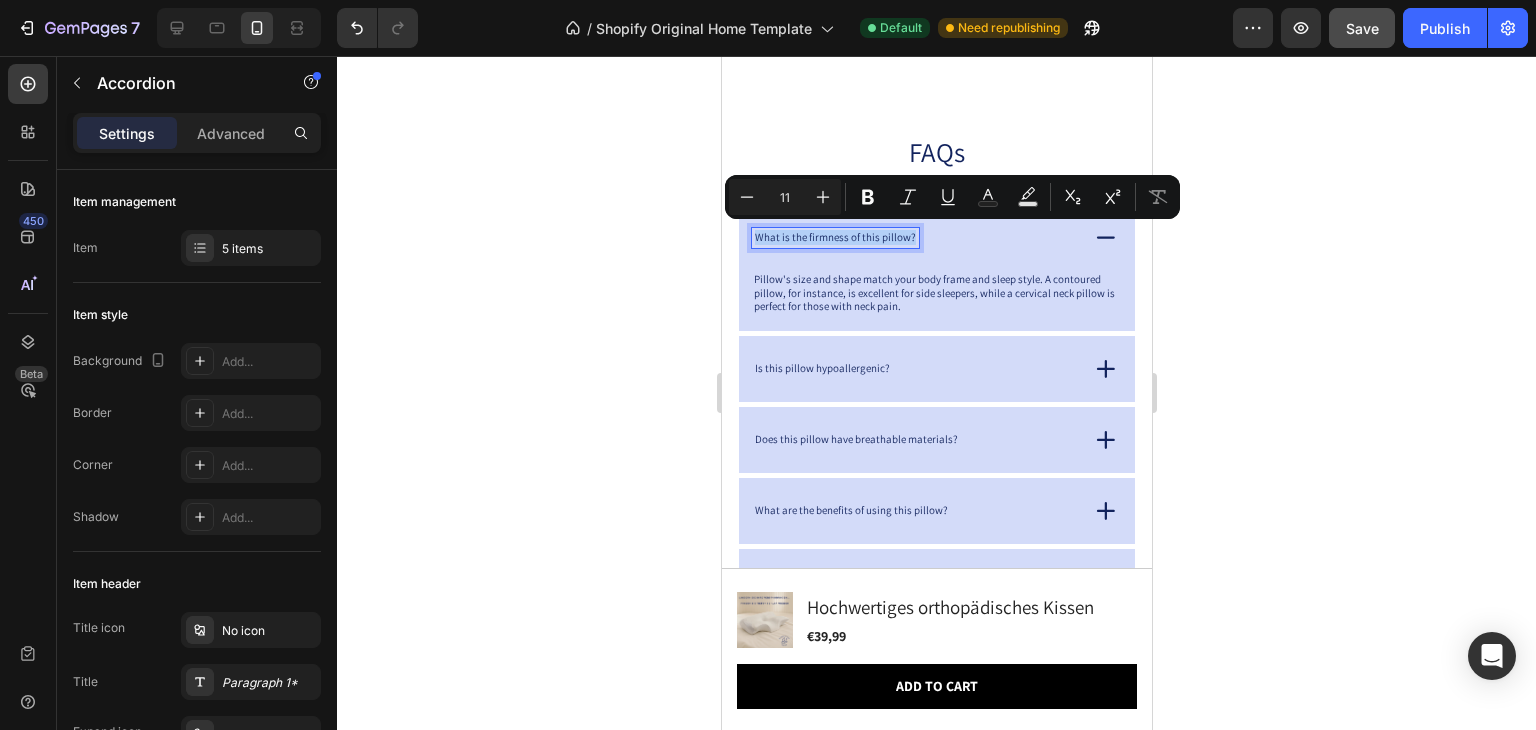 copy on "What is the firmness of this pillow?" 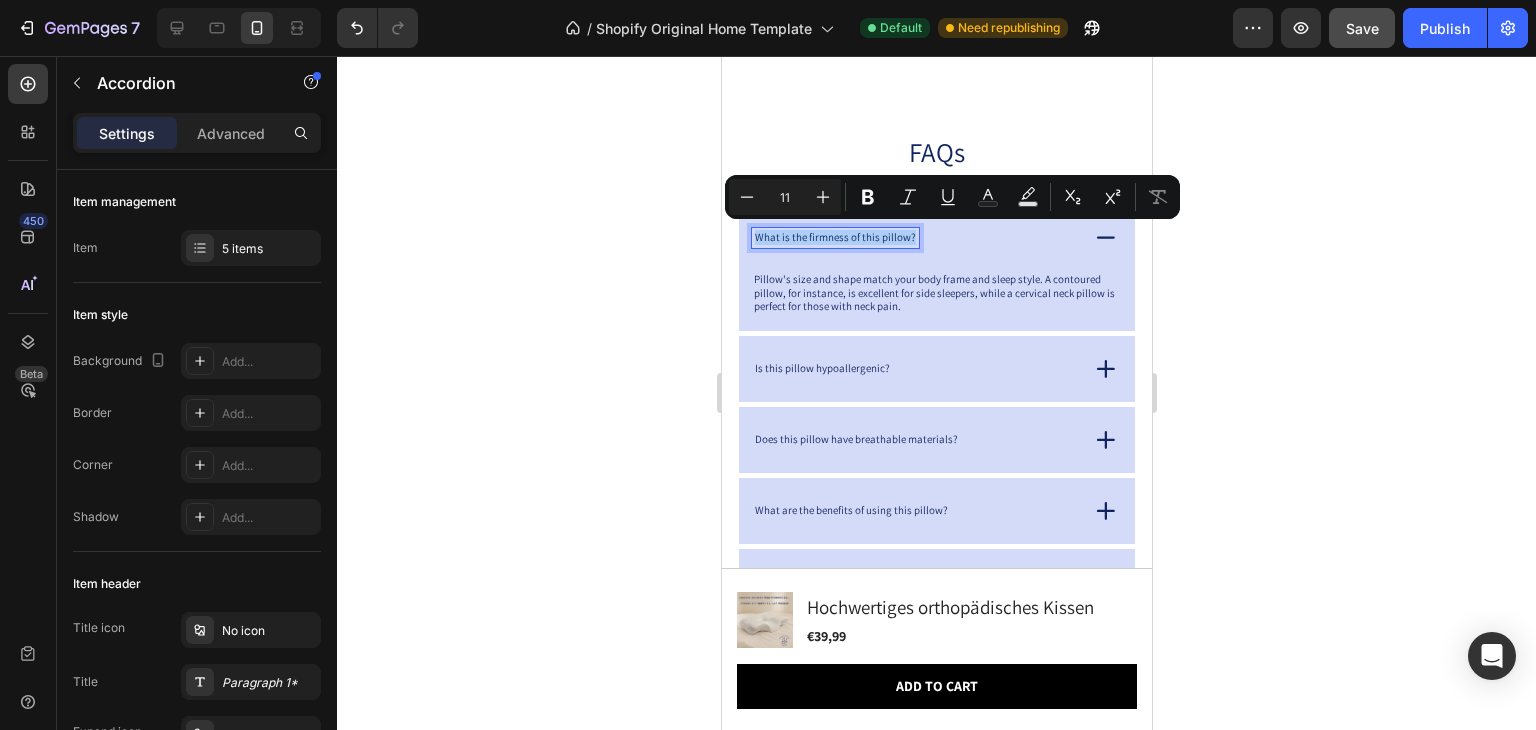 click 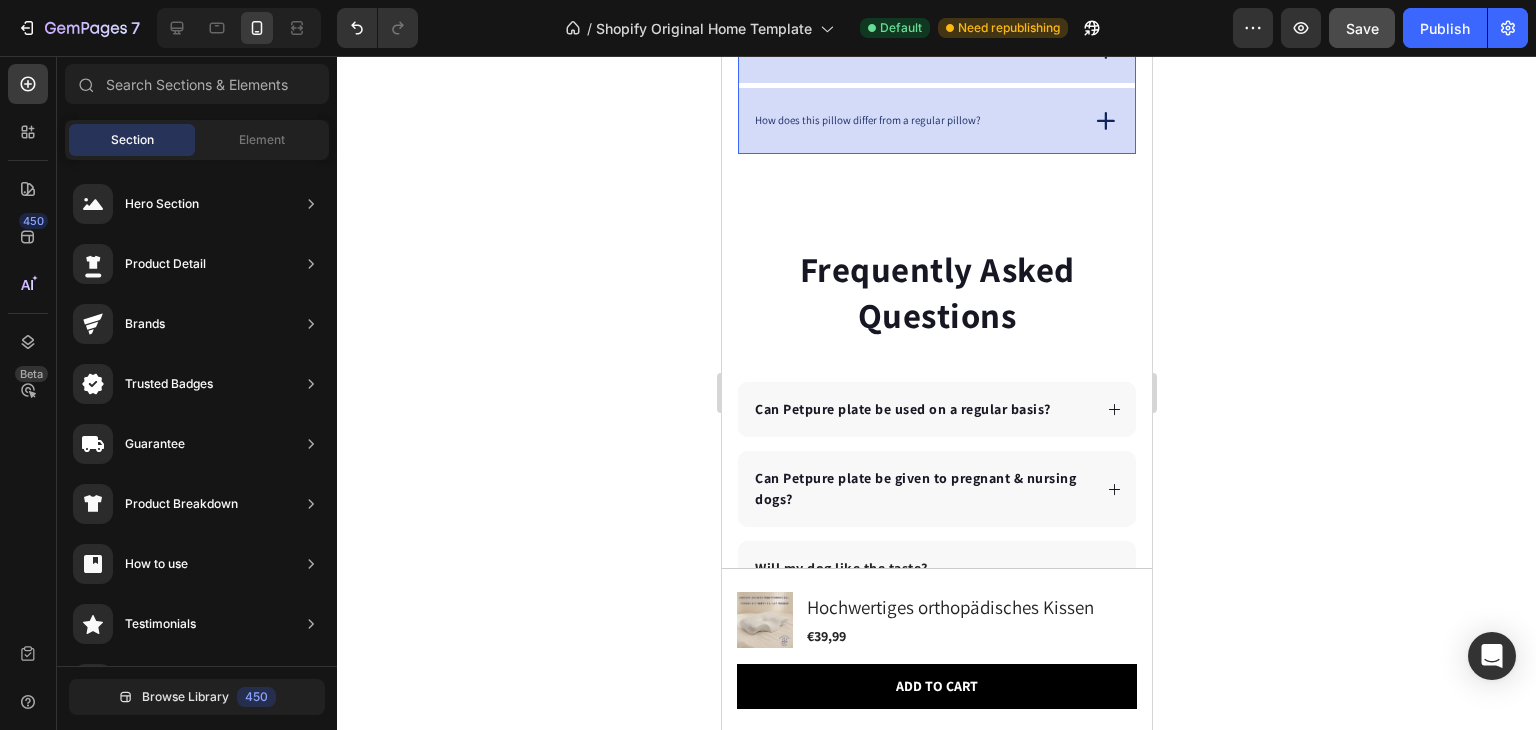scroll, scrollTop: 7452, scrollLeft: 0, axis: vertical 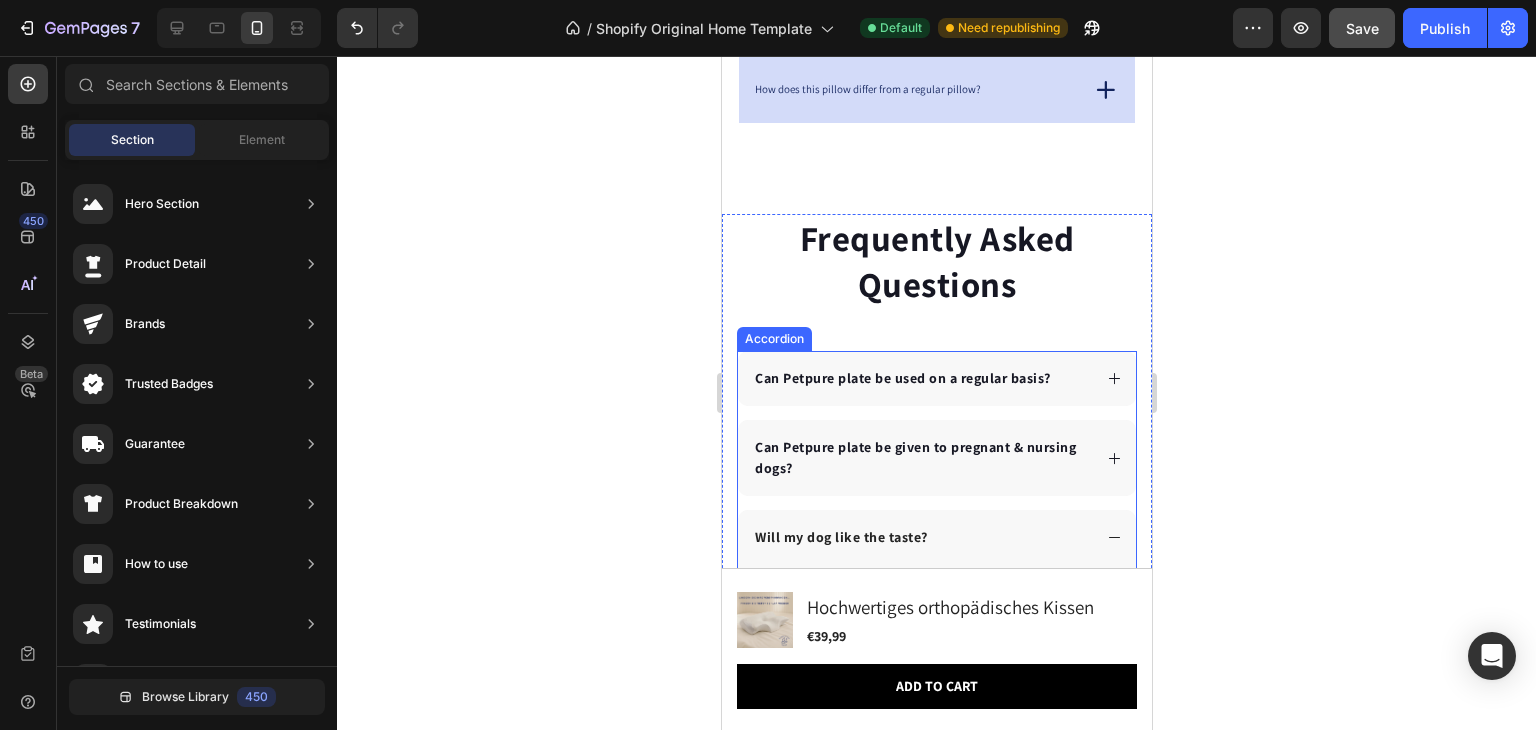click on "Can Petpure plate be used on a regular basis?" at bounding box center [902, 378] 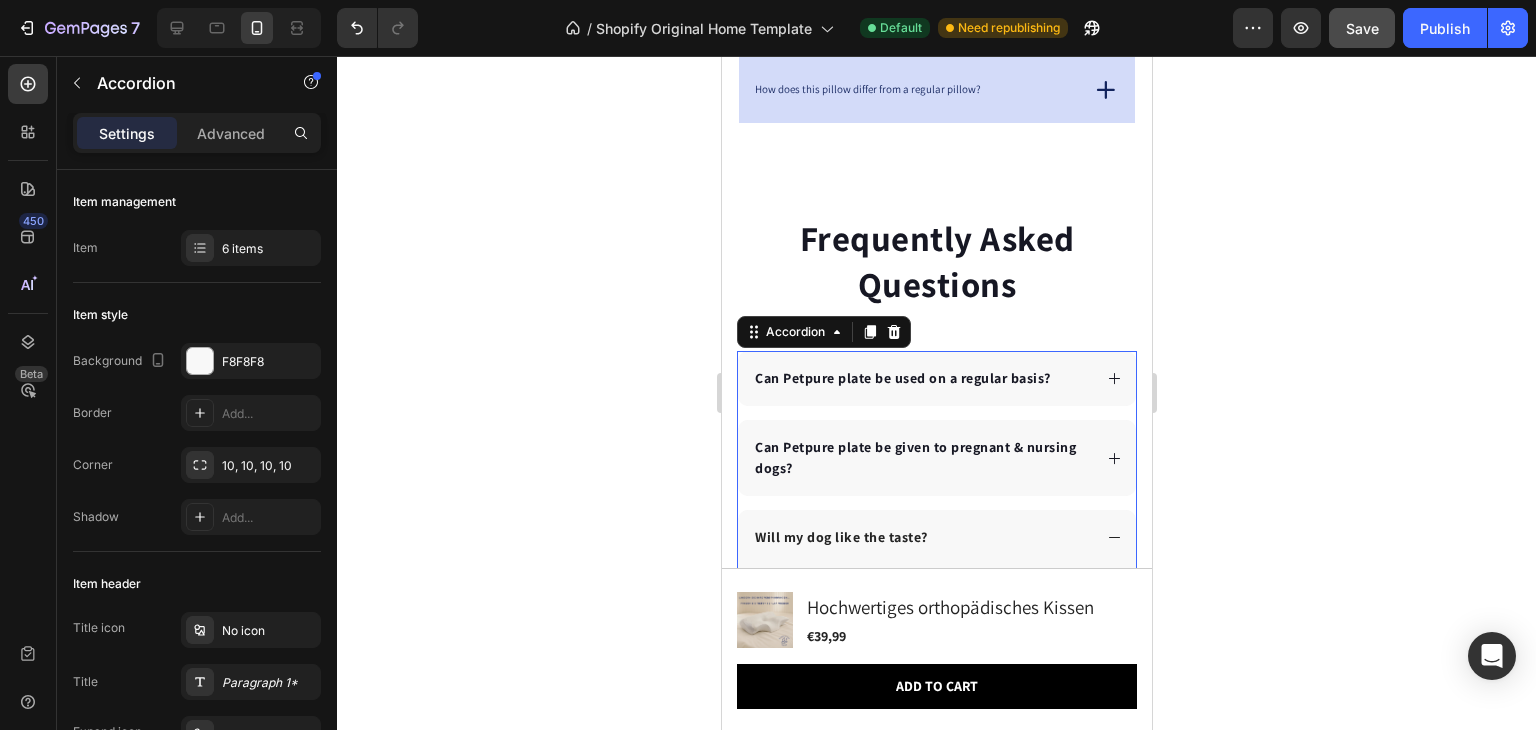 click on "Can Petpure plate be used on a regular basis?" at bounding box center (902, 378) 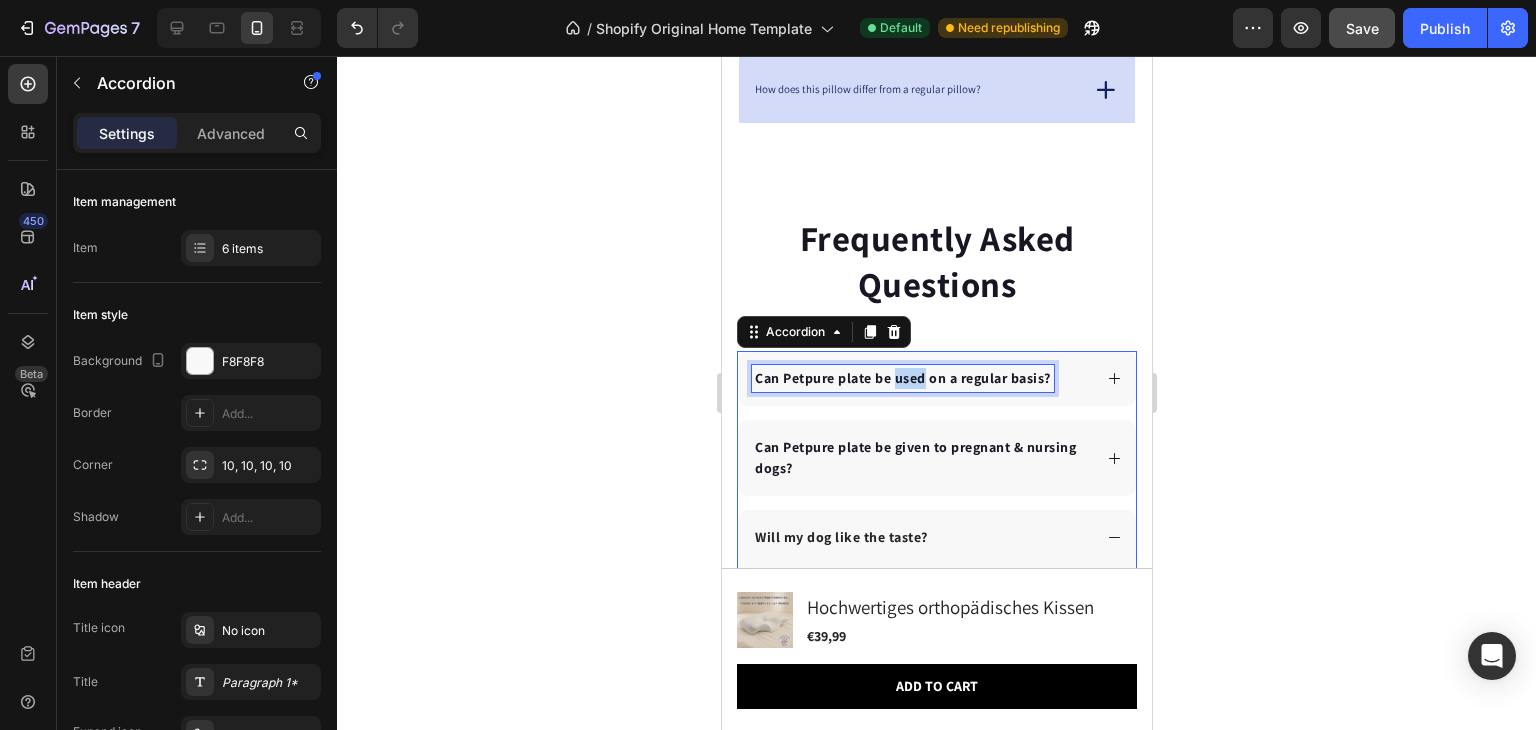 click on "Can Petpure plate be used on a regular basis?" at bounding box center [902, 378] 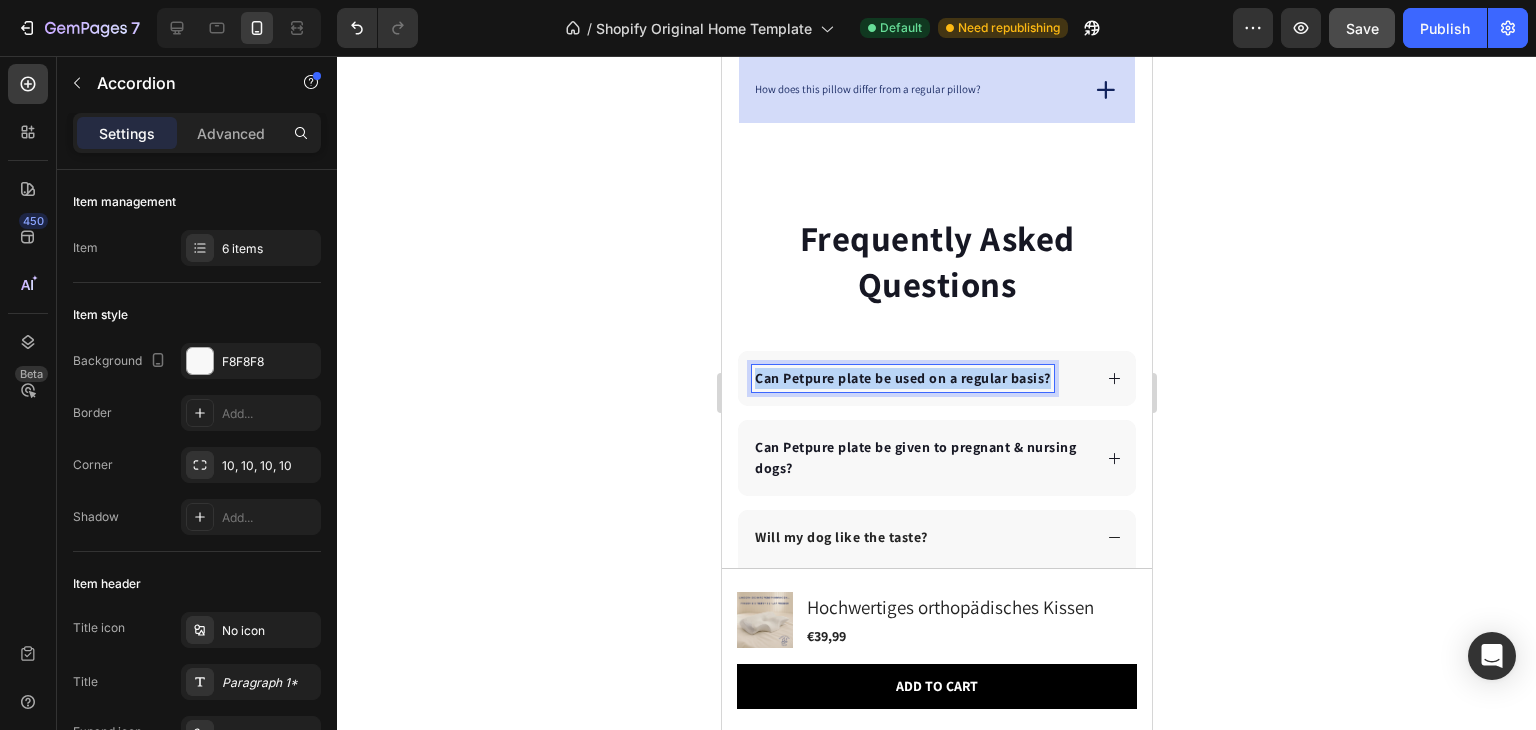 click on "Can Petpure plate be used on a regular basis?" at bounding box center (902, 378) 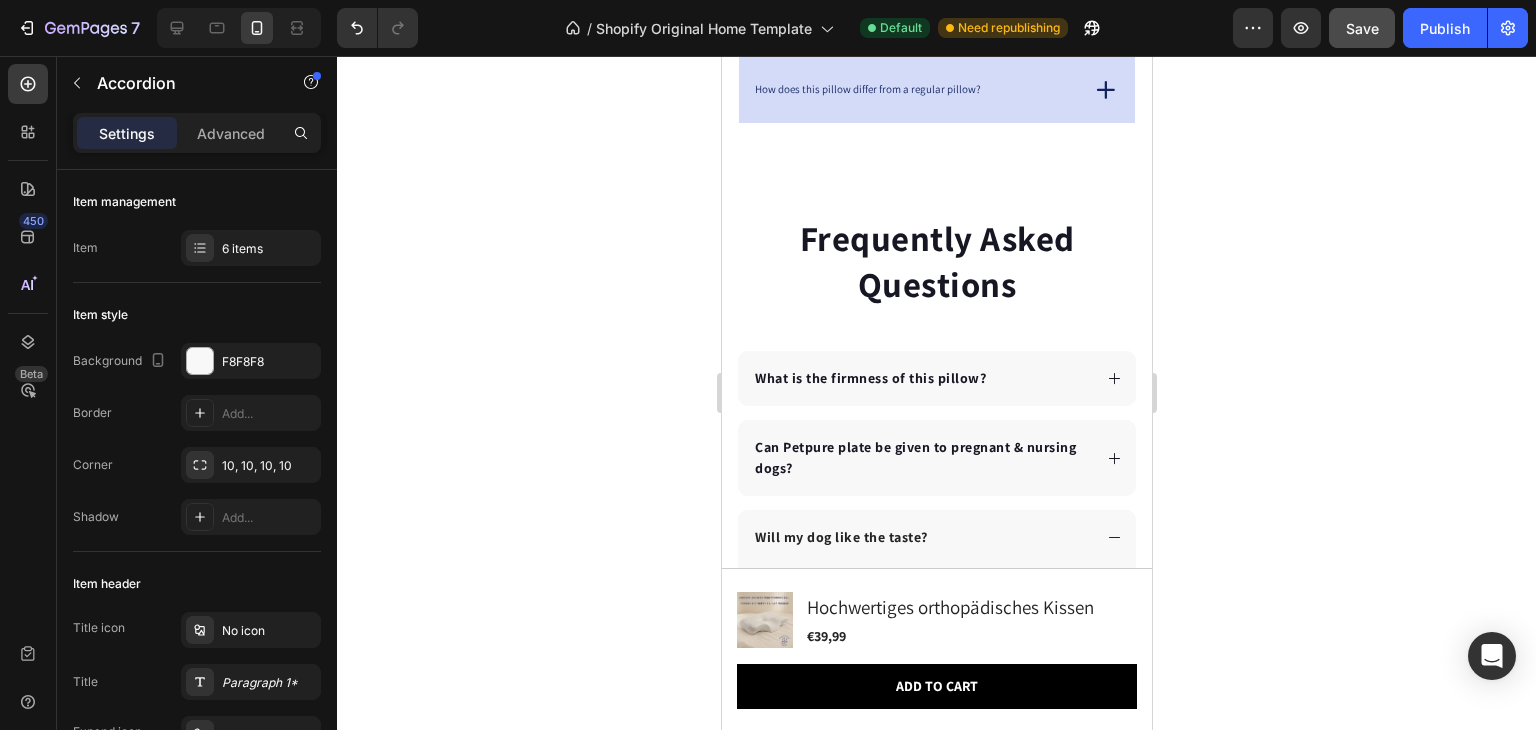 click 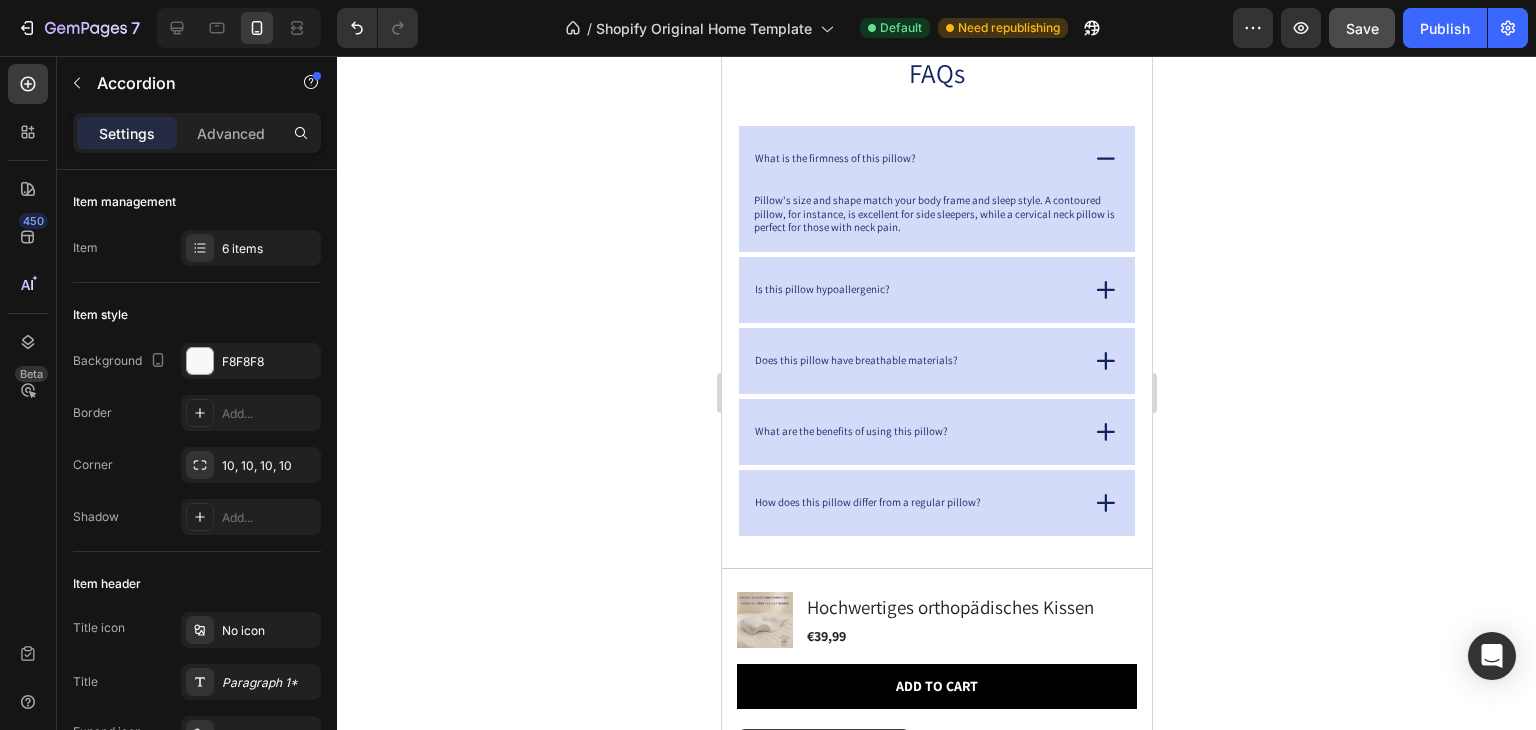 scroll, scrollTop: 7036, scrollLeft: 0, axis: vertical 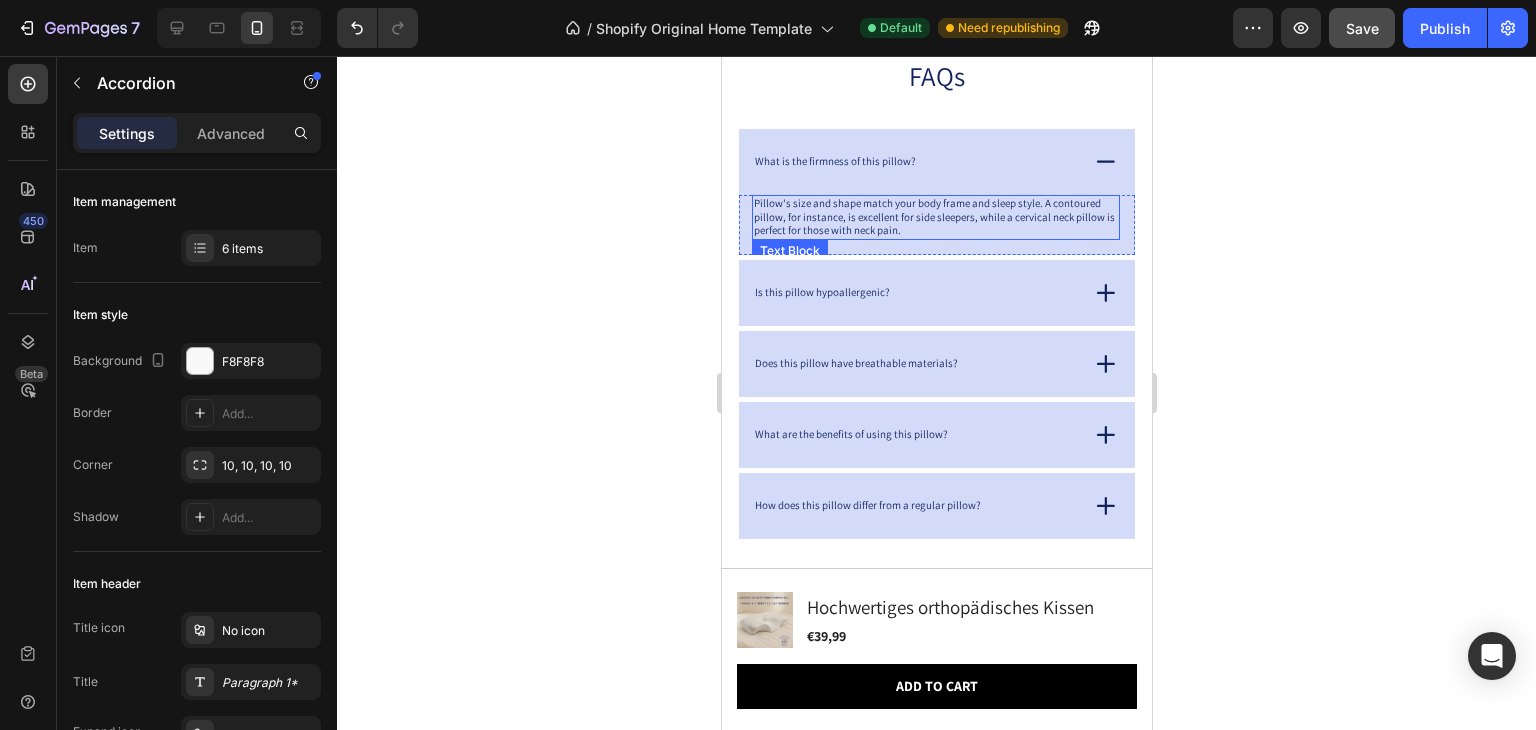 click on "Pillow's size and shape match your body frame and sleep style. A contoured pillow, for instance, is excellent for side sleepers, while a cervical neck pillow is perfect for those with neck pain." at bounding box center (935, 217) 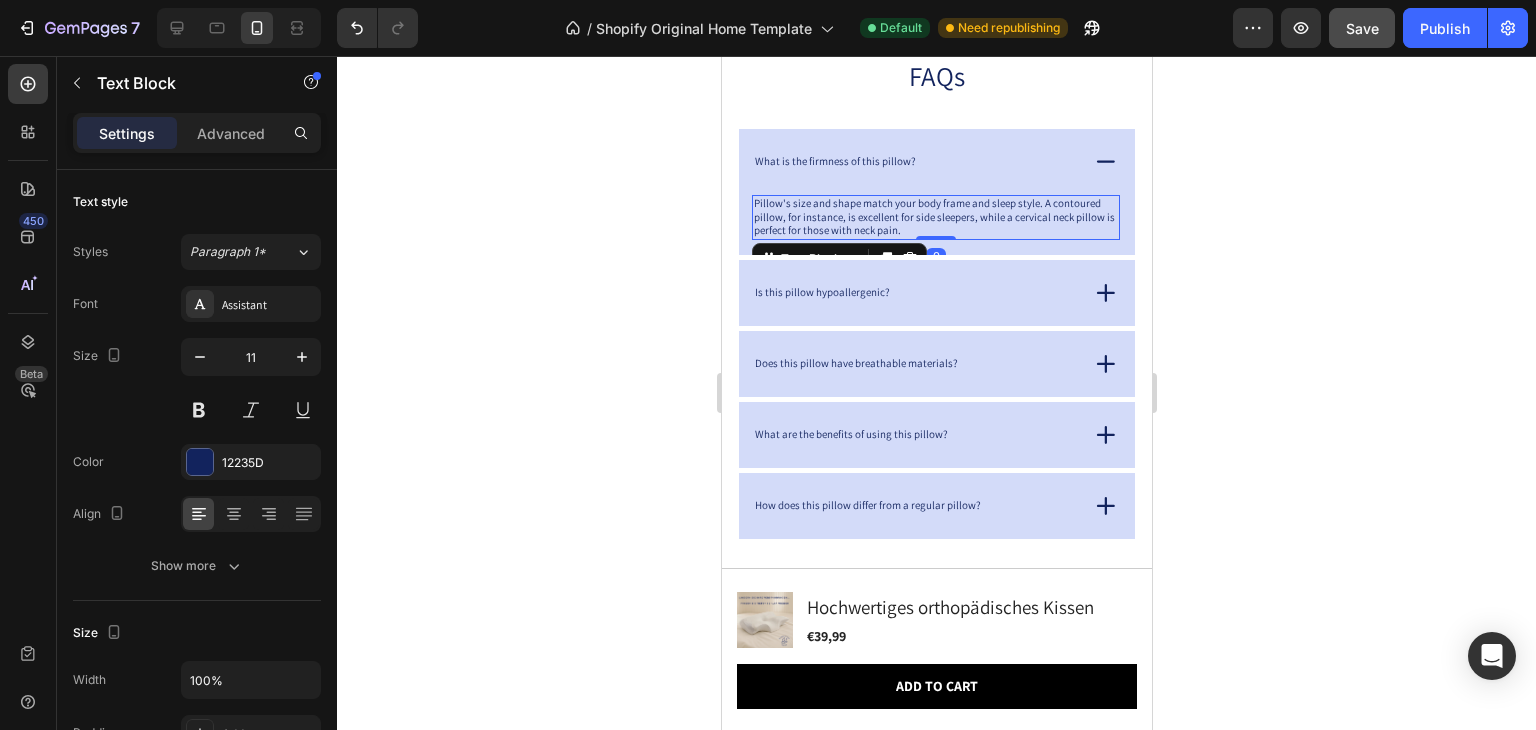 click on "Pillow's size and shape match your body frame and sleep style. A contoured pillow, for instance, is excellent for side sleepers, while a cervical neck pillow is perfect for those with neck pain." at bounding box center [935, 217] 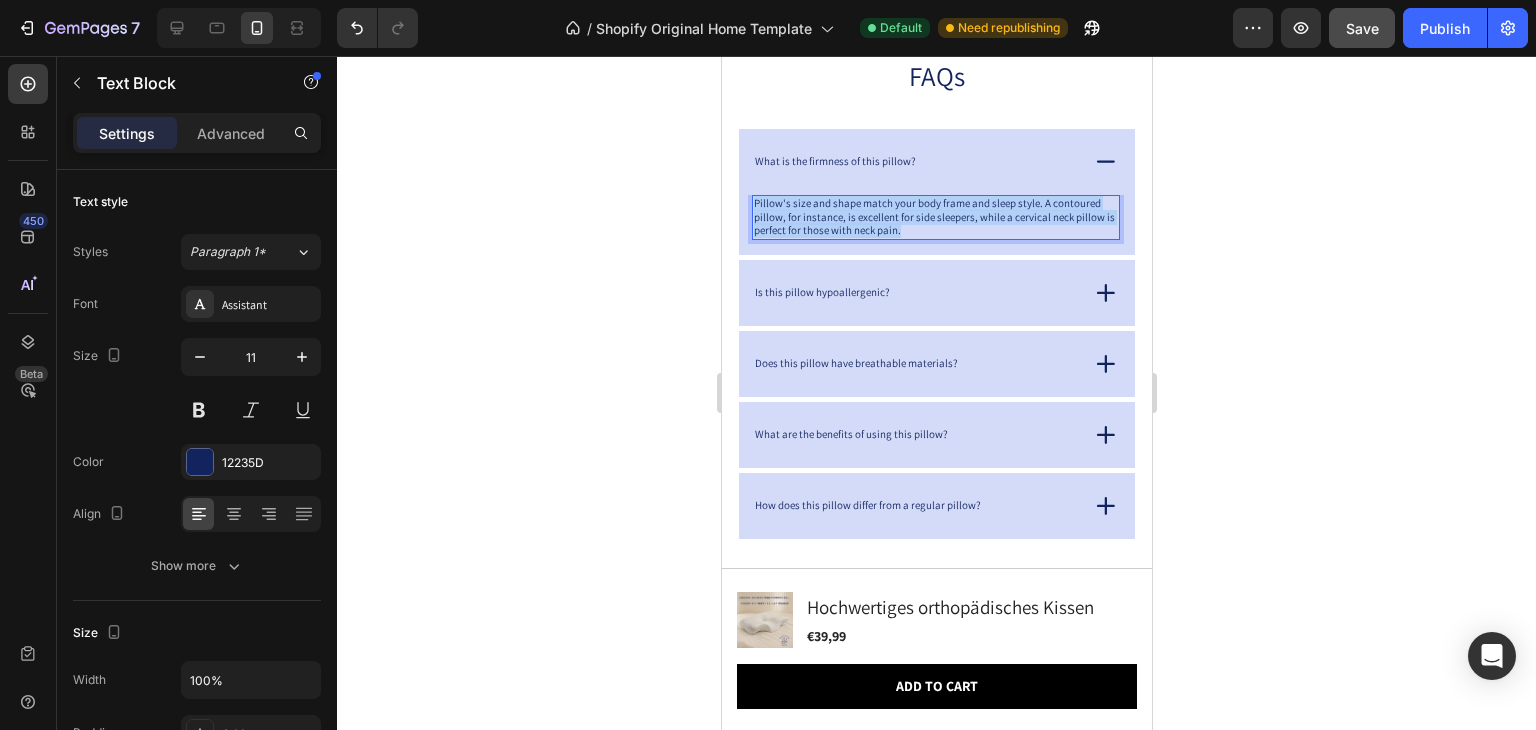 click on "Pillow's size and shape match your body frame and sleep style. A contoured pillow, for instance, is excellent for side sleepers, while a cervical neck pillow is perfect for those with neck pain." at bounding box center (935, 217) 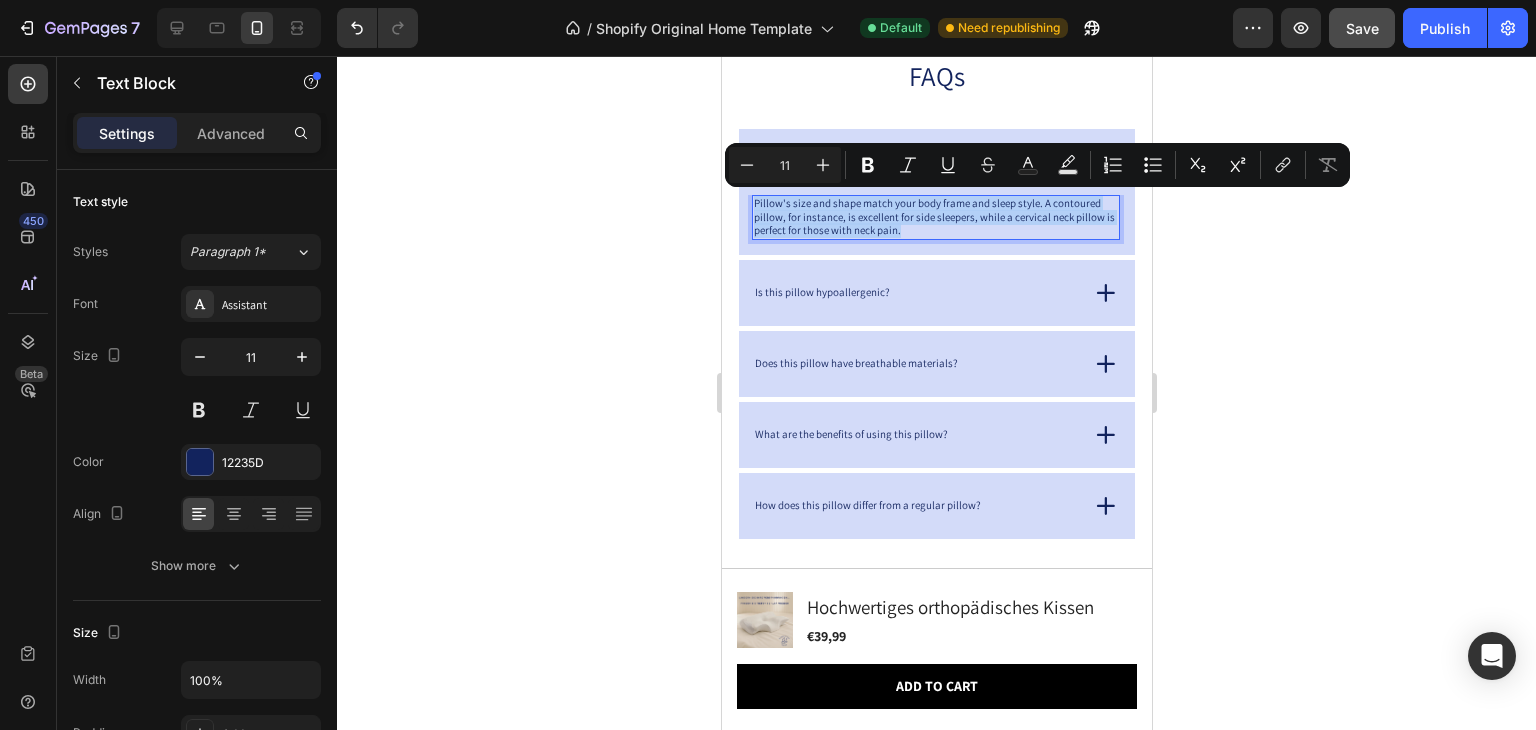 copy on "Pillow's size and shape match your body frame and sleep style. A contoured pillow, for instance, is excellent for side sleepers, while a cervical neck pillow is perfect for those with neck pain." 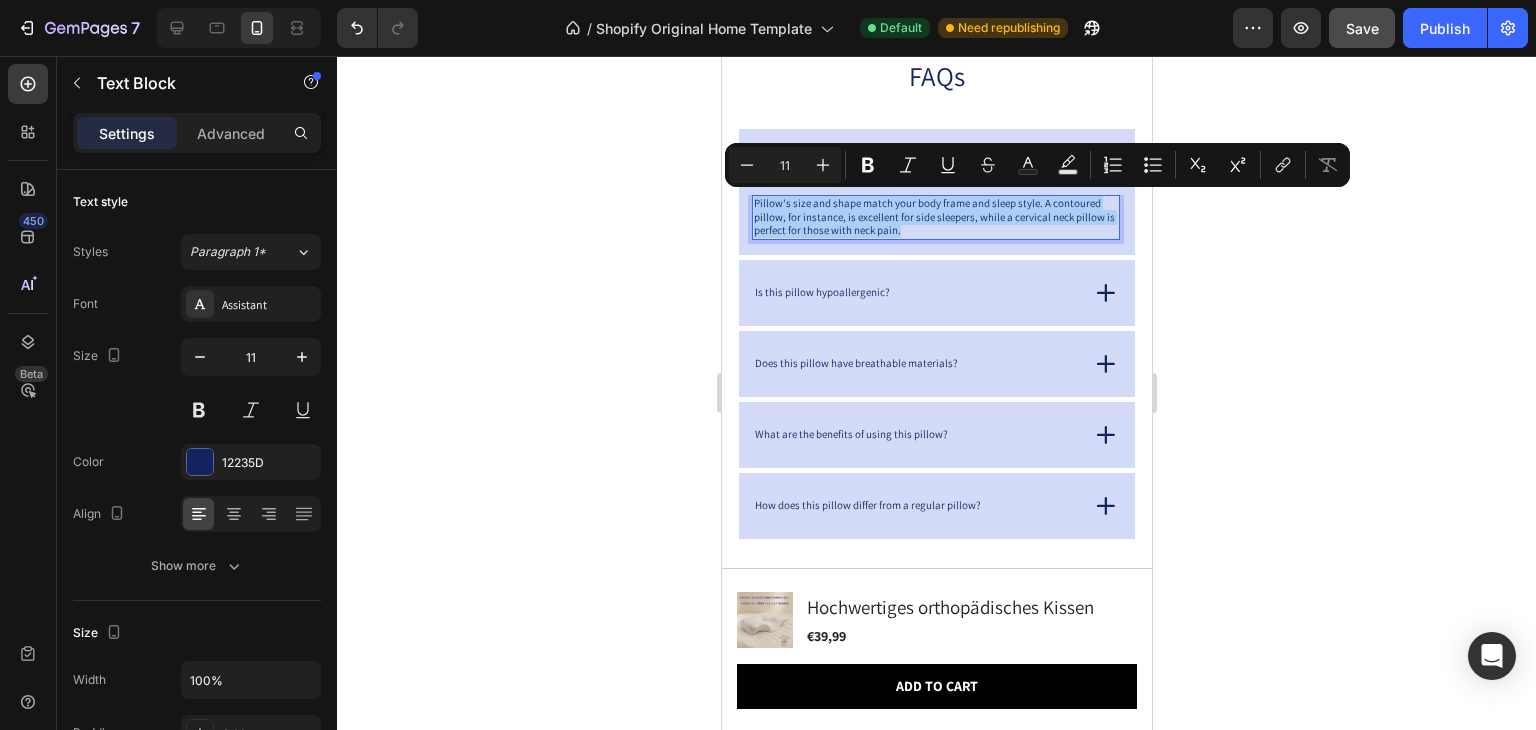 click 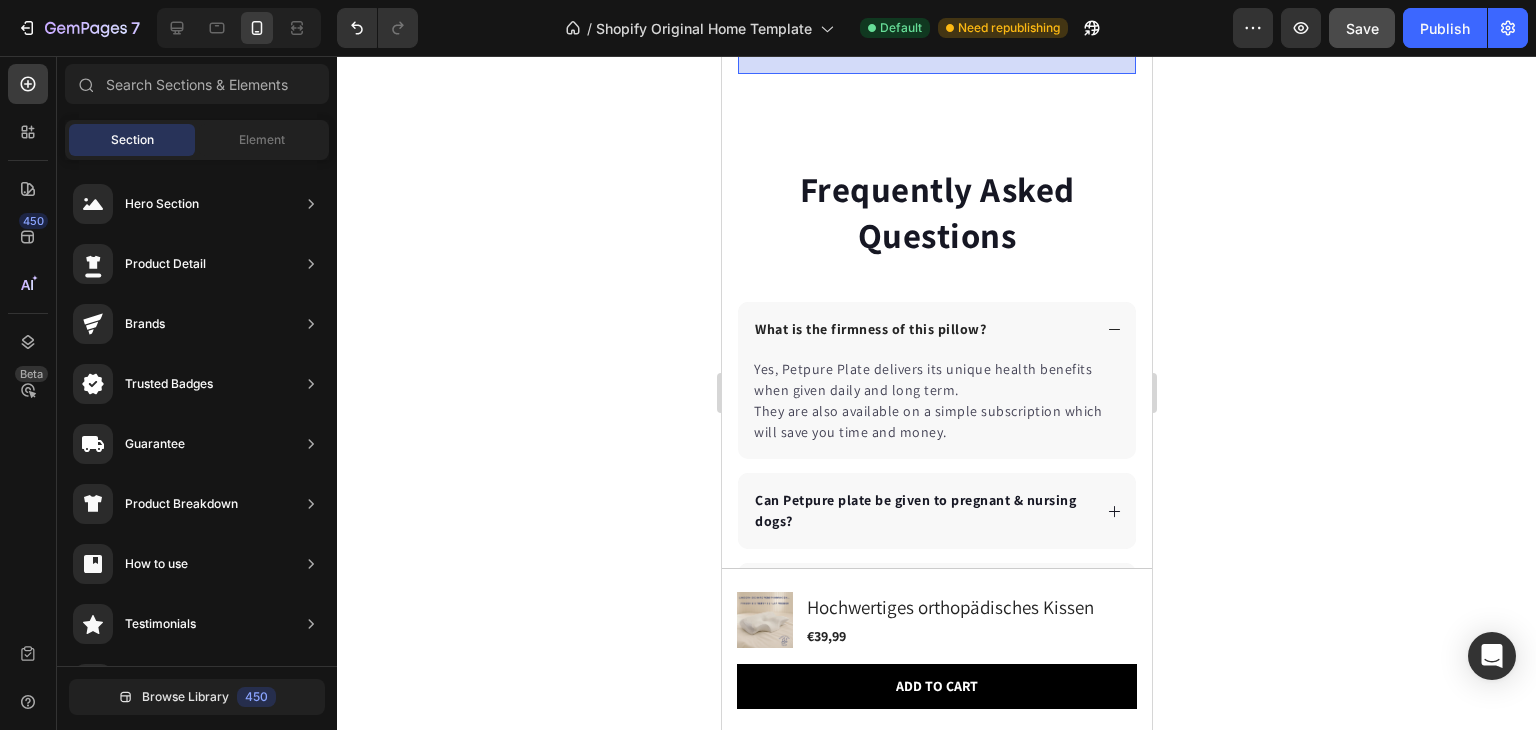 scroll, scrollTop: 7529, scrollLeft: 0, axis: vertical 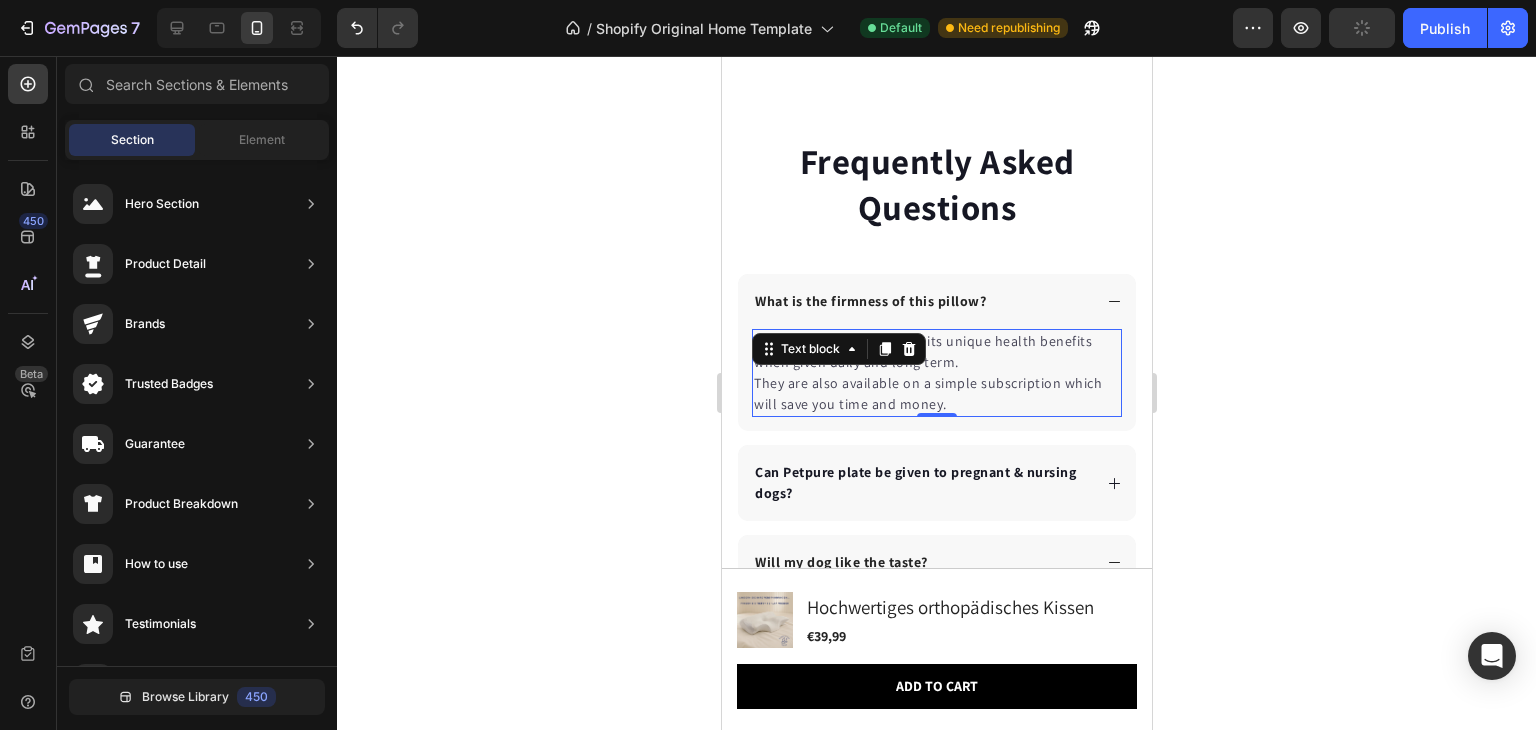click on "Yes, Petpure Plate delivers its unique health benefits when given daily and long term. They are also available on a simple subscription which will save you time and money." at bounding box center (936, 373) 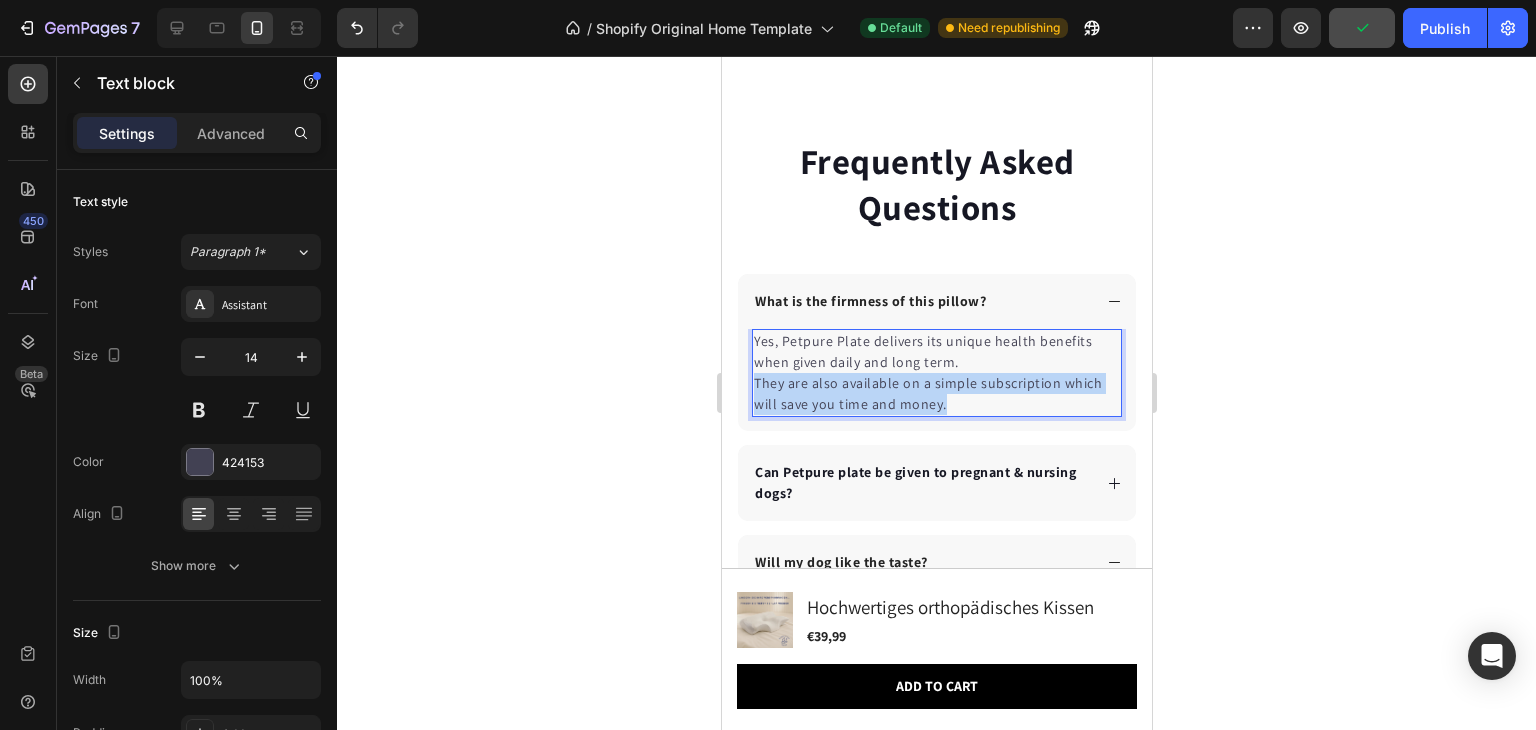 click on "Yes, Petpure Plate delivers its unique health benefits when given daily and long term. They are also available on a simple subscription which will save you time and money." at bounding box center [936, 373] 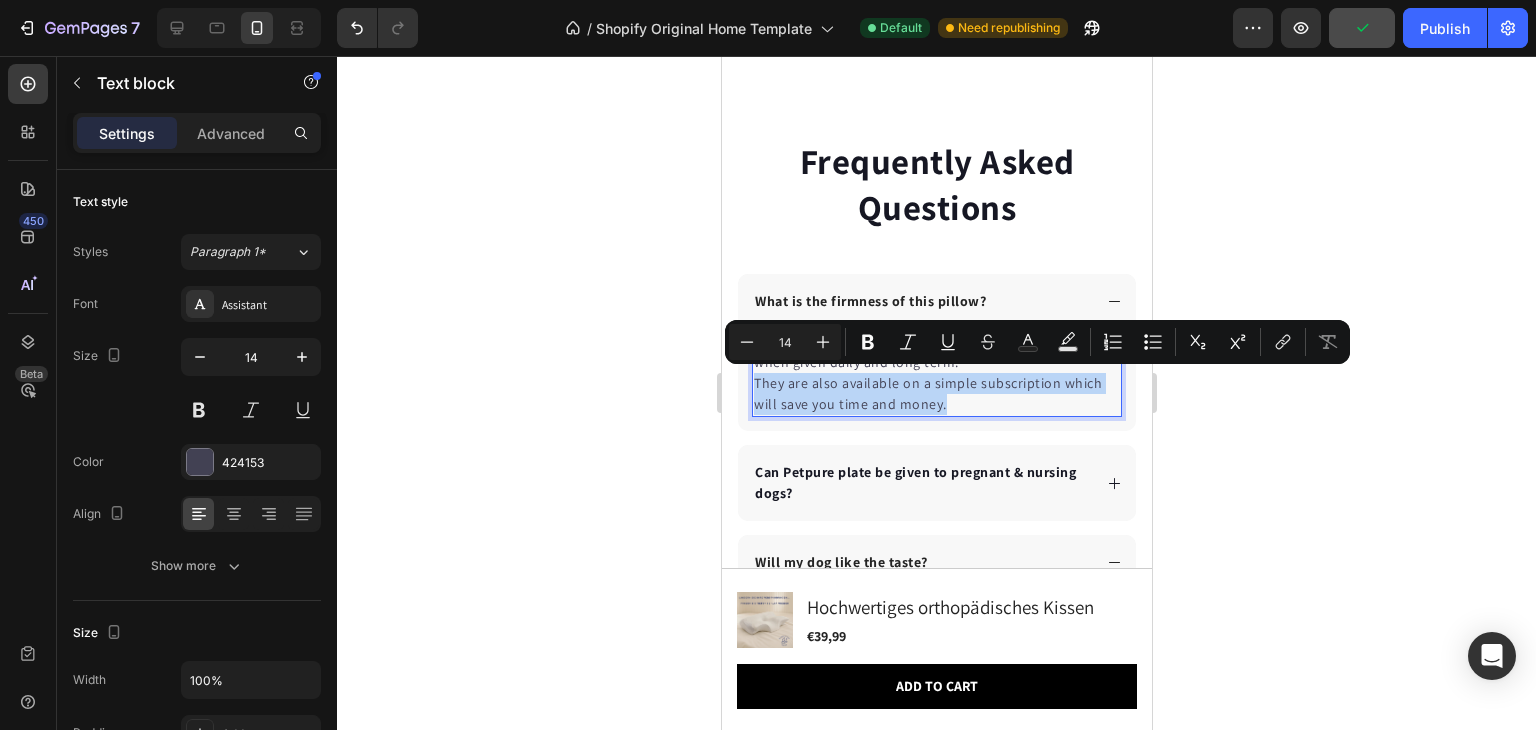 click on "Yes, Petpure Plate delivers its unique health benefits when given daily and long term. They are also available on a simple subscription which will save you time and money." at bounding box center (936, 373) 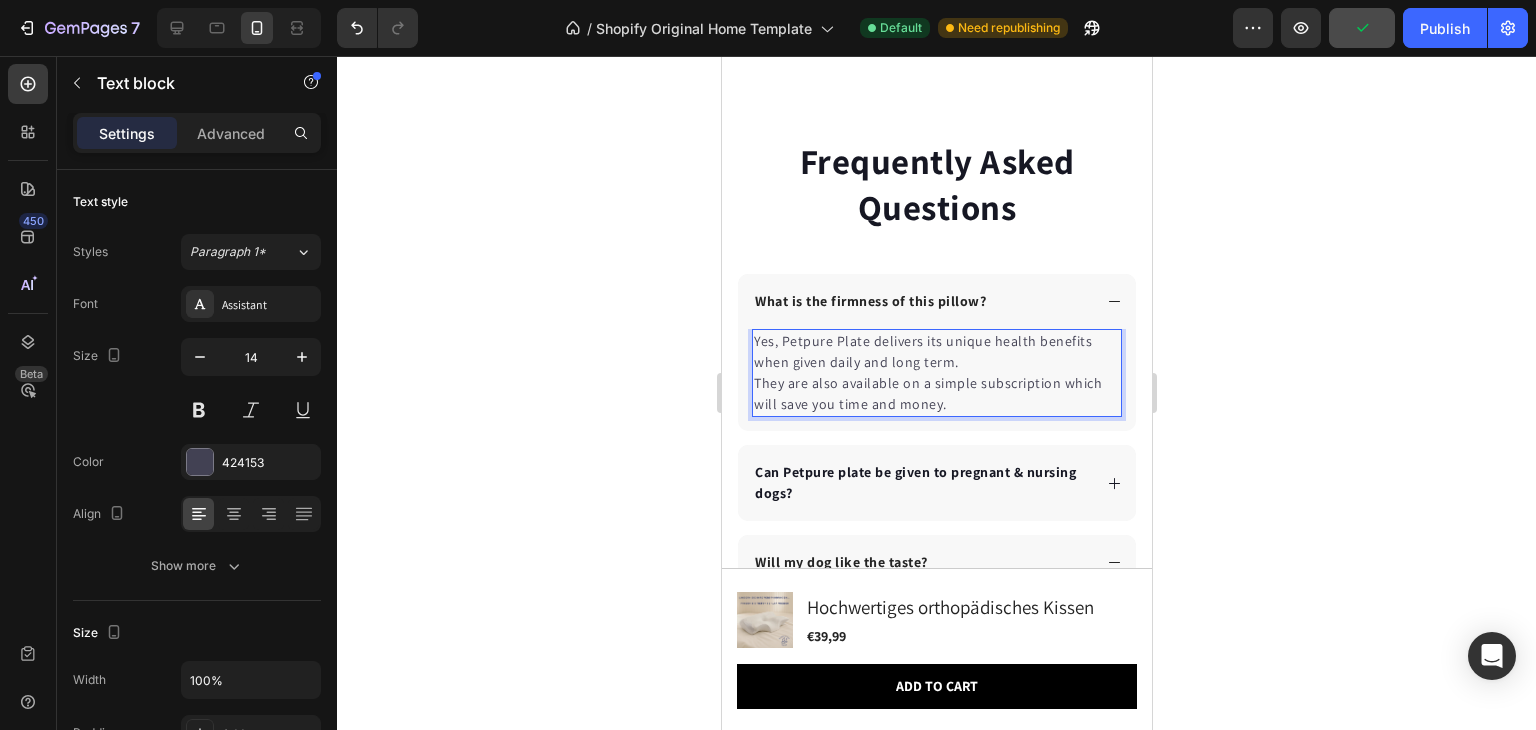 click on "Yes, Petpure Plate delivers its unique health benefits when given daily and long term. They are also available on a simple subscription which will save you time and money." at bounding box center [936, 373] 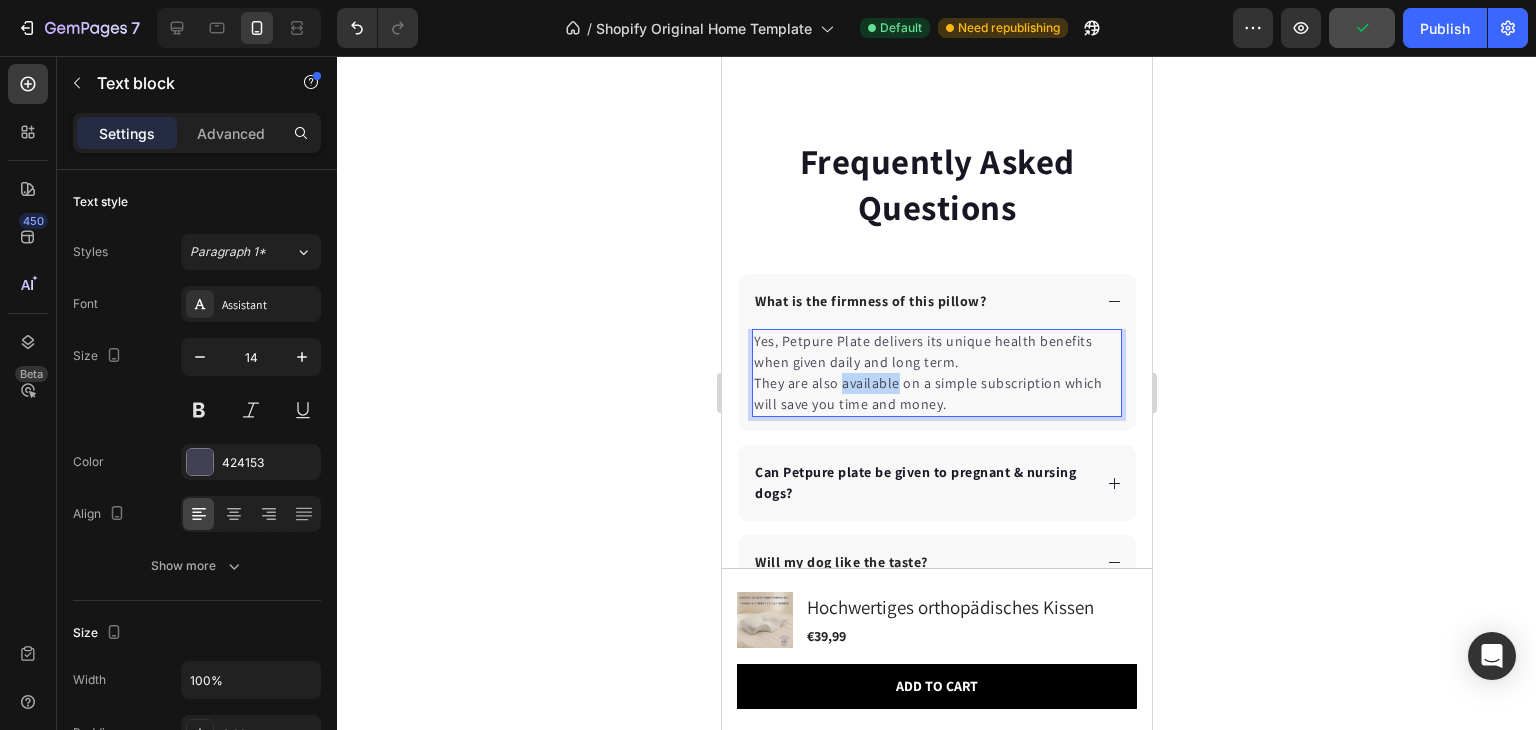 click on "Yes, Petpure Plate delivers its unique health benefits when given daily and long term. They are also available on a simple subscription which will save you time and money." at bounding box center (936, 373) 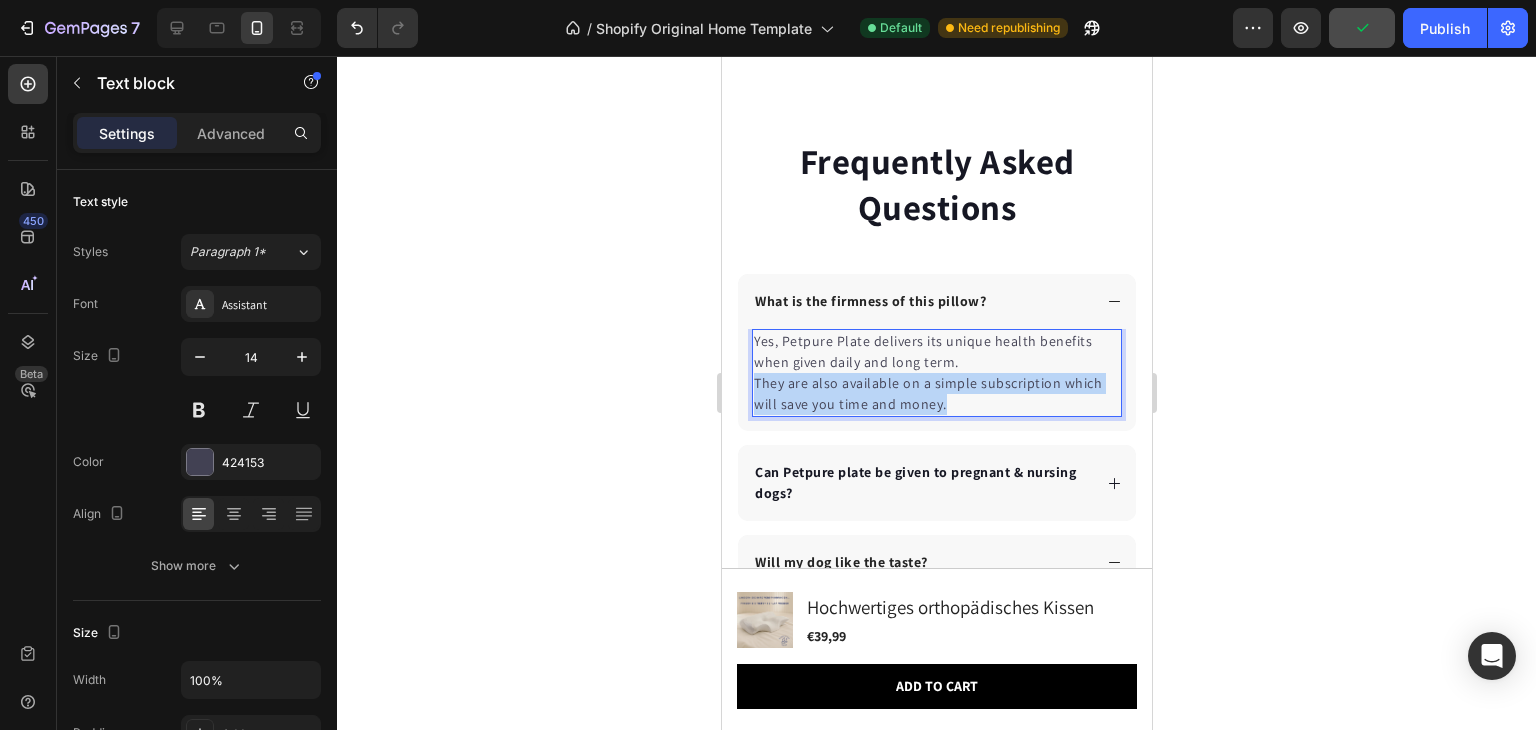 click on "Yes, Petpure Plate delivers its unique health benefits when given daily and long term. They are also available on a simple subscription which will save you time and money." at bounding box center [936, 373] 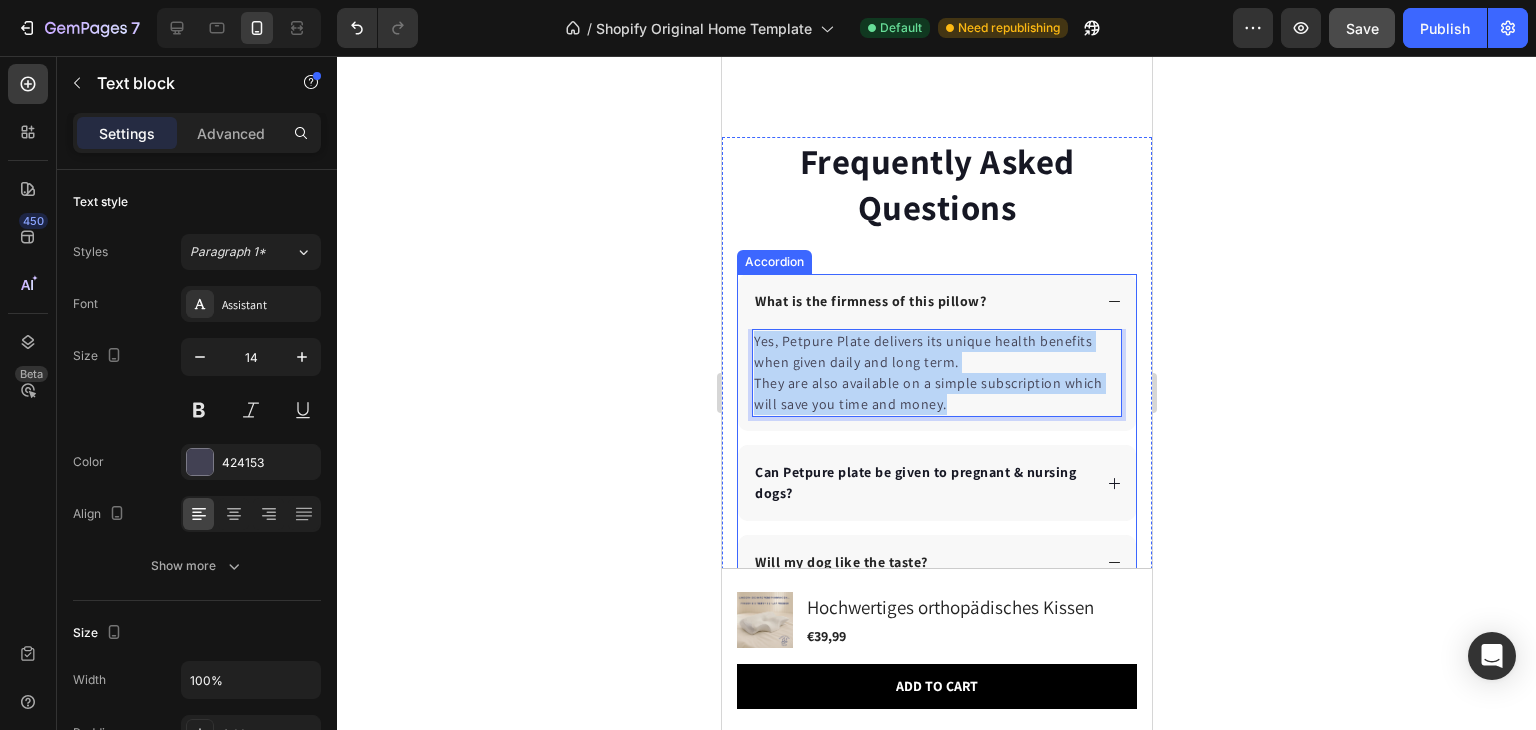 drag, startPoint x: 925, startPoint y: 404, endPoint x: 749, endPoint y: 335, distance: 189.04233 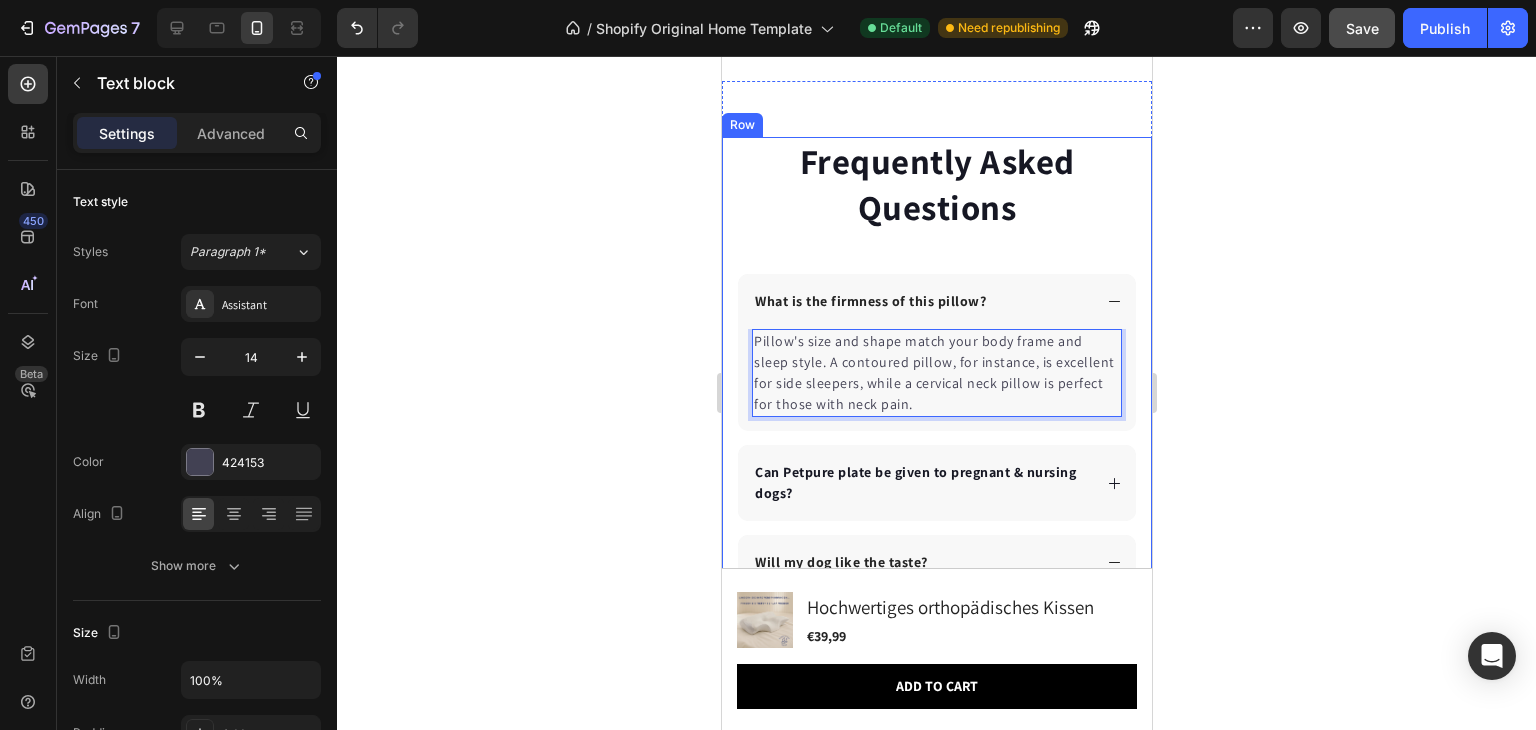 click 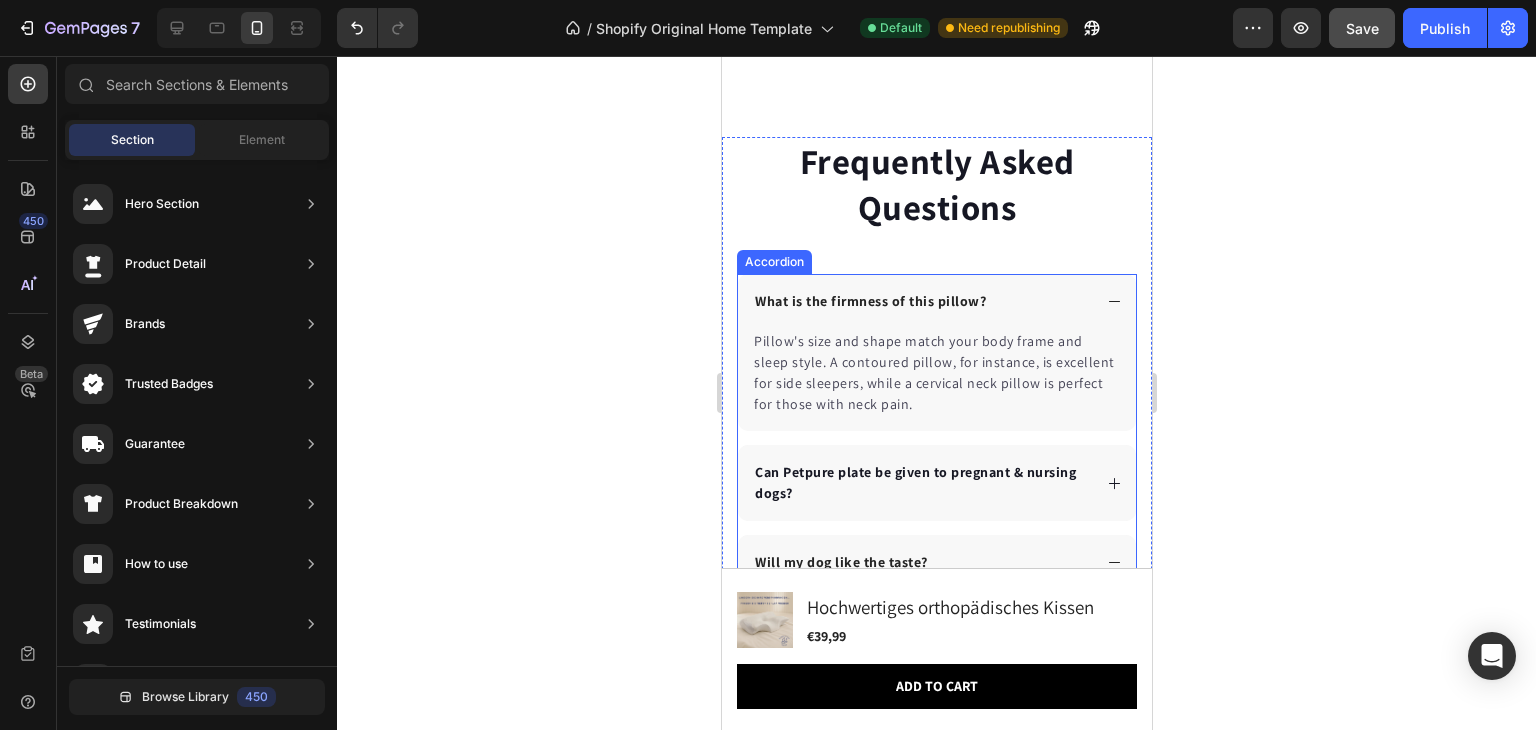 click 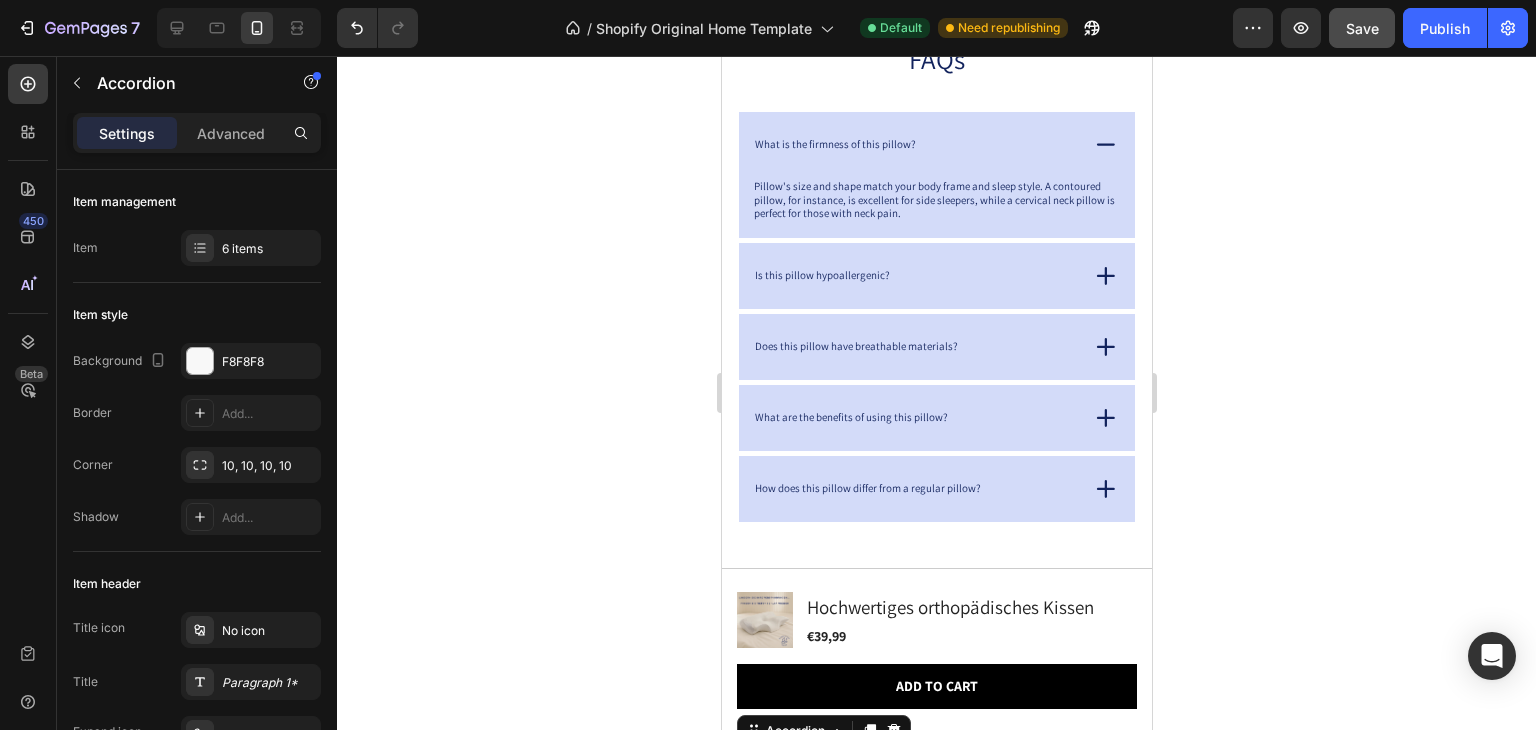scroll, scrollTop: 7049, scrollLeft: 0, axis: vertical 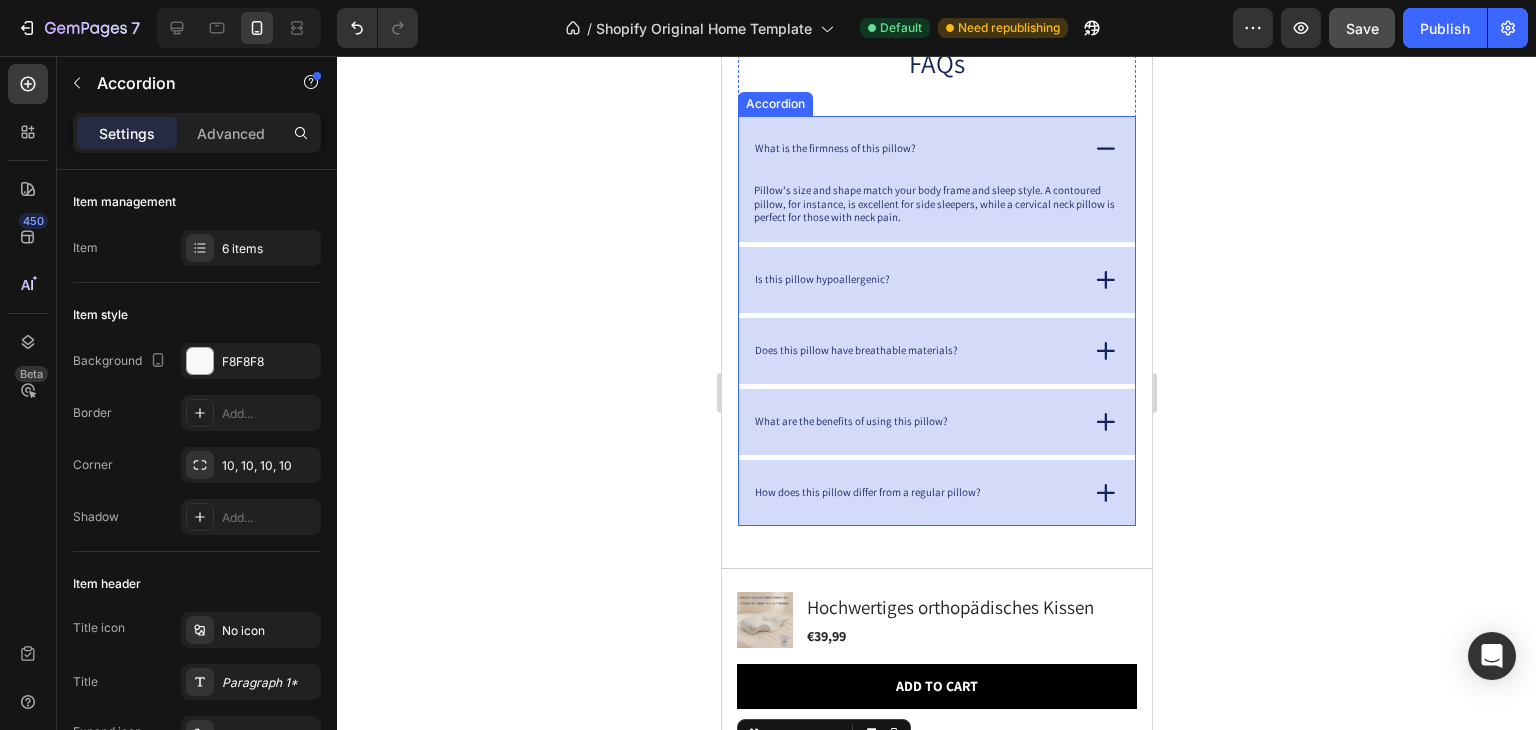 click 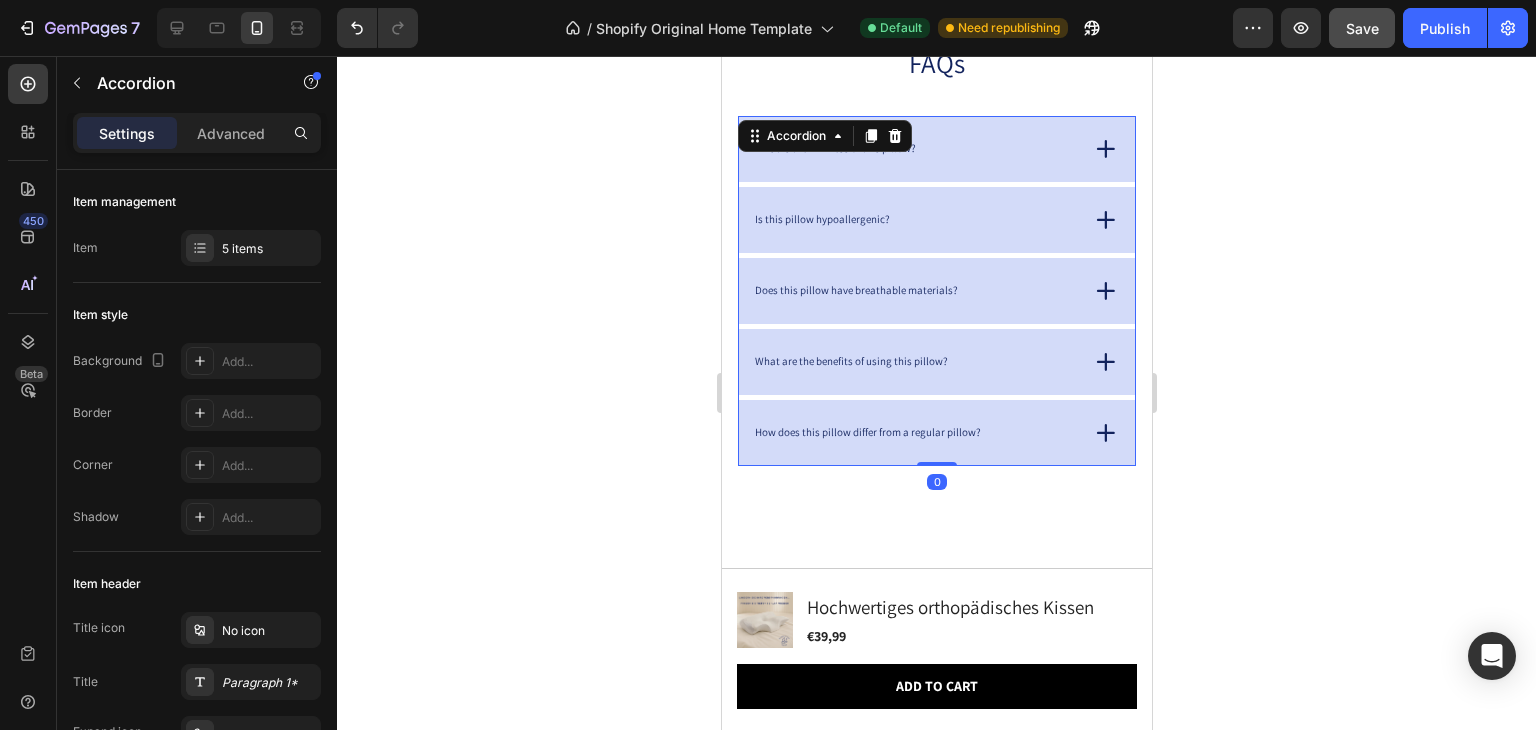 click 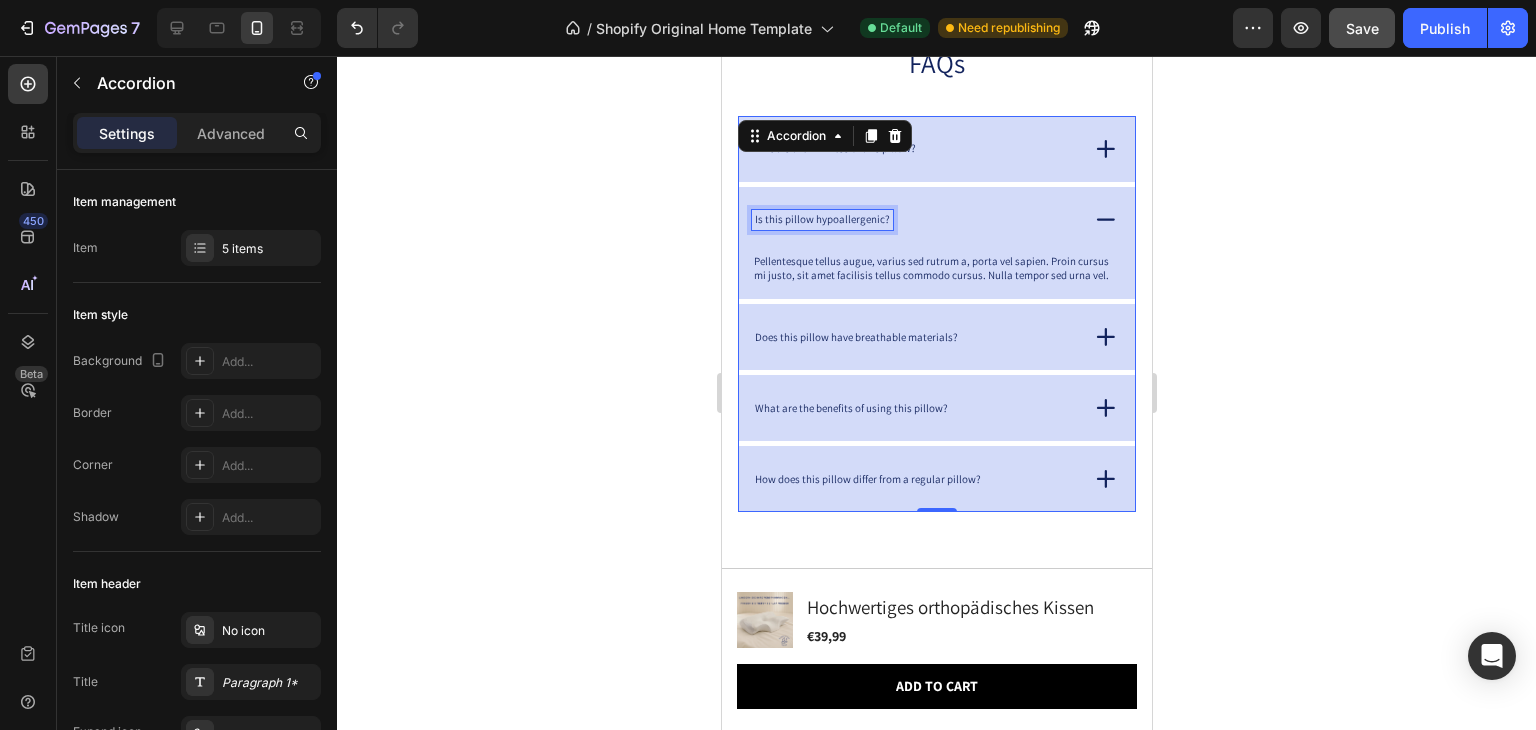 click on "Is this pillow hypoallergenic?" at bounding box center [821, 220] 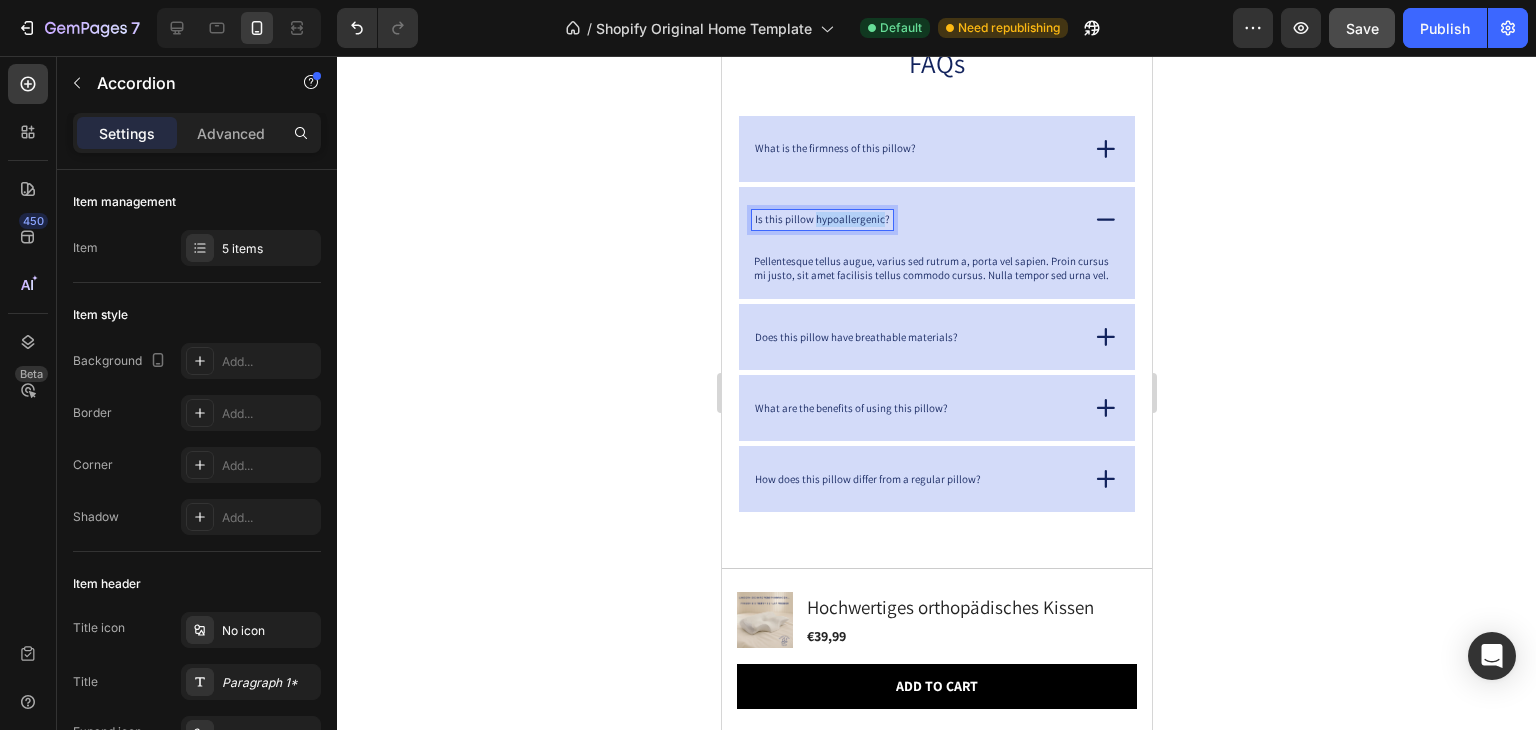 click on "Is this pillow hypoallergenic?" at bounding box center (821, 220) 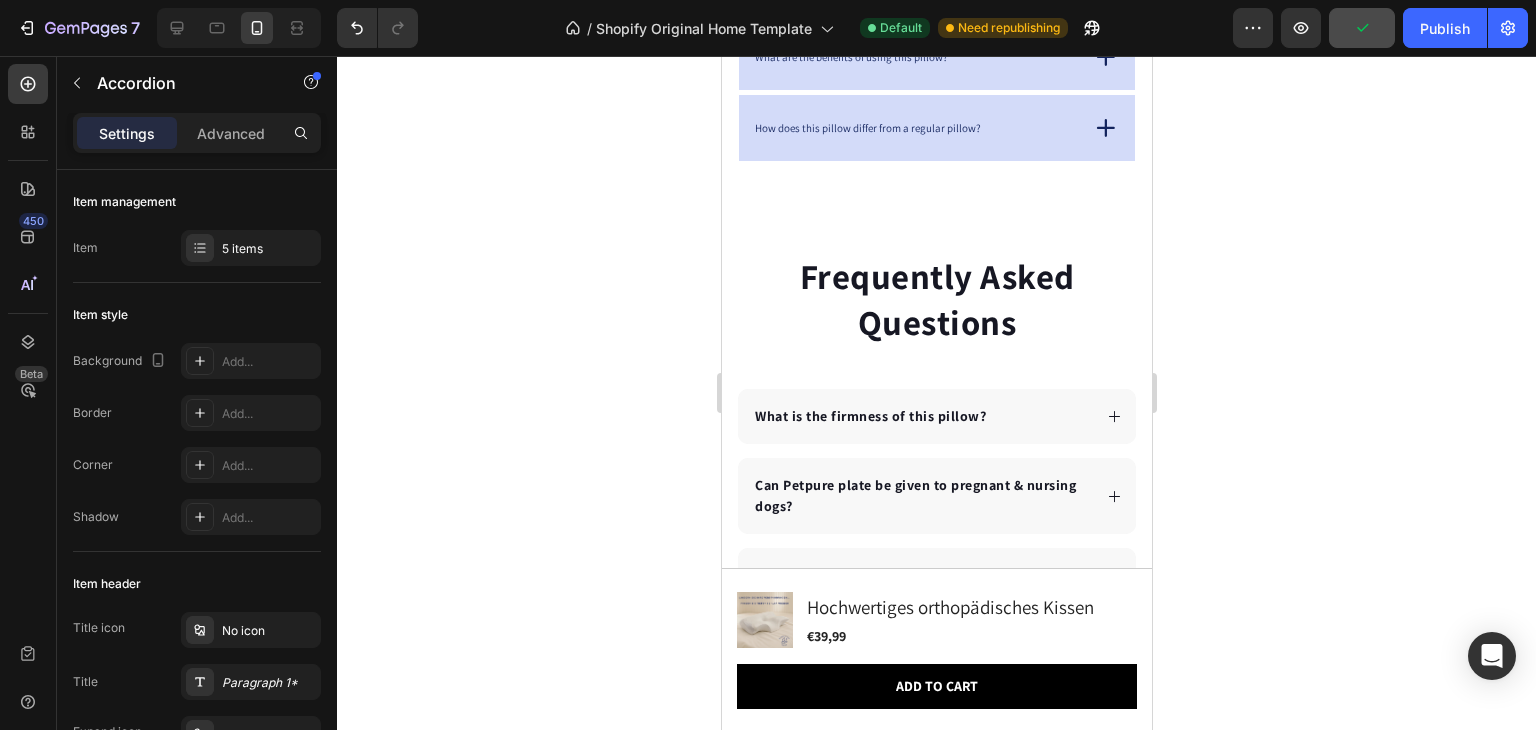 scroll, scrollTop: 7402, scrollLeft: 0, axis: vertical 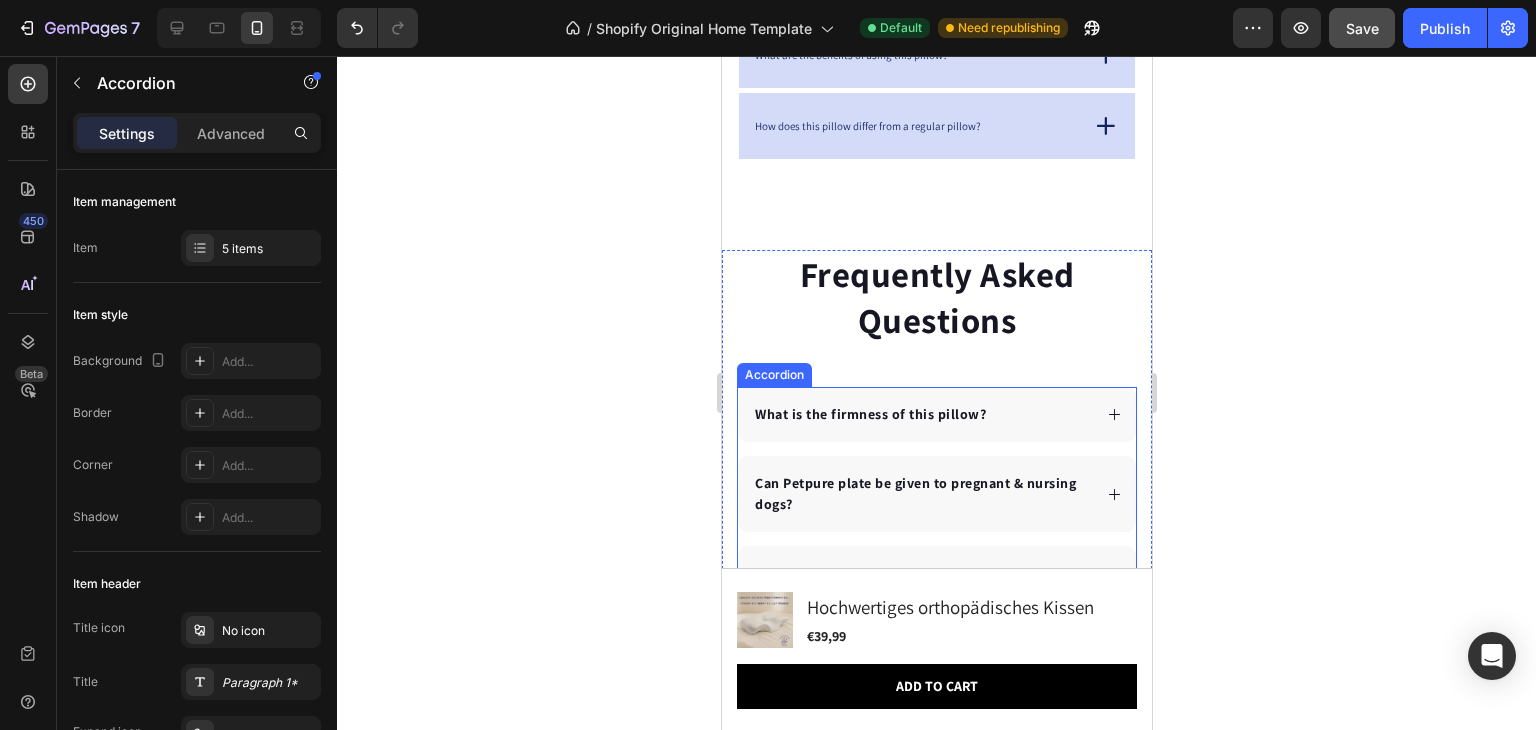 click on "What is the firmness of this pillow?" at bounding box center (936, 414) 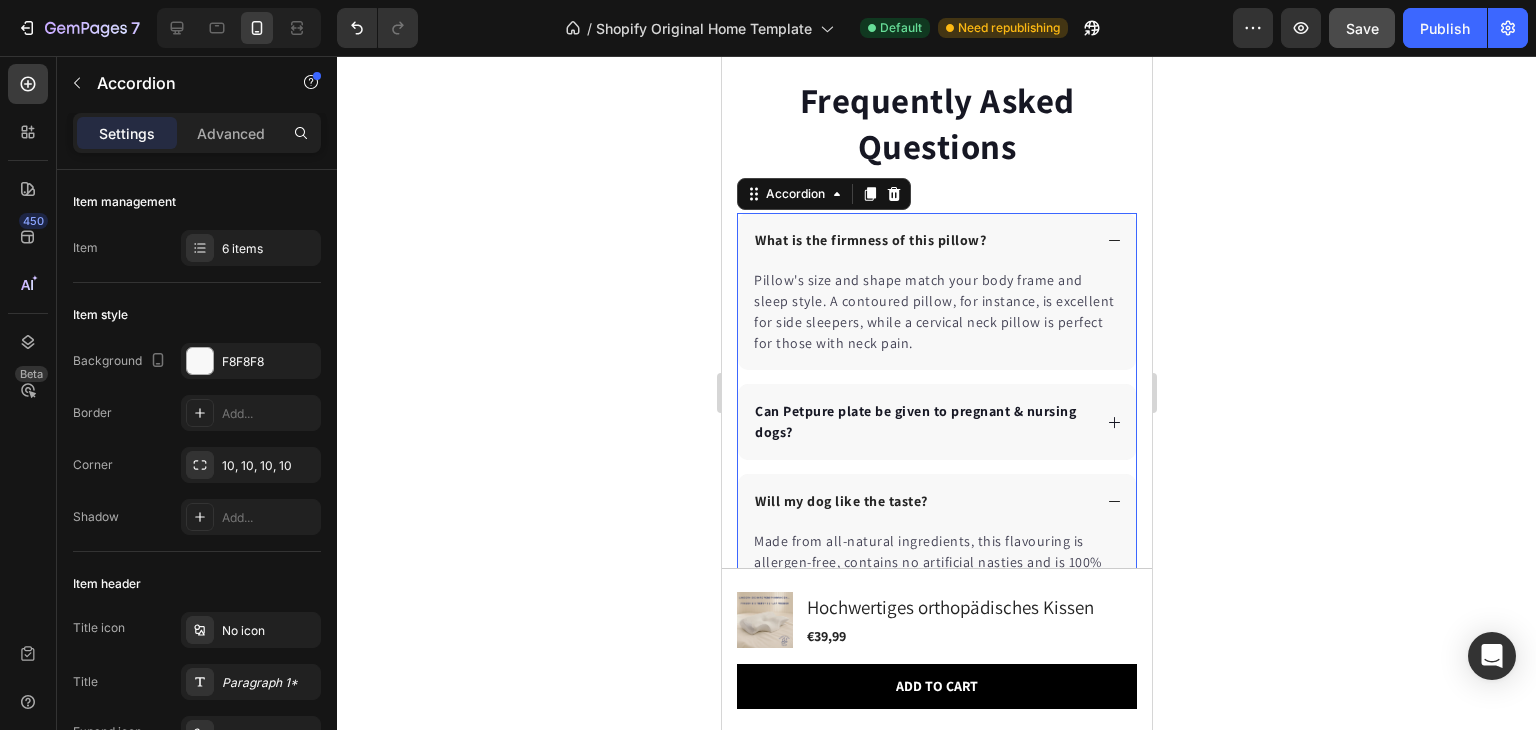 scroll, scrollTop: 7576, scrollLeft: 0, axis: vertical 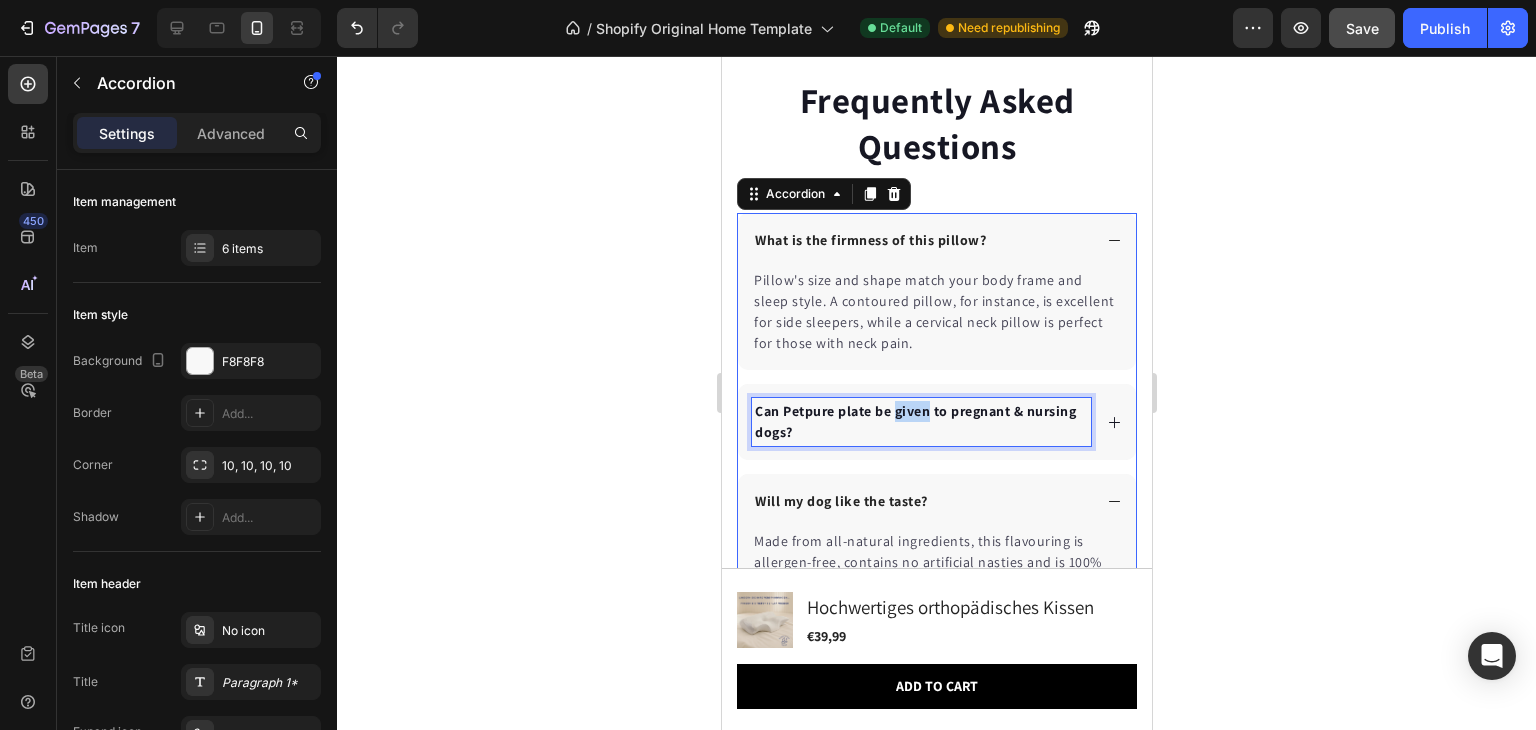 click on "Can Petpure plate be given to pregnant & nursing dogs?" at bounding box center (920, 422) 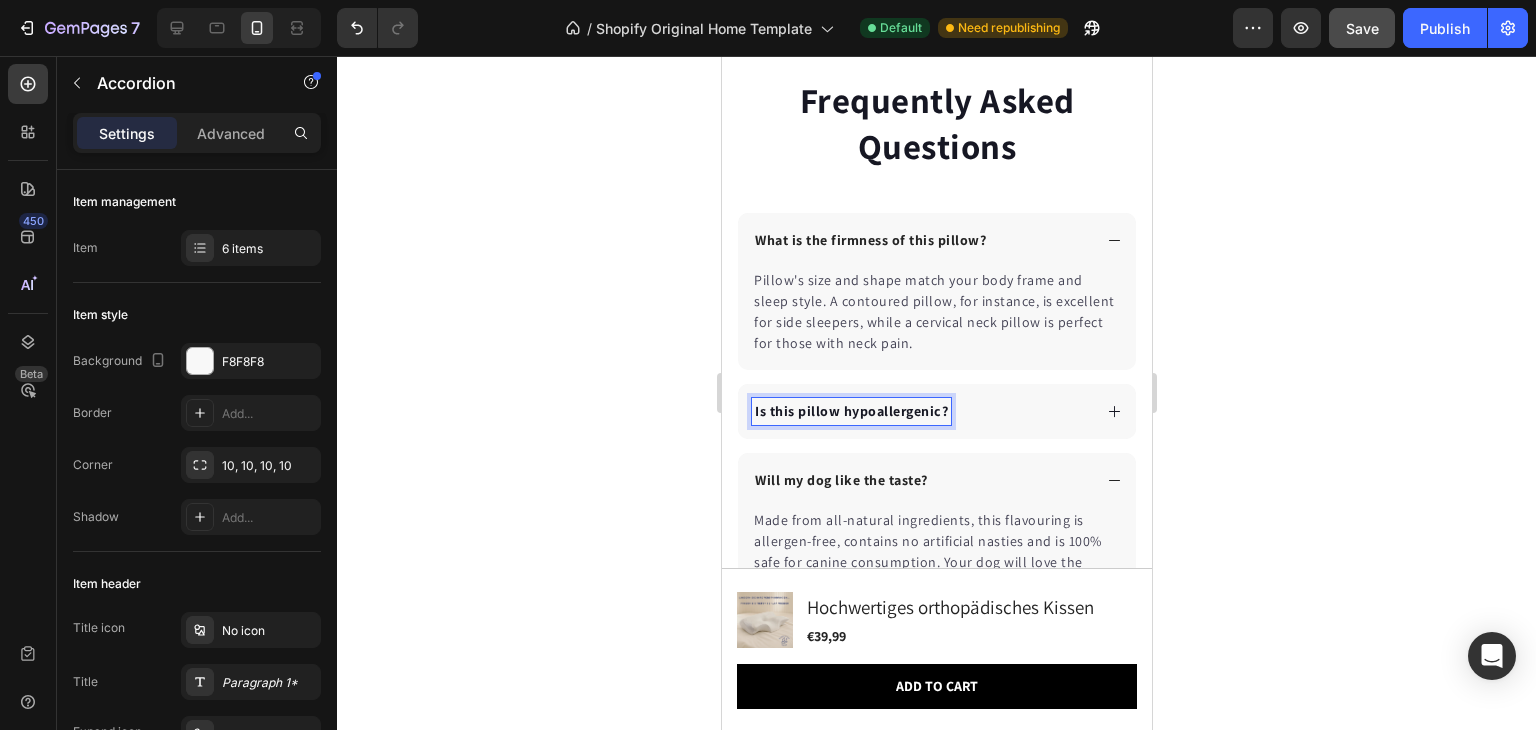 click 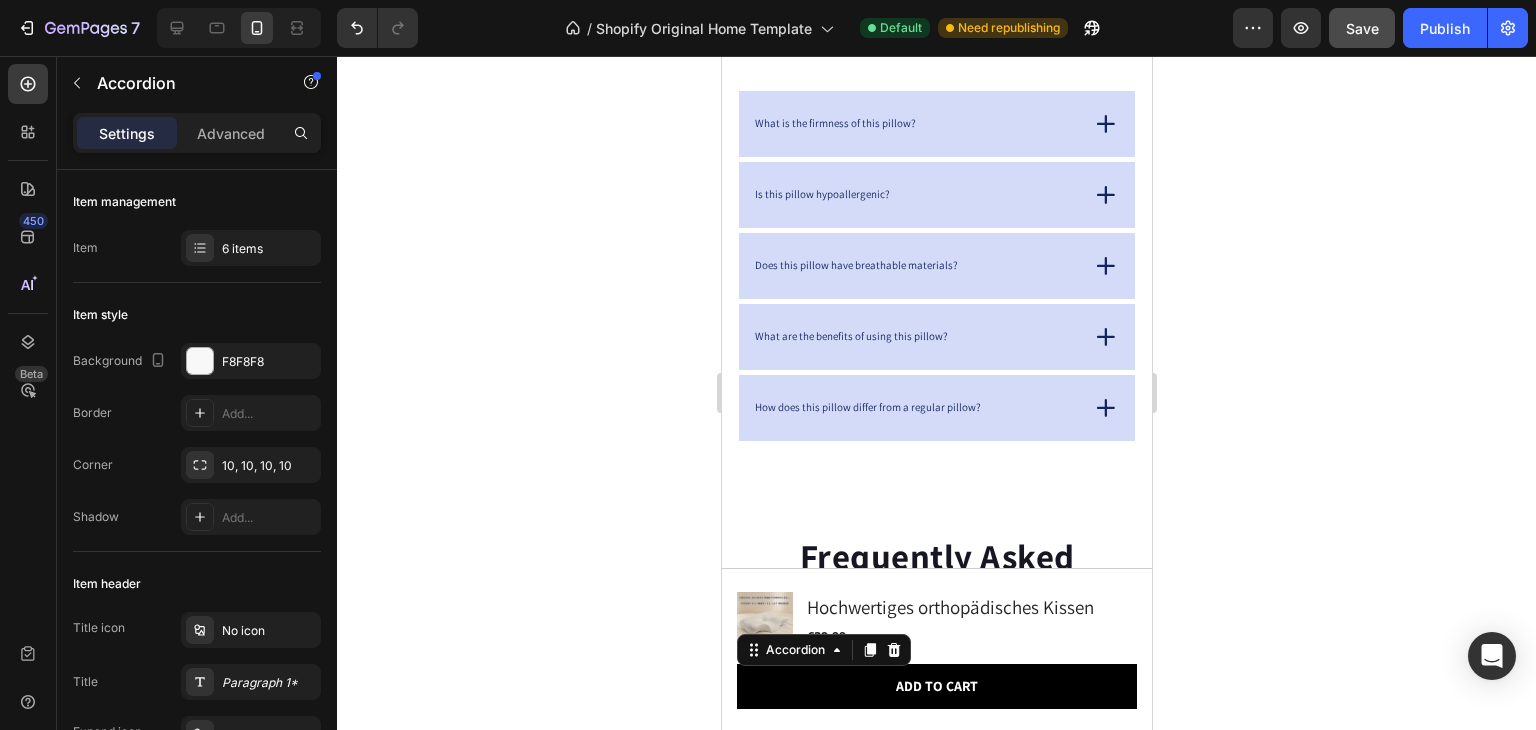 scroll, scrollTop: 7054, scrollLeft: 0, axis: vertical 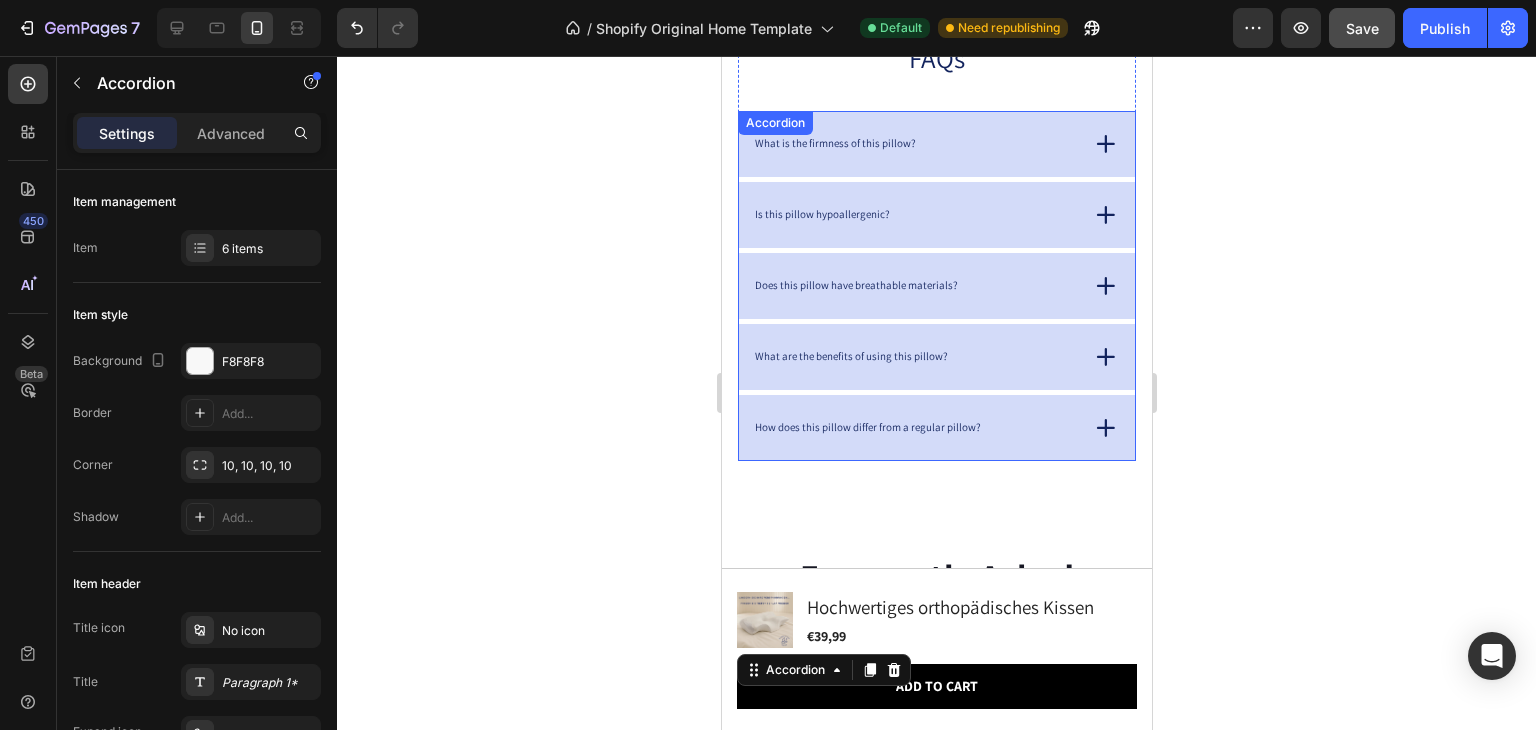 click on "Is this pillow hypoallergenic?" at bounding box center (936, 215) 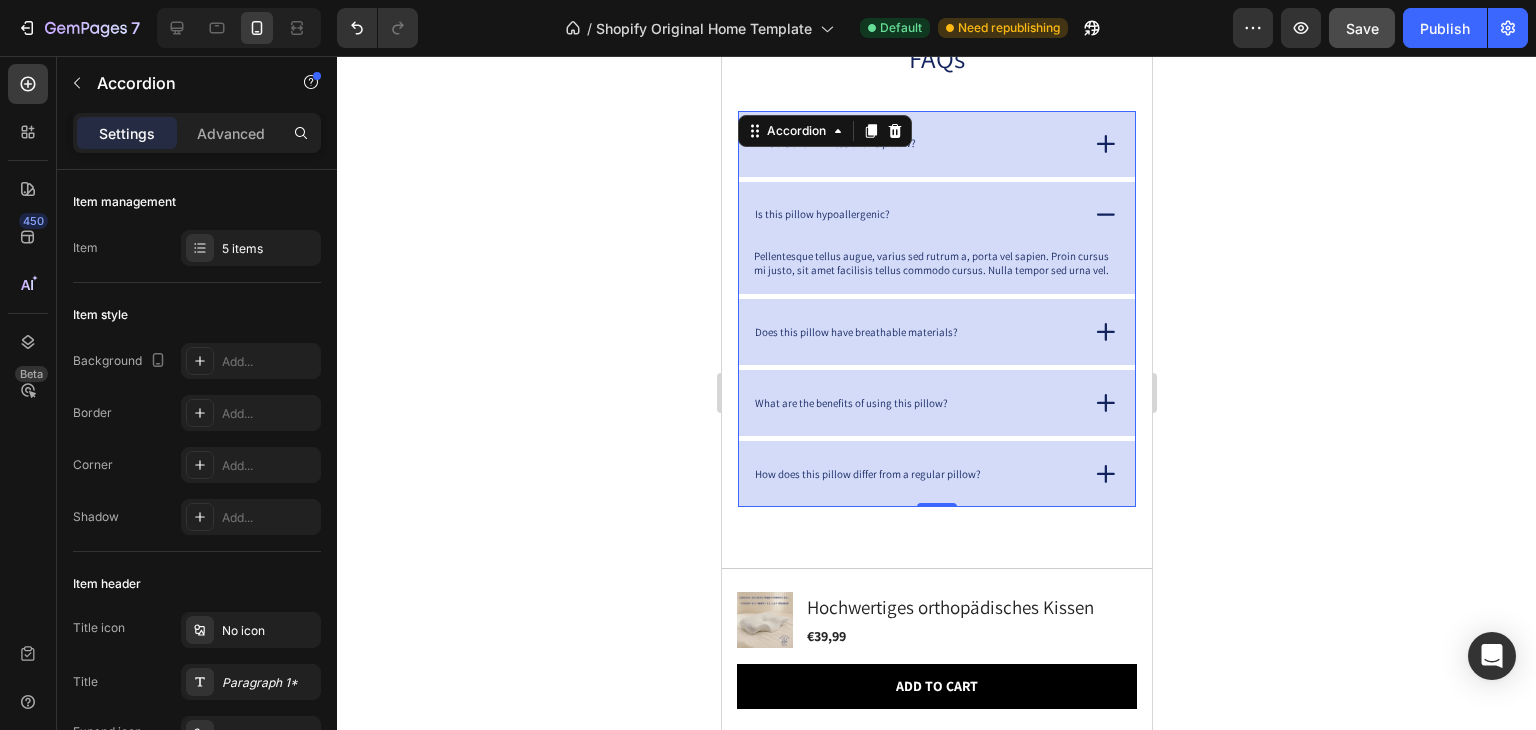 click on "Does this pillow have breathable materials?" at bounding box center (936, 332) 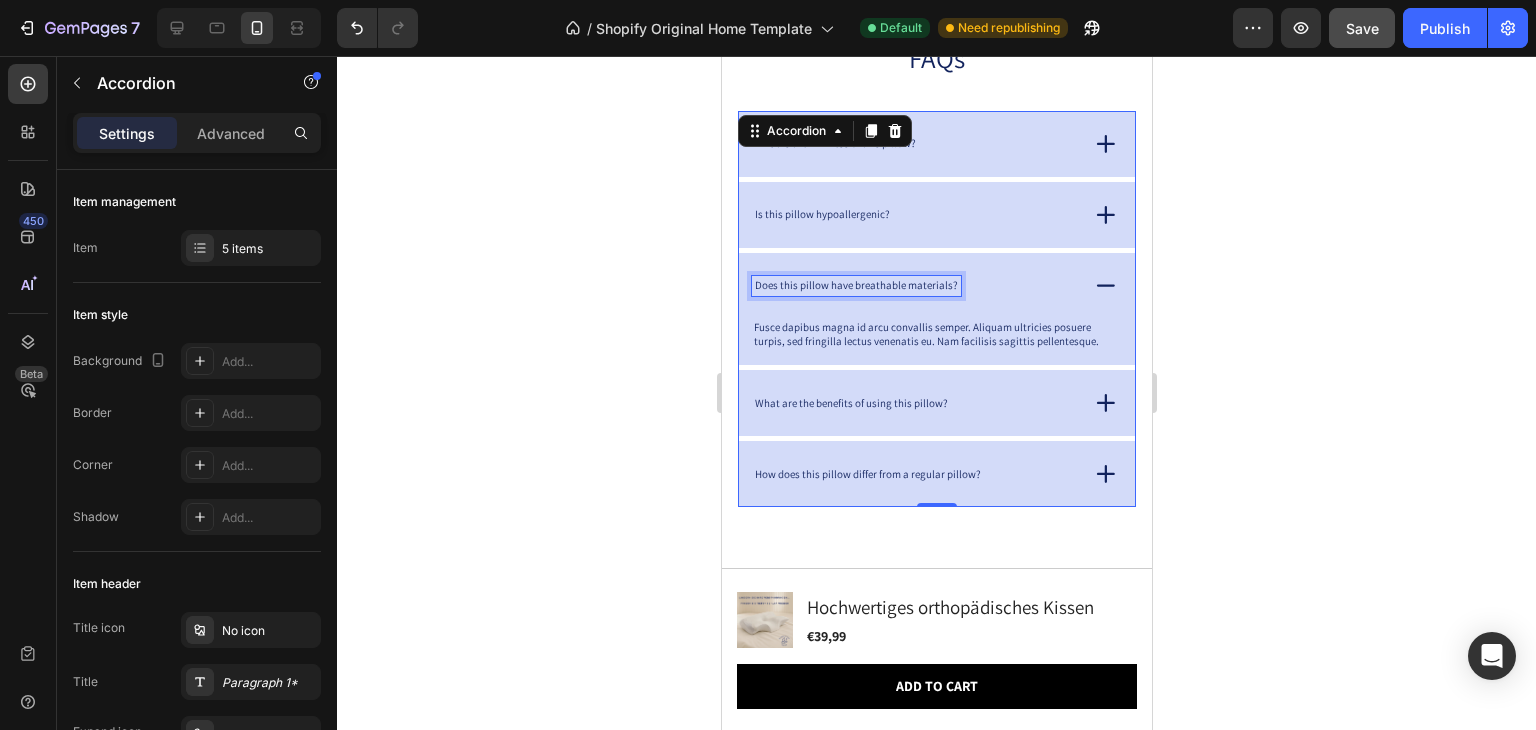 click on "Does this pillow have breathable materials?" at bounding box center [855, 286] 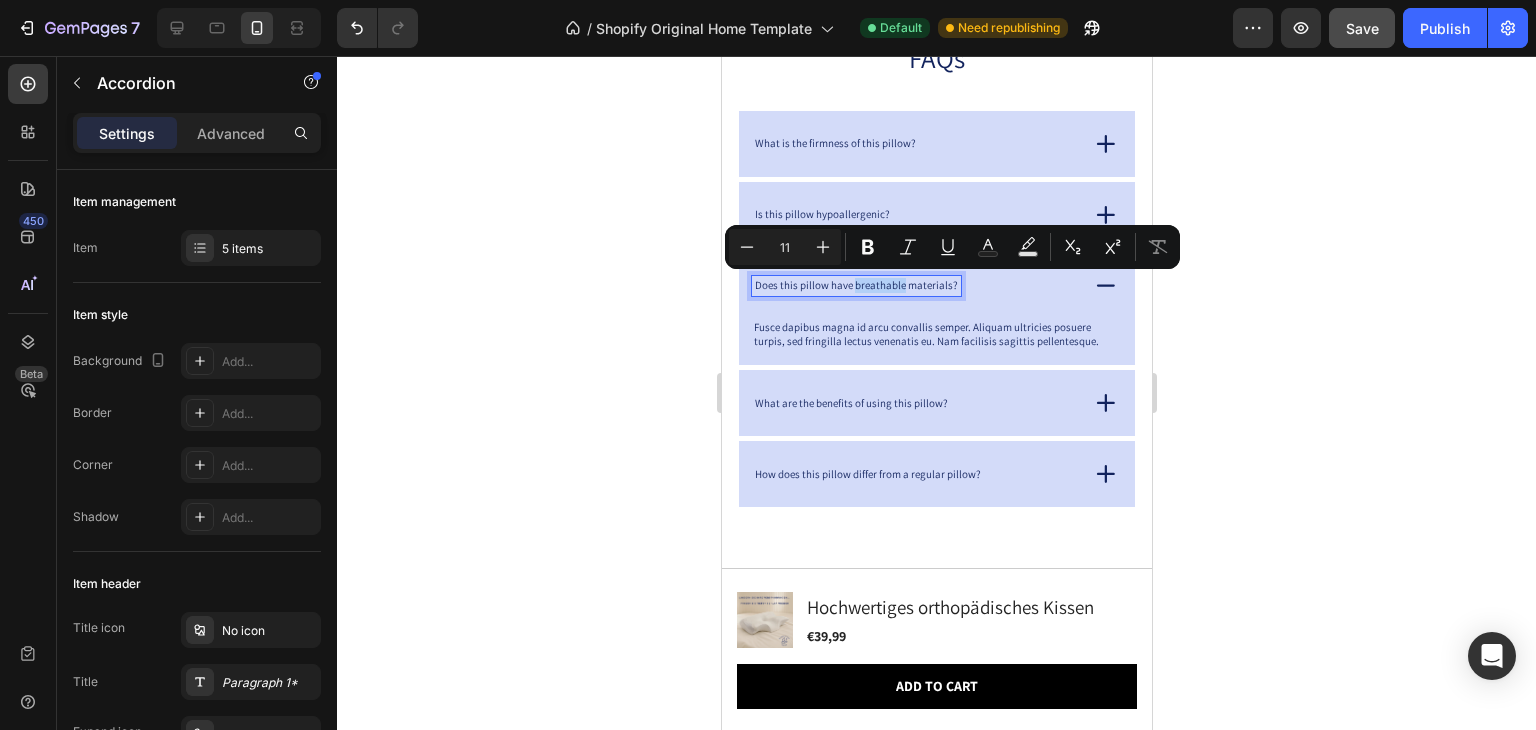 click on "Does this pillow have breathable materials?" at bounding box center [855, 286] 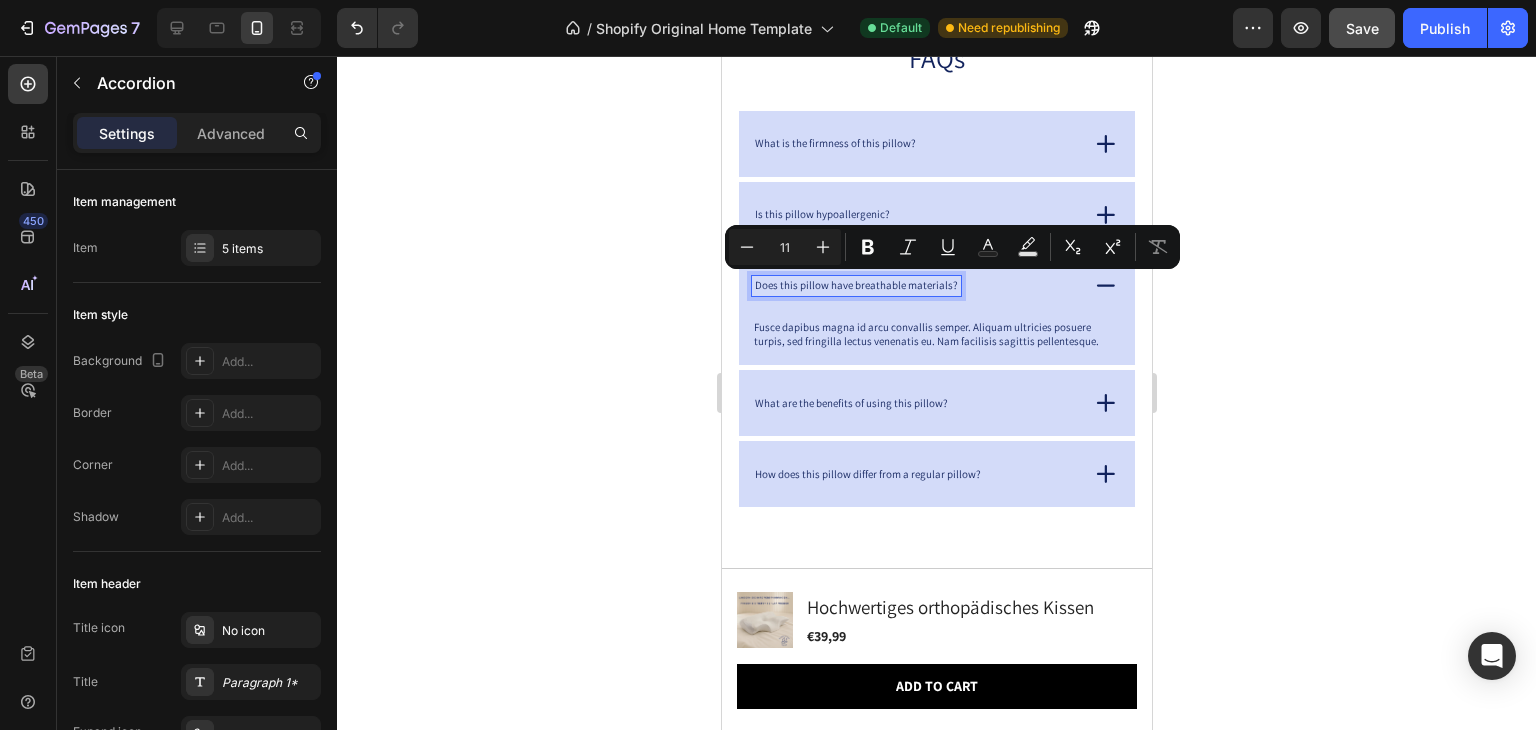 click on "Does this pillow have breathable materials?" at bounding box center (855, 286) 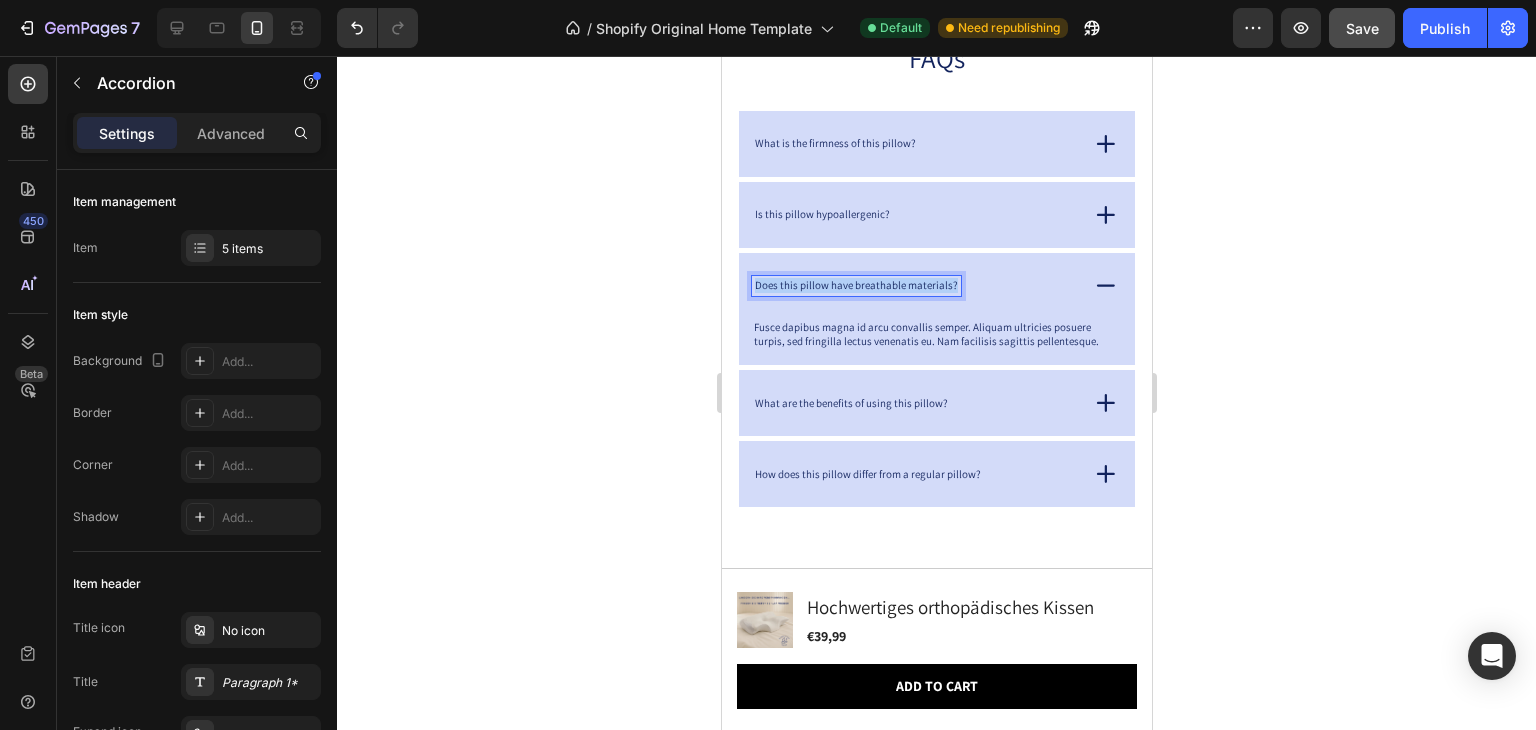 click on "Does this pillow have breathable materials?" at bounding box center (855, 286) 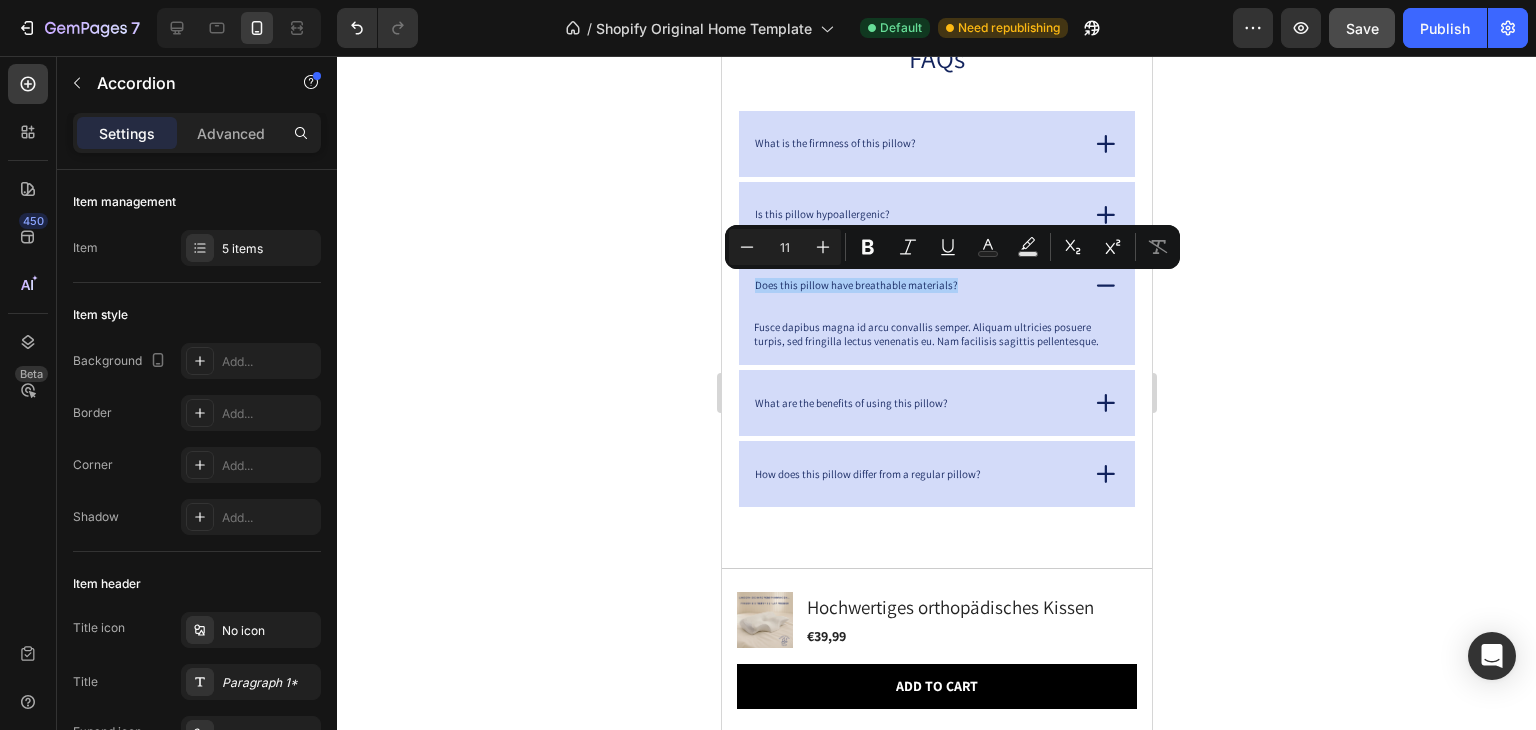 click 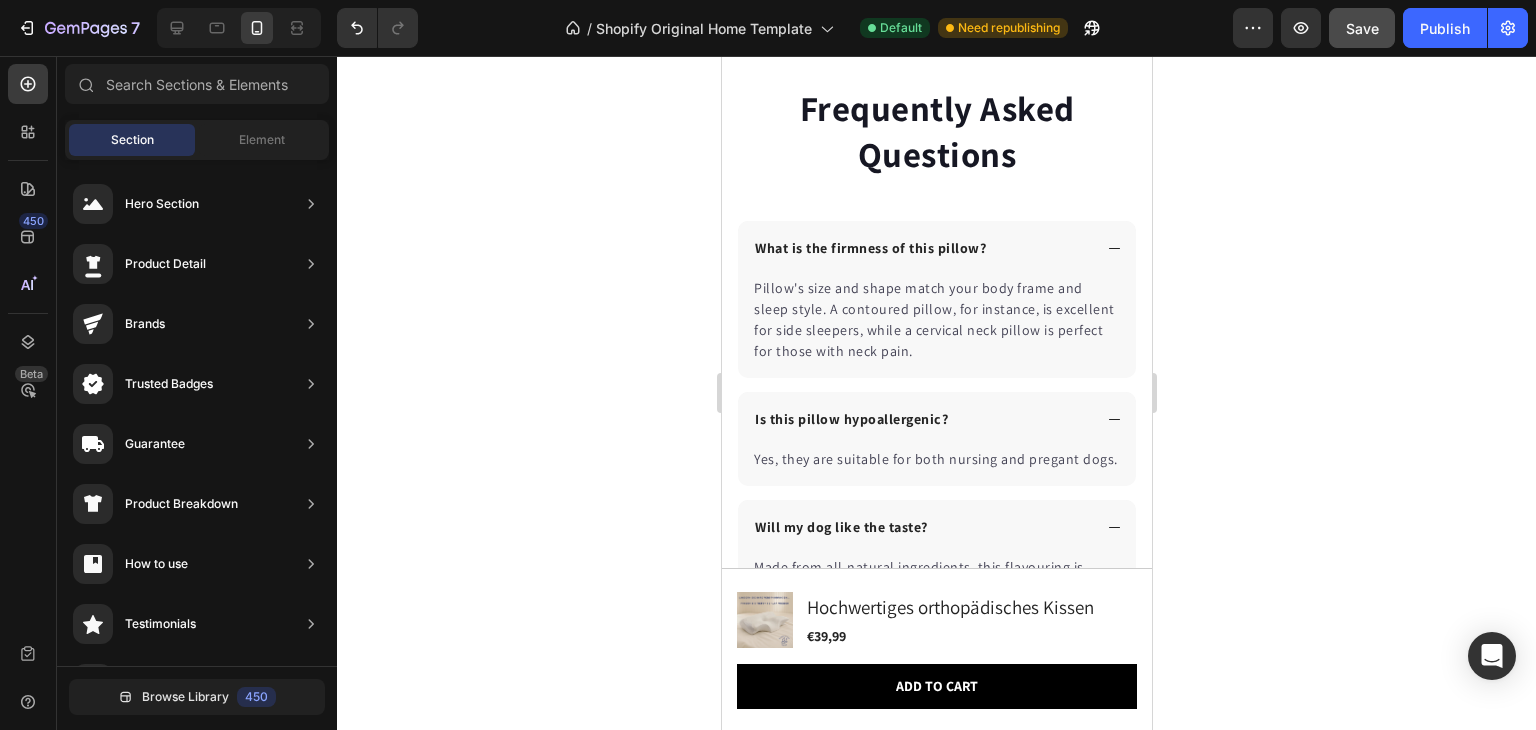 scroll, scrollTop: 7568, scrollLeft: 0, axis: vertical 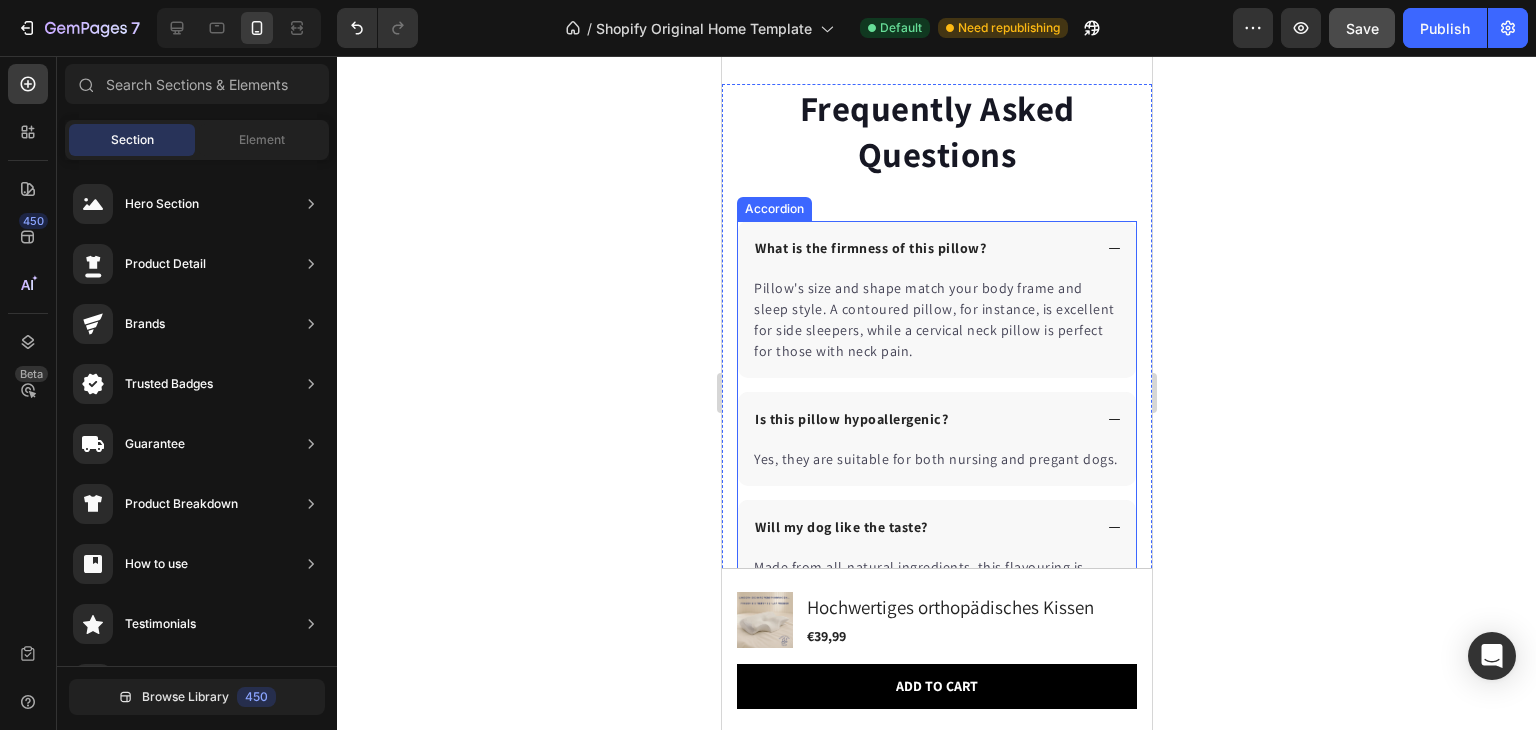 click on "Will my dog like the taste?" at bounding box center (840, 527) 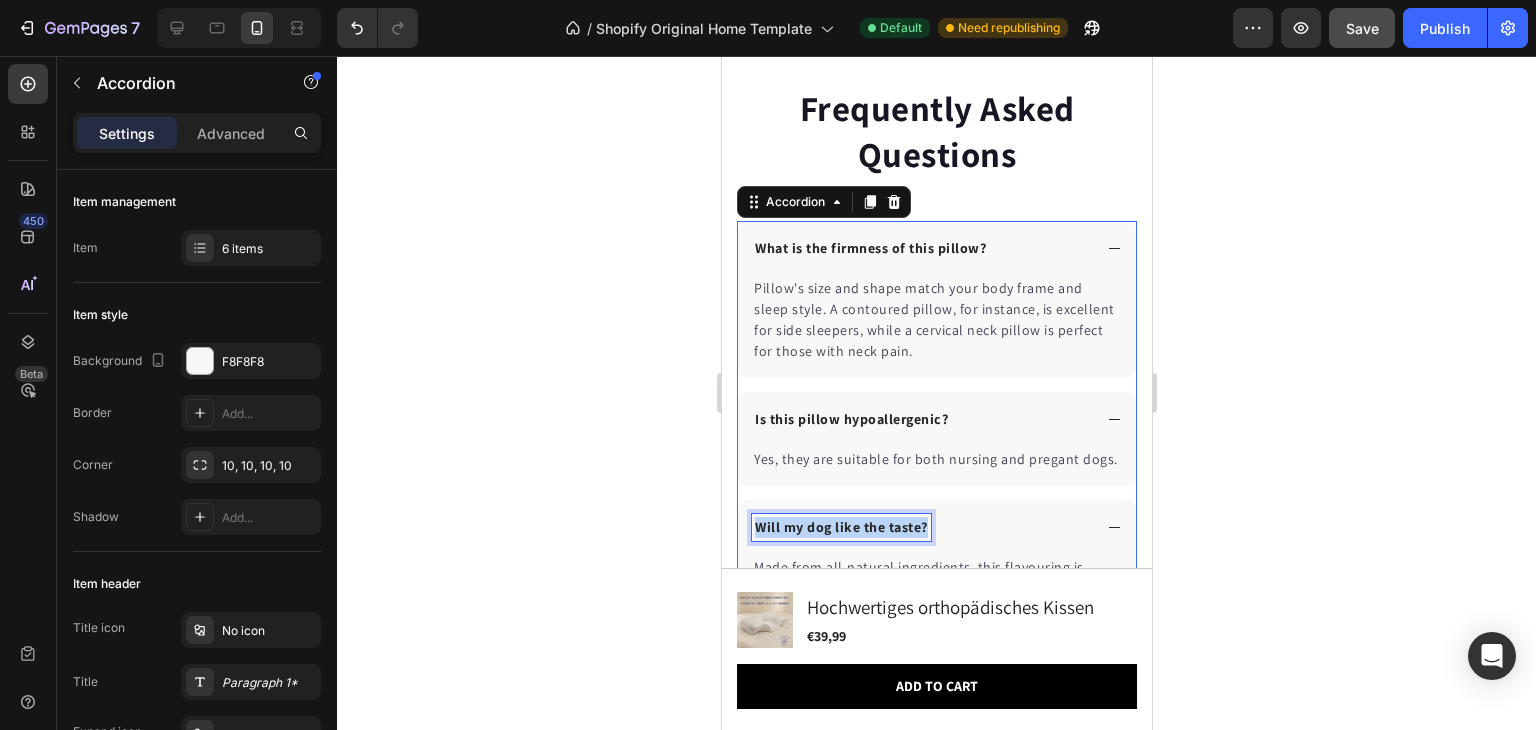 click on "Will my dog like the taste?" at bounding box center (840, 527) 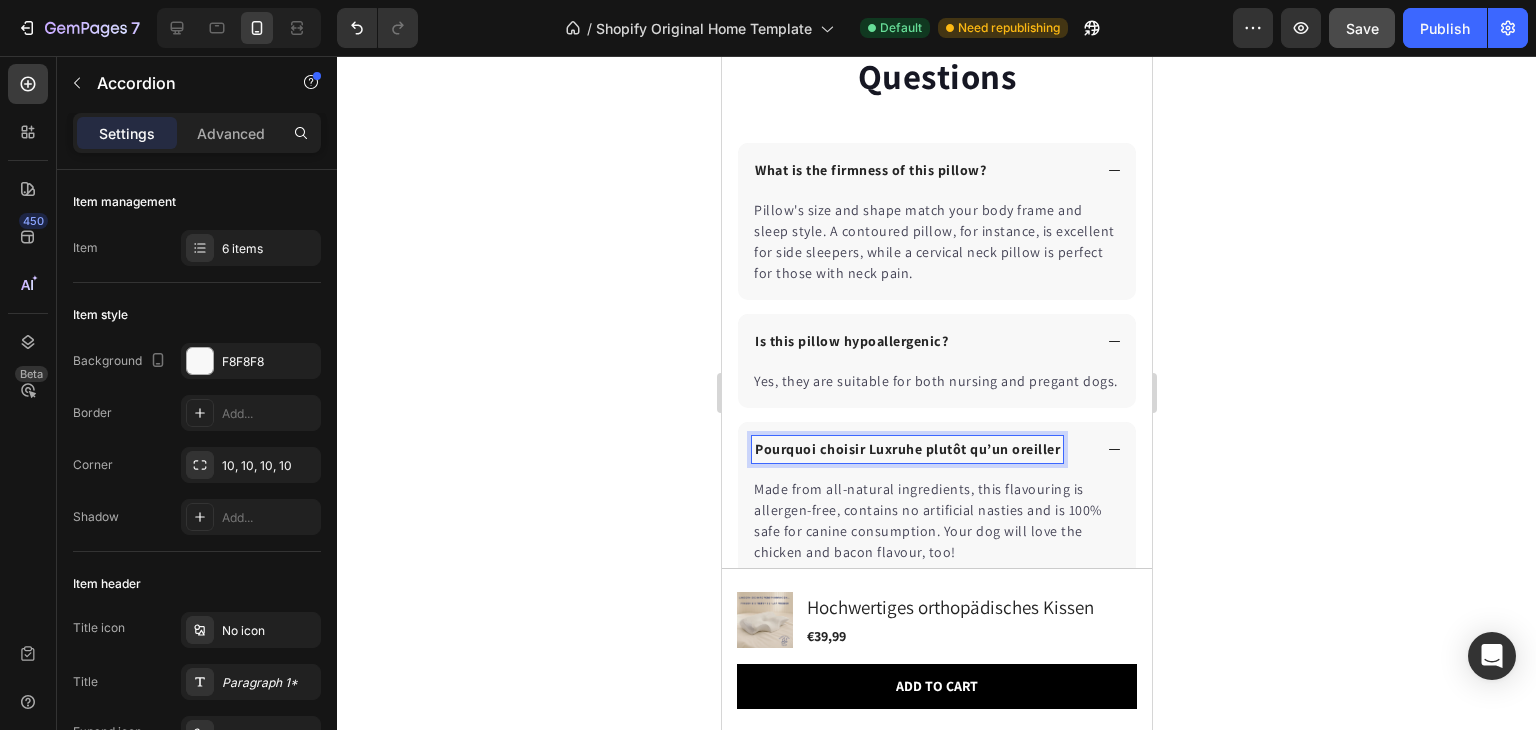 scroll, scrollTop: 7648, scrollLeft: 0, axis: vertical 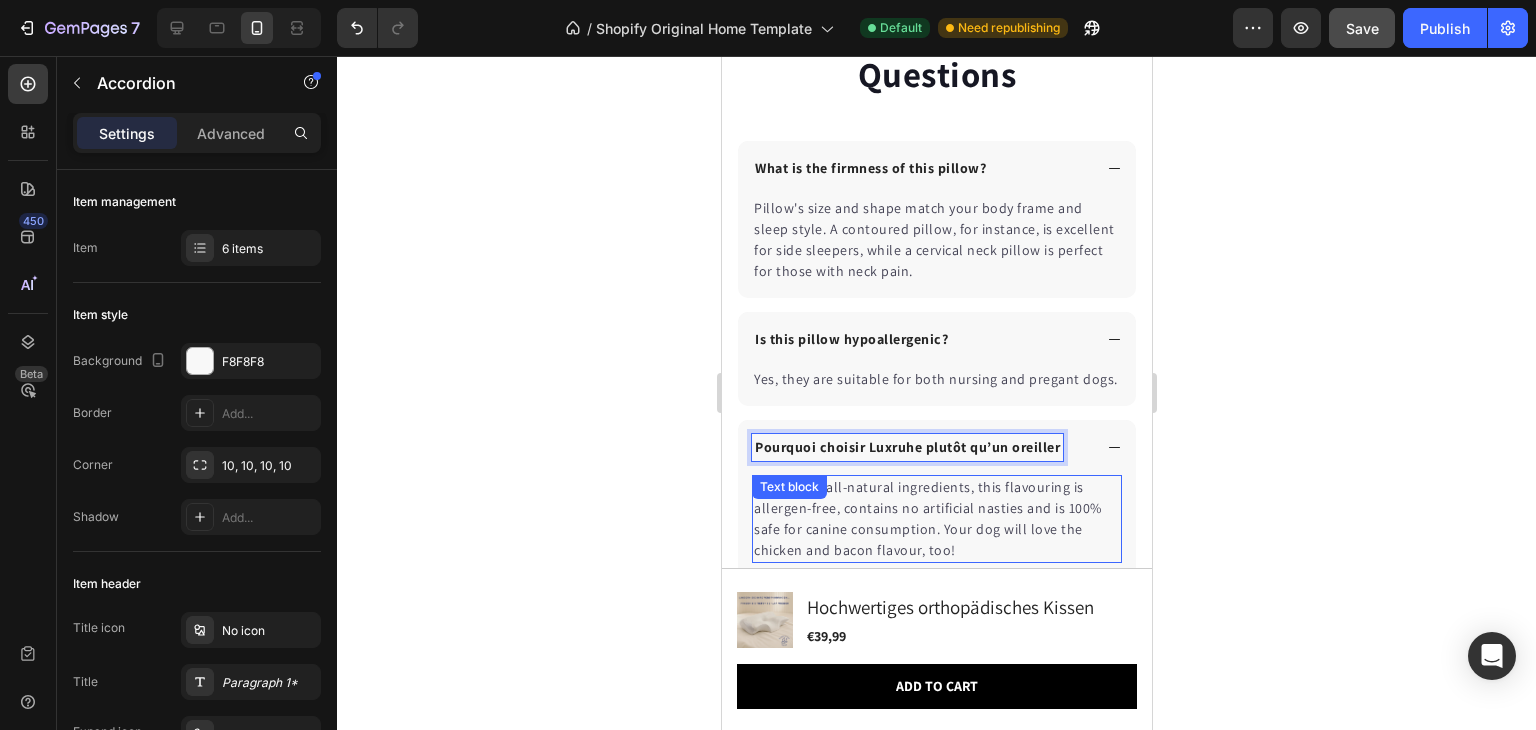click on "Made from all-natural ingredients, this flavouring is allergen-free, contains no artificial nasties and is 100% safe for canine consumption. Your dog will love the chicken and bacon flavour, too!" at bounding box center [936, 519] 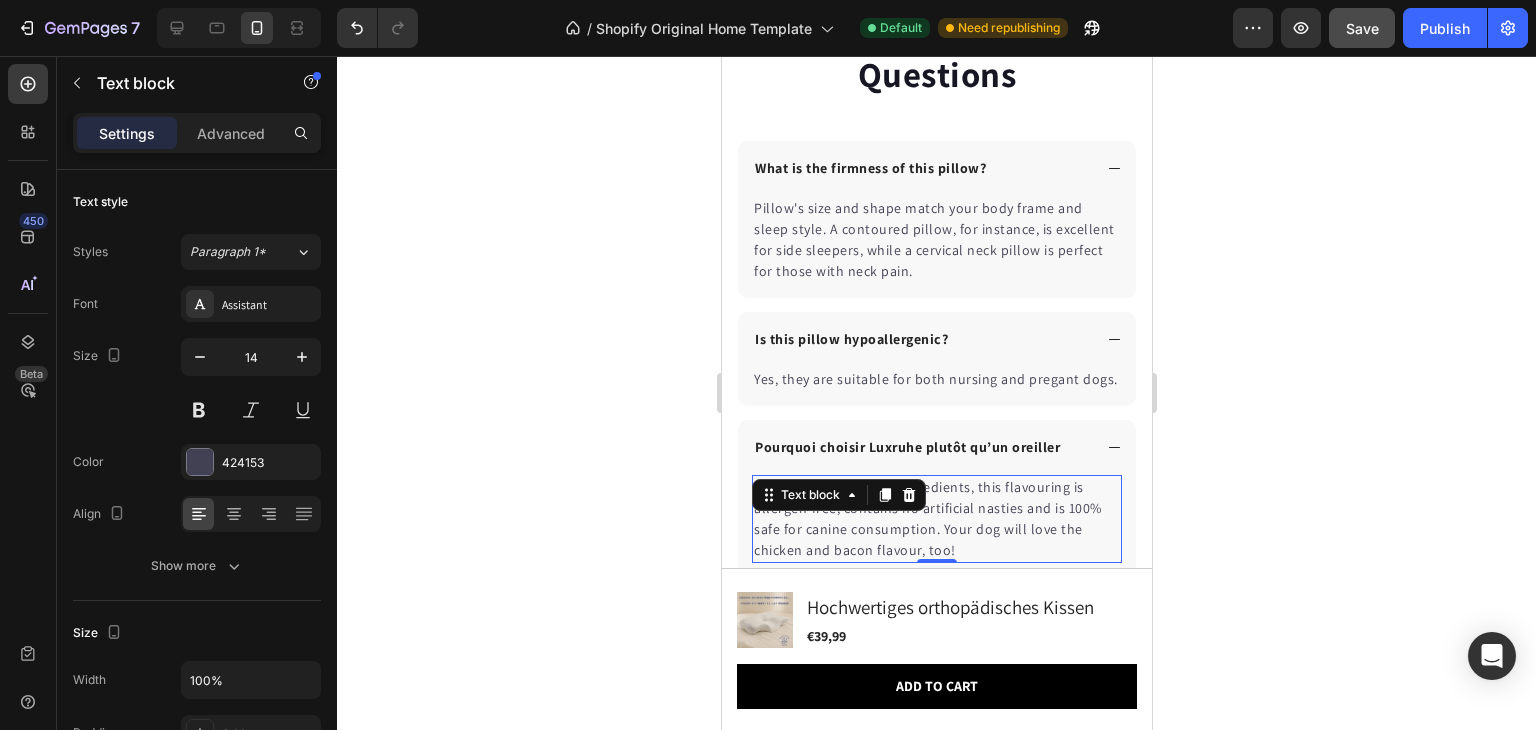 click at bounding box center (908, 495) 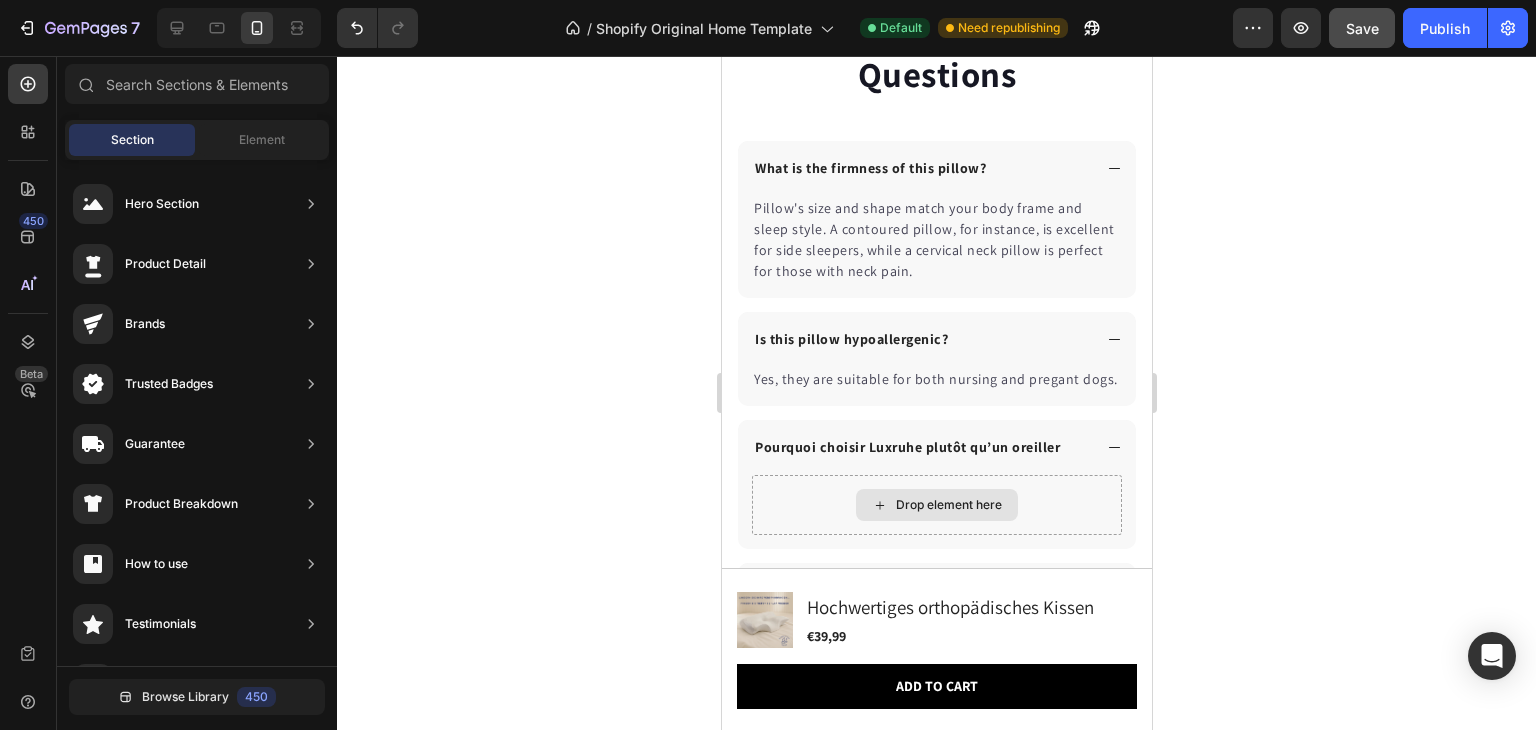 click on "Drop element here" at bounding box center (948, 505) 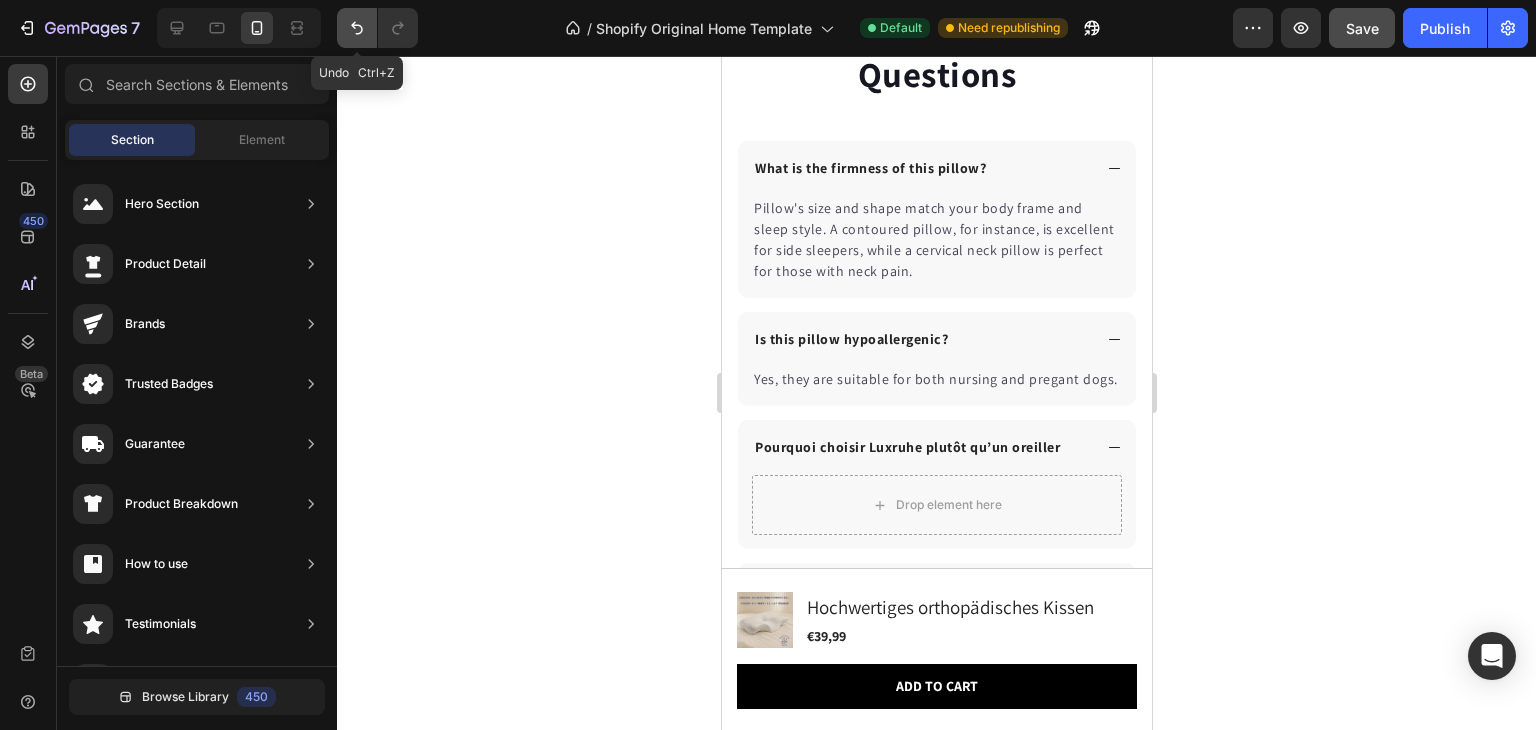 click 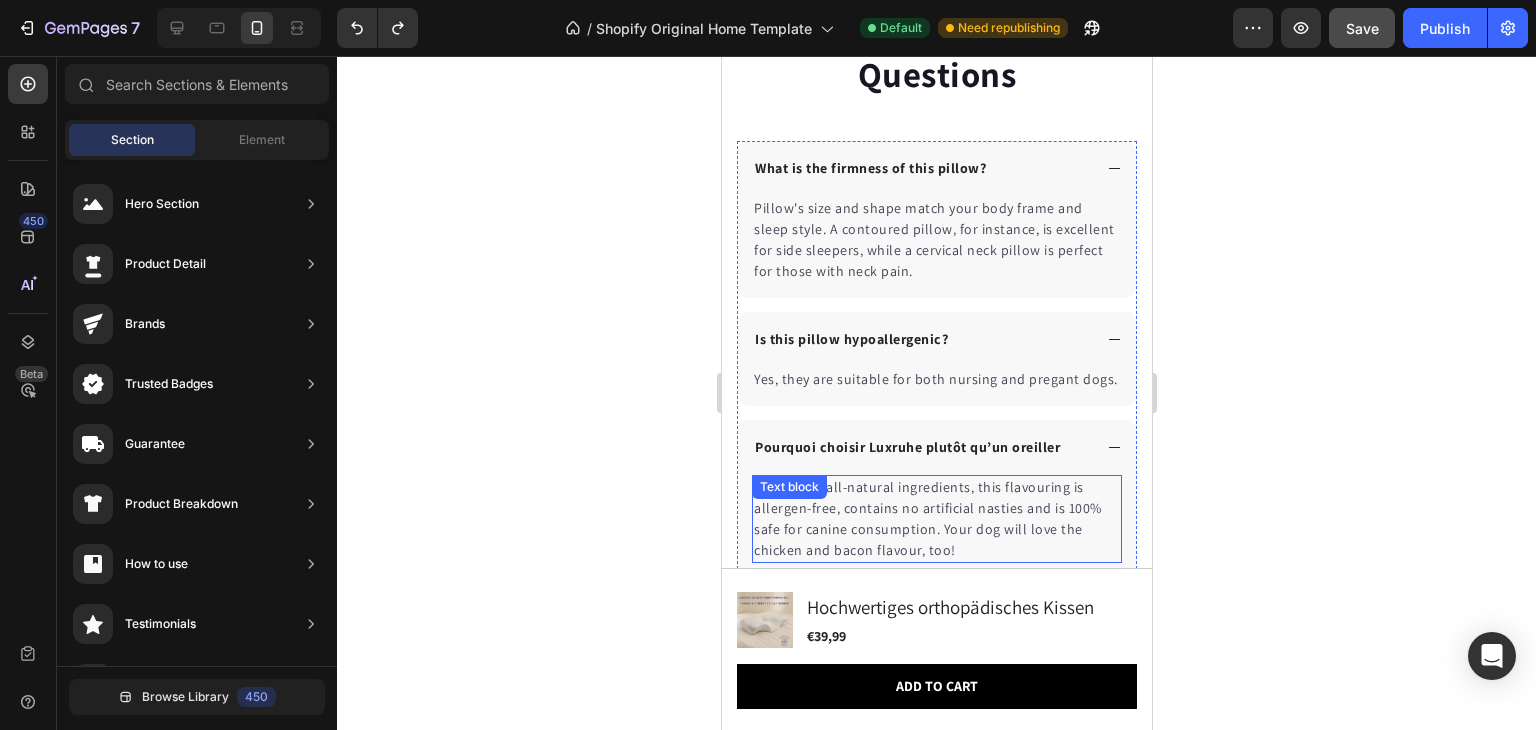 click on "Made from all-natural ingredients, this flavouring is allergen-free, contains no artificial nasties and is 100% safe for canine consumption. Your dog will love the chicken and bacon flavour, too!" at bounding box center [936, 519] 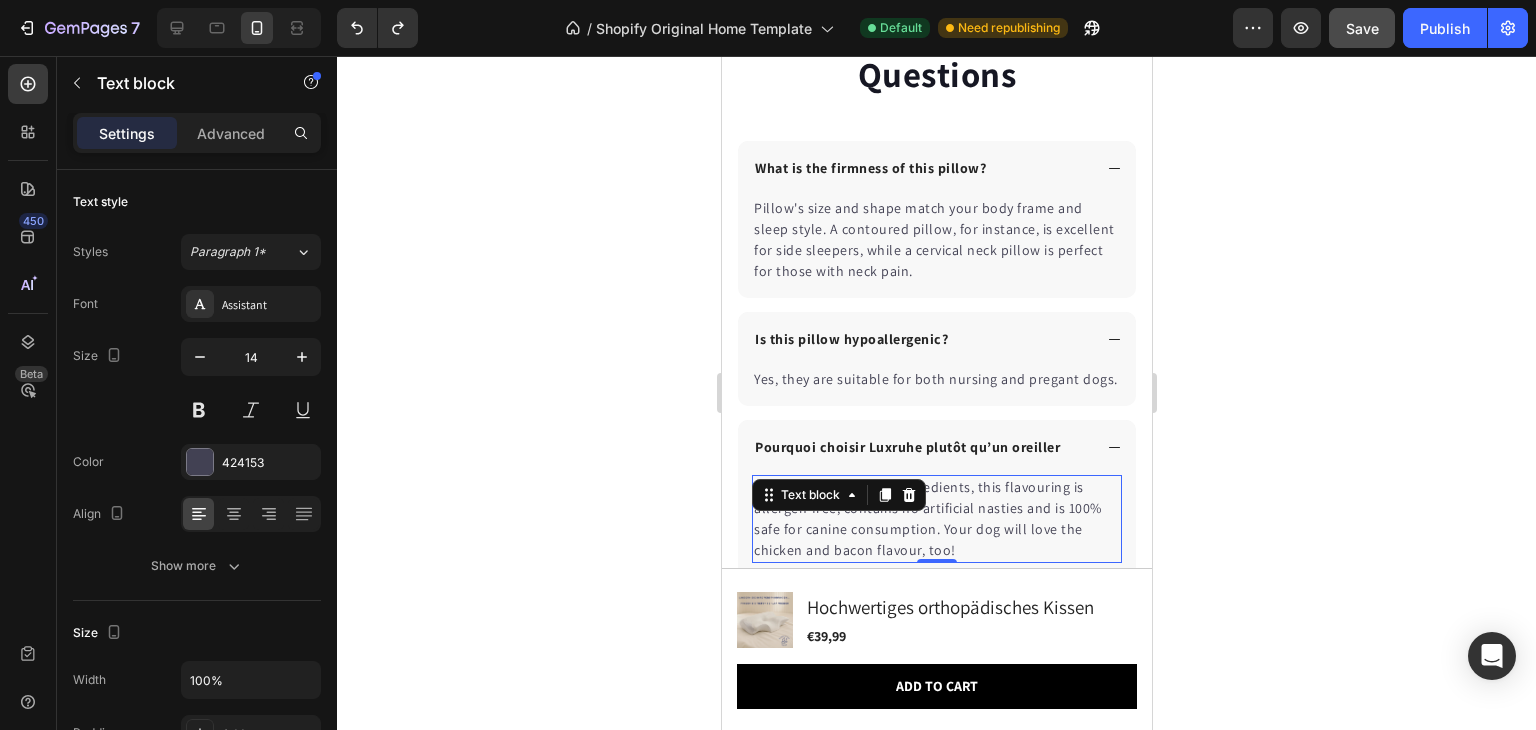 click on "Made from all-natural ingredients, this flavouring is allergen-free, contains no artificial nasties and is 100% safe for canine consumption. Your dog will love the chicken and bacon flavour, too!" at bounding box center [936, 519] 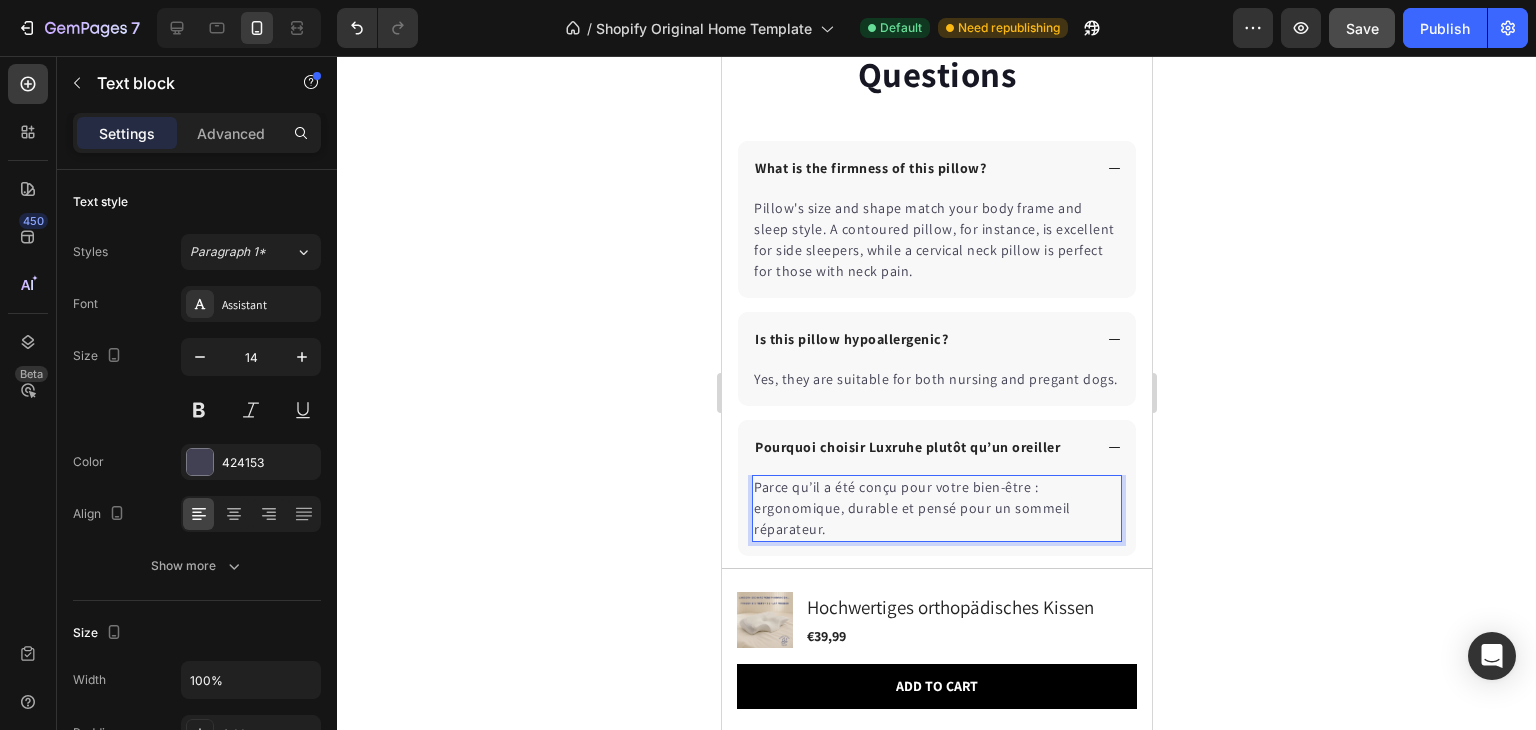 click 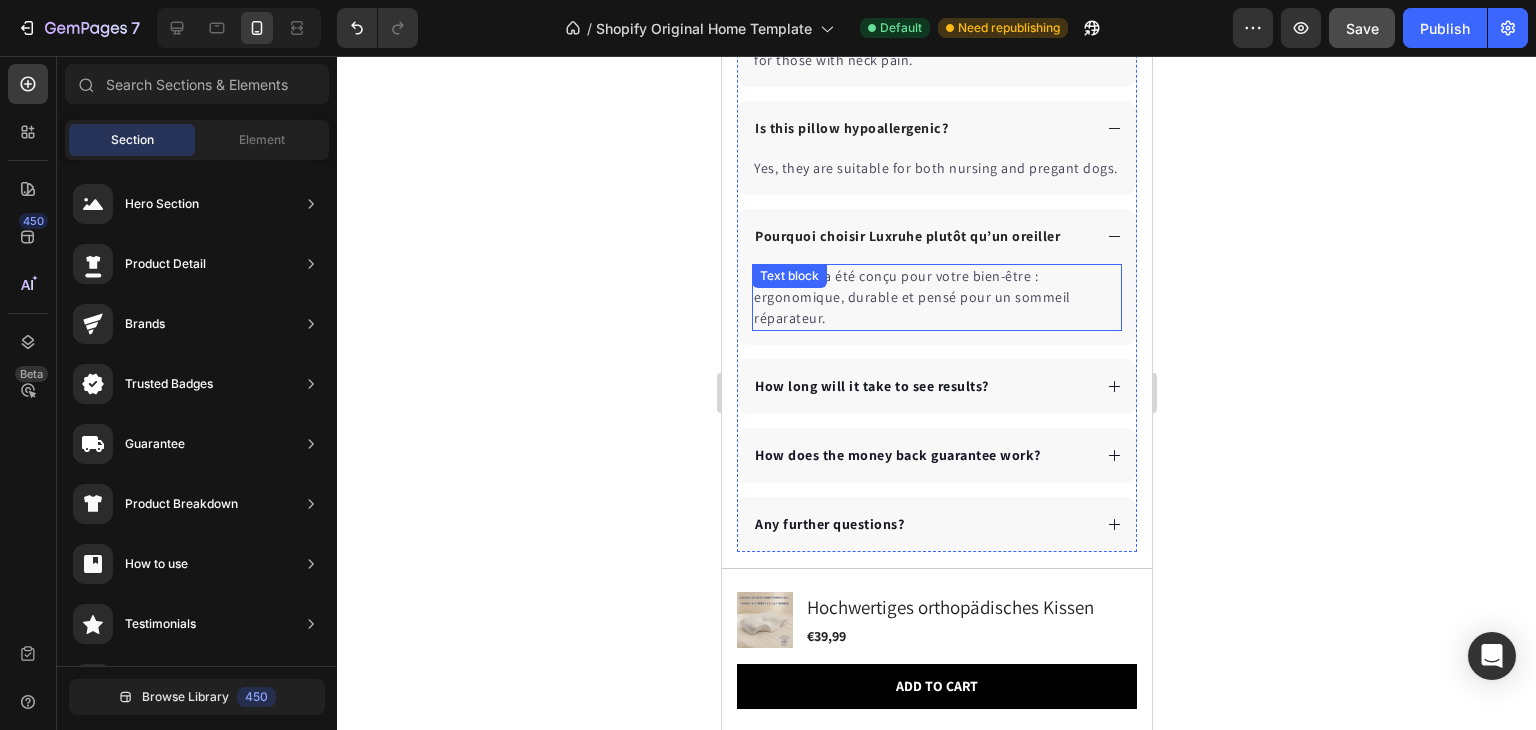 scroll, scrollTop: 7862, scrollLeft: 0, axis: vertical 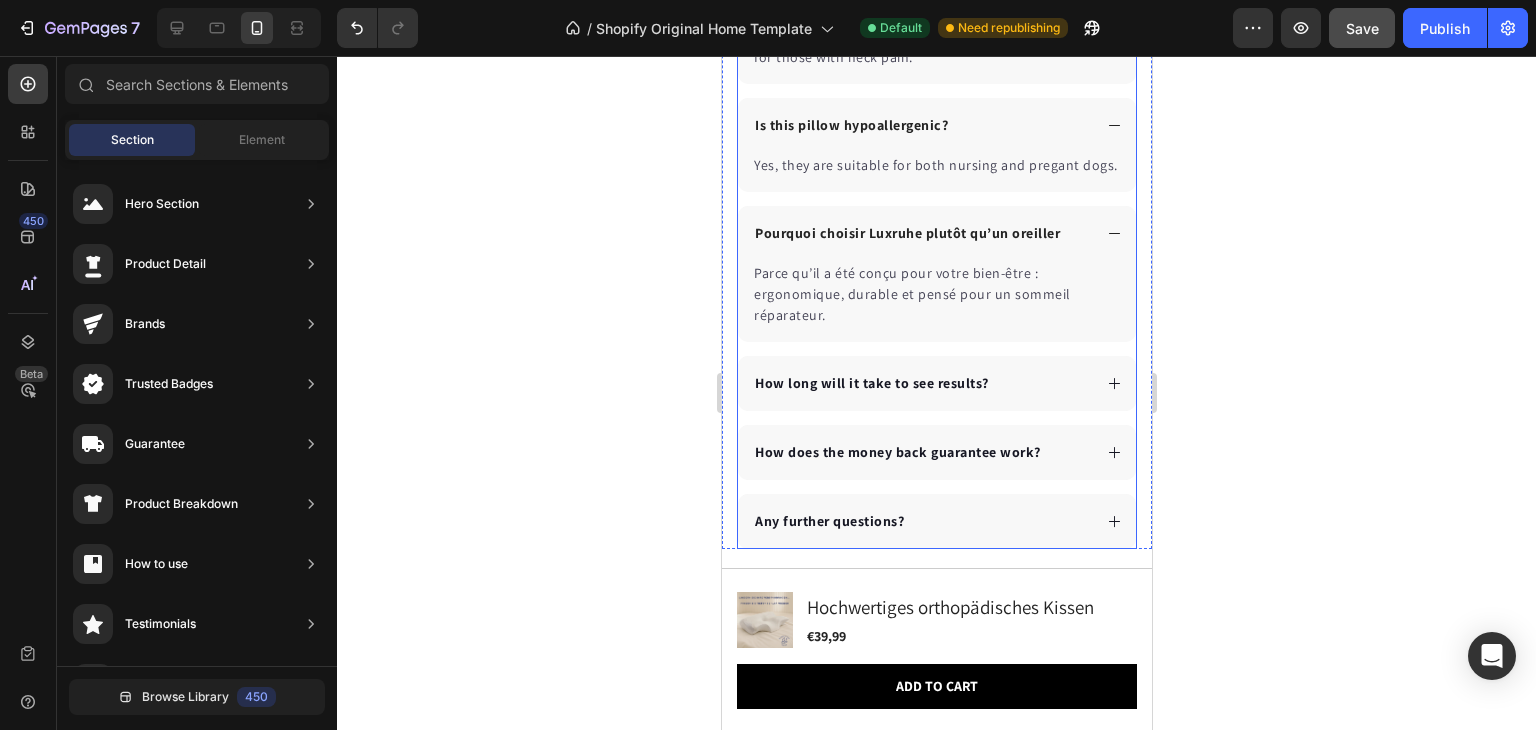 click on "How long will it take to see results?" at bounding box center [920, 383] 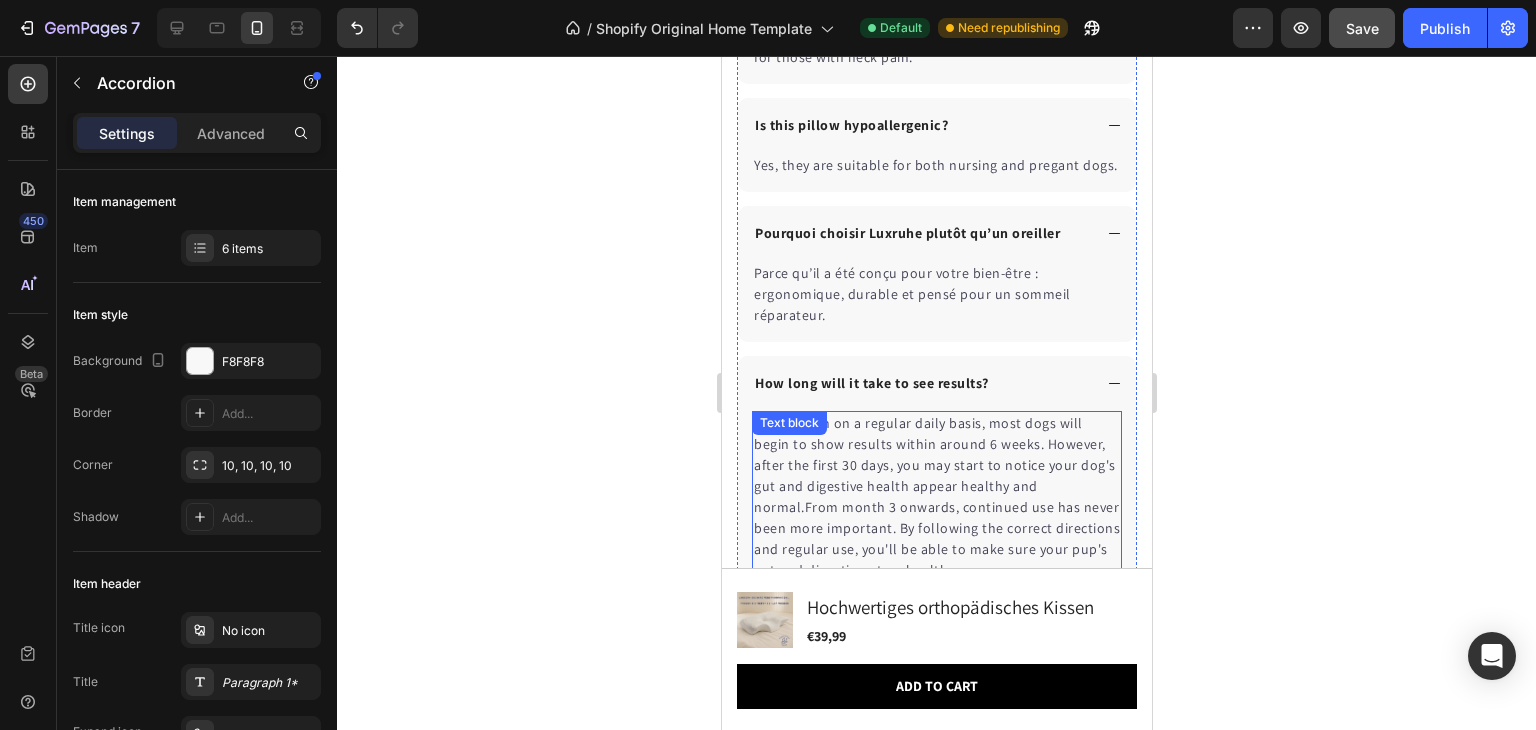 click on "When taken on a regular daily basis, most dogs will begin to show results within around 6 weeks. However, after the first 30 days, you may start to notice your dog's gut and digestive health appear healthy and normal.From month 3 onwards, continued use has never been more important. By following the correct directions and regular use, you'll be able to make sure your pup's gut and digestion stays healthy." at bounding box center (936, 497) 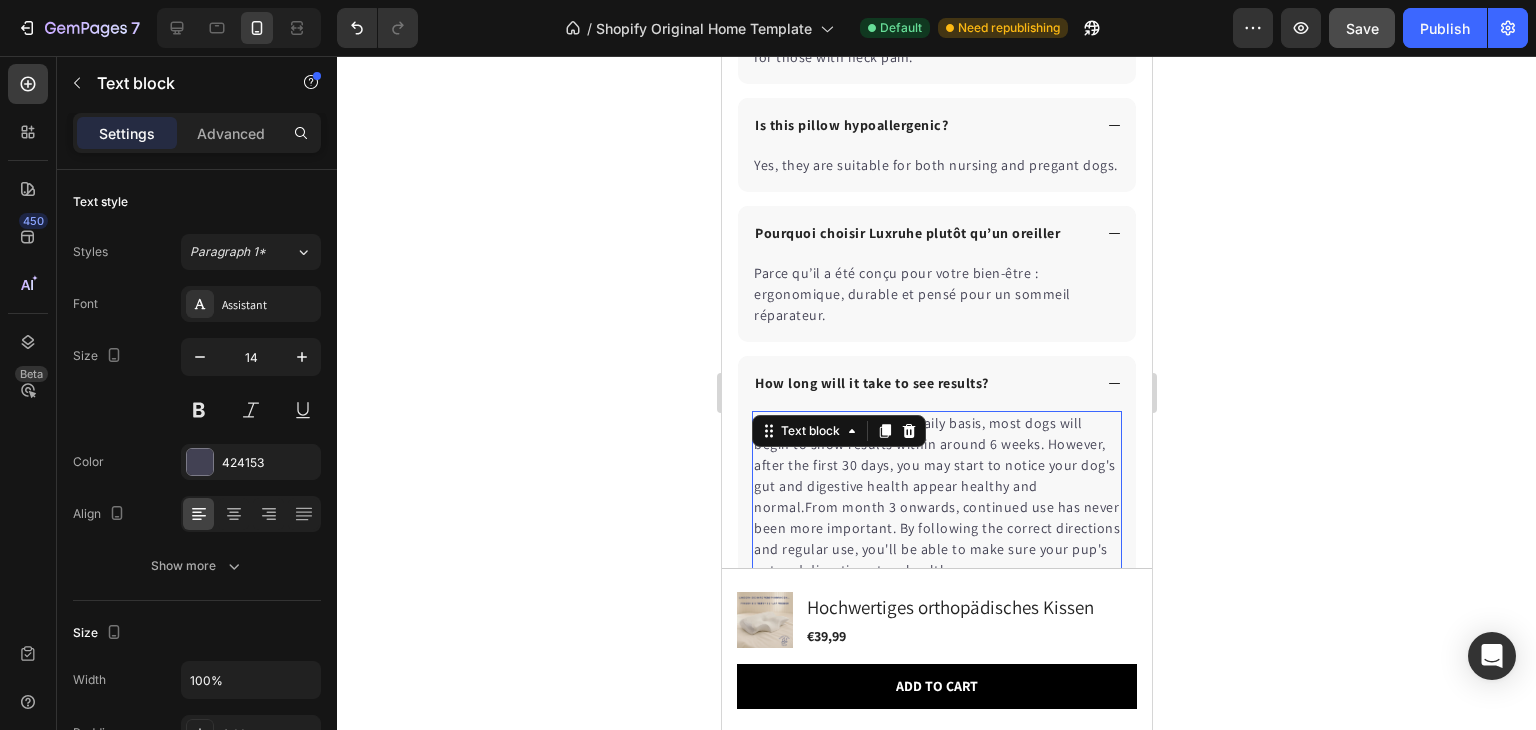 click on "Text block" at bounding box center (838, 431) 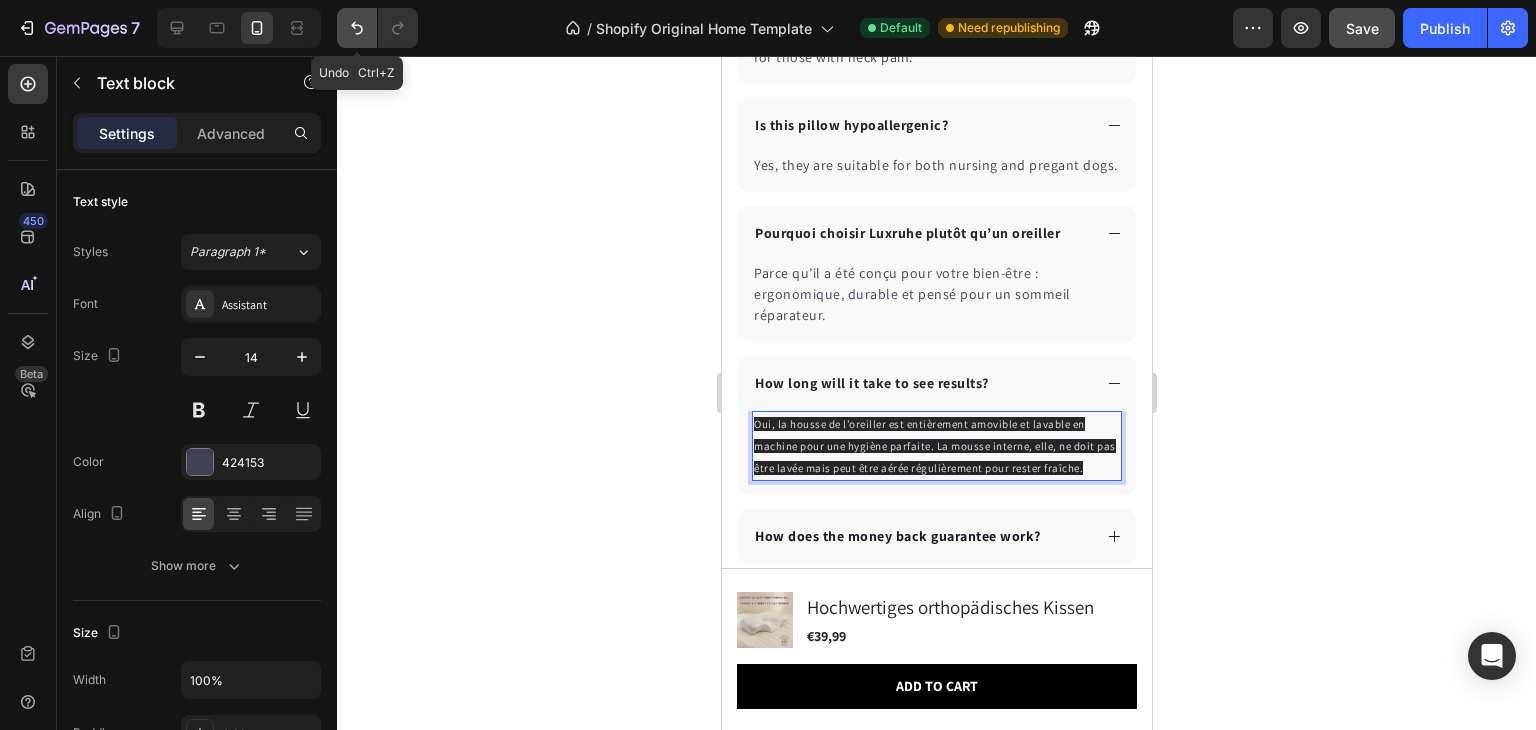 click 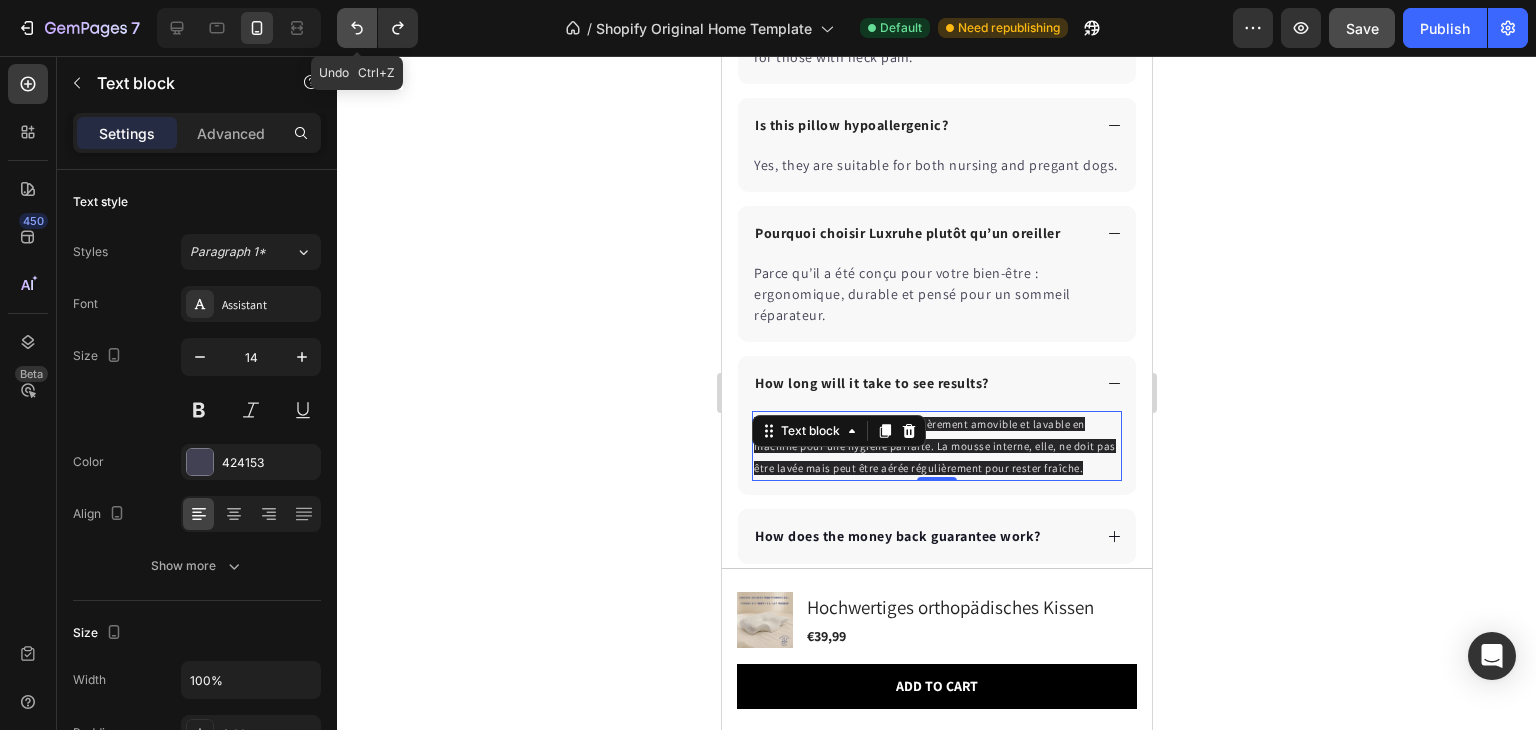 click 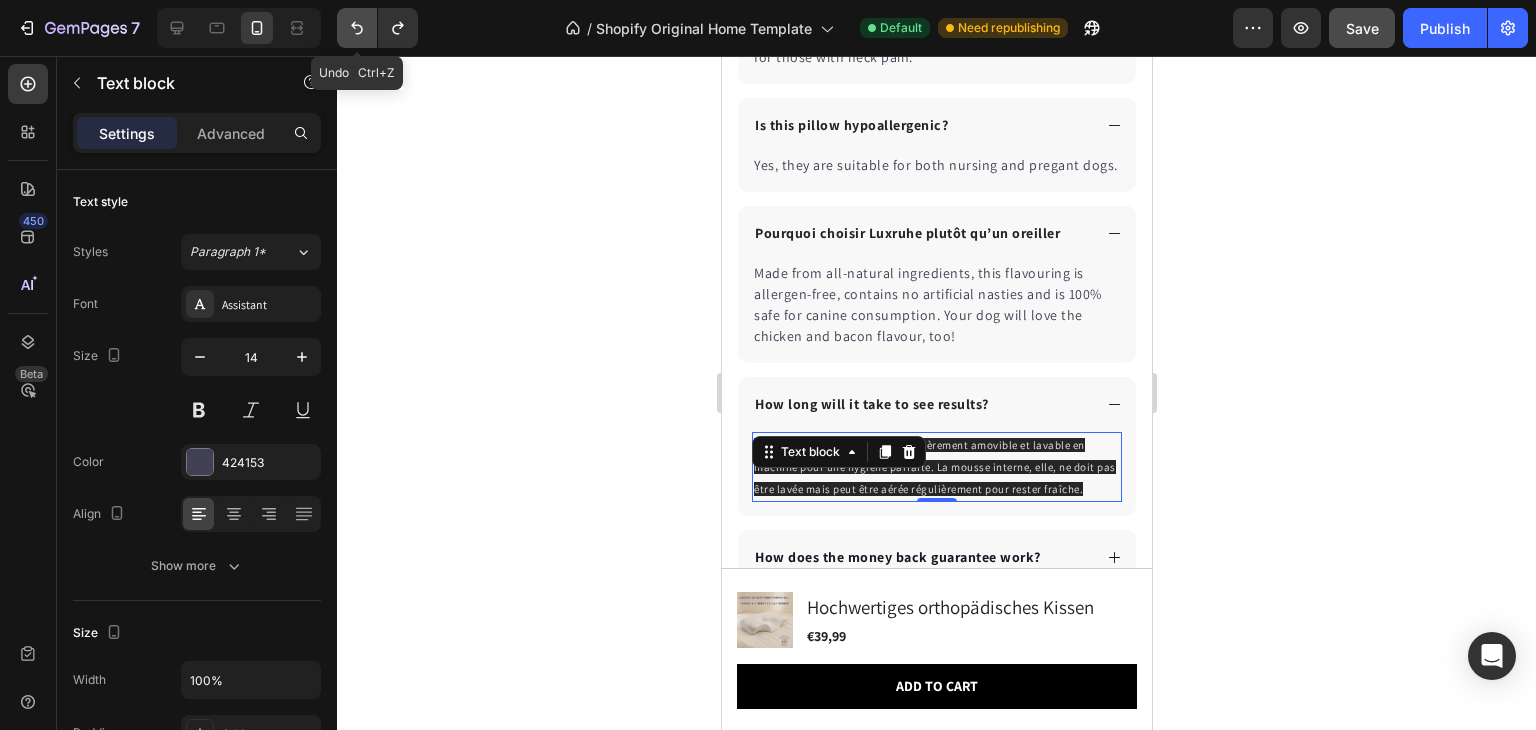 click 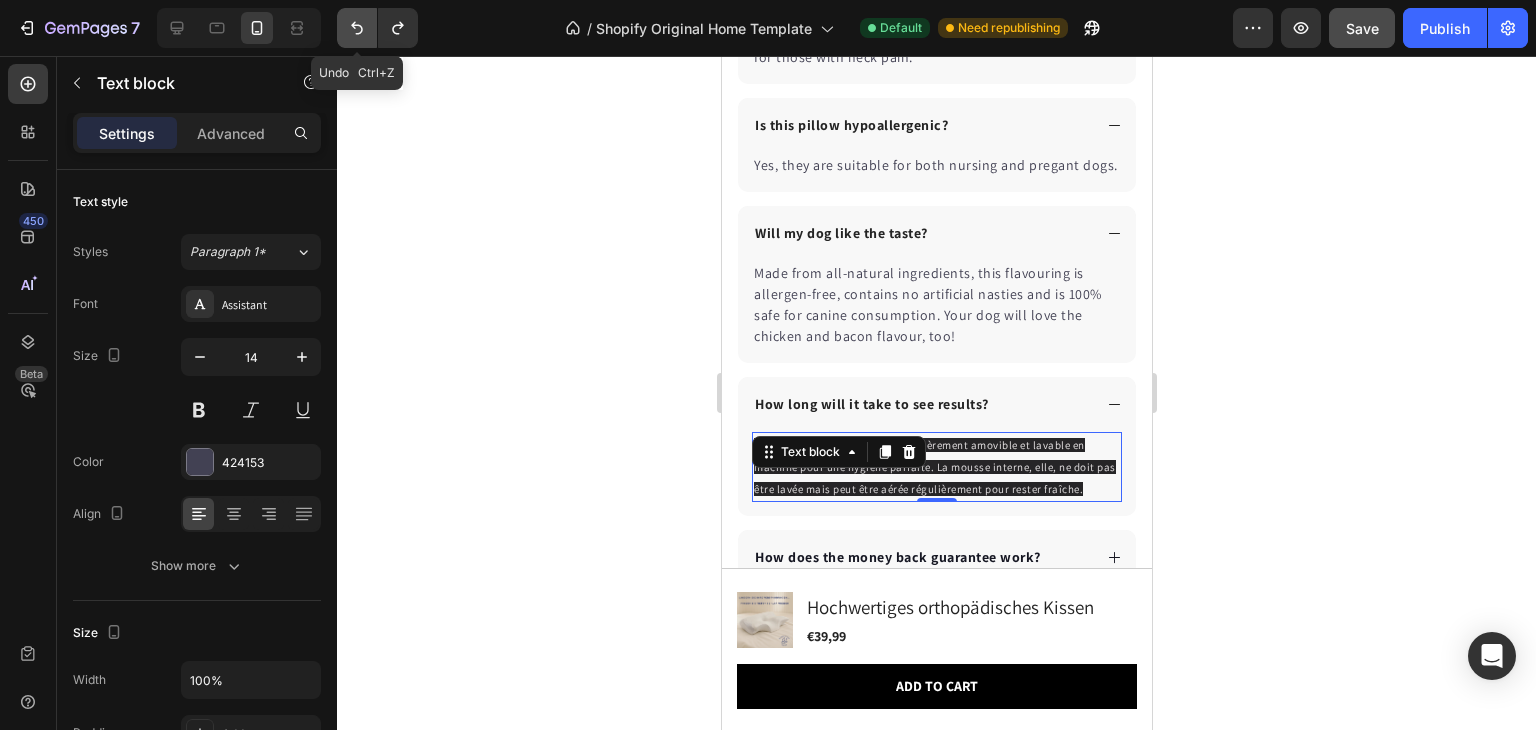 click 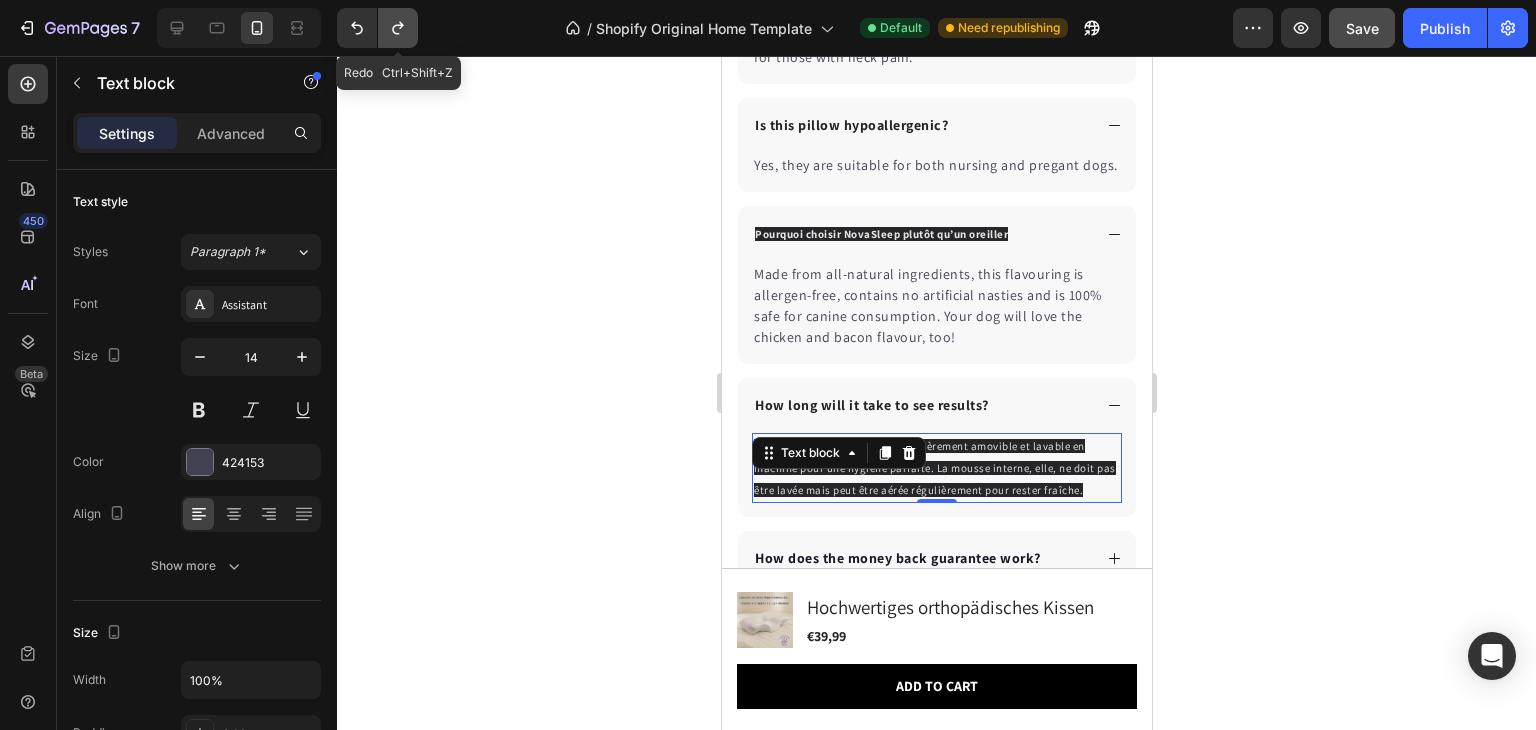 click 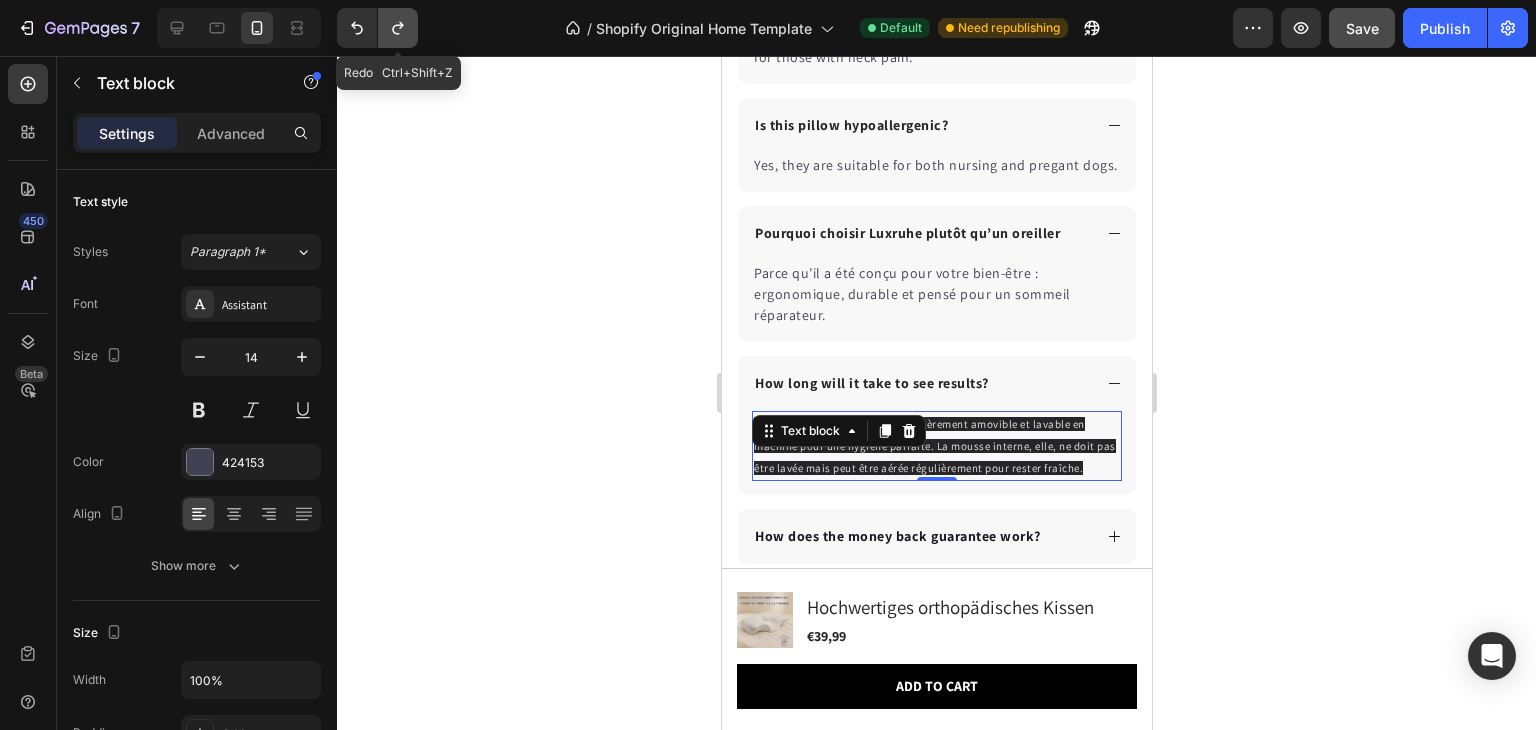 click 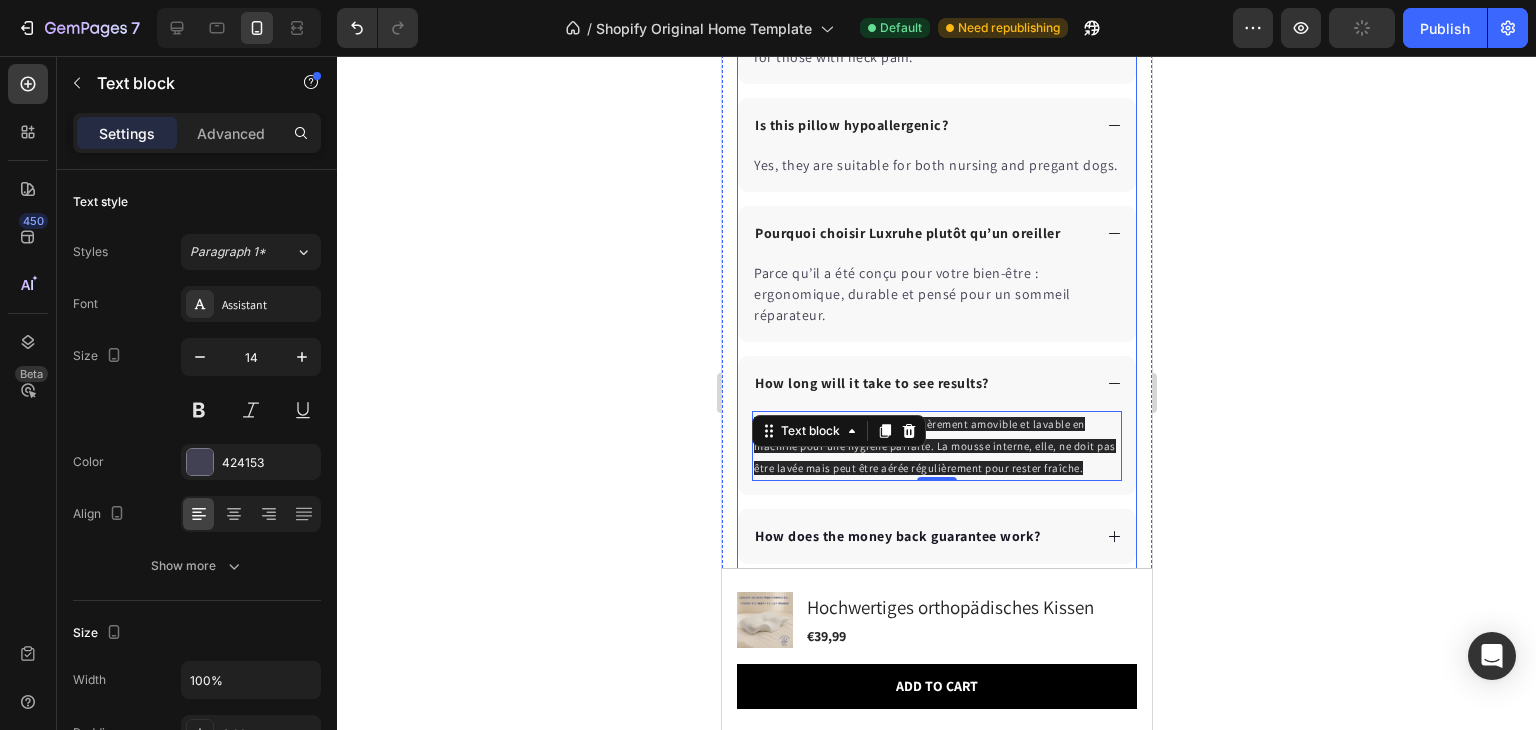 click 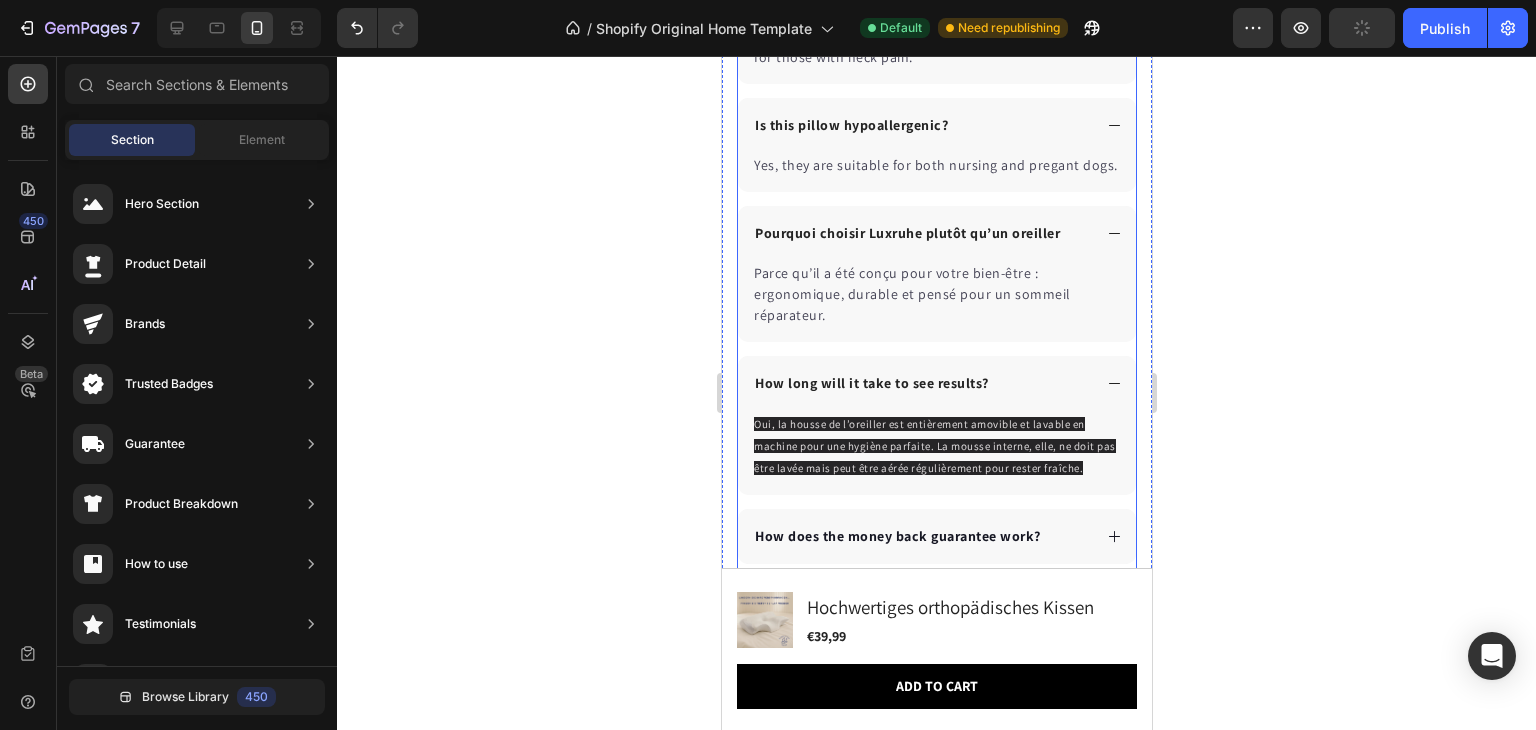 click 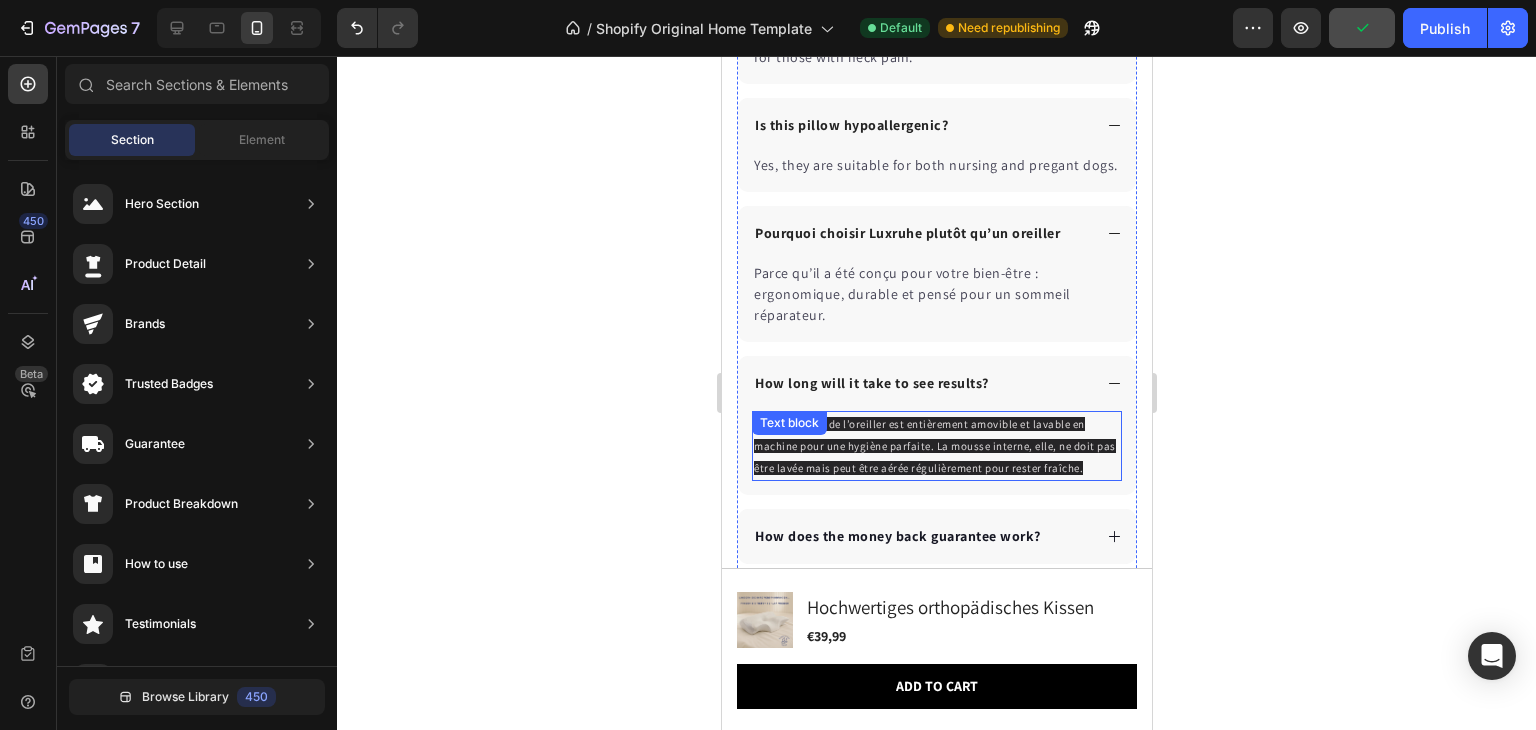 click on "Oui, la housse de l’oreiller est entièrement amovible et lavable en machine pour une hygiène parfaite. La mousse interne, elle, ne doit pas être lavée mais peut être aérée régulièrement pour rester fraîche." at bounding box center [934, 446] 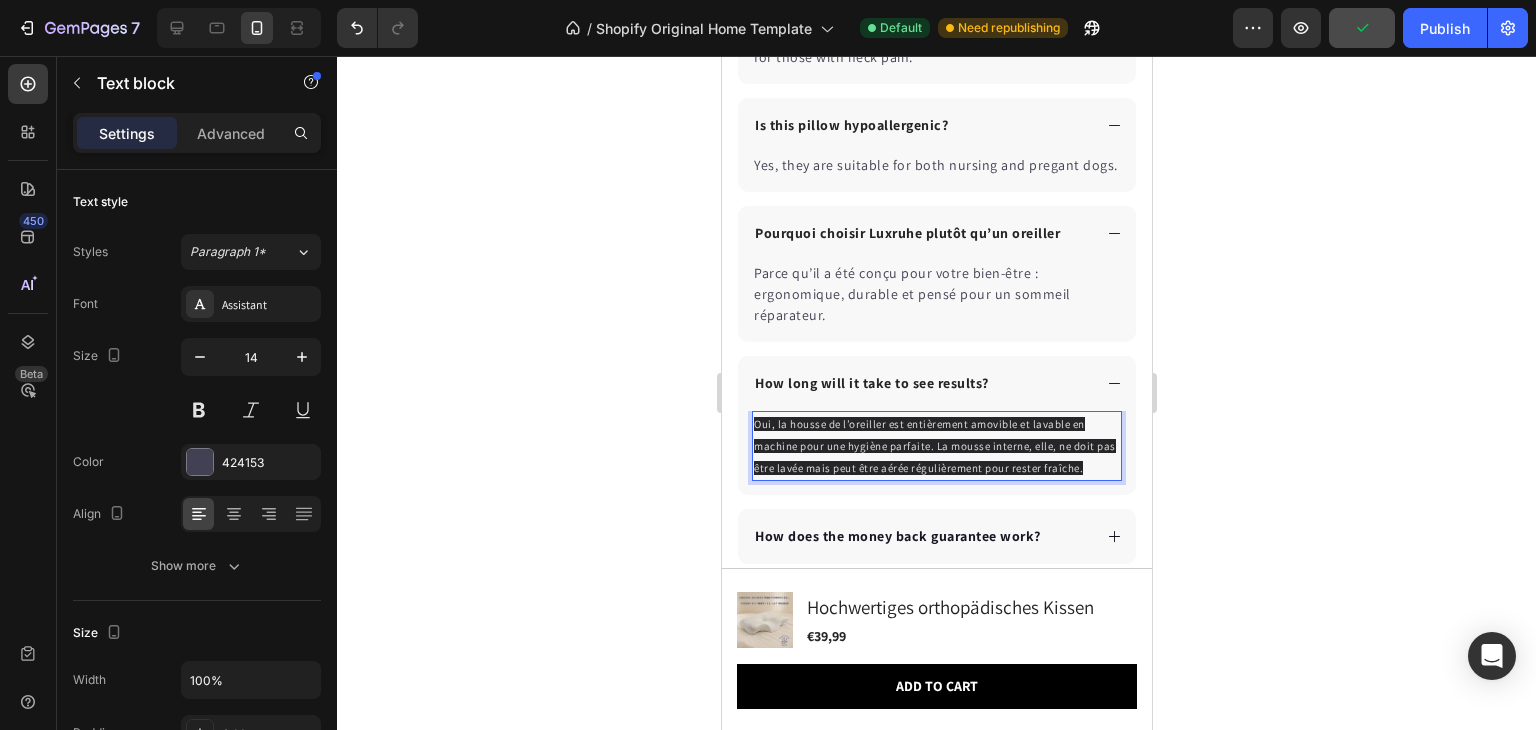 click on "Oui, la housse de l’oreiller est entièrement amovible et lavable en machine pour une hygiène parfaite. La mousse interne, elle, ne doit pas être lavée mais peut être aérée régulièrement pour rester fraîche." at bounding box center (934, 446) 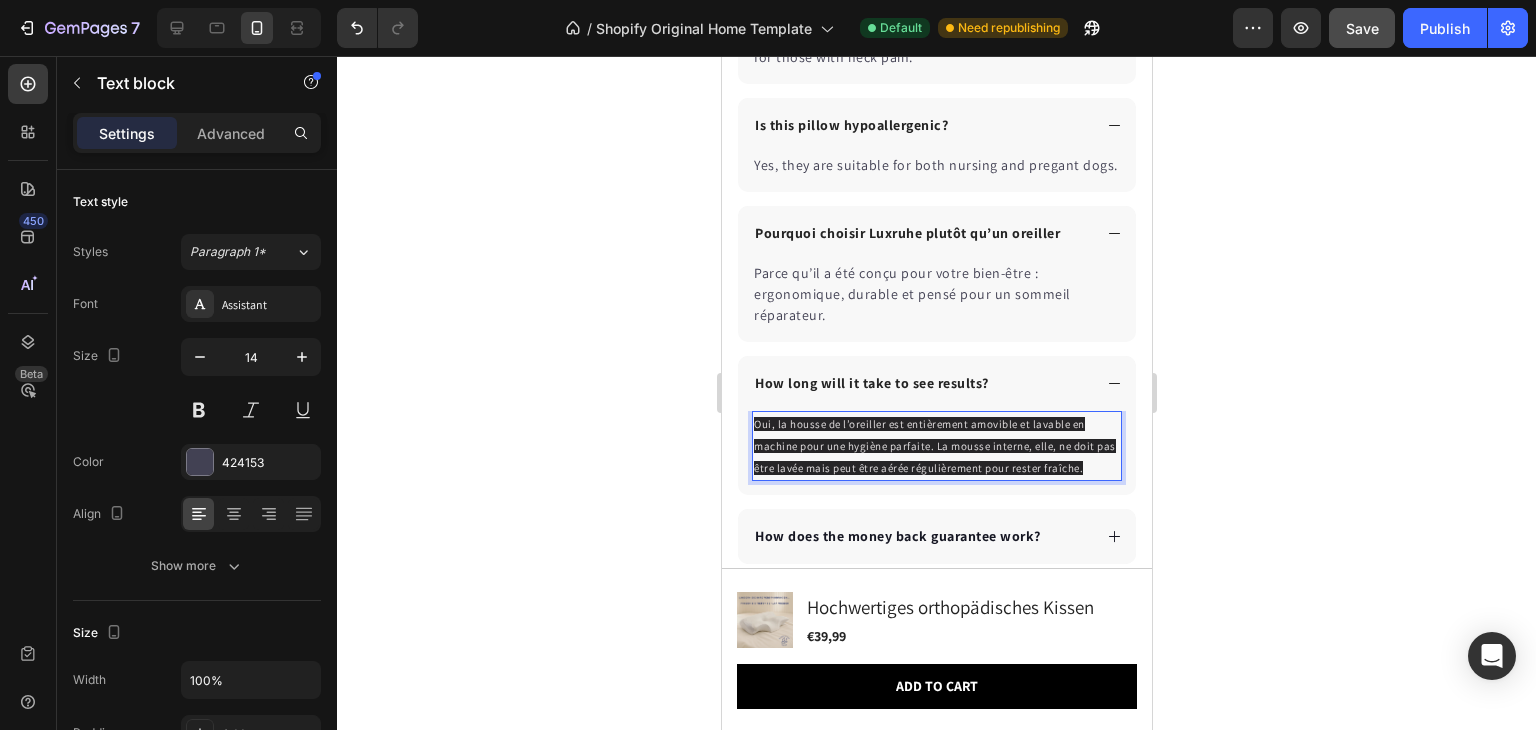 click on "Oui, la housse de l’oreiller est entièrement amovible et lavable en machine pour une hygiène parfaite. La mousse interne, elle, ne doit pas être lavée mais peut être aérée régulièrement pour rester fraîche." at bounding box center (934, 446) 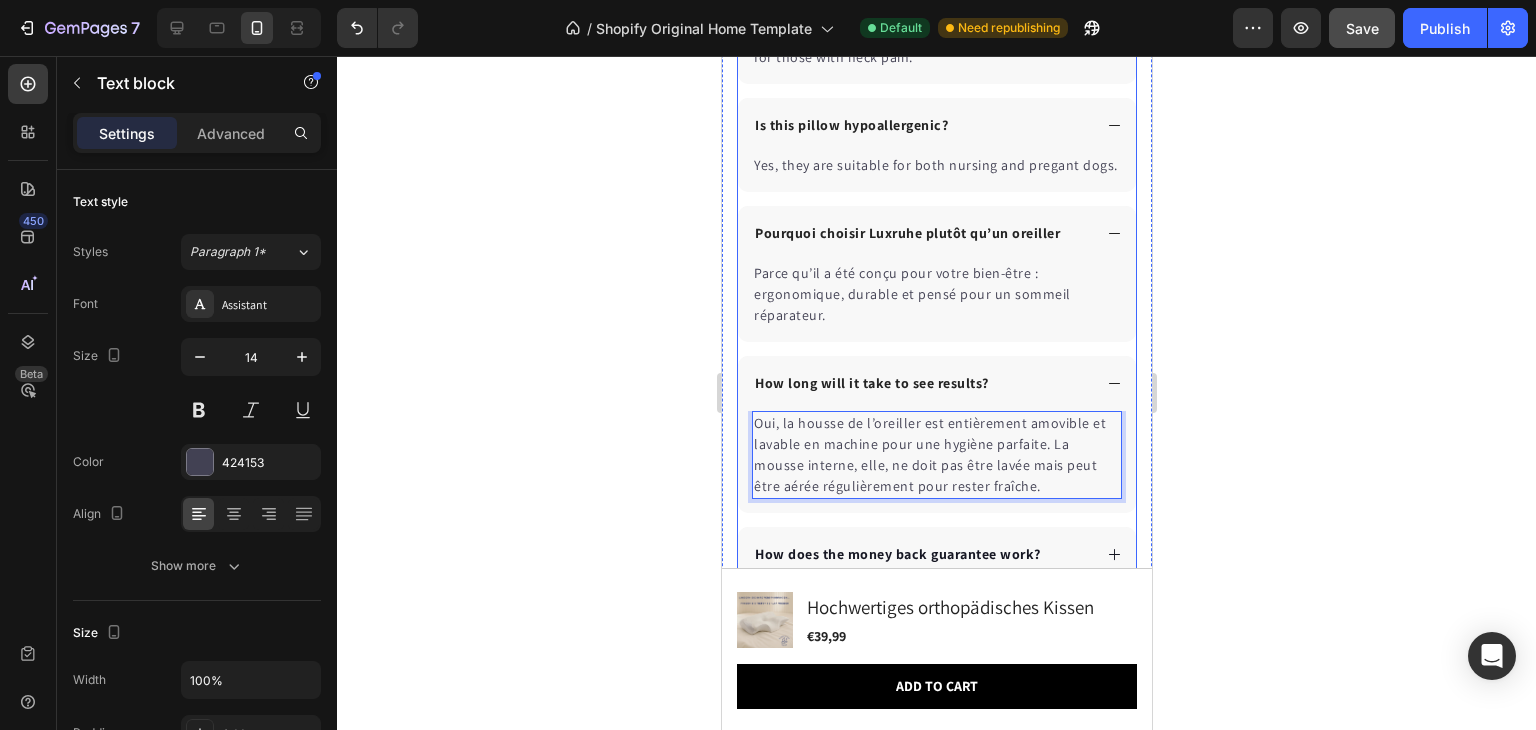 click 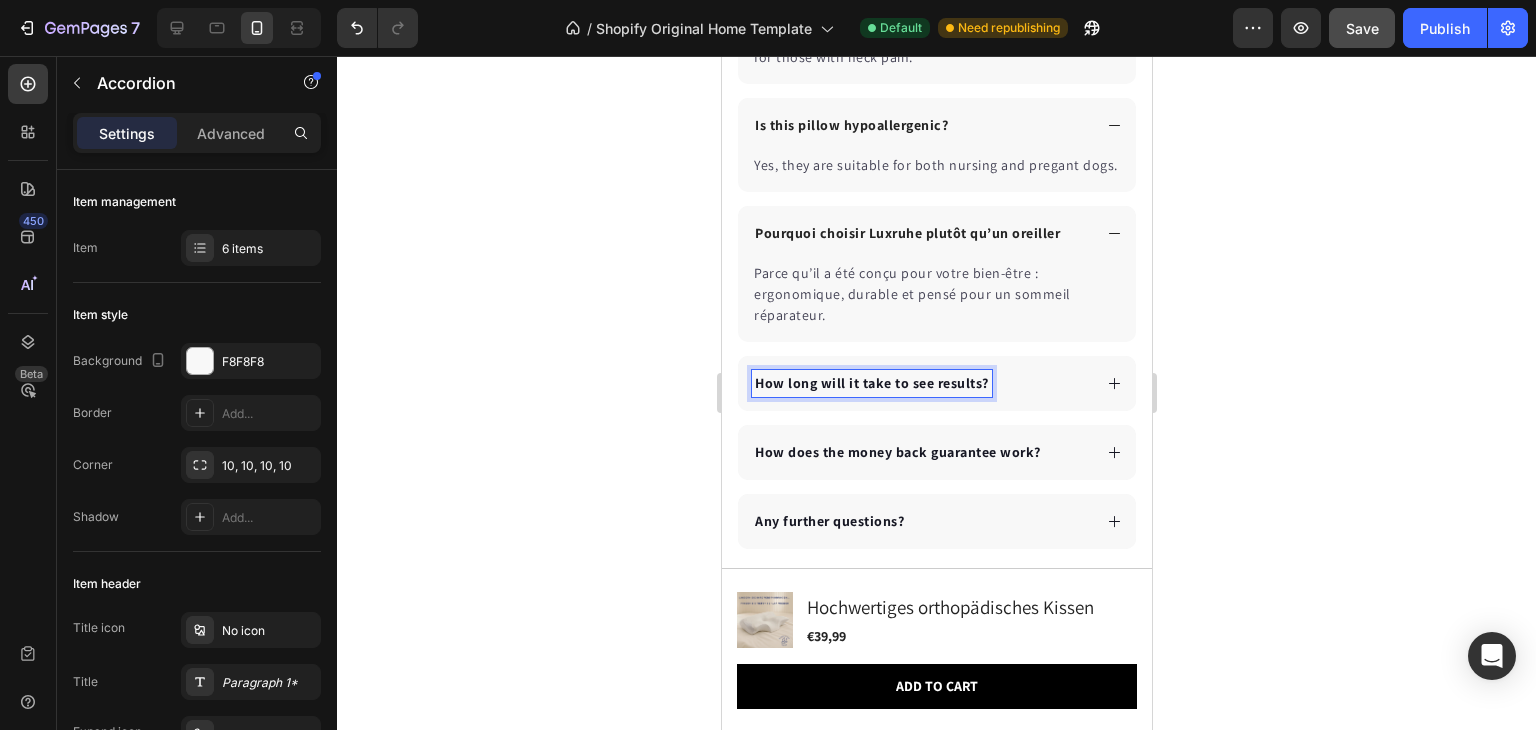 click on "How long will it take to see results?" at bounding box center (871, 383) 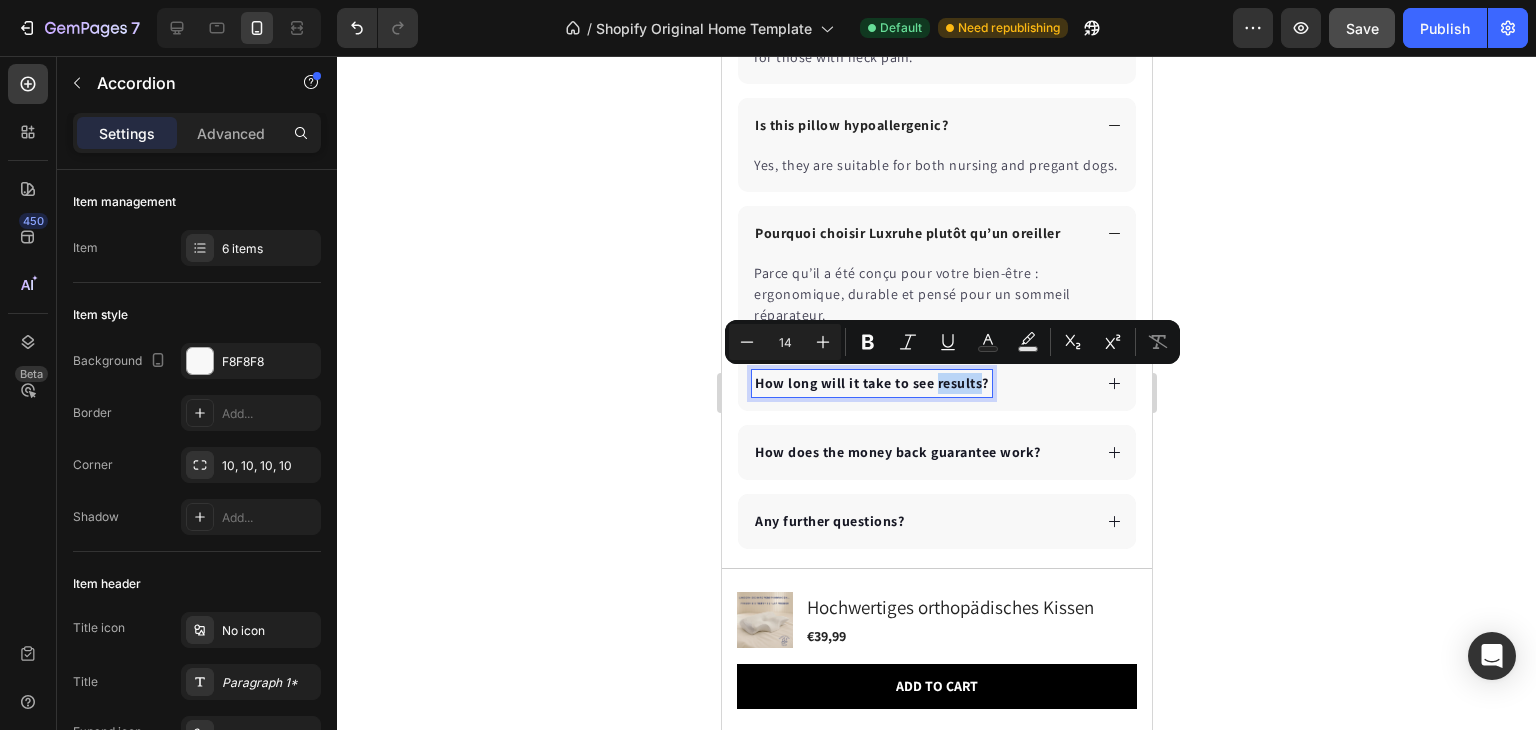 click on "How long will it take to see results?" at bounding box center [871, 383] 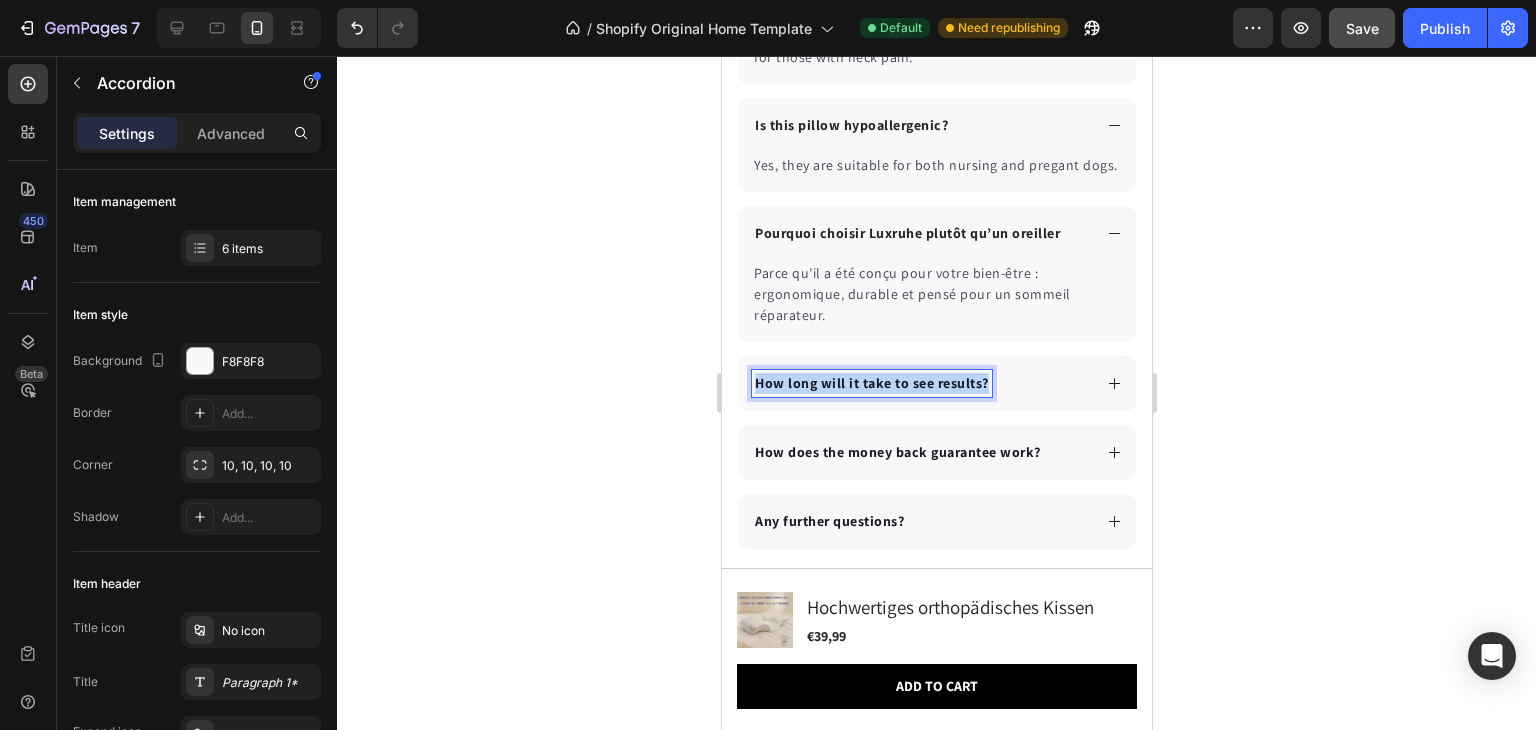 click on "How long will it take to see results?" at bounding box center [871, 383] 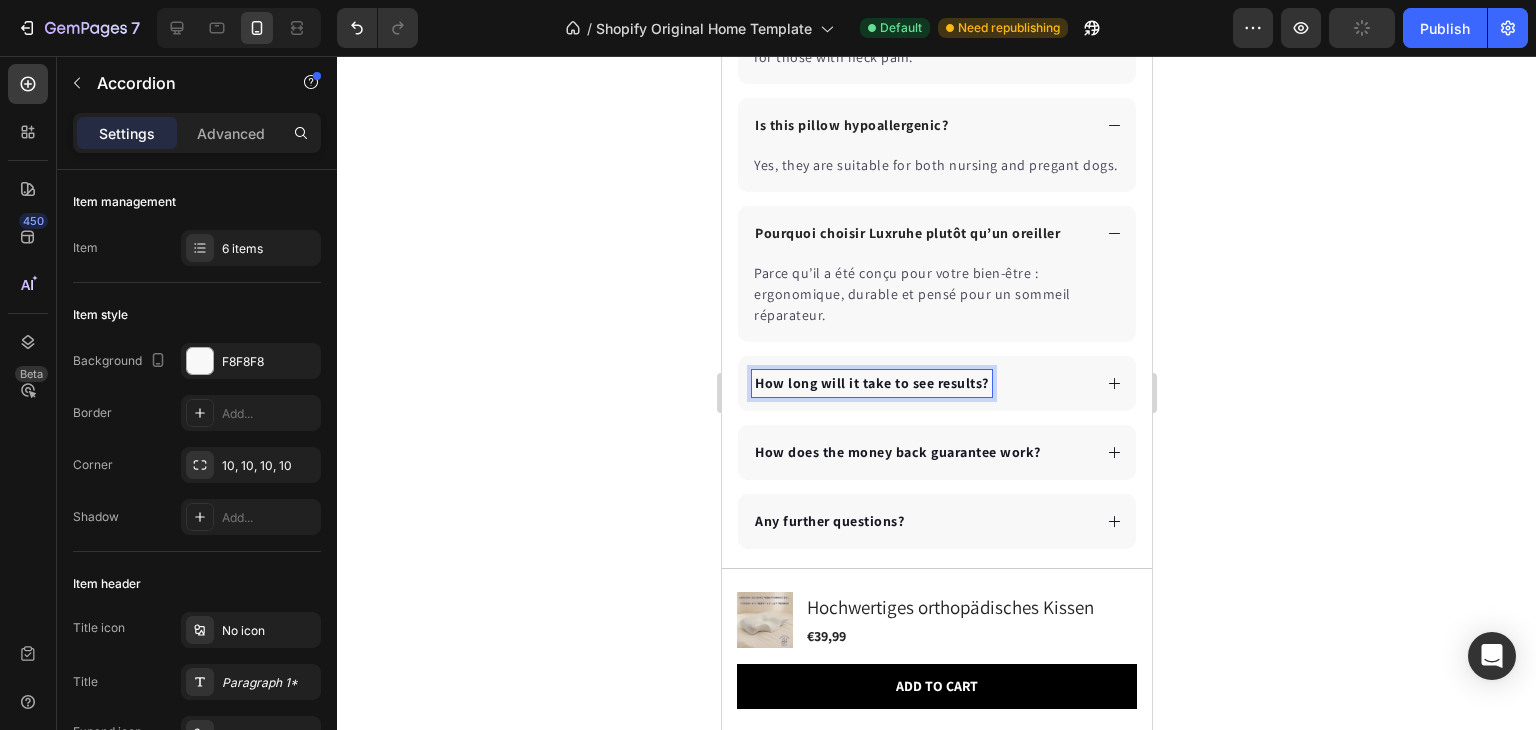 click on "How long will it take to see results?" at bounding box center [871, 383] 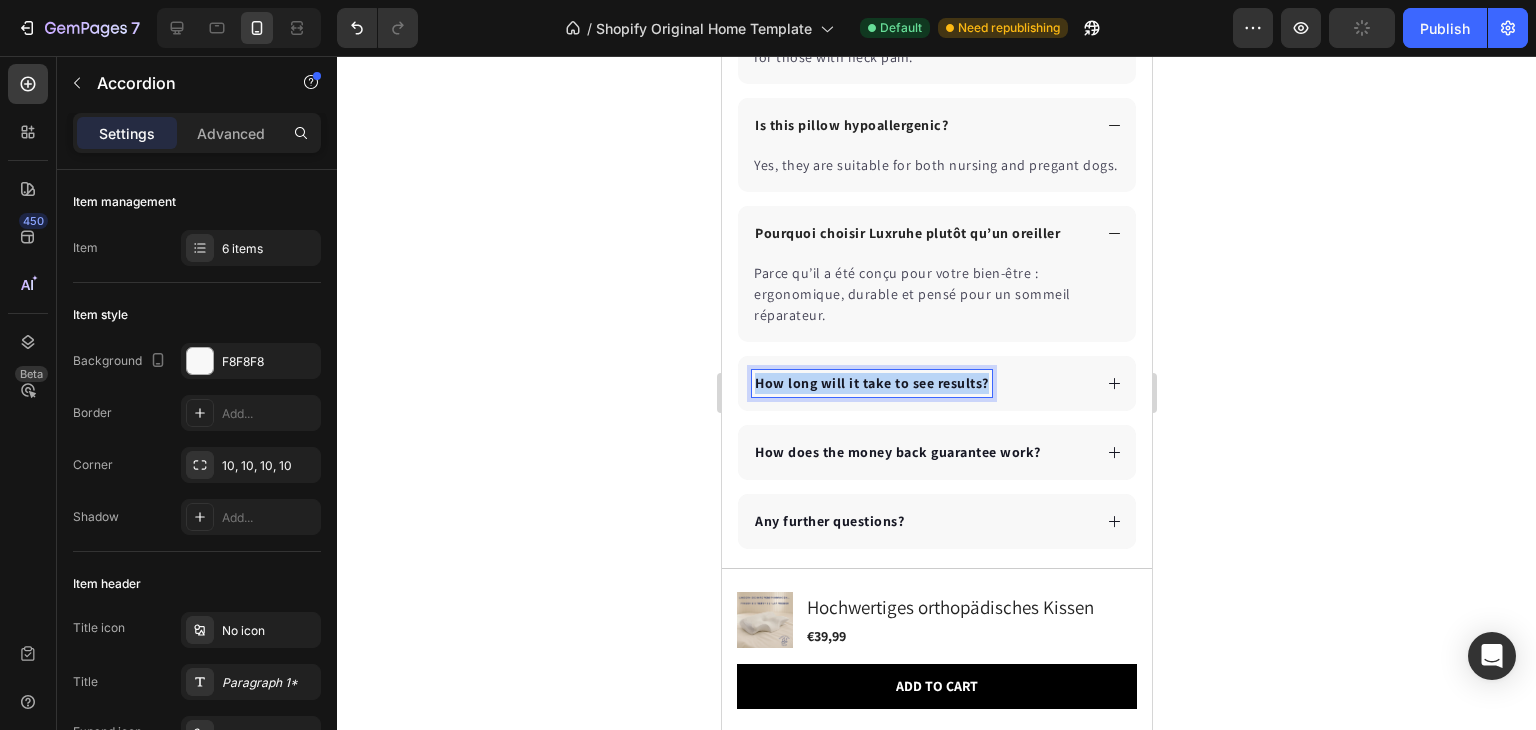 click on "How long will it take to see results?" at bounding box center (871, 383) 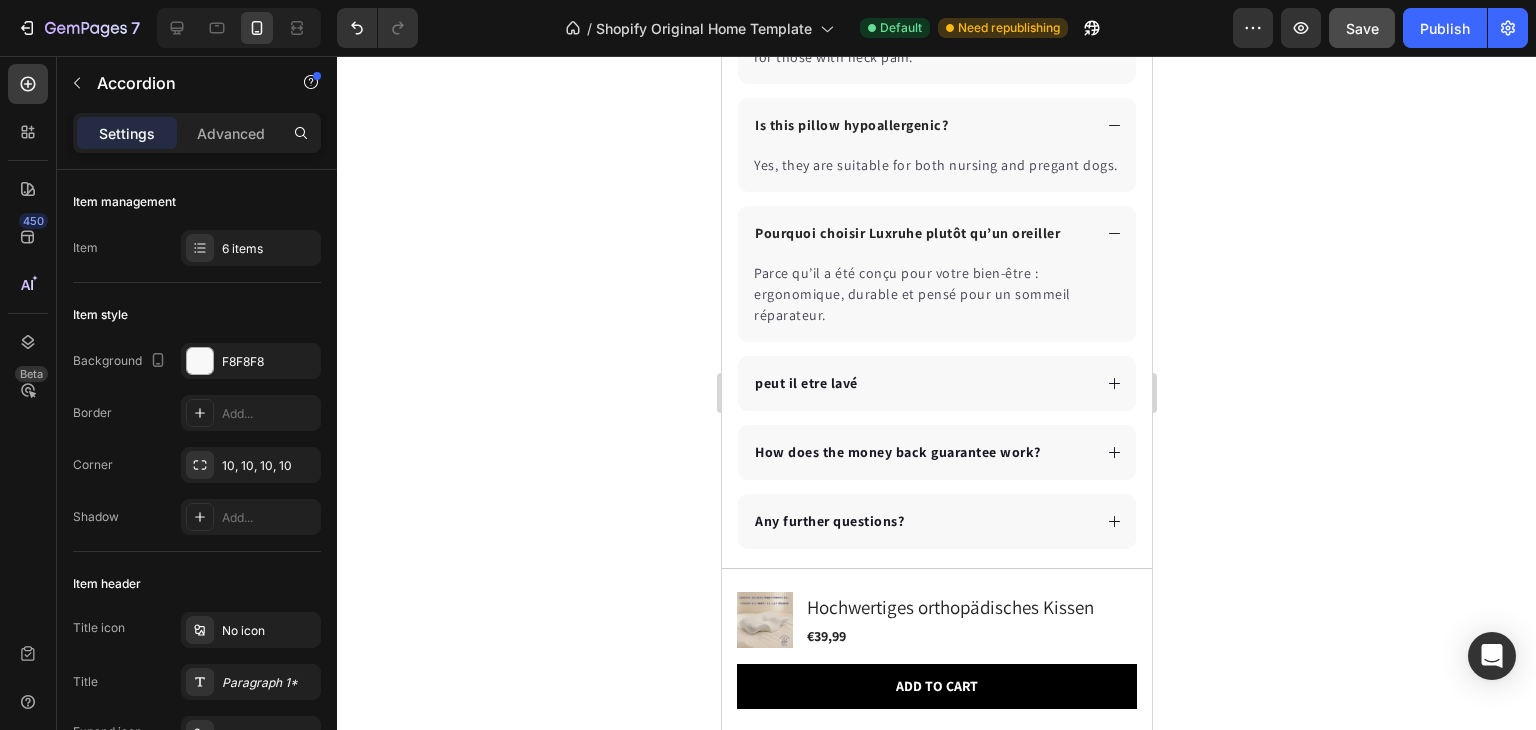 click 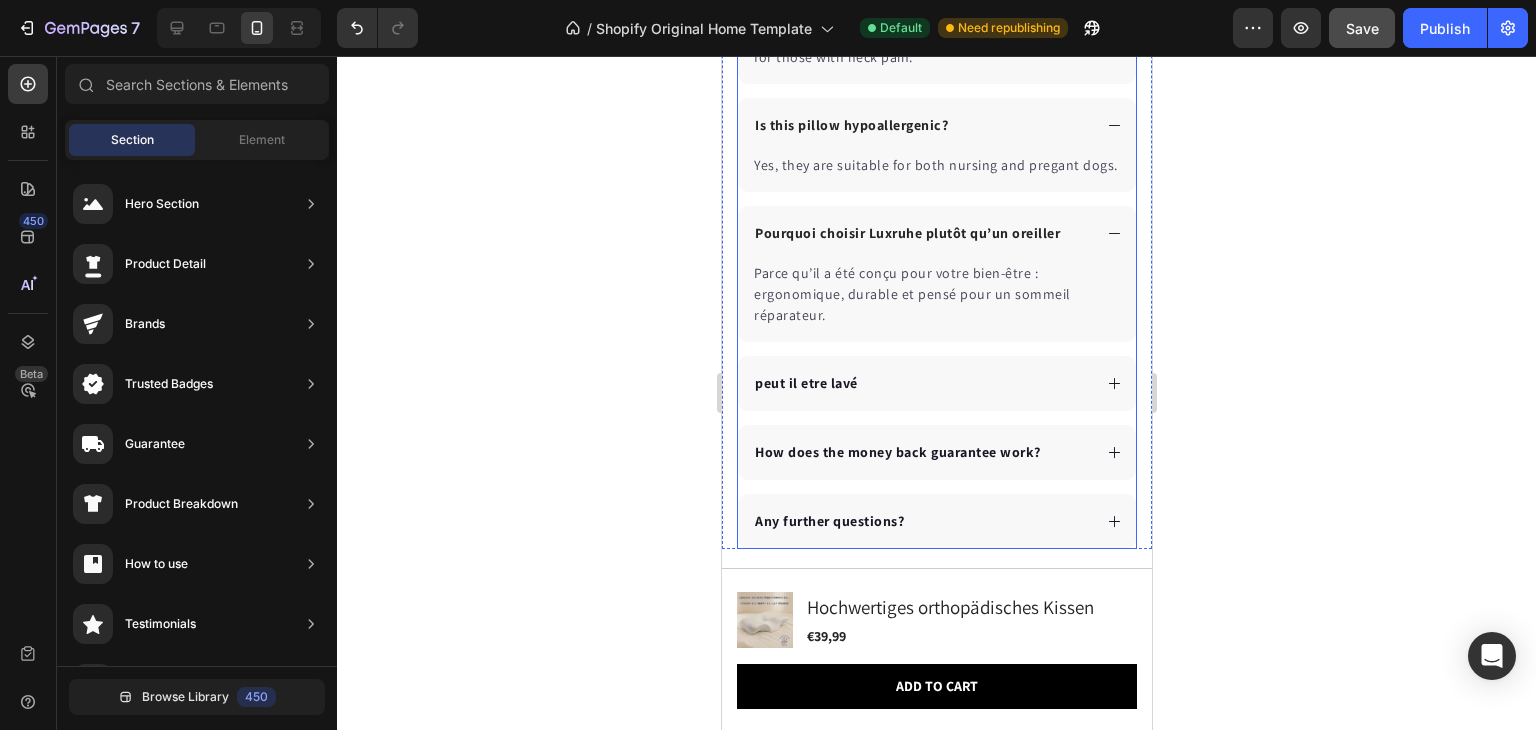 click on "How does the money back guarantee work?" at bounding box center (897, 452) 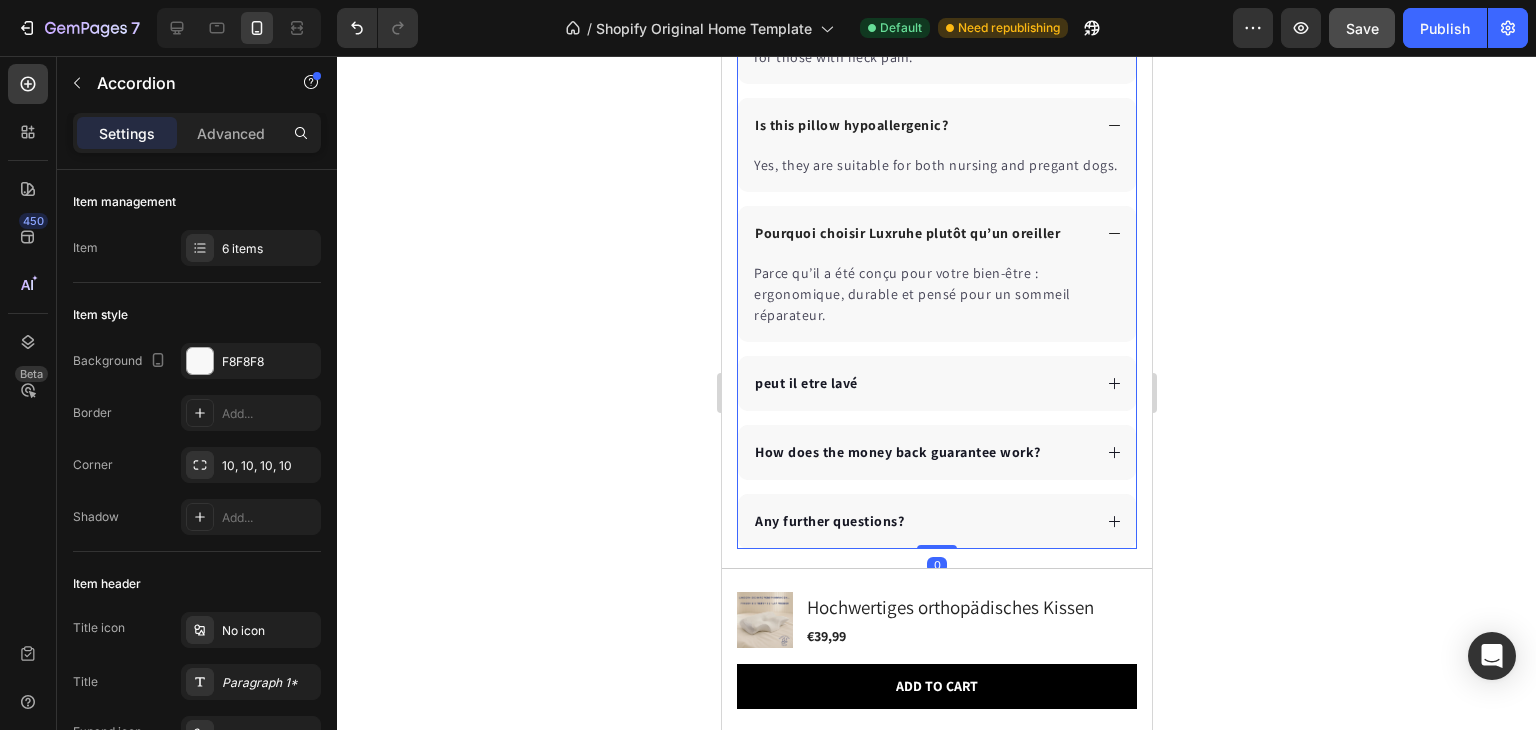 click on "How does the money back guarantee work?" at bounding box center [920, 452] 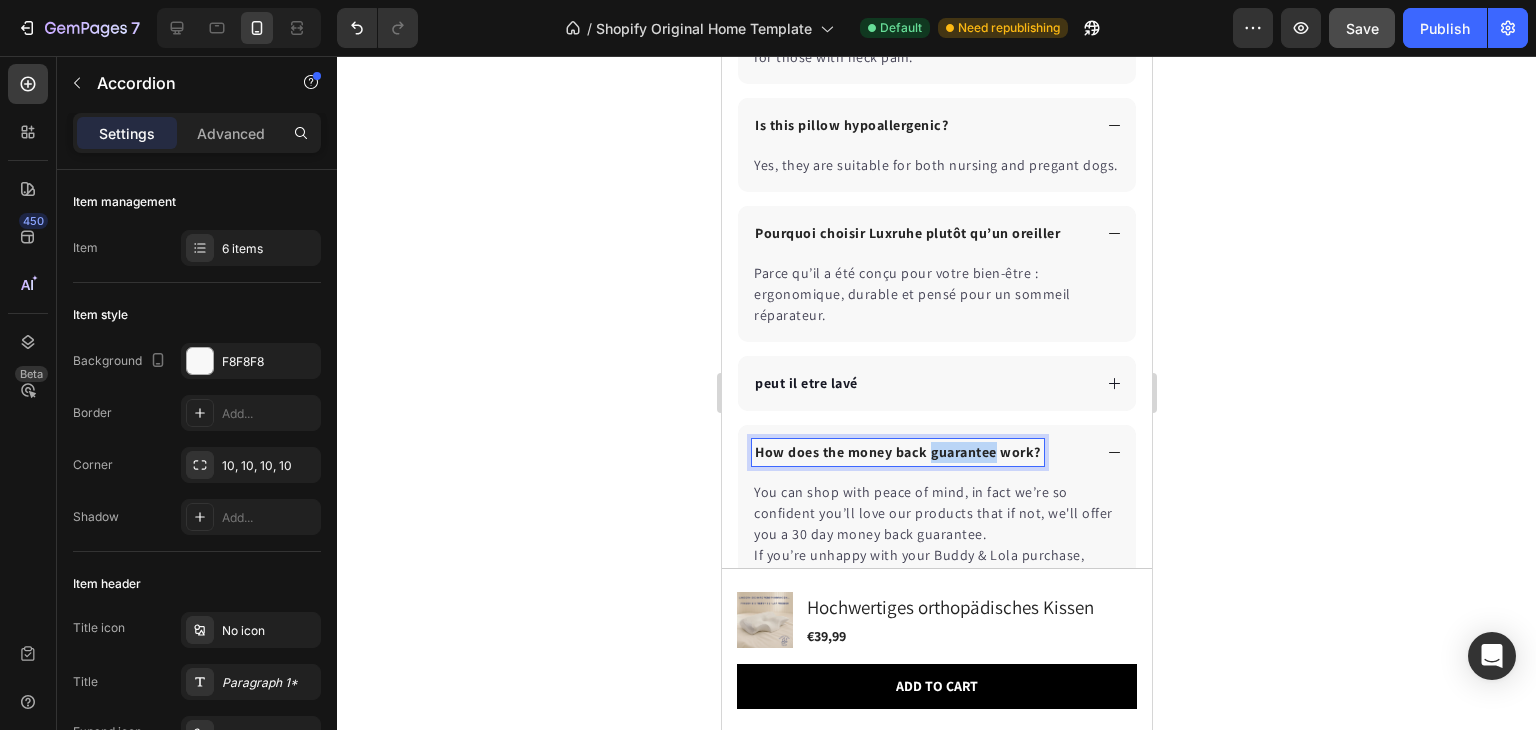 click on "How does the money back guarantee work?" at bounding box center [897, 452] 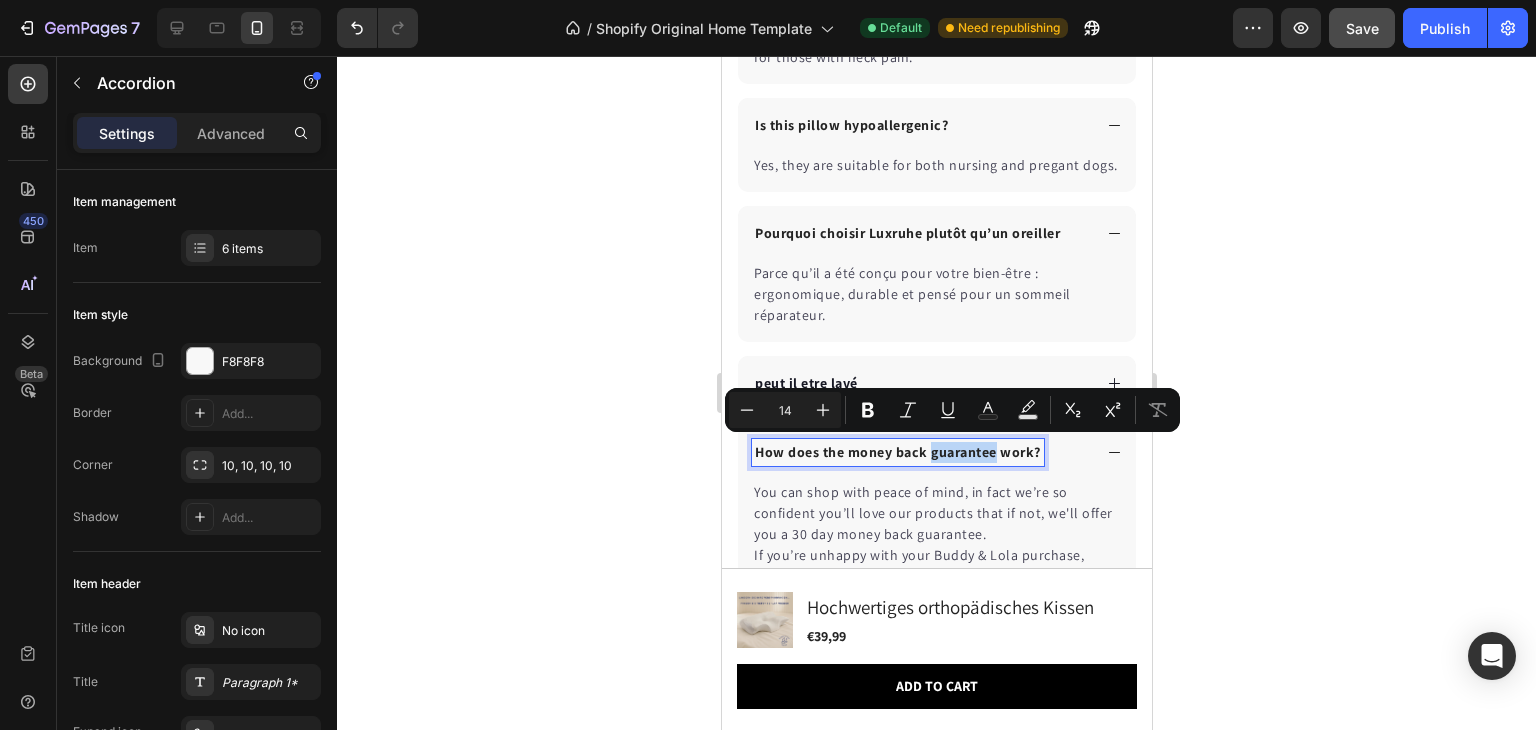 click on "How does the money back guarantee work?" at bounding box center (897, 452) 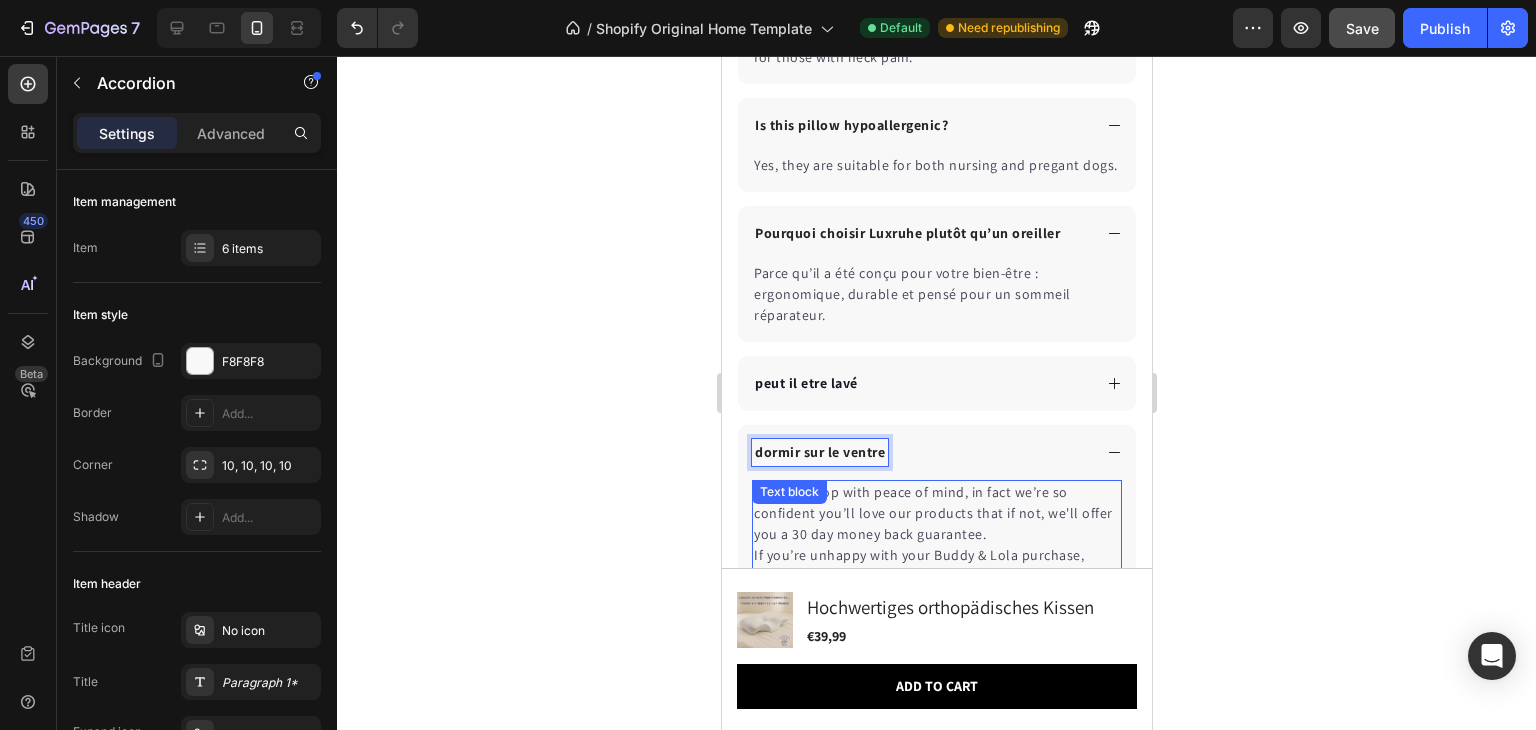 click on "You can shop with peace of mind, in fact we’re so confident you’ll love our products that if not, we'll offer you a 30 day money back guarantee. If you’re unhappy with your Buddy & Lola purchase, please email us at Support@gempet.com" at bounding box center (936, 534) 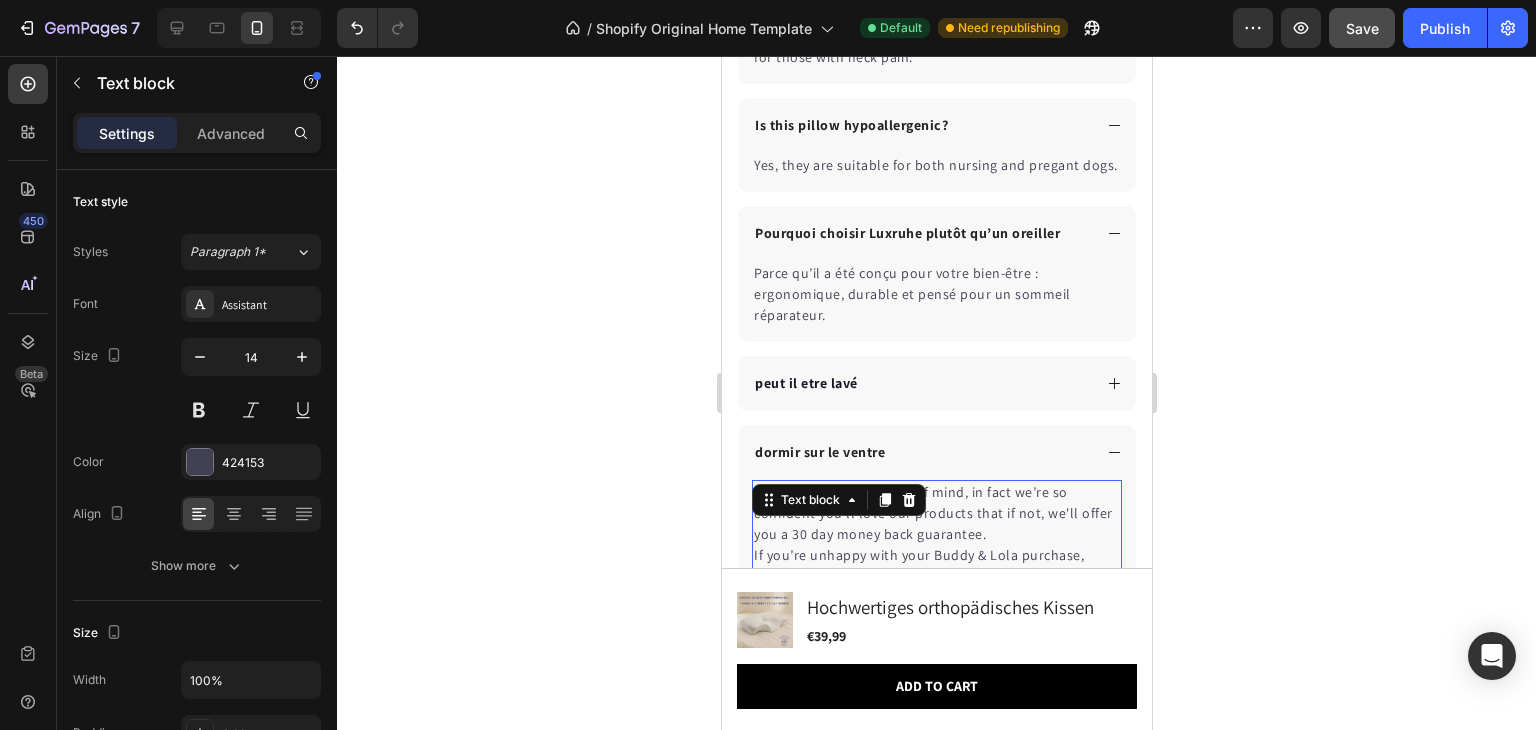click on "You can shop with peace of mind, in fact we’re so confident you’ll love our products that if not, we'll offer you a 30 day money back guarantee. If you’re unhappy with your Buddy & Lola purchase, please email us at Support@gempet.com" at bounding box center (936, 534) 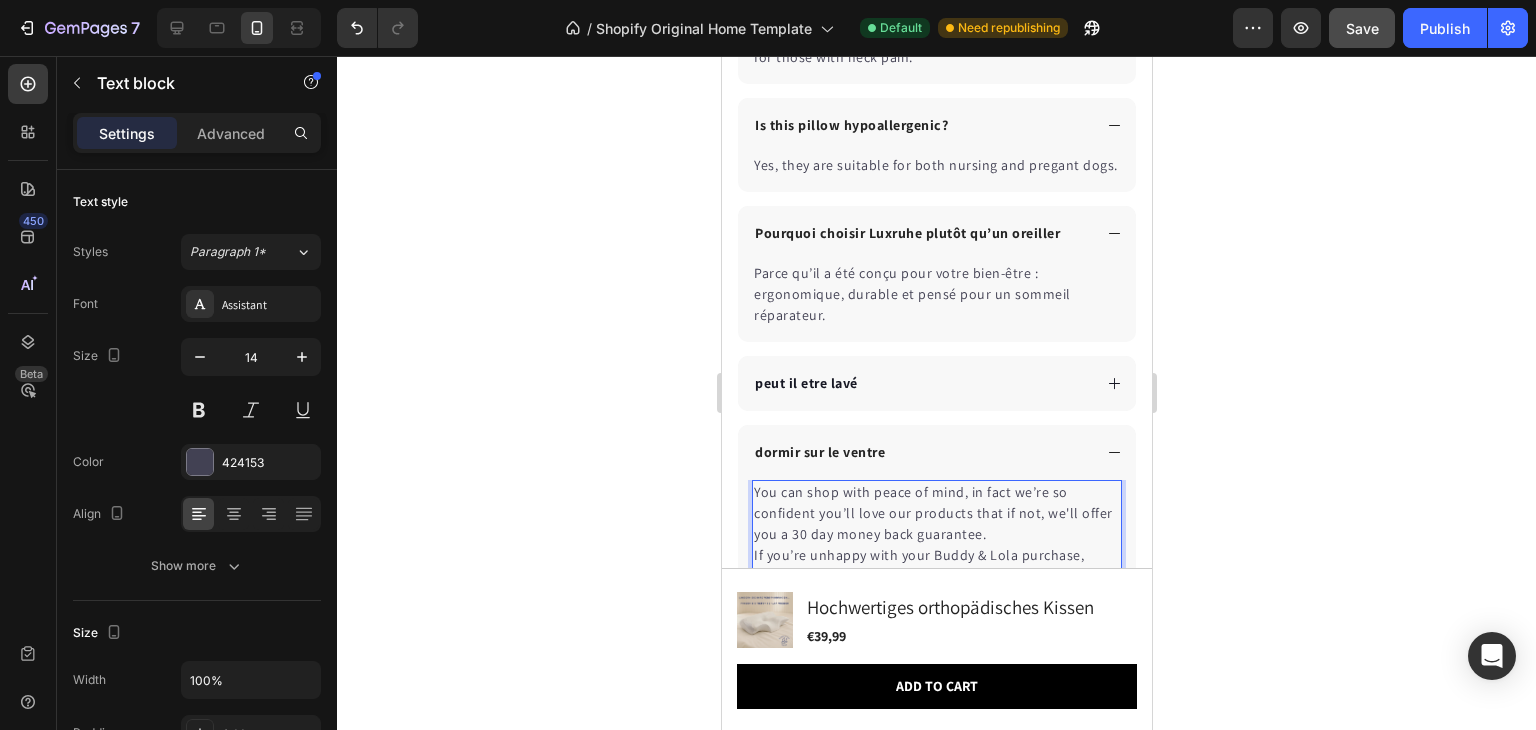 click on "You can shop with peace of mind, in fact we’re so confident you’ll love our products that if not, we'll offer you a 30 day money back guarantee. If you’re unhappy with your Buddy & Lola purchase, please email us at Support@gempet.com" at bounding box center [936, 534] 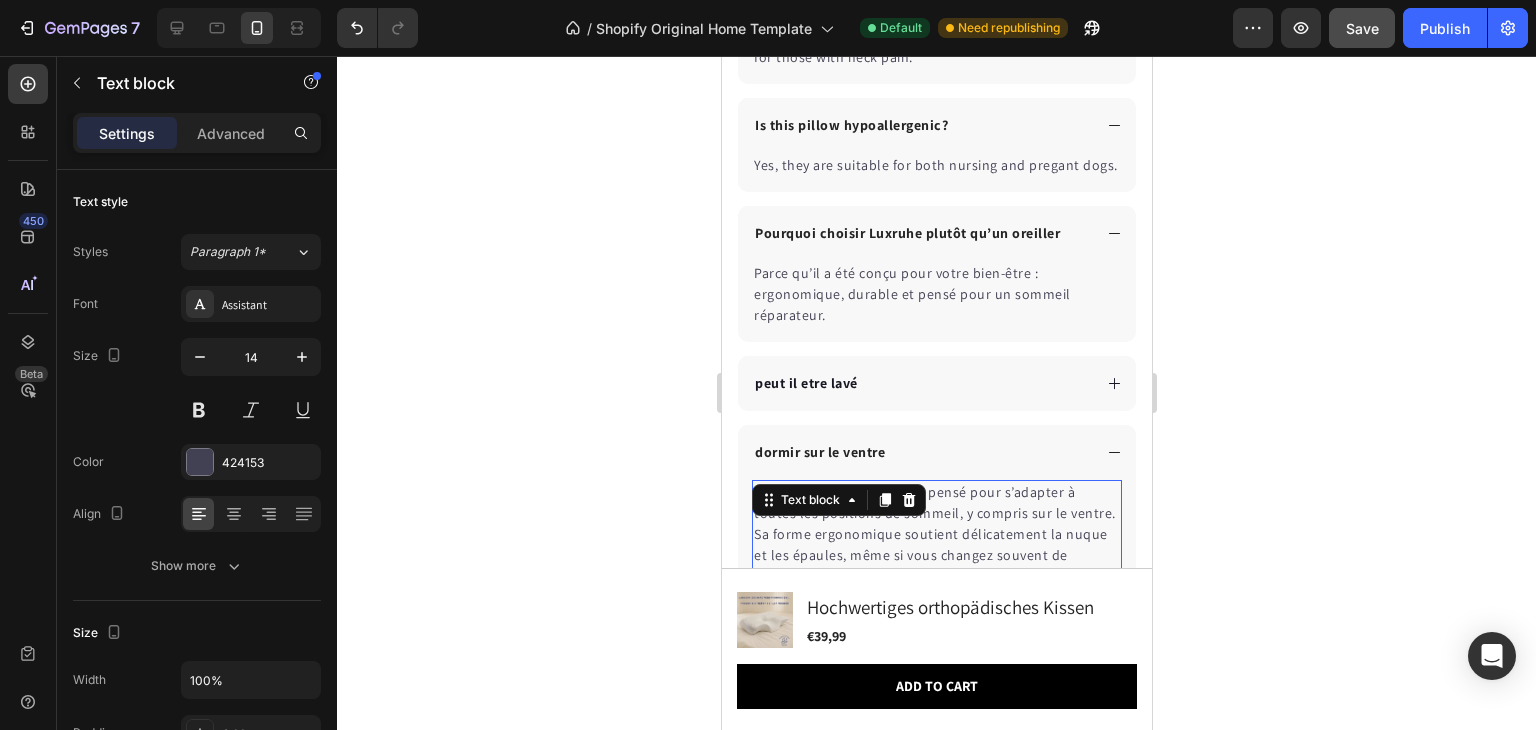 click 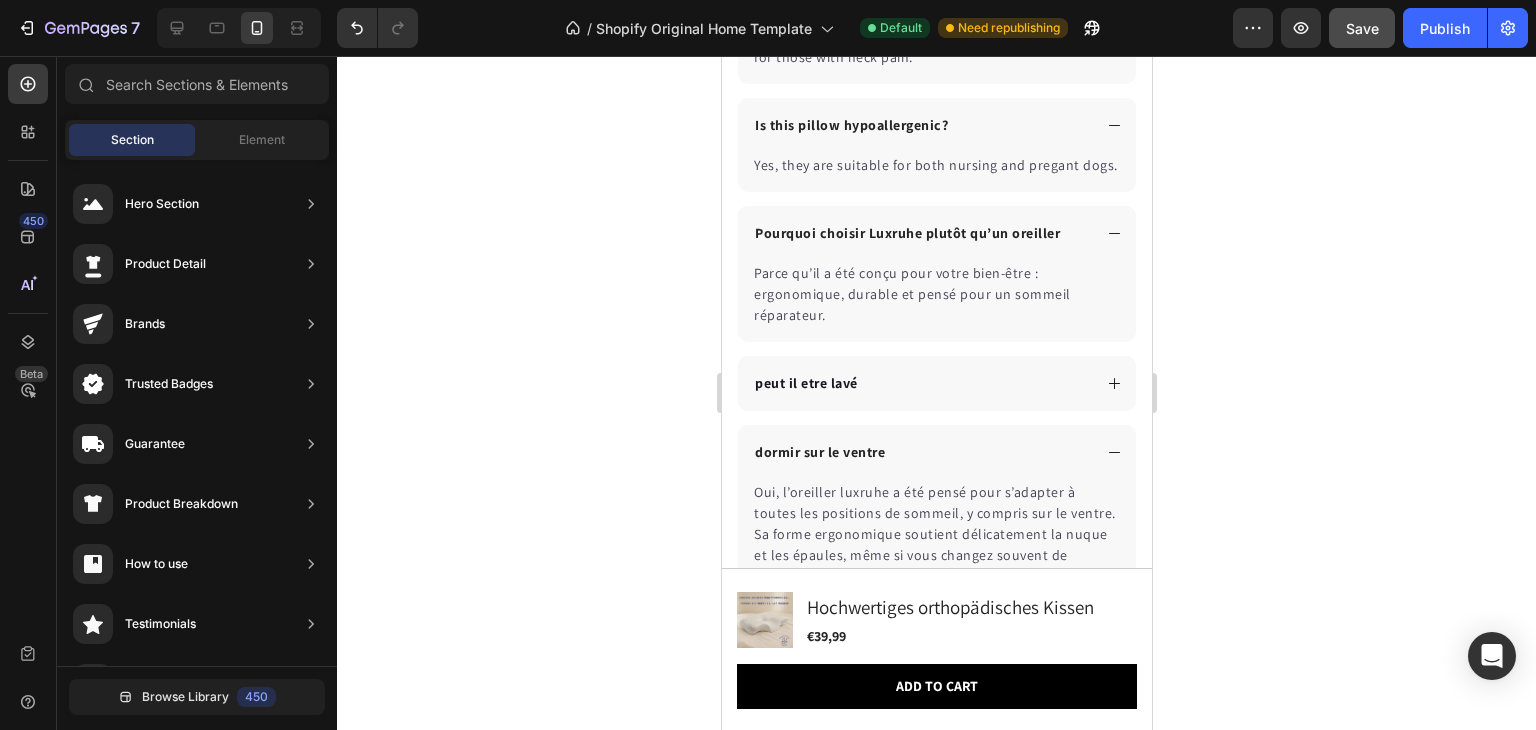 click 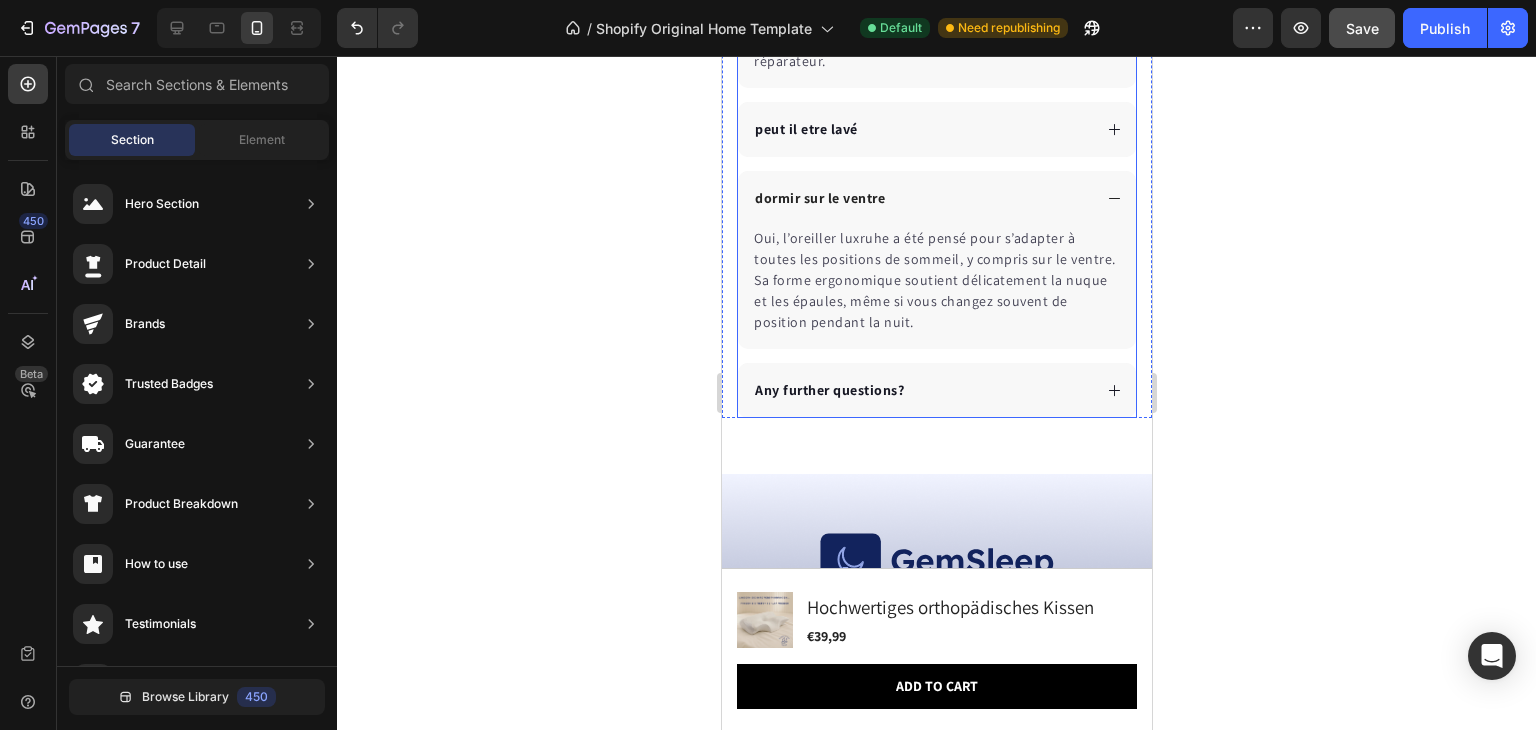 scroll, scrollTop: 8117, scrollLeft: 0, axis: vertical 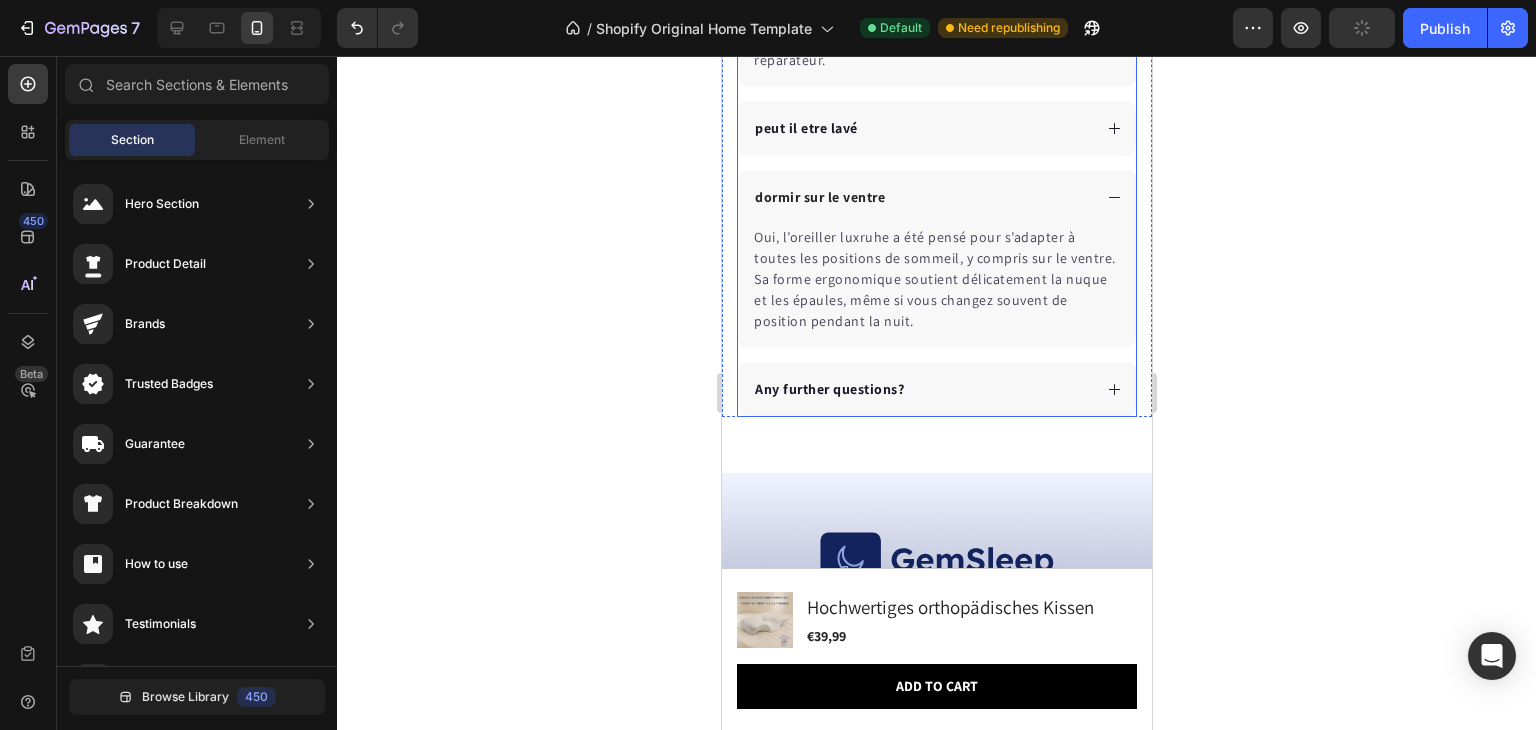click on "dormir sur le ventre" at bounding box center (920, 197) 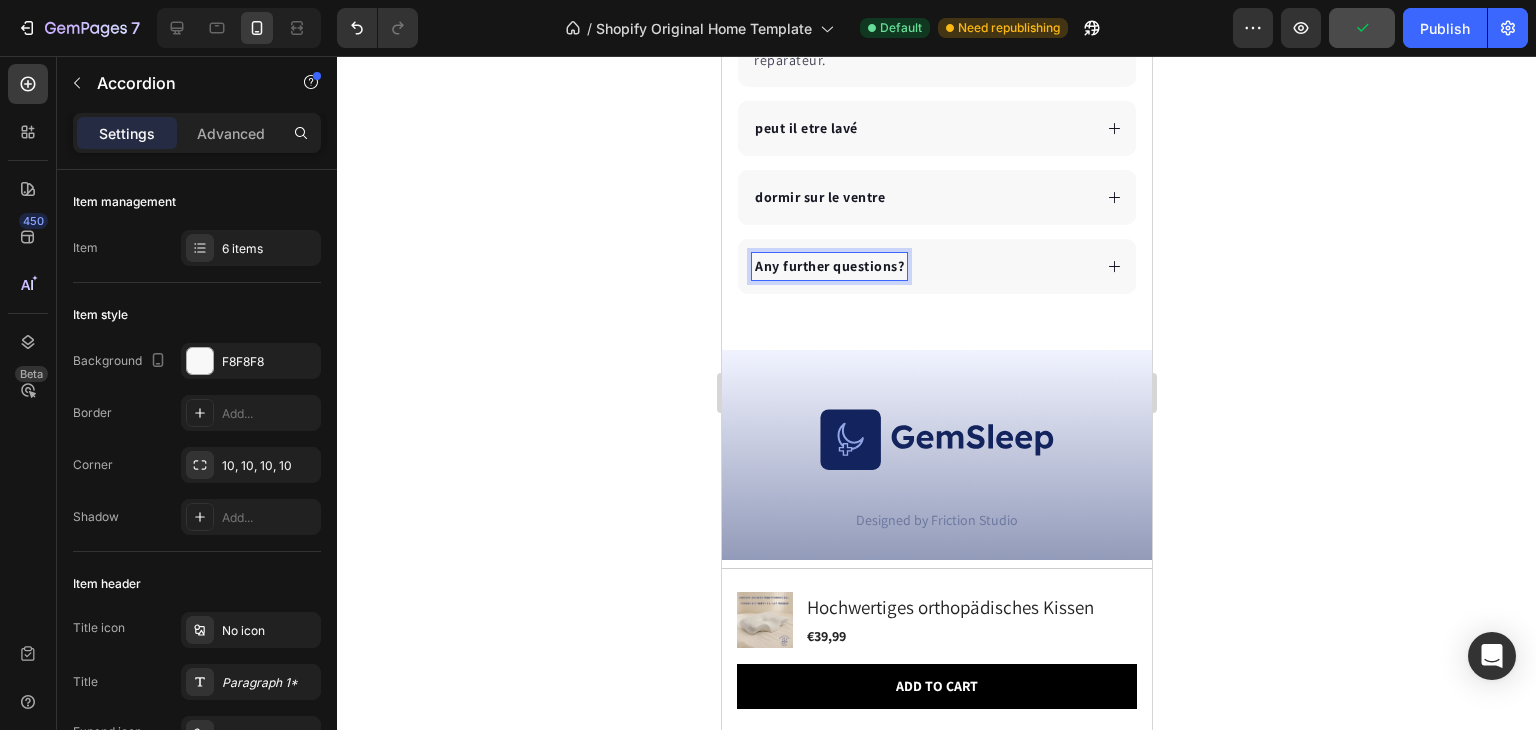 click on "Any further questions?" at bounding box center (920, 266) 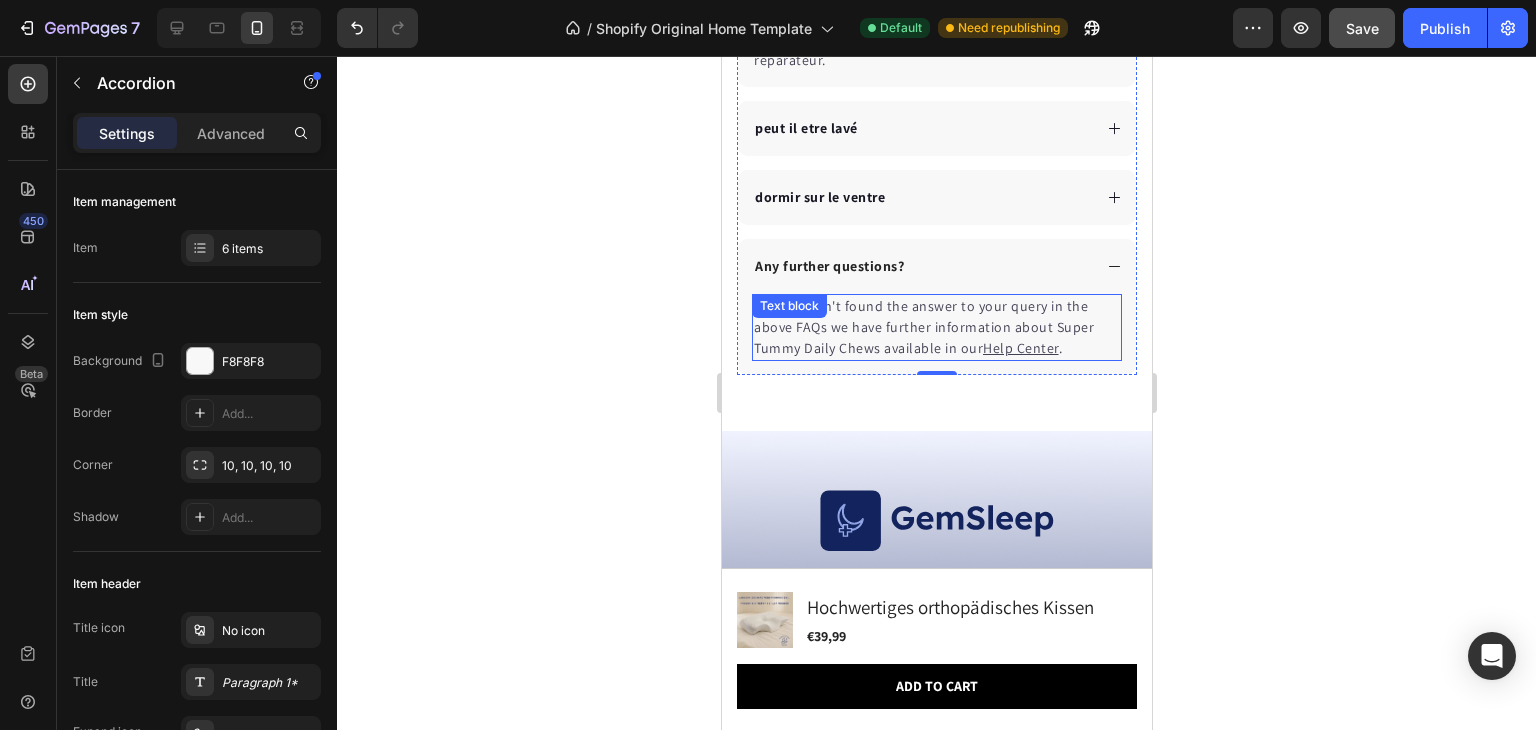 click on "If you haven't found the answer to your query in the above FAQs we have further information about Super Tummy Daily Chews available in our  Help Center ." at bounding box center [936, 327] 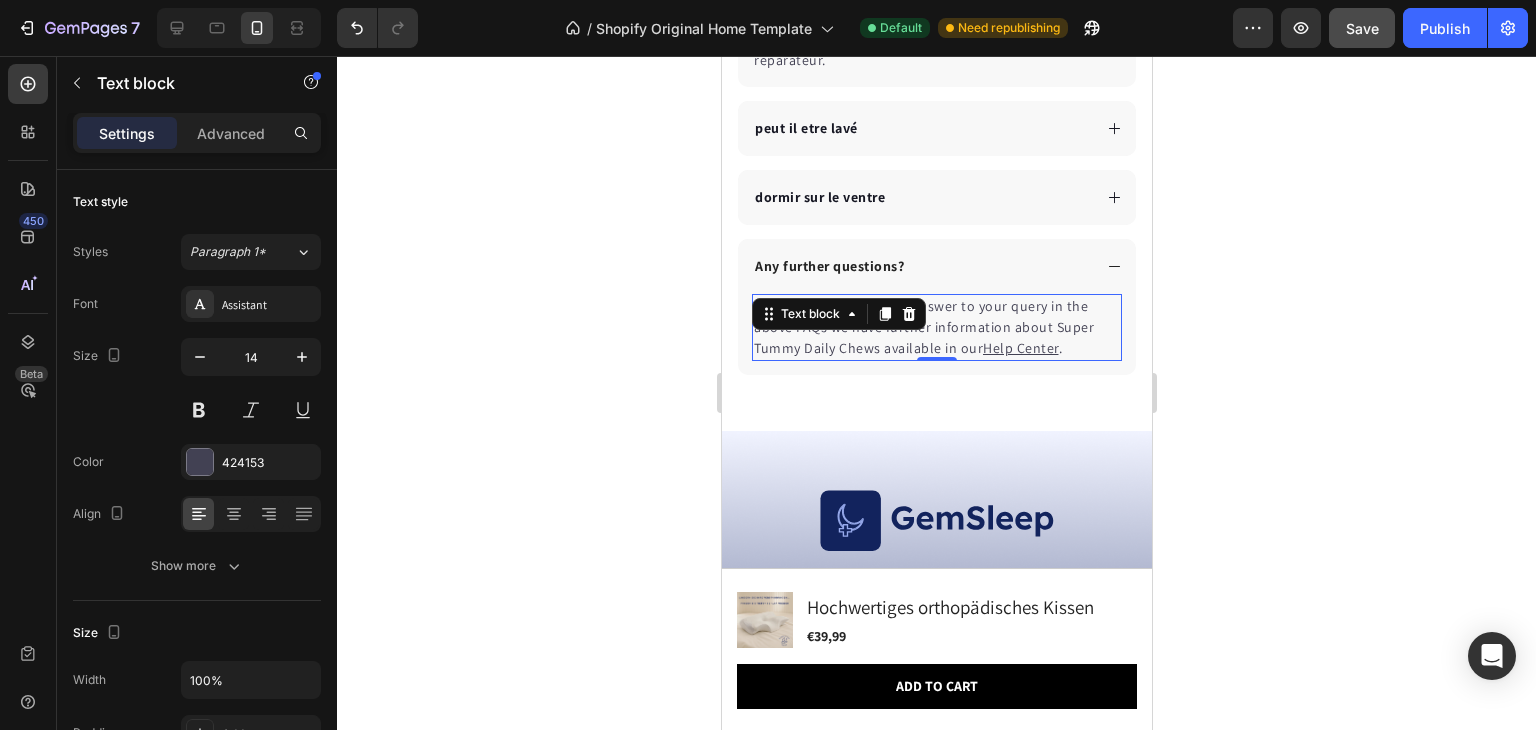 click on "If you haven't found the answer to your query in the above FAQs we have further information about Super Tummy Daily Chews available in our  Help Center ." at bounding box center [936, 327] 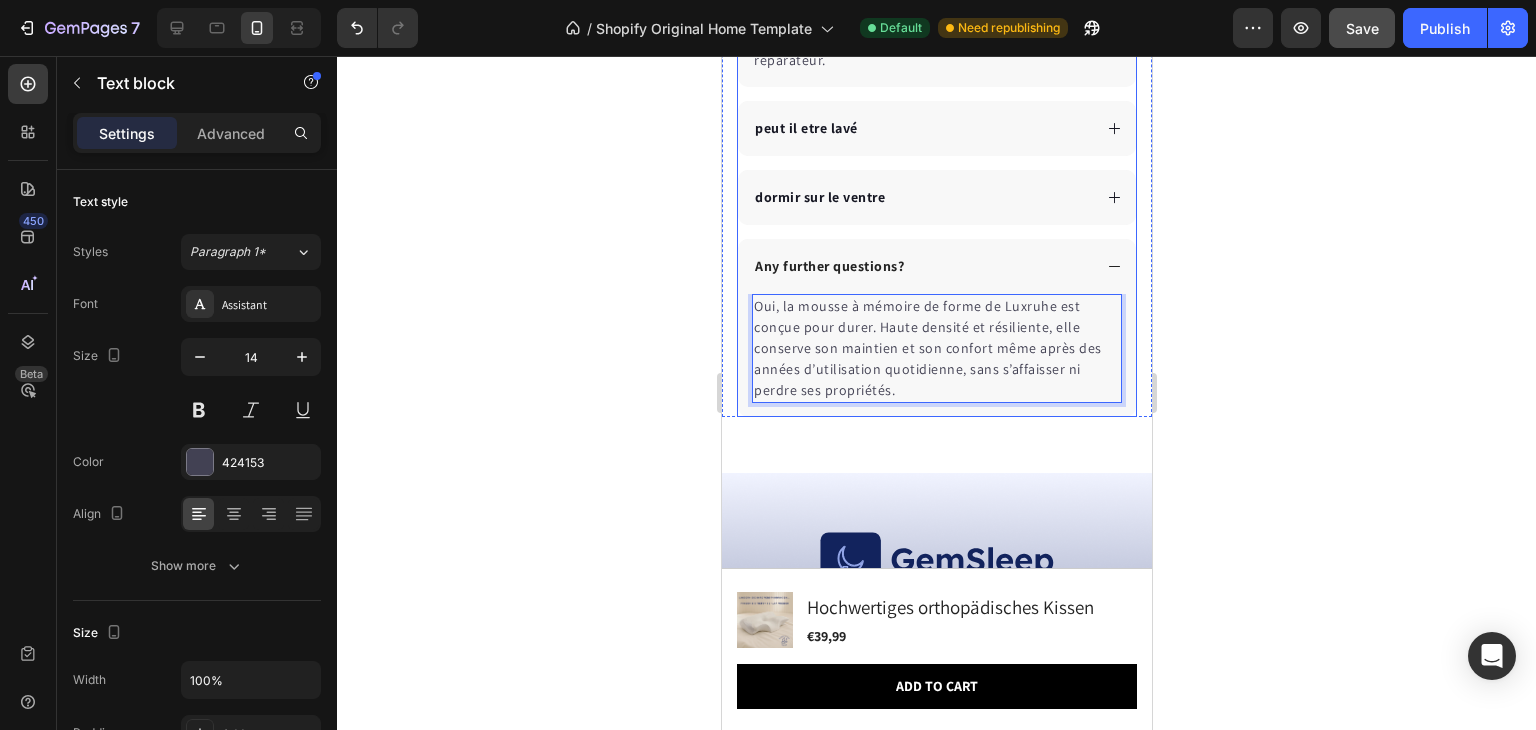 click on "Any further questions?" at bounding box center [828, 266] 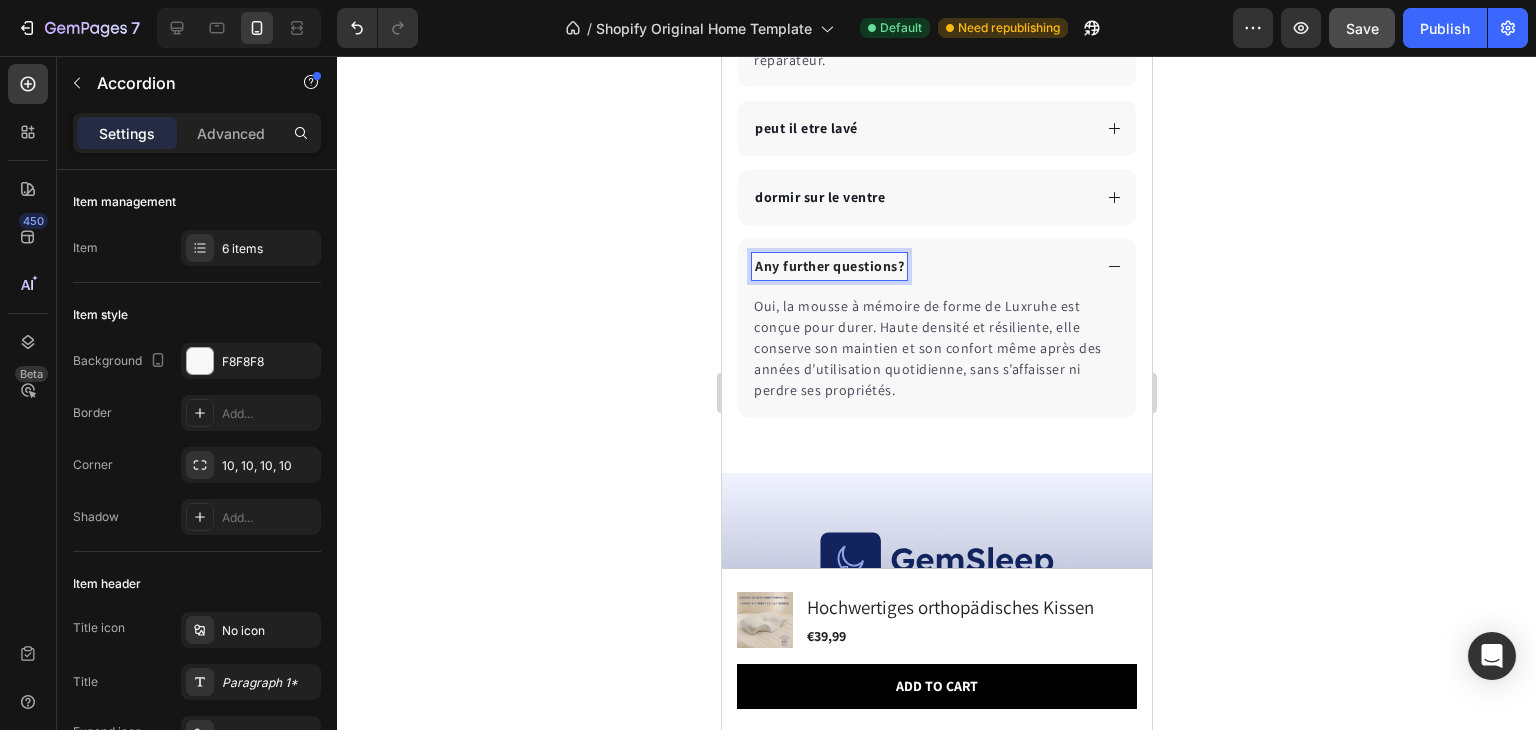 click on "Any further questions?" at bounding box center [828, 266] 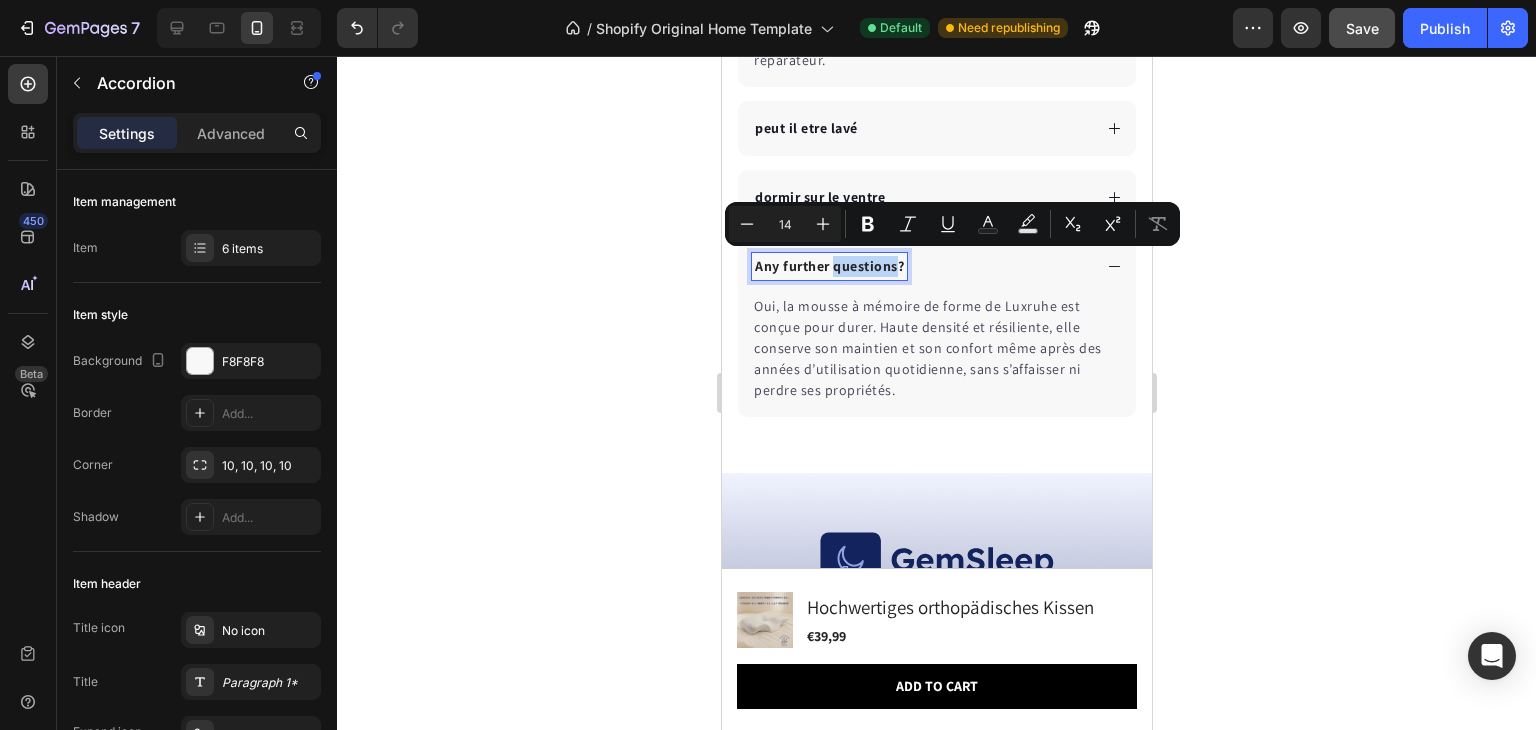 click on "Any further questions?" at bounding box center (828, 266) 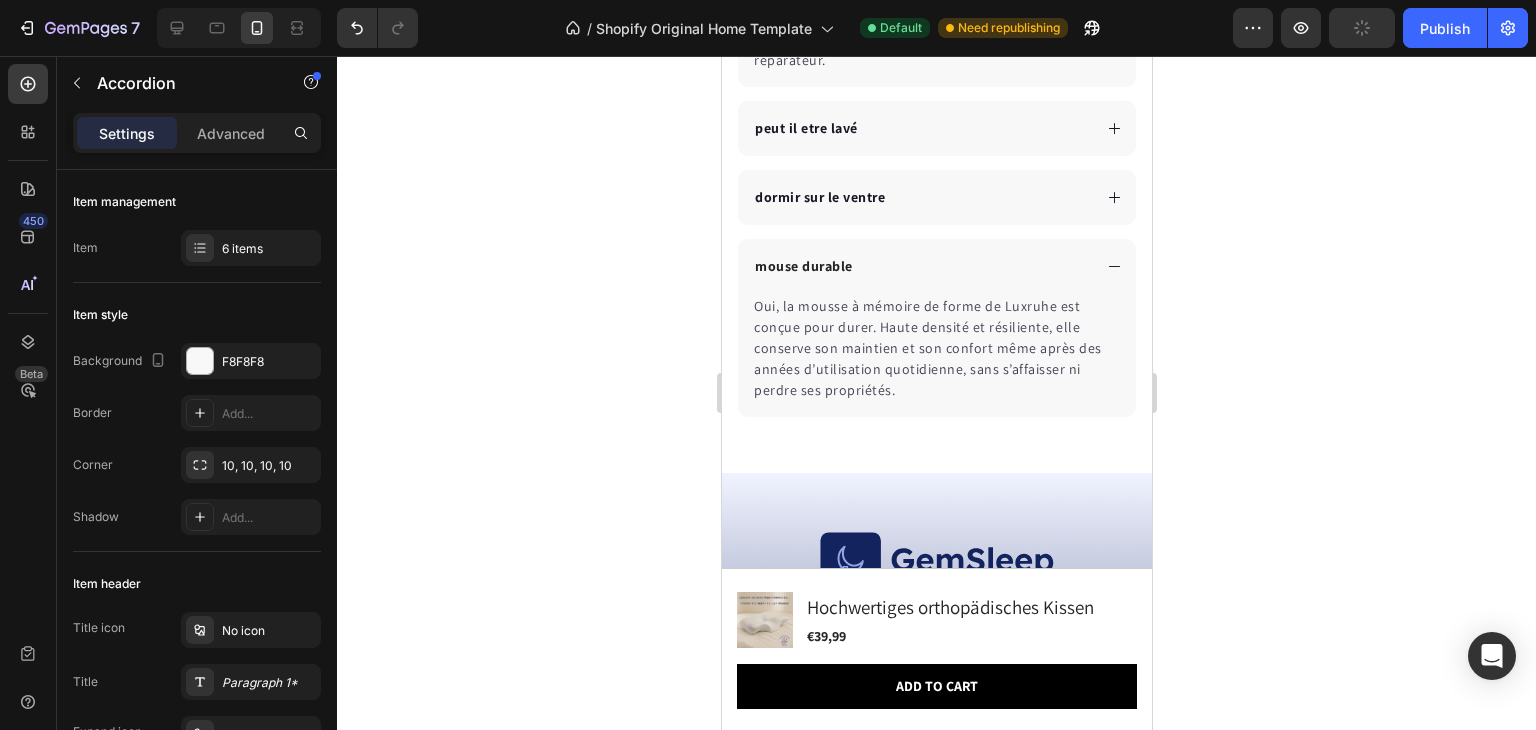 click 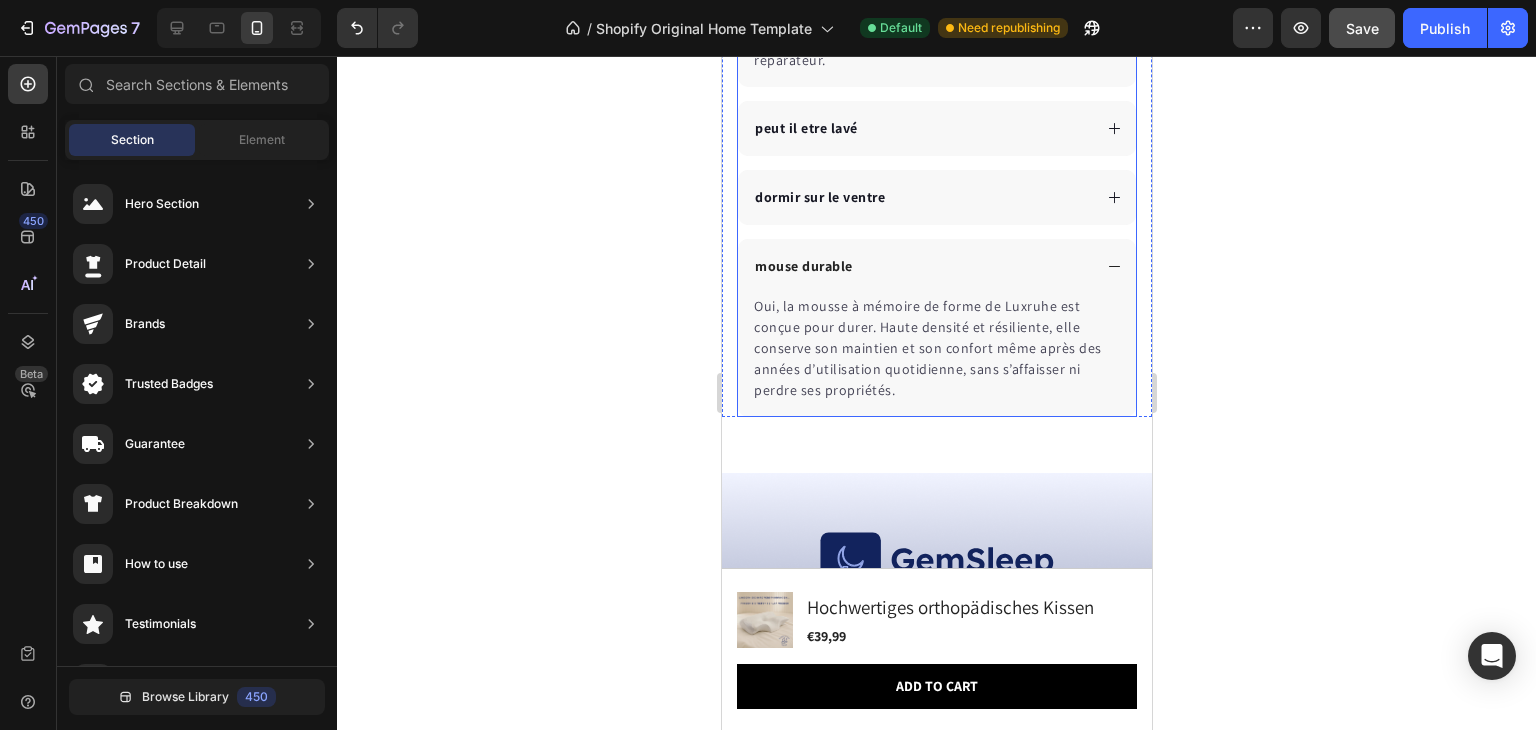 click on "What is the firmness of this pillow? Pillow's size and shape match your body frame and sleep style. A contoured pillow, for instance, is excellent for side sleepers, while a cervical neck pillow is perfect for those with neck pain. Text block
Is this pillow hypoallergenic? Yes, they are suitable for both nursing and pregant dogs. Text block
Pourquoi choisir Luxruhe plutôt qu’un oreiller Parce qu’il a été conçu pour votre bien-être : ergonomique, durable et pensé pour un sommeil réparateur. Text block
peut il etre lavé
dormir sur le ventre
mouse durable Oui, la mousse à mémoire de forme de Luxruhe est conçue pour durer. Haute densité et résiliente, elle conserve son maintien et son confort même après des années d’utilisation quotidienne, sans s’affaisser ni perdre ses propriétés. Text block" at bounding box center [936, 44] 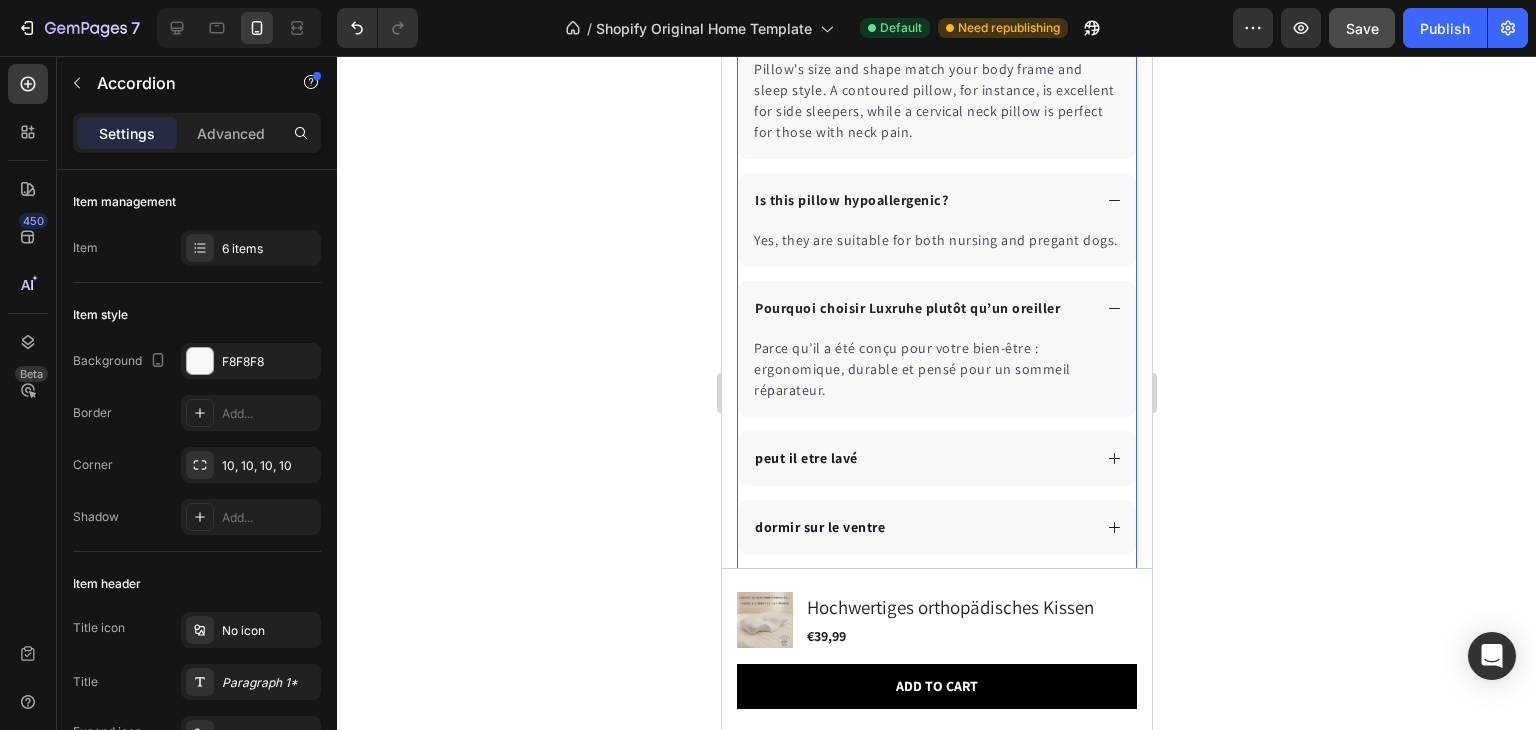 scroll, scrollTop: 7784, scrollLeft: 0, axis: vertical 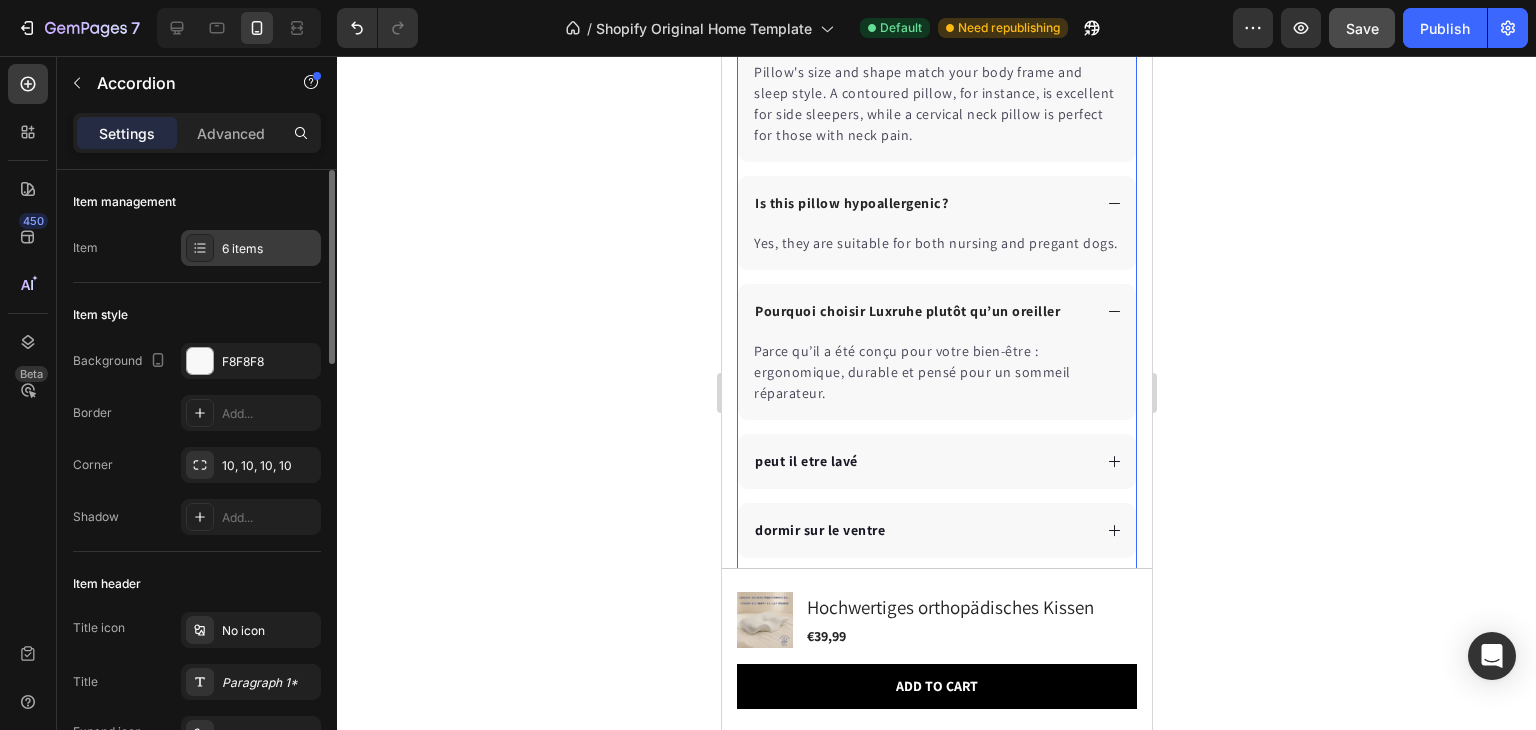 click on "6 items" at bounding box center (269, 249) 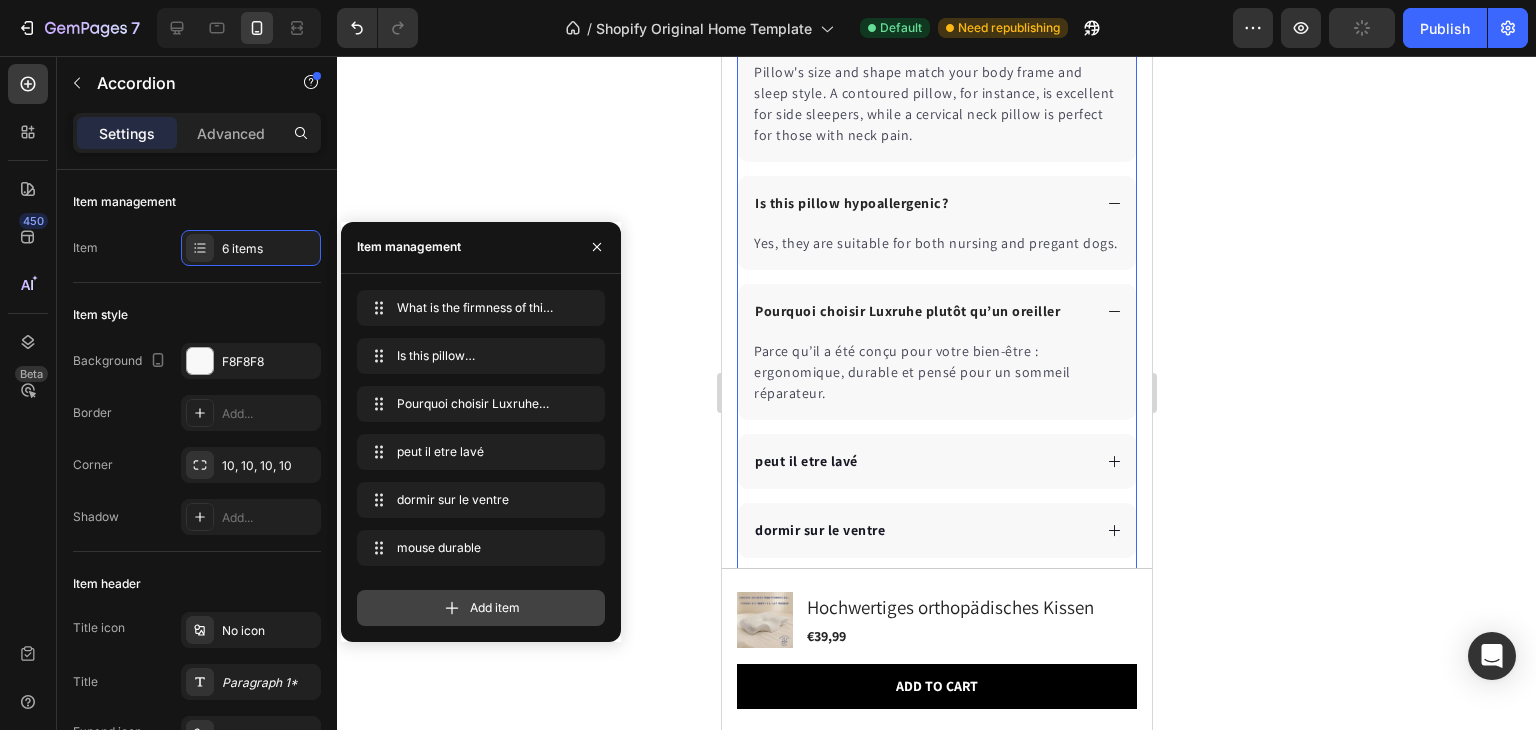 click 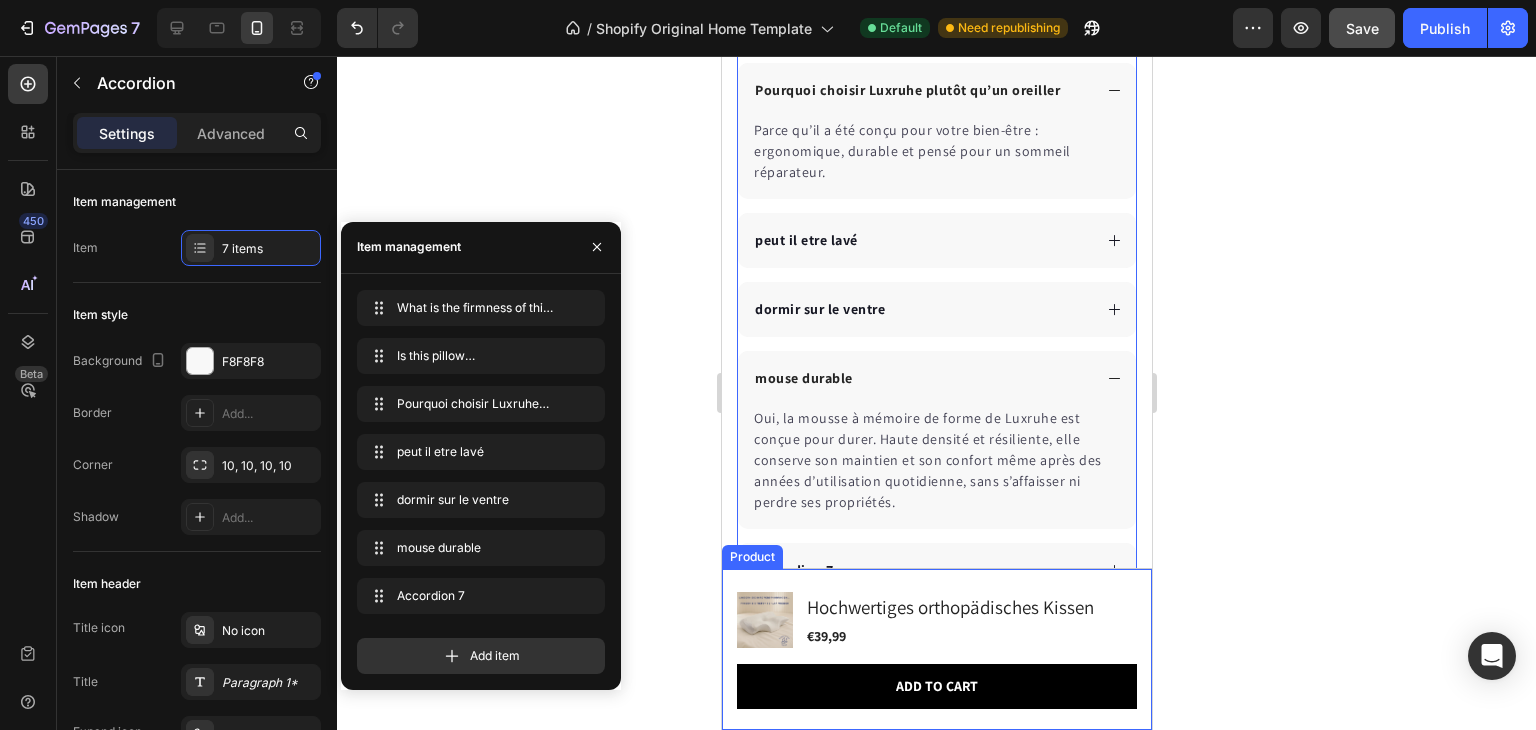 scroll, scrollTop: 8021, scrollLeft: 0, axis: vertical 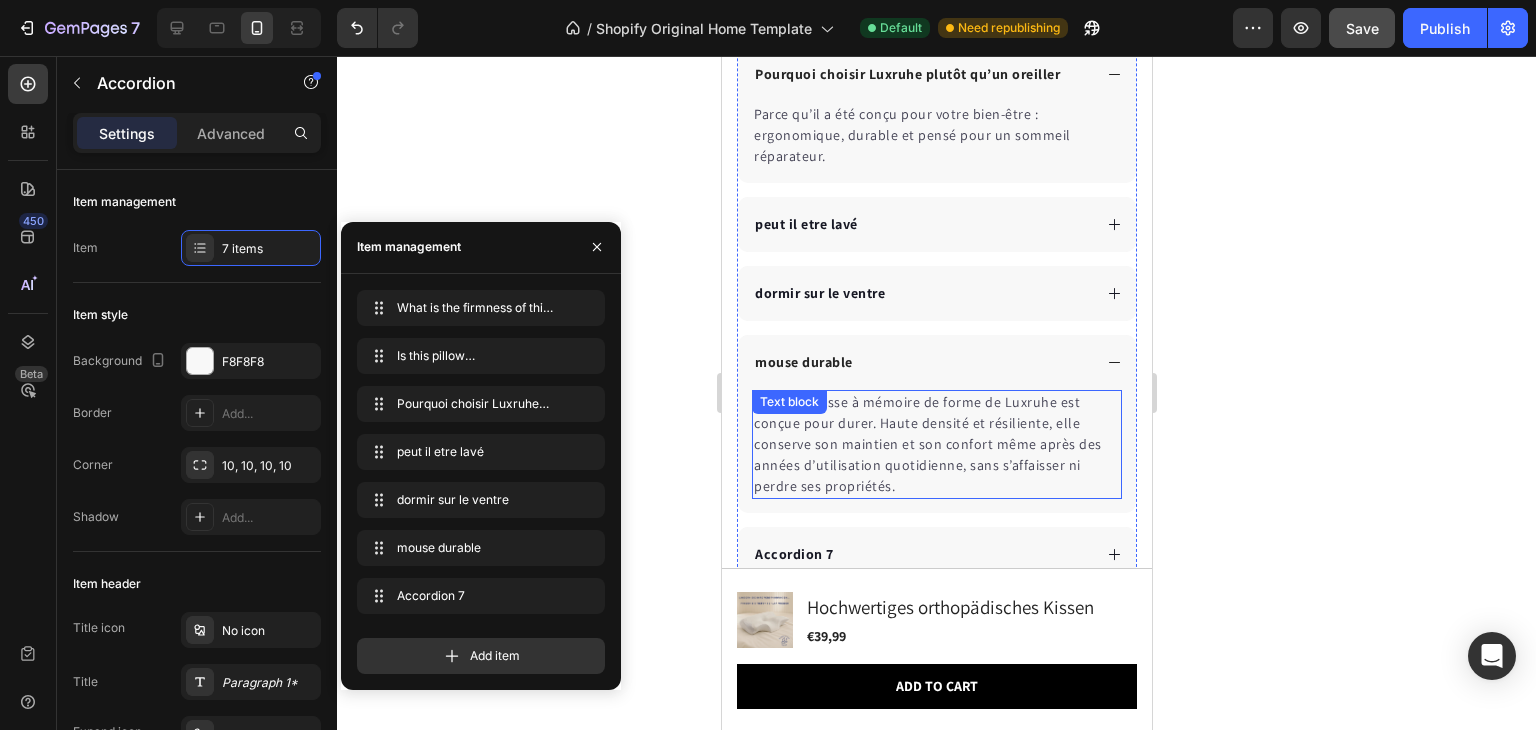 click on "Oui, la mousse à mémoire de forme de Luxruhe est conçue pour durer. Haute densité et résiliente, elle conserve son maintien et son confort même après des années d’utilisation quotidienne, sans s’affaisser ni perdre ses propriétés." at bounding box center [936, 444] 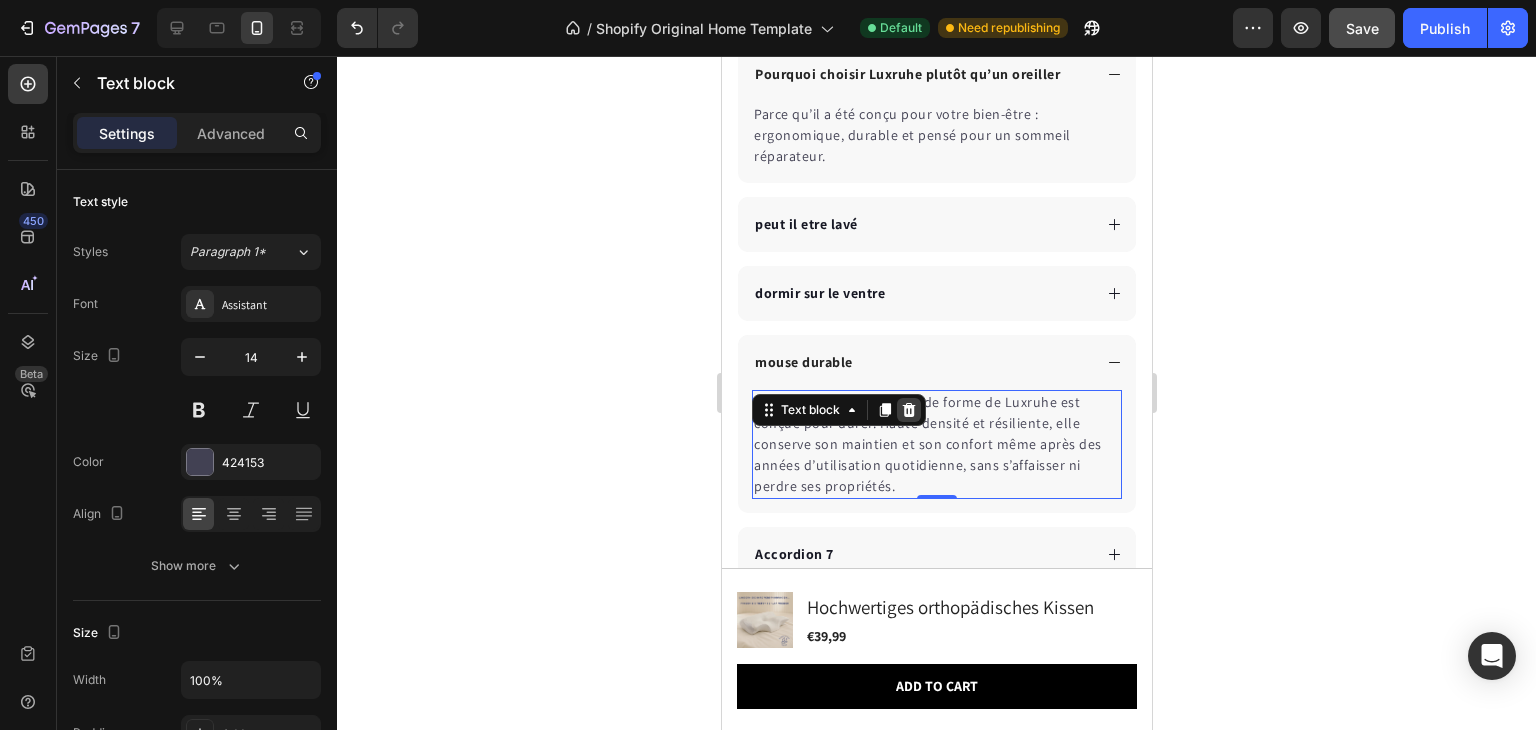 click 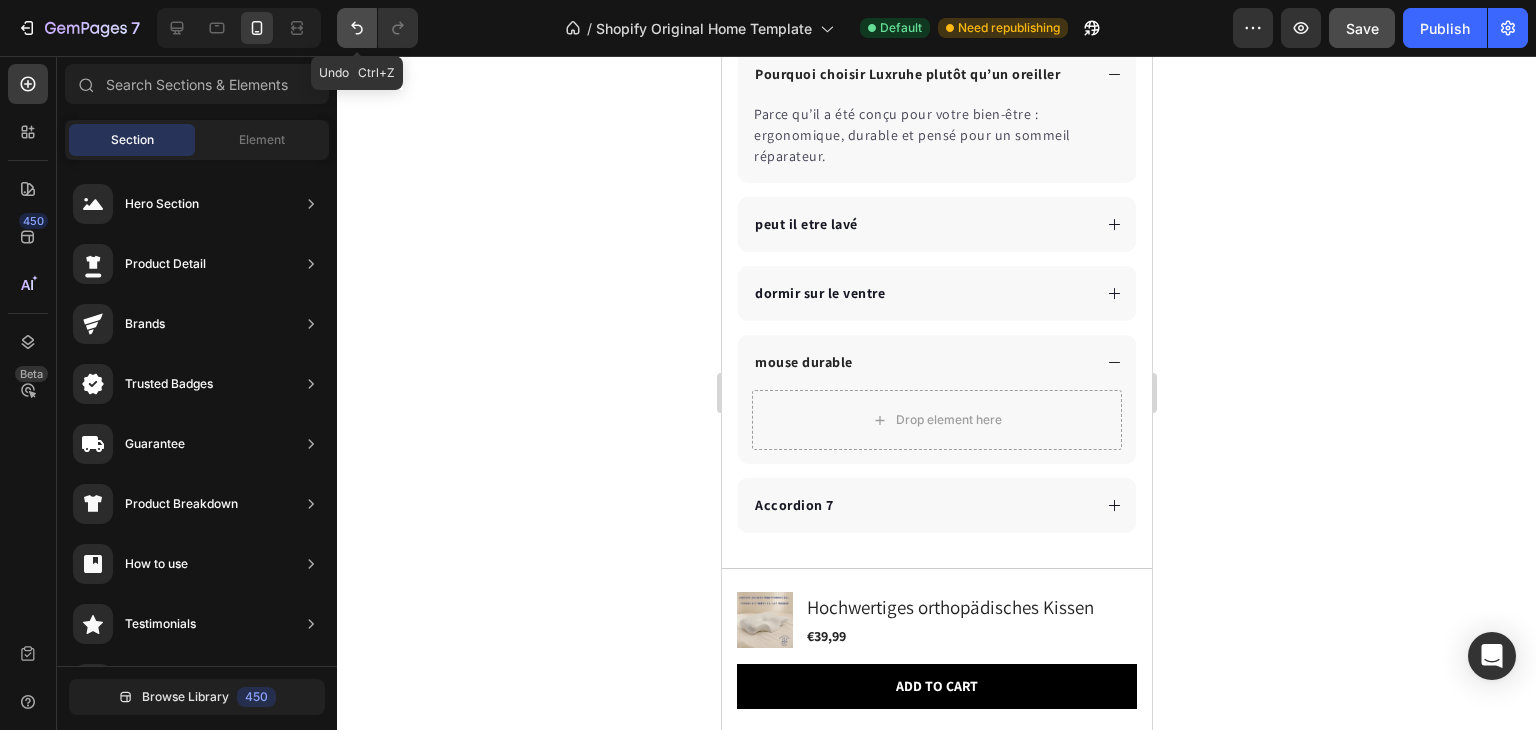 click 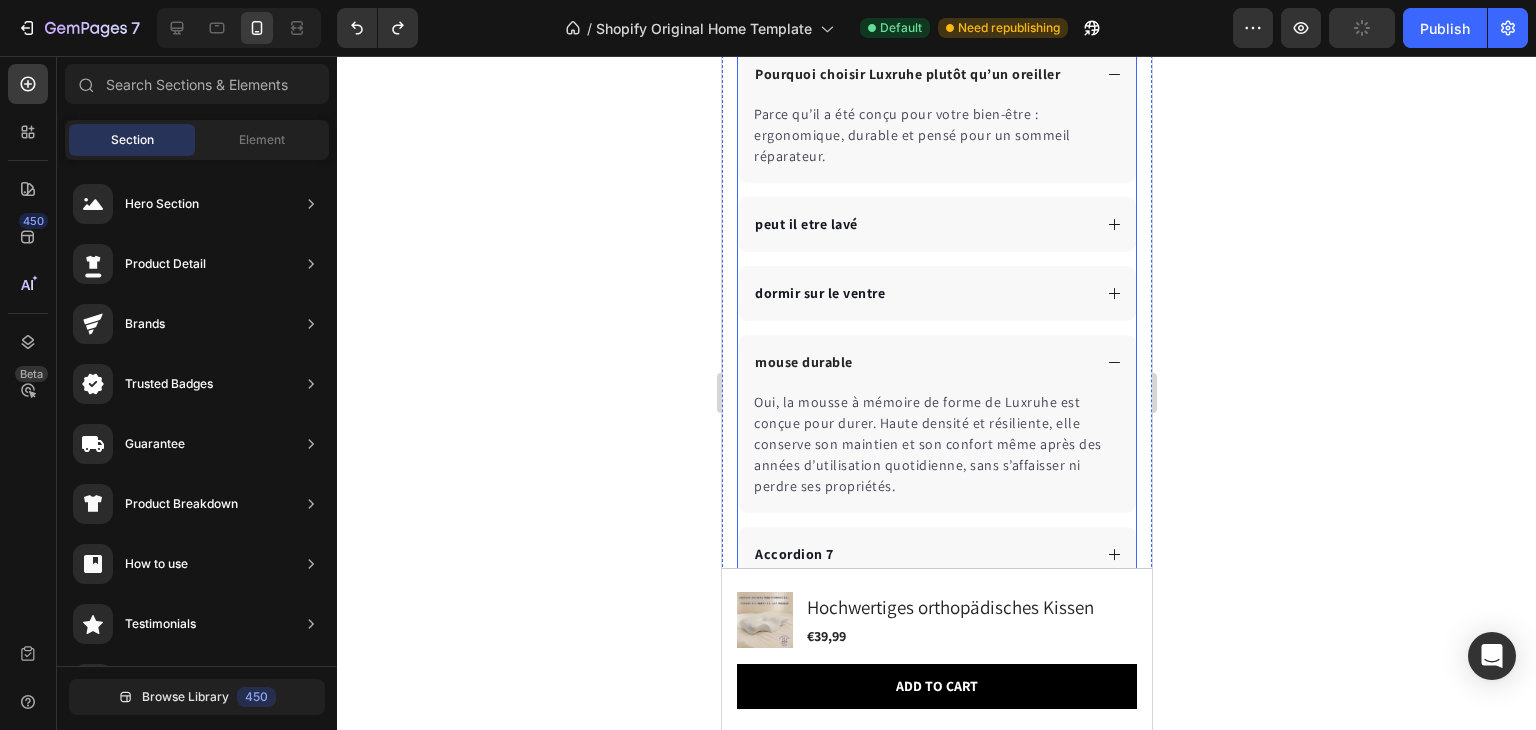 click on "Accordion 7" at bounding box center (920, 554) 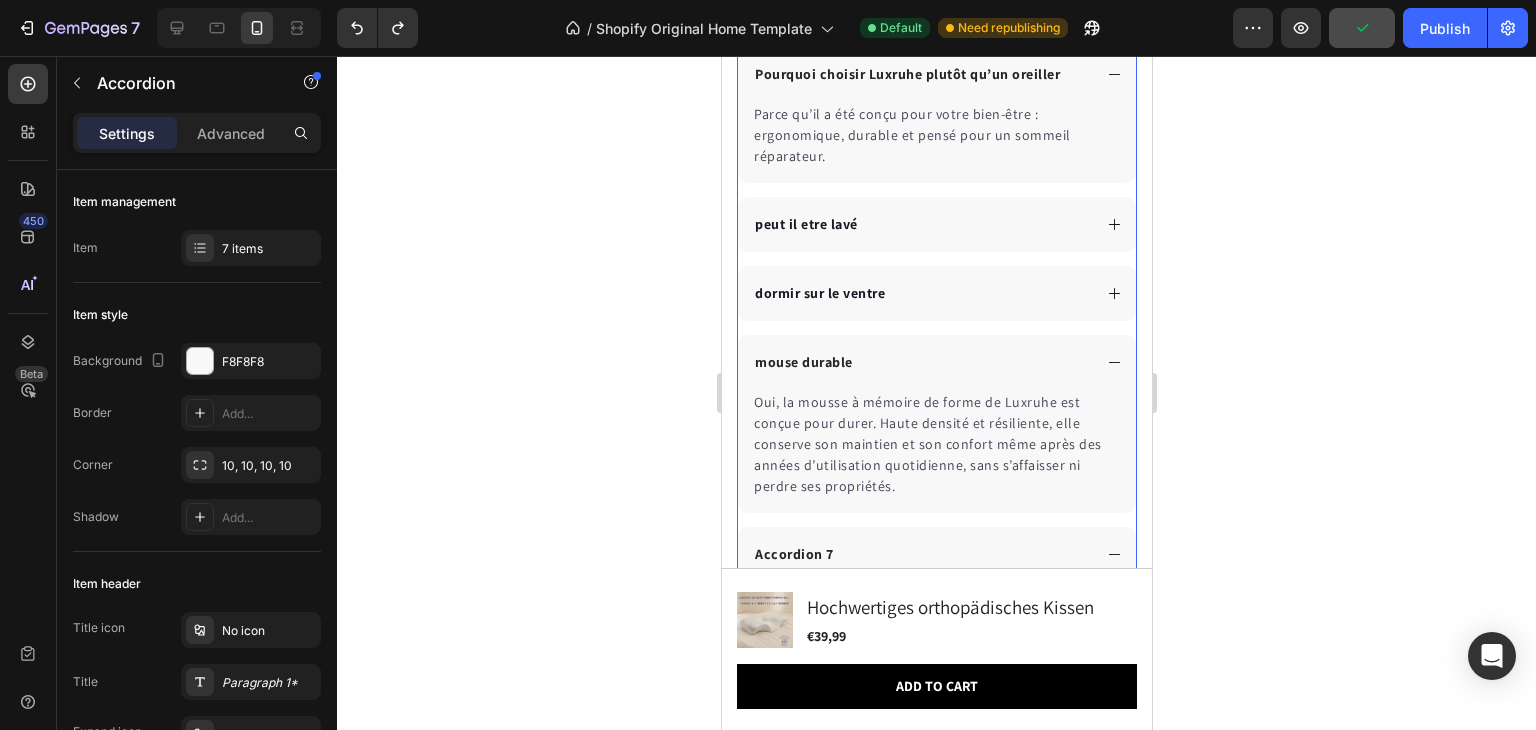 click on "Accordion 7" at bounding box center (793, 554) 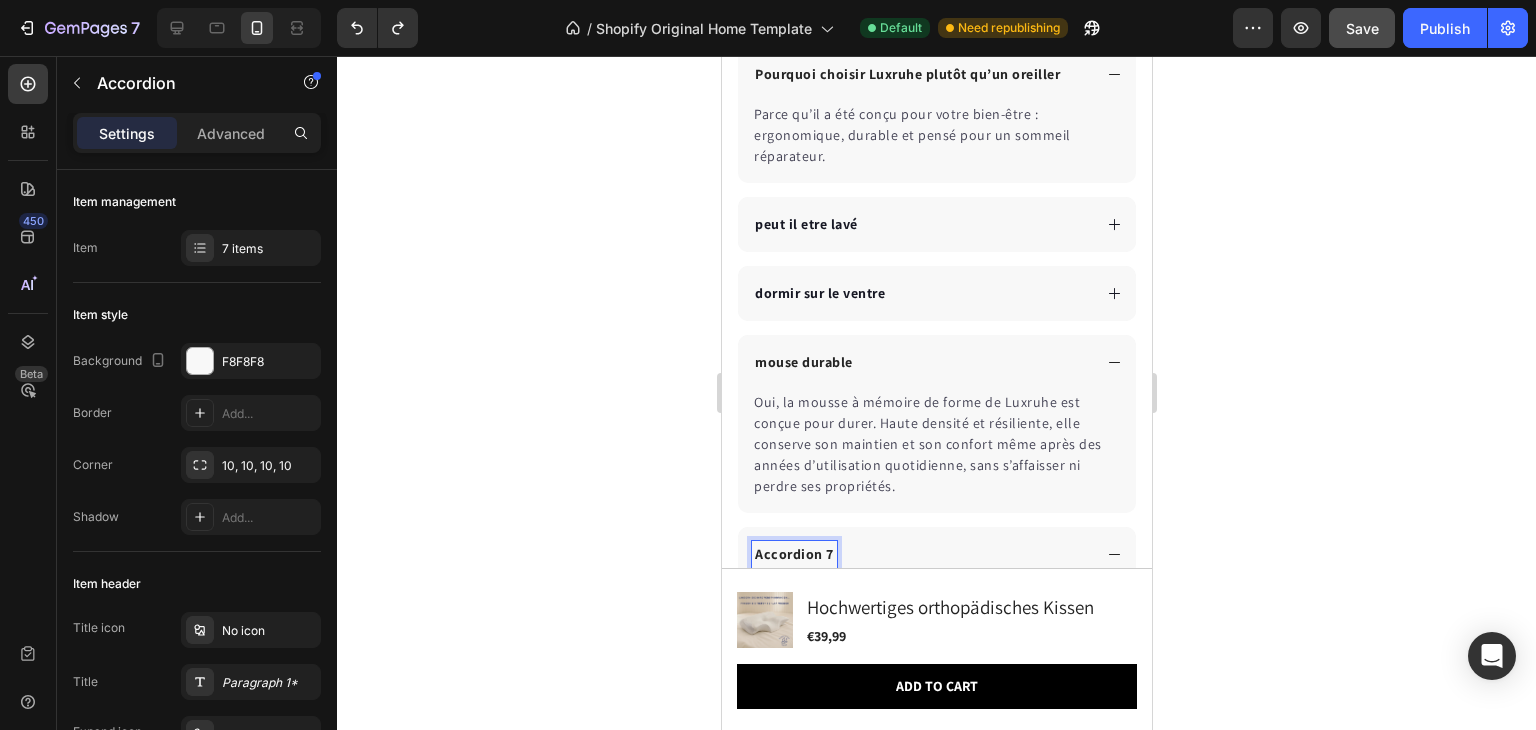 click on "Accordion 7" at bounding box center (793, 554) 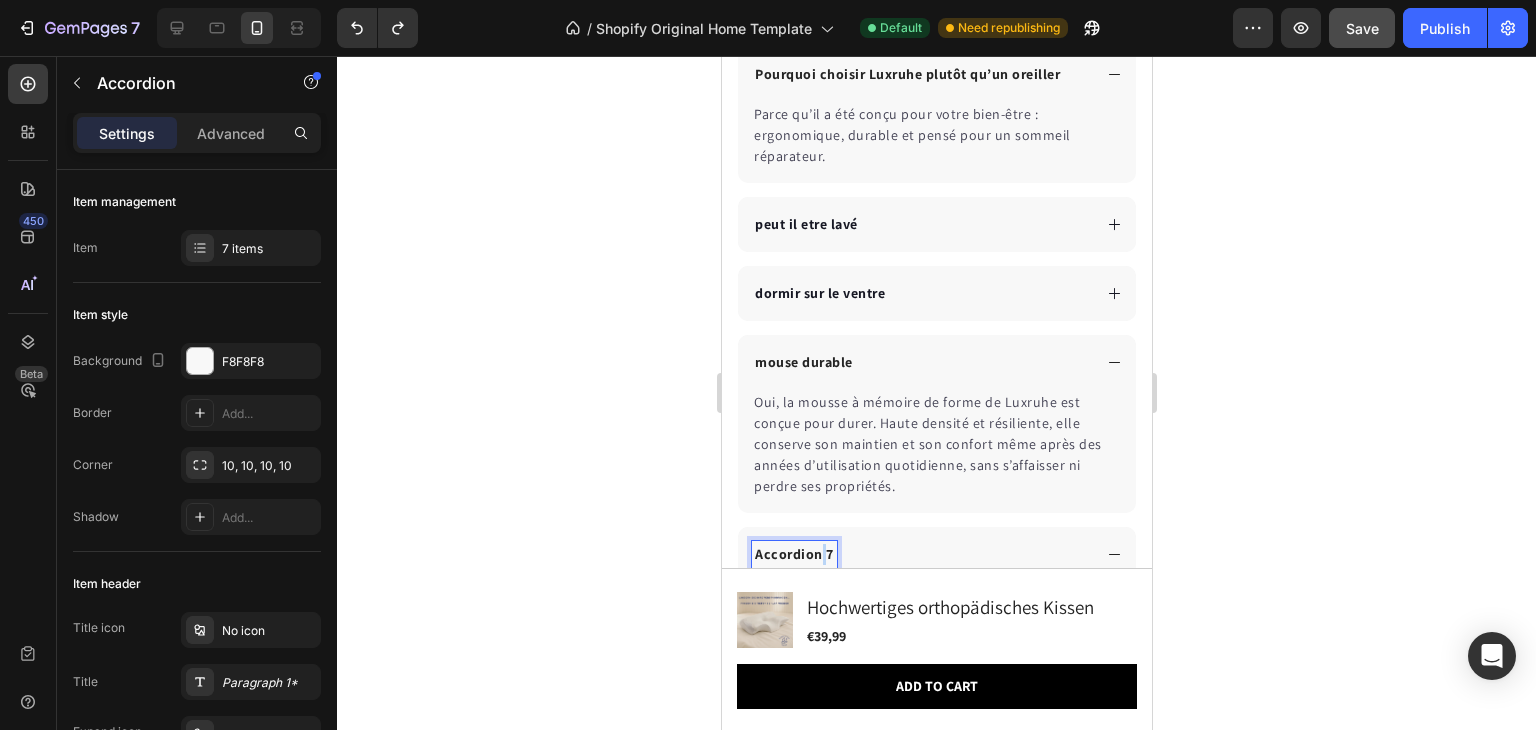 click on "Accordion 7" at bounding box center (793, 554) 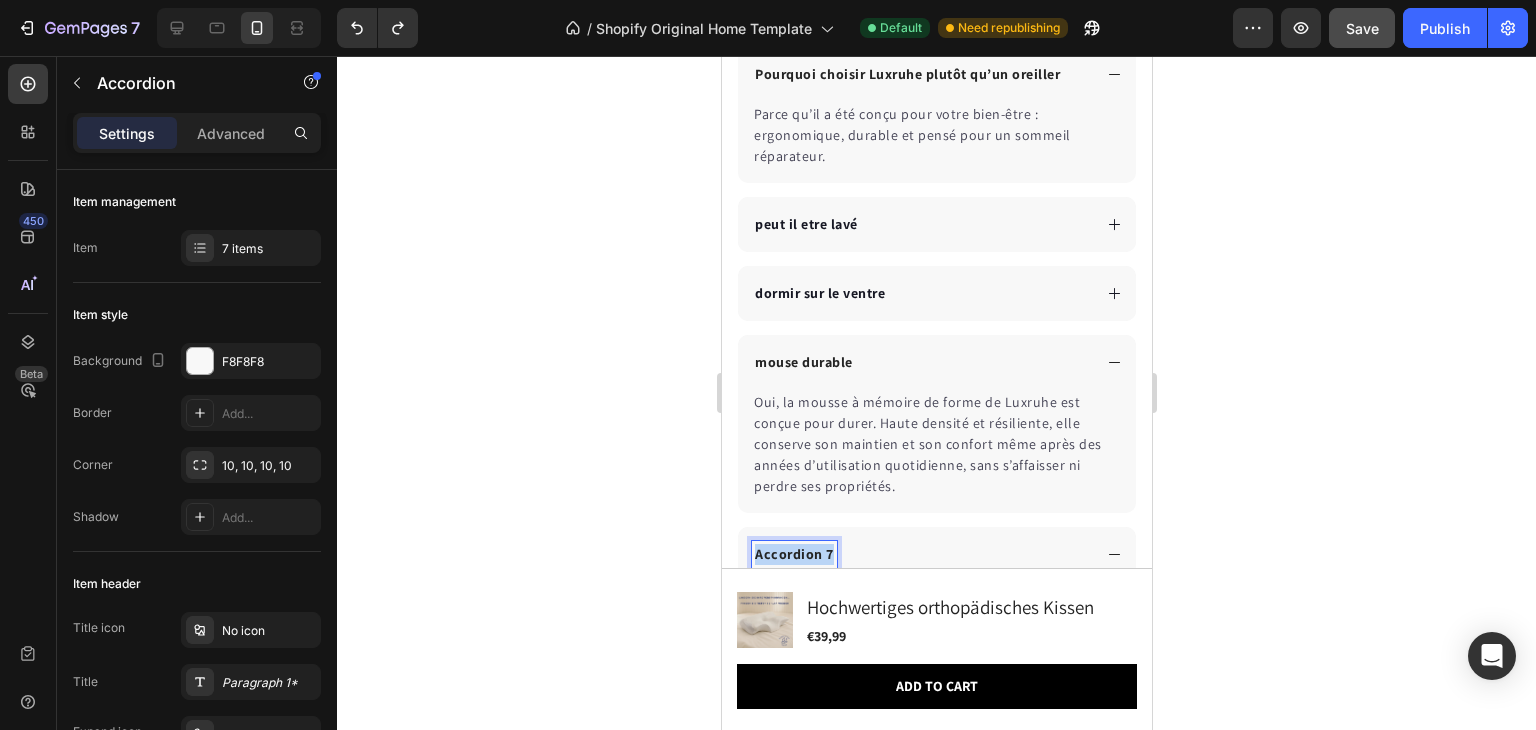 click on "Accordion 7" at bounding box center [793, 554] 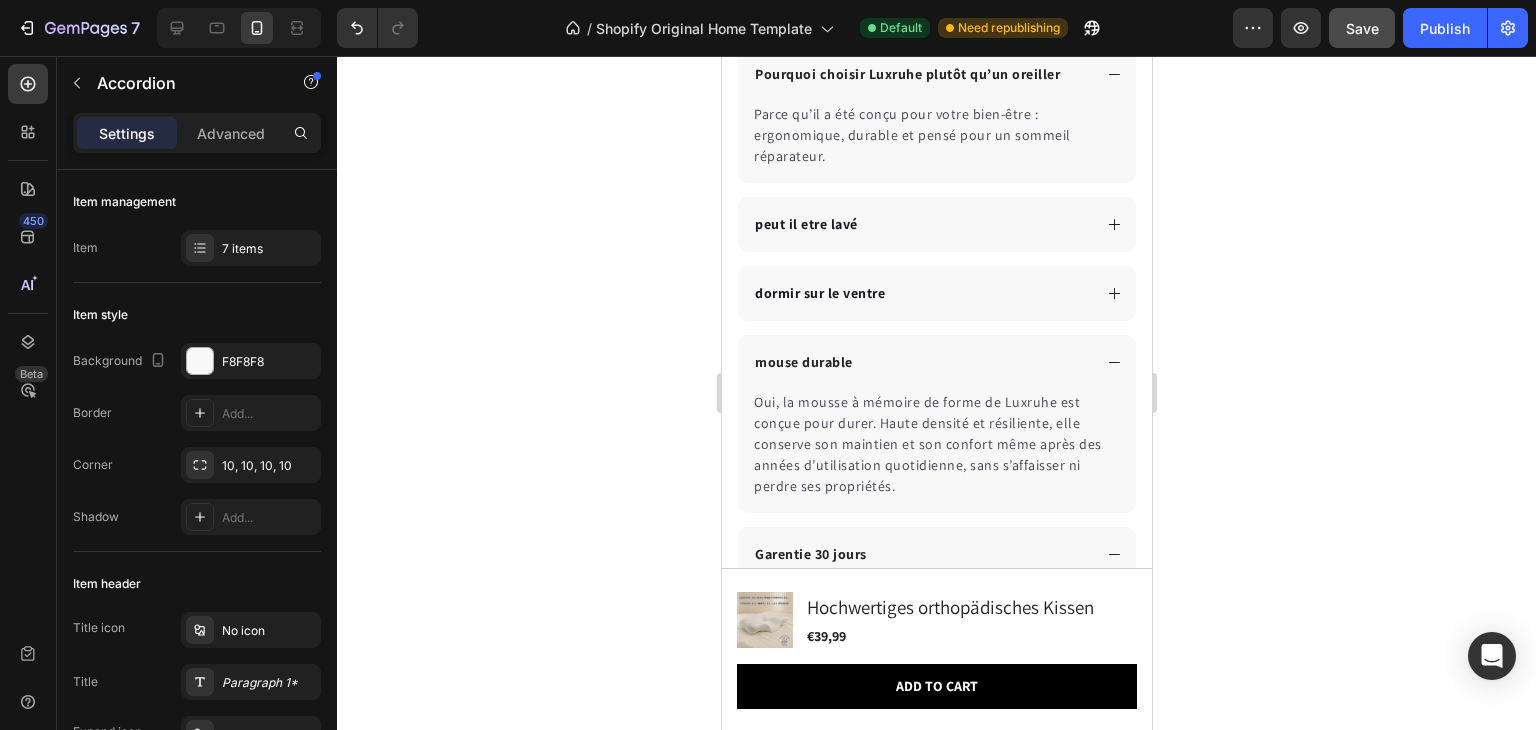 click 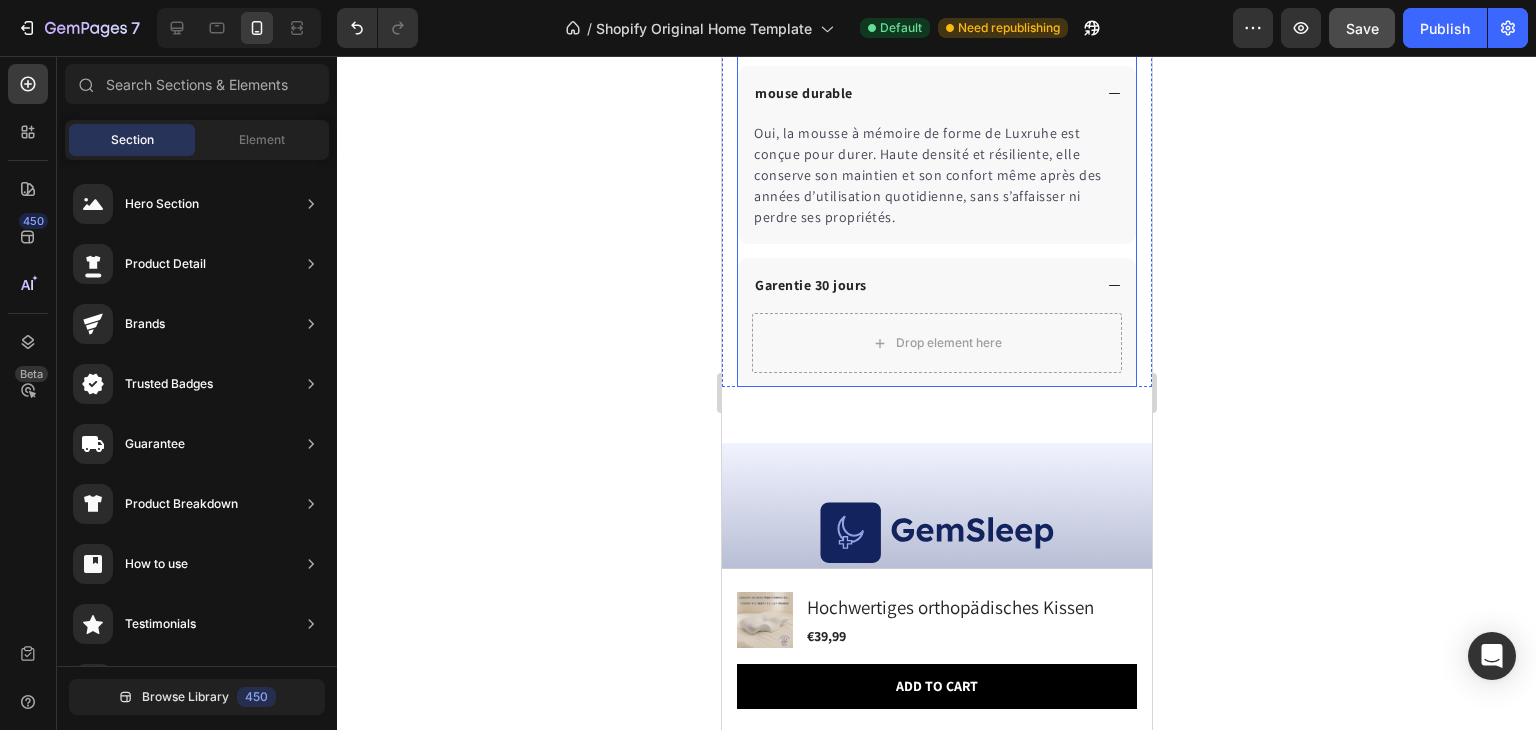 scroll, scrollTop: 8292, scrollLeft: 0, axis: vertical 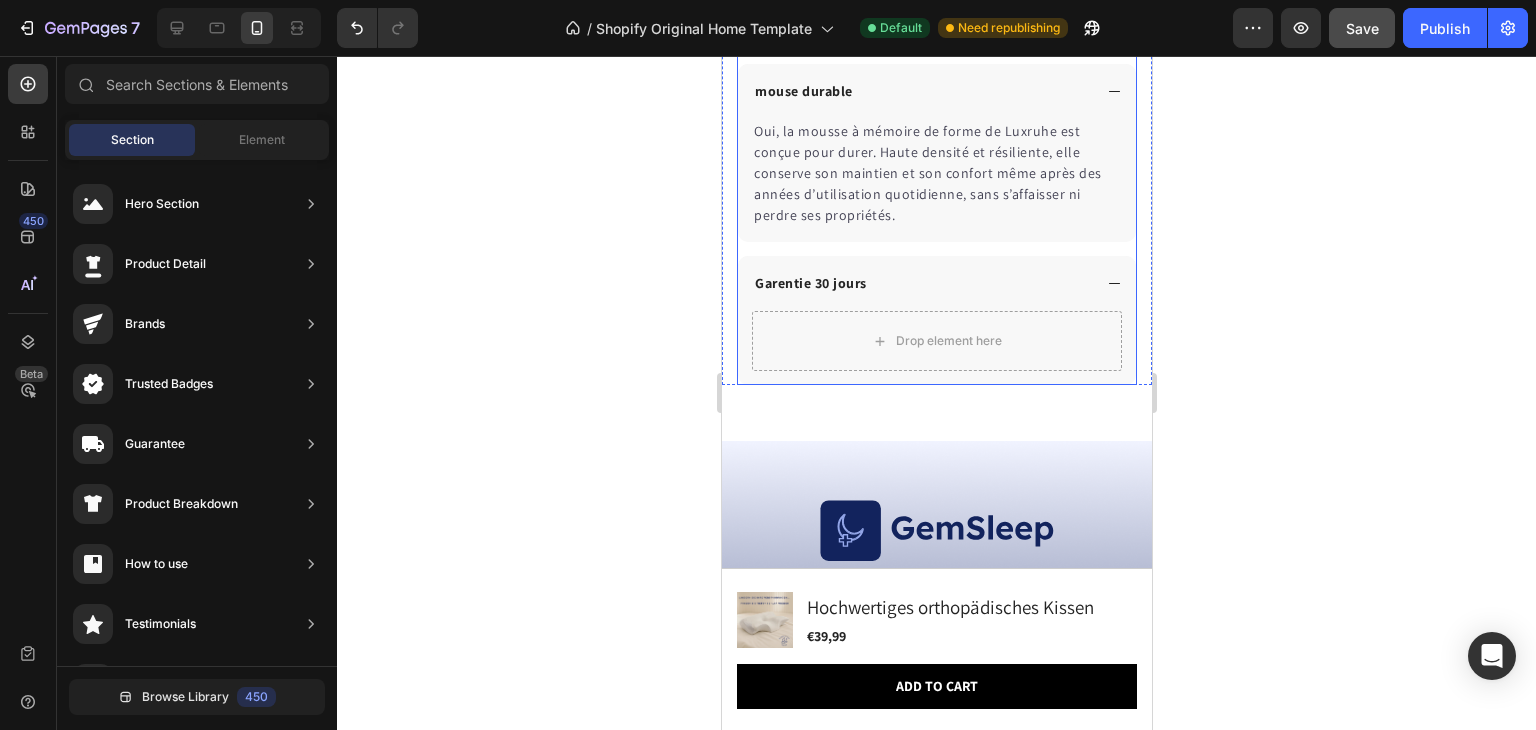 click 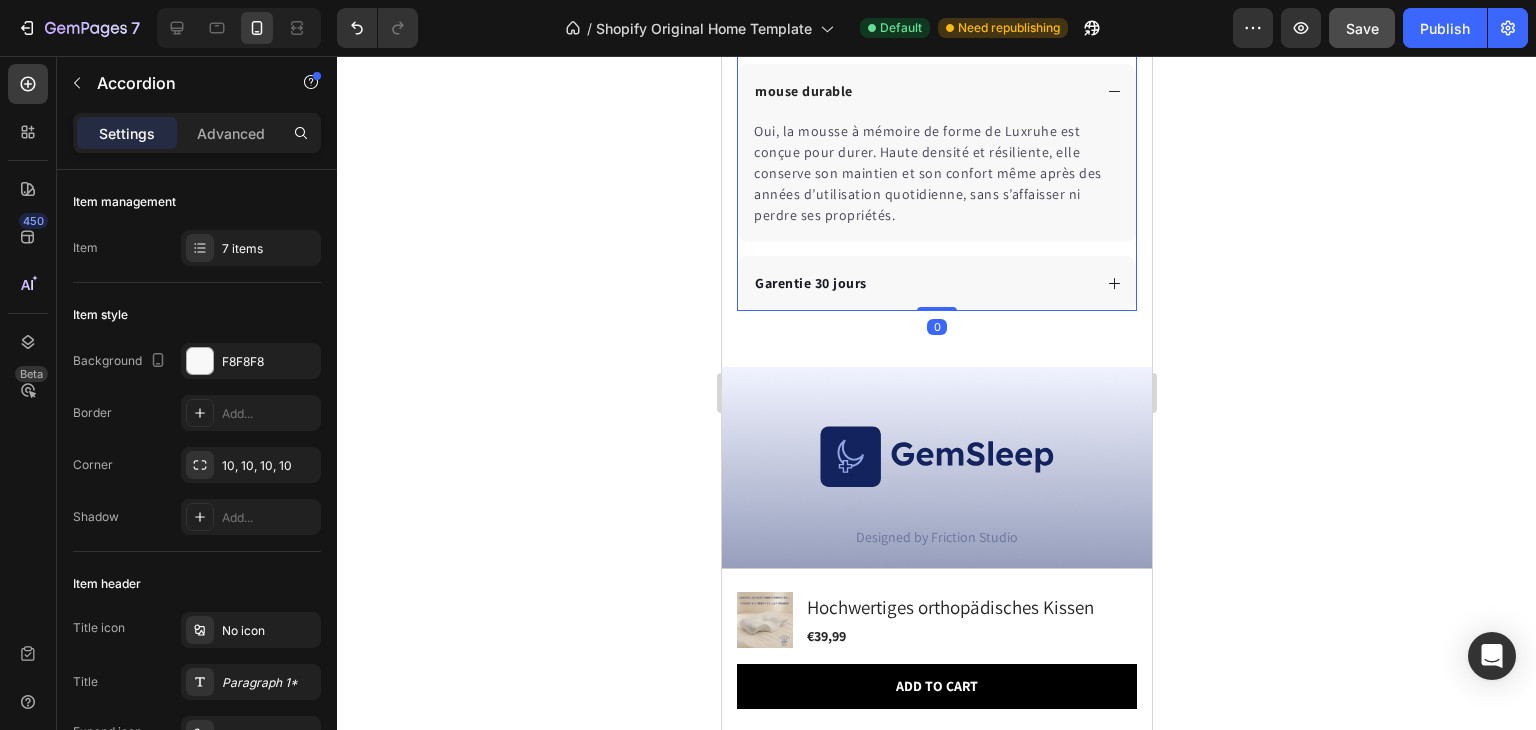 click 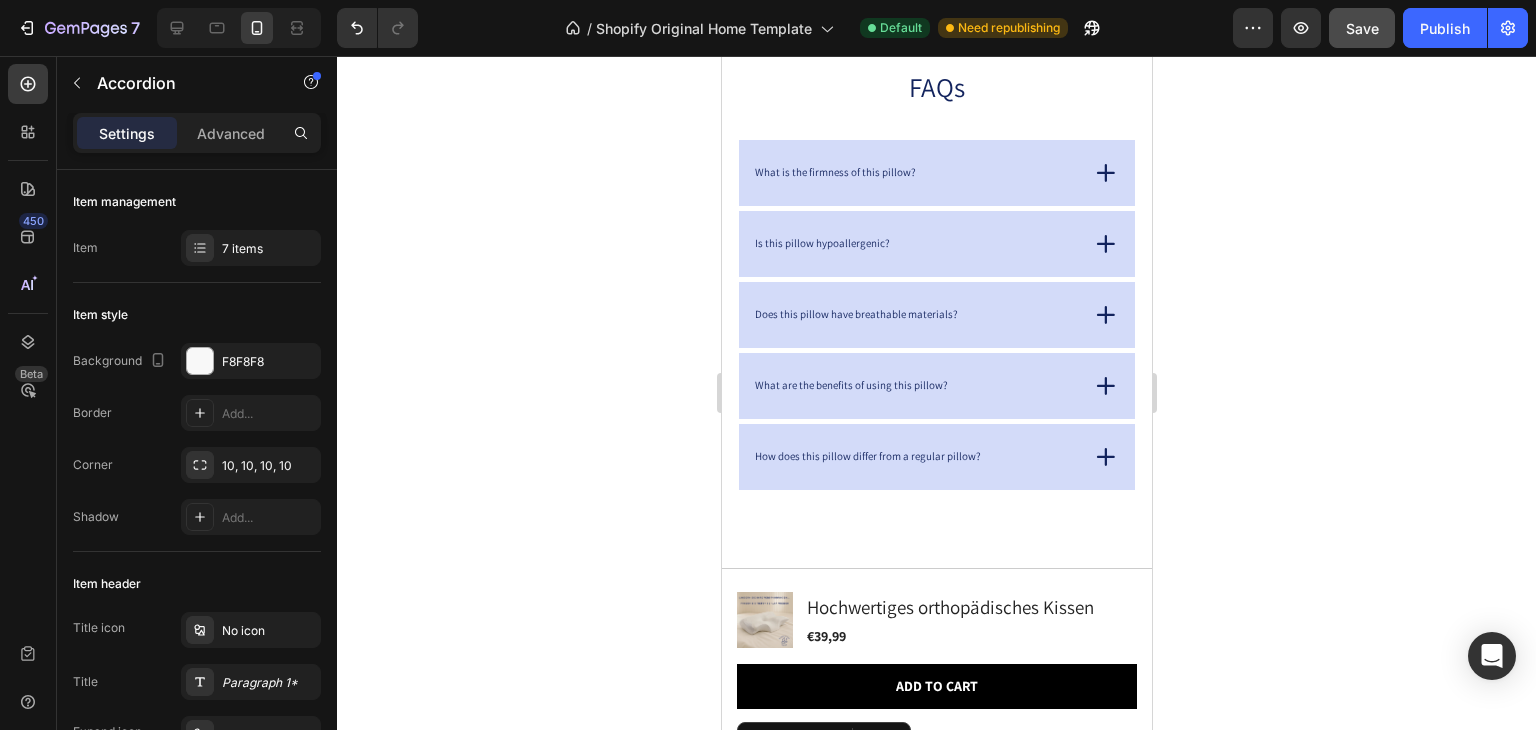 scroll, scrollTop: 7024, scrollLeft: 0, axis: vertical 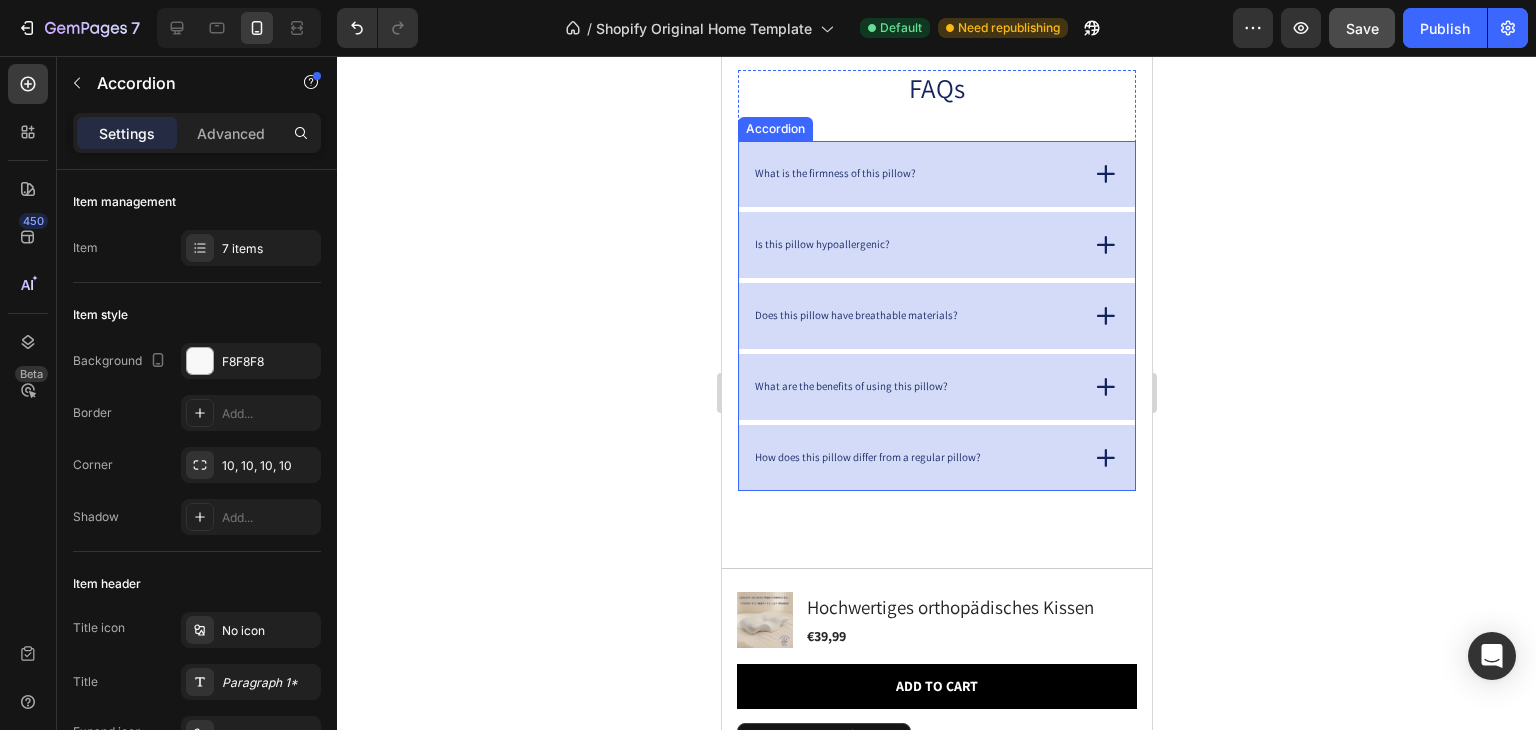 click on "What are the benefits of using this pillow?" at bounding box center (913, 387) 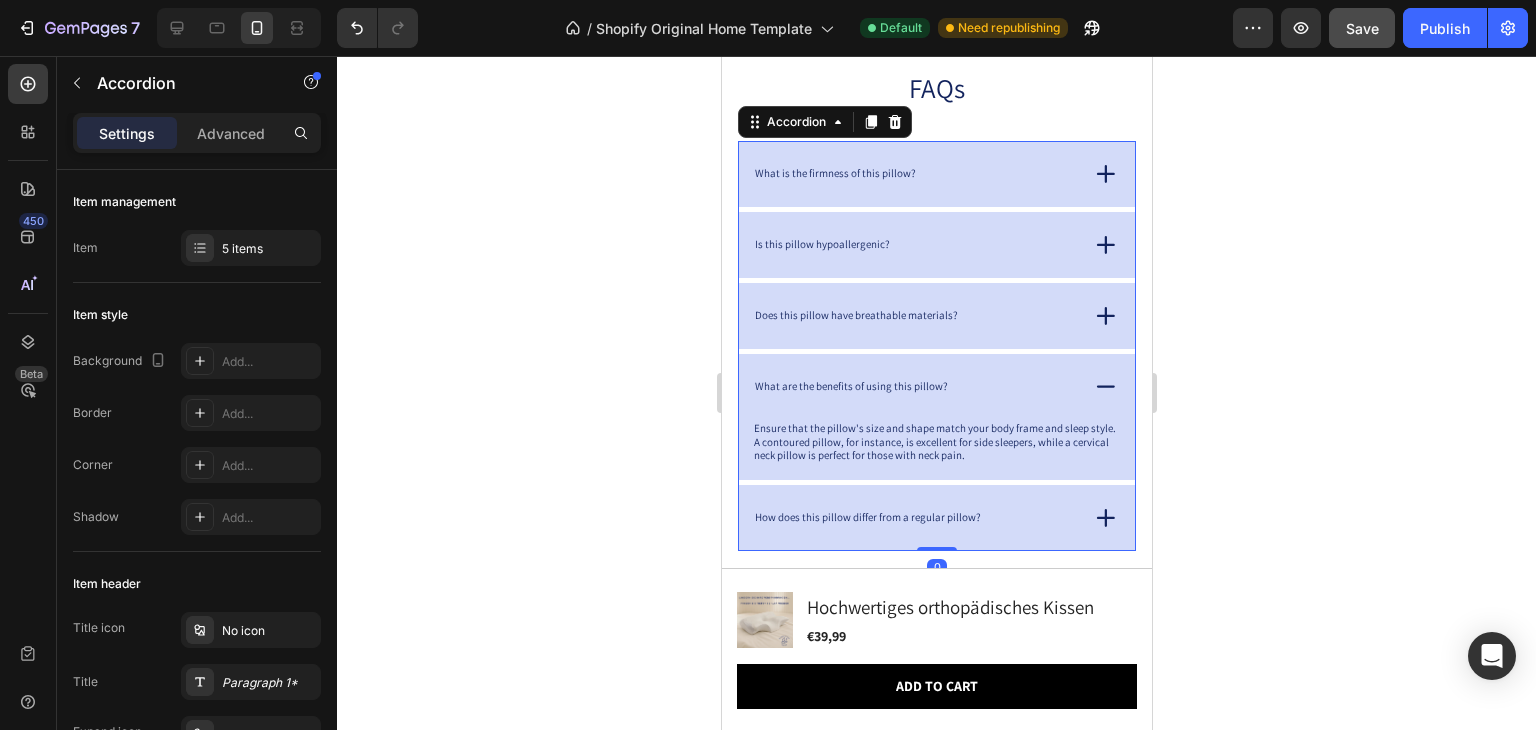 click on "What are the benefits of using this pillow?" at bounding box center [850, 387] 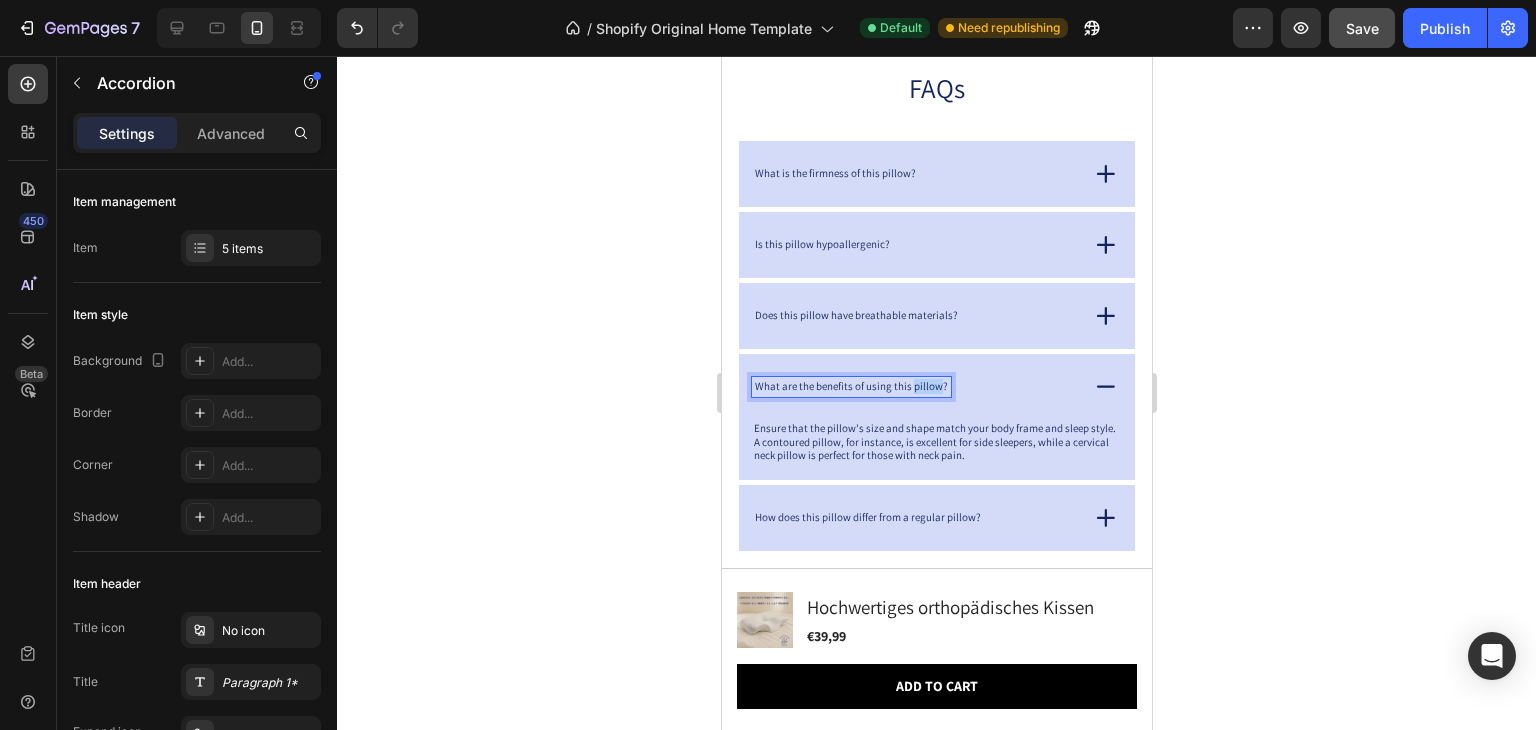 click on "What are the benefits of using this pillow?" at bounding box center [850, 387] 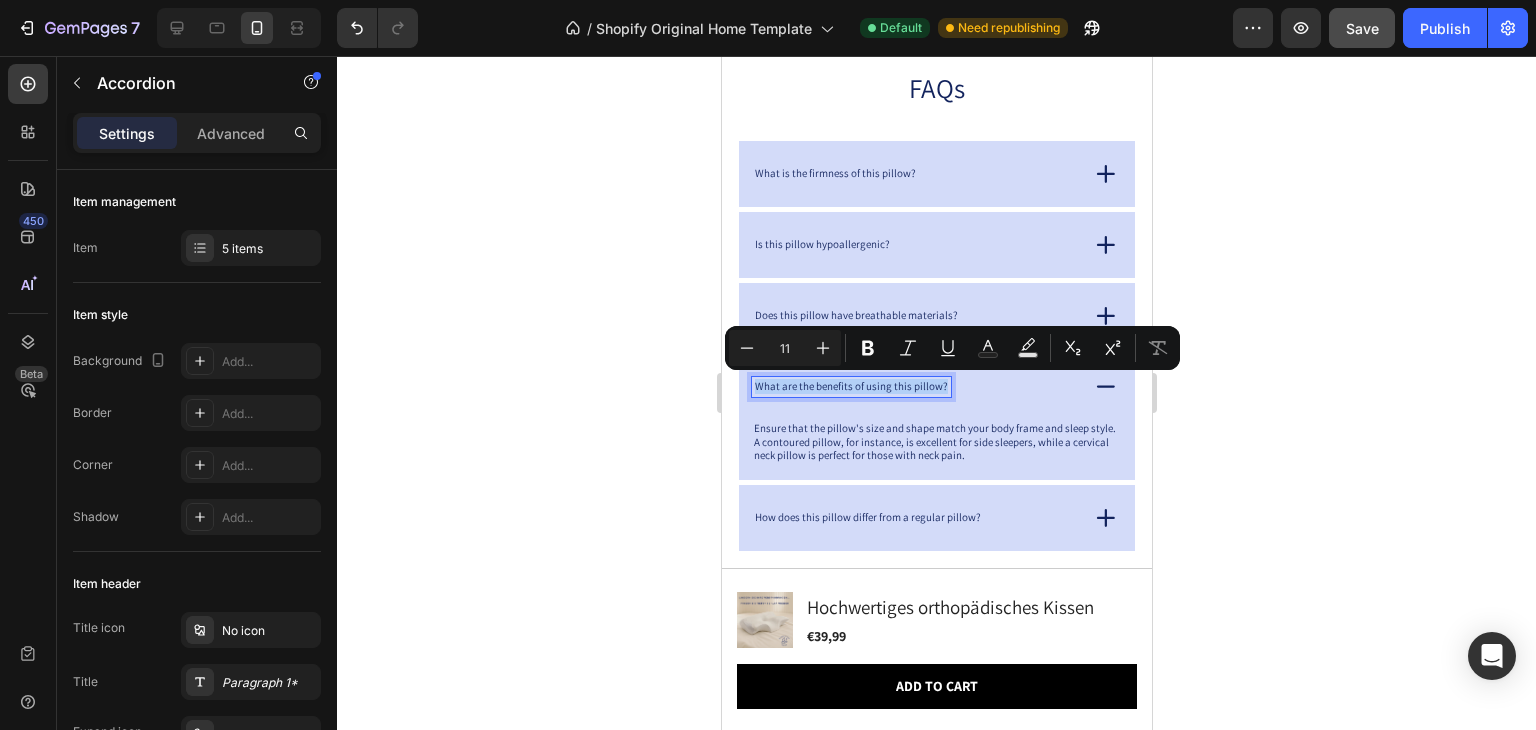 click on "What are the benefits of using this pillow?" at bounding box center (850, 387) 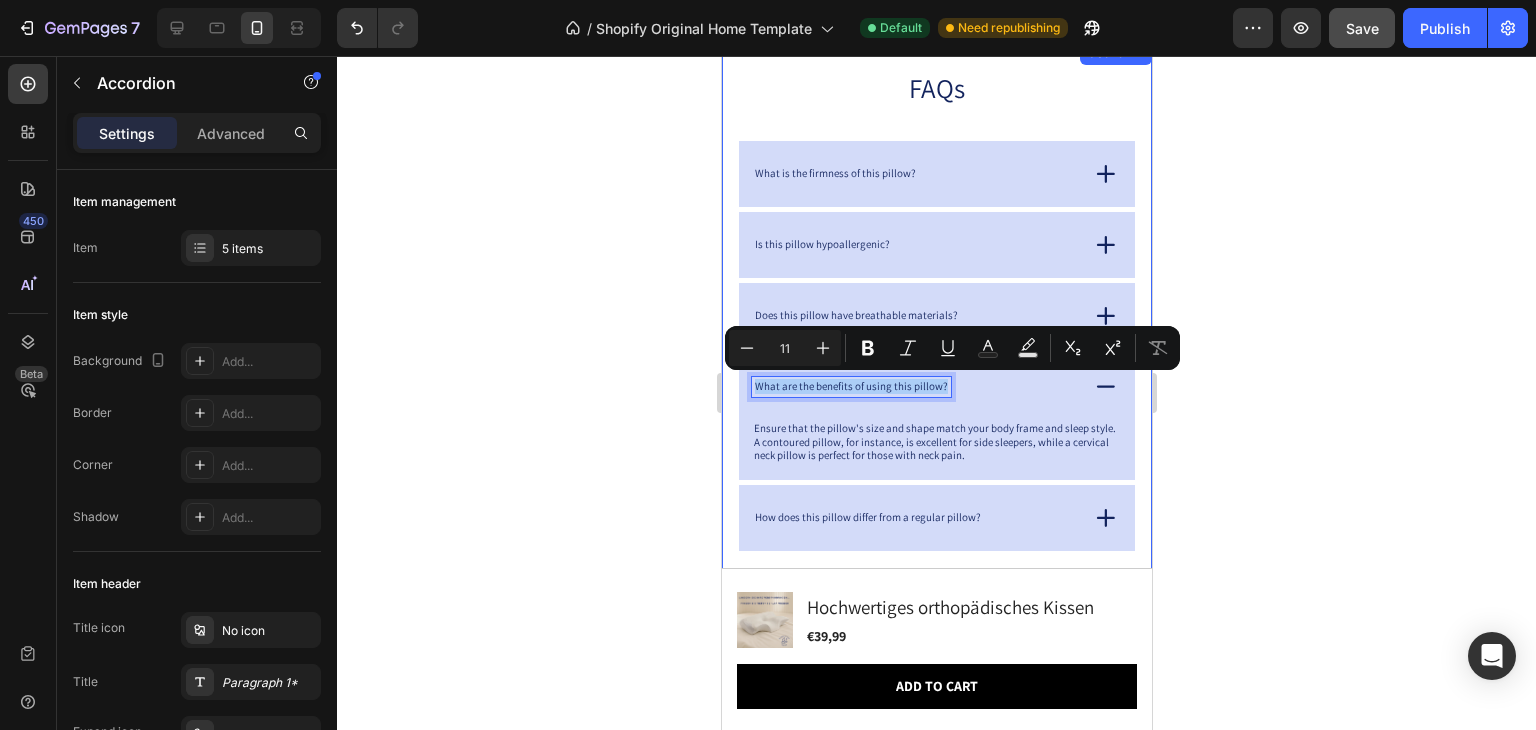 click 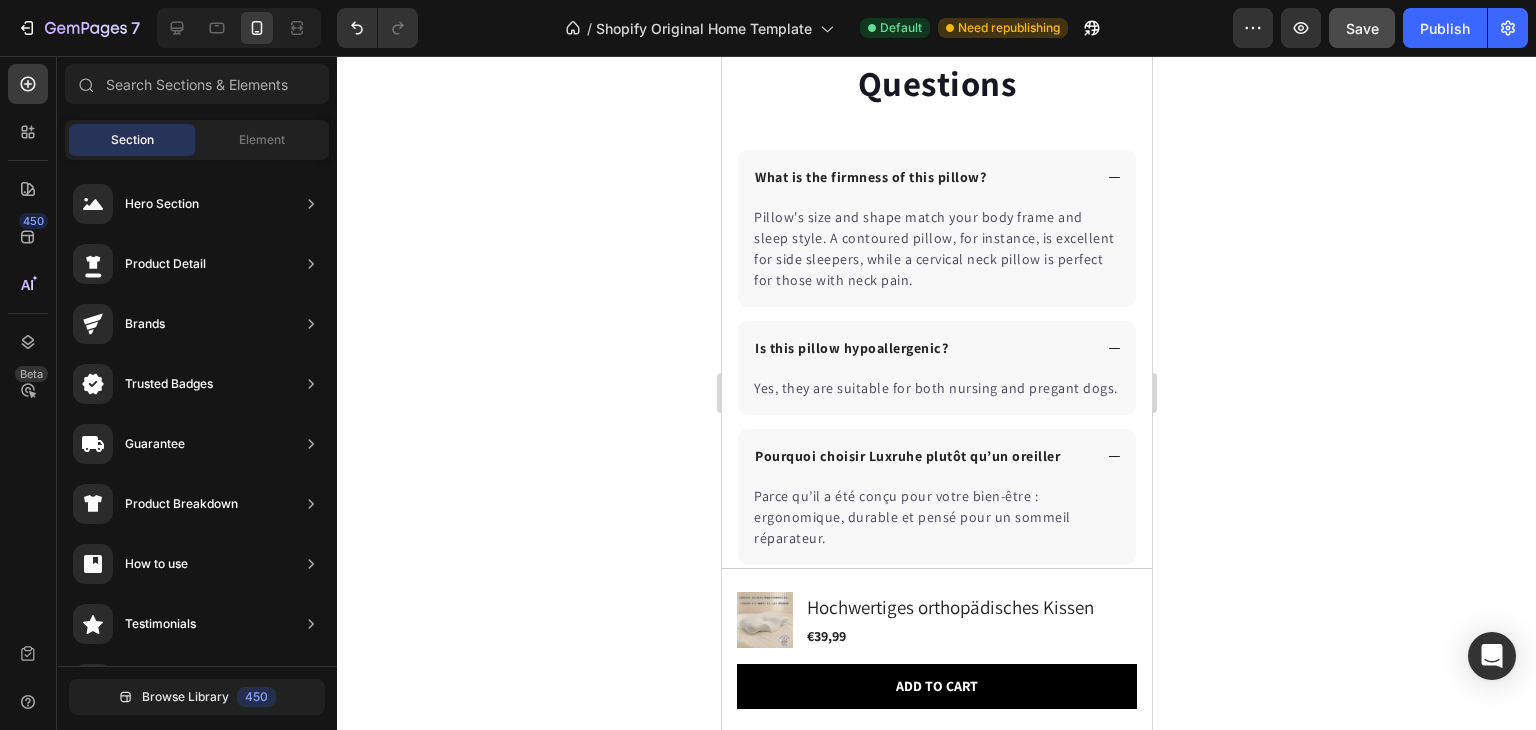scroll, scrollTop: 7652, scrollLeft: 0, axis: vertical 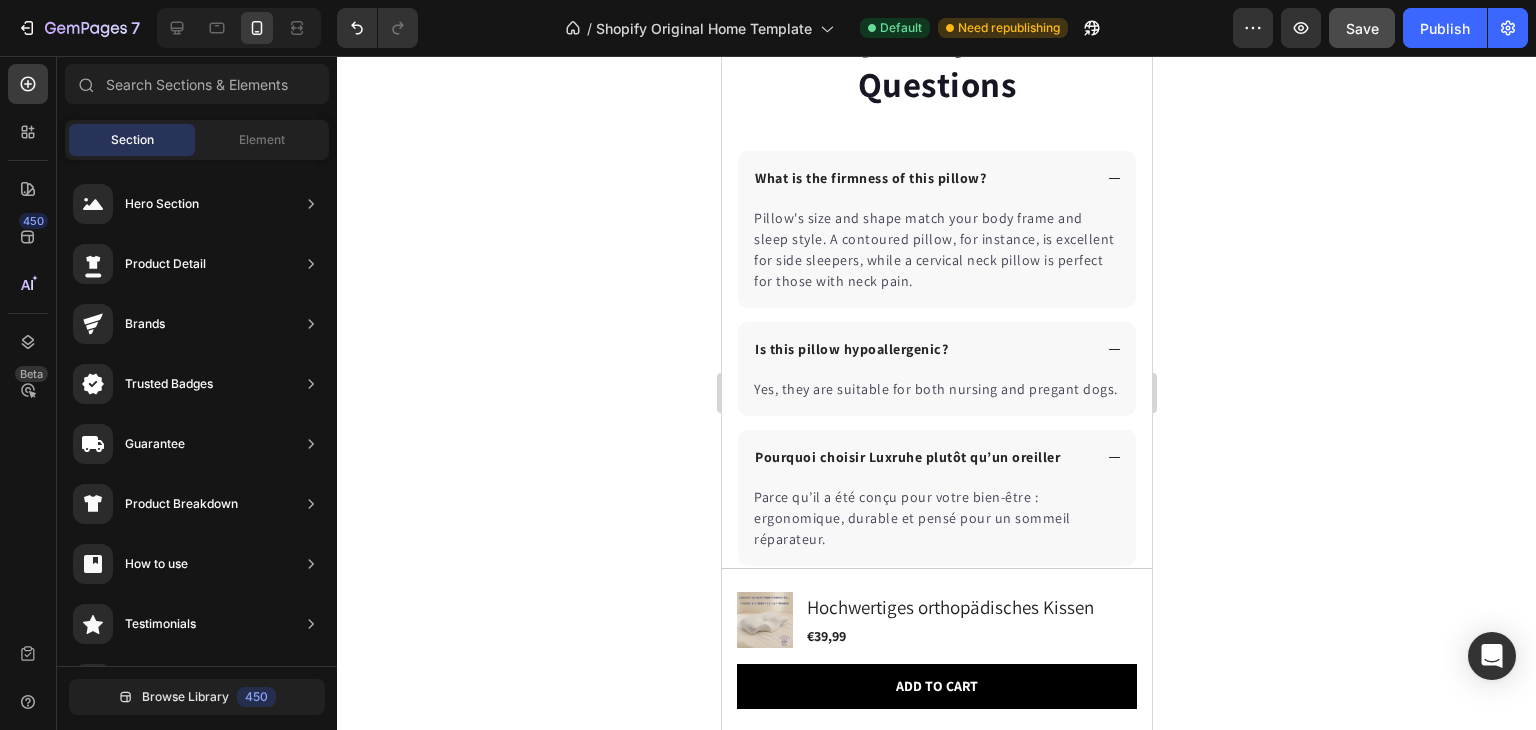click on "Pourquoi choisir Luxruhe plutôt qu’un oreiller" at bounding box center [906, 457] 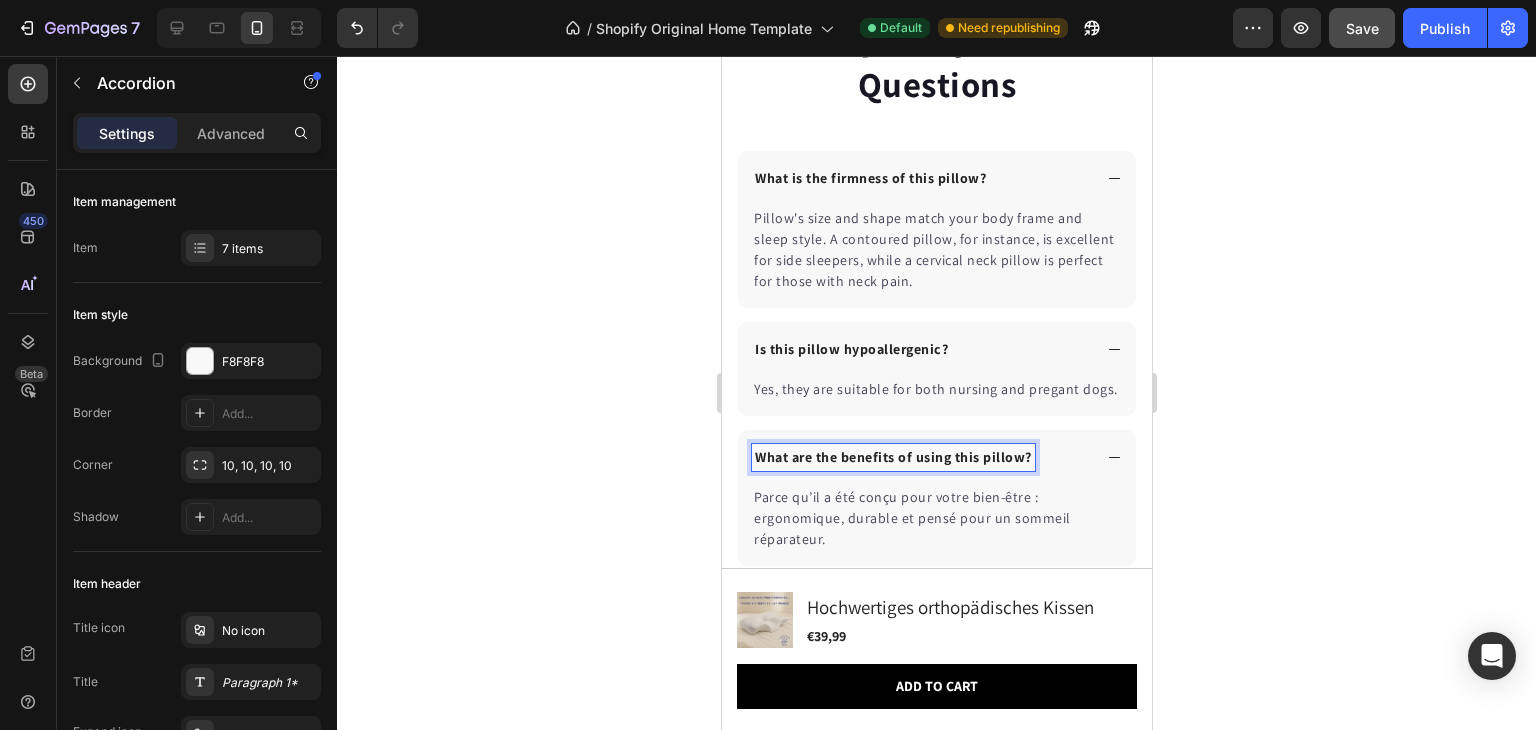 click 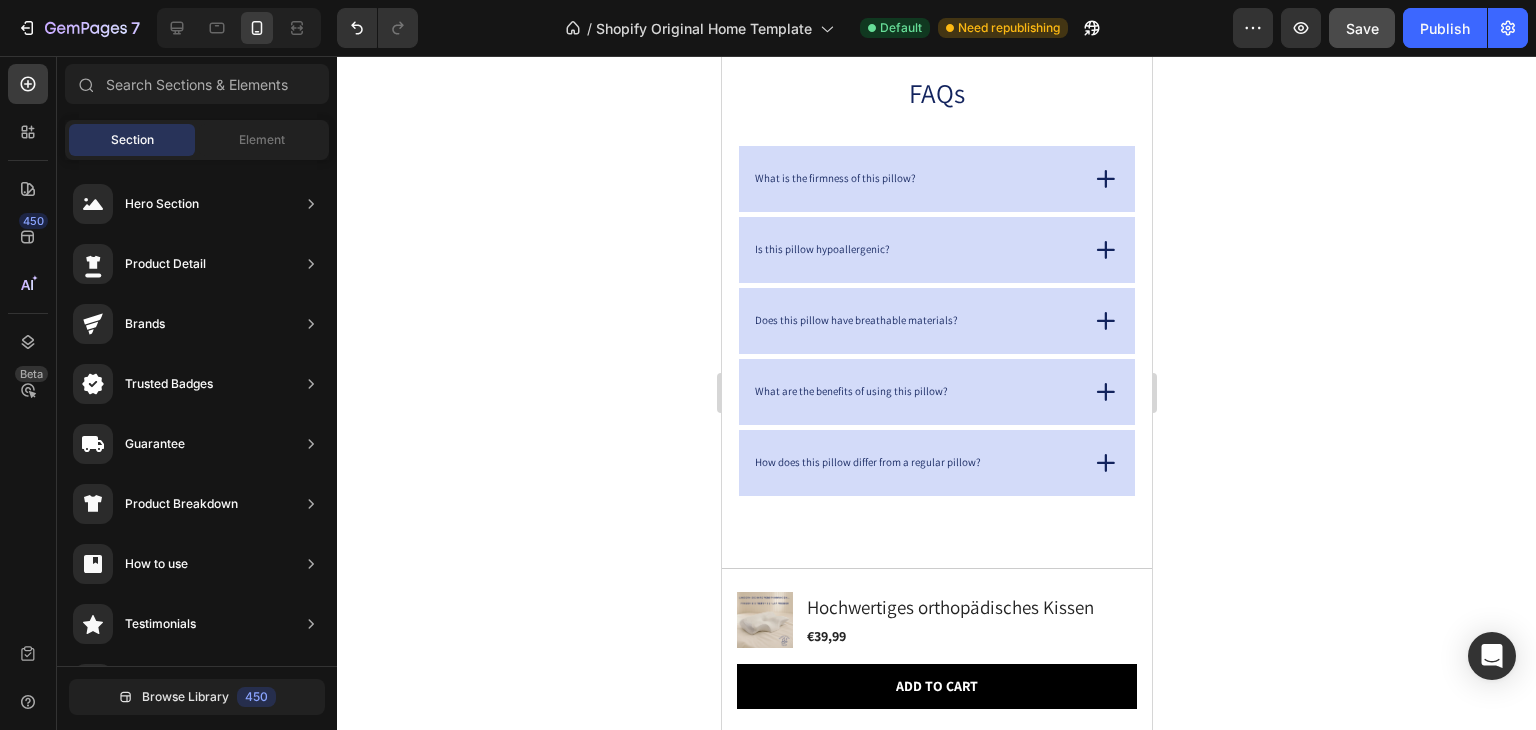 scroll, scrollTop: 7012, scrollLeft: 0, axis: vertical 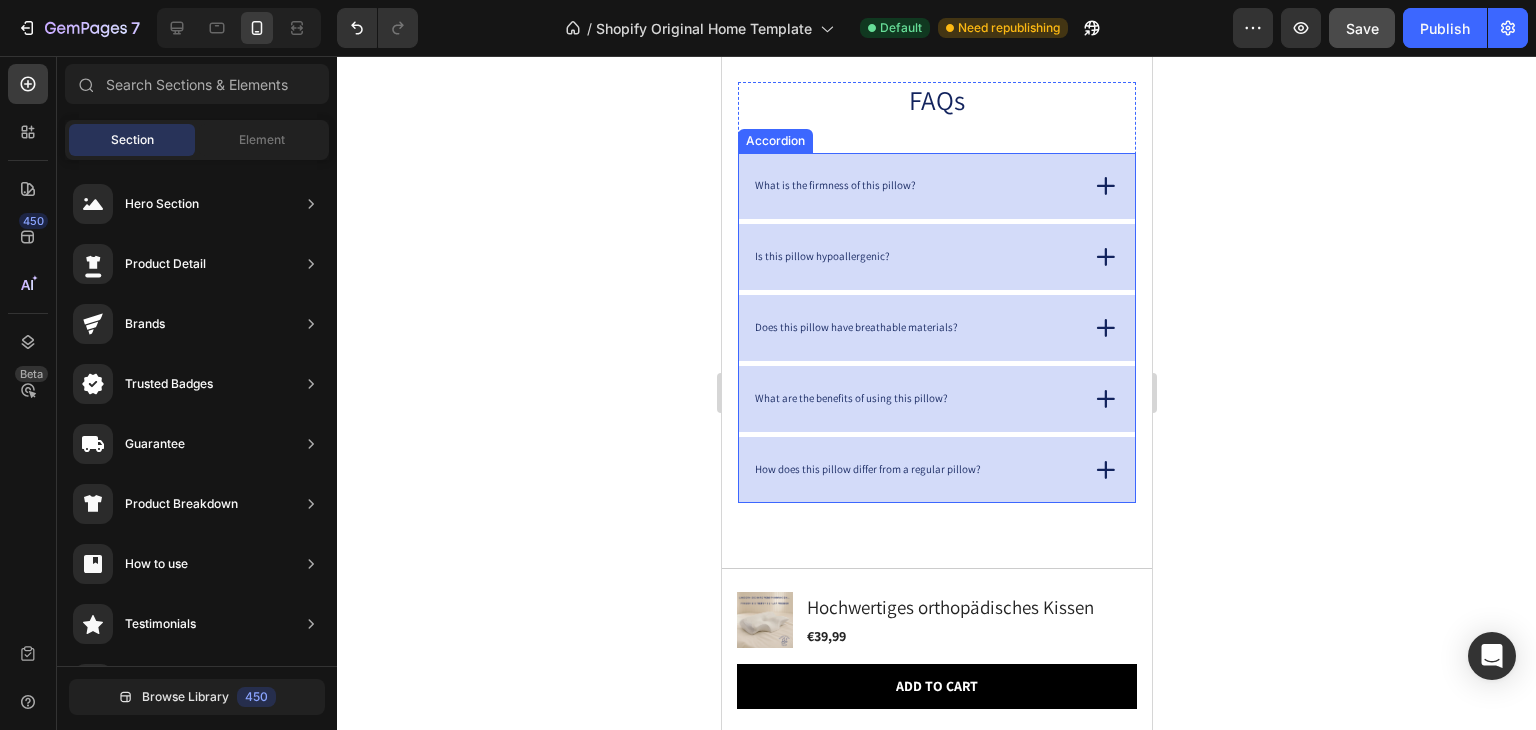 click on "What are the benefits of using this pillow?" at bounding box center [913, 399] 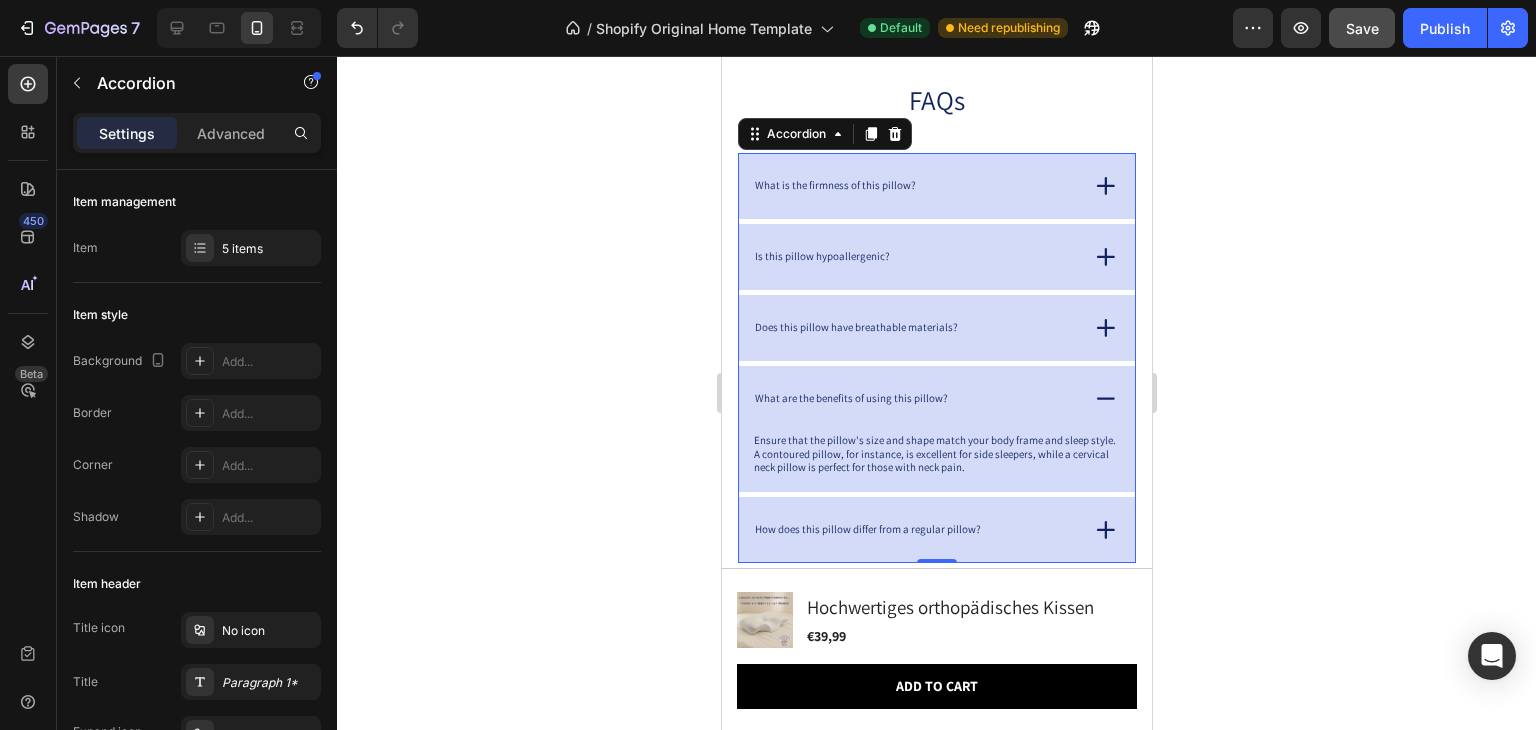 click on "What is the firmness of this pillow?" at bounding box center [913, 186] 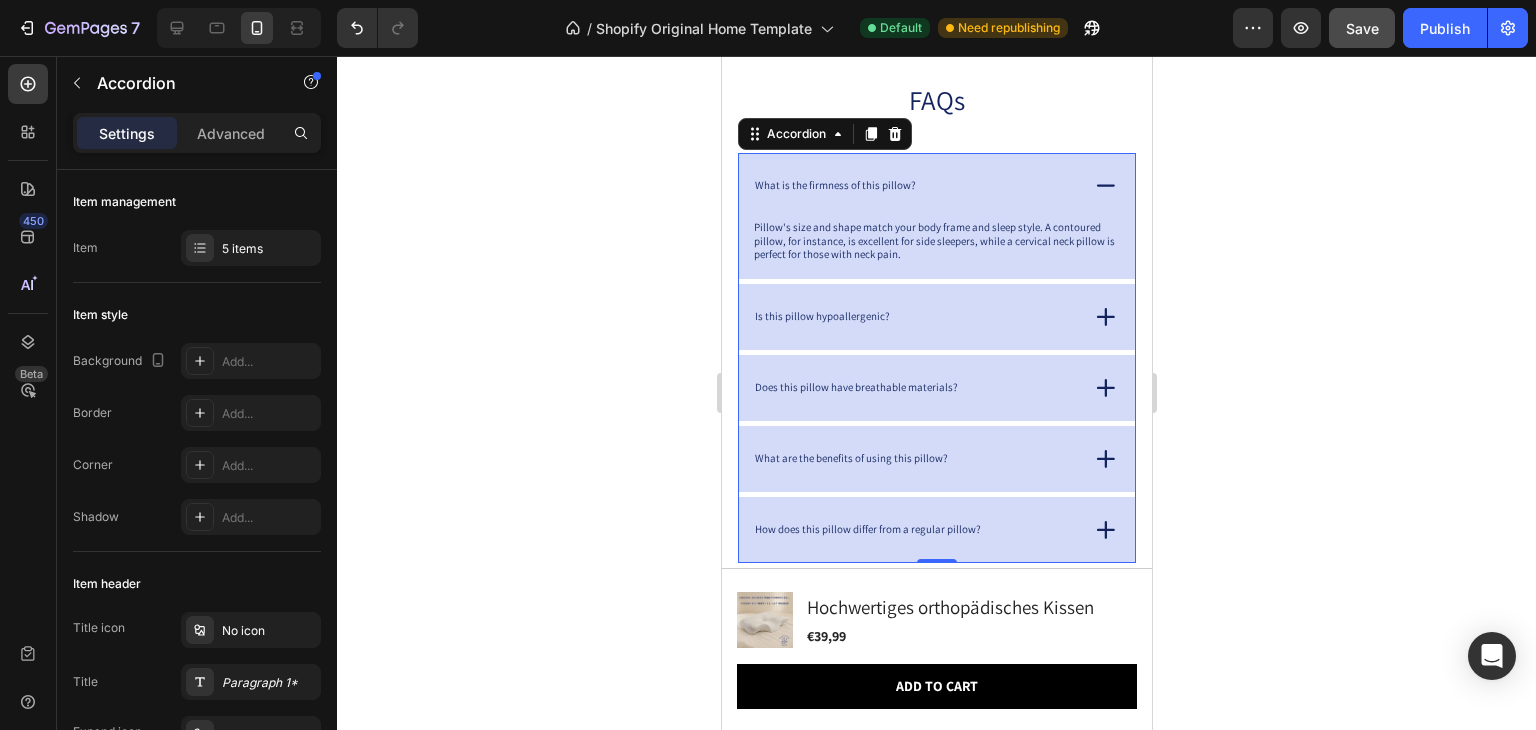 click on "What are the benefits of using this pillow?" at bounding box center [913, 459] 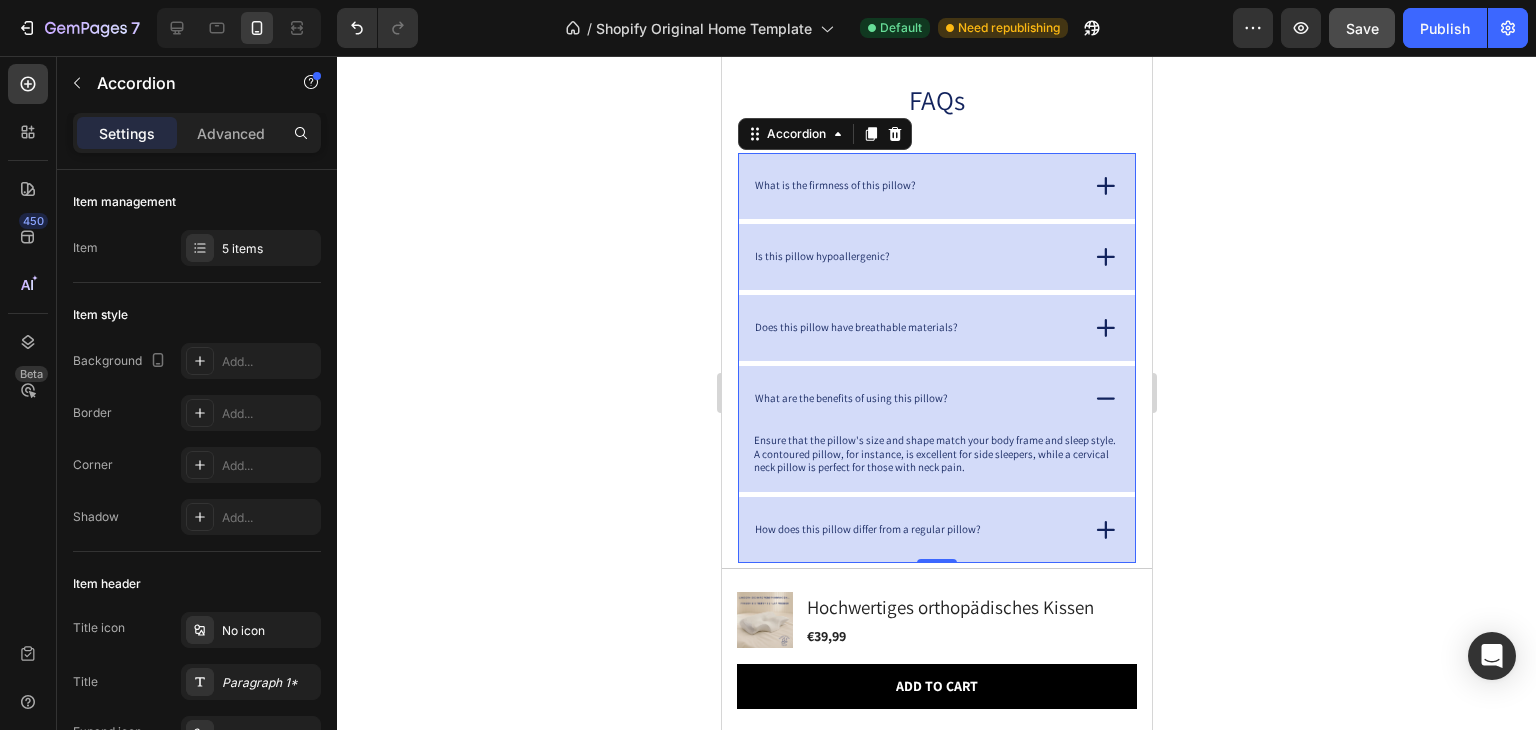 click on "How does this pillow differ from a regular pillow?" at bounding box center [936, 530] 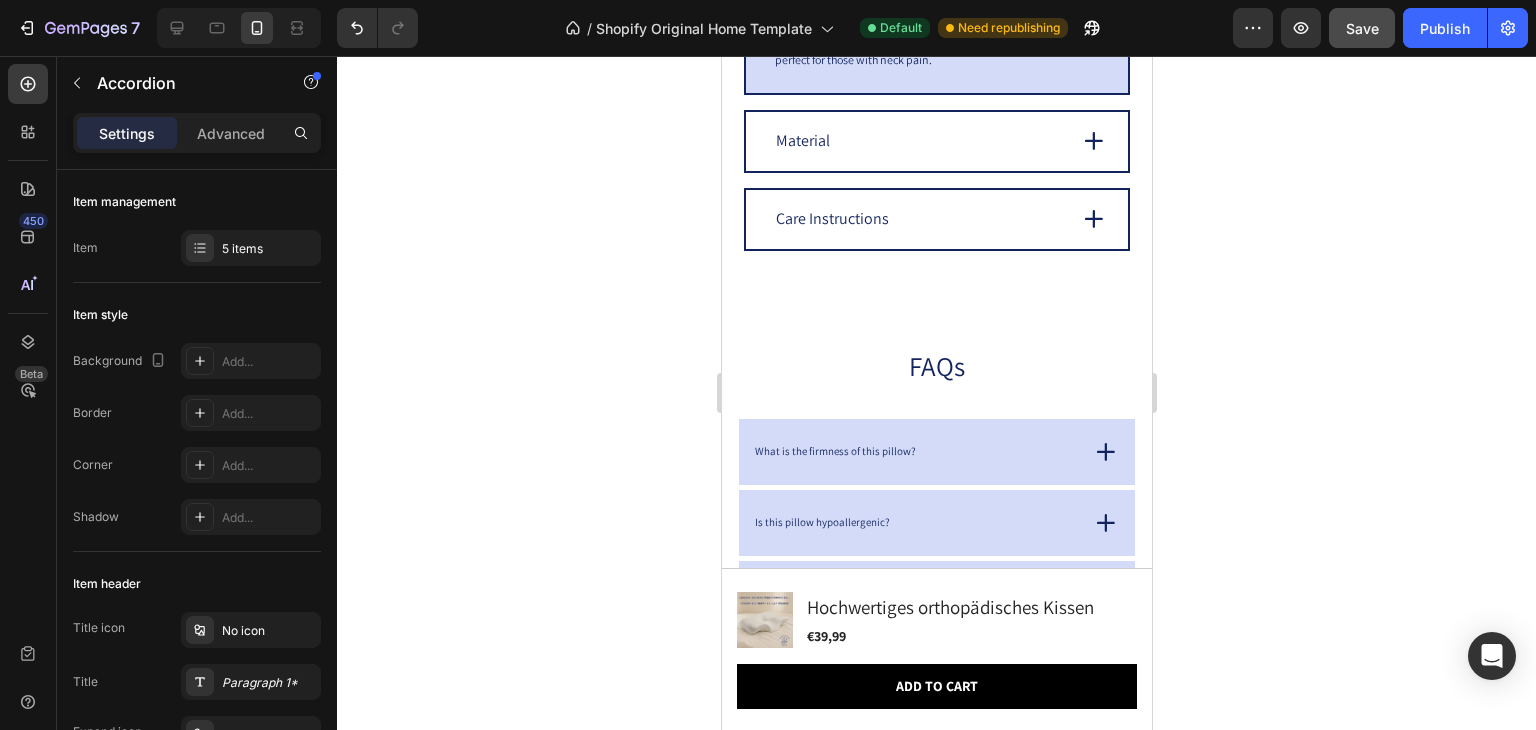 scroll, scrollTop: 6876, scrollLeft: 0, axis: vertical 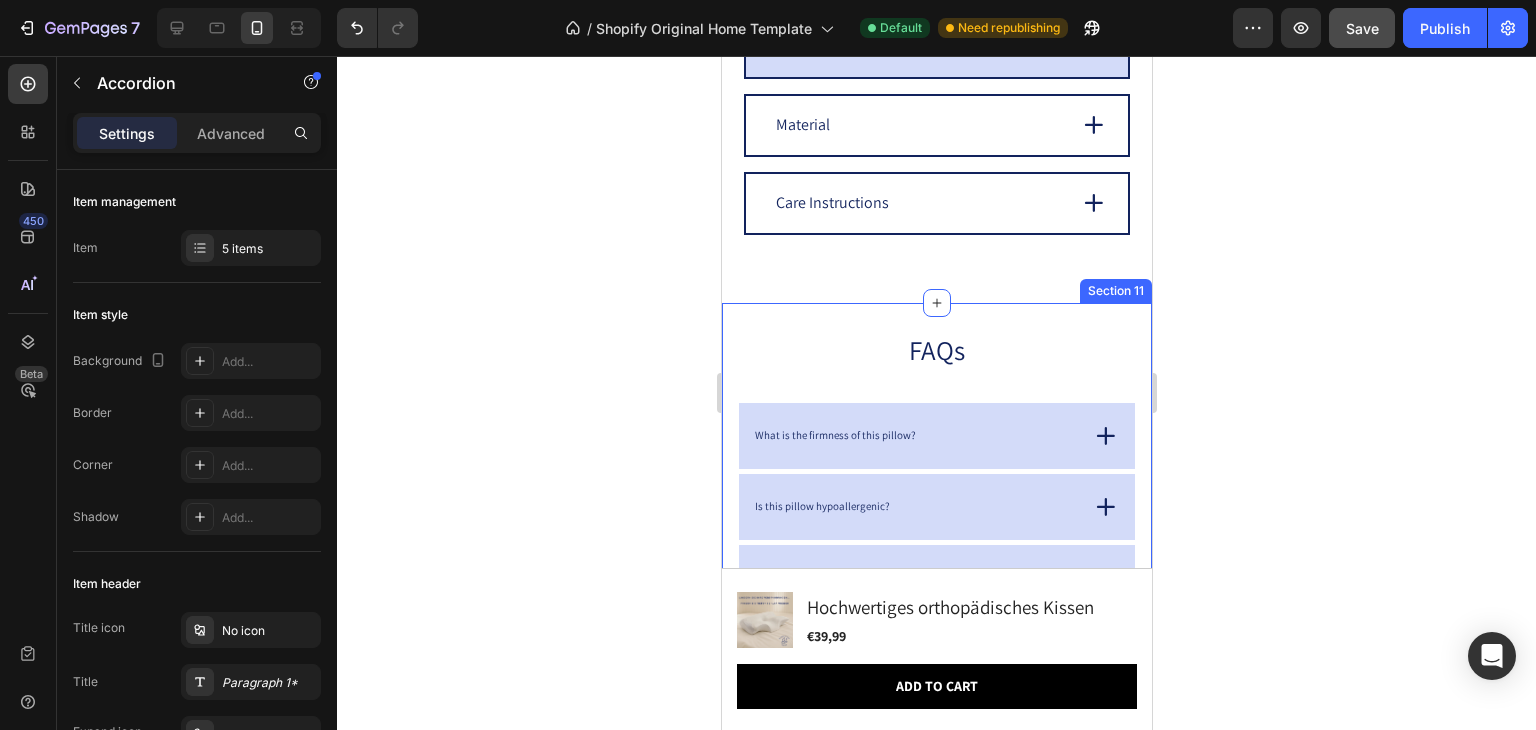 click on "FAQs Heading
What is the firmness of this pillow?
Is this pillow hypoallergenic?
Does this pillow have breathable materials?
What are the benefits of using this pillow?
How does this pillow differ from a regular pillow? Accordion Row Section 11" at bounding box center (936, 545) 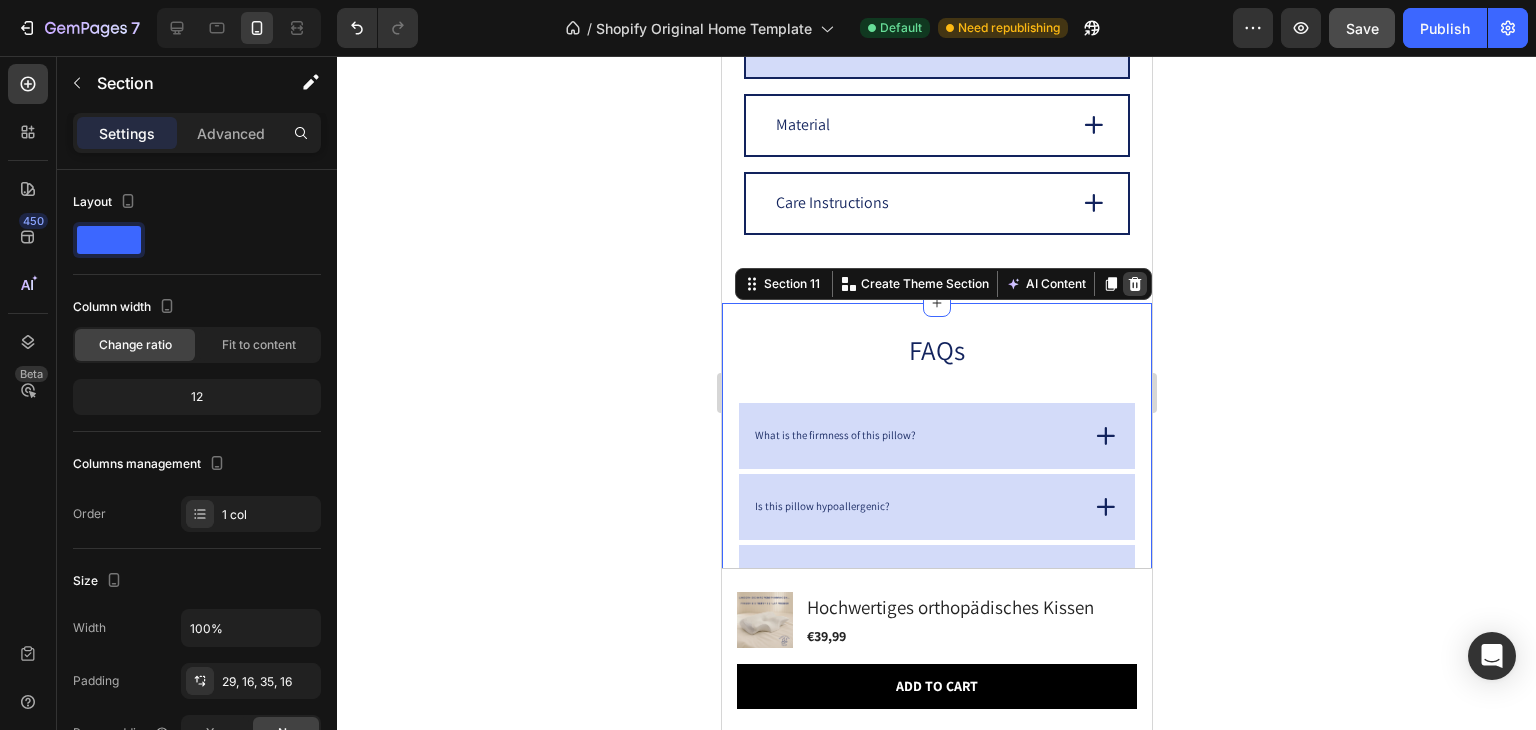 click 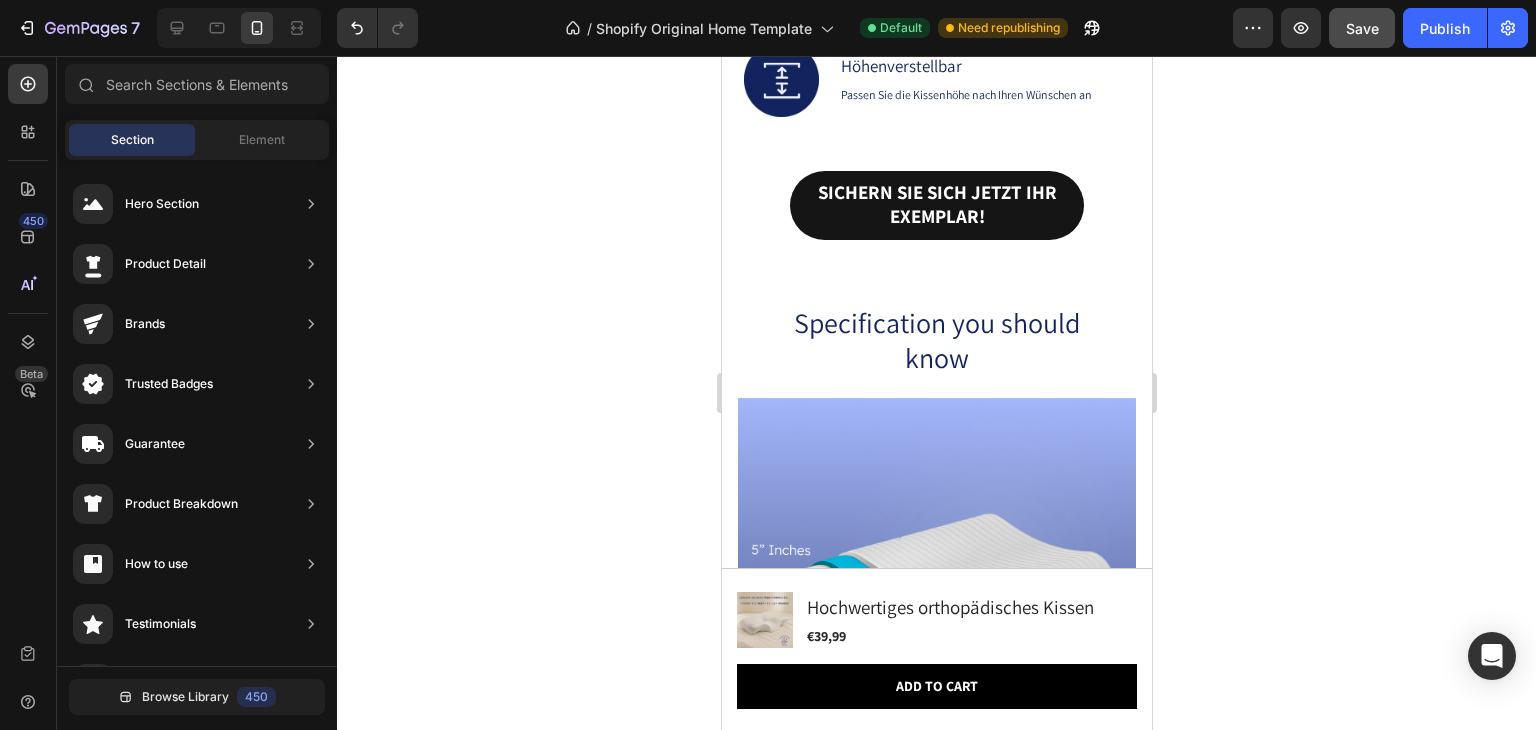 scroll, scrollTop: 5932, scrollLeft: 0, axis: vertical 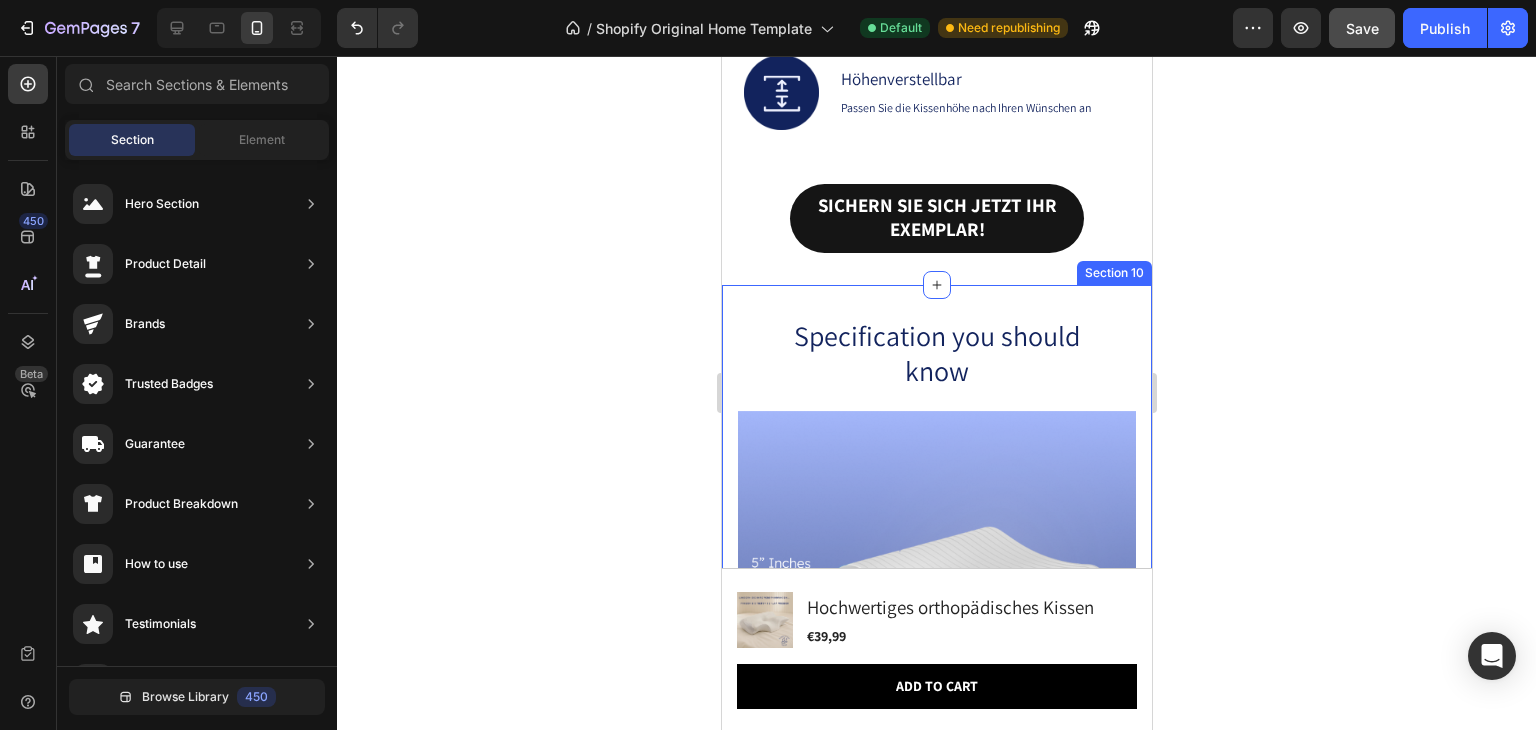 click on "Specification you should know Heading Image
Dimensions 24 inches Width, 15 inches Length, 5 Inches Height Text Block Ensure that the pillow's size and shape match your body frame and sleep style. A contoured pillow, for instance, is excellent for side sleepers, while a cervical neck pillow is perfect for those with neck pain. Text Block Row
Material
Care Instructions Accordion Row Row Section 10" at bounding box center (936, 766) 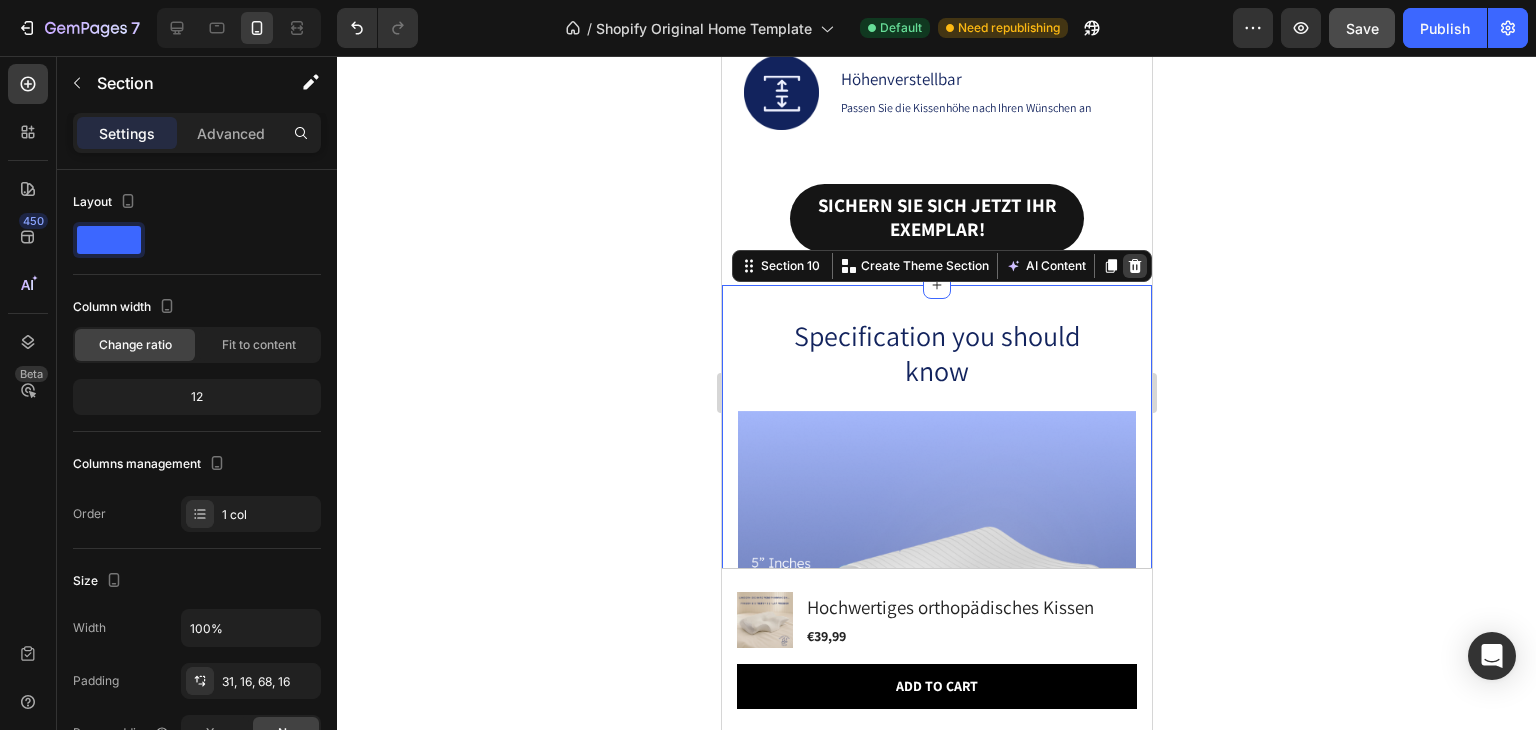 click 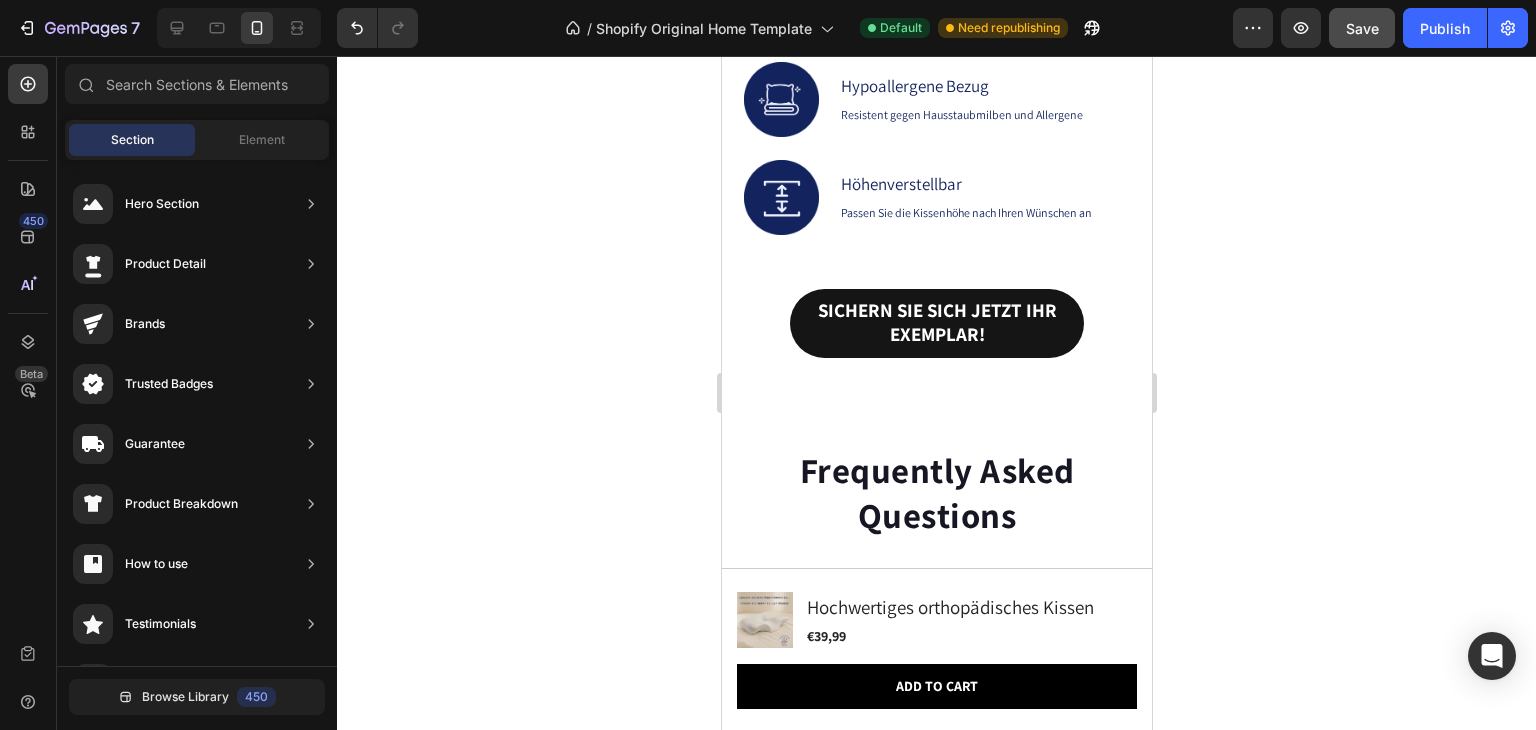 scroll, scrollTop: 5830, scrollLeft: 0, axis: vertical 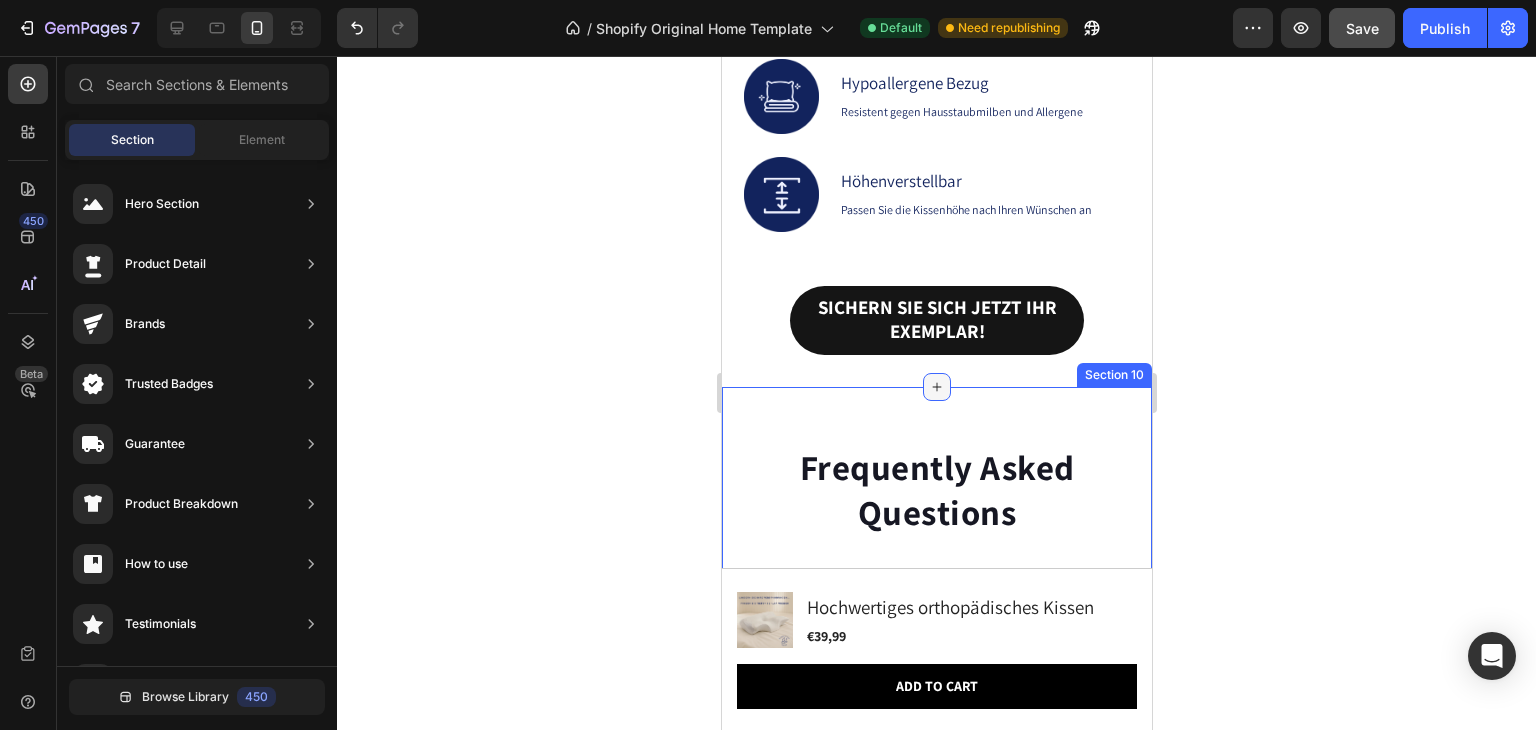 click 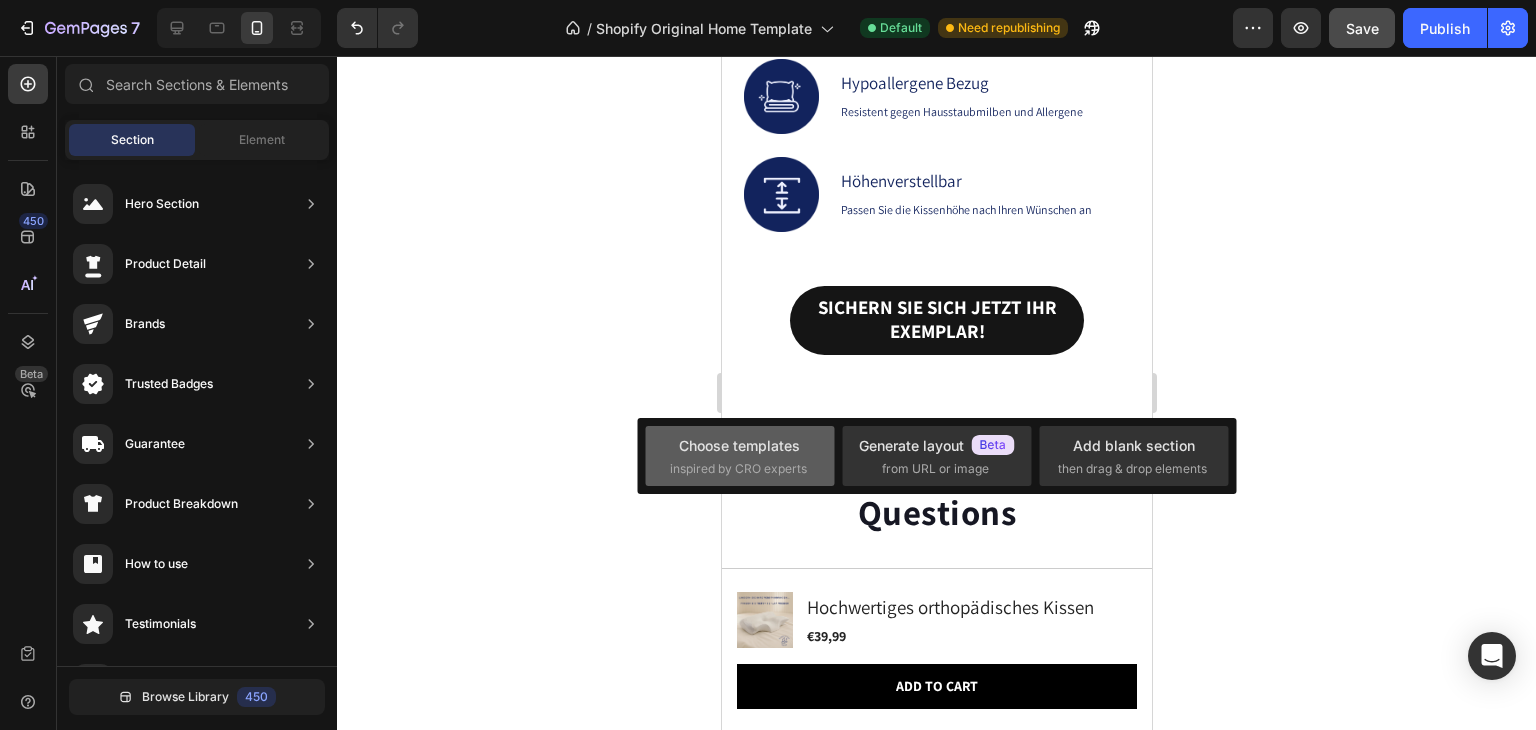 click on "Choose templates  inspired by CRO experts" at bounding box center (740, 456) 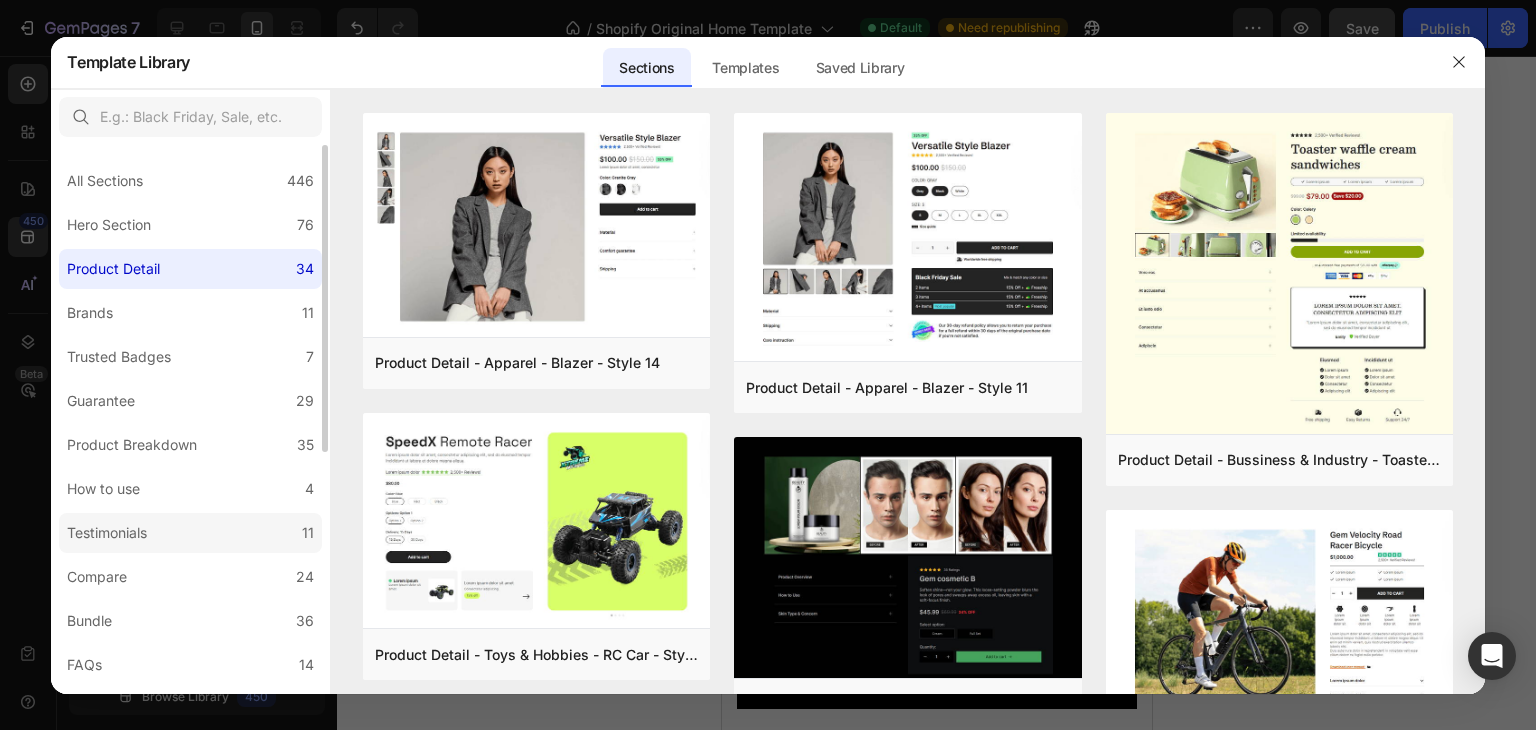 click on "Testimonials 11" 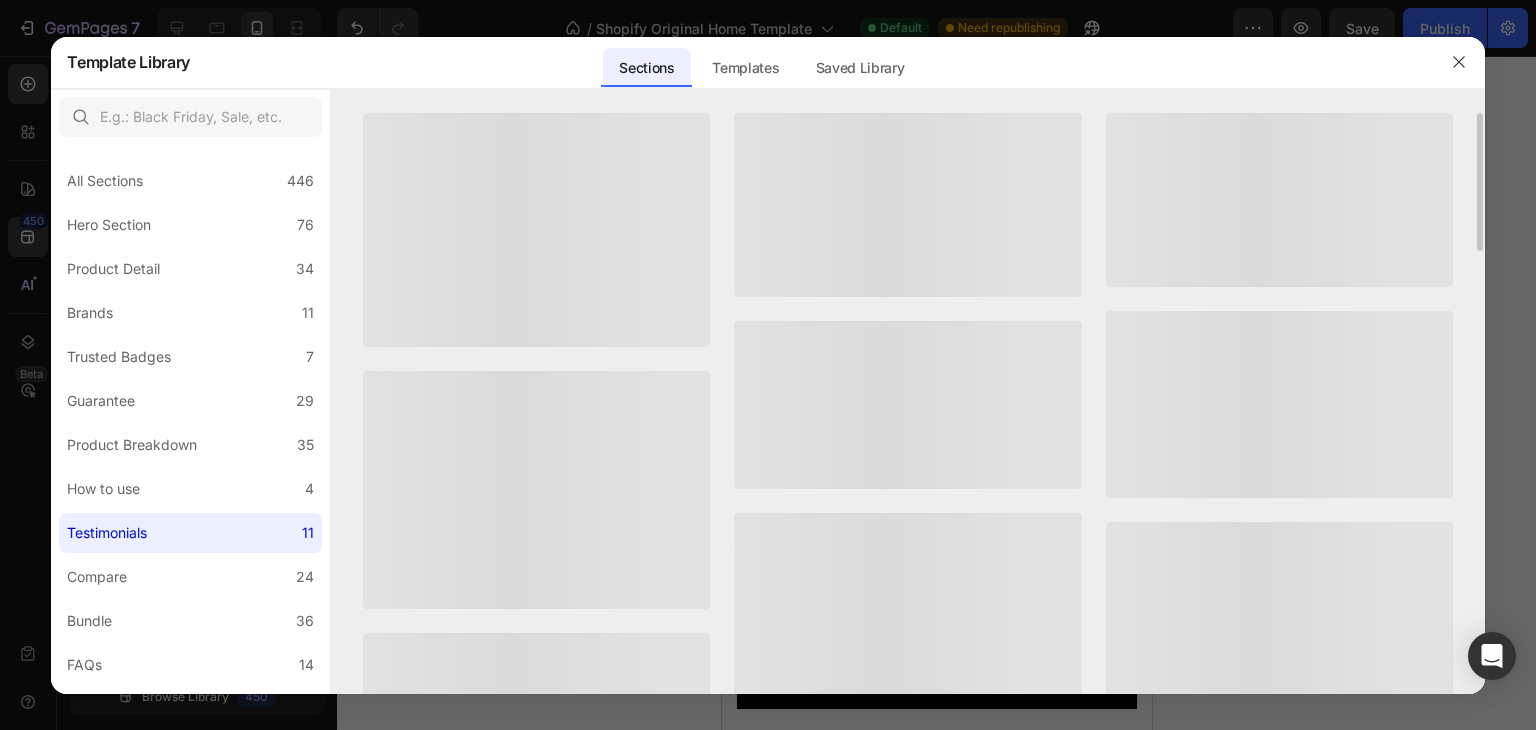 scroll, scrollTop: 5830, scrollLeft: 0, axis: vertical 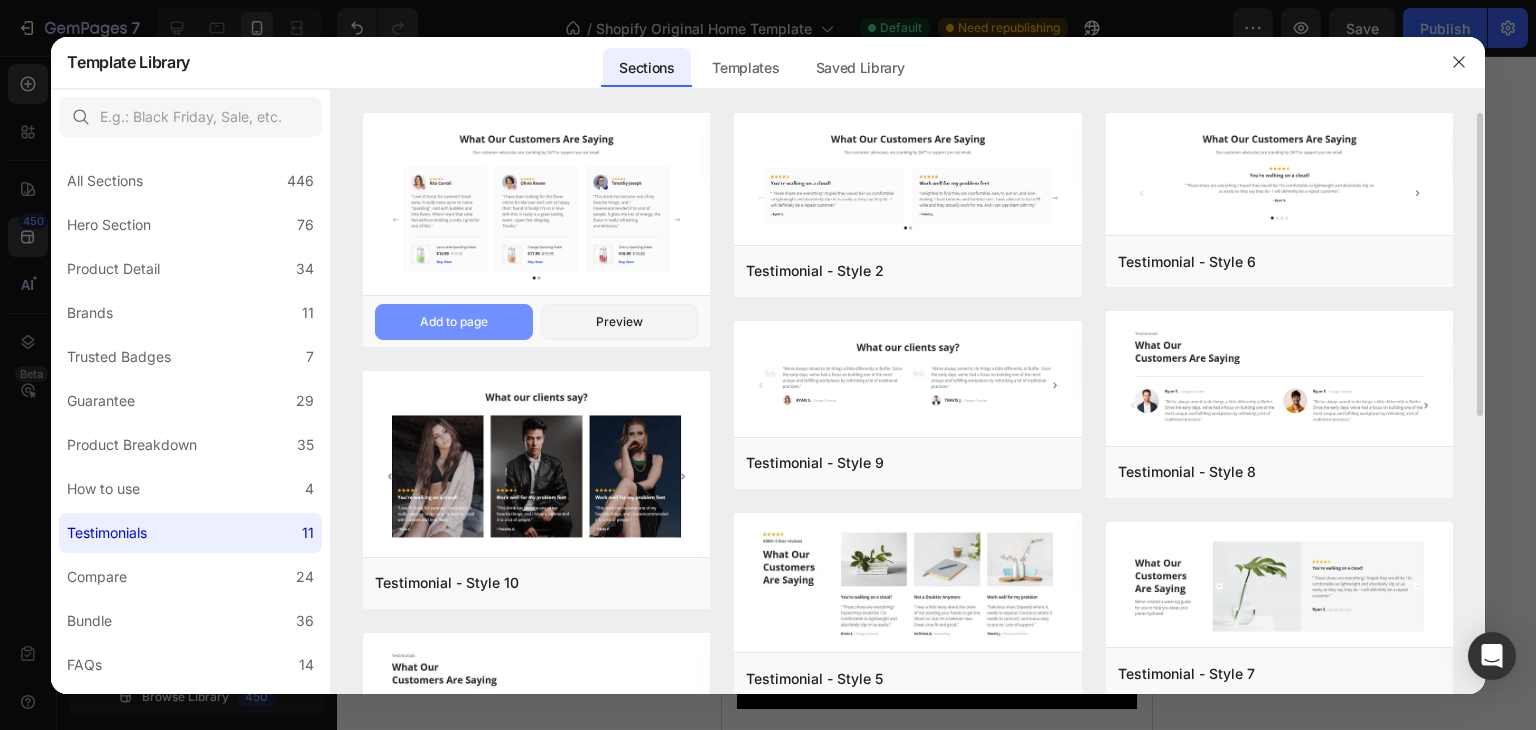 click on "Add to page" at bounding box center [454, 322] 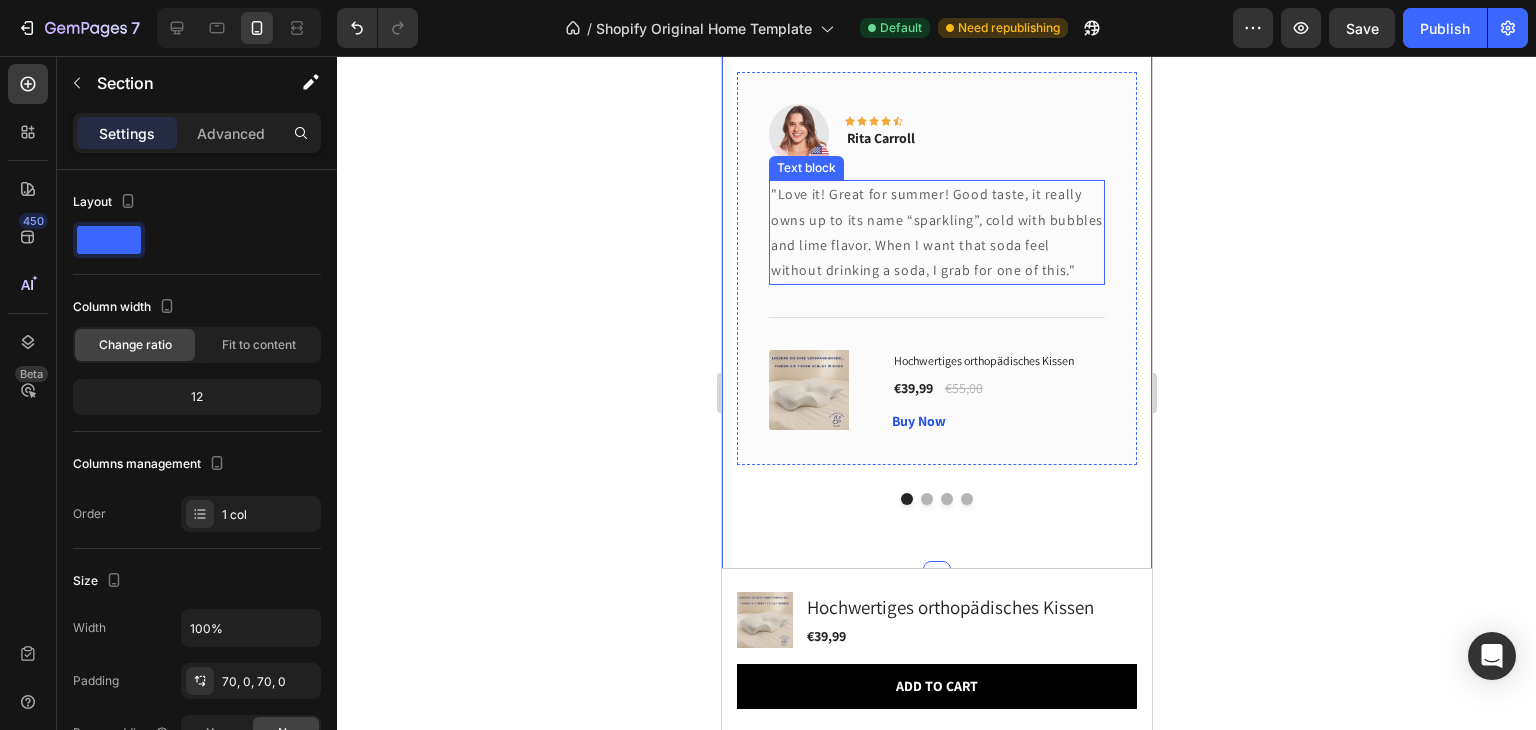 scroll, scrollTop: 6428, scrollLeft: 0, axis: vertical 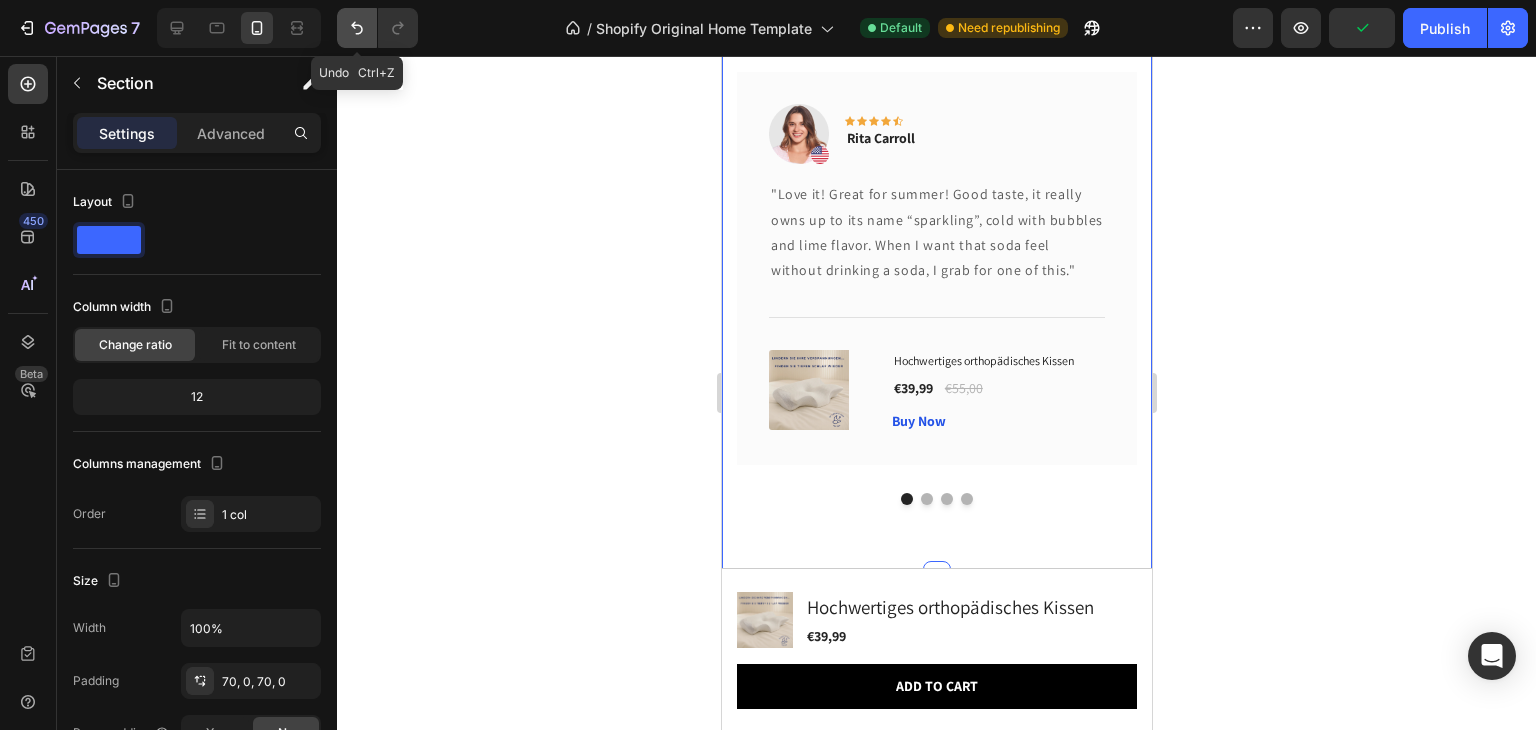 click 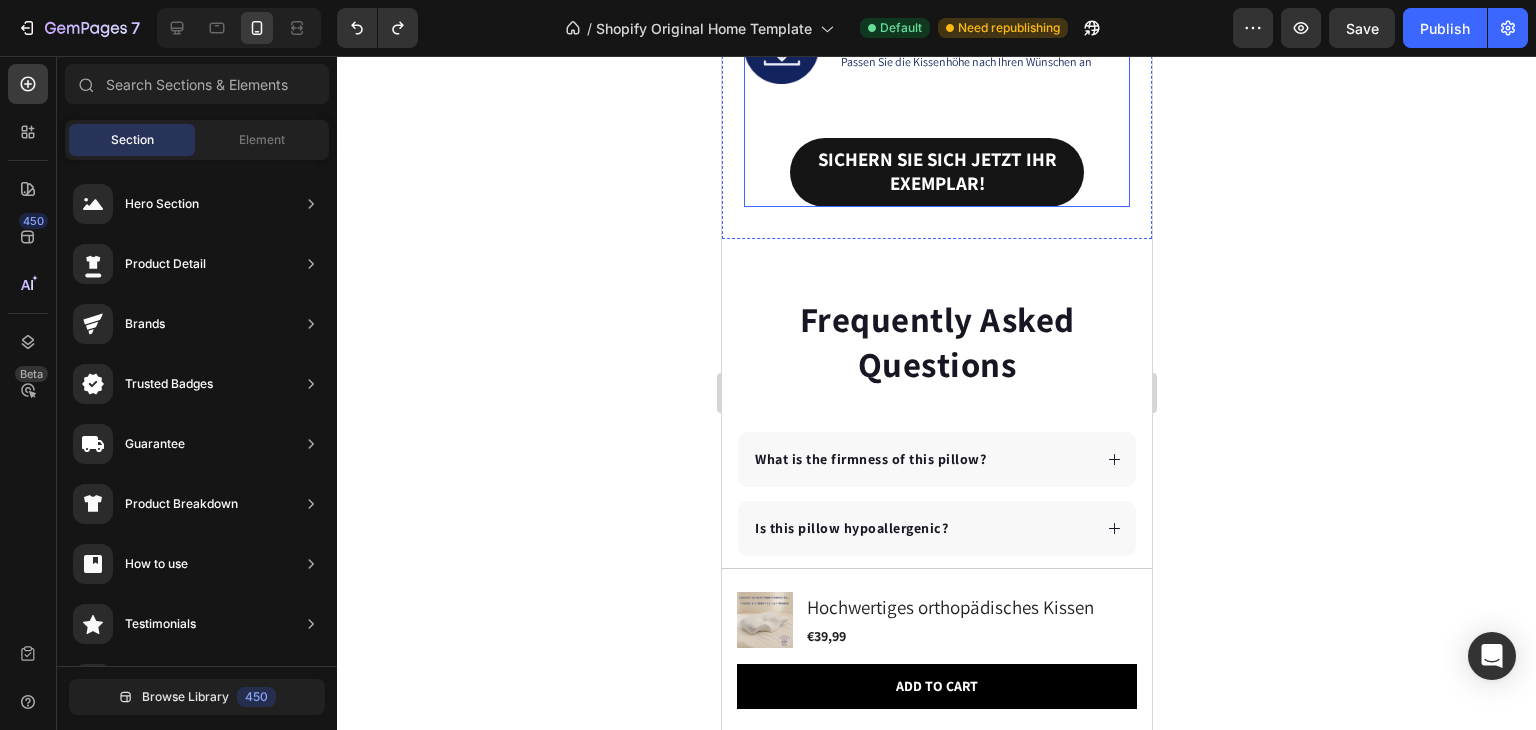 scroll, scrollTop: 5999, scrollLeft: 0, axis: vertical 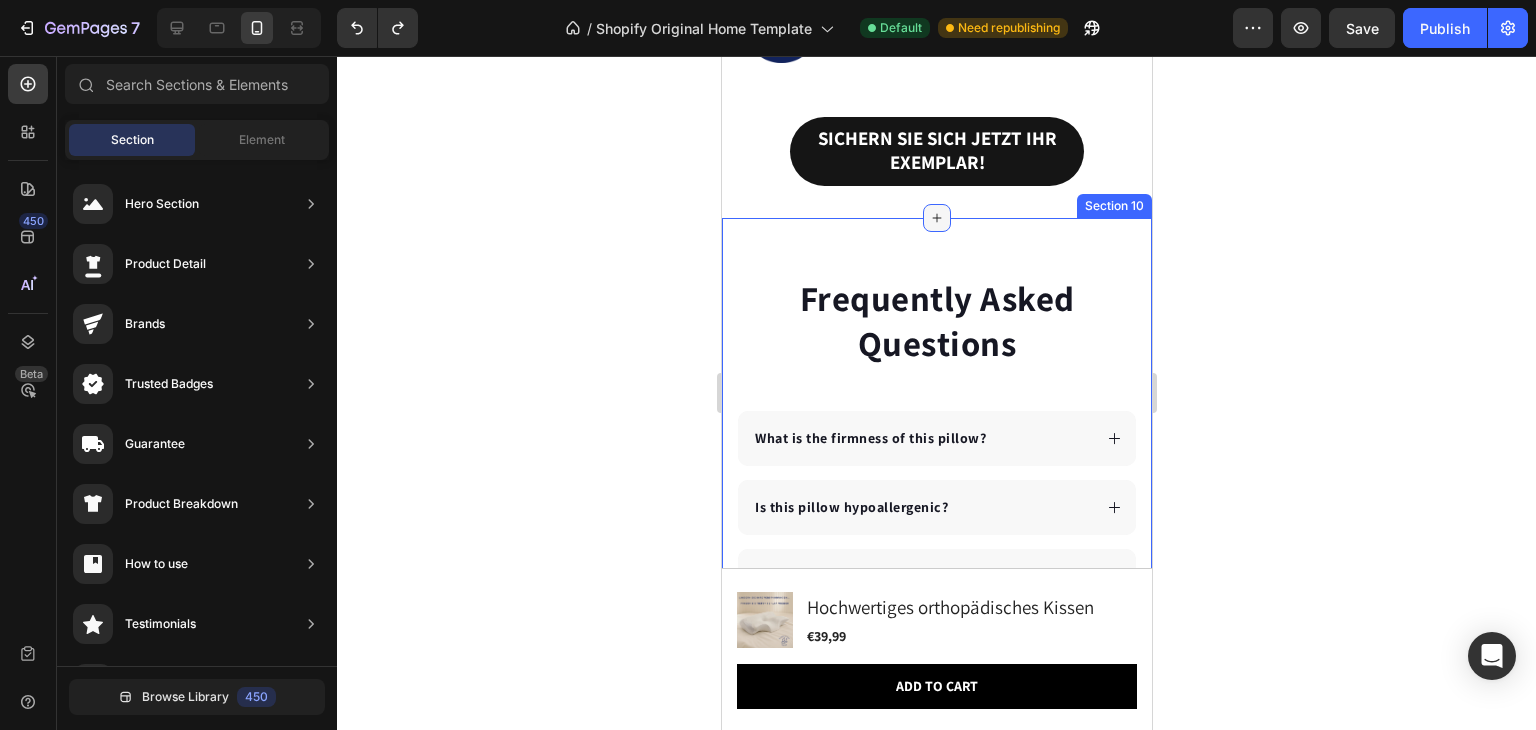 click 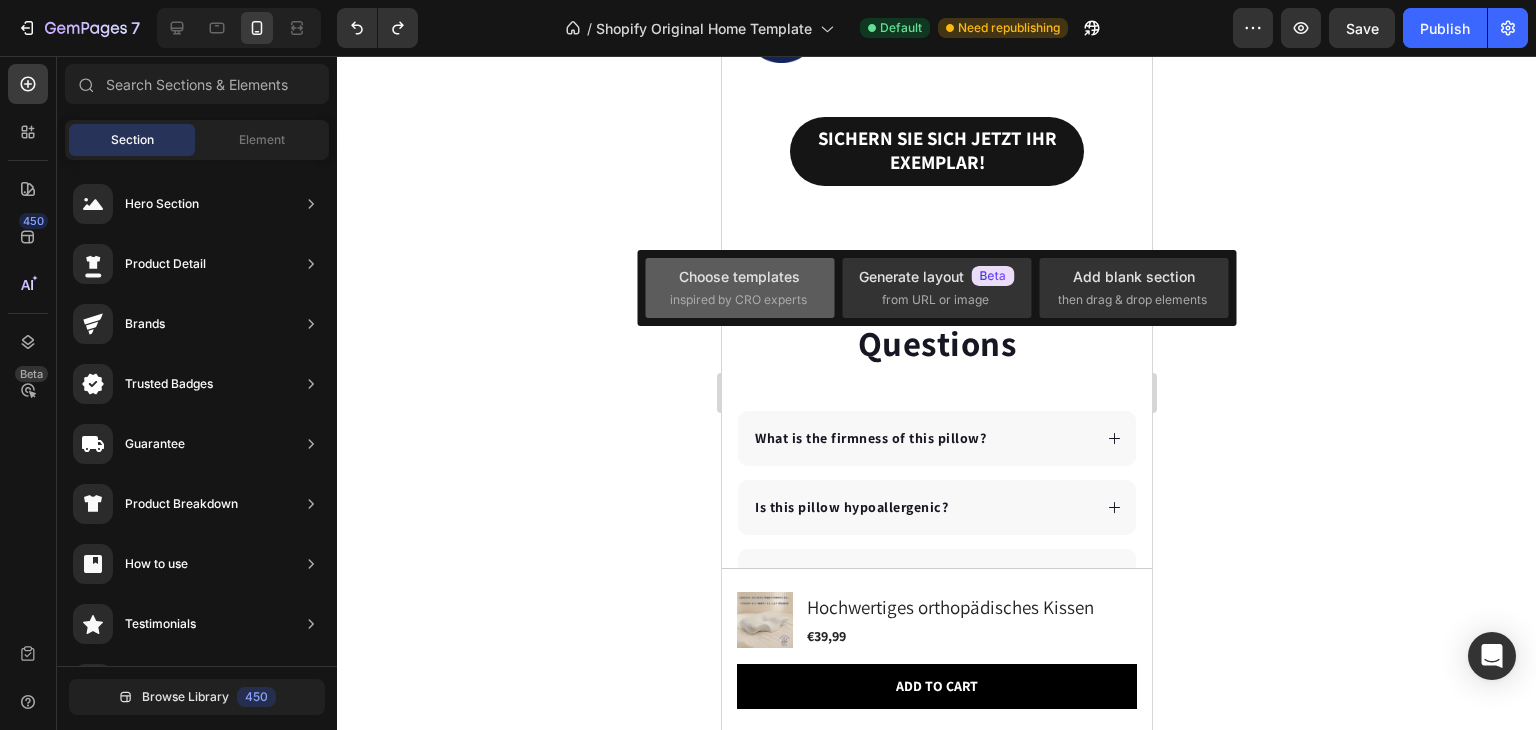 click on "Choose templates" at bounding box center (739, 276) 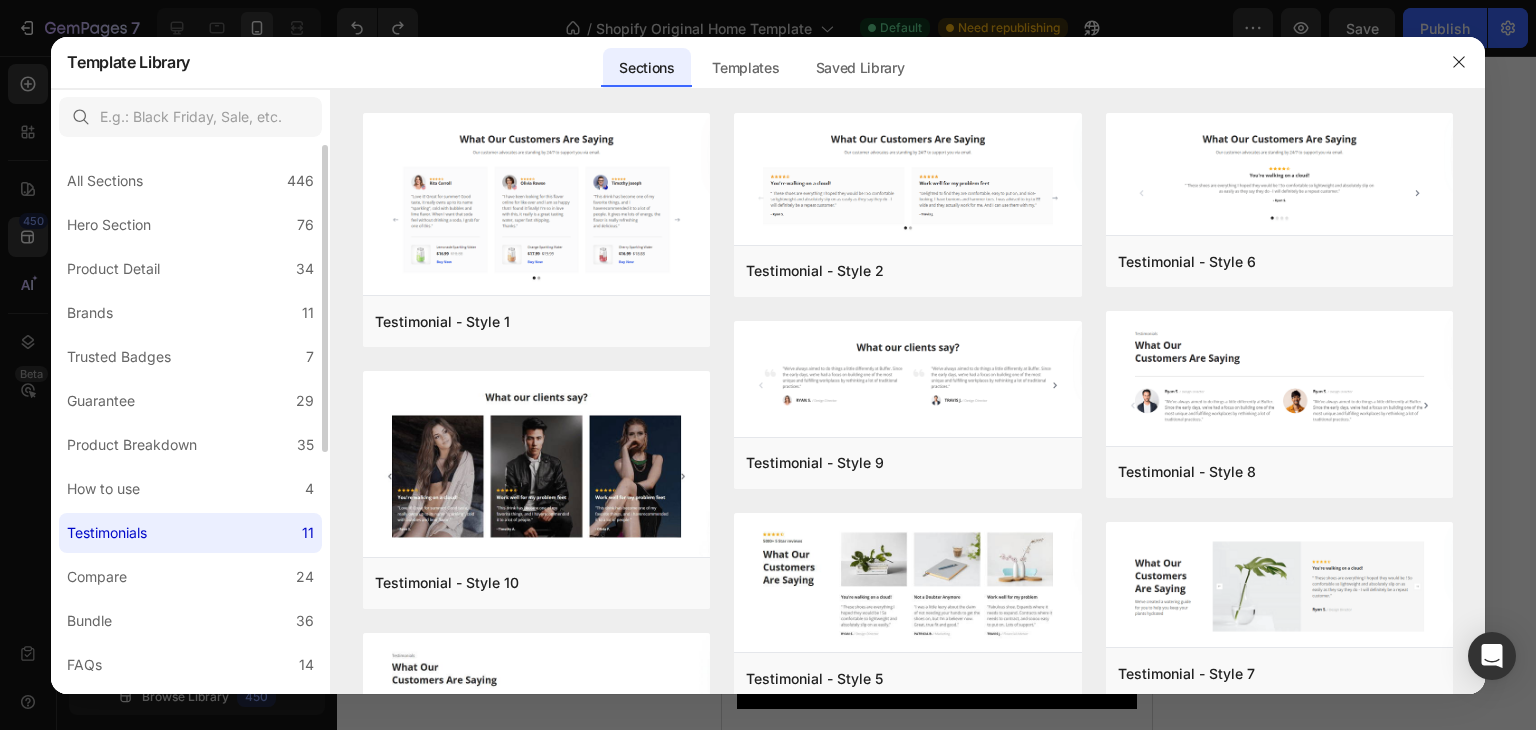 click on "Testimonials" at bounding box center [107, 533] 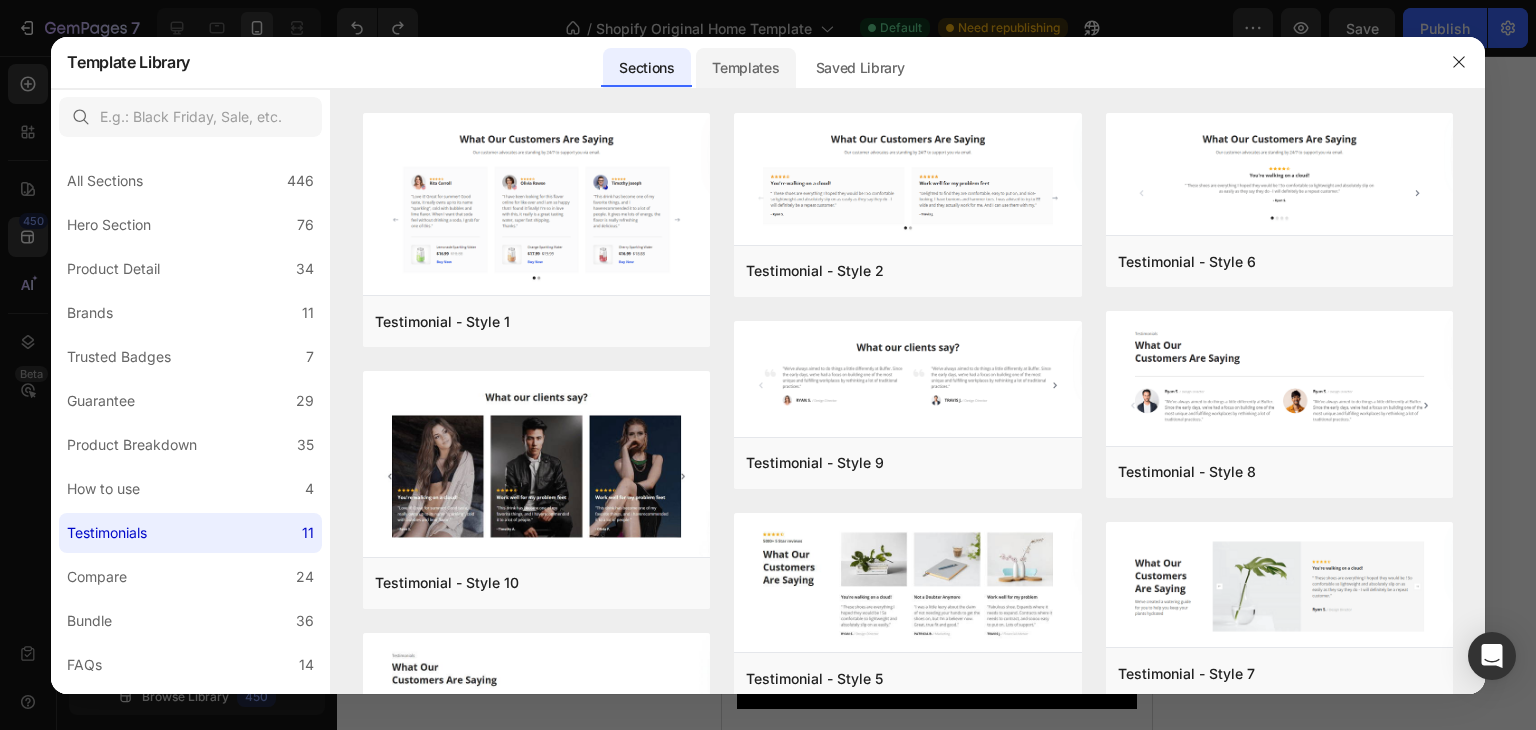 click on "Templates" 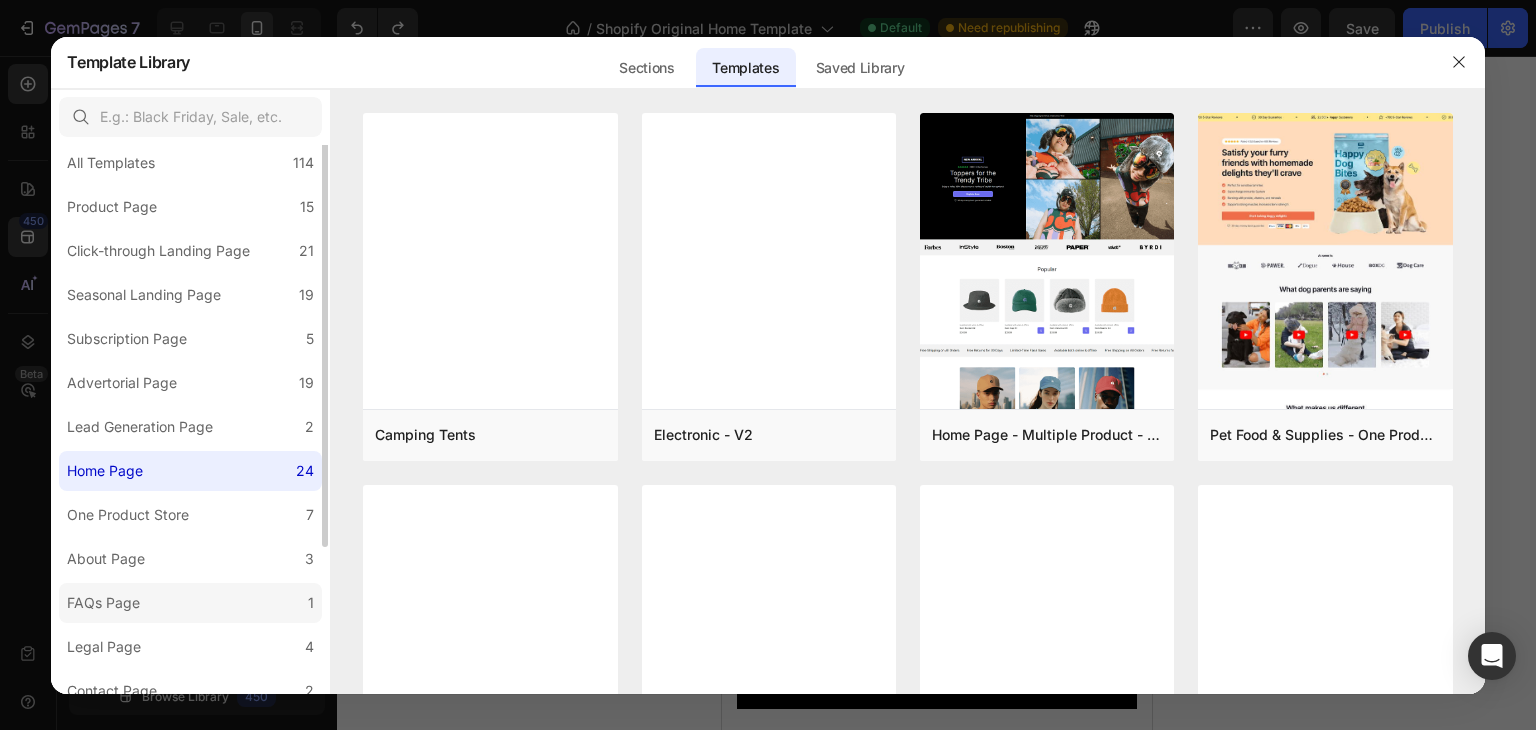 scroll, scrollTop: 0, scrollLeft: 0, axis: both 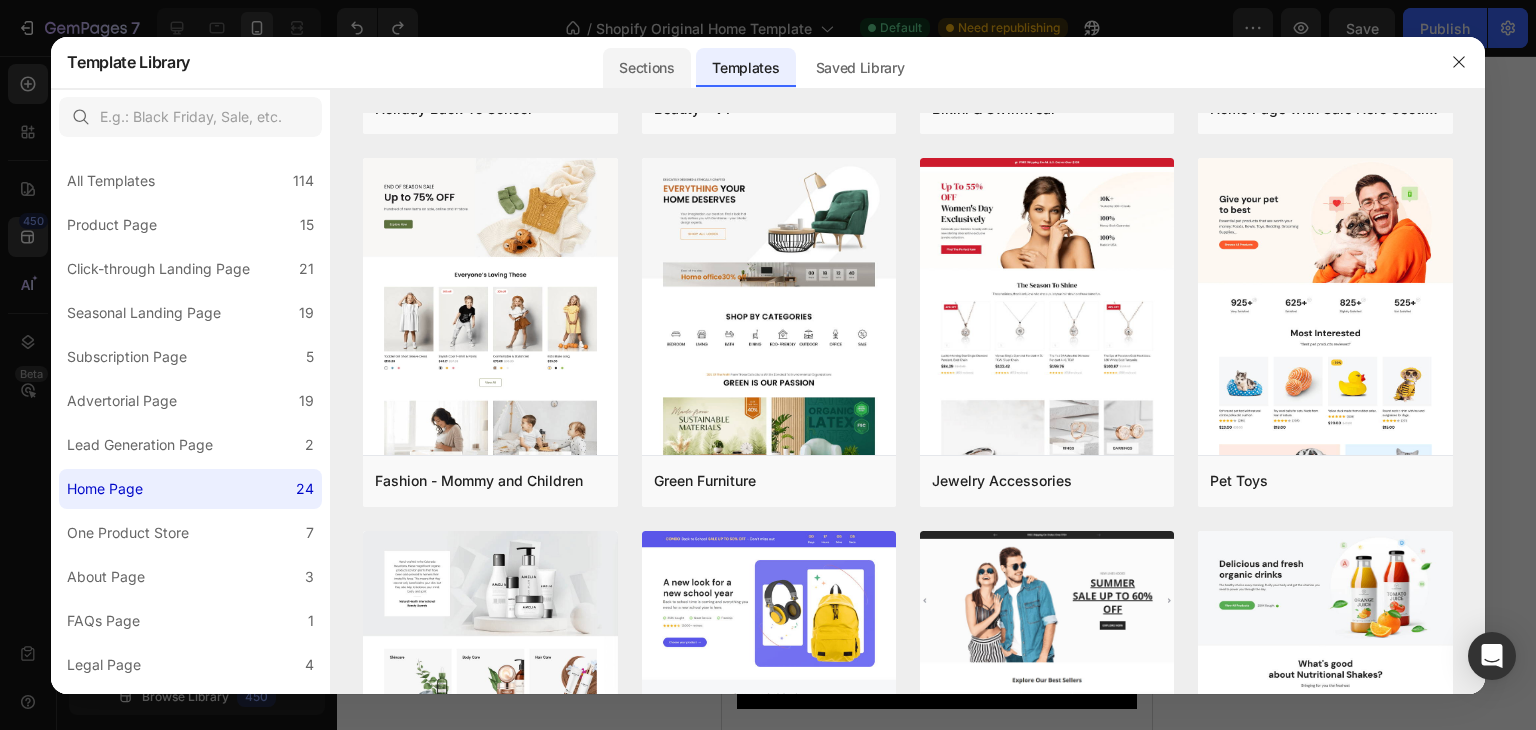 click on "Sections" 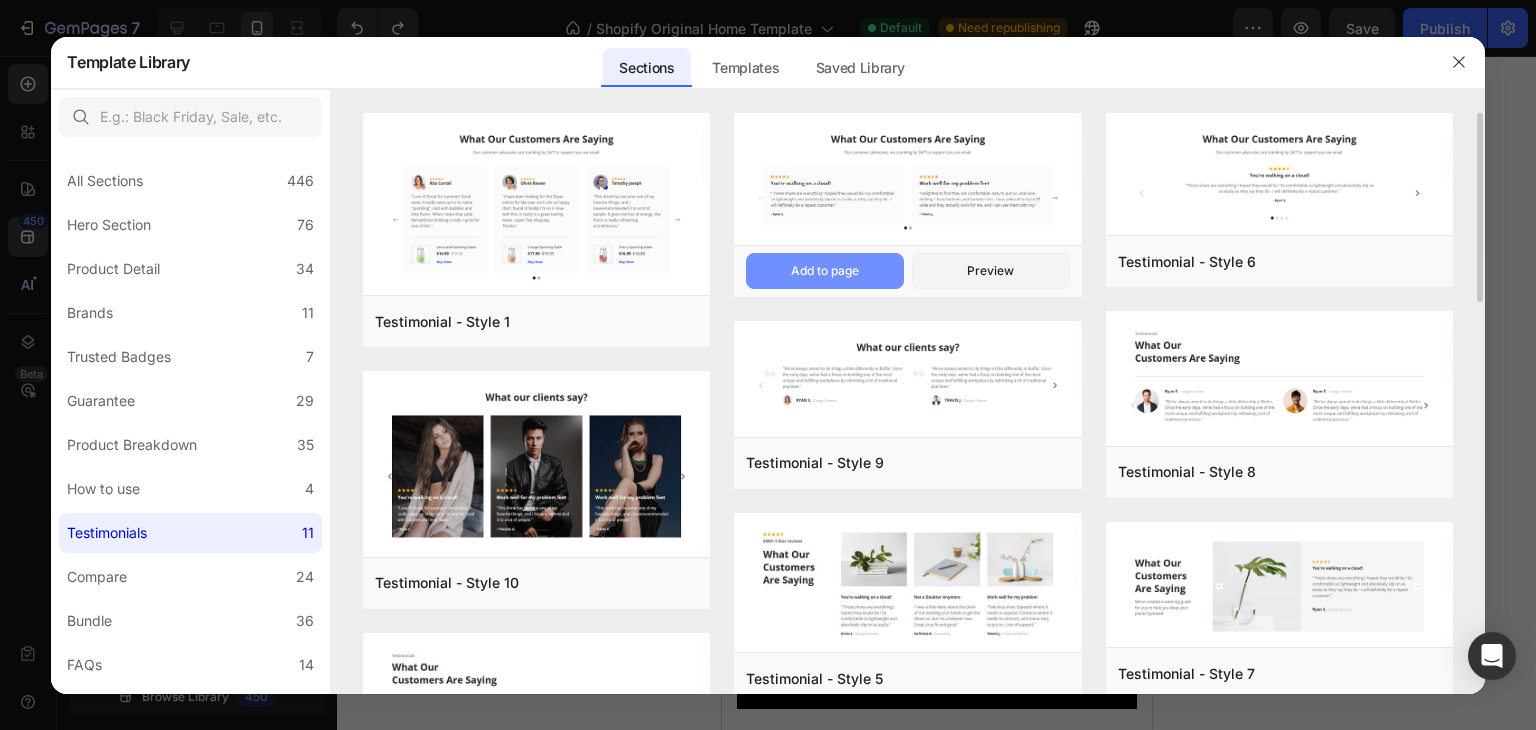 click on "Add to page" at bounding box center (825, 271) 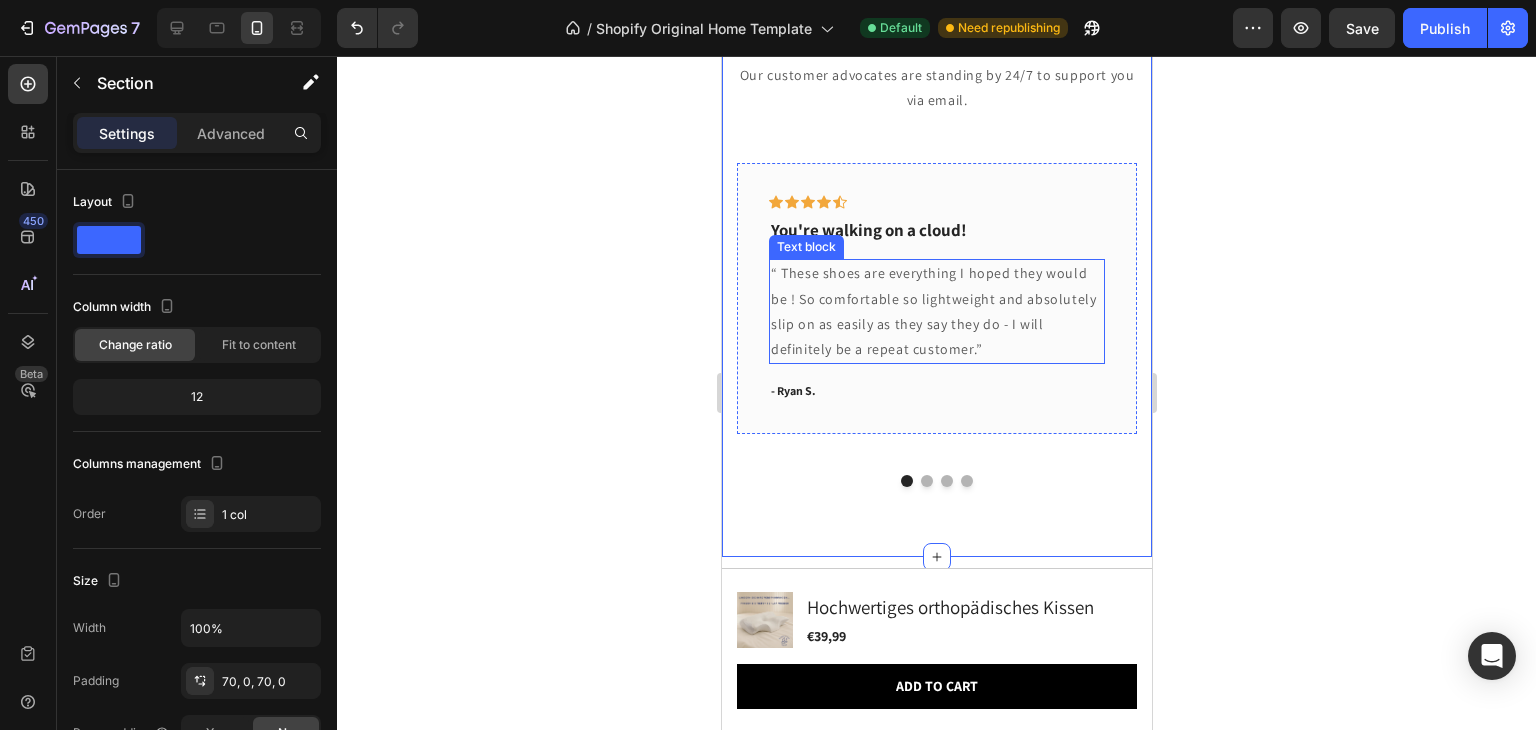 scroll, scrollTop: 6369, scrollLeft: 0, axis: vertical 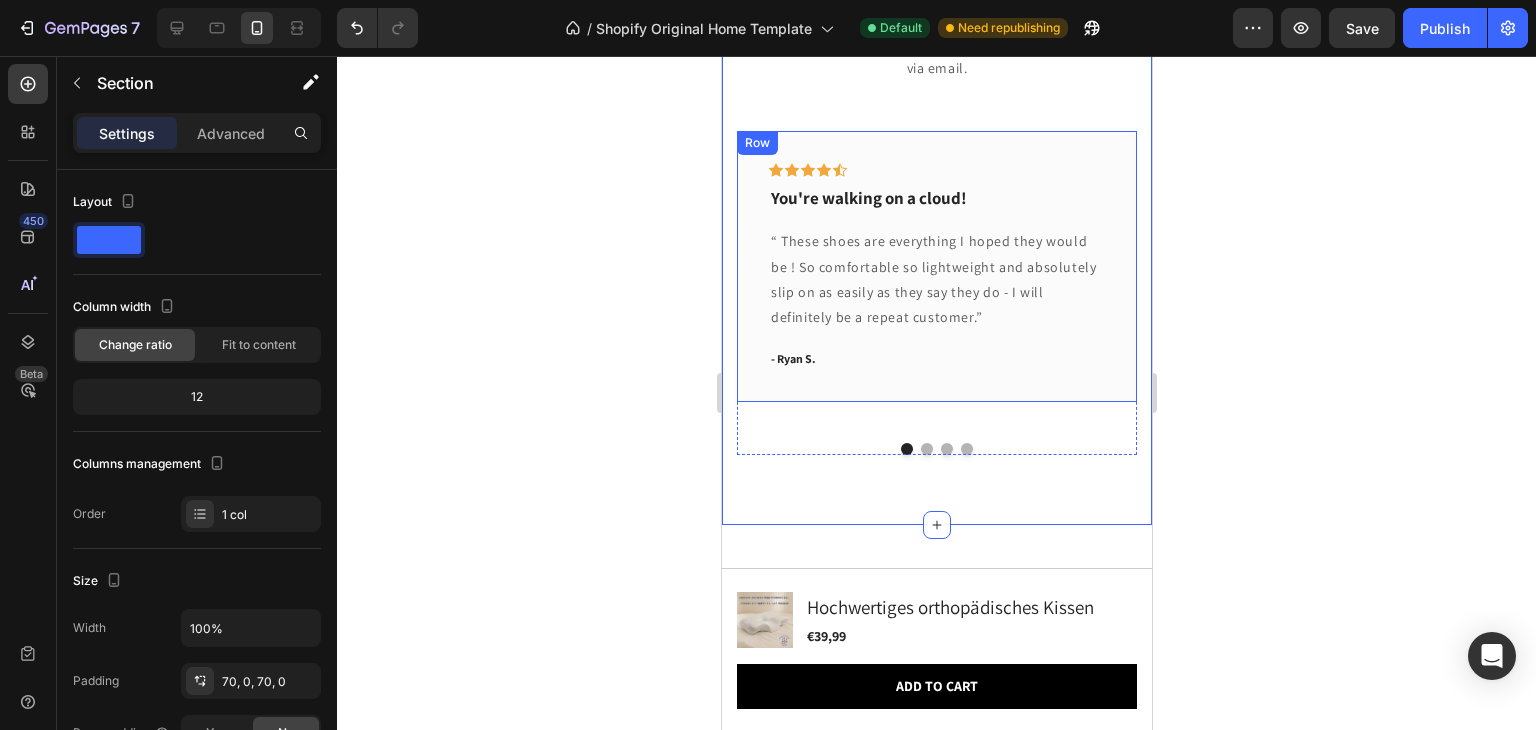 click on "Icon
Icon
Icon
Icon
Icon Row You're walking on a cloud! Text block “ These shoes are everything I hoped they would be ! So comfortable so lightweight and absolutely slip on as easily as they say they do - I will definitely be a repeat customer.” Text block - [FIRST] [LAST]. Text block" at bounding box center [936, 266] 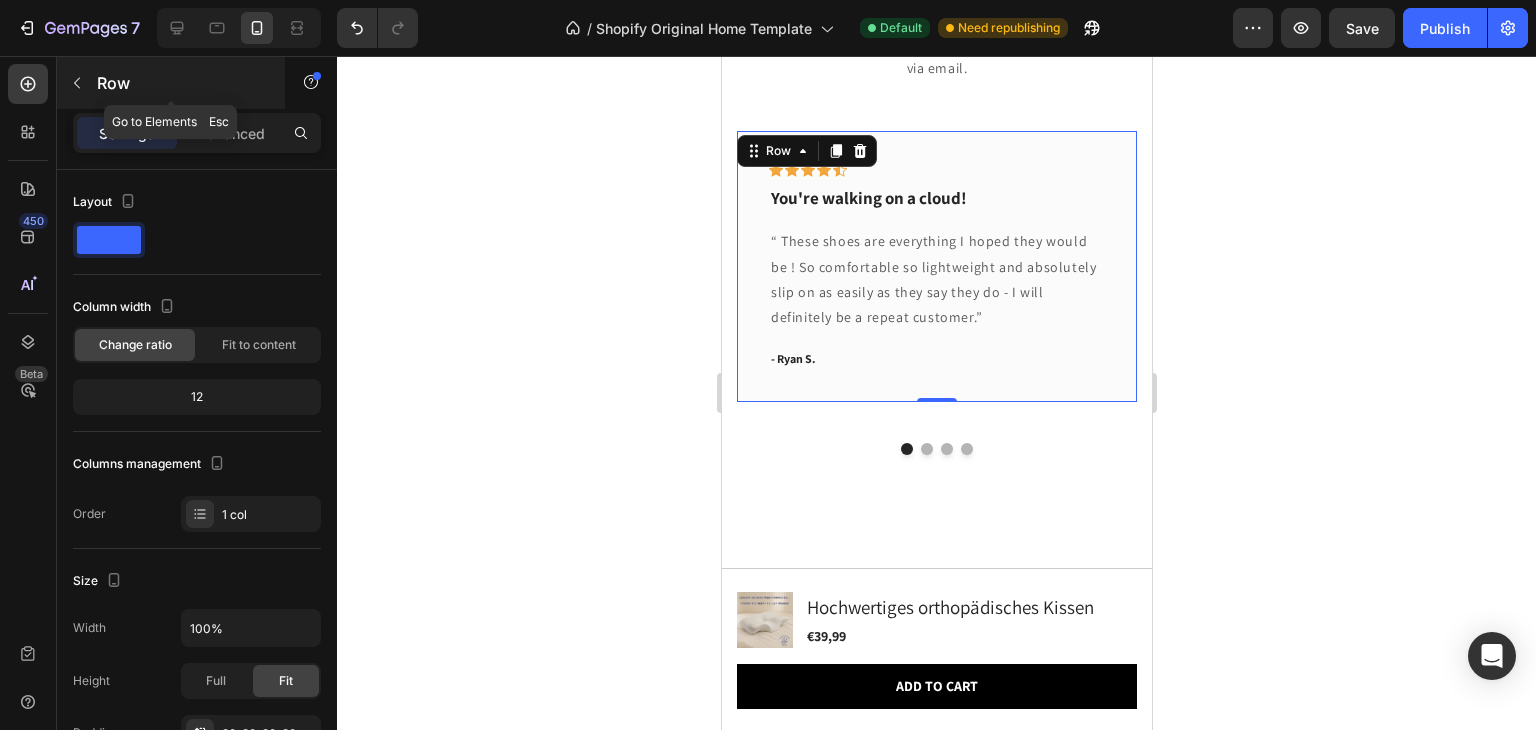 click 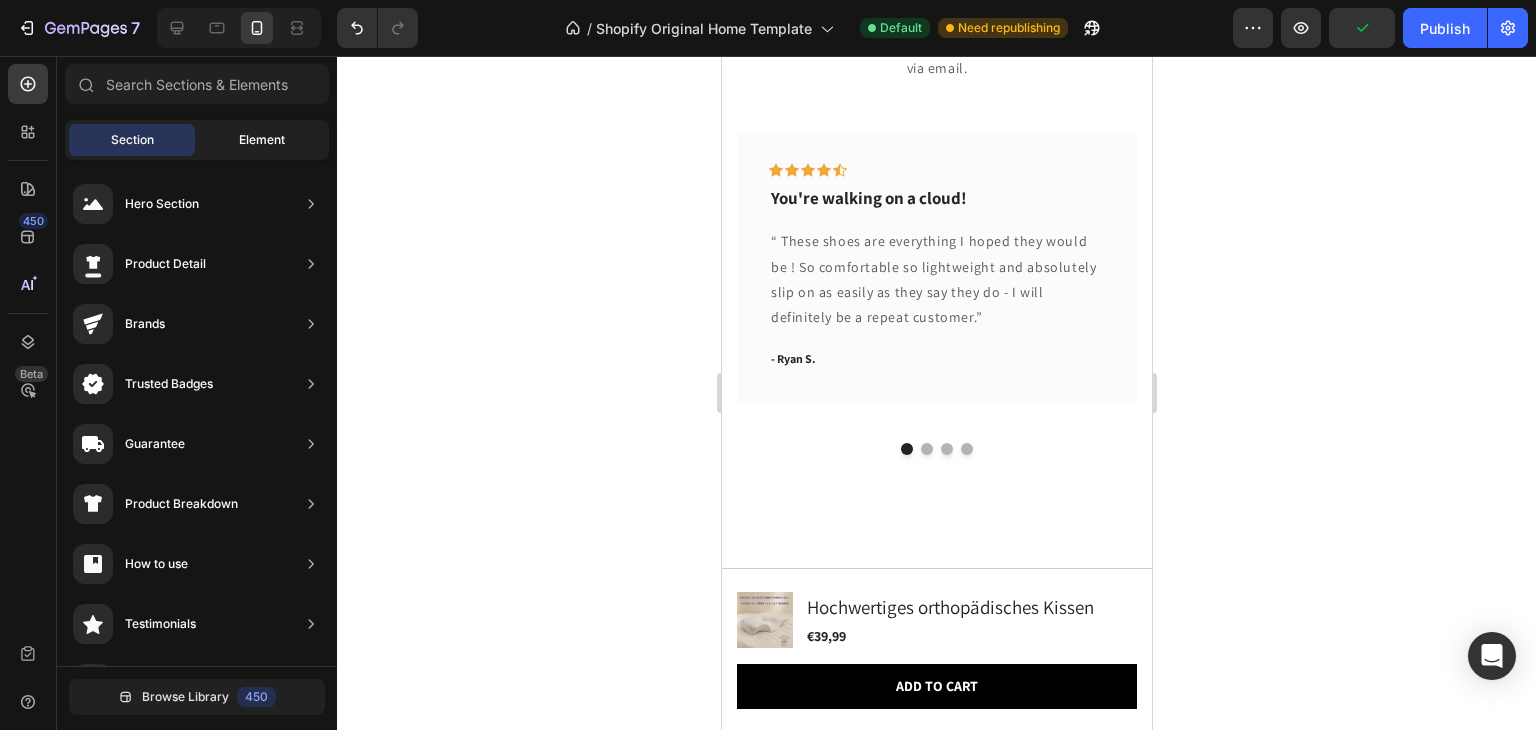 click on "Element" 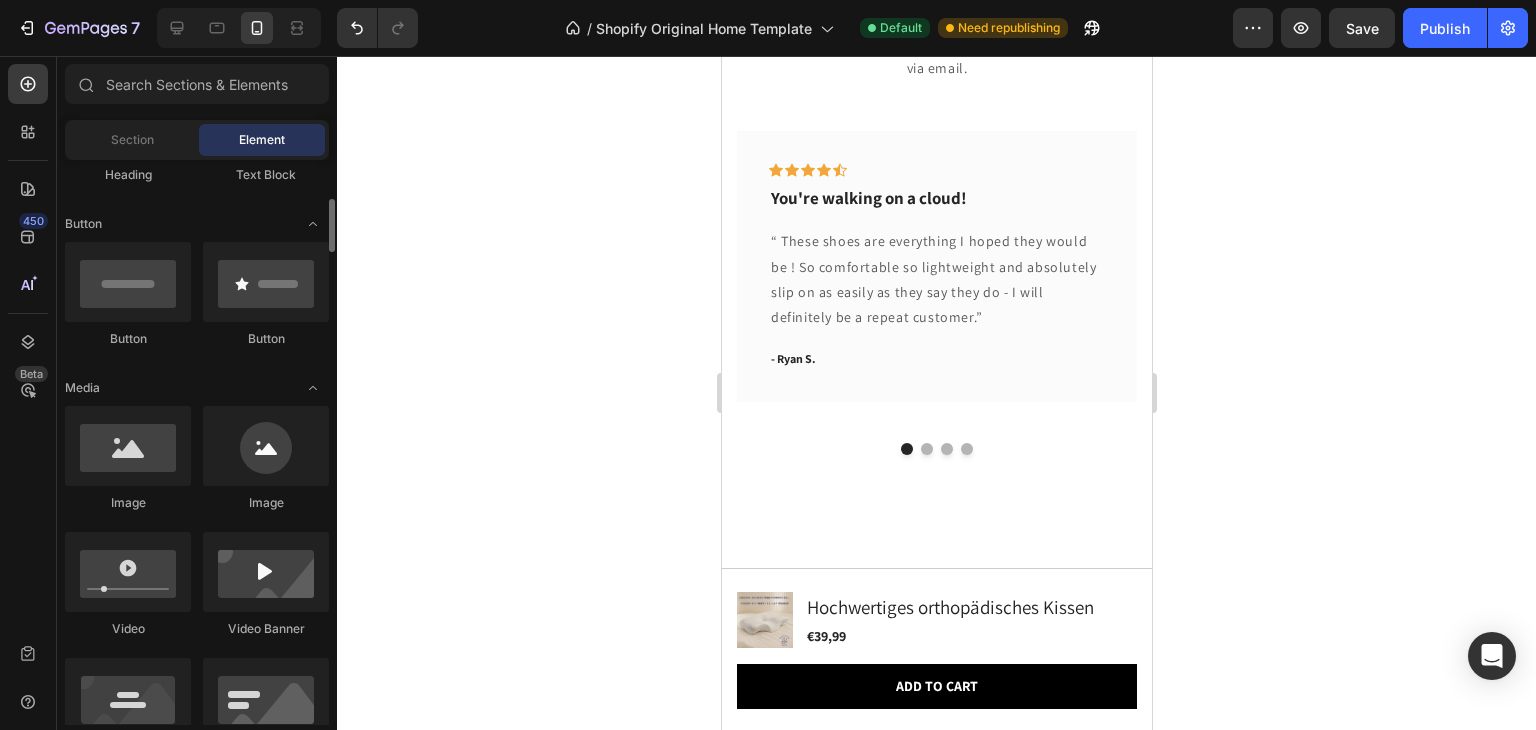 scroll, scrollTop: 417, scrollLeft: 0, axis: vertical 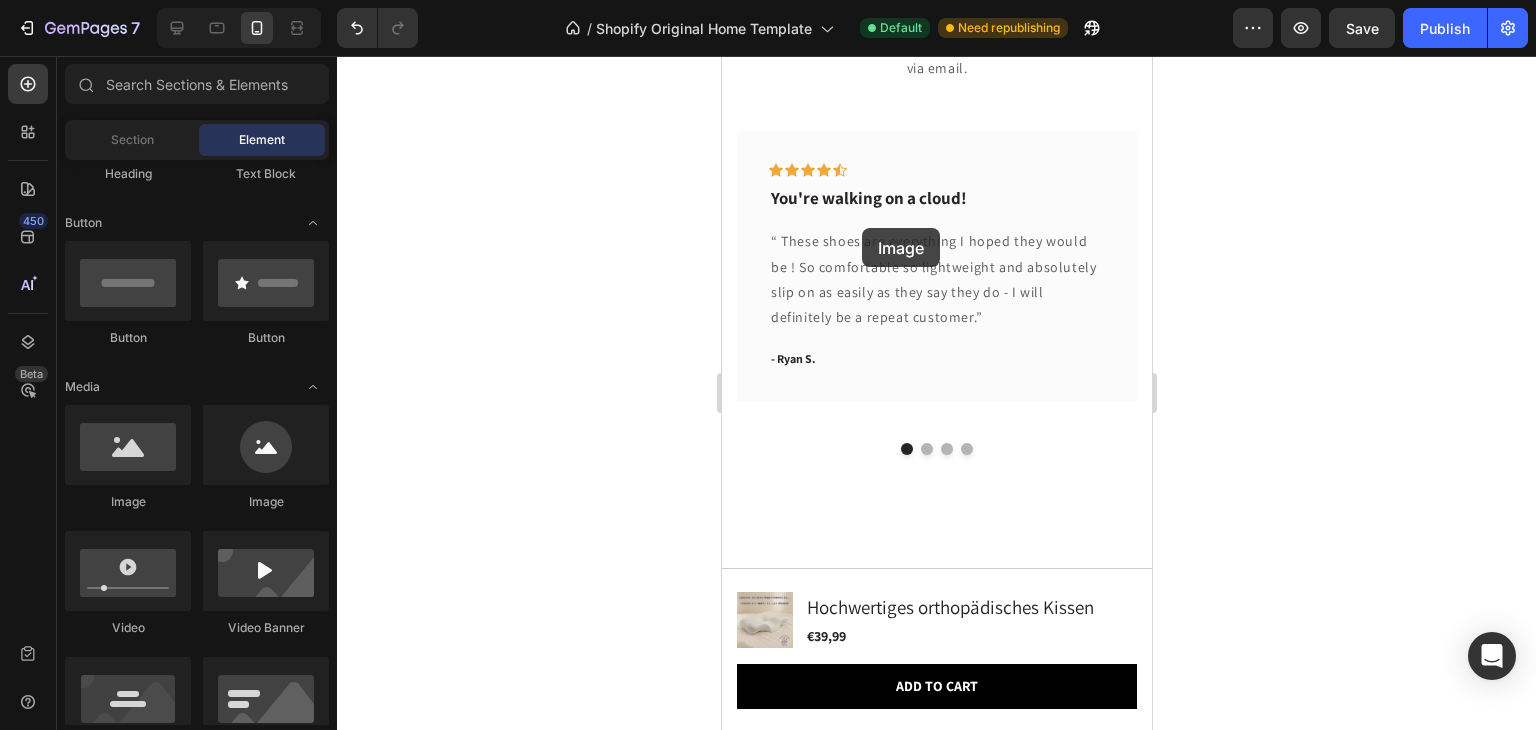 drag, startPoint x: 867, startPoint y: 500, endPoint x: 861, endPoint y: 228, distance: 272.06616 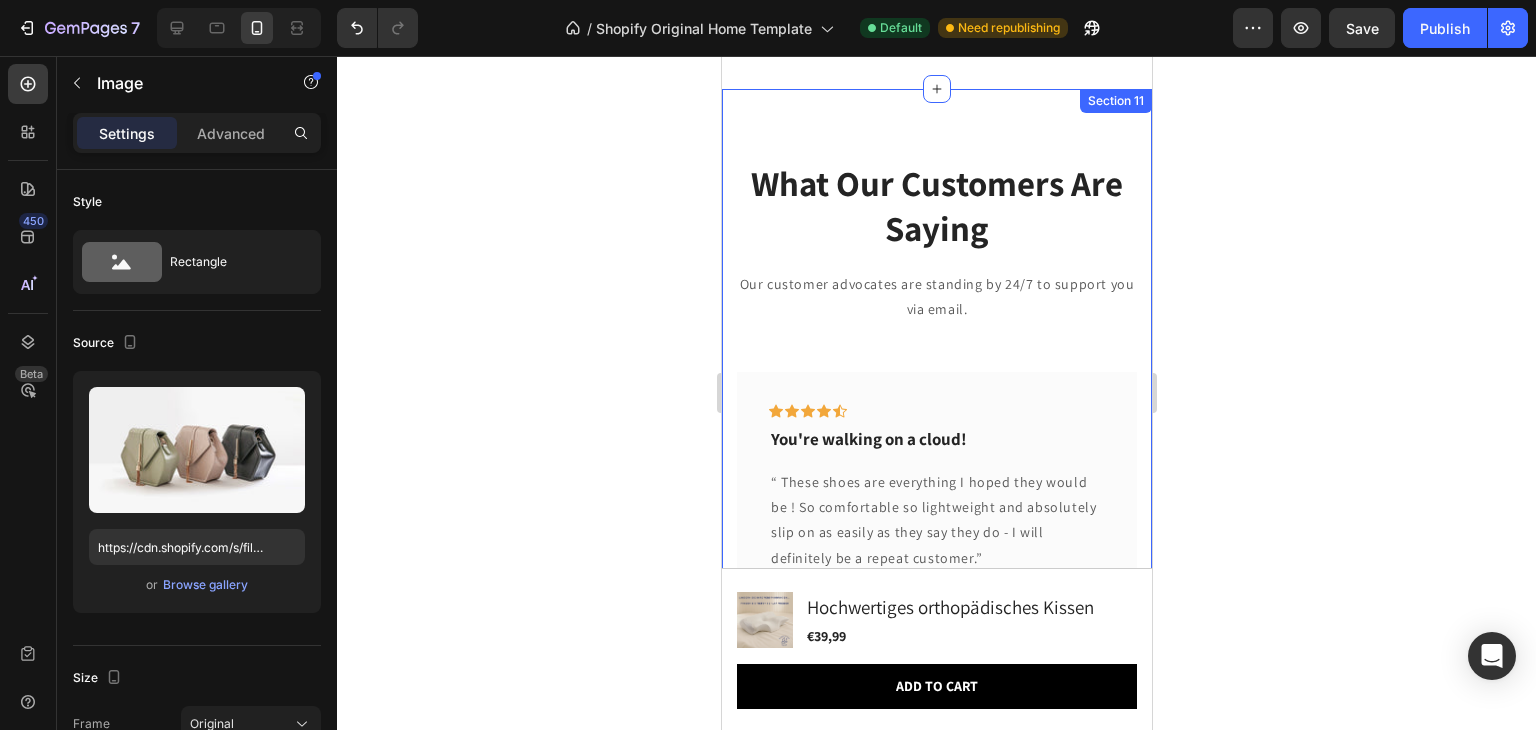 scroll, scrollTop: 6191, scrollLeft: 0, axis: vertical 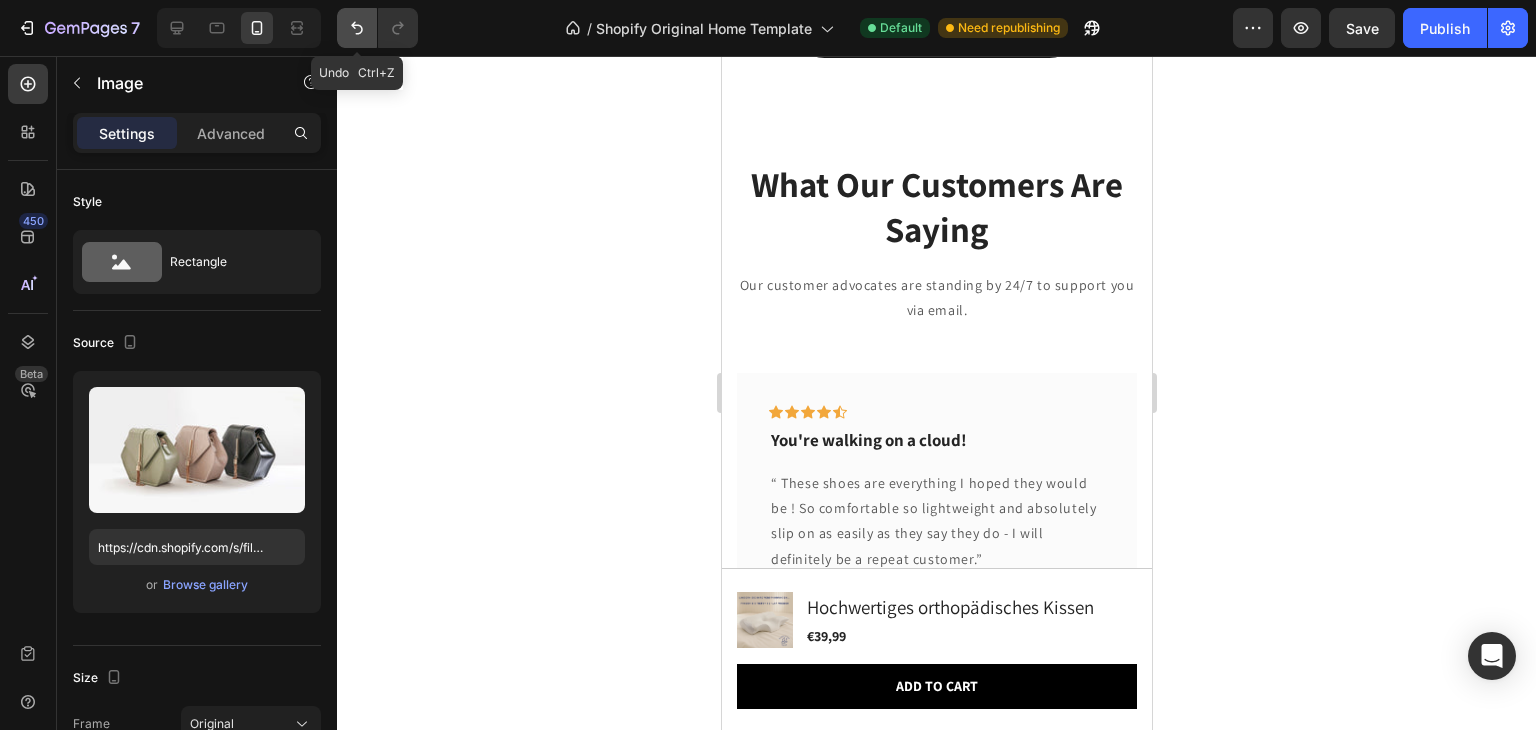 click 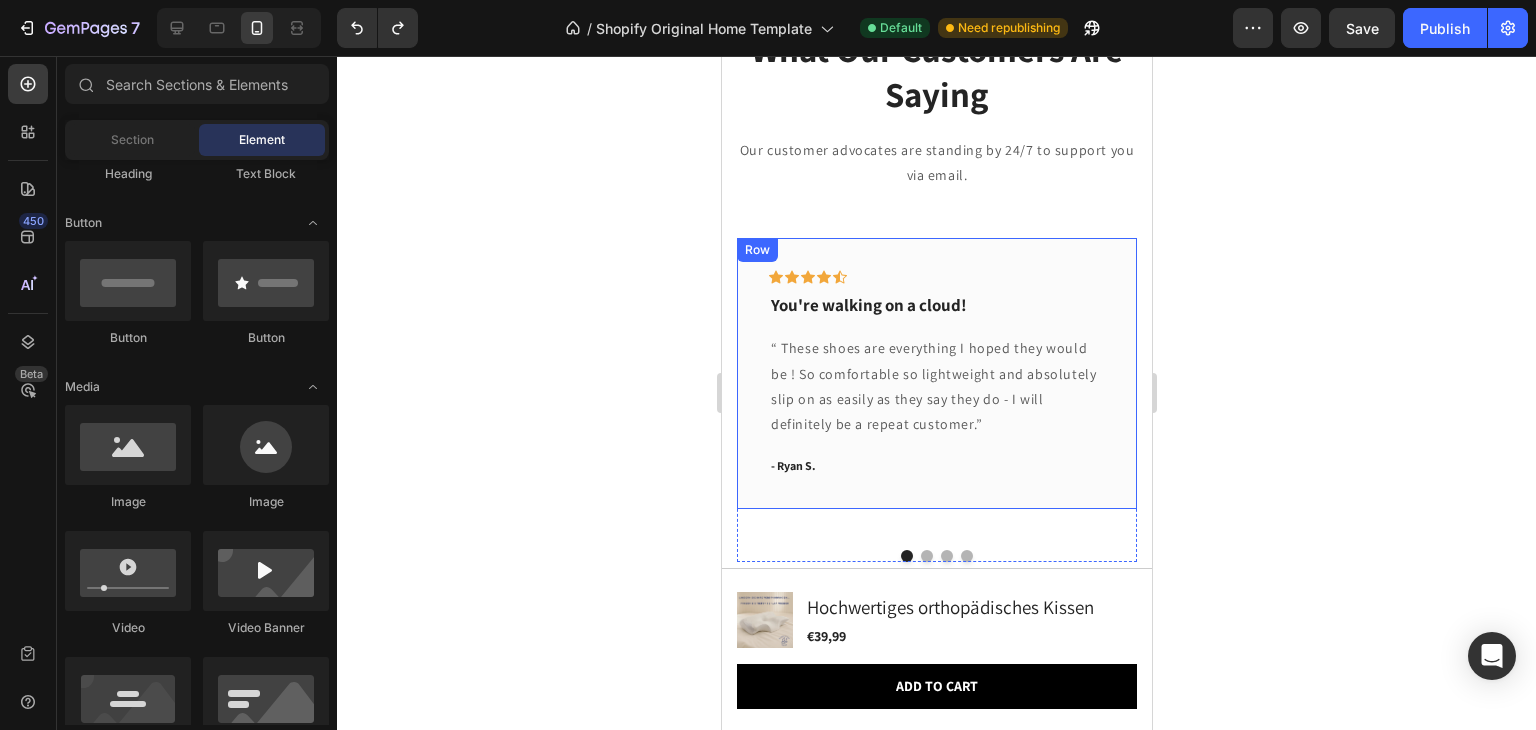 scroll, scrollTop: 6264, scrollLeft: 0, axis: vertical 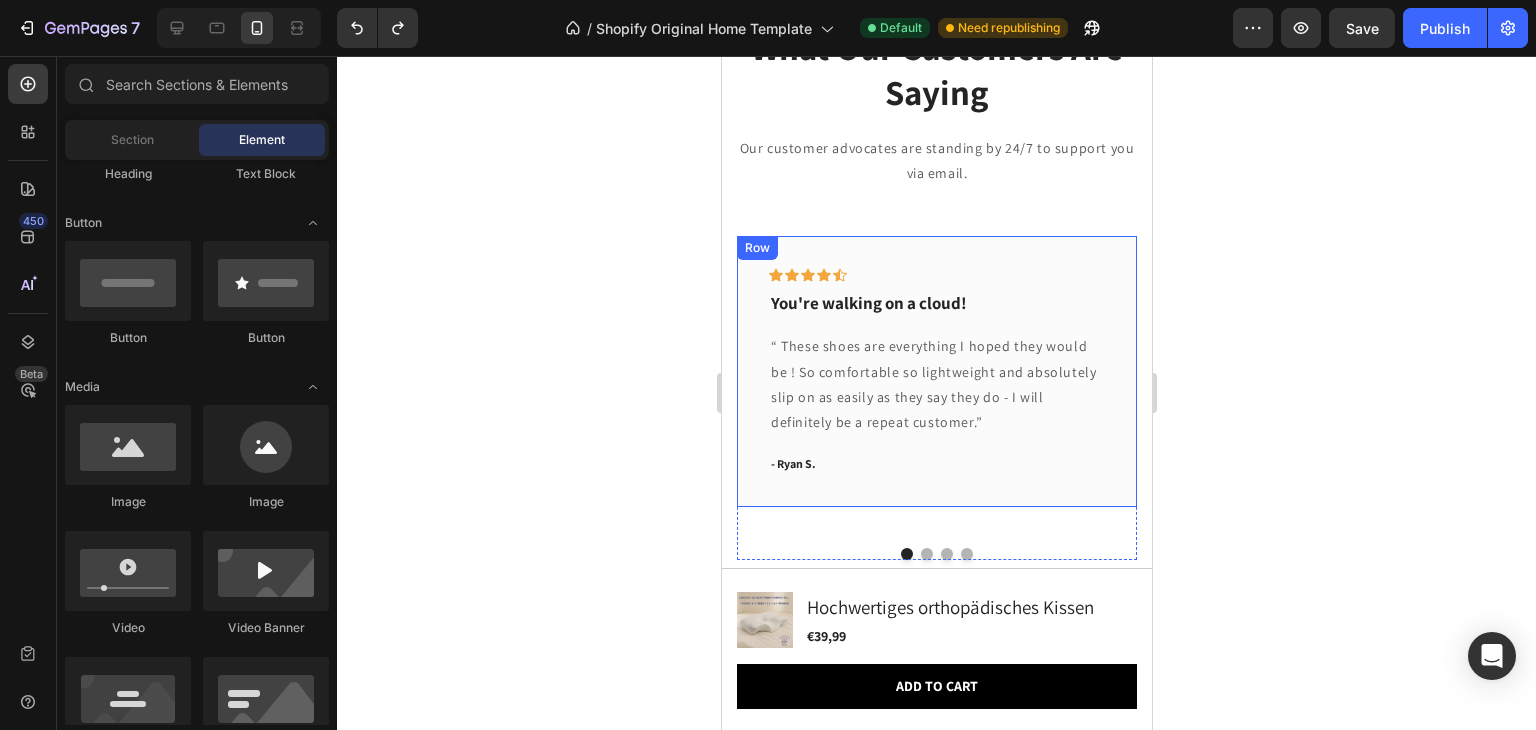 click on "Icon
Icon
Icon
Icon
Icon Row You're walking on a cloud! Text block “ These shoes are everything I hoped they would be ! So comfortable so lightweight and absolutely slip on as easily as they say they do - I will definitely be a repeat customer.” Text block - [FIRST] [LAST]. Text block" at bounding box center (936, 371) 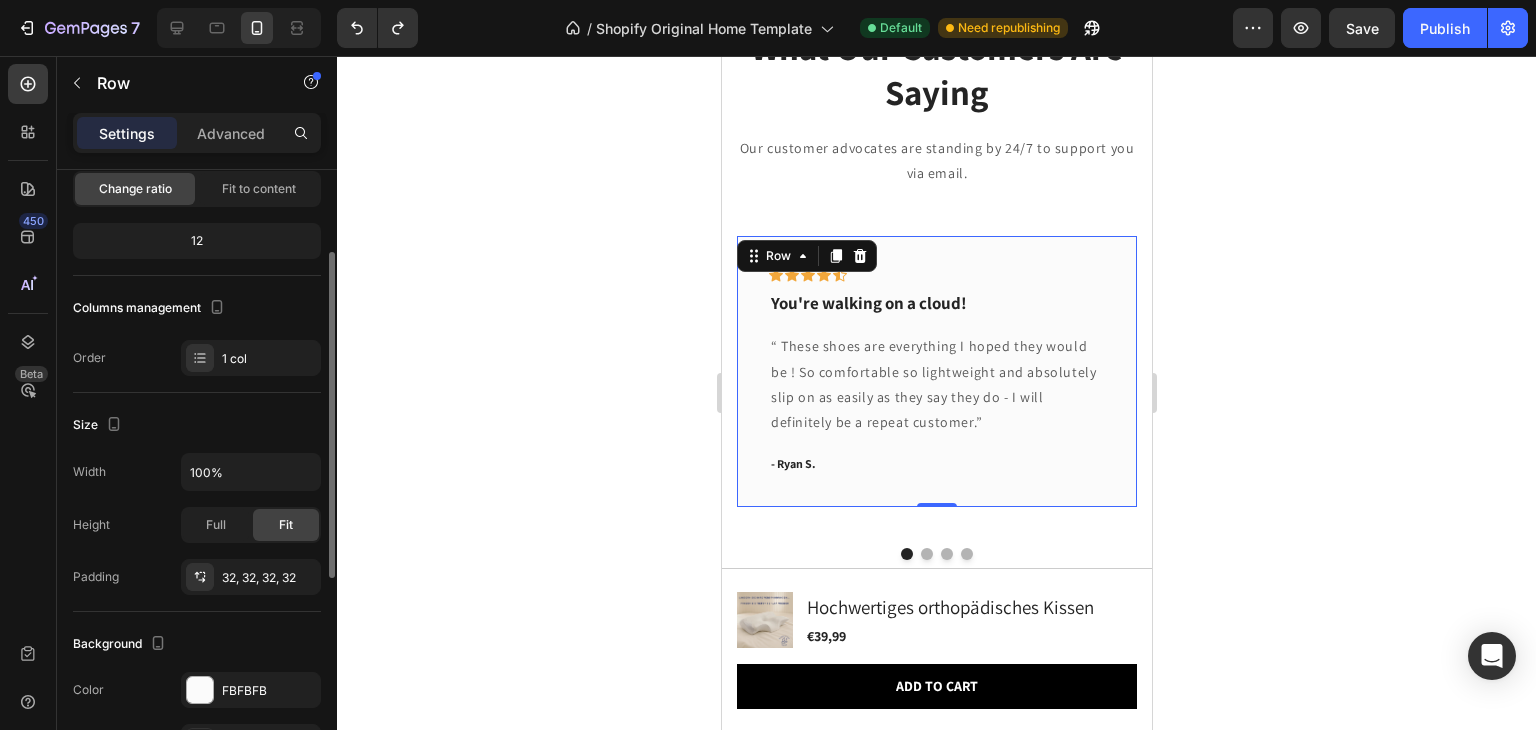 scroll, scrollTop: 157, scrollLeft: 0, axis: vertical 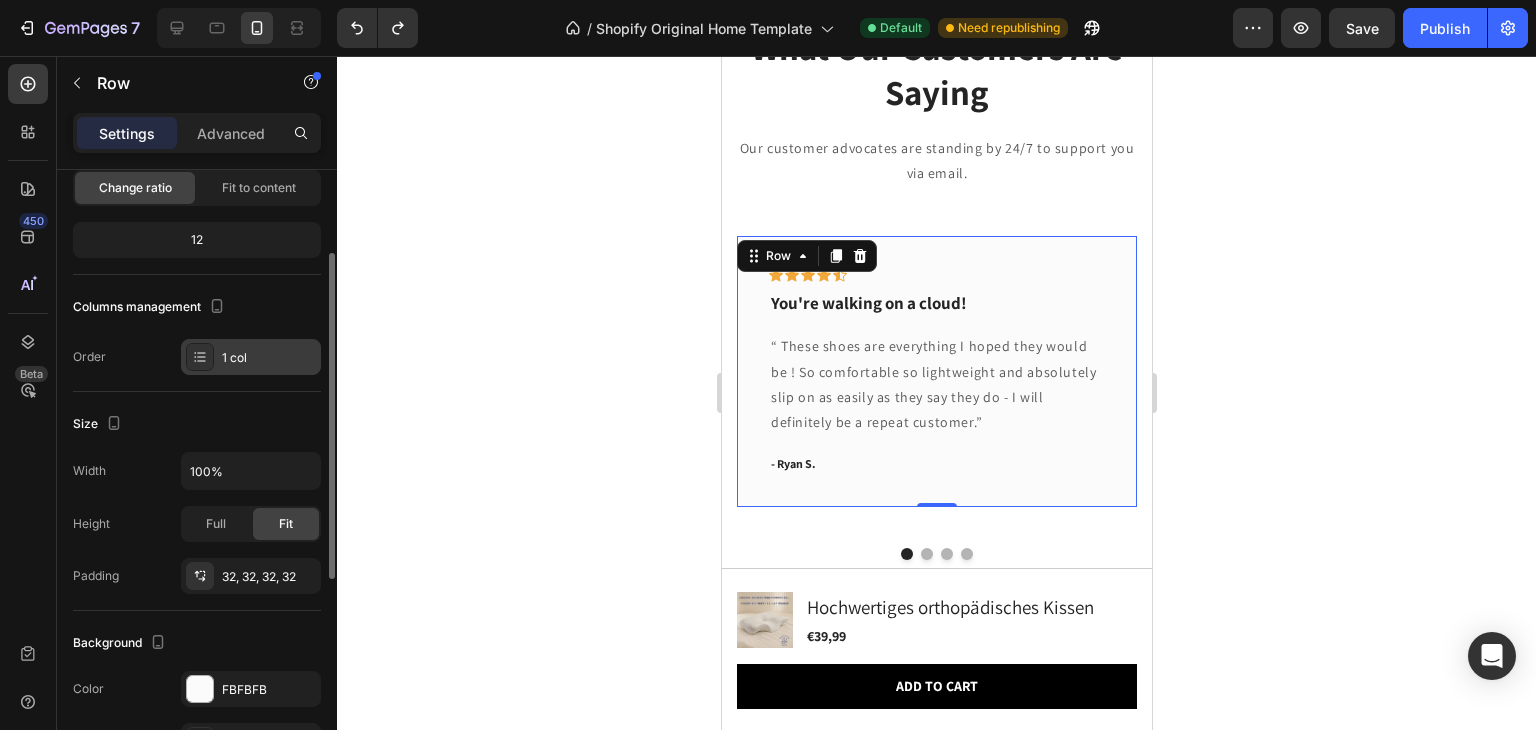 click on "1 col" at bounding box center (269, 358) 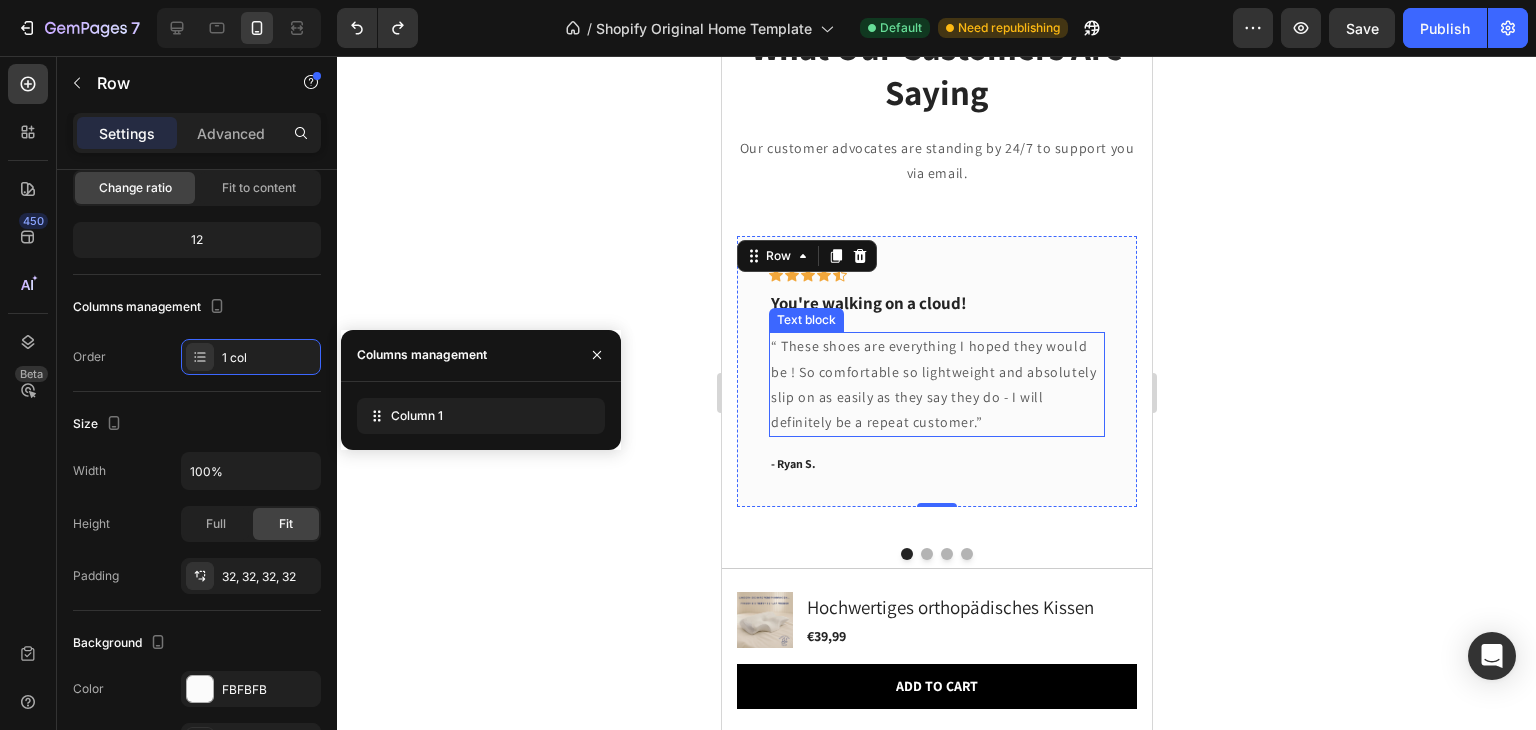 click on "“ These shoes are everything I hoped they would be ! So comfortable so lightweight and absolutely slip on as easily as they say they do - I will definitely be a repeat customer.”" at bounding box center [936, 384] 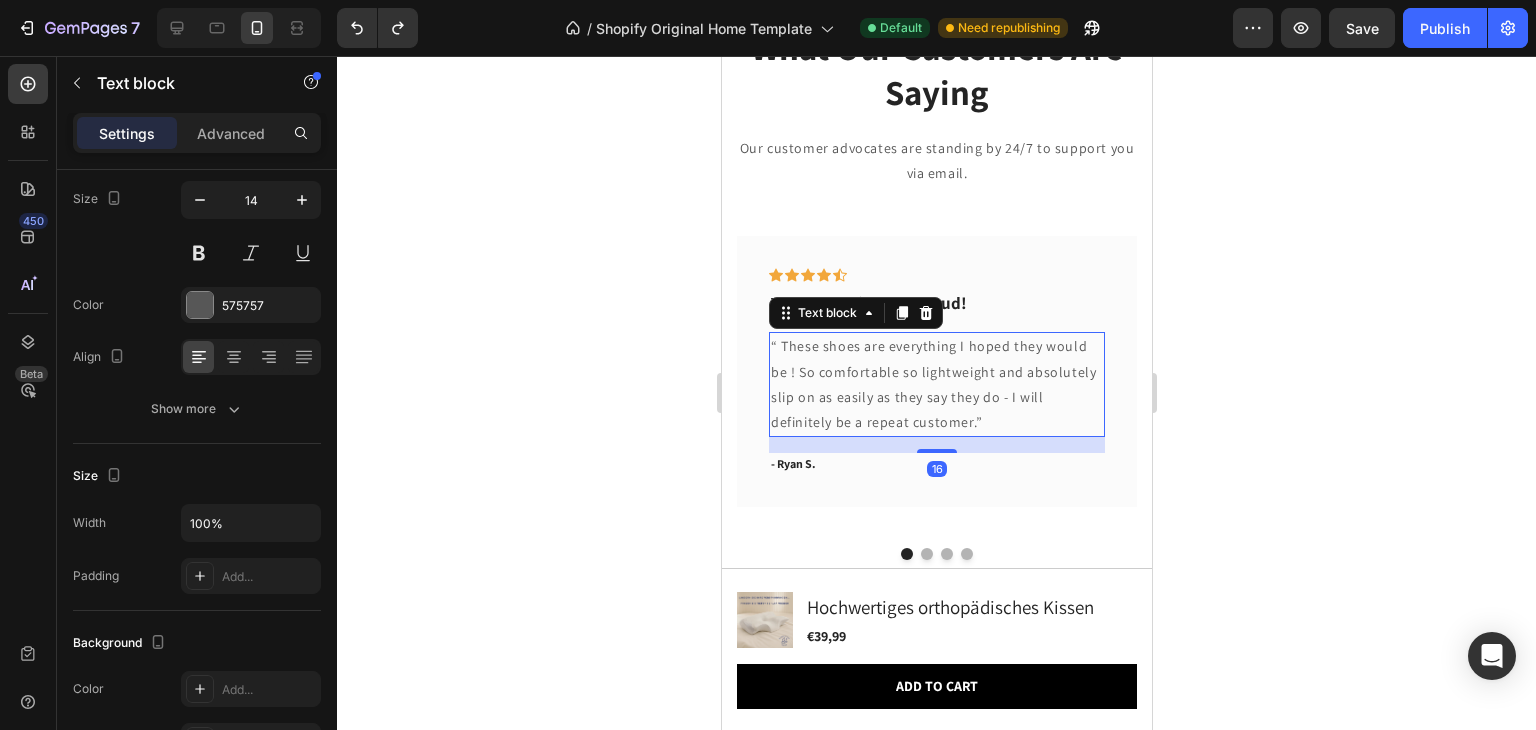scroll, scrollTop: 0, scrollLeft: 0, axis: both 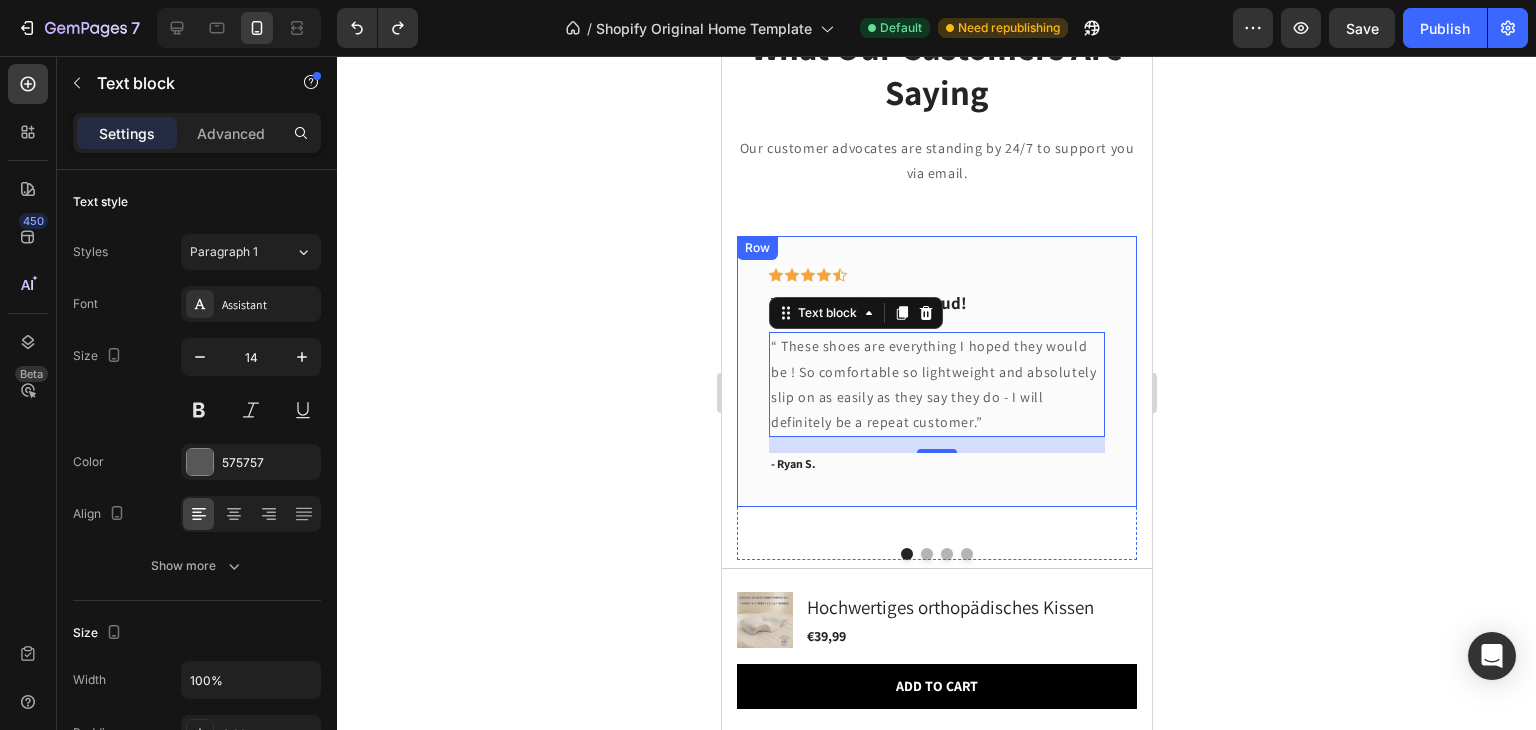 click on "Icon
Icon
Icon
Icon
Icon Row You're walking on a cloud! Text block “ These shoes are everything I hoped they would be ! So comfortable so lightweight and absolutely slip on as easily as they say they do - I will definitely be a repeat customer.” Text block   16 - Ryan S. Text block Row" at bounding box center [936, 371] 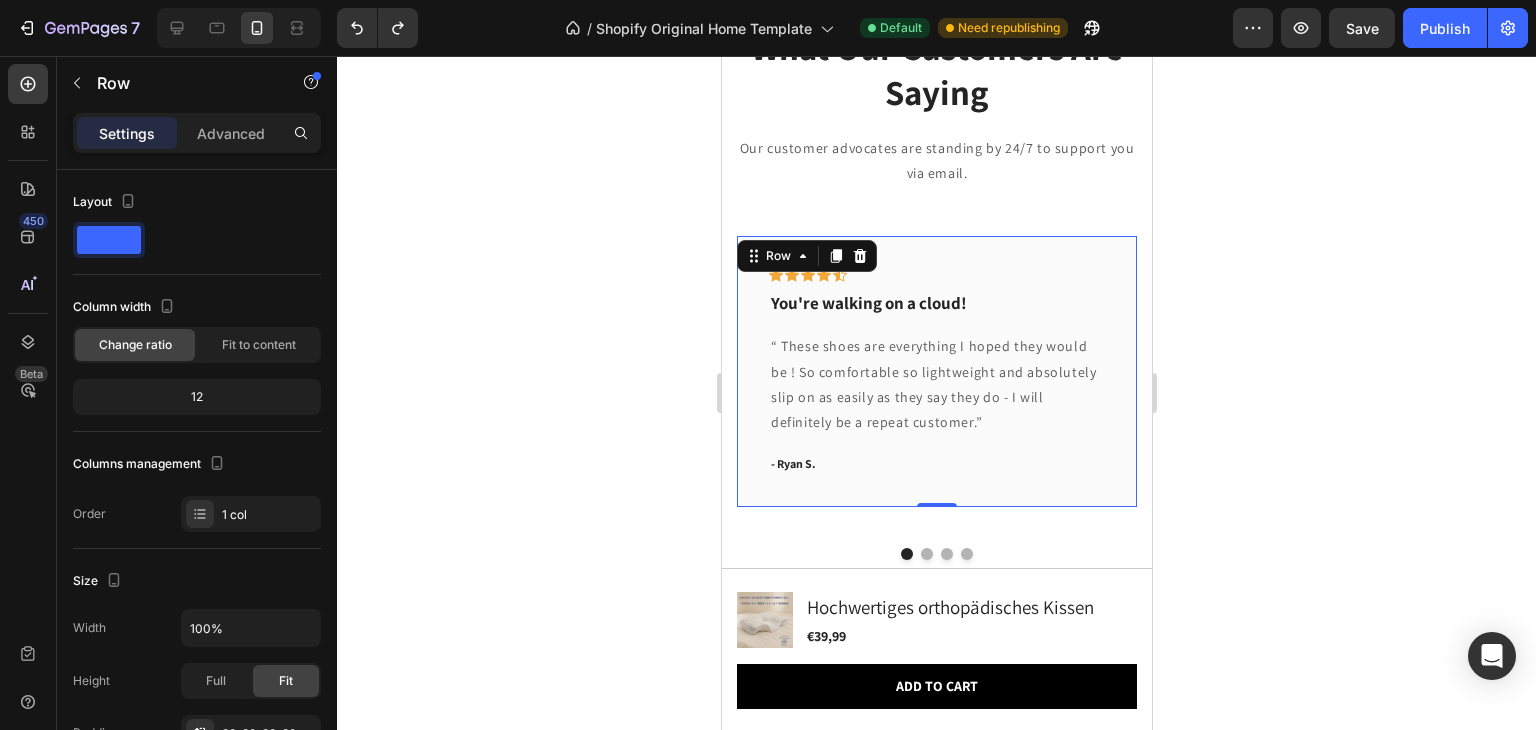 click on "Icon
Icon
Icon
Icon
Icon Row You're walking on a cloud! Text block “ These shoes are everything I hoped they would be ! So comfortable so lightweight and absolutely slip on as easily as they say they do - I will definitely be a repeat customer.” Text block - Ryan S. Text block Row   0" at bounding box center (936, 371) 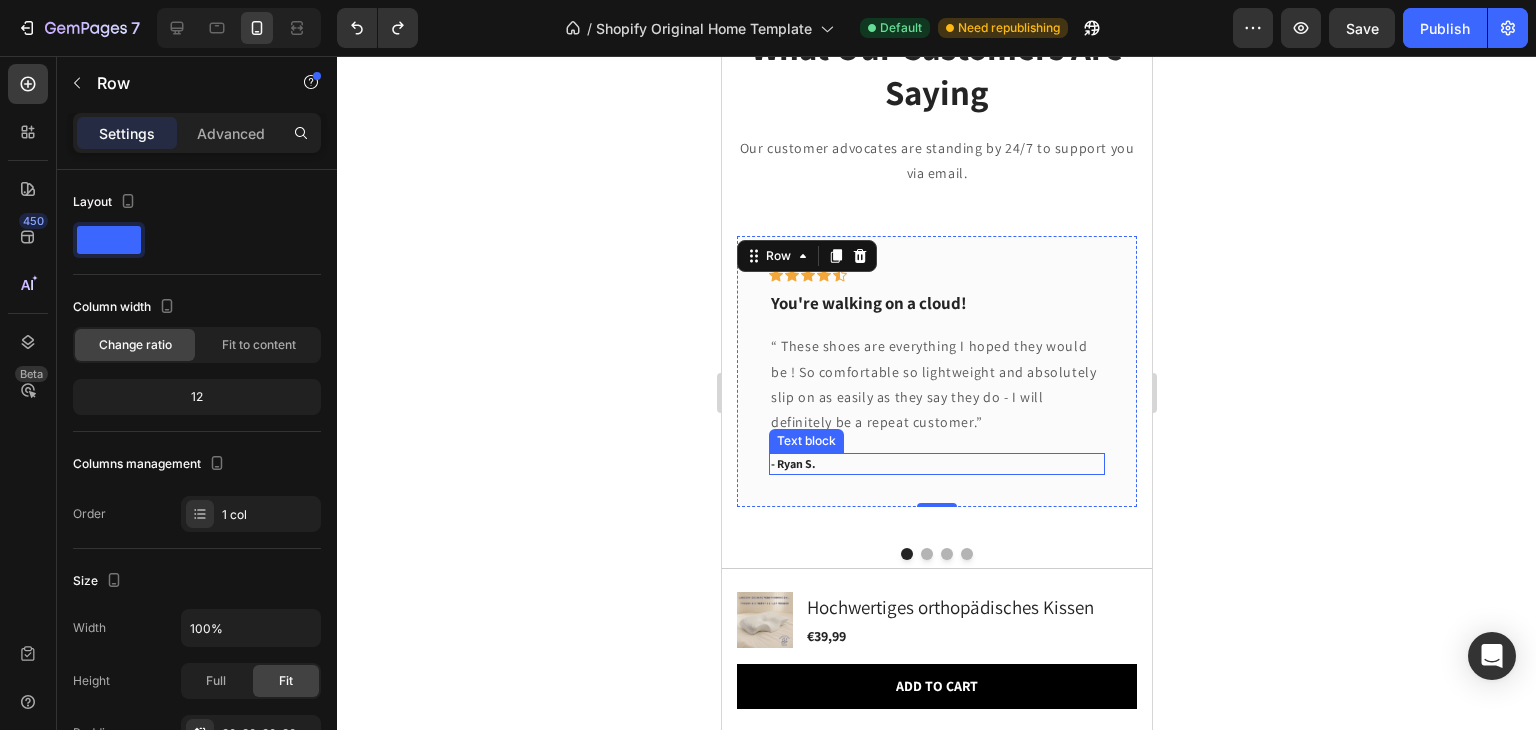click on "- Ryan S." at bounding box center (936, 464) 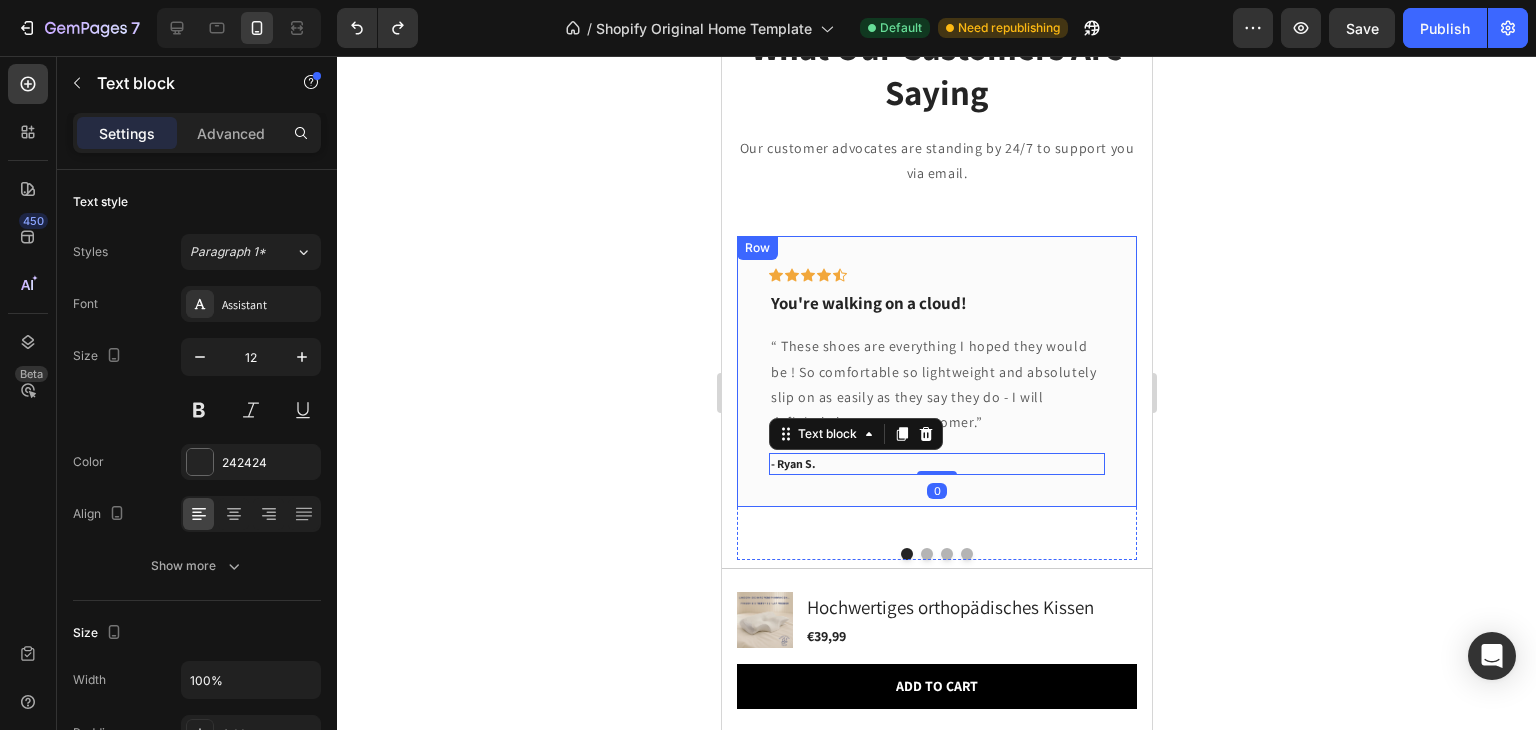 click on "Icon
Icon
Icon
Icon
Icon Row You're walking on a cloud! Text block “ These shoes are everything I hoped they would be ! So comfortable so lightweight and absolutely slip on as easily as they say they do - I will definitely be a repeat customer.” Text block - Ryan S. Text block   0 Row" at bounding box center (936, 371) 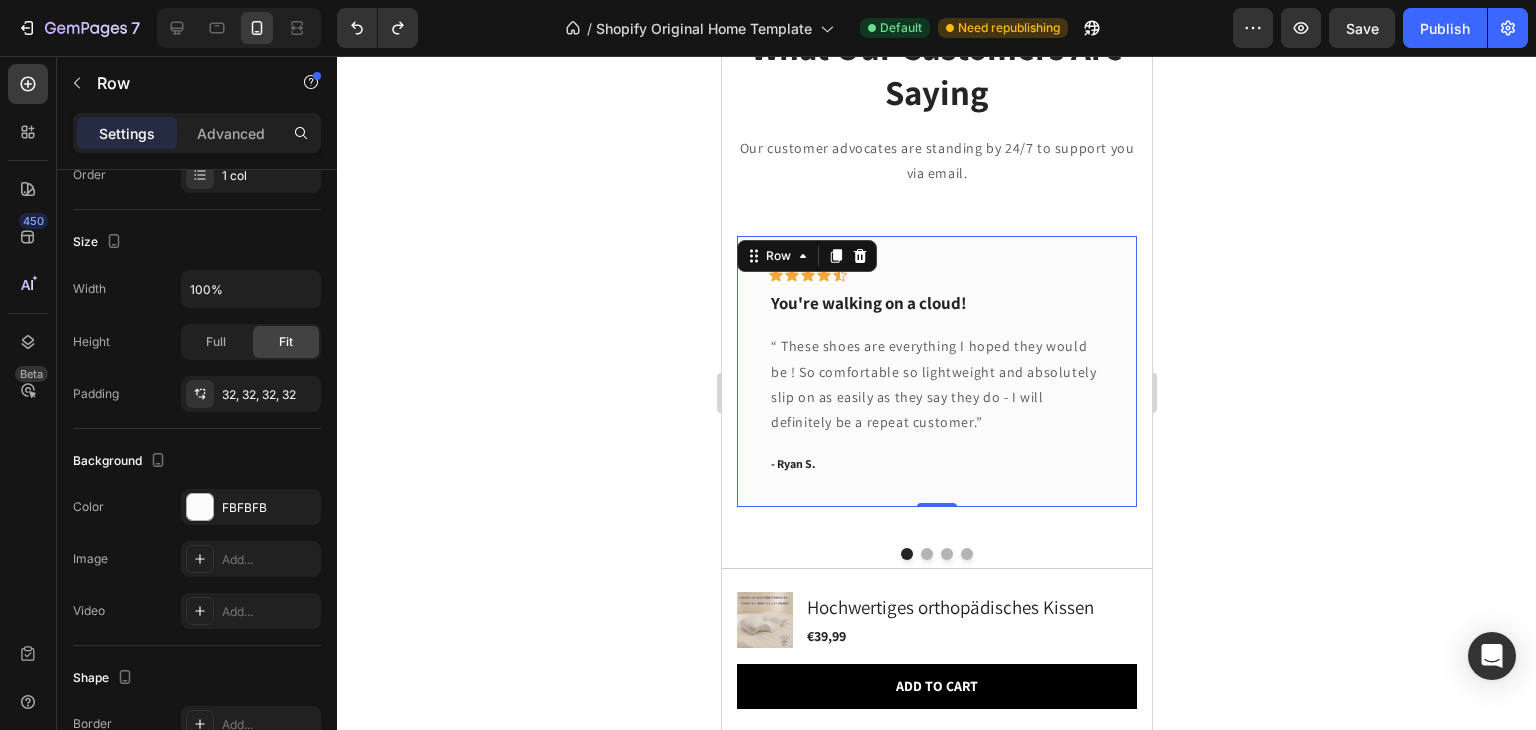 scroll, scrollTop: 0, scrollLeft: 0, axis: both 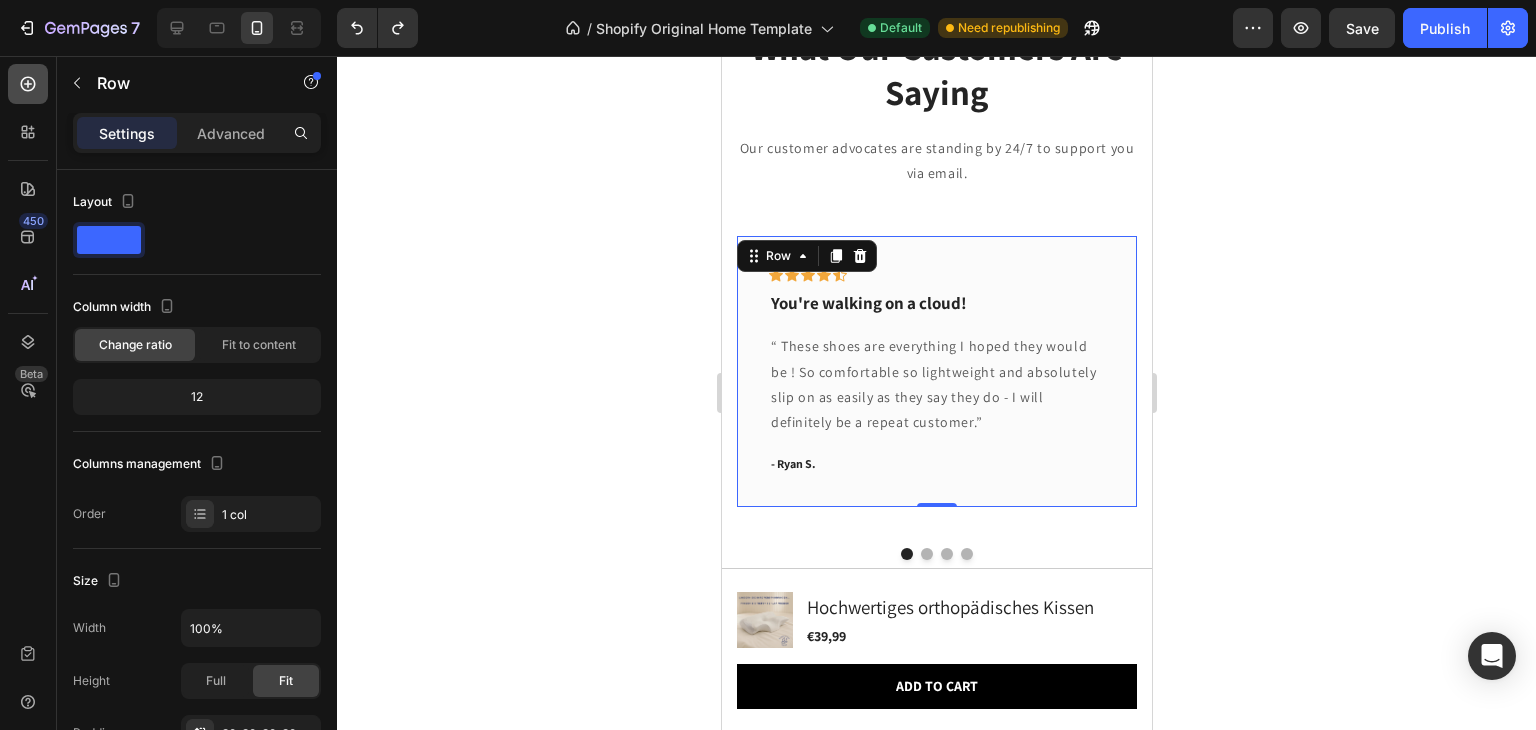 click 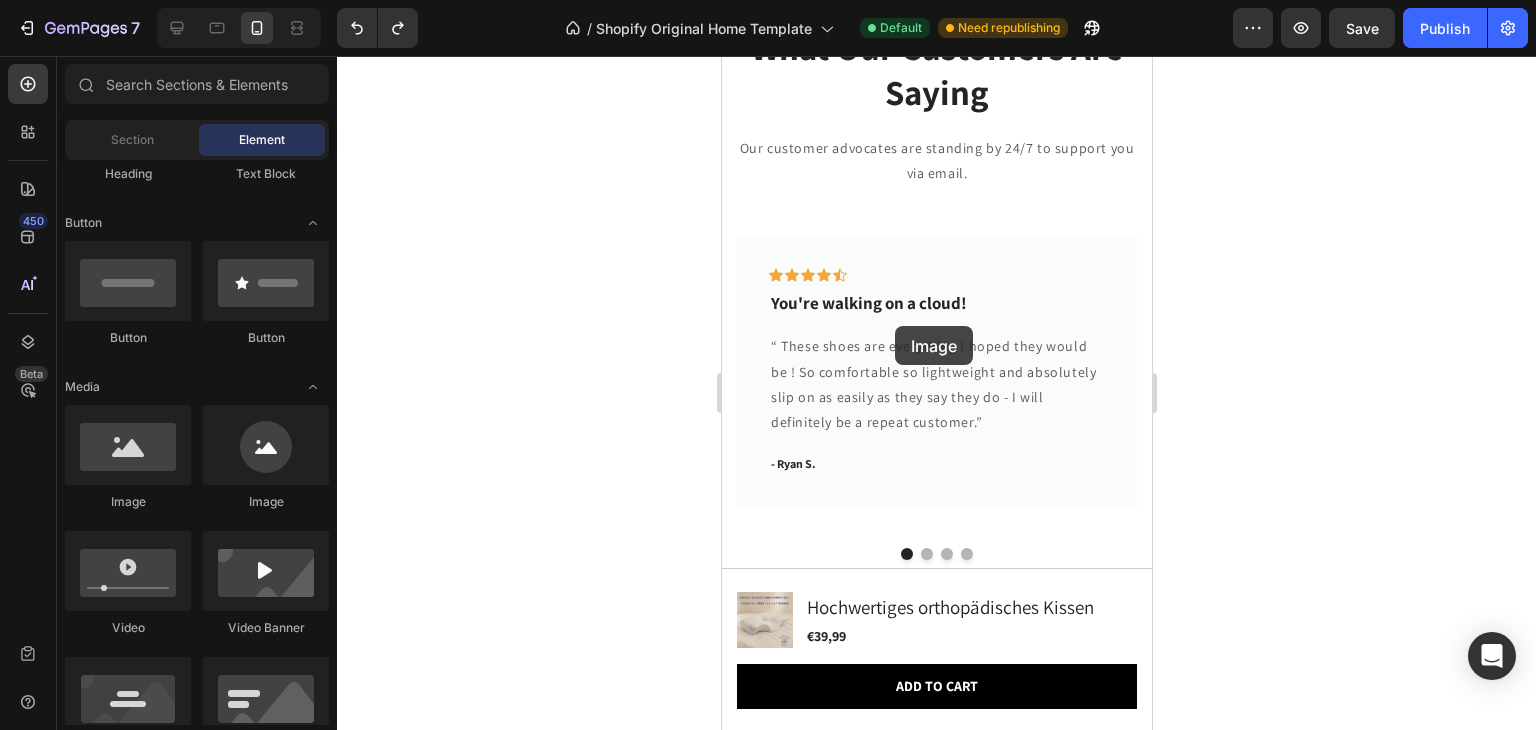 drag, startPoint x: 961, startPoint y: 504, endPoint x: 894, endPoint y: 326, distance: 190.192 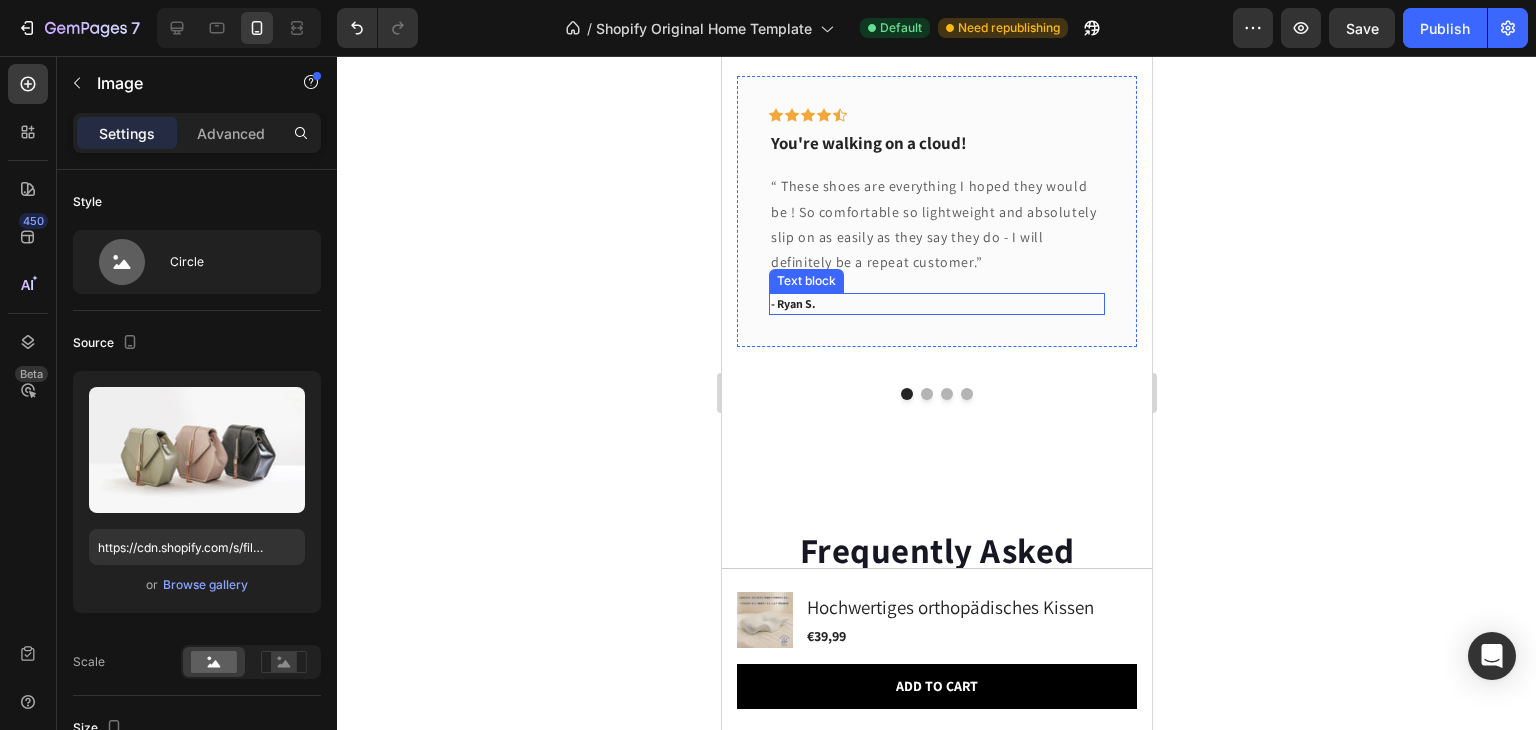 scroll, scrollTop: 6570, scrollLeft: 0, axis: vertical 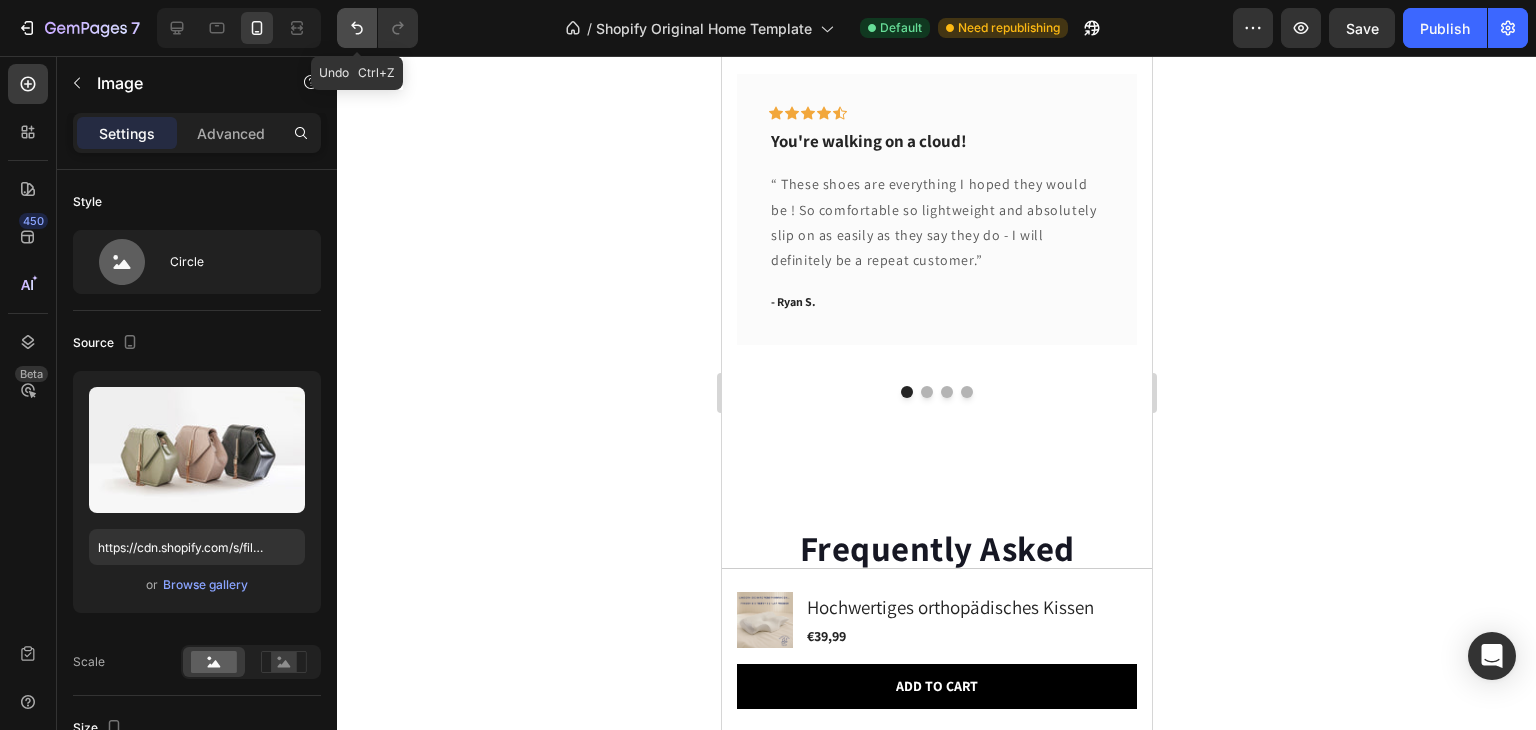 click 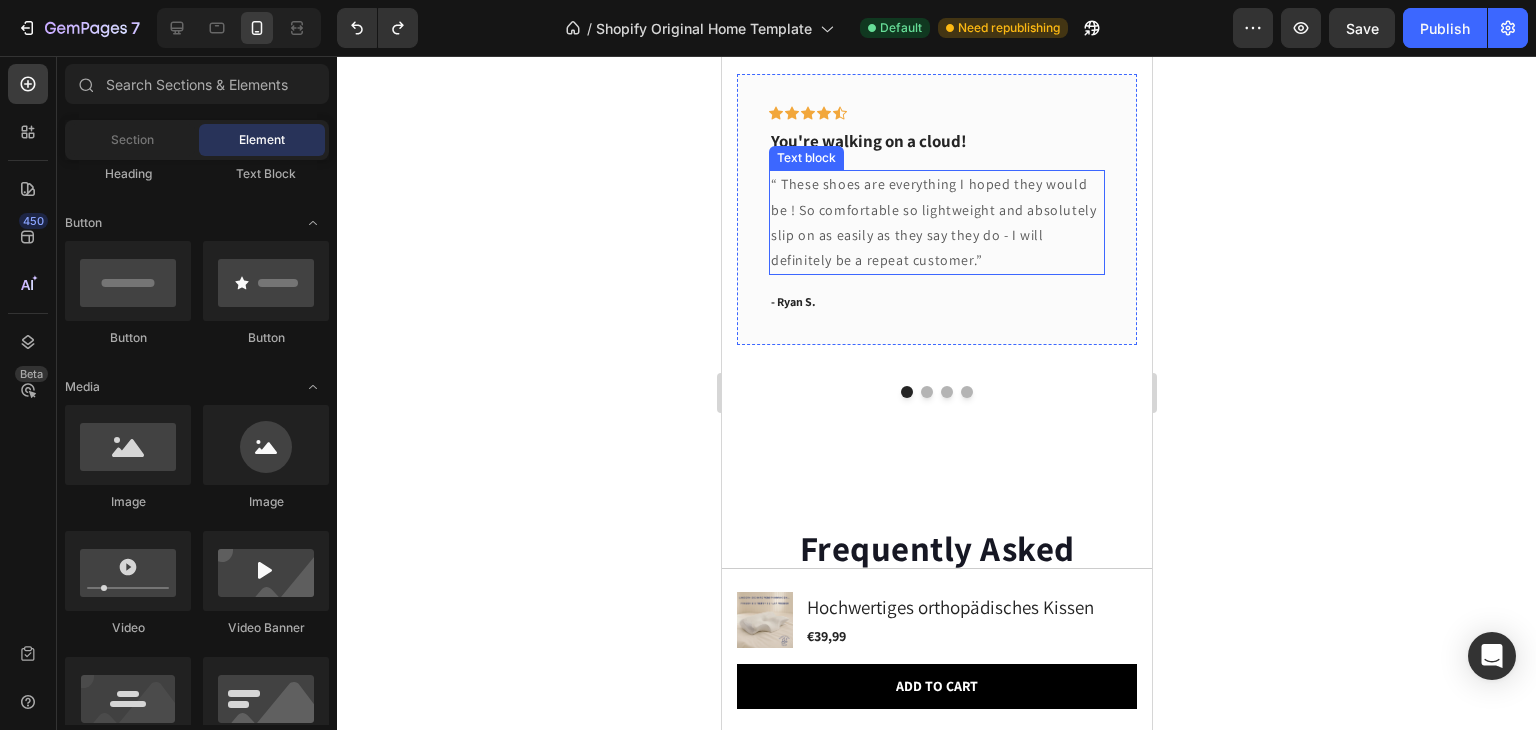 click on "“ These shoes are everything I hoped they would be ! So comfortable so lightweight and absolutely slip on as easily as they say they do - I will definitely be a repeat customer.”" at bounding box center [936, 222] 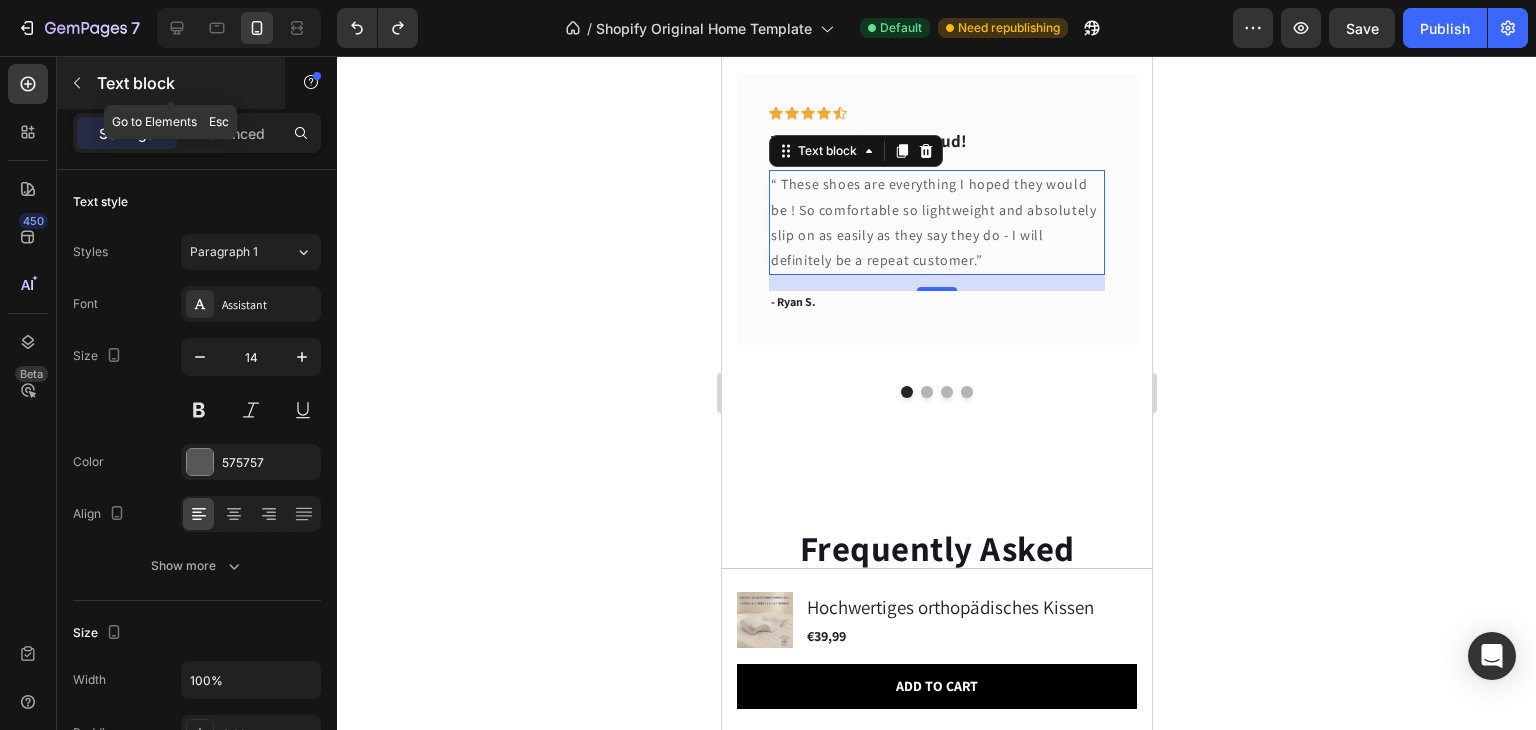 click 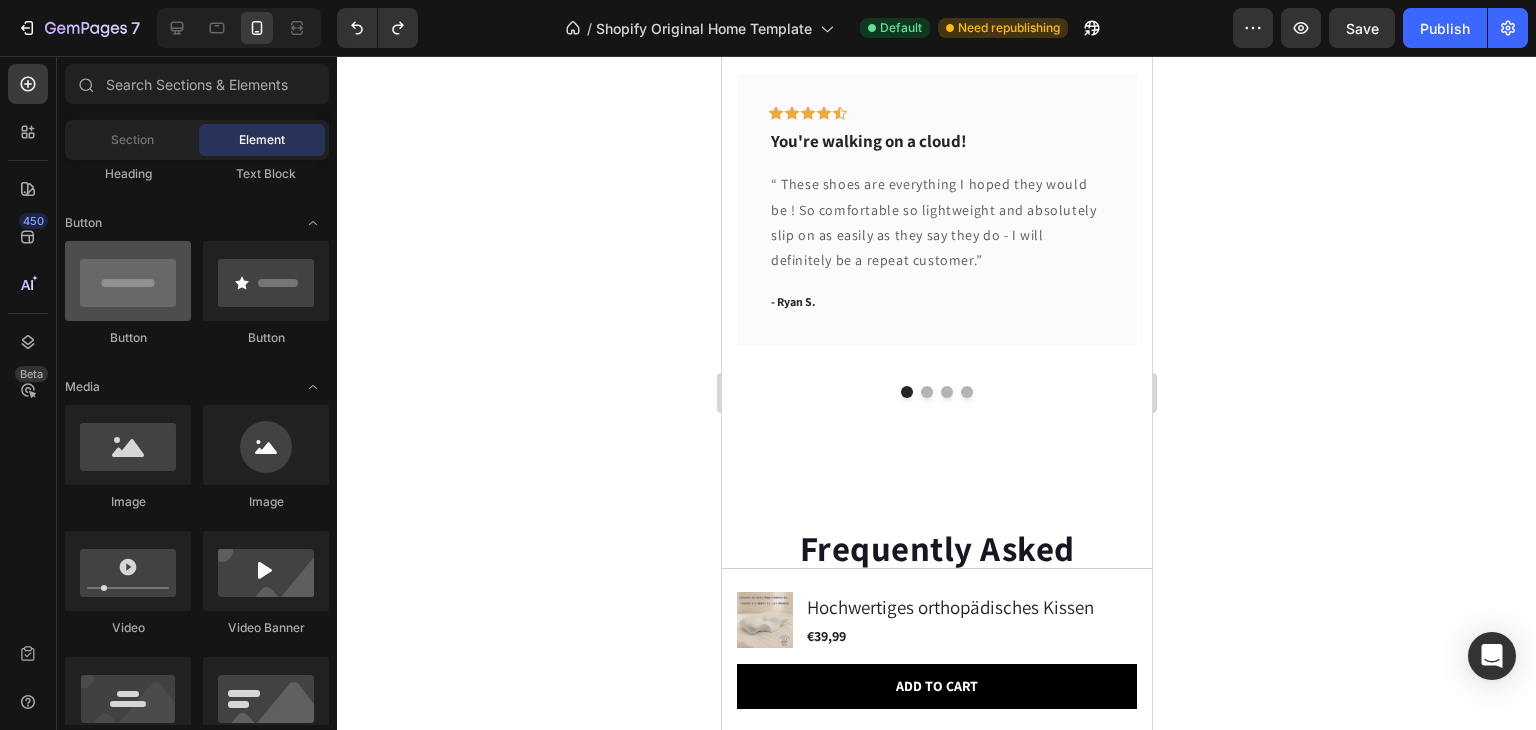 scroll, scrollTop: 0, scrollLeft: 0, axis: both 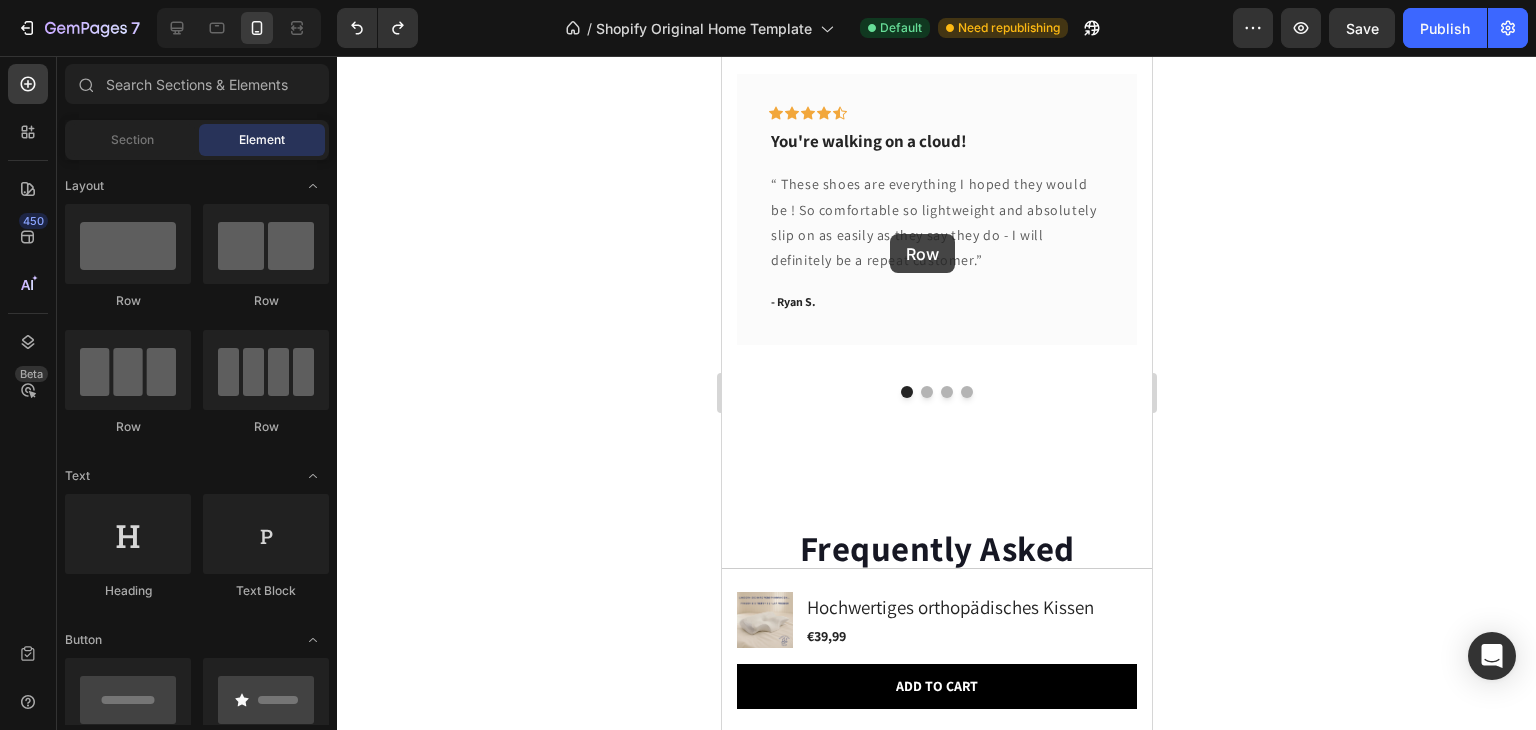 drag, startPoint x: 837, startPoint y: 312, endPoint x: 889, endPoint y: 234, distance: 93.74433 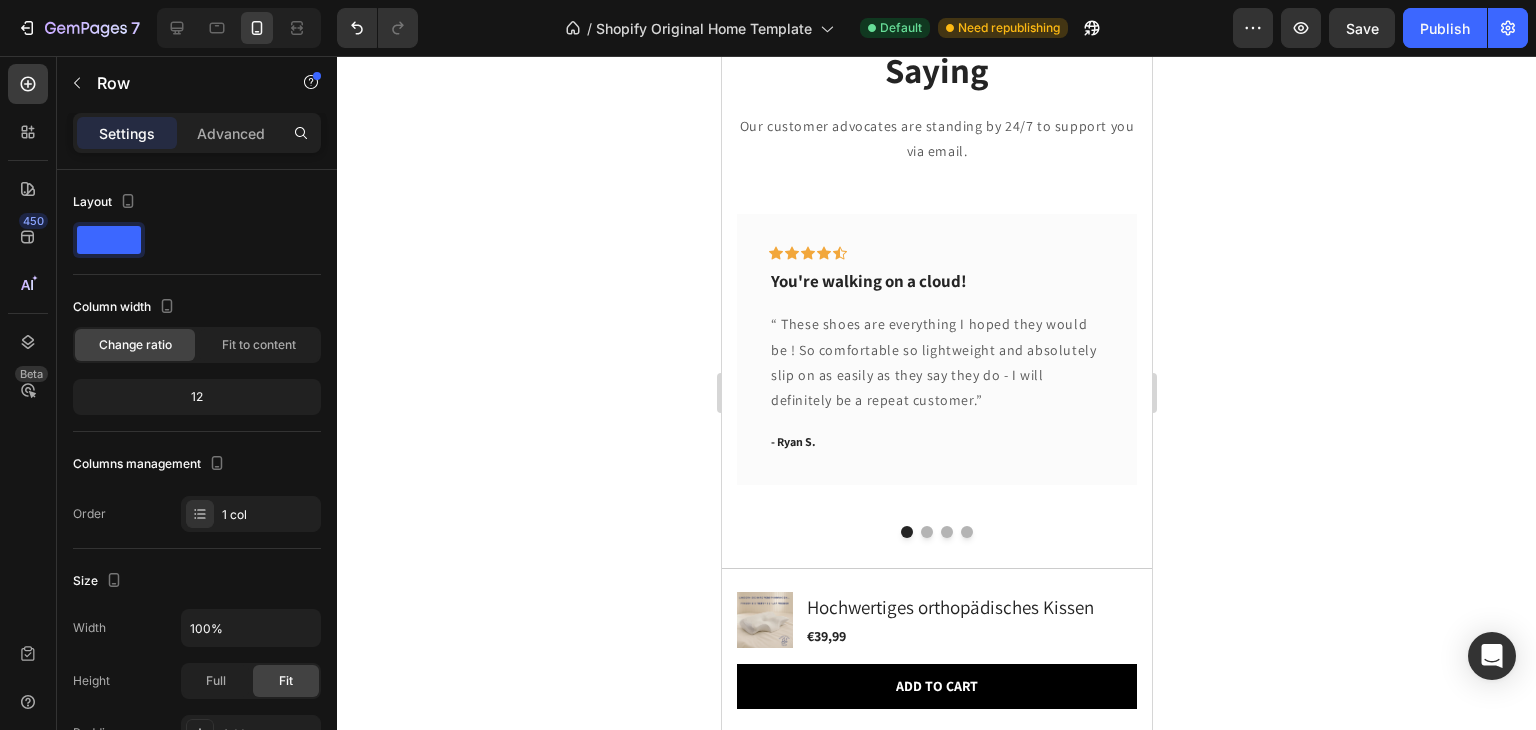 scroll, scrollTop: 6566, scrollLeft: 0, axis: vertical 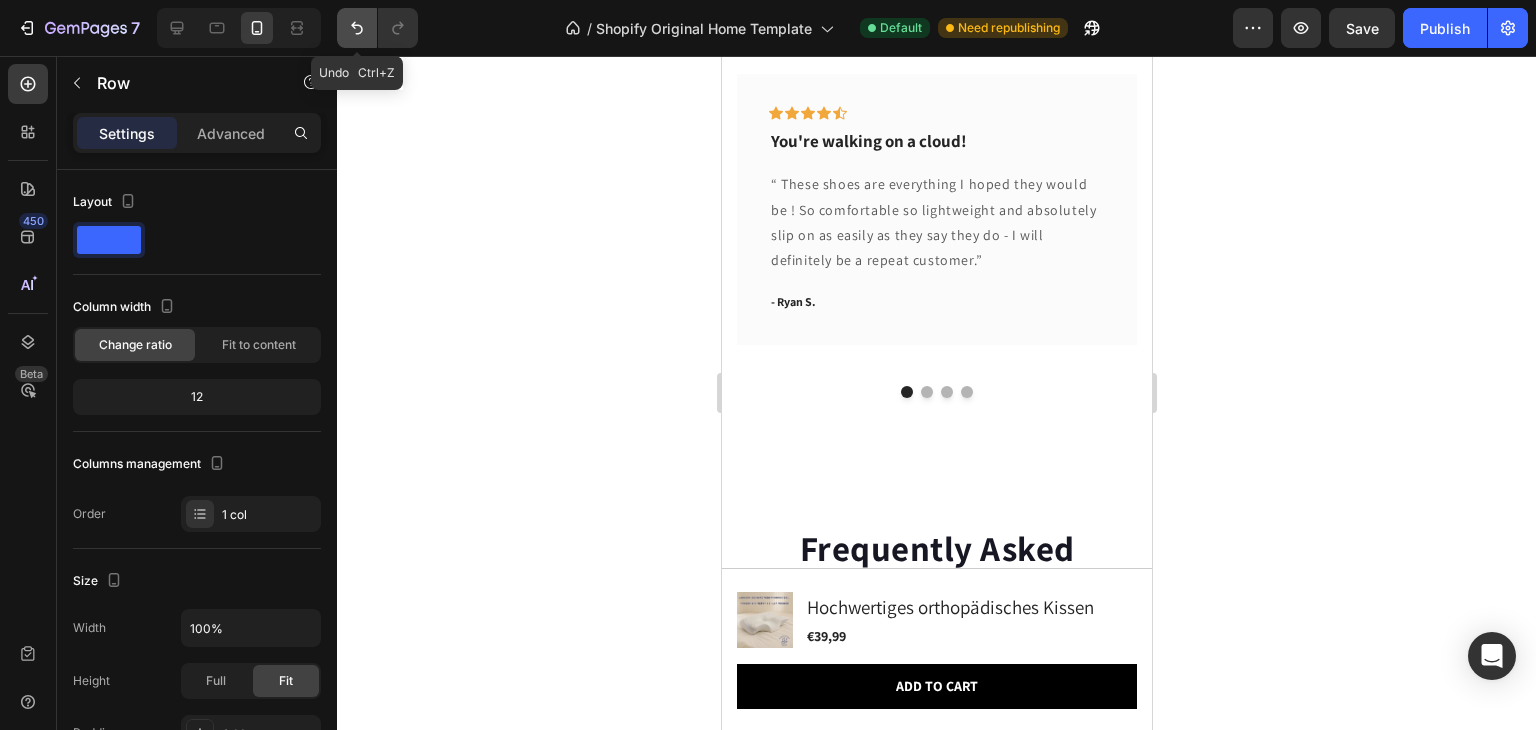 click 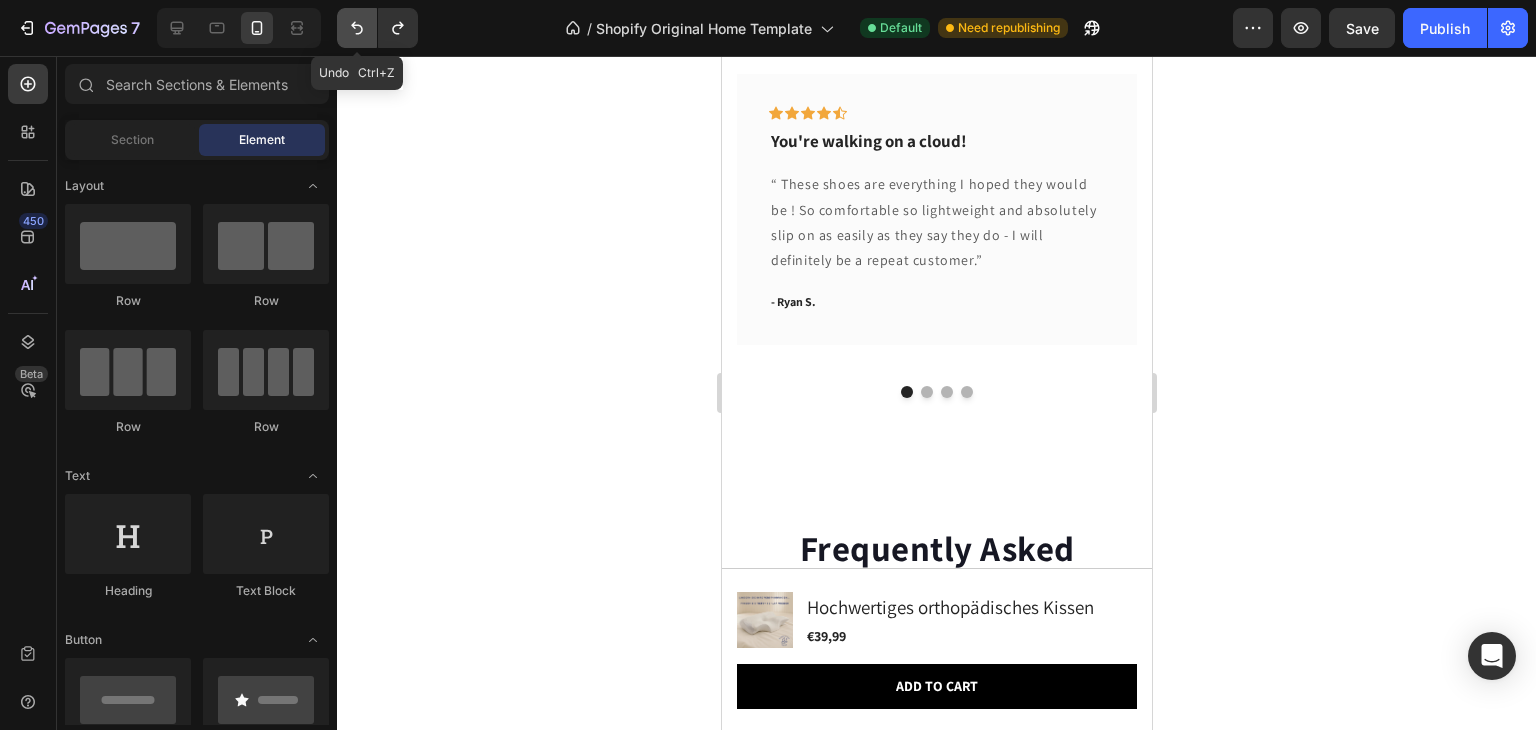 scroll, scrollTop: 6426, scrollLeft: 0, axis: vertical 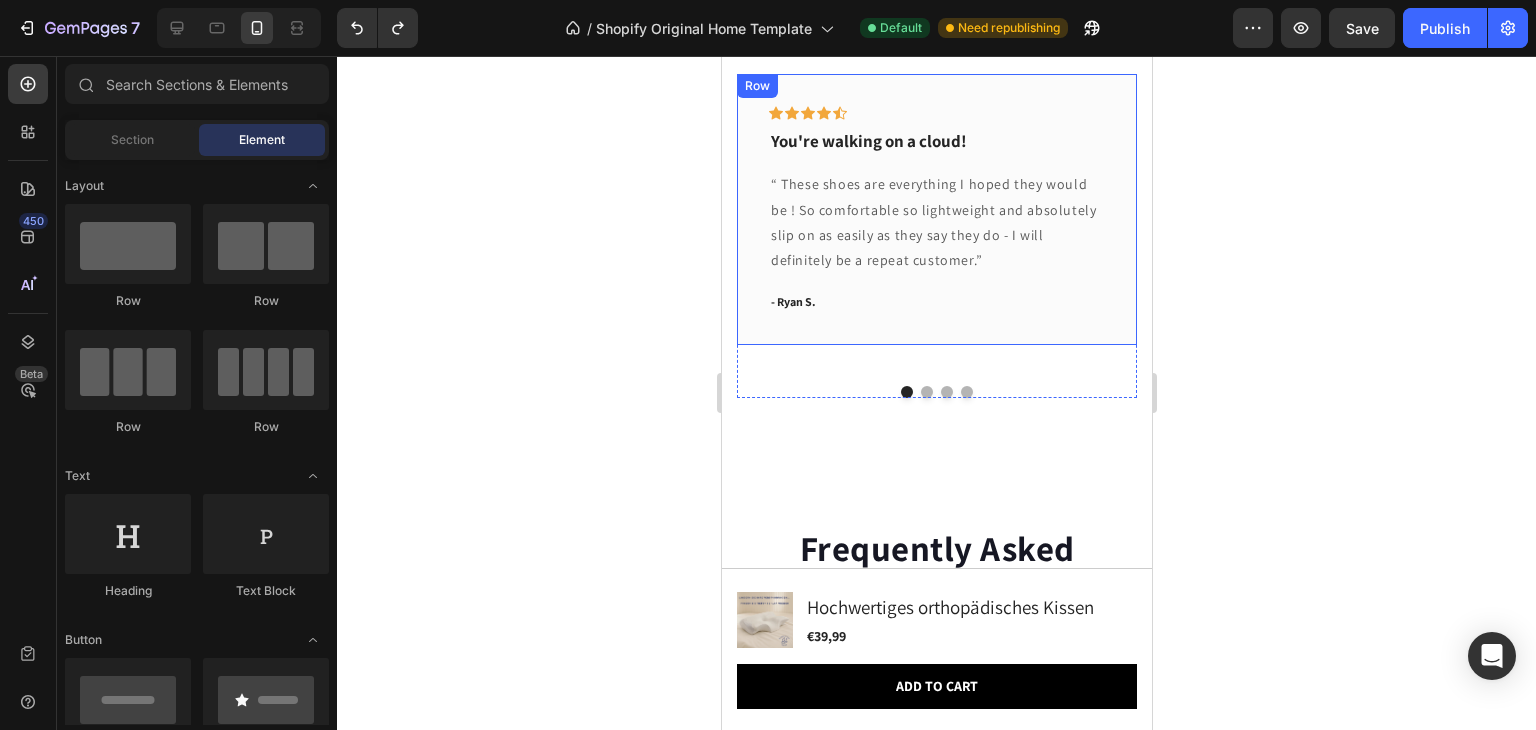 click on "Icon
Icon
Icon
Icon
Icon Row You're walking on a cloud! Text block “ These shoes are everything I hoped they would be ! So comfortable so lightweight and absolutely slip on as easily as they say they do - I will definitely be a repeat customer.” Text block - Ryan S. Text block" at bounding box center (936, 209) 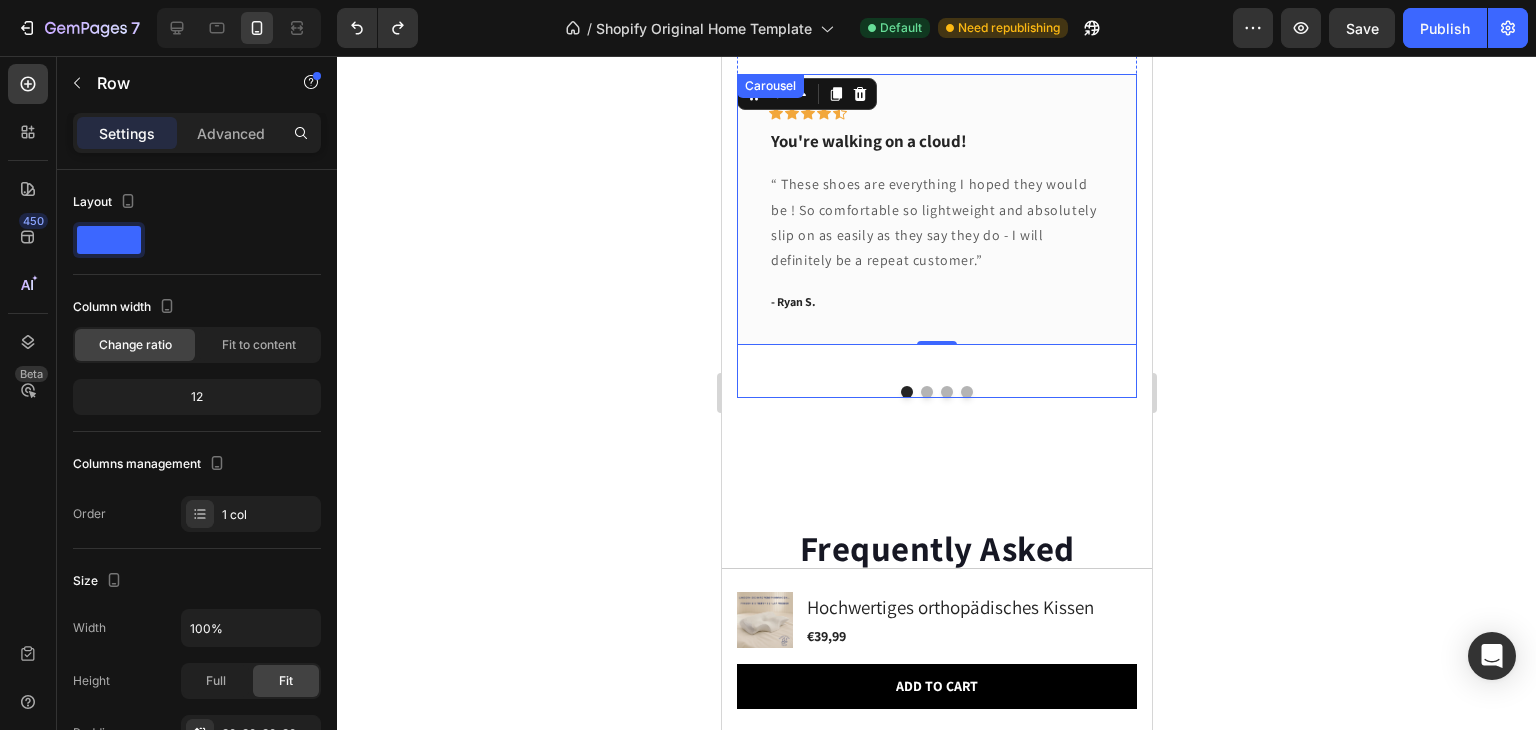 click at bounding box center [926, 392] 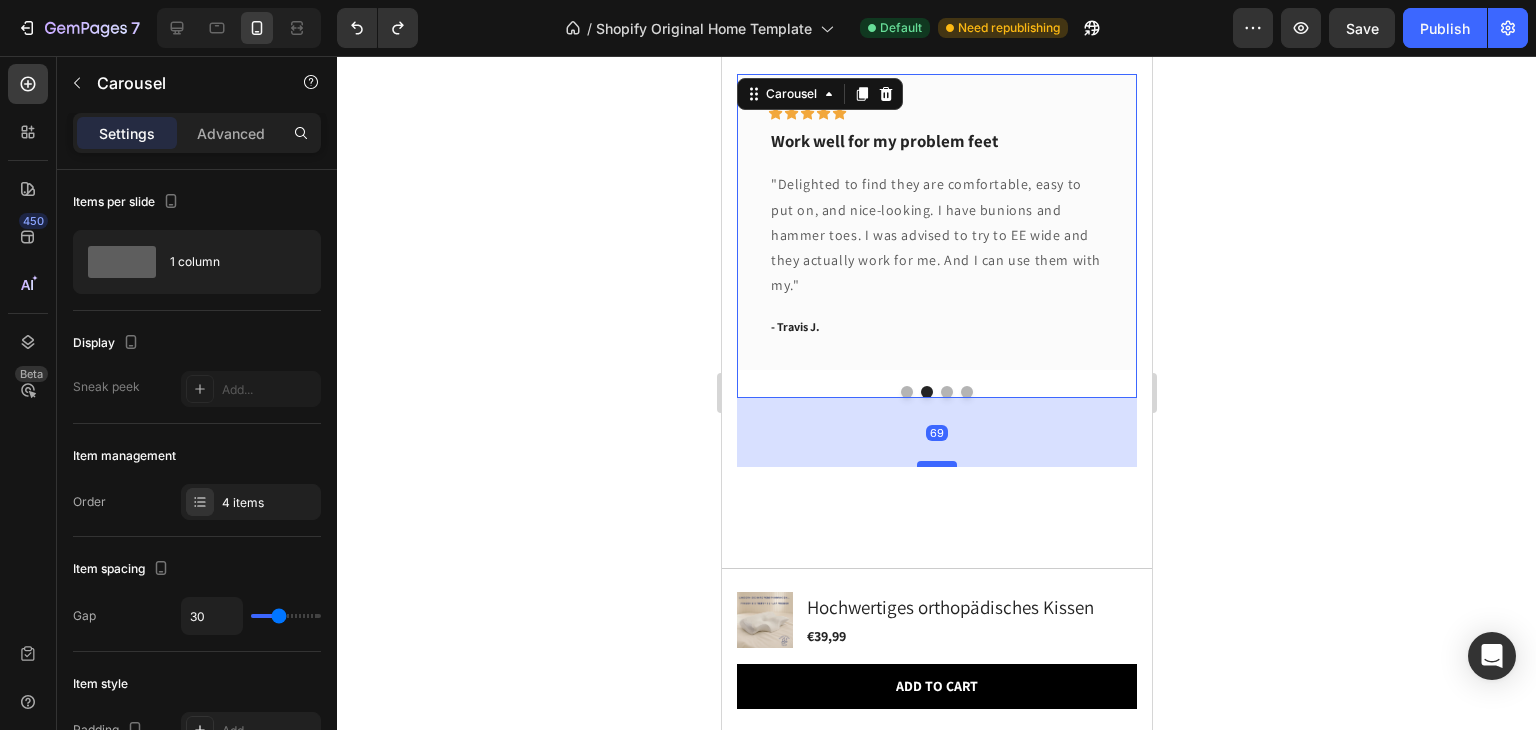drag, startPoint x: 942, startPoint y: 370, endPoint x: 938, endPoint y: 440, distance: 70.11419 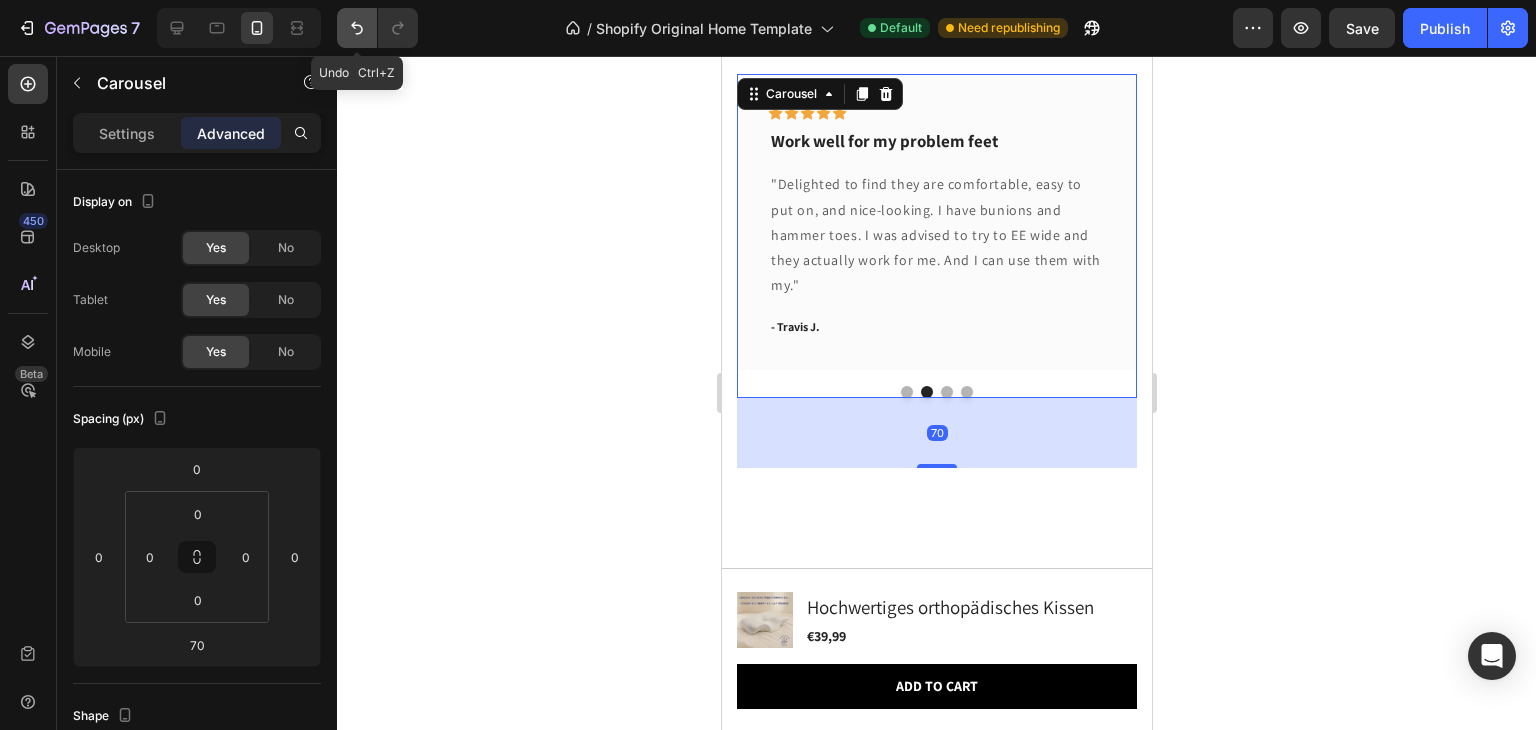 click 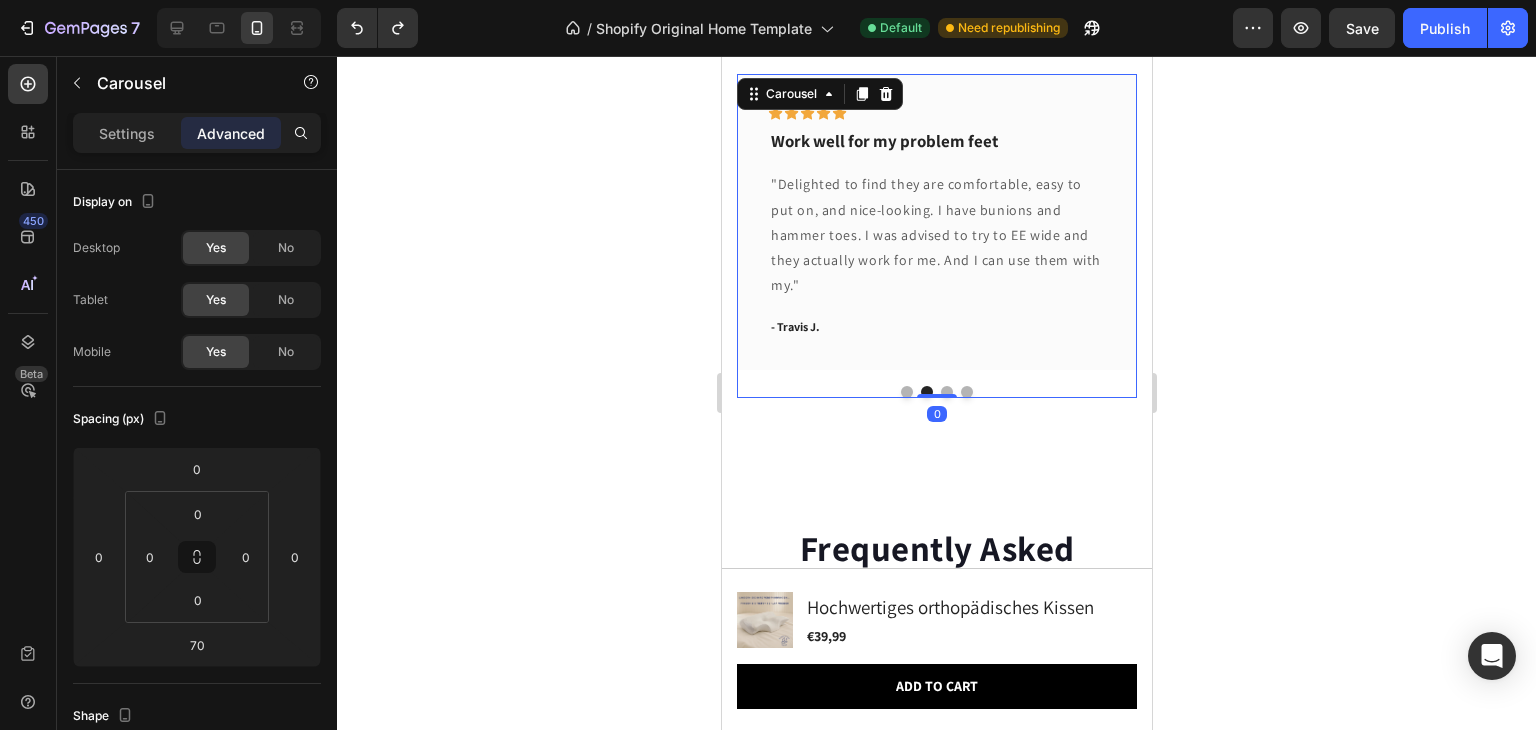 drag, startPoint x: 938, startPoint y: 439, endPoint x: 965, endPoint y: 329, distance: 113.265175 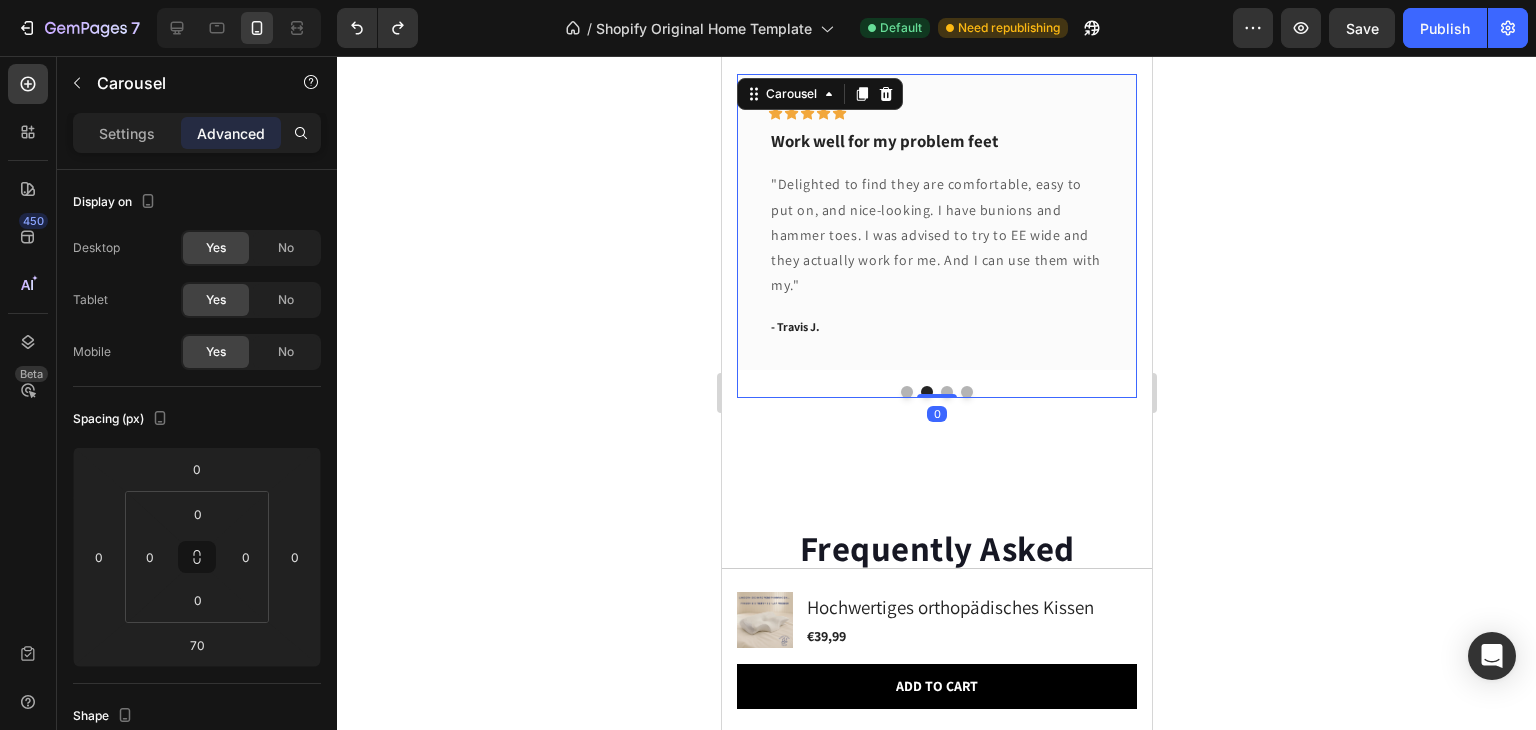 click on "Icon
Icon
Icon
Icon
Icon Row You're walking on a cloud! Text block “ These shoes are everything I hoped they would be ! So comfortable so lightweight and absolutely slip on as easily as they say they do - I will definitely be a repeat customer.” Text block - Ryan S. Text block Row
Icon
Icon
Icon
Icon
Icon Row Work well for my problem feet Text block "Delighted to find they are comfortable, easy to put on, and nice-looking. I have bunions and hammer toes. I was advised to try to EE wide and they actually work for me. And I can use them with my." Text block - Travis J. Text block Row
Icon
Icon
Icon
Icon
Icon Row You're walking on a cloud! Text block Text block - Ryan S. Text block Row
Icon
Icon
Icon
Icon Icon" at bounding box center (936, 236) 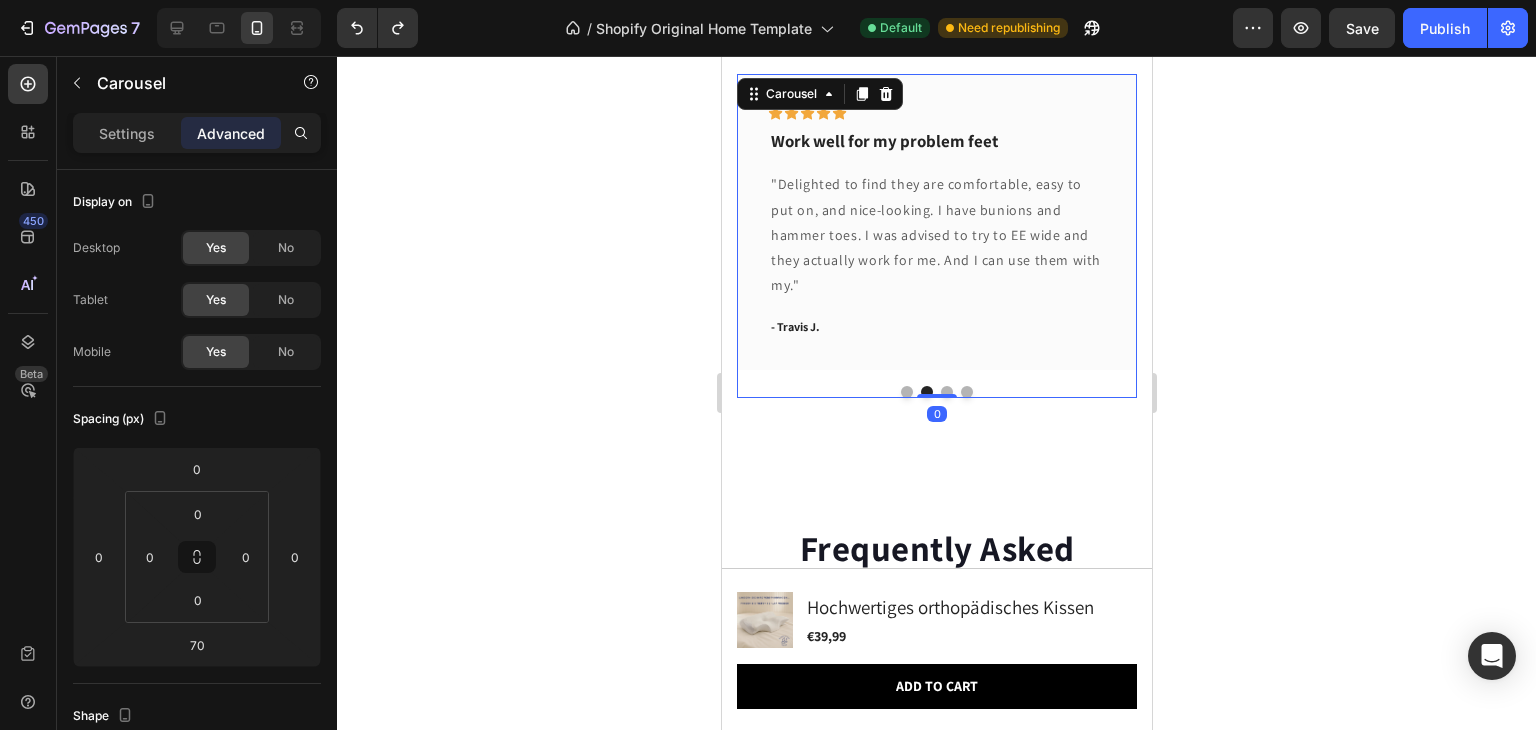 type on "0" 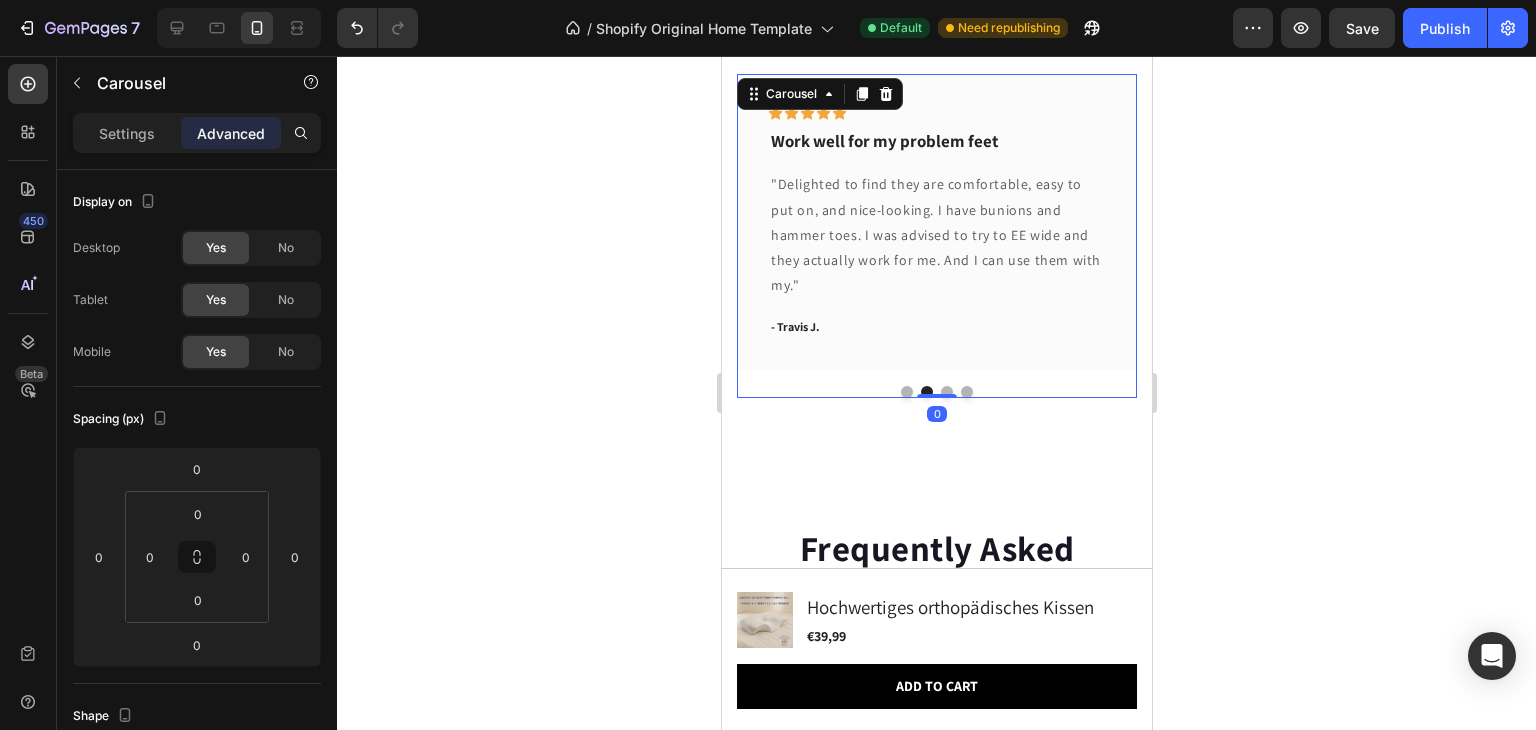 click at bounding box center (906, 392) 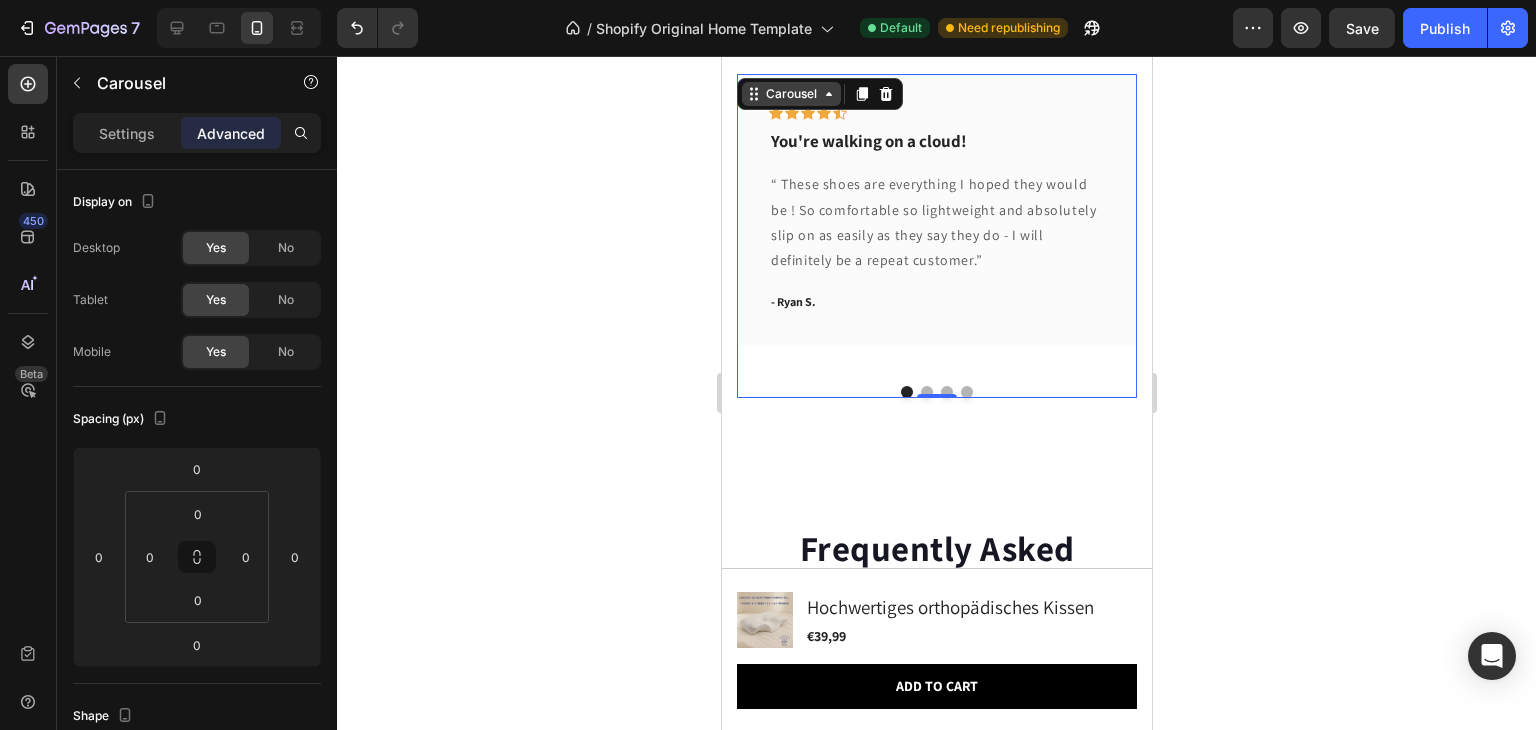 click on "Carousel" at bounding box center [790, 94] 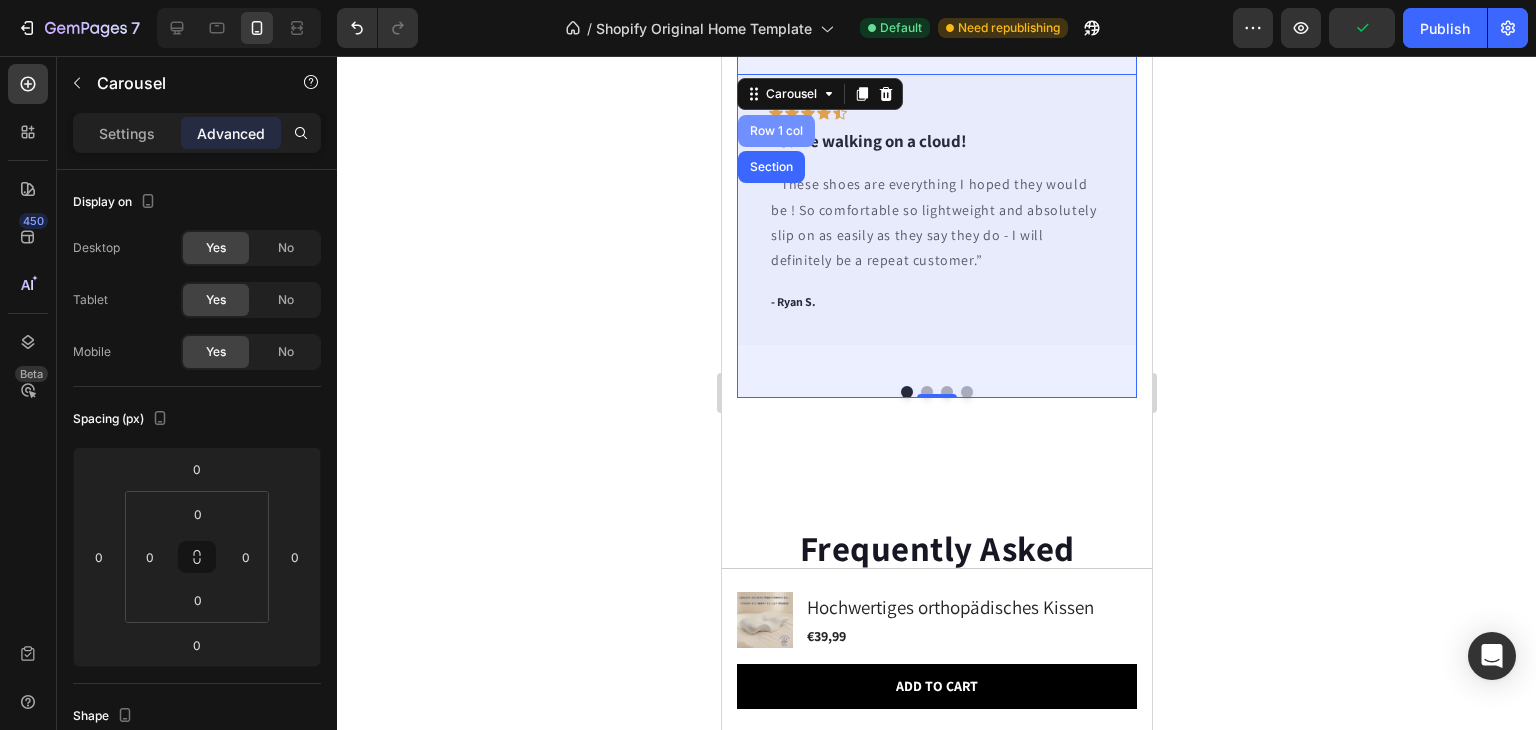 click on "Row 1 col" at bounding box center [775, 131] 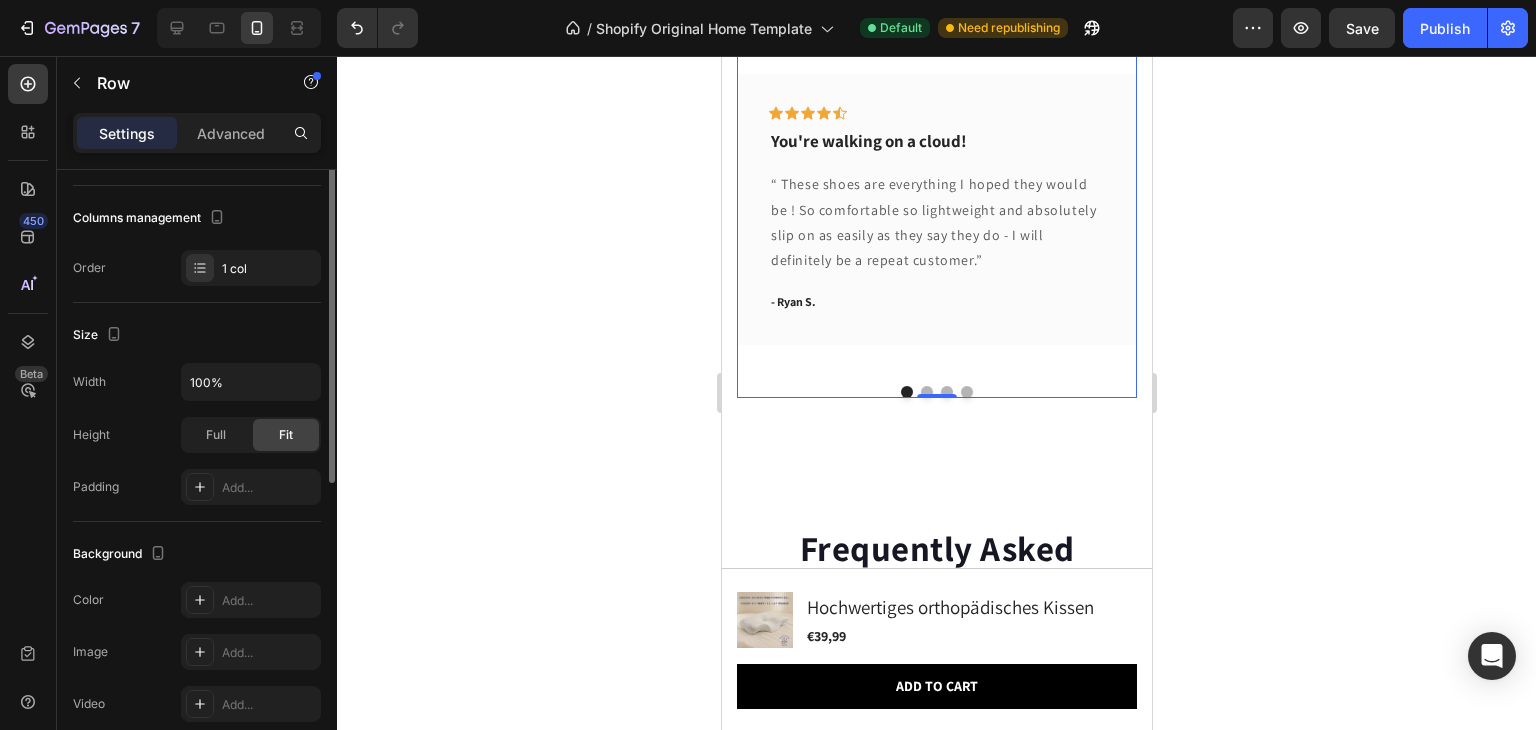 scroll, scrollTop: 100, scrollLeft: 0, axis: vertical 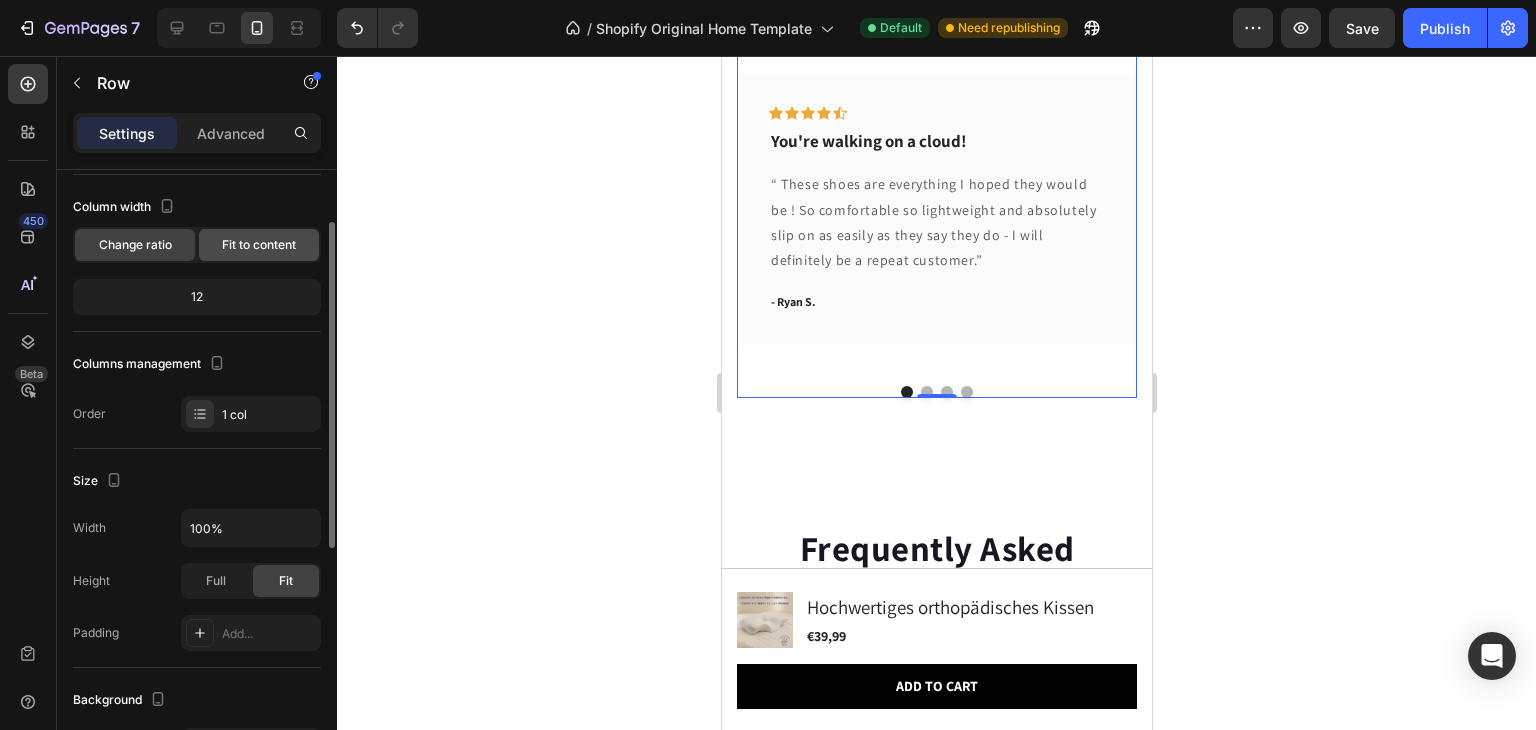 click on "Fit to content" 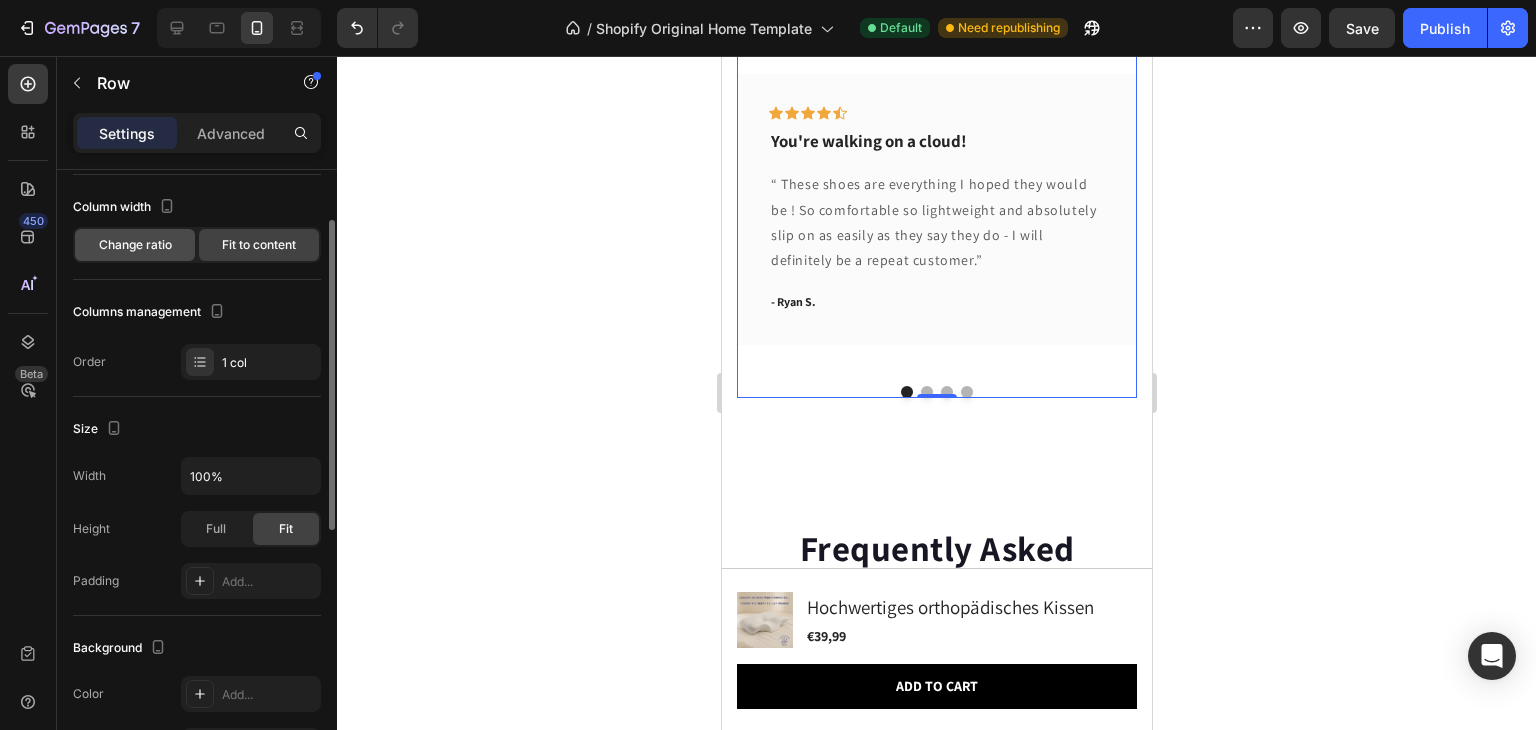 click on "Change ratio" 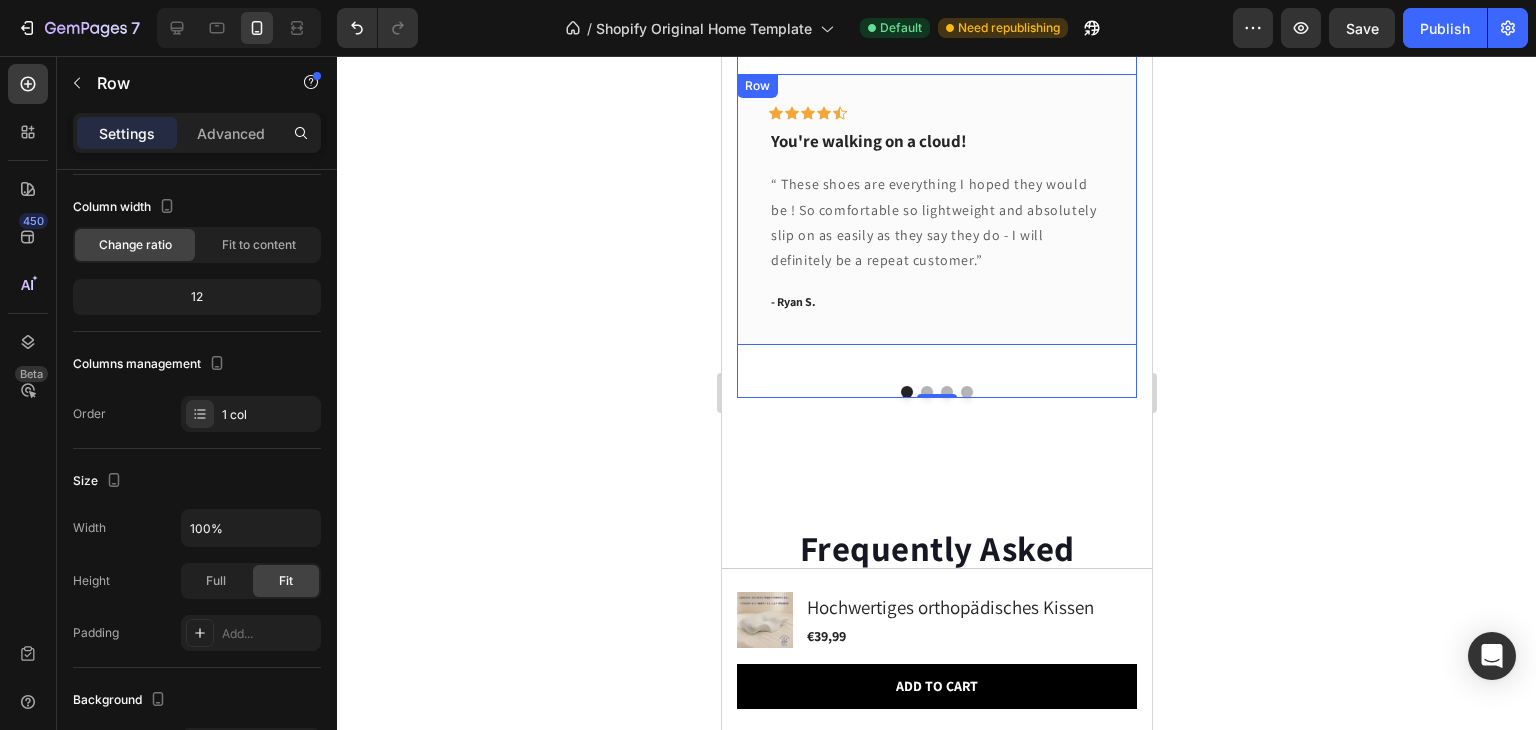click on "Icon
Icon
Icon
Icon
Icon Row You're walking on a cloud! Text block “ These shoes are everything I hoped they would be ! So comfortable so lightweight and absolutely slip on as easily as they say they do - I will definitely be a repeat customer.” Text block - Ryan S. Text block Row" at bounding box center [936, 209] 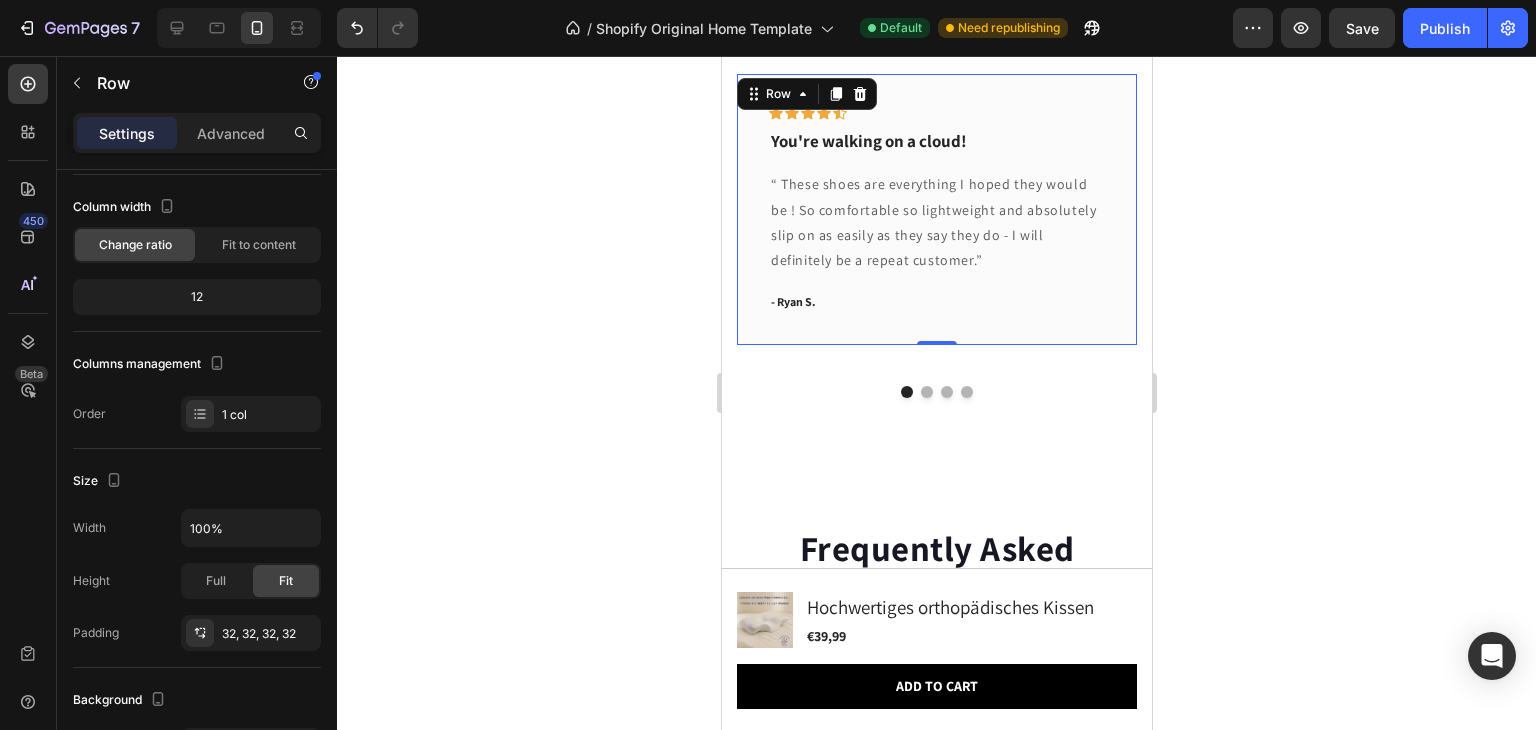 click 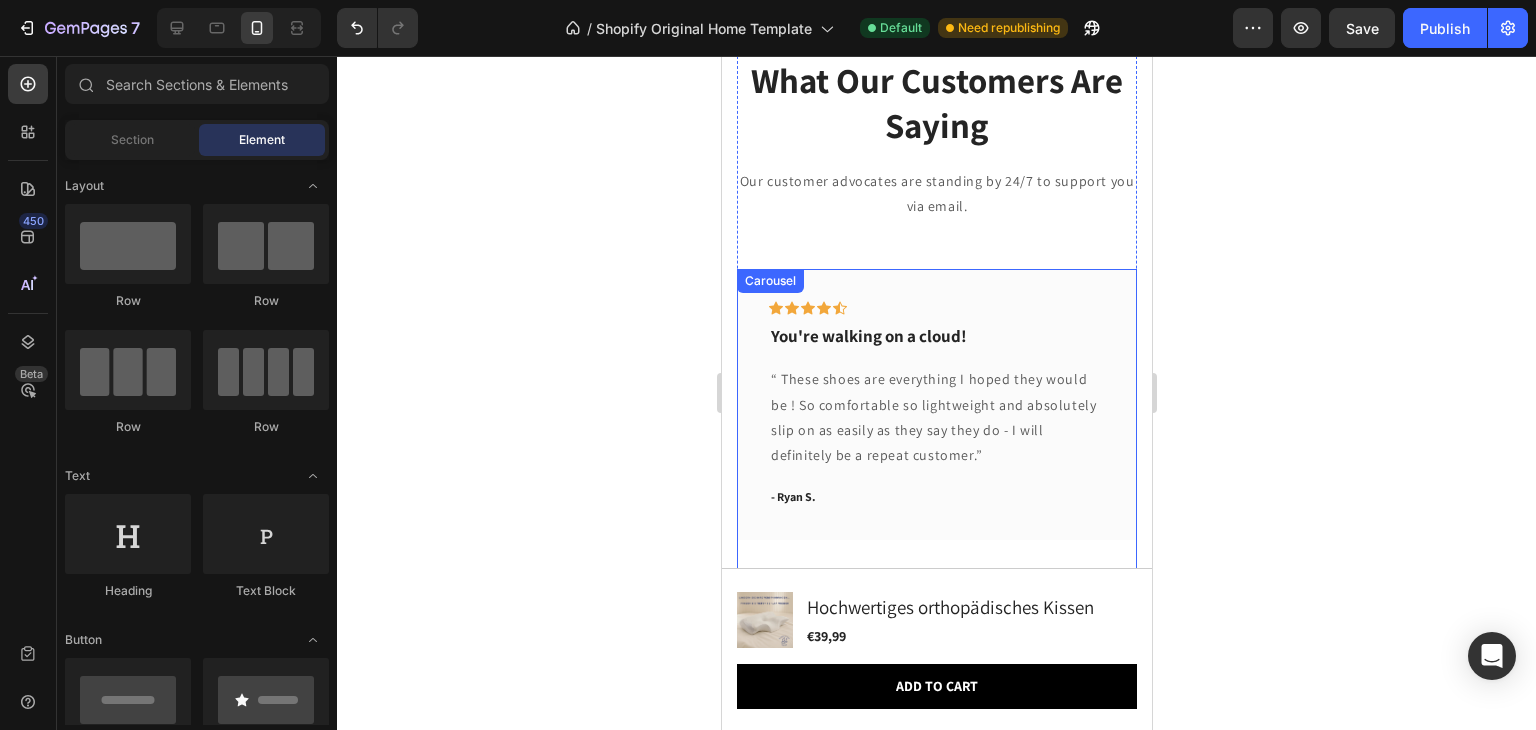 scroll, scrollTop: 6228, scrollLeft: 0, axis: vertical 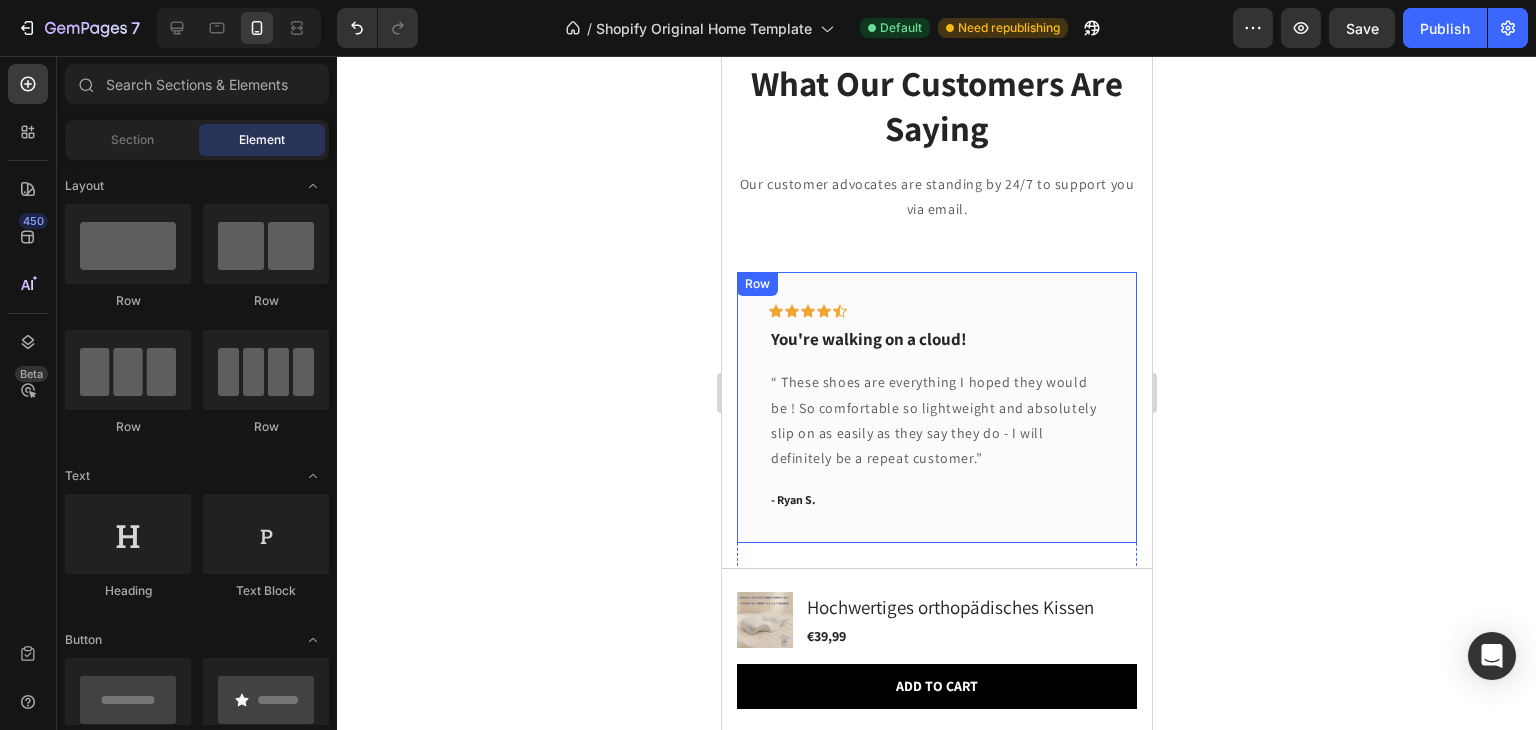 click on "Icon
Icon
Icon
Icon
Icon Row You're walking on a cloud! Text block “ These shoes are everything I hoped they would be ! So comfortable so lightweight and absolutely slip on as easily as they say they do - I will definitely be a repeat customer.” Text block - Ryan S. Text block Row" at bounding box center (936, 407) 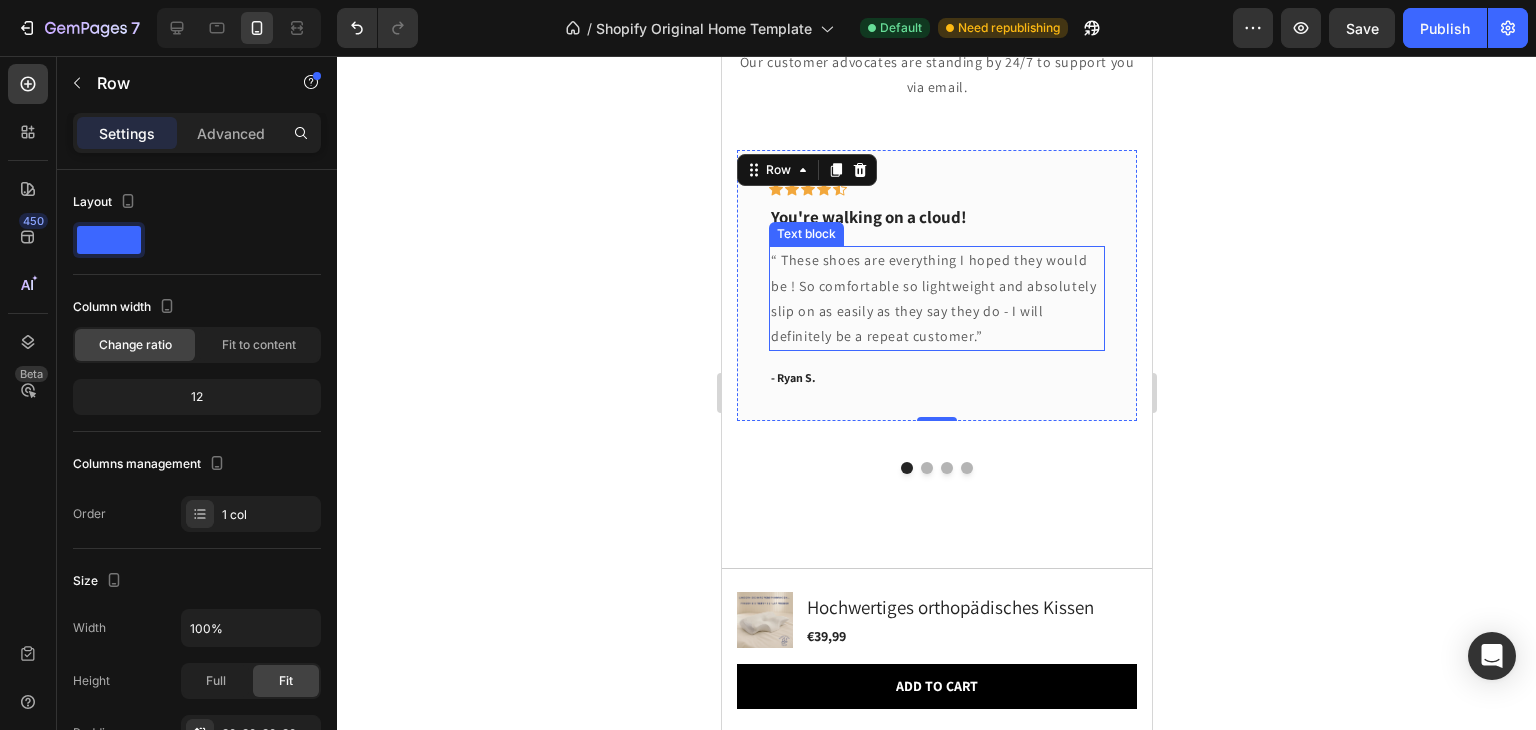 scroll, scrollTop: 6356, scrollLeft: 0, axis: vertical 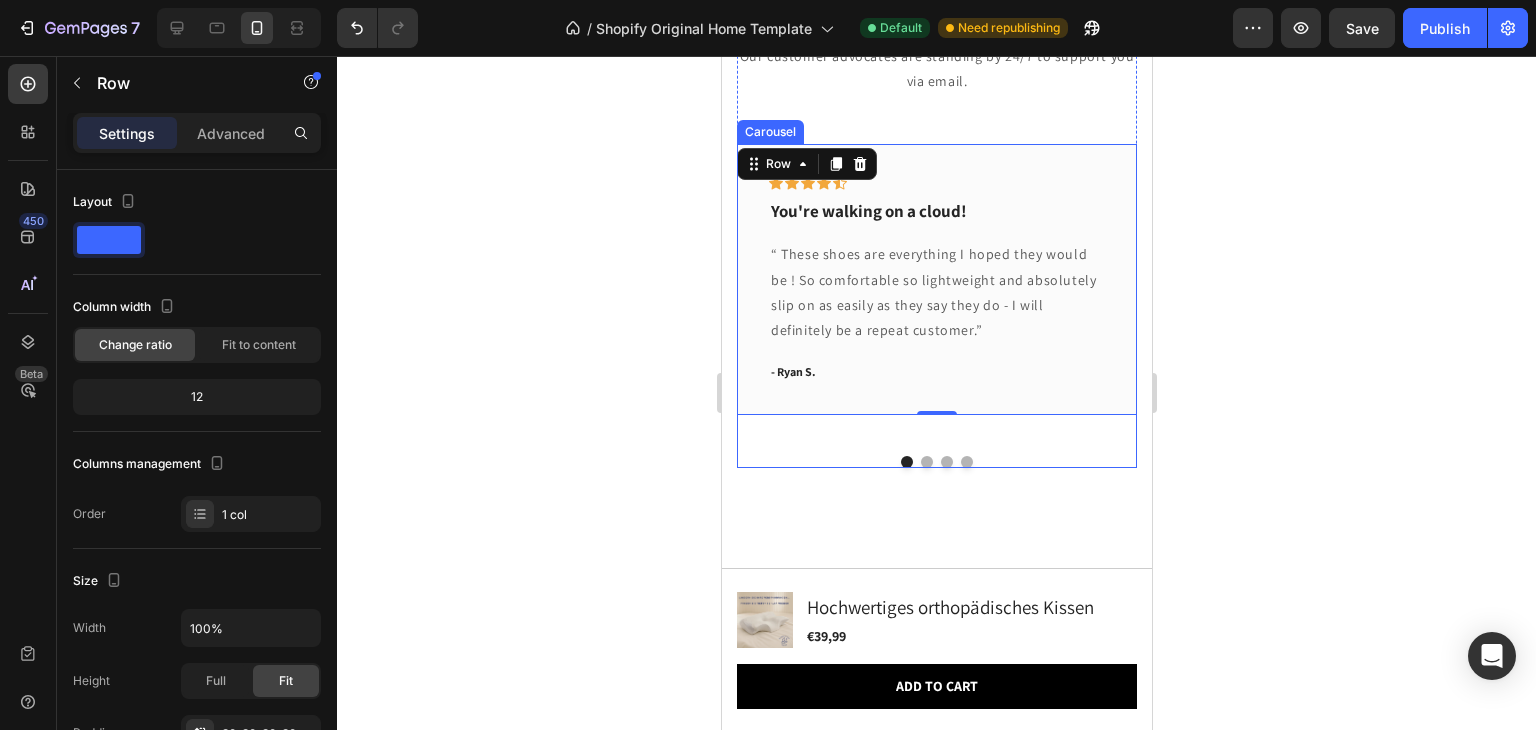 click at bounding box center [936, 462] 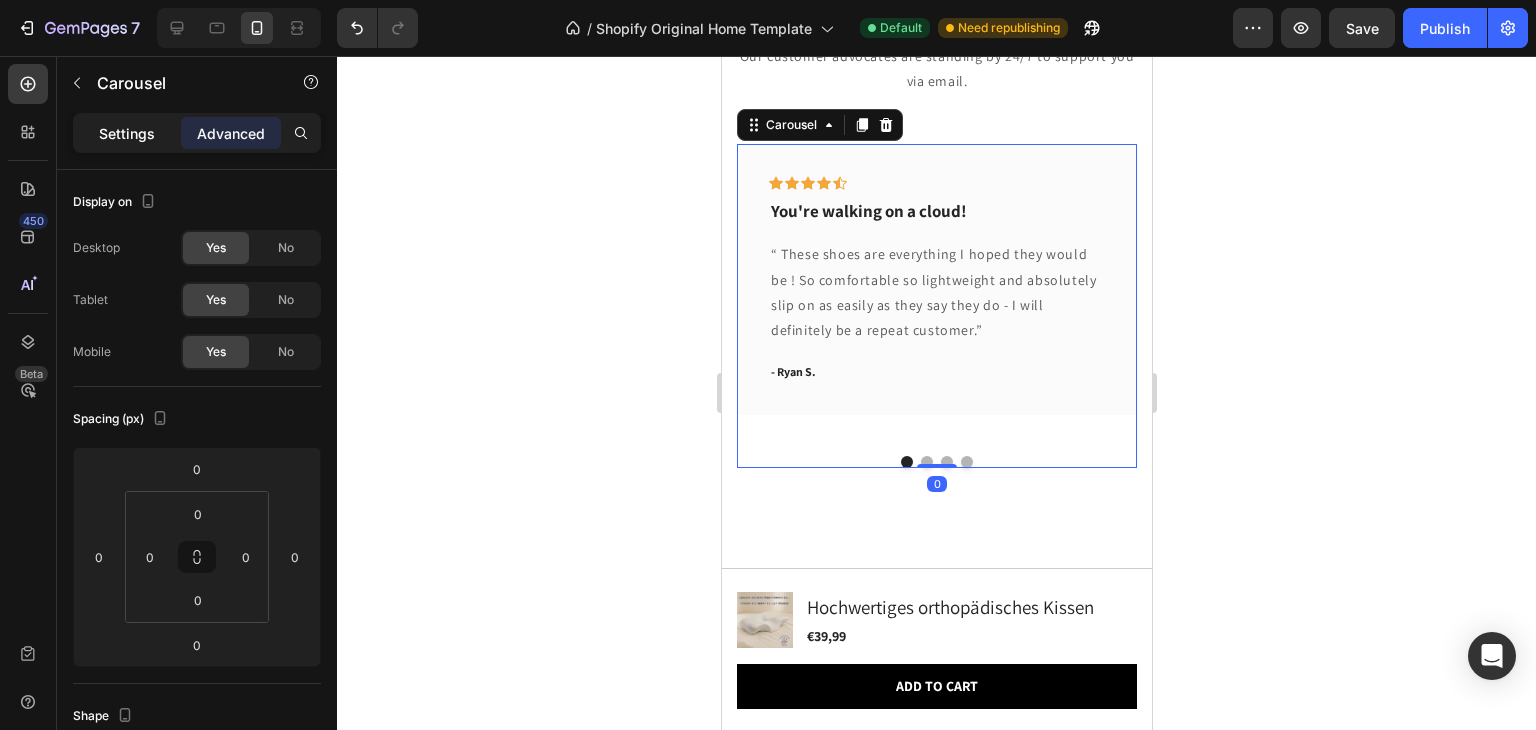 click on "Settings" at bounding box center (127, 133) 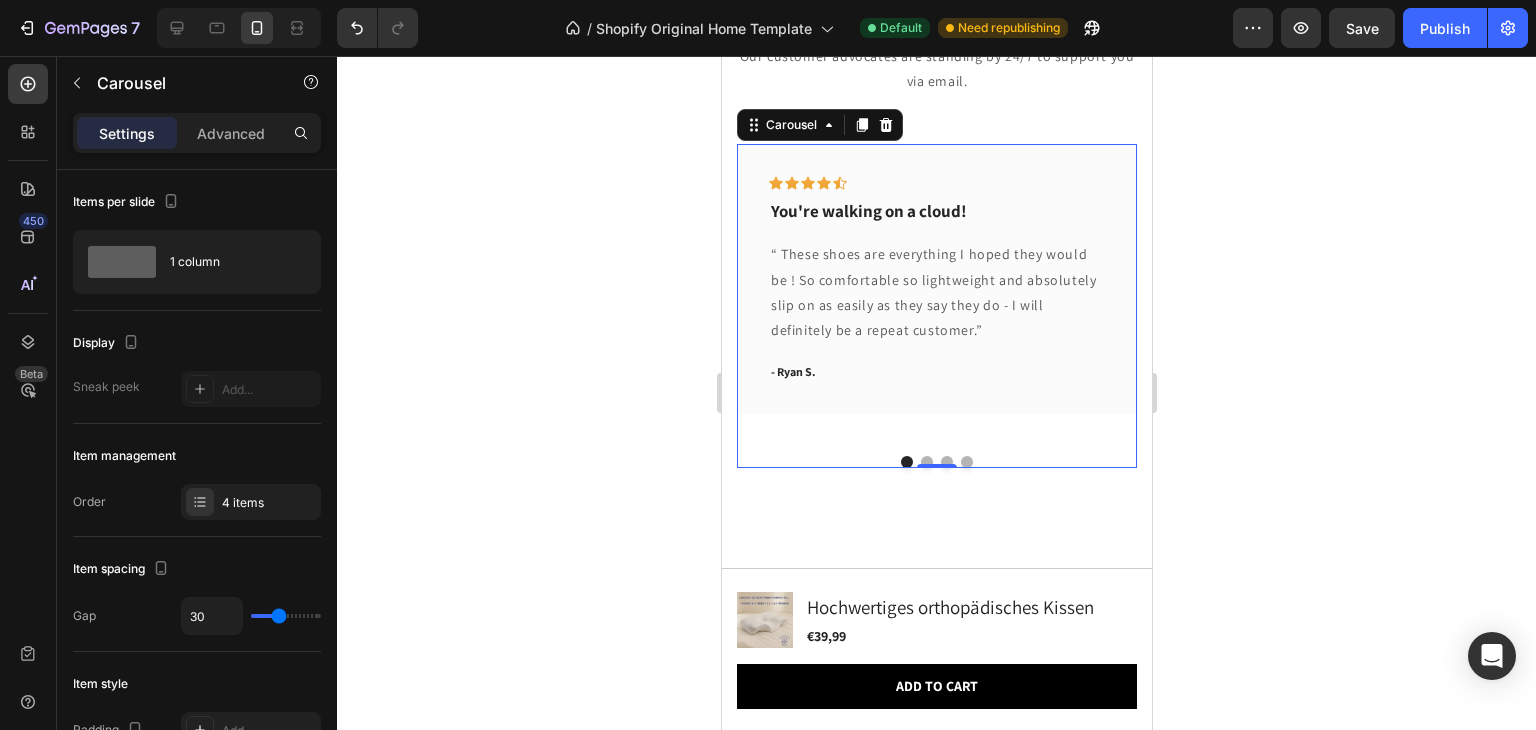 click at bounding box center [926, 462] 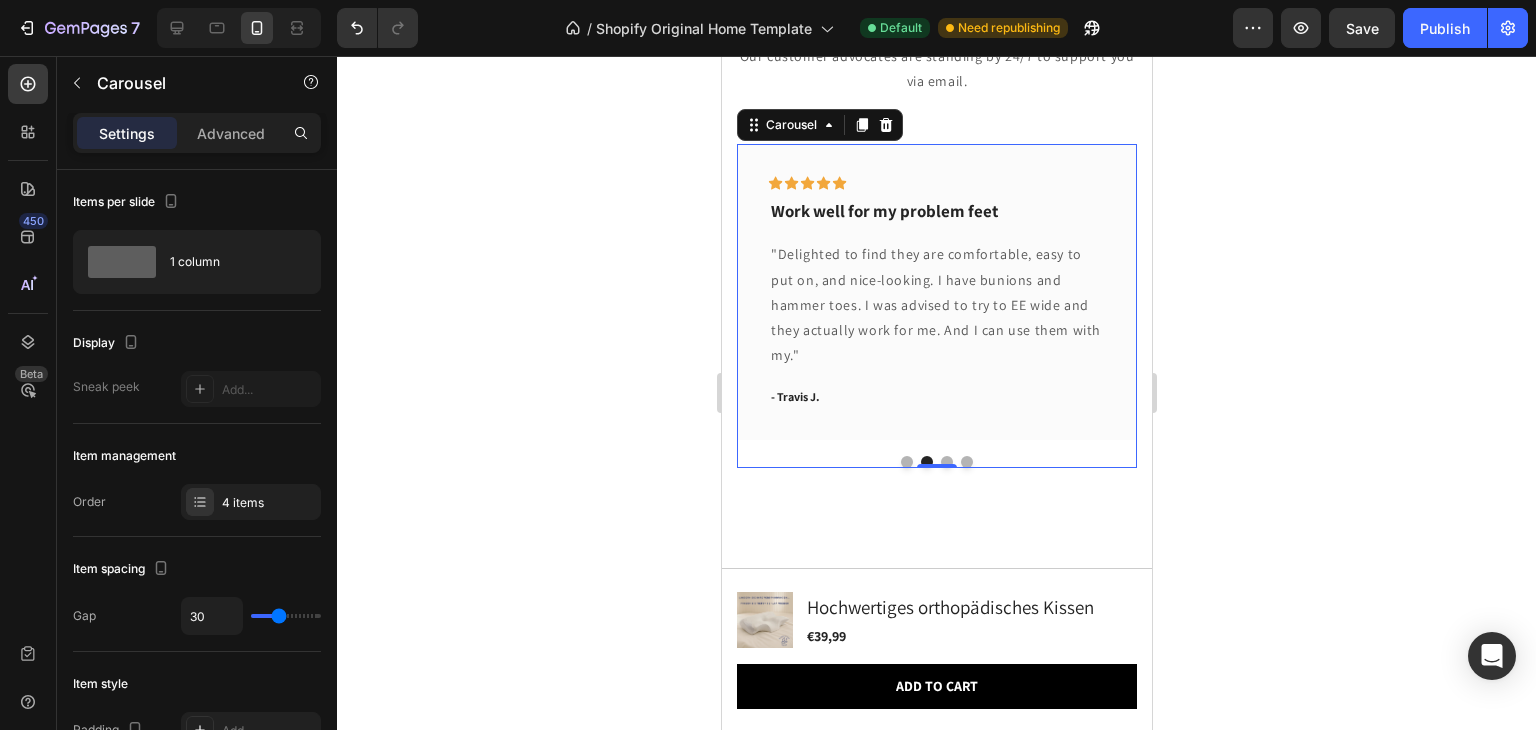 click at bounding box center (946, 462) 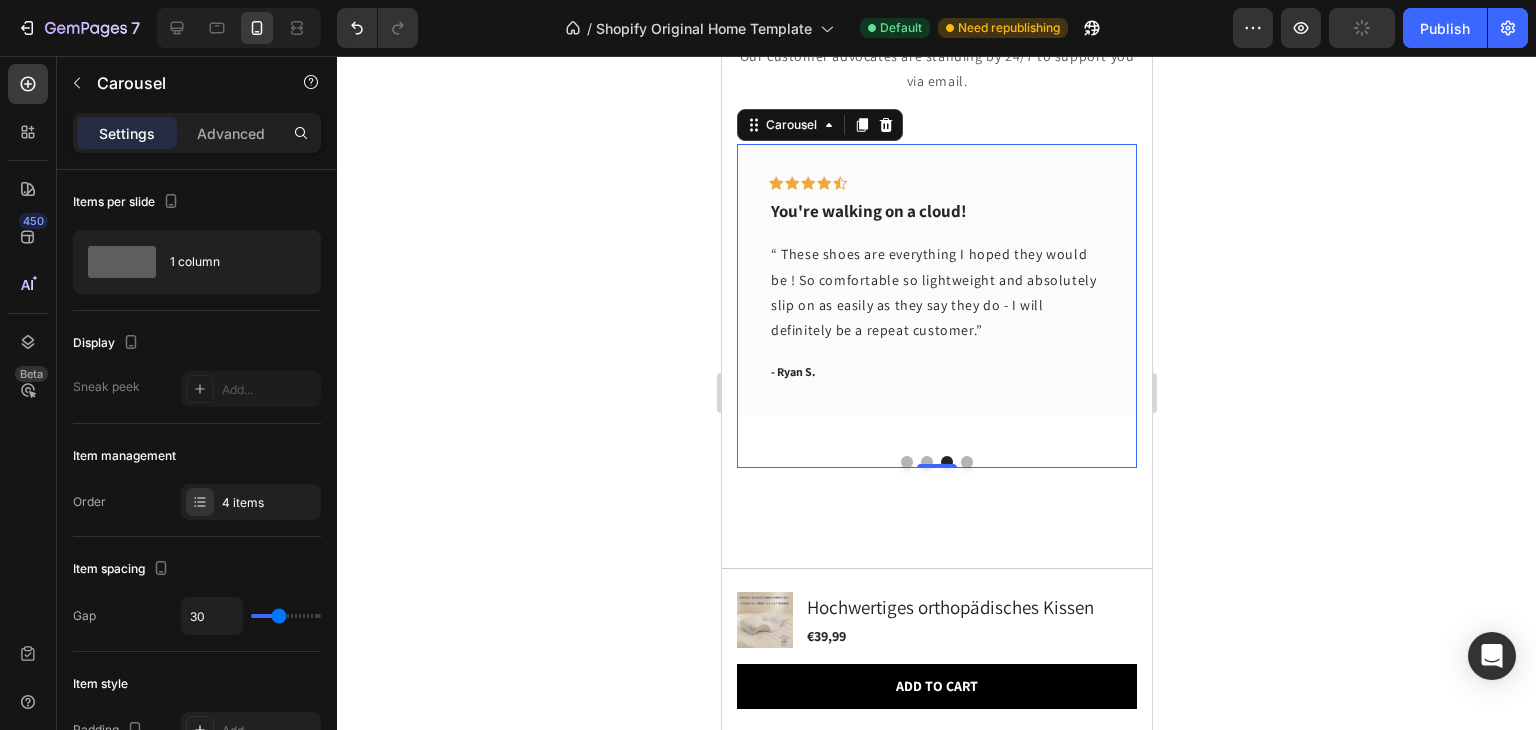 click at bounding box center (966, 462) 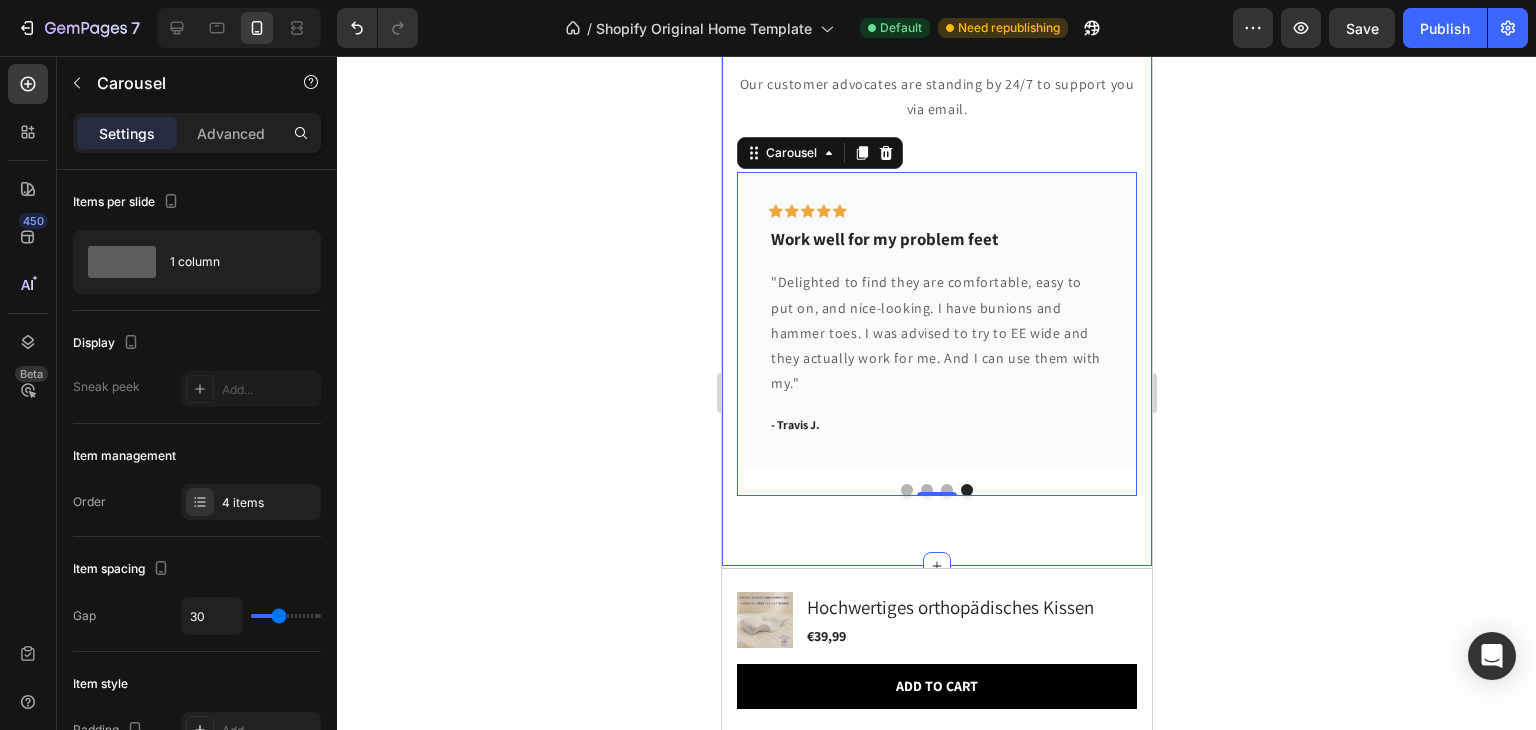 scroll, scrollTop: 6329, scrollLeft: 0, axis: vertical 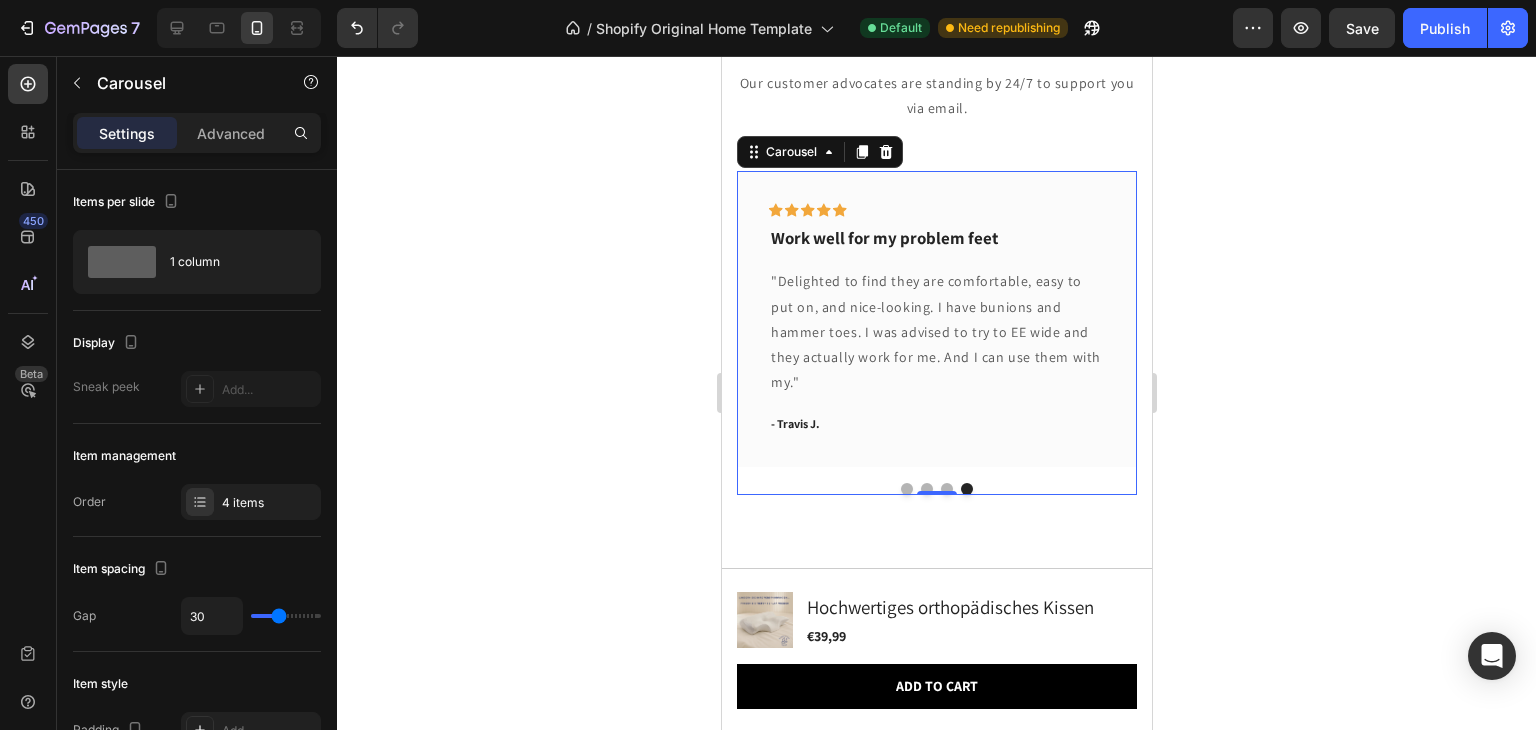 click at bounding box center (946, 489) 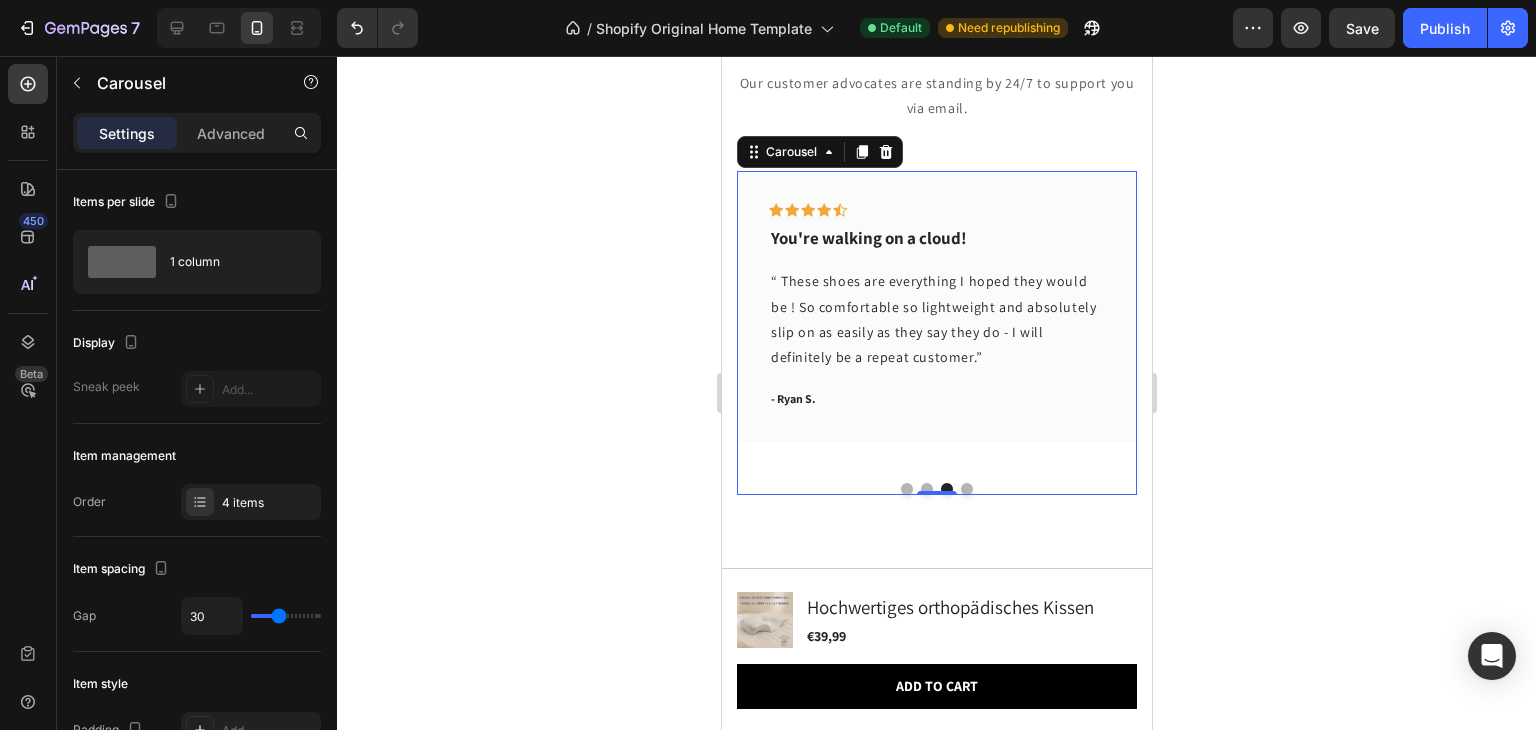 click at bounding box center (926, 489) 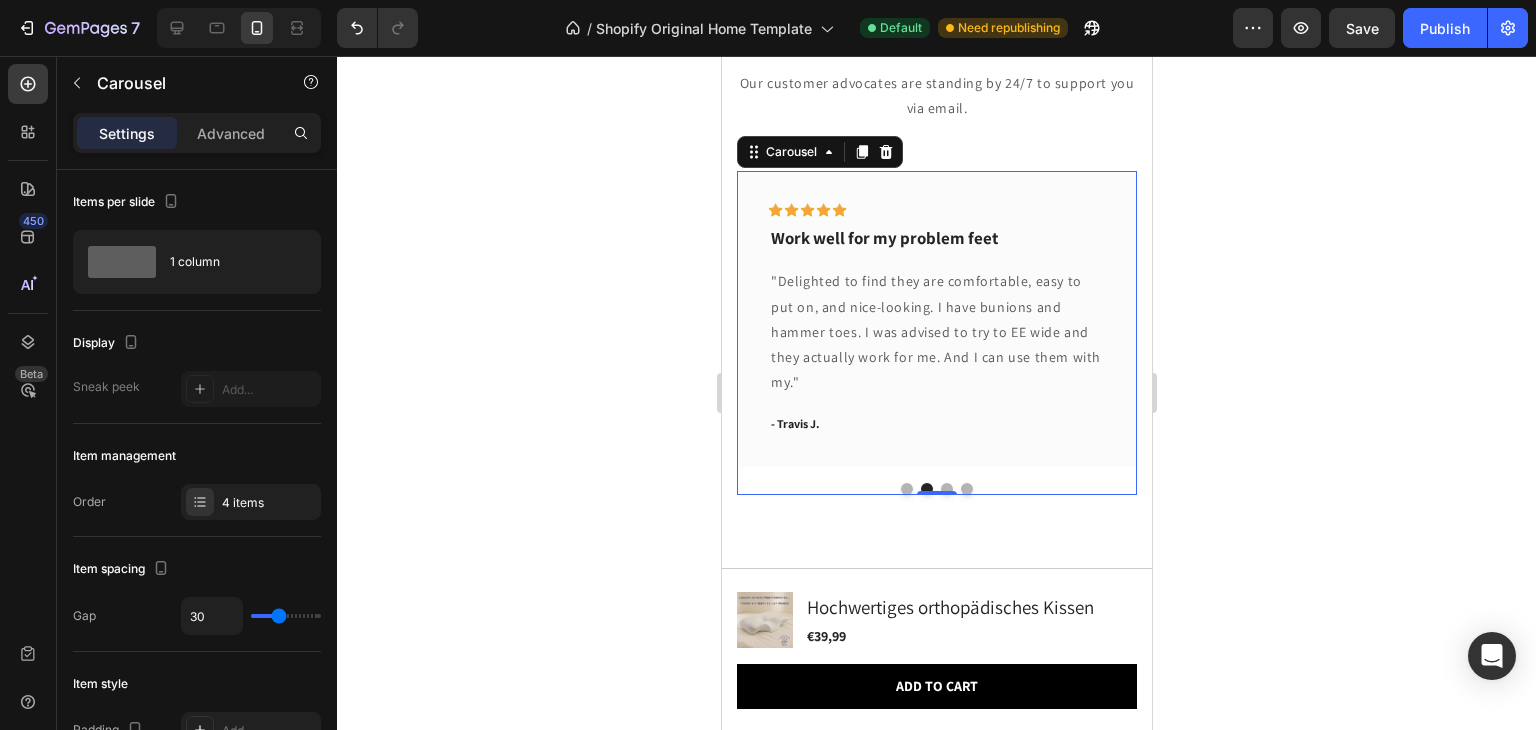 click at bounding box center (906, 489) 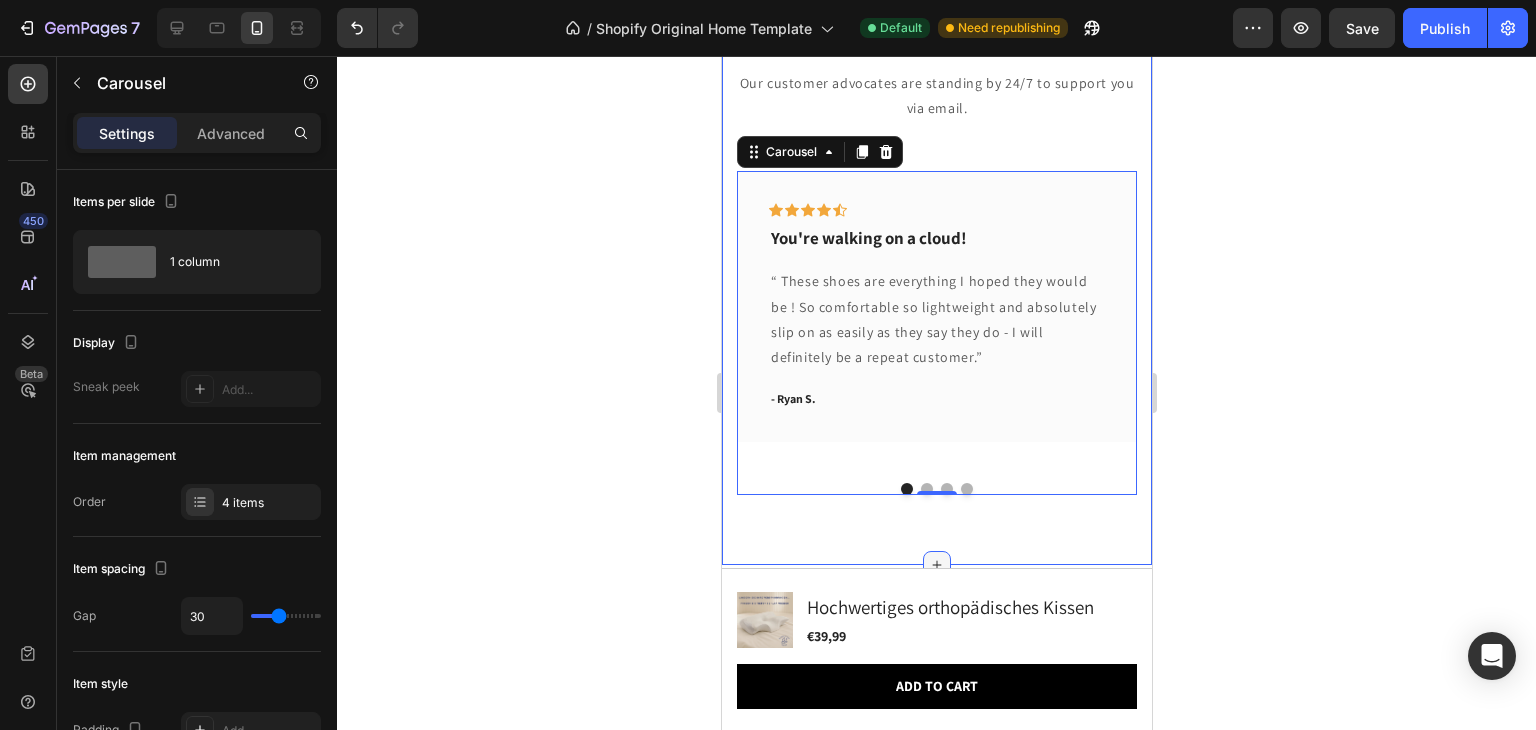 click 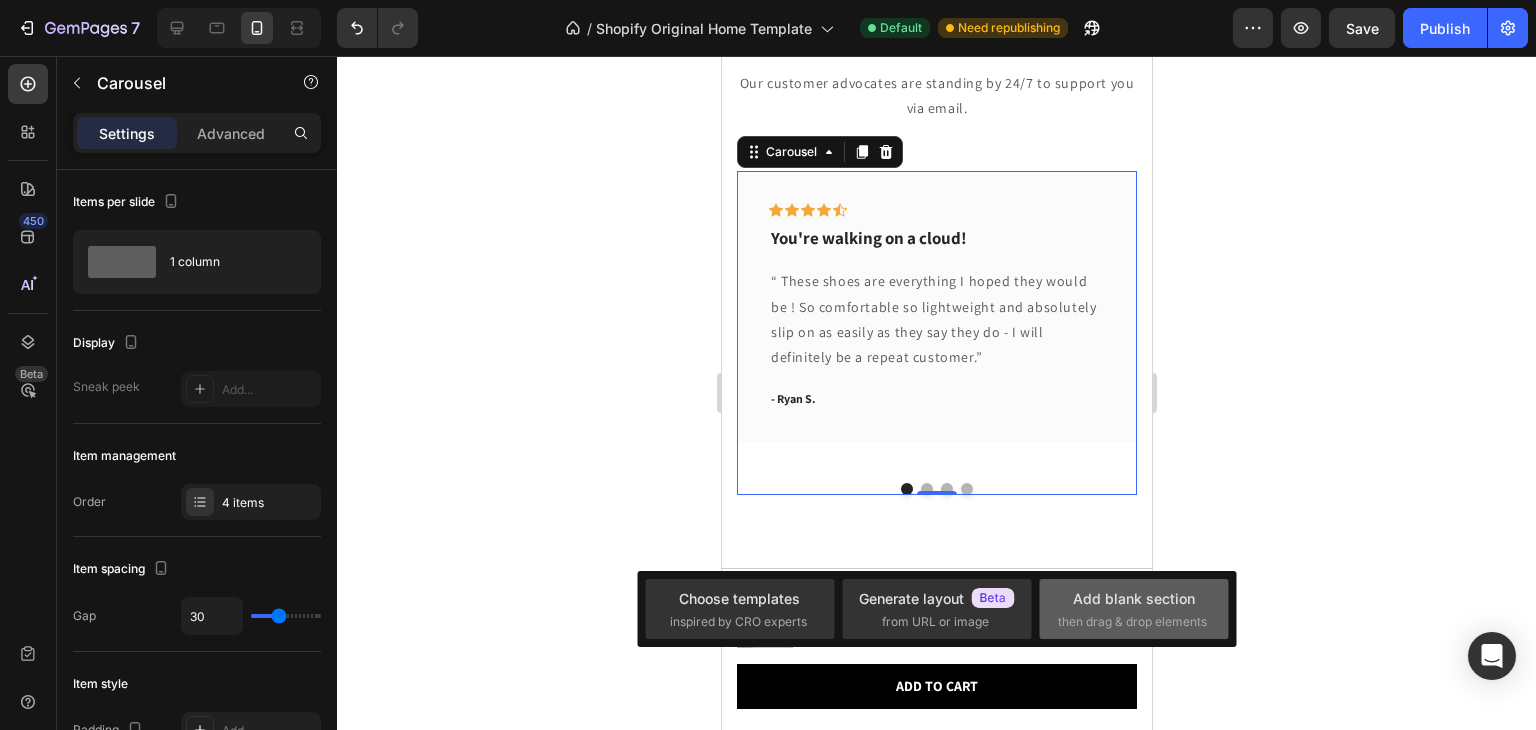 click on "then drag & drop elements" at bounding box center [1132, 622] 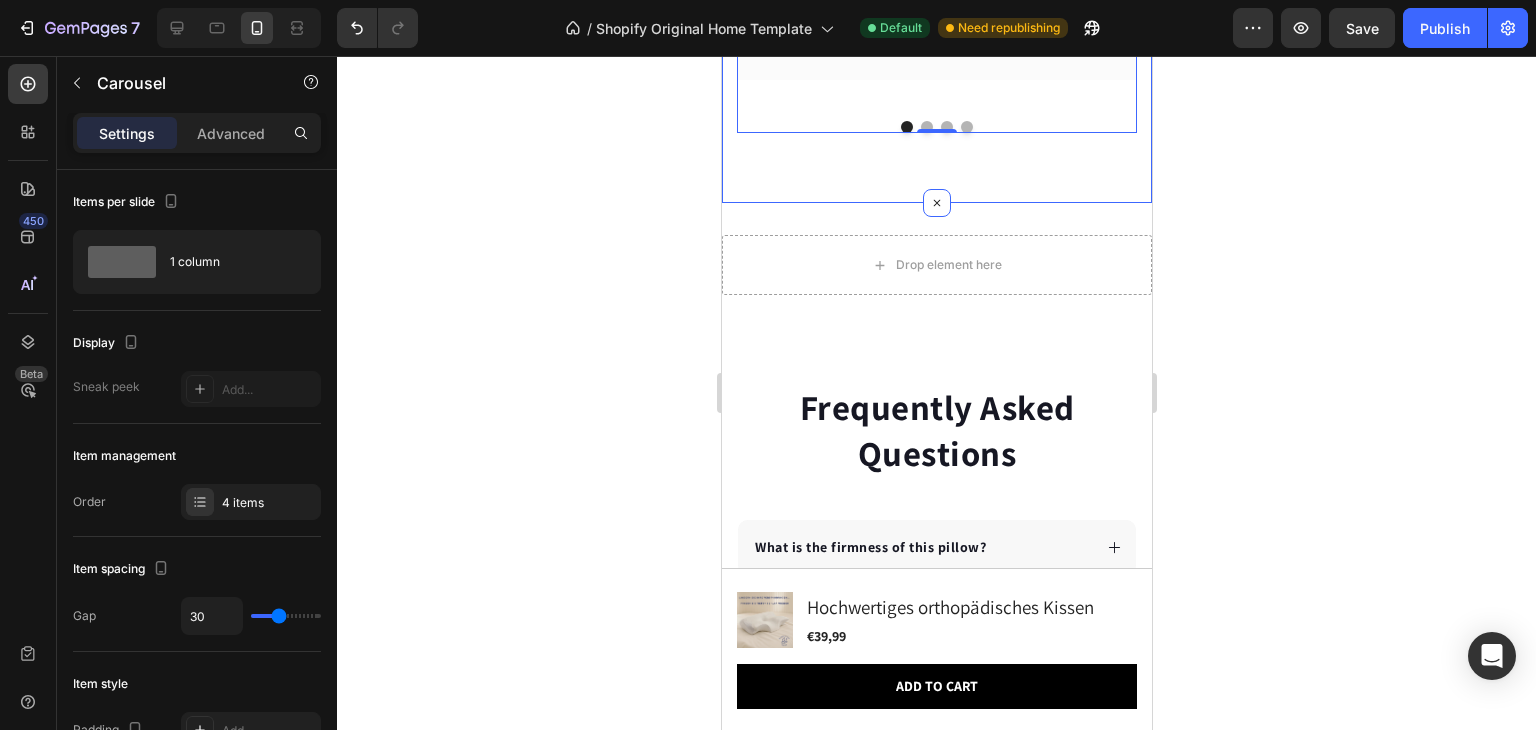 scroll, scrollTop: 6696, scrollLeft: 0, axis: vertical 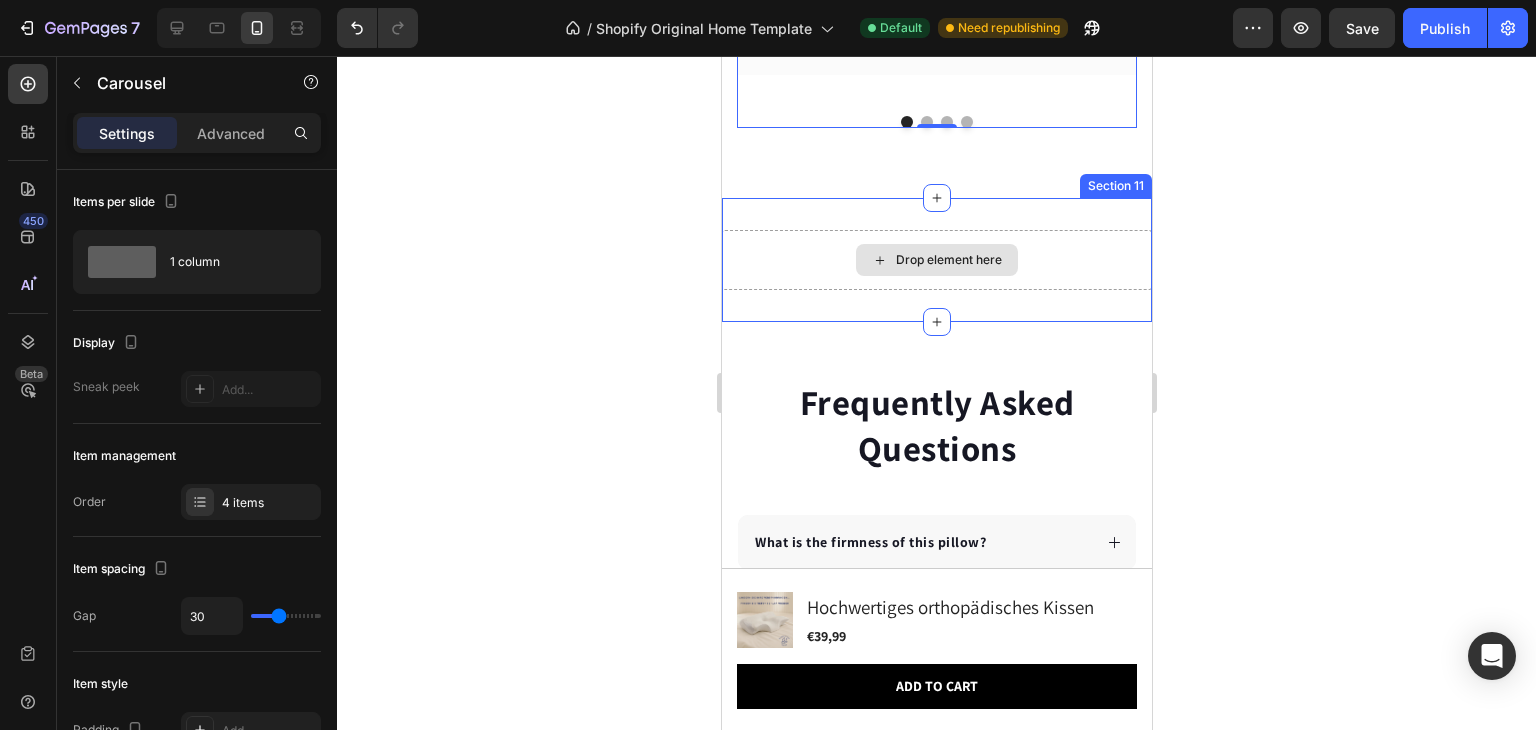 click on "Drop element here" at bounding box center [948, 260] 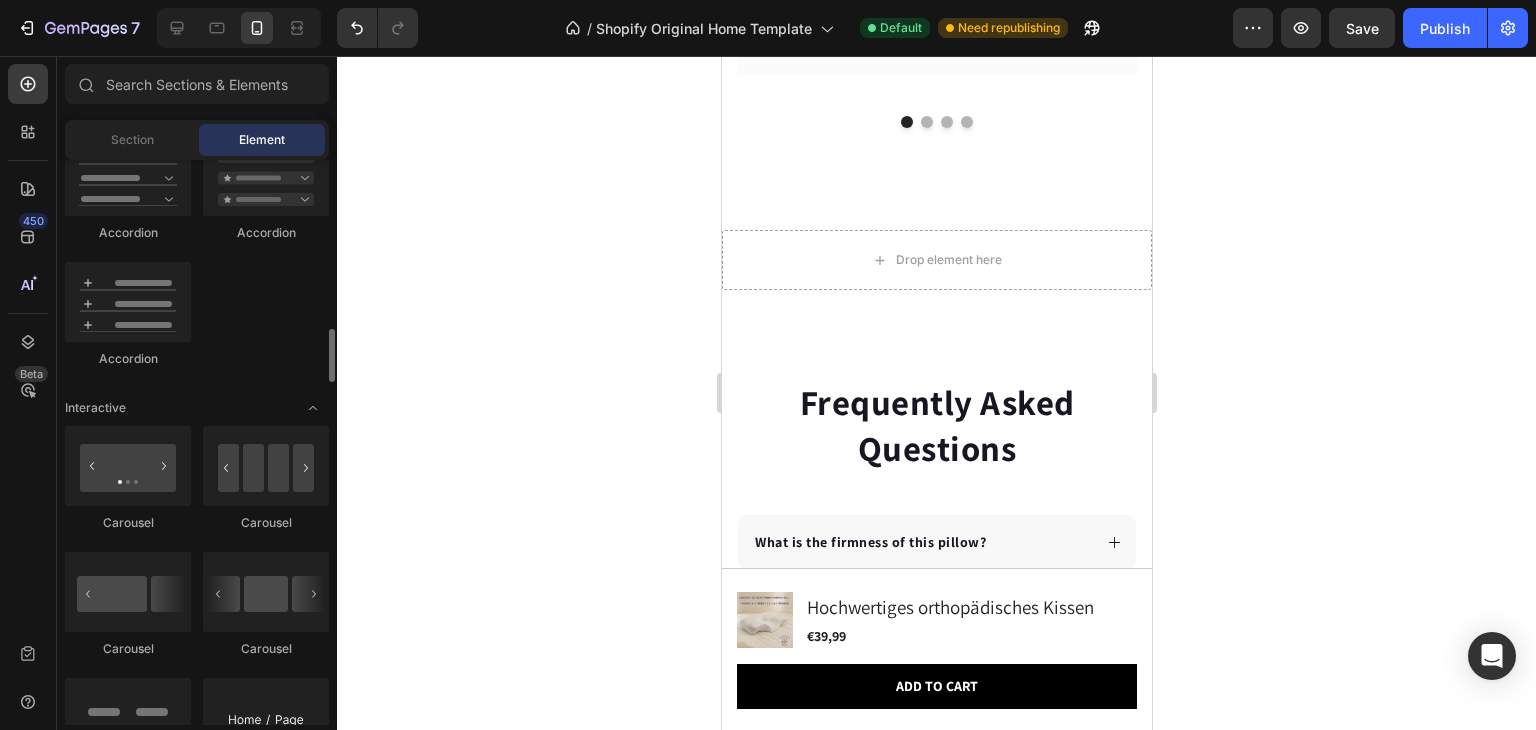 scroll, scrollTop: 1780, scrollLeft: 0, axis: vertical 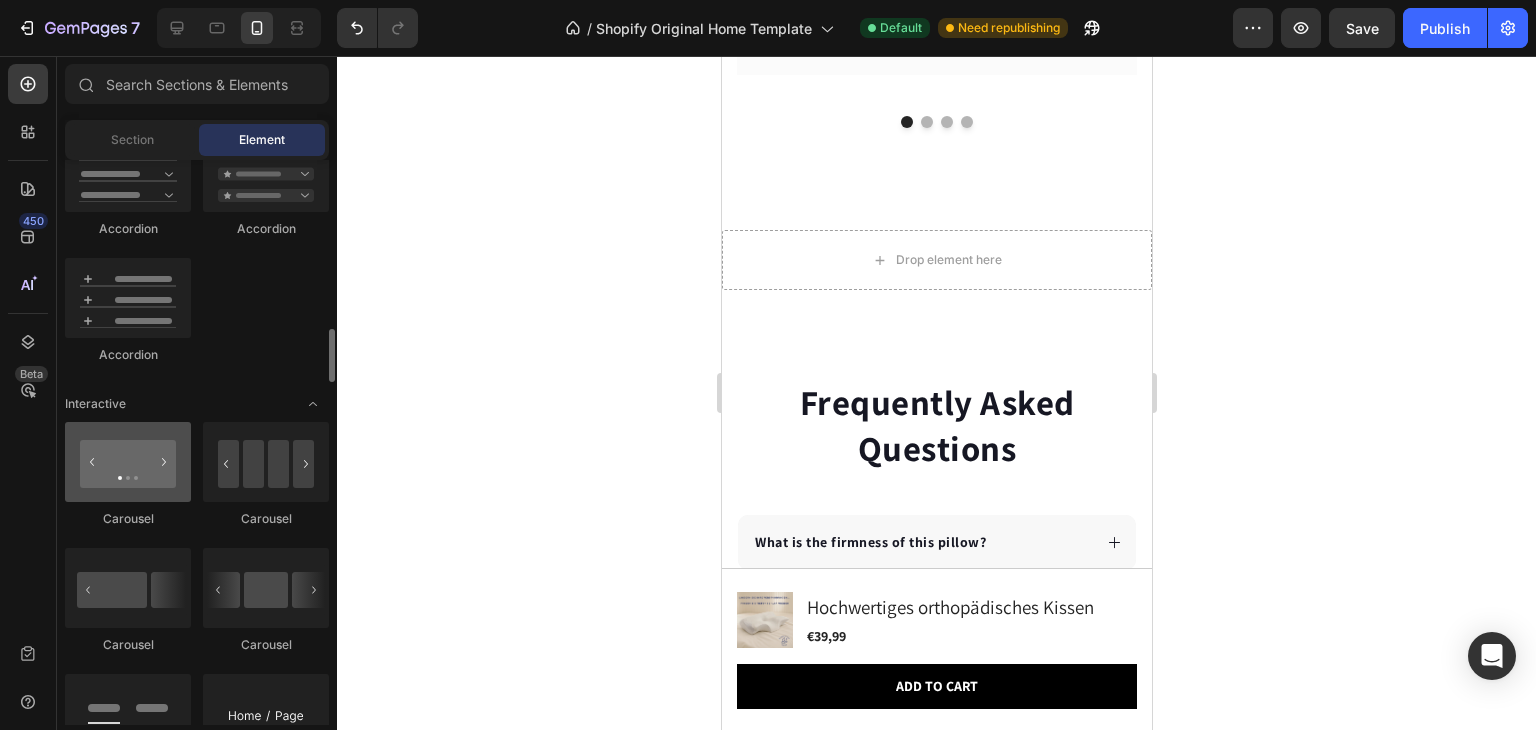 click at bounding box center (128, 462) 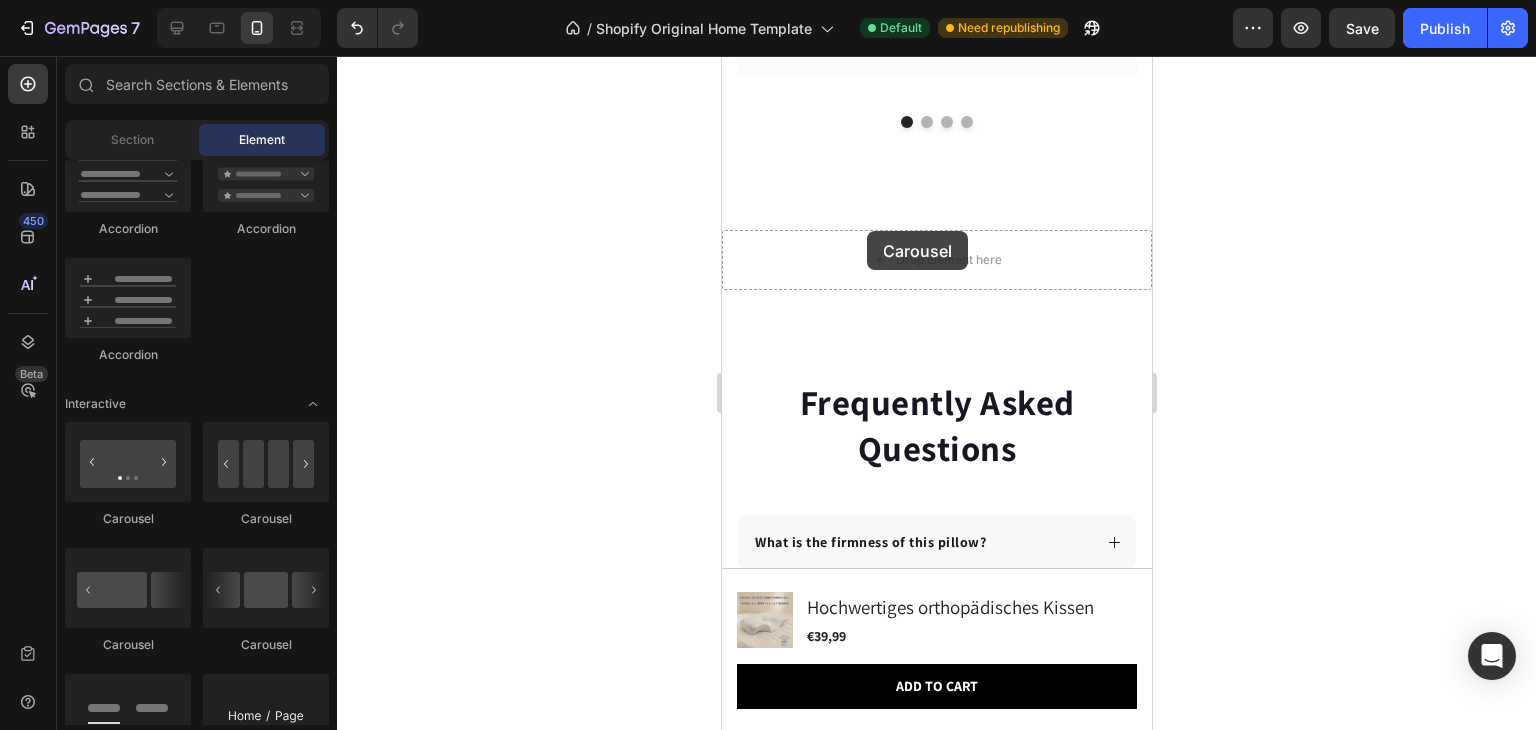 drag, startPoint x: 862, startPoint y: 517, endPoint x: 866, endPoint y: 231, distance: 286.02798 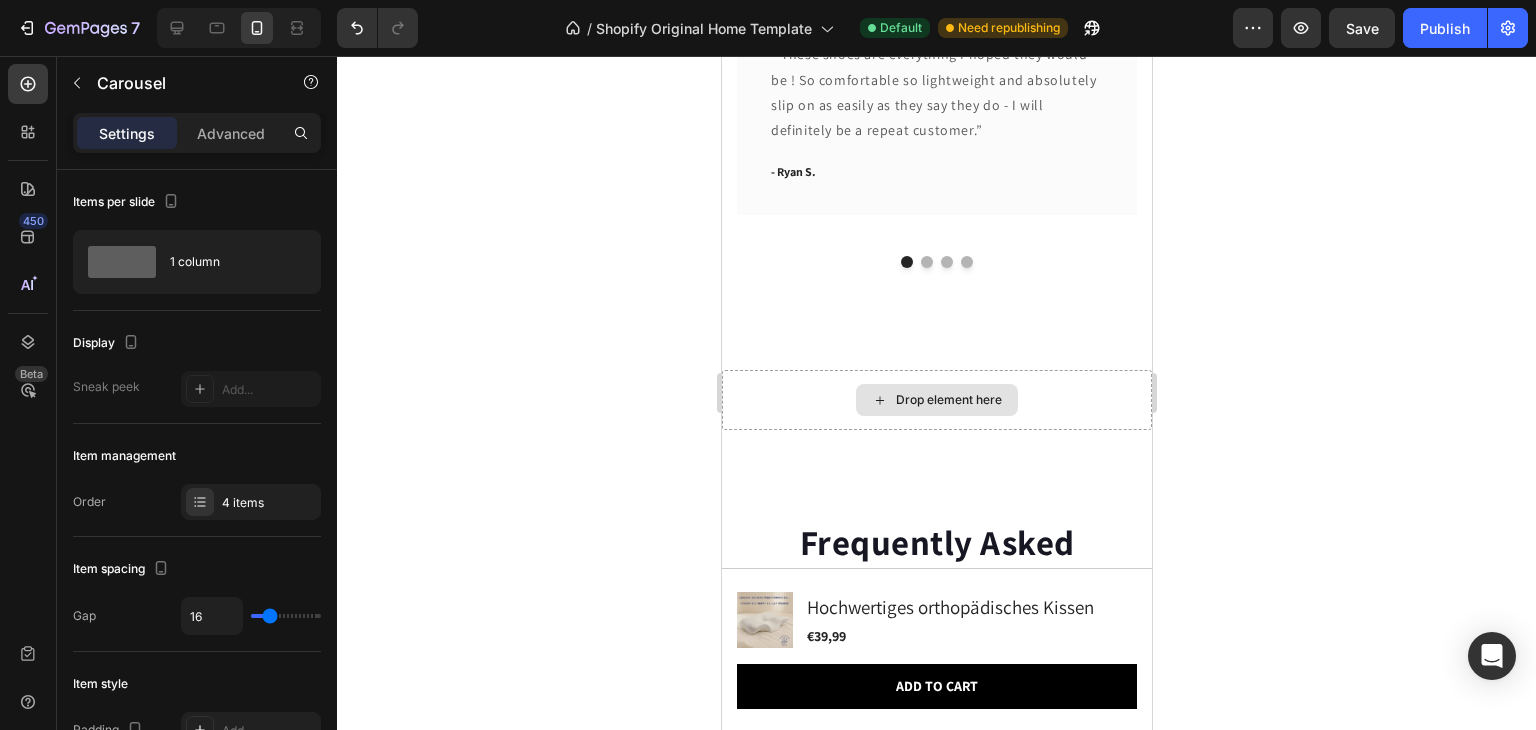 scroll, scrollTop: 6836, scrollLeft: 0, axis: vertical 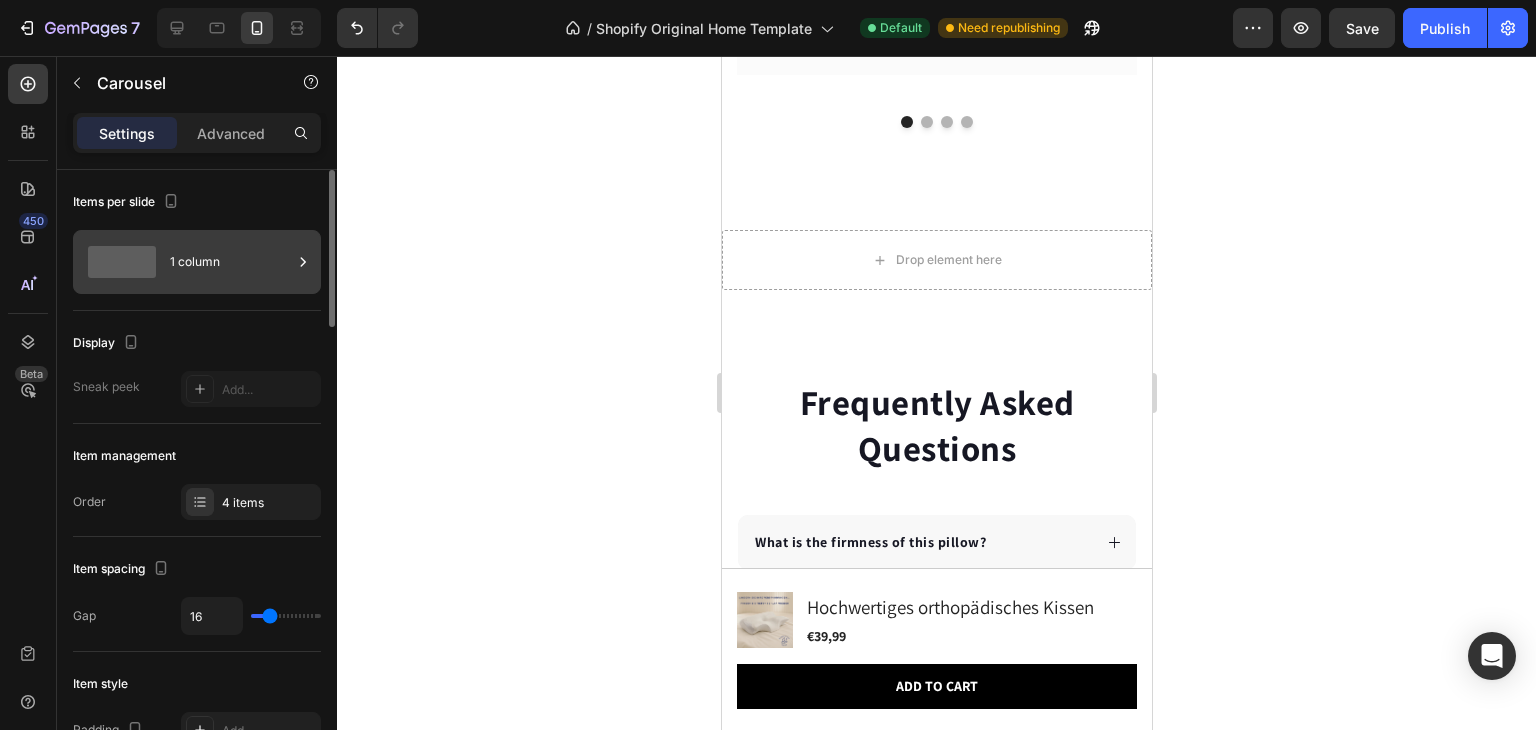 click on "1 column" at bounding box center [231, 262] 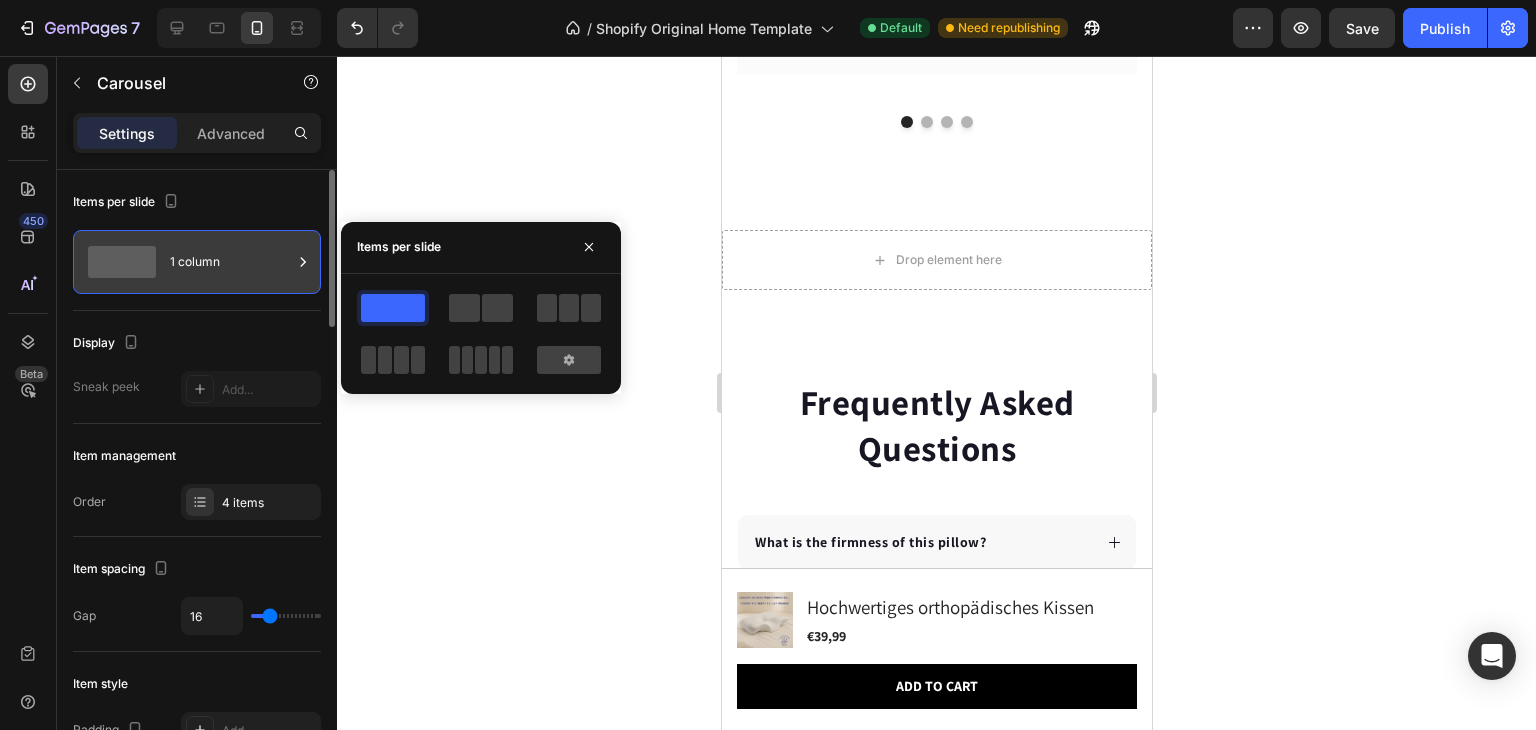 click on "1 column" at bounding box center (231, 262) 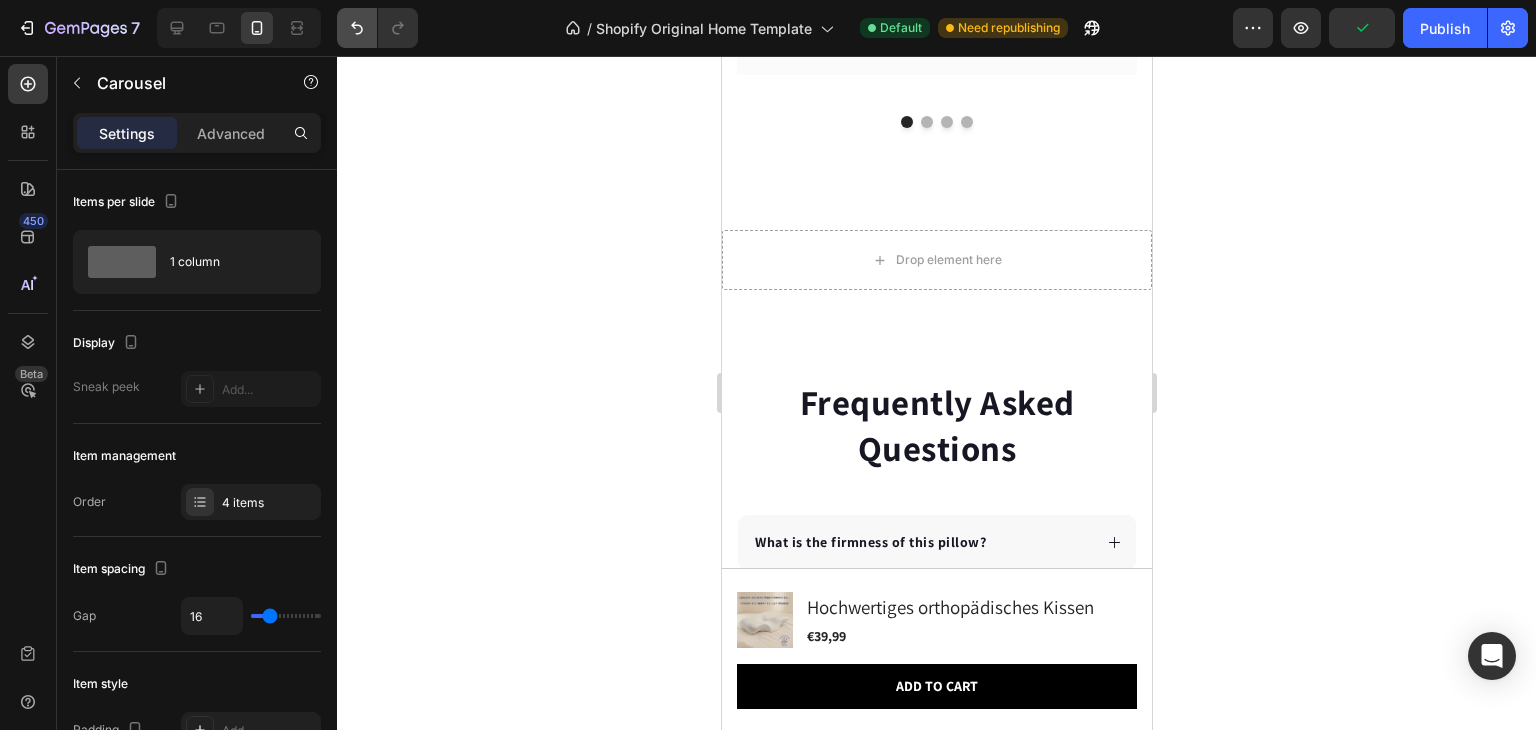 click 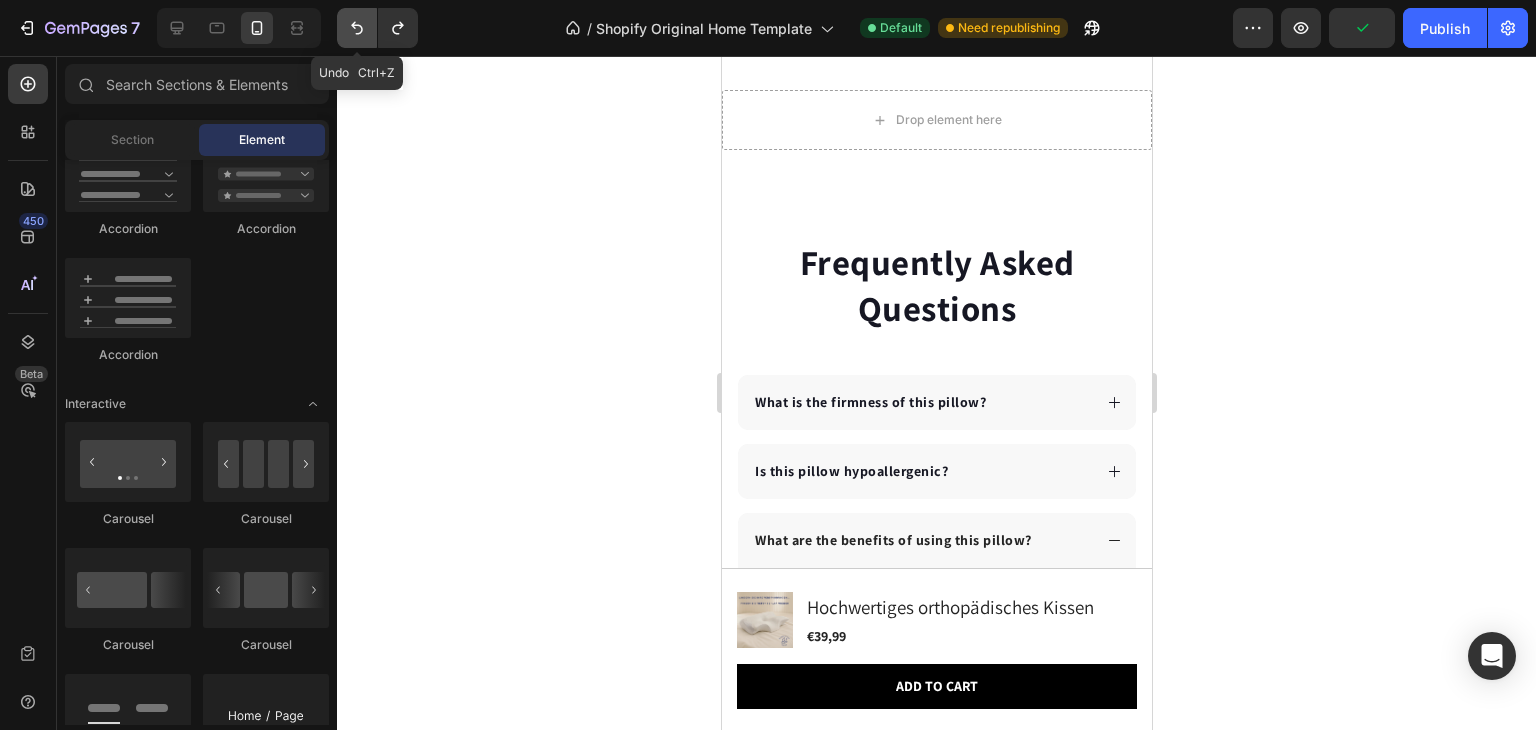 scroll, scrollTop: 6696, scrollLeft: 0, axis: vertical 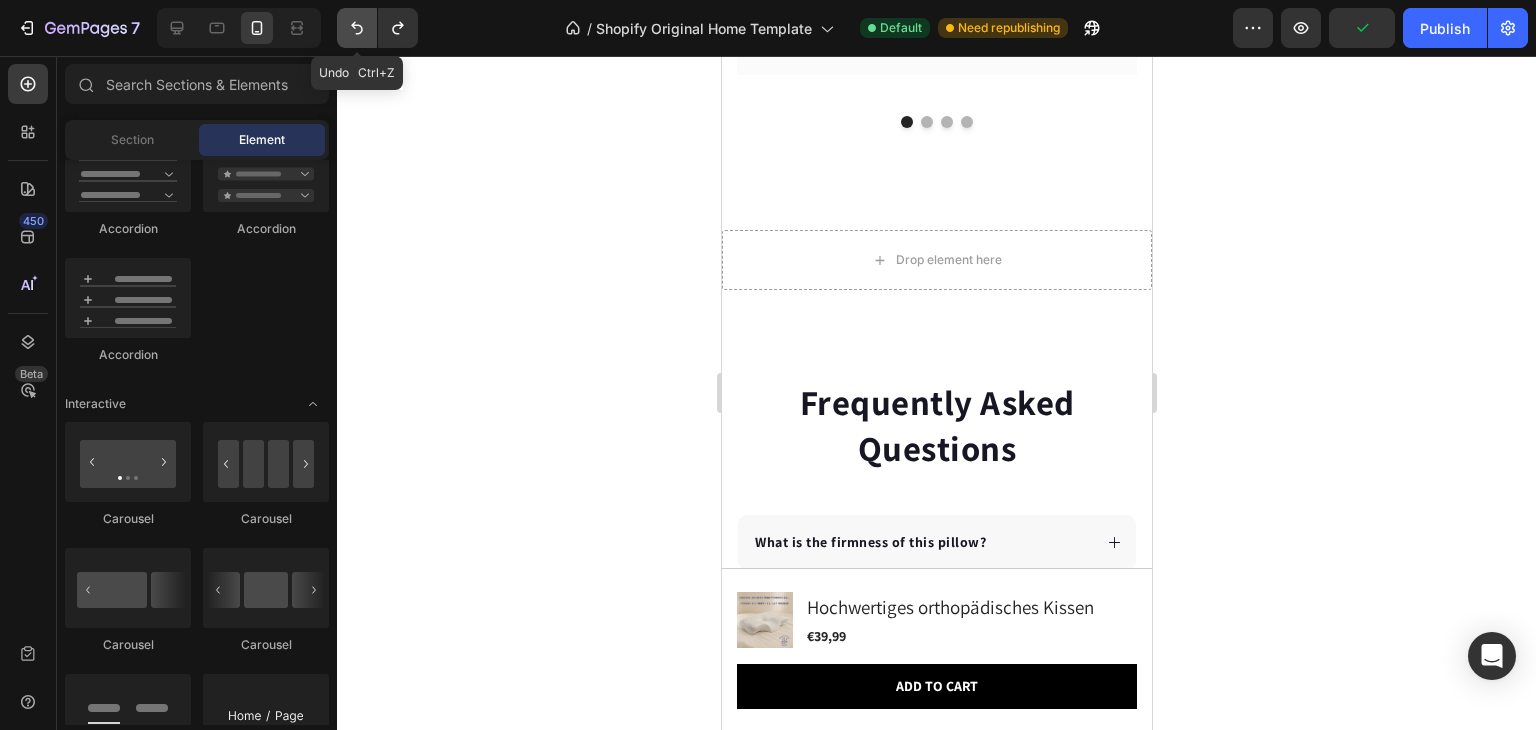 click 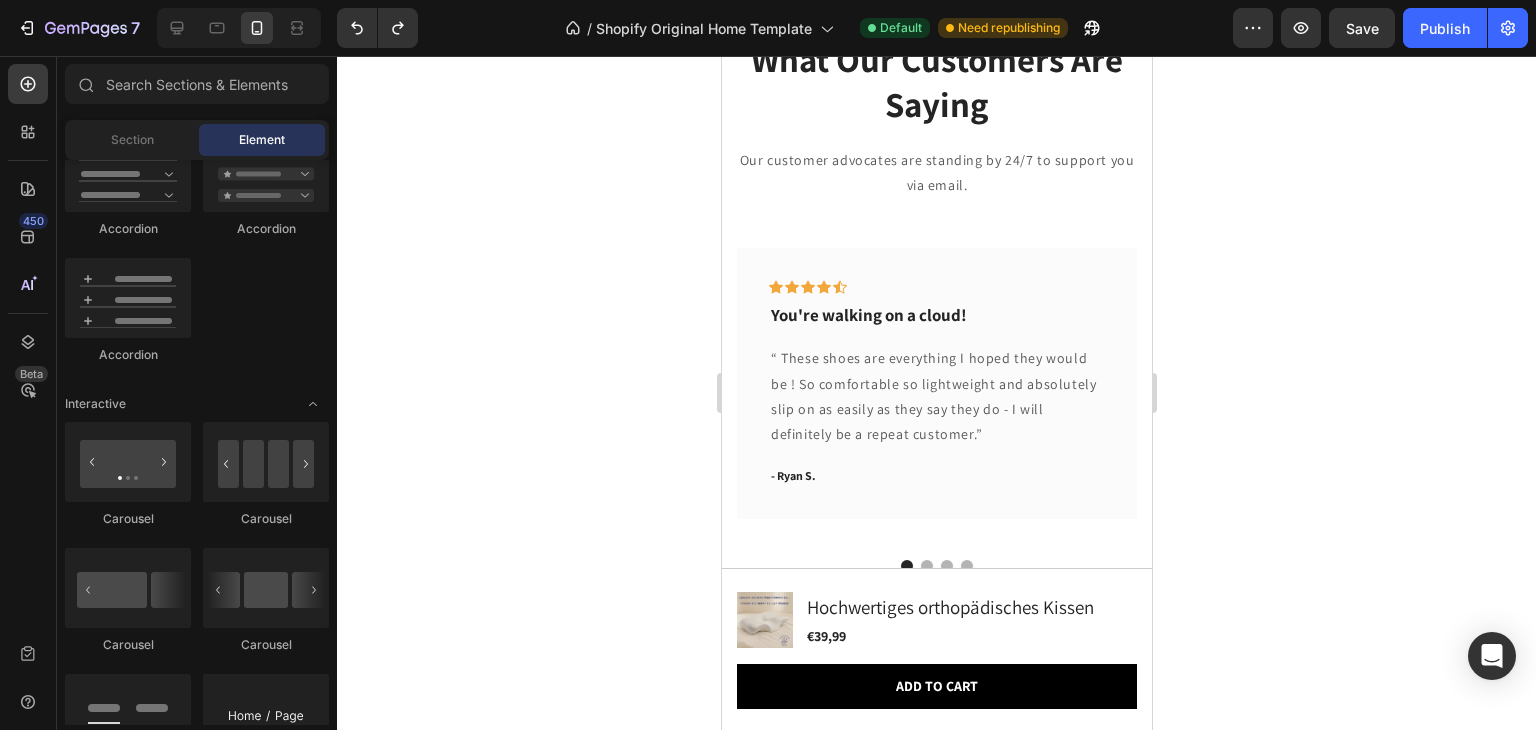 scroll, scrollTop: 6251, scrollLeft: 0, axis: vertical 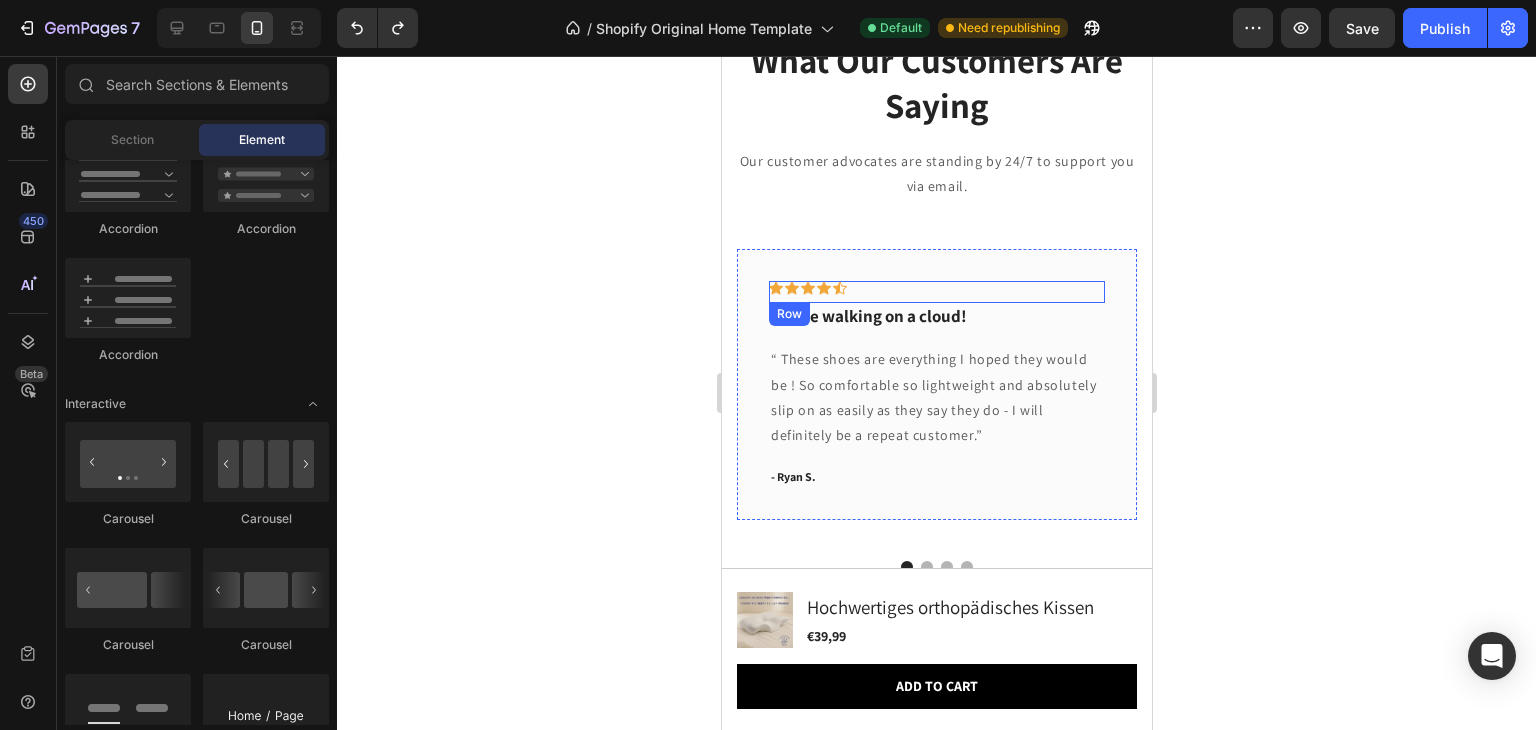 click on "Icon
Icon
Icon
Icon
Icon Row" at bounding box center [936, 292] 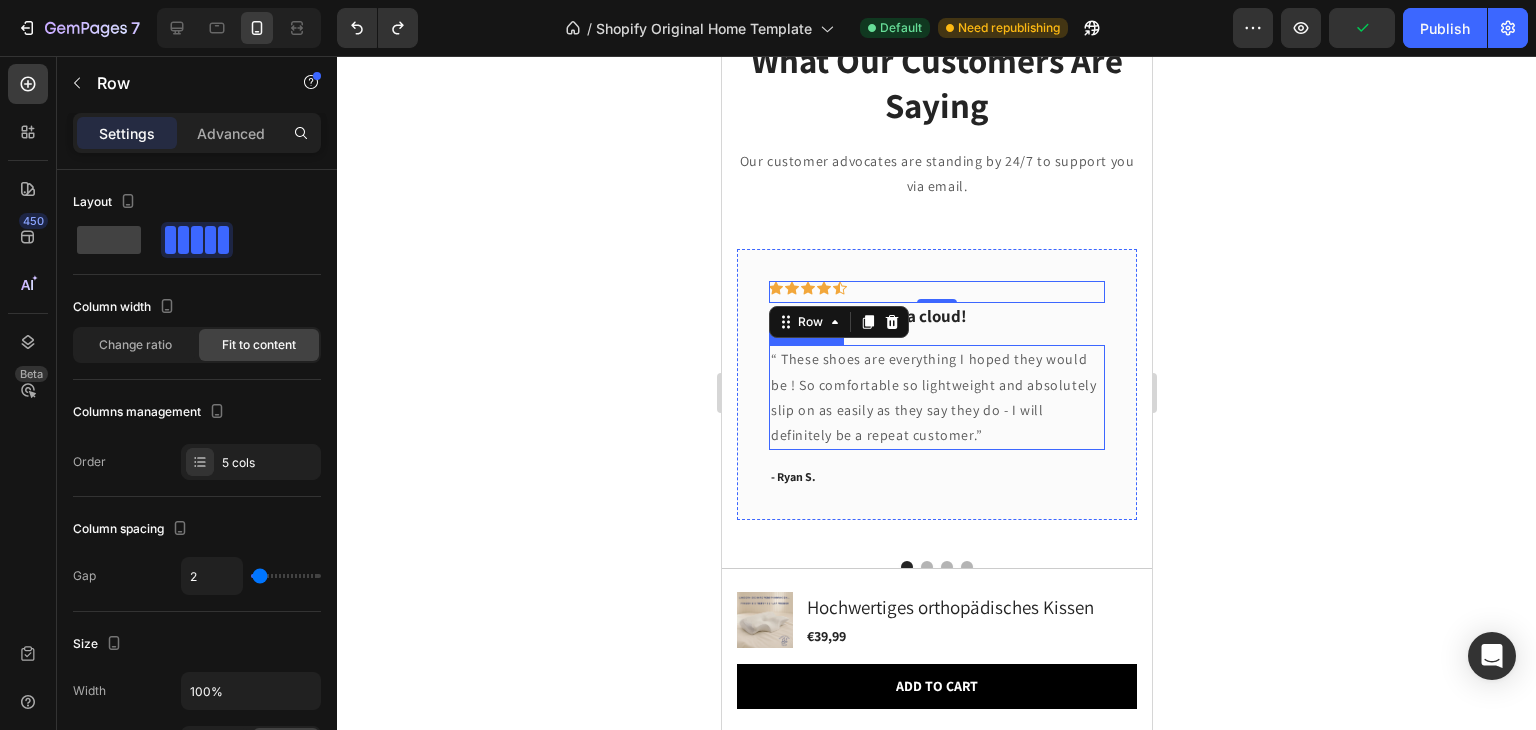 click on "“ These shoes are everything I hoped they would be ! So comfortable so lightweight and absolutely slip on as easily as they say they do - I will definitely be a repeat customer.”" at bounding box center (936, 397) 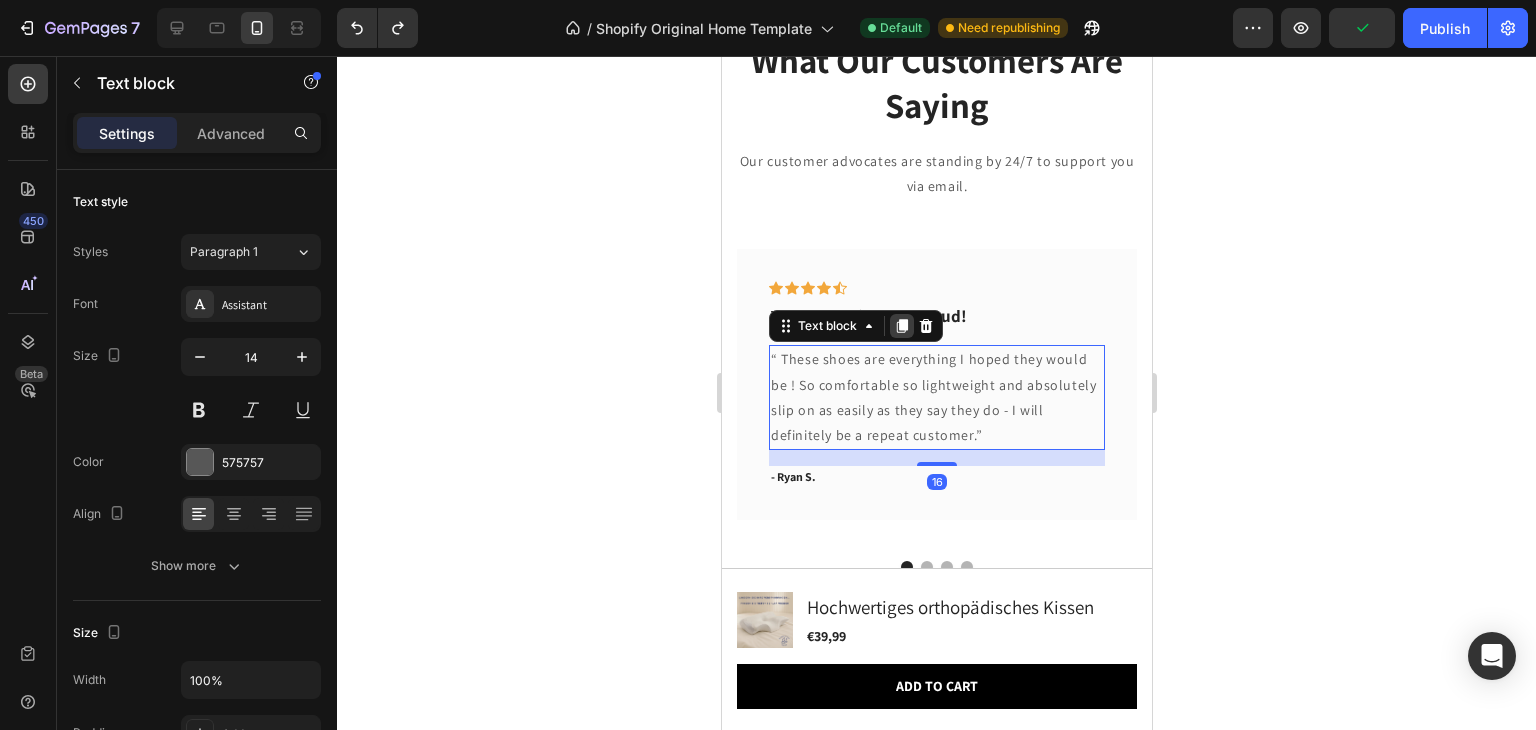 click 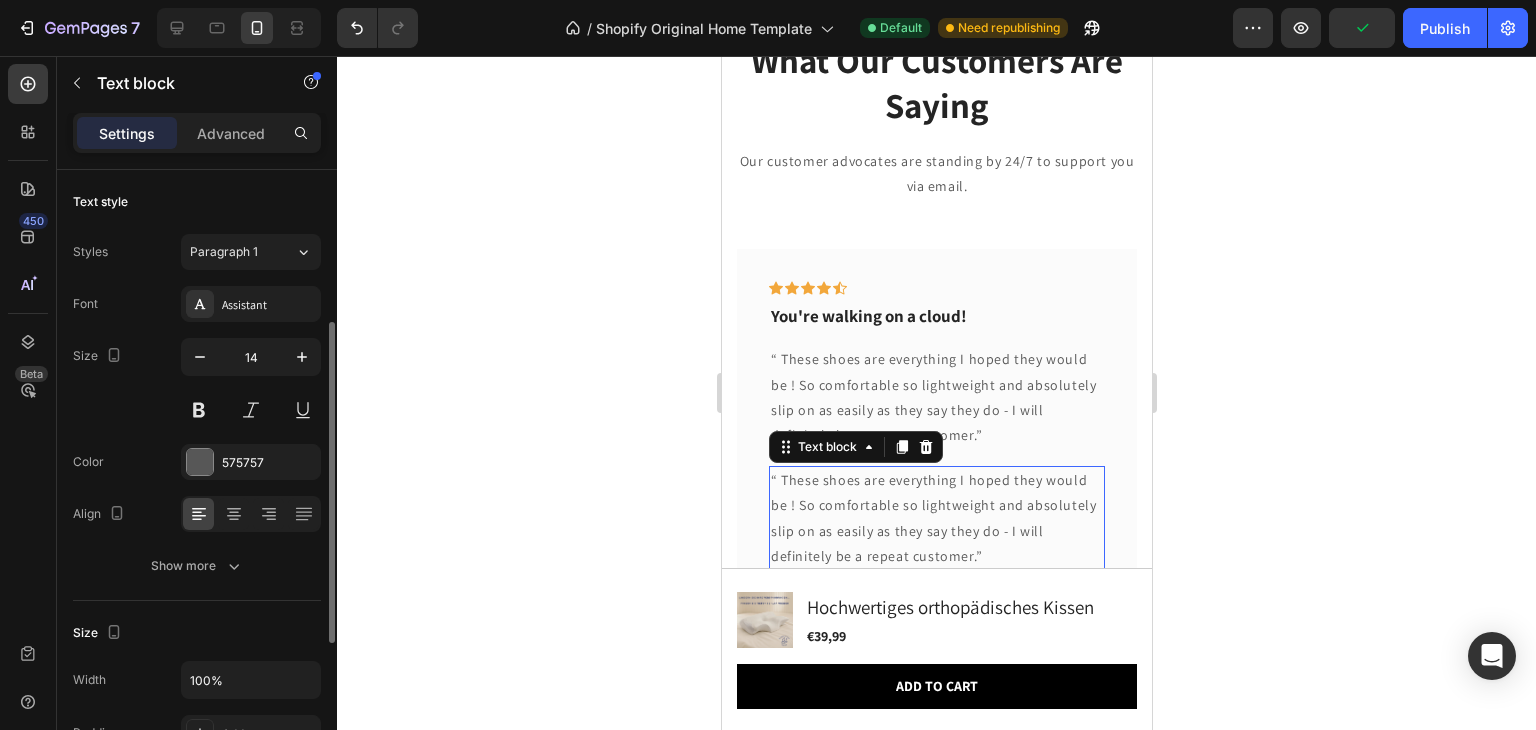 scroll, scrollTop: 100, scrollLeft: 0, axis: vertical 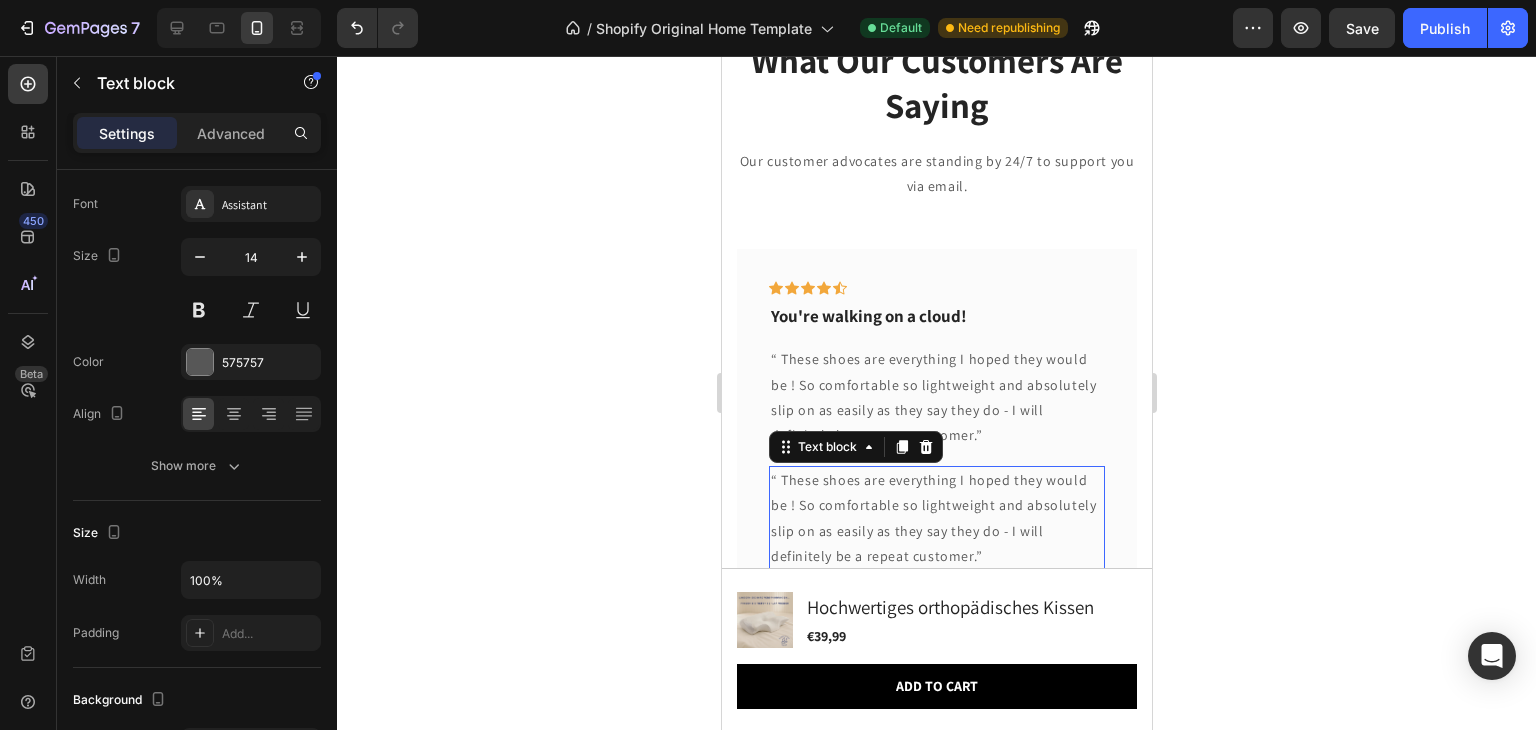 click on "“ These shoes are everything I hoped they would be ! So comfortable so lightweight and absolutely slip on as easily as they say they do - I will definitely be a repeat customer.”" at bounding box center (936, 518) 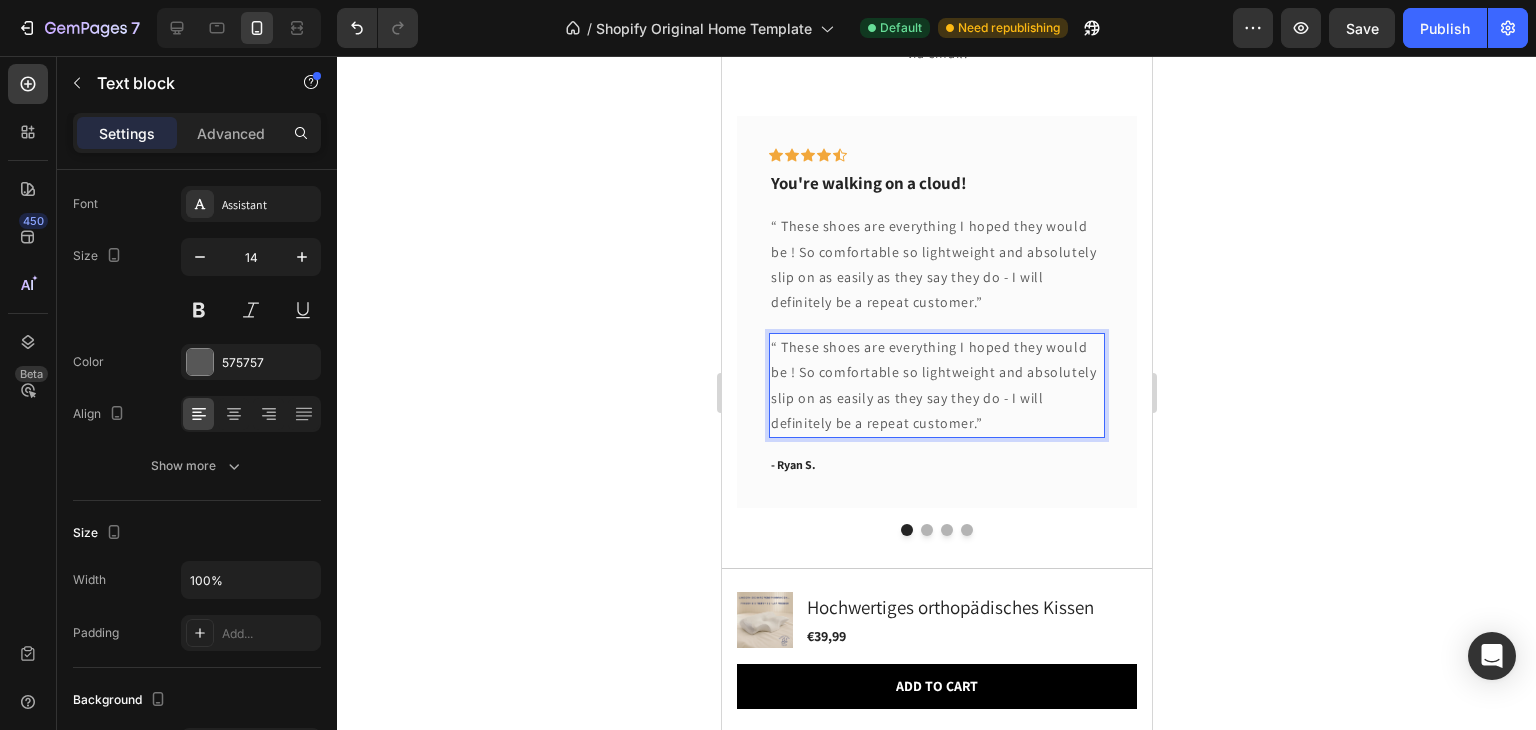 scroll, scrollTop: 6385, scrollLeft: 0, axis: vertical 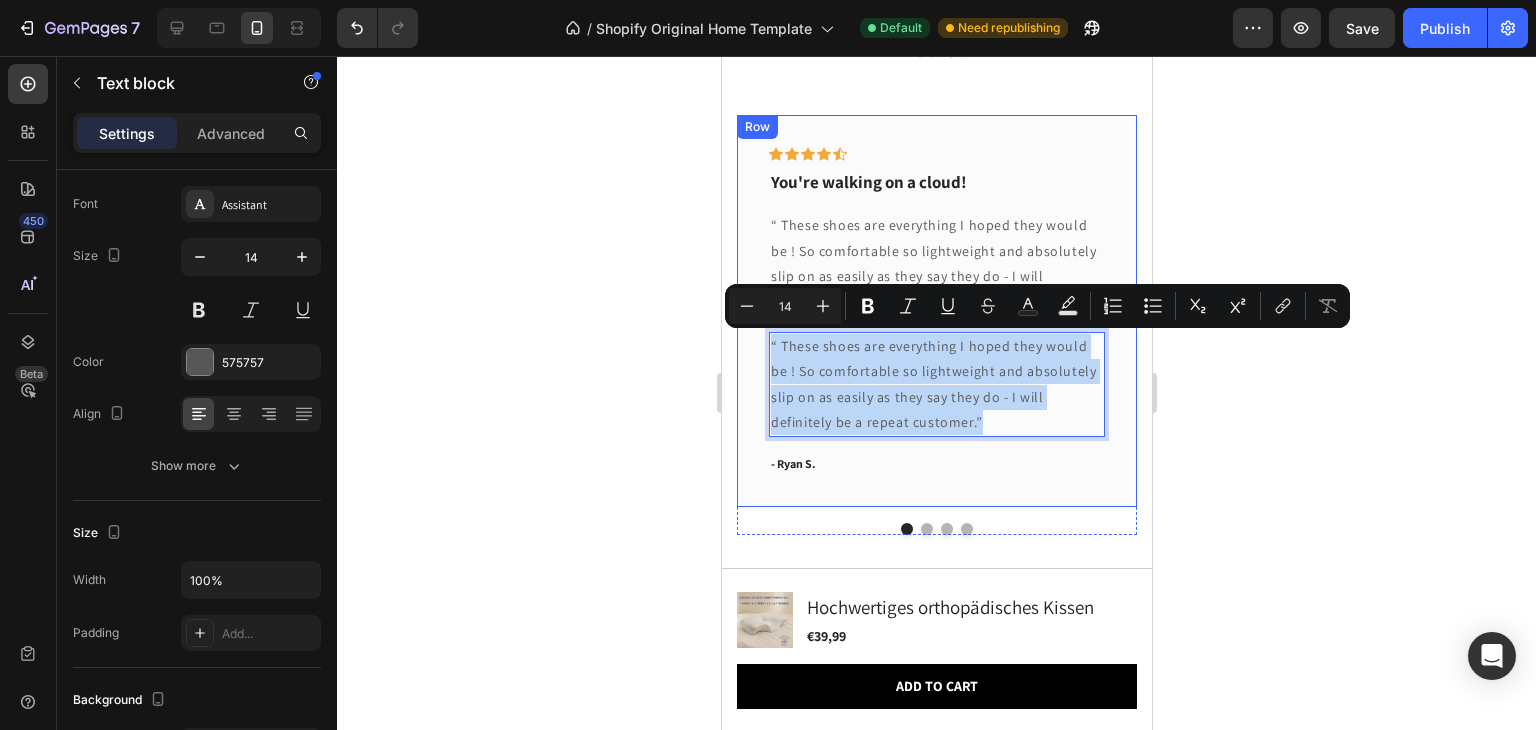 drag, startPoint x: 905, startPoint y: 418, endPoint x: 762, endPoint y: 349, distance: 158.77657 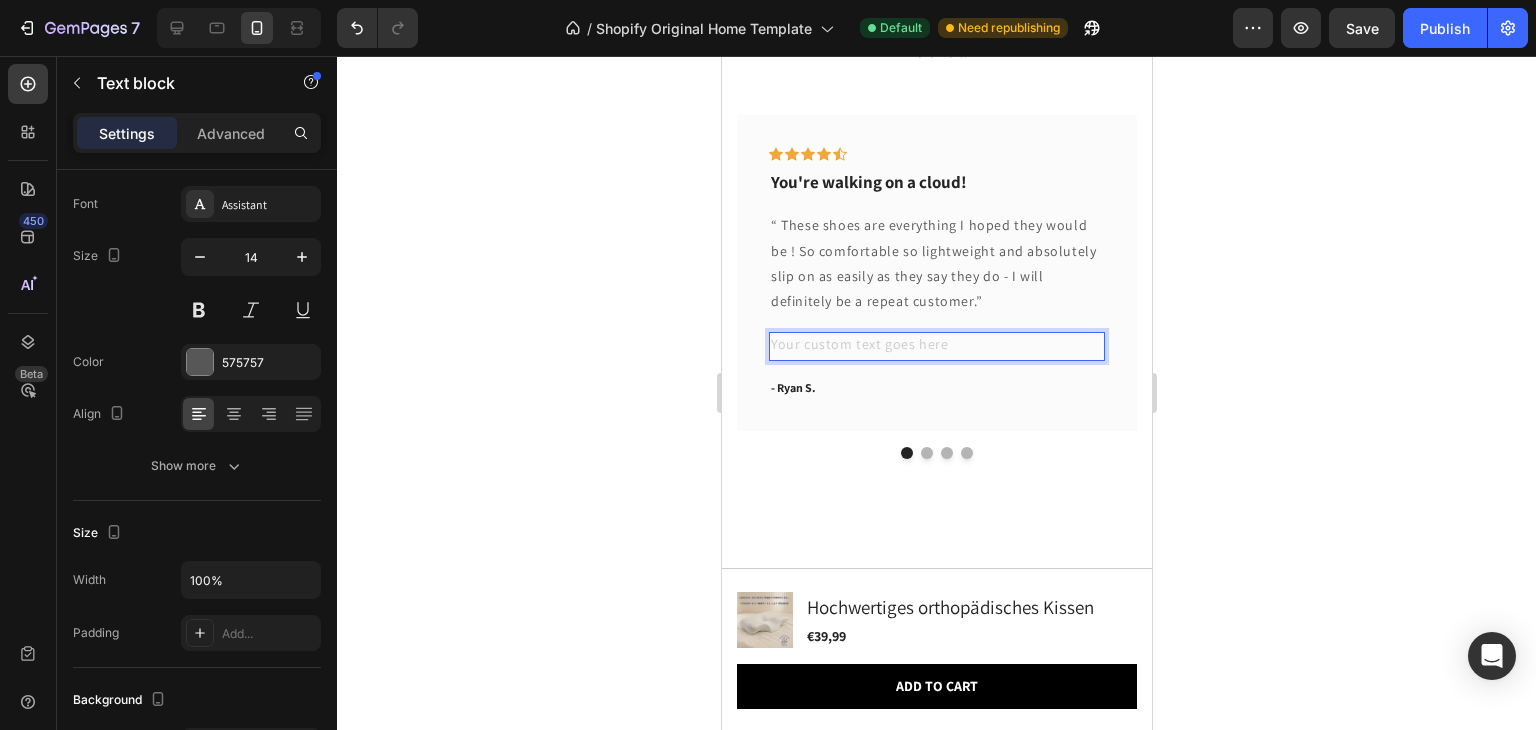 click 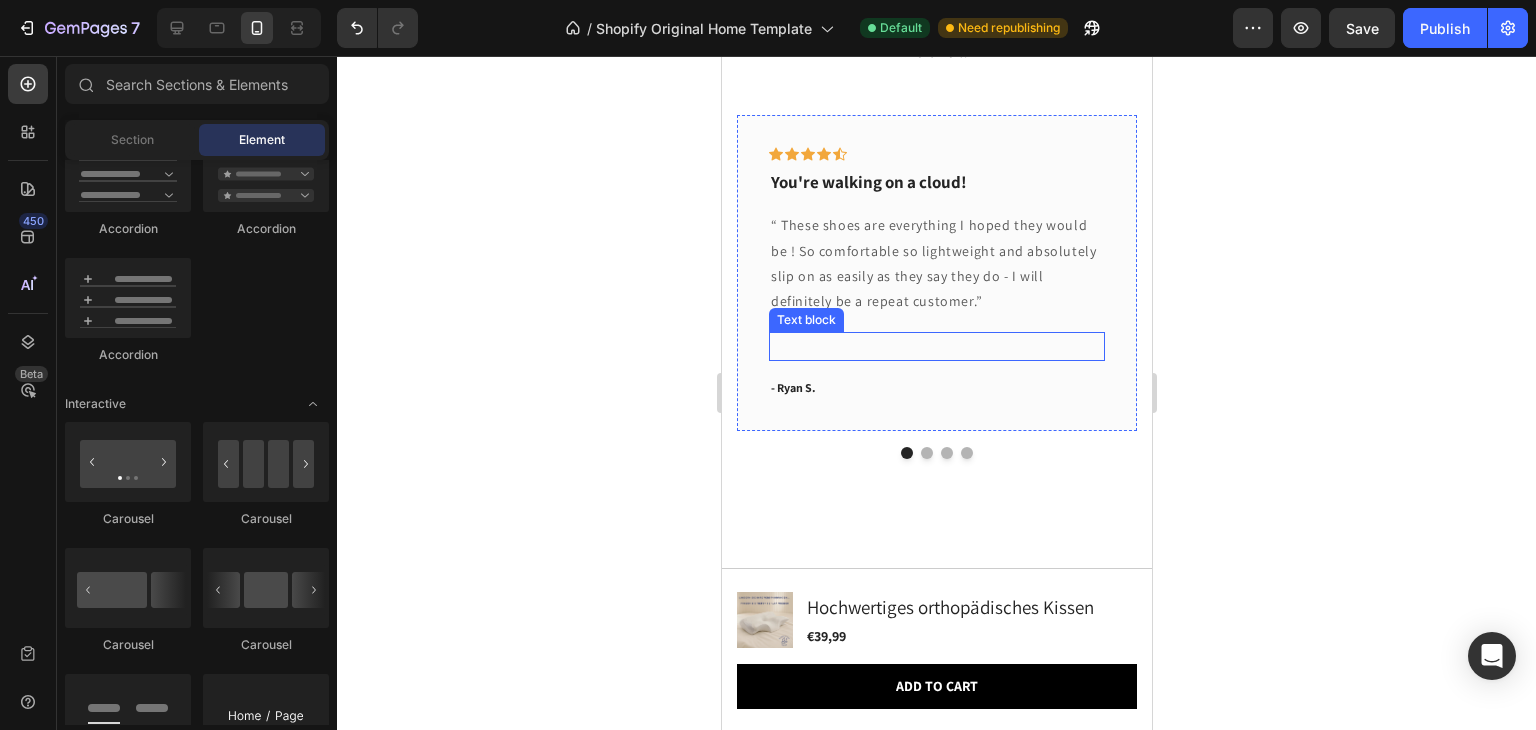 click at bounding box center [936, 346] 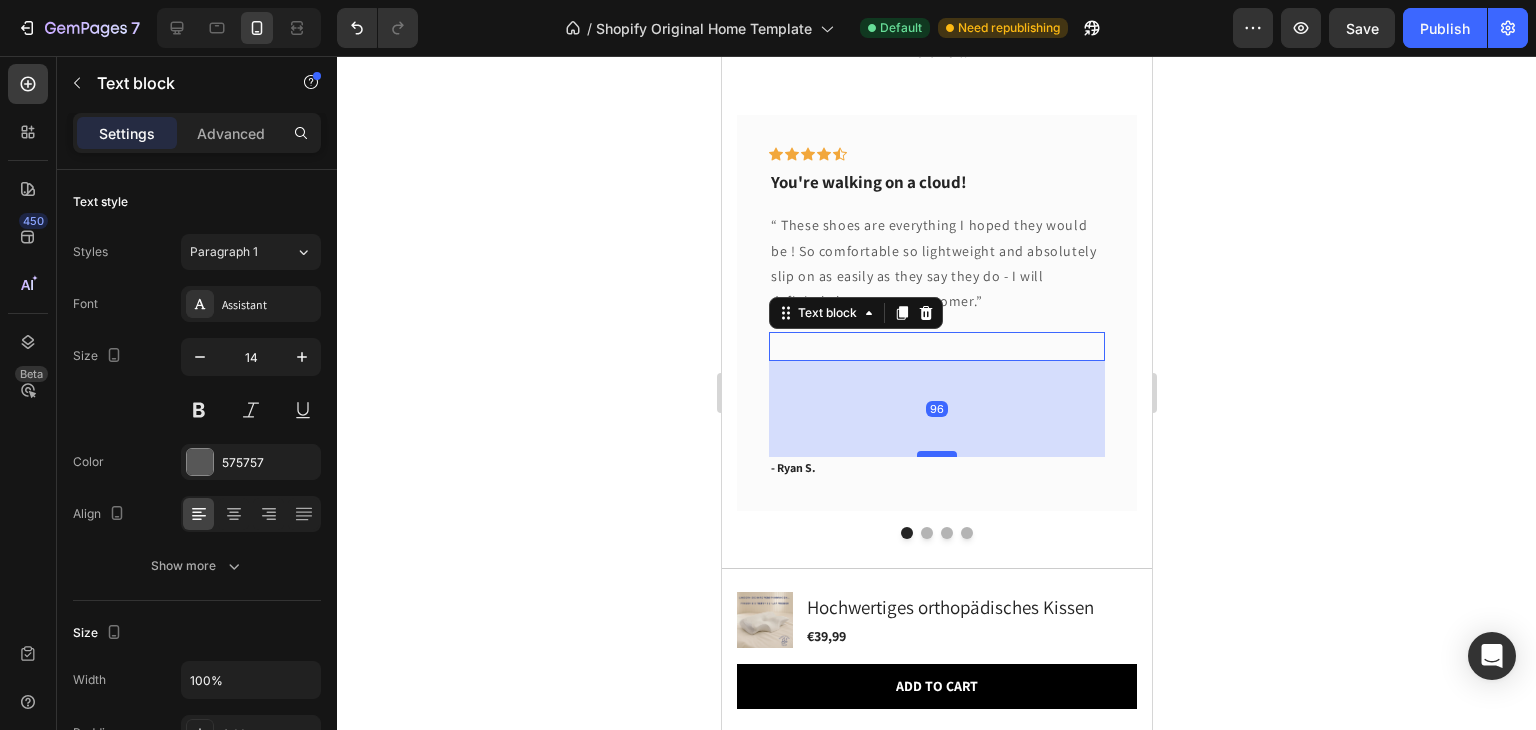drag, startPoint x: 933, startPoint y: 373, endPoint x: 941, endPoint y: 451, distance: 78.40918 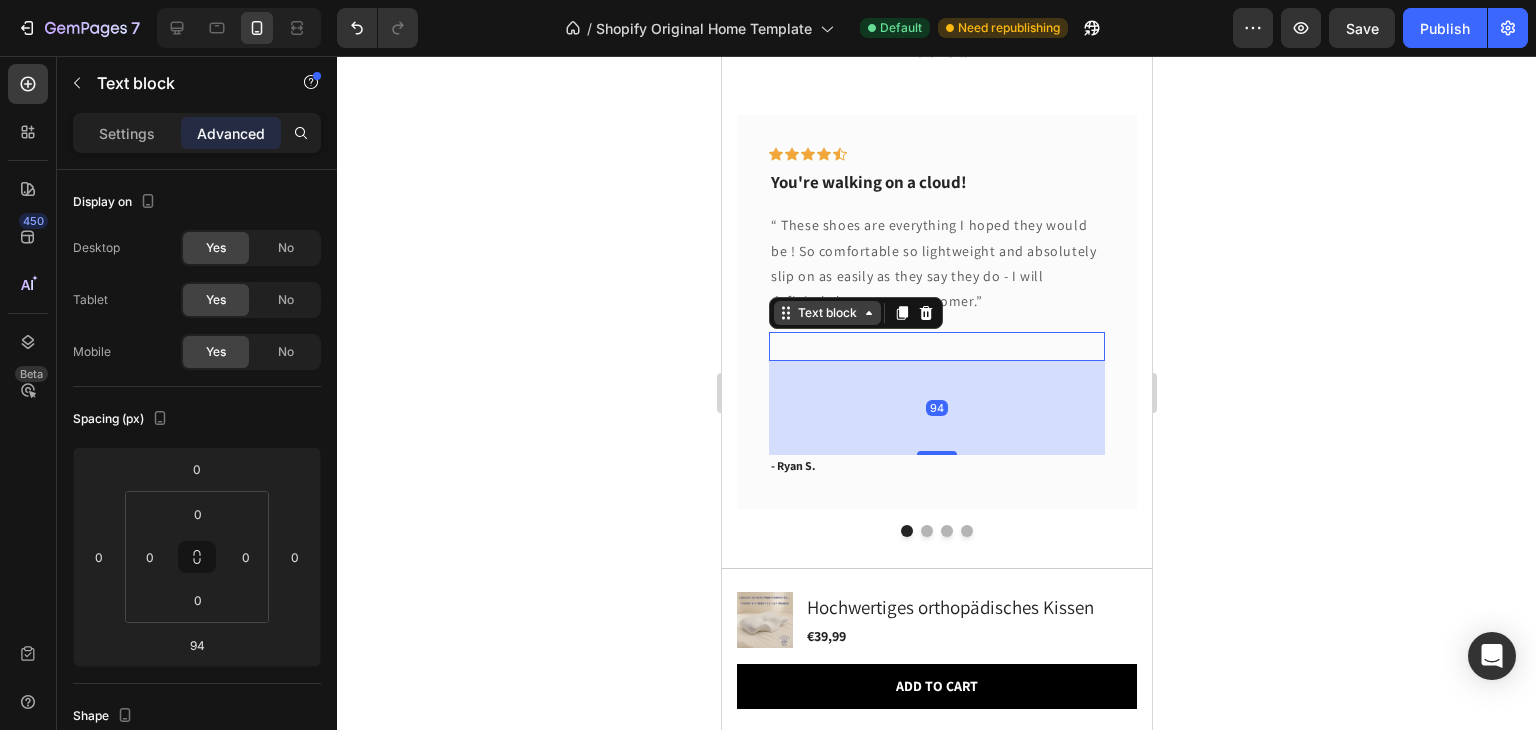 click on "Text block" at bounding box center (826, 313) 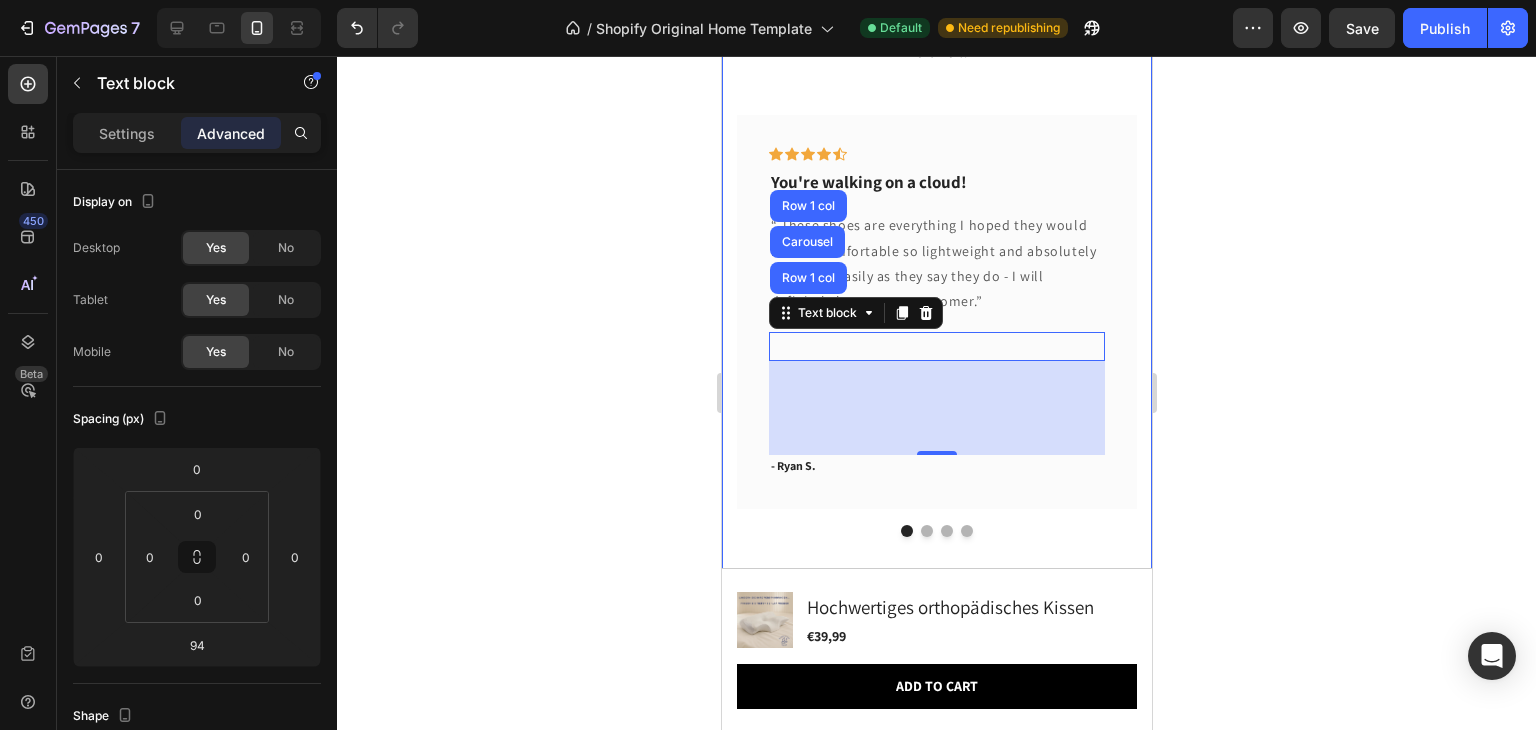 click 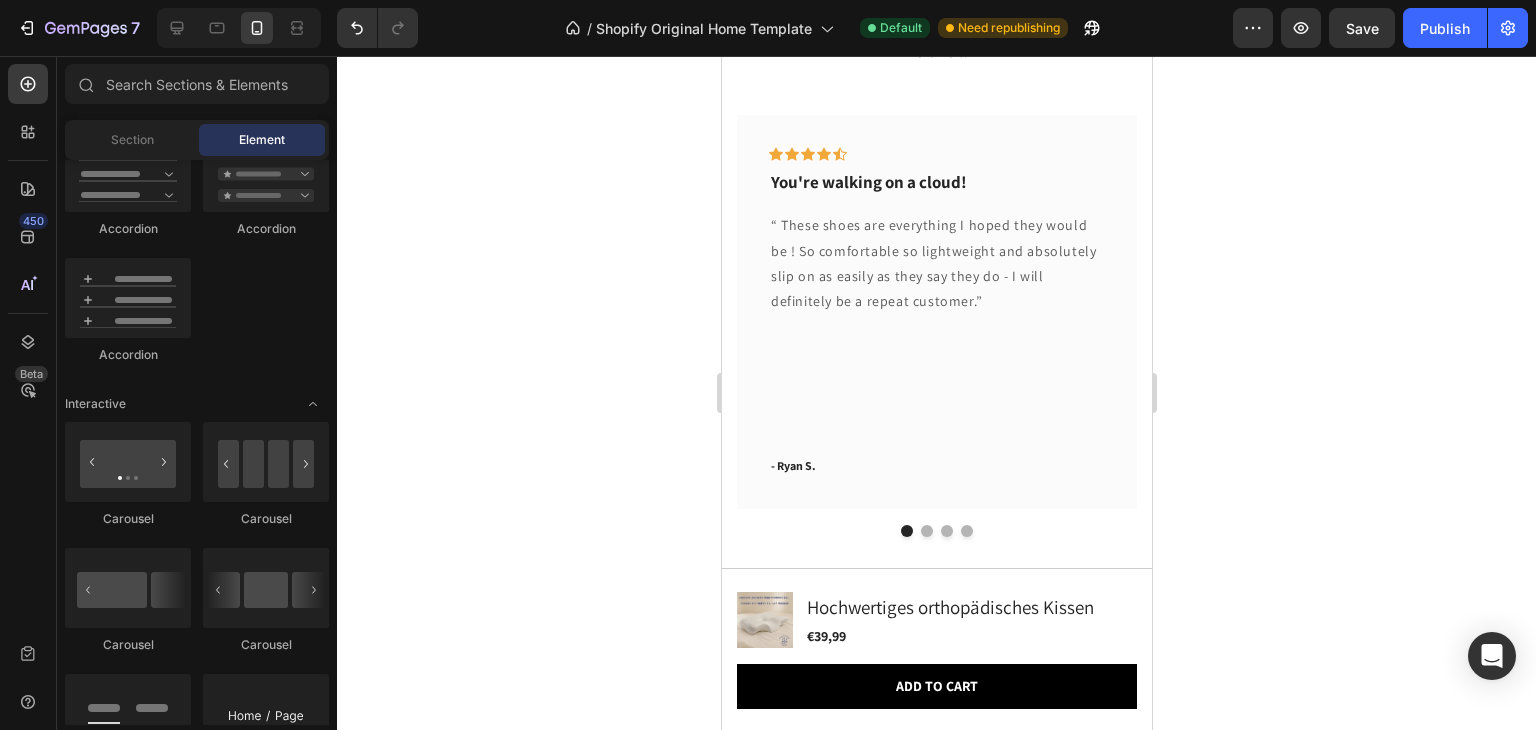 scroll, scrollTop: 1353, scrollLeft: 0, axis: vertical 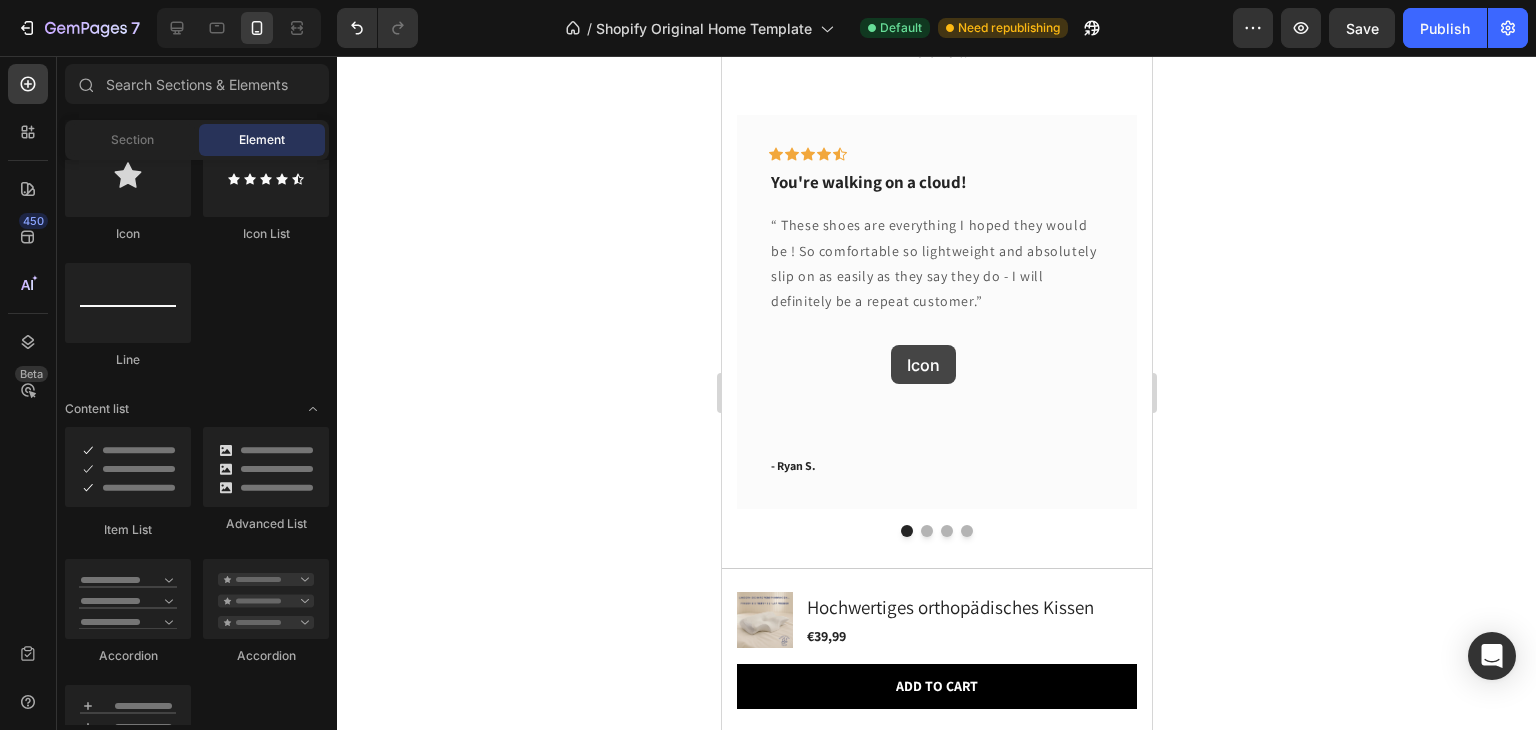 drag, startPoint x: 864, startPoint y: 243, endPoint x: 890, endPoint y: 345, distance: 105.26158 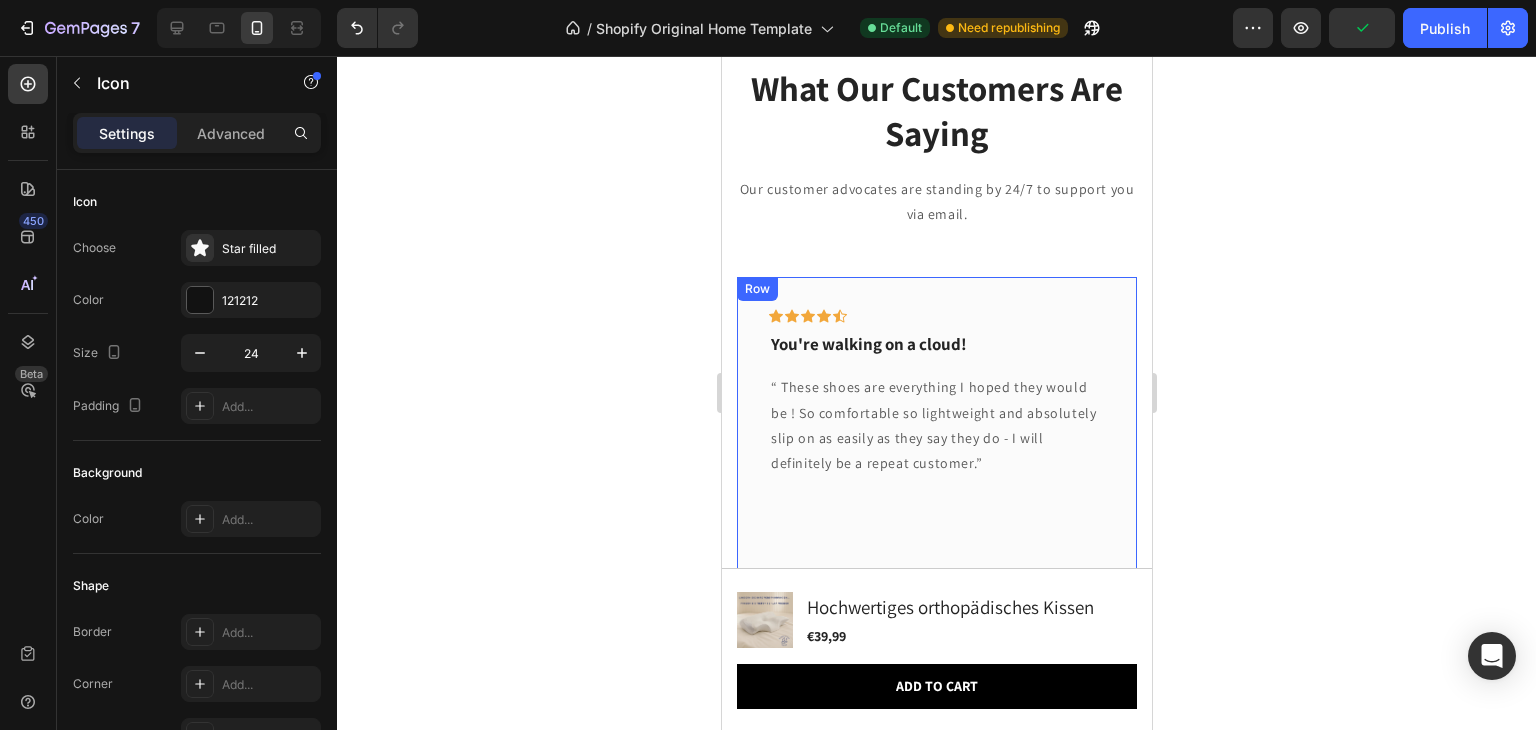 scroll, scrollTop: 6301, scrollLeft: 0, axis: vertical 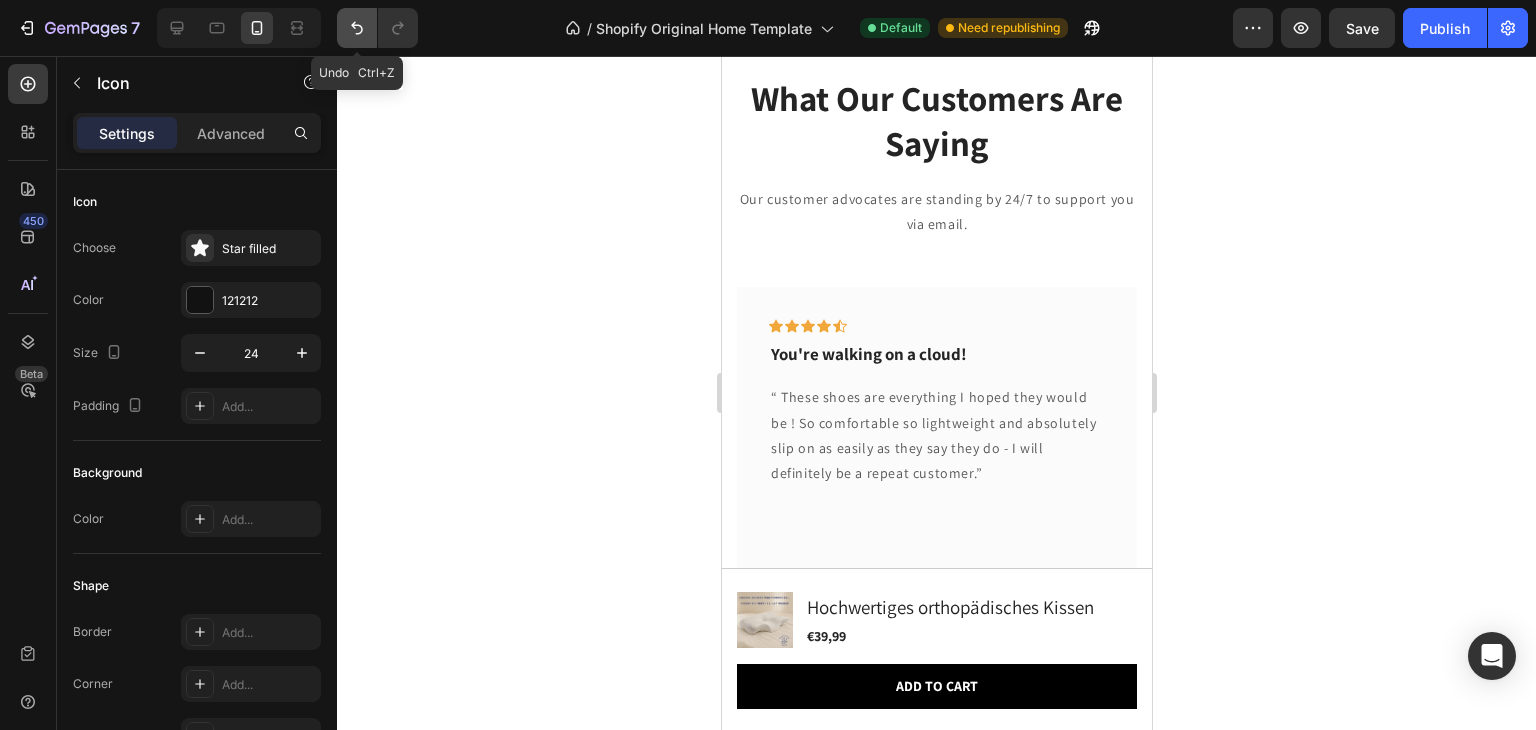 click 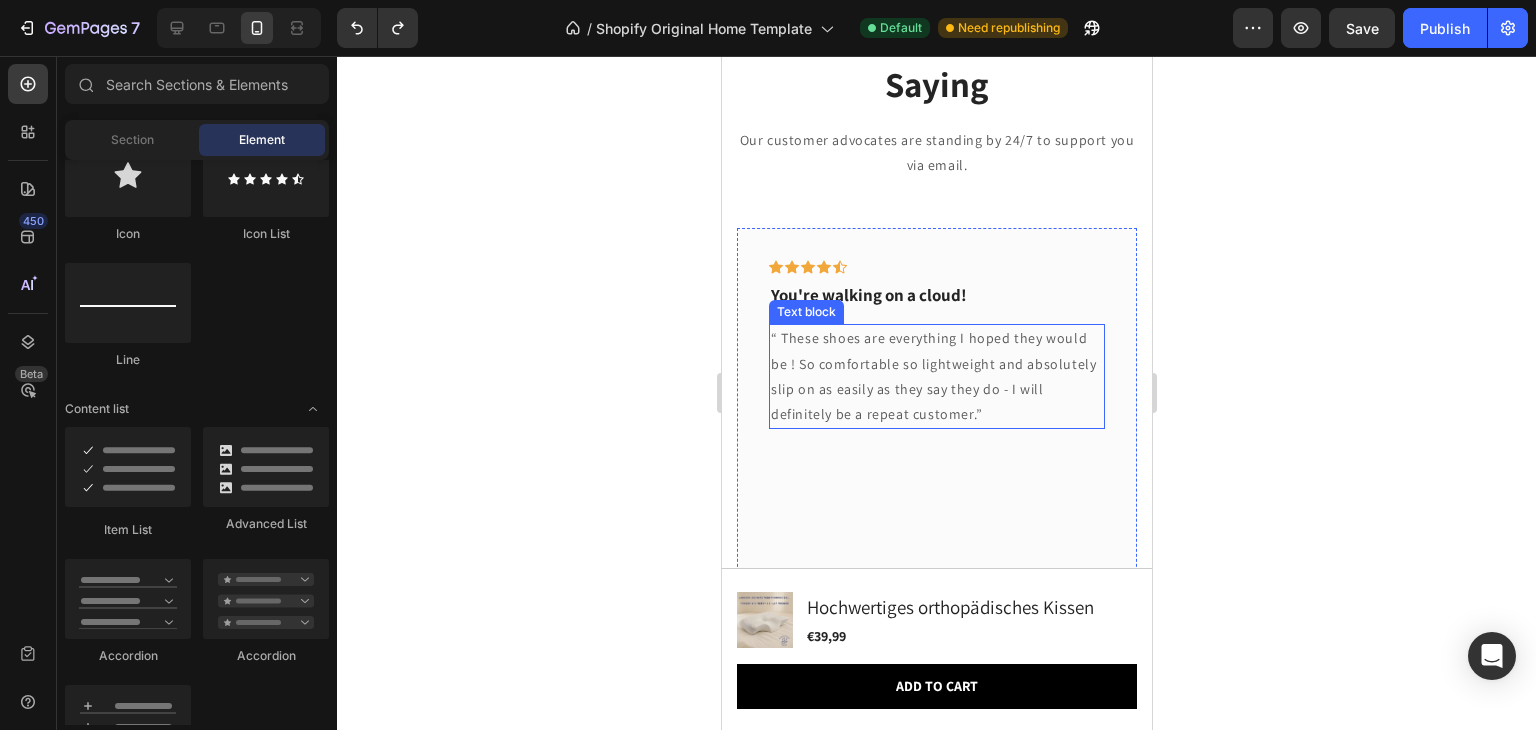 scroll, scrollTop: 6288, scrollLeft: 0, axis: vertical 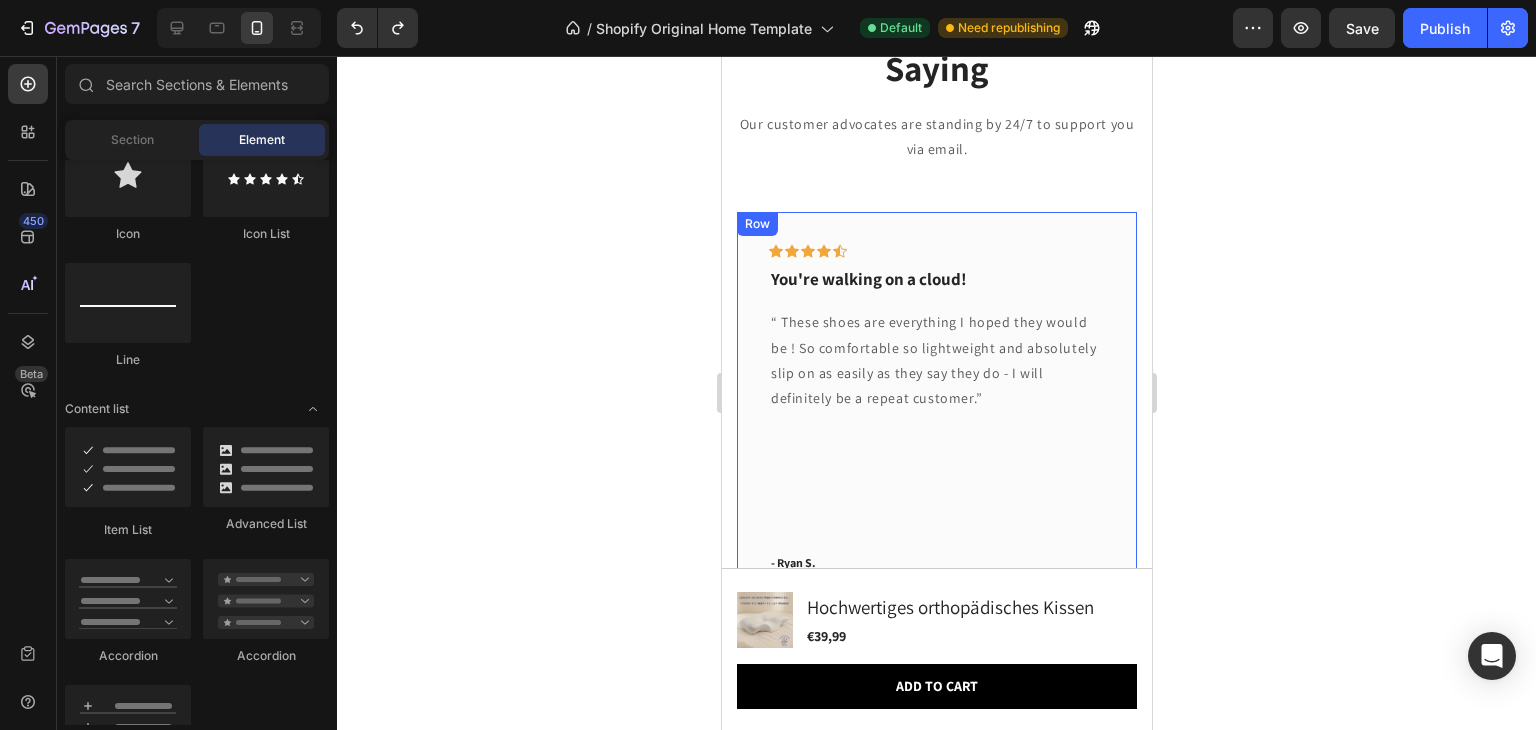 click on "Icon
Icon
Icon
Icon
Icon Row You're walking on a cloud! Text block “ These shoes are everything I hoped they would be ! So comfortable so lightweight and absolutely slip on as easily as they say they do - I will definitely be a repeat customer.” Text block Text block - Ryan S. Text block" at bounding box center [936, 409] 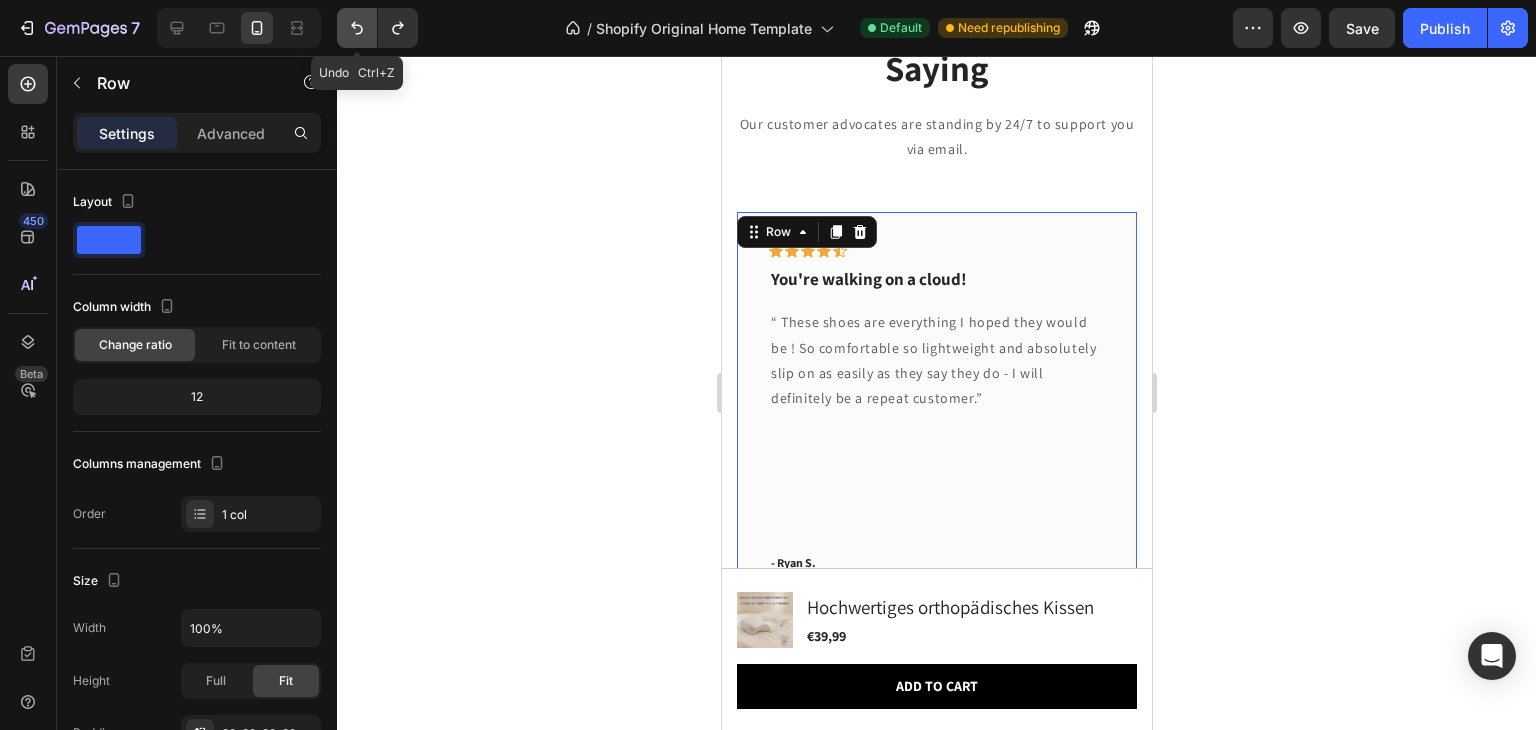click 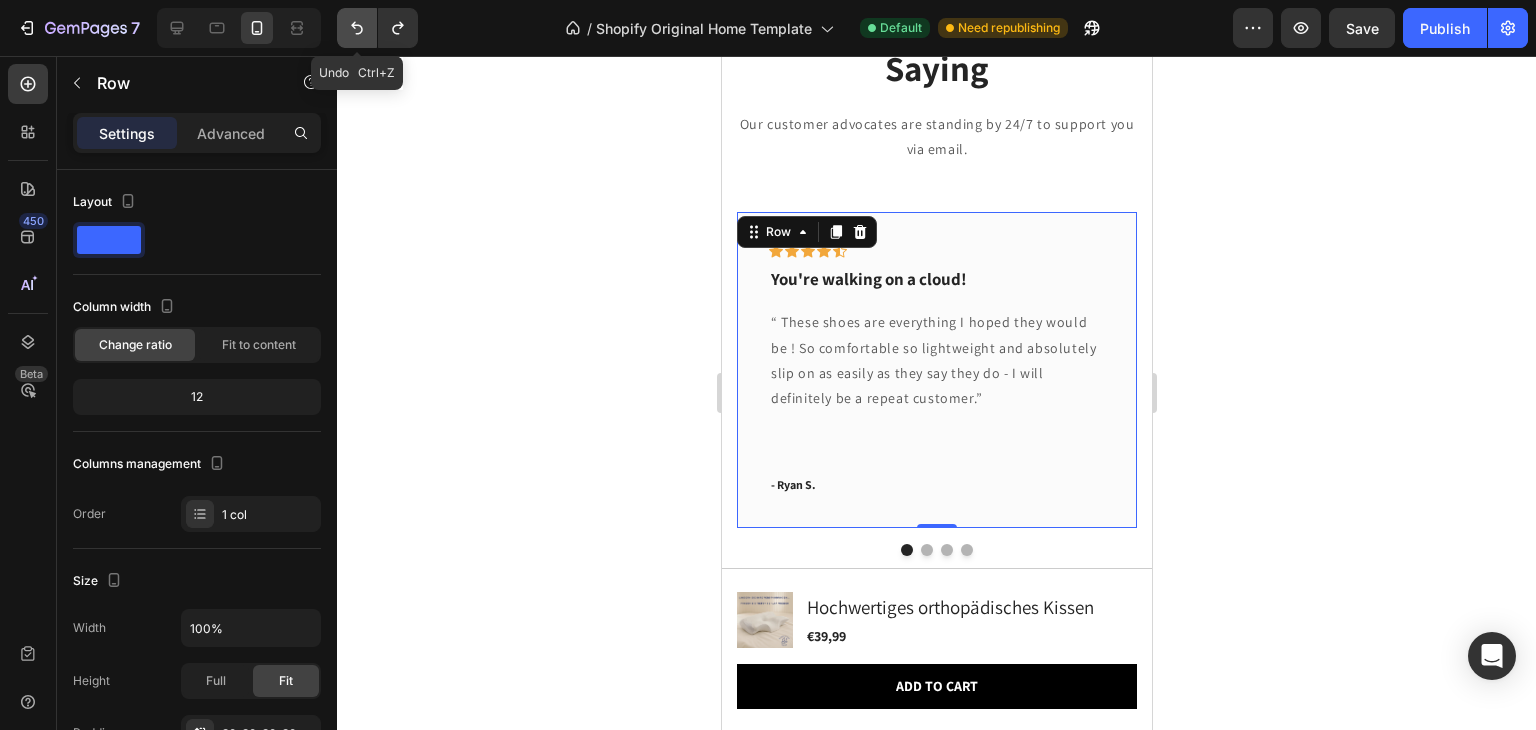 click 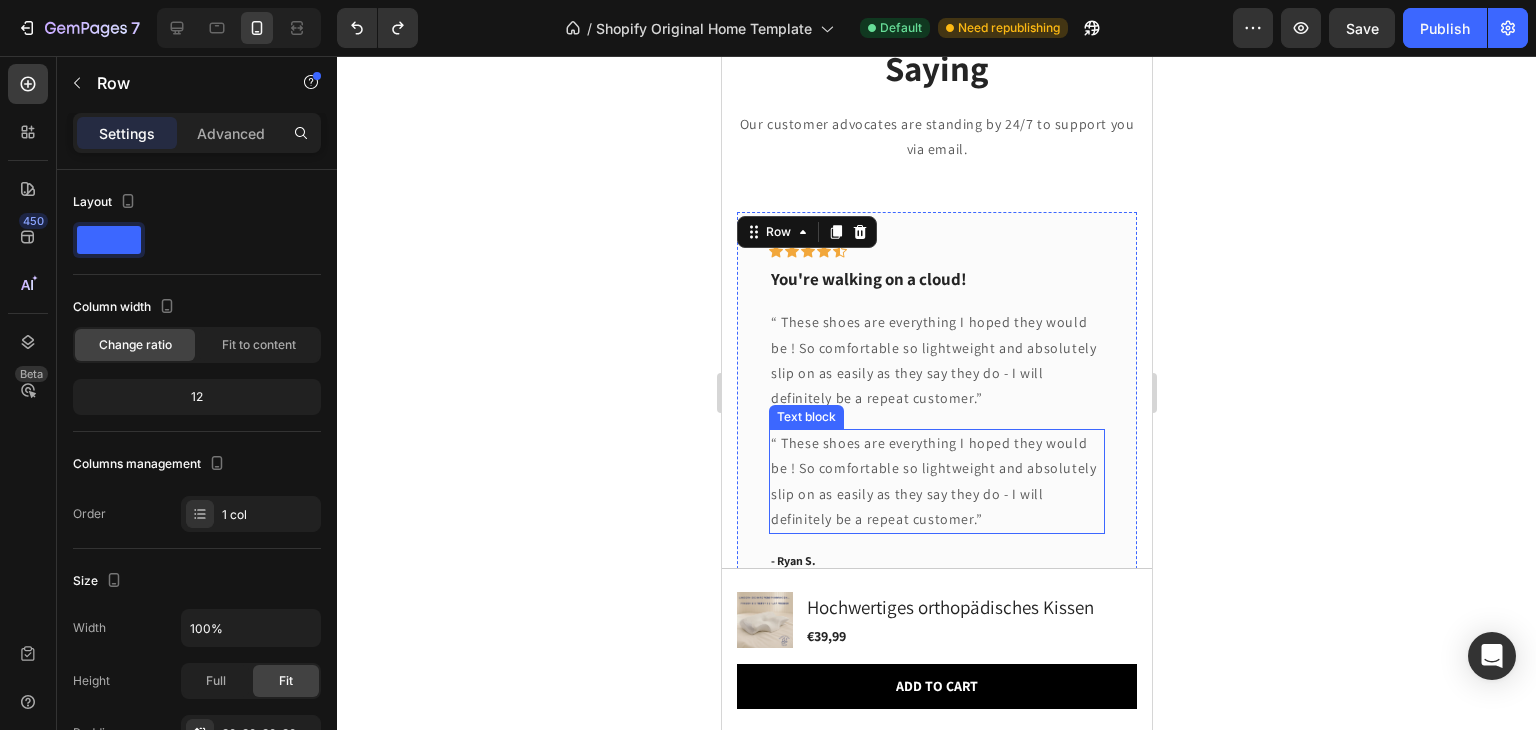 click on "“ These shoes are everything I hoped they would be ! So comfortable so lightweight and absolutely slip on as easily as they say they do - I will definitely be a repeat customer.”" at bounding box center (936, 481) 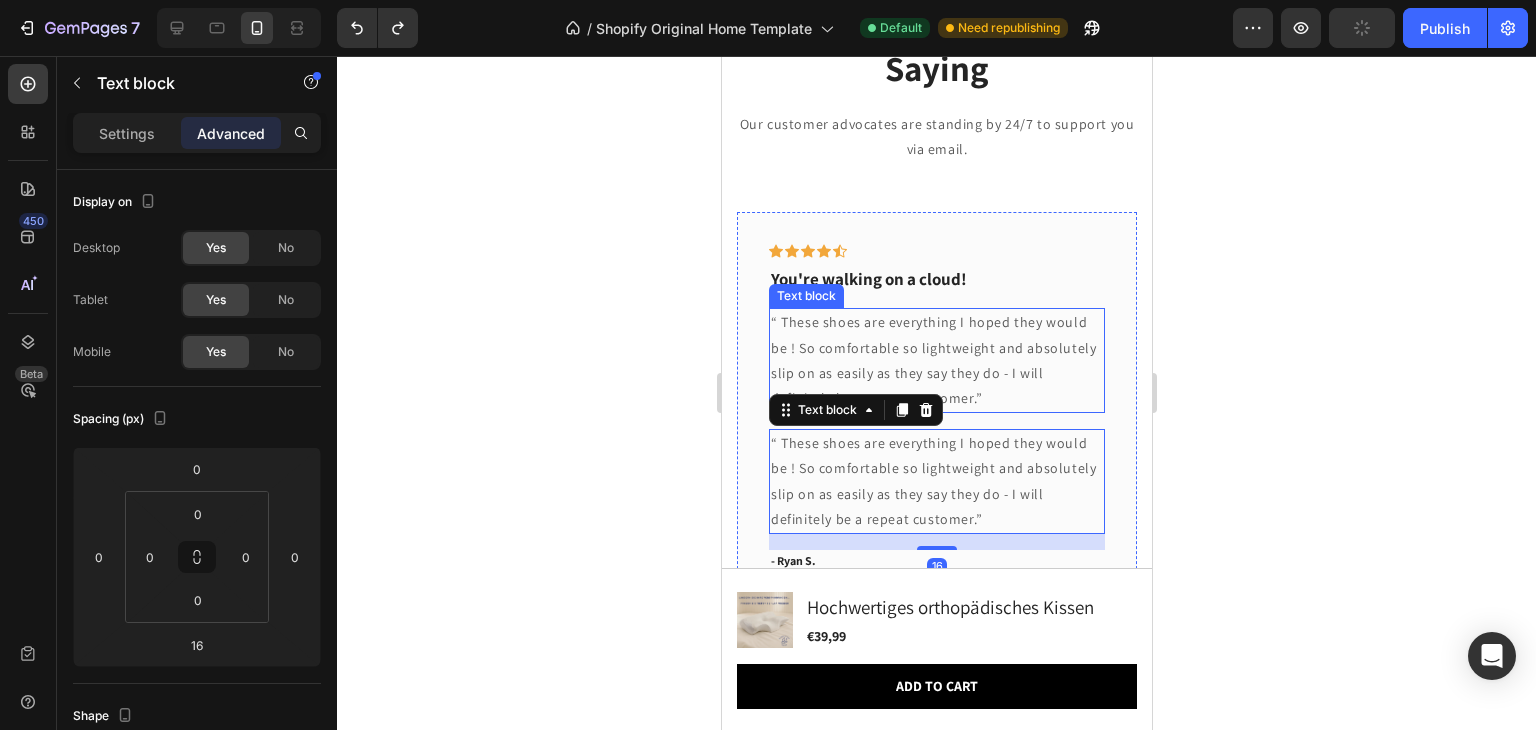 click on "“ These shoes are everything I hoped they would be ! So comfortable so lightweight and absolutely slip on as easily as they say they do - I will definitely be a repeat customer.”" at bounding box center [936, 360] 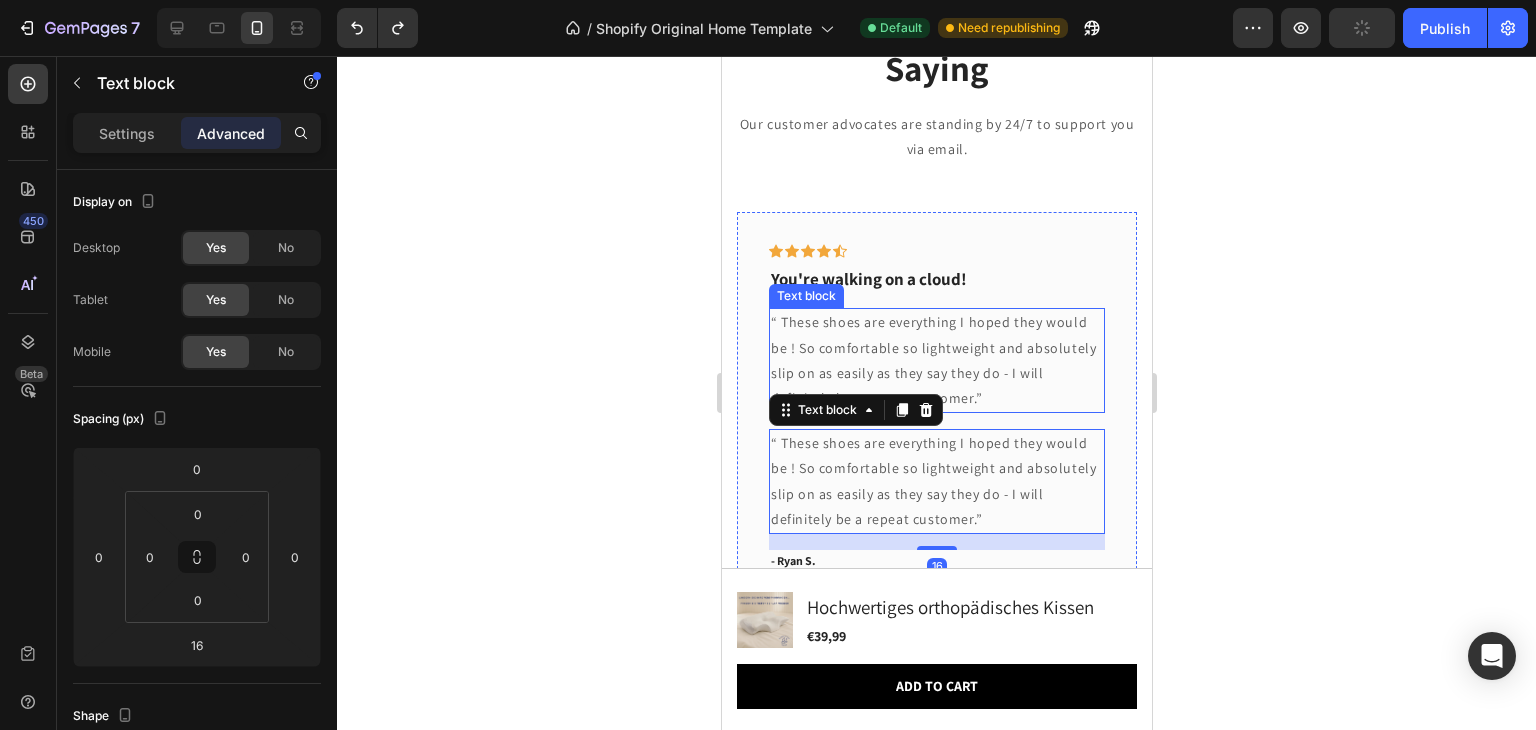 scroll, scrollTop: 100, scrollLeft: 0, axis: vertical 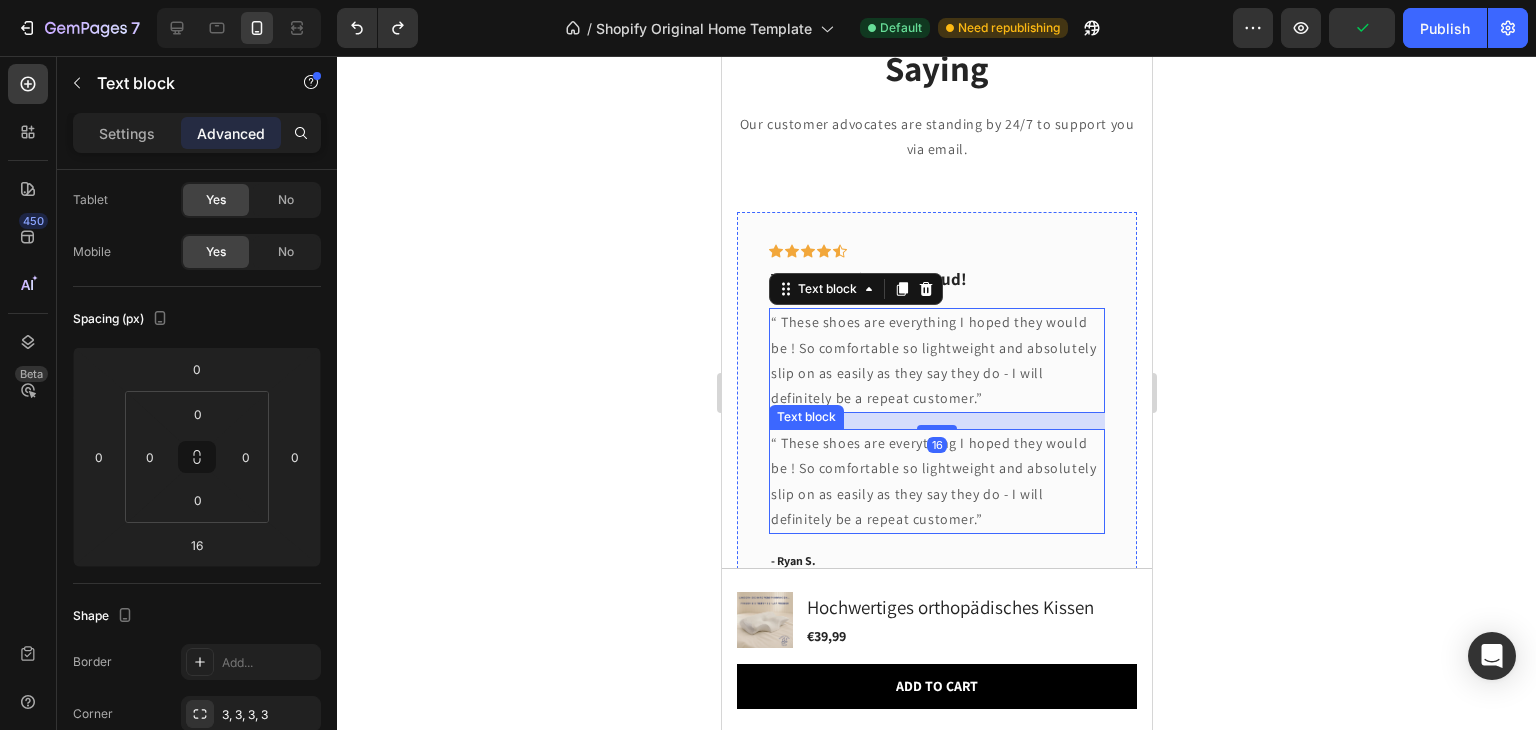 click on "“ These shoes are everything I hoped they would be ! So comfortable so lightweight and absolutely slip on as easily as they say they do - I will definitely be a repeat customer.”" at bounding box center (936, 481) 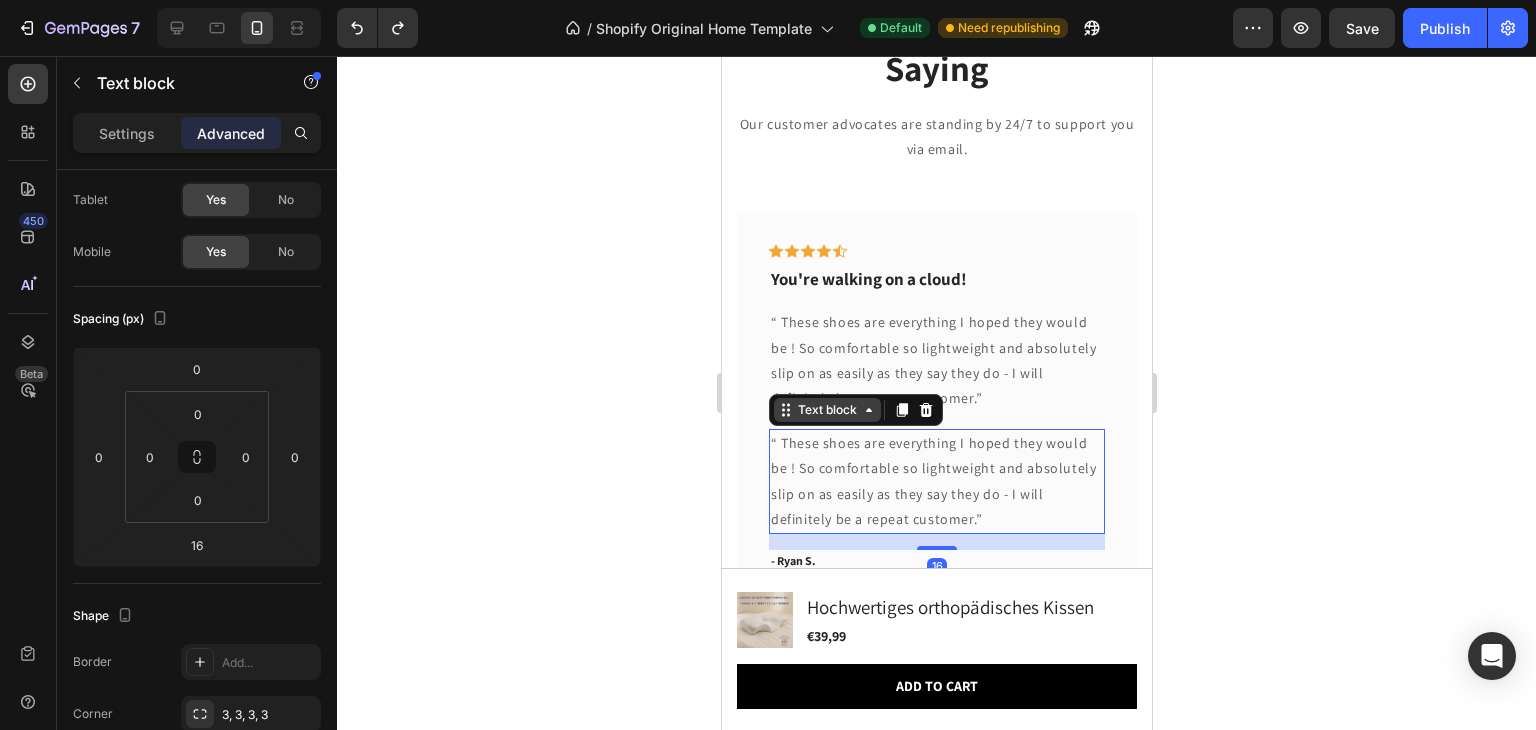 click 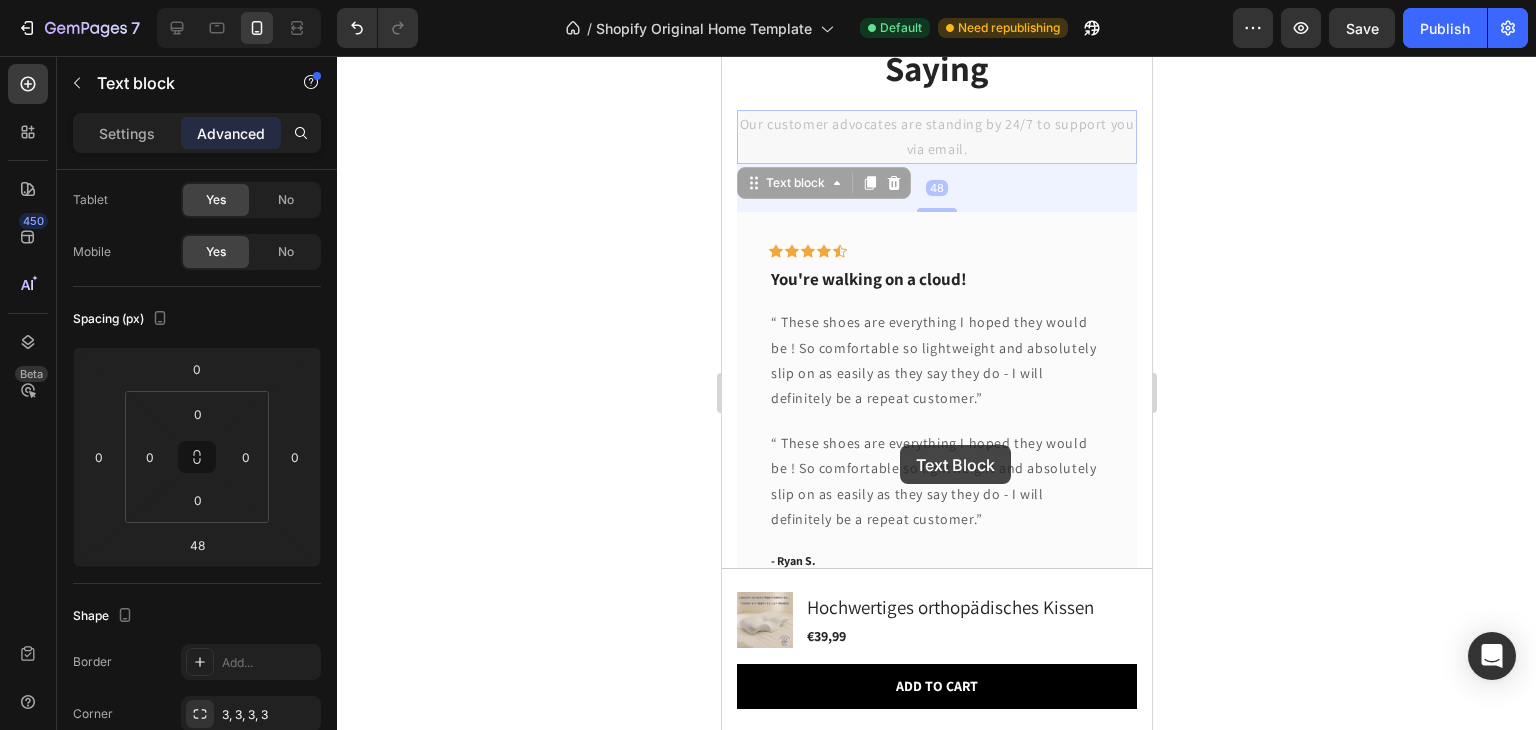 drag, startPoint x: 936, startPoint y: 140, endPoint x: 899, endPoint y: 445, distance: 307.23605 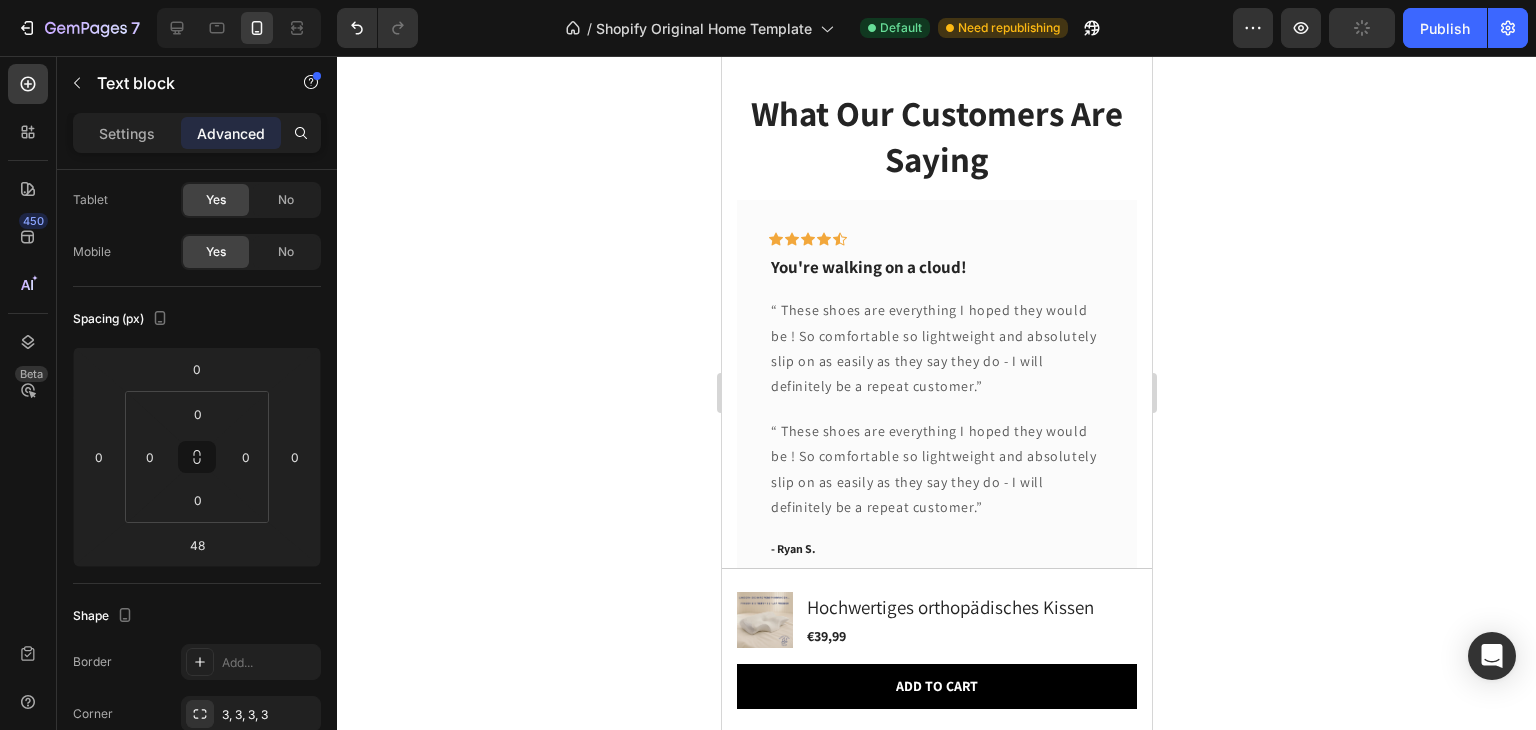 scroll, scrollTop: 6434, scrollLeft: 0, axis: vertical 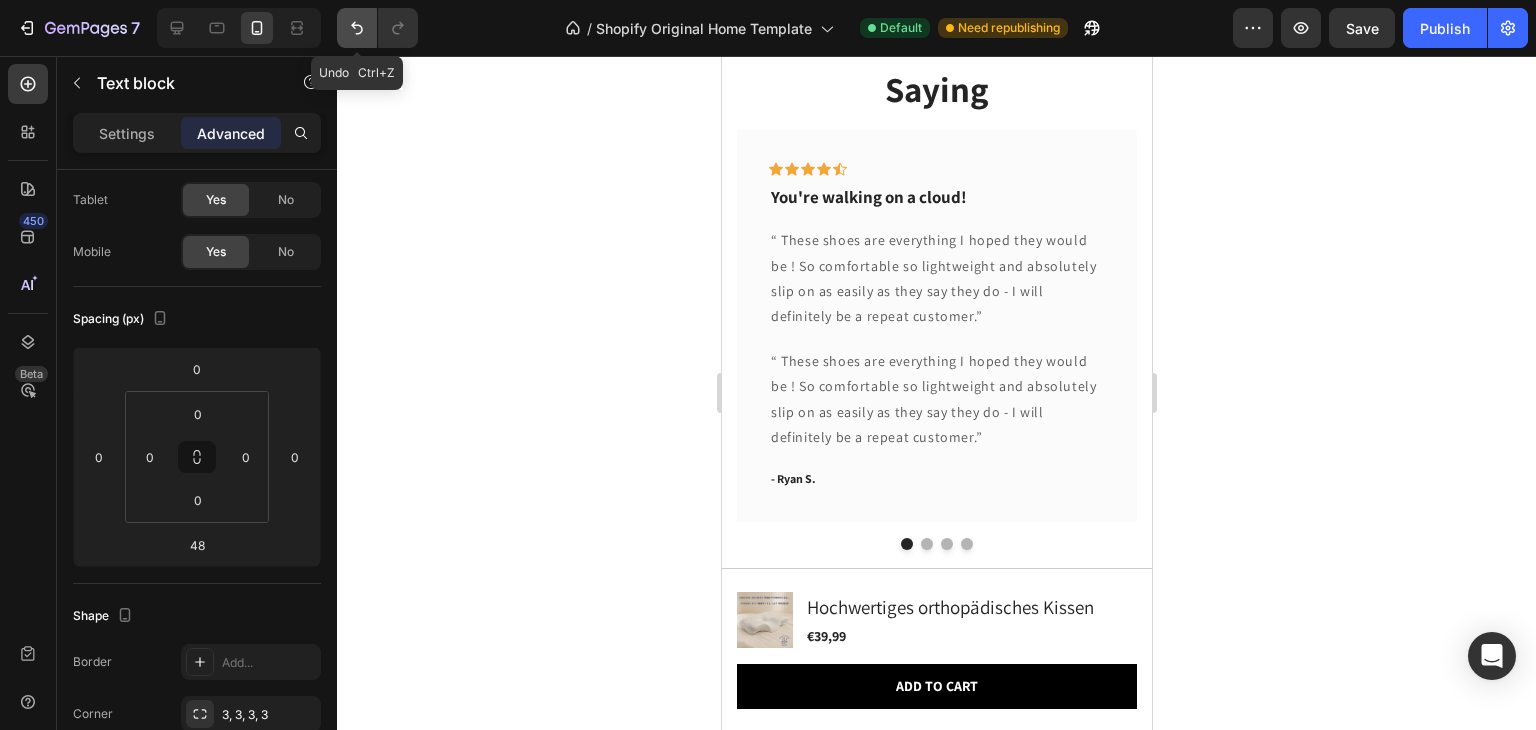 click 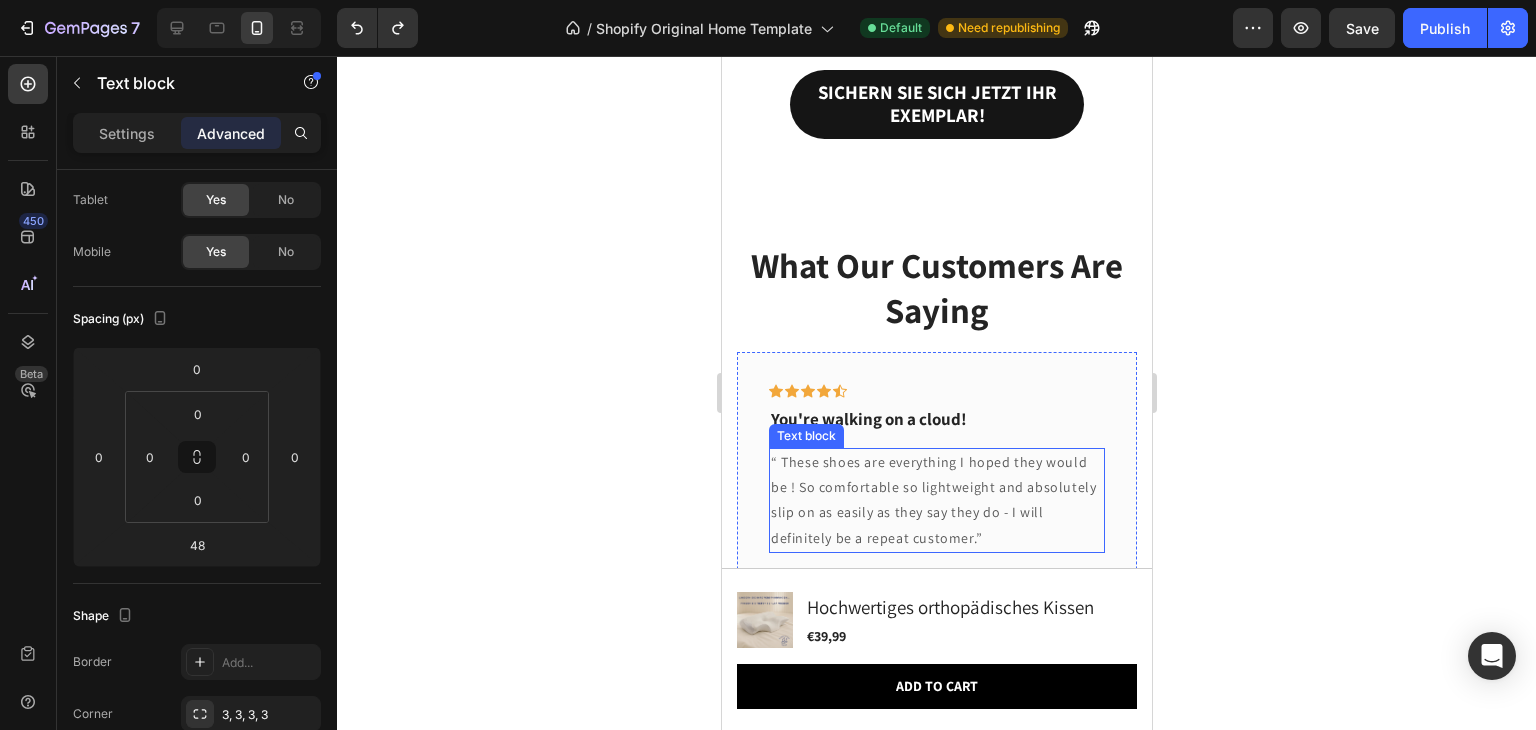 scroll, scrollTop: 6212, scrollLeft: 0, axis: vertical 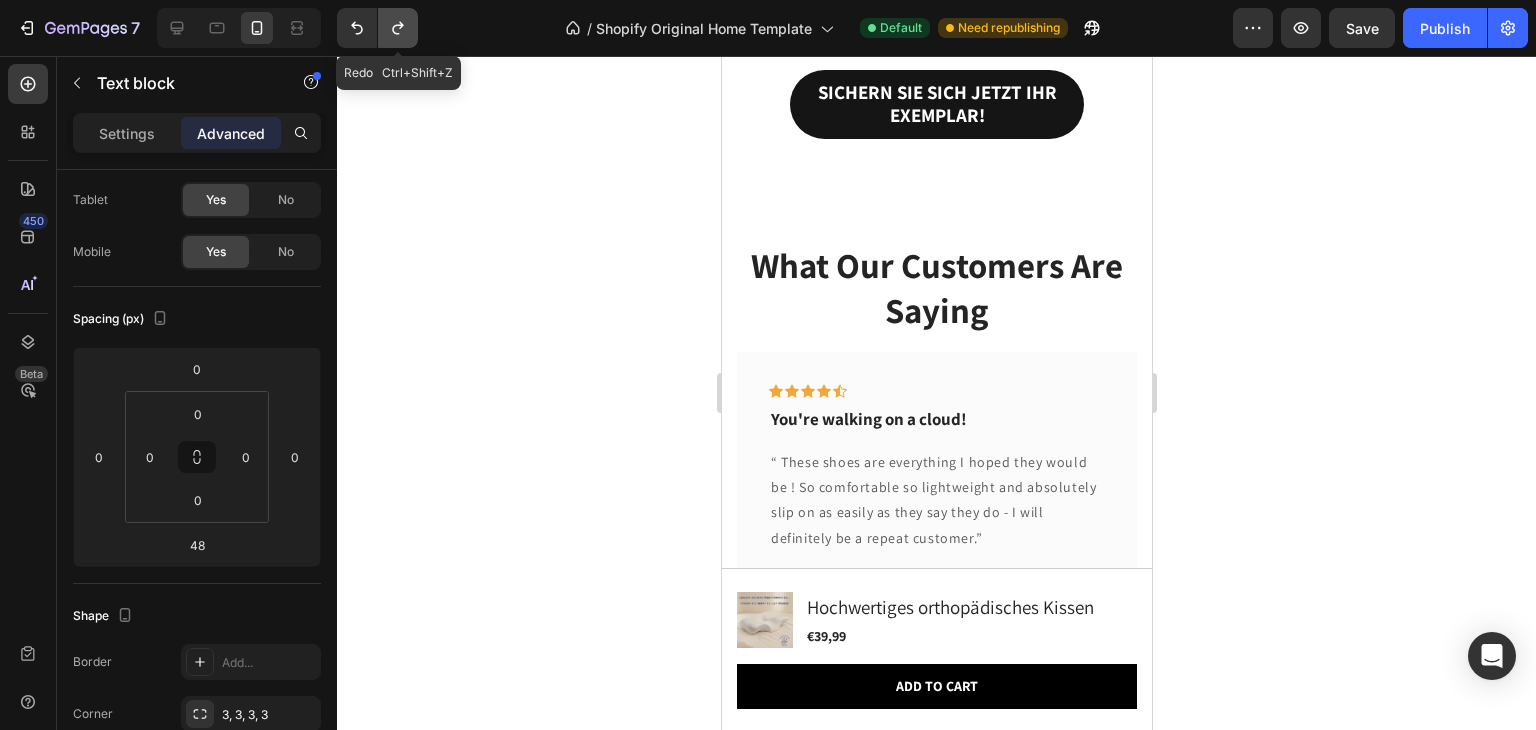 click 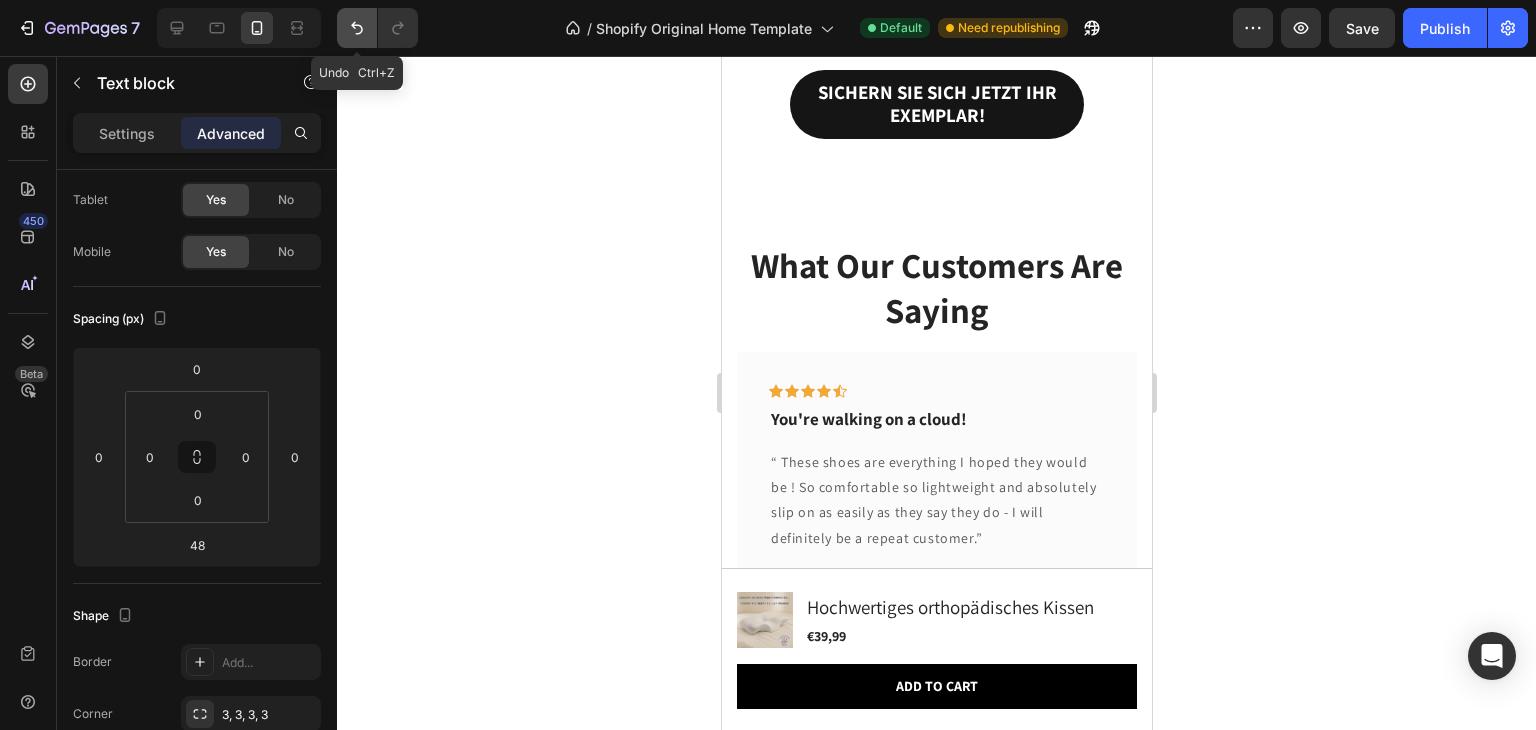 click 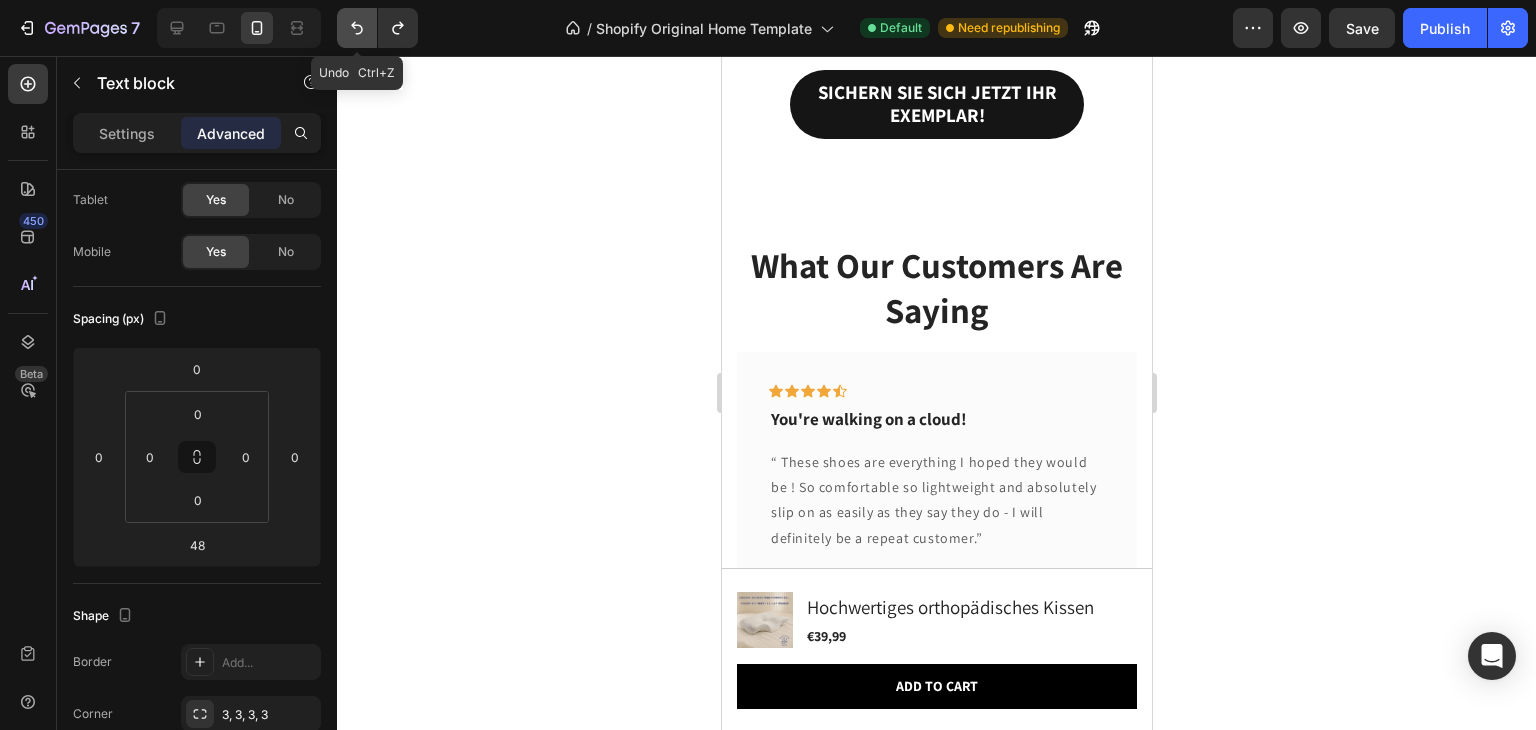 click 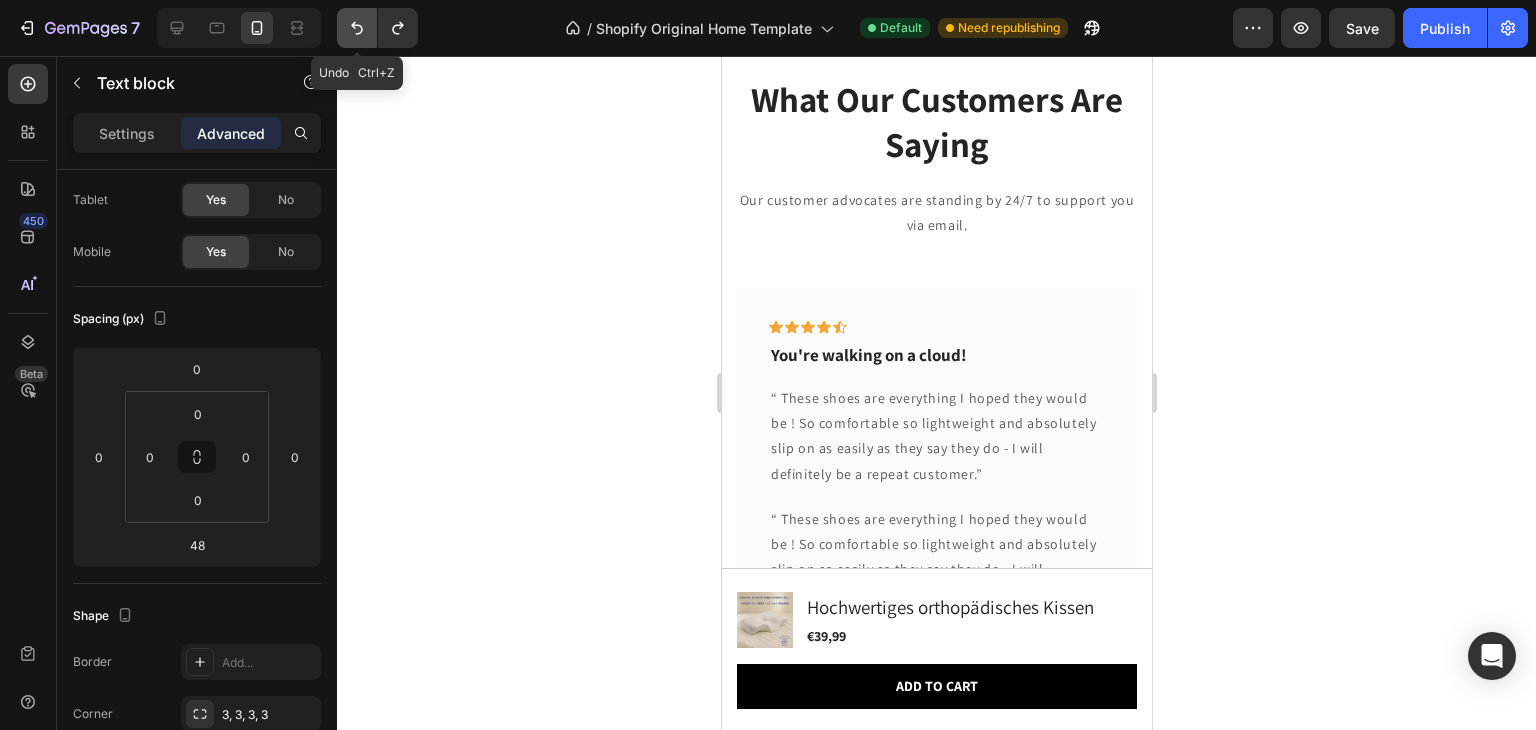 click 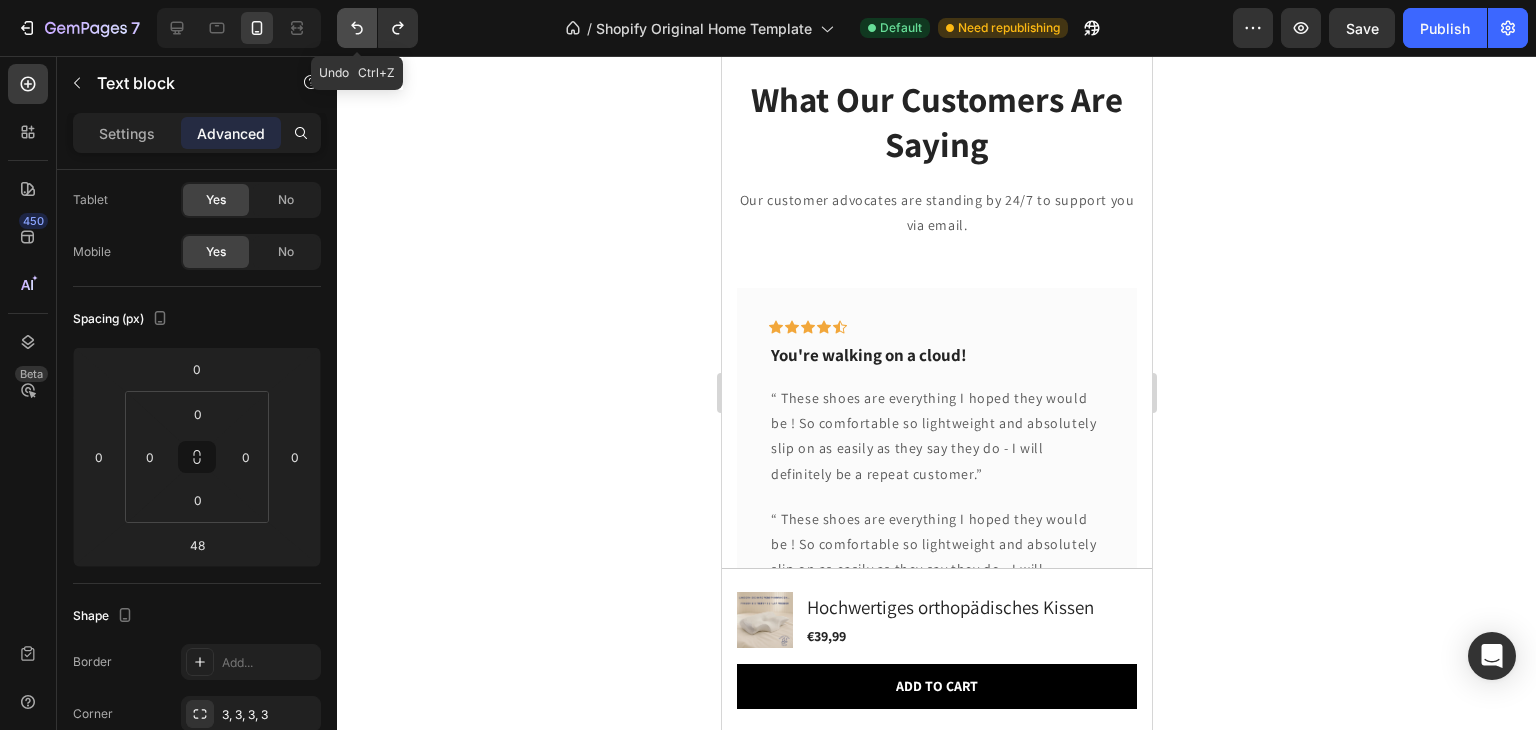 scroll, scrollTop: 6045, scrollLeft: 0, axis: vertical 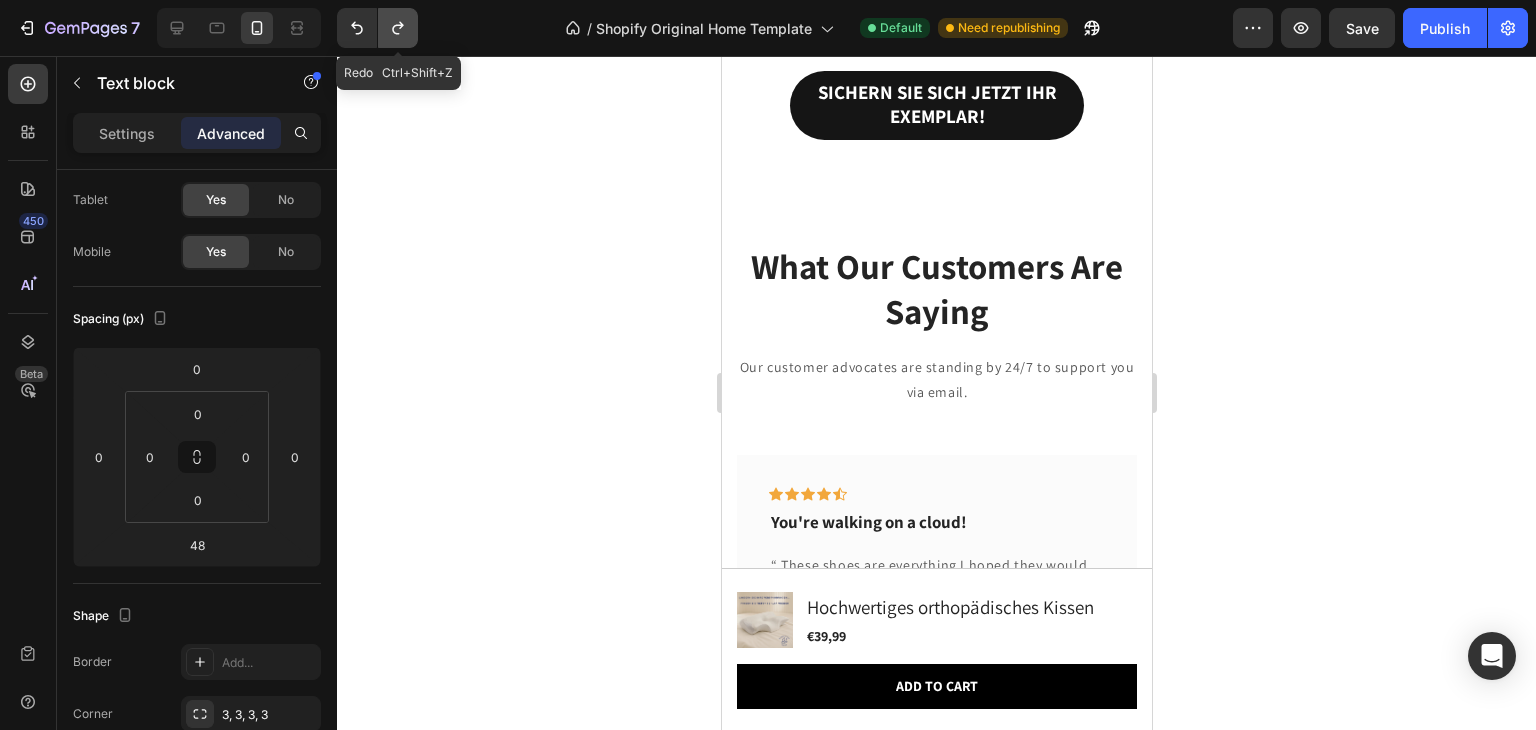 click 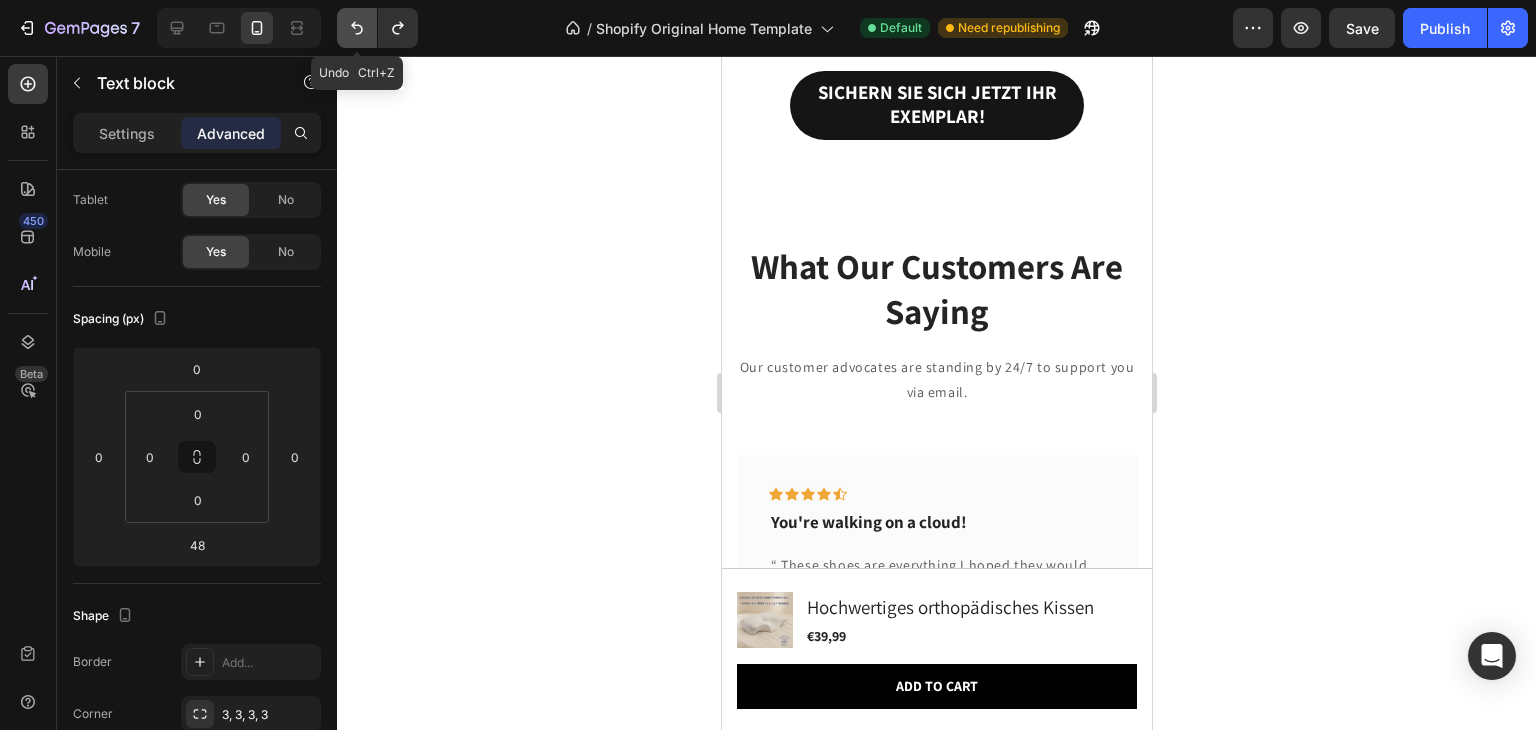 click 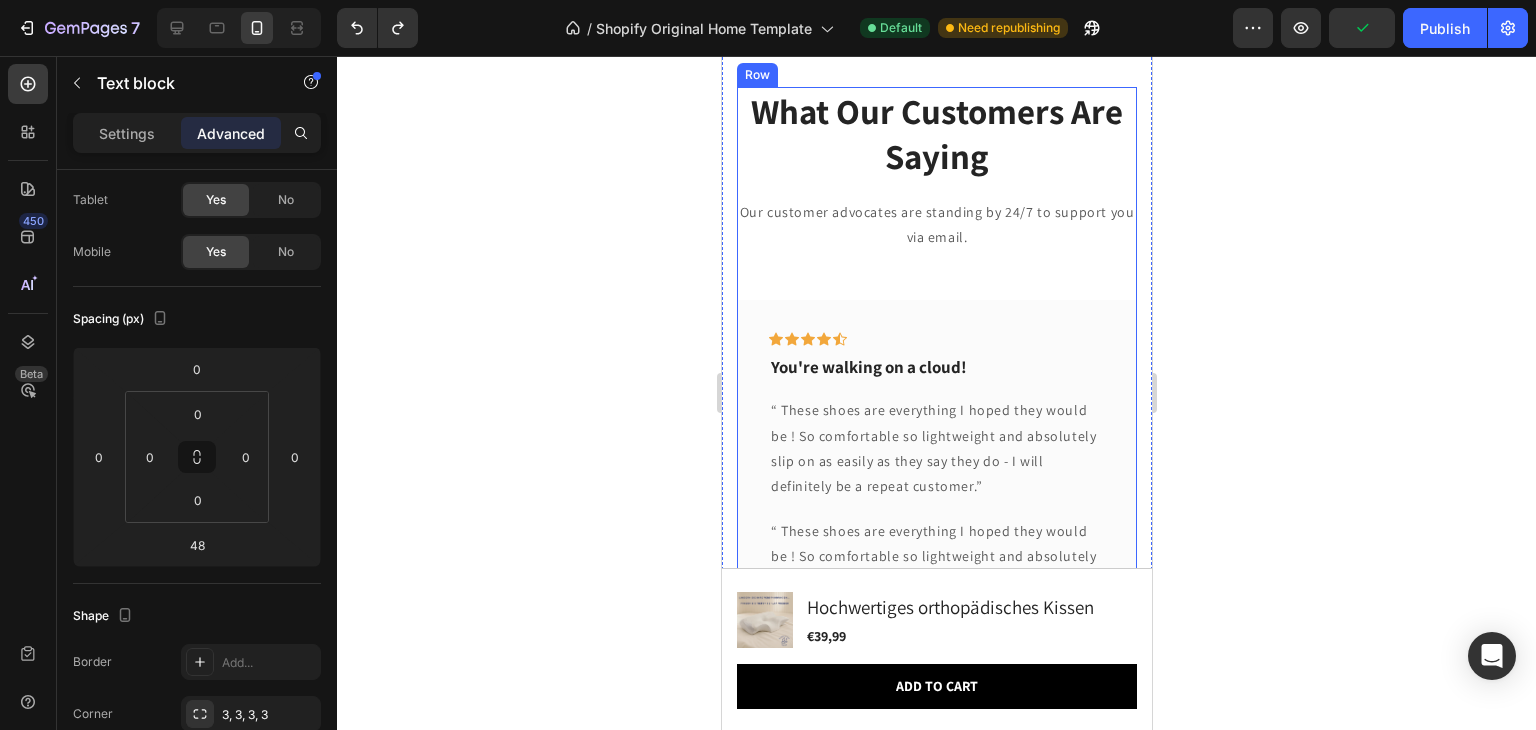 scroll, scrollTop: 6194, scrollLeft: 0, axis: vertical 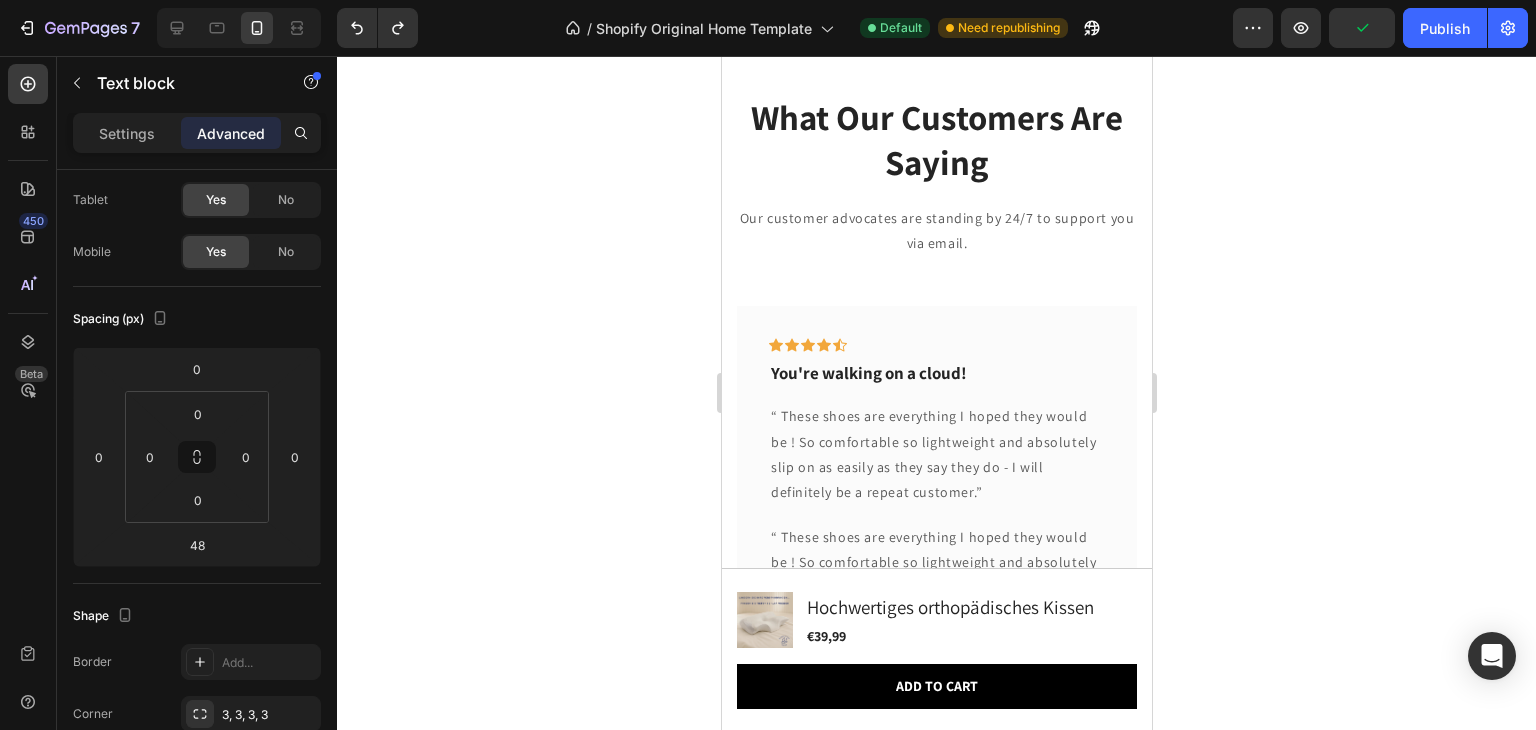 click on "Our customer advocates are standing by 24/7 to support you via email." at bounding box center [936, 231] 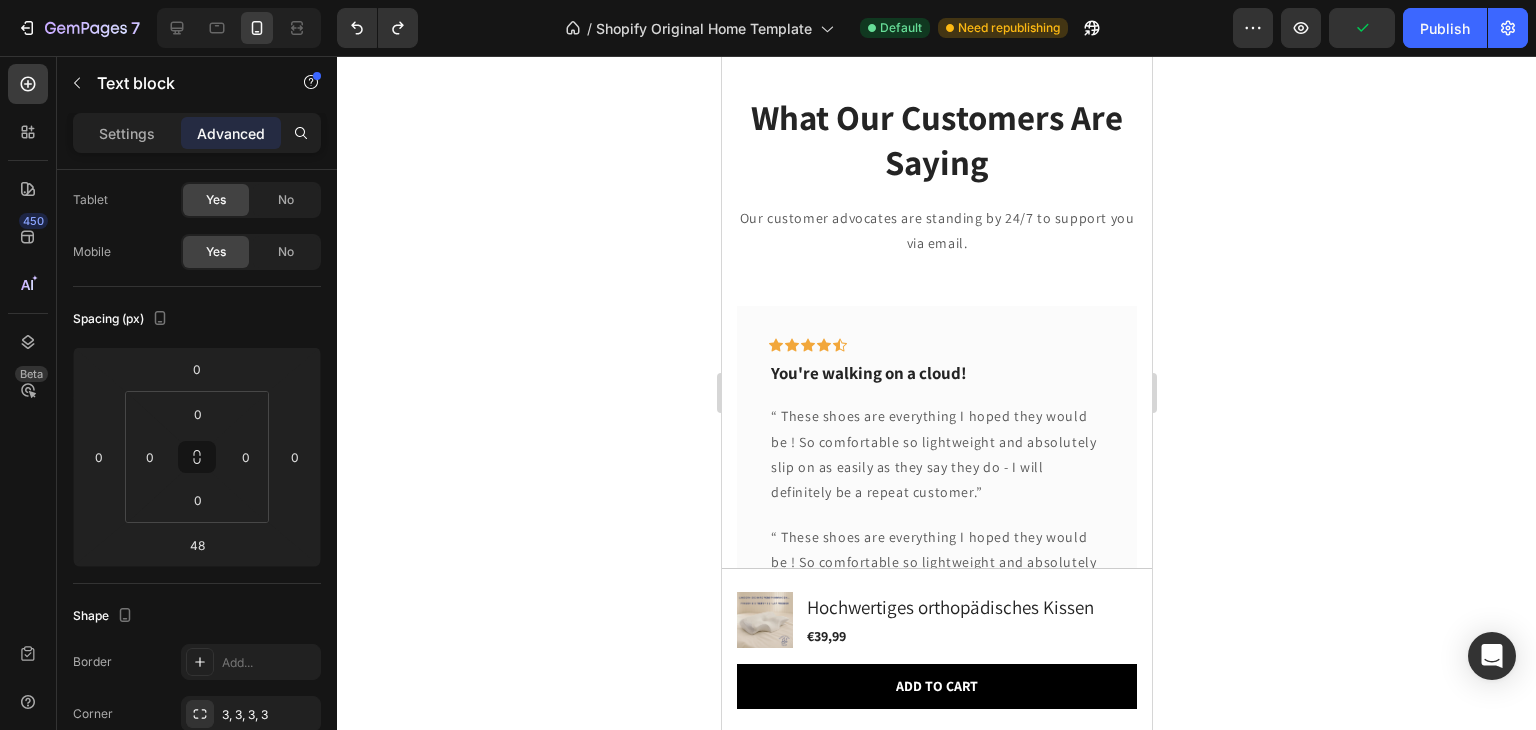 click on "Our customer advocates are standing by 24/7 to support you via email." at bounding box center [936, 231] 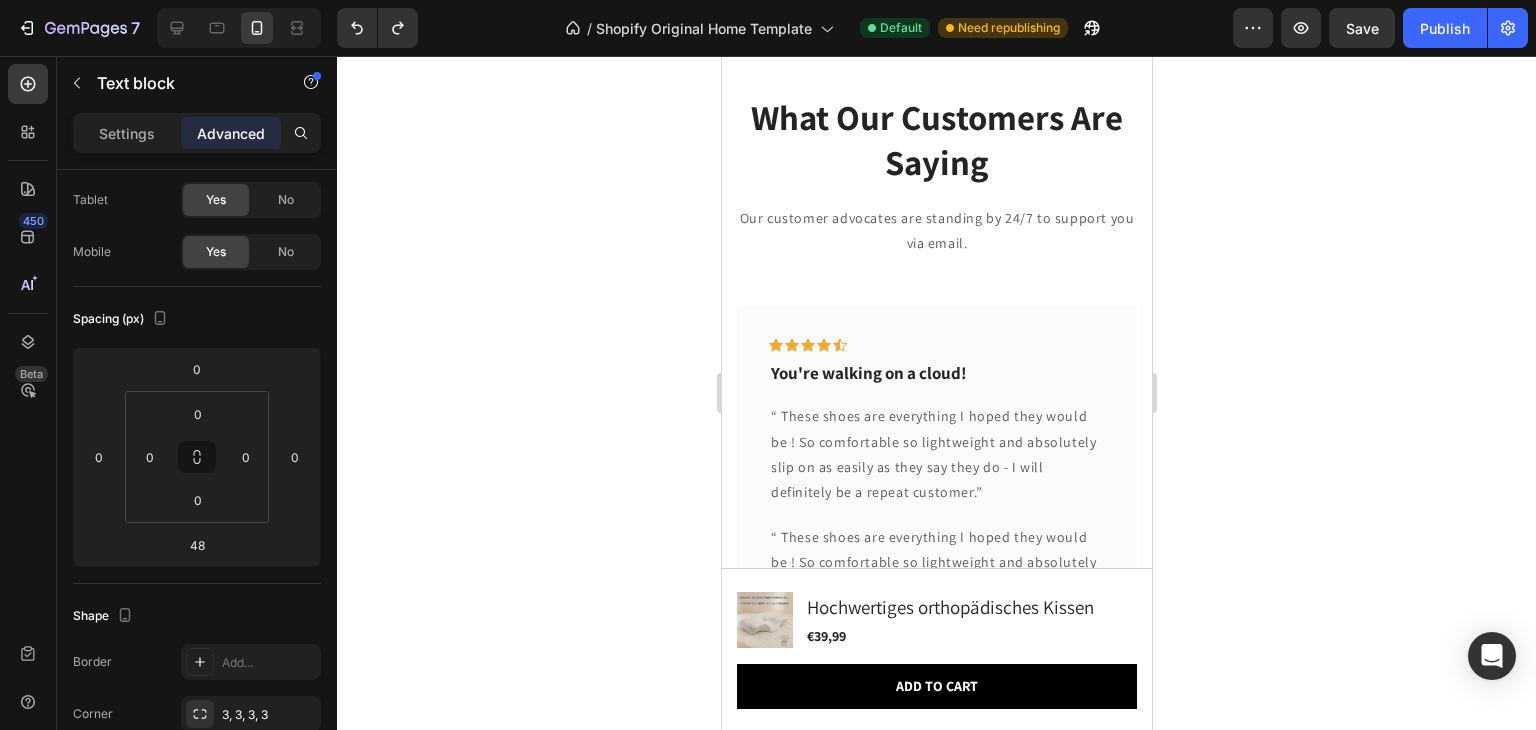 click 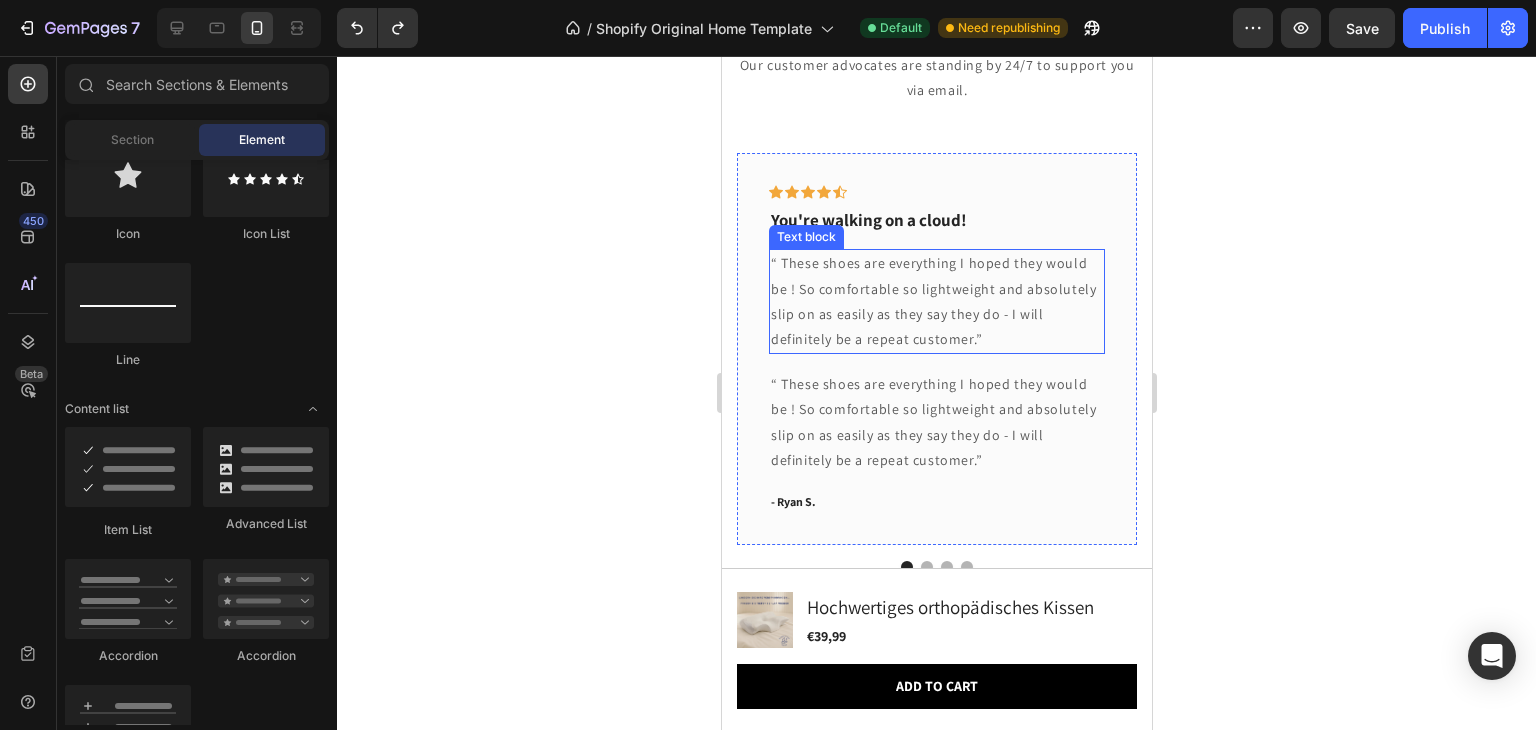 scroll, scrollTop: 6352, scrollLeft: 0, axis: vertical 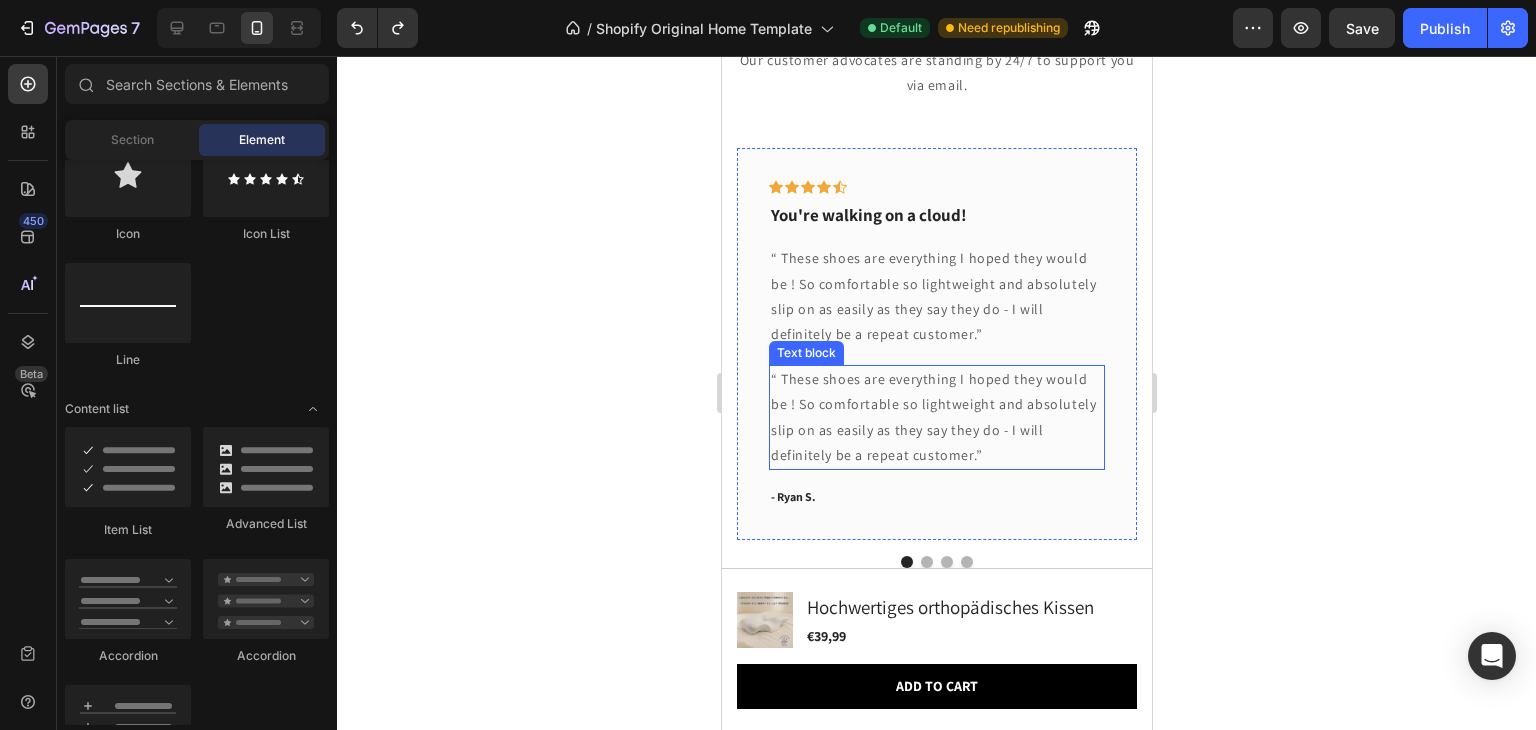 click on "“ These shoes are everything I hoped they would be ! So comfortable so lightweight and absolutely slip on as easily as they say they do - I will definitely be a repeat customer.”" at bounding box center [936, 417] 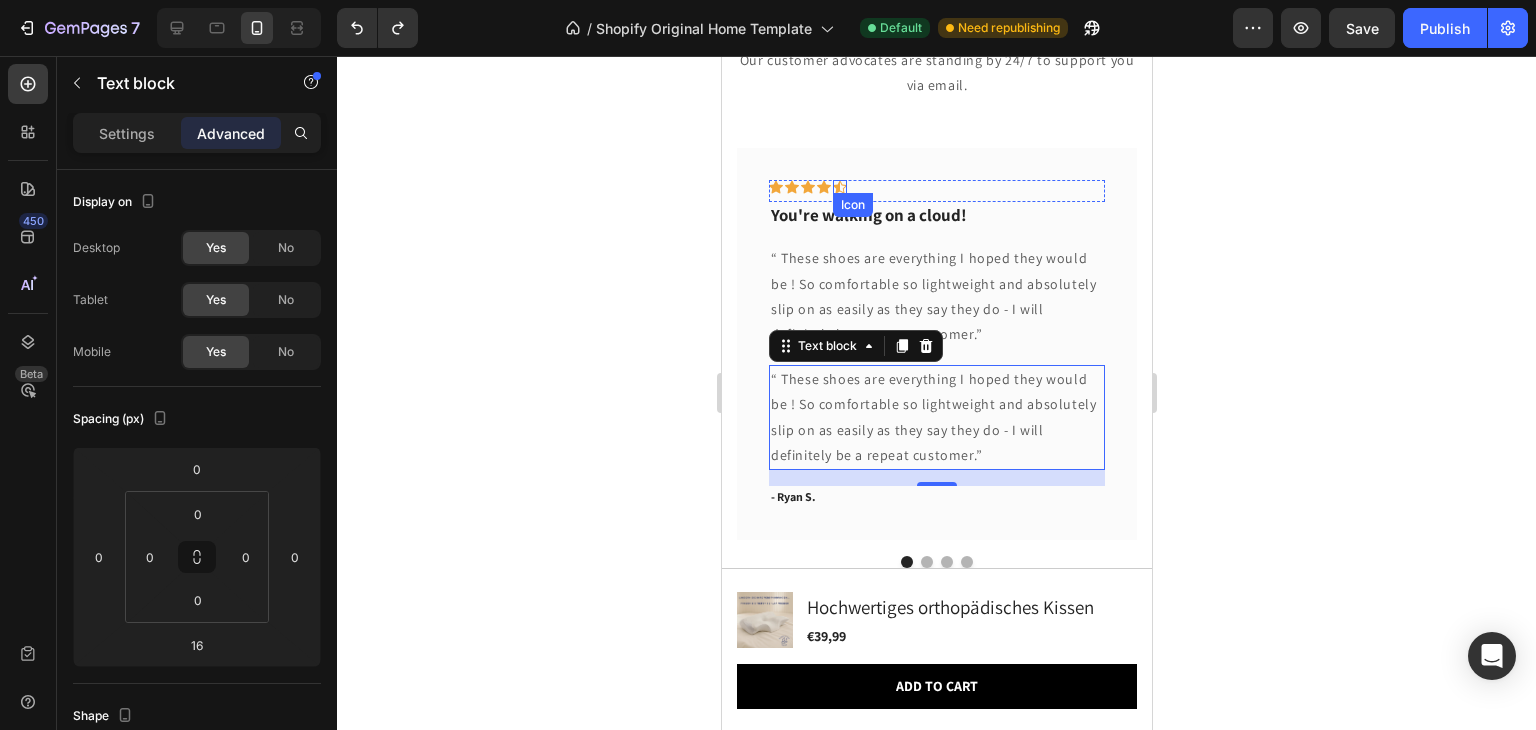 click on "Icon" at bounding box center (839, 187) 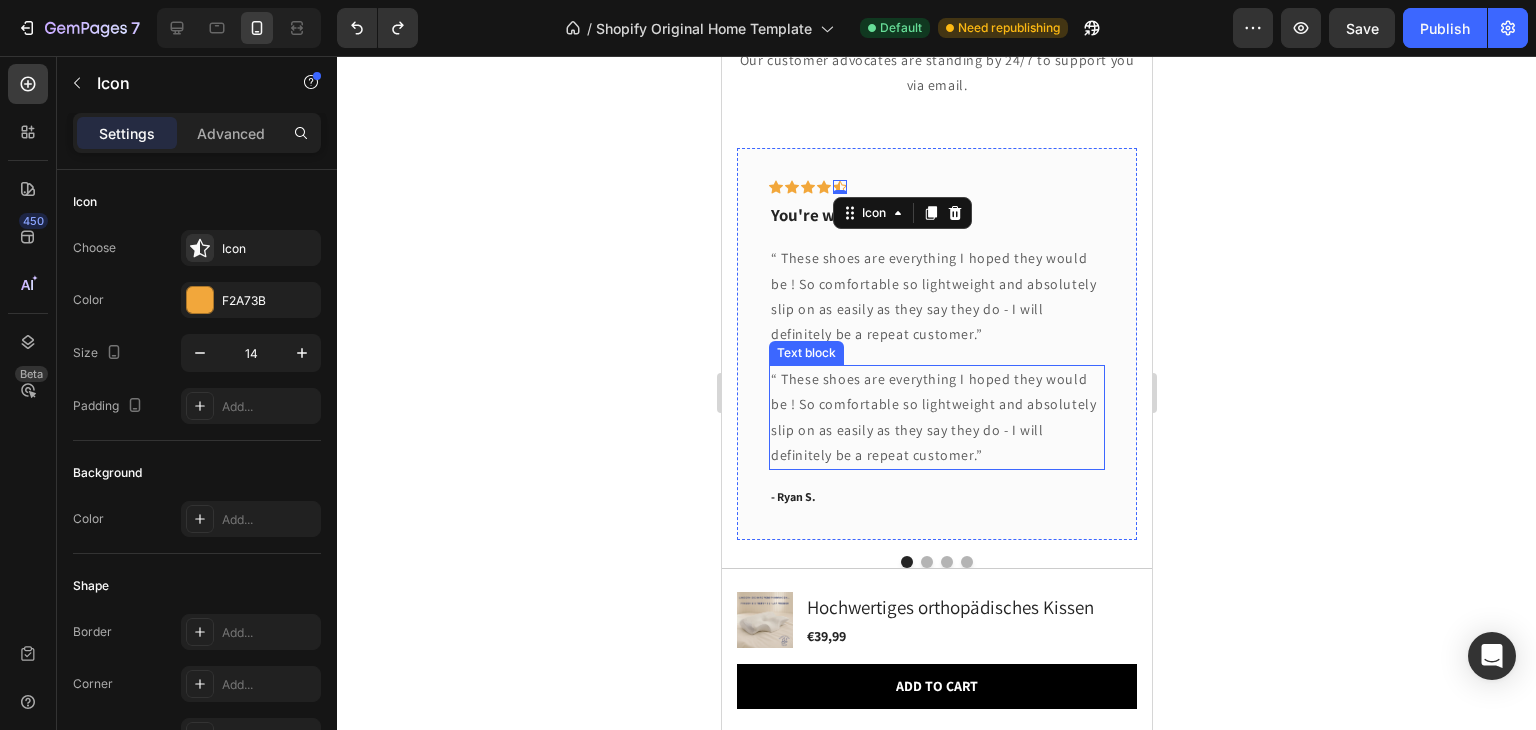 click on "“ These shoes are everything I hoped they would be ! So comfortable so lightweight and absolutely slip on as easily as they say they do - I will definitely be a repeat customer.”" at bounding box center [936, 417] 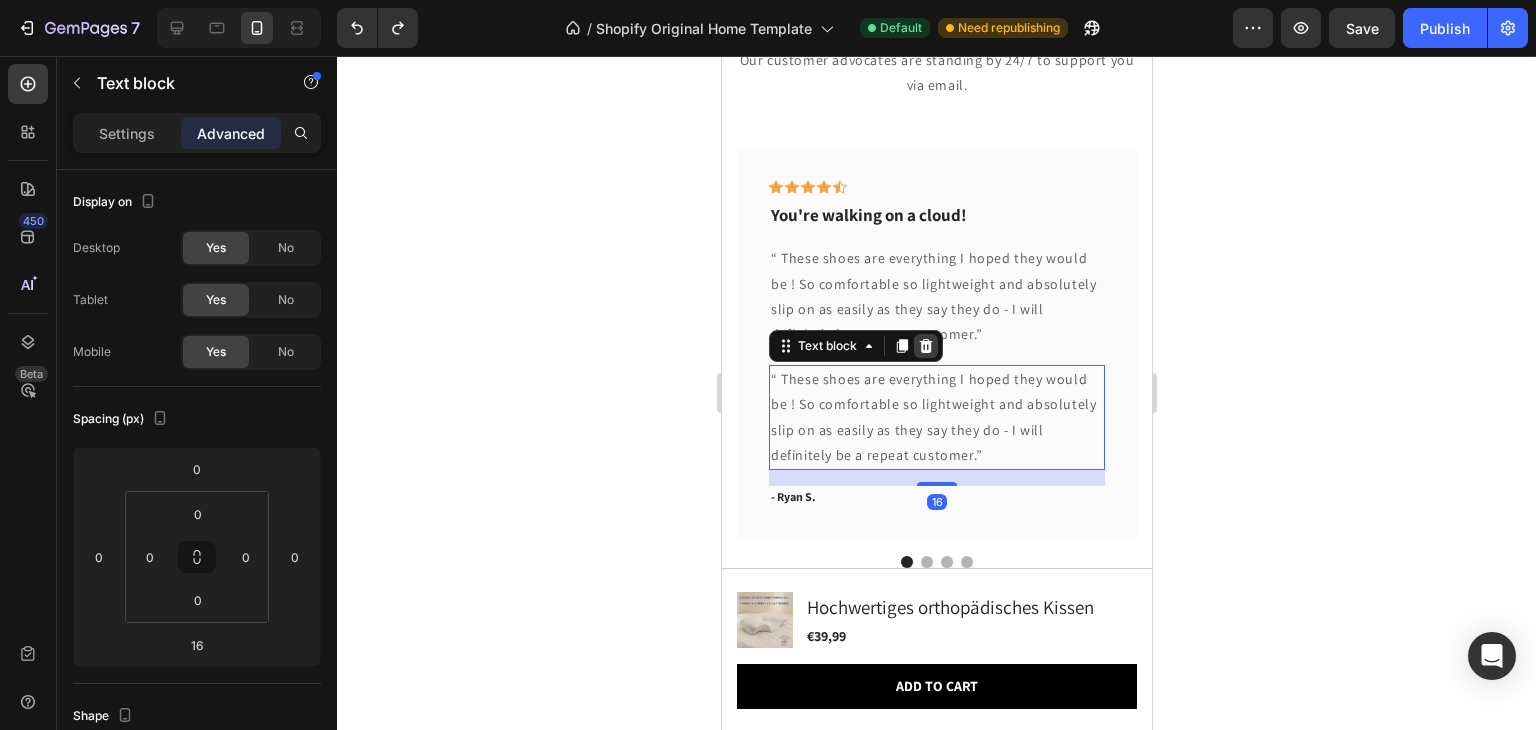 click 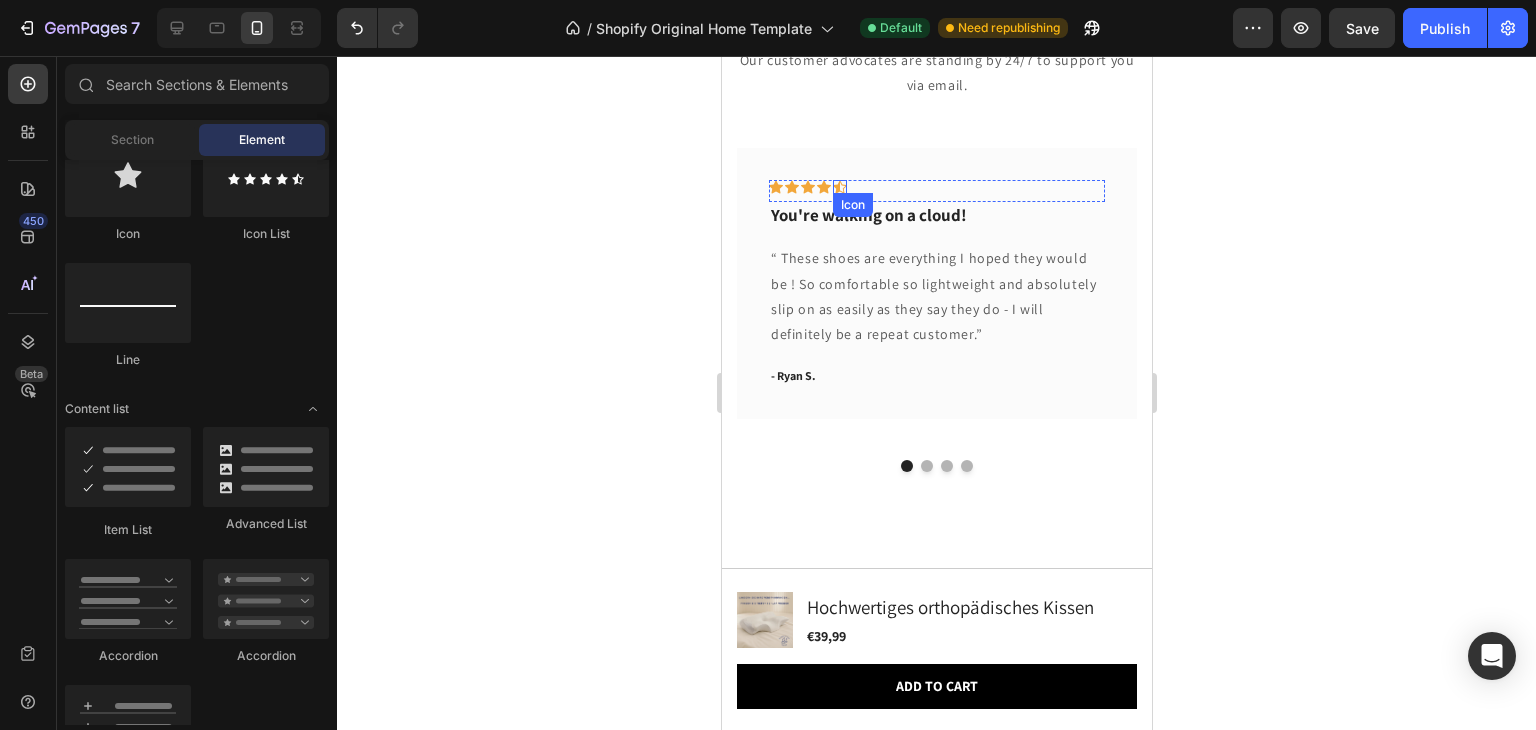click 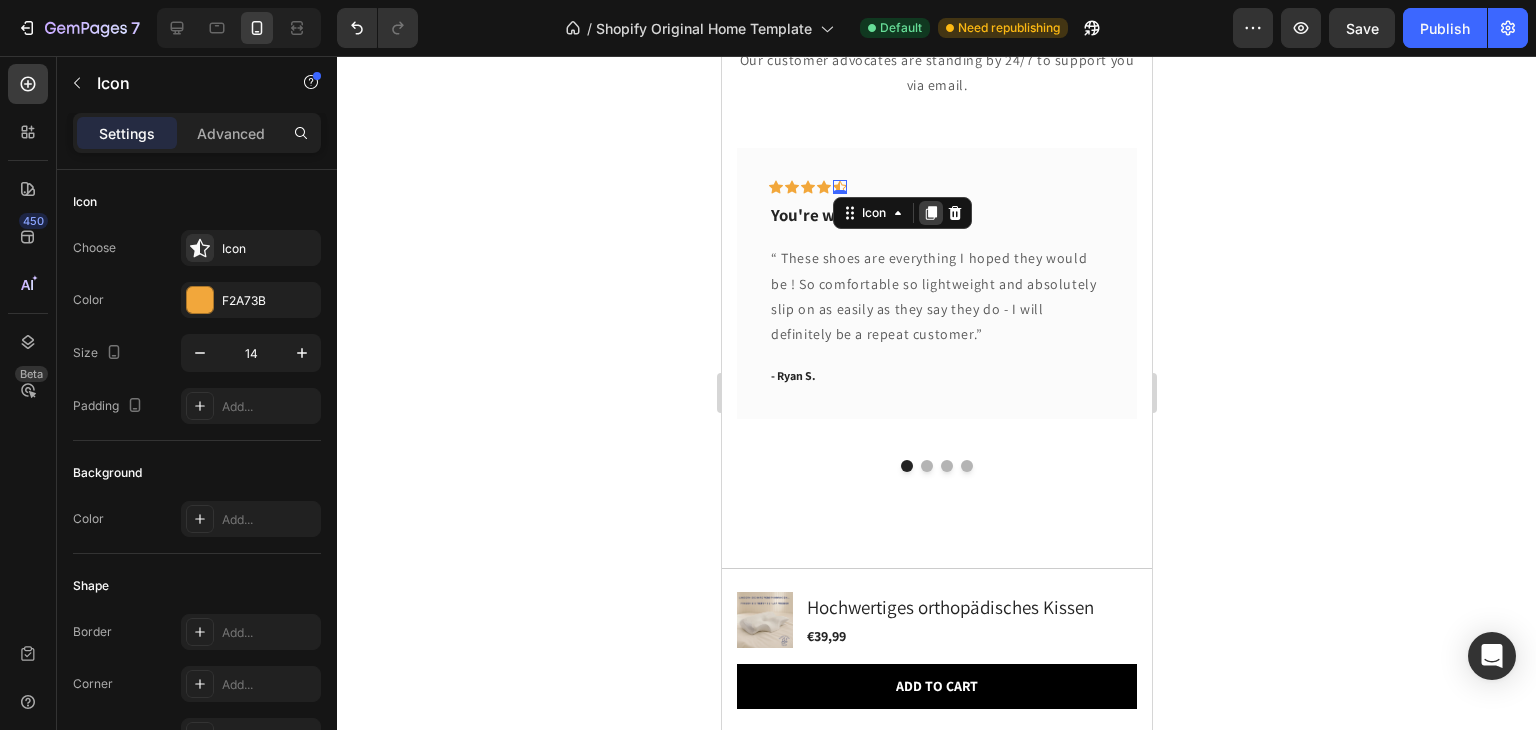 click 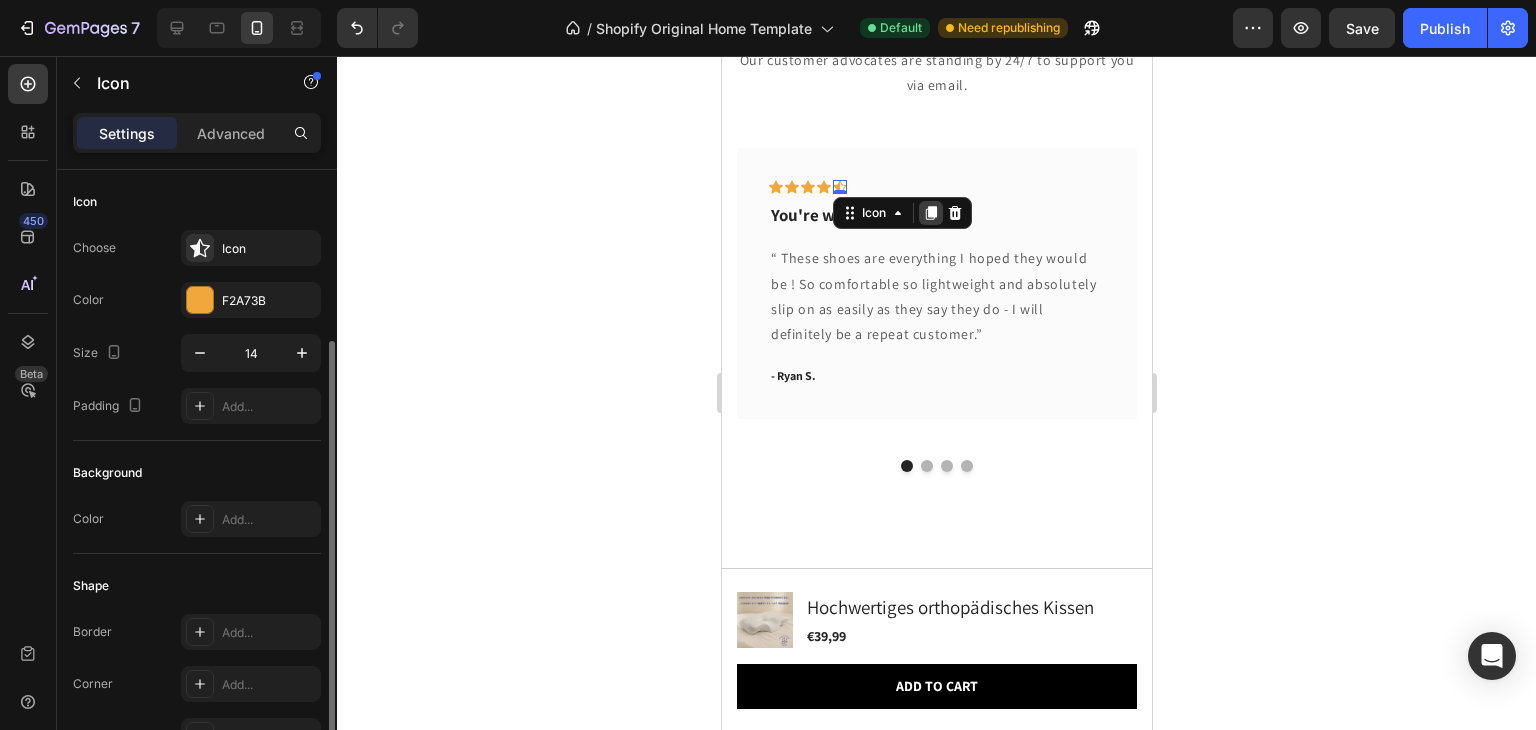 scroll, scrollTop: 100, scrollLeft: 0, axis: vertical 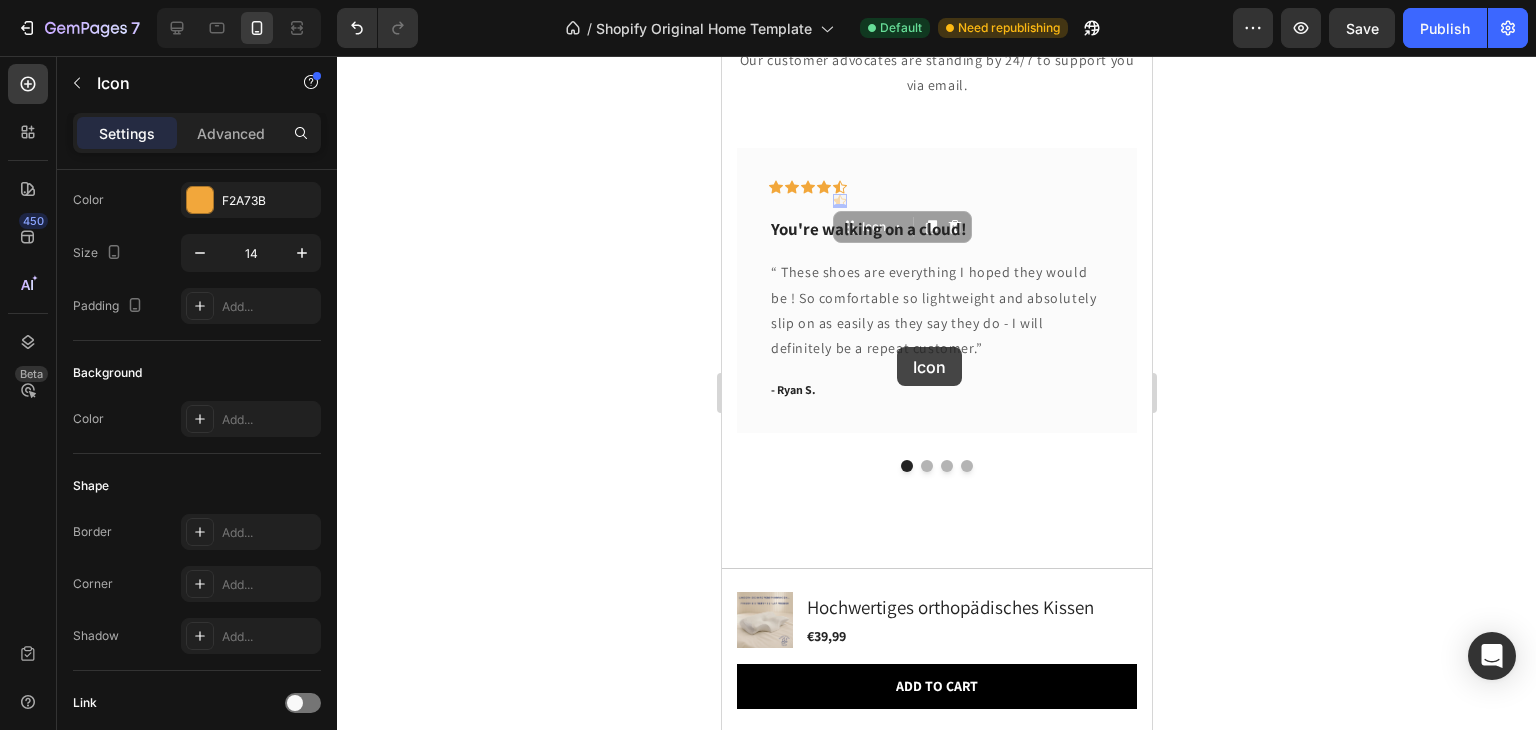 drag, startPoint x: 839, startPoint y: 198, endPoint x: 895, endPoint y: 346, distance: 158.24033 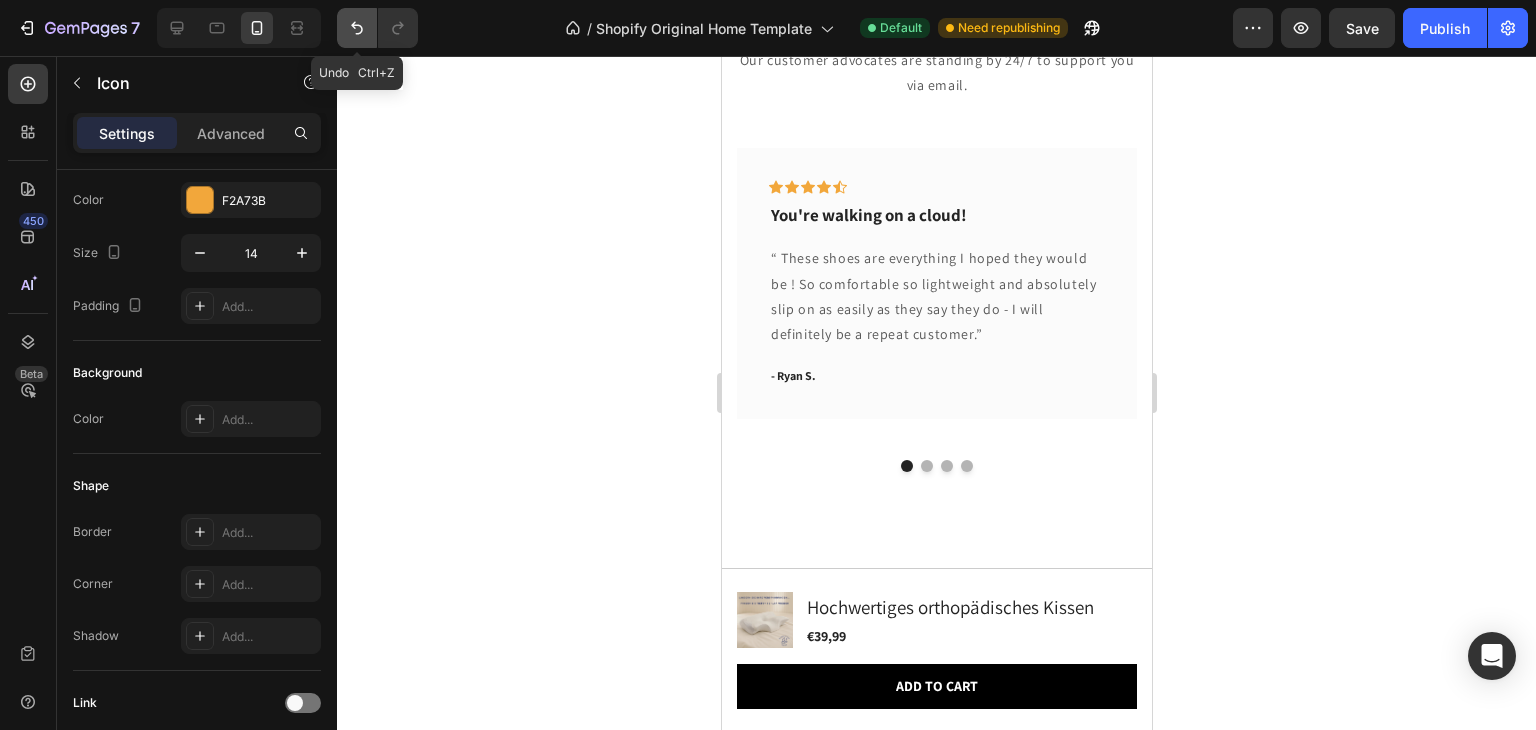 click 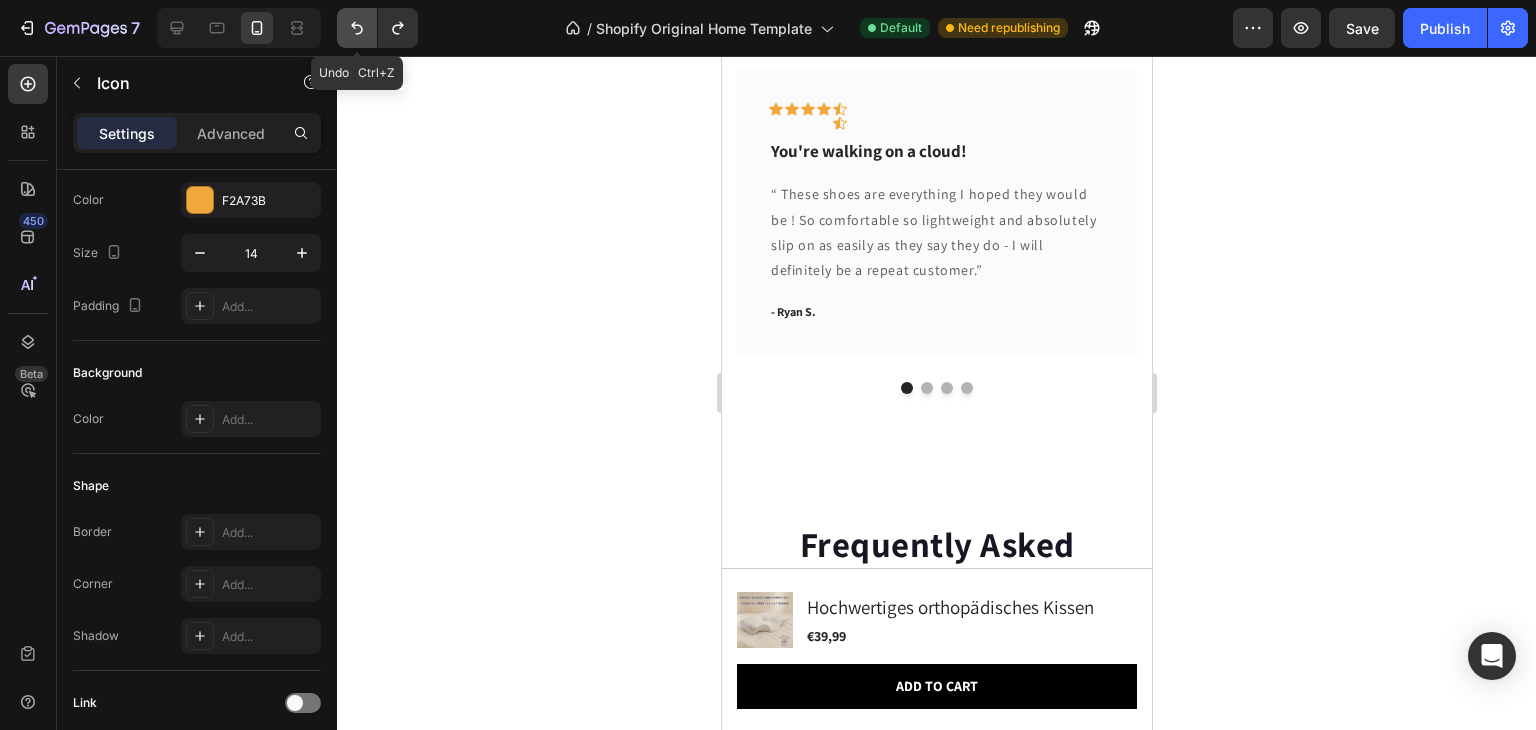 scroll, scrollTop: 6352, scrollLeft: 0, axis: vertical 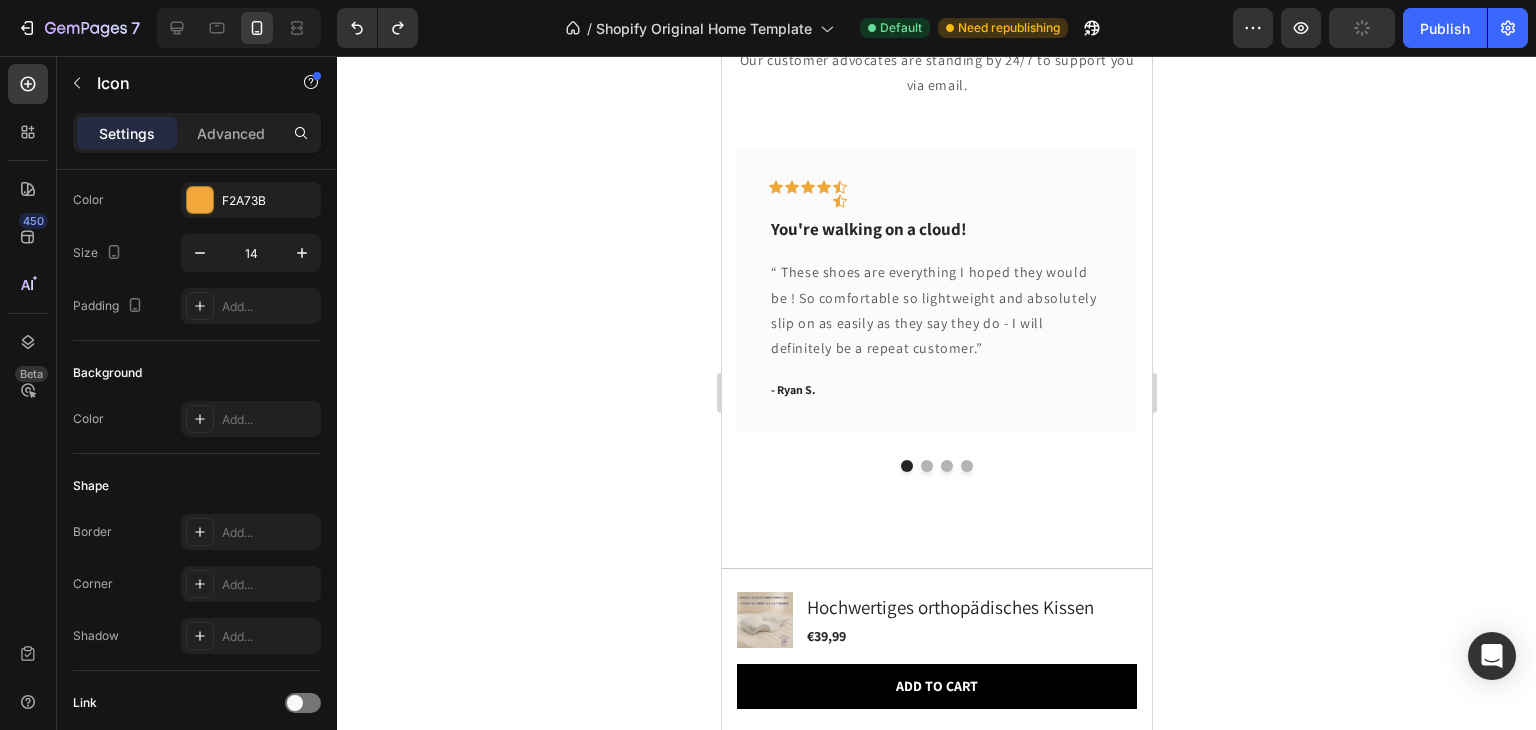 click 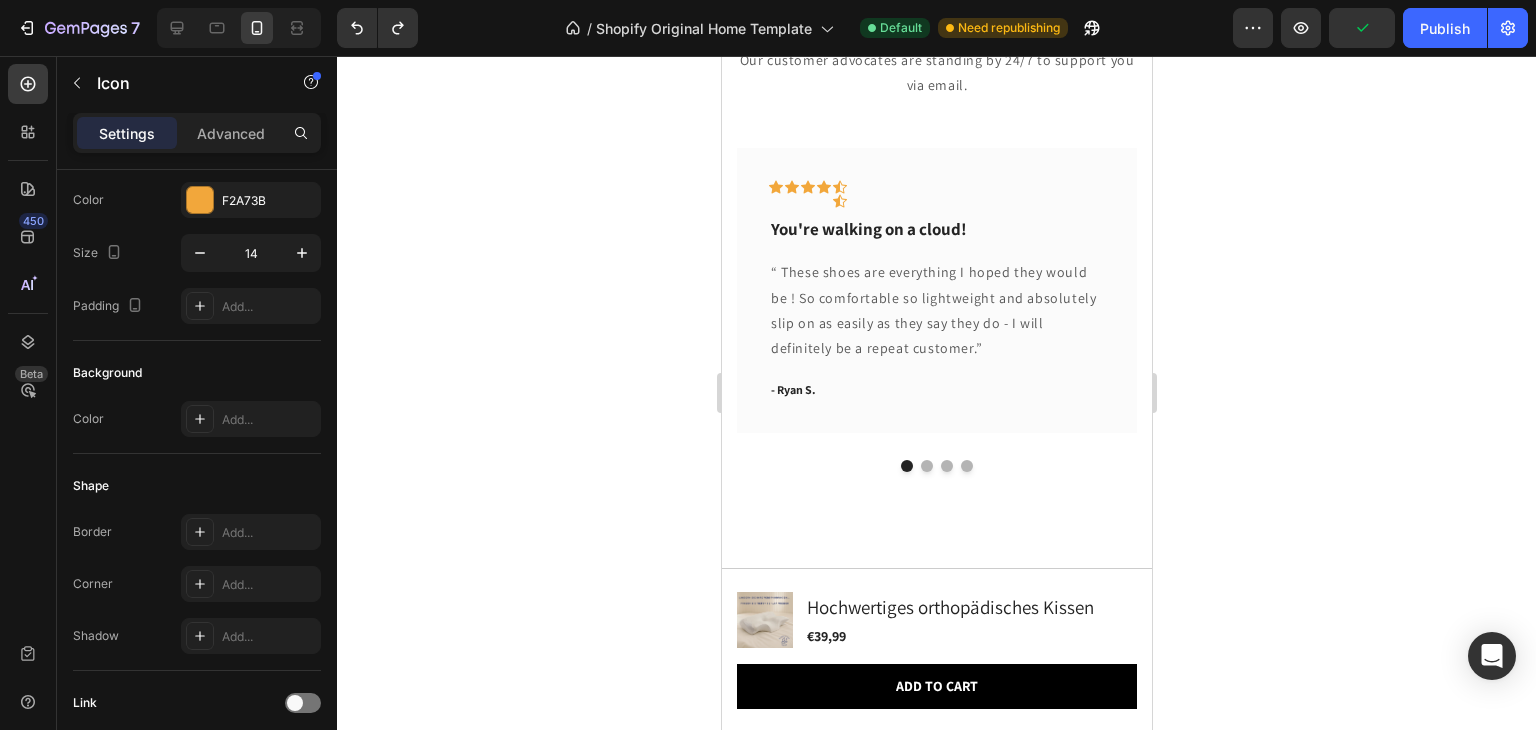 click 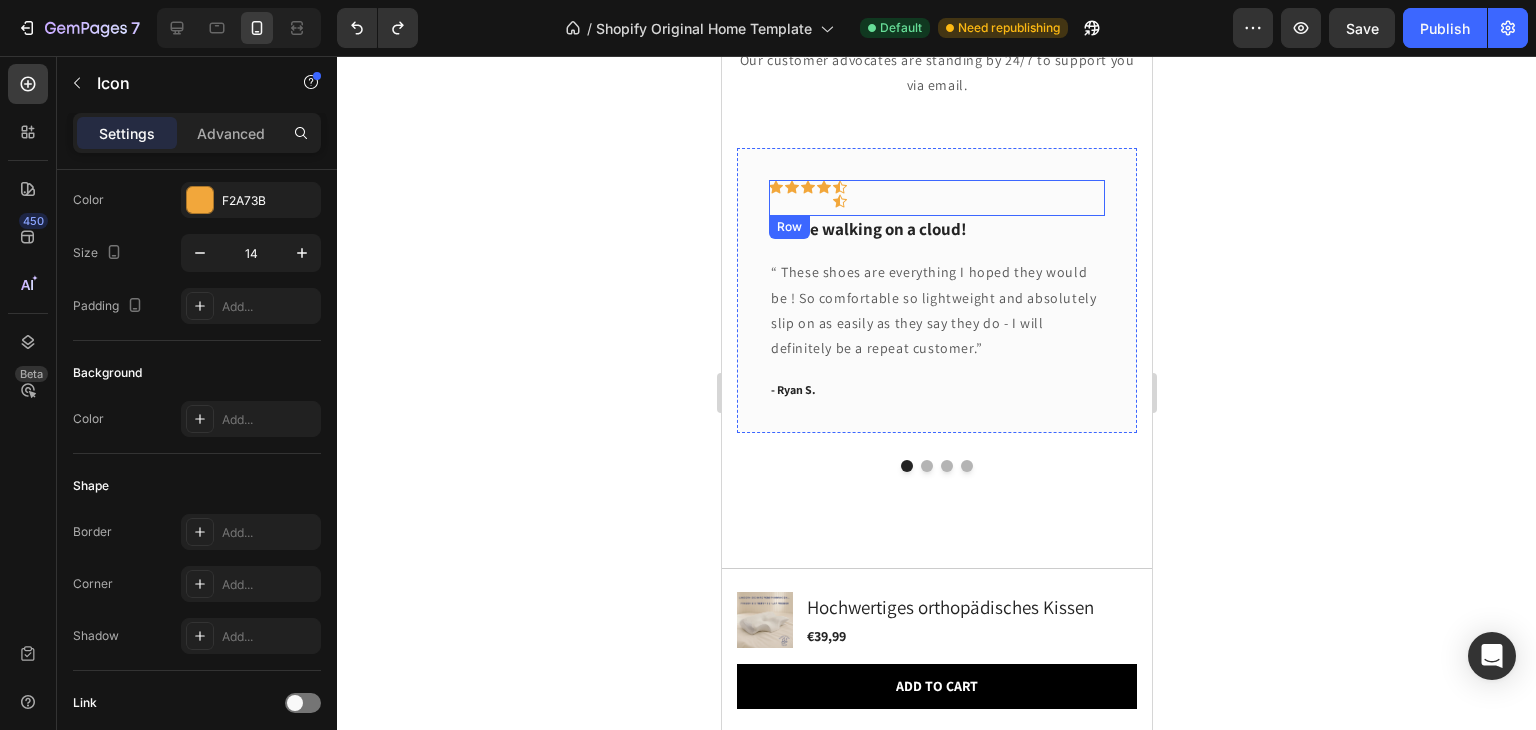 click on "Icon
Icon
Icon
Icon
Icon
Icon Row" at bounding box center (936, 198) 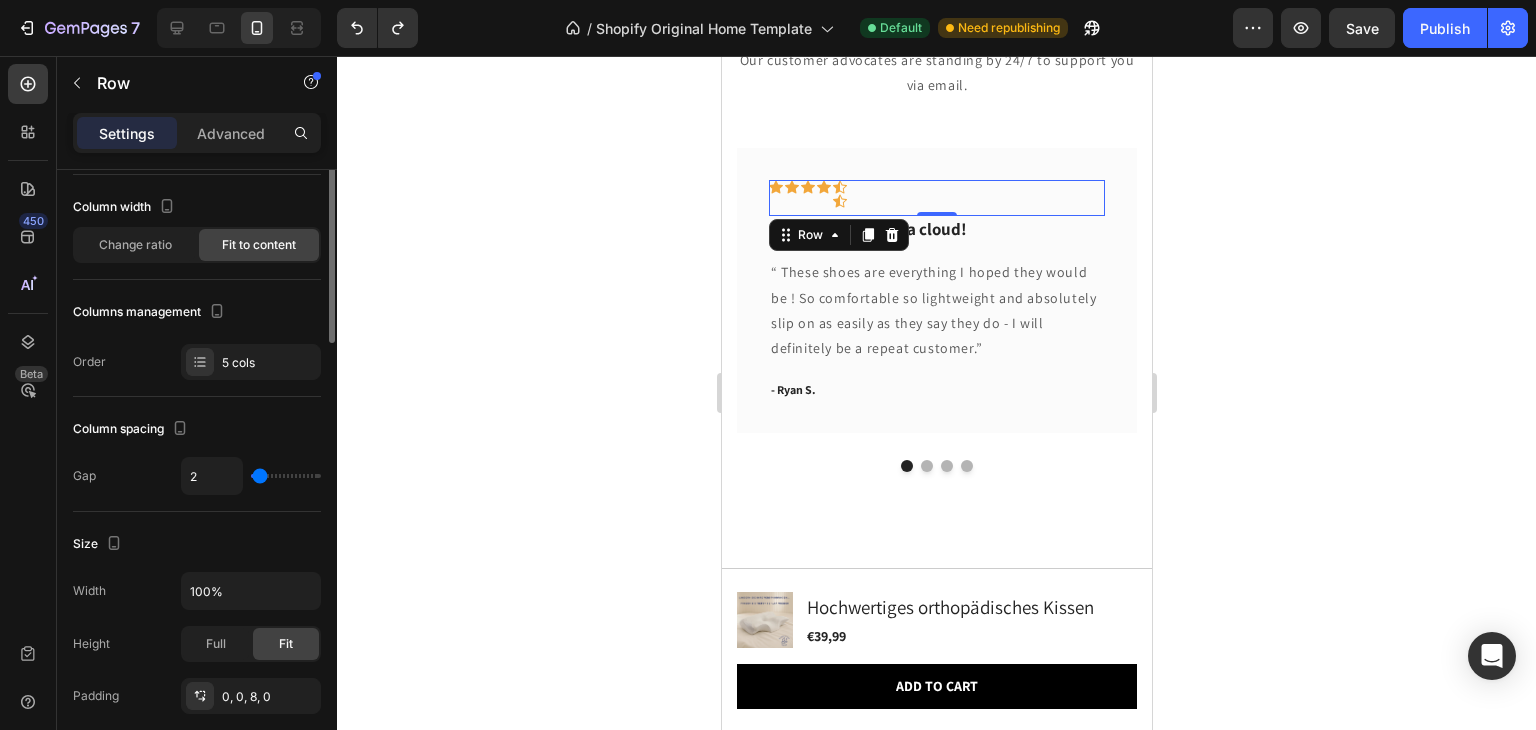scroll, scrollTop: 0, scrollLeft: 0, axis: both 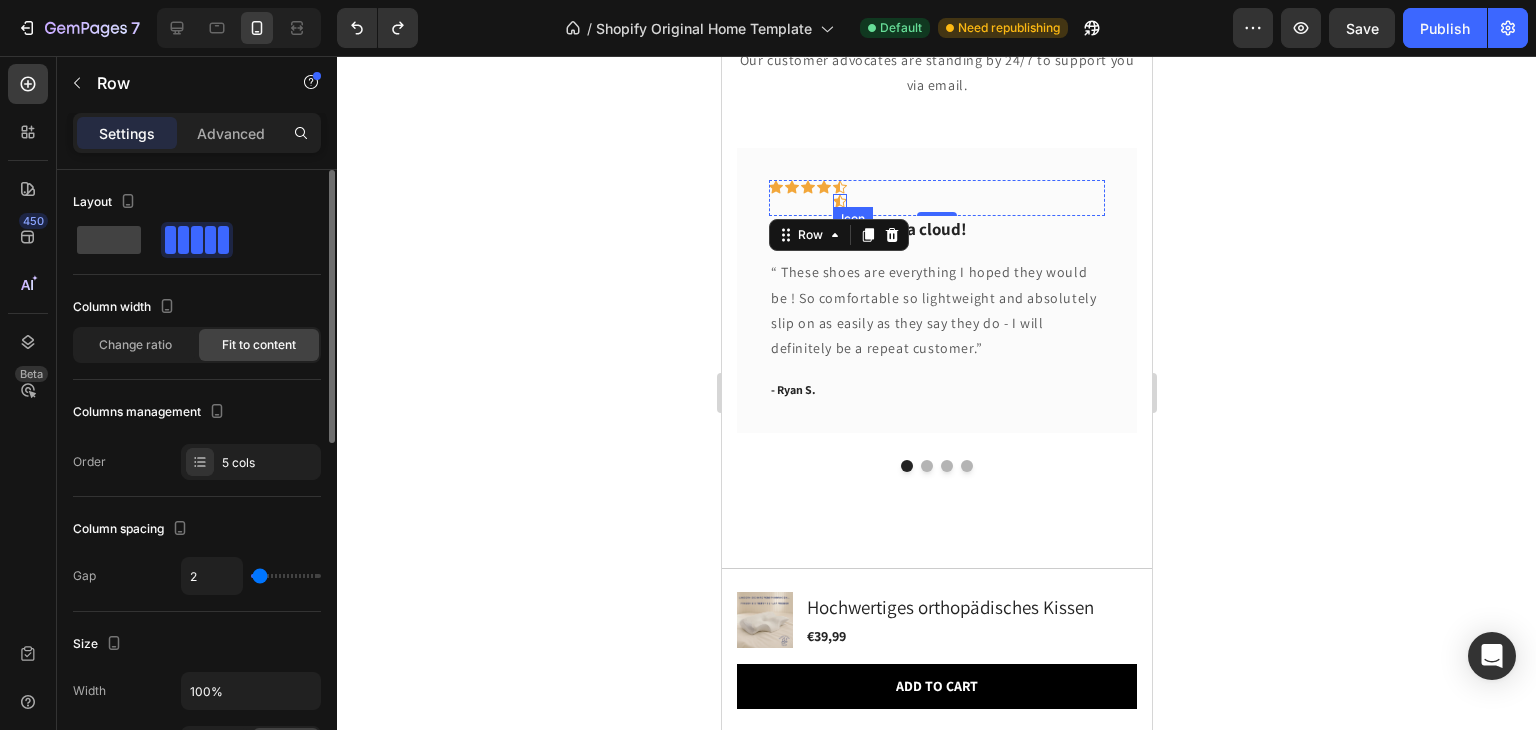 click 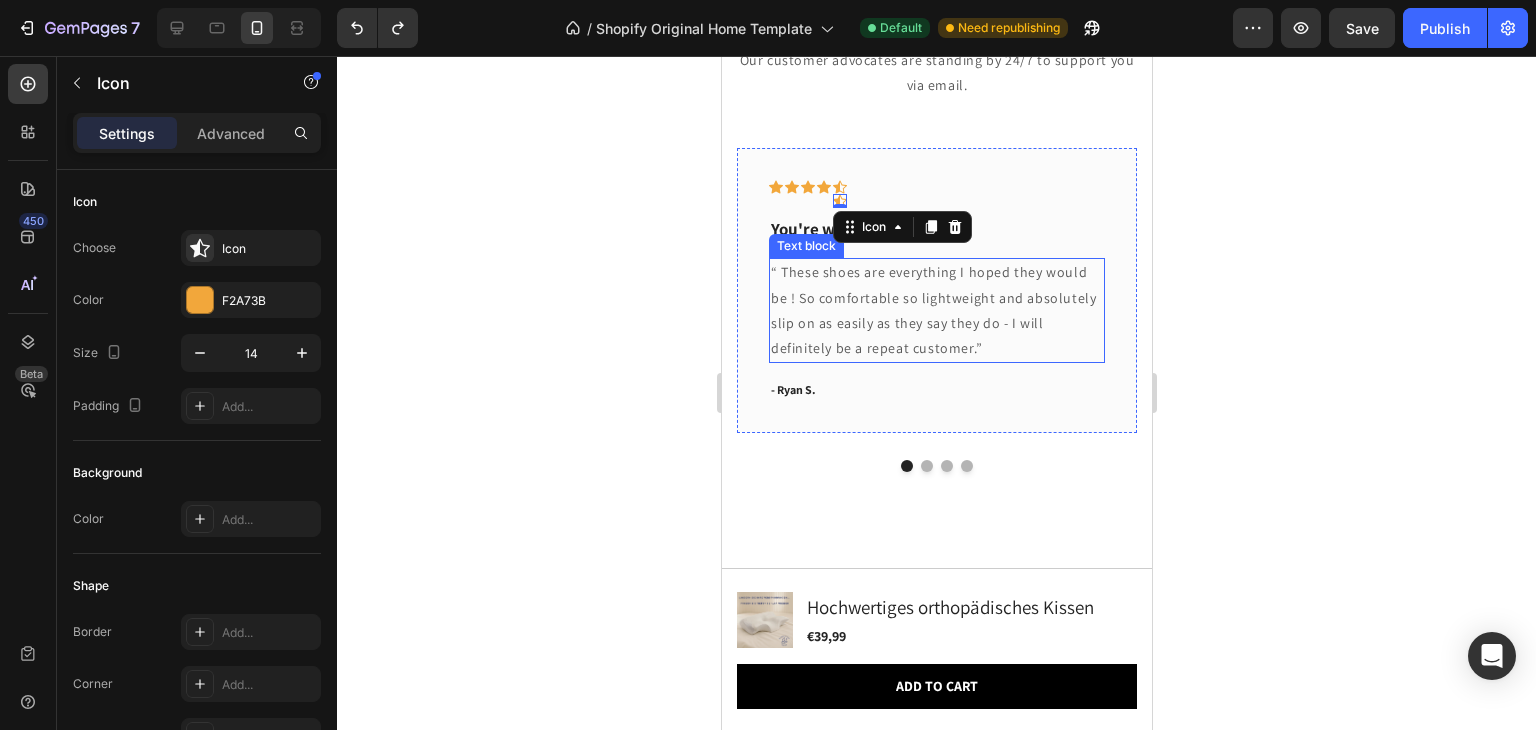 drag, startPoint x: 836, startPoint y: 199, endPoint x: 829, endPoint y: 346, distance: 147.16656 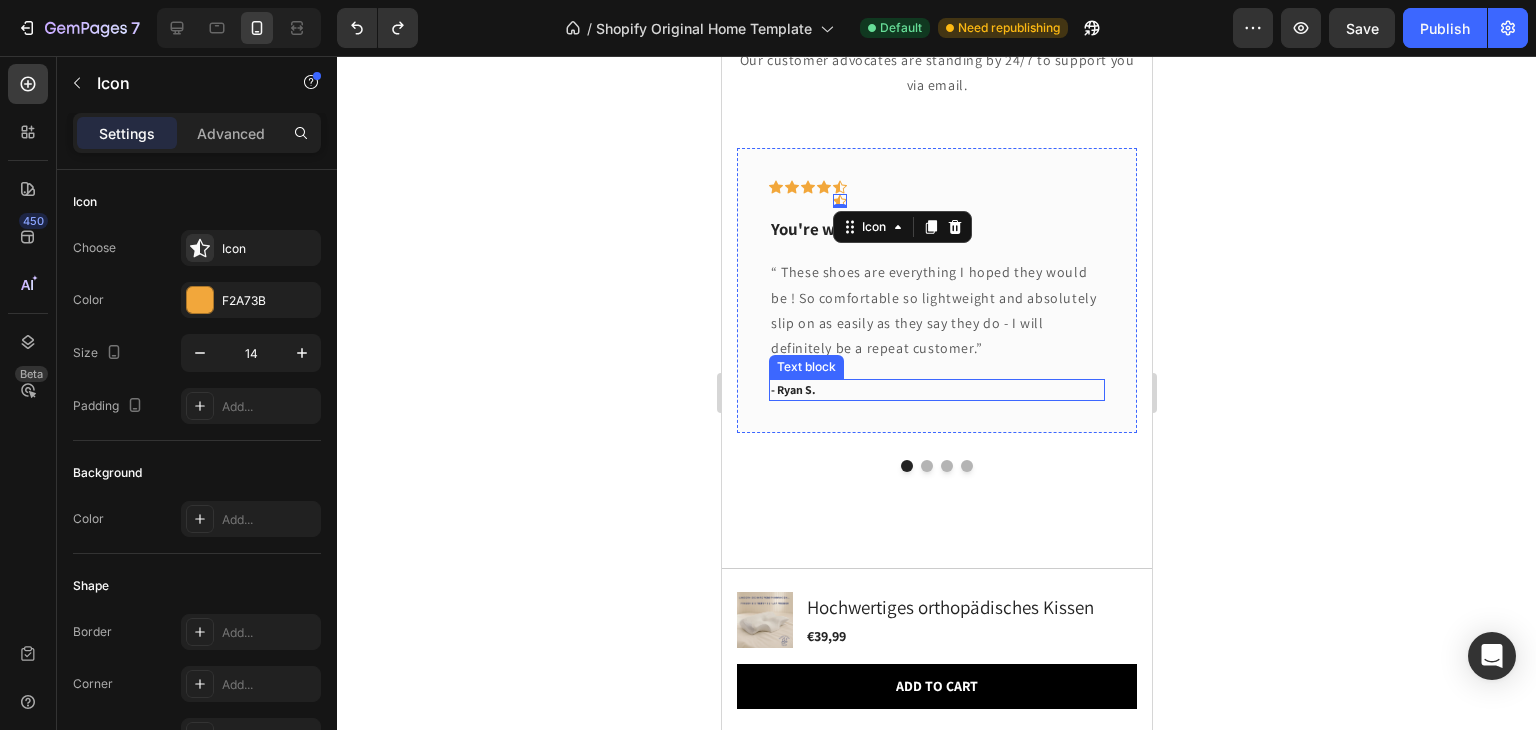 drag, startPoint x: 839, startPoint y: 199, endPoint x: 837, endPoint y: 388, distance: 189.01057 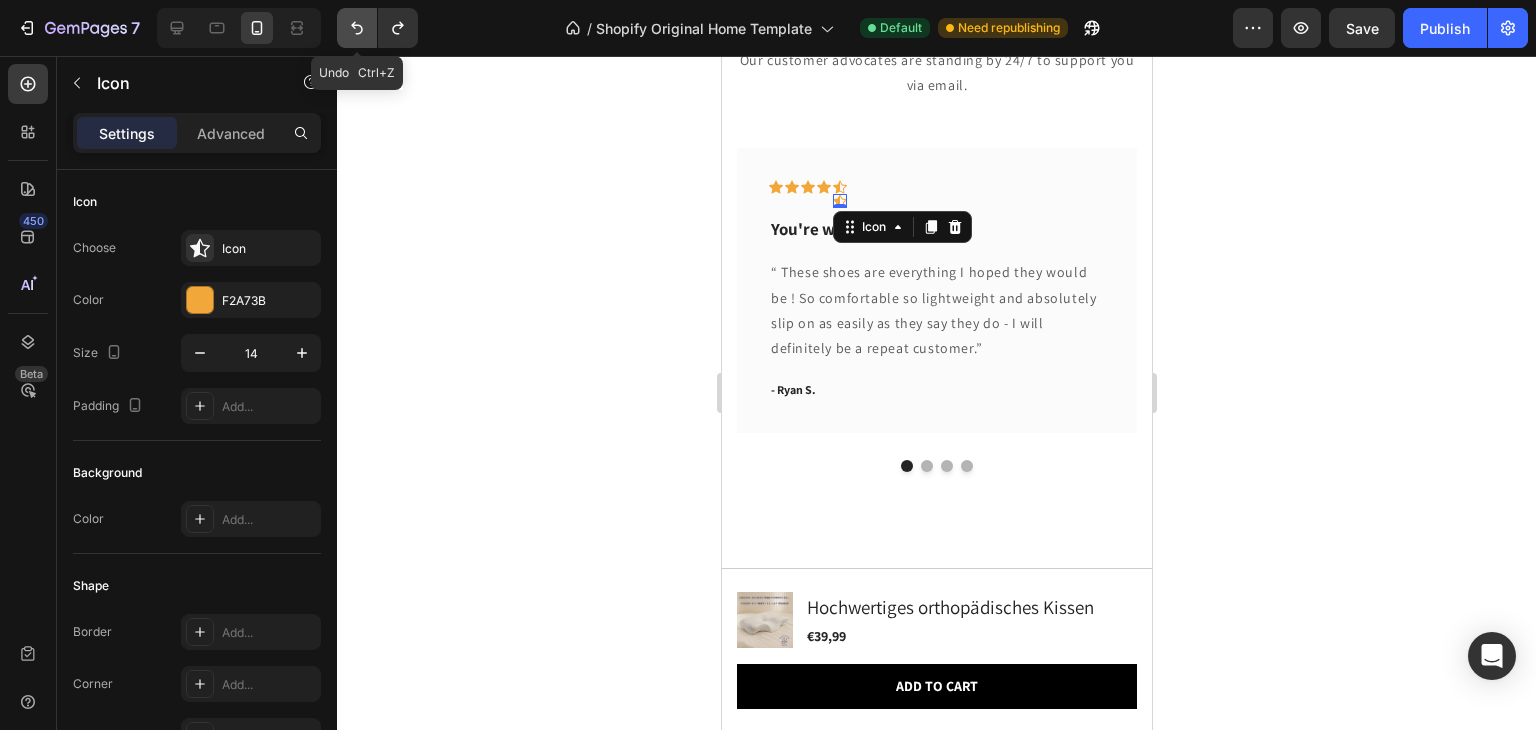 click 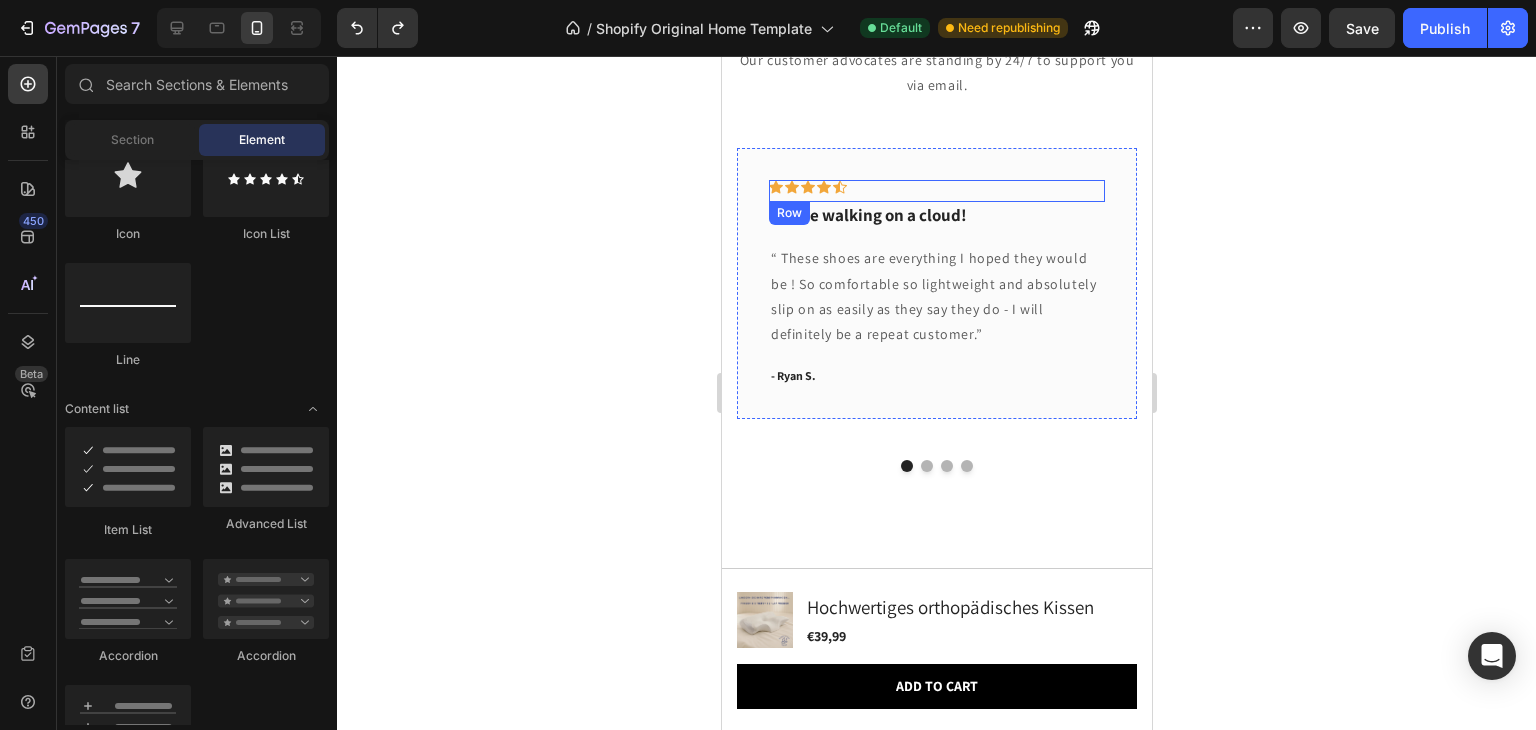 click on "Icon
Icon
Icon
Icon
Icon Row" at bounding box center [936, 191] 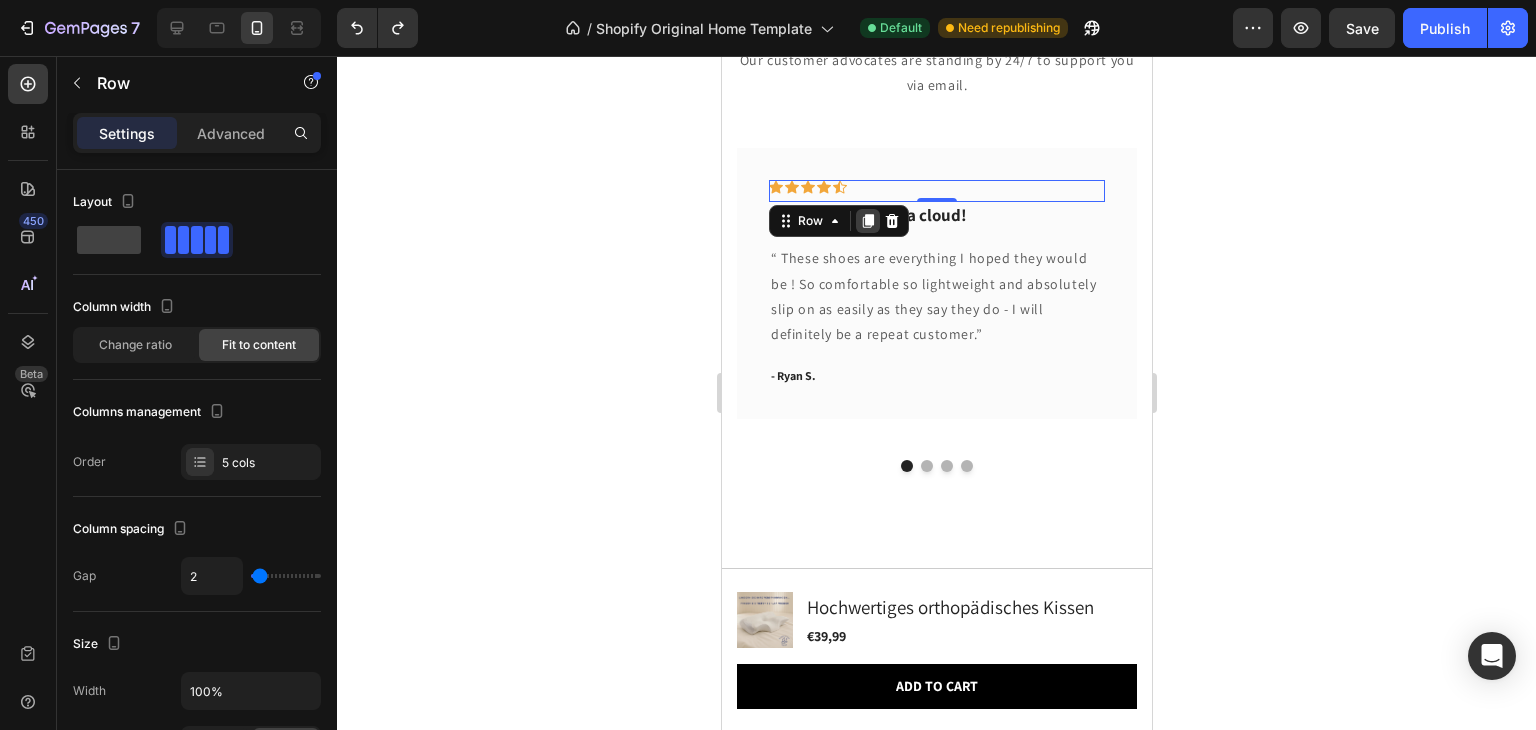 click 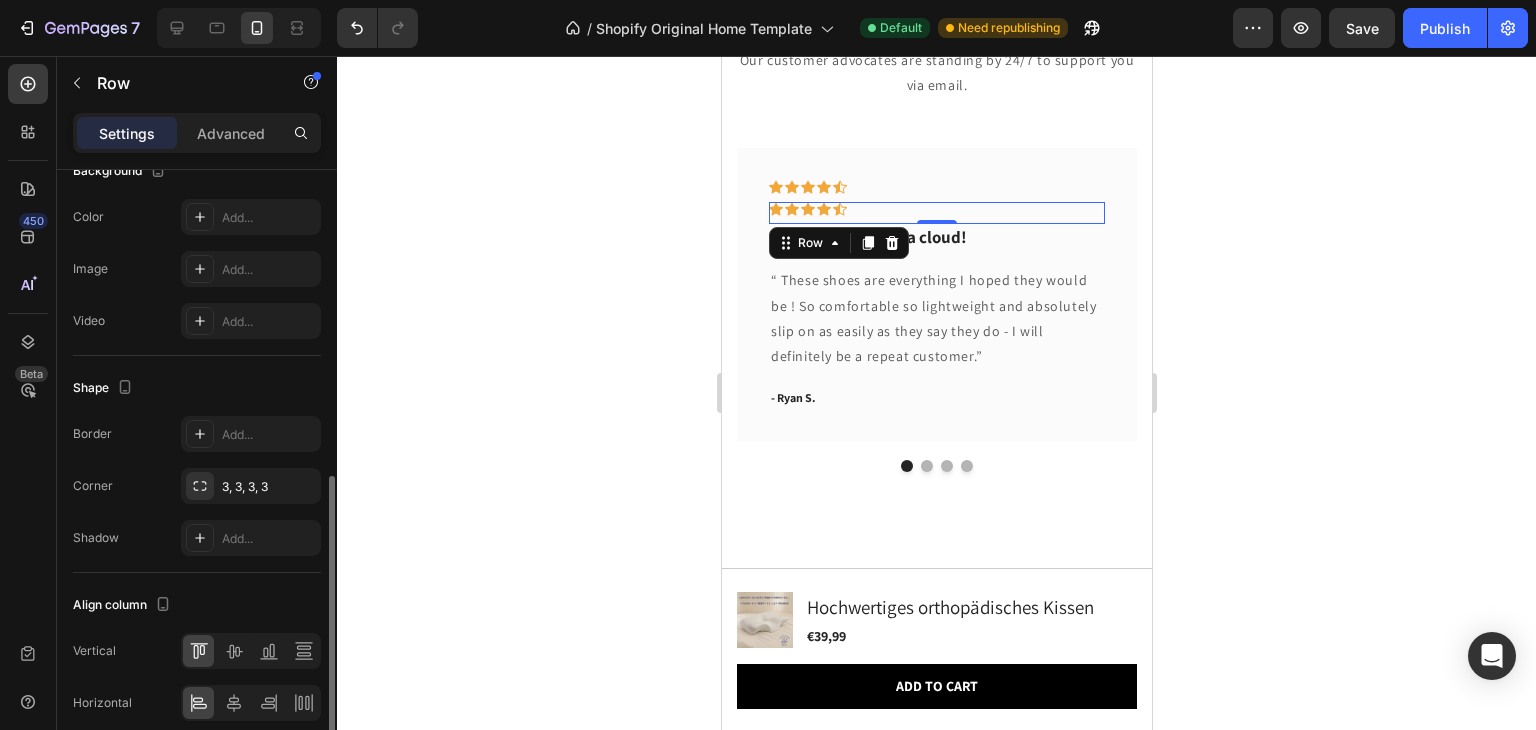 scroll, scrollTop: 0, scrollLeft: 0, axis: both 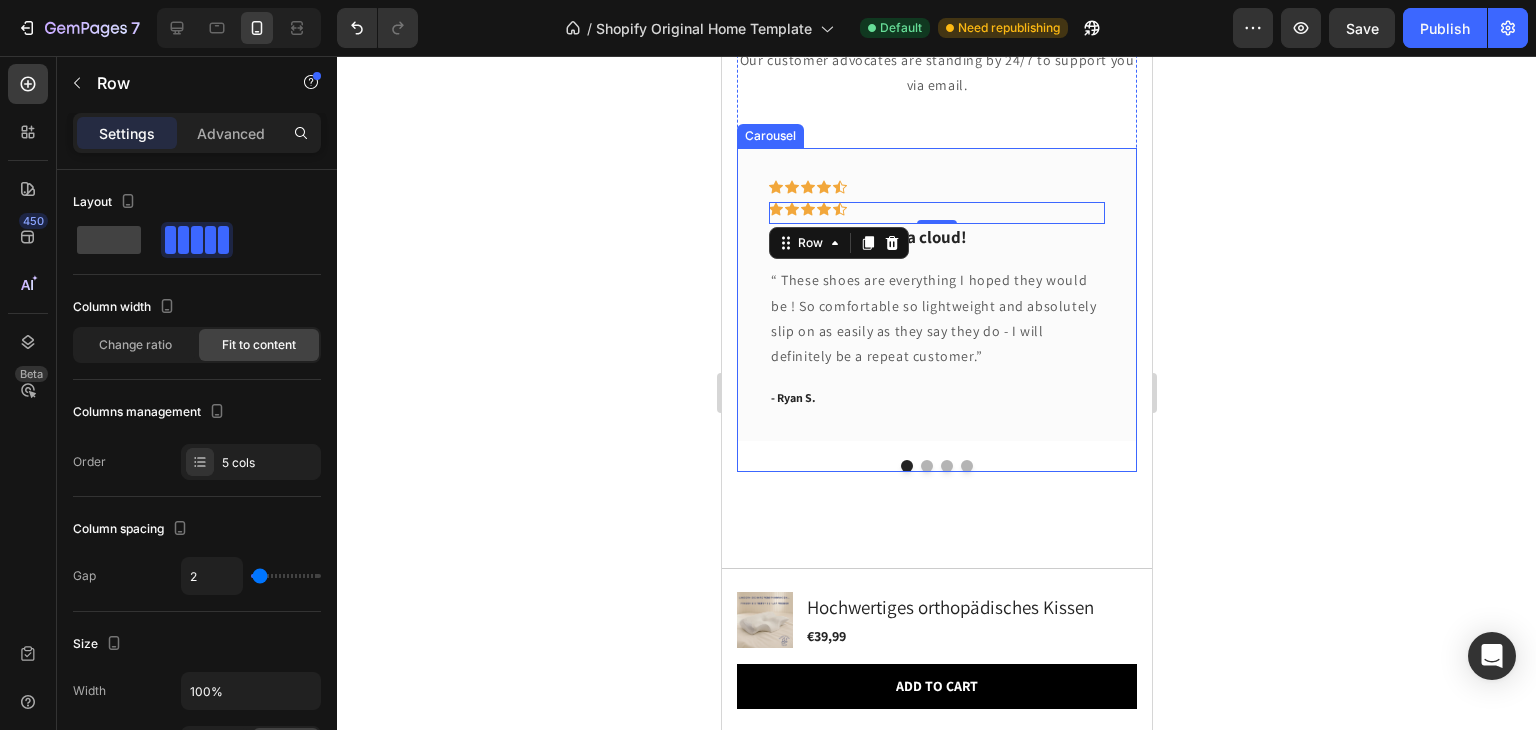 click at bounding box center (926, 466) 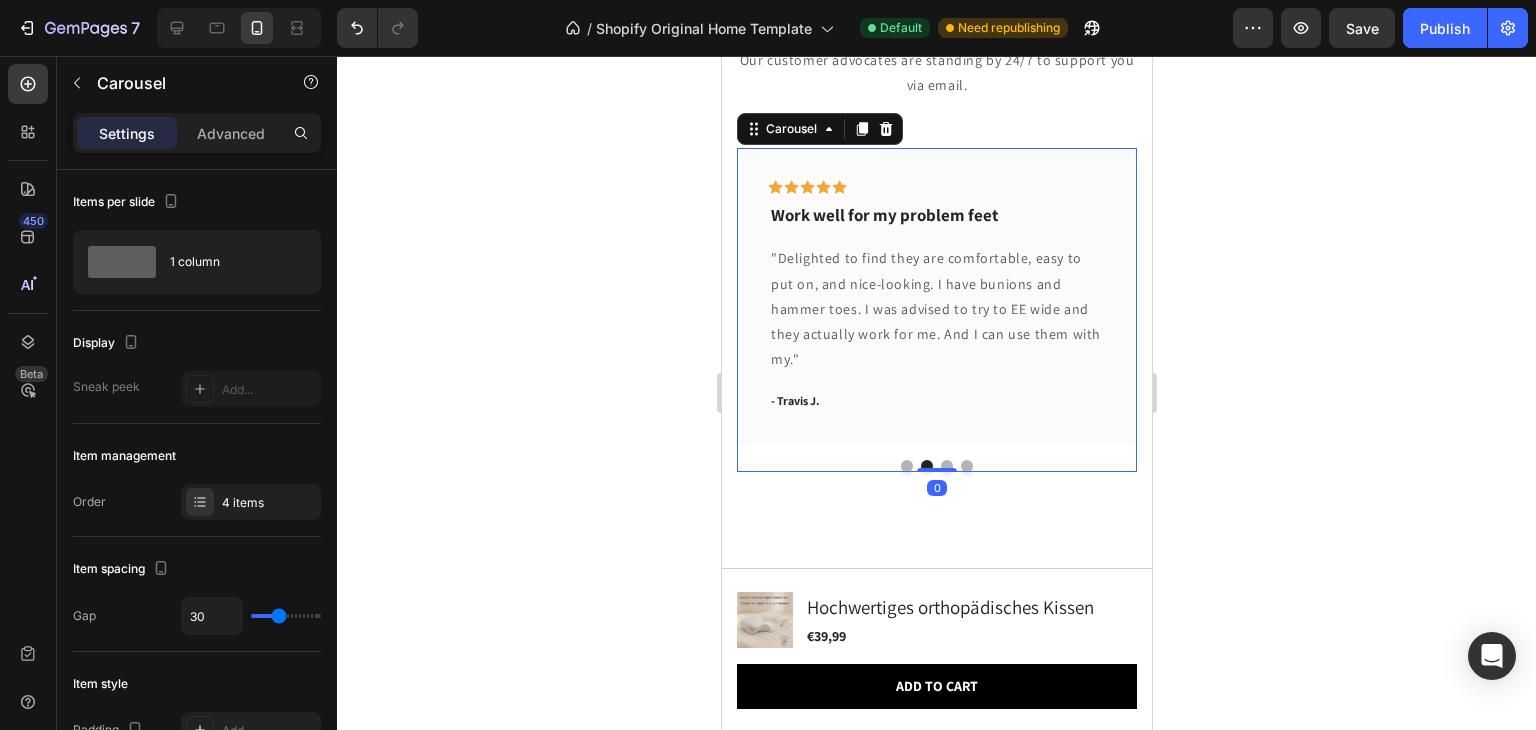 click at bounding box center (906, 466) 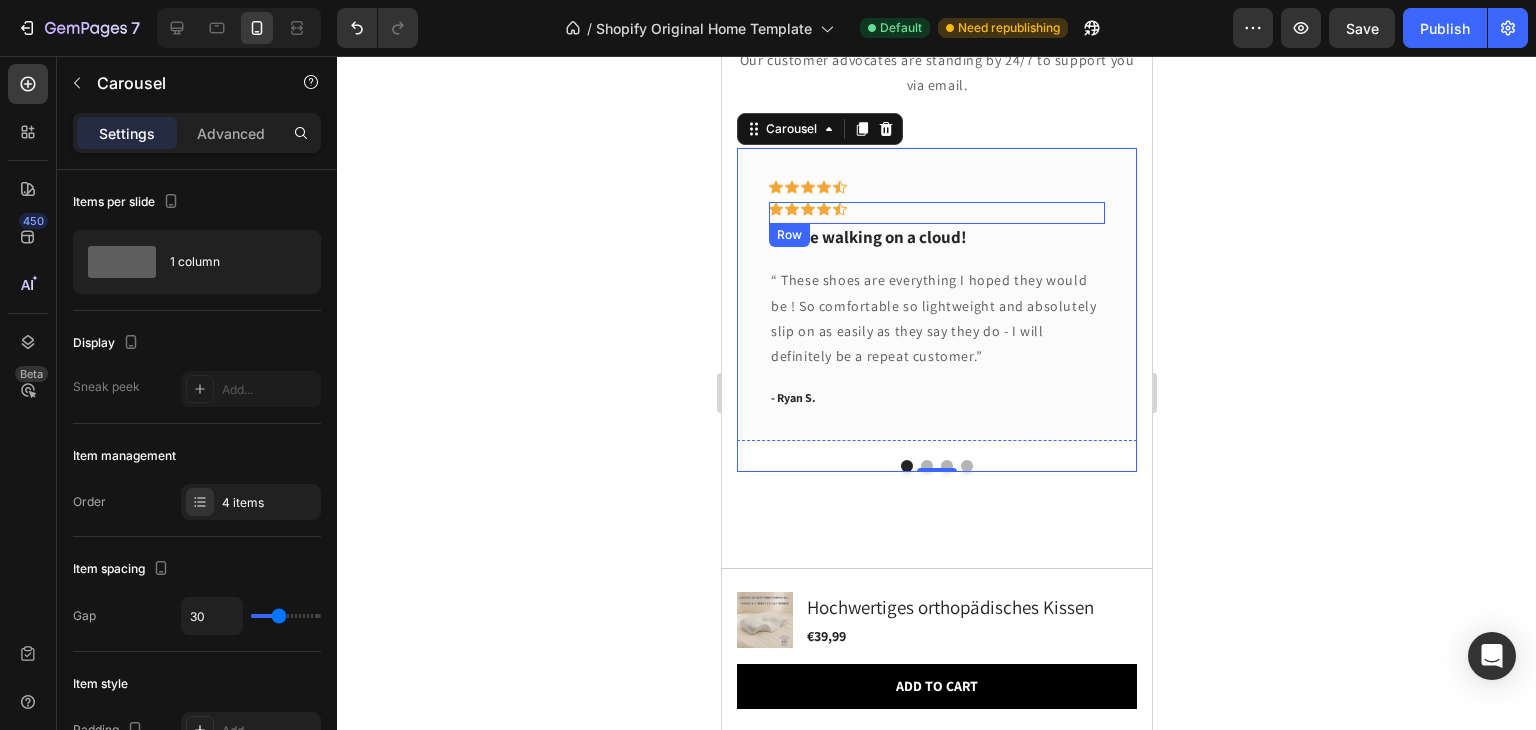click on "Icon
Icon
Icon
Icon
Icon Row" at bounding box center [936, 213] 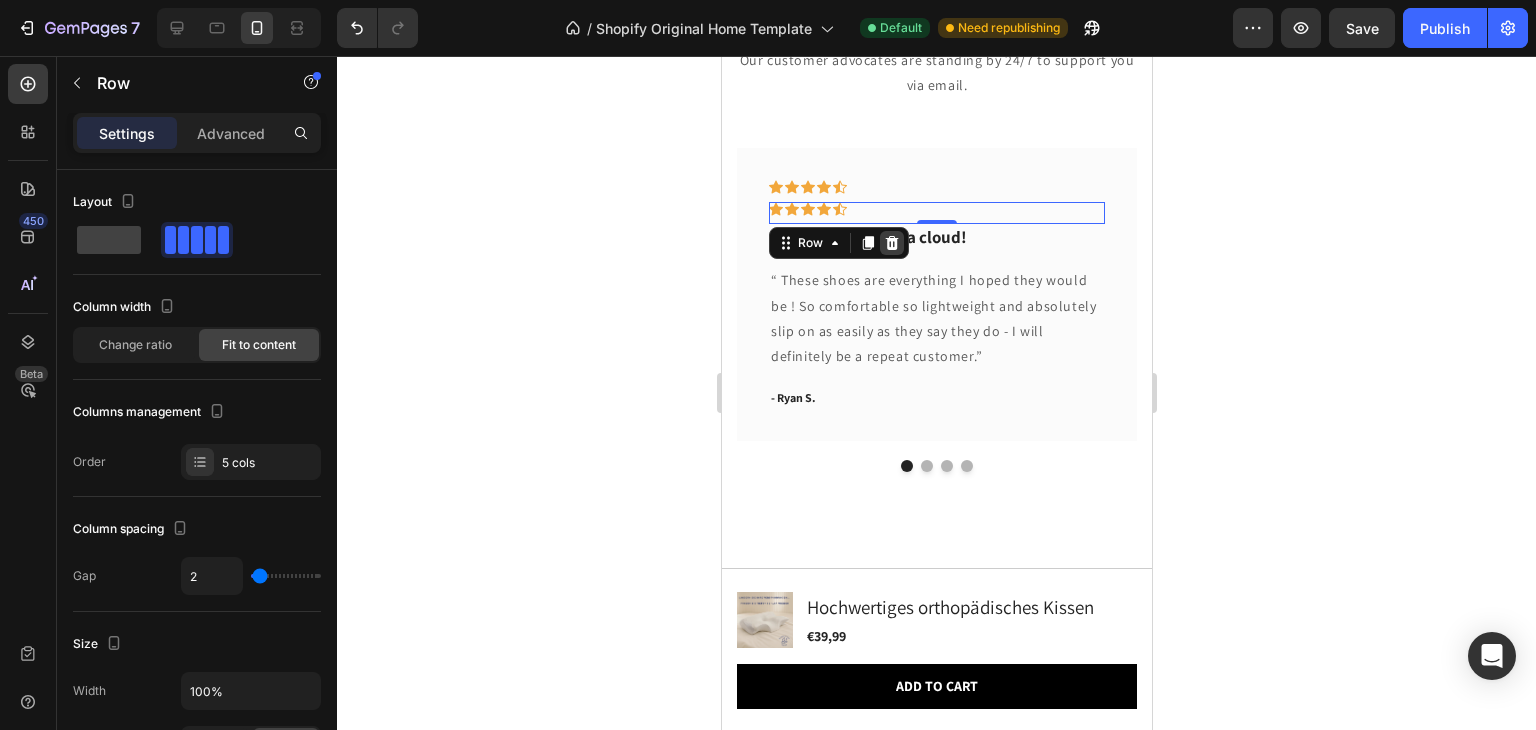 click 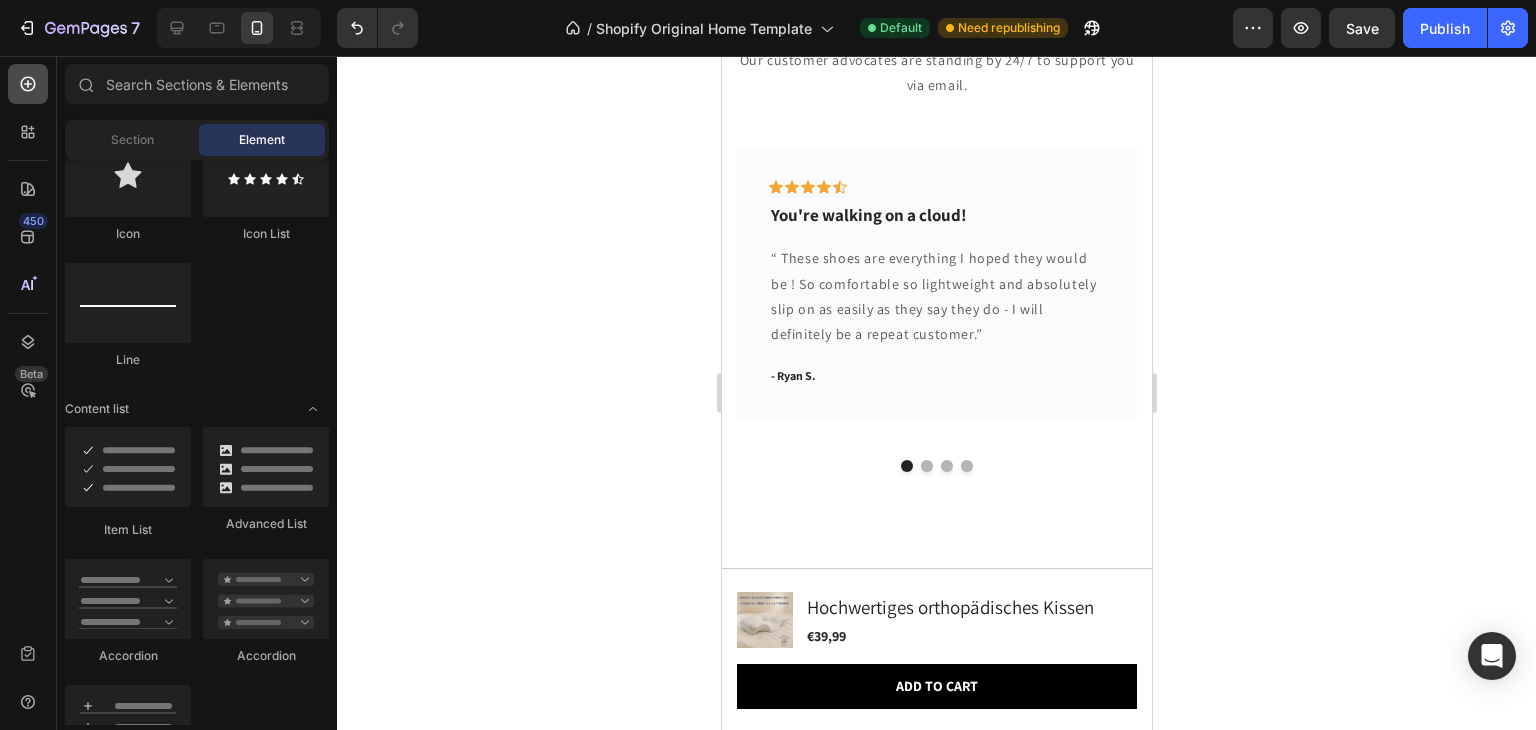 click 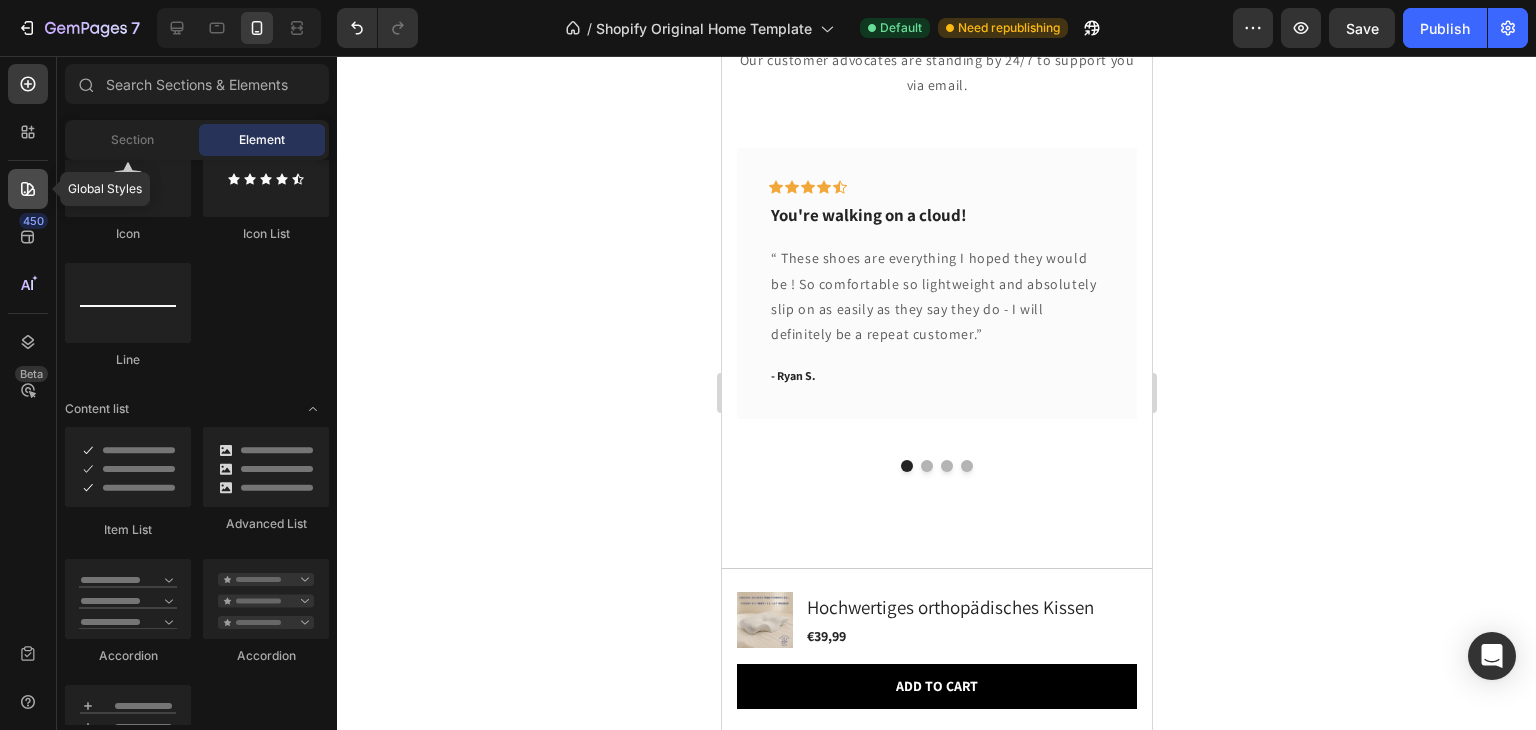 click 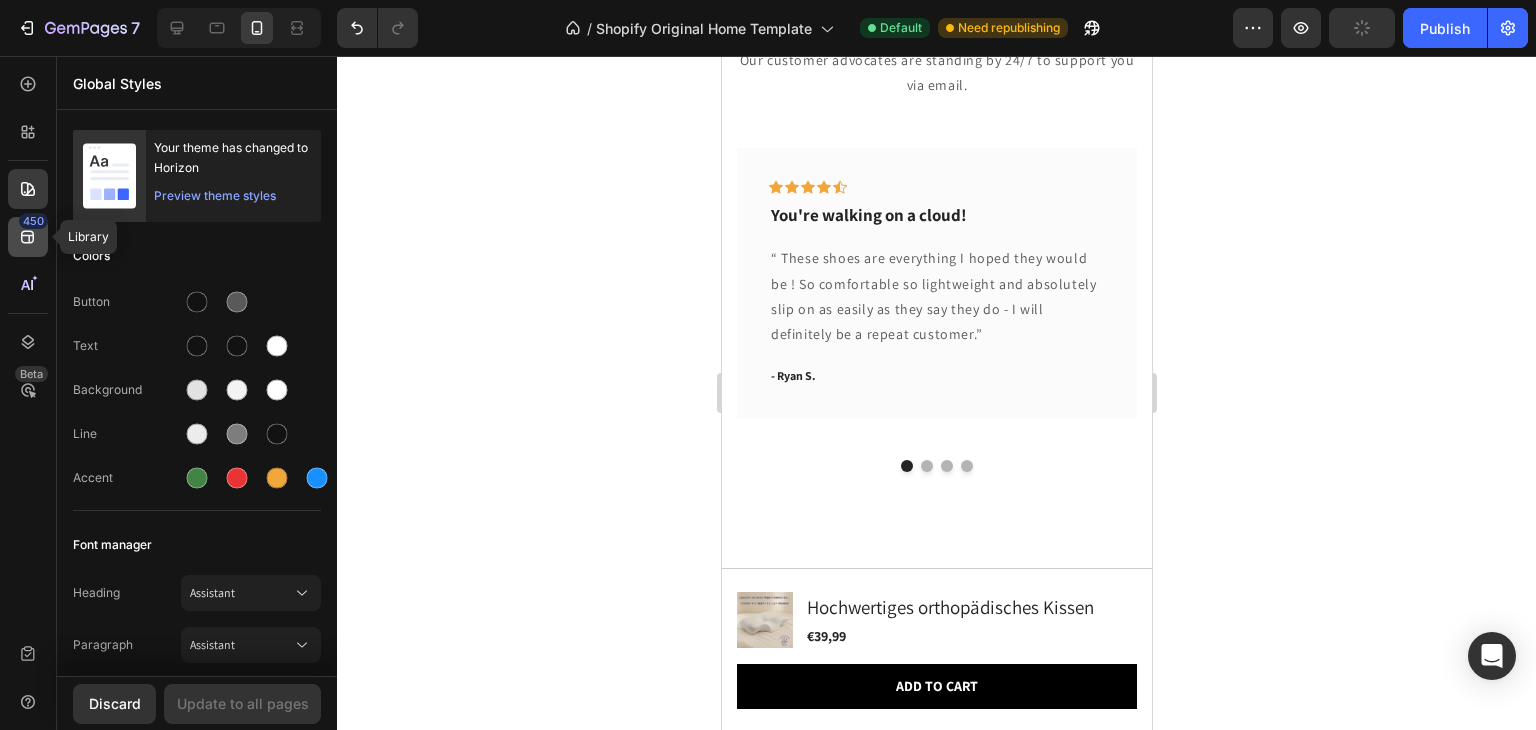 click 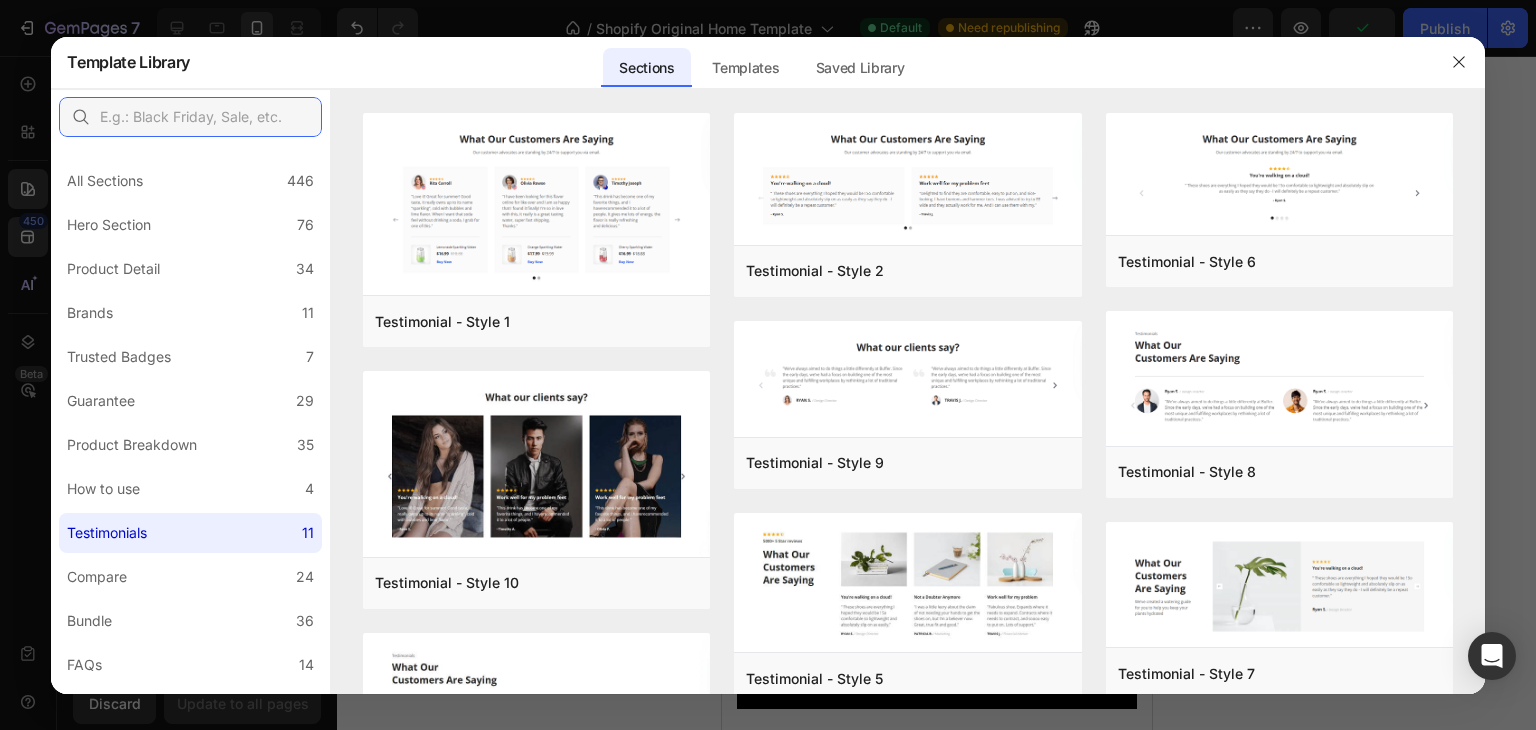 click at bounding box center (190, 117) 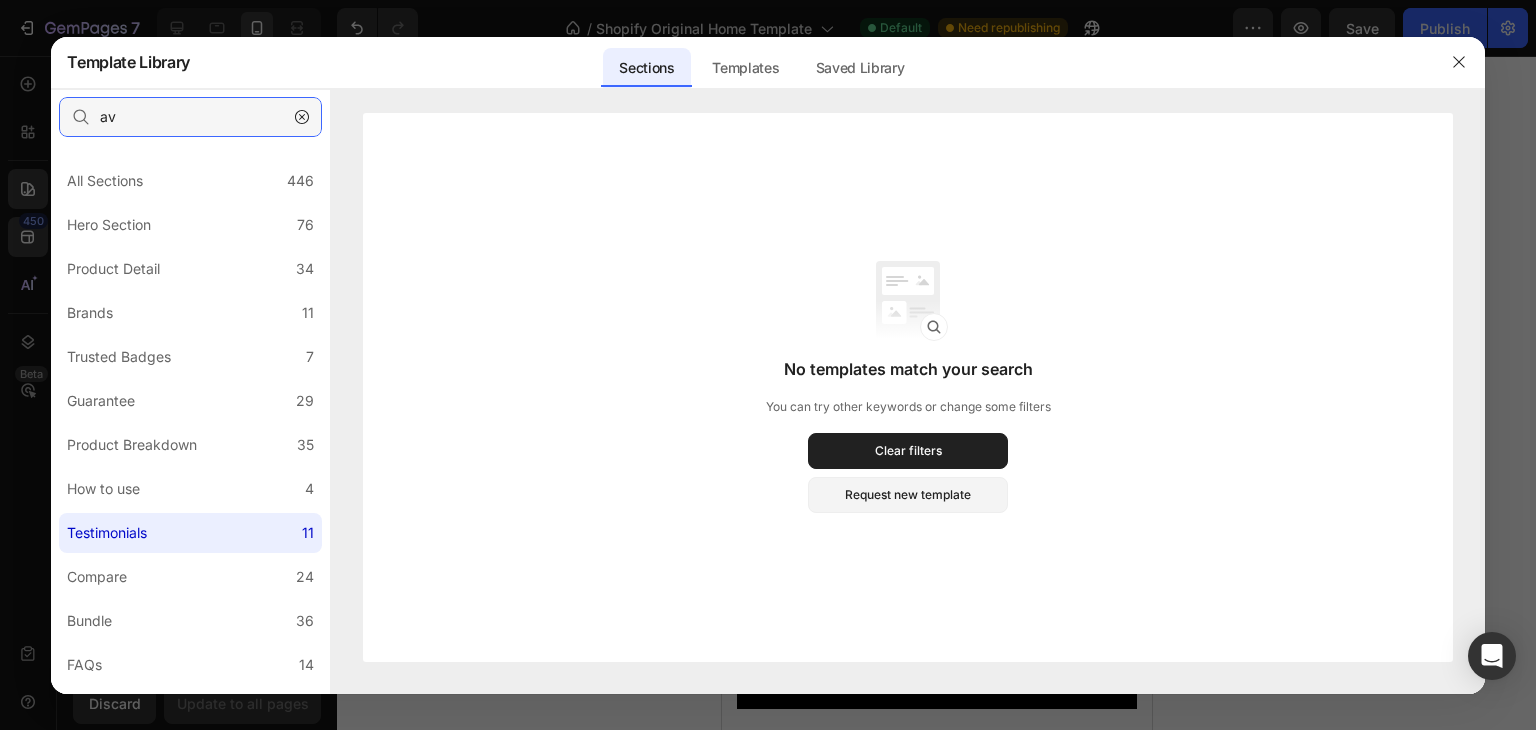 type on "a" 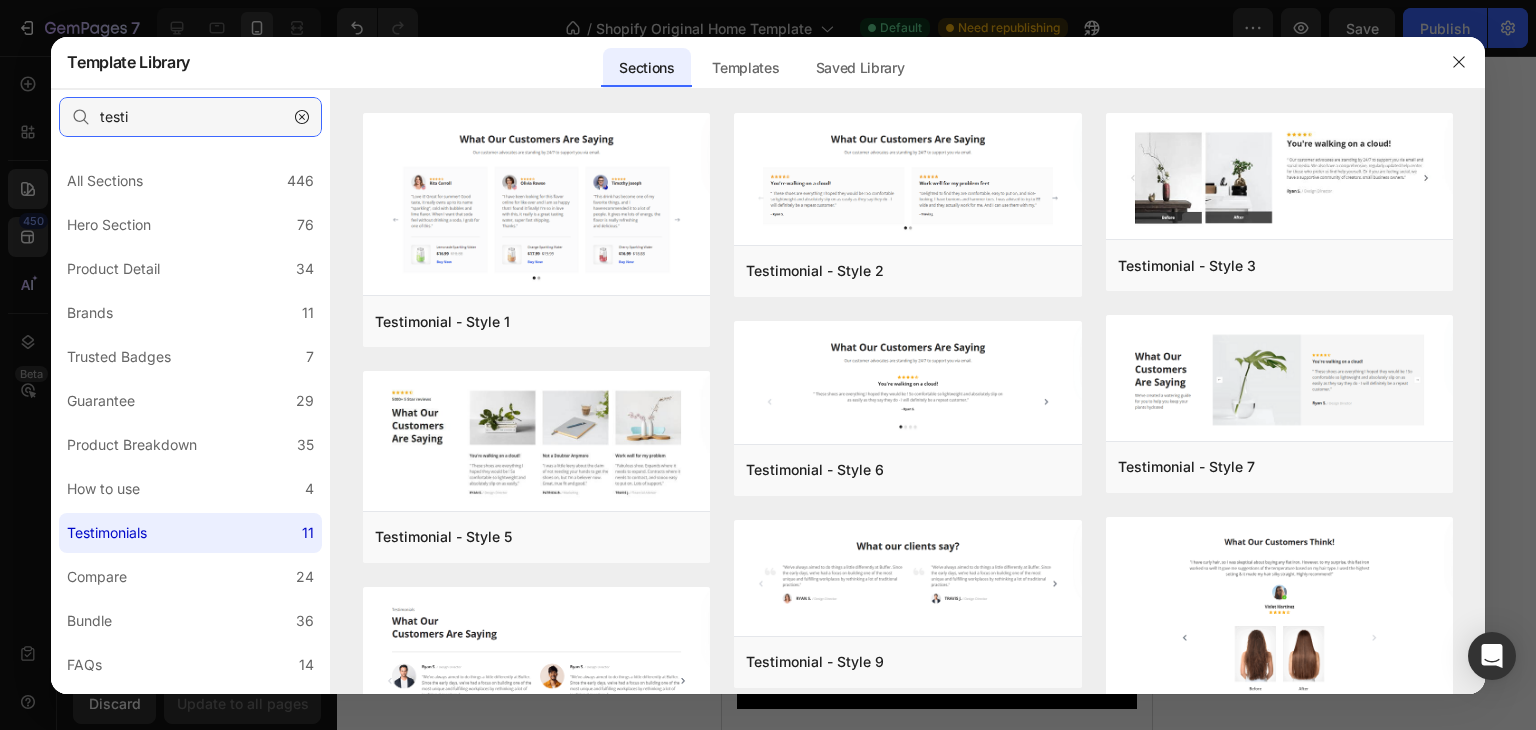 click on "testi" at bounding box center [190, 117] 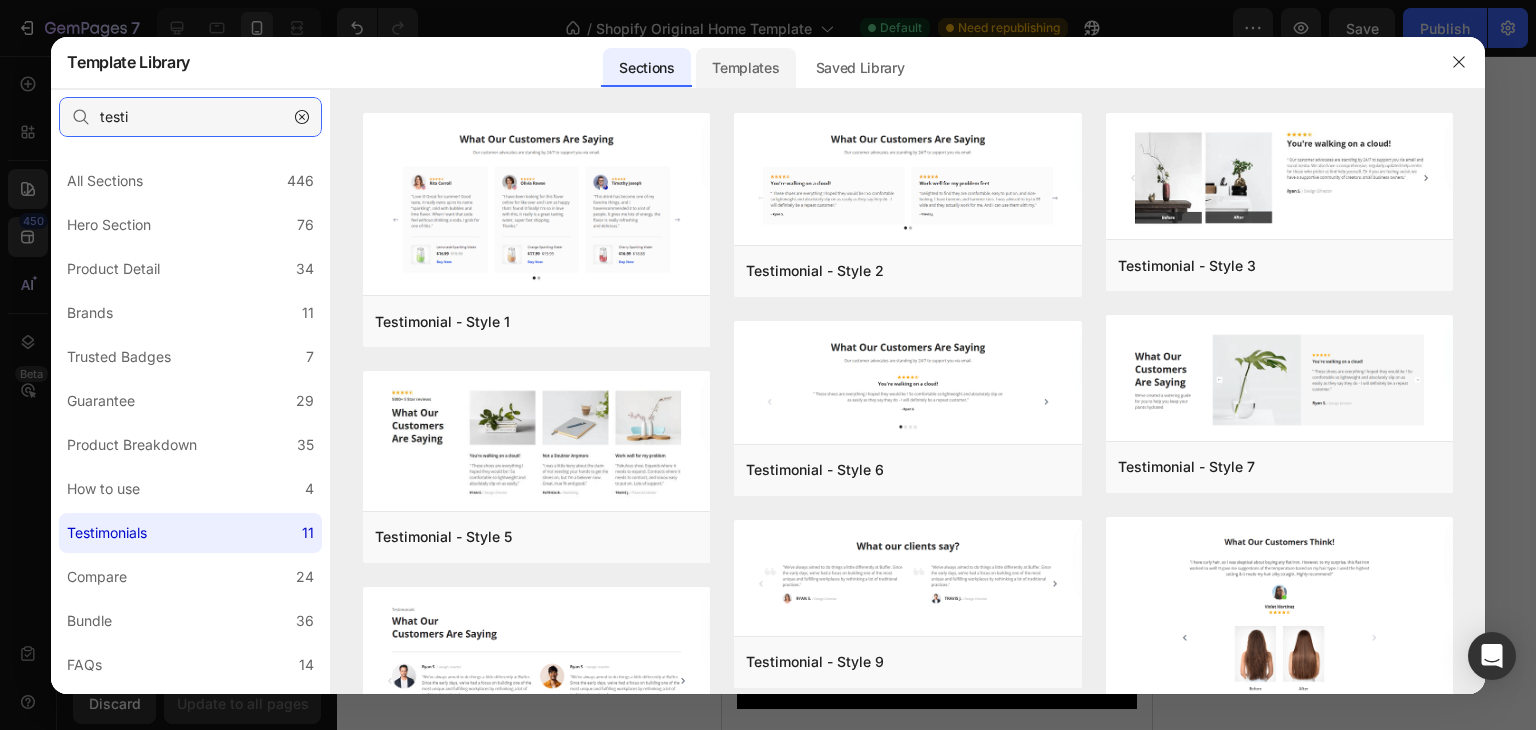 type on "testi" 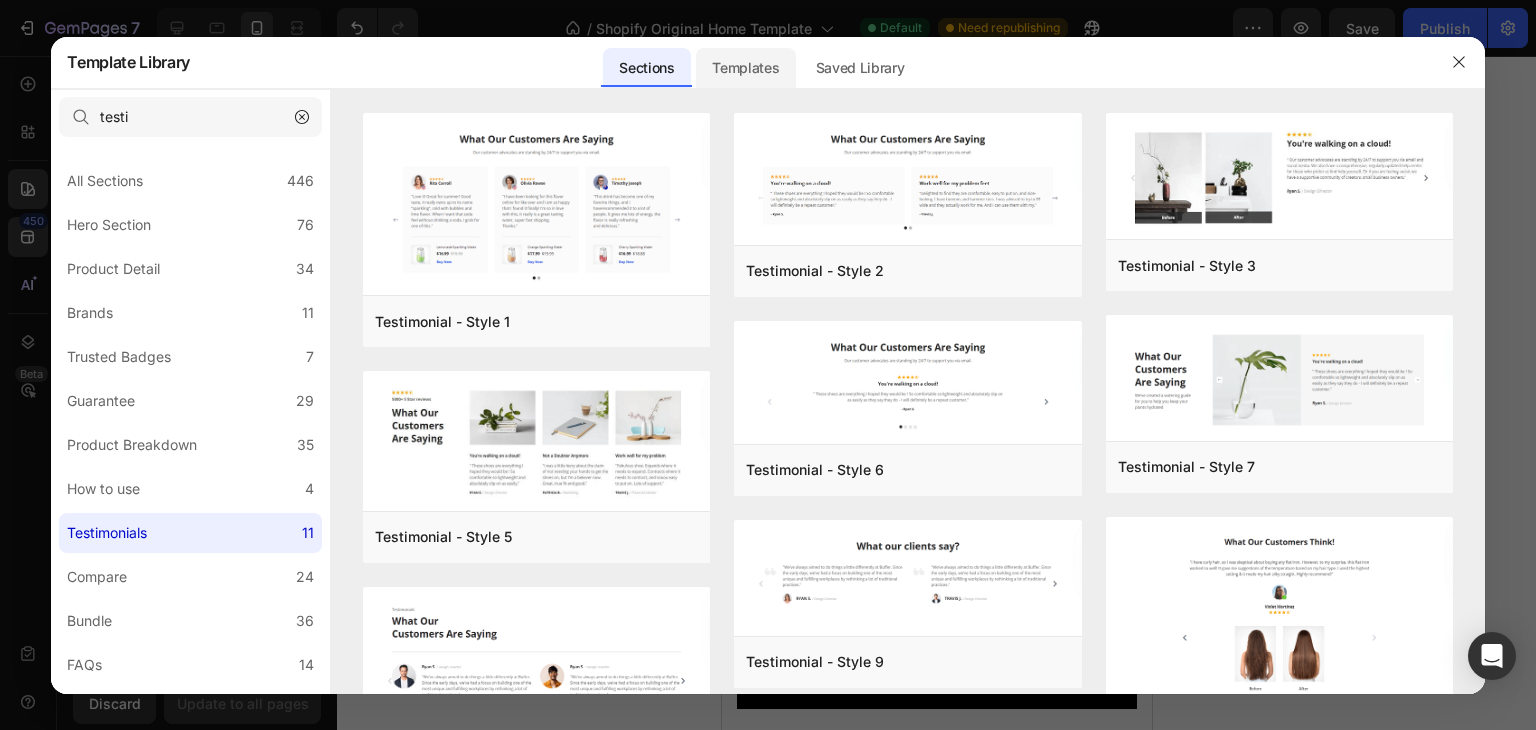 click on "Templates" 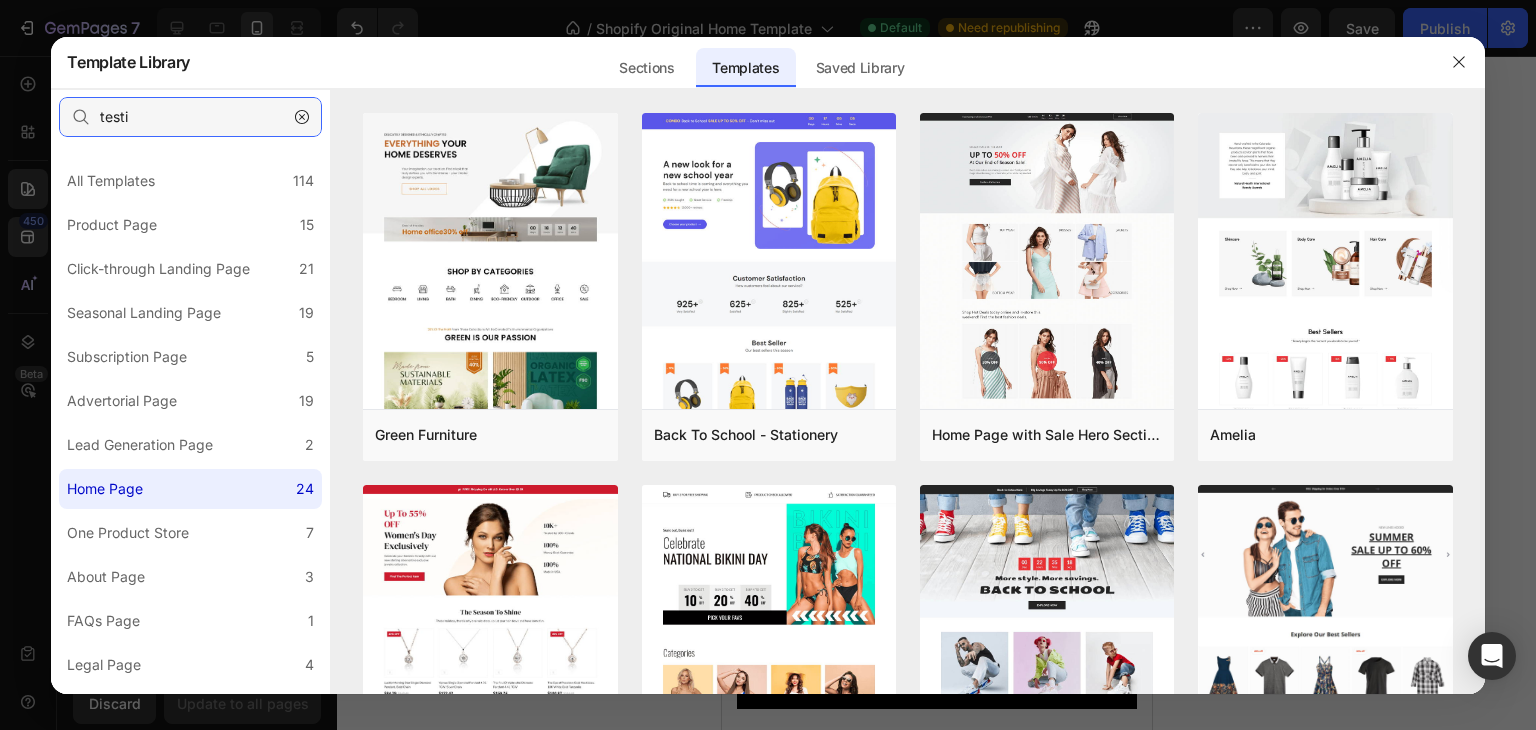 click on "testi" at bounding box center [190, 117] 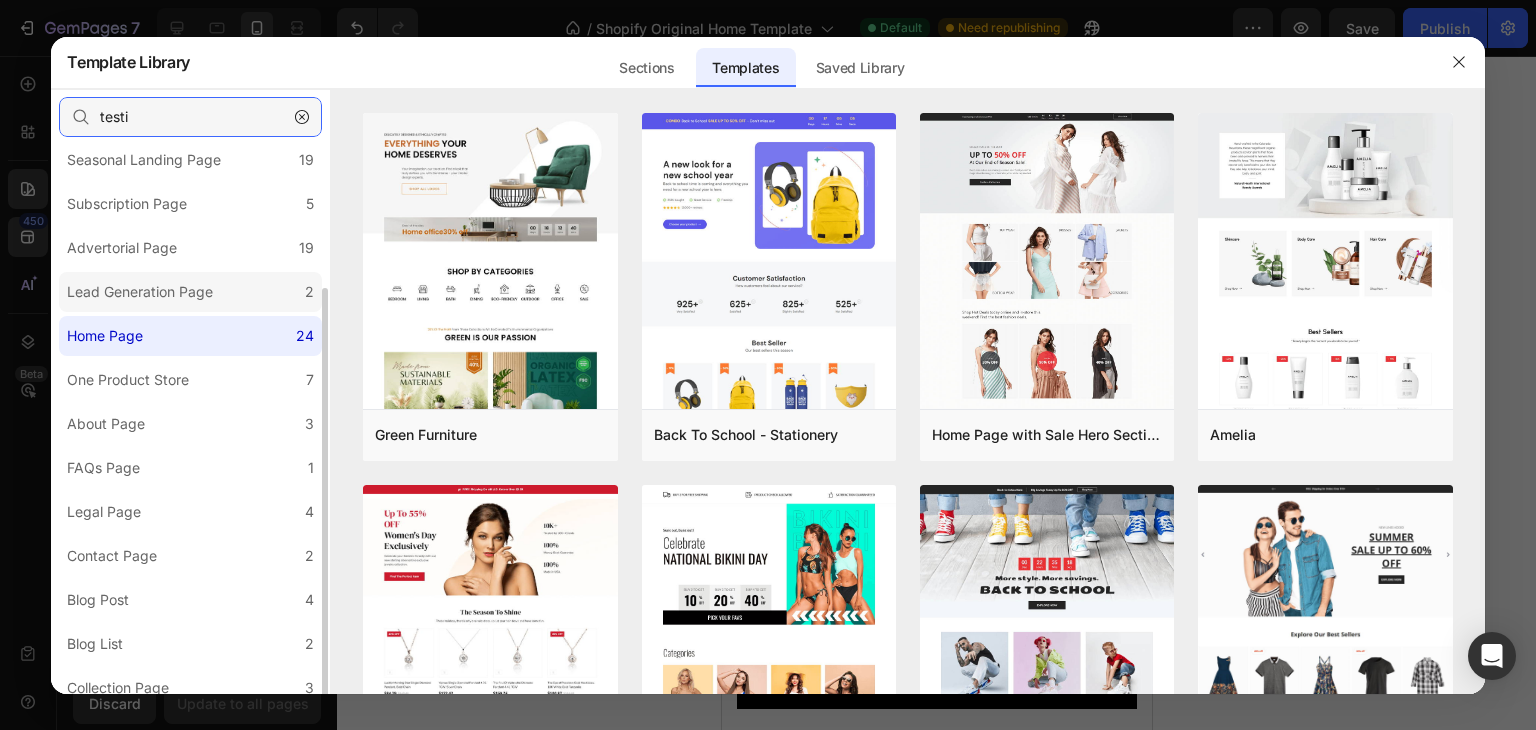scroll, scrollTop: 167, scrollLeft: 0, axis: vertical 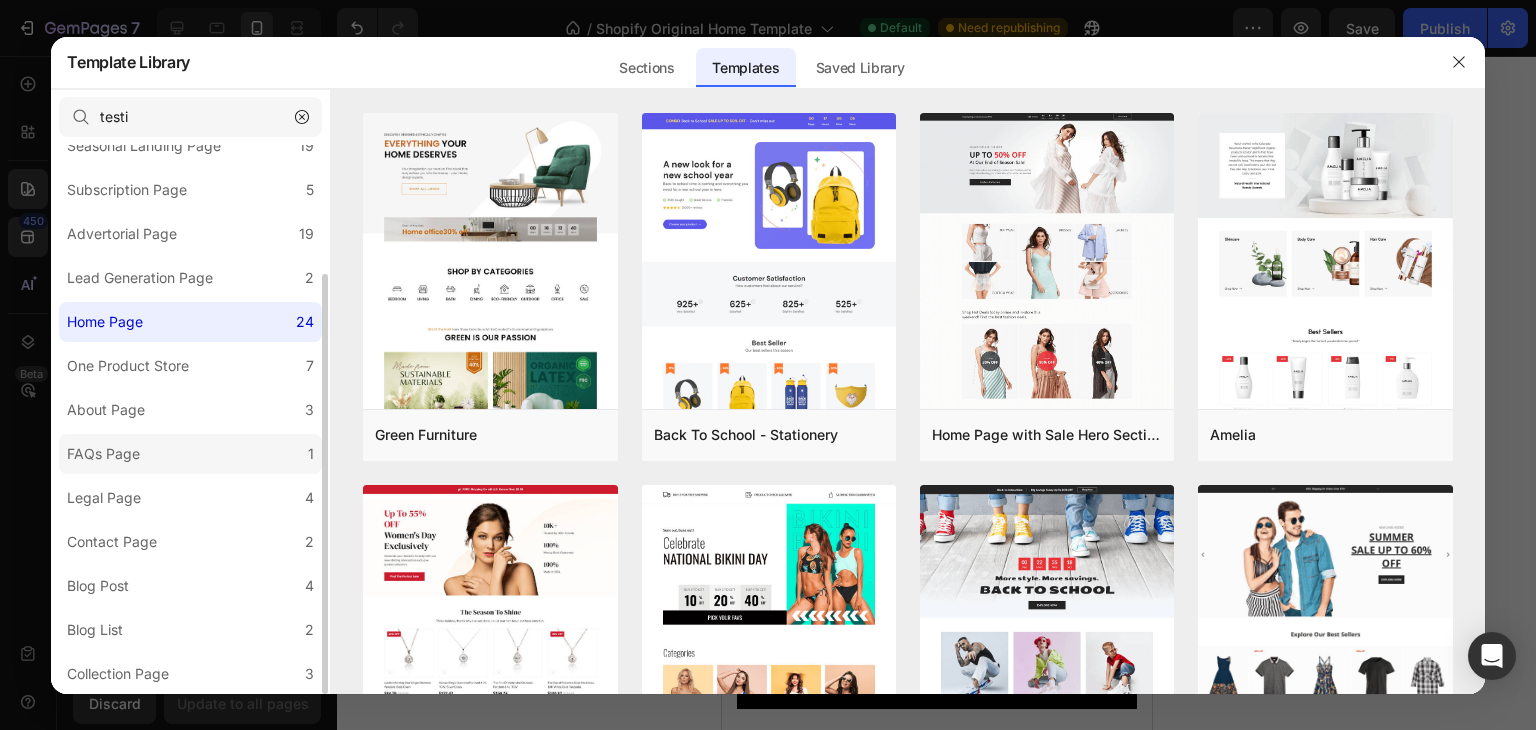 click on "FAQs Page 1" 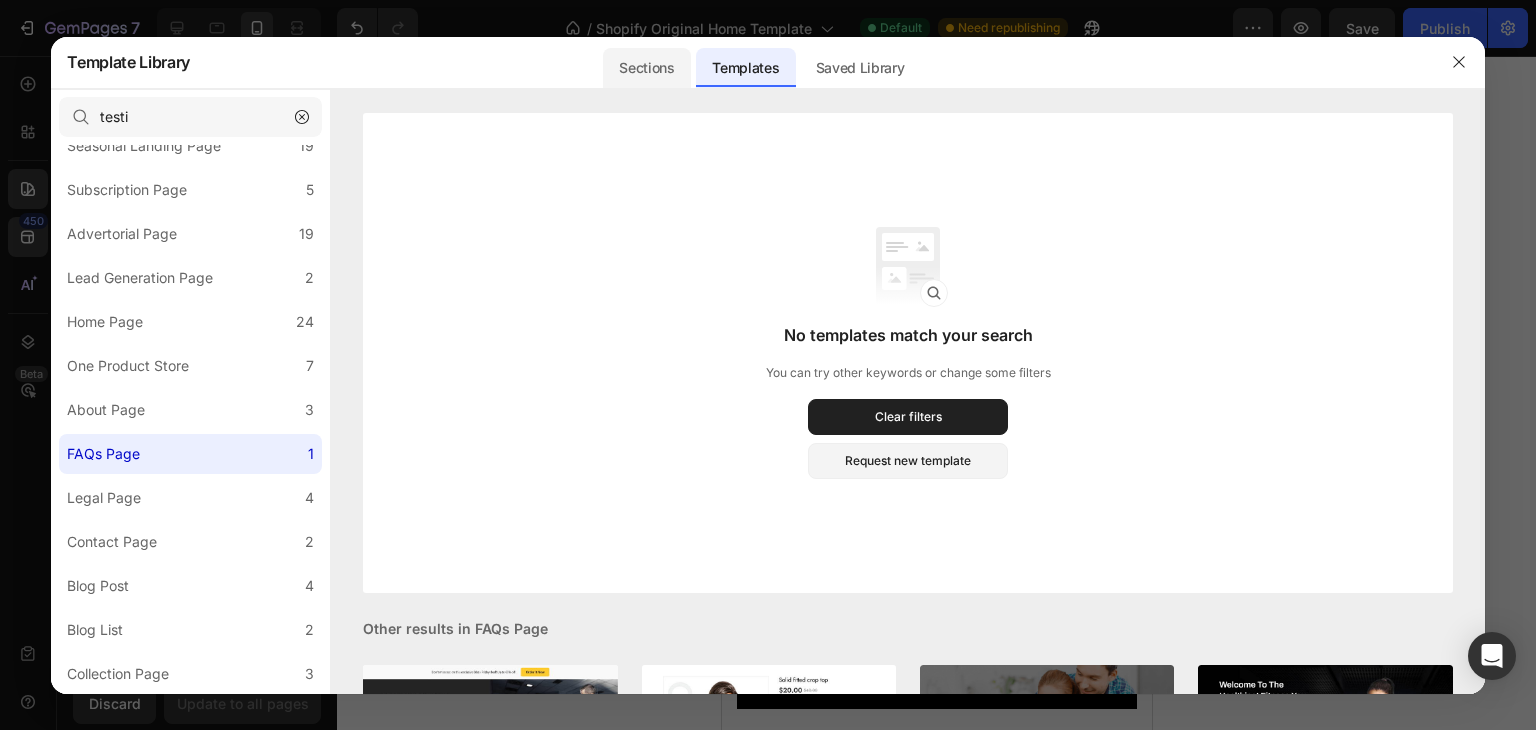 click on "Sections" 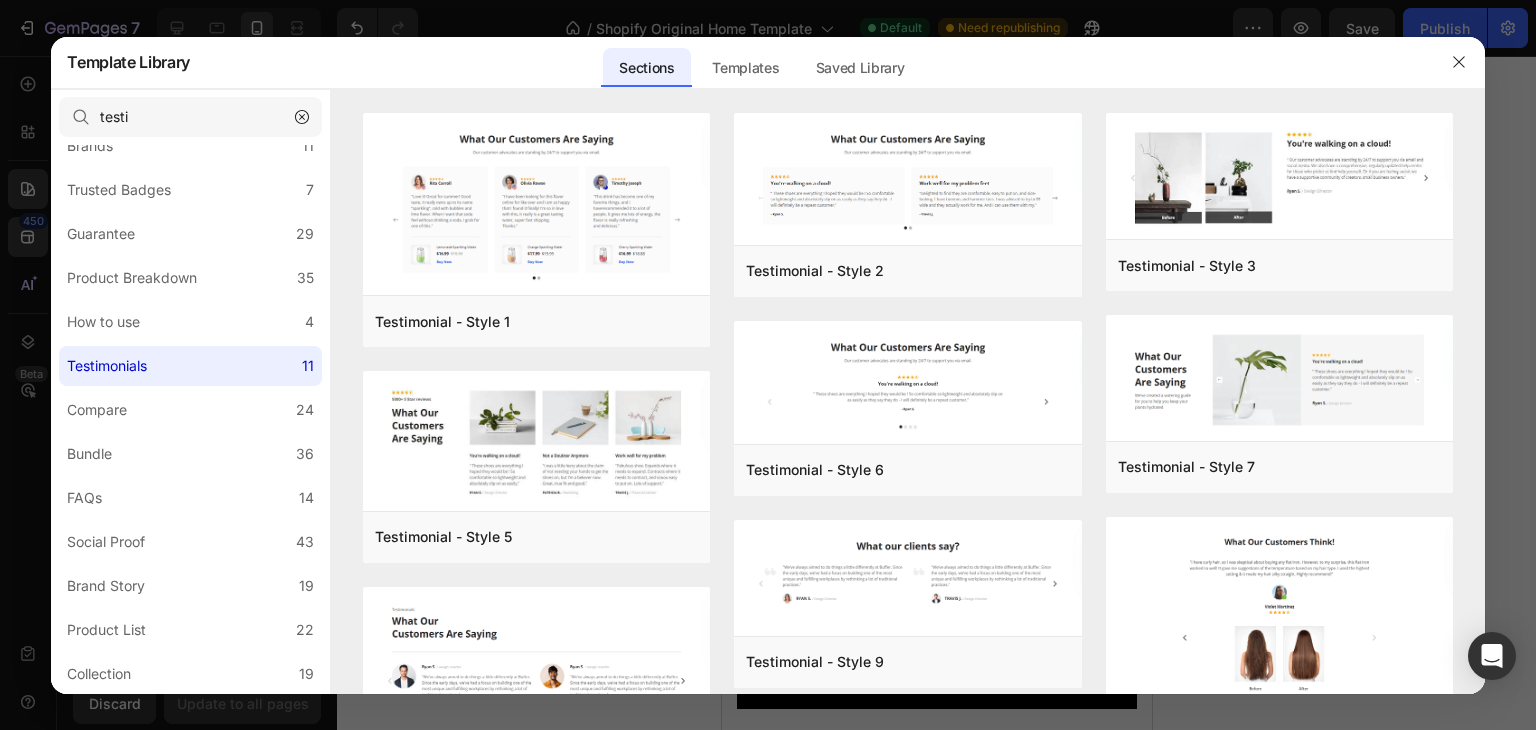 click 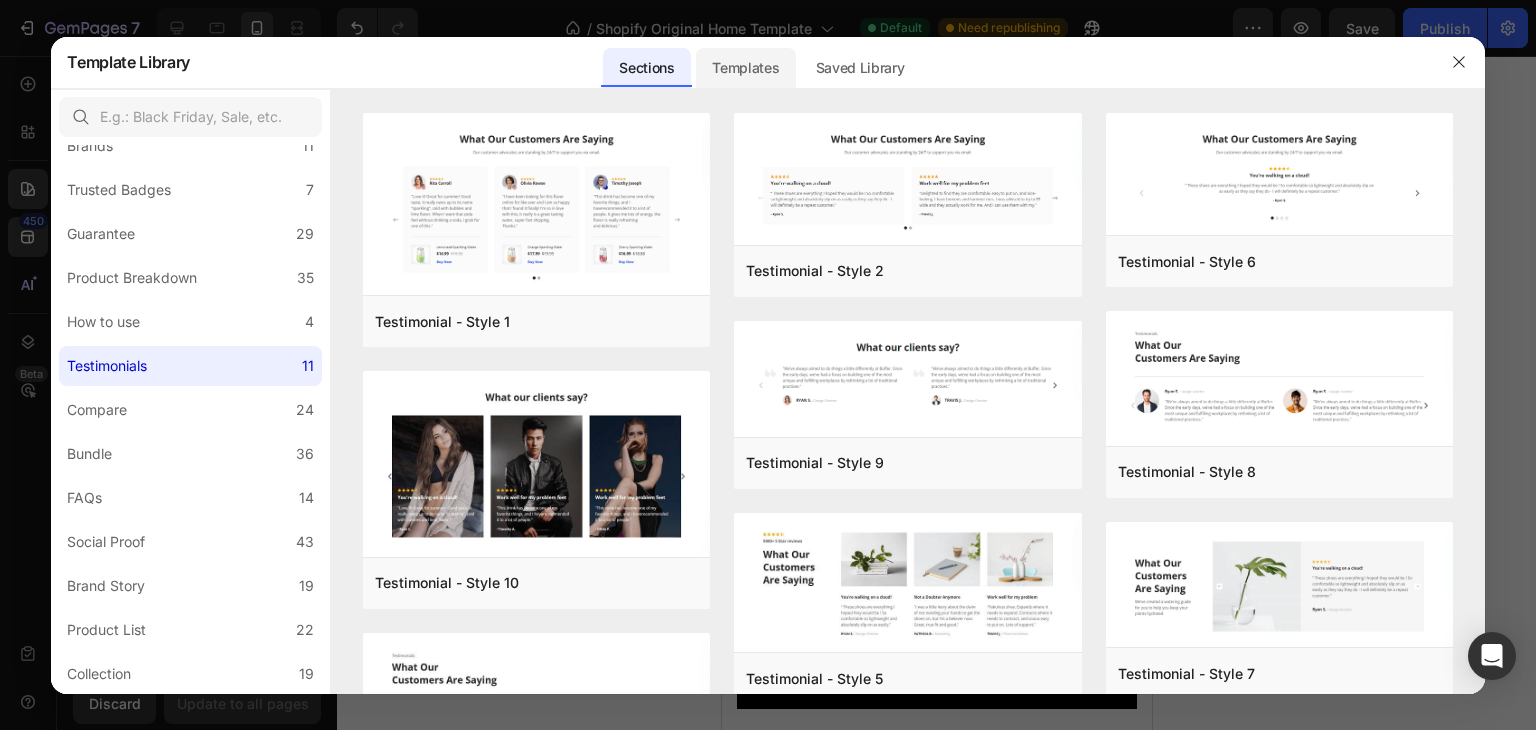 click on "Templates" 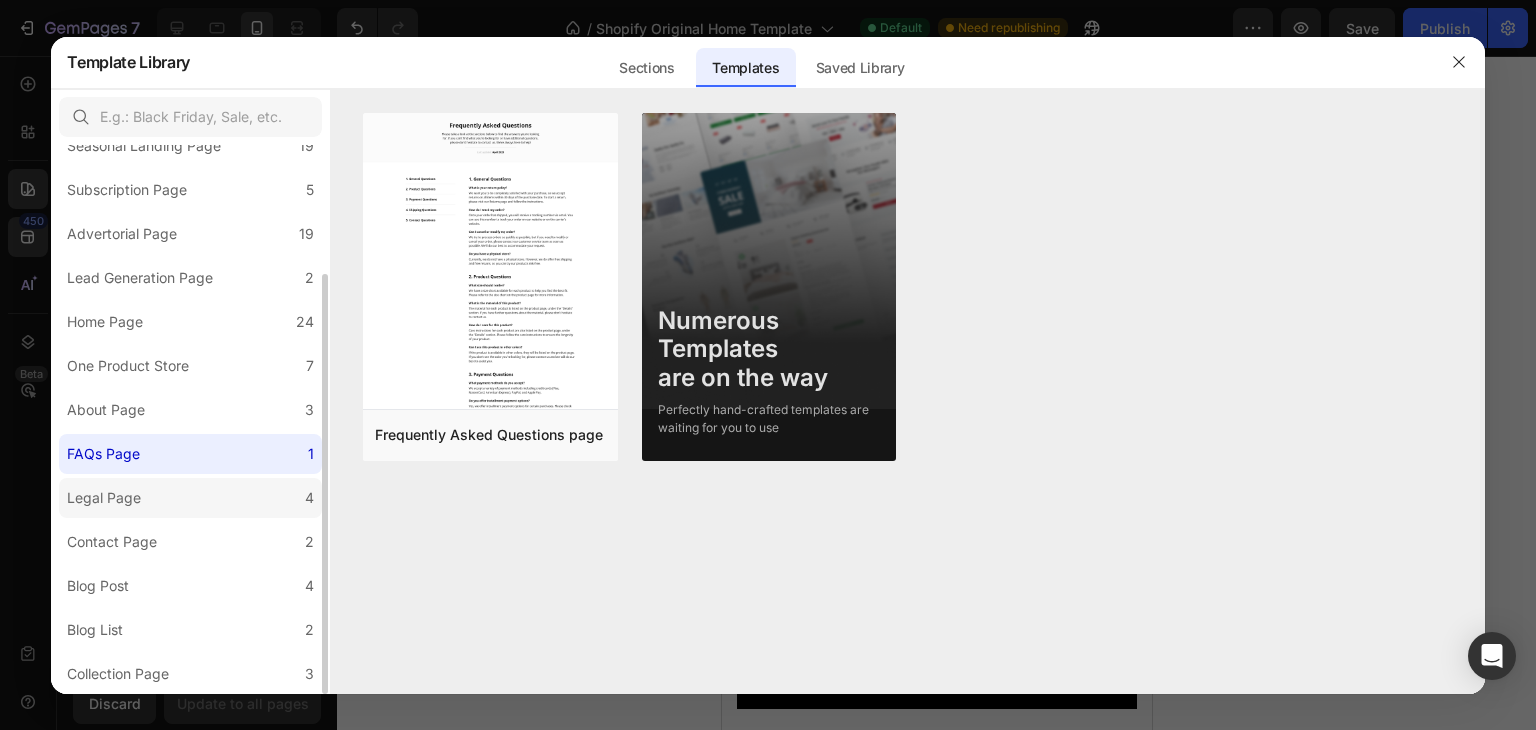click on "Legal Page 4" 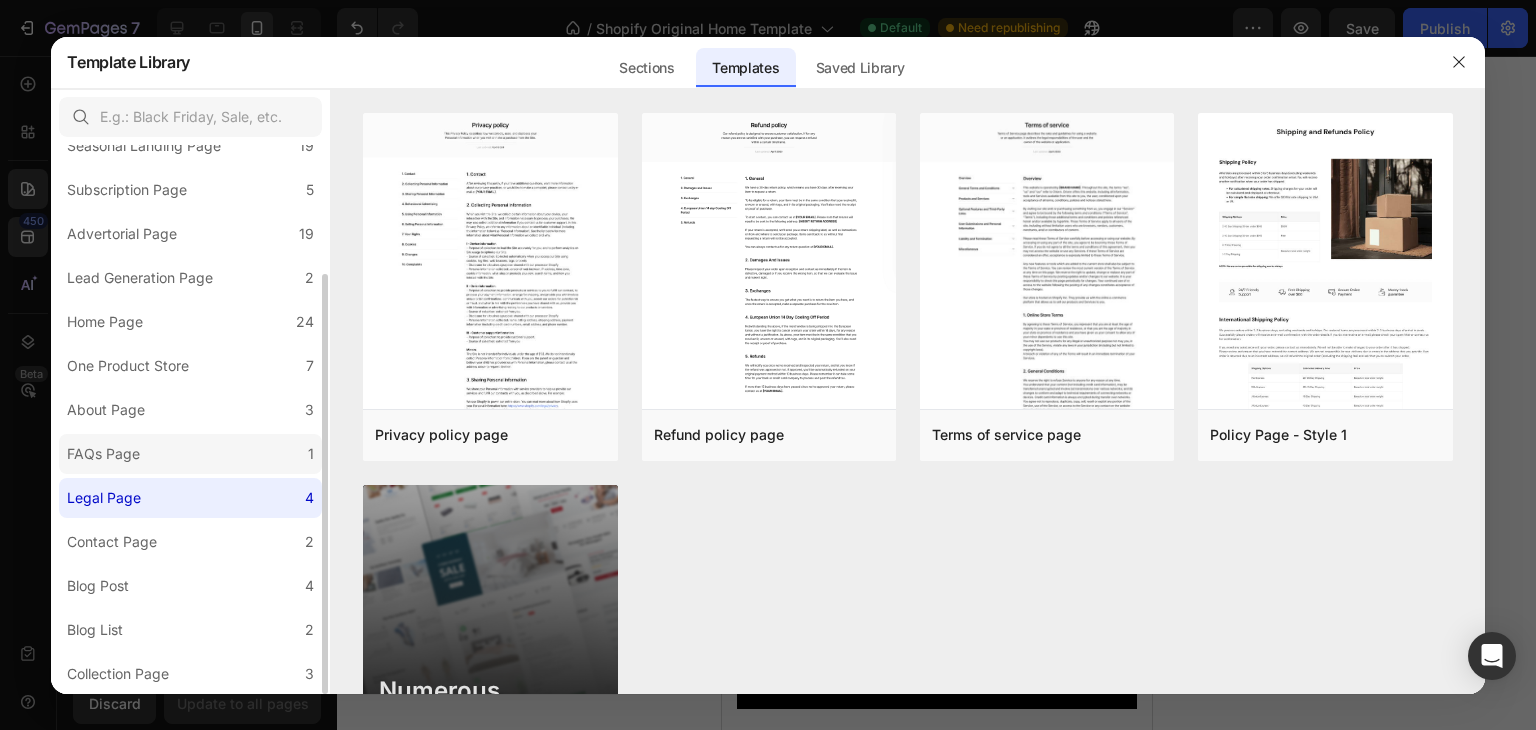 click on "FAQs Page 1" 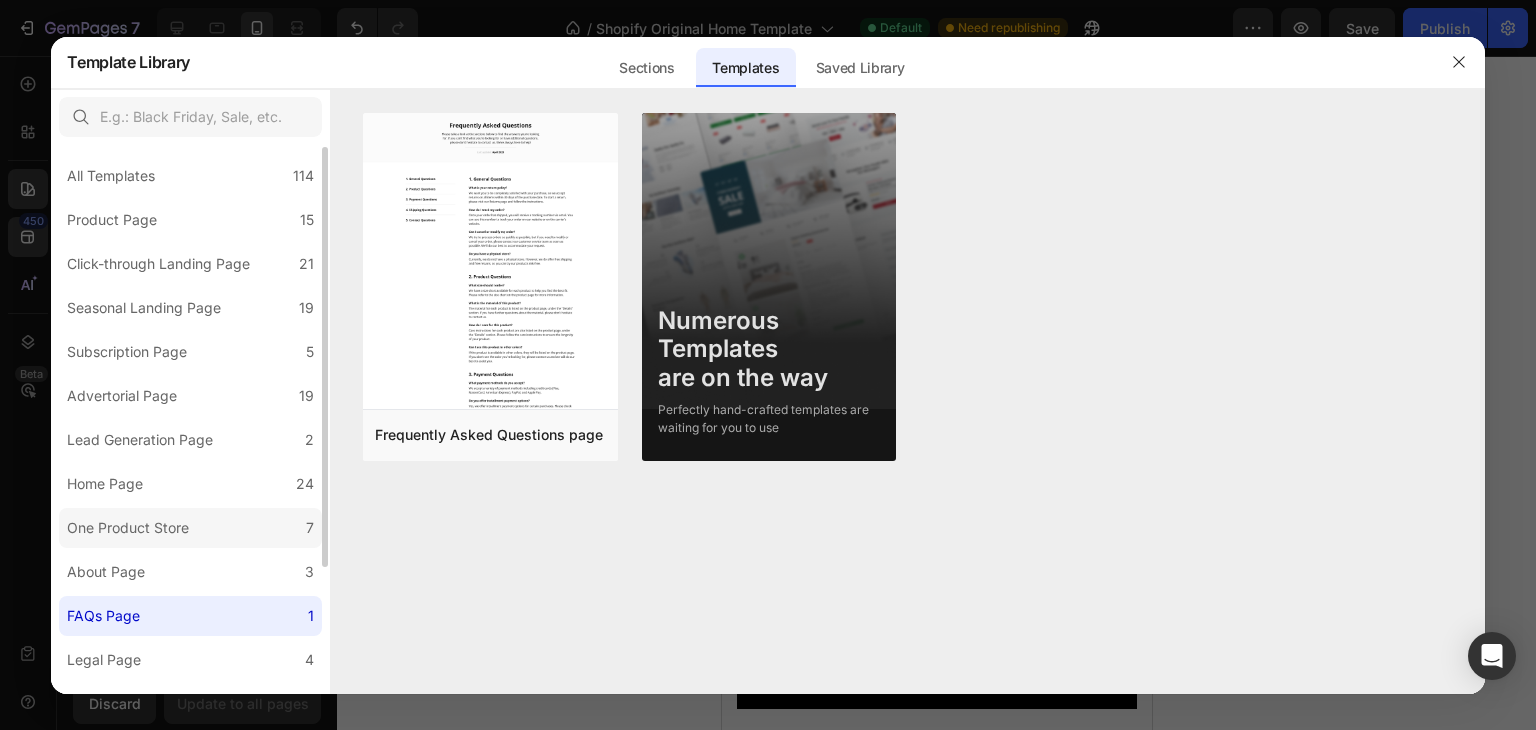scroll, scrollTop: 0, scrollLeft: 0, axis: both 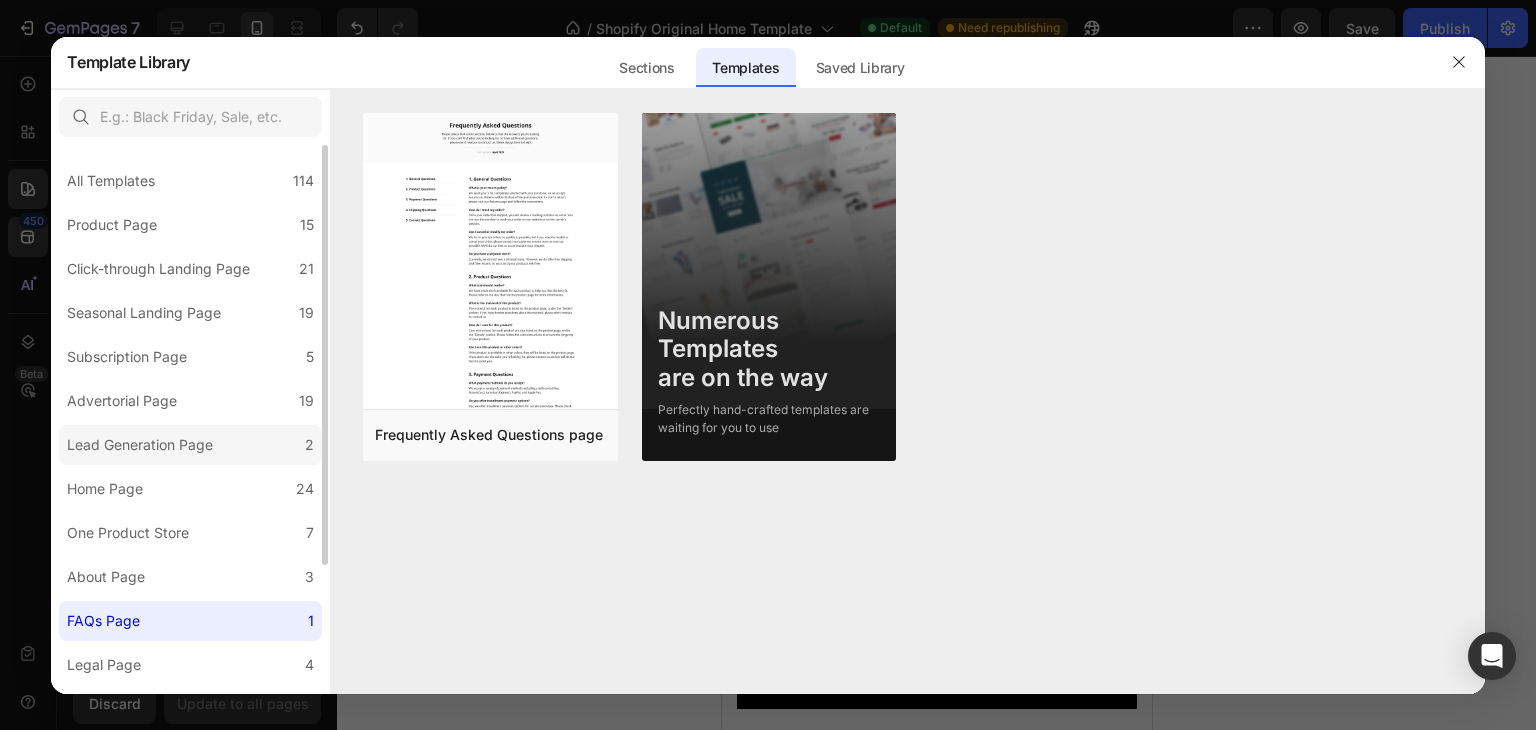 click on "Lead Generation Page" at bounding box center [140, 445] 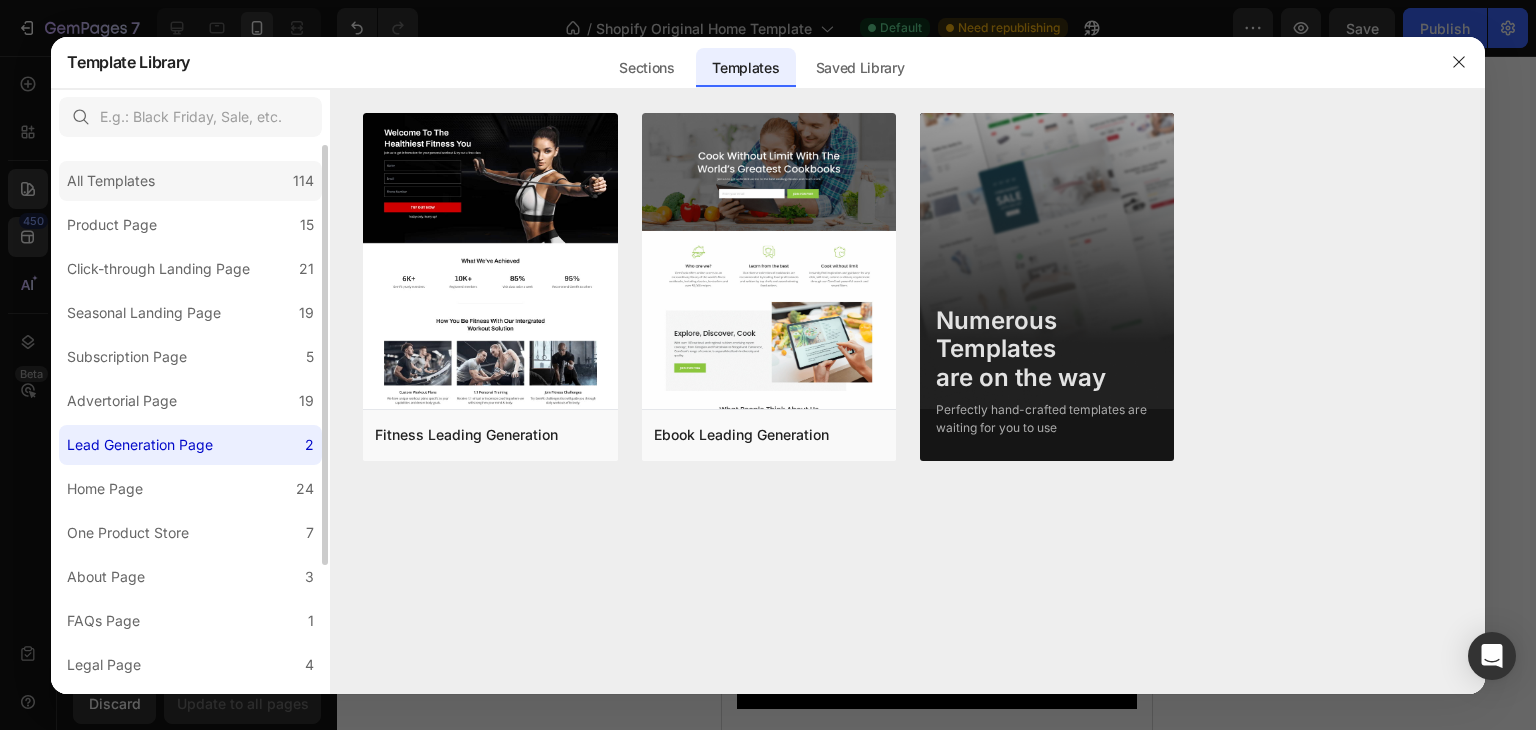 click on "All Templates" at bounding box center (111, 181) 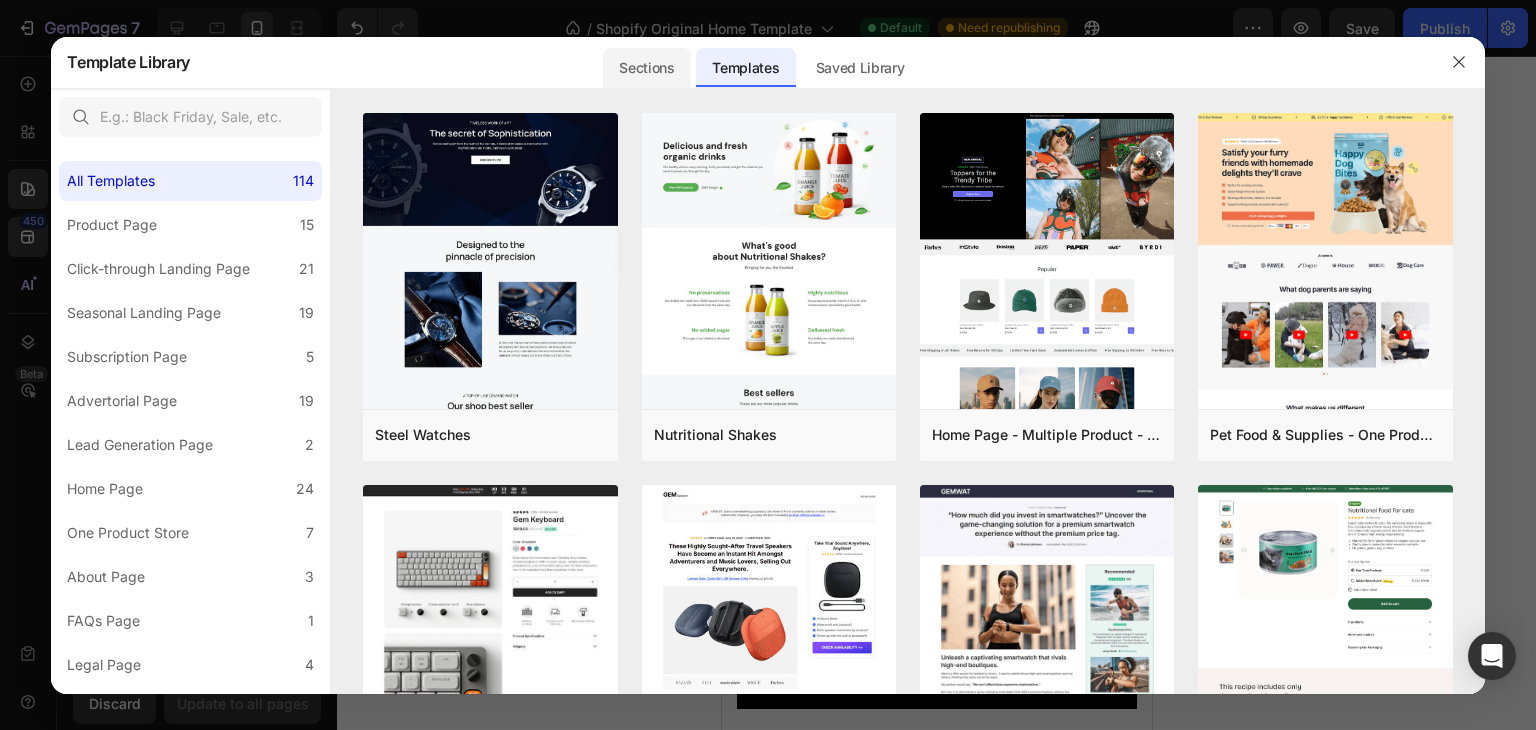 click on "Sections" 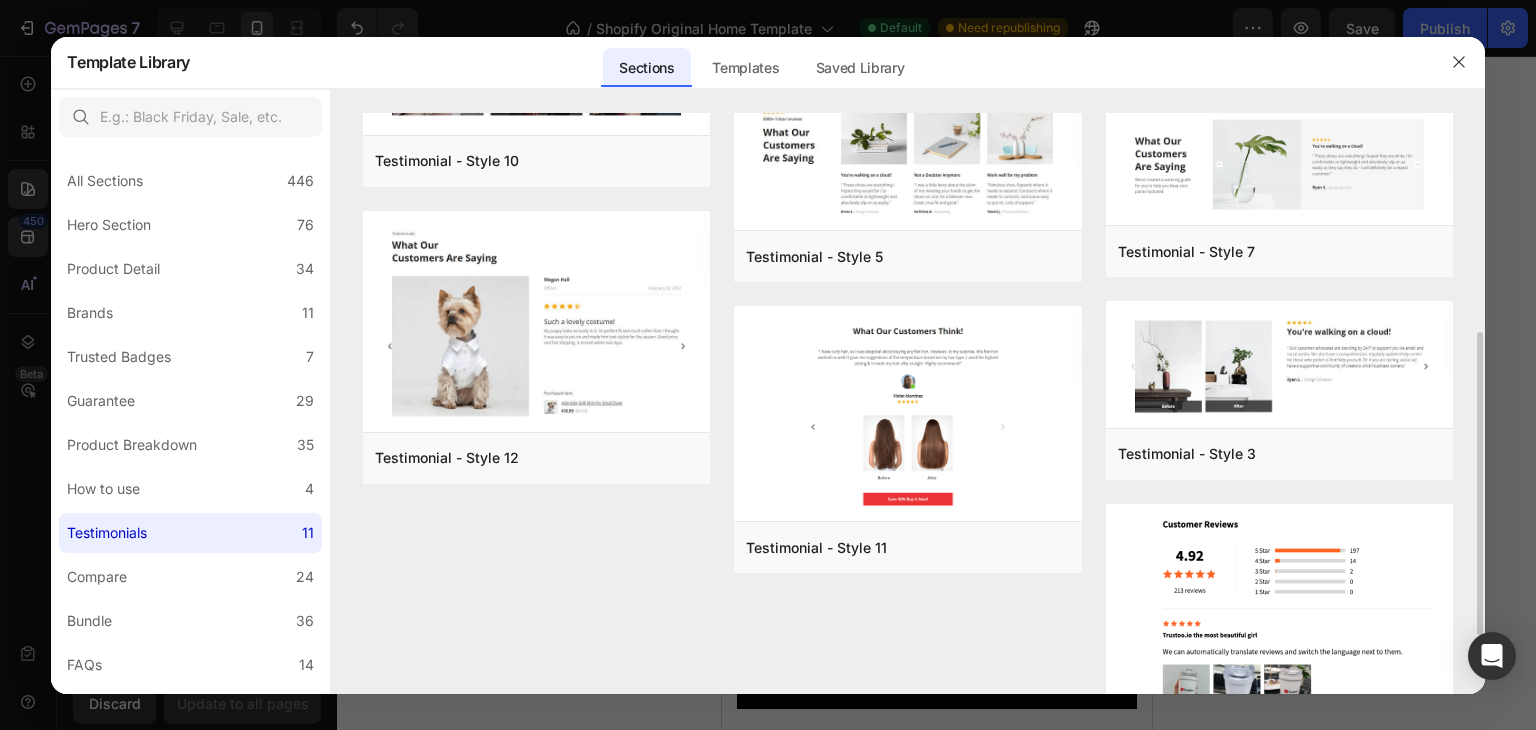 scroll, scrollTop: 421, scrollLeft: 0, axis: vertical 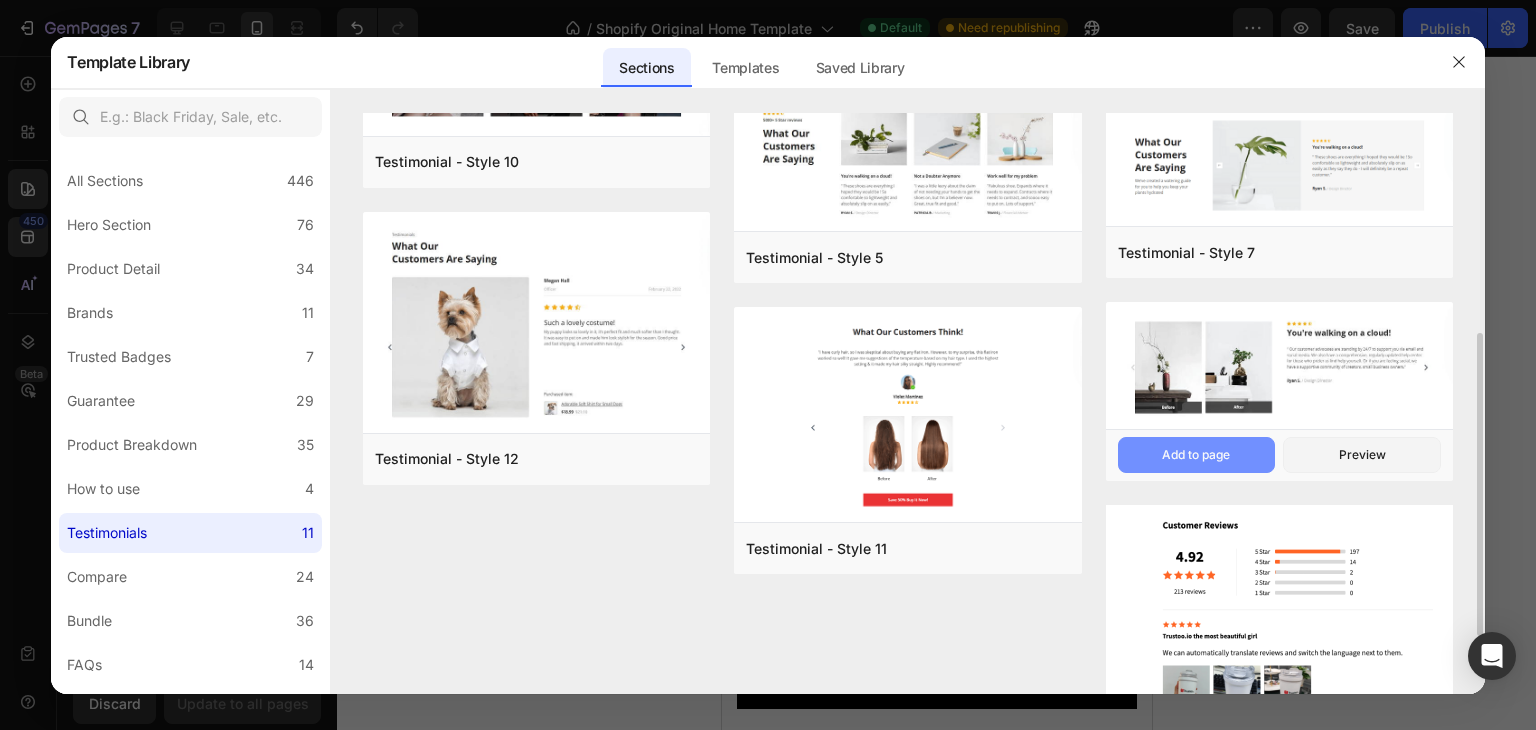 click on "Add to page" at bounding box center (1196, 455) 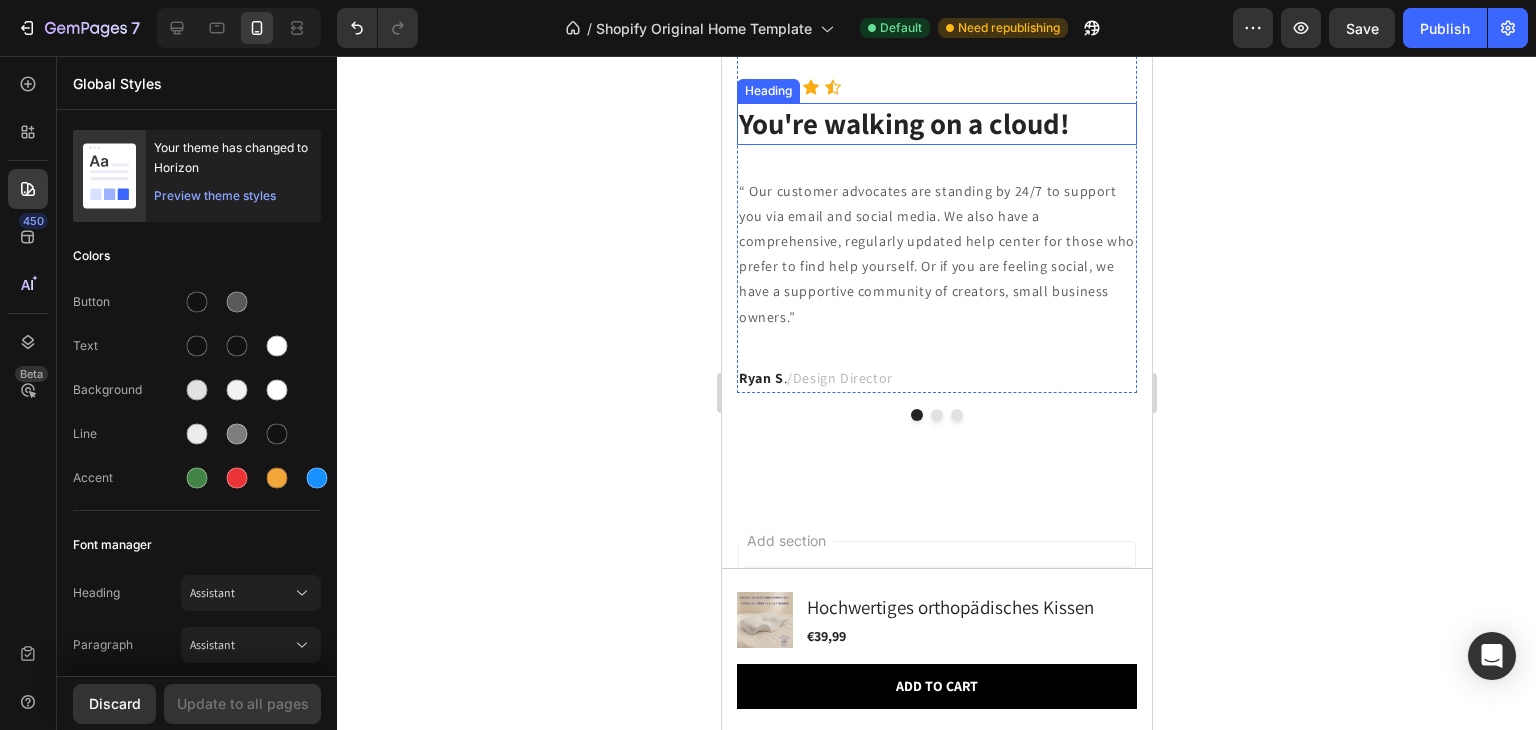 scroll, scrollTop: 8100, scrollLeft: 0, axis: vertical 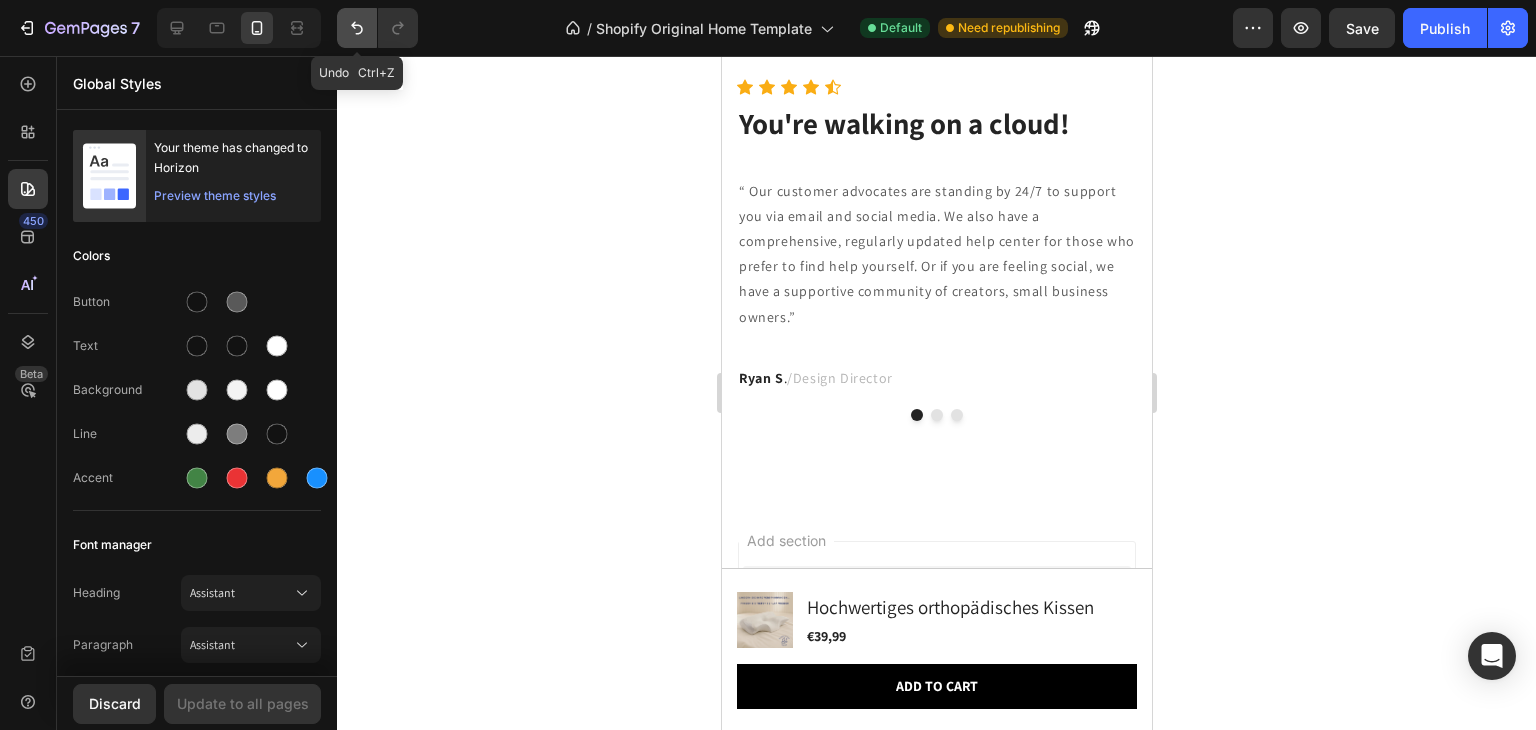 click 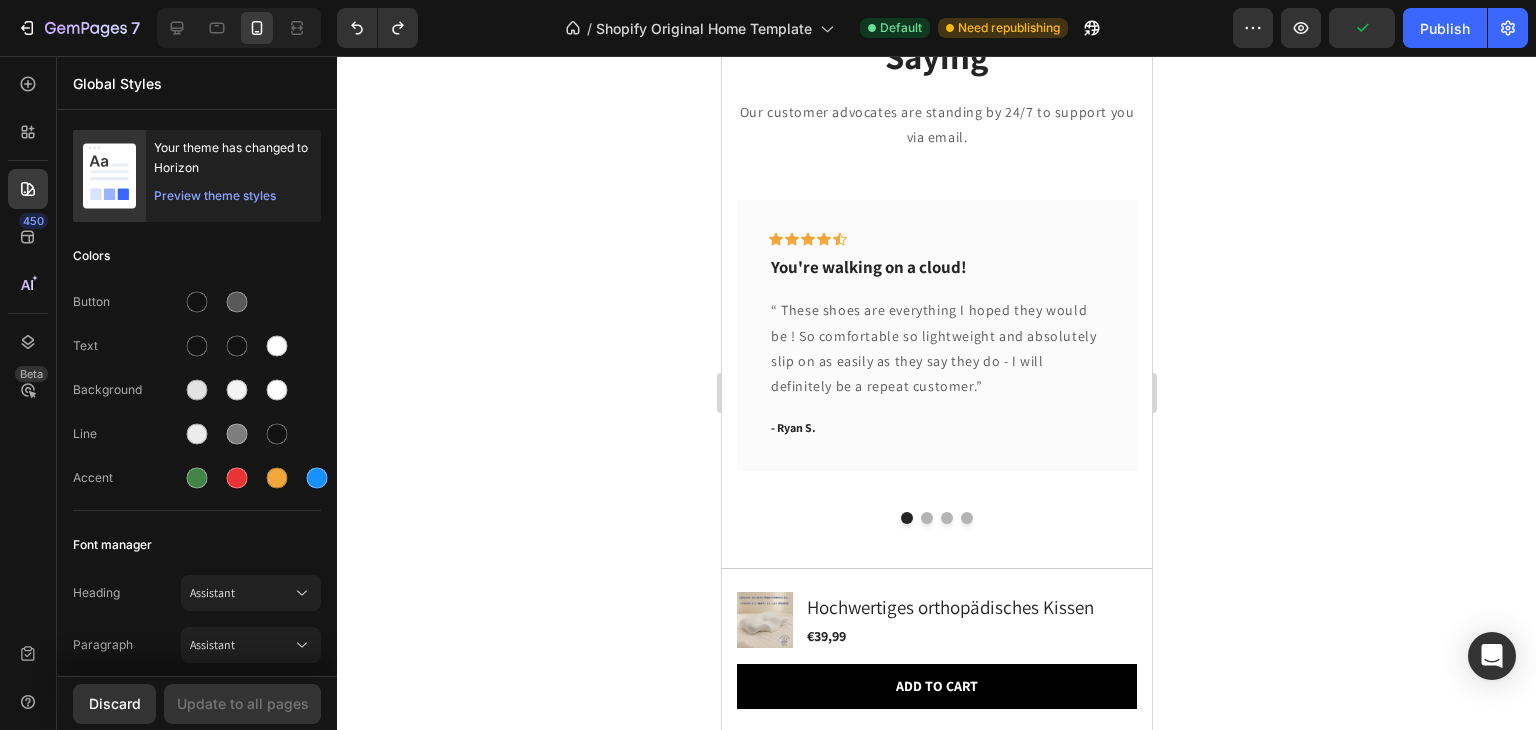 scroll, scrollTop: 6300, scrollLeft: 0, axis: vertical 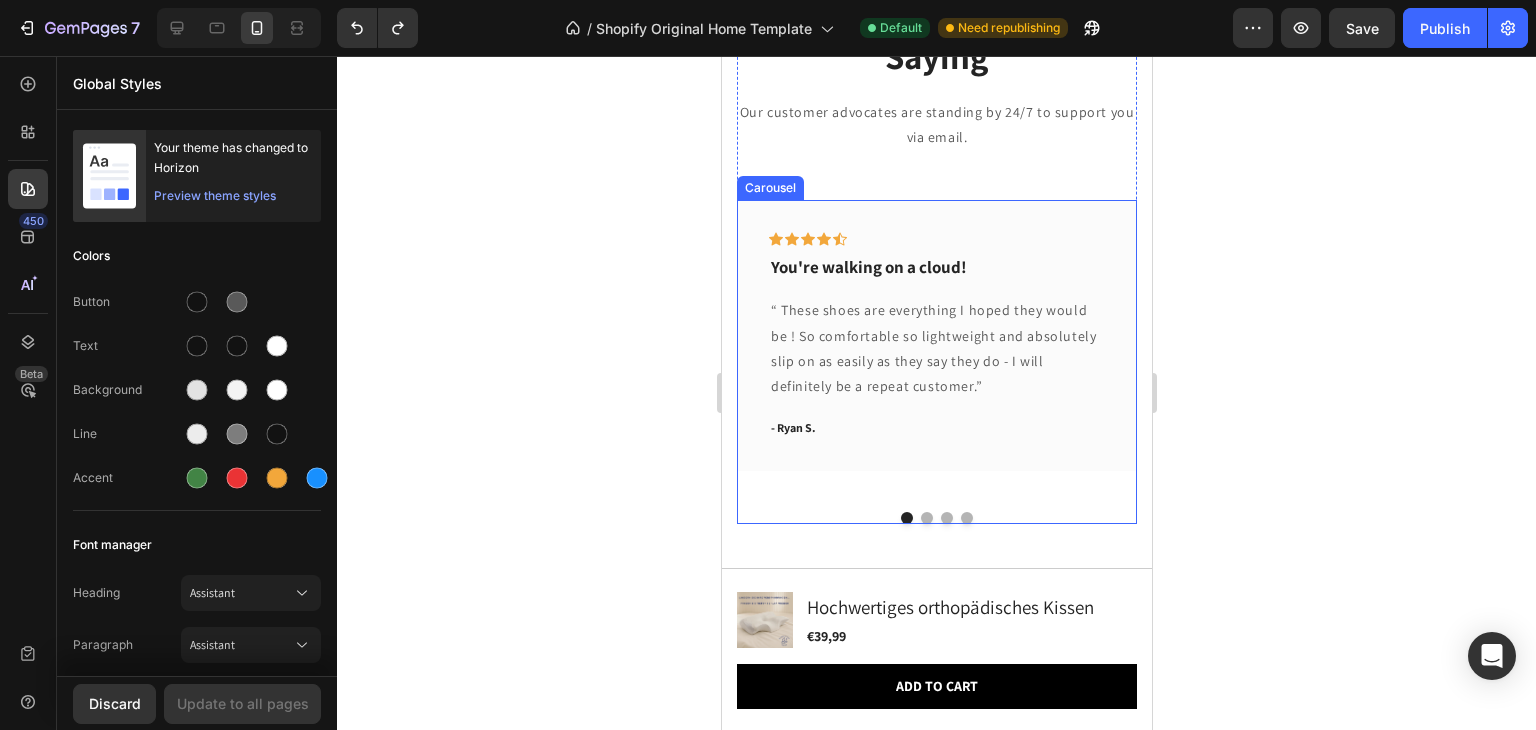 click at bounding box center (926, 518) 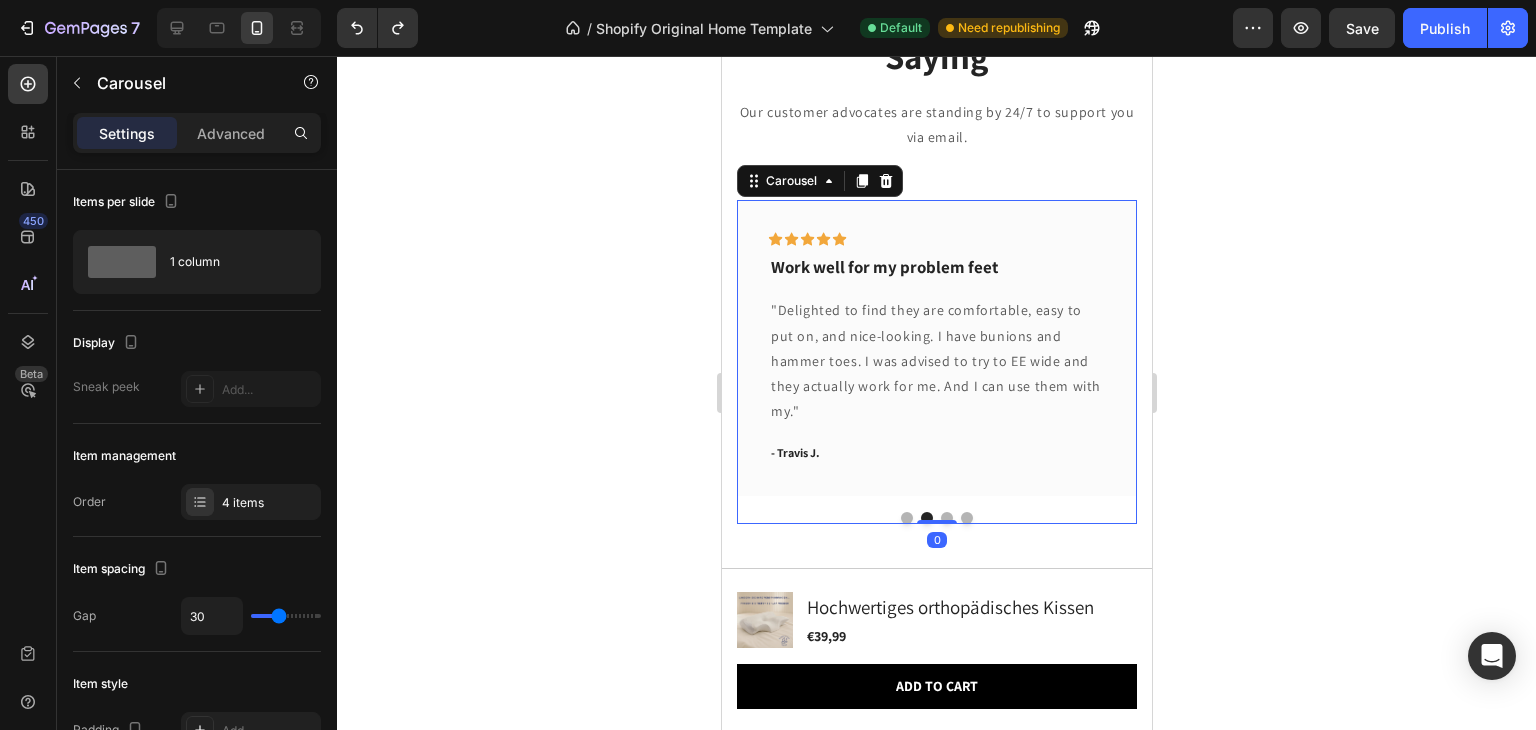click at bounding box center [906, 518] 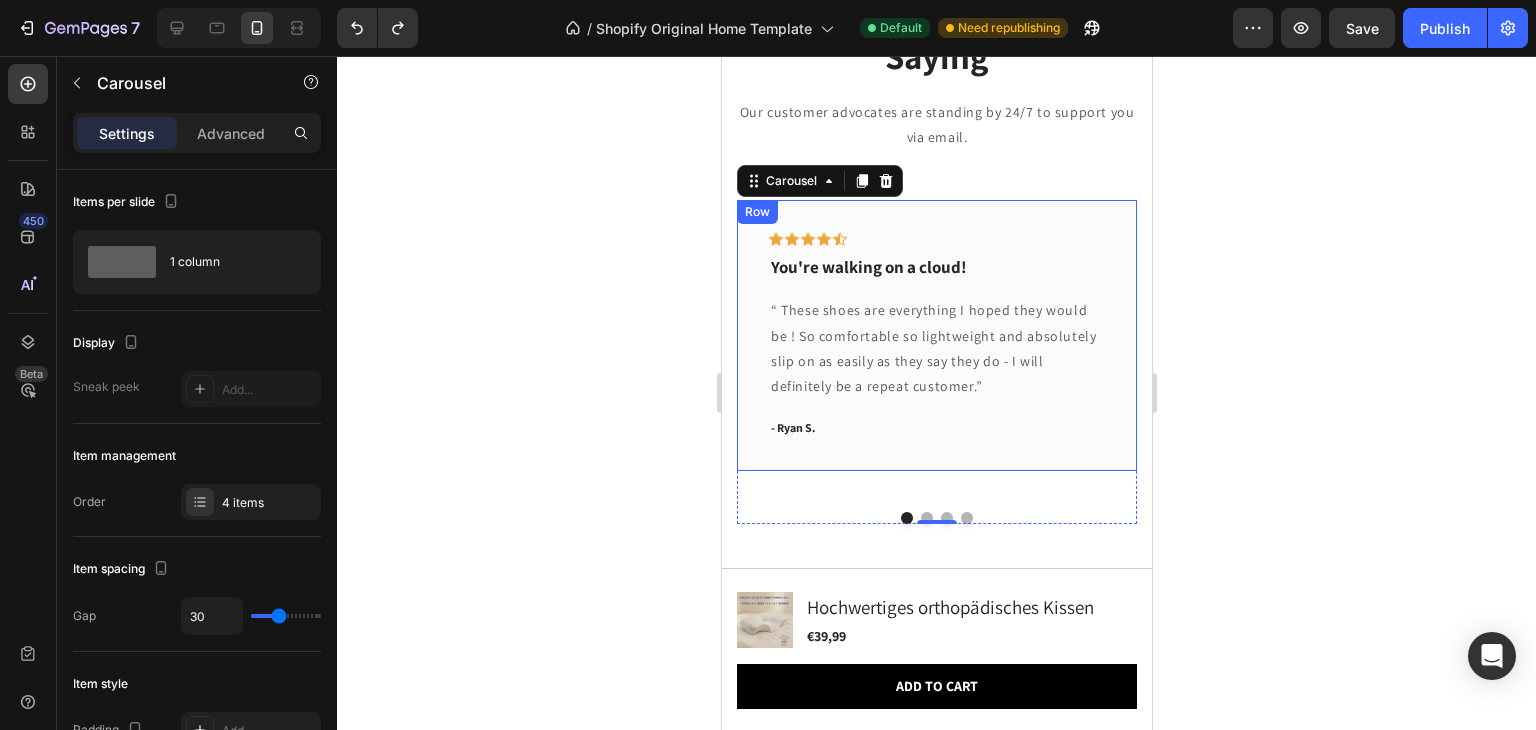 click on "Icon
Icon
Icon
Icon
Icon Row You're walking on a cloud! Text block “ These shoes are everything I hoped they would be ! So comfortable so lightweight and absolutely slip on as easily as they say they do - I will definitely be a repeat customer.” Text block - Ryan S. Text block Row" at bounding box center [936, 335] 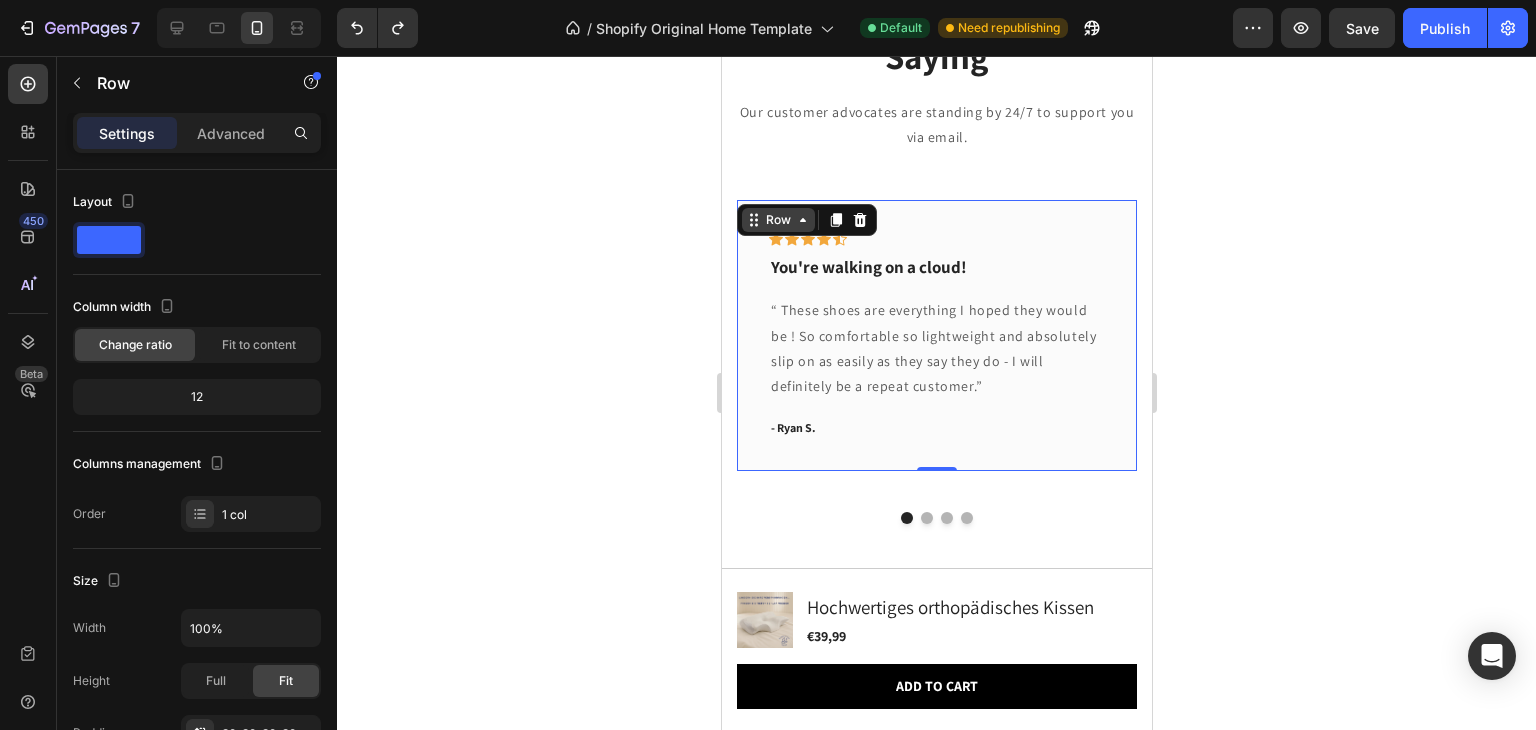 click 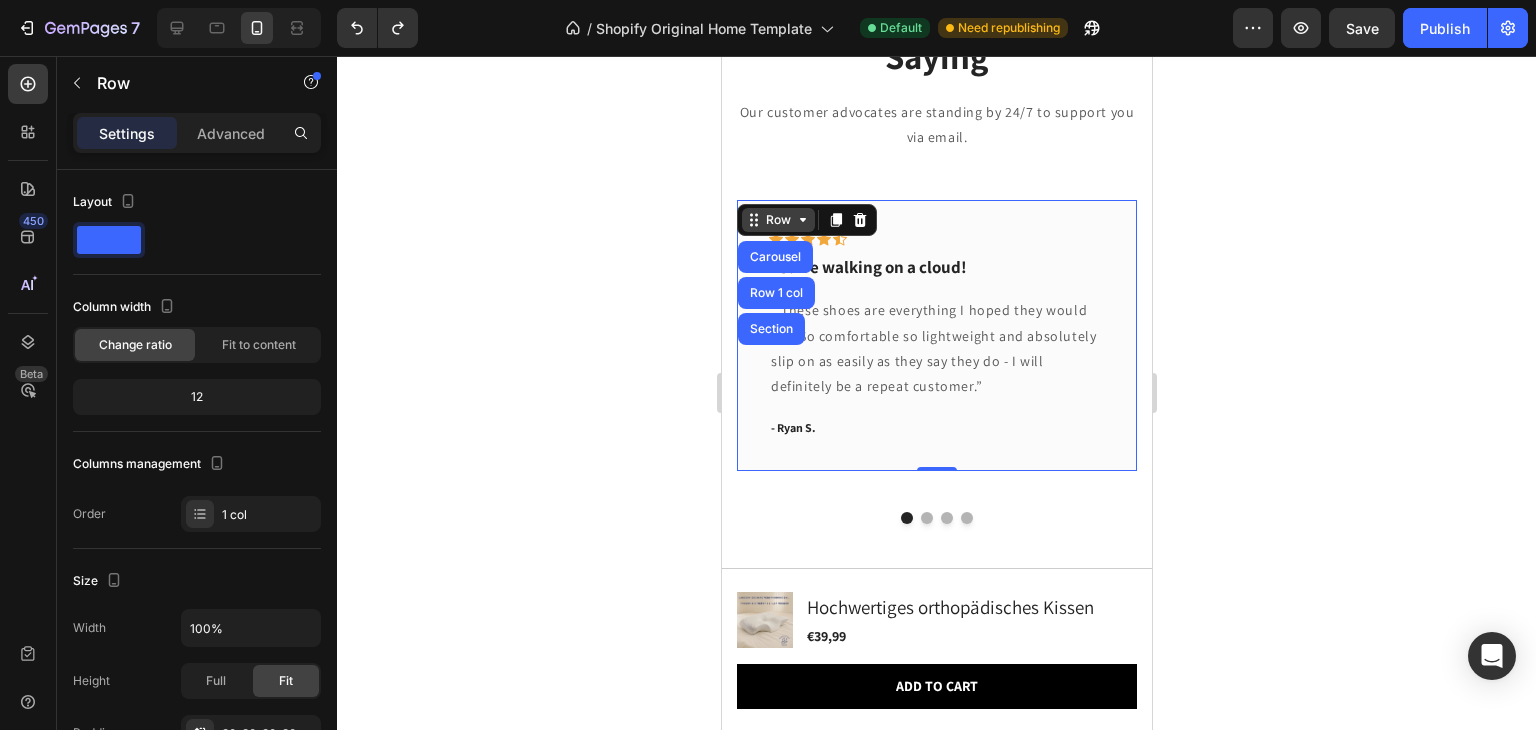 click 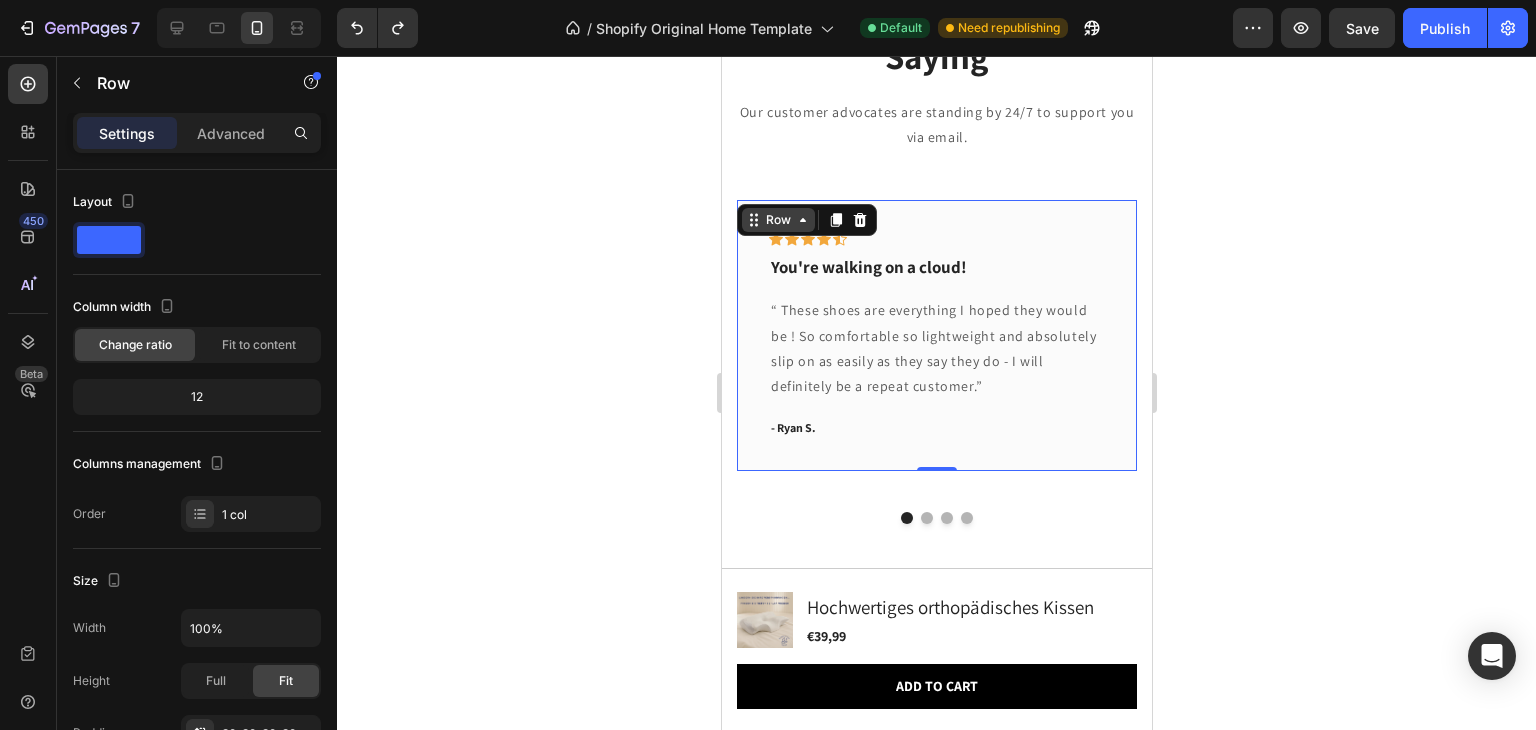 click 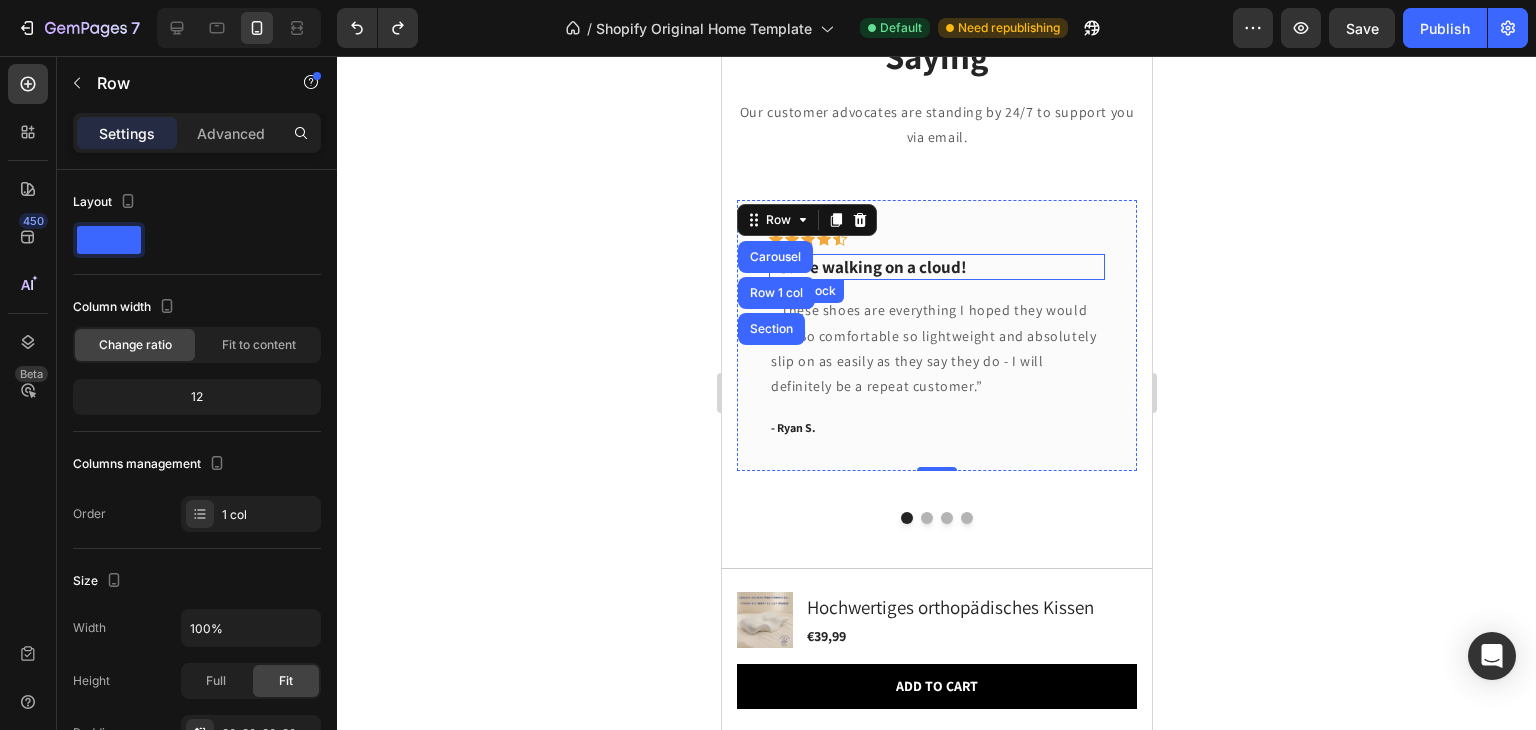 click on "You're walking on a cloud!" at bounding box center [936, 267] 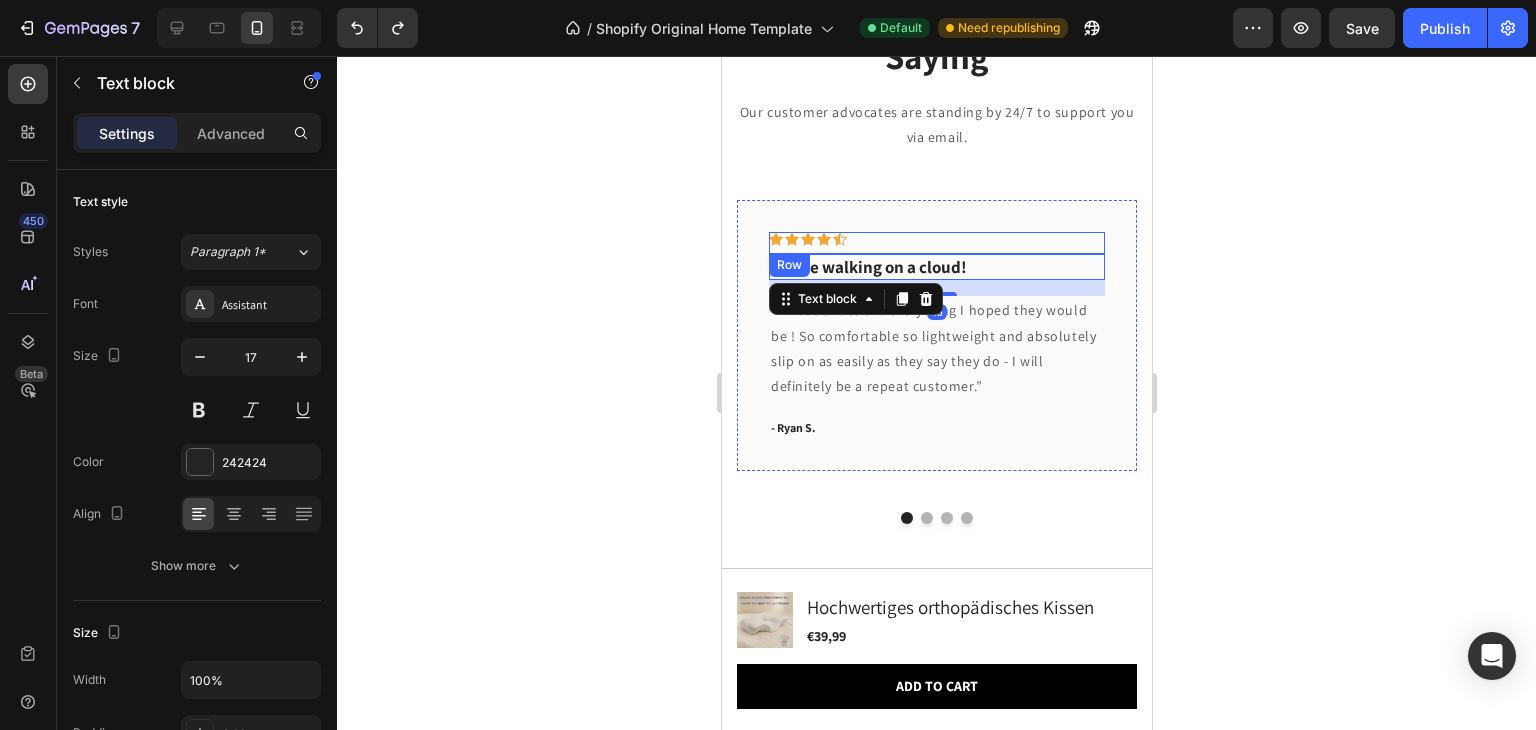 click on "Icon
Icon
Icon
Icon
Icon Row" at bounding box center [936, 243] 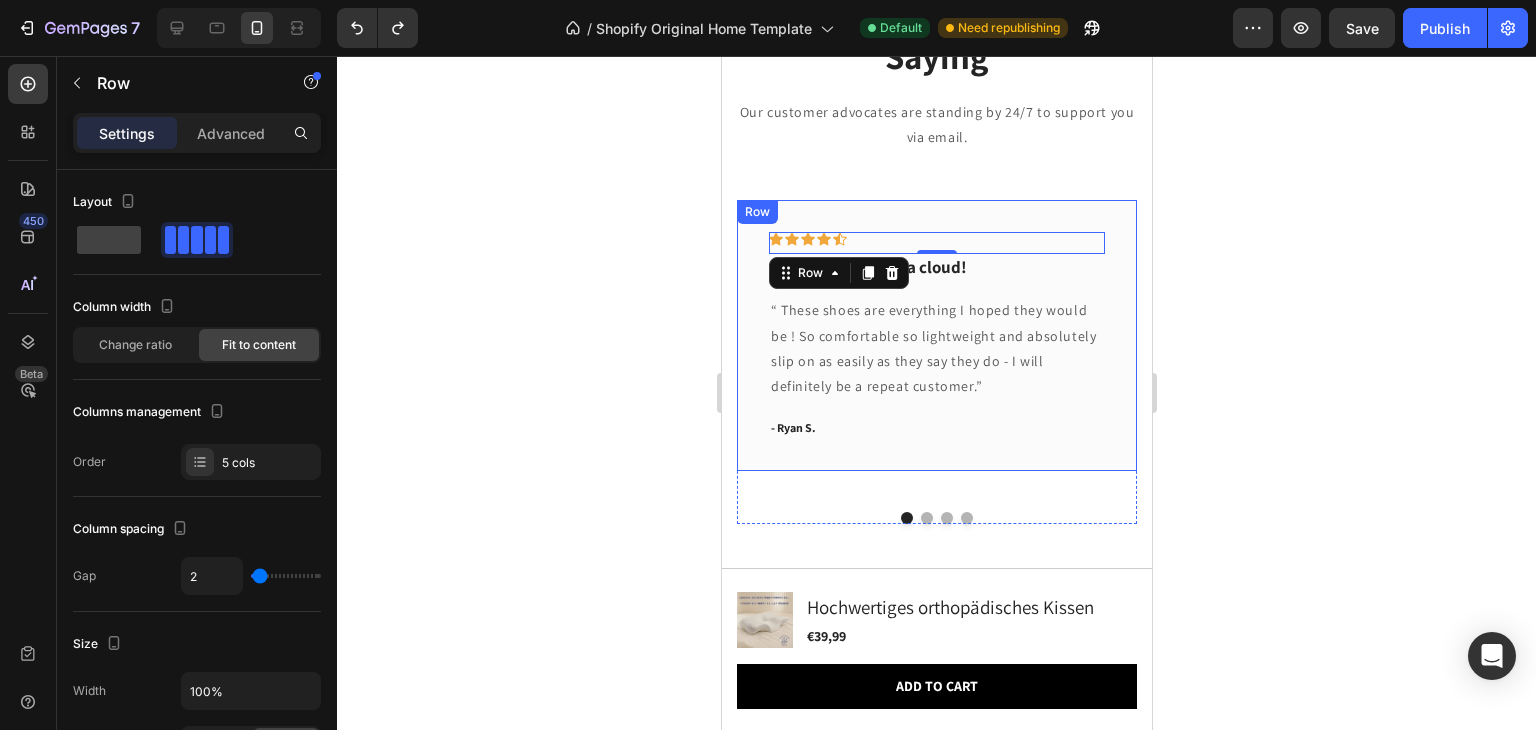 click on "Icon
Icon
Icon
Icon
Icon Row   0 You're walking on a cloud! Text block “ These shoes are everything I hoped they would be ! So comfortable so lightweight and absolutely slip on as easily as they say they do - I will definitely be a repeat customer.” Text block - Ryan S. Text block Row" at bounding box center [936, 335] 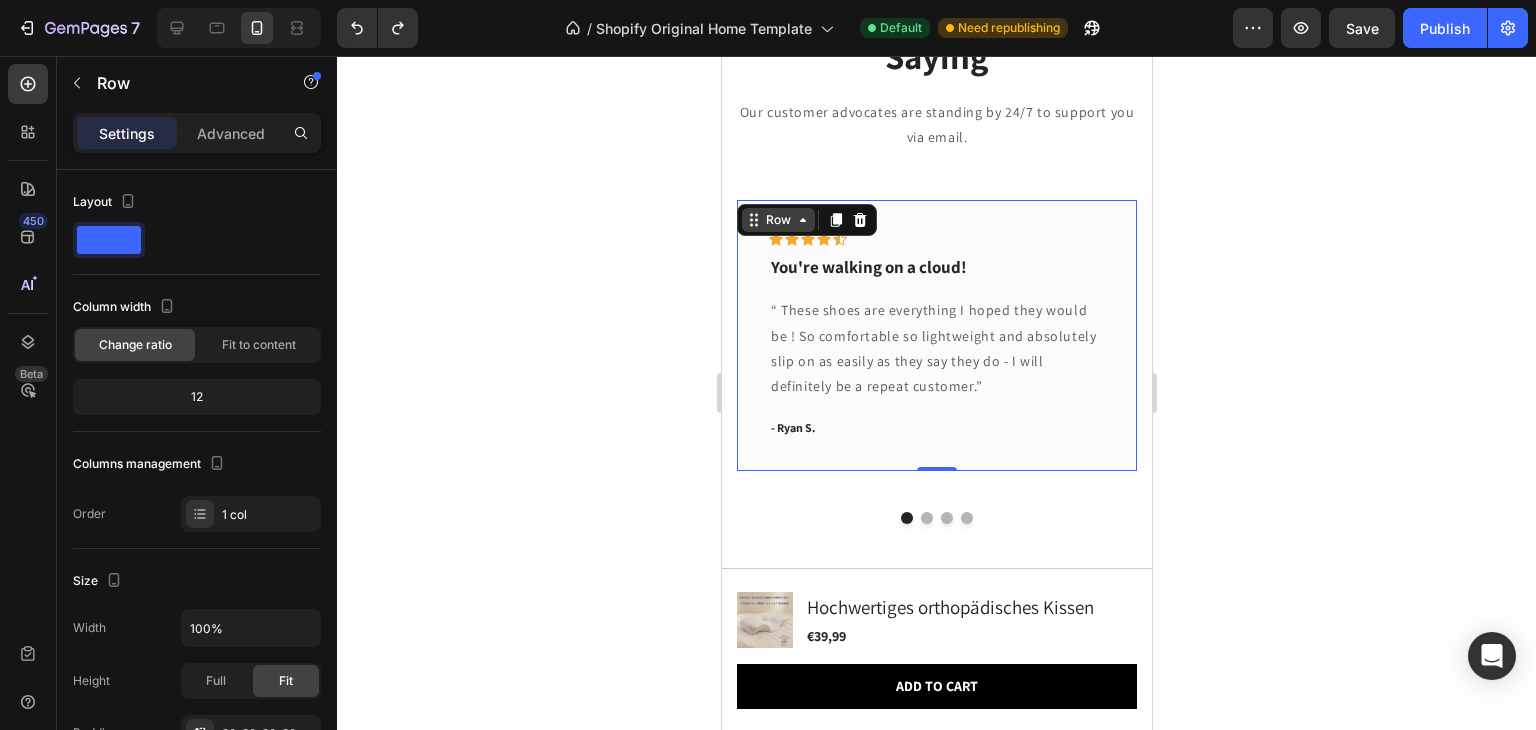 click on "Row" at bounding box center [777, 220] 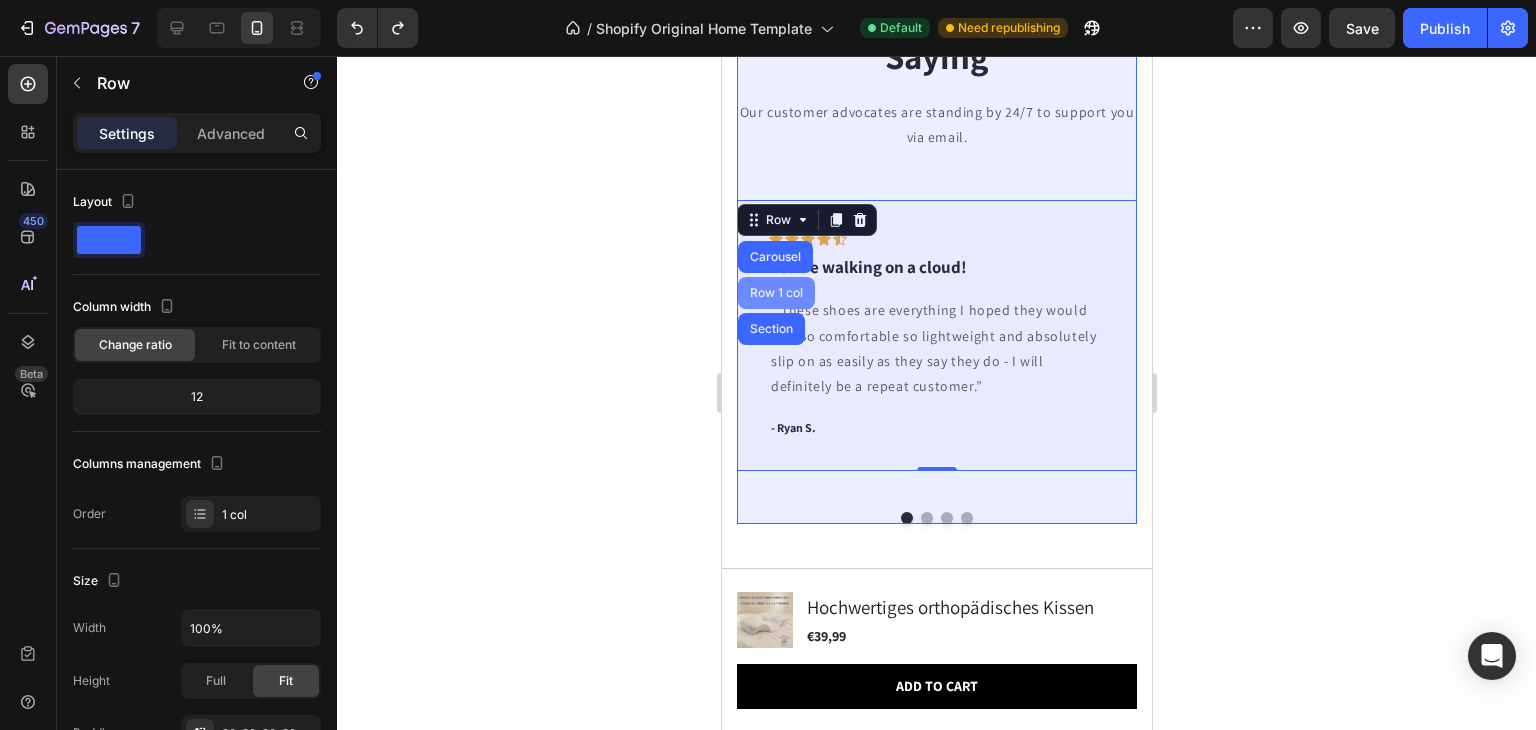 click on "Row 1 col" at bounding box center [775, 293] 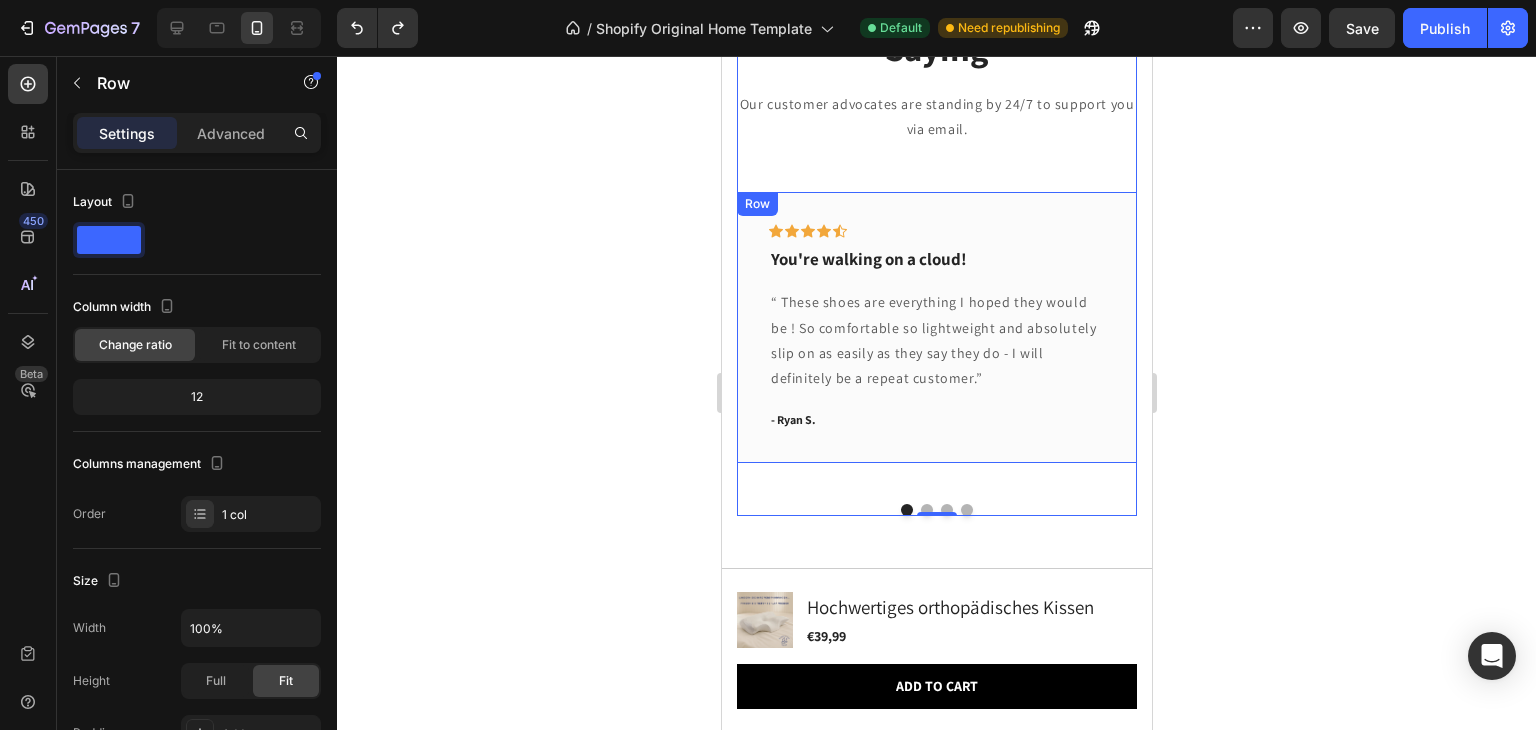 scroll, scrollTop: 6310, scrollLeft: 0, axis: vertical 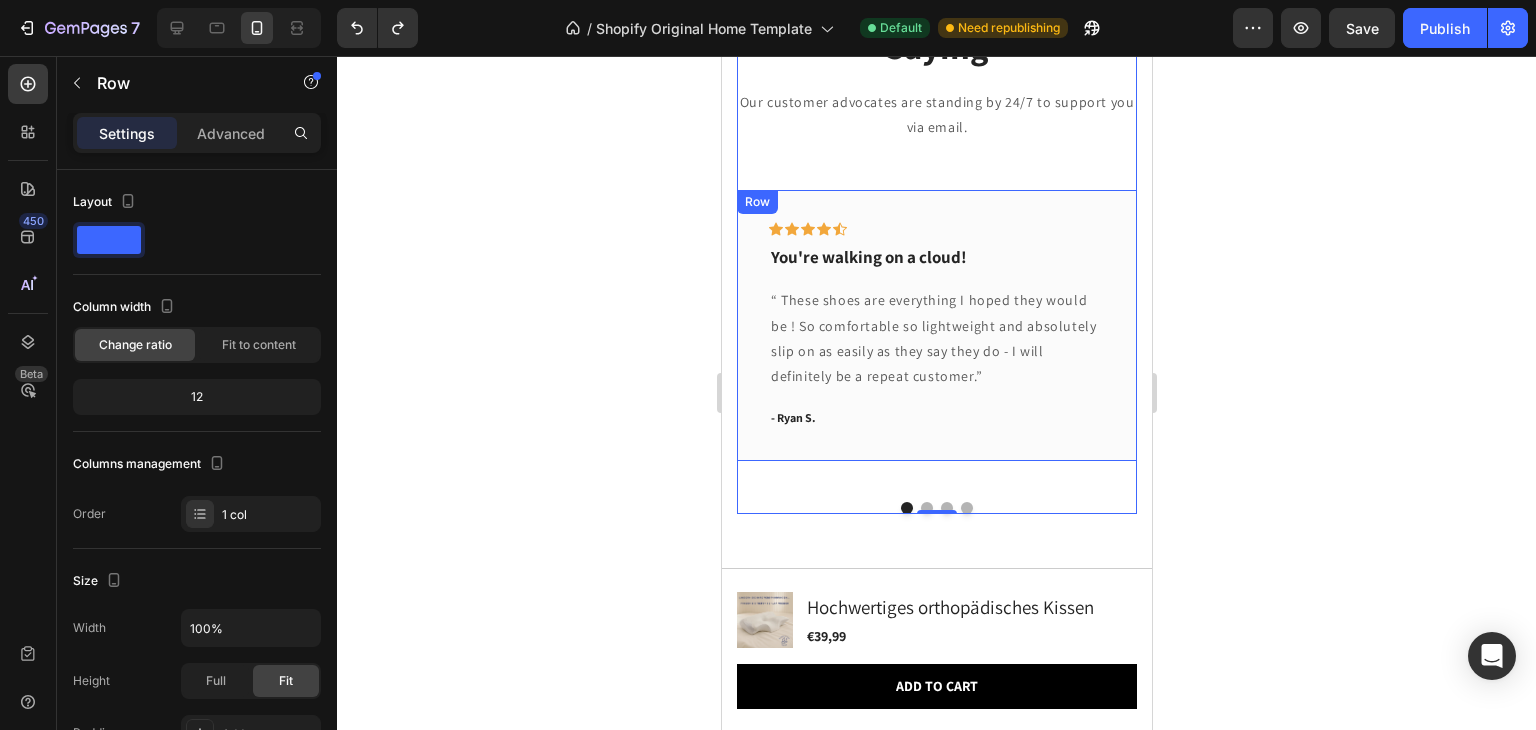 click on "Icon
Icon
Icon
Icon
Icon Row You're walking on a cloud! Text block “ These shoes are everything I hoped they would be ! So comfortable so lightweight and absolutely slip on as easily as they say they do - I will definitely be a repeat customer.” Text block - Ryan S. Text block Row" at bounding box center (936, 325) 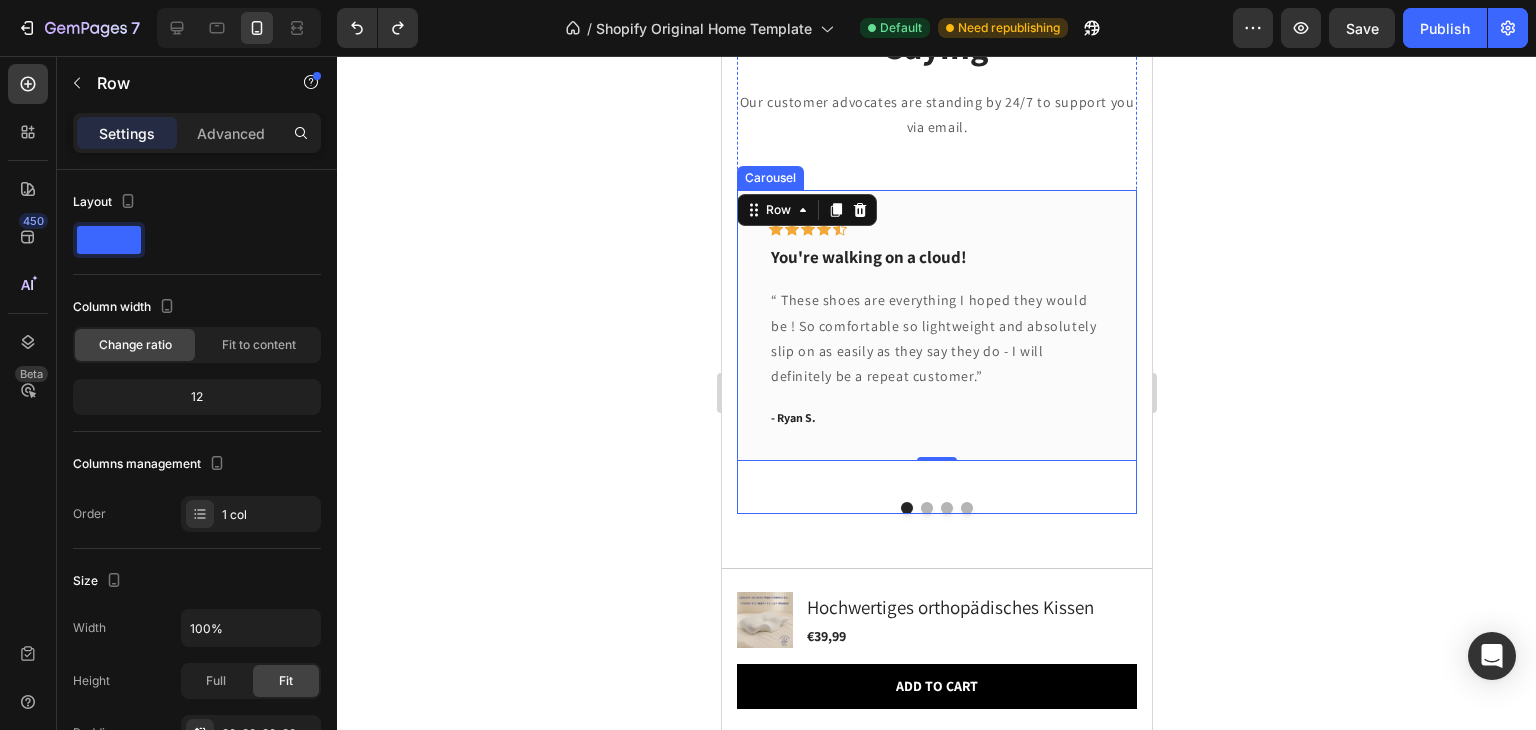 click at bounding box center (926, 508) 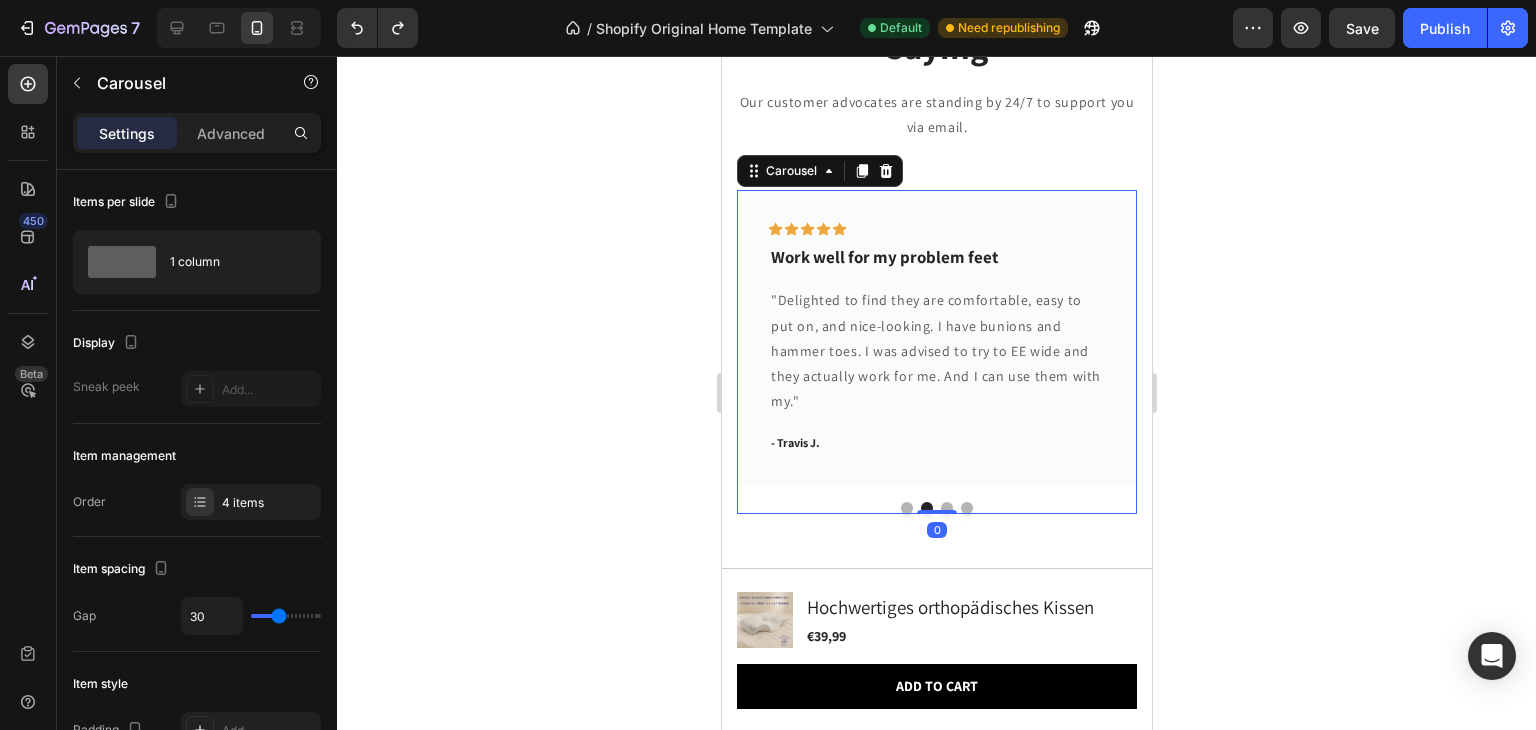 click at bounding box center [946, 508] 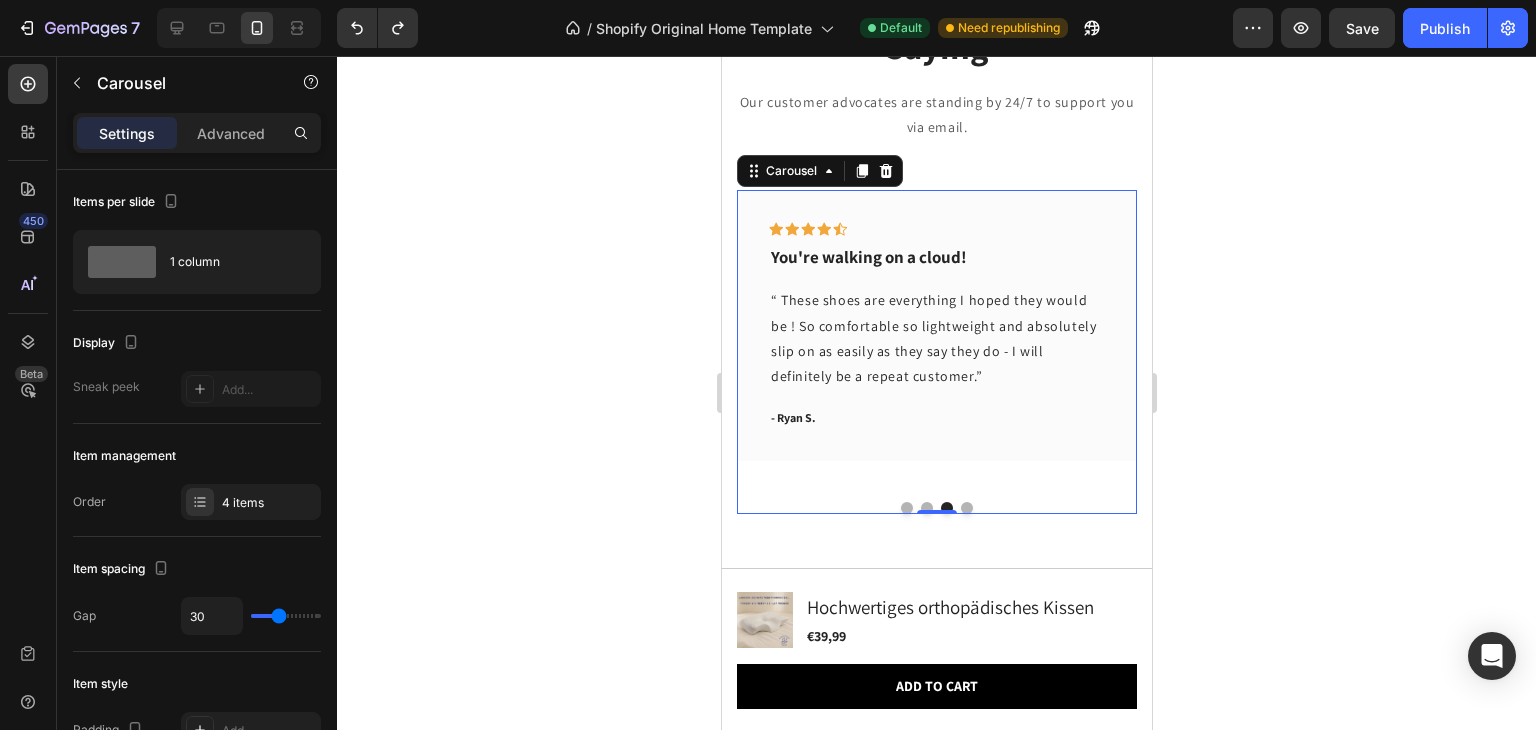 click at bounding box center [966, 508] 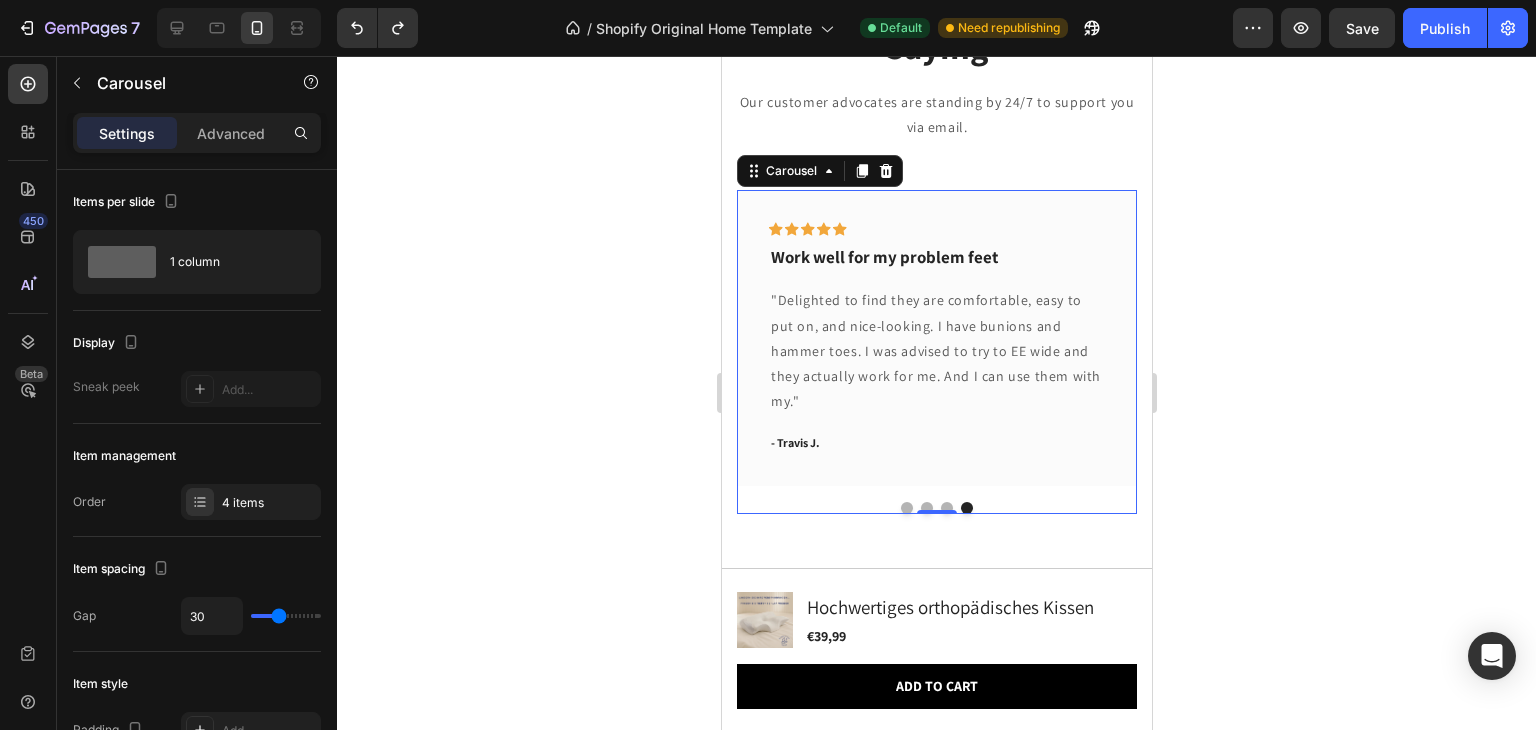 click at bounding box center (906, 508) 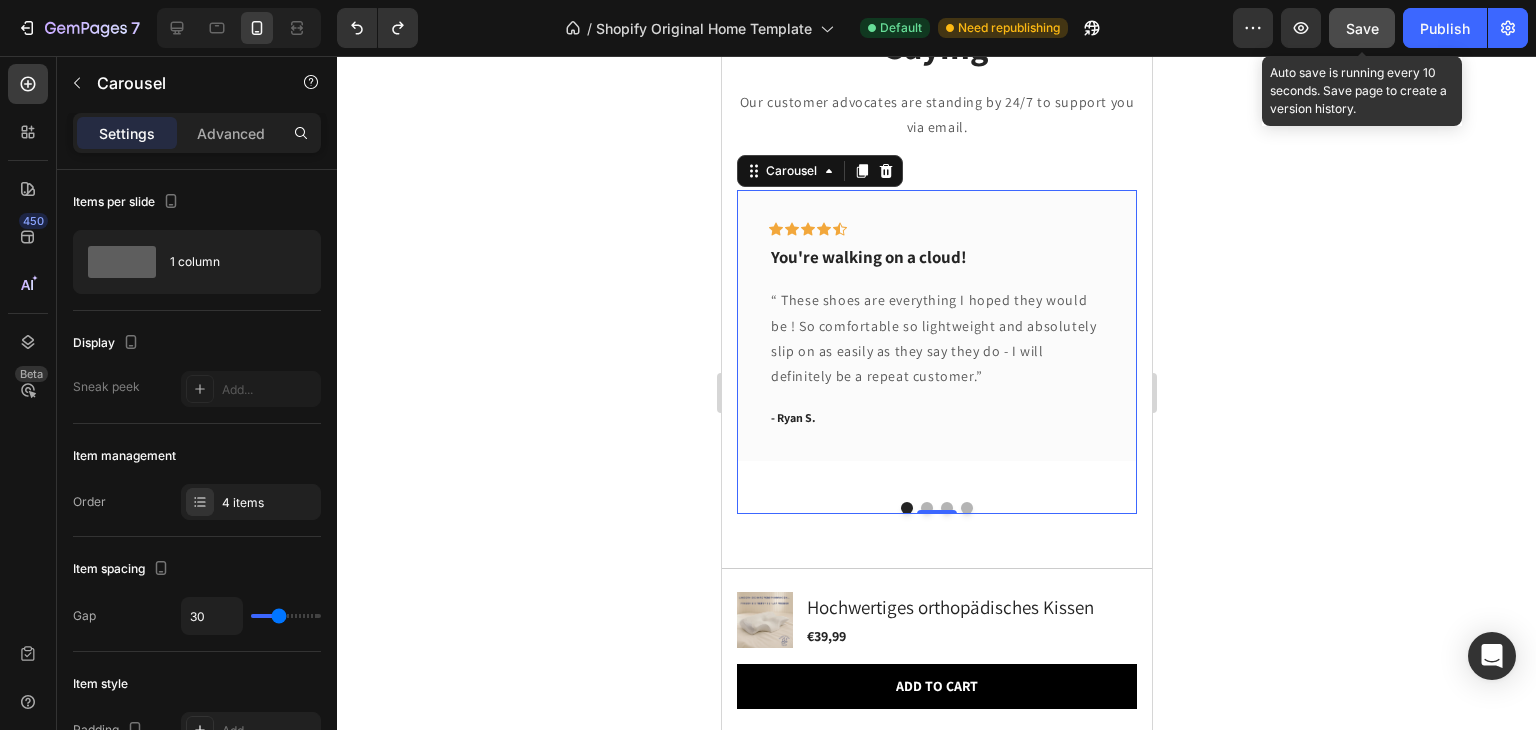 click on "Save" at bounding box center (1362, 28) 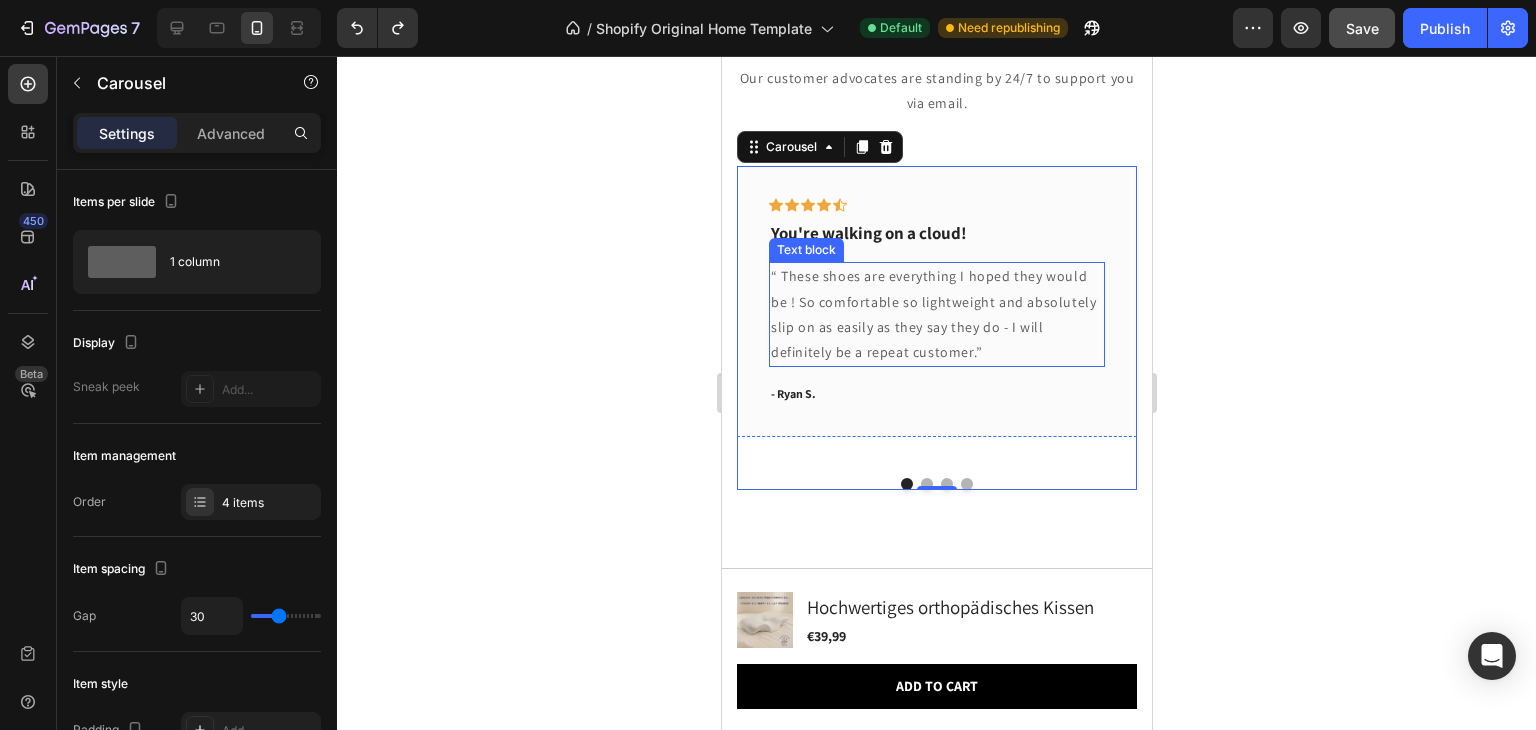 scroll, scrollTop: 6339, scrollLeft: 0, axis: vertical 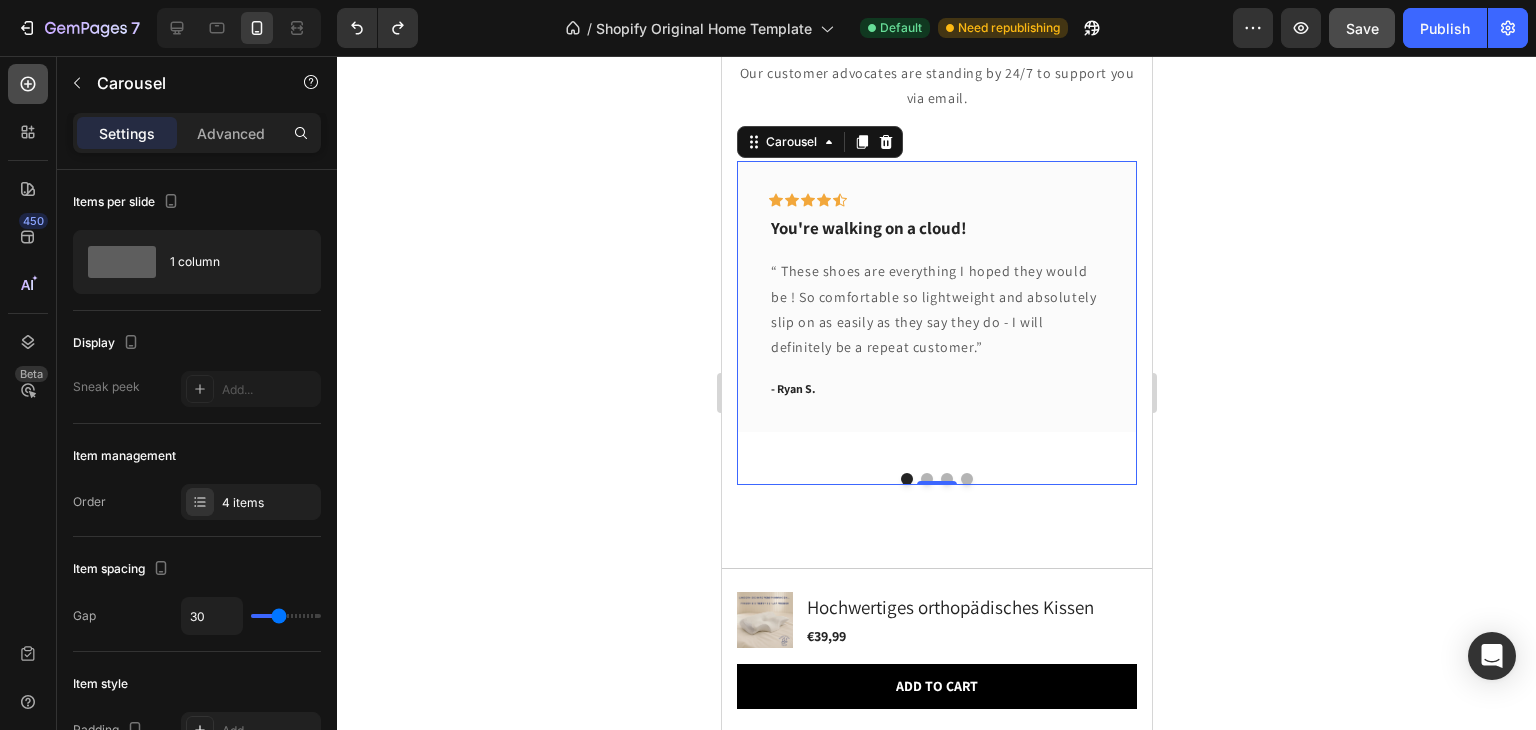click 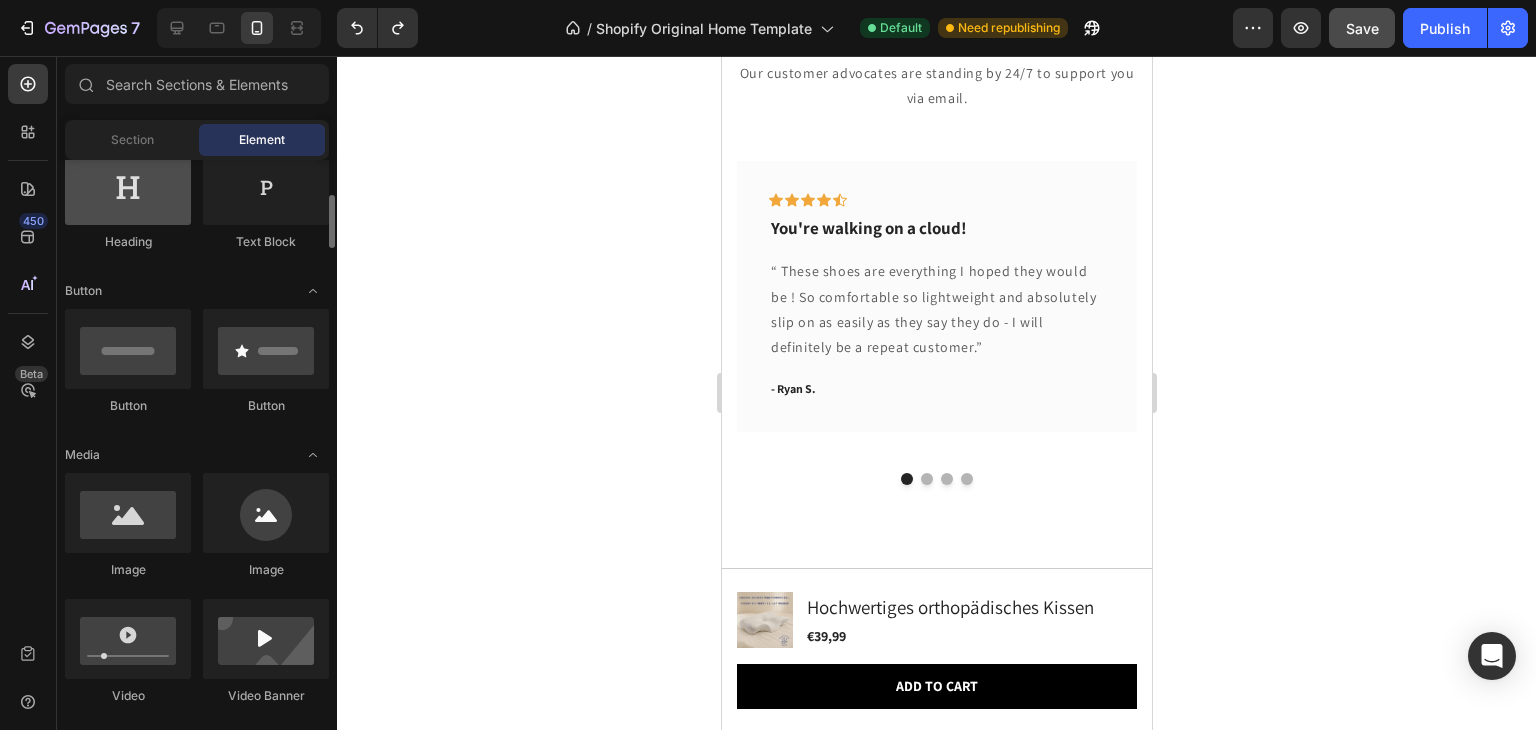 scroll, scrollTop: 354, scrollLeft: 0, axis: vertical 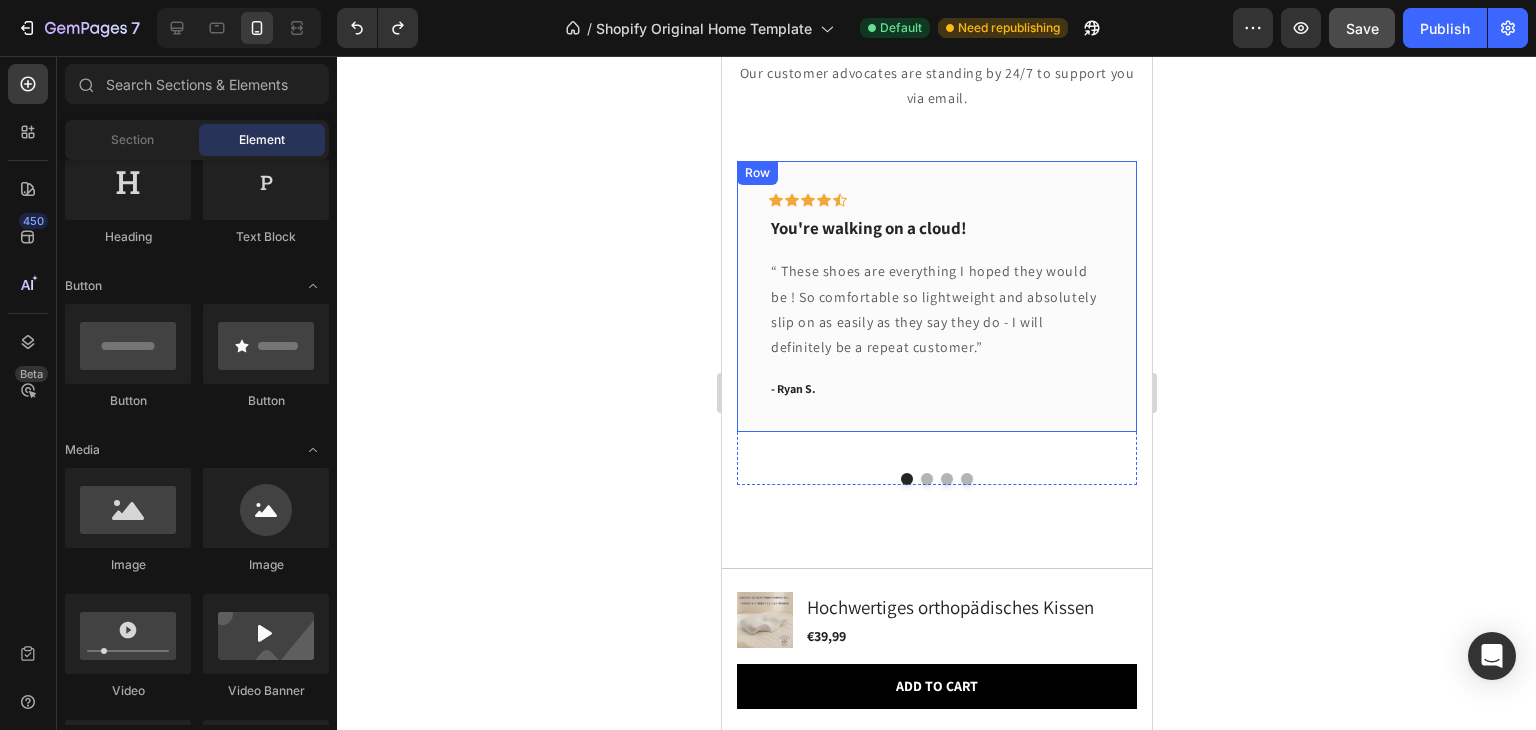 click on "Icon
Icon
Icon
Icon
Icon Row You're walking on a cloud! Text block “ These shoes are everything I hoped they would be ! So comfortable so lightweight and absolutely slip on as easily as they say they do - I will definitely be a repeat customer.” Text block - Ryan S. Text block" at bounding box center [936, 296] 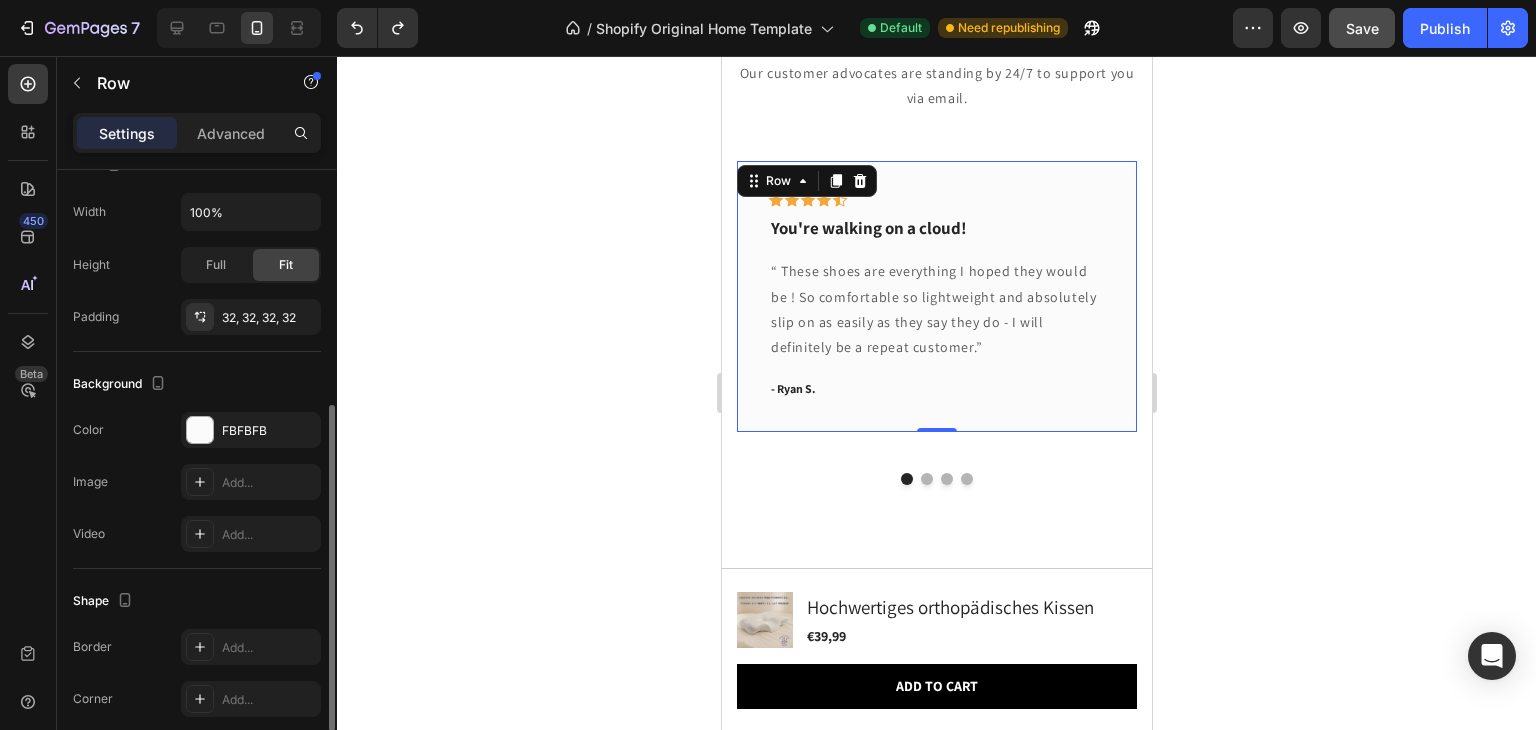 scroll, scrollTop: 426, scrollLeft: 0, axis: vertical 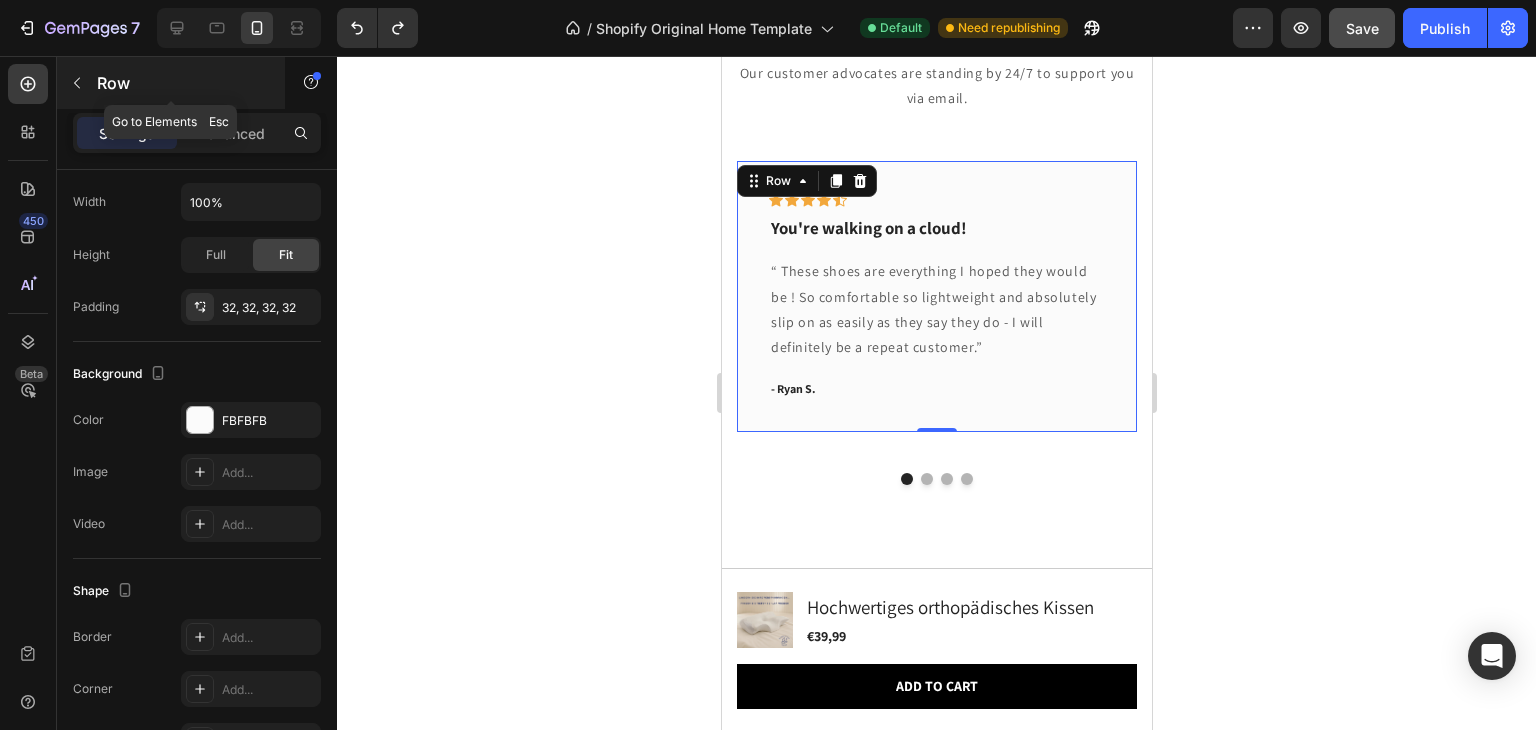 click 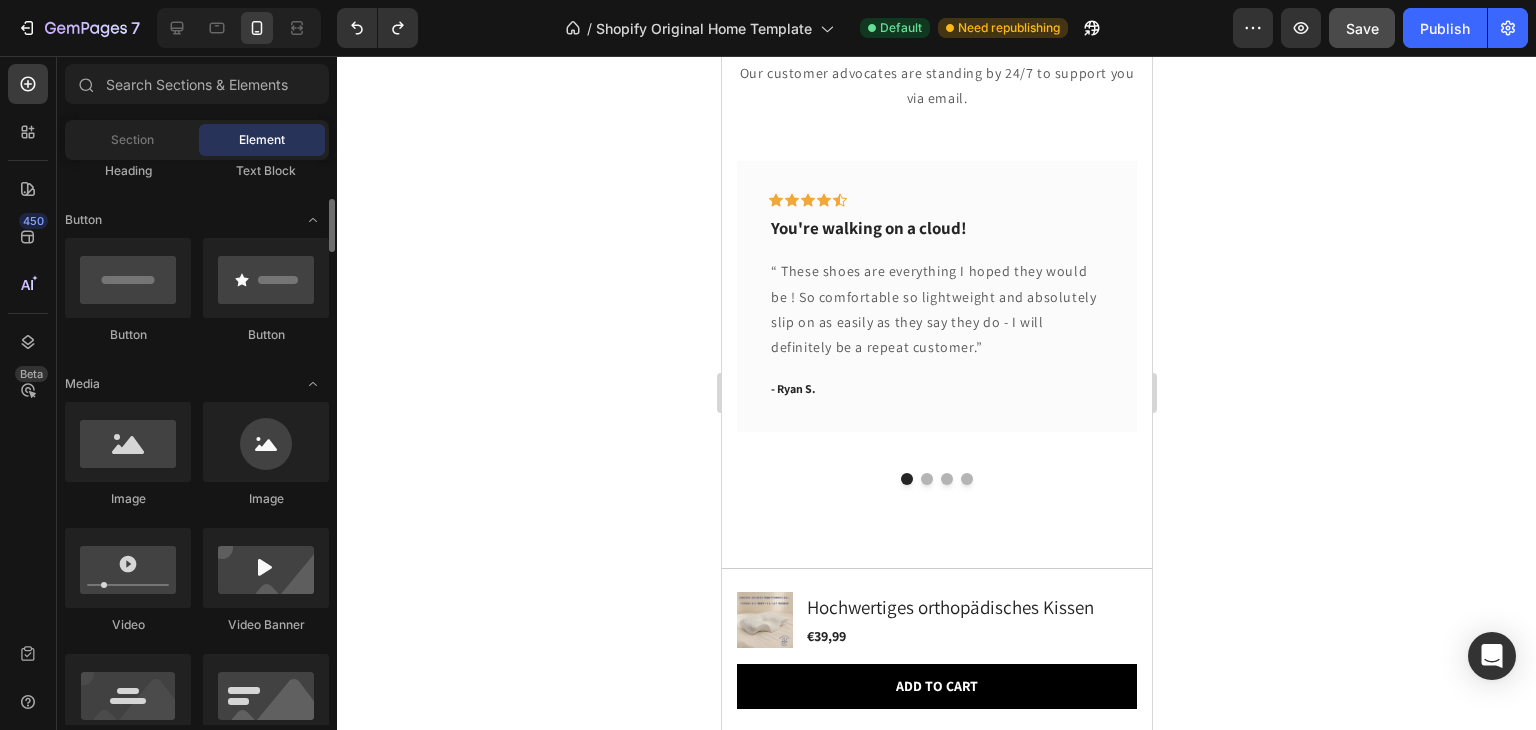 scroll, scrollTop: 419, scrollLeft: 0, axis: vertical 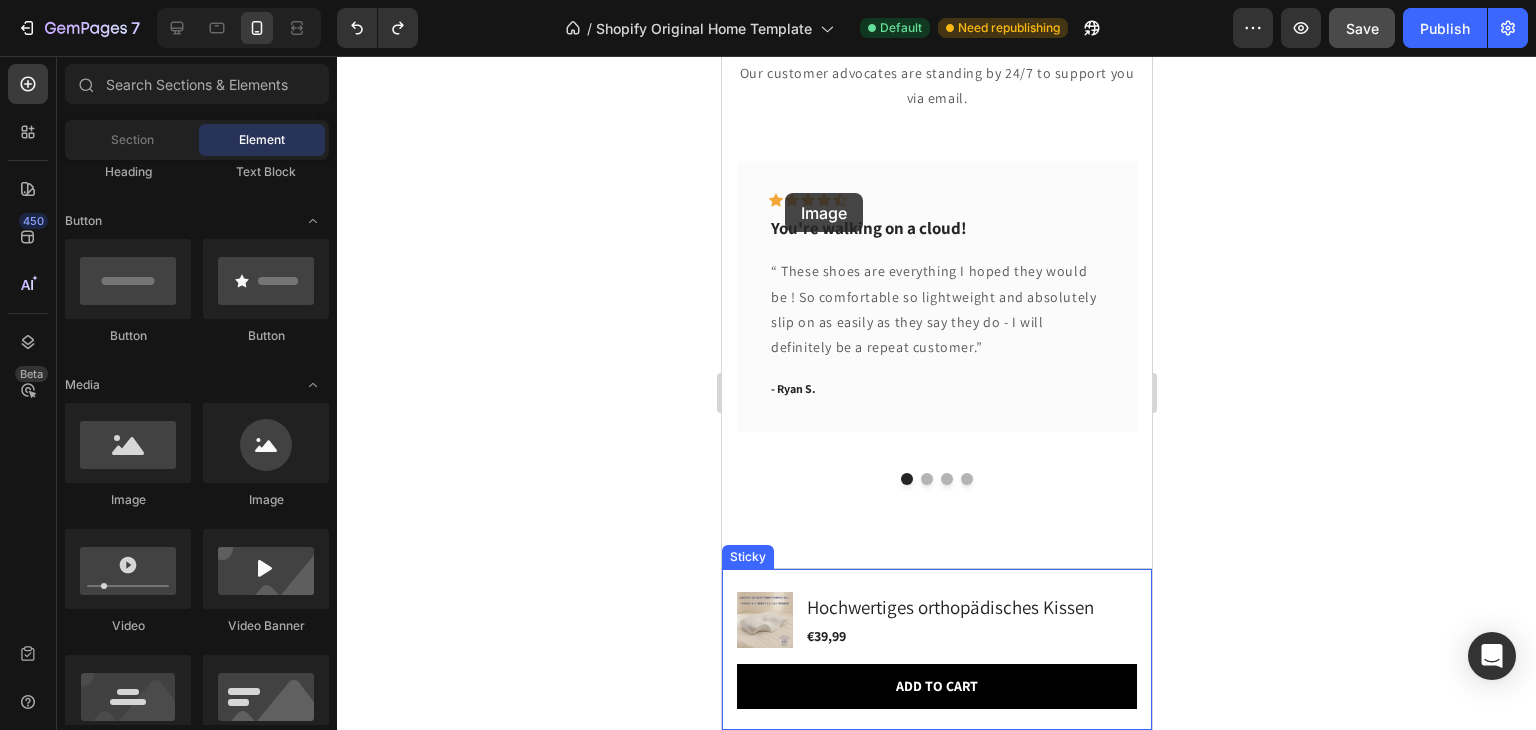 drag, startPoint x: 855, startPoint y: 506, endPoint x: 795, endPoint y: 176, distance: 335.4102 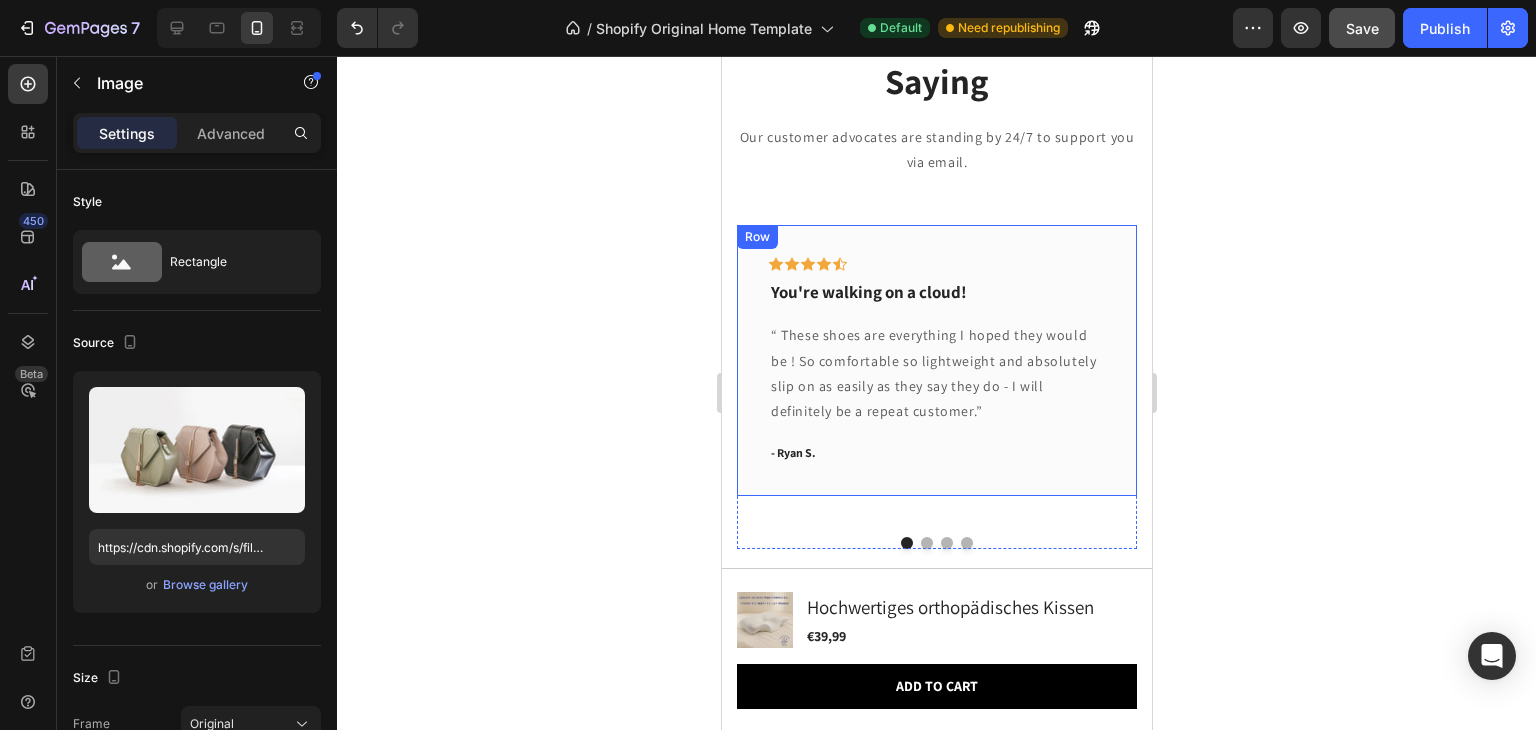scroll, scrollTop: 6403, scrollLeft: 0, axis: vertical 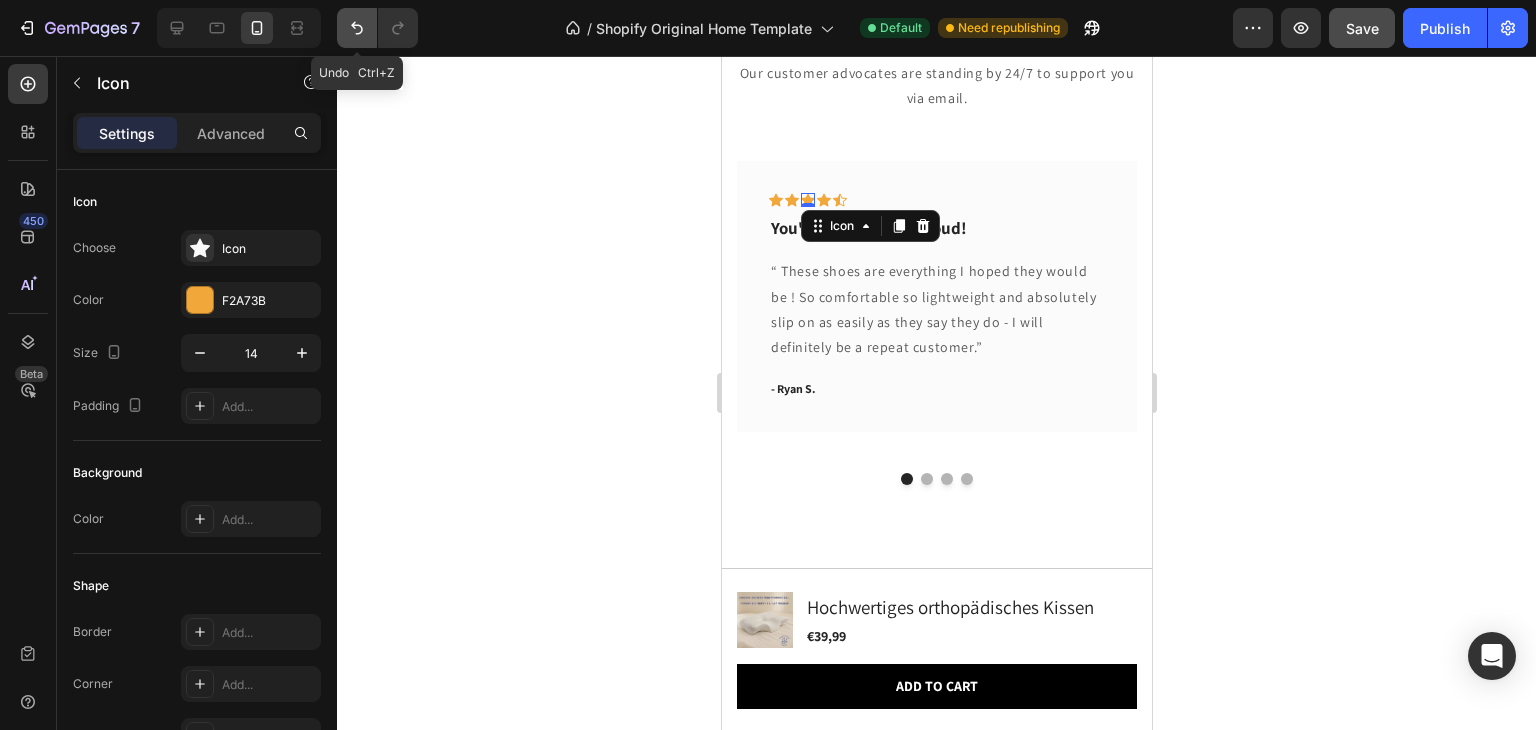 click 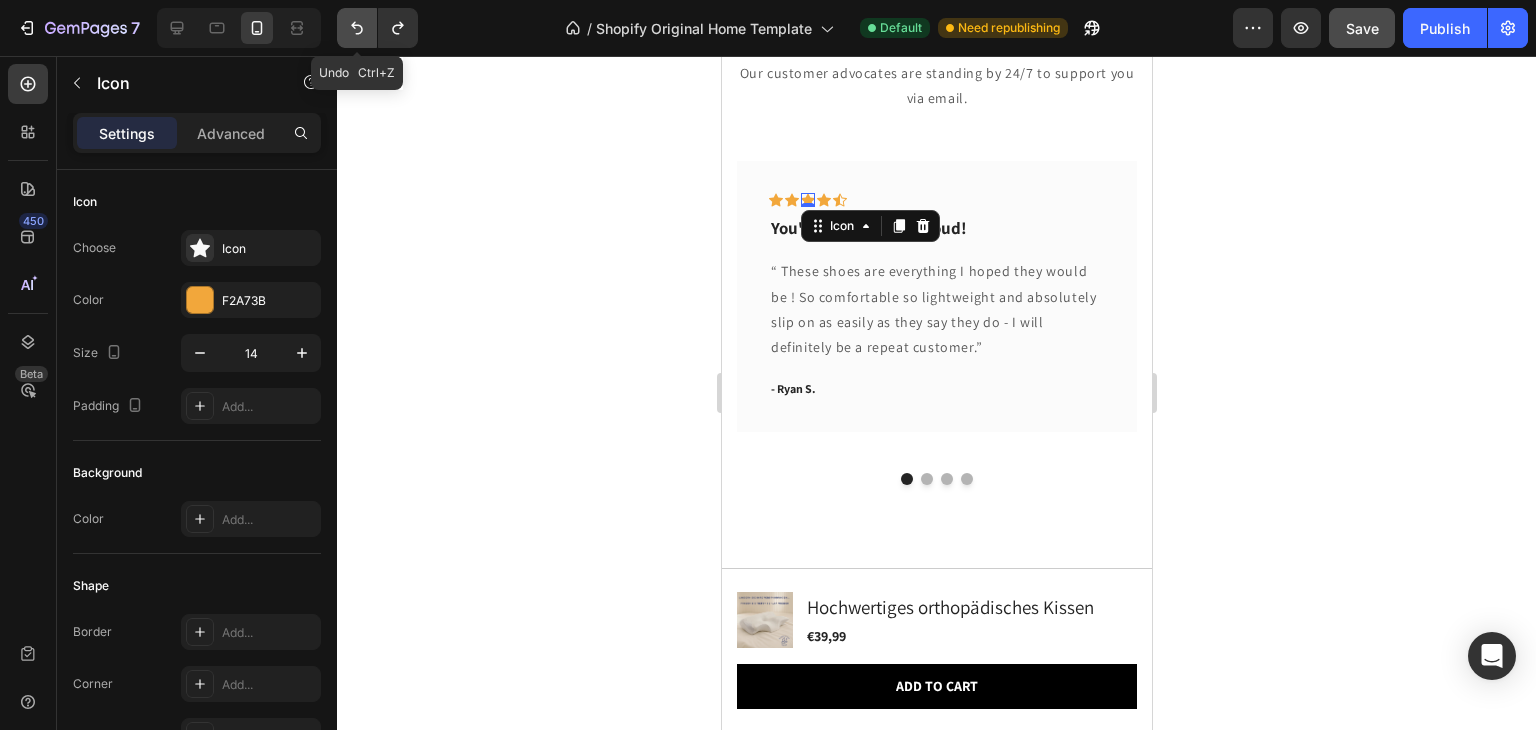 scroll, scrollTop: 6339, scrollLeft: 0, axis: vertical 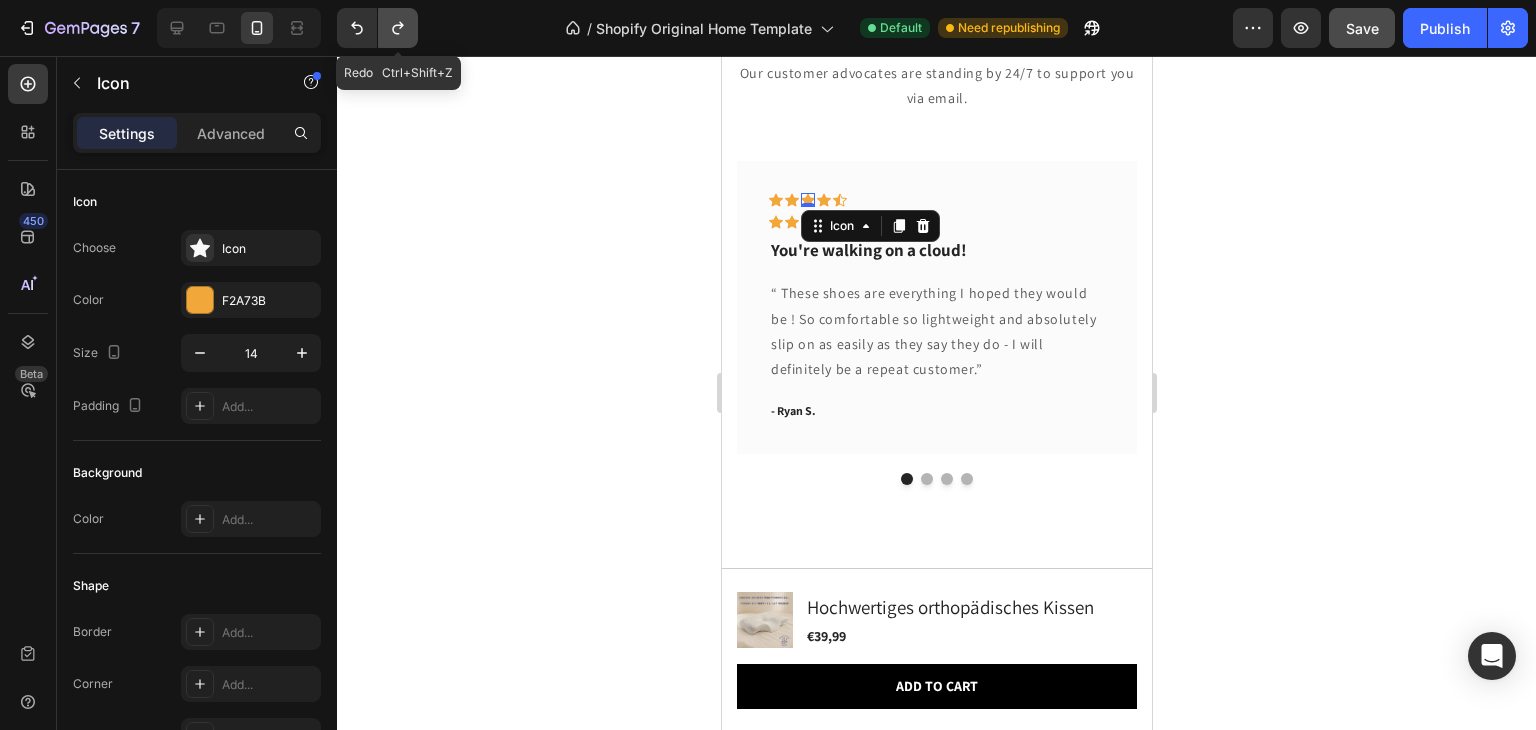 click 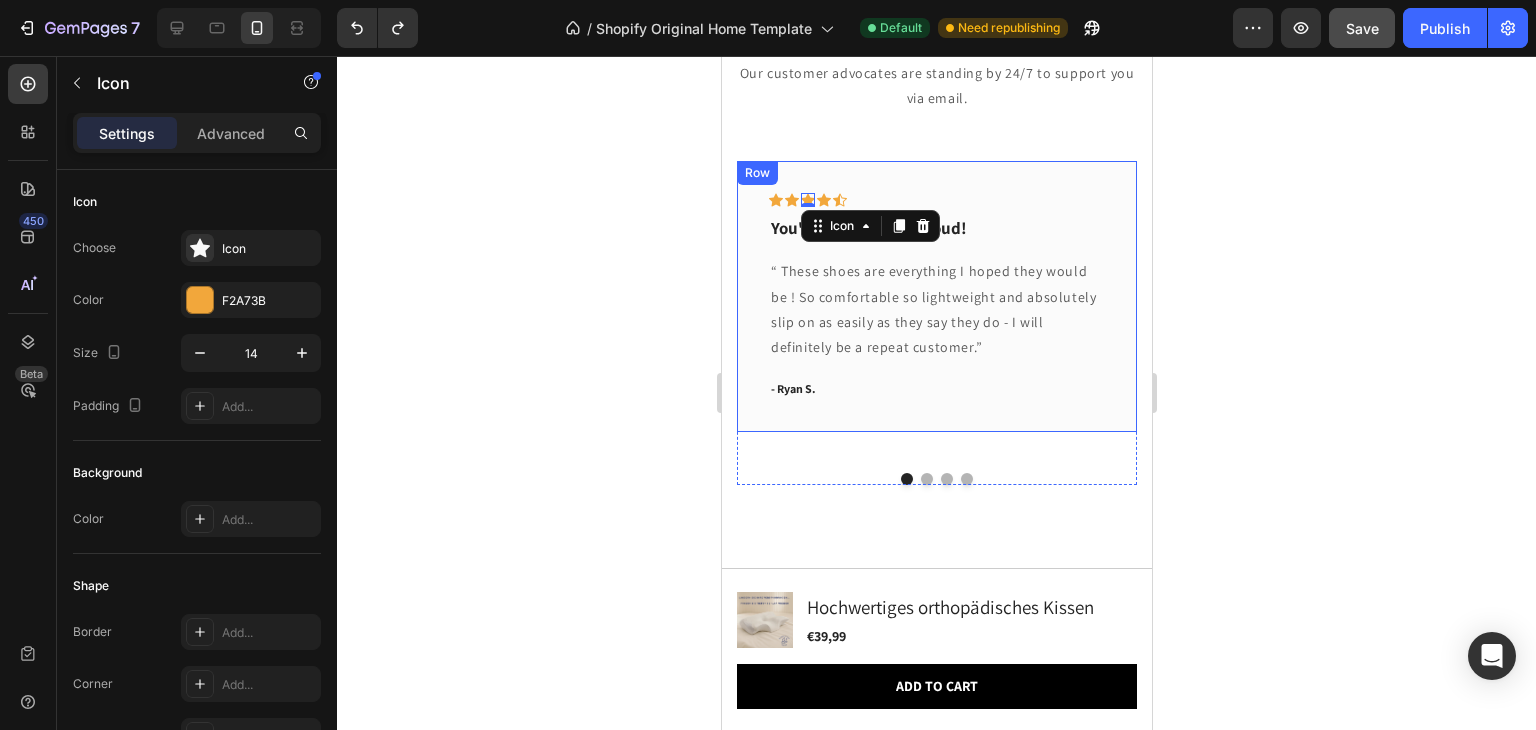 click on "Icon
Icon
Icon   0
Icon
Icon Row You're walking on a cloud! Text block “ These shoes are everything I hoped they would be ! So comfortable so lightweight and absolutely slip on as easily as they say they do - I will definitely be a repeat customer.” Text block - Ryan S. Text block Row" at bounding box center (936, 296) 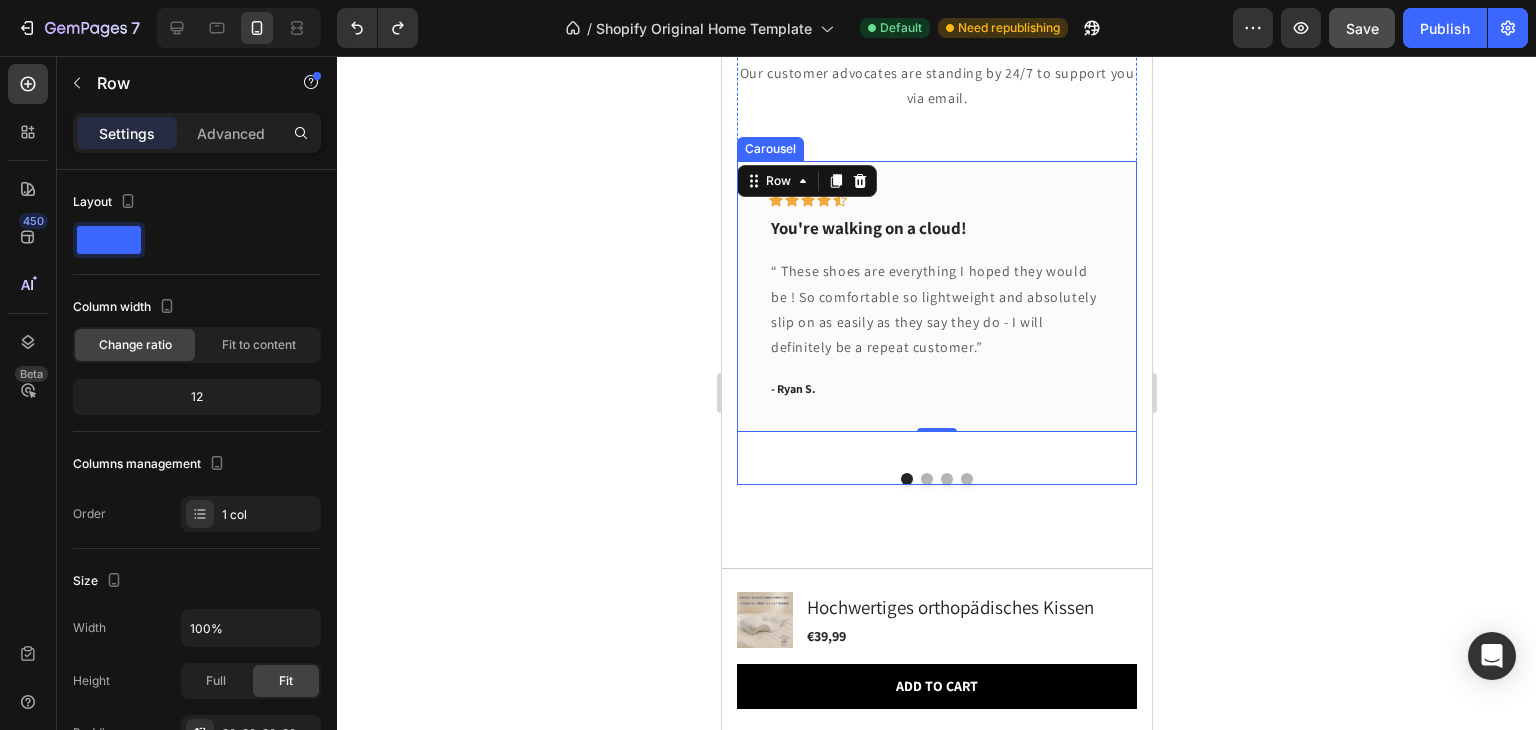 click at bounding box center (926, 479) 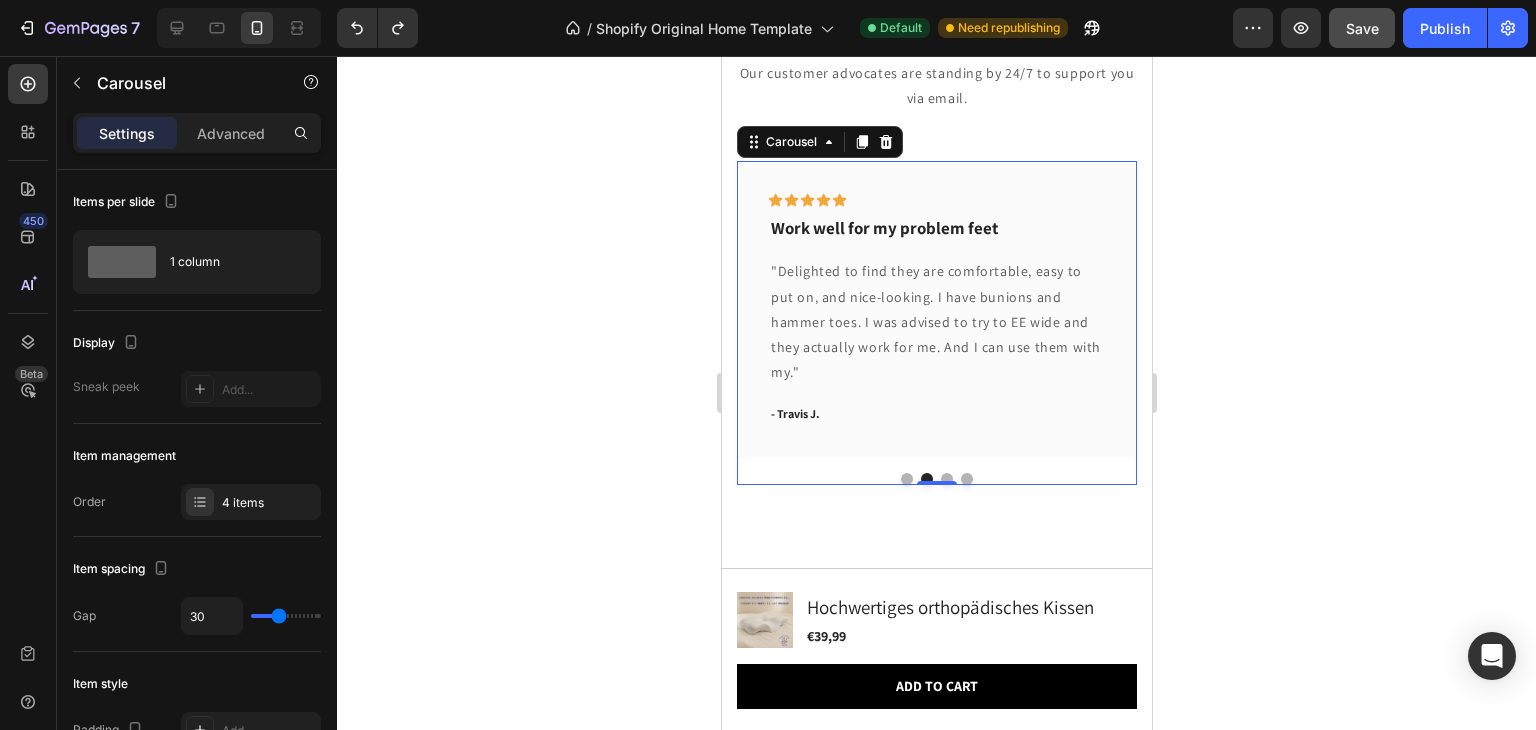 click at bounding box center (946, 479) 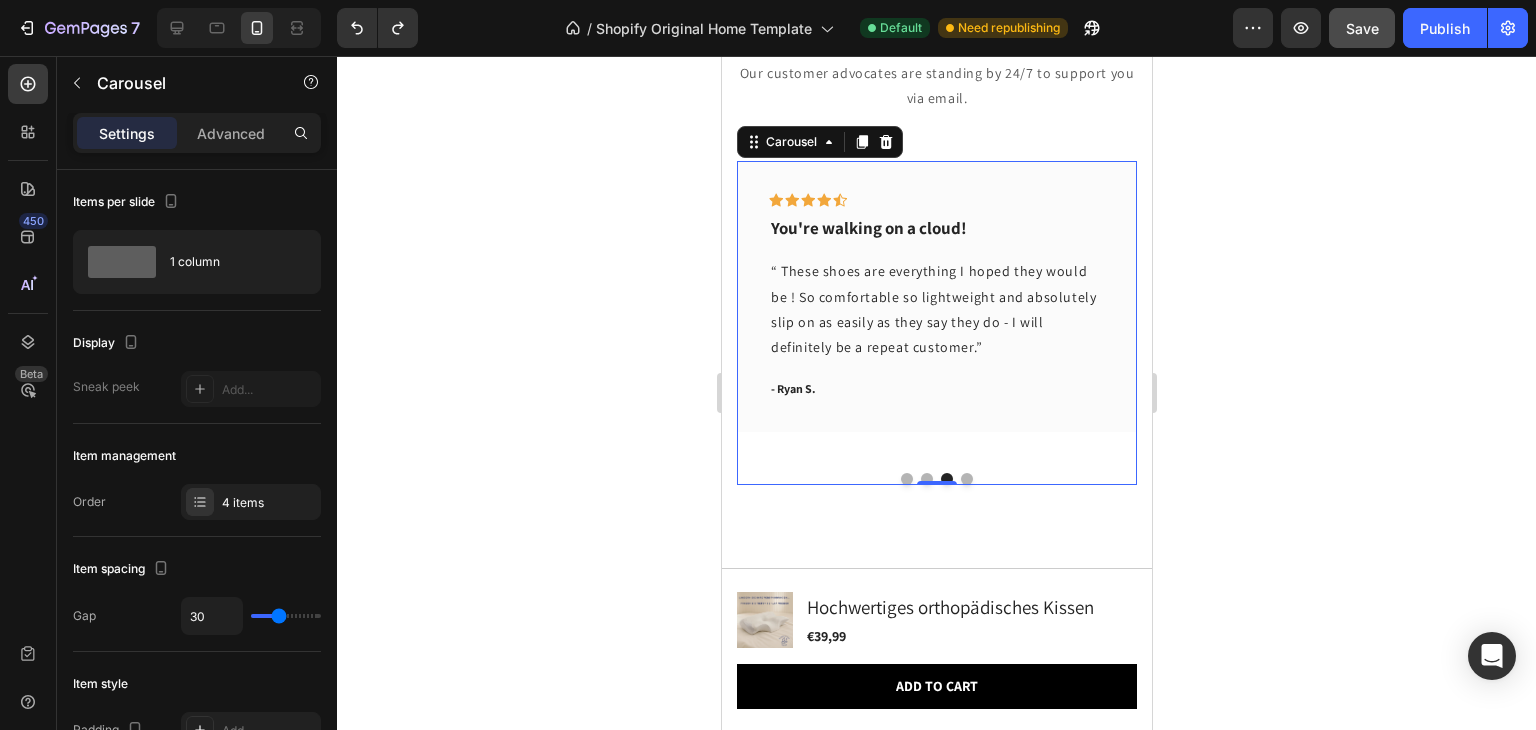 click at bounding box center (966, 479) 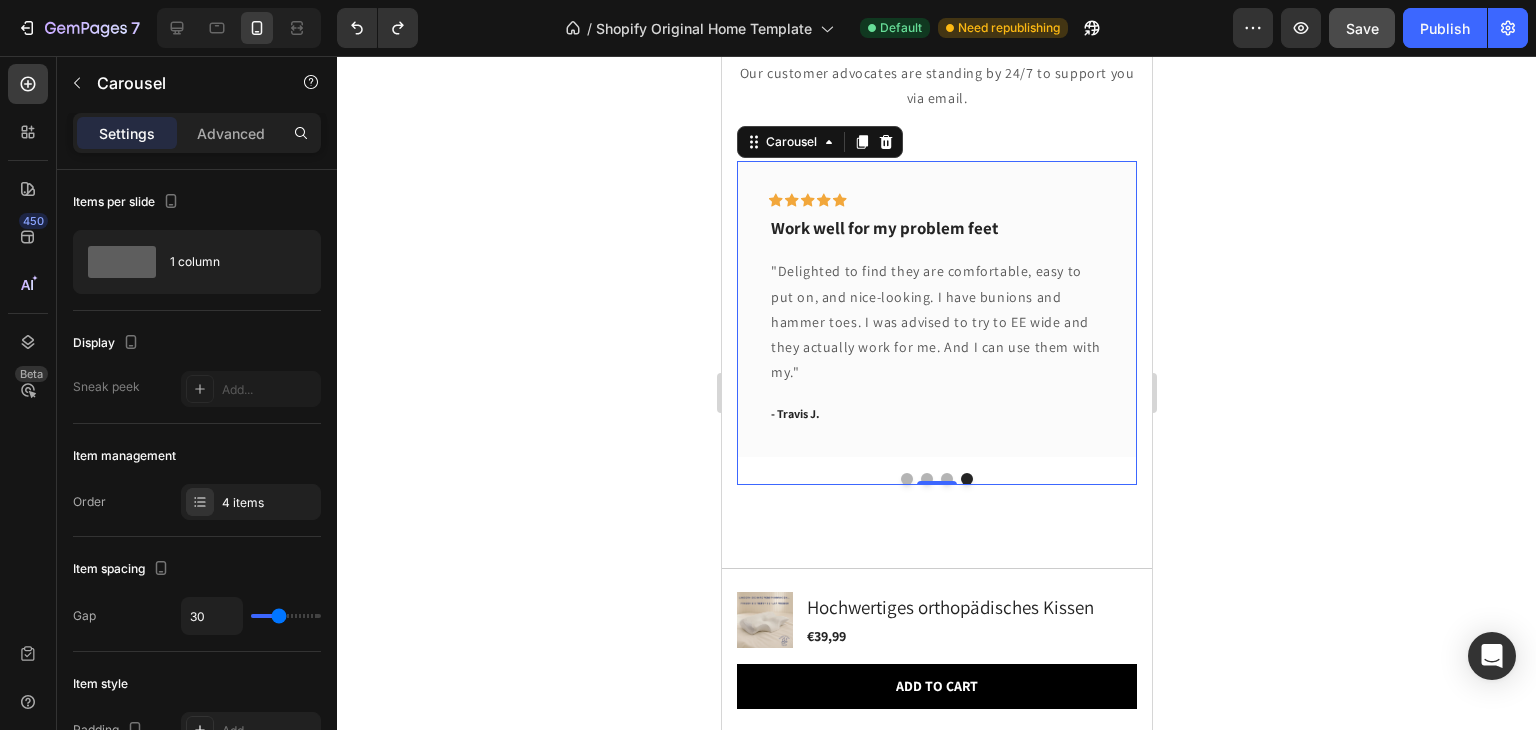 click at bounding box center (906, 479) 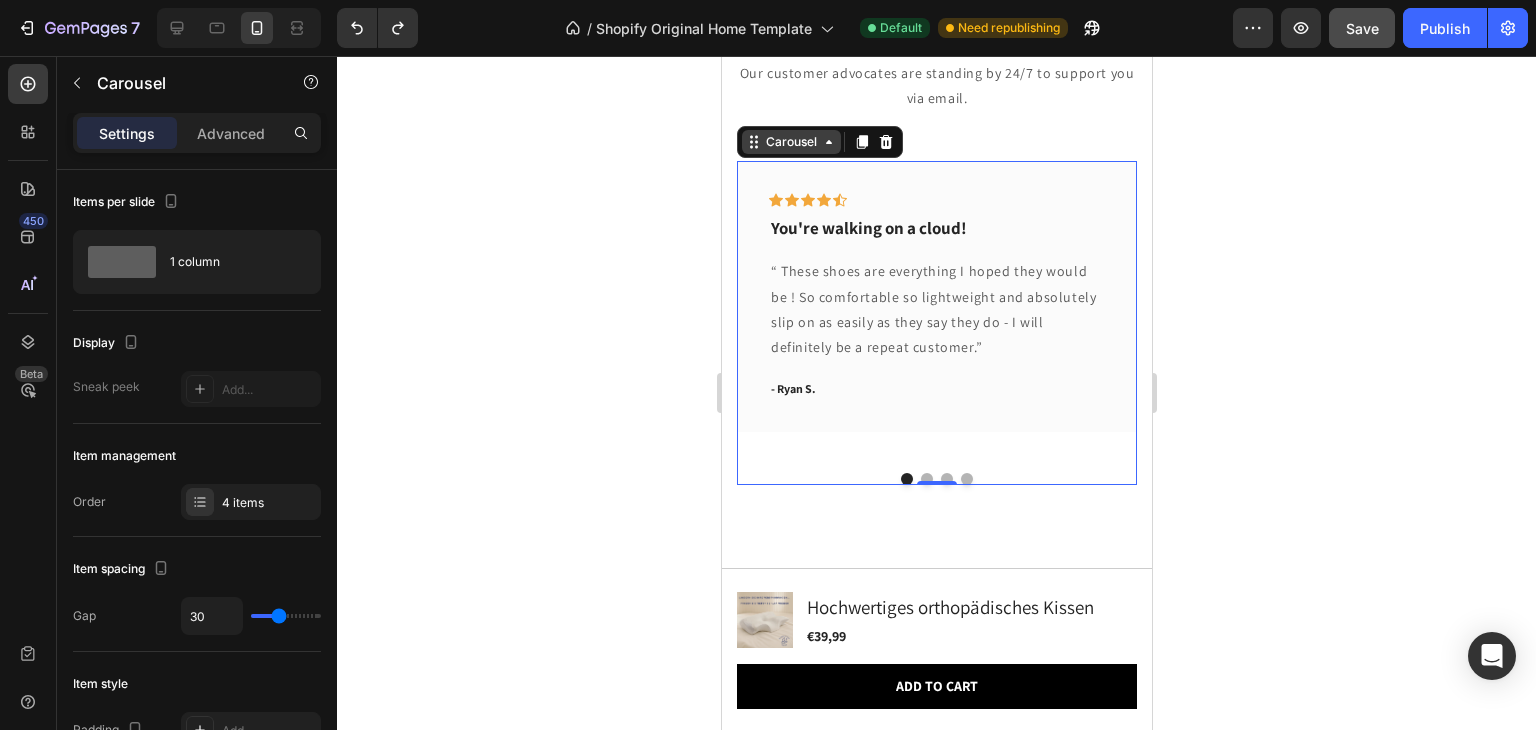 click 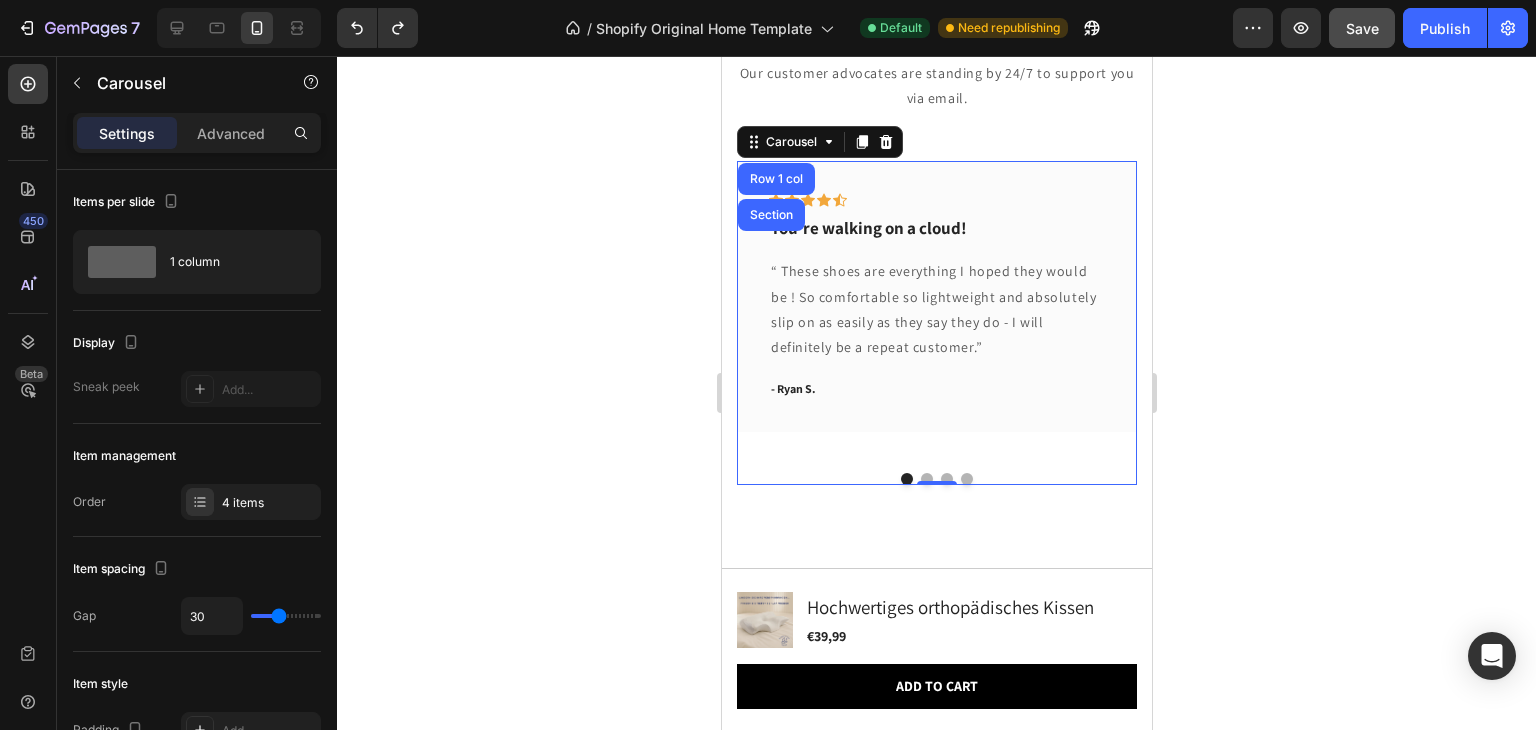 click 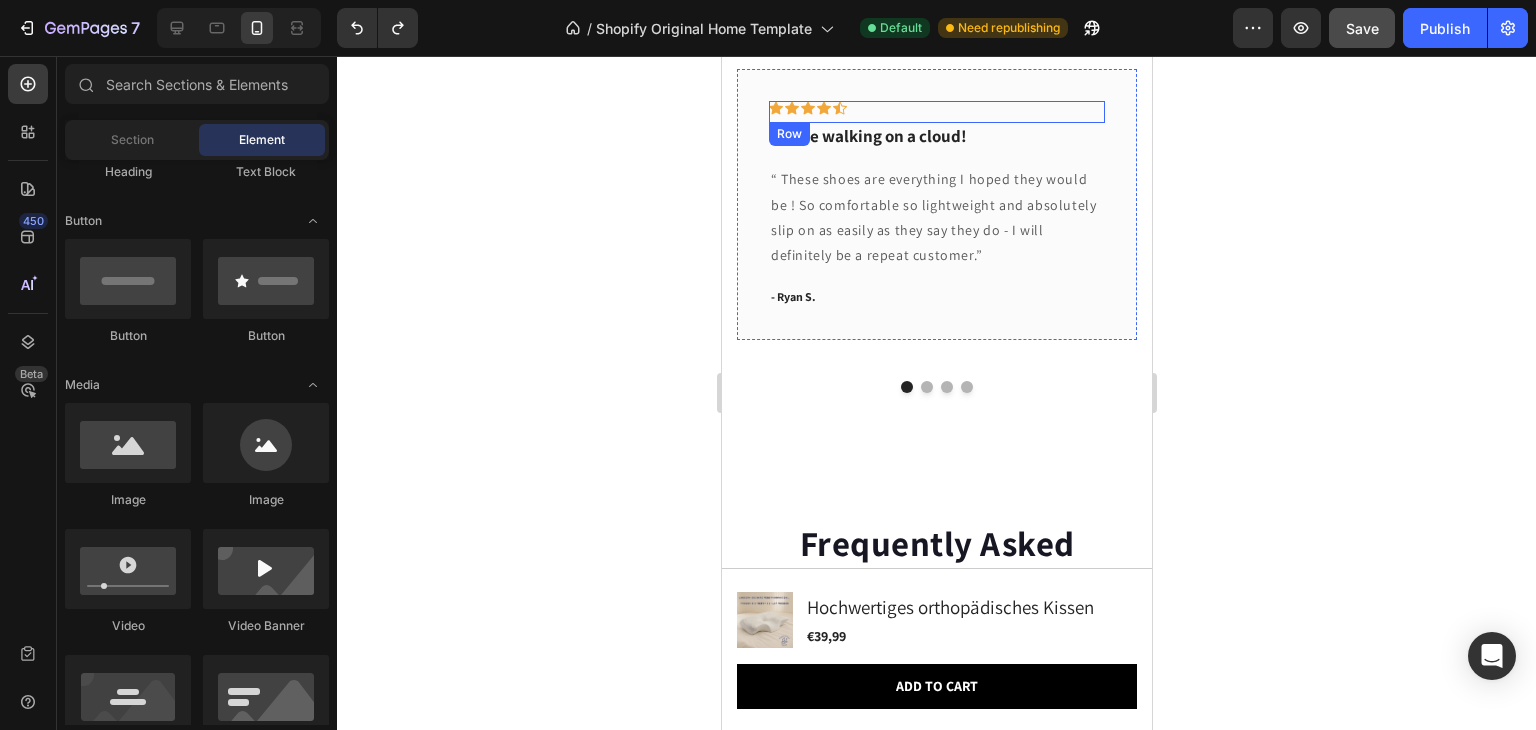 scroll, scrollTop: 6427, scrollLeft: 0, axis: vertical 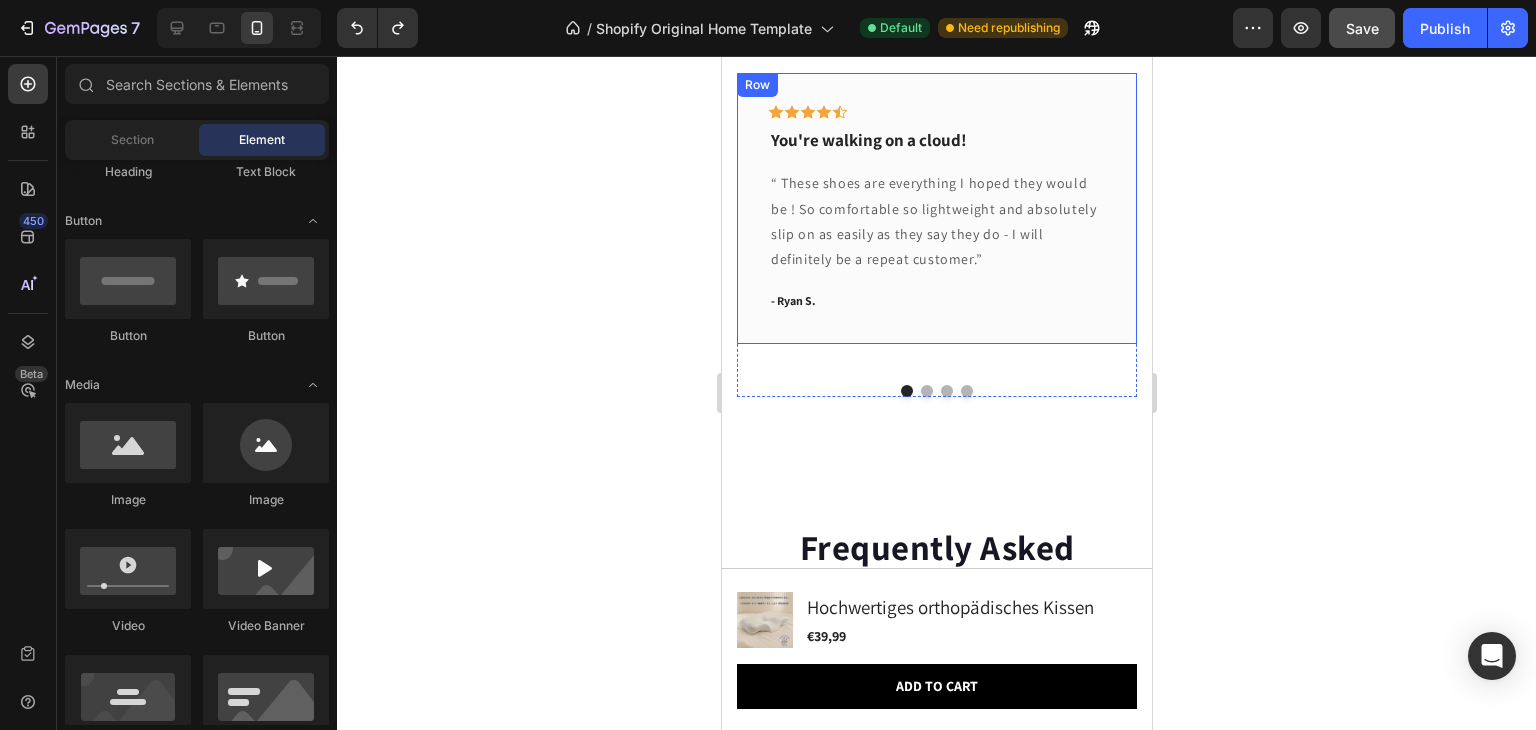 click on "Icon
Icon
Icon
Icon
Icon Row You're walking on a cloud! Text block “ These shoes are everything I hoped they would be ! So comfortable so lightweight and absolutely slip on as easily as they say they do - I will definitely be a repeat customer.” Text block - Ryan S. Text block Row" at bounding box center [936, 208] 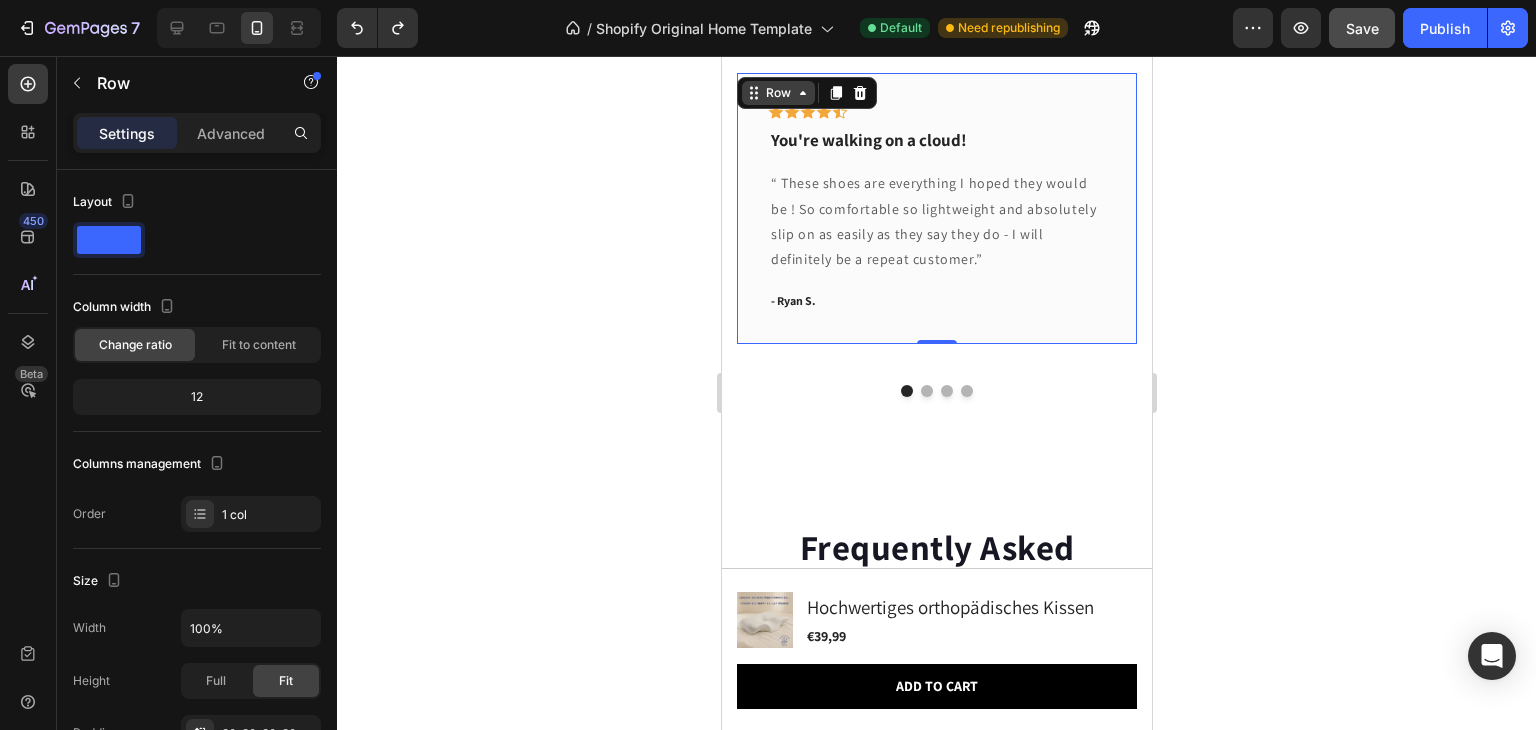 click on "Row" at bounding box center (777, 93) 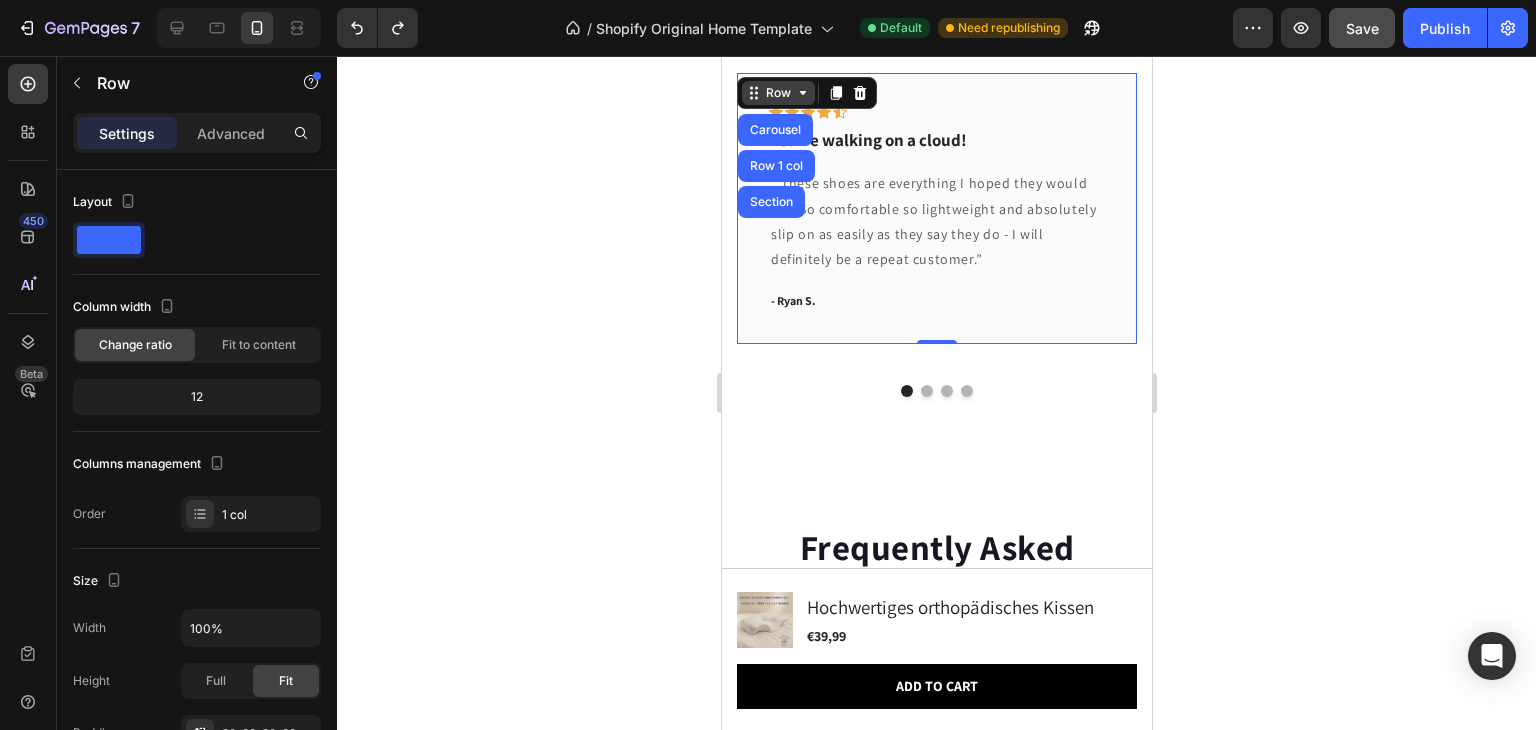 click on "Row" at bounding box center (777, 93) 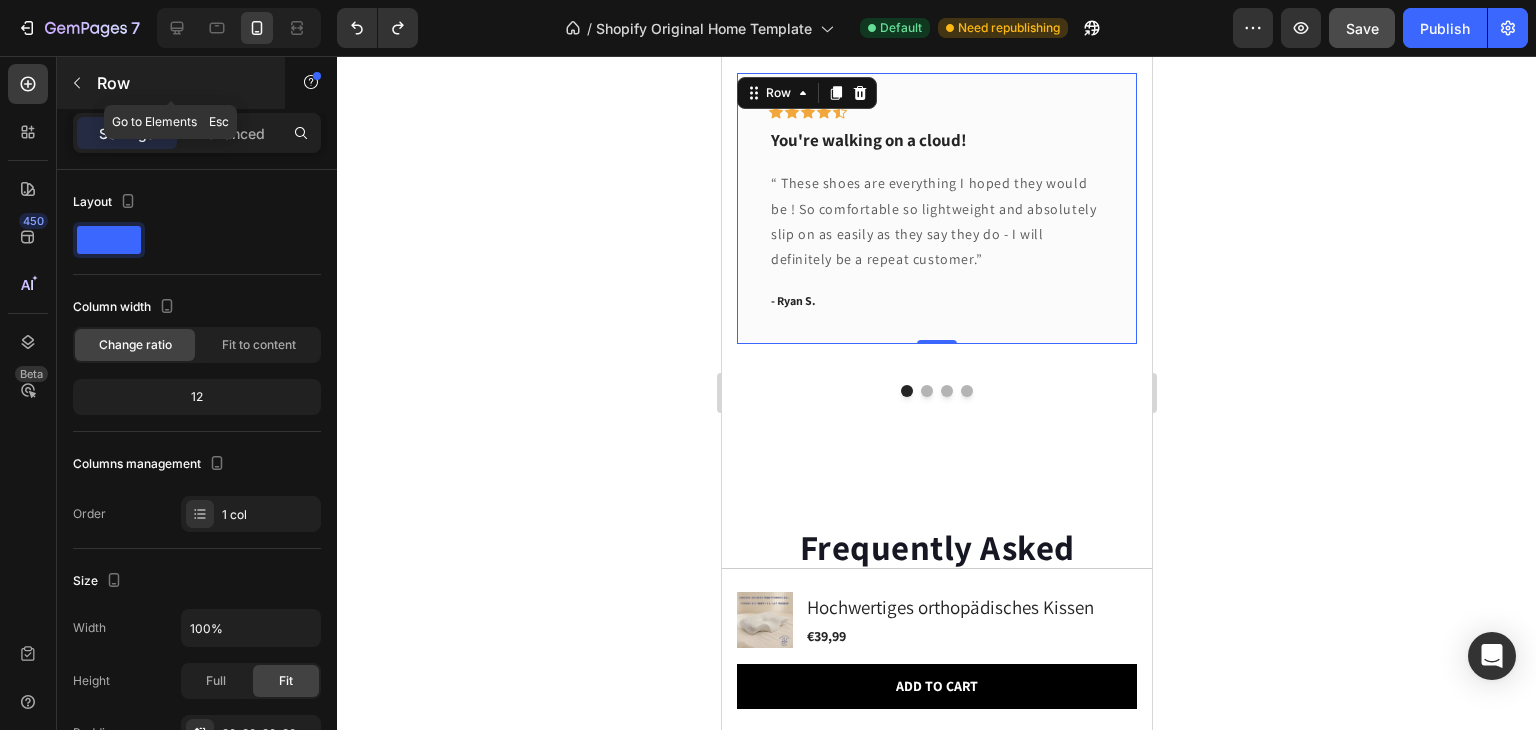 click 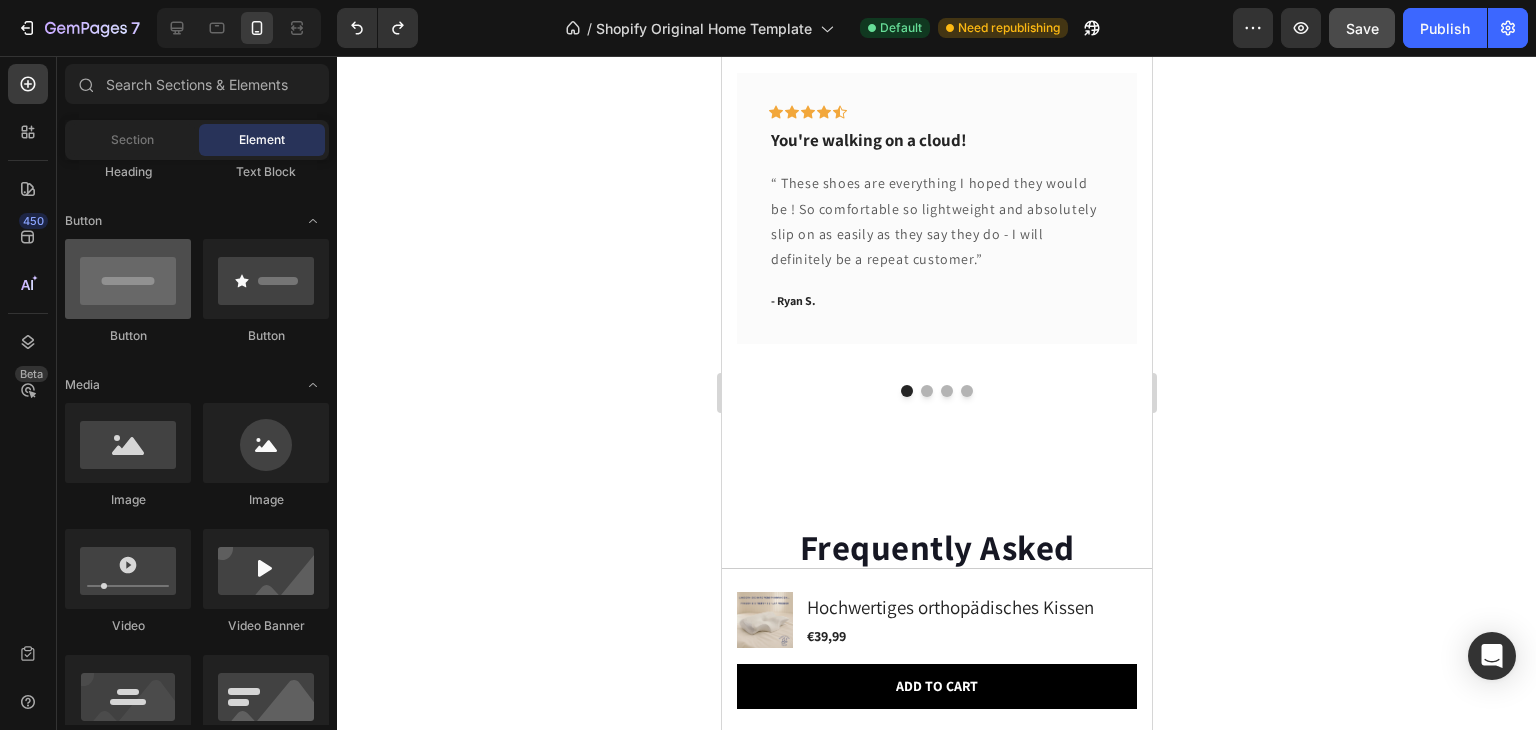 scroll, scrollTop: 0, scrollLeft: 0, axis: both 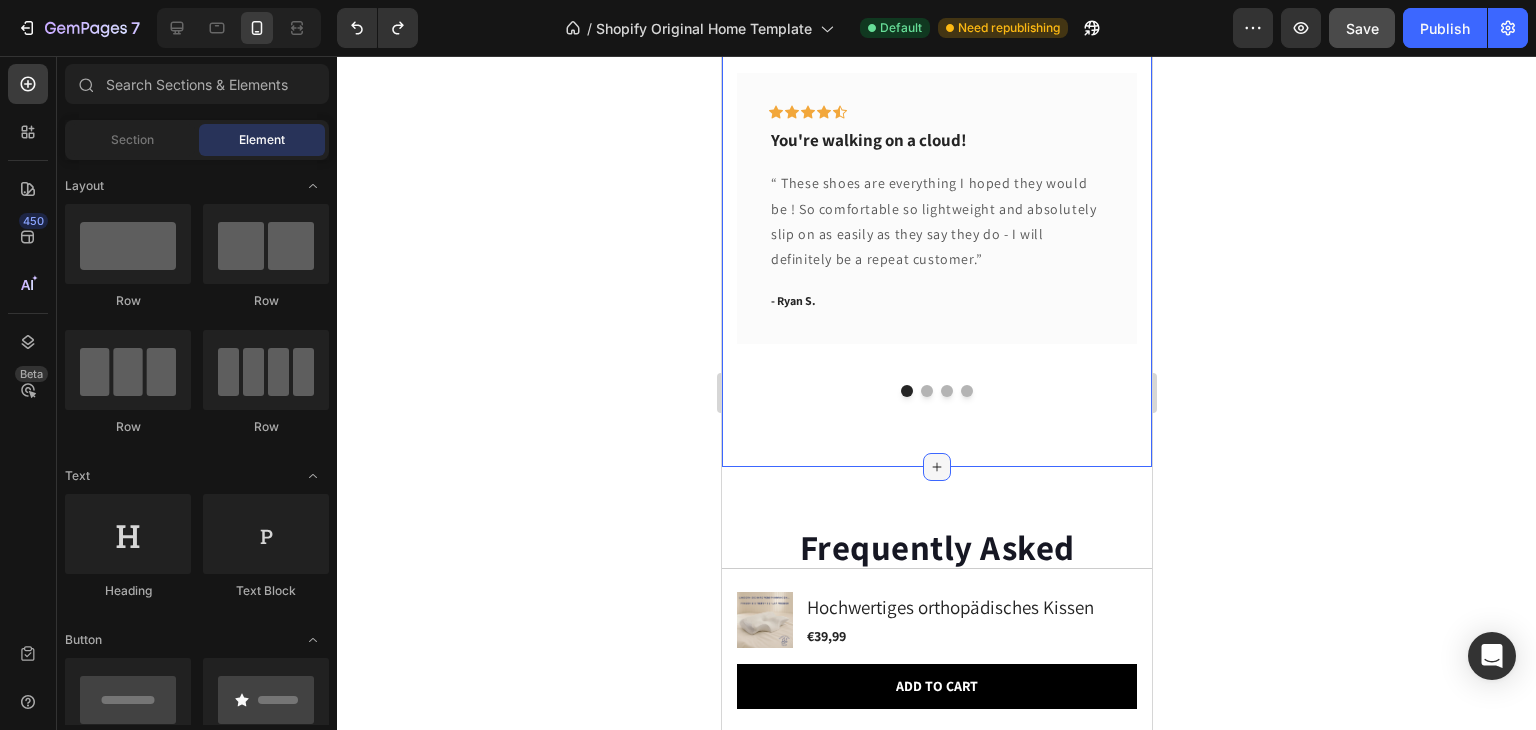 click 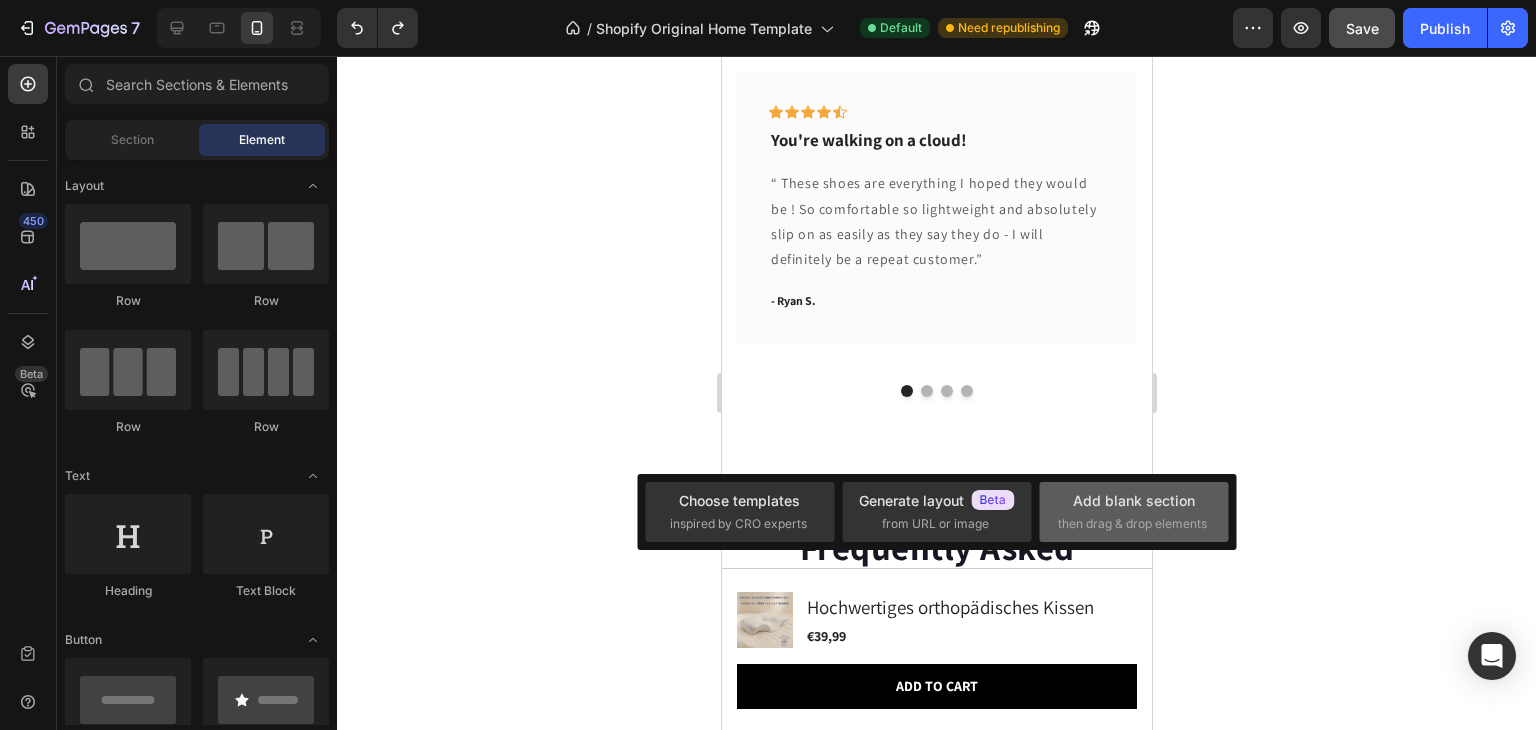 click on "then drag & drop elements" at bounding box center (1132, 524) 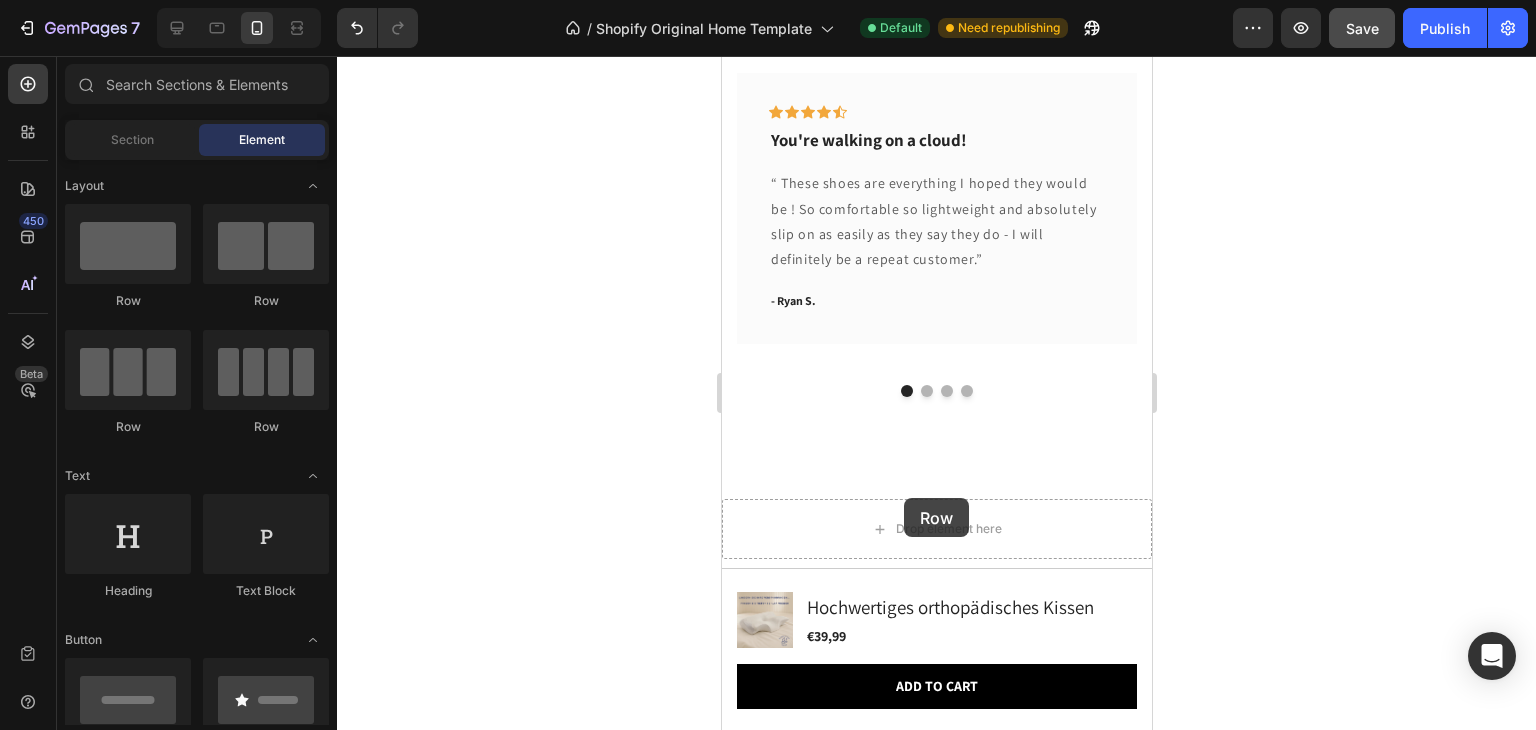 drag, startPoint x: 843, startPoint y: 299, endPoint x: 901, endPoint y: 497, distance: 206.32014 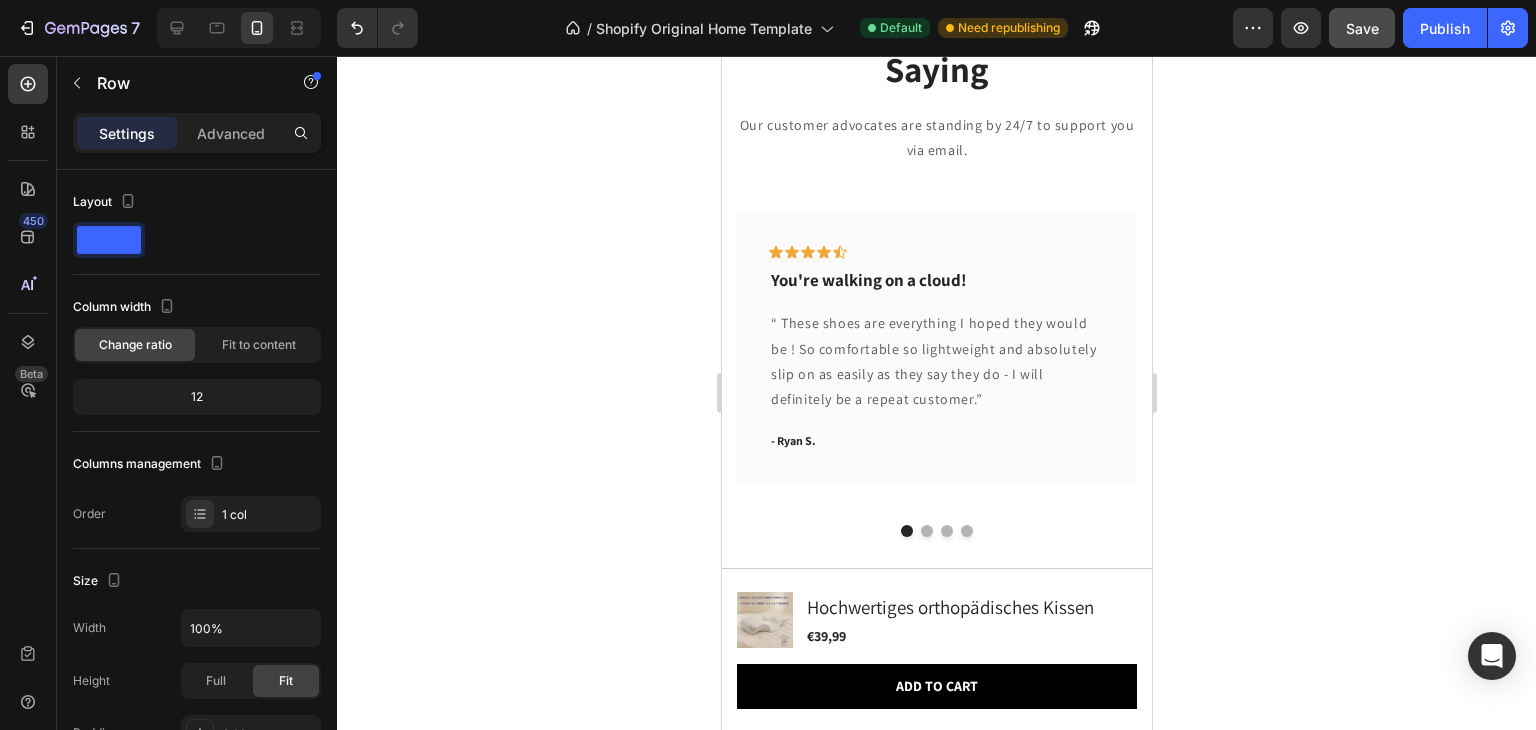 scroll, scrollTop: 6567, scrollLeft: 0, axis: vertical 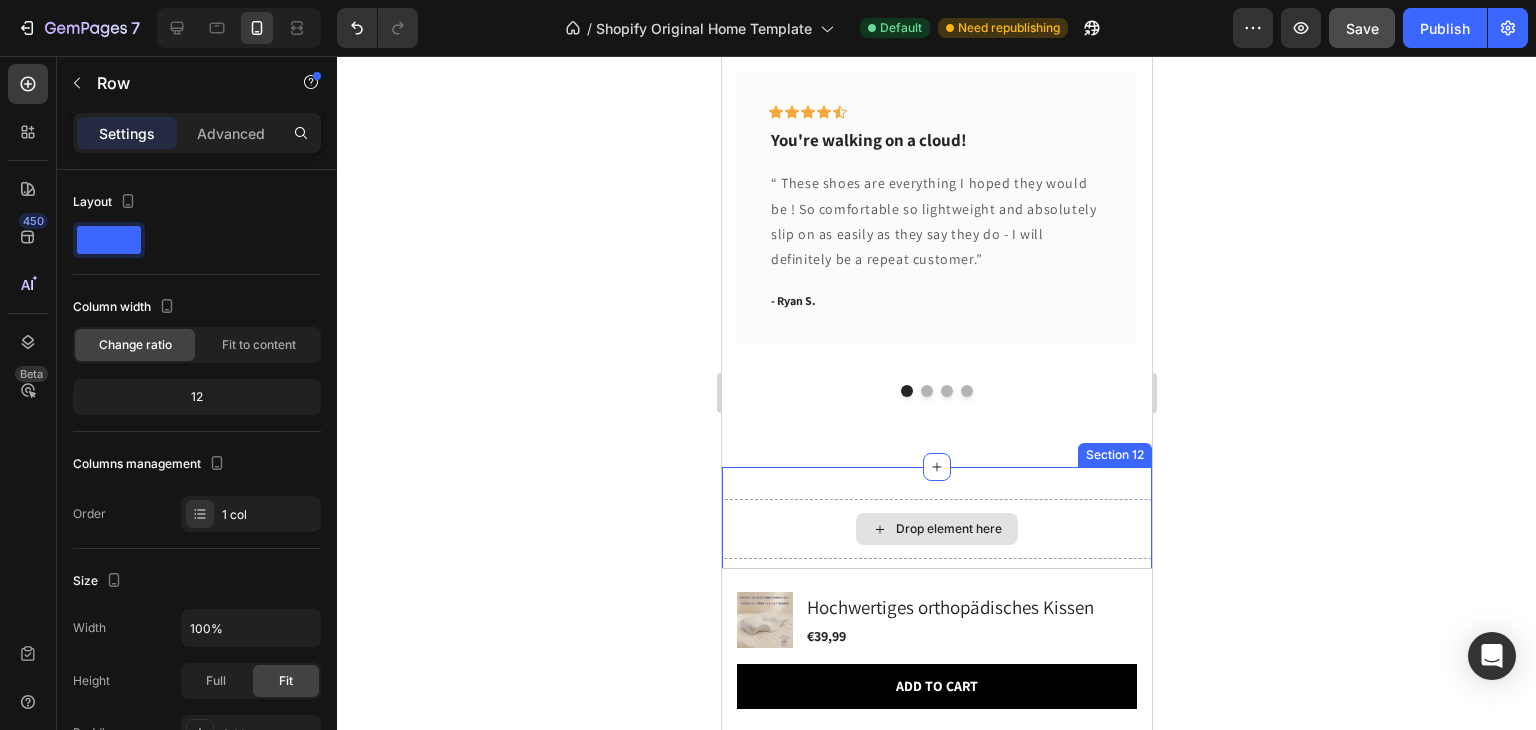 click on "Drop element here" at bounding box center [936, 529] 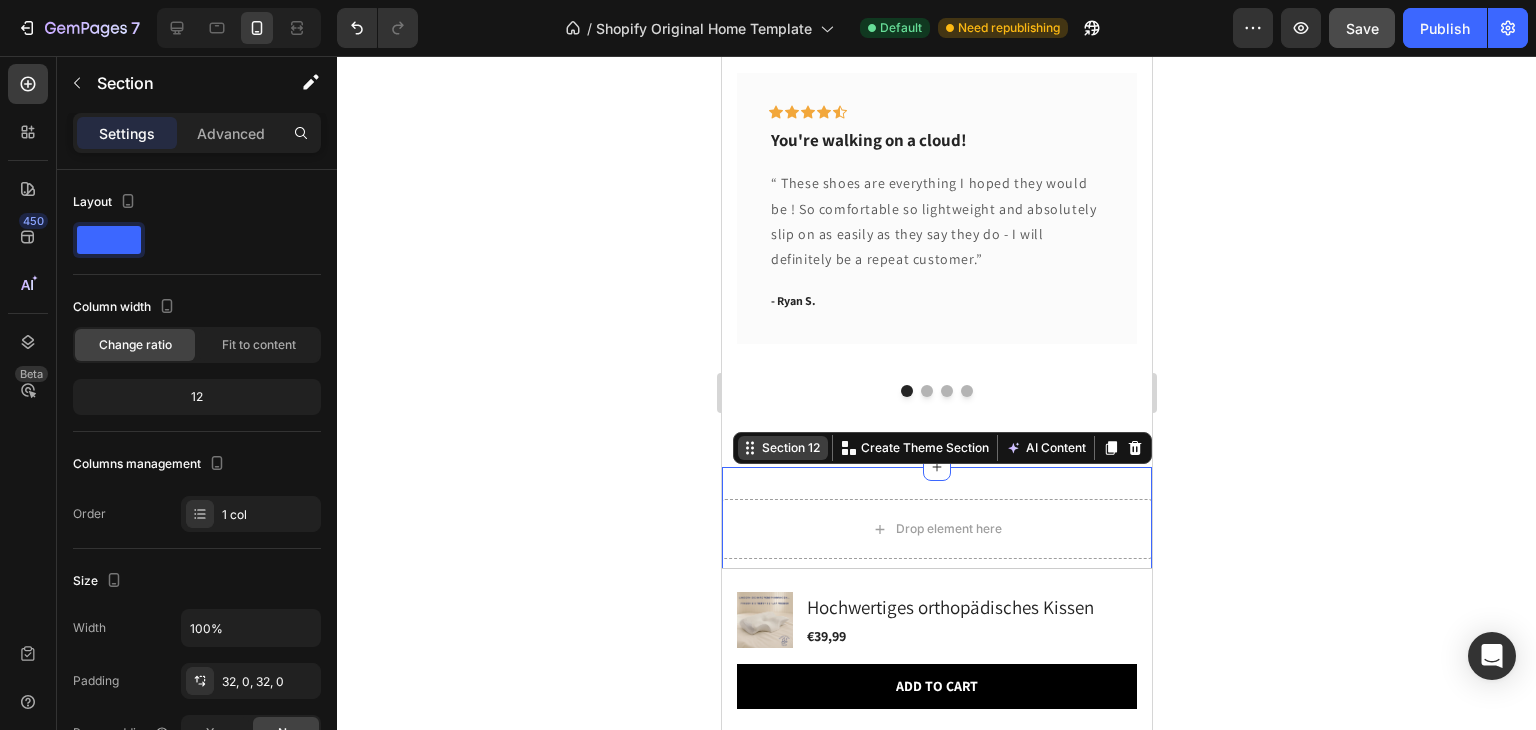 click on "Section 12" at bounding box center (790, 448) 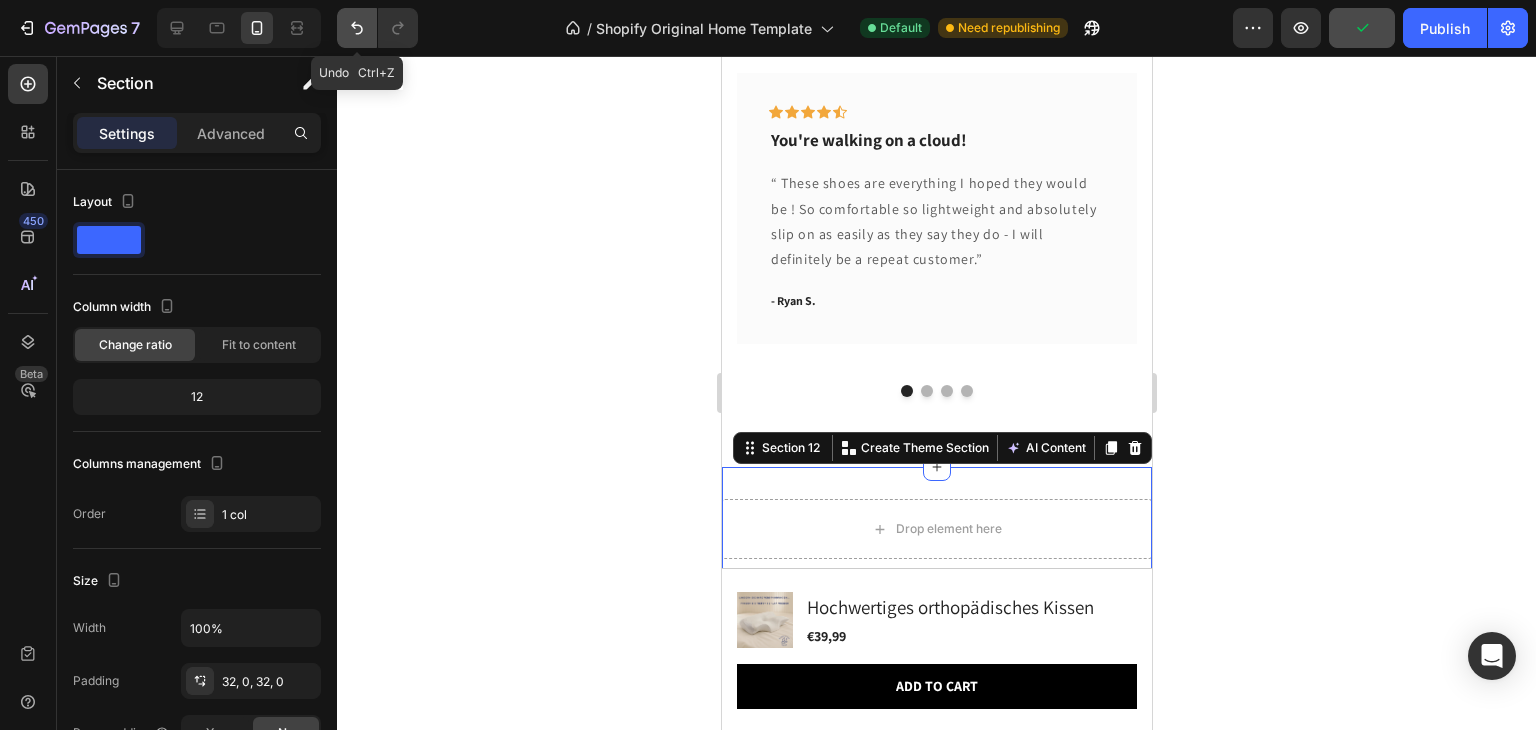 click 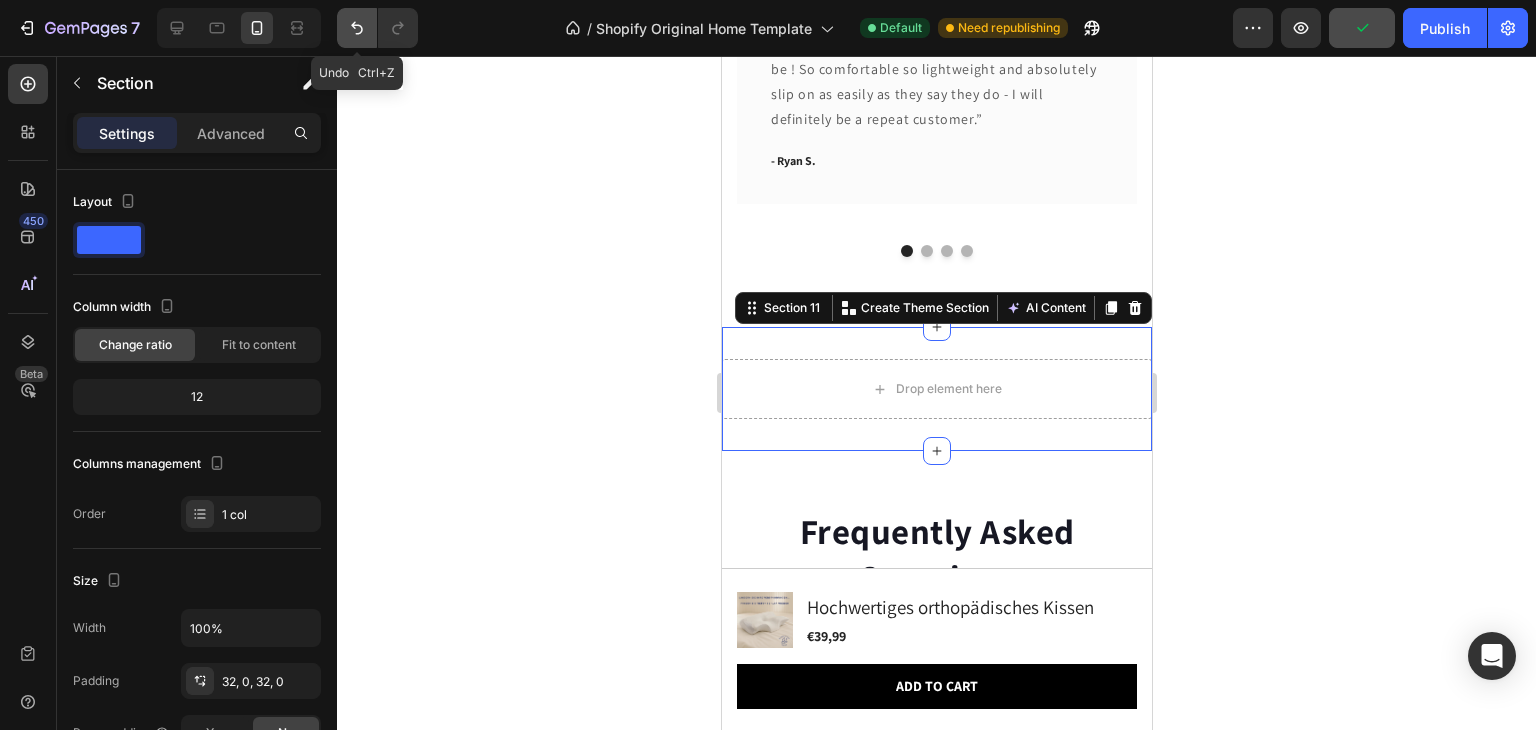 scroll, scrollTop: 6427, scrollLeft: 0, axis: vertical 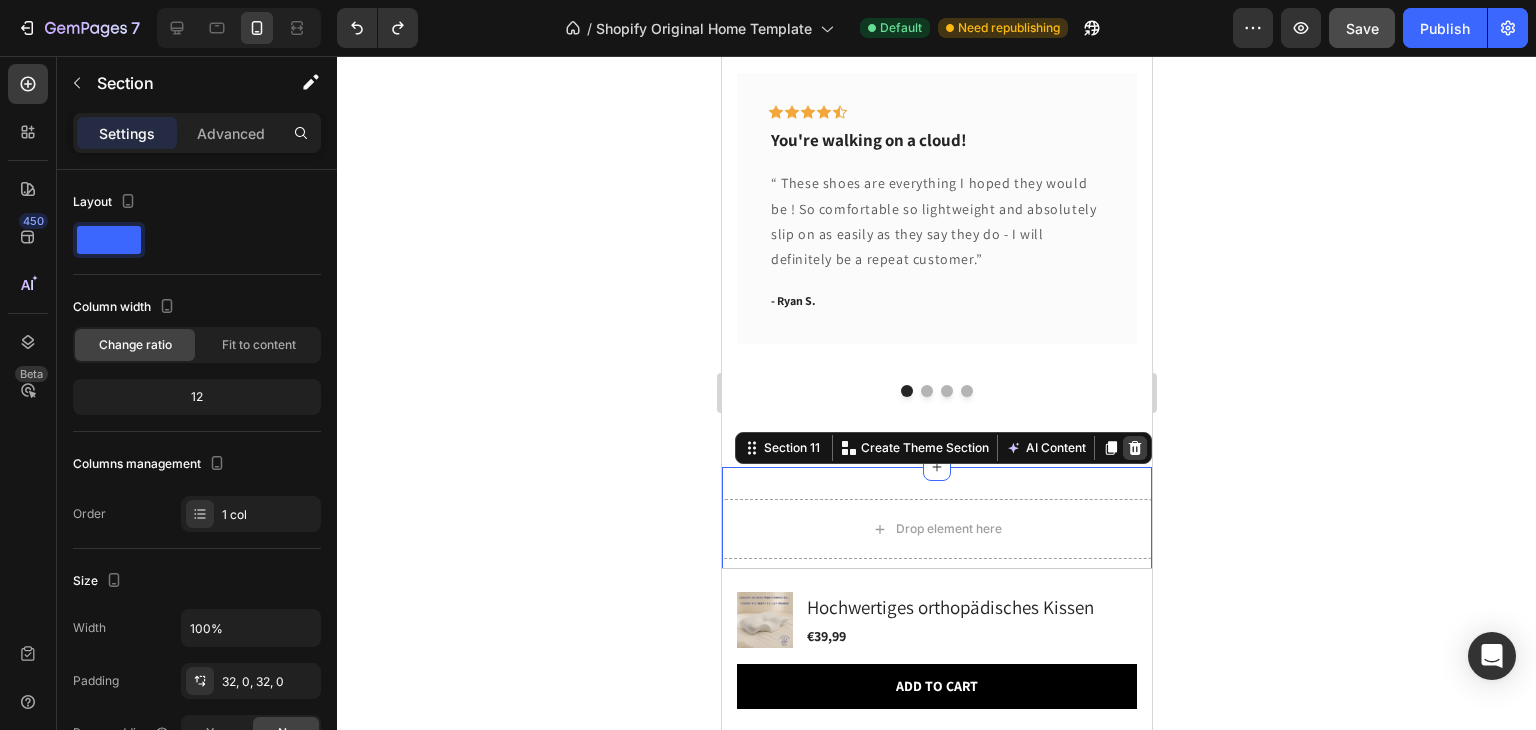 click 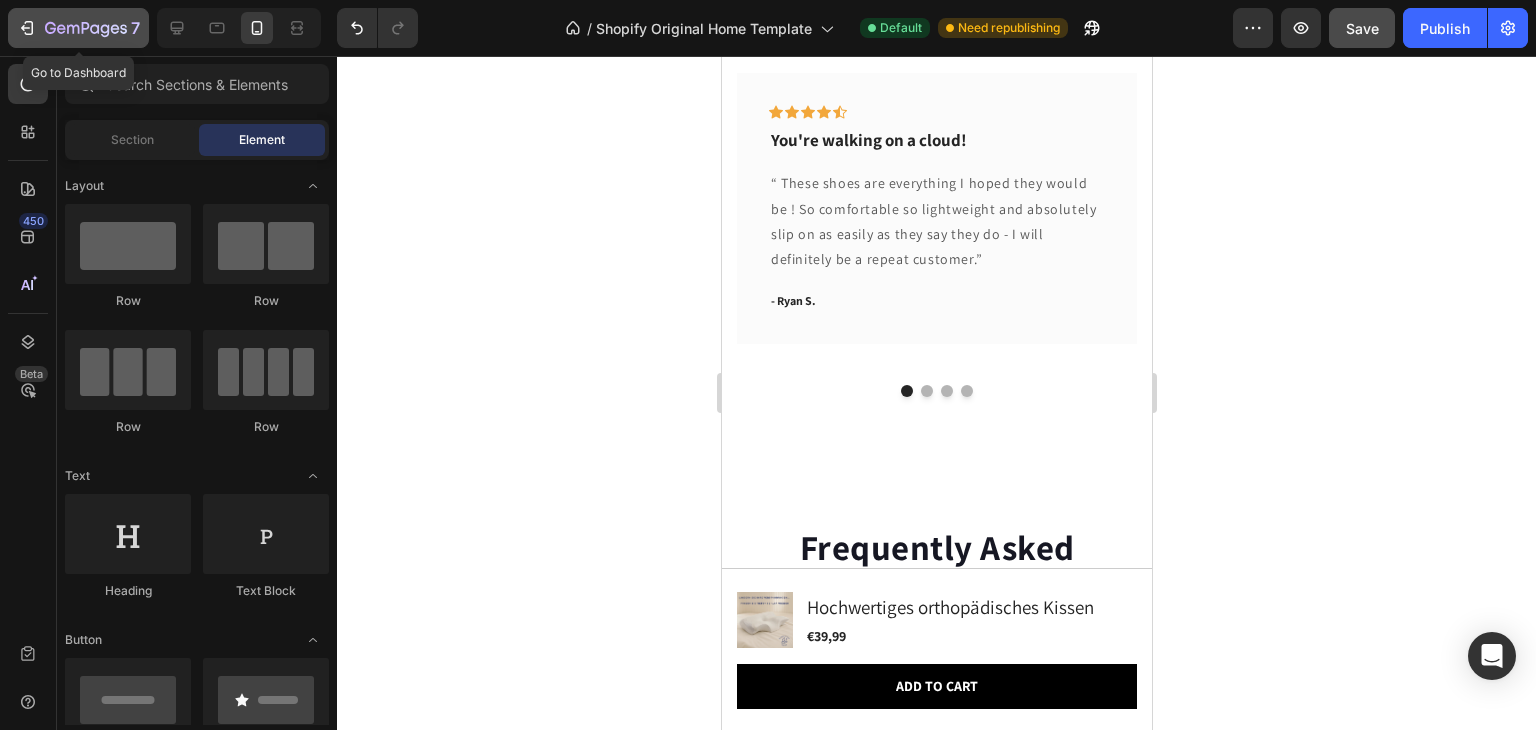 click 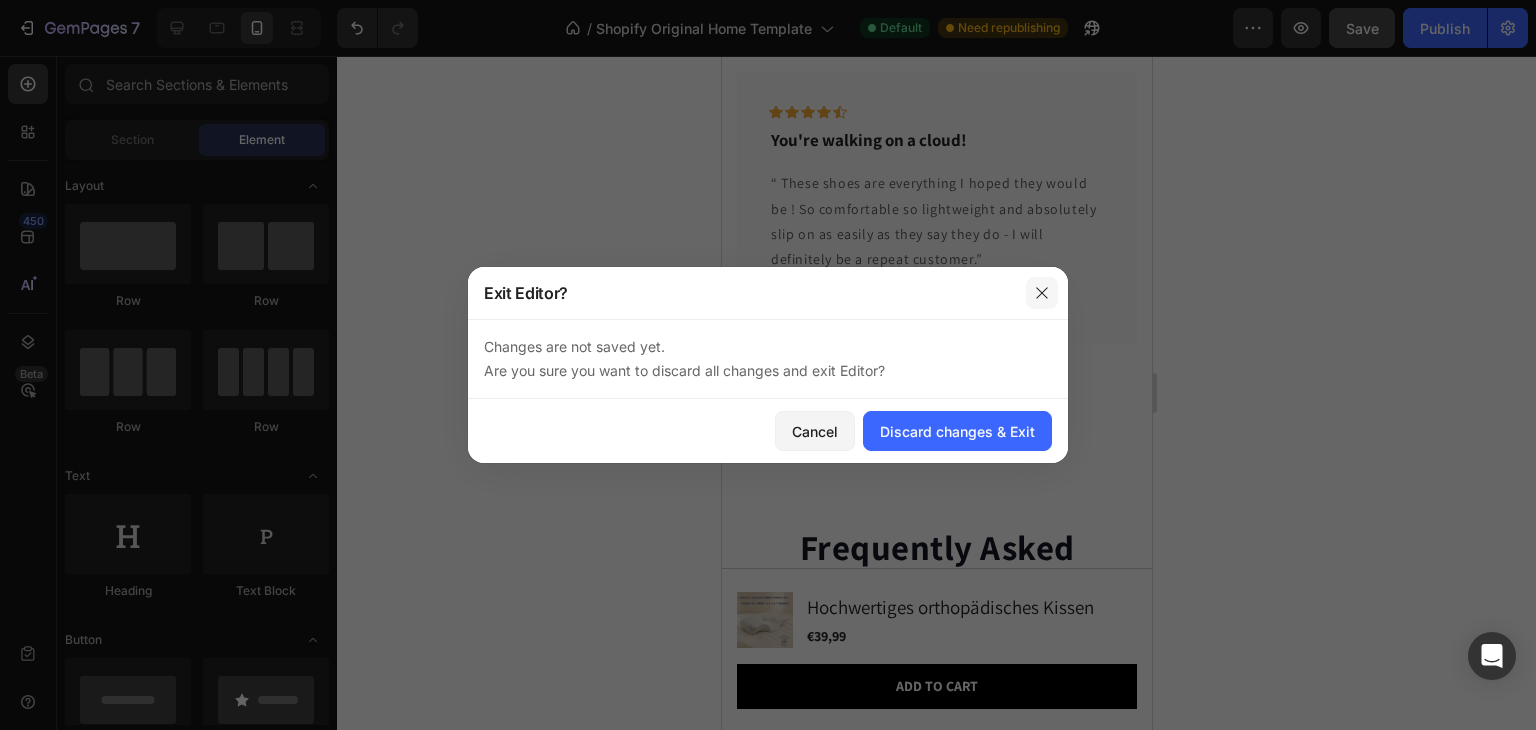 click 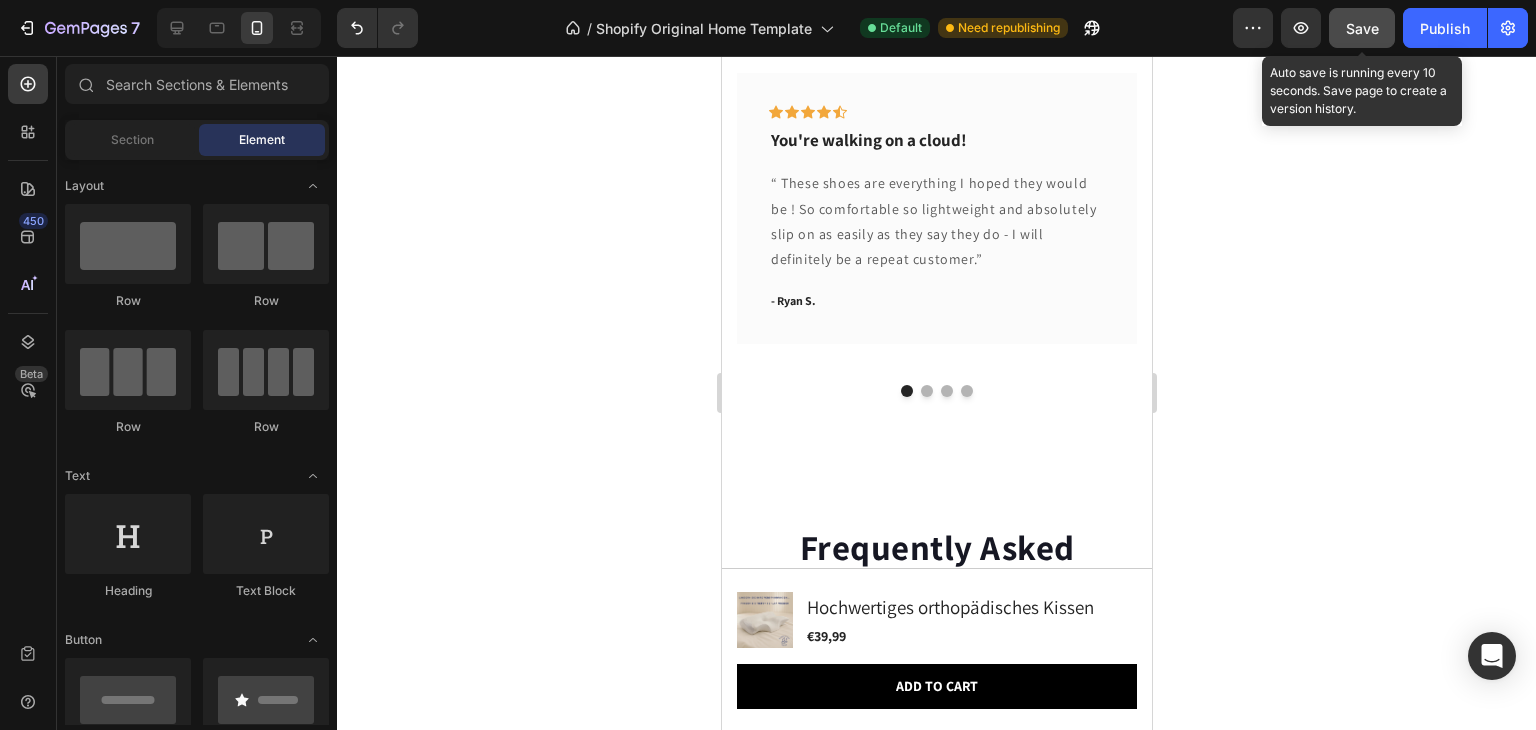 click on "Save" at bounding box center [1362, 28] 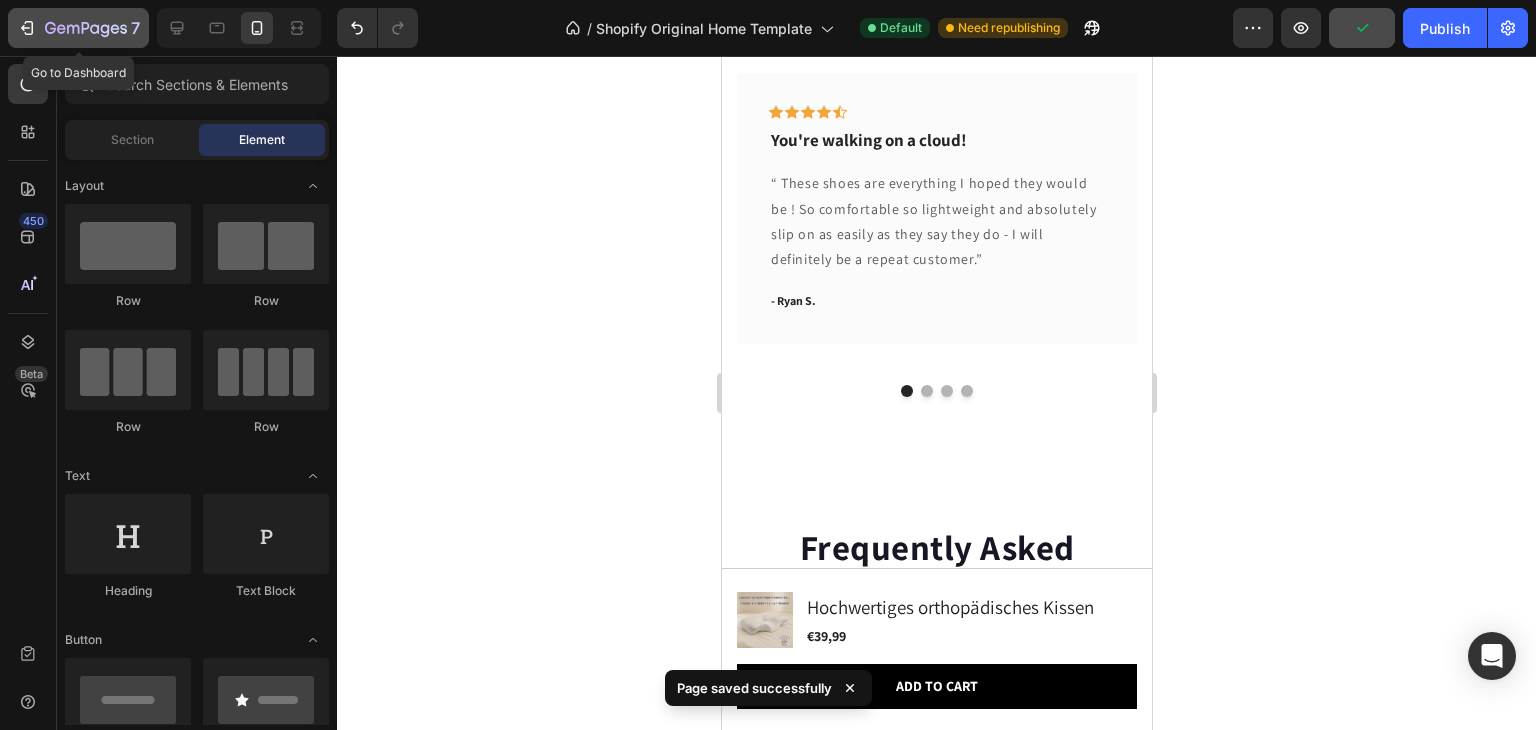 click 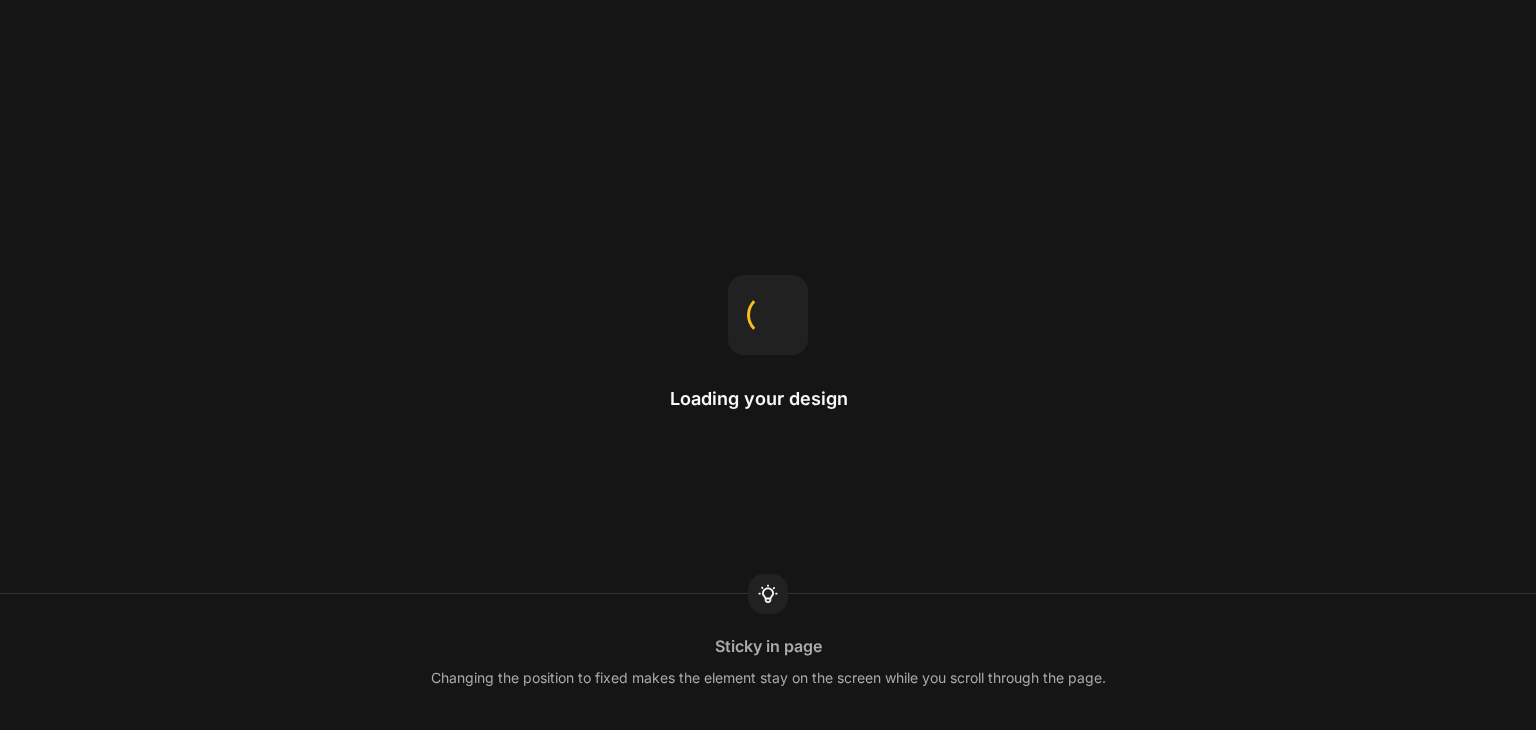 scroll, scrollTop: 0, scrollLeft: 0, axis: both 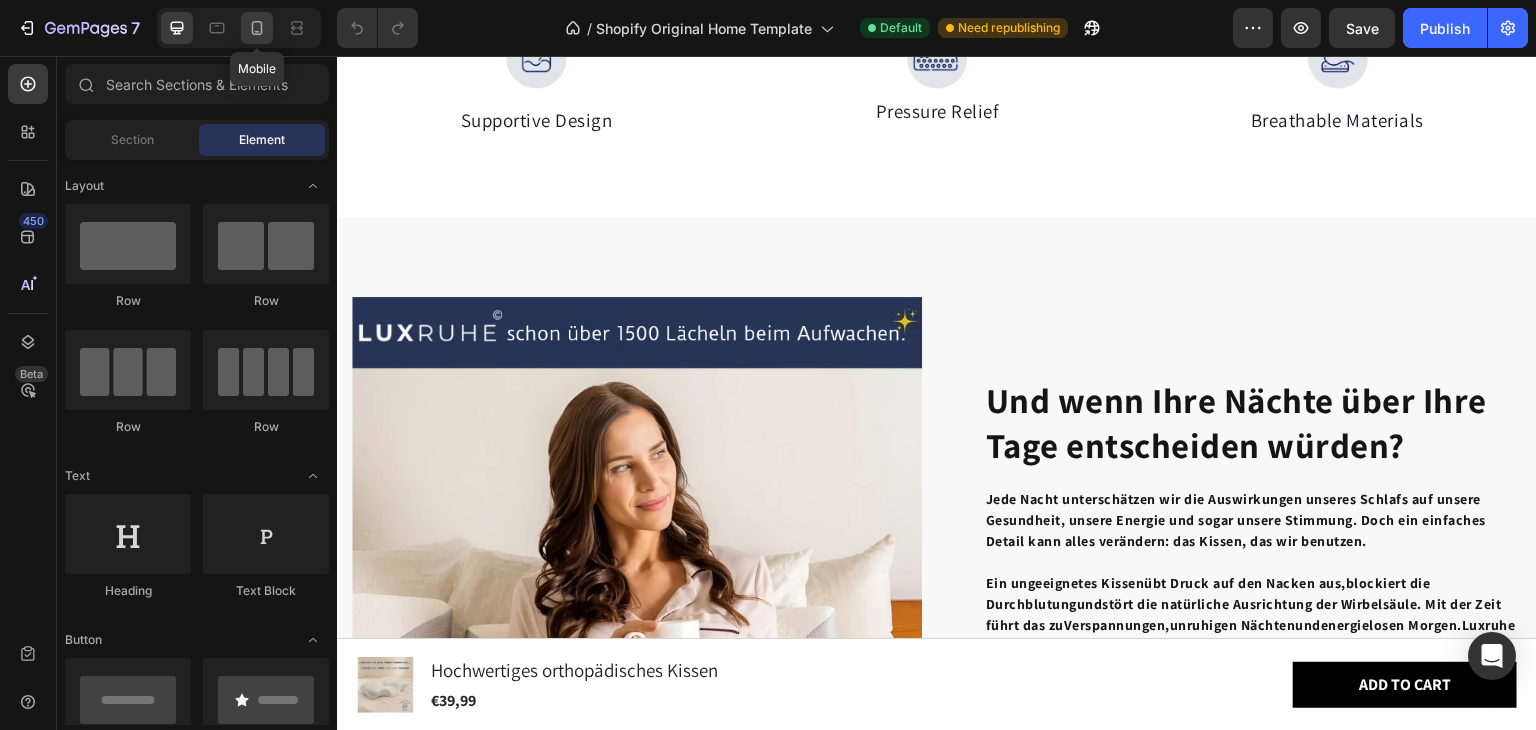 click 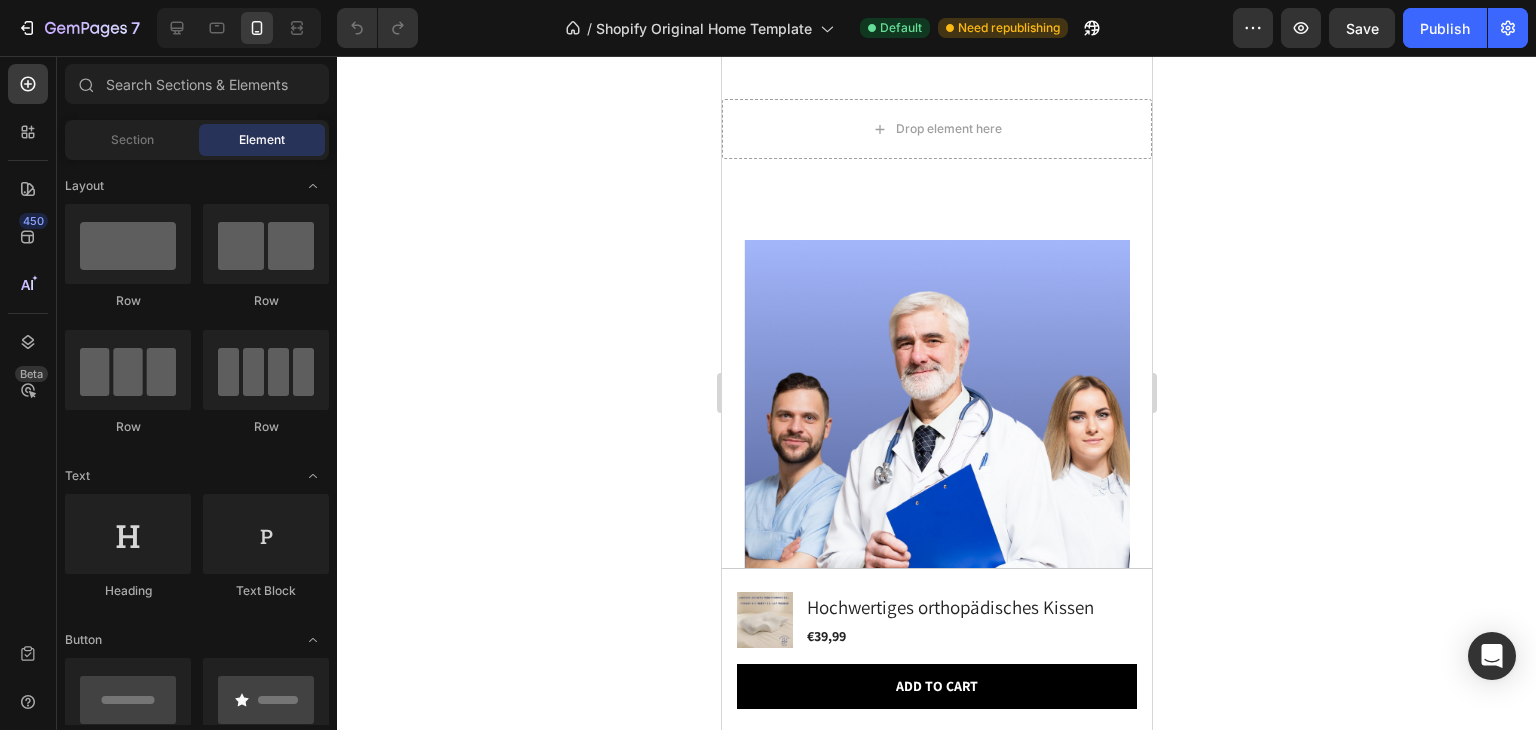 scroll, scrollTop: 4144, scrollLeft: 0, axis: vertical 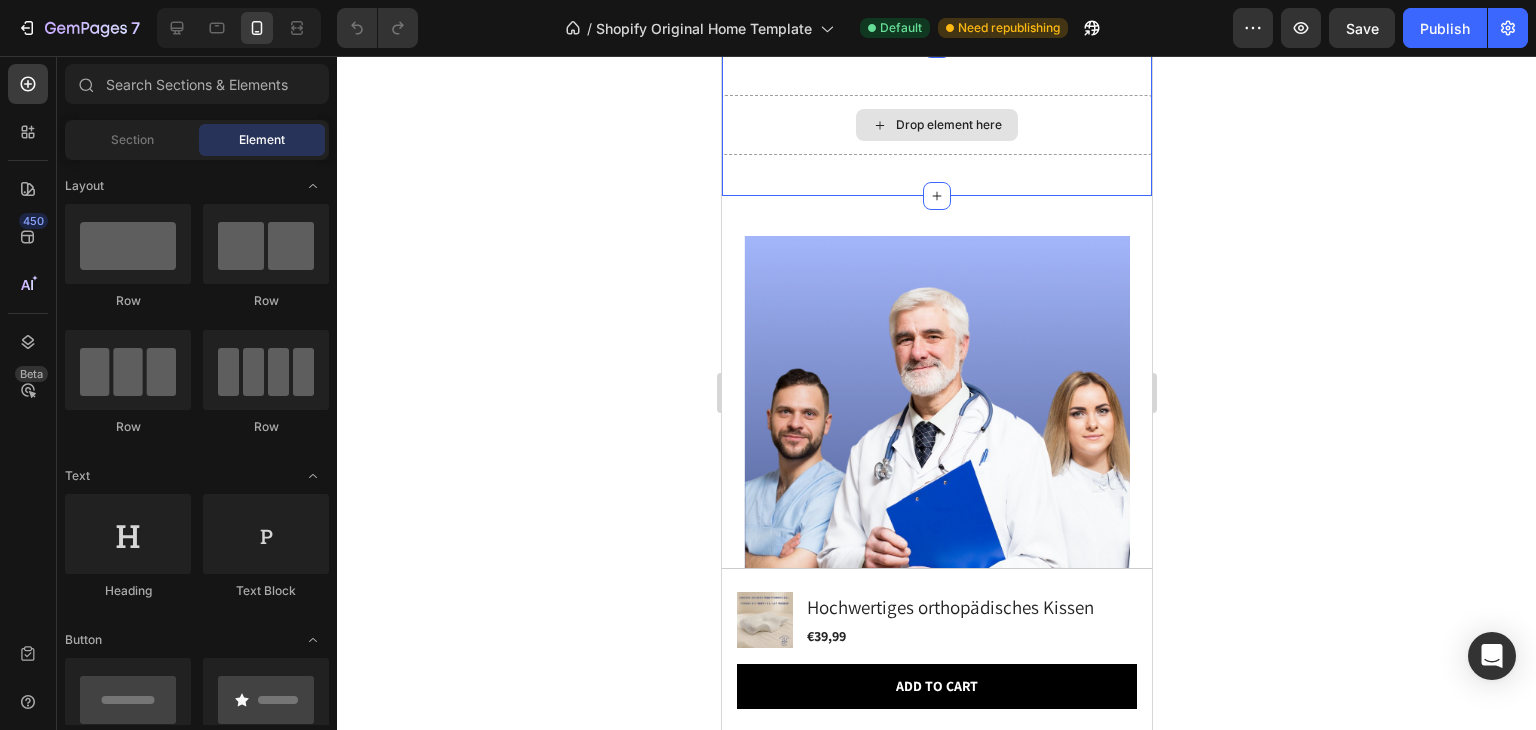 click on "Drop element here" at bounding box center [936, 125] 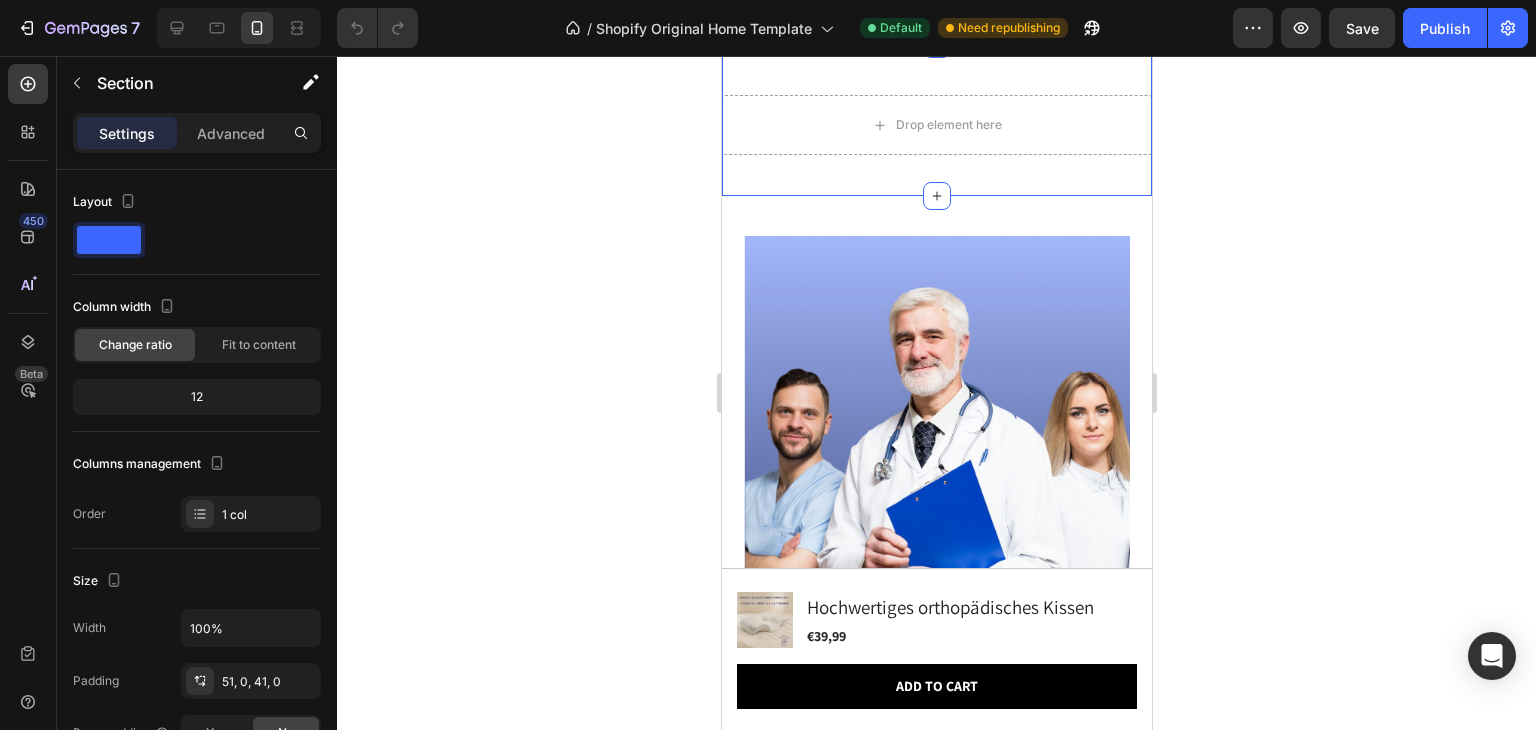 click 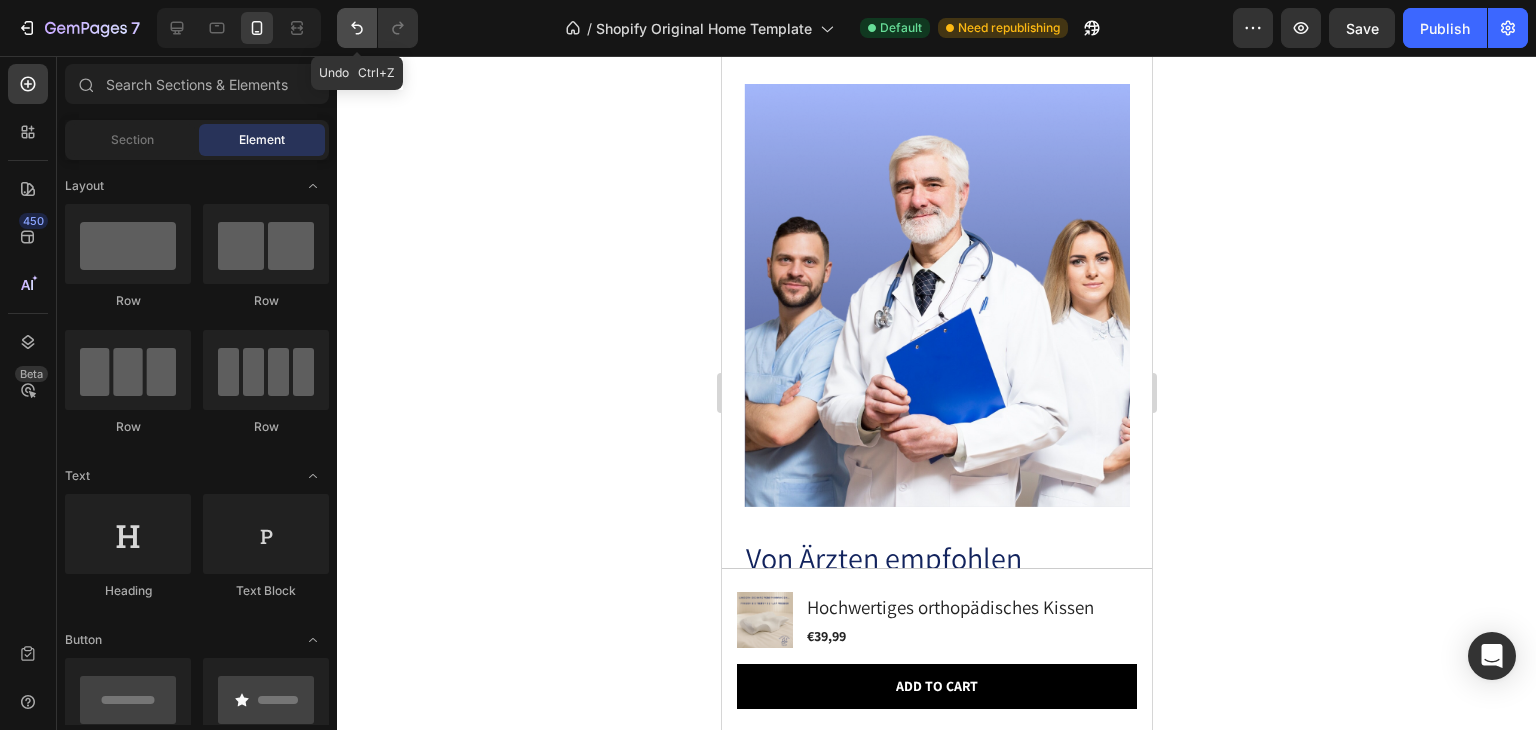 click 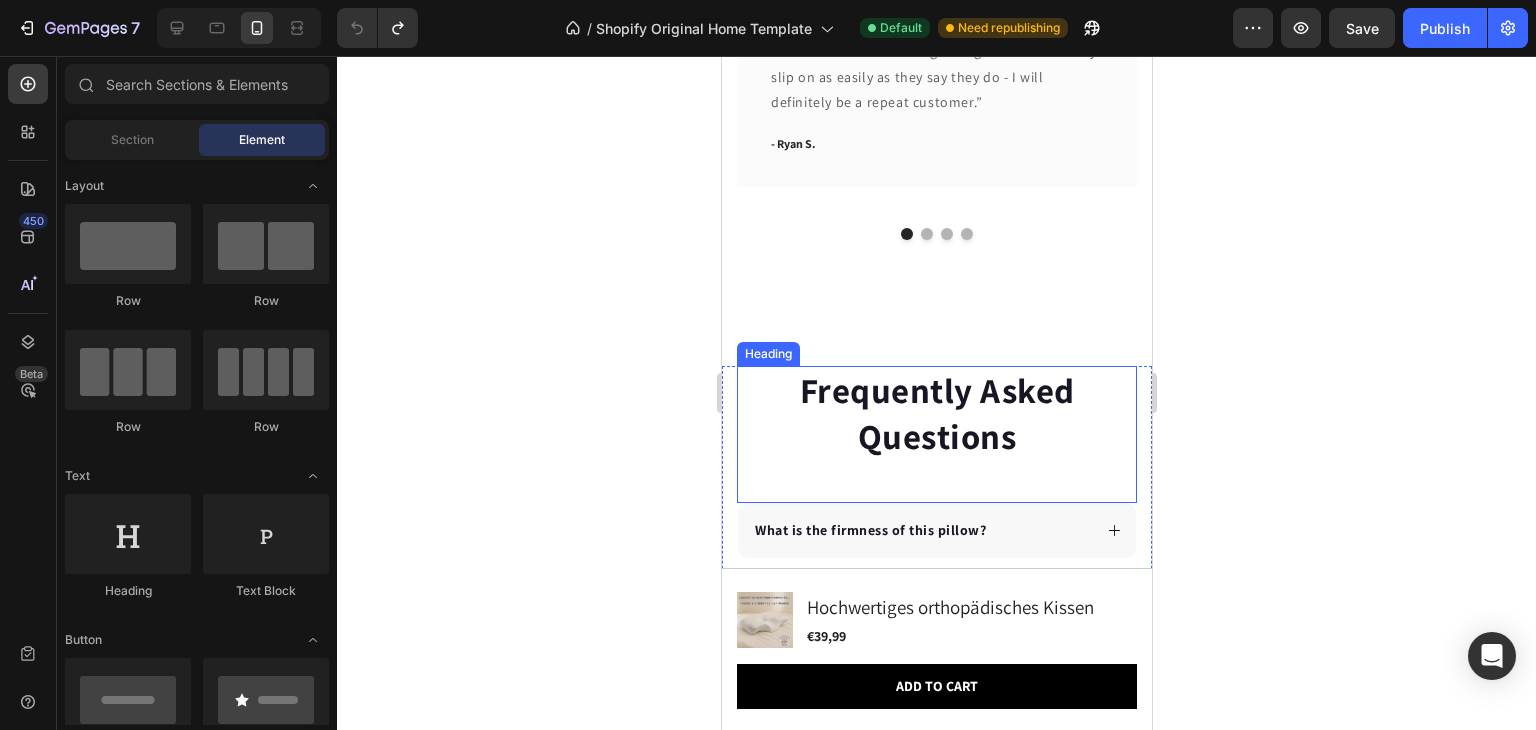 scroll, scrollTop: 5808, scrollLeft: 0, axis: vertical 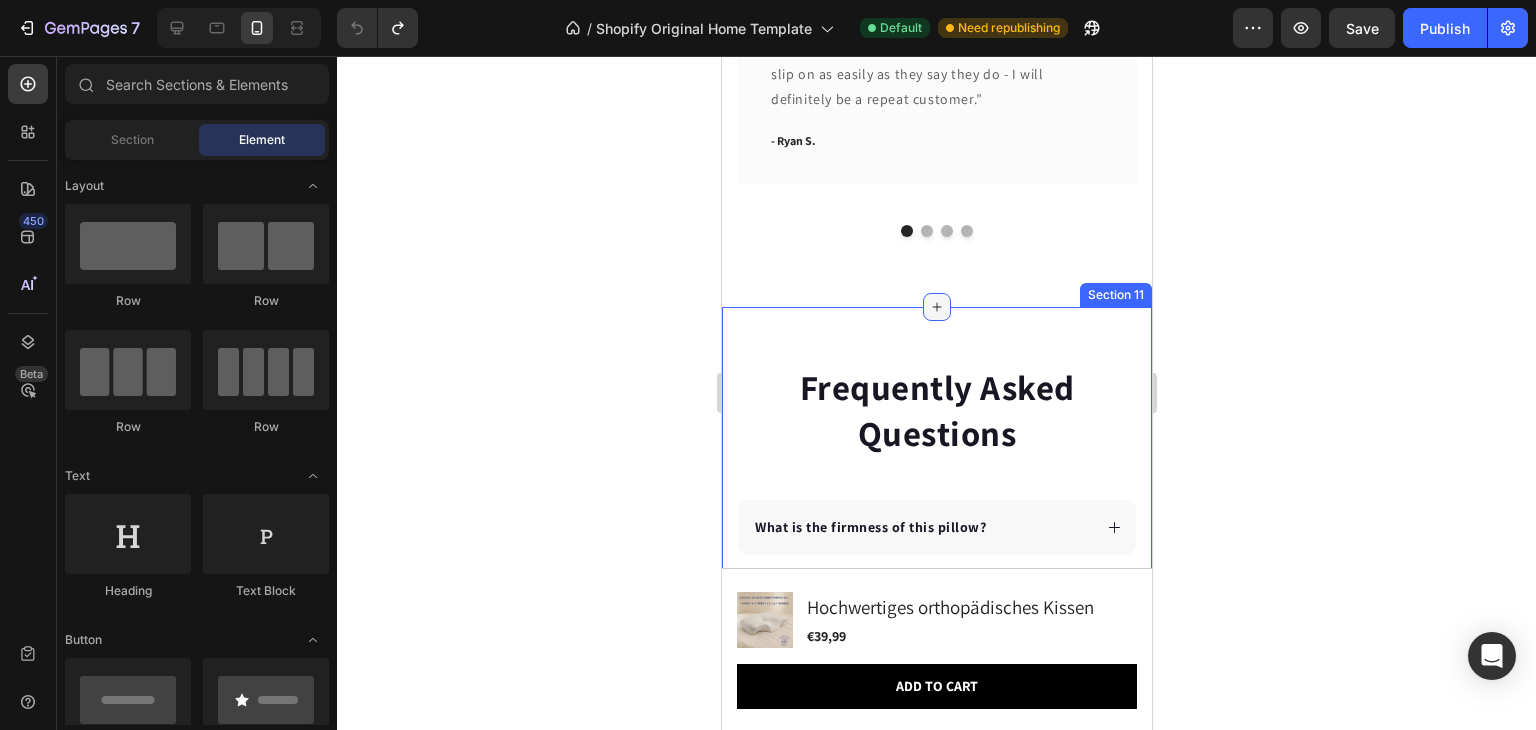 click 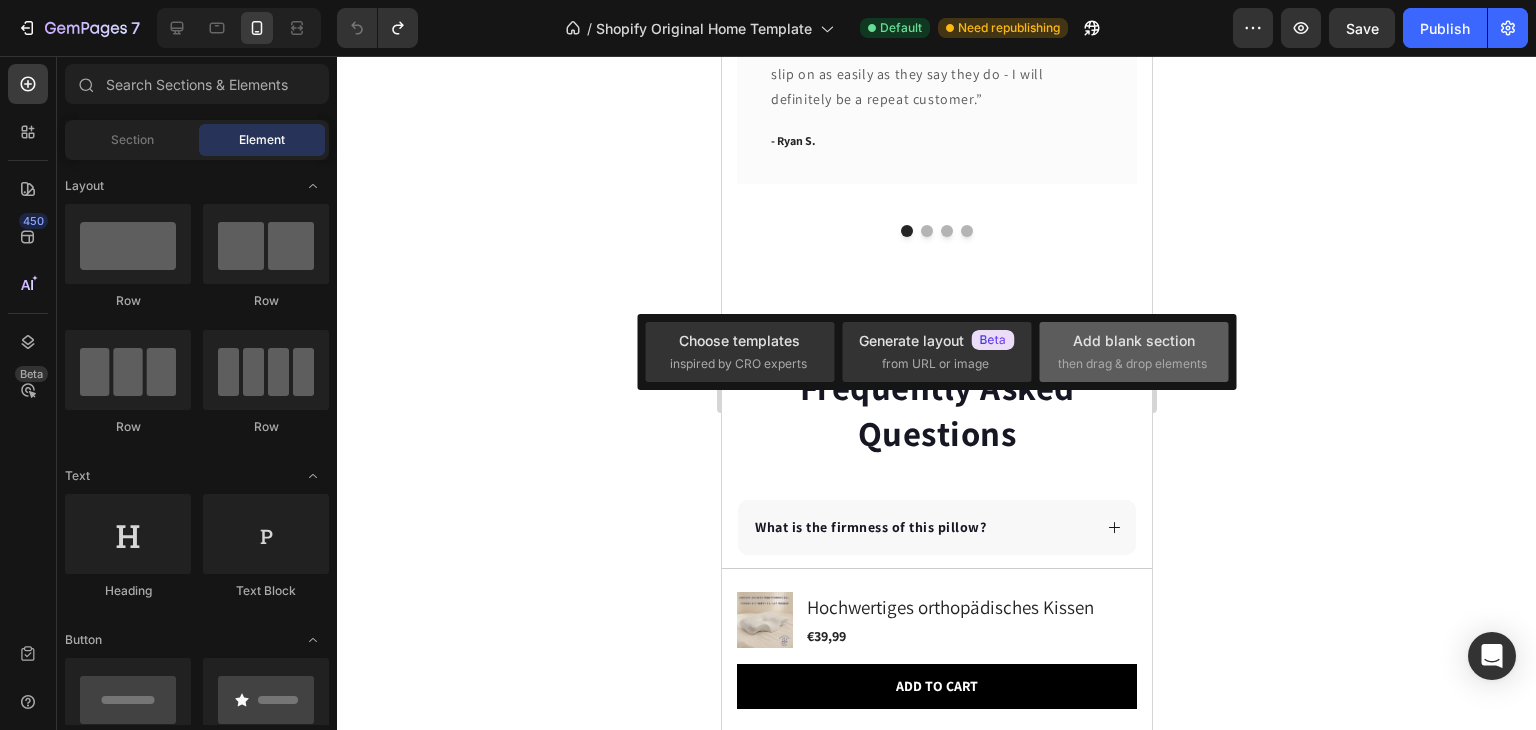 click on "Add blank section" at bounding box center [1134, 340] 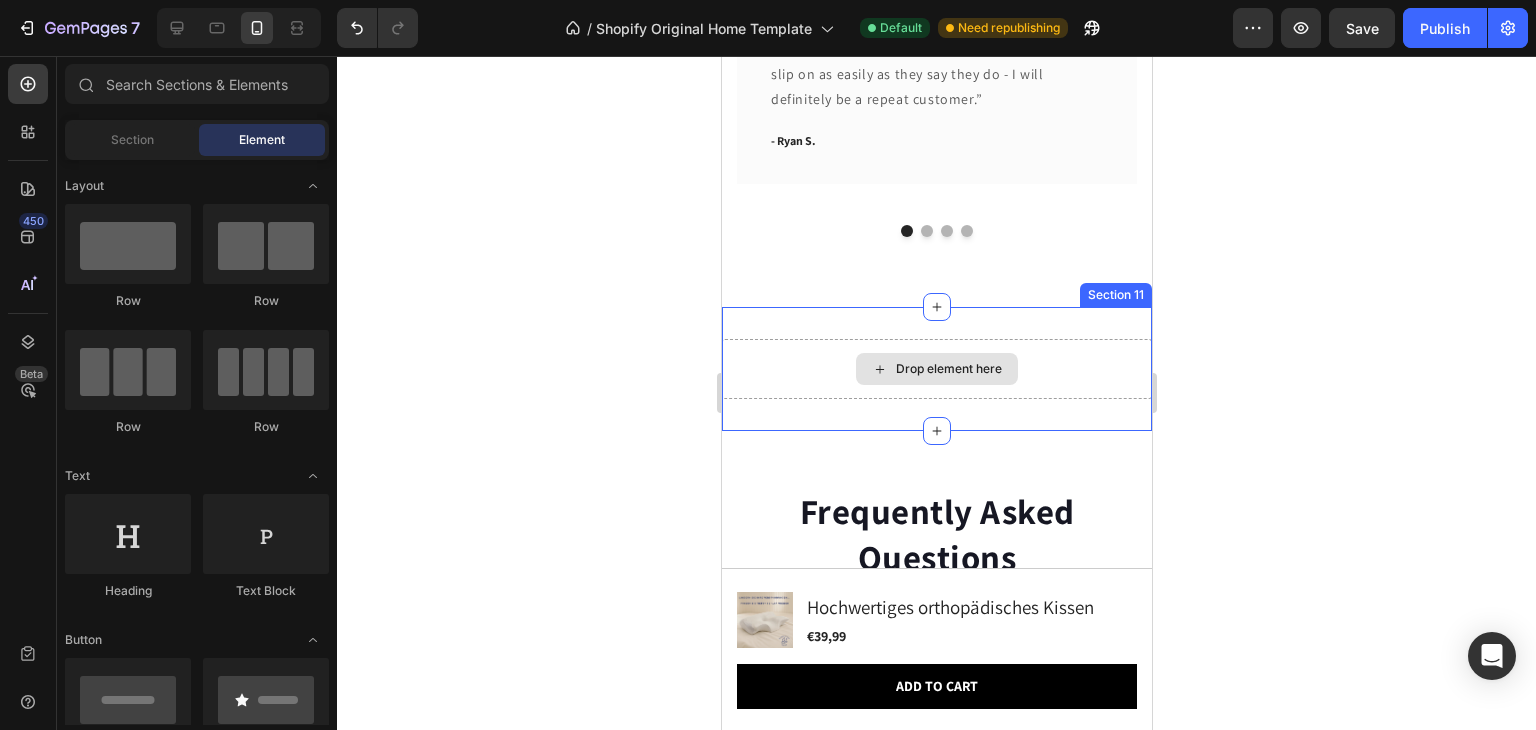 click on "Drop element here" at bounding box center [936, 369] 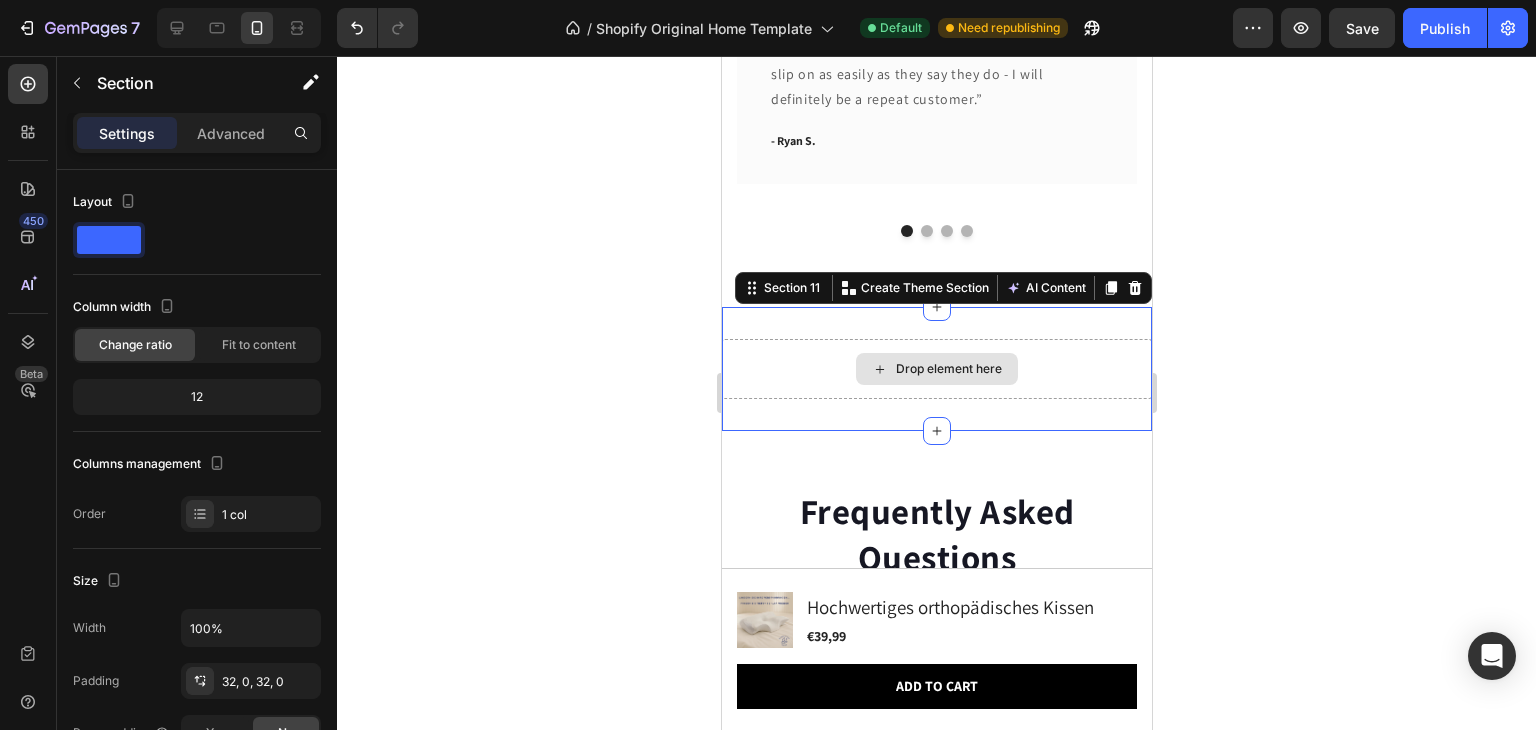 click on "Drop element here" at bounding box center [948, 369] 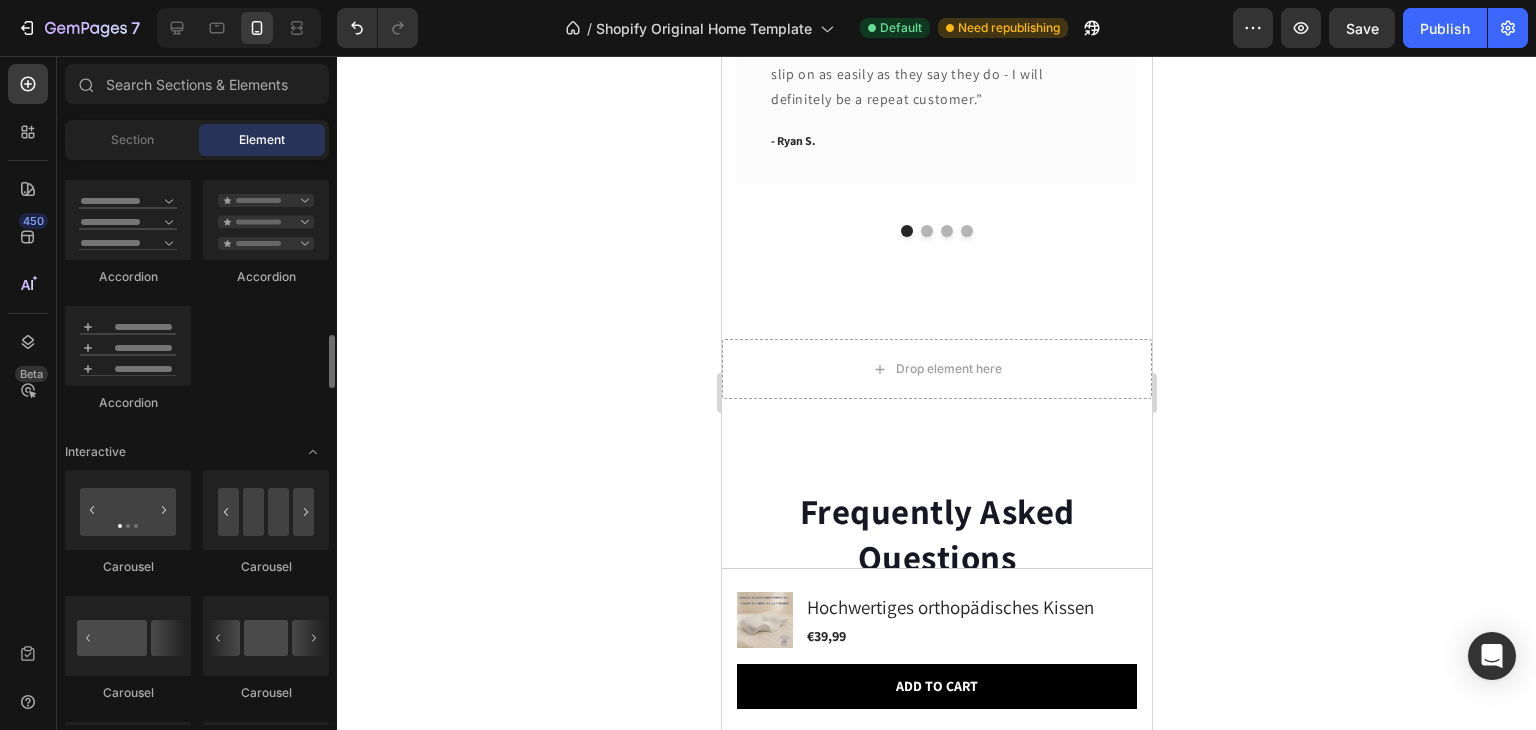 scroll, scrollTop: 1744, scrollLeft: 0, axis: vertical 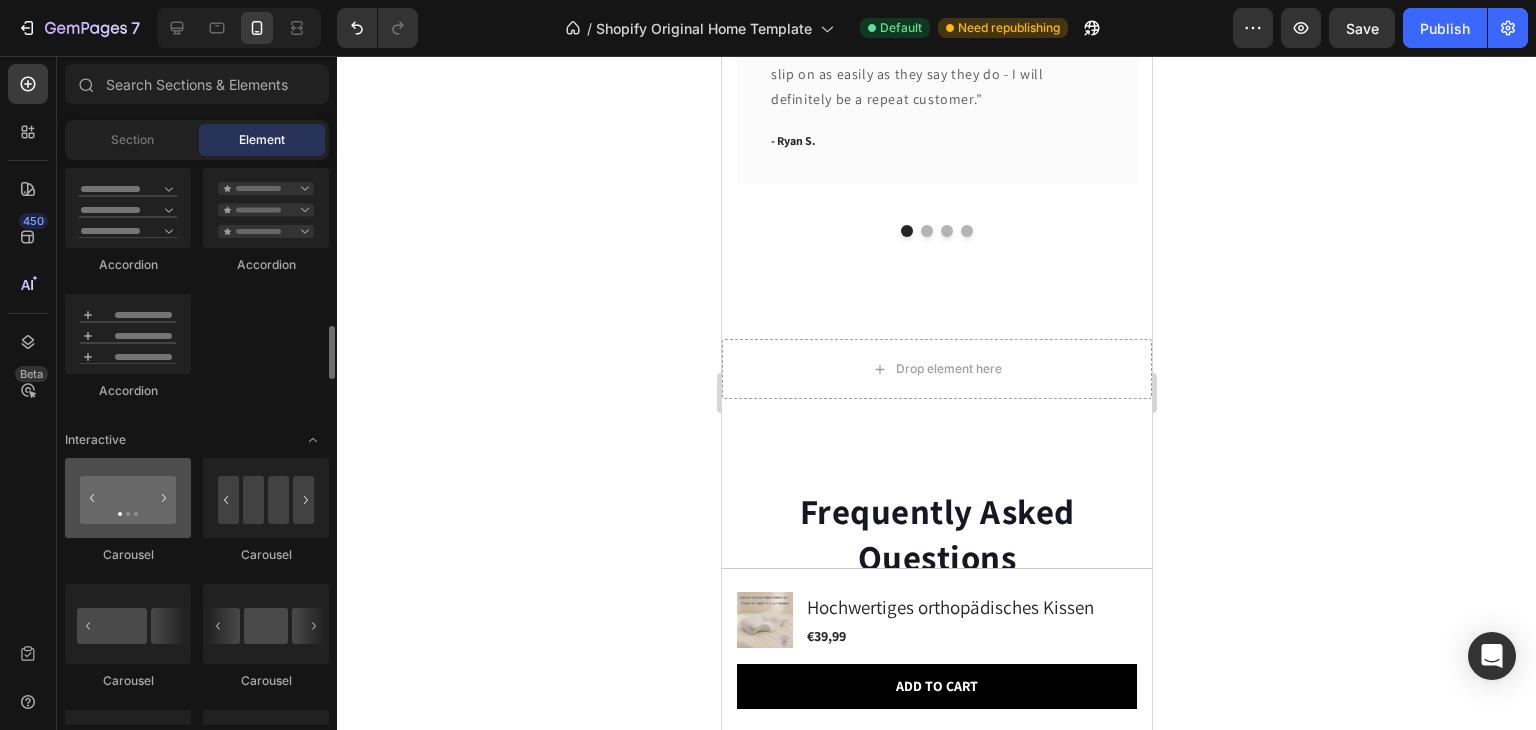 click at bounding box center [128, 498] 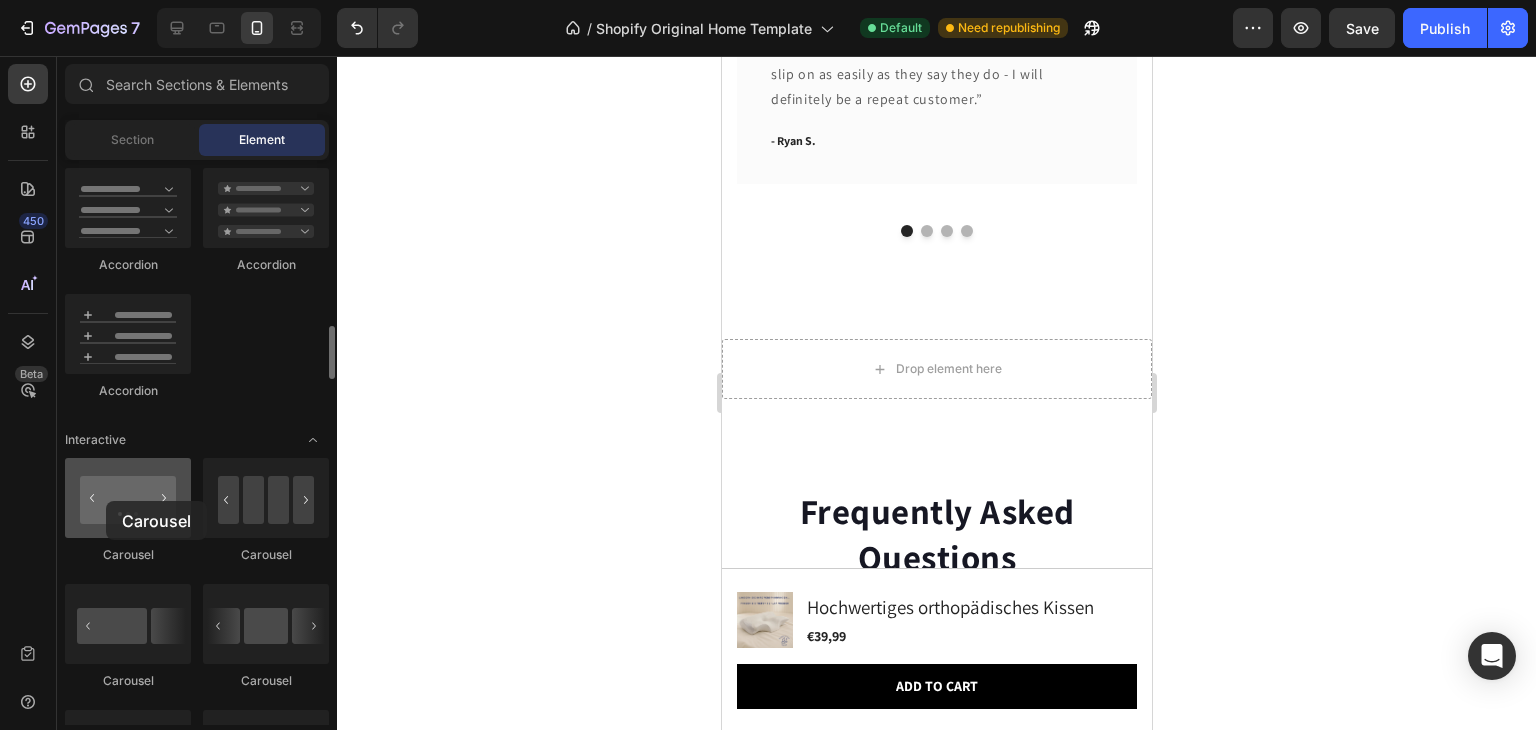drag, startPoint x: 133, startPoint y: 497, endPoint x: 107, endPoint y: 501, distance: 26.305893 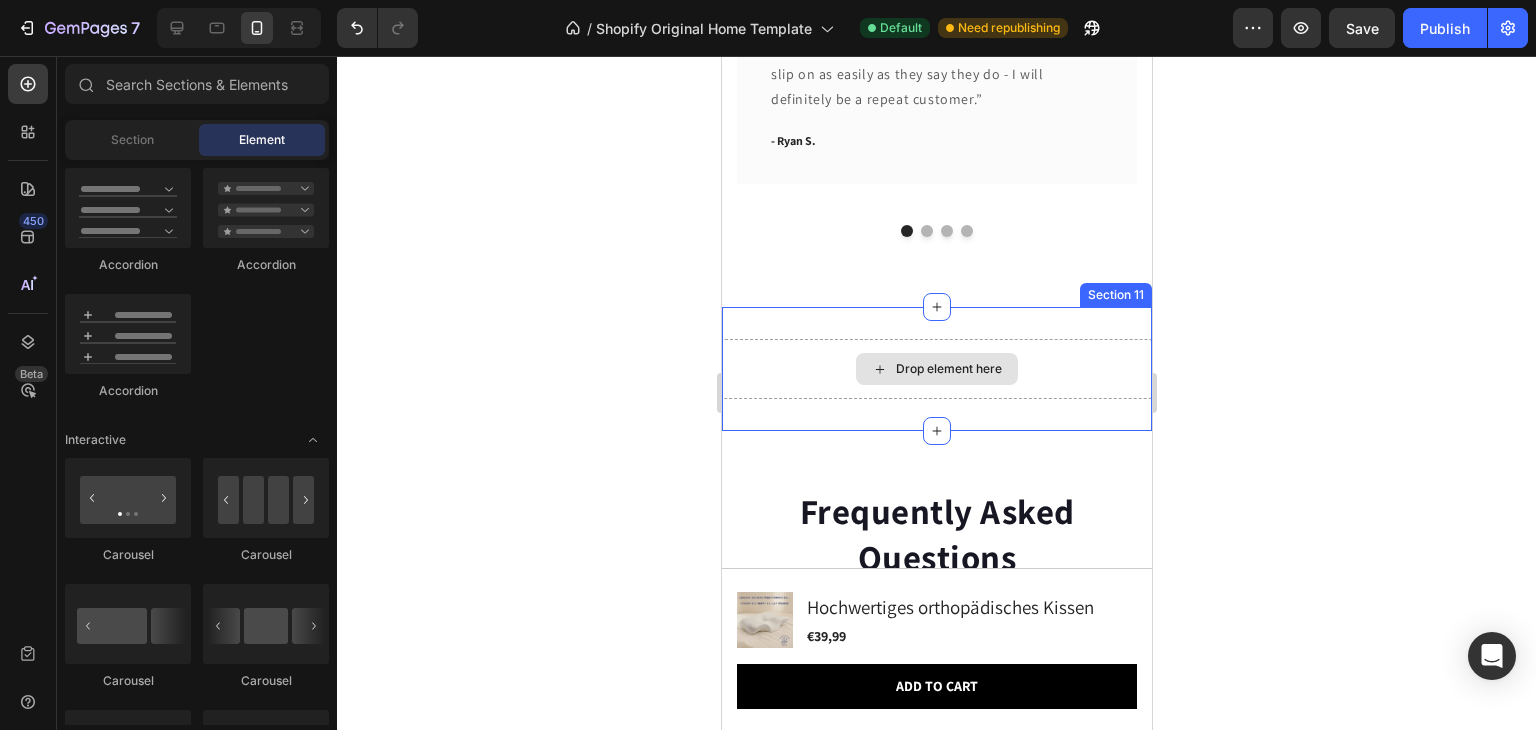 click on "Drop element here" at bounding box center [948, 369] 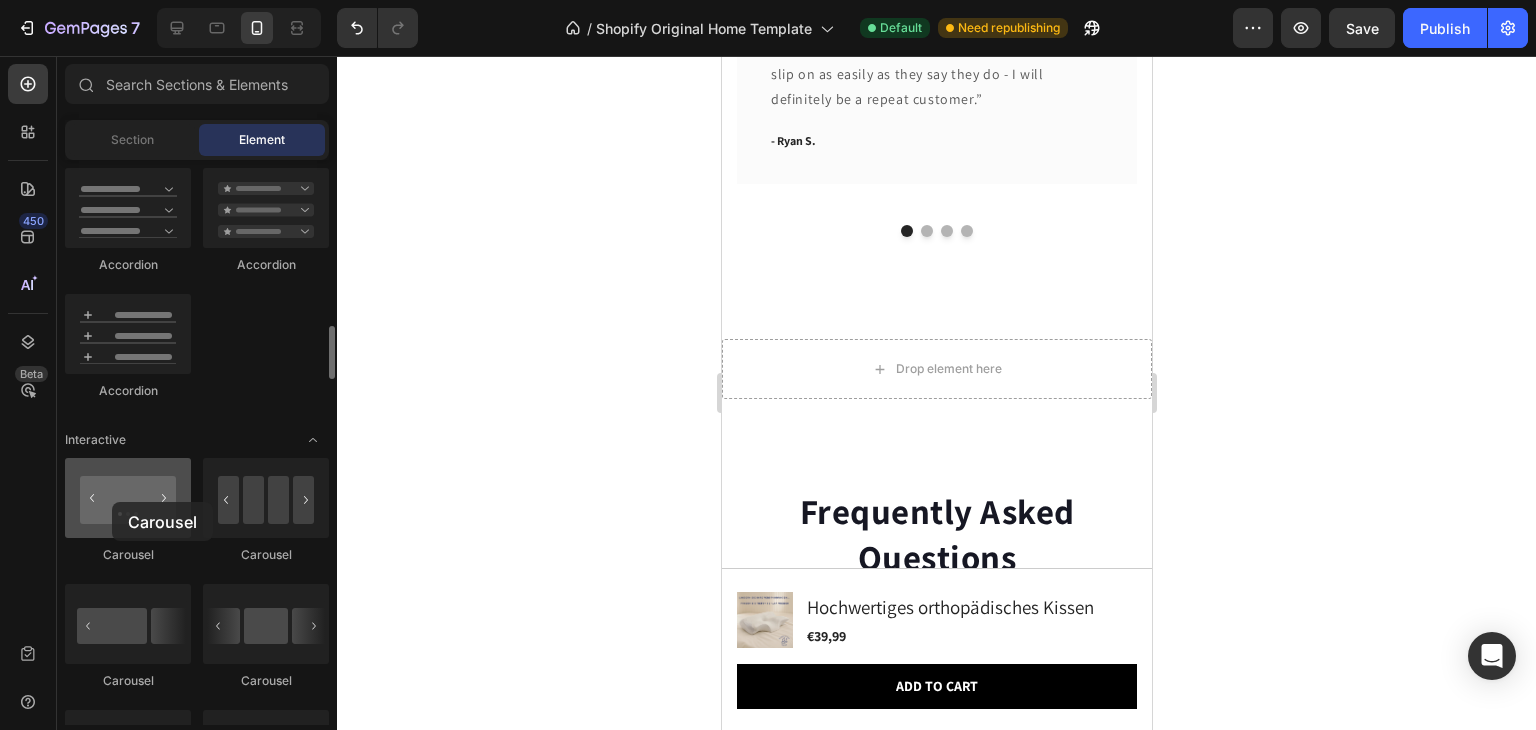 click at bounding box center [128, 498] 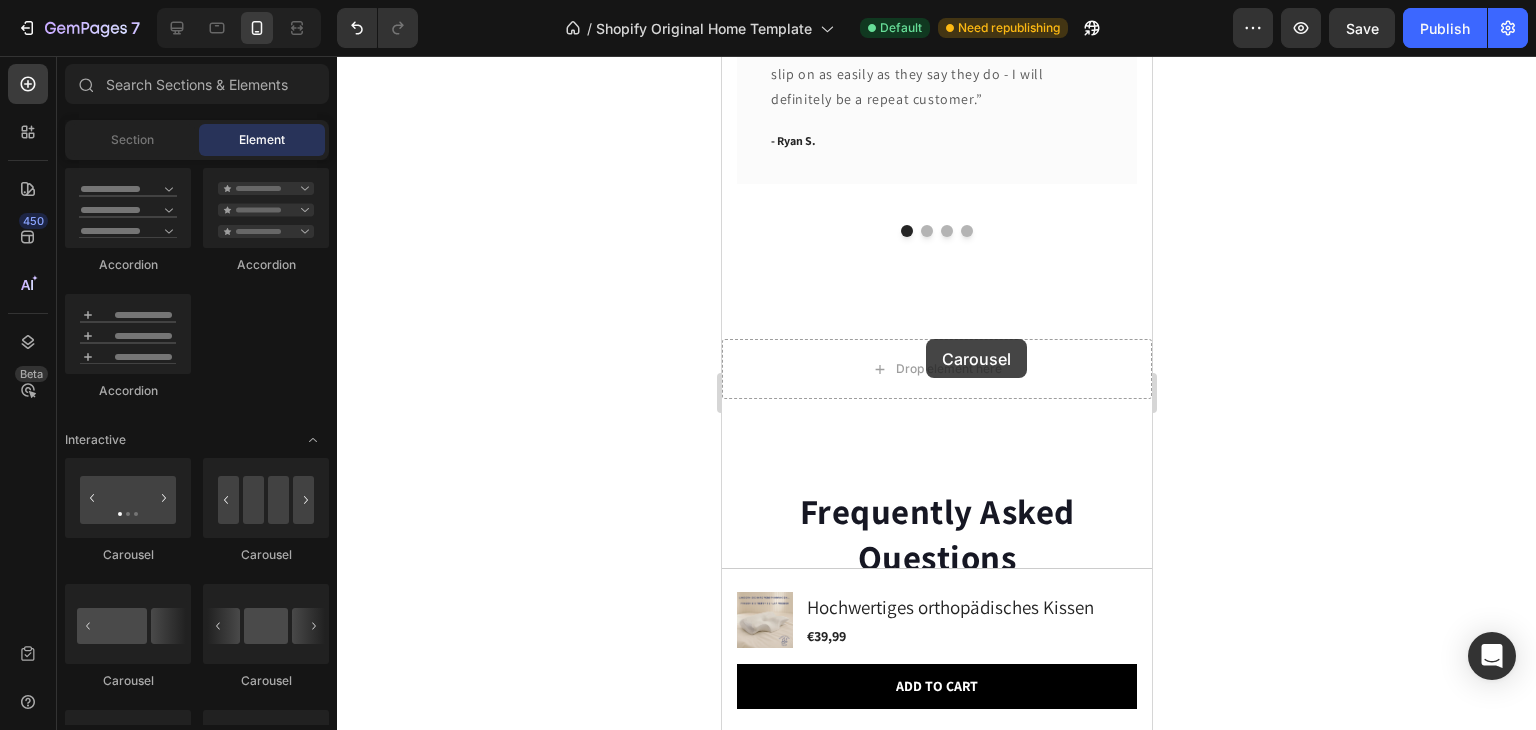 drag, startPoint x: 829, startPoint y: 561, endPoint x: 924, endPoint y: 338, distance: 242.39224 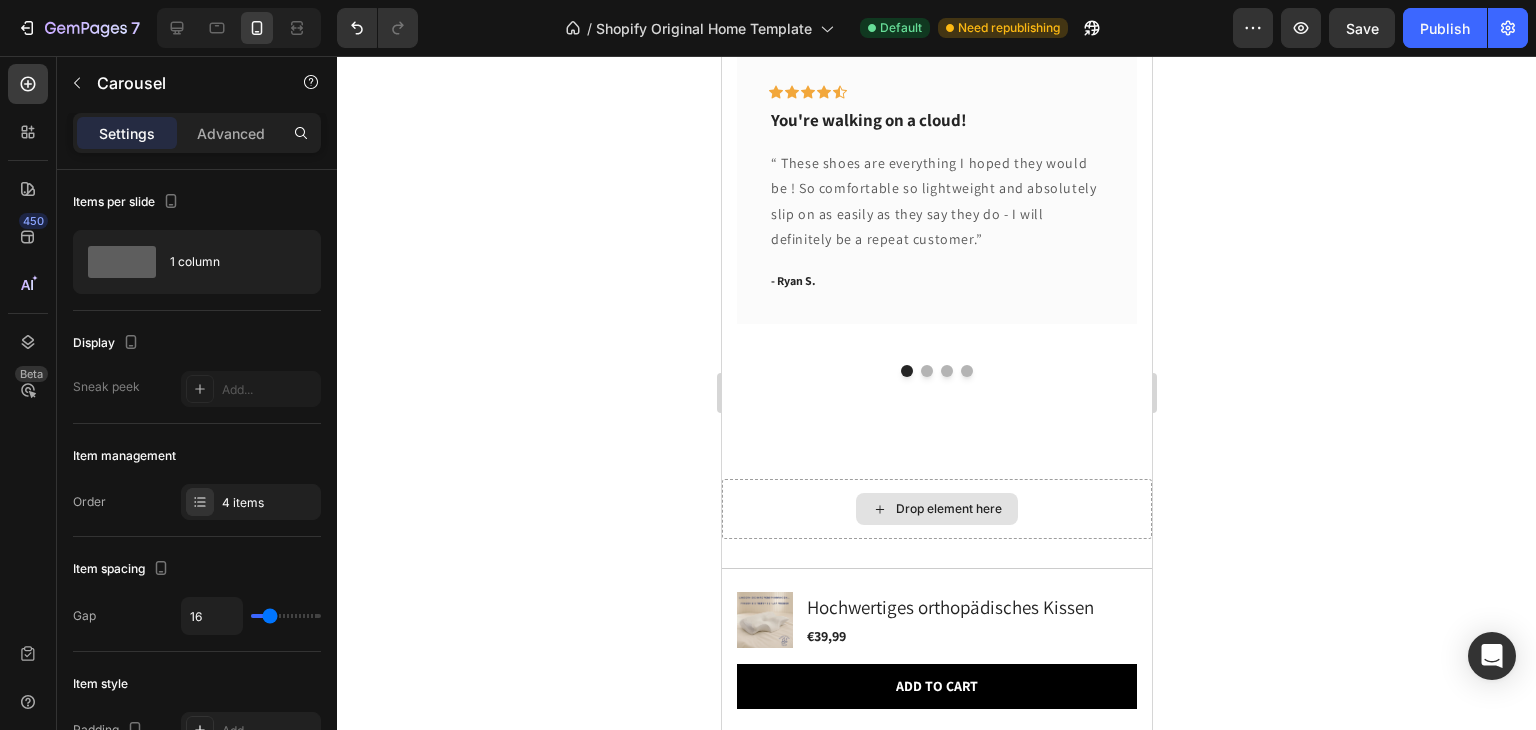 scroll, scrollTop: 5948, scrollLeft: 0, axis: vertical 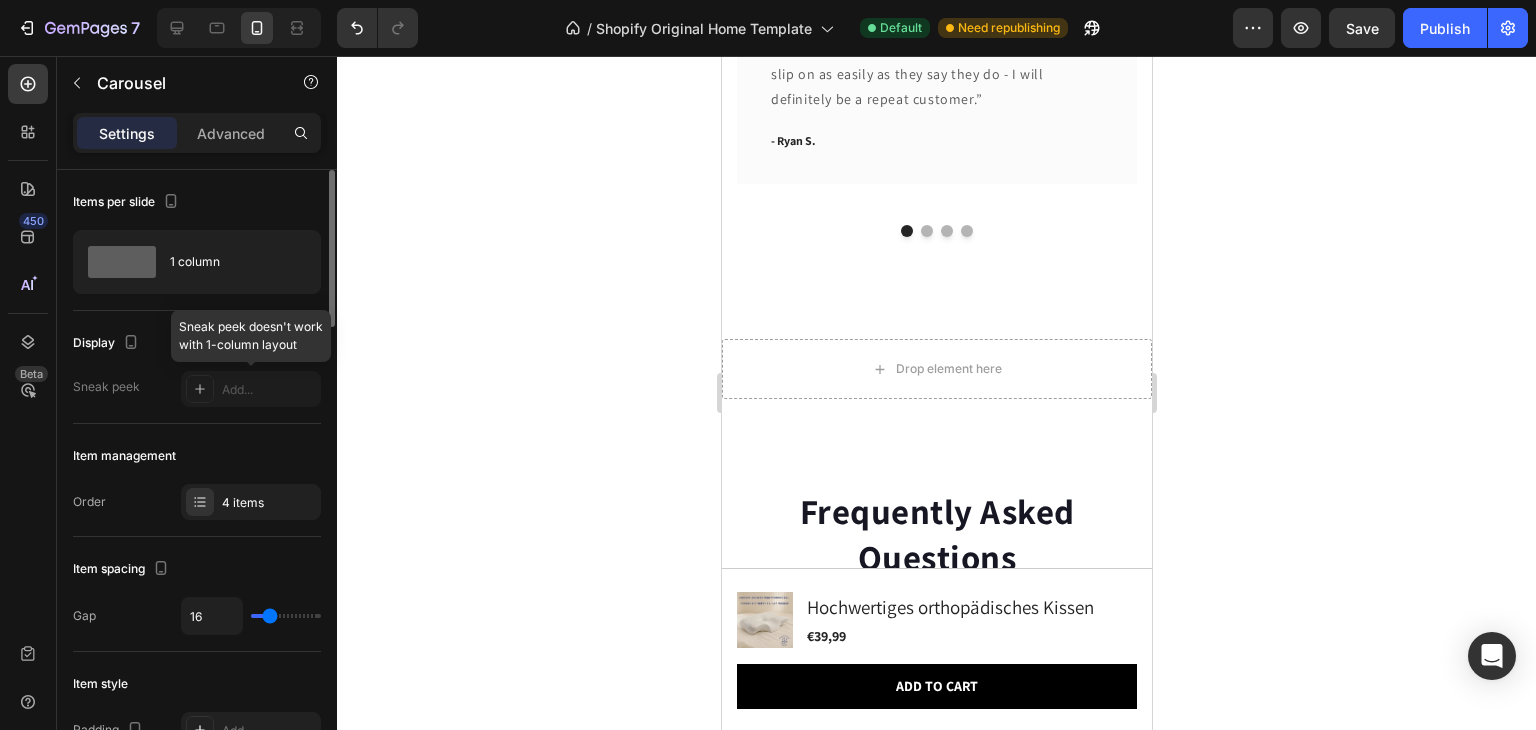 click 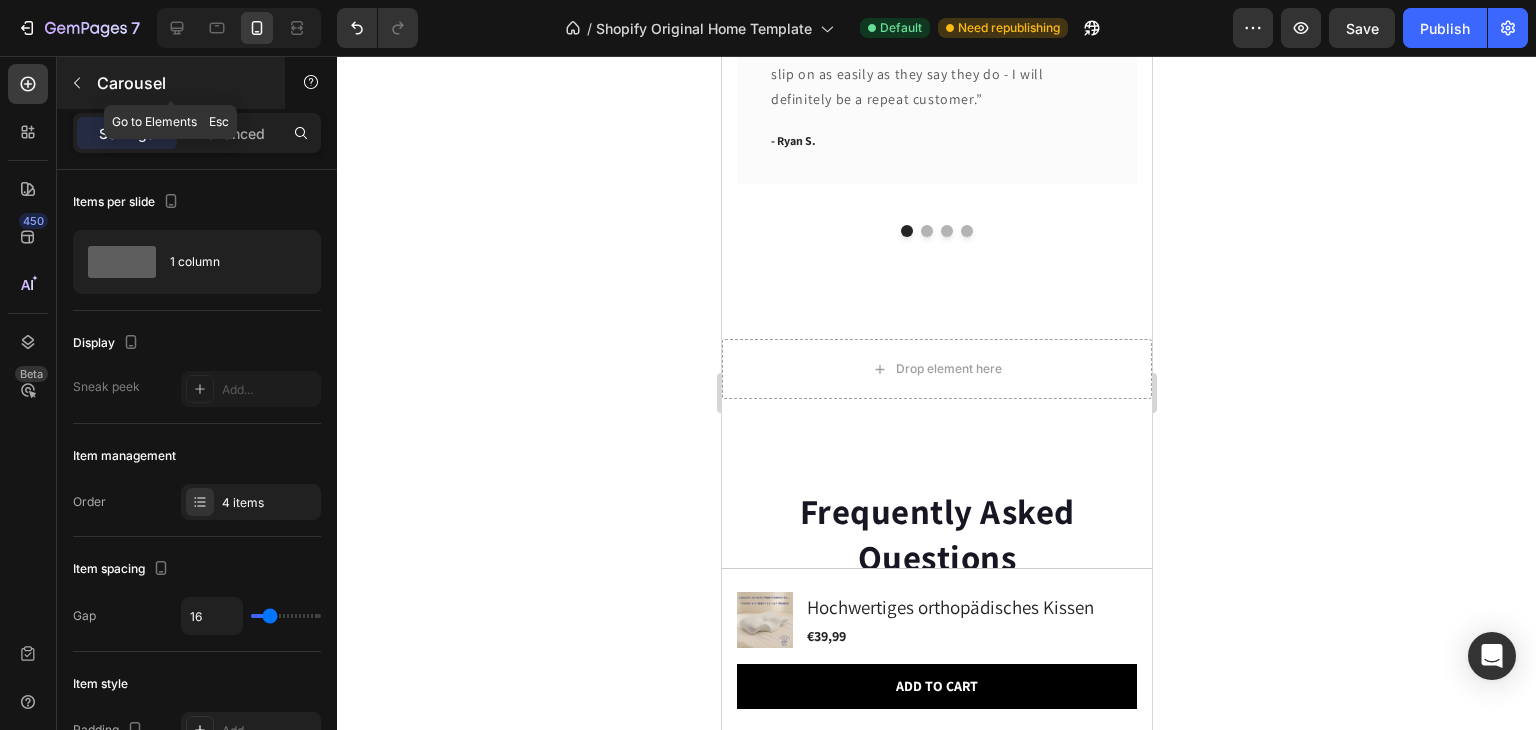 click 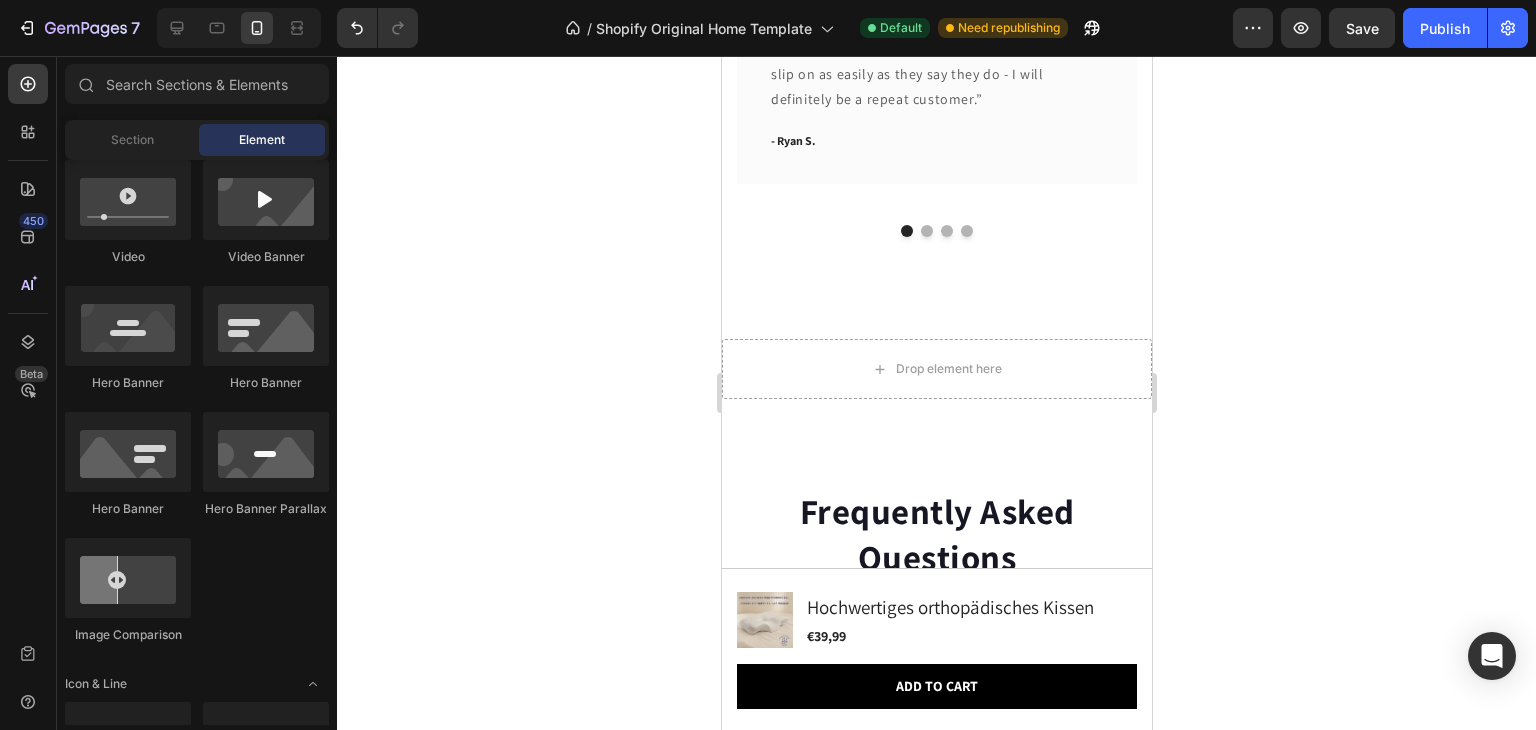 scroll, scrollTop: 636, scrollLeft: 0, axis: vertical 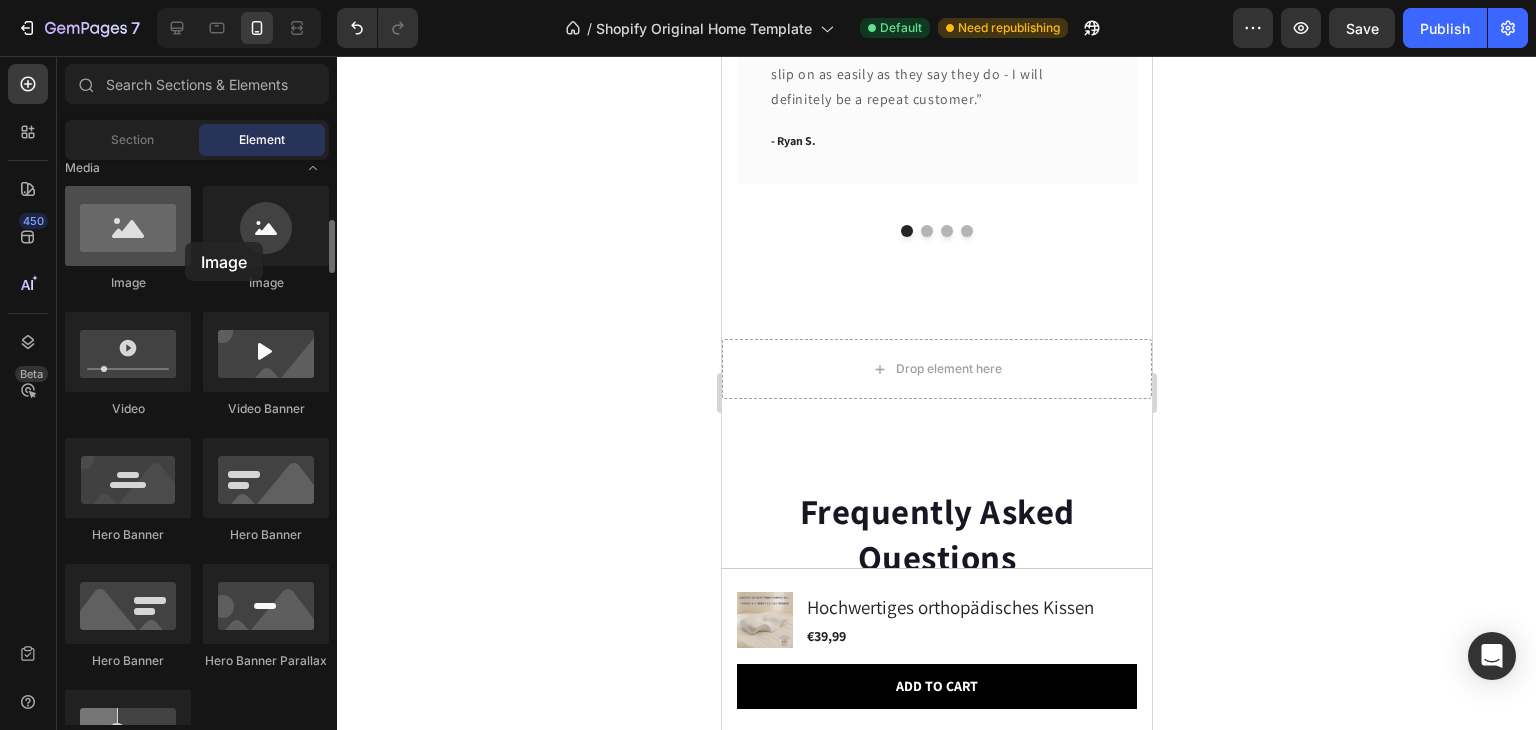 drag, startPoint x: 133, startPoint y: 228, endPoint x: 91, endPoint y: 226, distance: 42.047592 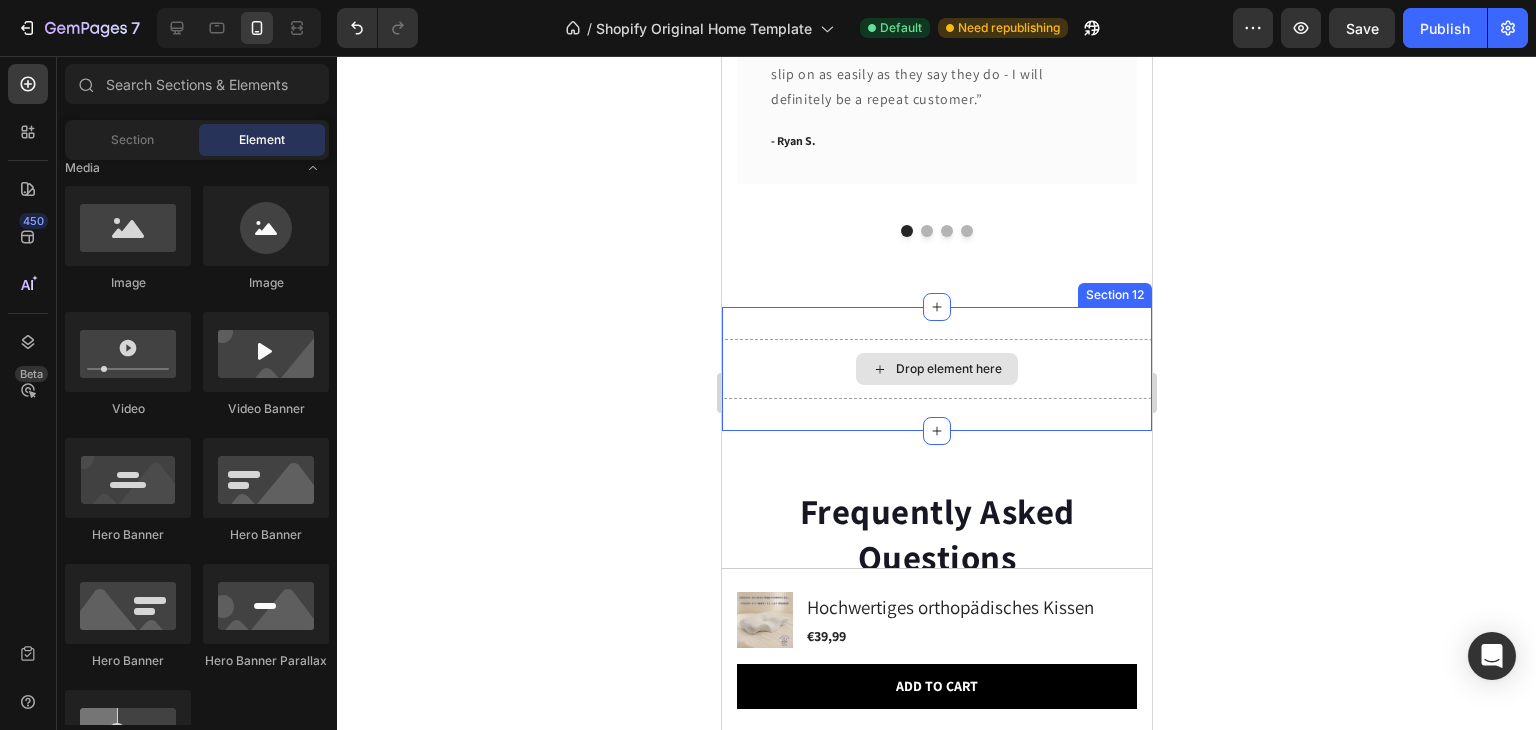 click on "Drop element here" at bounding box center [936, 369] 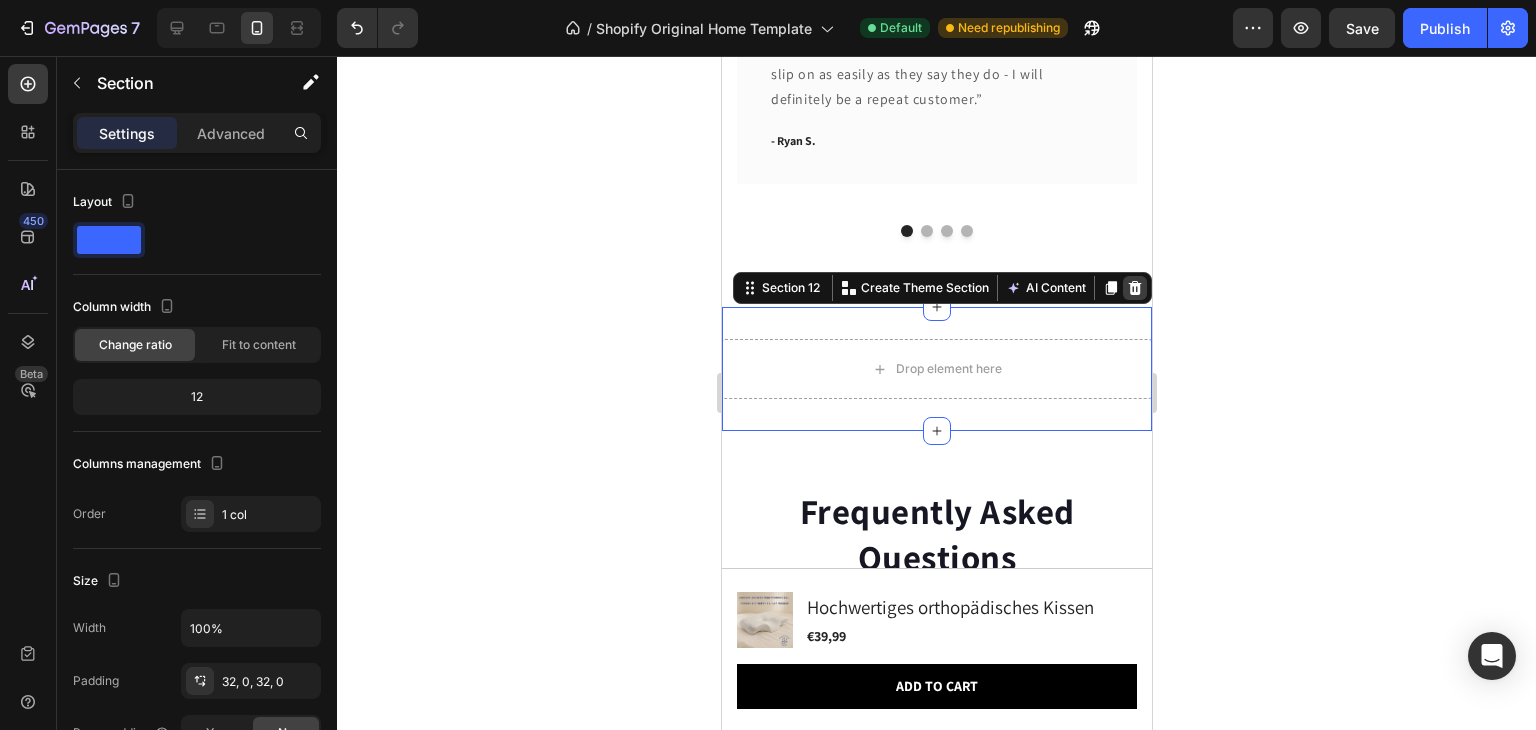 click 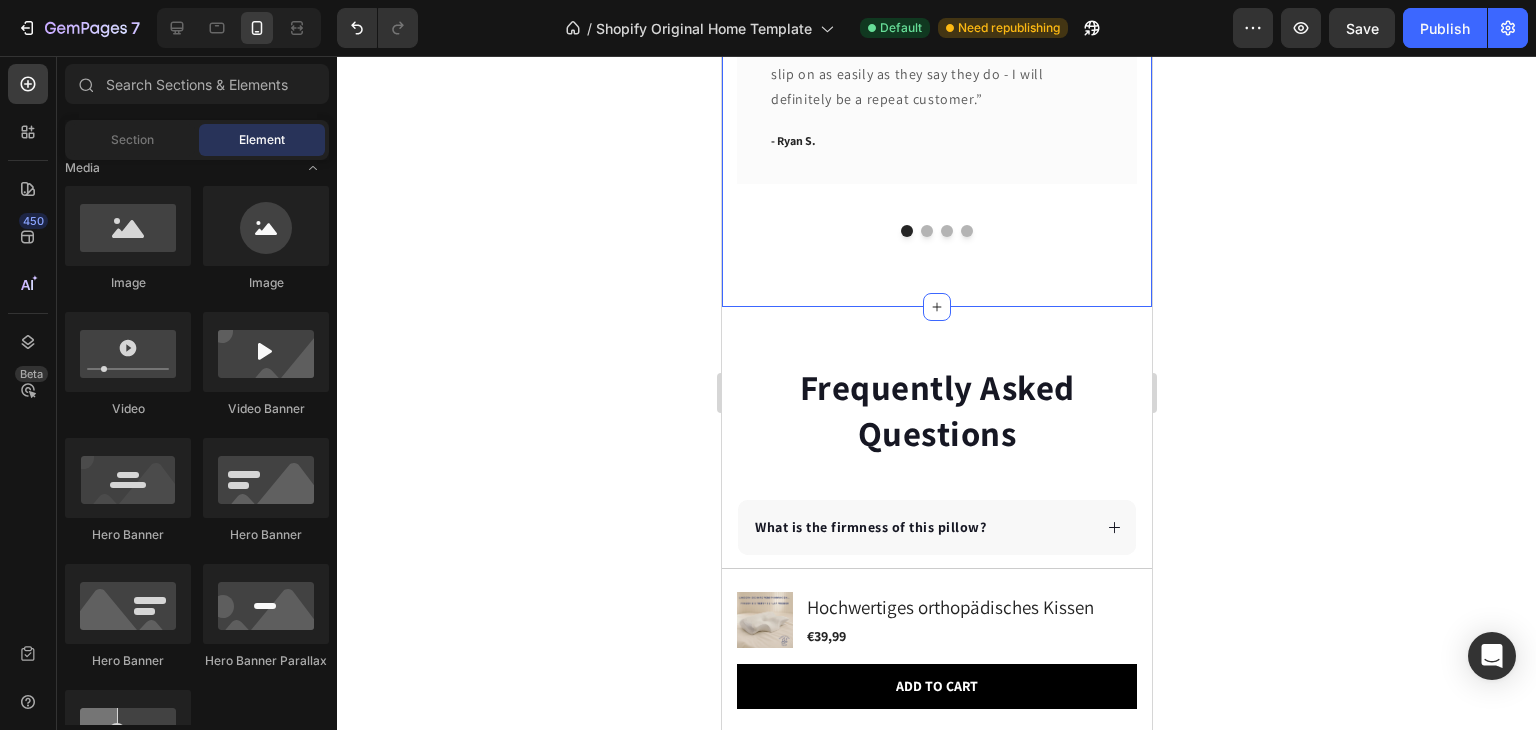 click on "What Our Customers Are Saying Heading Our customer advocates are standing by 24/7 to support you via email. Text block
Icon
Icon
Icon
Icon
Icon Row You're walking on a cloud! Text block “ These shoes are everything I hoped they would be ! So comfortable so lightweight and absolutely slip on as easily as they say they do - I will definitely be a repeat customer.” Text block - Ryan S. Text block Row
Icon
Icon
Icon
Icon
Icon Row Work well for my problem feet Text block "Delighted to find they are comfortable, easy to put on, and nice-looking. I have bunions and hammer toes. I was advised to try to EE wide and they actually work for me. And I can use them with my." Text block - Travis J. Text block Row
Icon
Icon
Icon
Icon
Icon Row You're walking on a cloud! Text block Row" at bounding box center [936, -31] 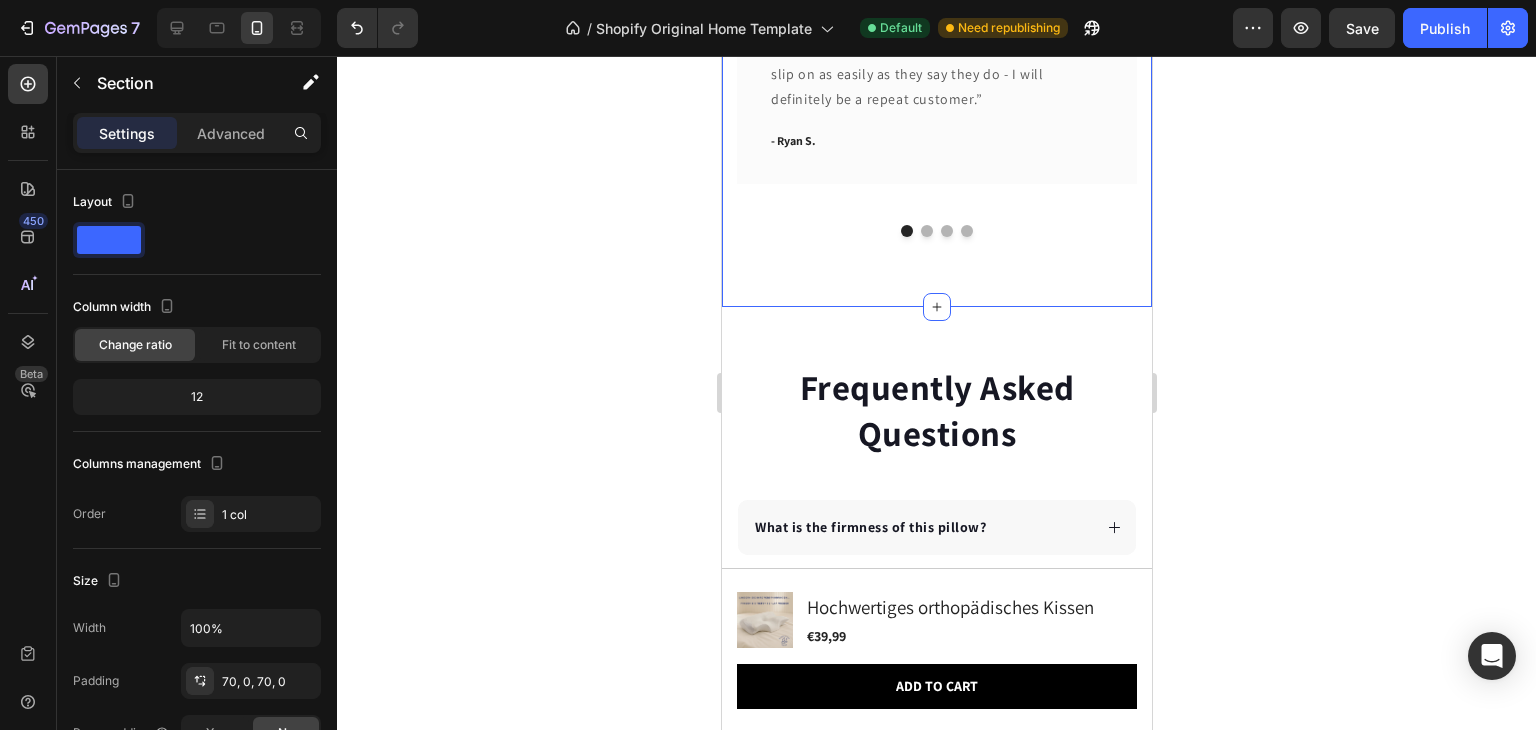 click 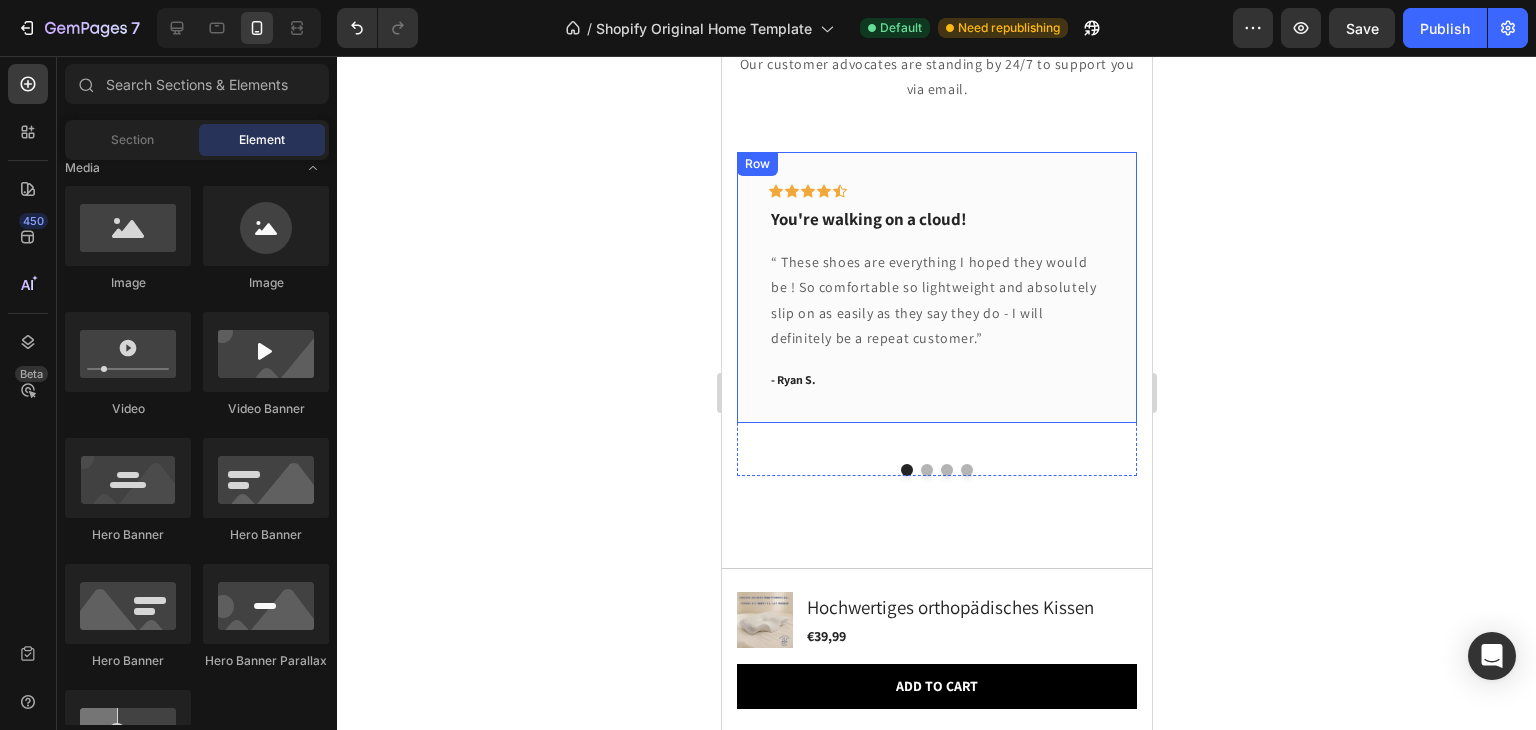 scroll, scrollTop: 5689, scrollLeft: 0, axis: vertical 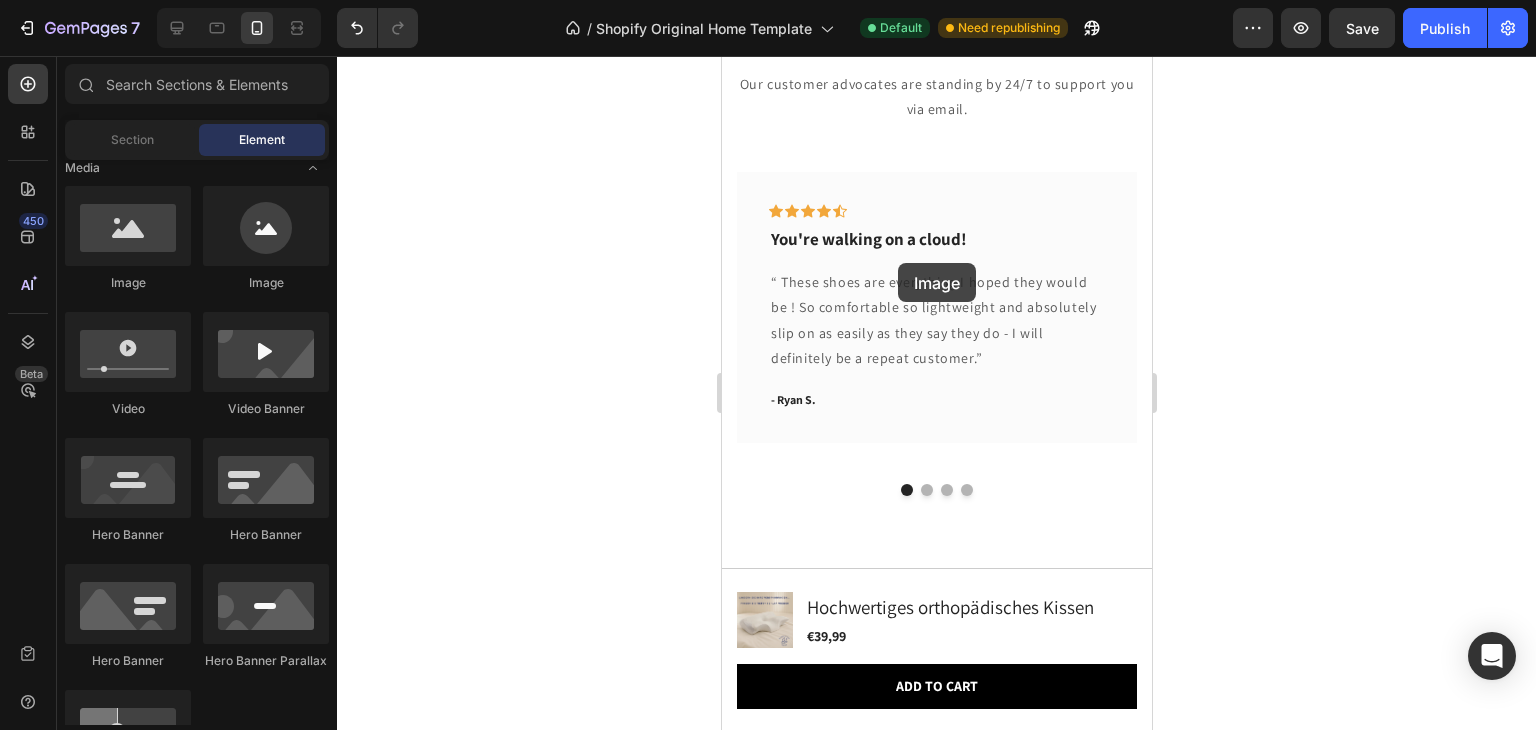 drag, startPoint x: 831, startPoint y: 285, endPoint x: 897, endPoint y: 263, distance: 69.57011 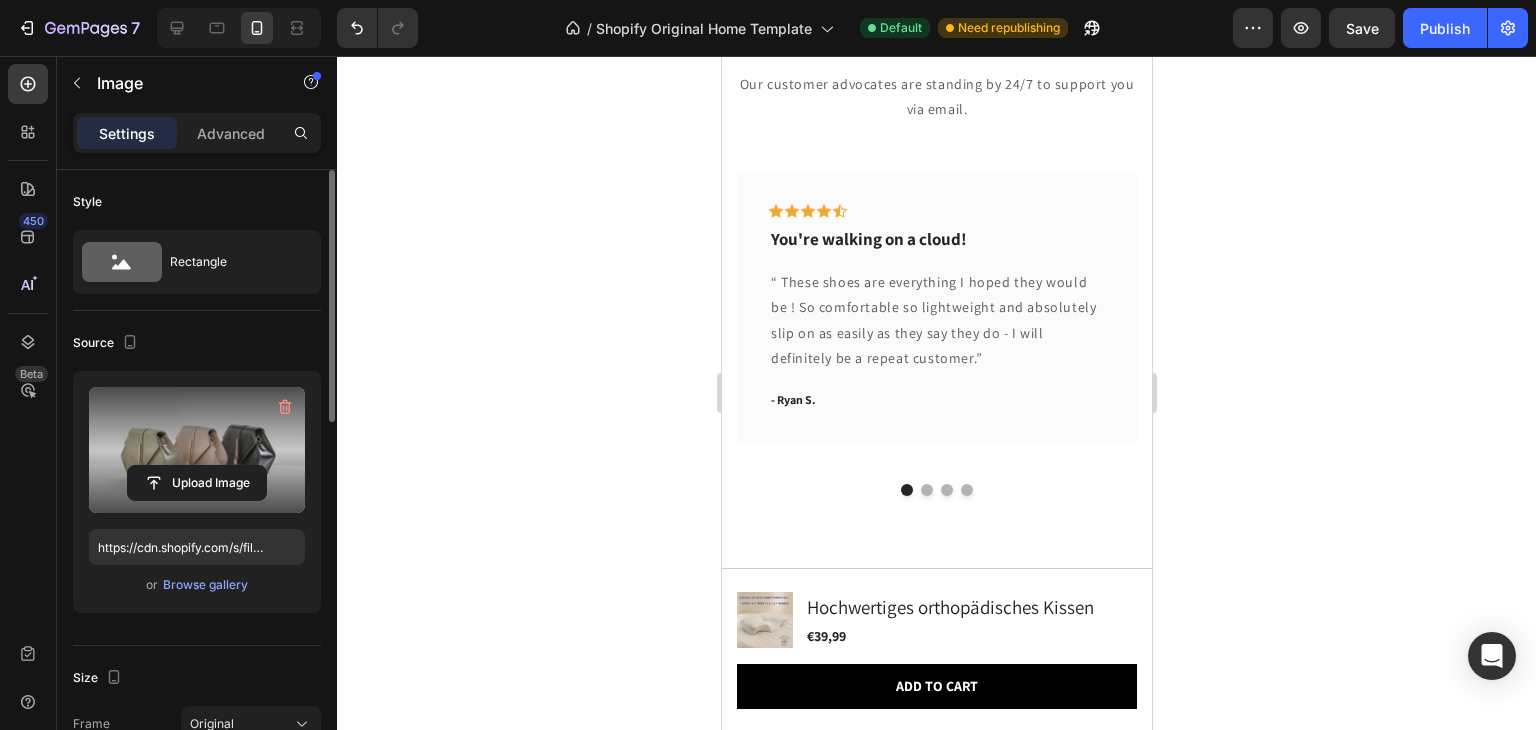 scroll, scrollTop: 892, scrollLeft: 0, axis: vertical 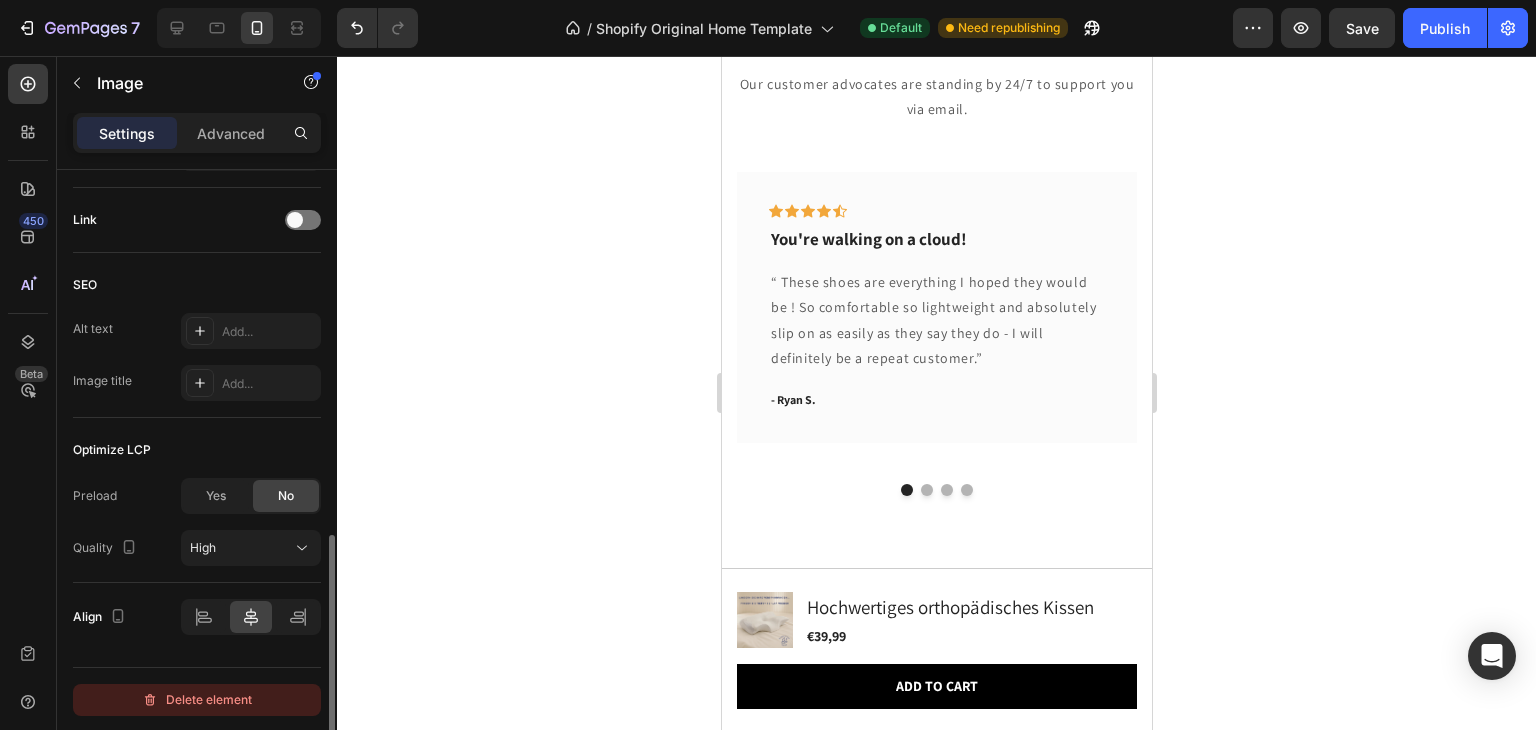 click on "Delete element" at bounding box center (197, 700) 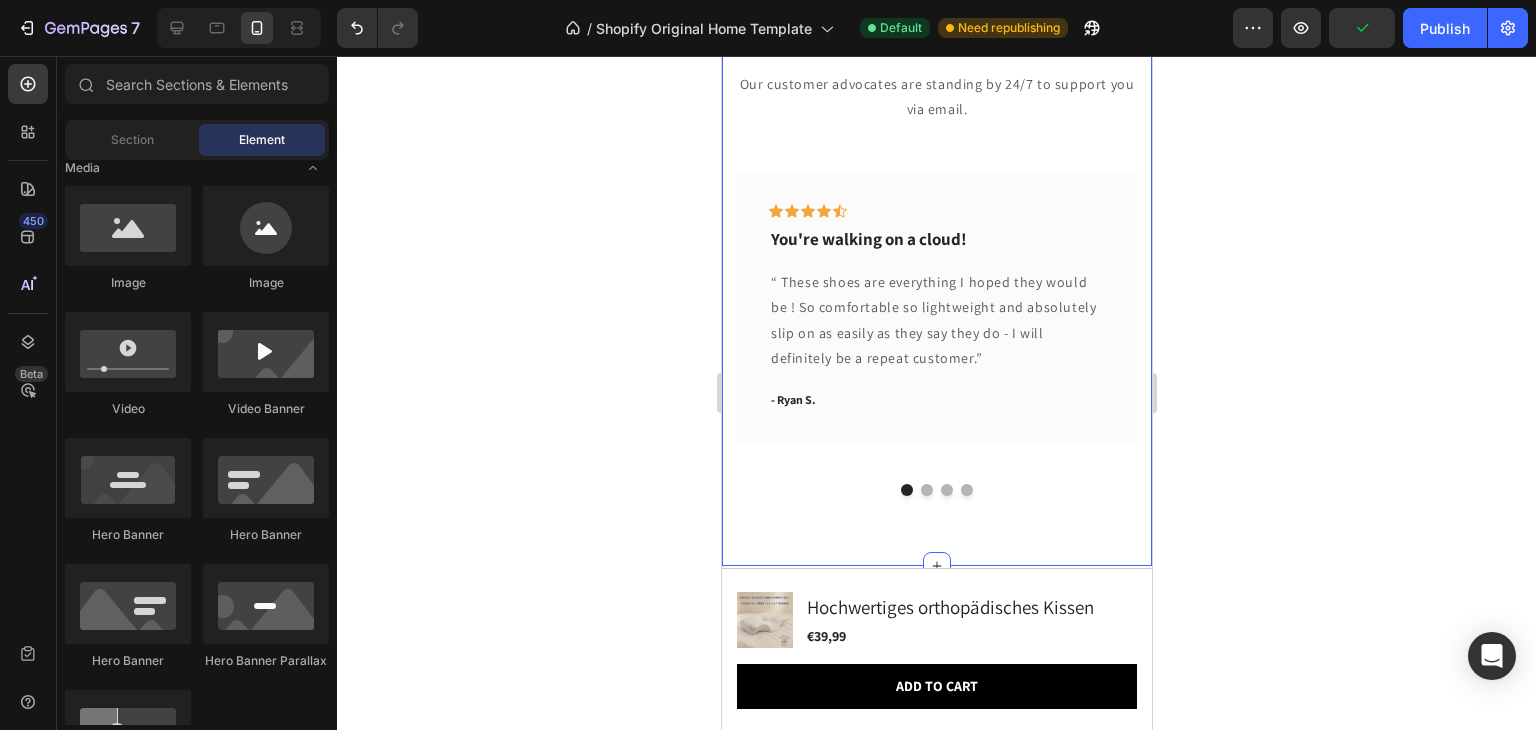 click on "What Our Customers Are Saying Heading Our customer advocates are standing by 24/7 to support you via email. Text block
Icon
Icon
Icon
Icon
Icon Row You're walking on a cloud! Text block “ These shoes are everything I hoped they would be ! So comfortable so lightweight and absolutely slip on as easily as they say they do - I will definitely be a repeat customer.” Text block - Ryan S. Text block Row
Icon
Icon
Icon
Icon
Icon Row Work well for my problem feet Text block "Delighted to find they are comfortable, easy to put on, and nice-looking. I have bunions and hammer toes. I was advised to try to EE wide and they actually work for me. And I can use them with my." Text block - Travis J. Text block Row
Icon
Icon
Icon
Icon
Icon Row You're walking on a cloud! Text block Row" at bounding box center [936, 228] 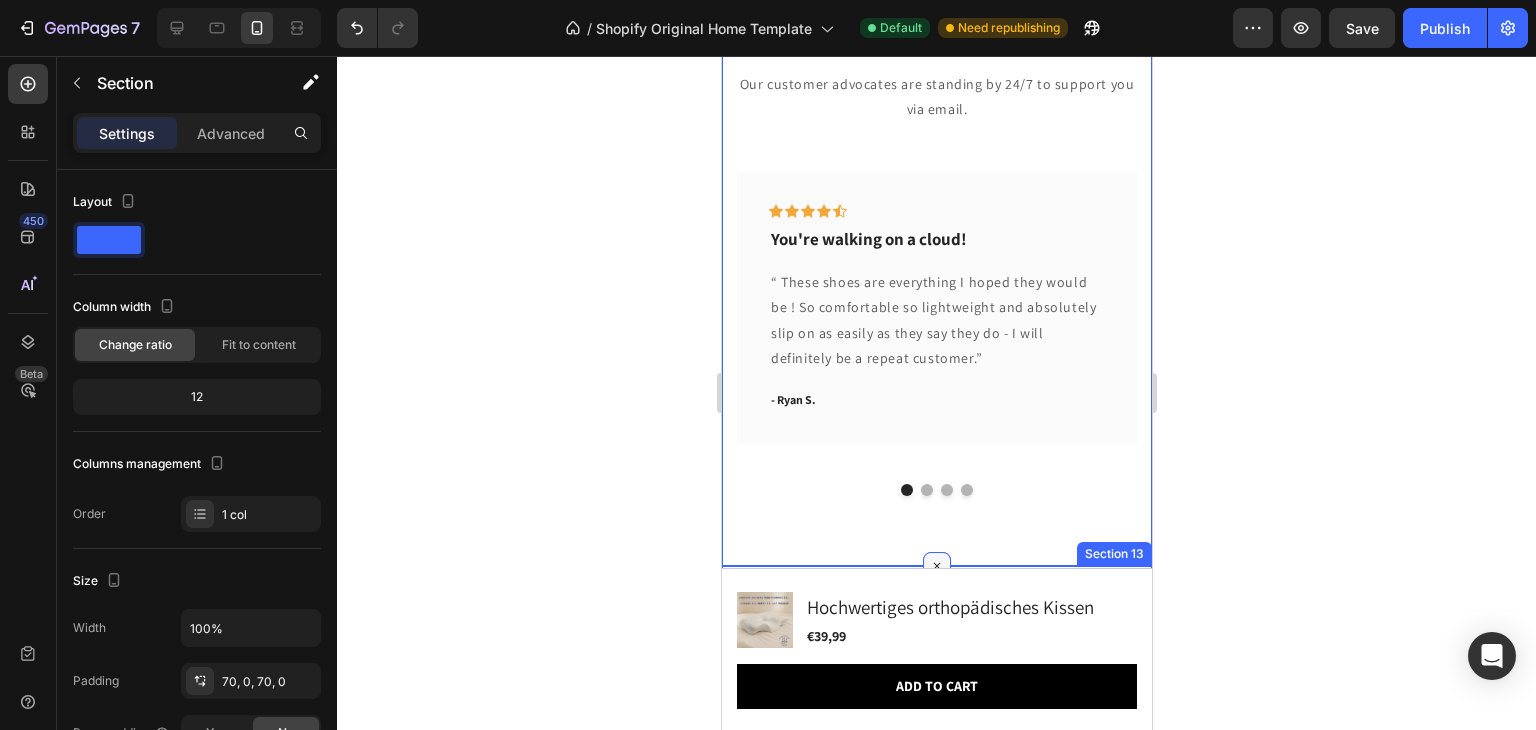 click 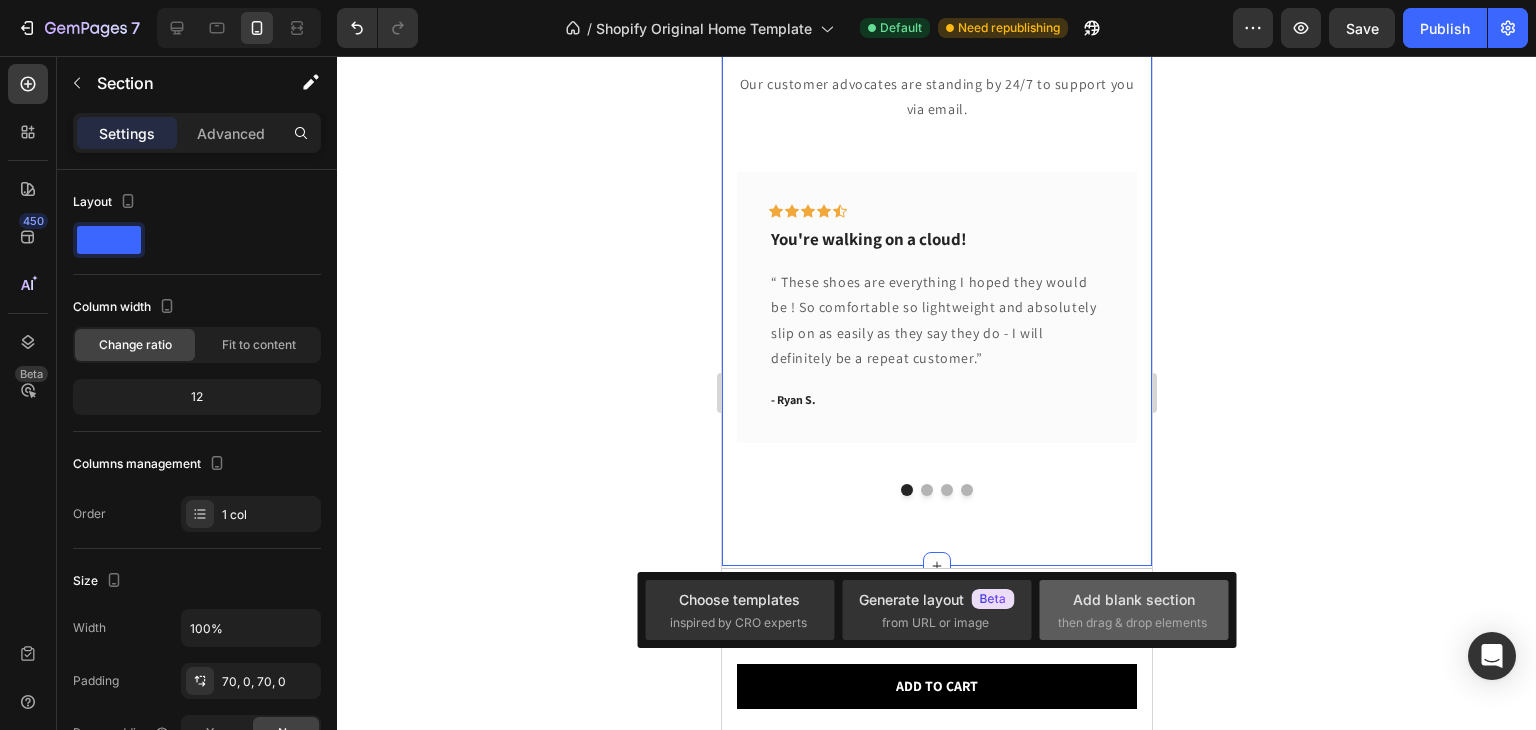 click on "Add blank section" at bounding box center (1134, 599) 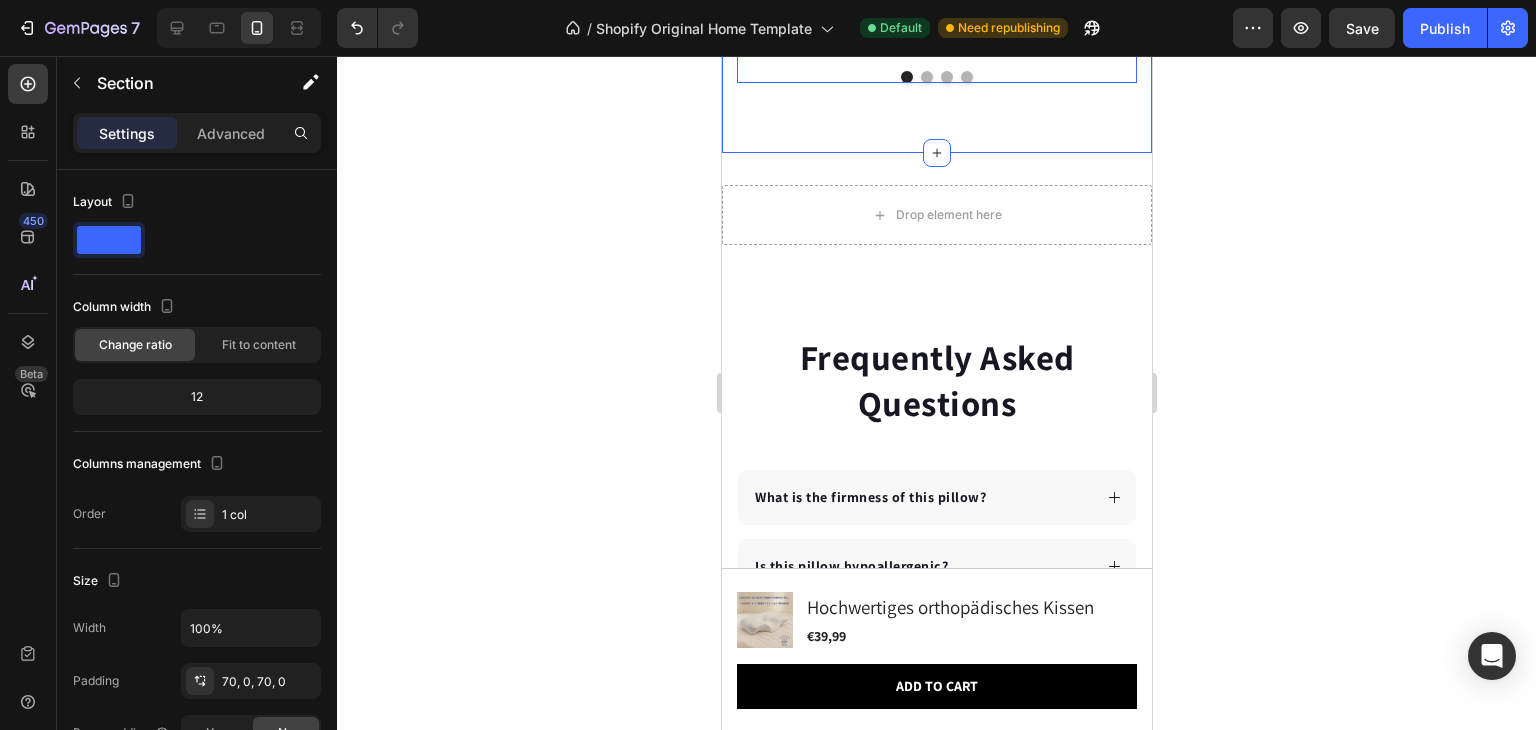 scroll, scrollTop: 6168, scrollLeft: 0, axis: vertical 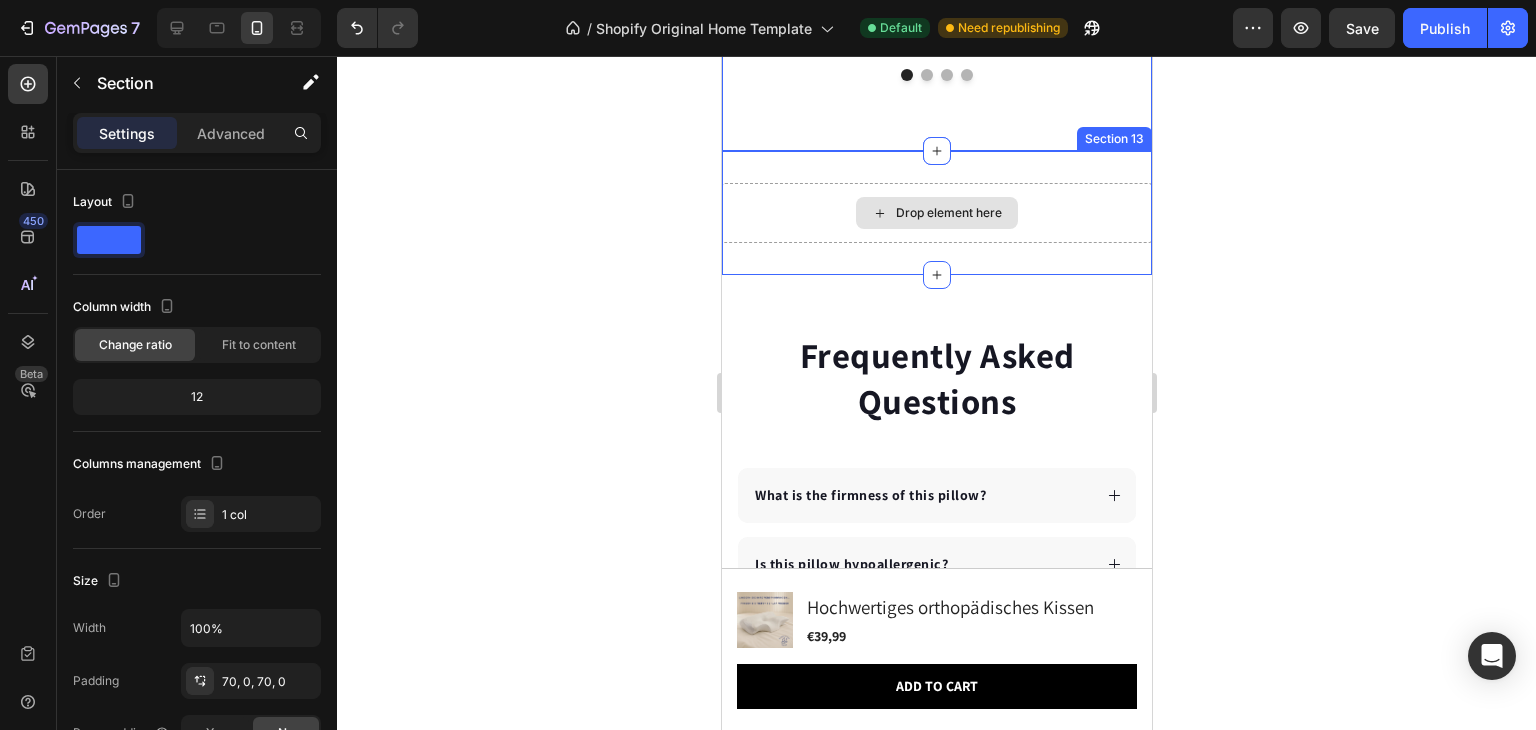 click on "Drop element here" at bounding box center (948, 213) 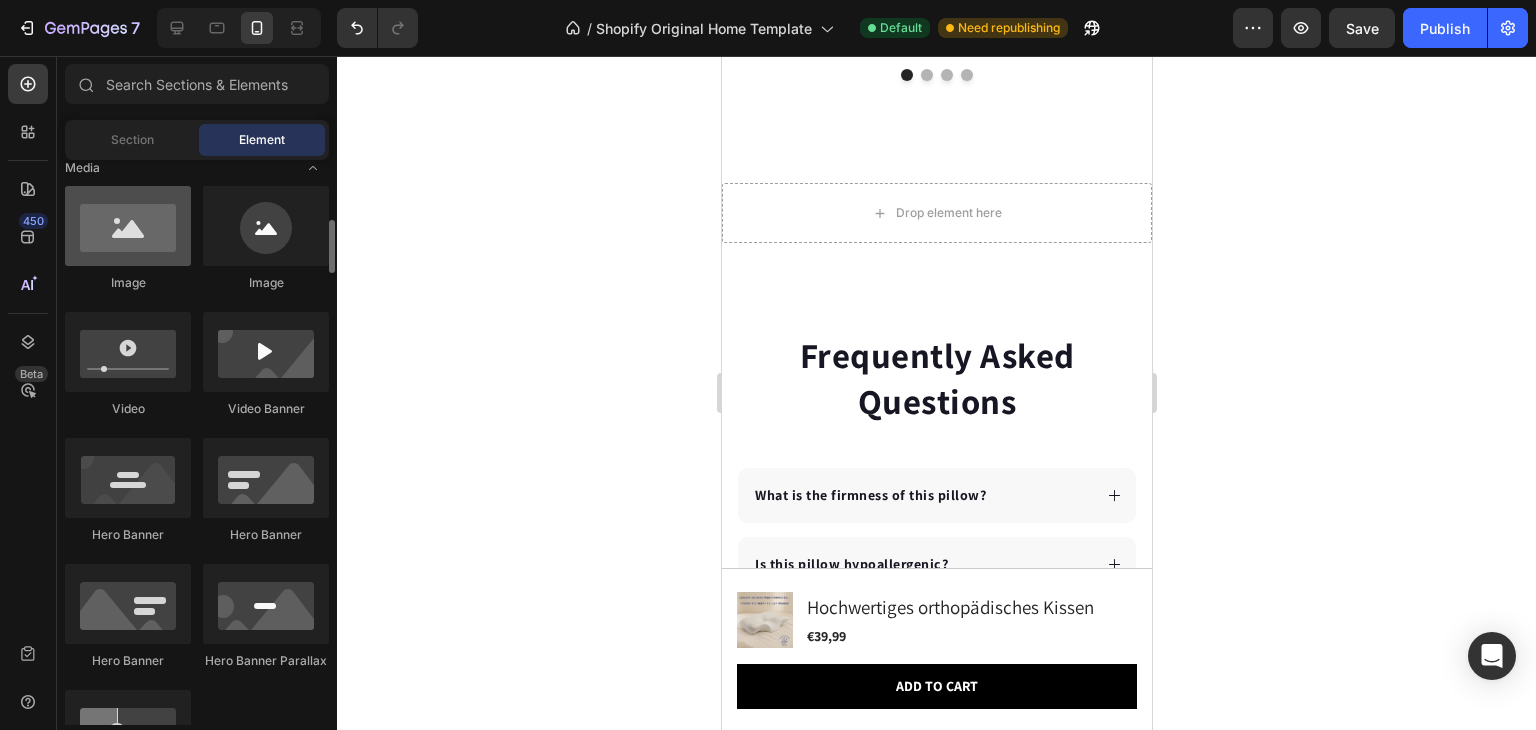scroll, scrollTop: 0, scrollLeft: 0, axis: both 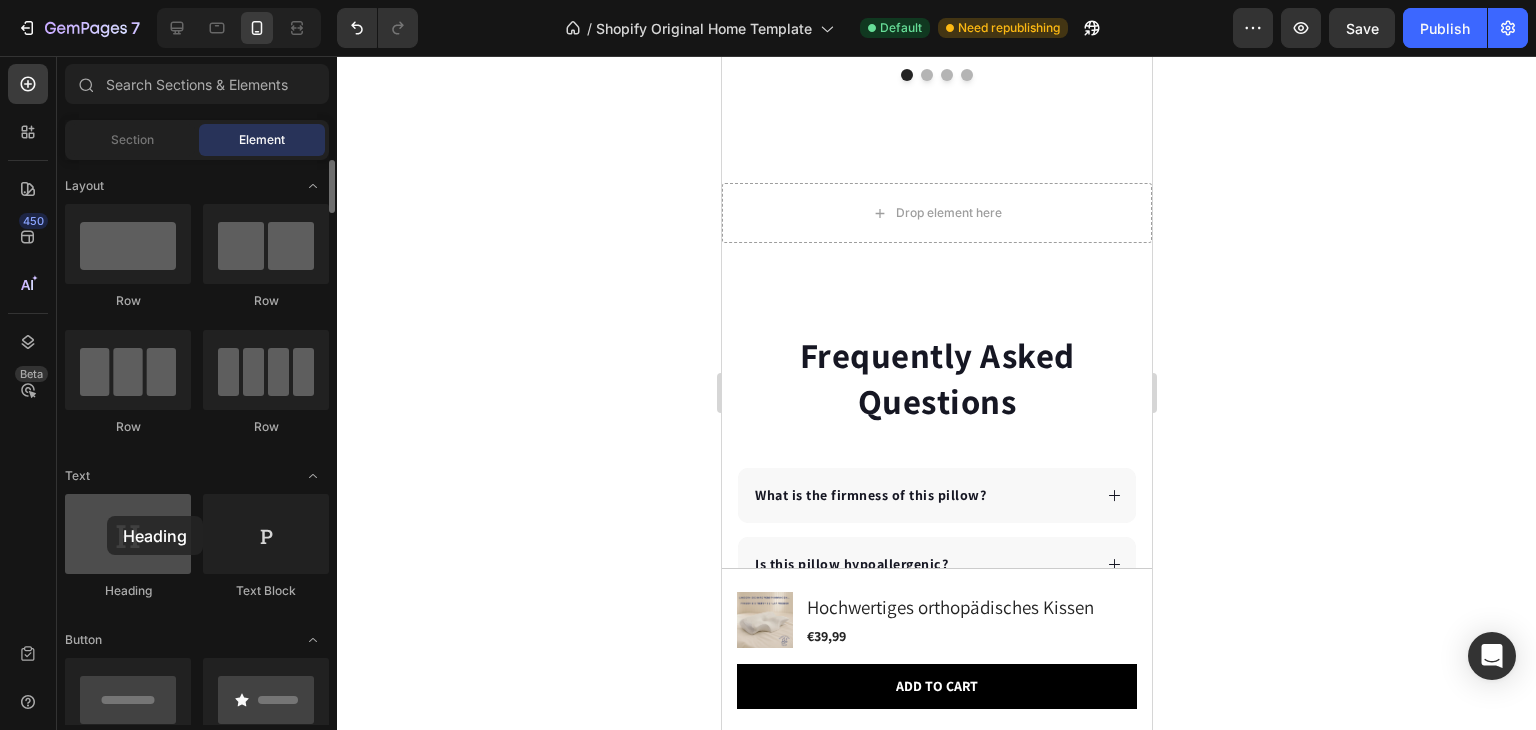 drag, startPoint x: 107, startPoint y: 532, endPoint x: 107, endPoint y: 514, distance: 18 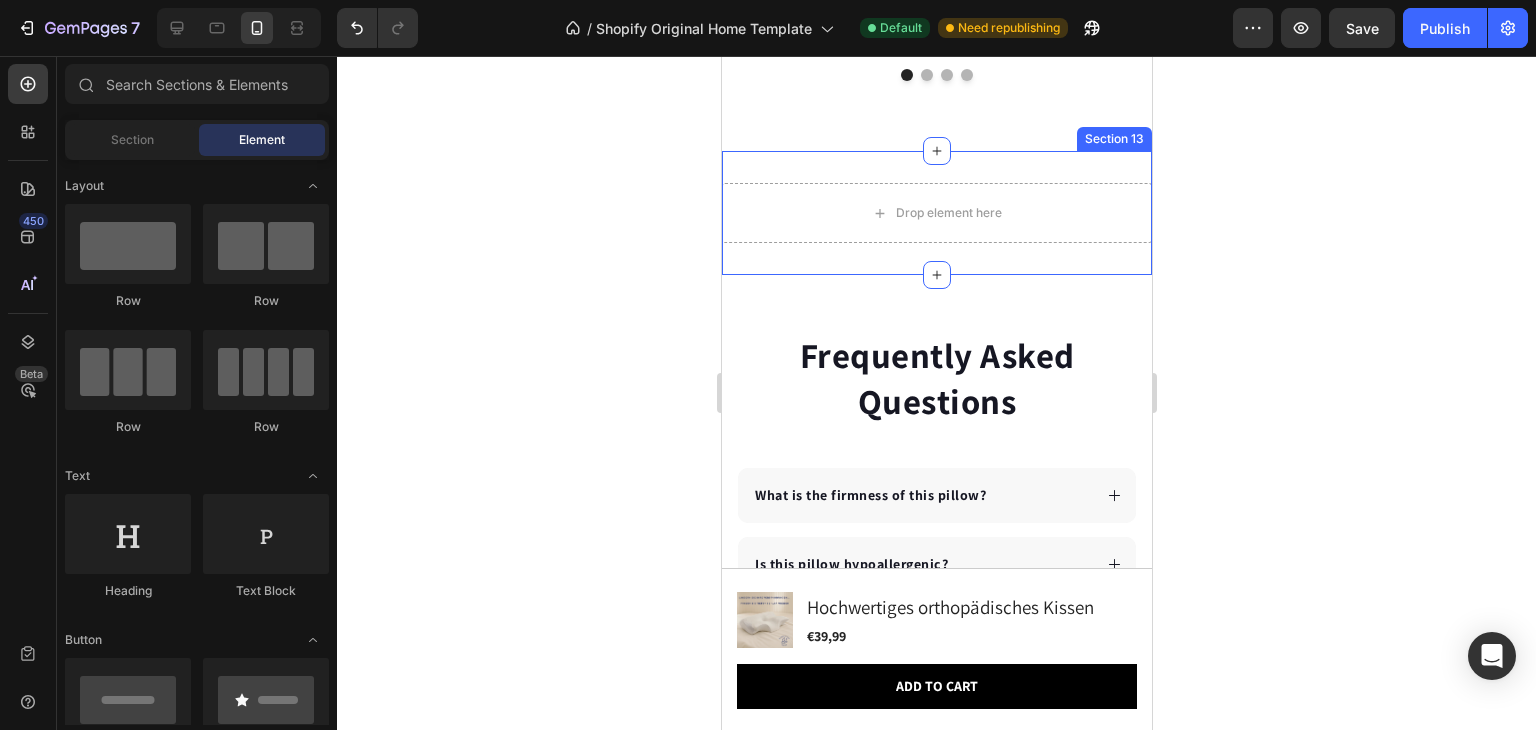 click on "Drop element here Section 13" at bounding box center [936, 213] 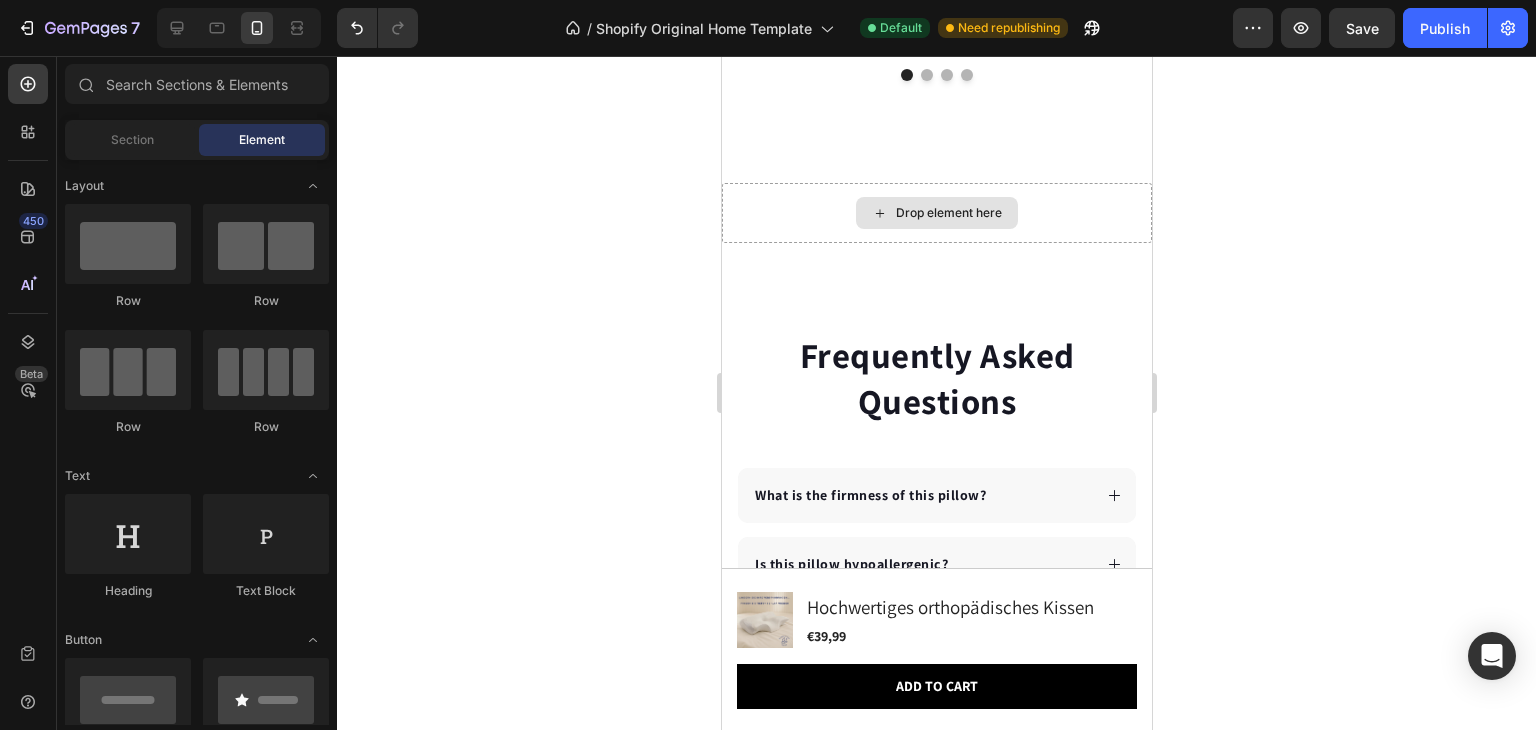 click on "Drop element here" at bounding box center (948, 213) 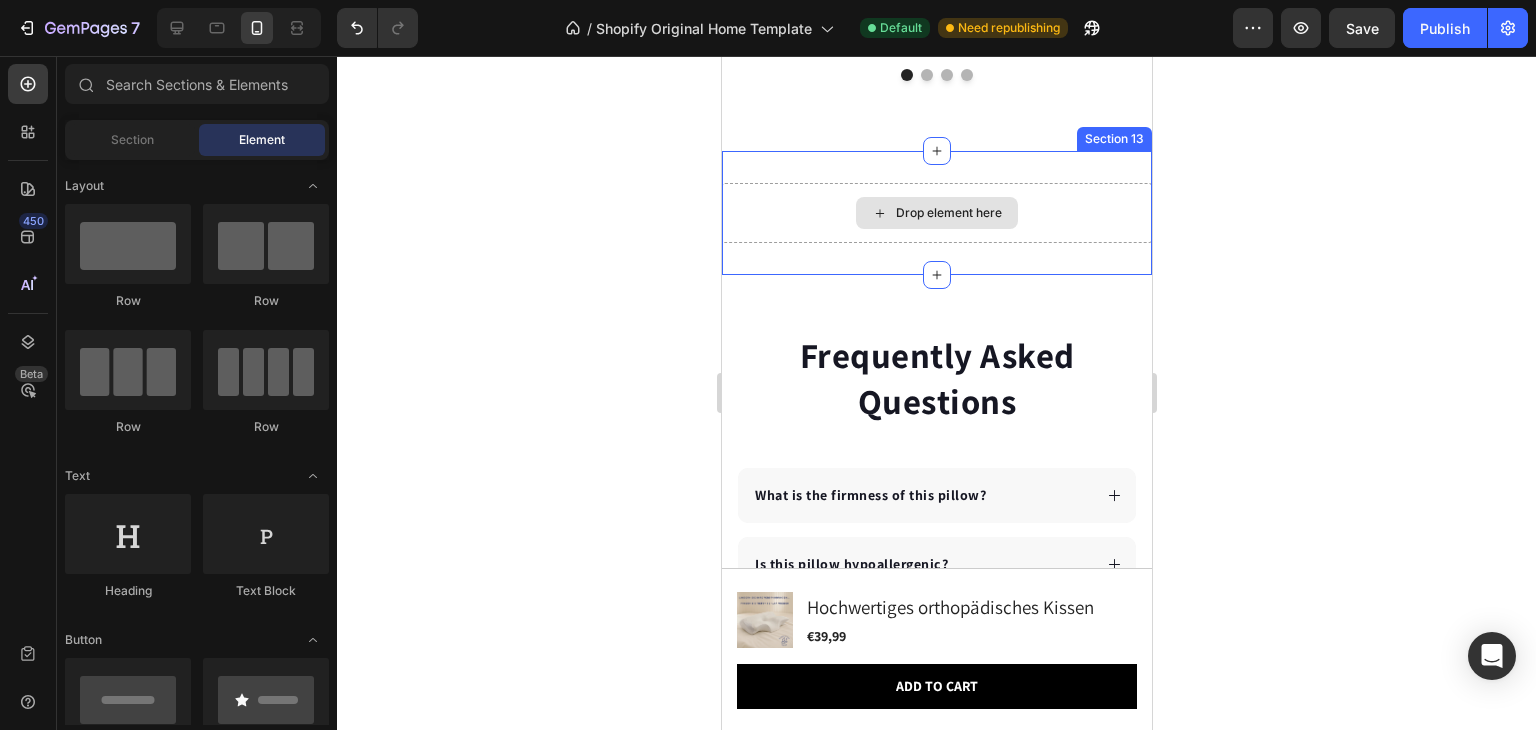 click on "Drop element here" at bounding box center [948, 213] 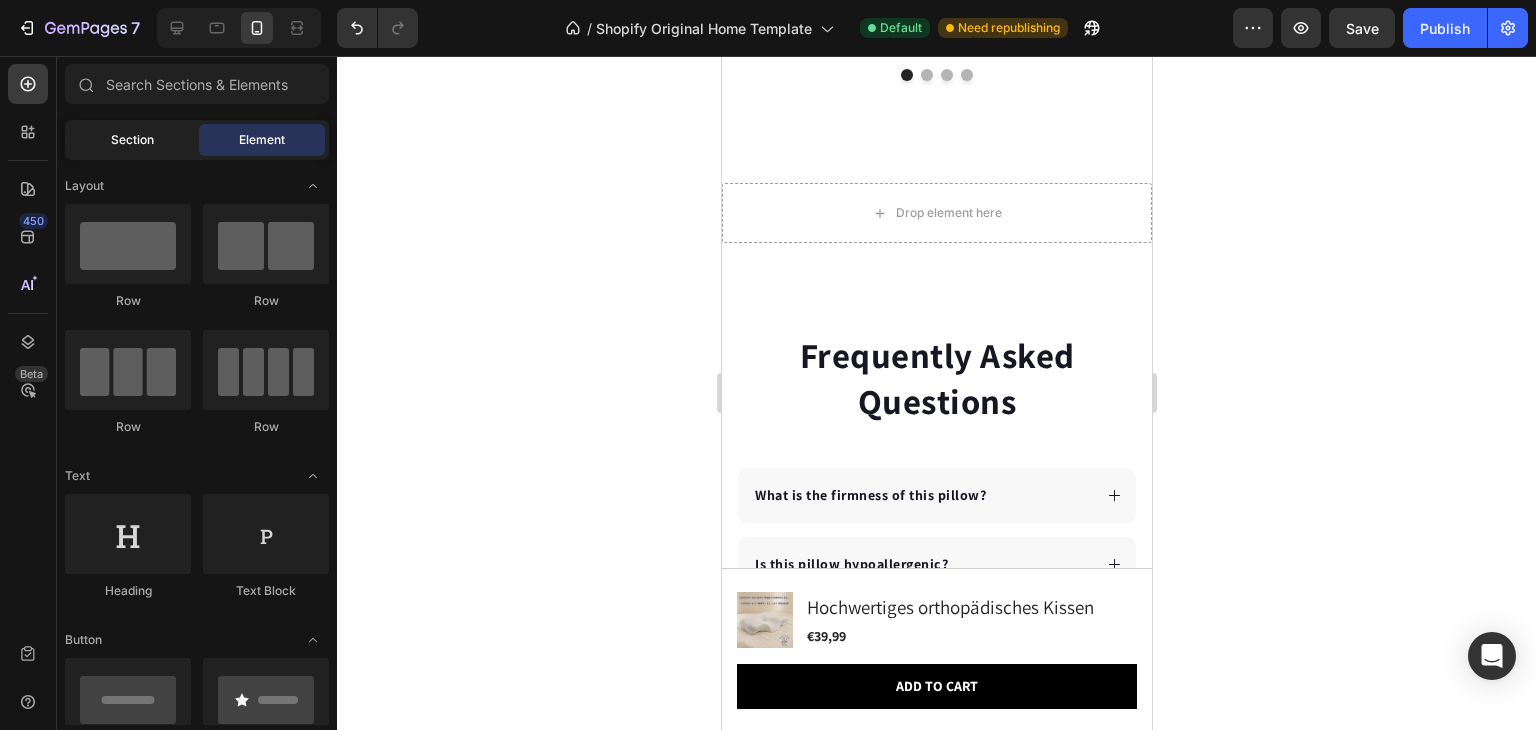 click on "Section" at bounding box center [132, 140] 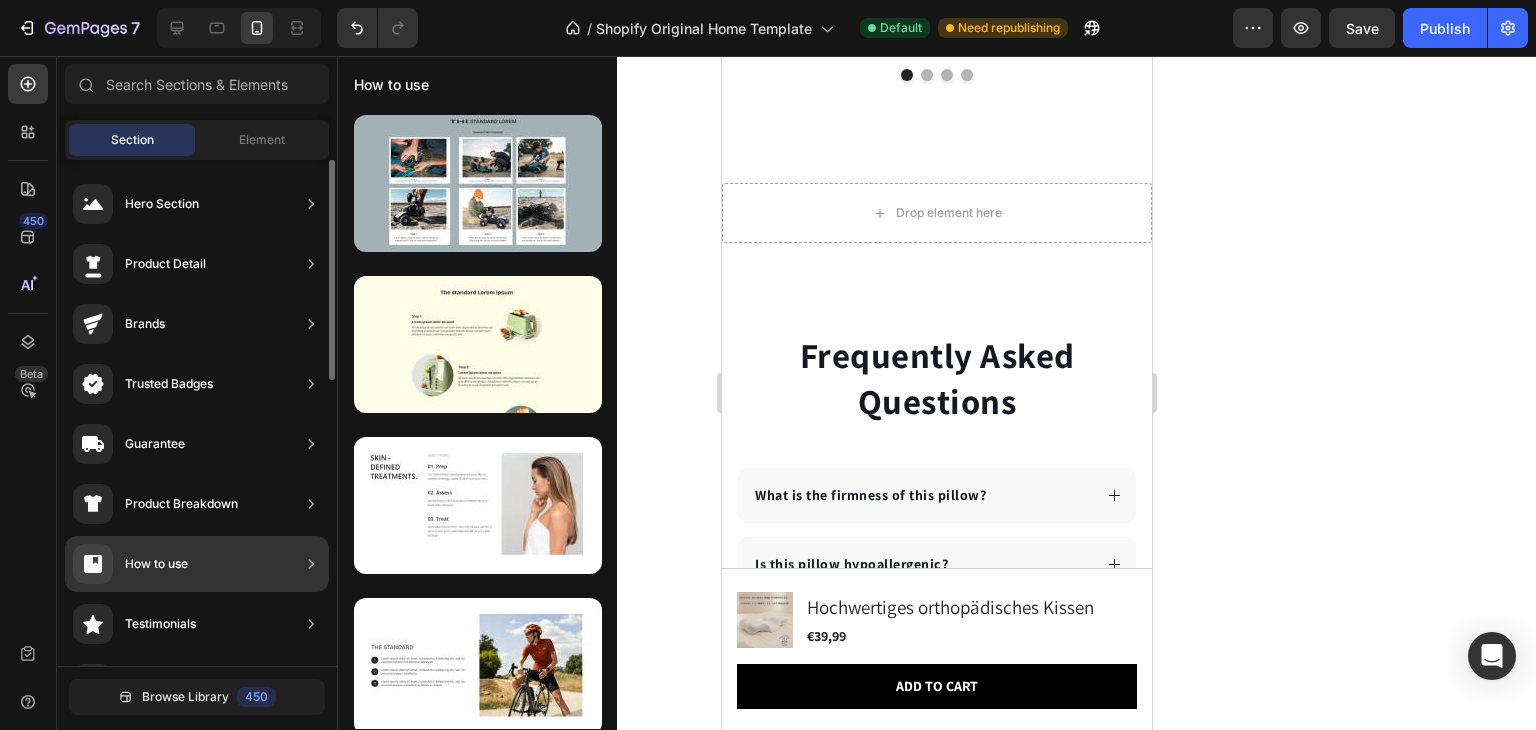 scroll, scrollTop: 12, scrollLeft: 0, axis: vertical 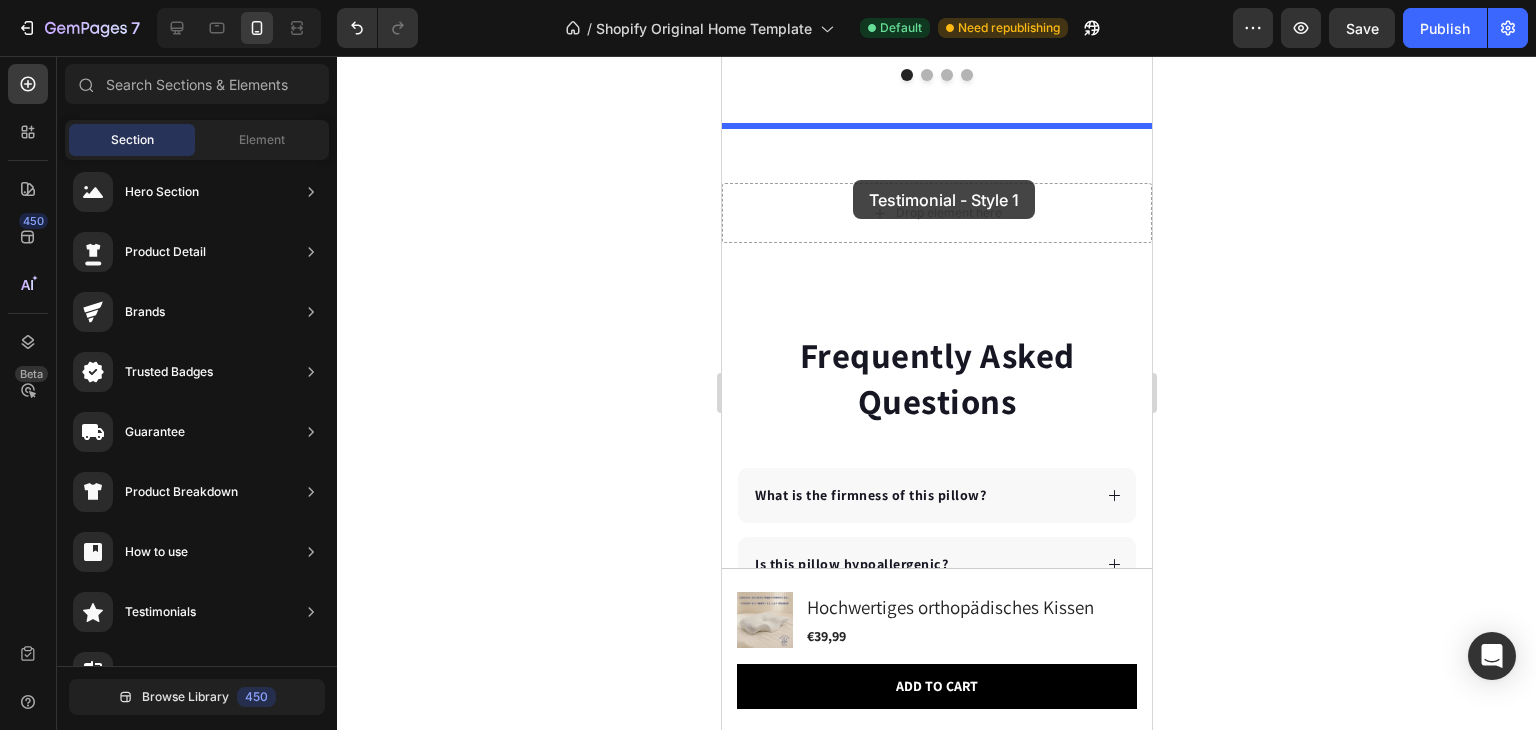 drag, startPoint x: 1223, startPoint y: 246, endPoint x: 851, endPoint y: 180, distance: 377.80948 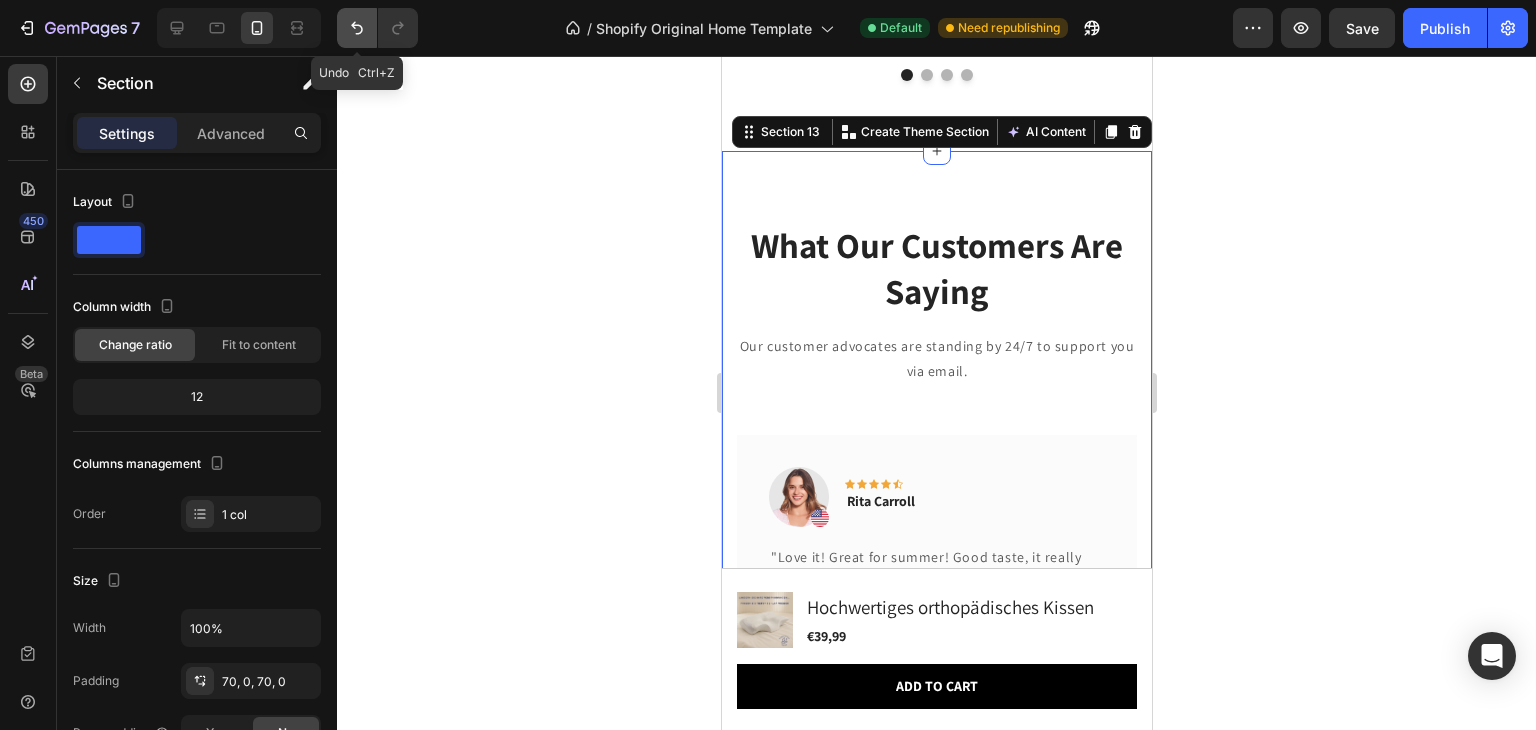 click 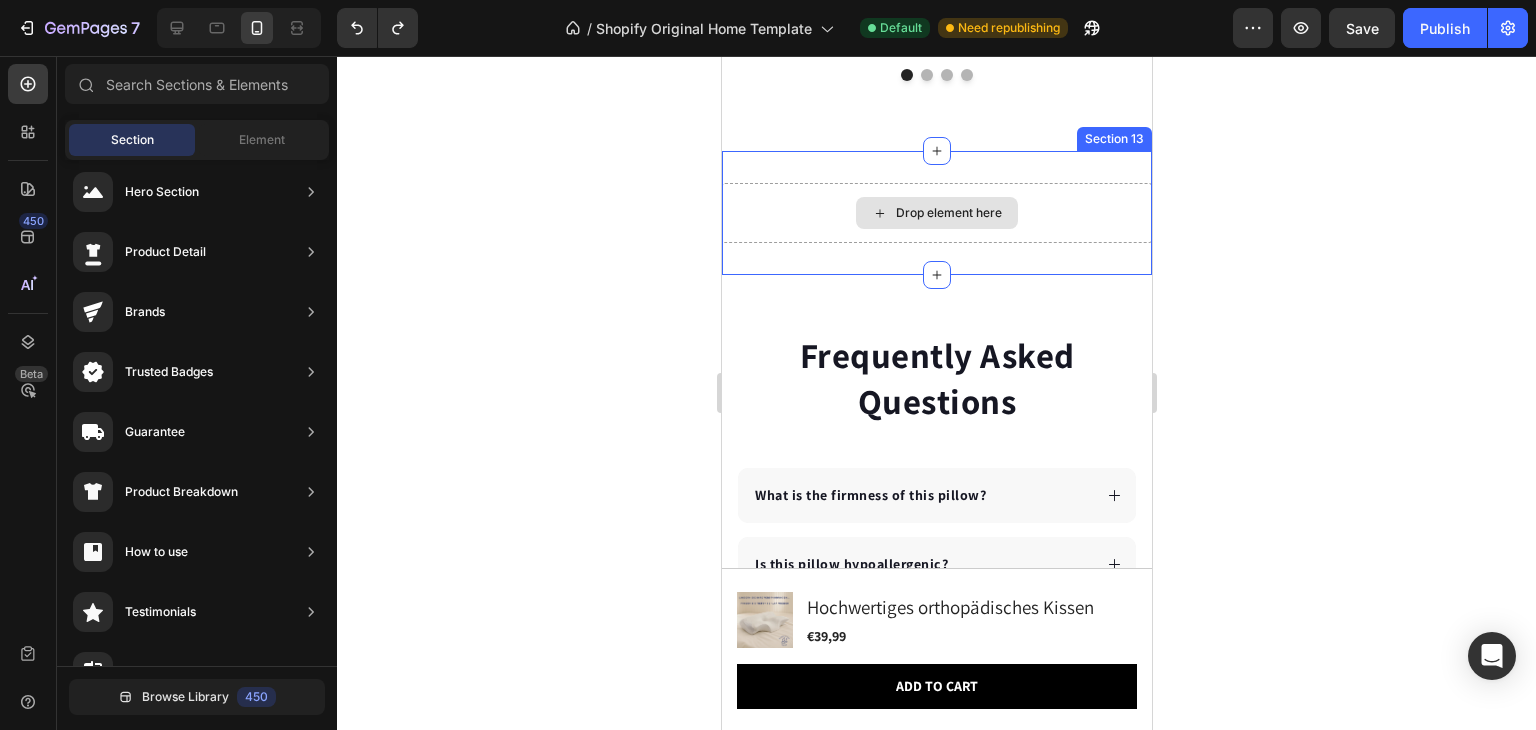 click on "Drop element here" at bounding box center (948, 213) 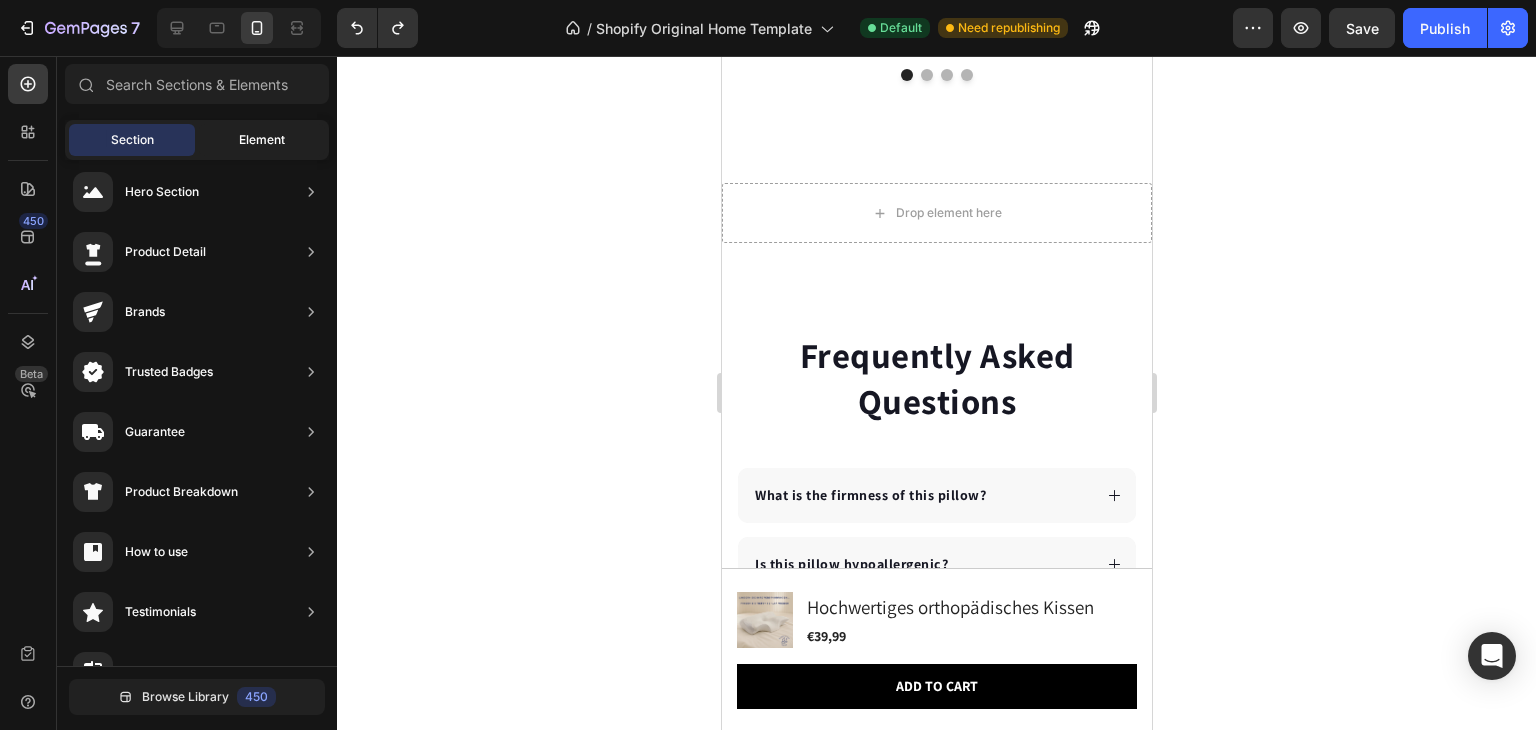 click on "Element" at bounding box center (262, 140) 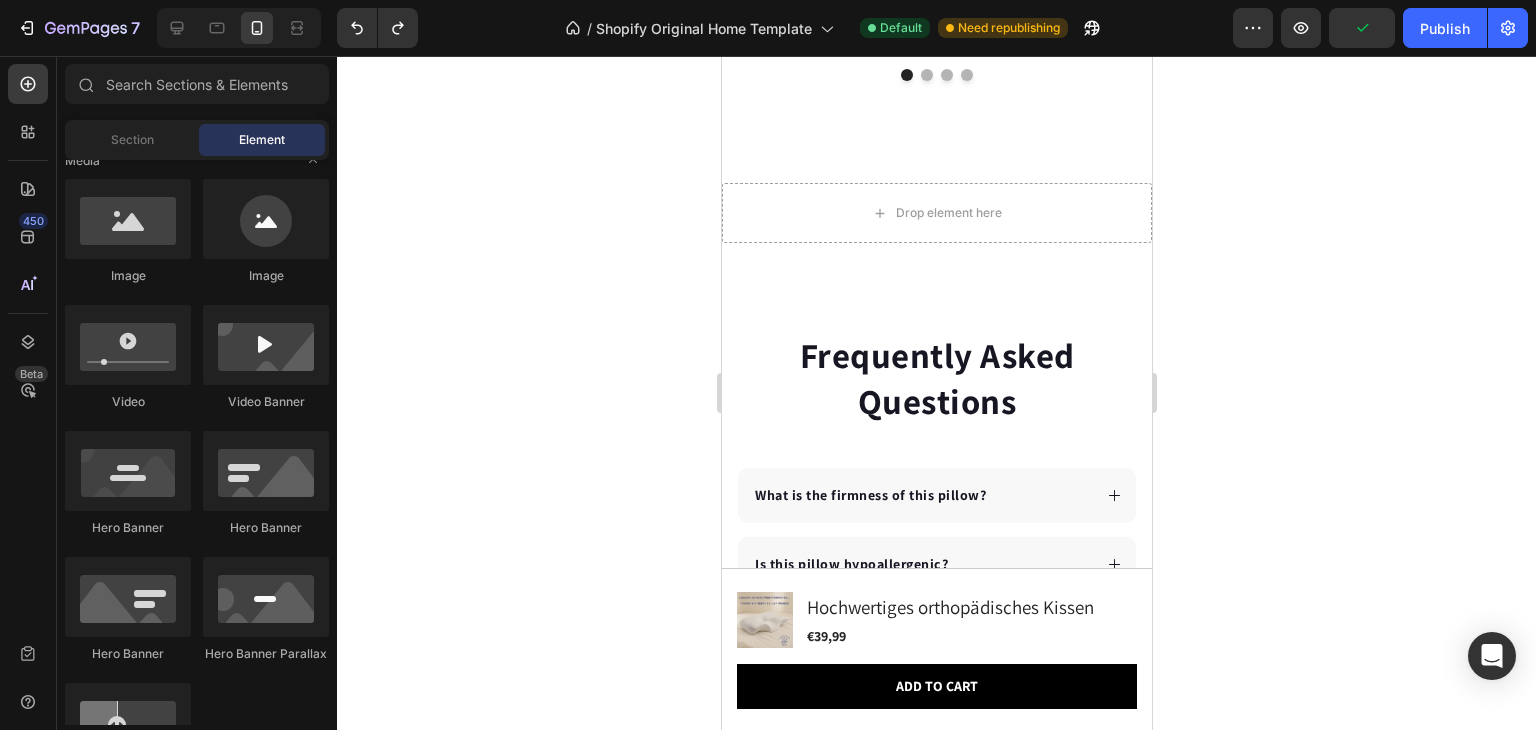 scroll, scrollTop: 434, scrollLeft: 0, axis: vertical 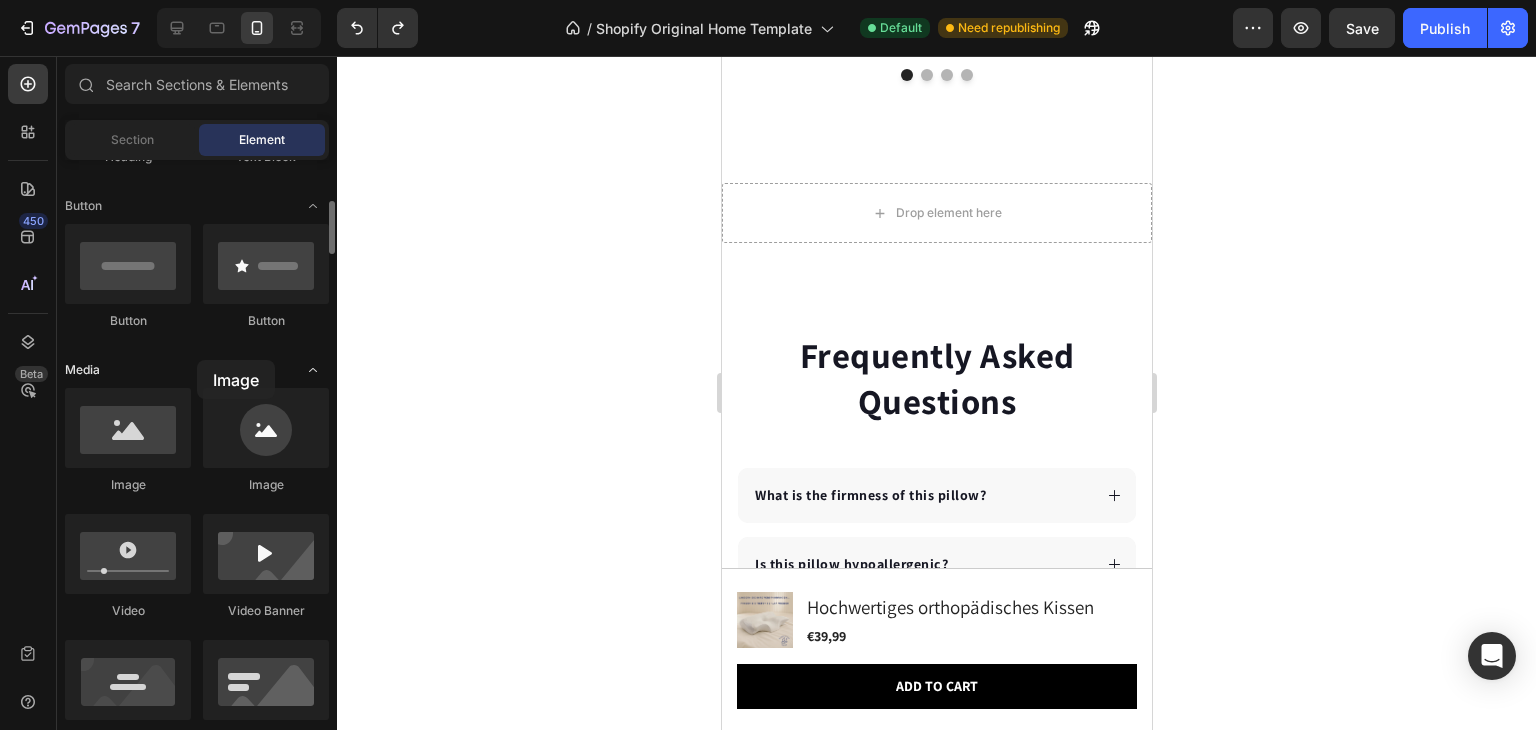drag, startPoint x: 114, startPoint y: 439, endPoint x: 197, endPoint y: 360, distance: 114.58621 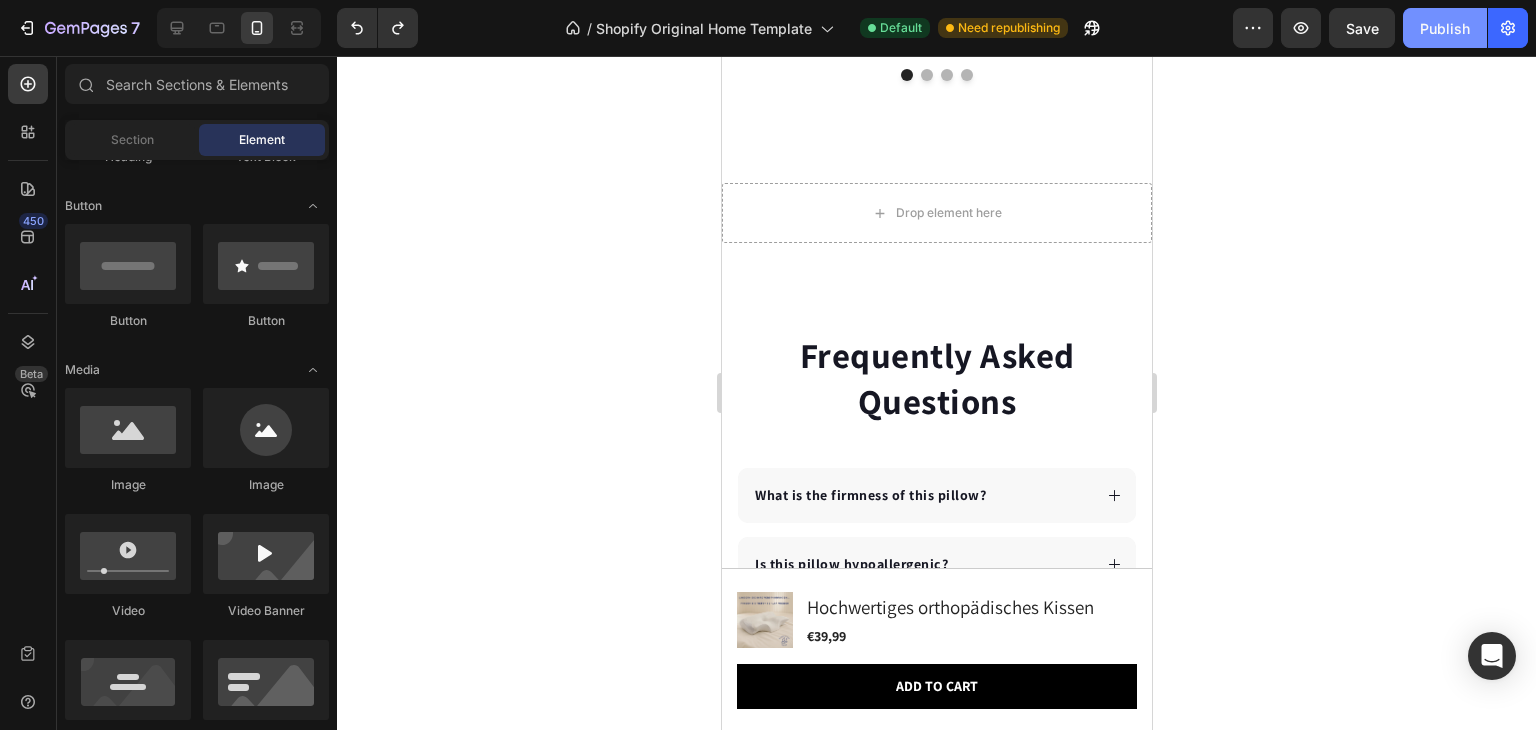 click on "Publish" at bounding box center (1445, 28) 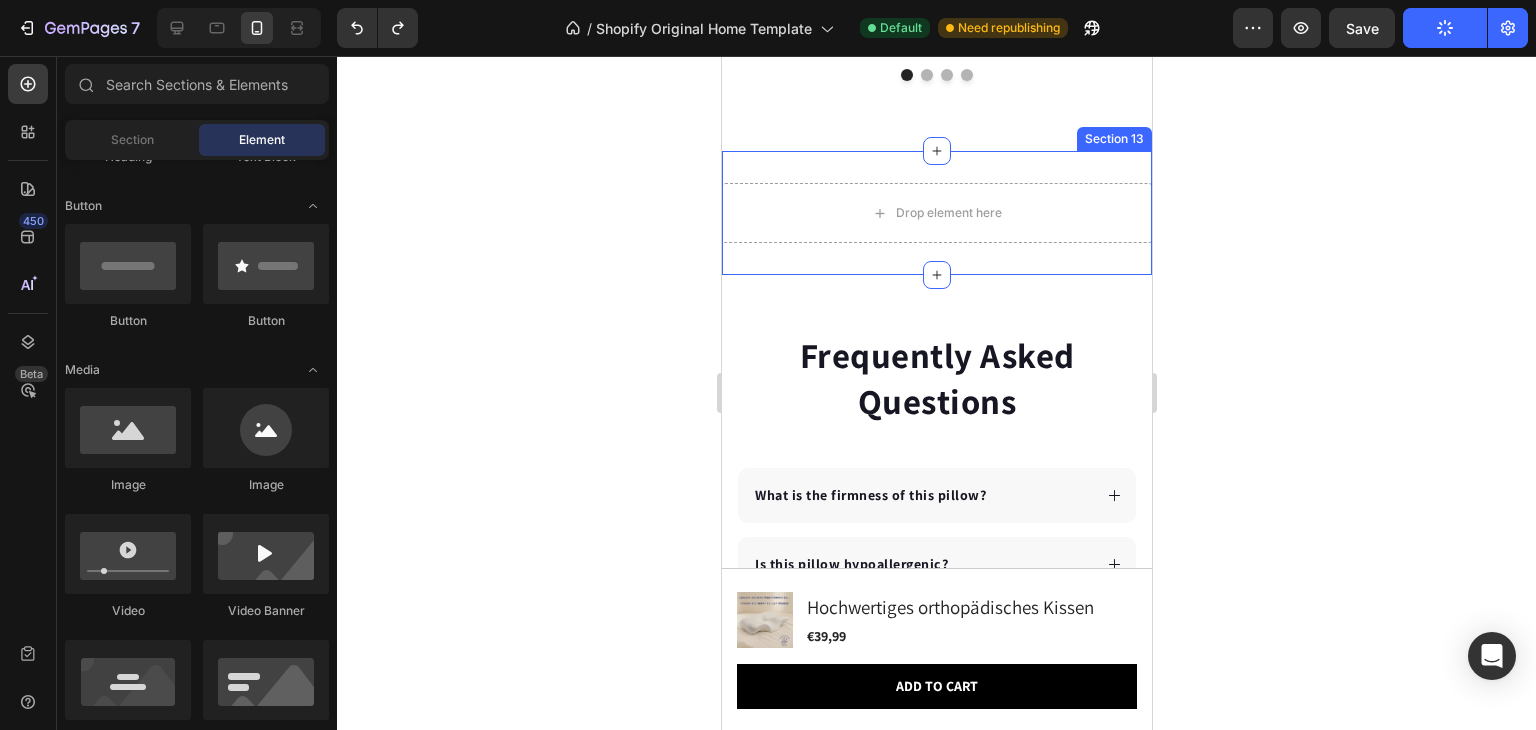 click on "Drop element here Section 13" at bounding box center [936, 213] 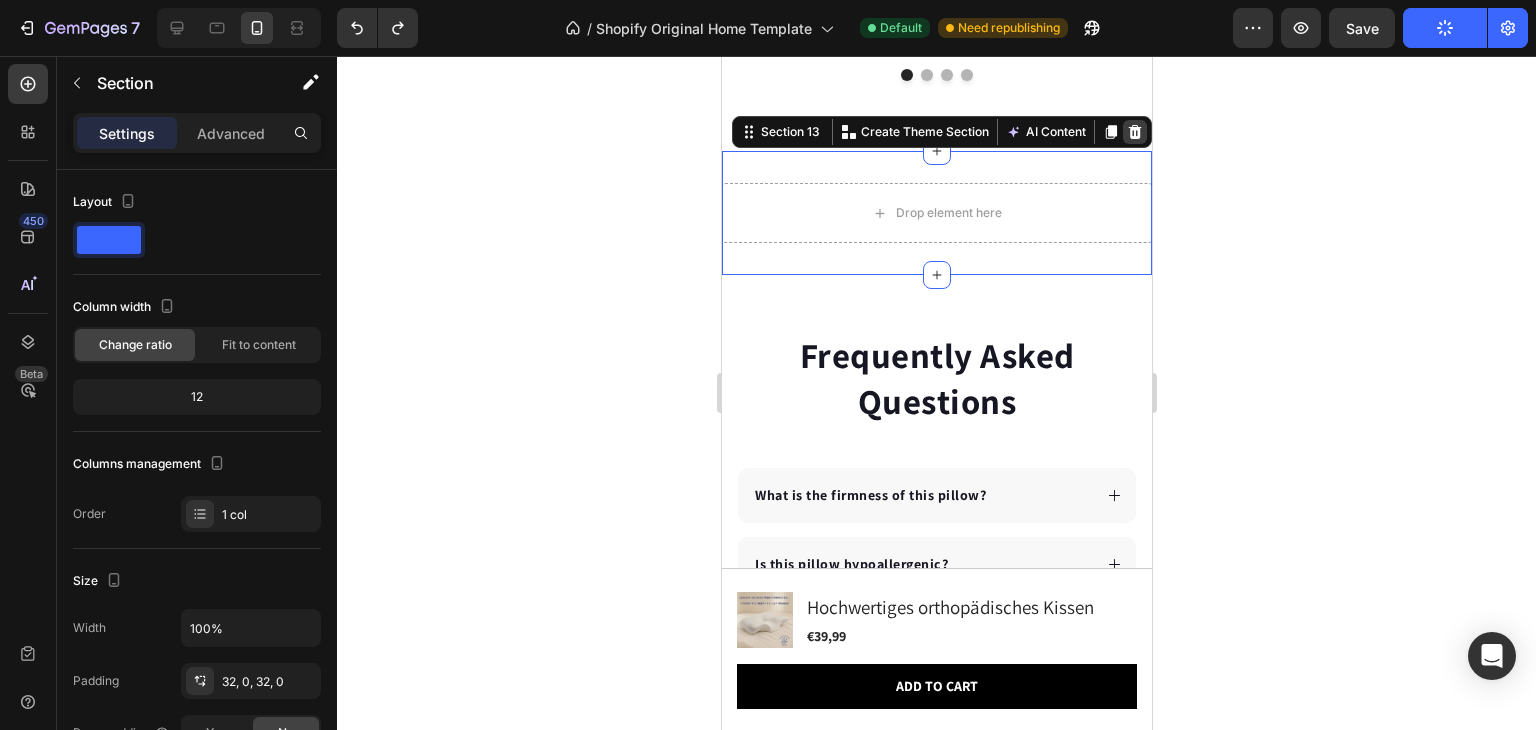 click 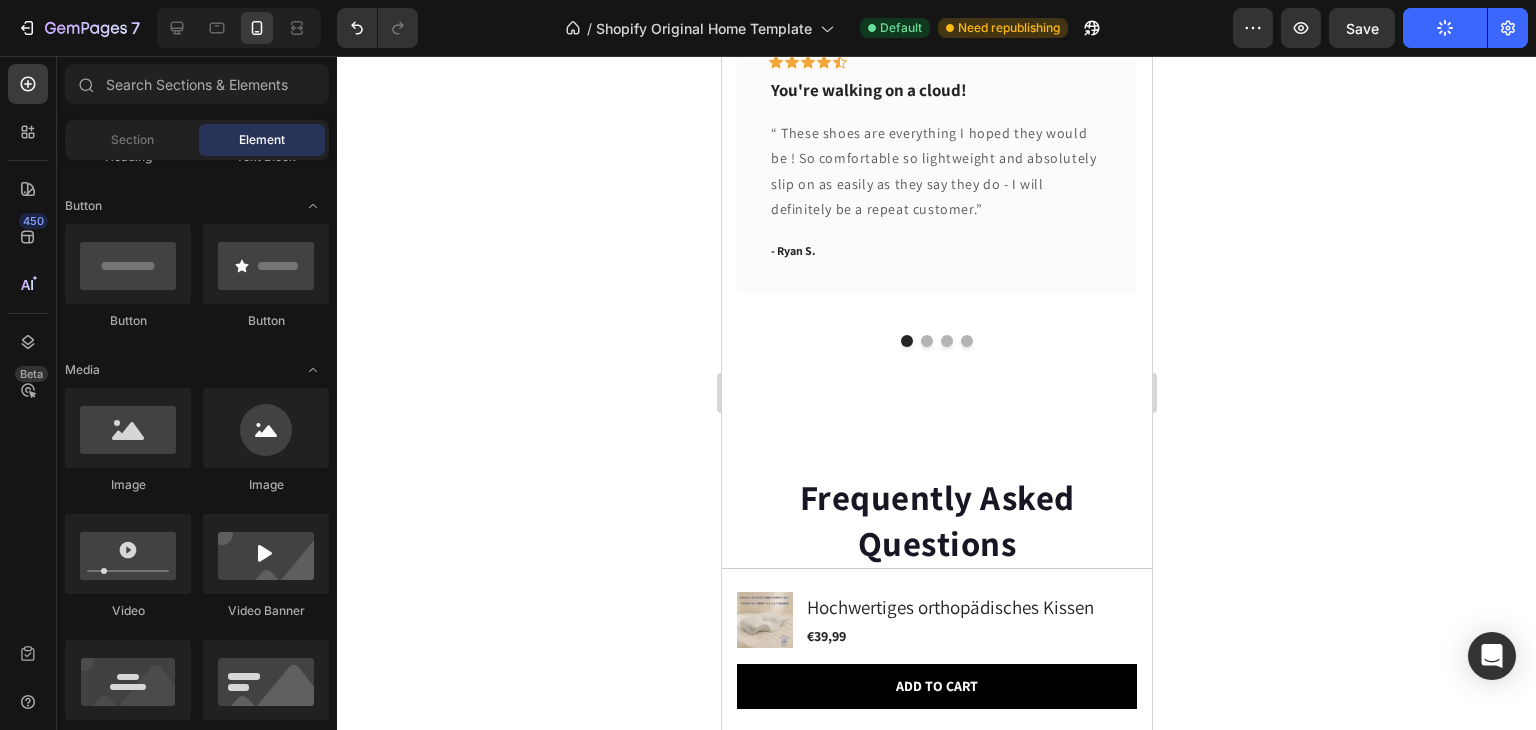 scroll, scrollTop: 5963, scrollLeft: 0, axis: vertical 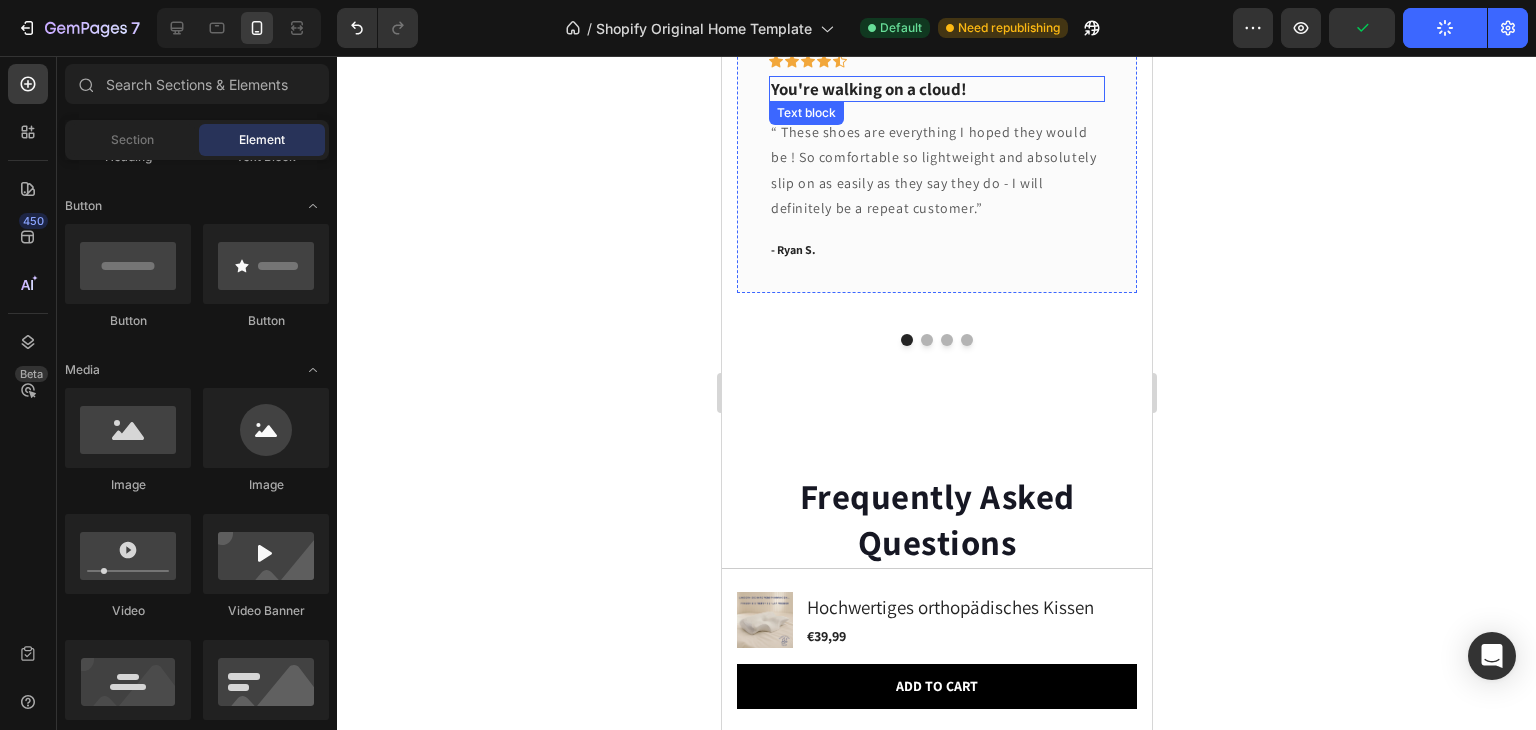 click on "You're walking on a cloud!" at bounding box center [936, 89] 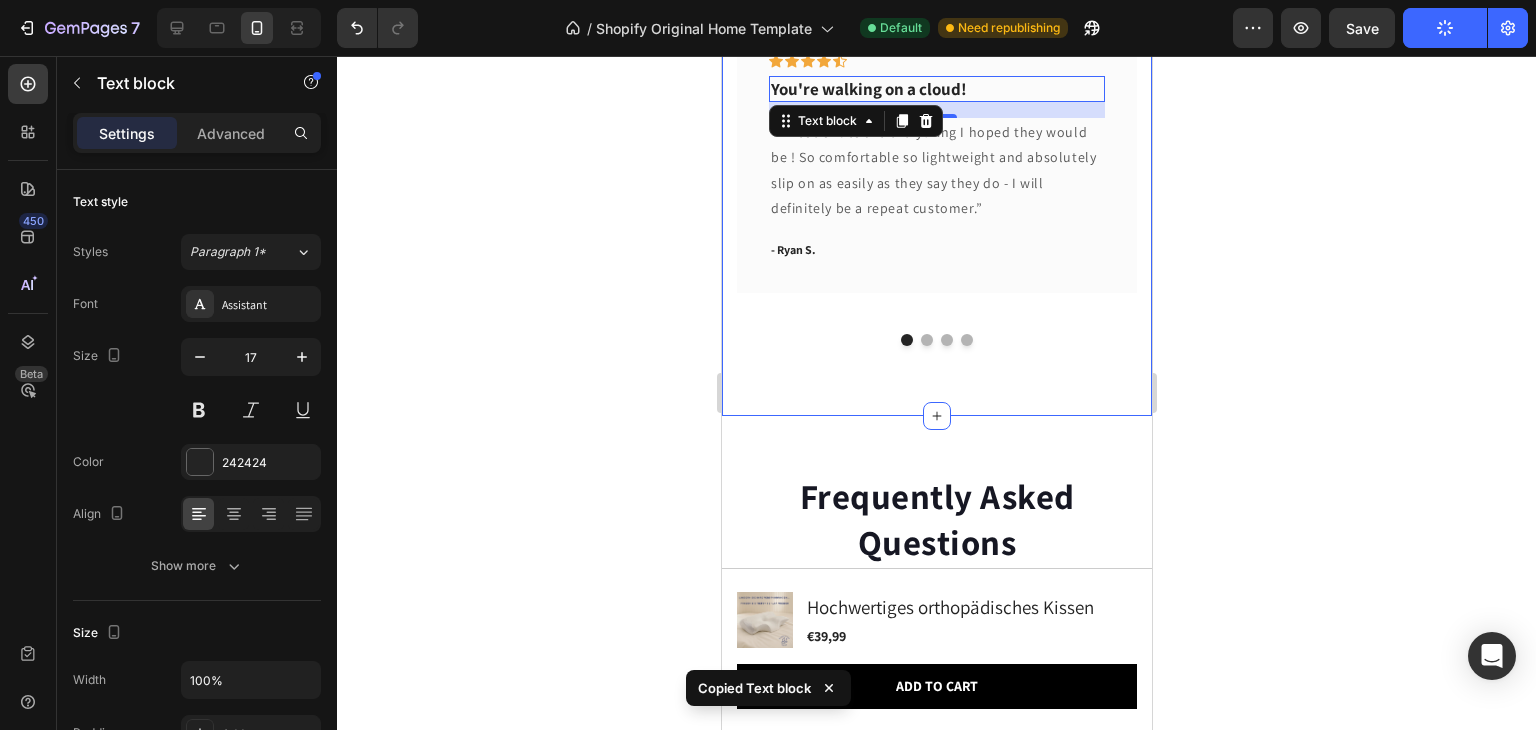 click on "What Our Customers Are Saying Heading Our customer advocates are standing by 24/7 to support you via email. Text block
Icon
Icon
Icon
Icon
Icon Row You're walking on a cloud! Text block   16 “ These shoes are everything I hoped they would be ! So comfortable so lightweight and absolutely slip on as easily as they say they do - I will definitely be a repeat customer.” Text block - Ryan S. Text block Row
Icon
Icon
Icon
Icon
Icon Row Work well for my problem feet Text block "Delighted to find they are comfortable, easy to put on, and nice-looking. I have bunions and hammer toes. I was advised to try to EE wide and they actually work for me. And I can use them with my." Text block - Travis J. Text block Row
Icon
Icon
Icon
Icon
Icon Row You're walking on a cloud! Text block" at bounding box center (936, 78) 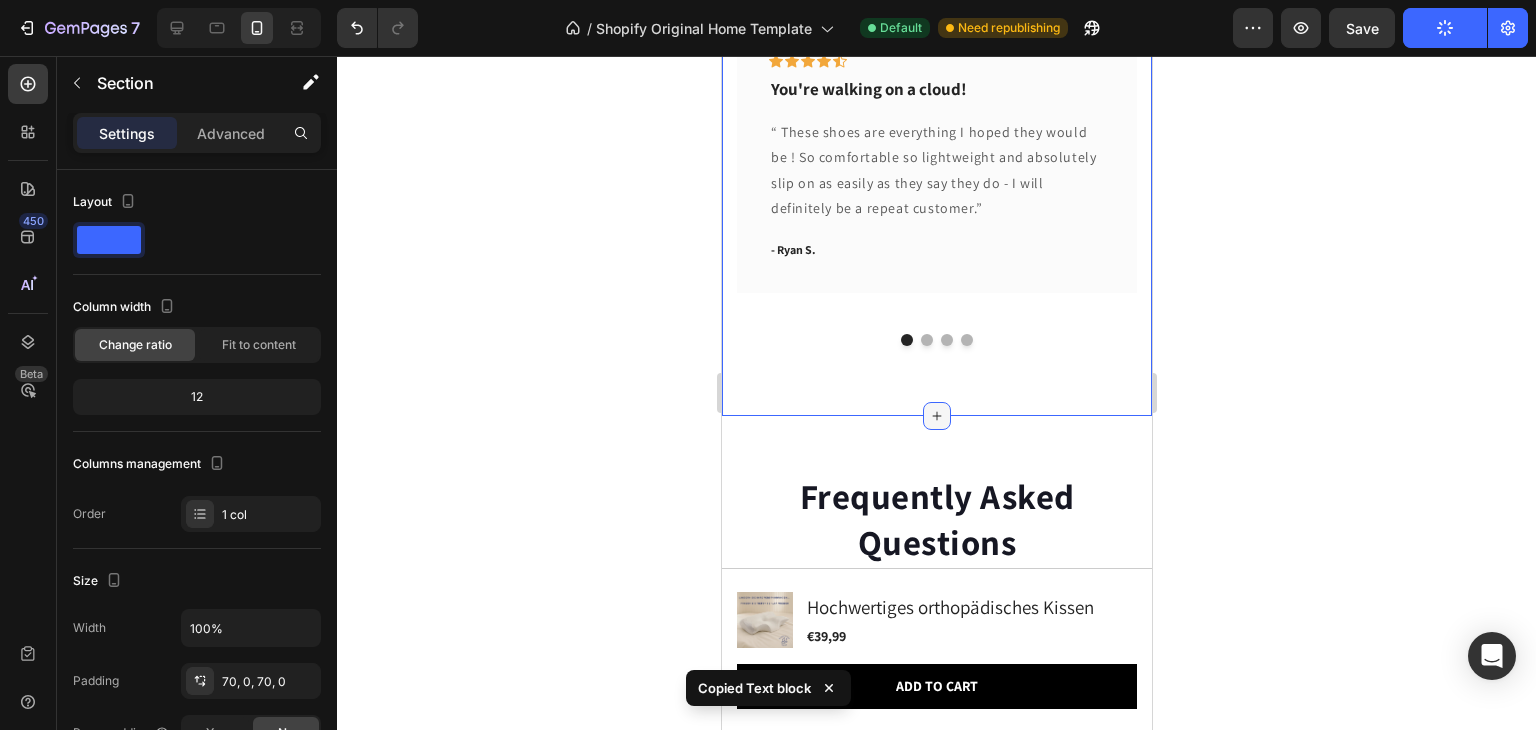 click 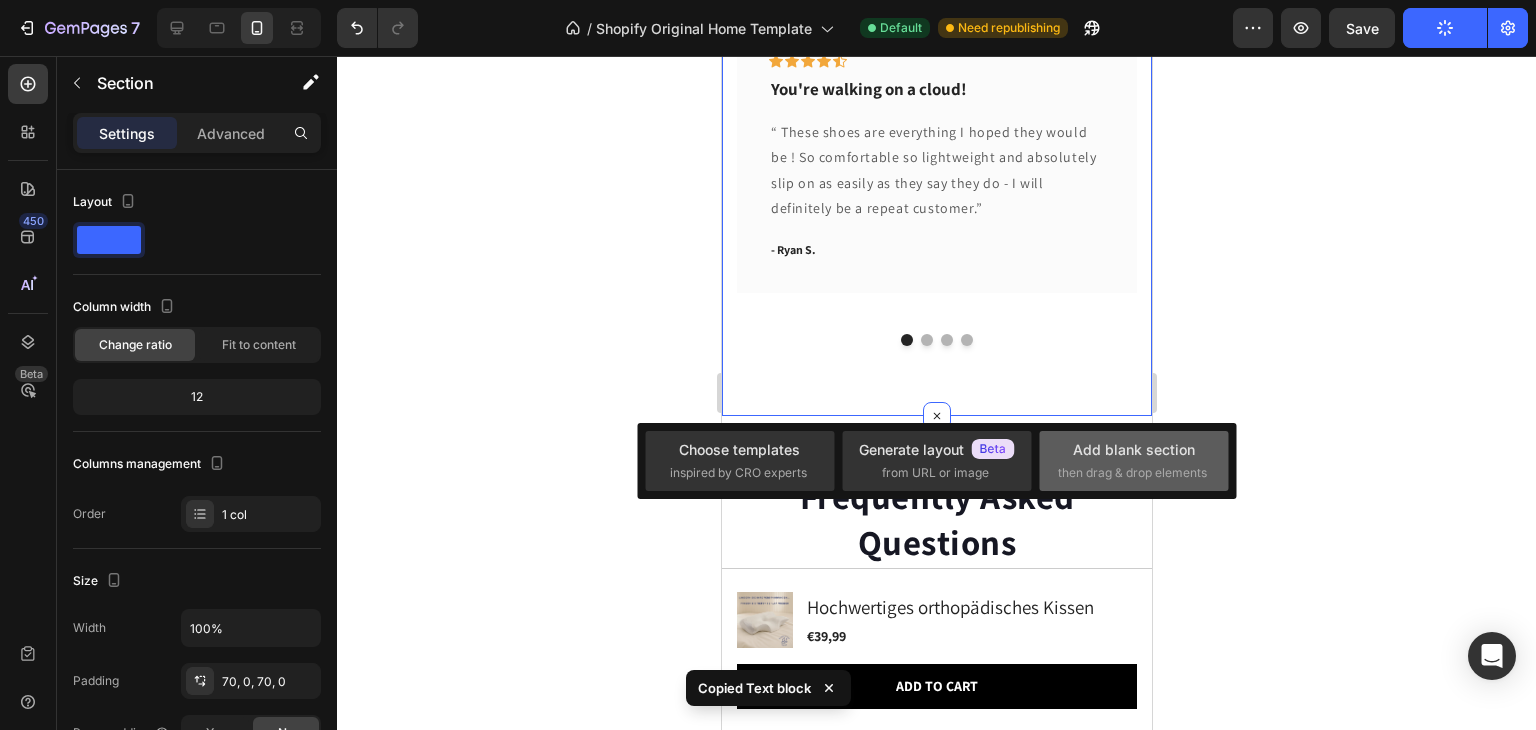 click on "then drag & drop elements" at bounding box center [1132, 473] 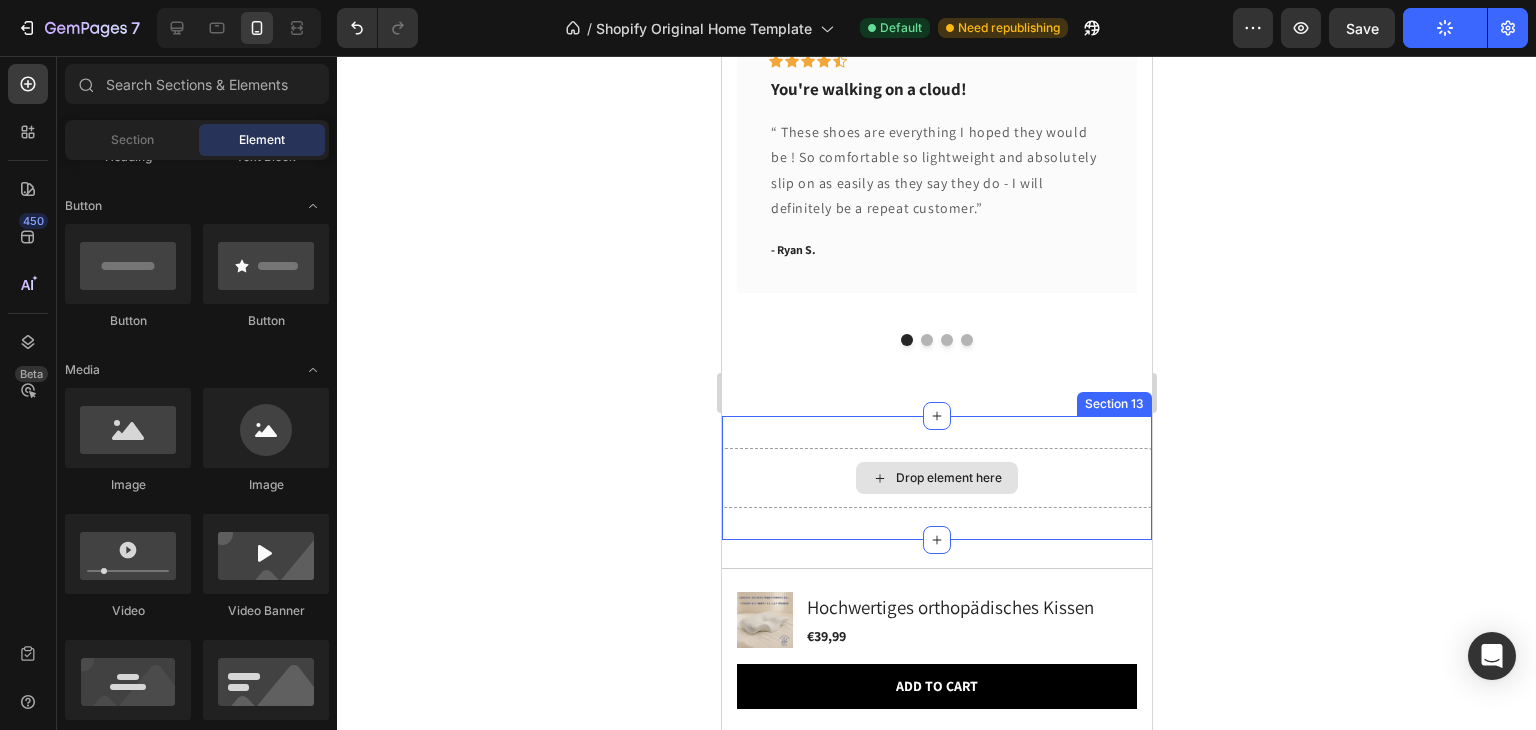 click on "Drop element here" at bounding box center [948, 478] 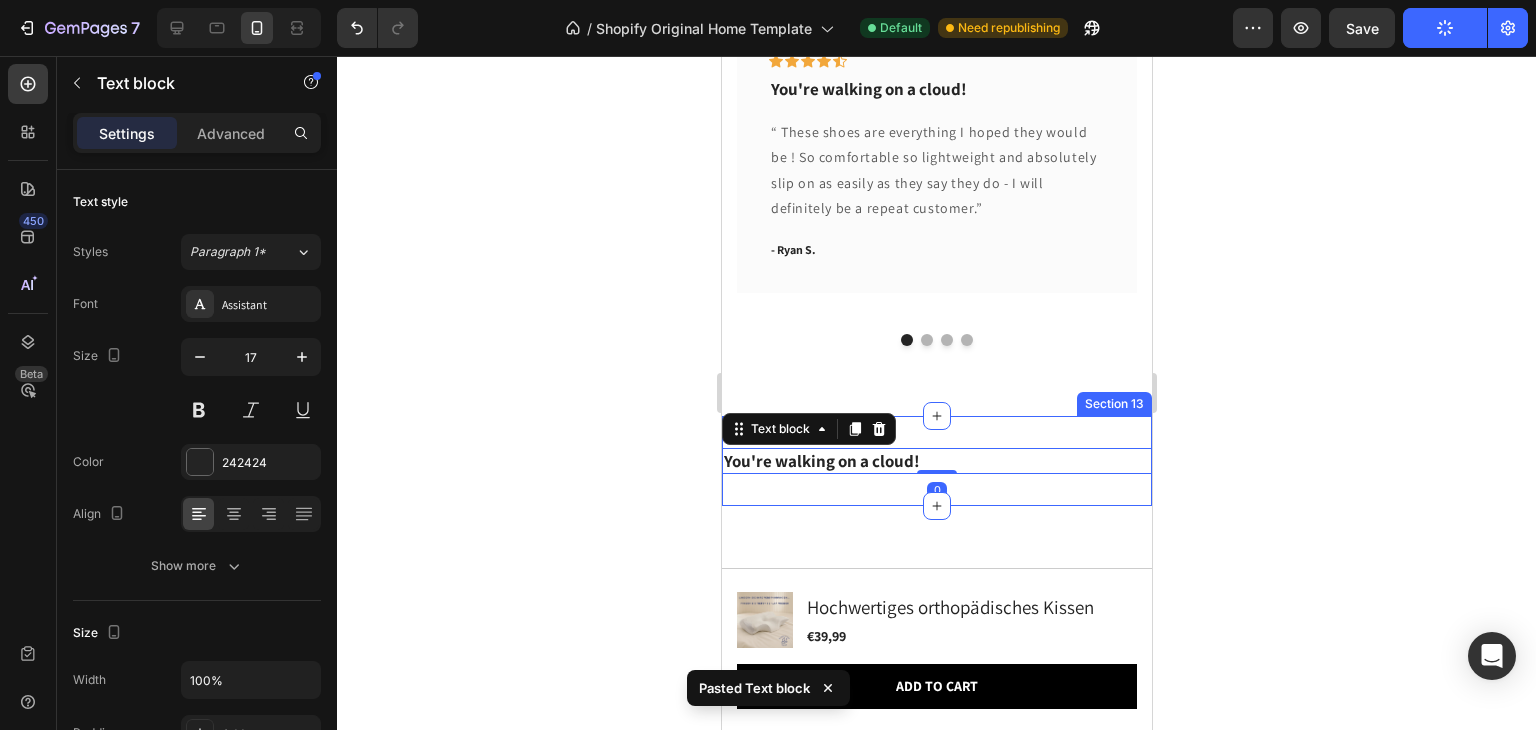click on "You're walking on a cloud! Text block   0 Section 13" at bounding box center (936, 461) 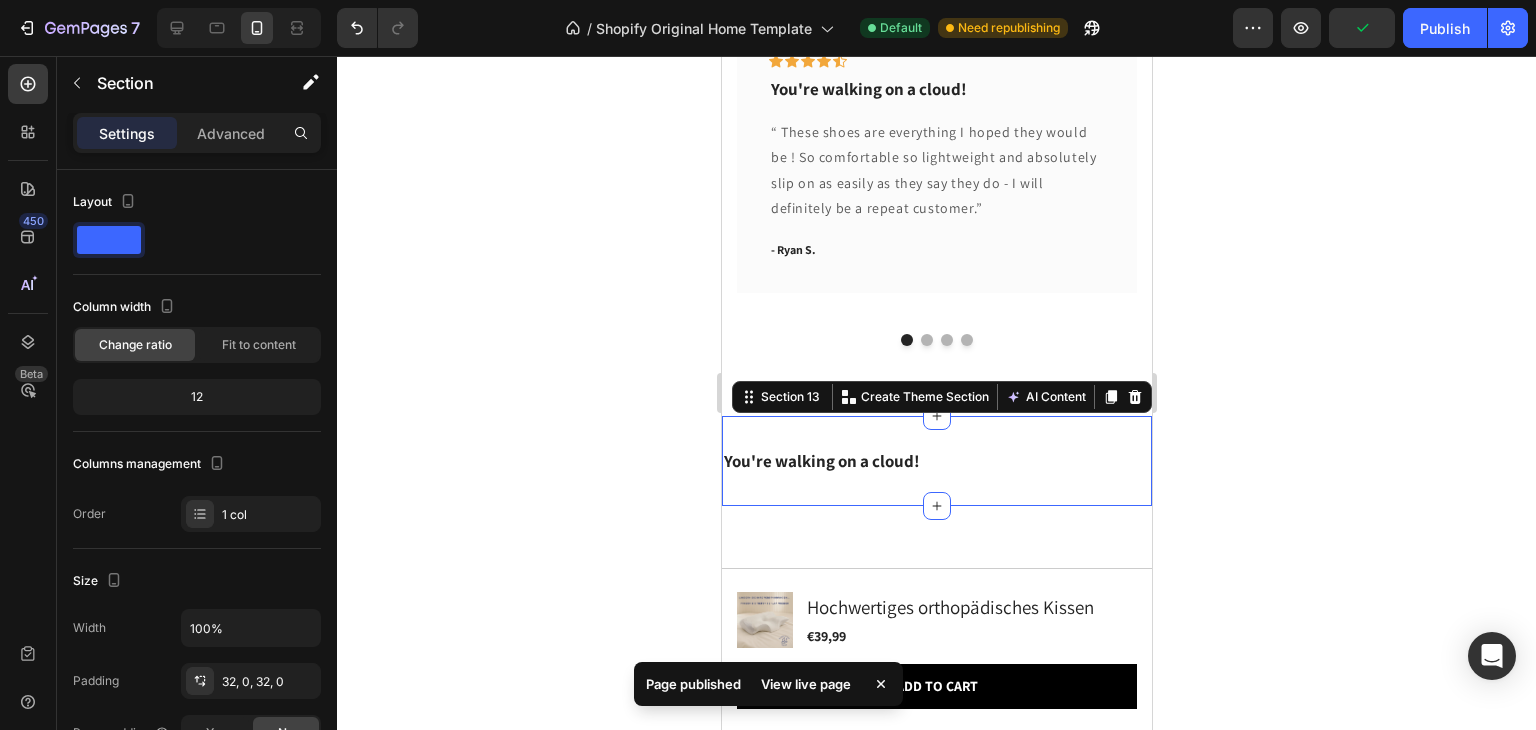 click on "You're walking on a cloud! Text block Section 13   You can create reusable sections Create Theme Section AI Content Write with GemAI What would you like to describe here? Tone and Voice Persuasive Product Hochwertiges orthopädisches Kissen Show more Generate" at bounding box center [936, 461] 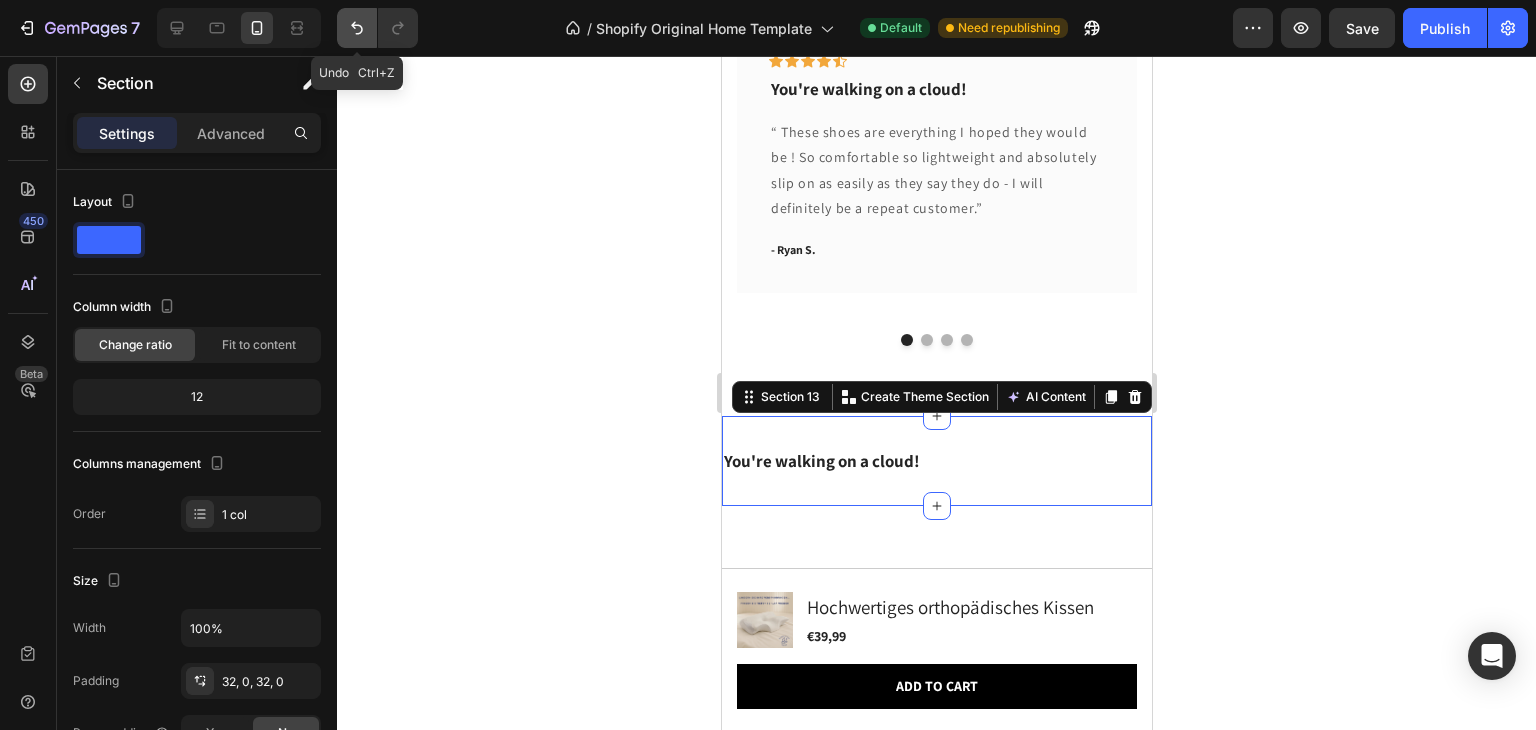 click 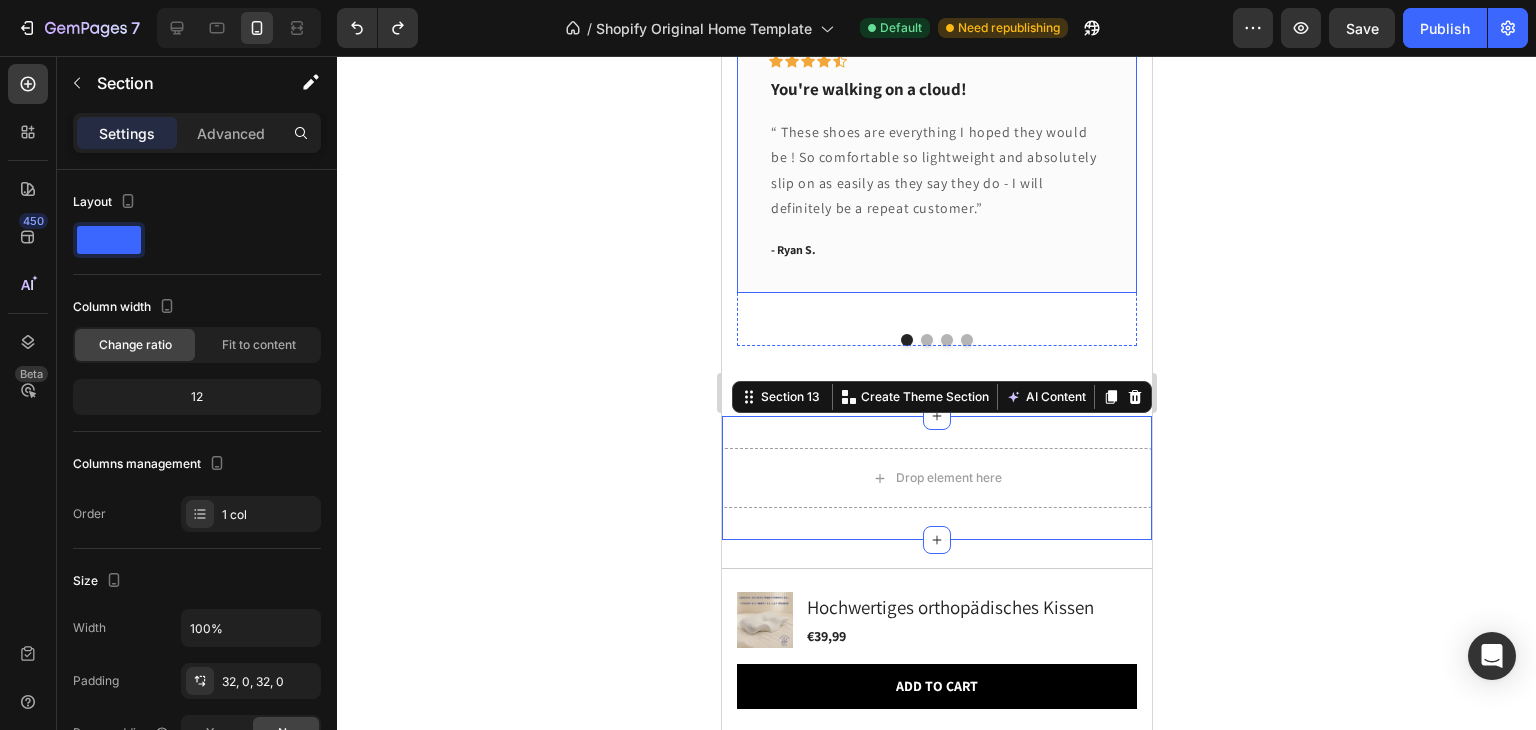 click on "Icon
Icon
Icon
Icon
Icon Row You're walking on a cloud! Text block “ These shoes are everything I hoped they would be ! So comfortable so lightweight and absolutely slip on as easily as they say they do - I will definitely be a repeat customer.” Text block - [FIRST] [LAST]. Text block Row" at bounding box center [936, 157] 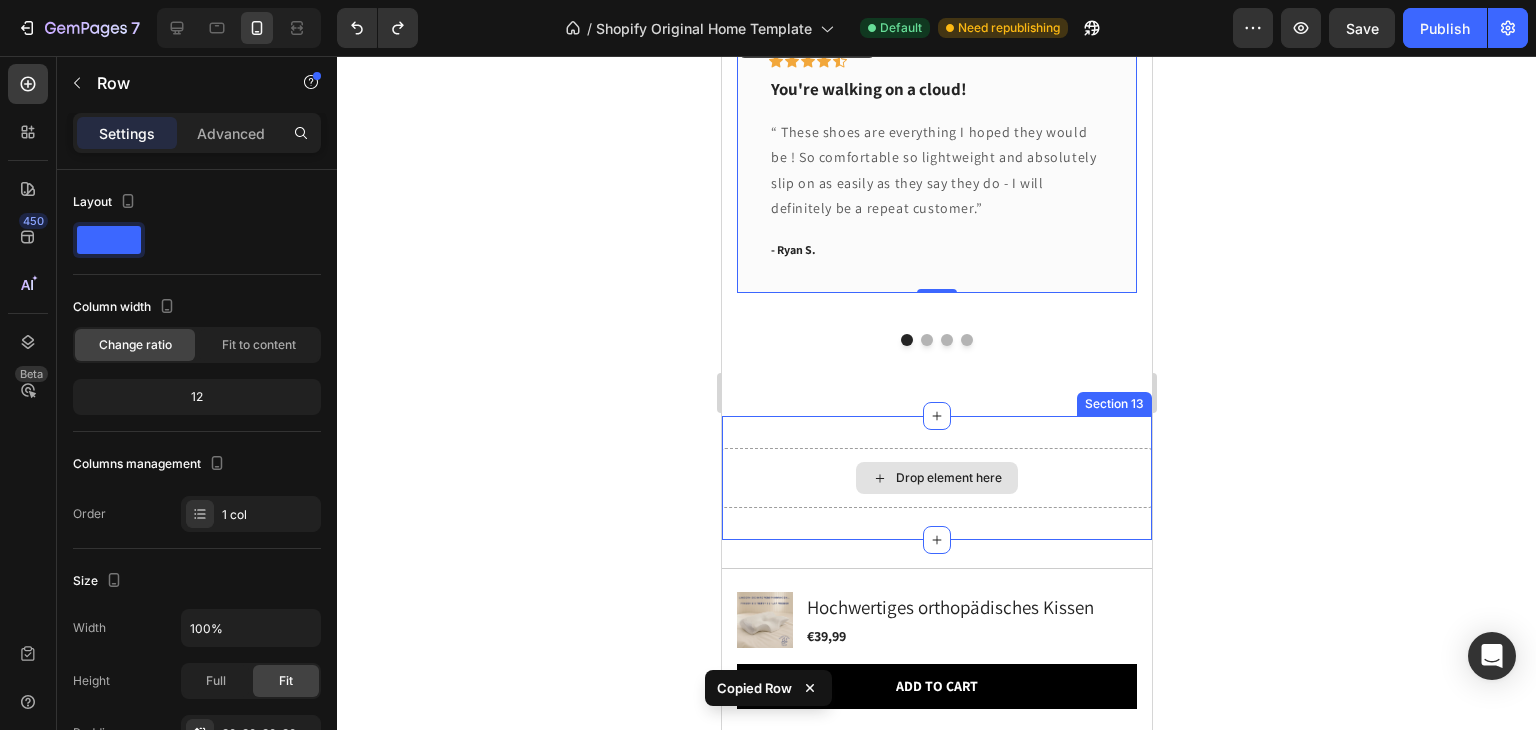 click on "Drop element here" at bounding box center (936, 478) 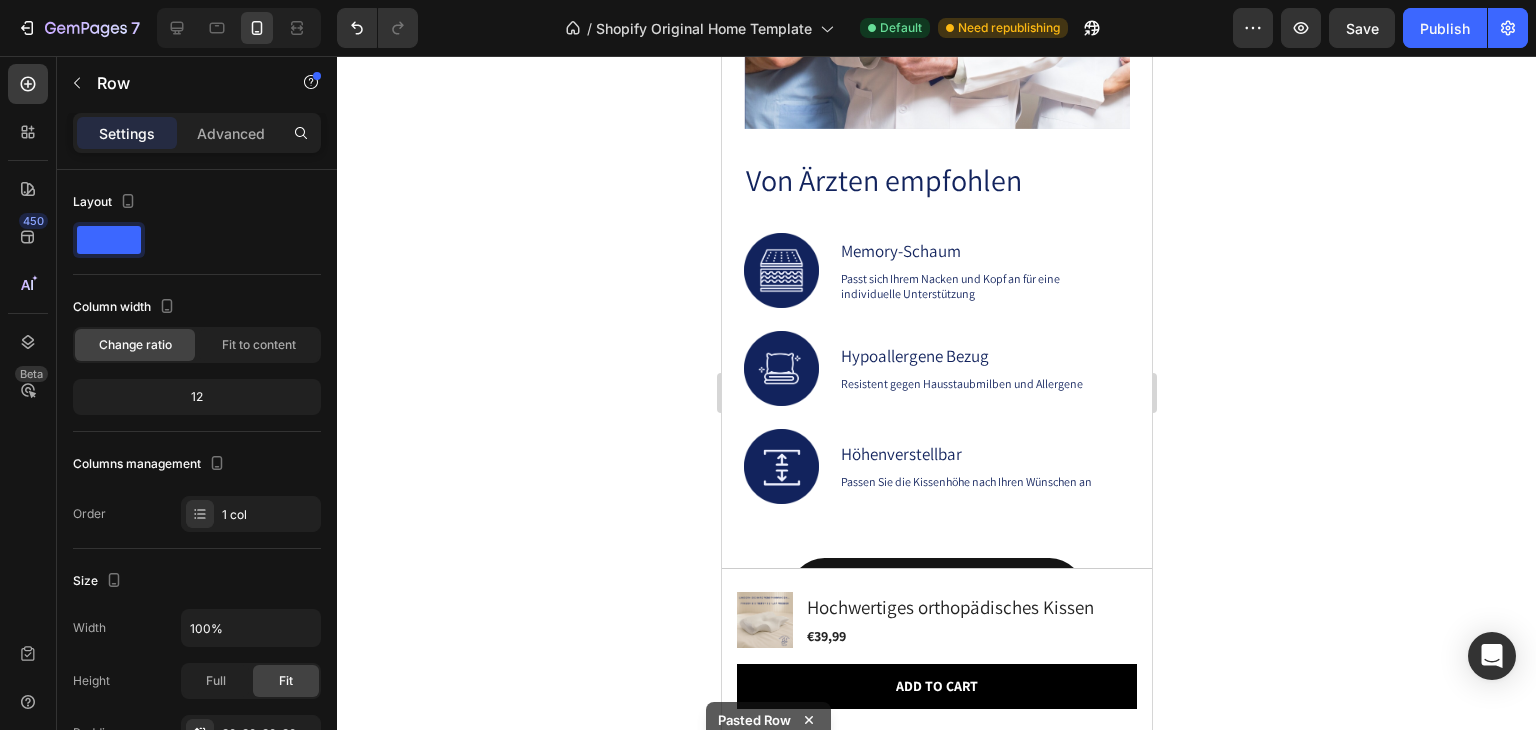 scroll, scrollTop: 5048, scrollLeft: 0, axis: vertical 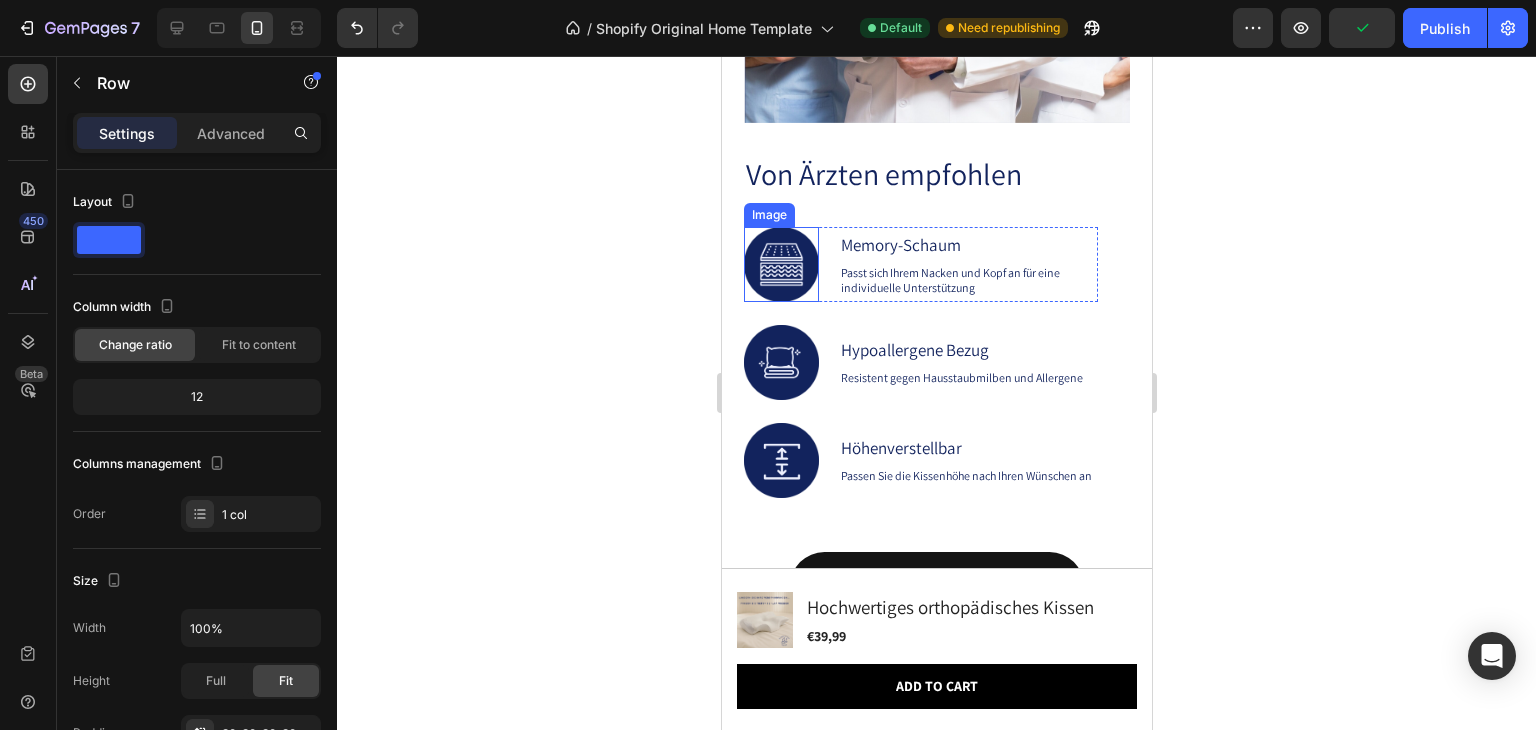 click at bounding box center [780, 264] 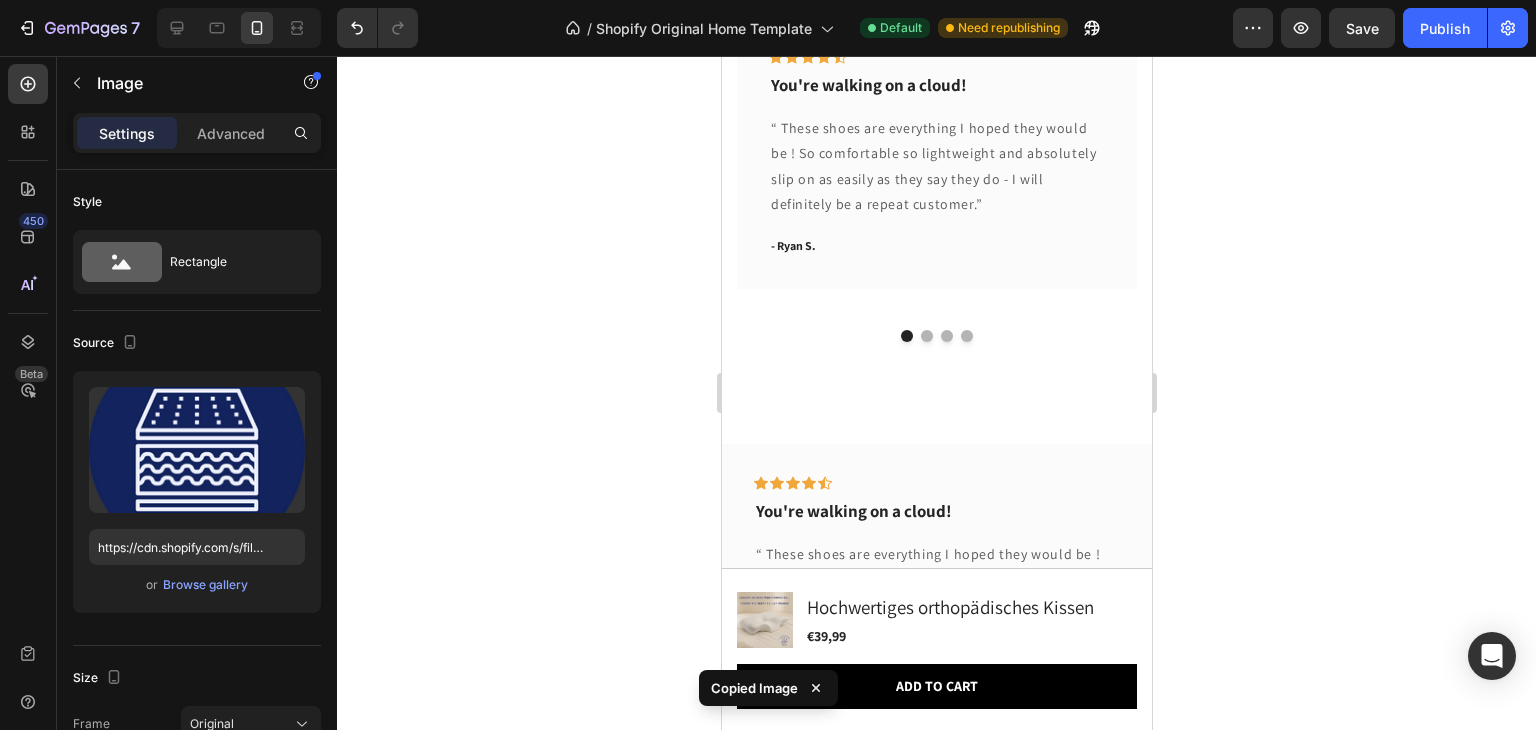 scroll, scrollTop: 5968, scrollLeft: 0, axis: vertical 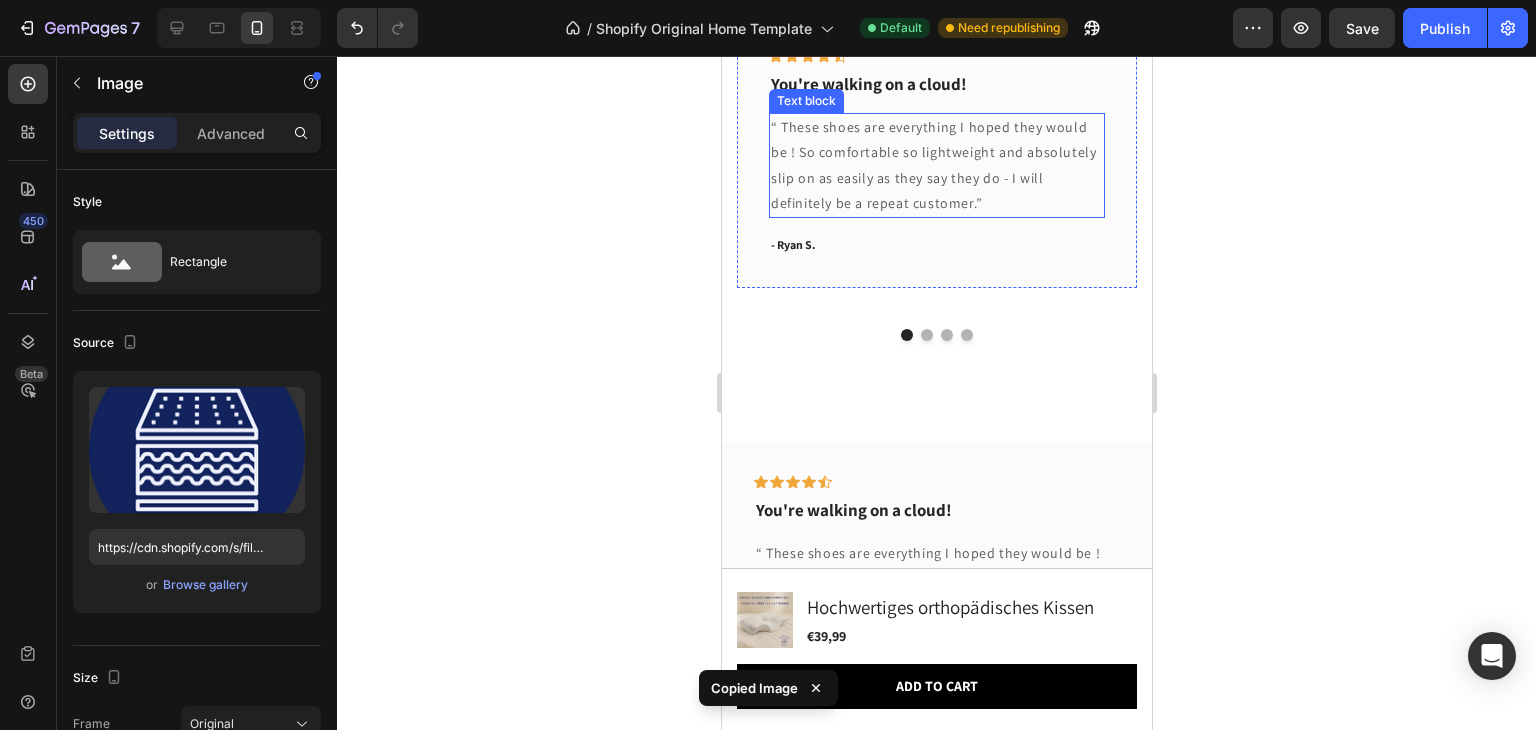 click on "“ These shoes are everything I hoped they would be ! So comfortable so lightweight and absolutely slip on as easily as they say they do - I will definitely be a repeat customer.”" at bounding box center (936, 165) 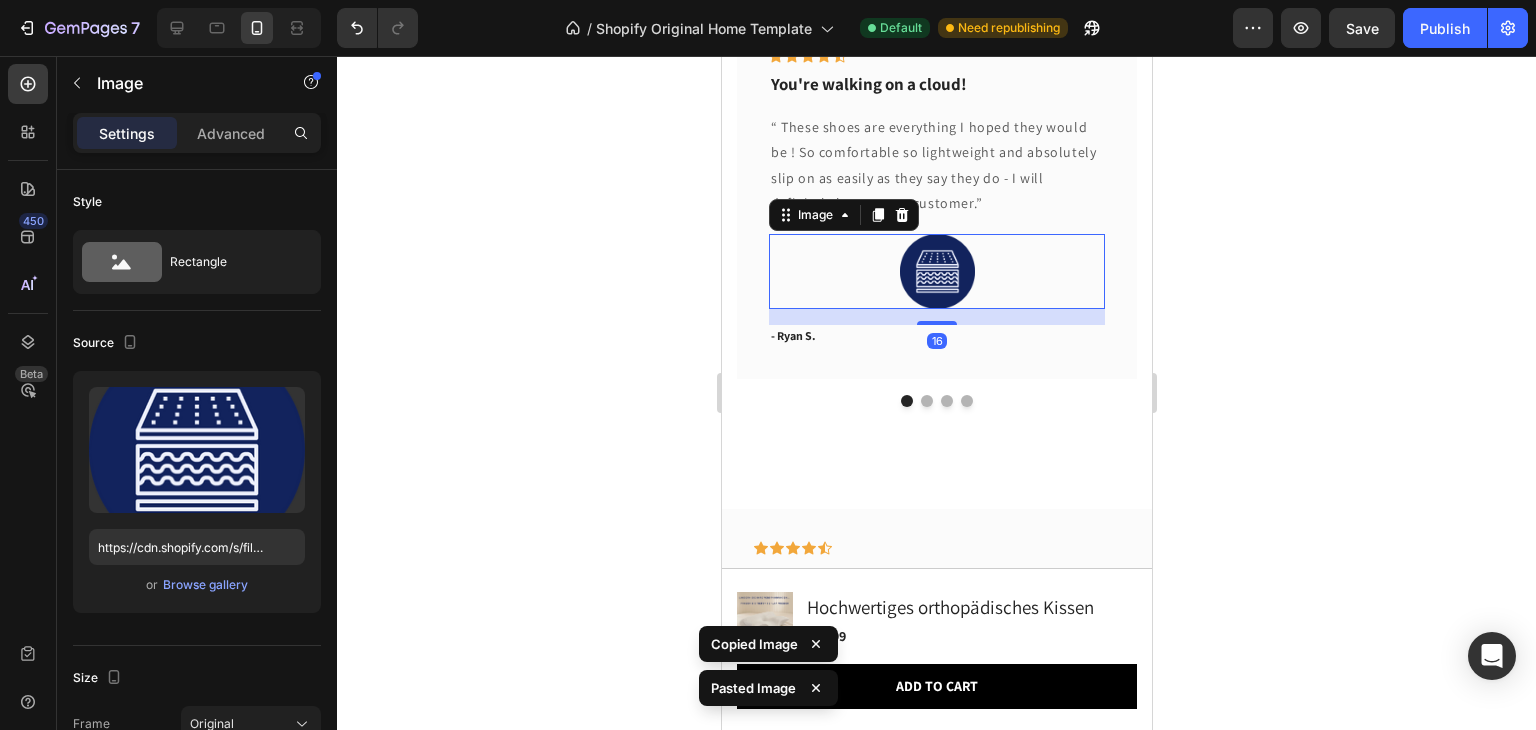 click at bounding box center (936, 271) 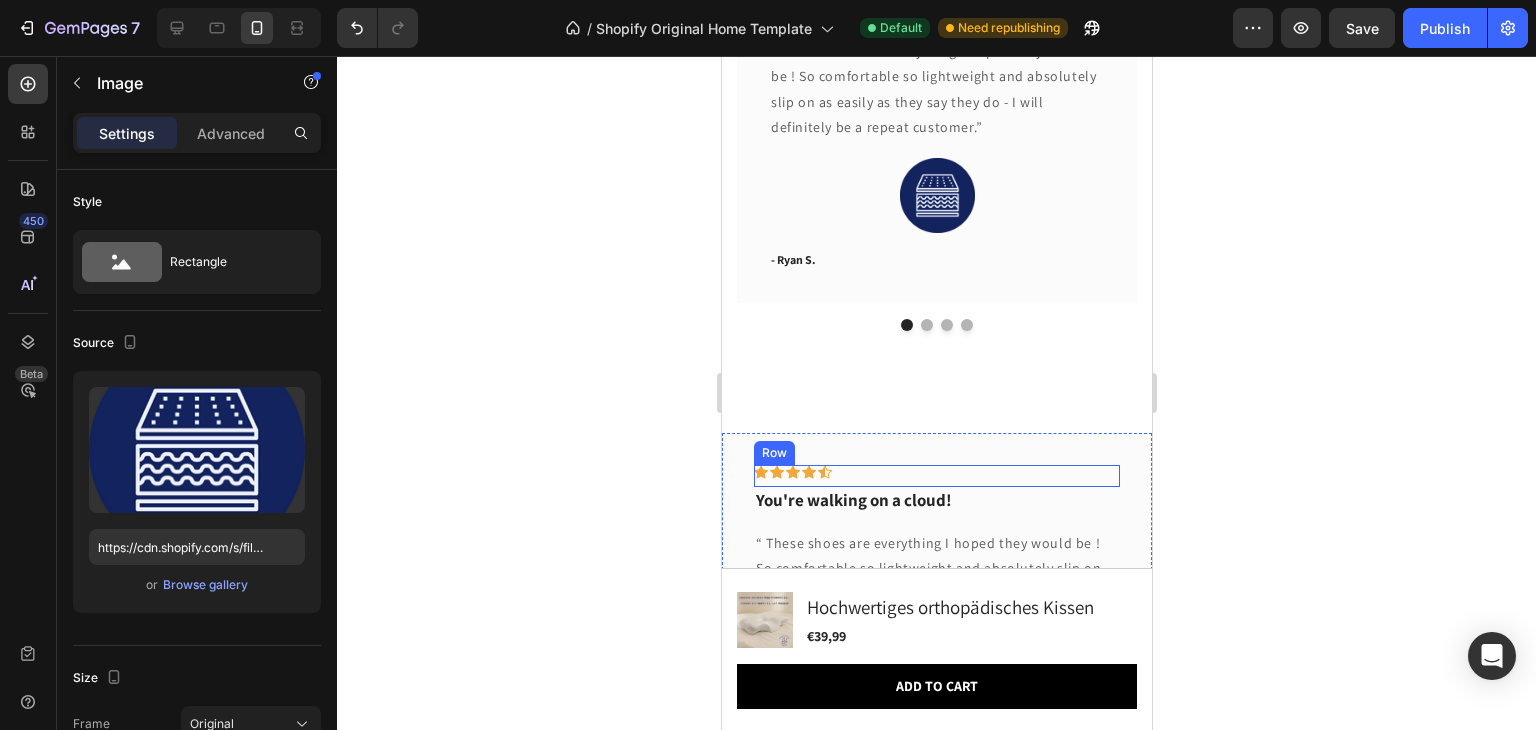 scroll, scrollTop: 6052, scrollLeft: 0, axis: vertical 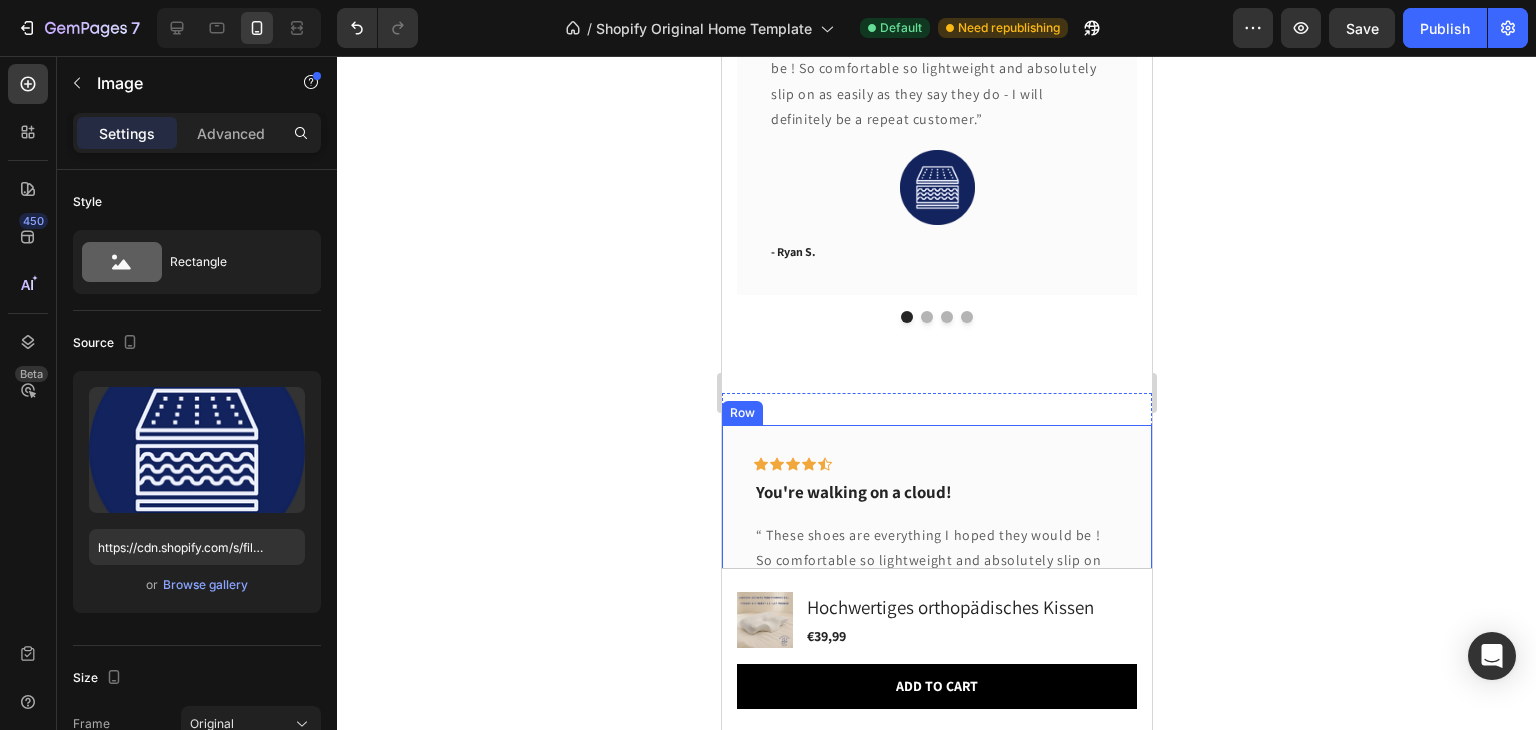 click on "Icon
Icon
Icon
Icon
Icon Row You're walking on a cloud! Text block “ These shoes are everything I hoped they would be ! So comfortable so lightweight and absolutely slip on as easily as they say they do - I will definitely be a repeat customer.” Text block - [FIRST] [LAST]. Text block Row" at bounding box center [936, 560] 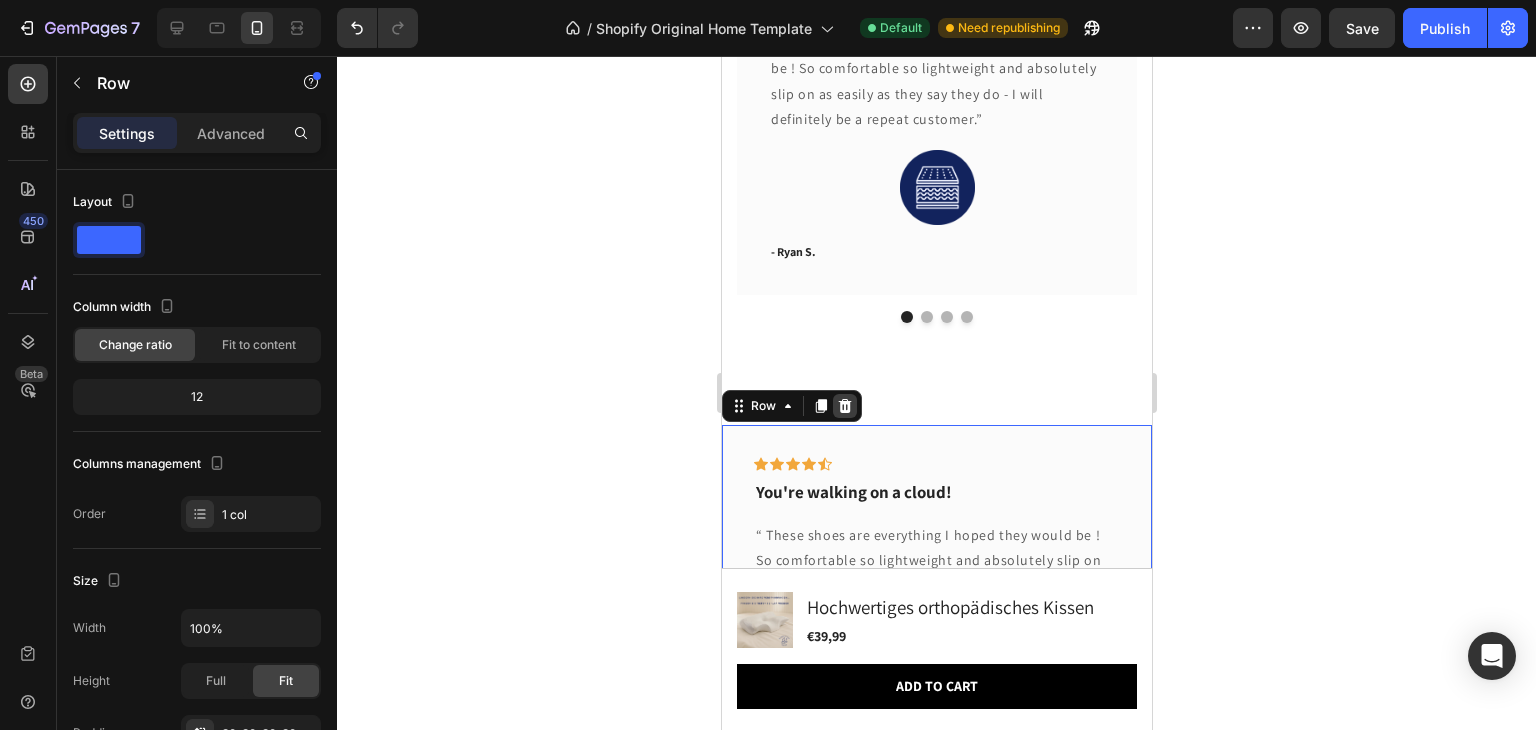 click 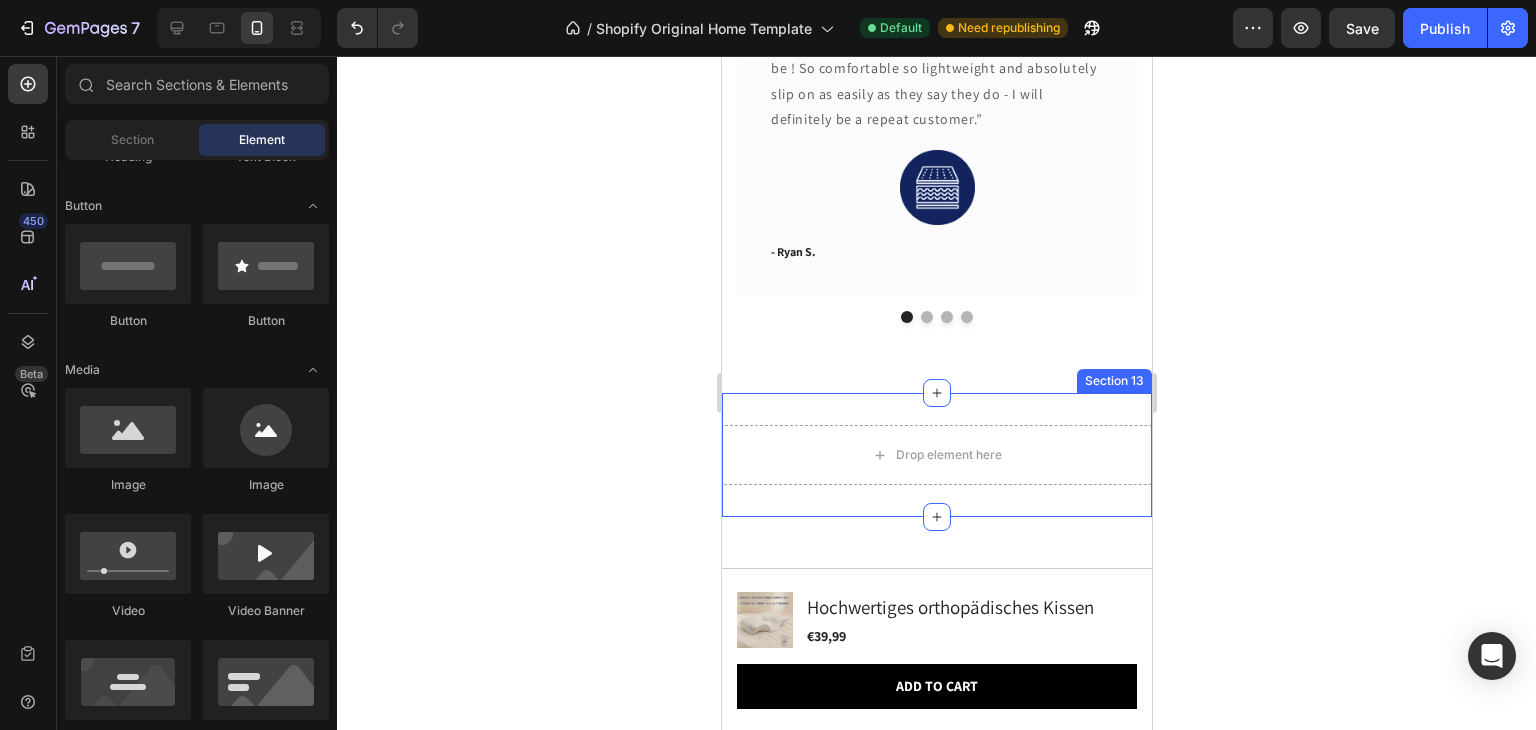 click on "Drop element here Section 13" at bounding box center (936, 455) 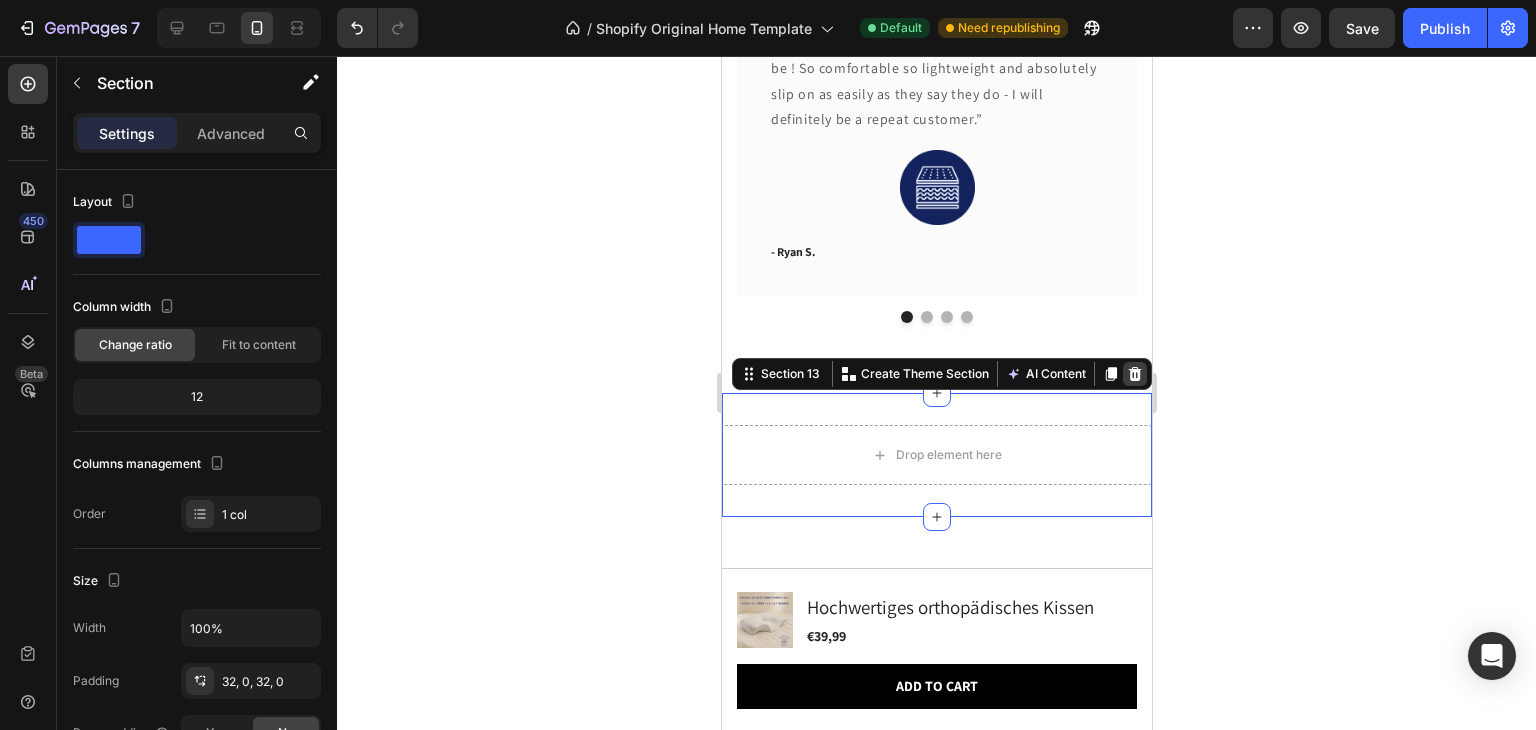 click 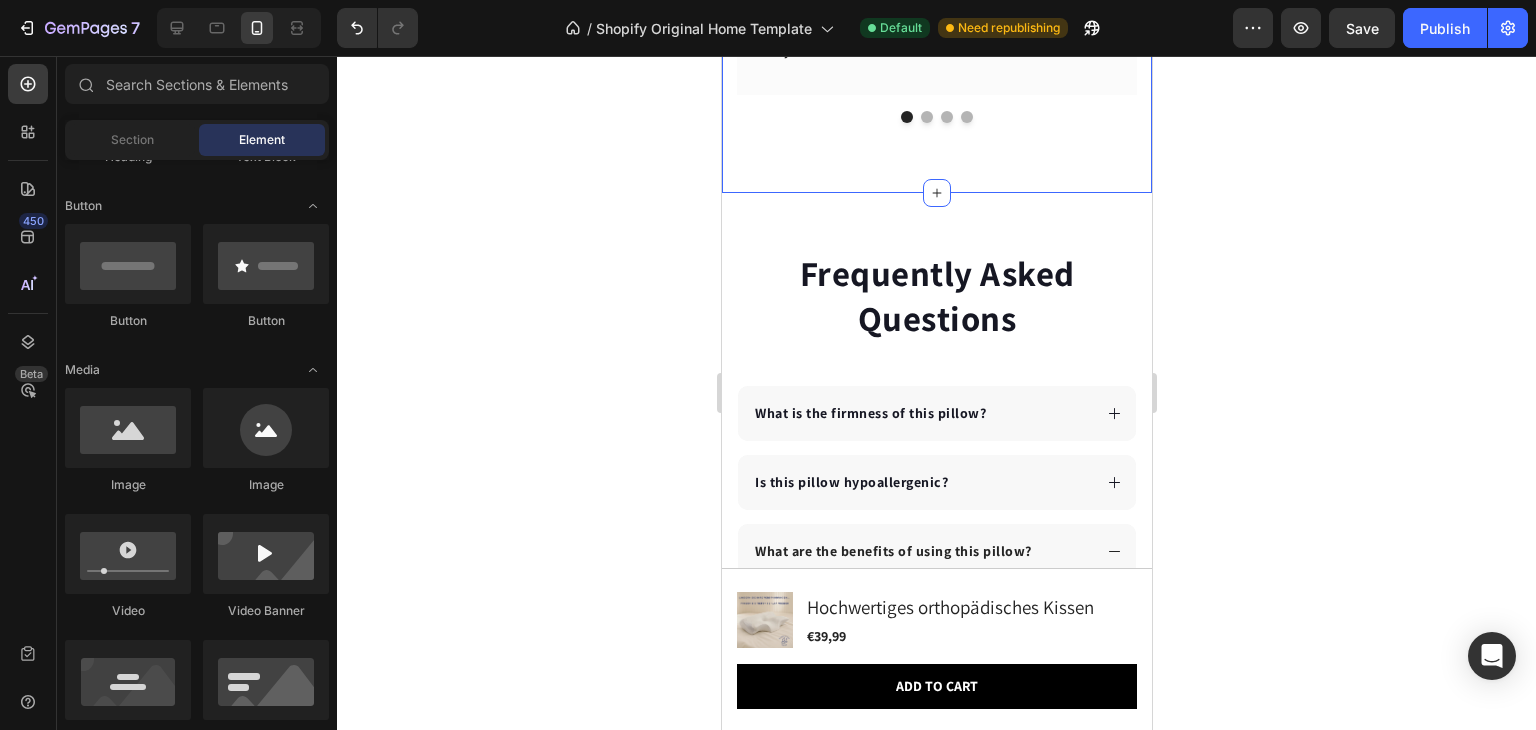scroll, scrollTop: 5780, scrollLeft: 0, axis: vertical 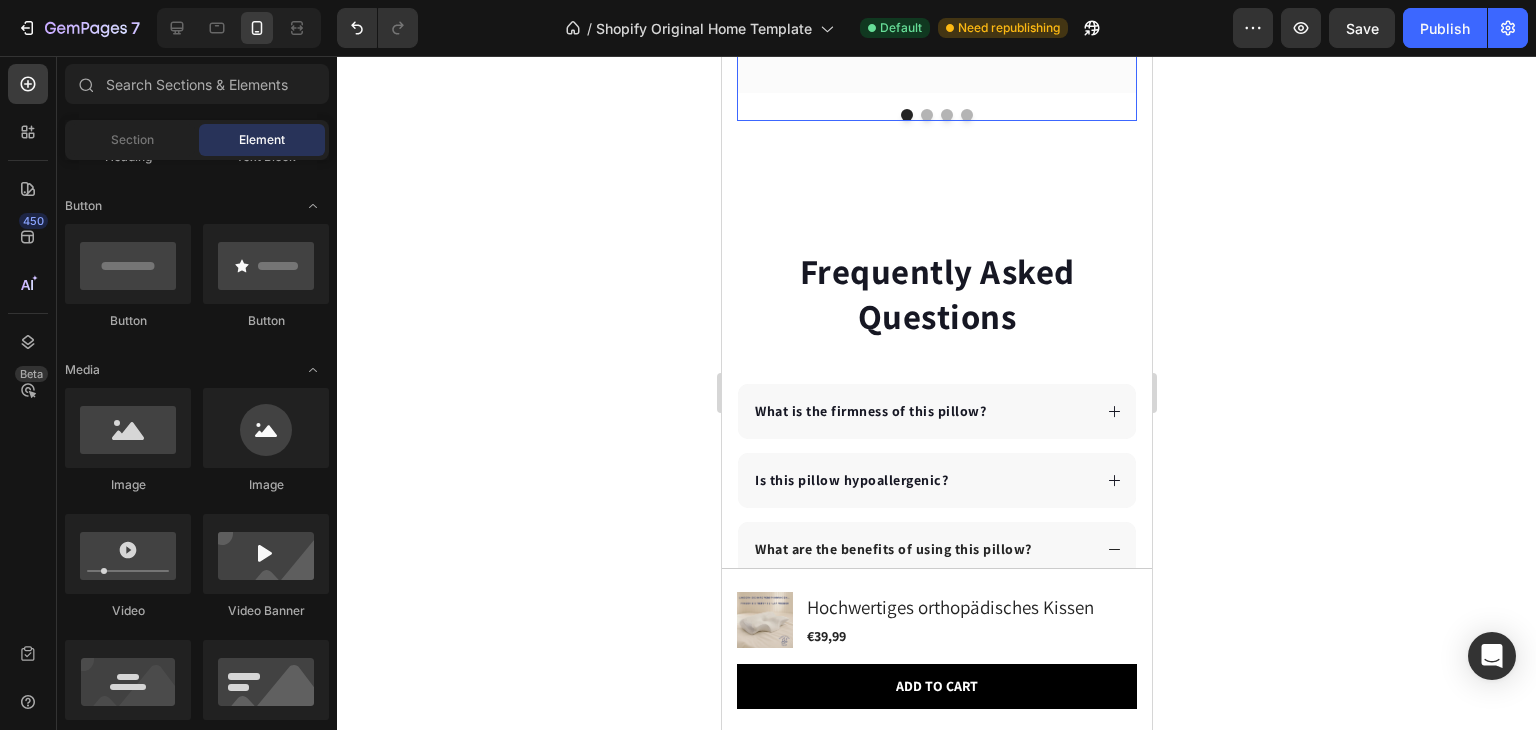 click at bounding box center (926, 115) 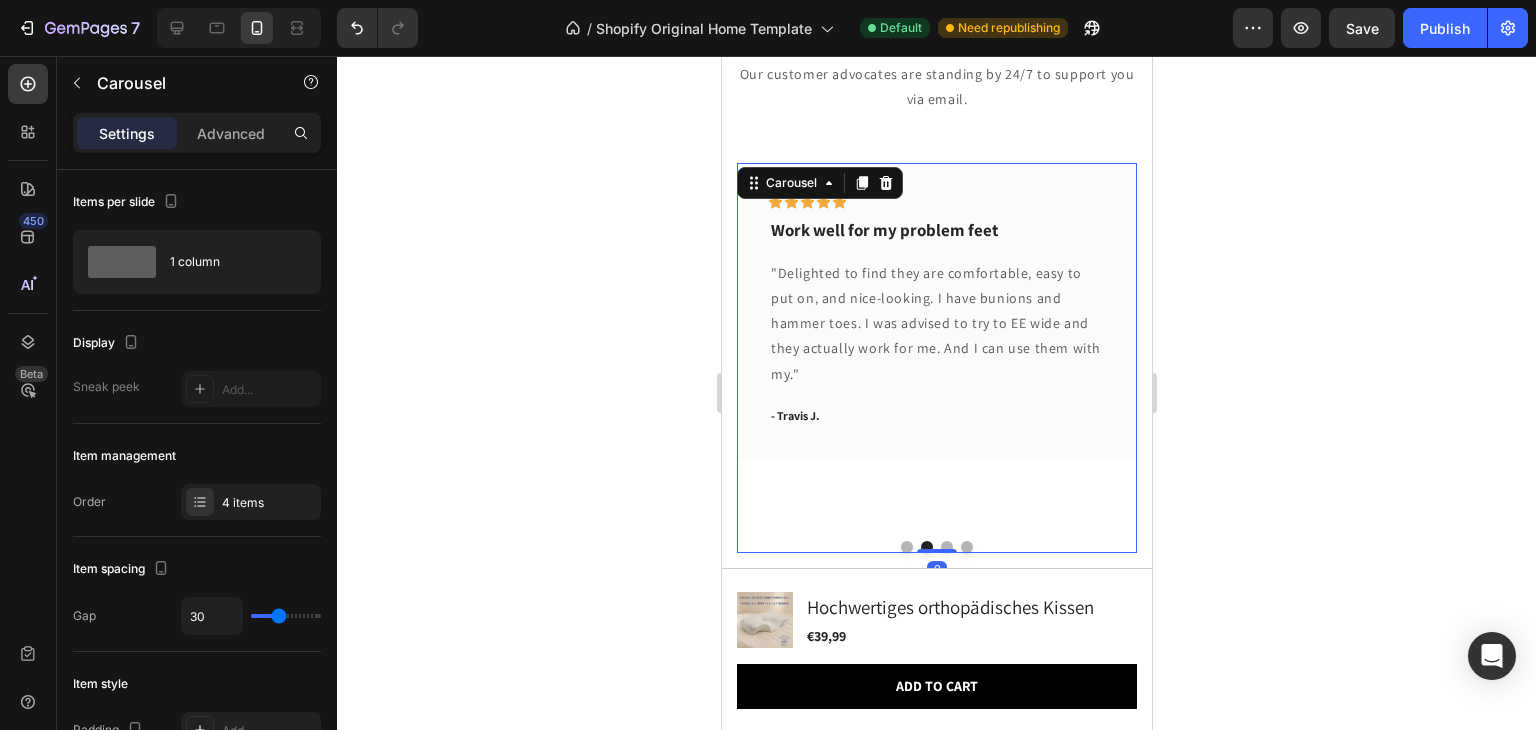 scroll, scrollTop: 5344, scrollLeft: 0, axis: vertical 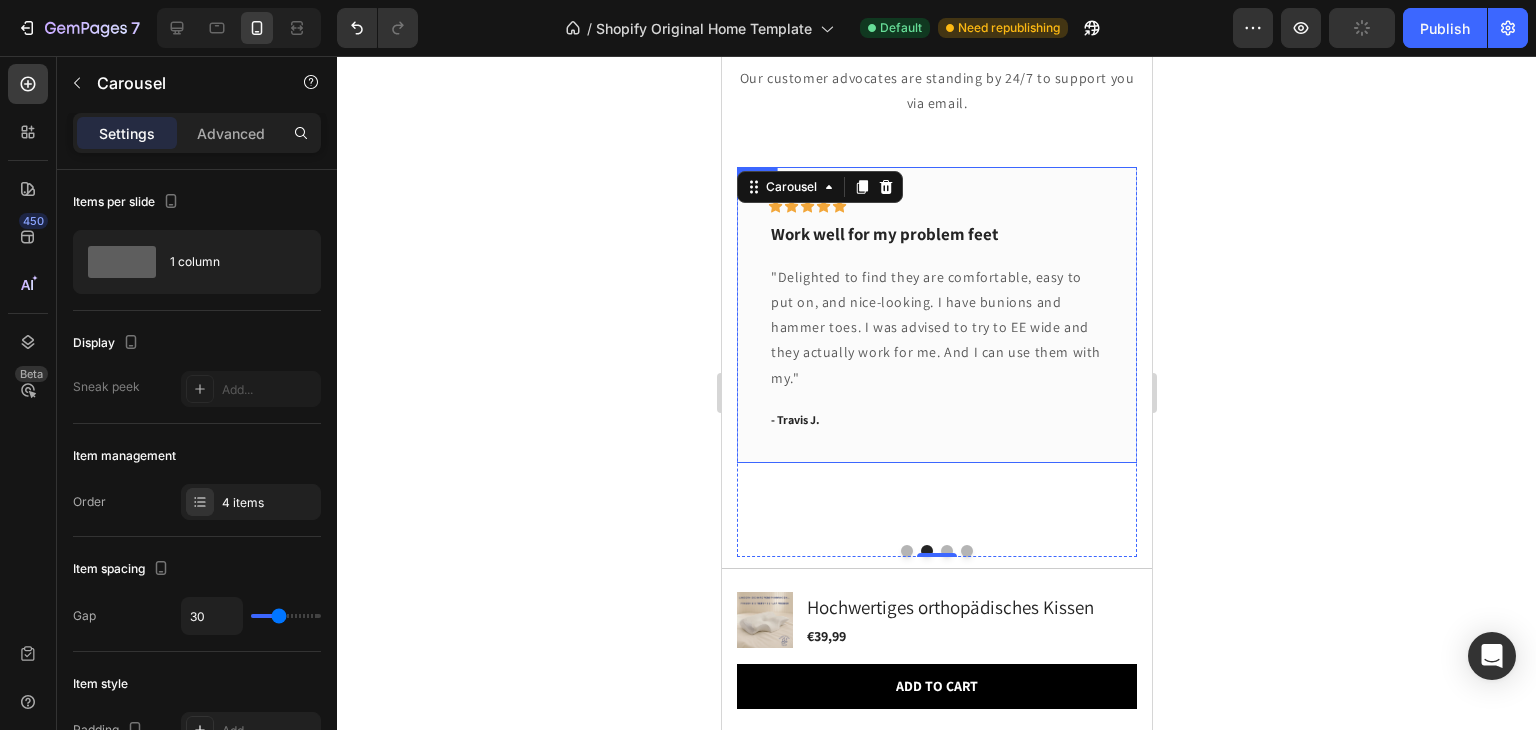 click on "Icon
Icon
Icon
Icon
Icon Row Work well for my problem feet Text block "Delighted to find they are comfortable, easy to put on, and nice-looking. I have bunions and hammer toes. I was advised to try to EE wide and they actually work for me. And I can use them with my." Text block - Travis J. Text block" at bounding box center [936, 315] 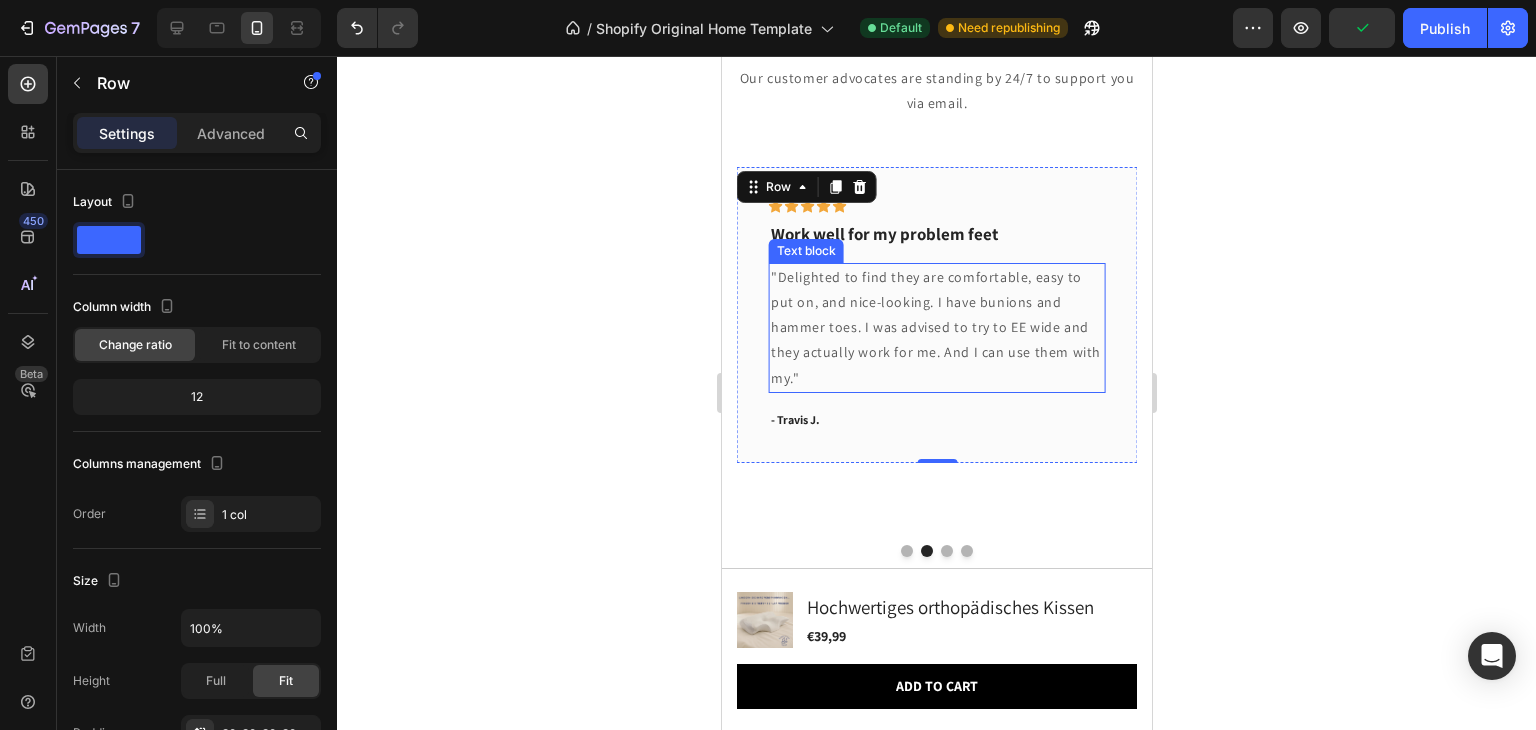 click on ""Delighted to find they are comfortable, easy to put on, and nice-looking. I have bunions and hammer toes. I was advised to try to EE wide and they actually work for me. And I can use them with my."" at bounding box center (936, 328) 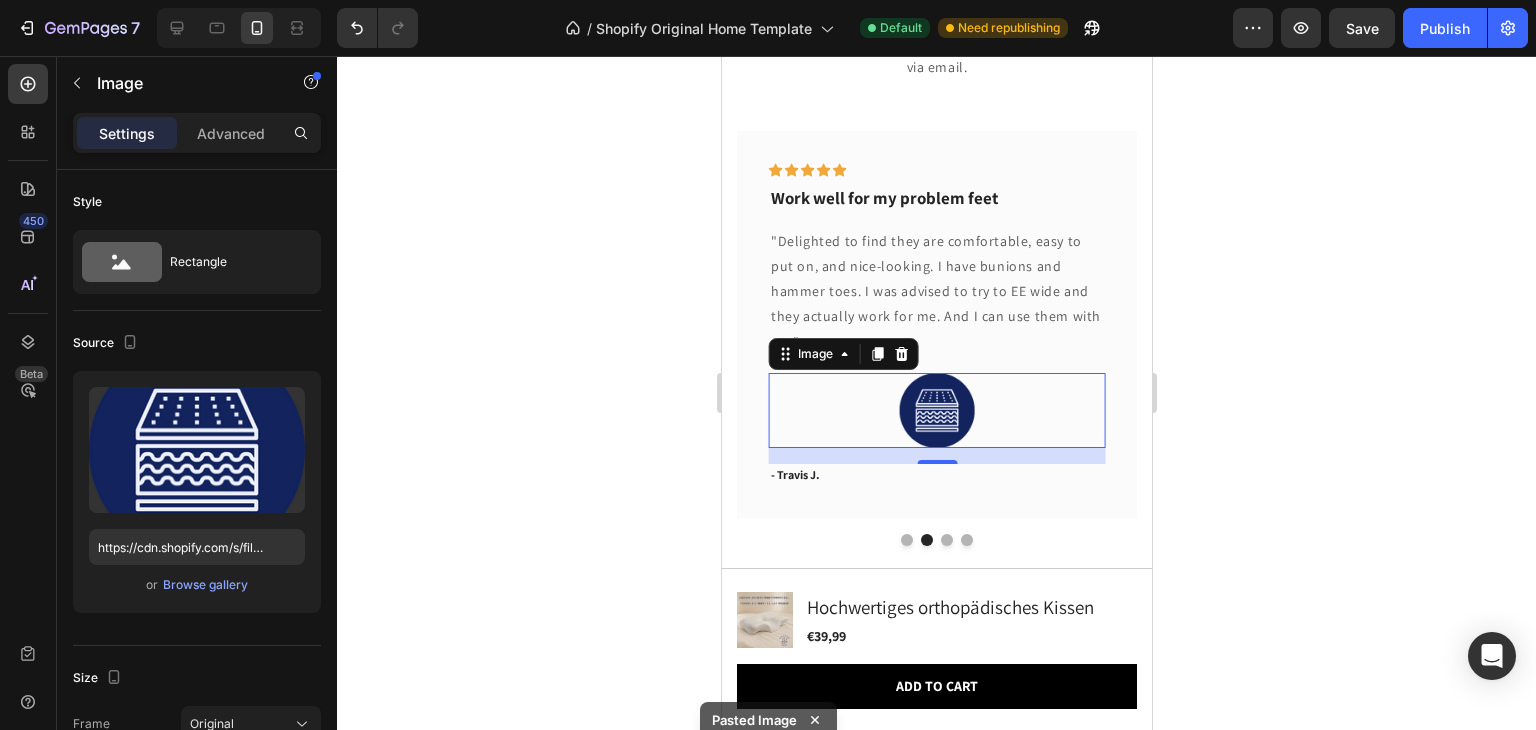 scroll, scrollTop: 5380, scrollLeft: 0, axis: vertical 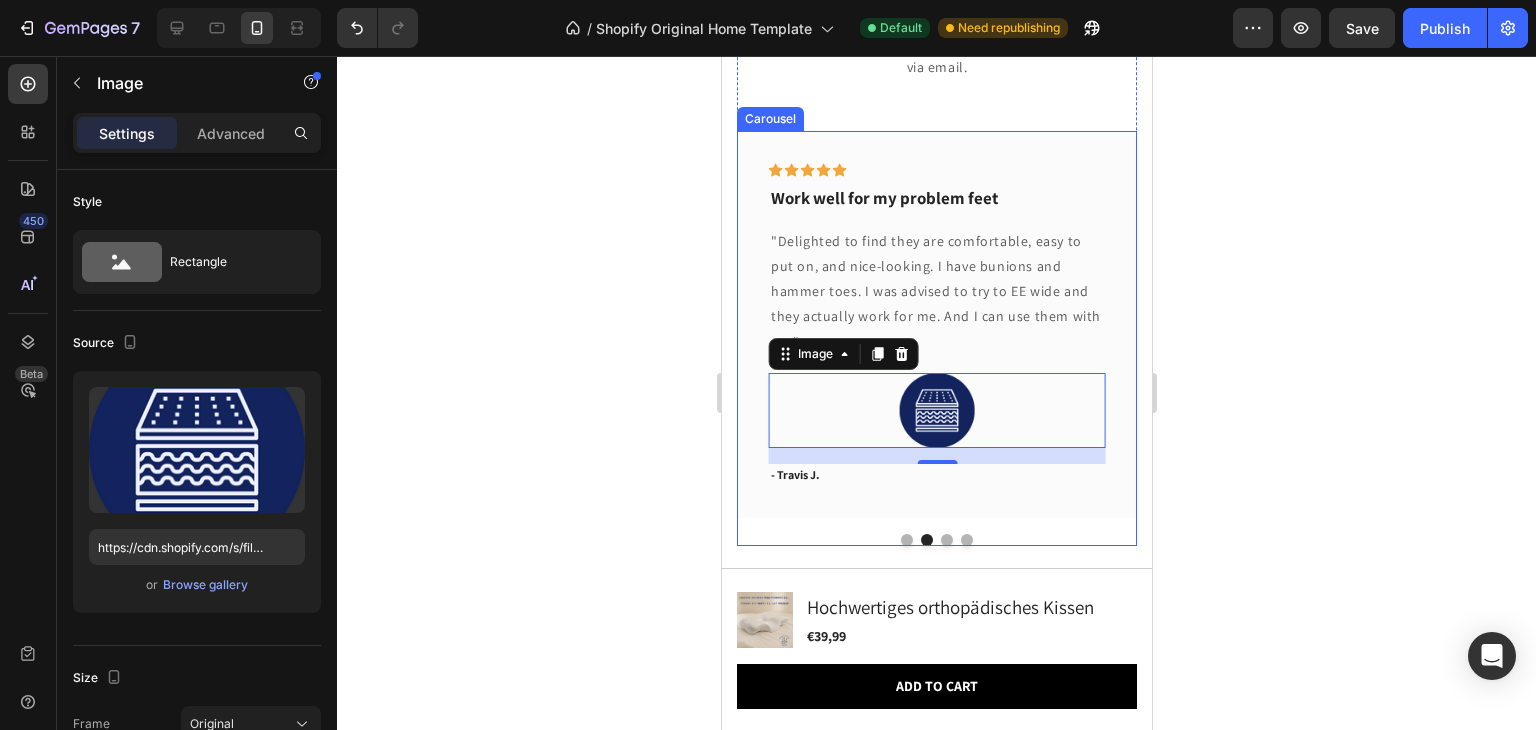 click at bounding box center (946, 540) 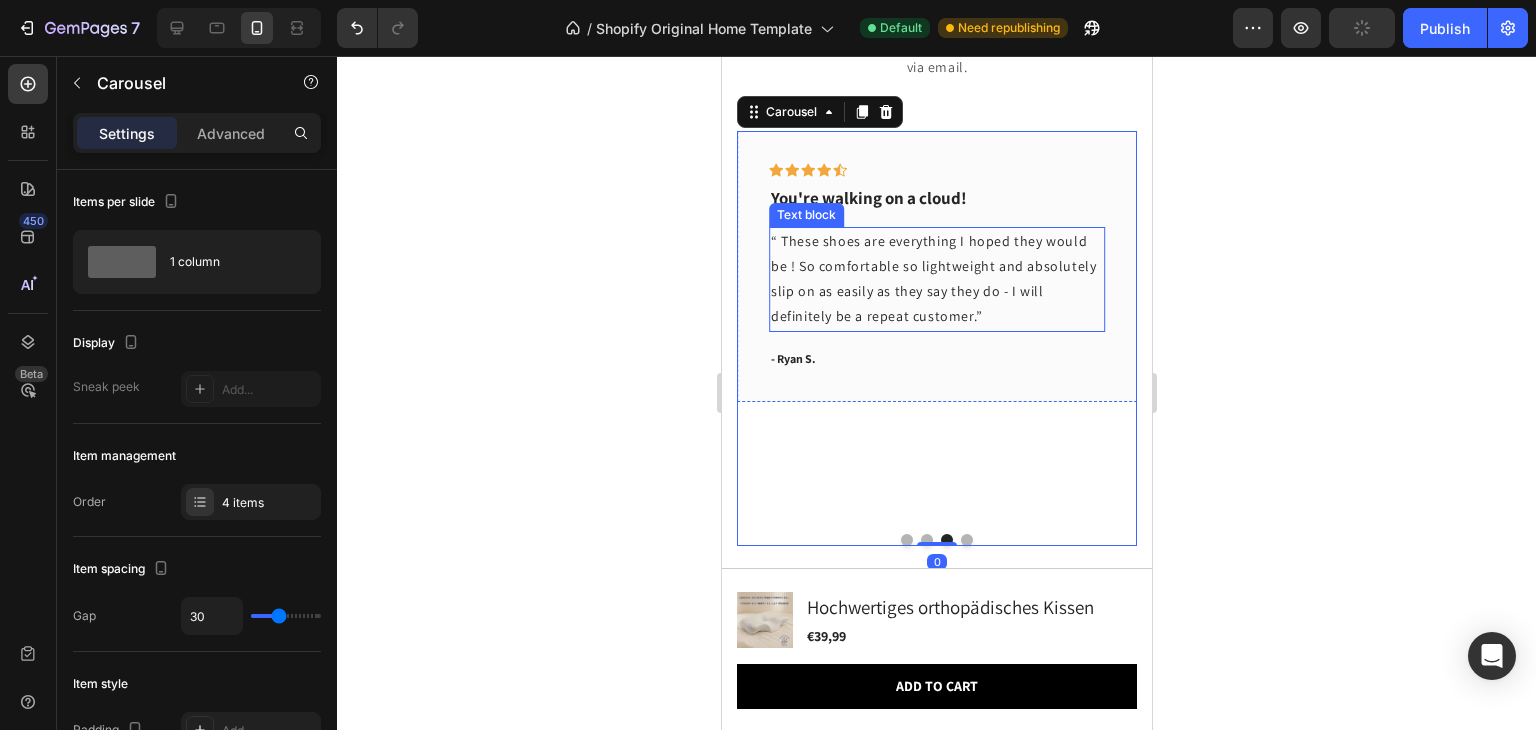 click on "“ These shoes are everything I hoped they would be ! So comfortable so lightweight and absolutely slip on as easily as they say they do - I will definitely be a repeat customer.”" at bounding box center (936, 279) 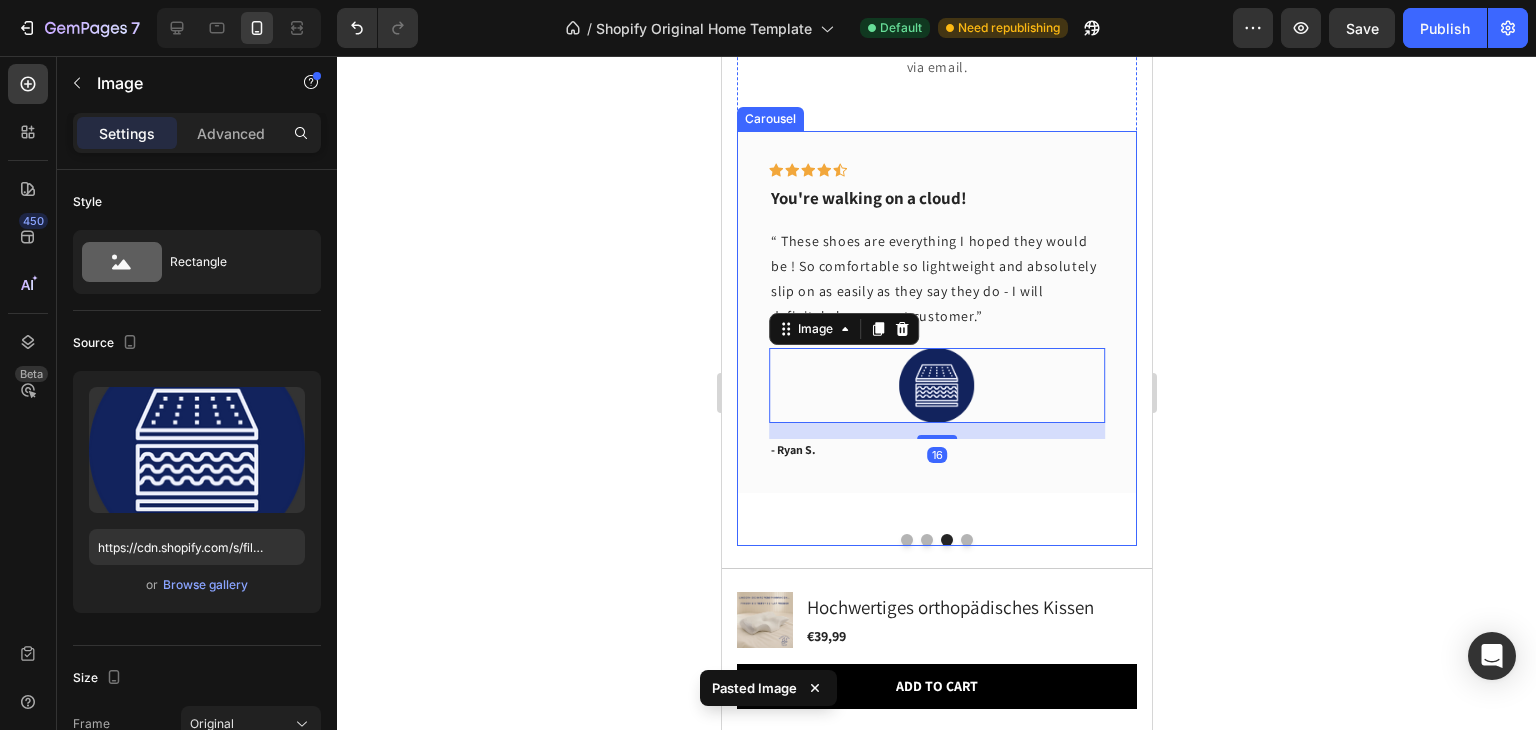 click at bounding box center [966, 540] 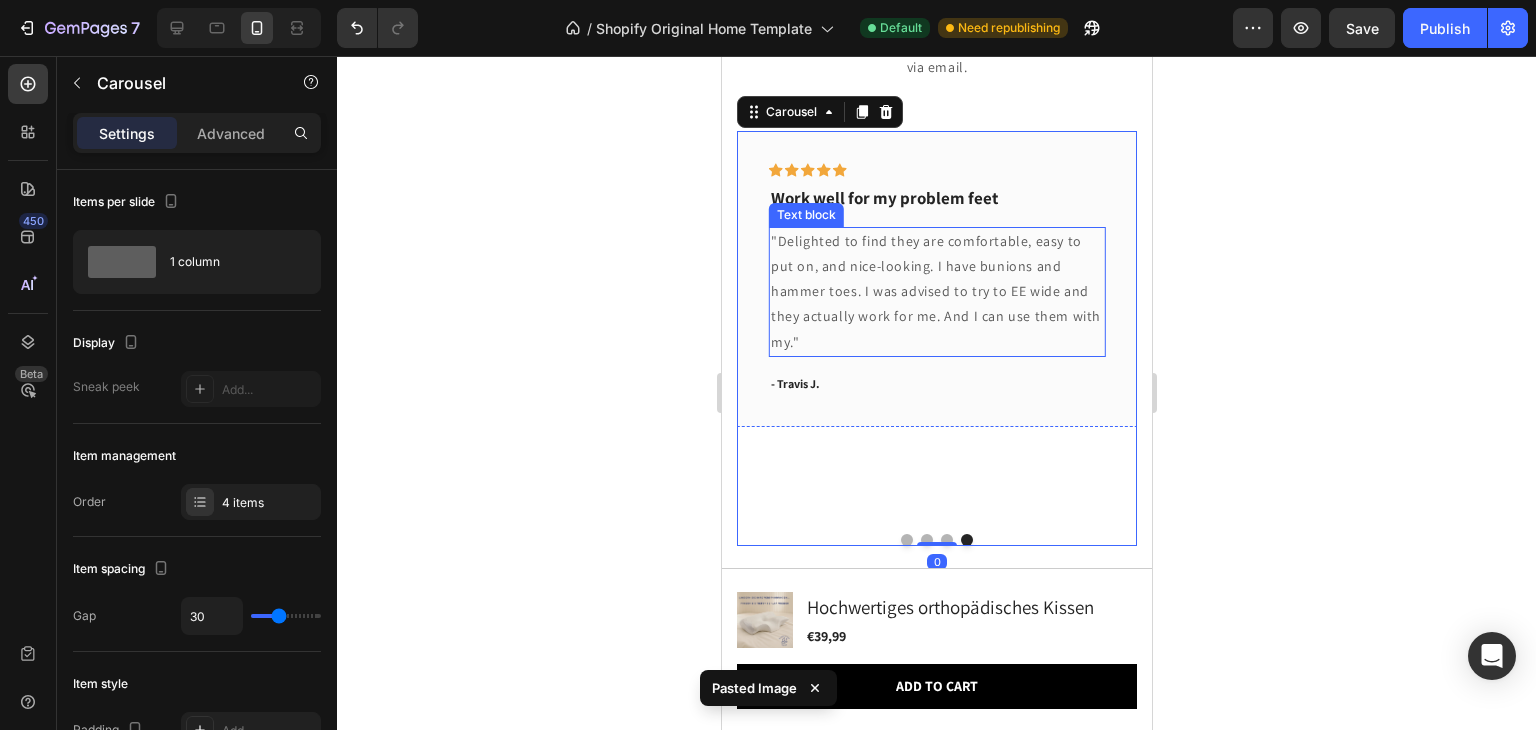 click on ""Delighted to find they are comfortable, easy to put on, and nice-looking. I have bunions and hammer toes. I was advised to try to EE wide and they actually work for me. And I can use them with my."" at bounding box center [936, 292] 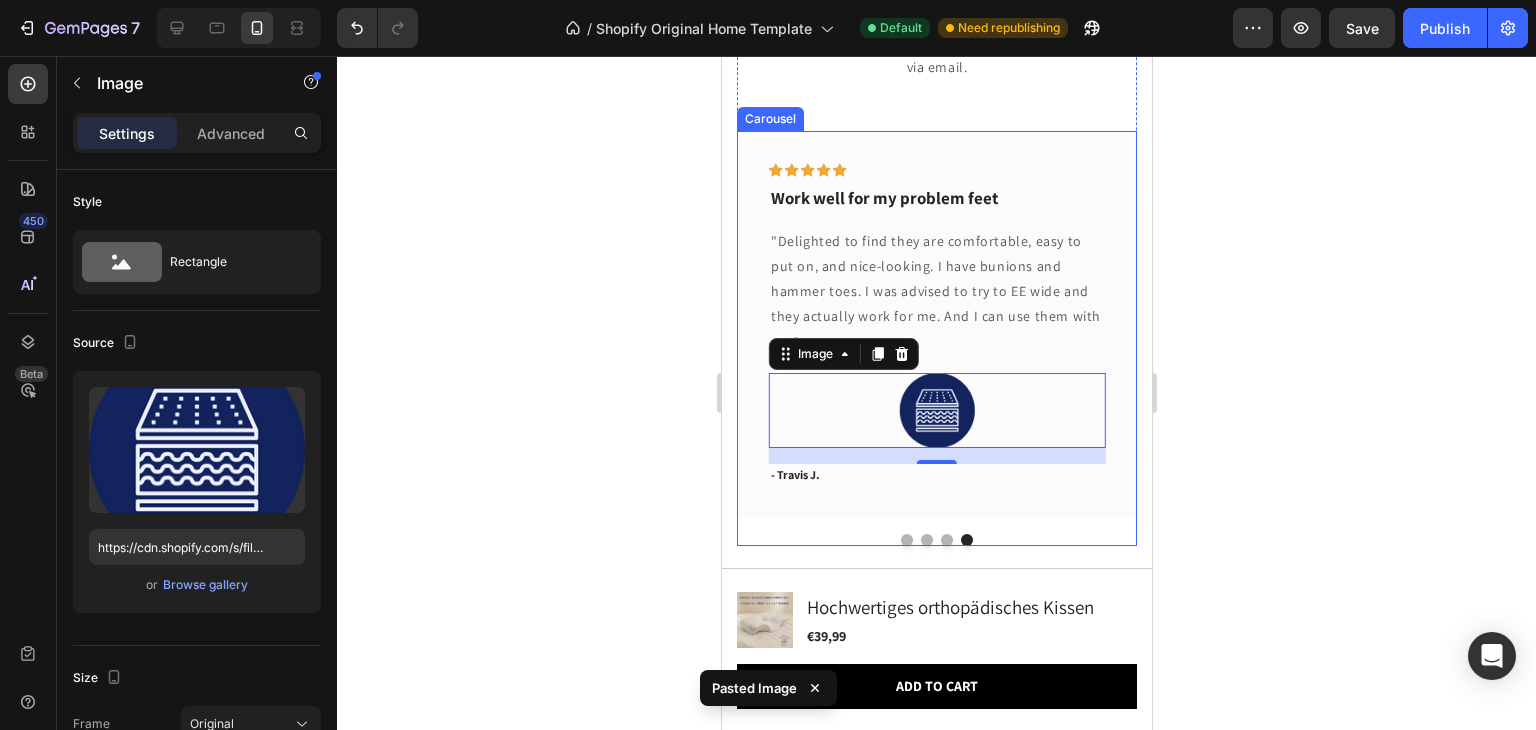 click at bounding box center [906, 540] 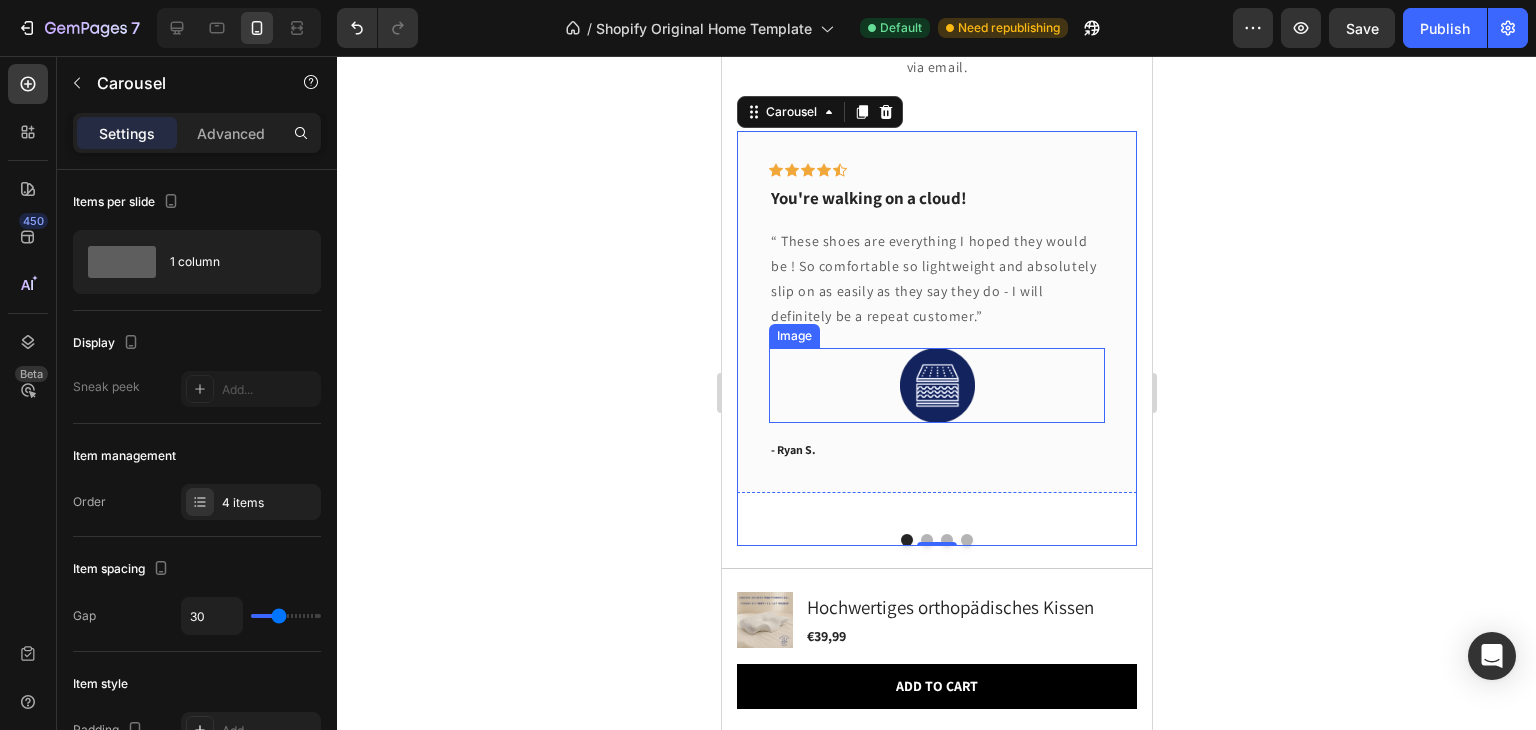 click at bounding box center [936, 385] 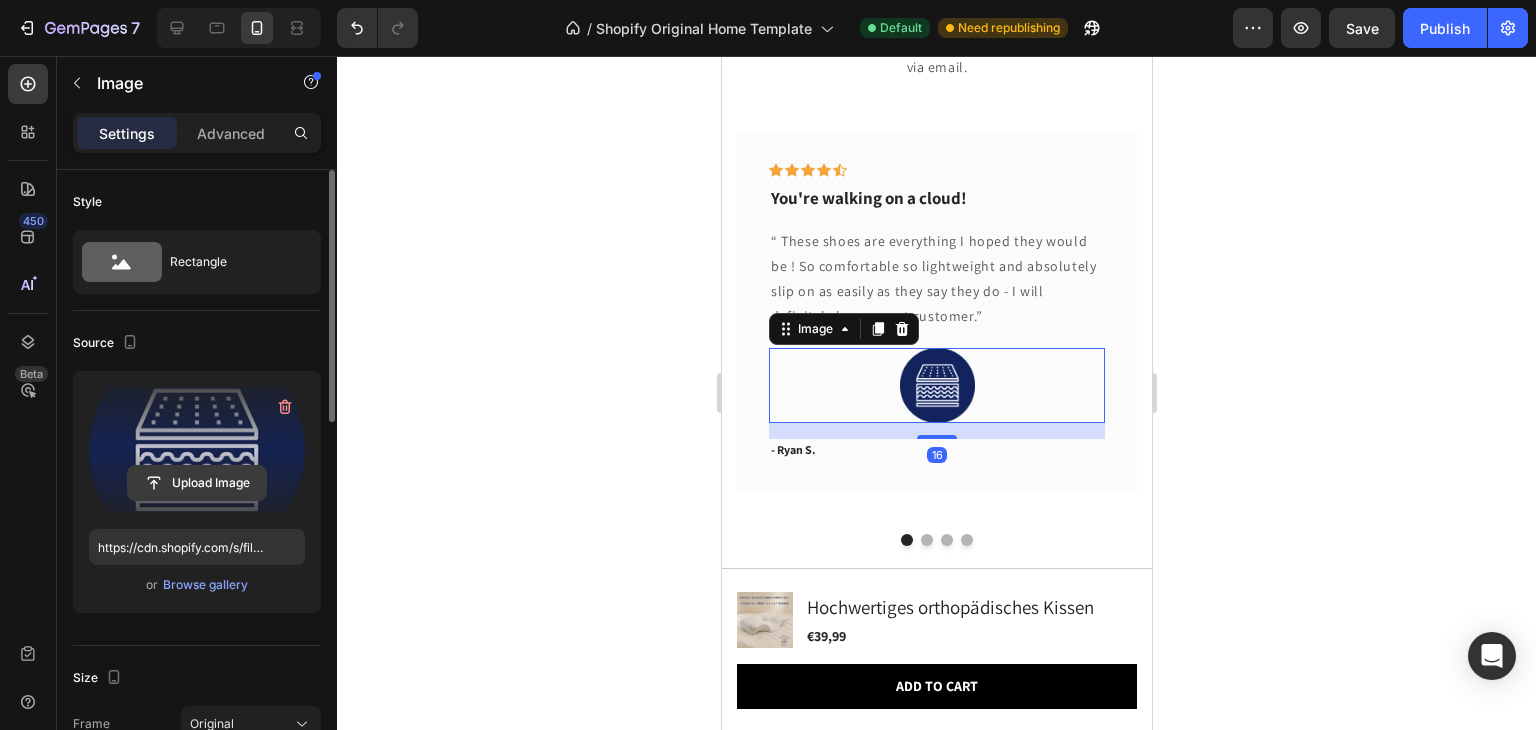 click 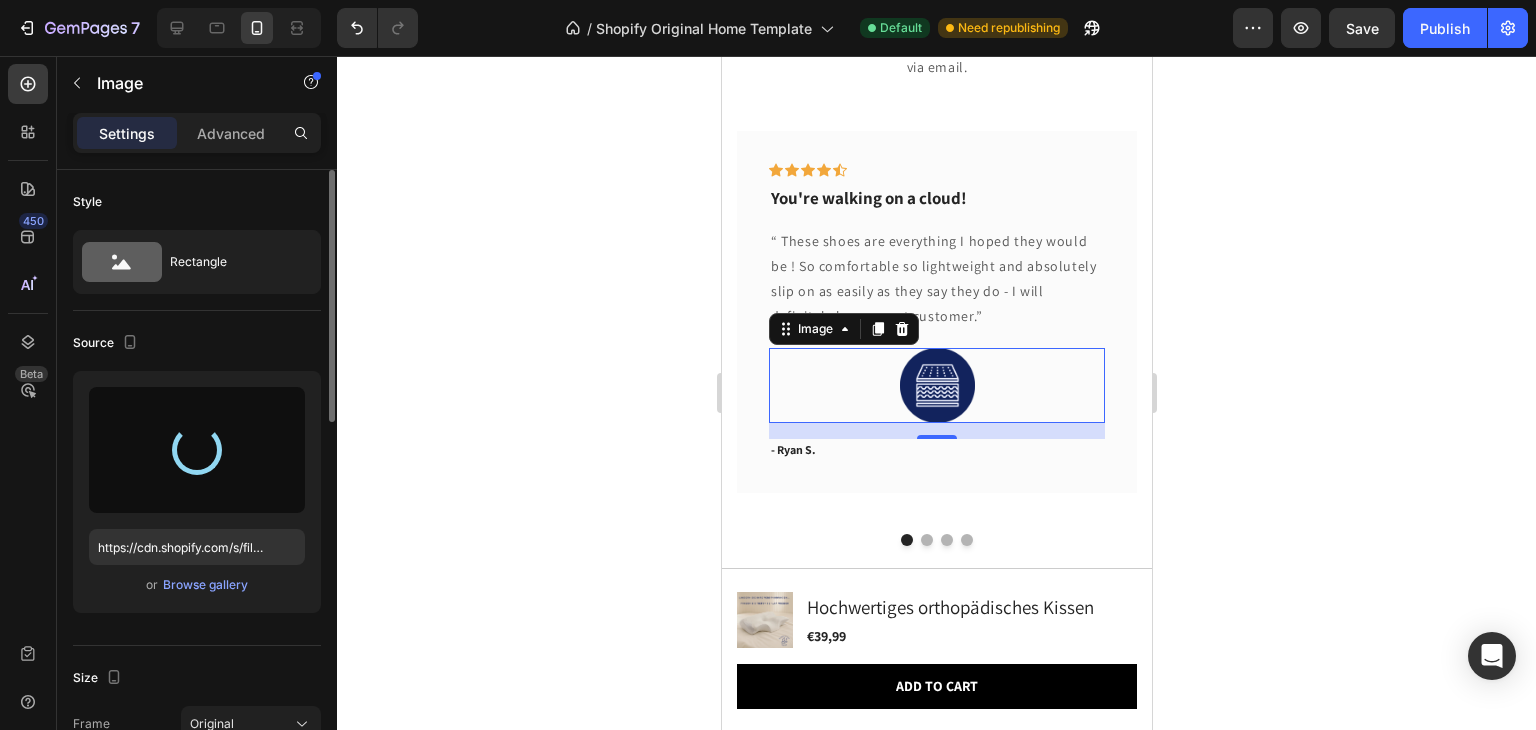 type on "https://cdn.shopify.com/s/files/1/0633/0567/8961/files/gempages_577573968886629052-dc89596b-c732-42c5-8730-eb4c6aa14850.webp" 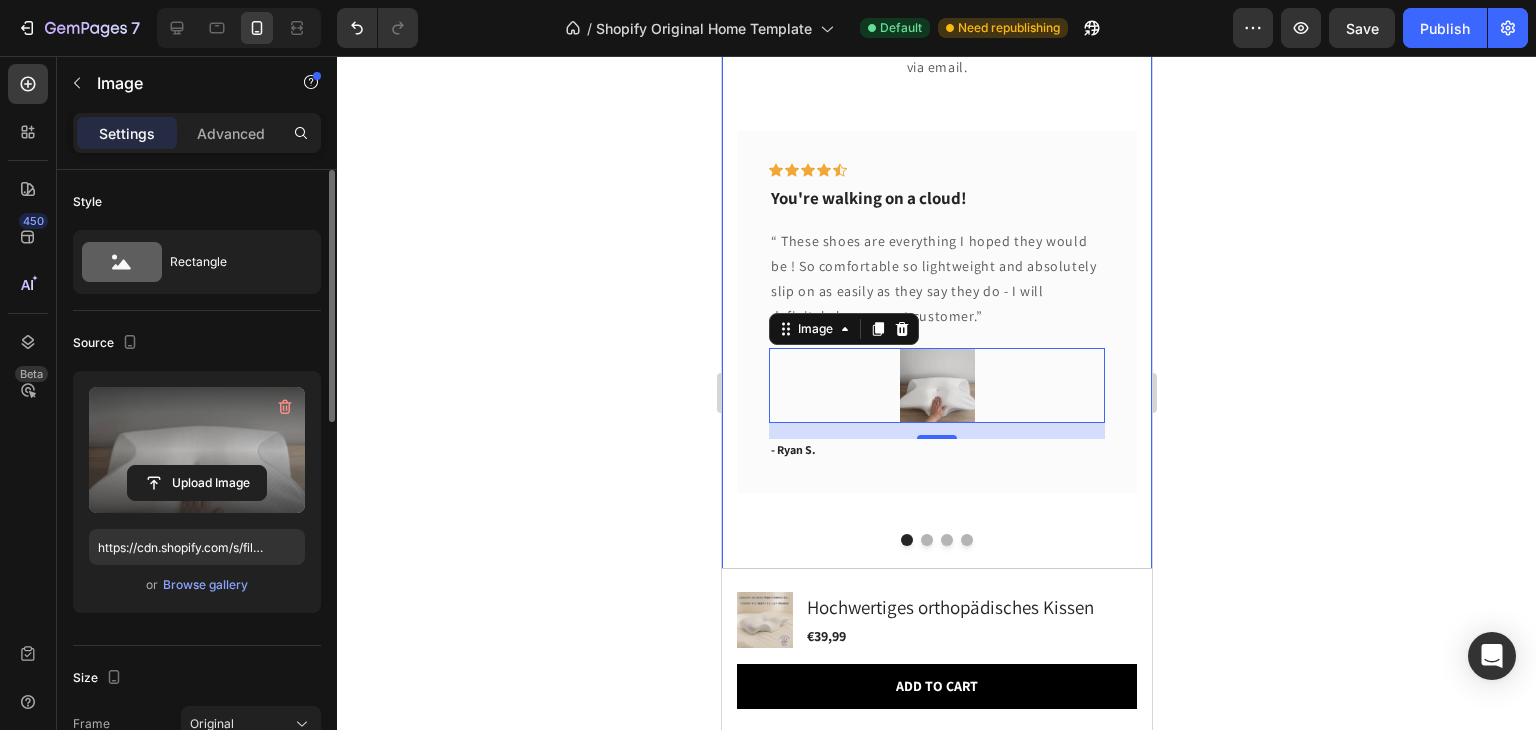 click 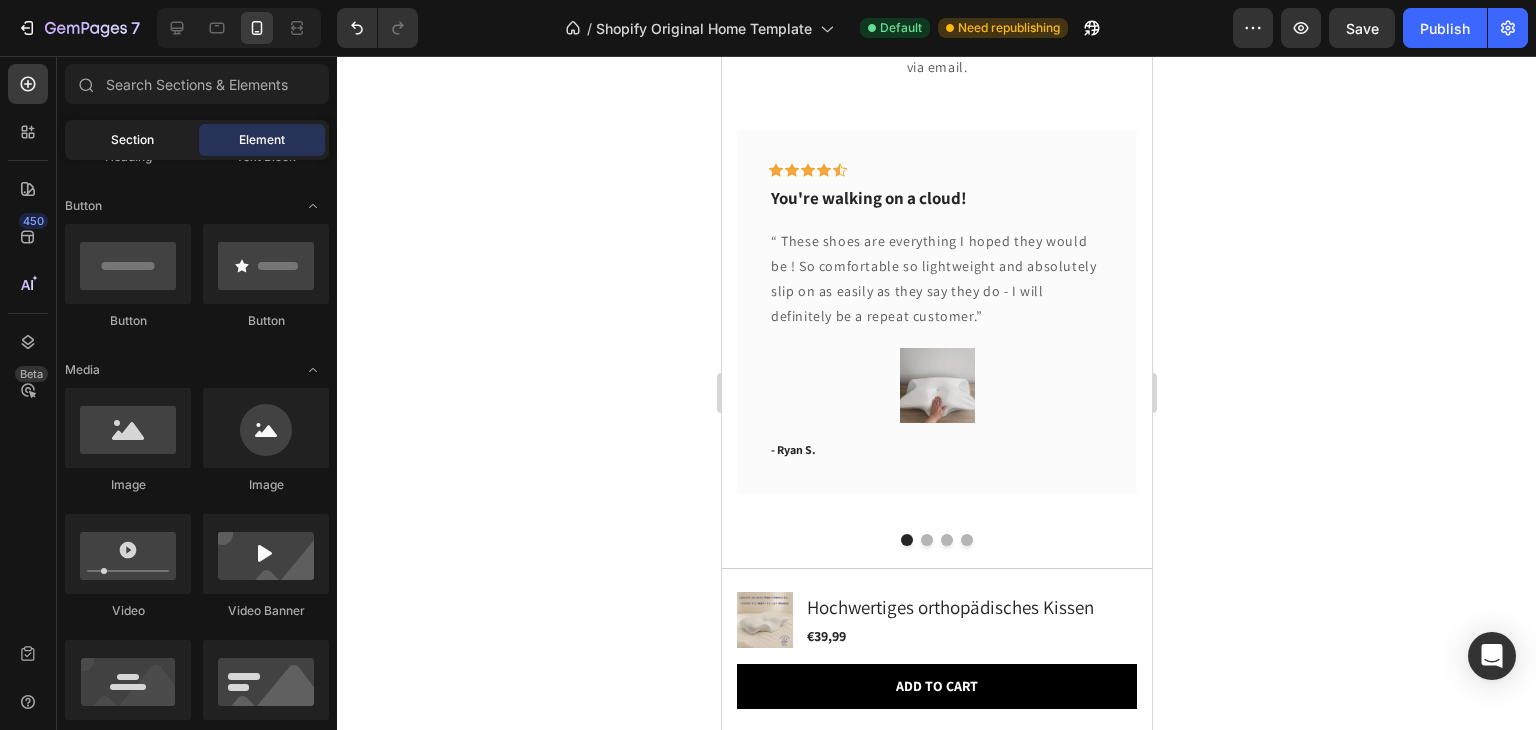 click on "Section" at bounding box center [132, 140] 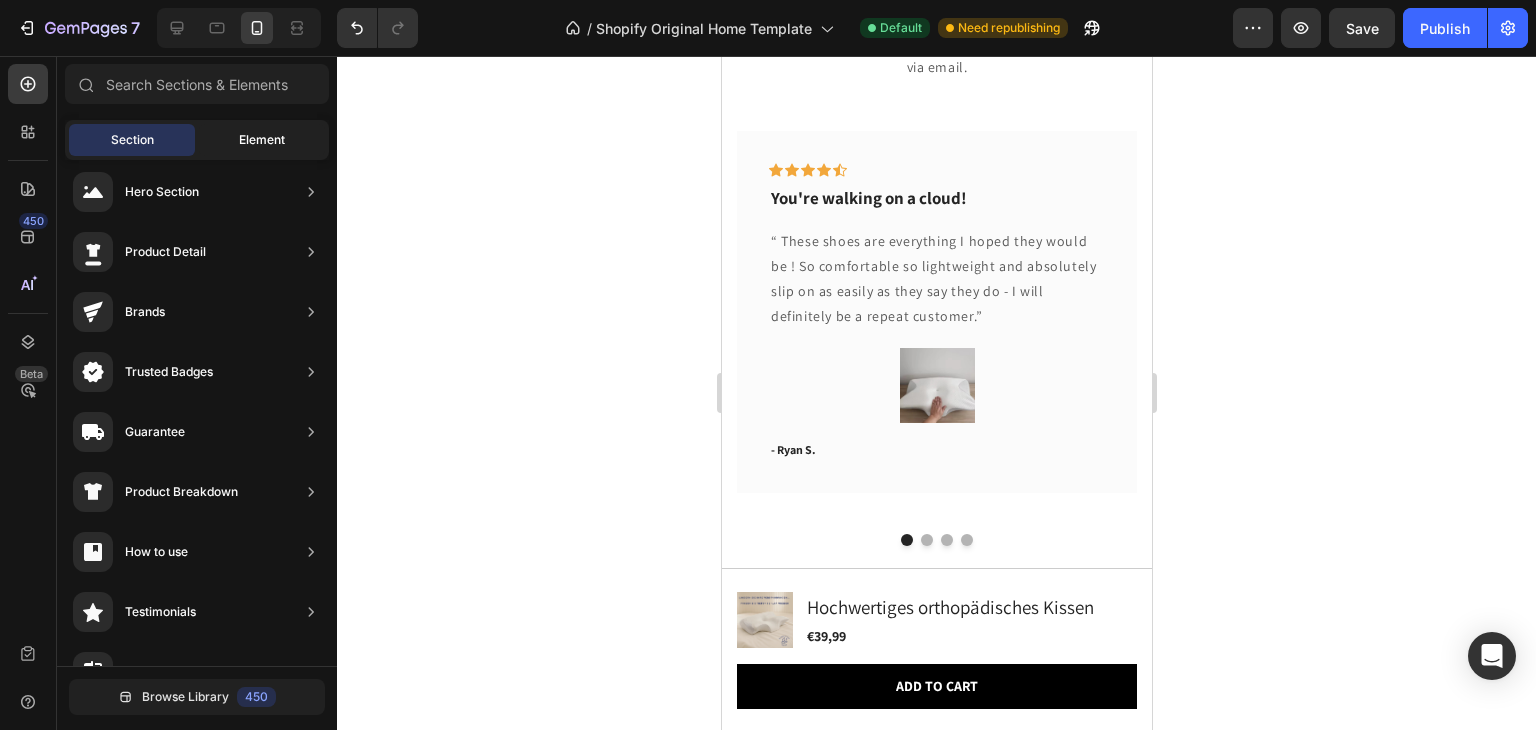 click on "Element" 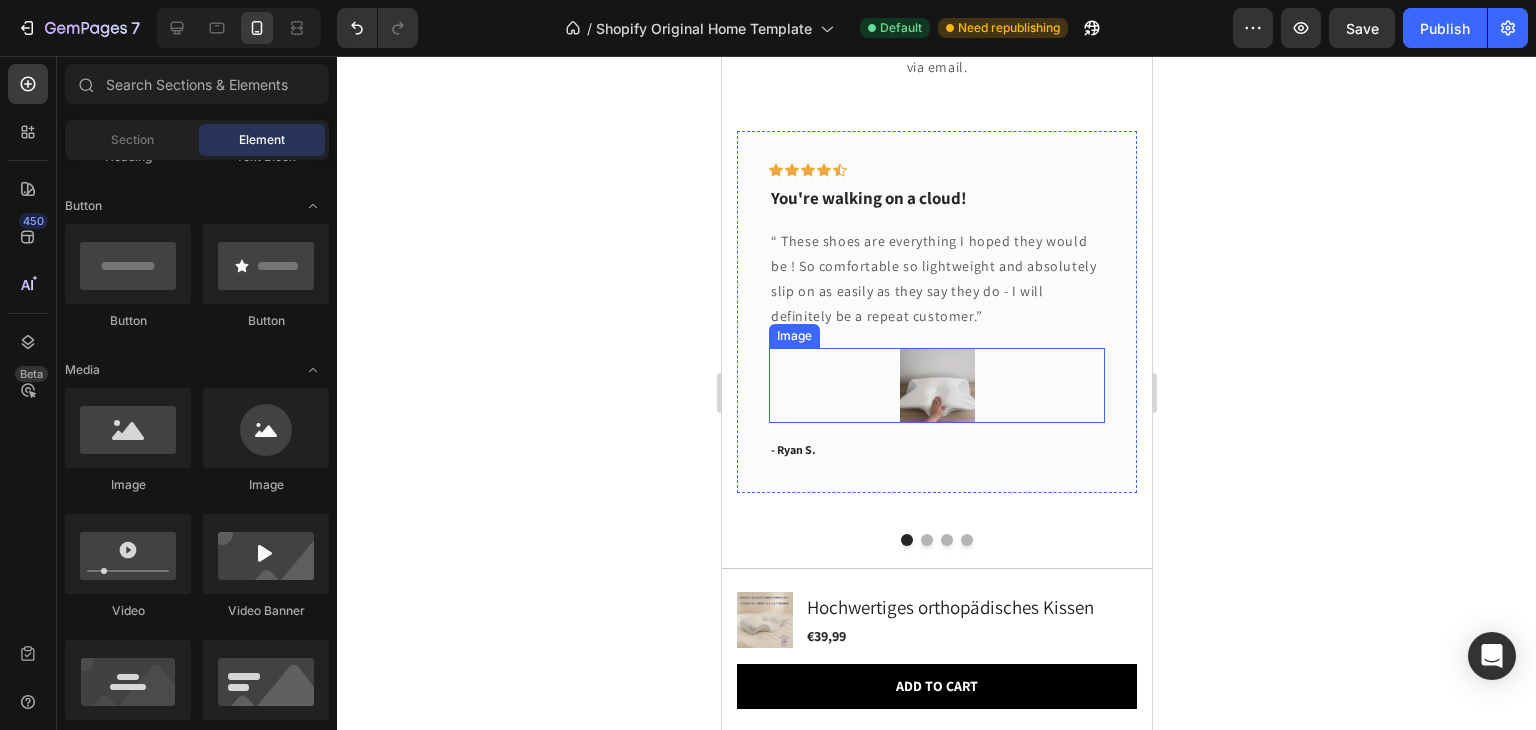 click at bounding box center (936, 385) 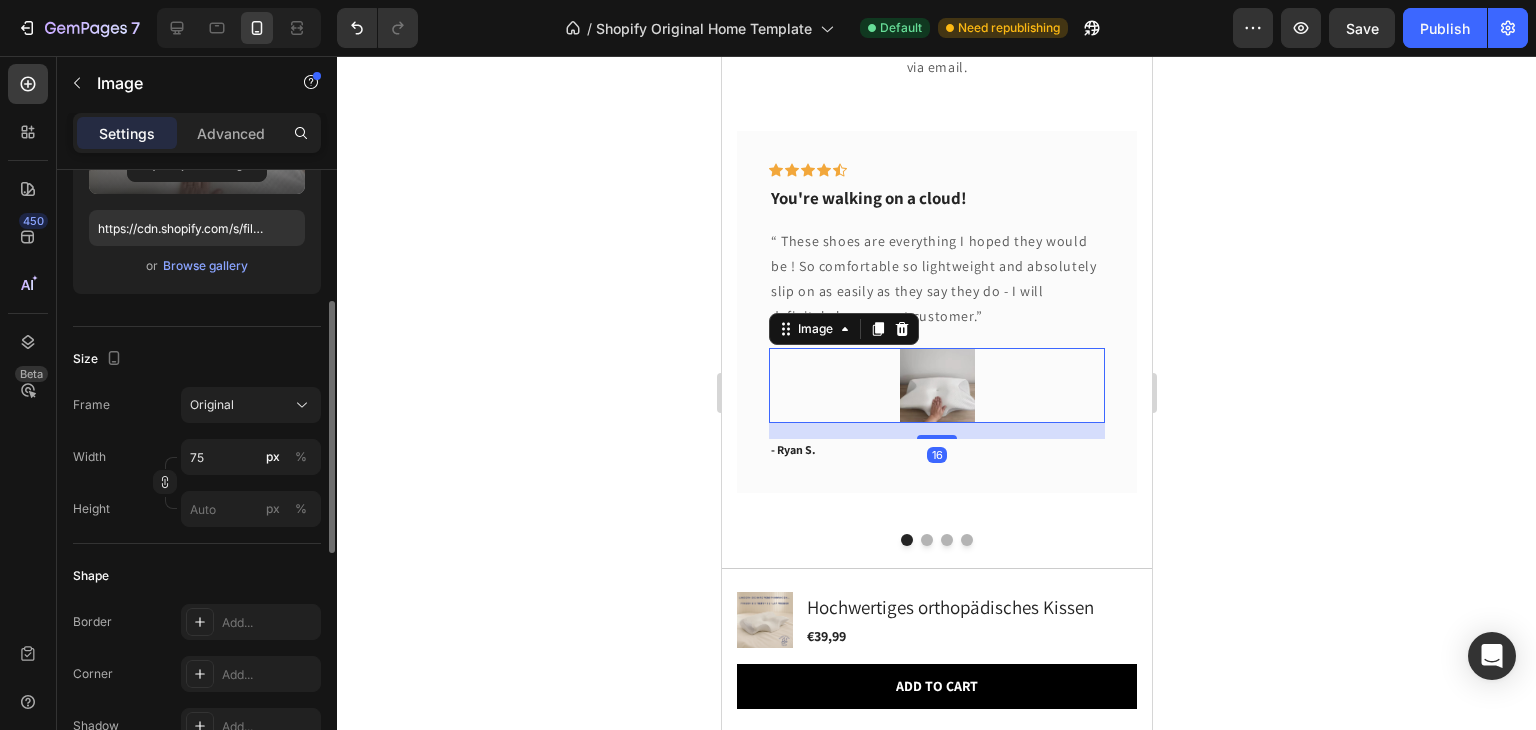 scroll, scrollTop: 323, scrollLeft: 0, axis: vertical 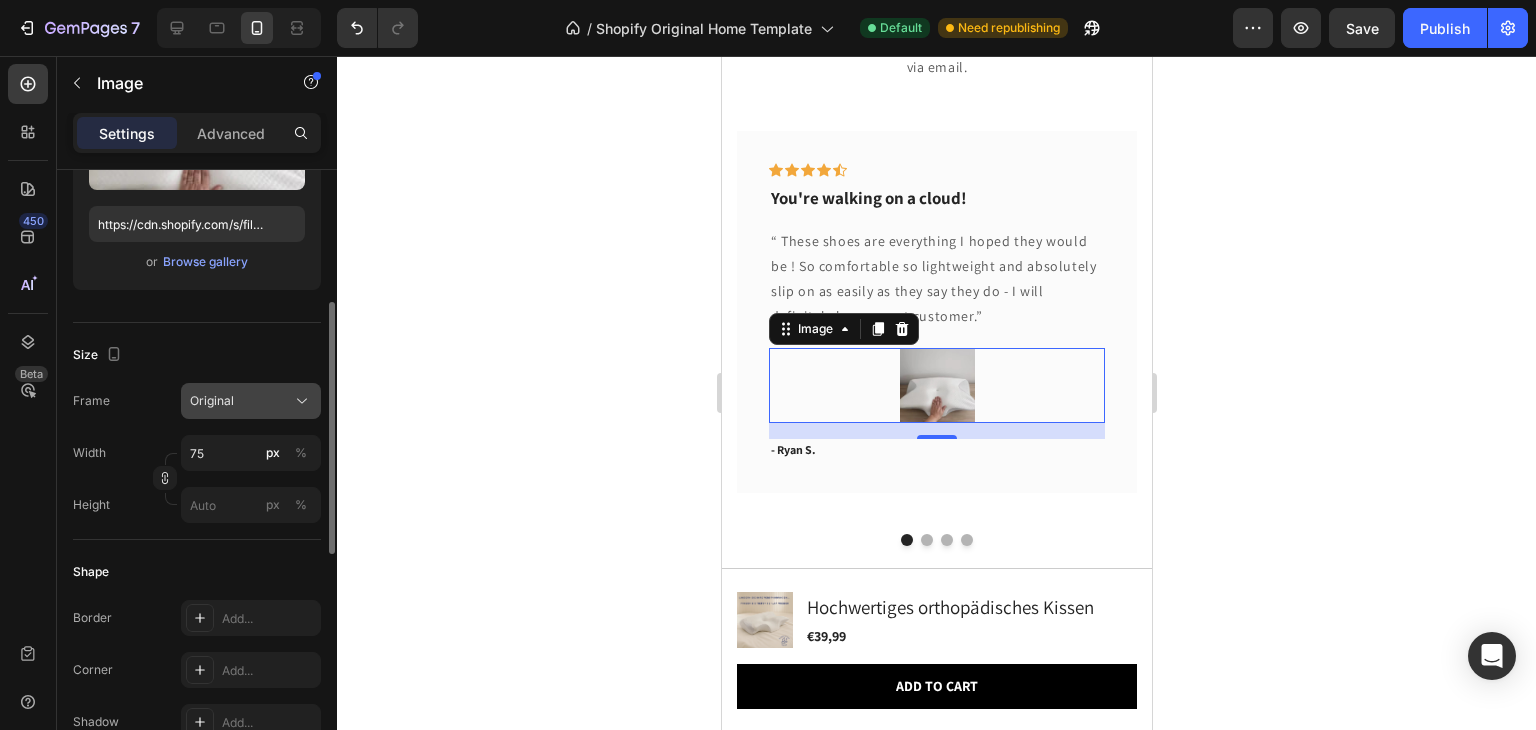 click on "Original" 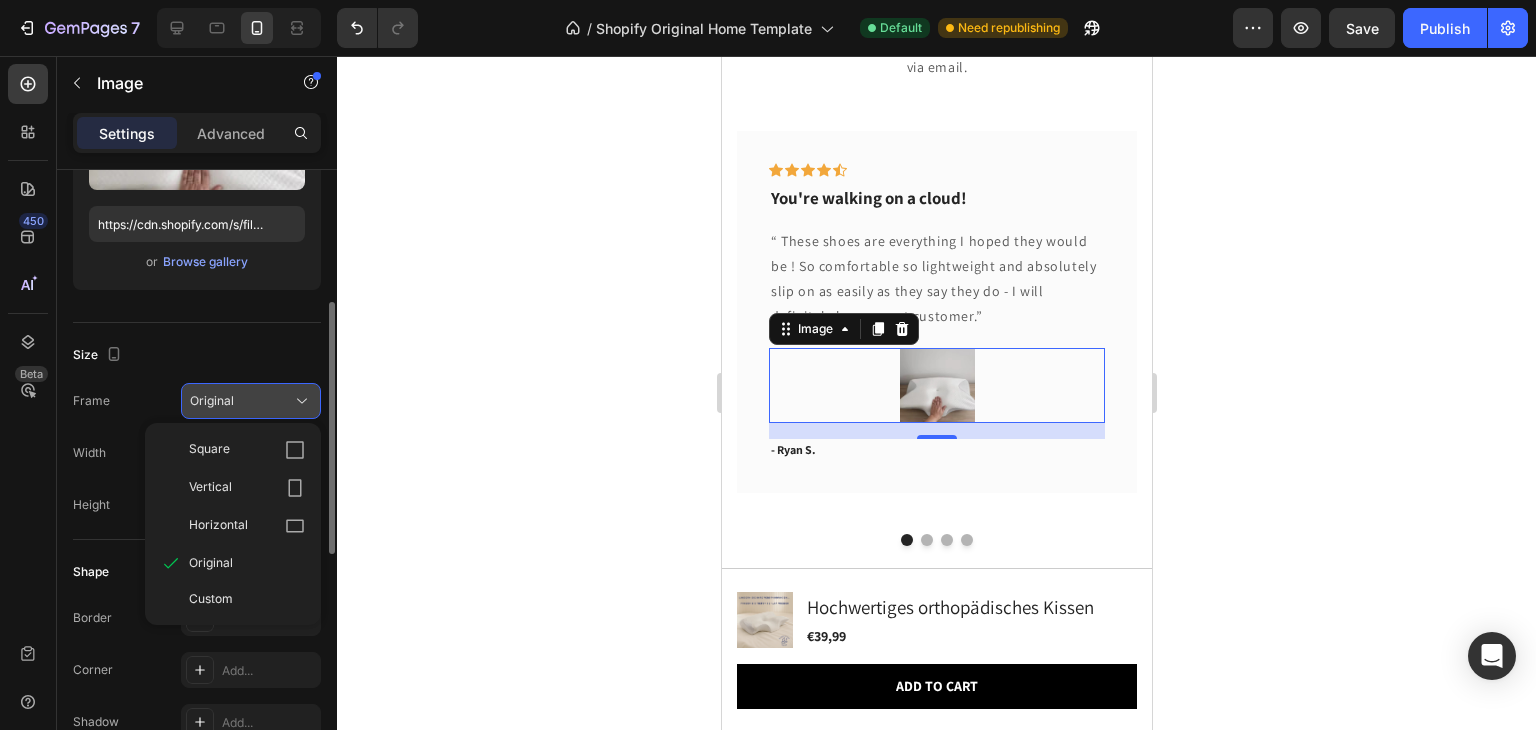 click on "Original" 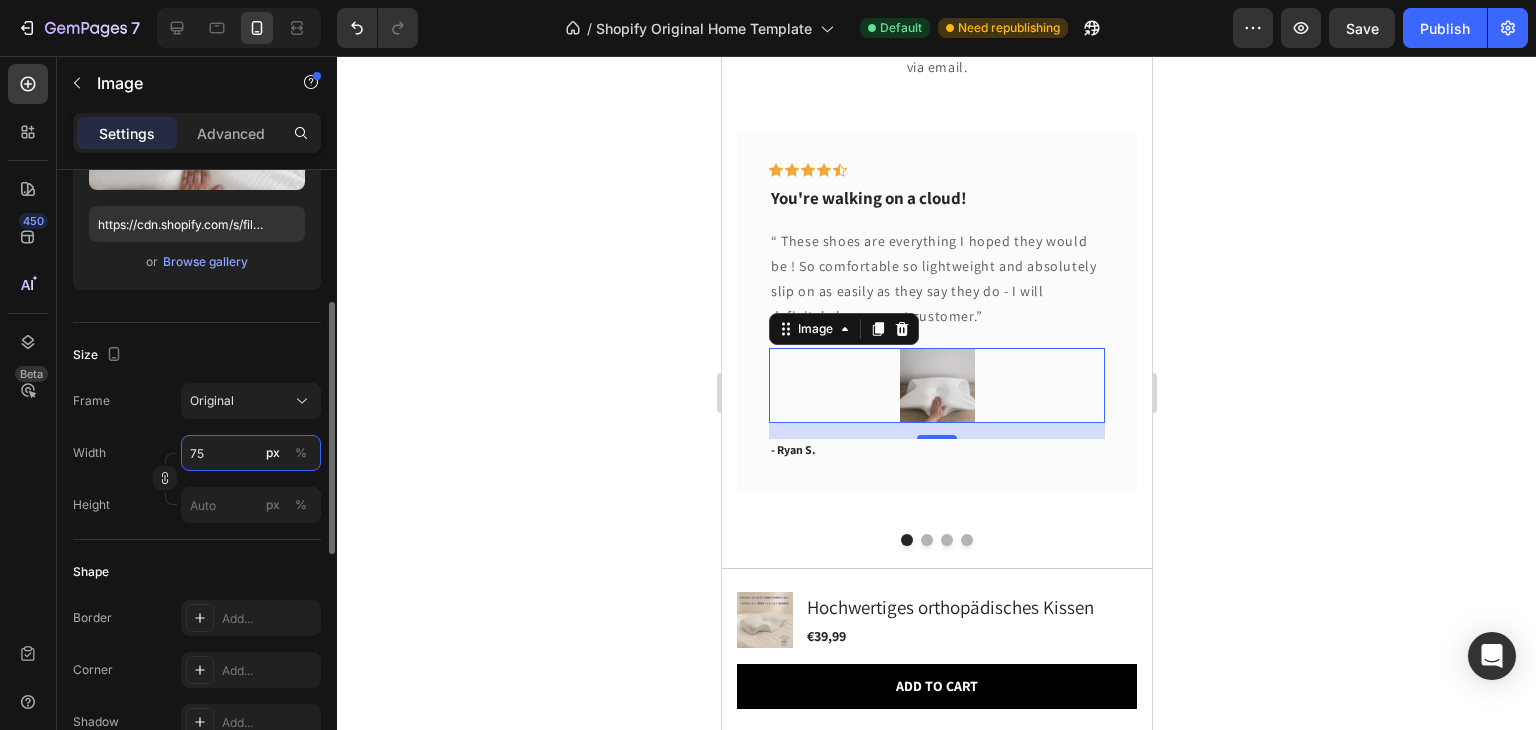 click on "75" at bounding box center (251, 453) 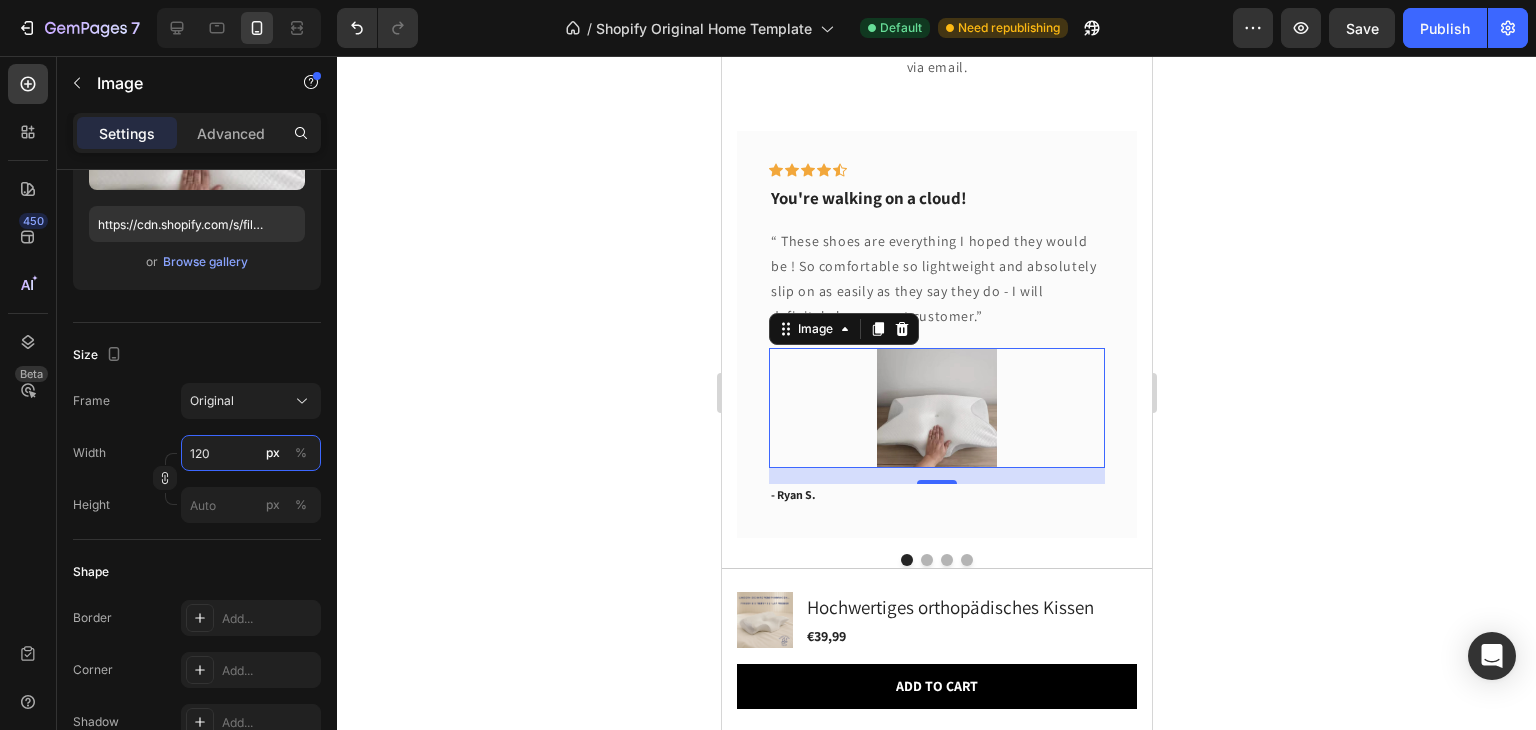 type on "120" 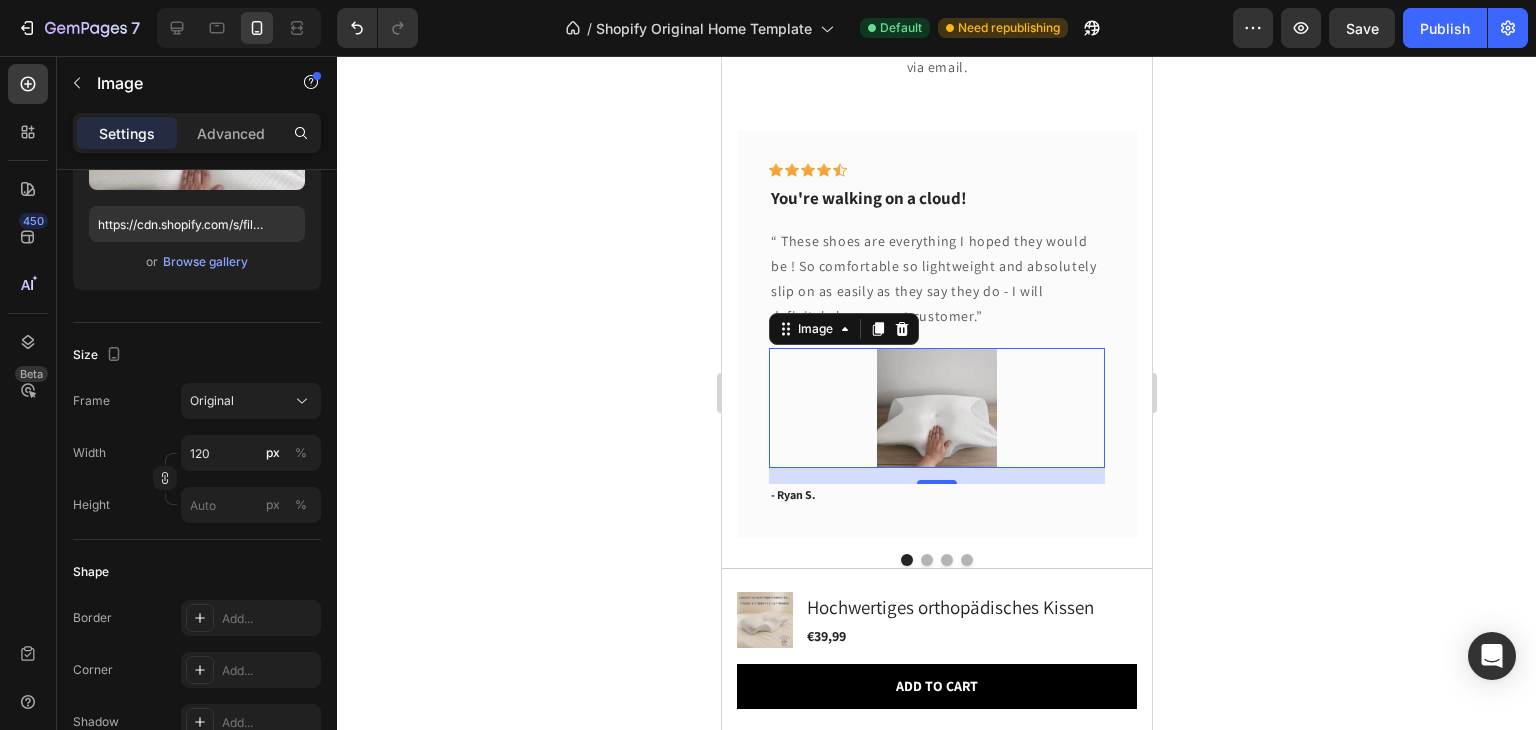 click 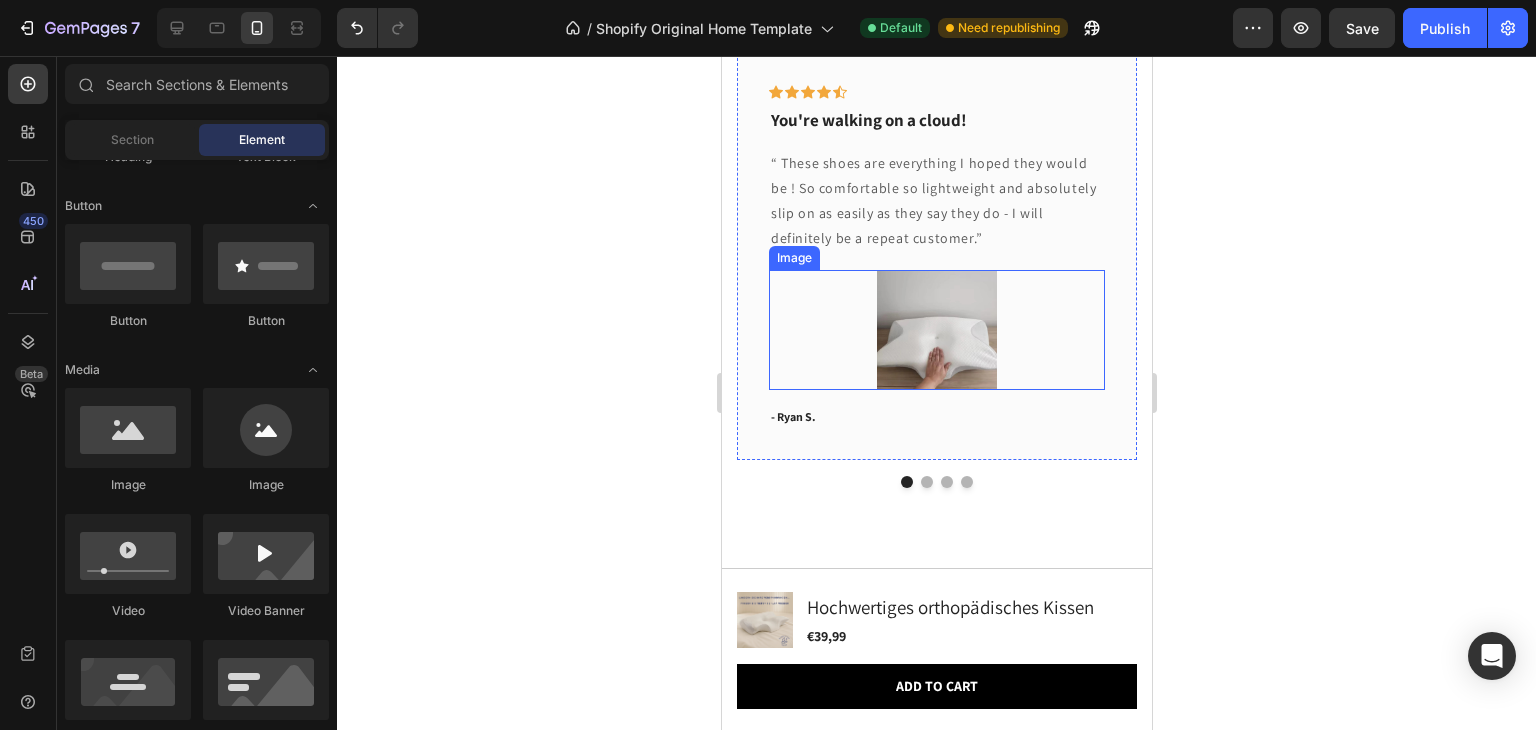 scroll, scrollTop: 5460, scrollLeft: 0, axis: vertical 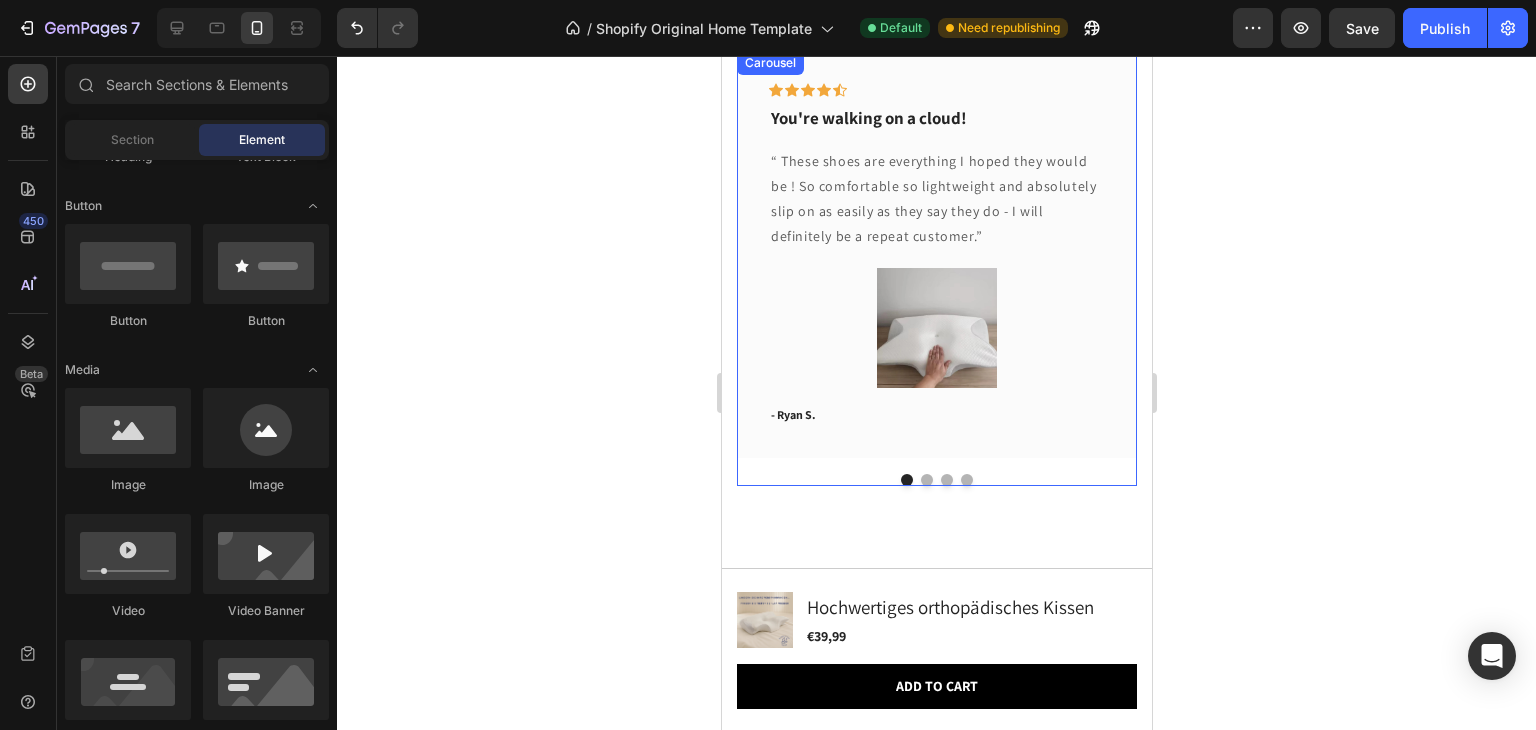 click at bounding box center (926, 480) 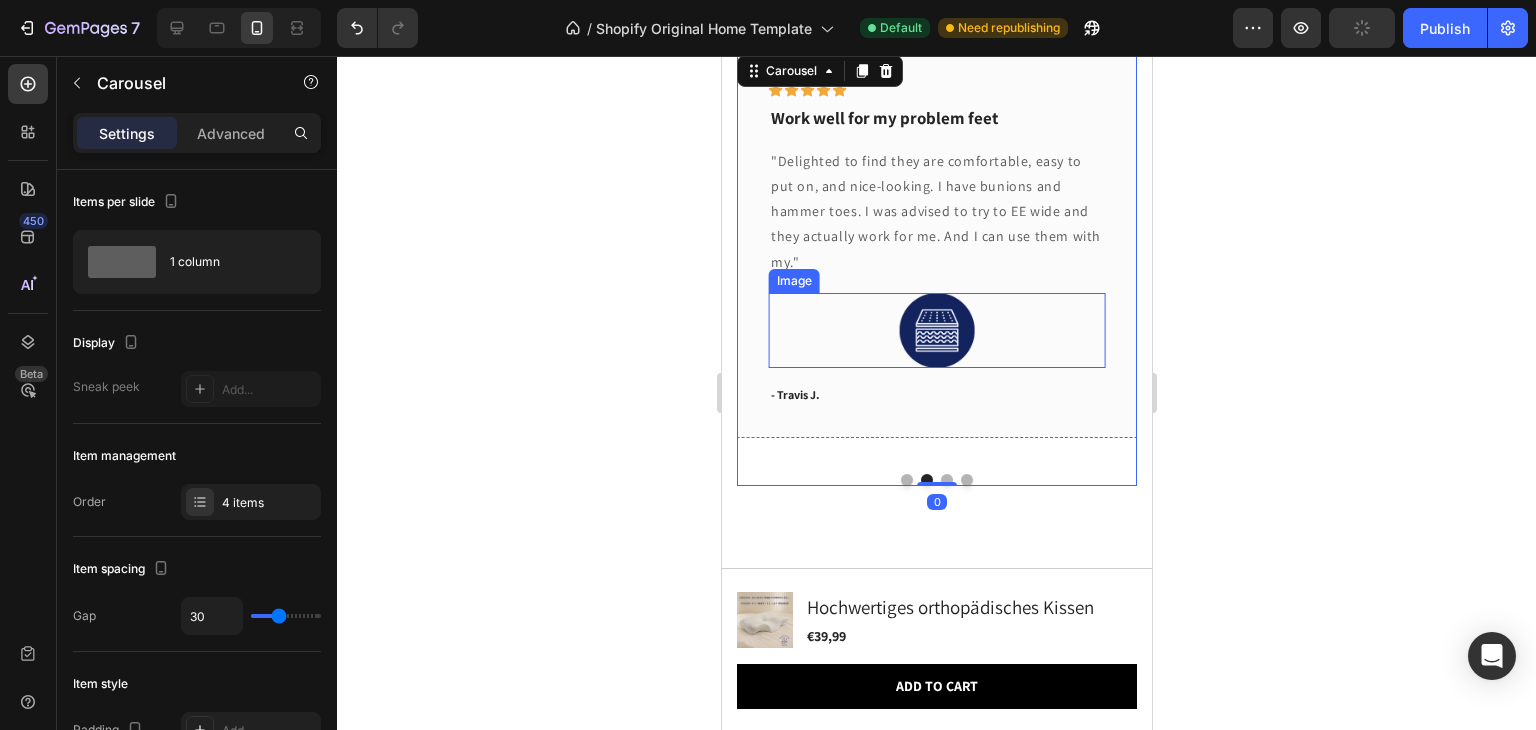 click at bounding box center [936, 330] 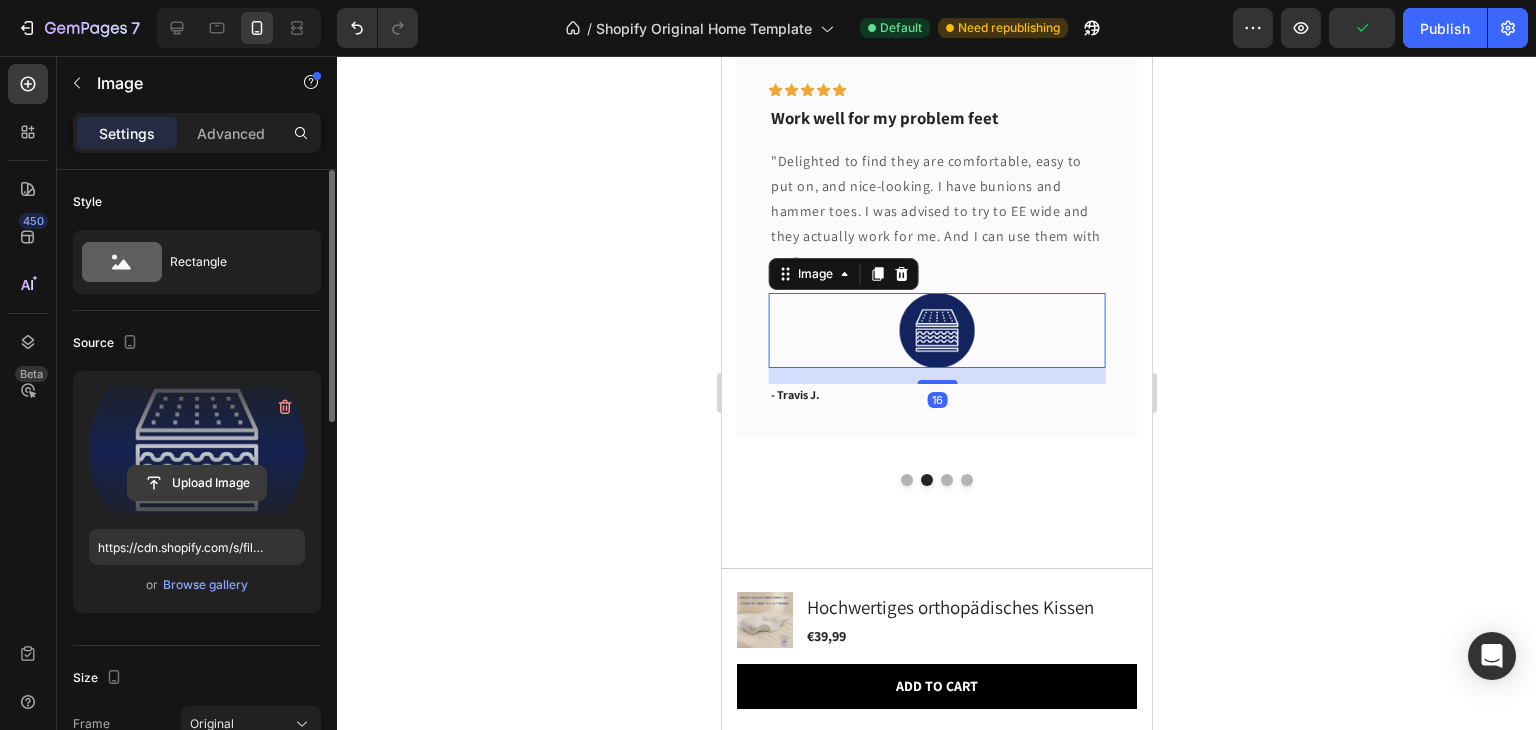 click 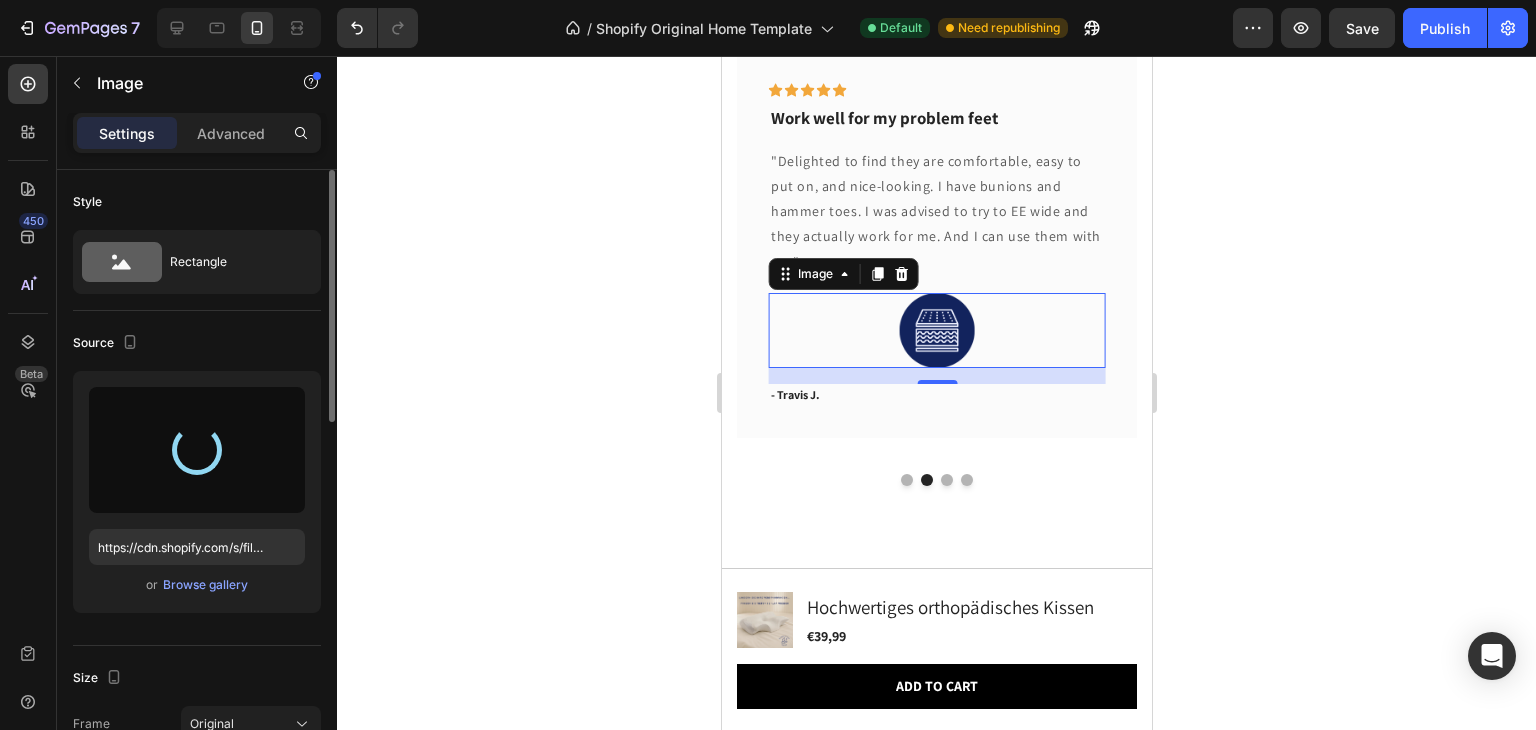 type on "https://cdn.shopify.com/s/files/1/0633/0567/8961/files/gempages_577573968886629052-9ada8256-ca15-4901-87cb-5b305ec6db6a.webp" 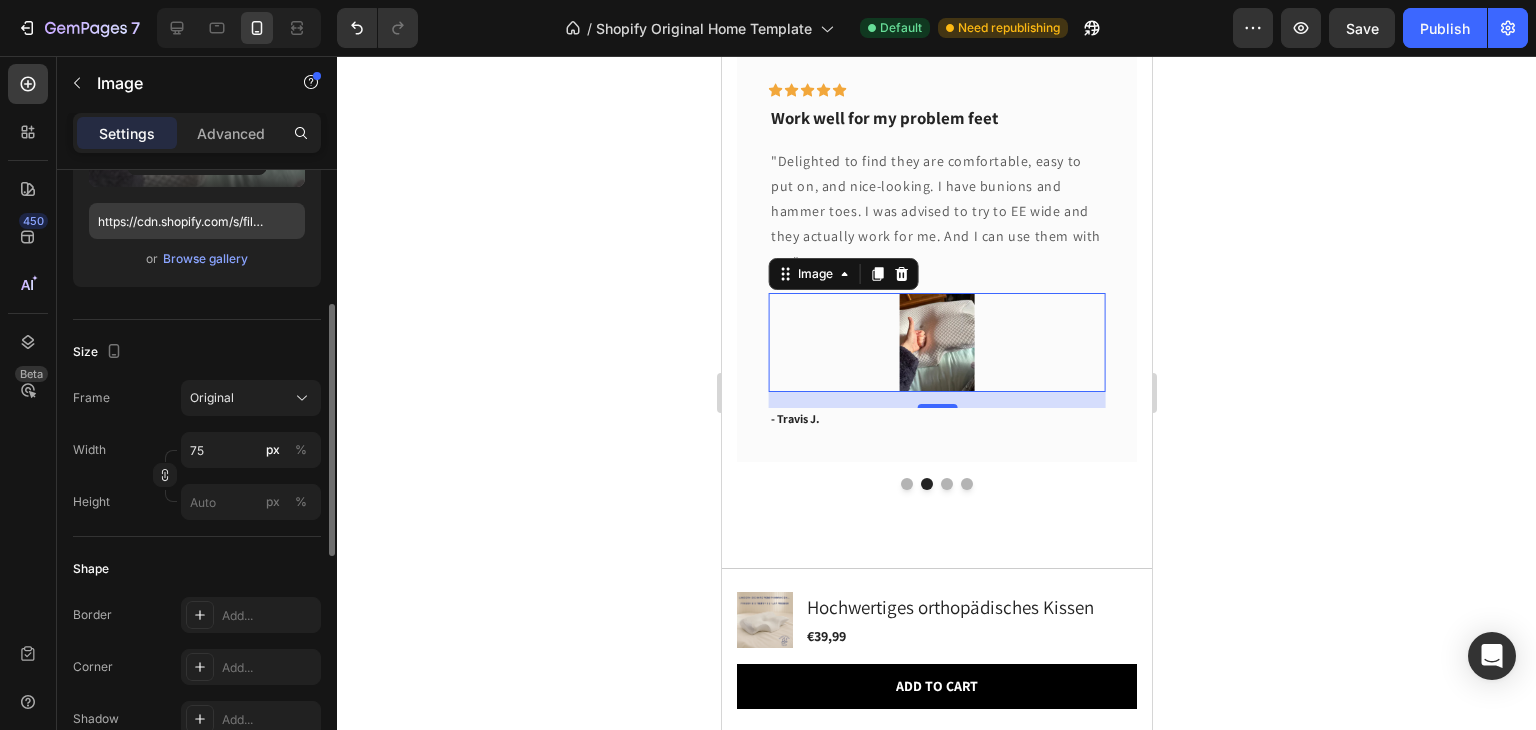 scroll, scrollTop: 327, scrollLeft: 0, axis: vertical 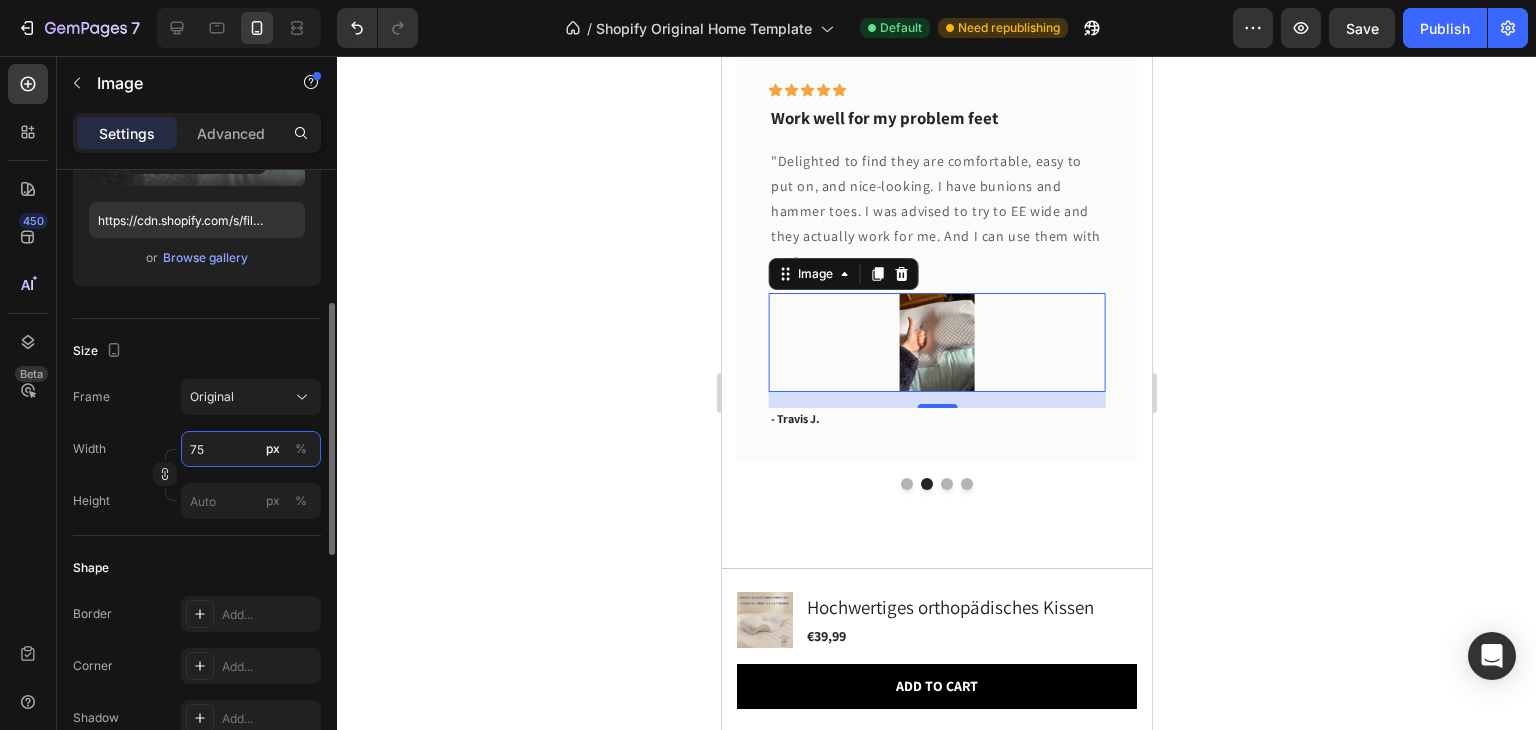 click on "75" at bounding box center (251, 449) 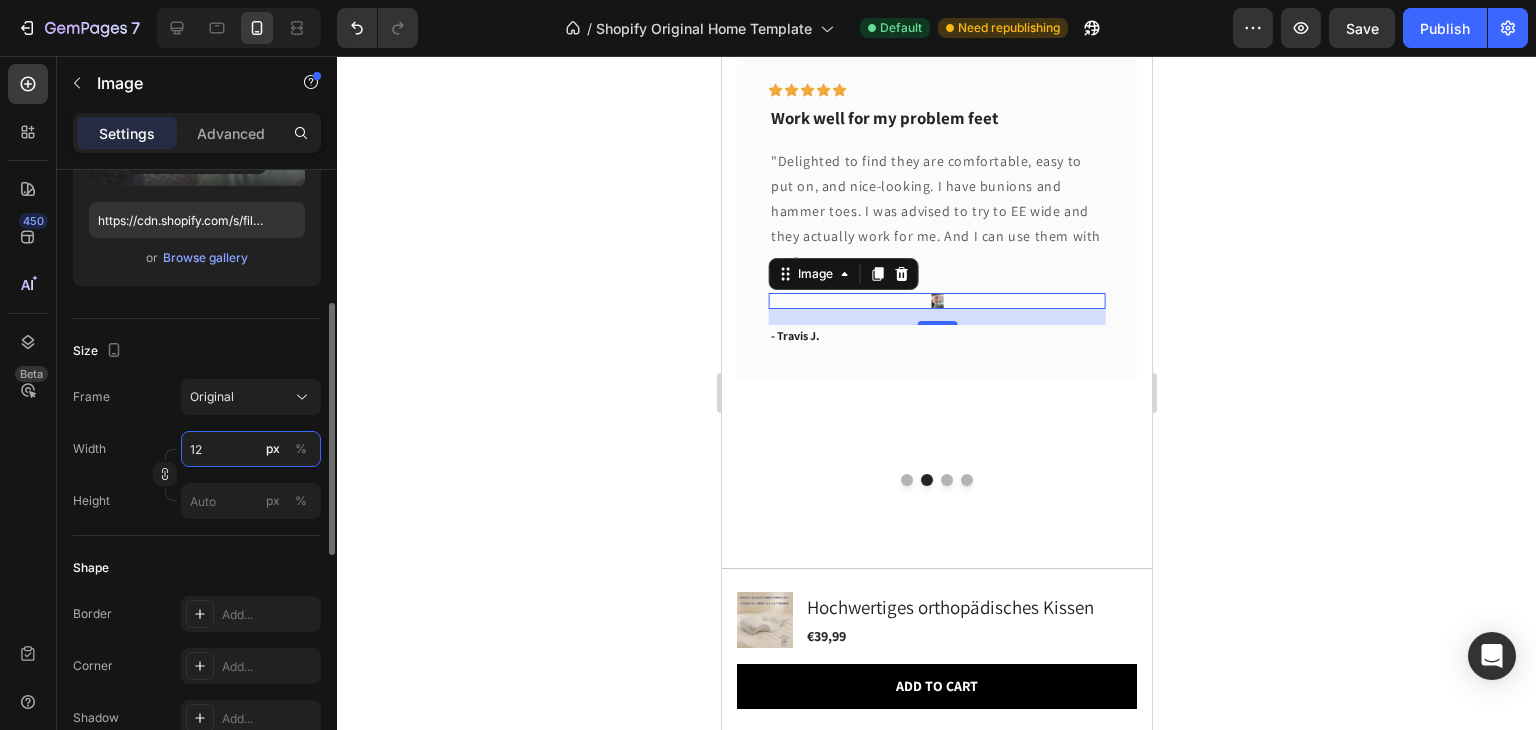 type on "120" 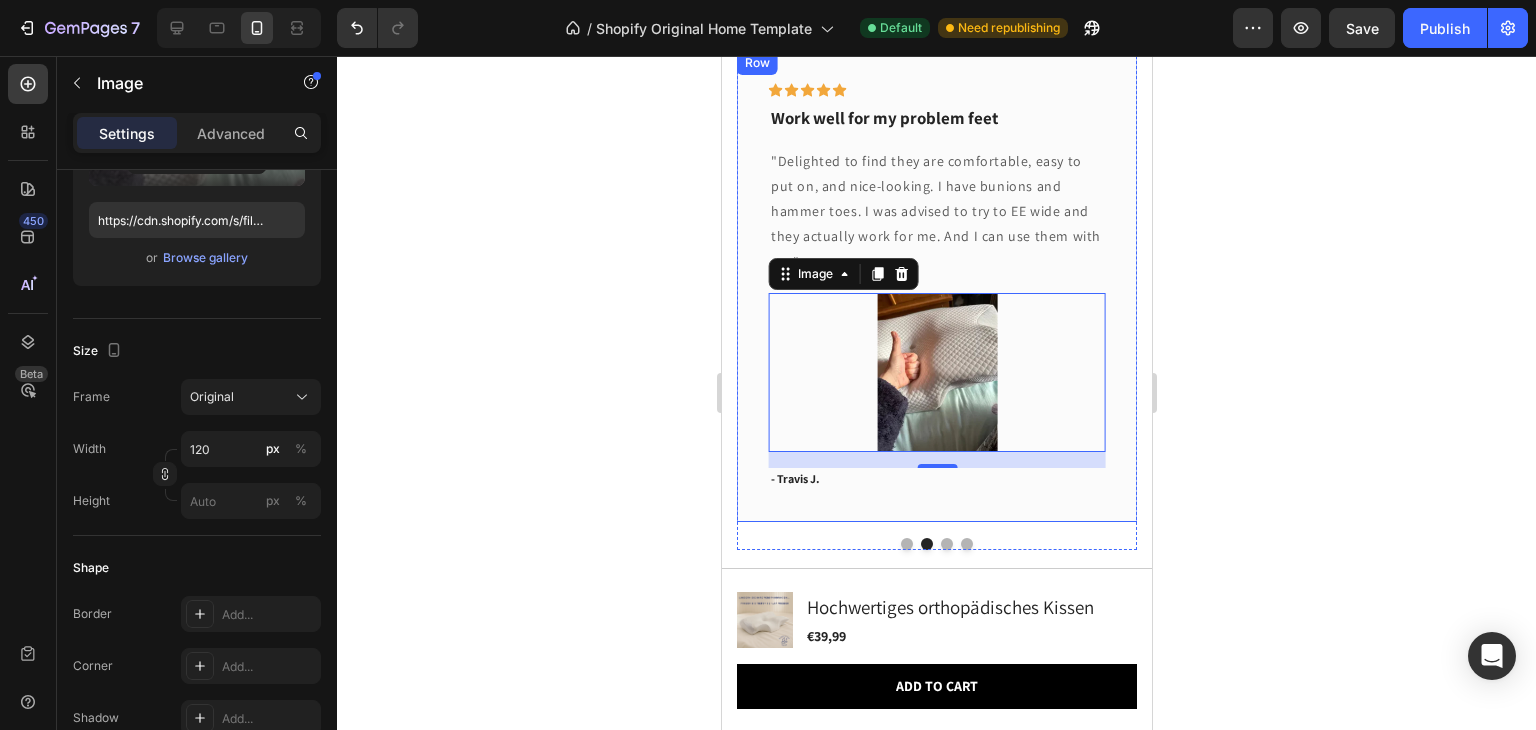 click 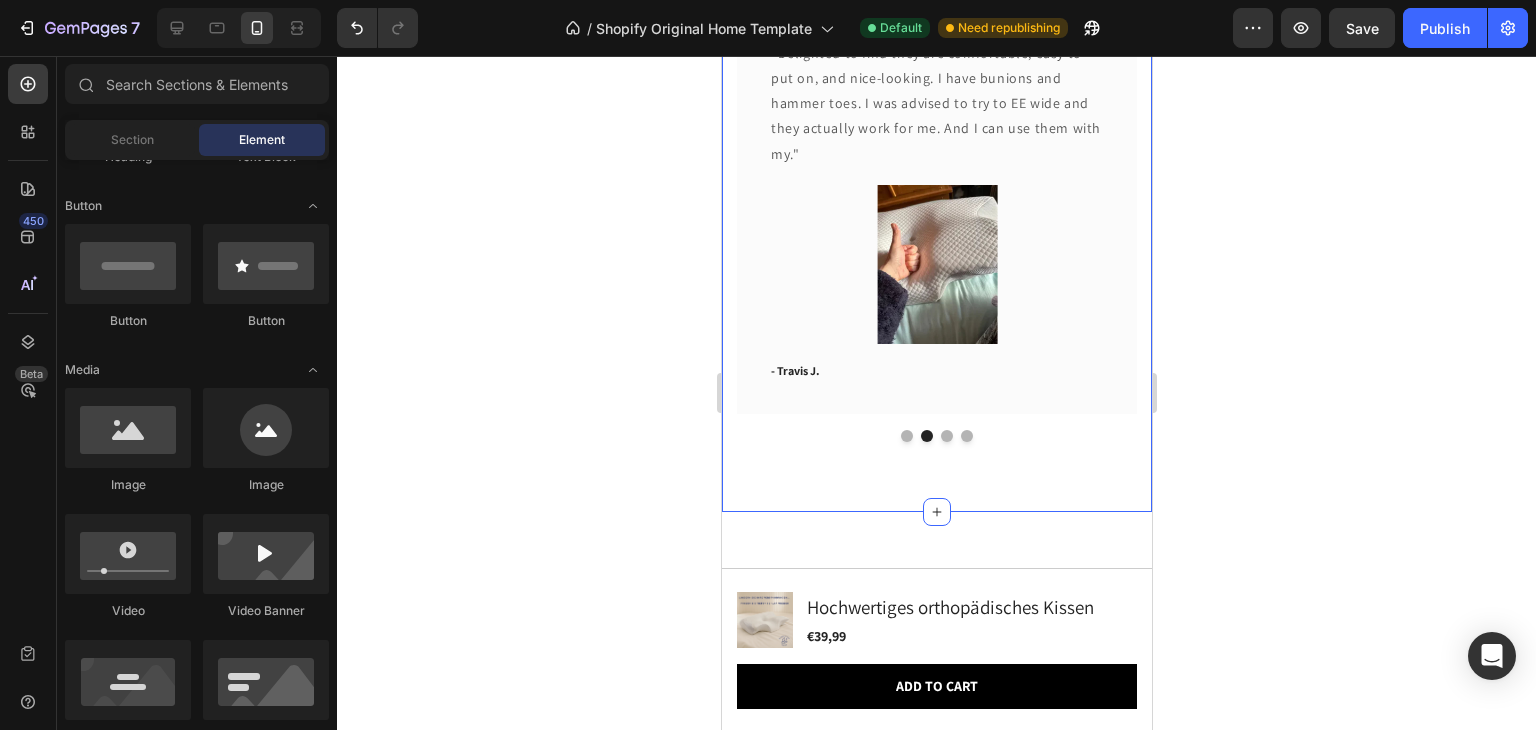 scroll, scrollTop: 5569, scrollLeft: 0, axis: vertical 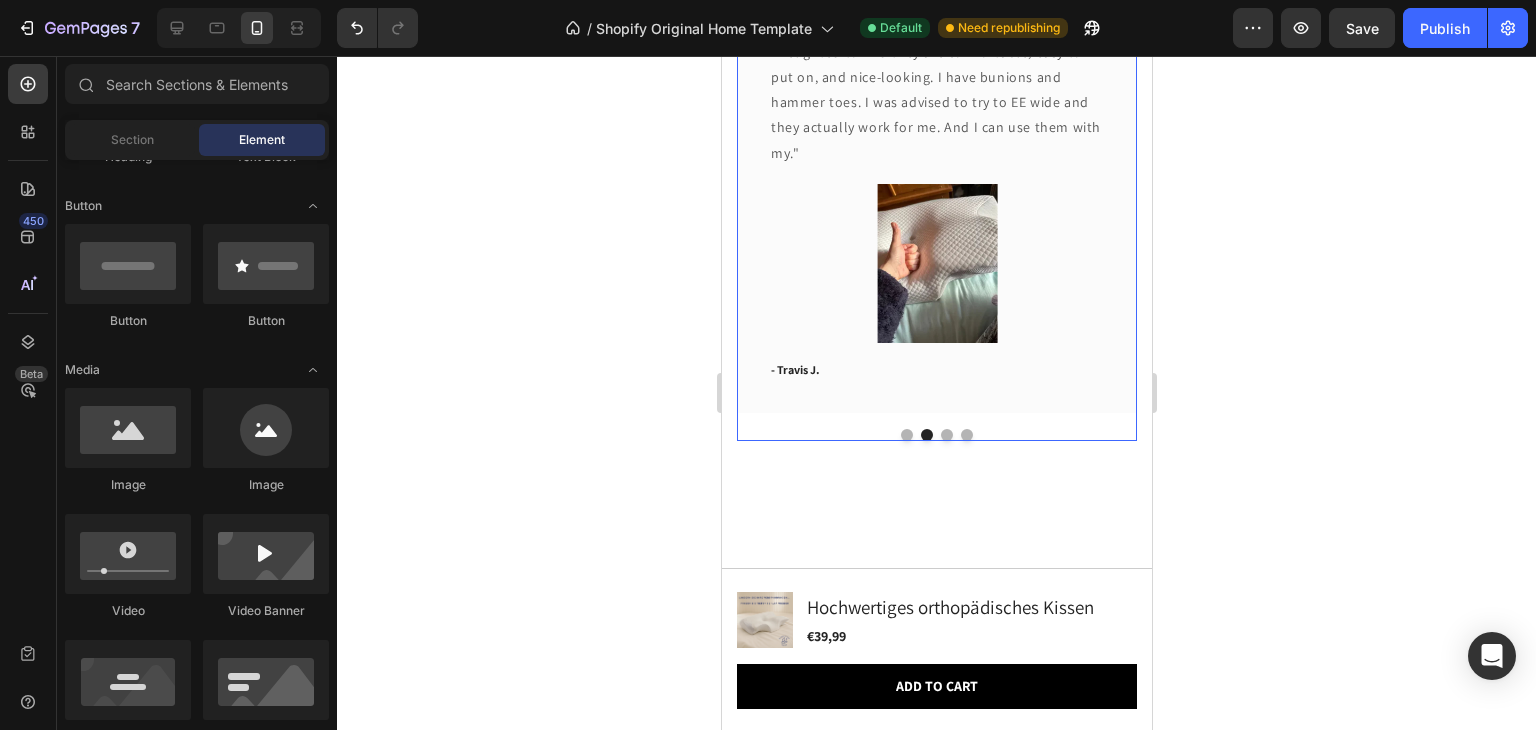 click at bounding box center (946, 435) 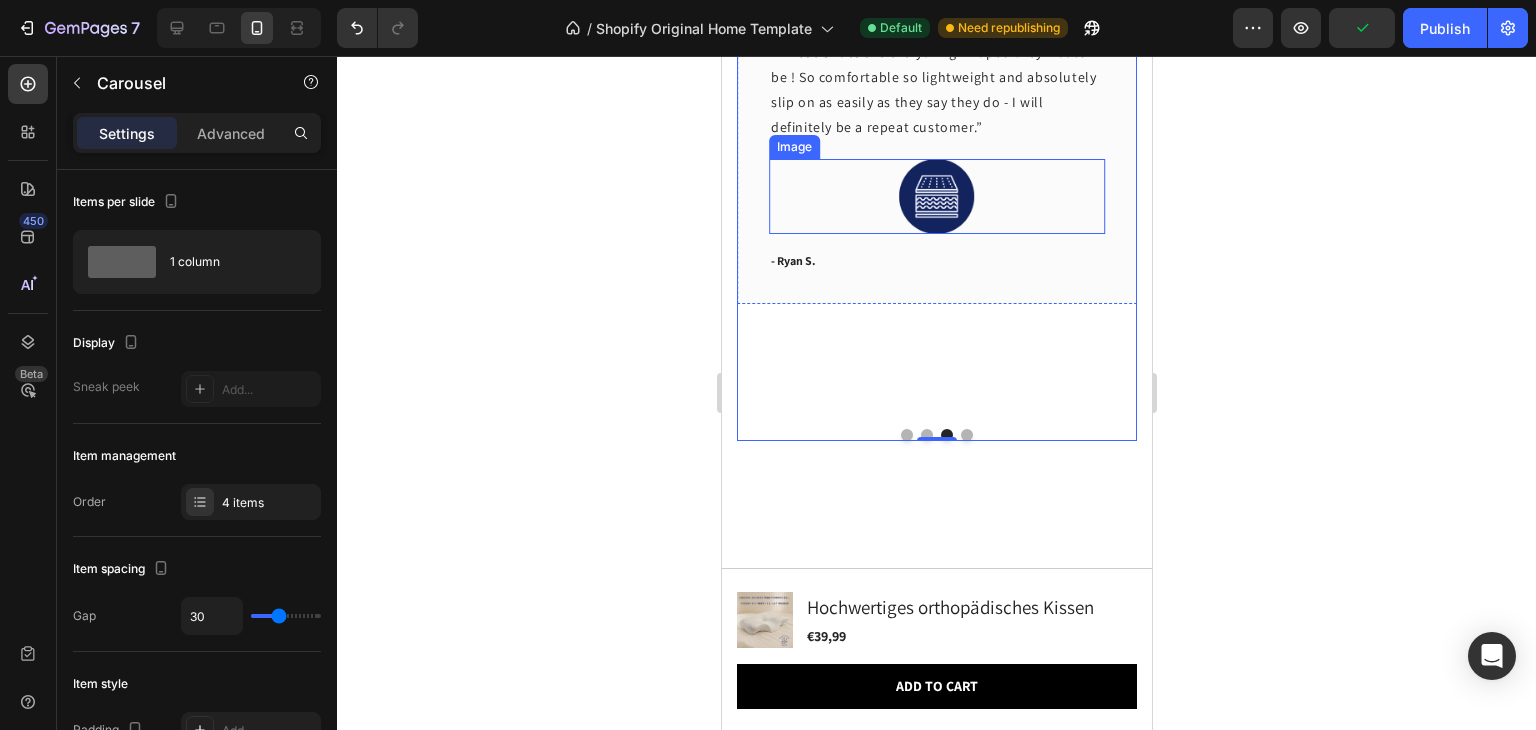 click at bounding box center [936, 196] 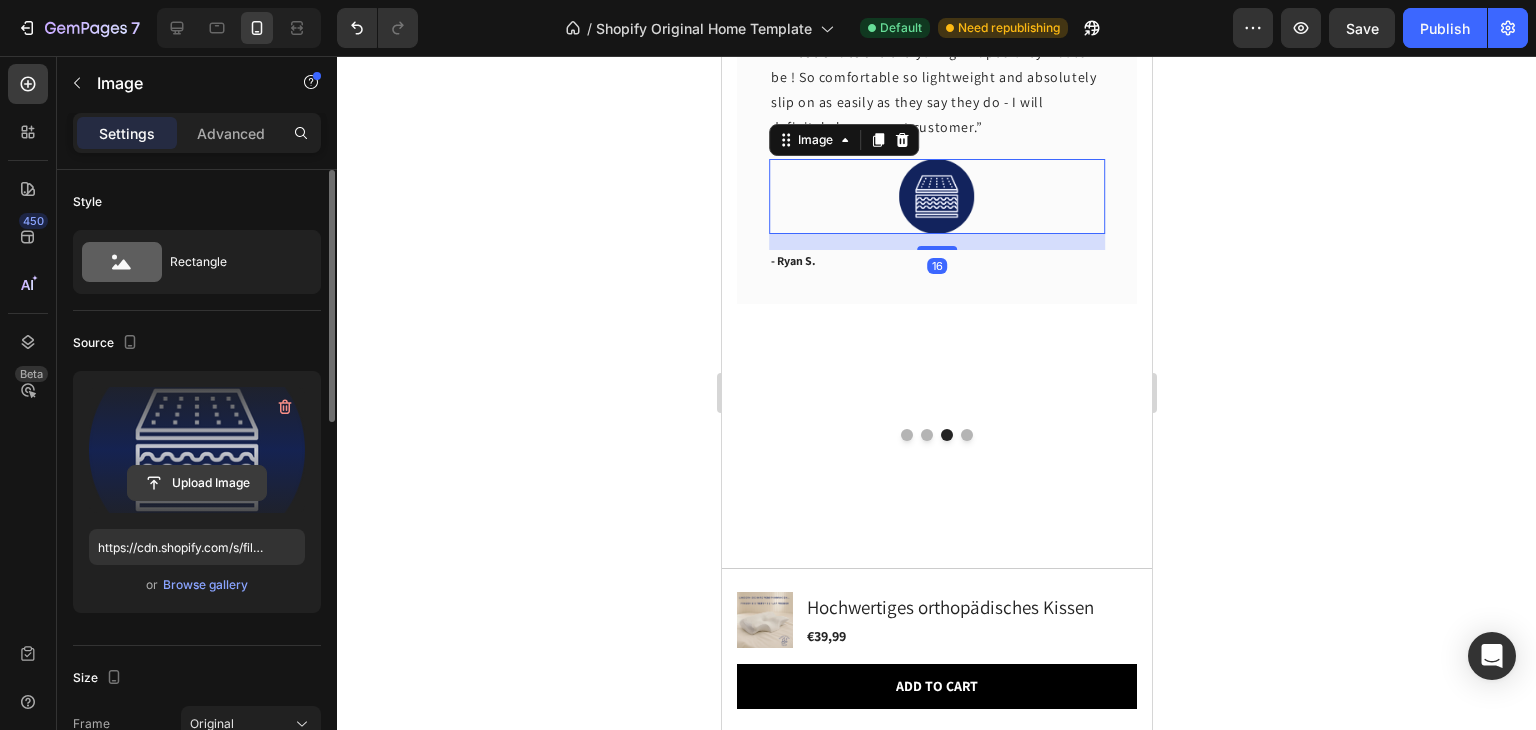 click 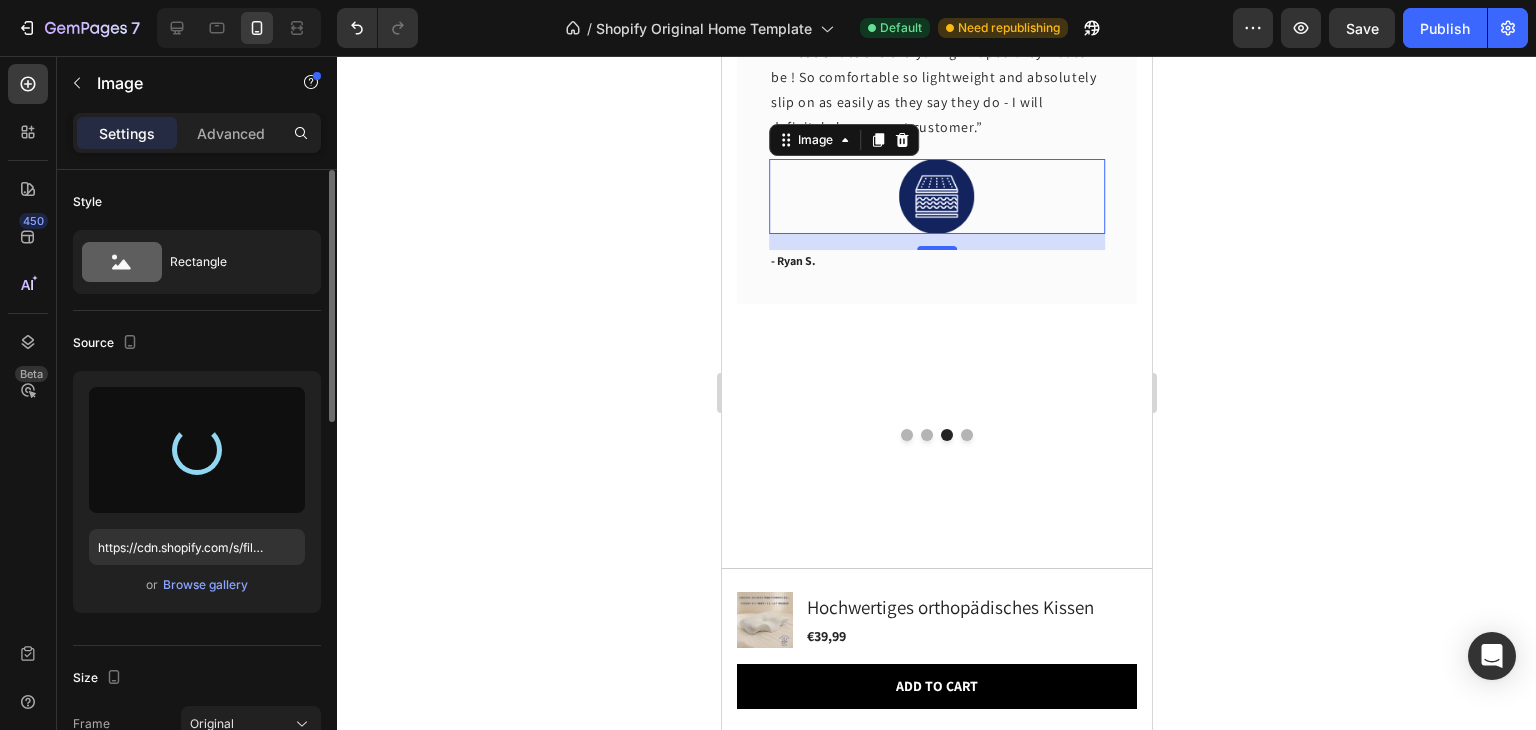 type on "https://cdn.shopify.com/s/files/1/0633/0567/8961/files/gempages_577573968886629052-17538ade-4f80-4782-b52f-6864c5fdbd91.webp" 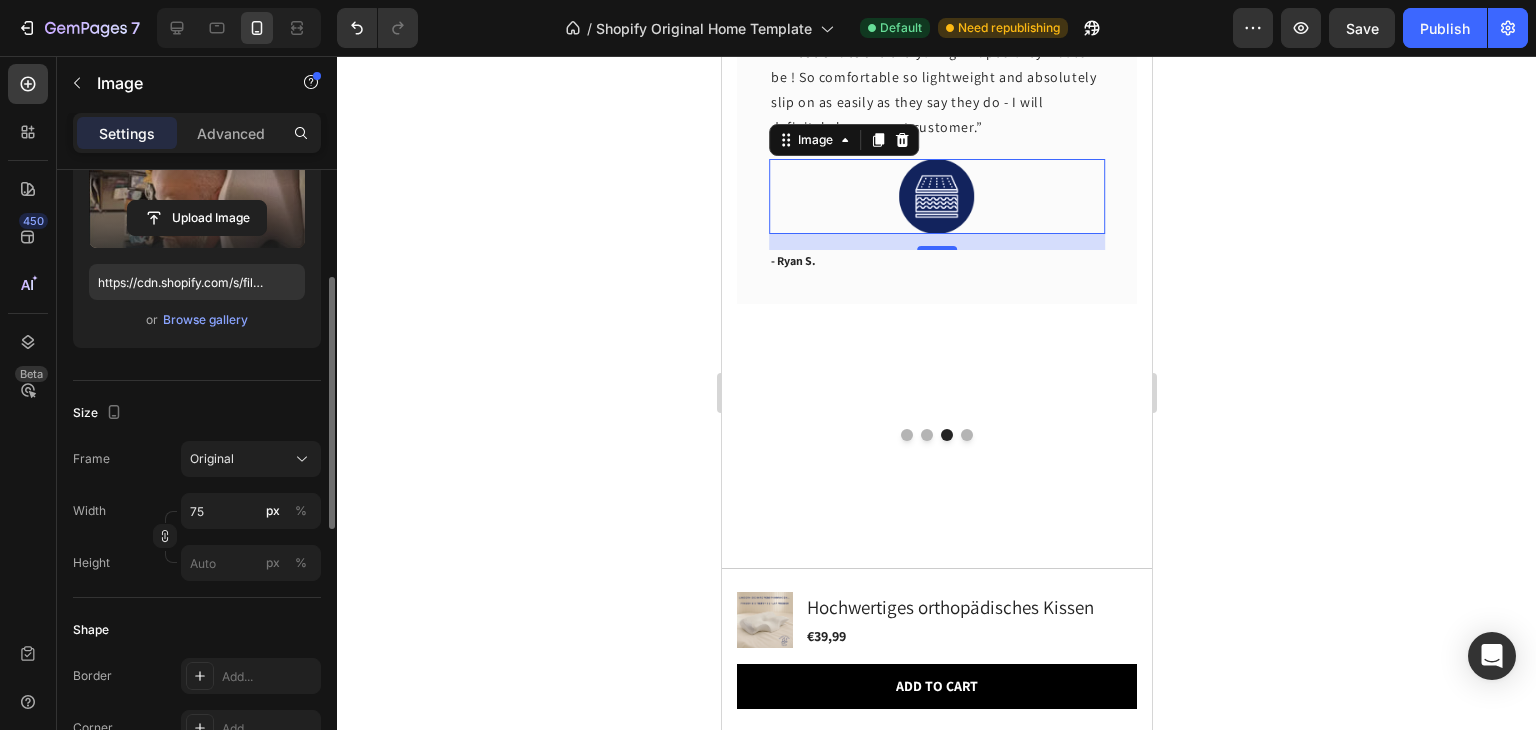 scroll, scrollTop: 266, scrollLeft: 0, axis: vertical 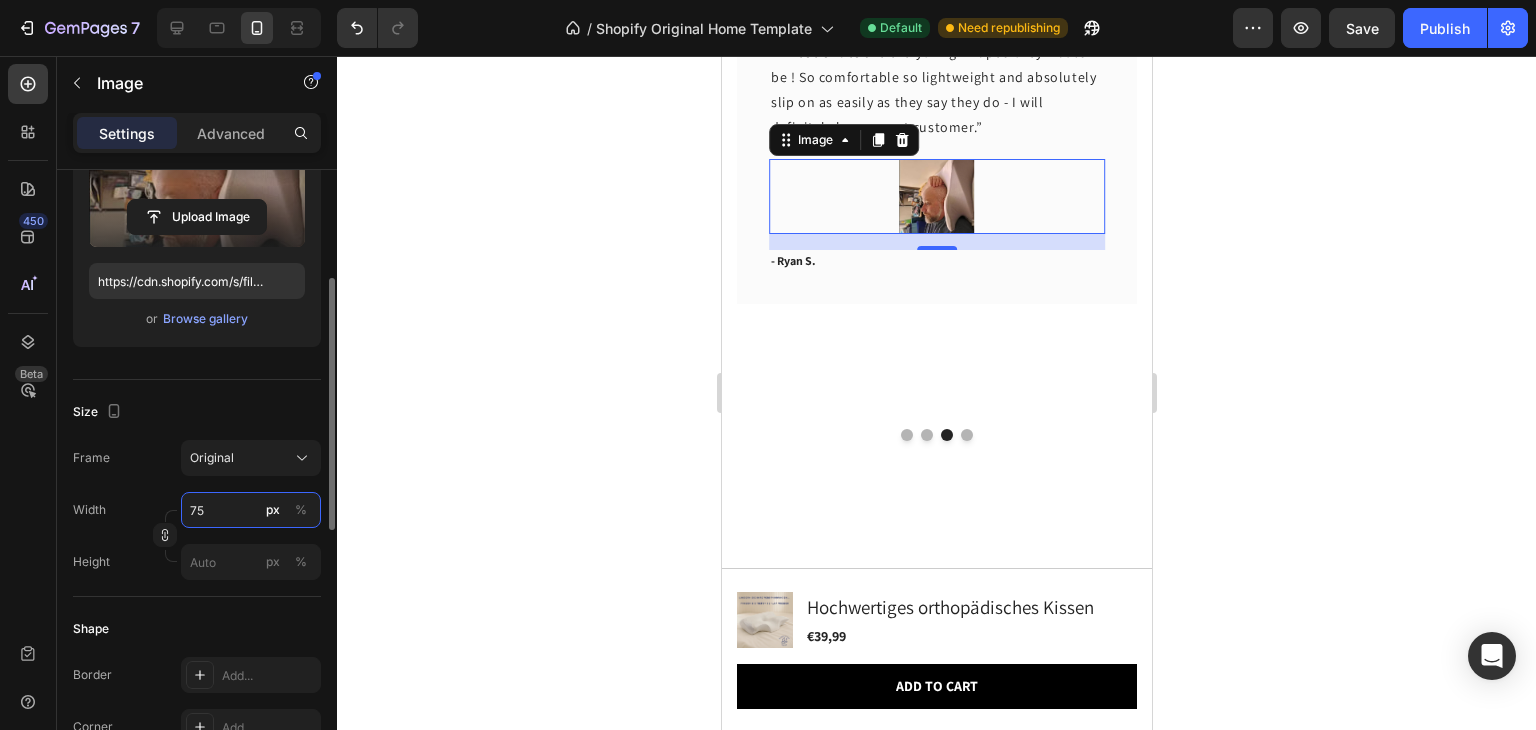 click on "75" at bounding box center (251, 510) 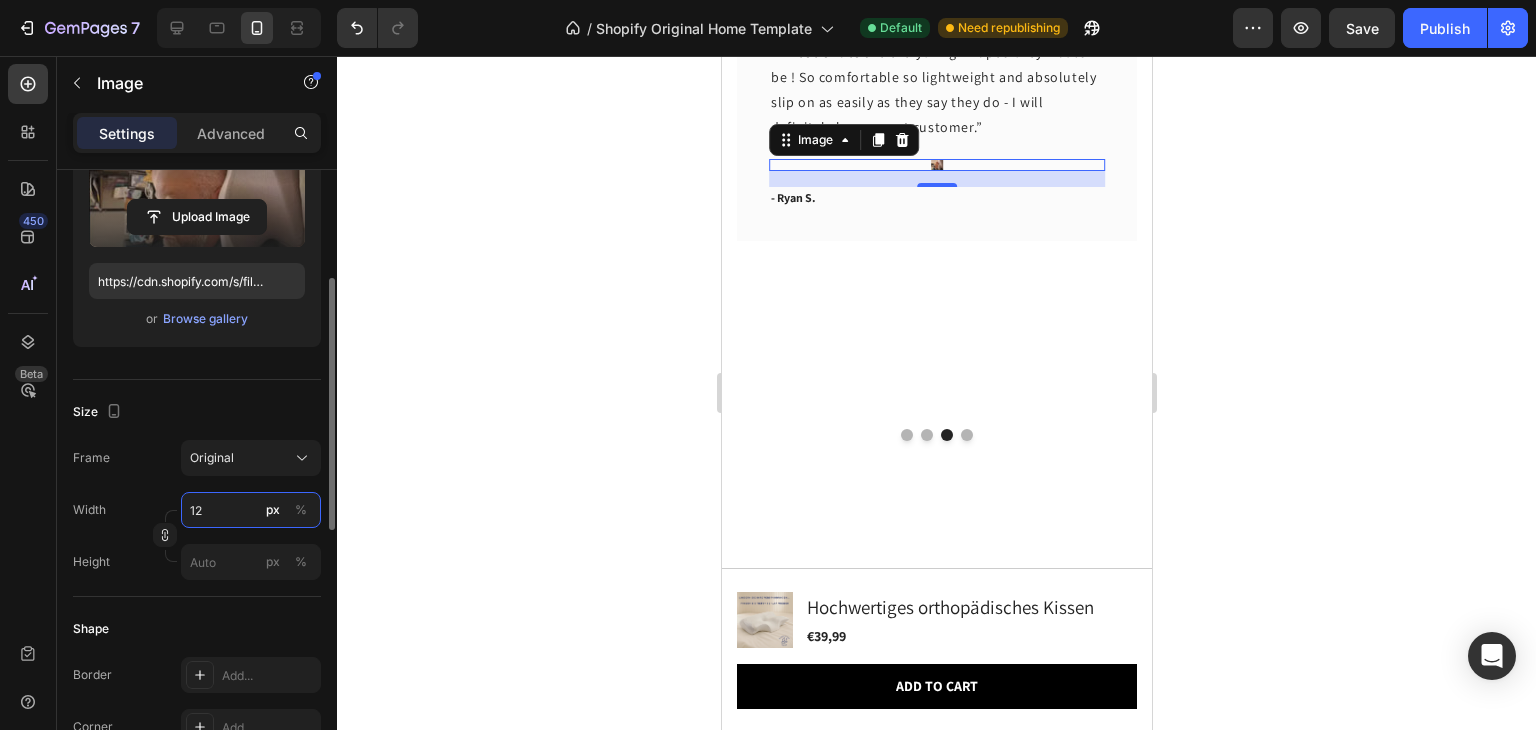 type on "120" 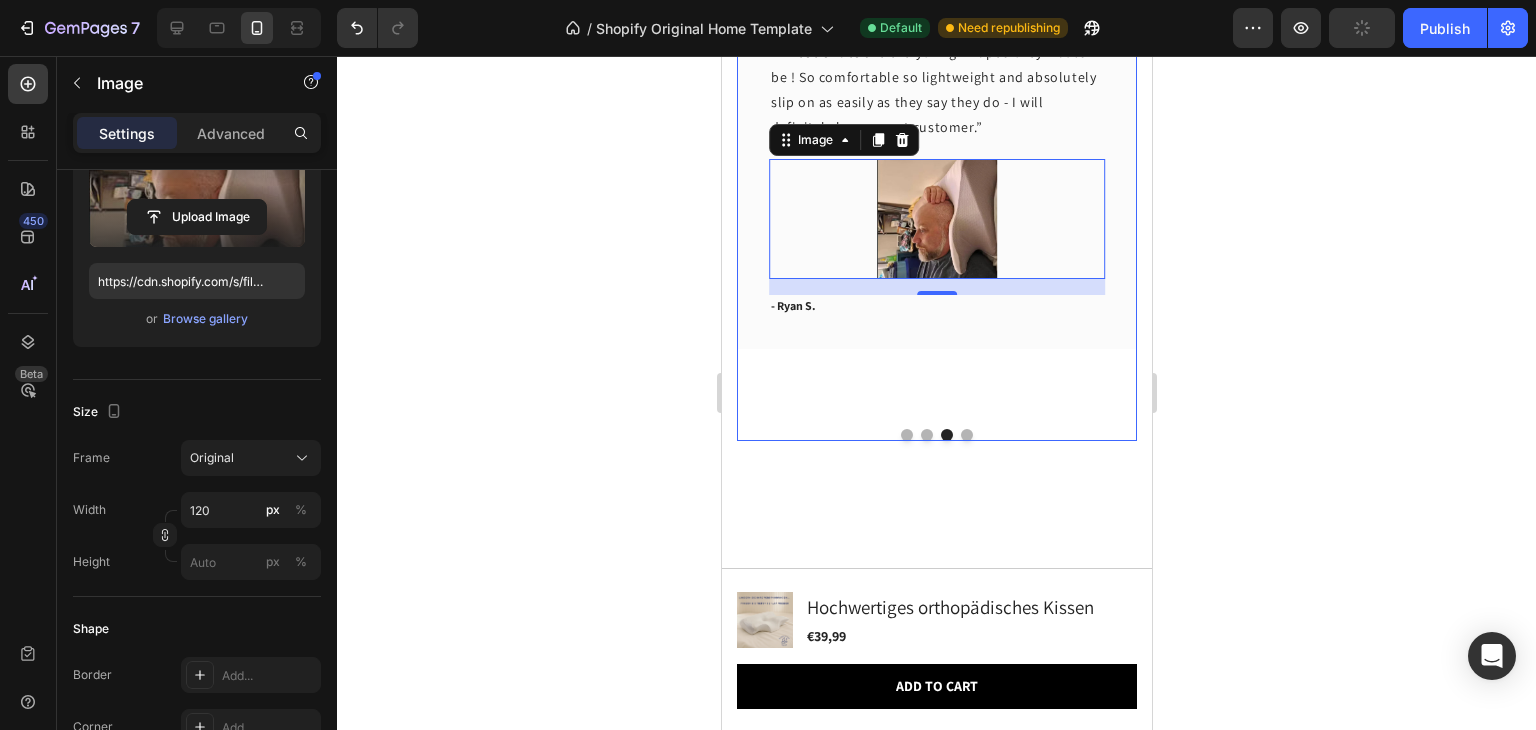 click at bounding box center (966, 435) 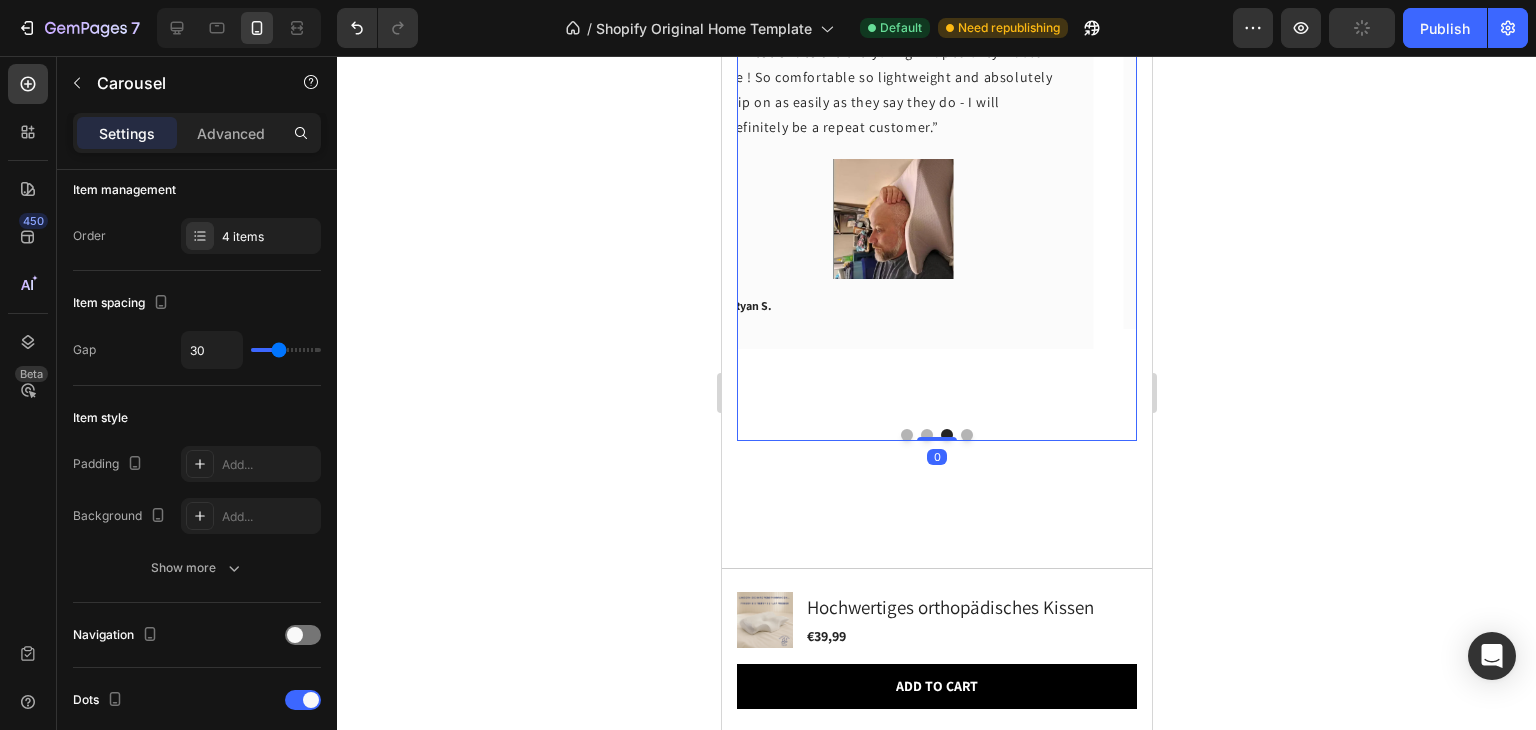 scroll, scrollTop: 0, scrollLeft: 0, axis: both 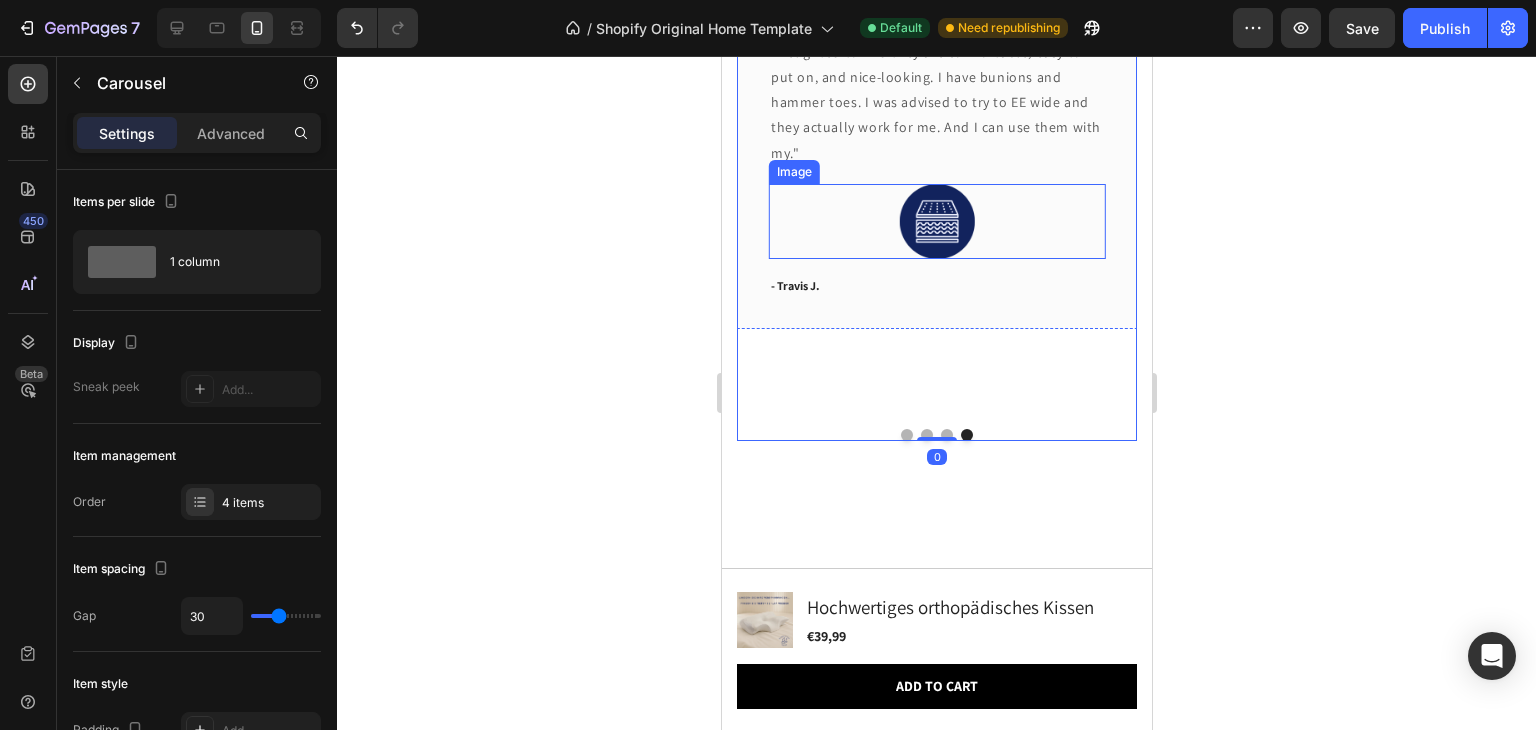 click at bounding box center (936, 221) 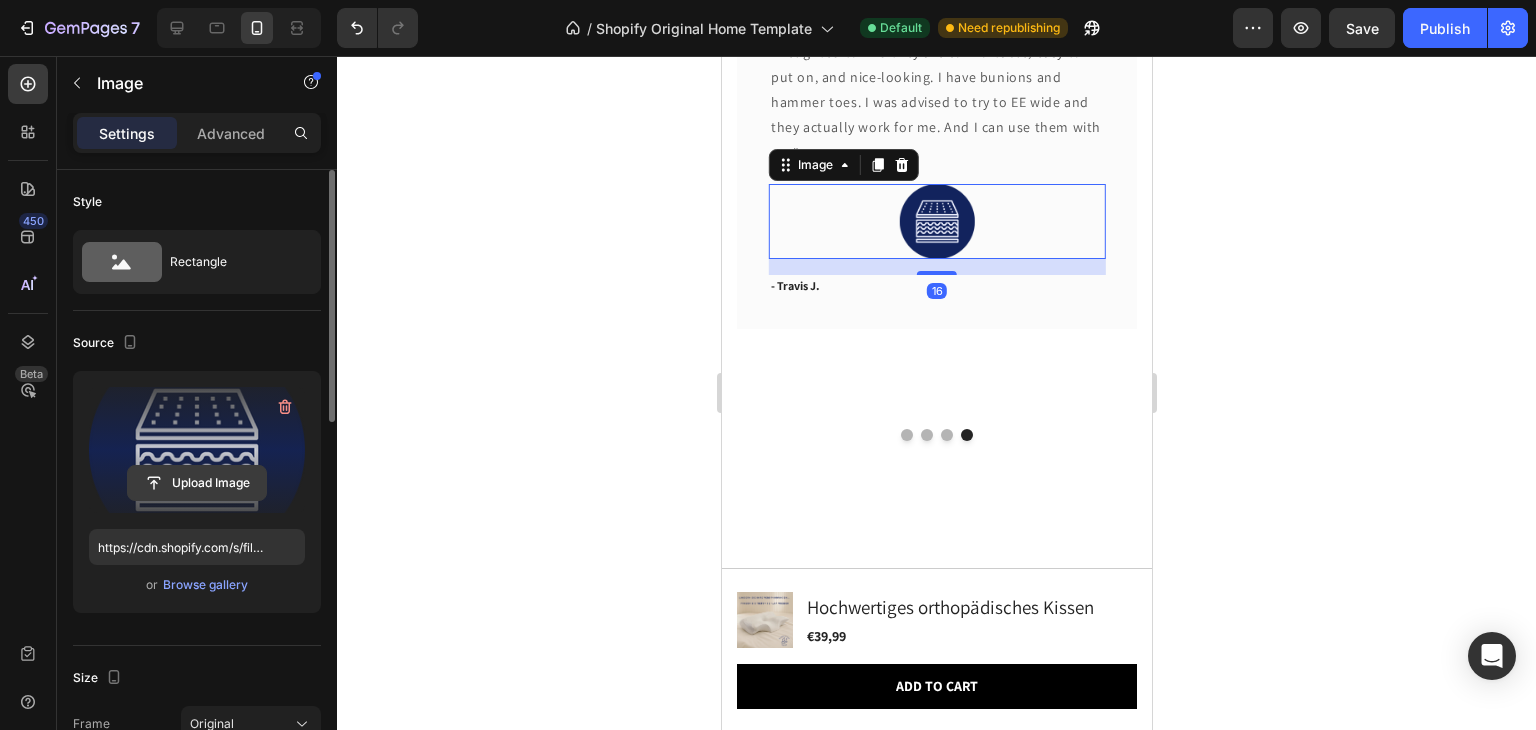click 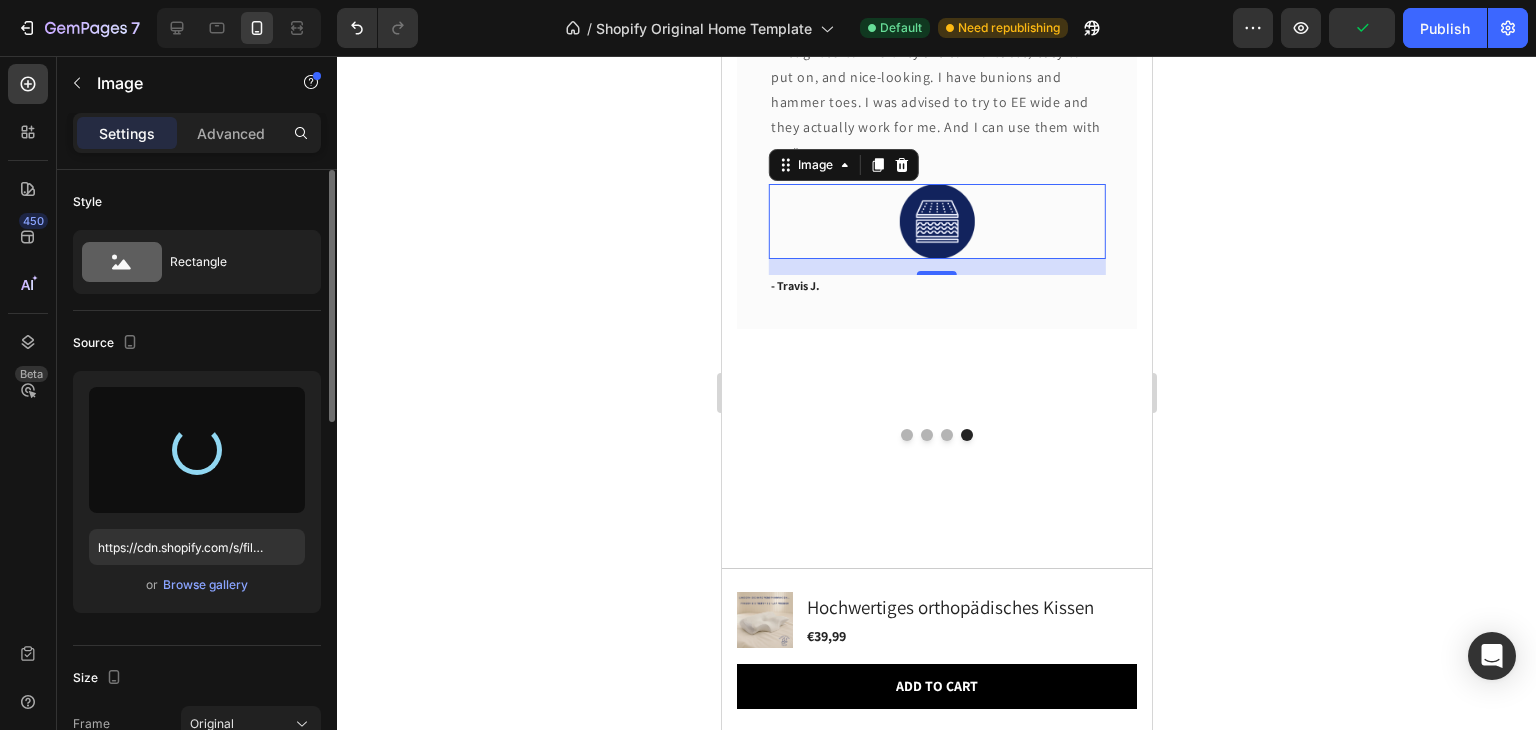 type on "https://cdn.shopify.com/s/files/1/0633/0567/8961/files/gempages_577573968886629052-92ebc6bf-a2bd-40a9-ba62-d557ef134c57.webp" 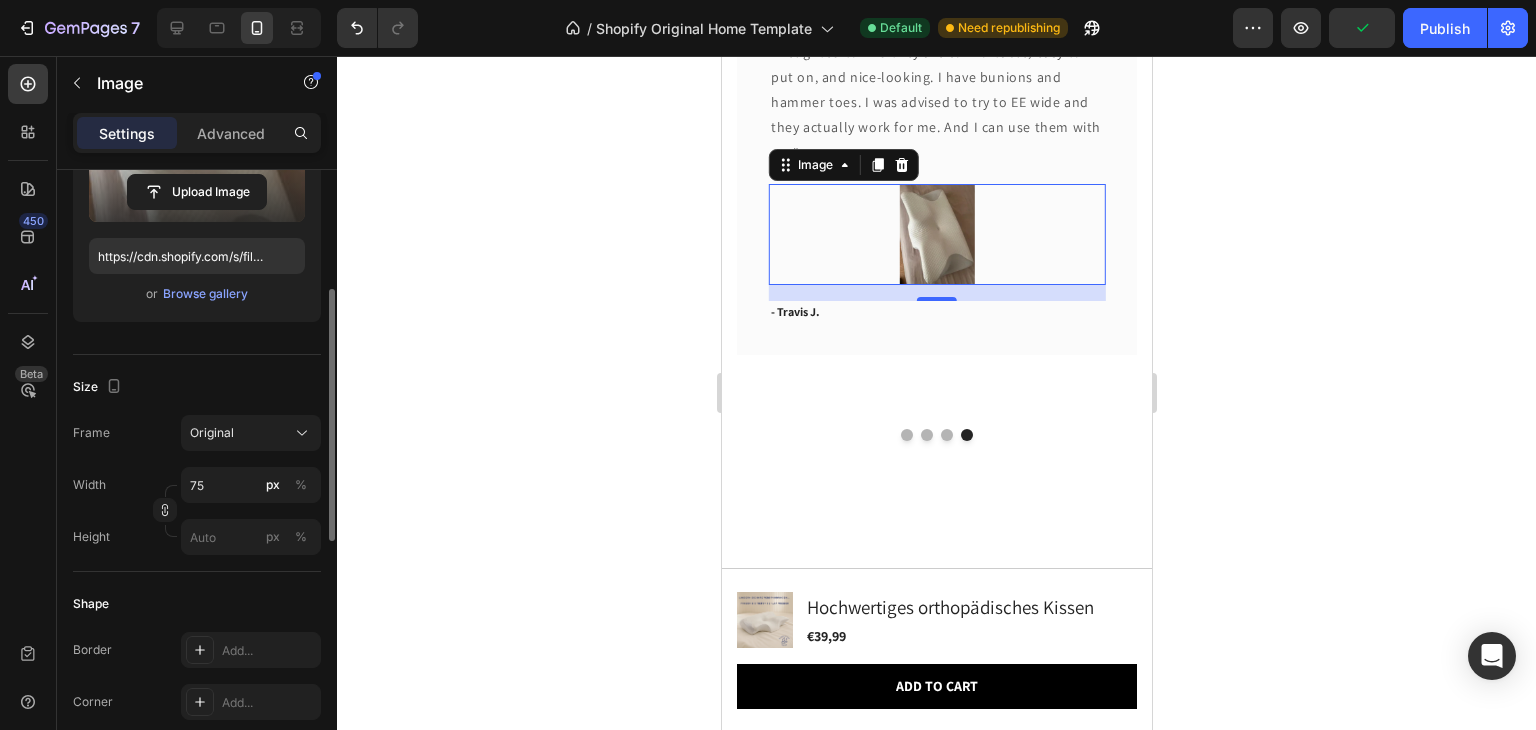 scroll, scrollTop: 292, scrollLeft: 0, axis: vertical 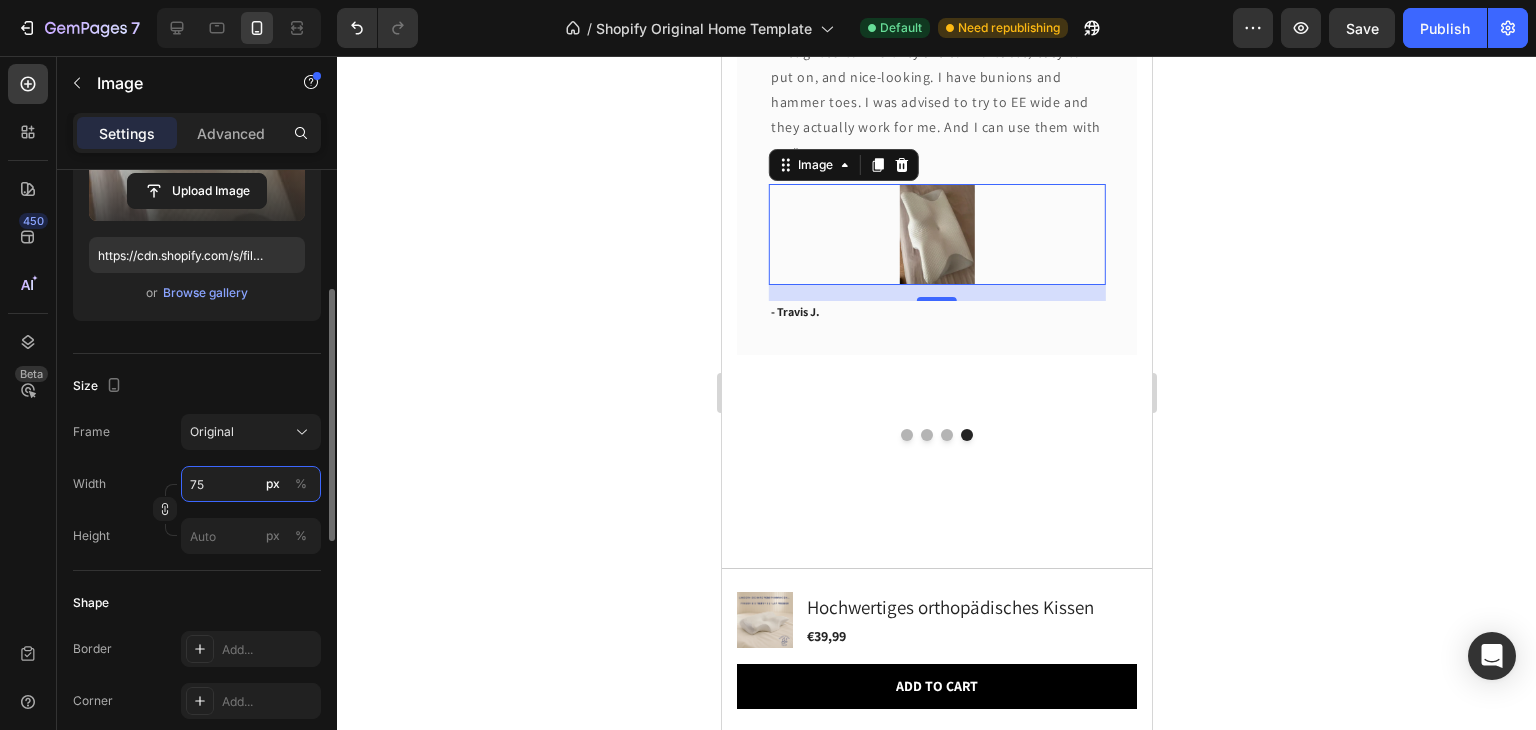 click on "75" at bounding box center [251, 484] 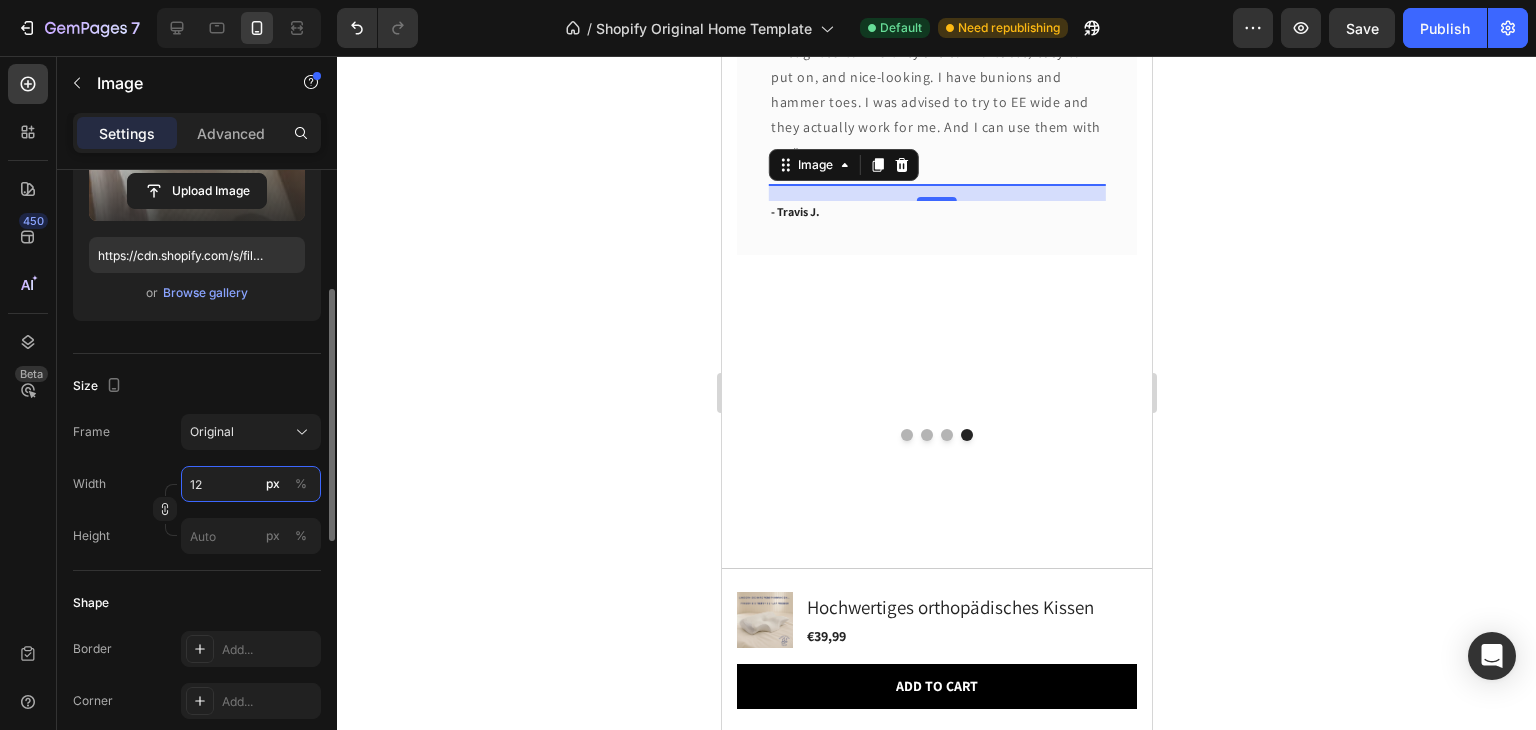 type on "120" 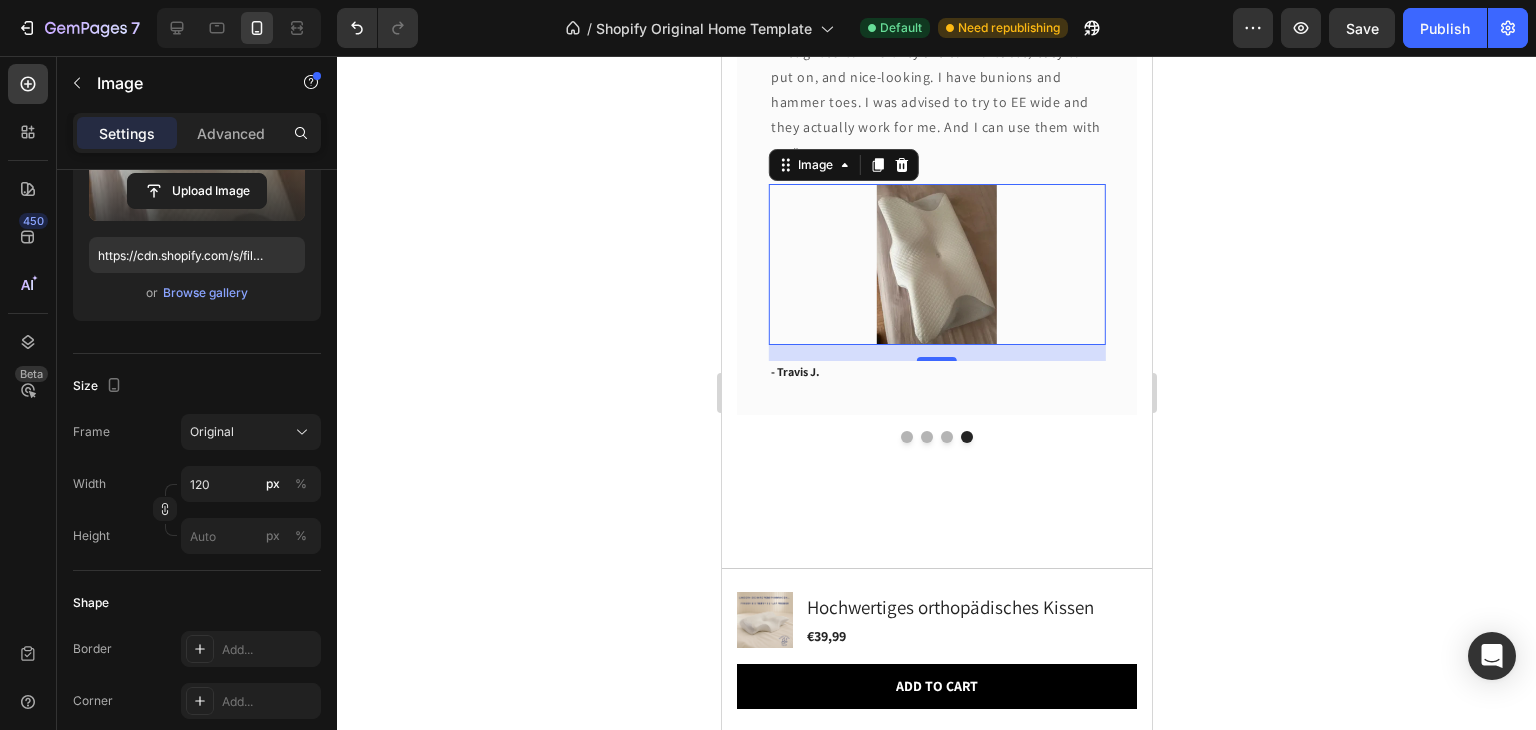 click 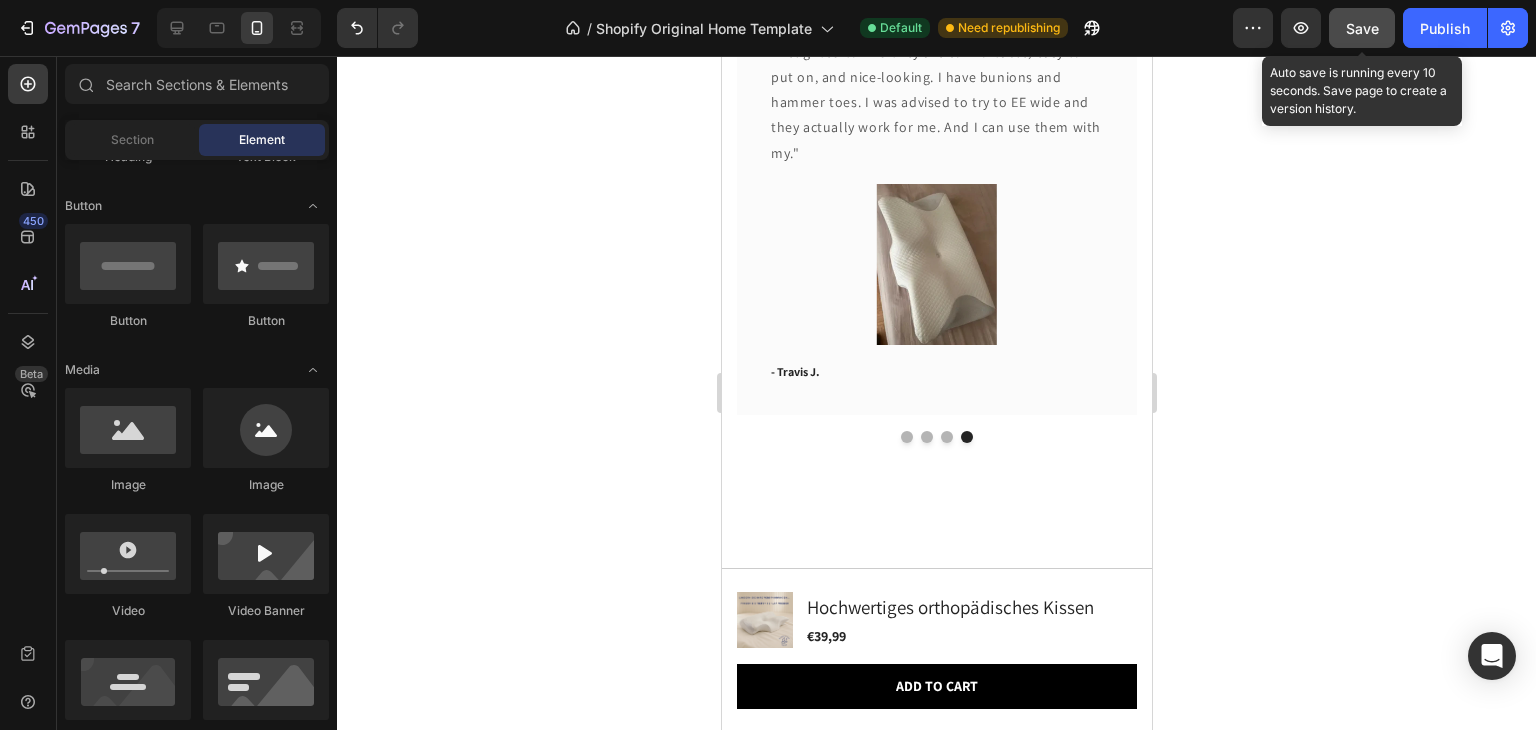 click on "Save" 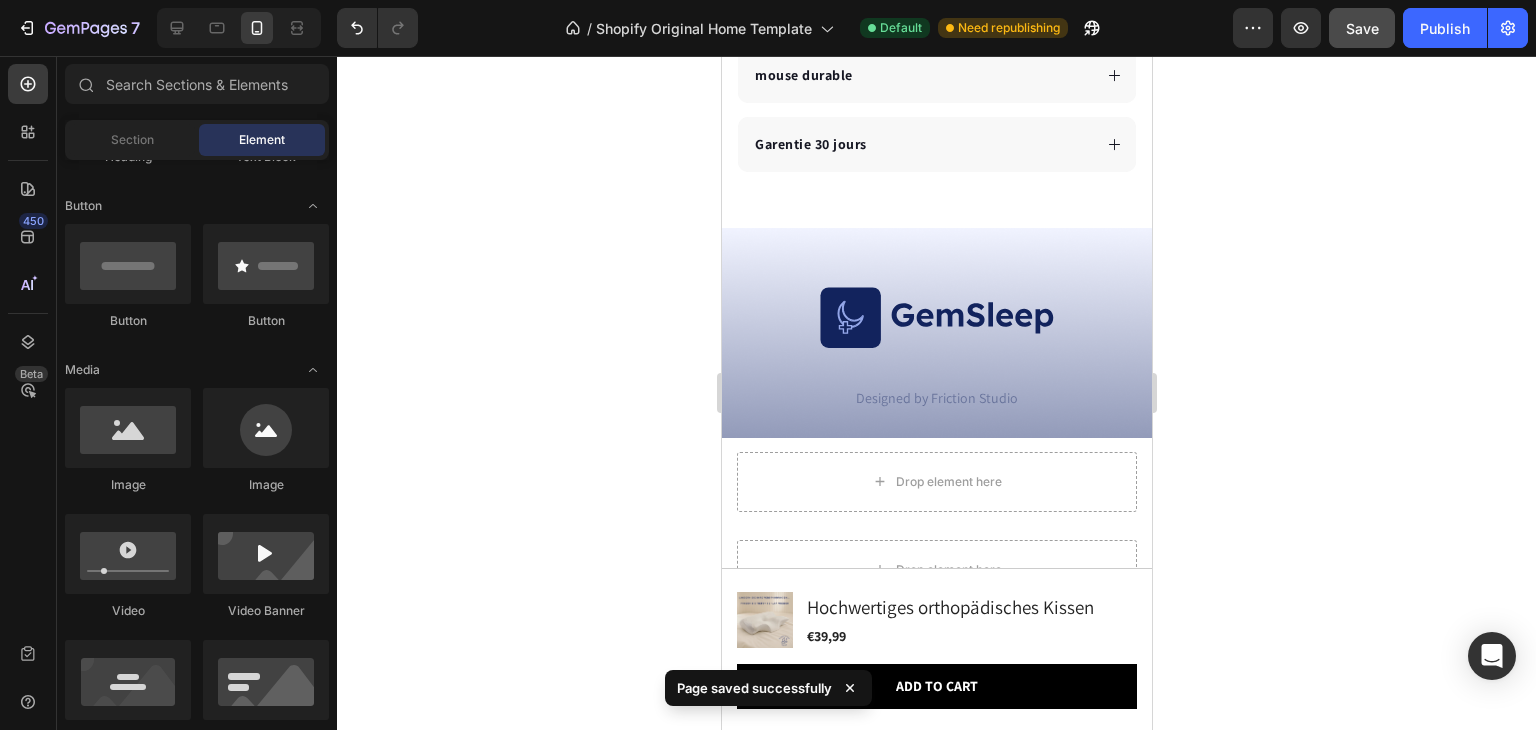 scroll, scrollTop: 6653, scrollLeft: 0, axis: vertical 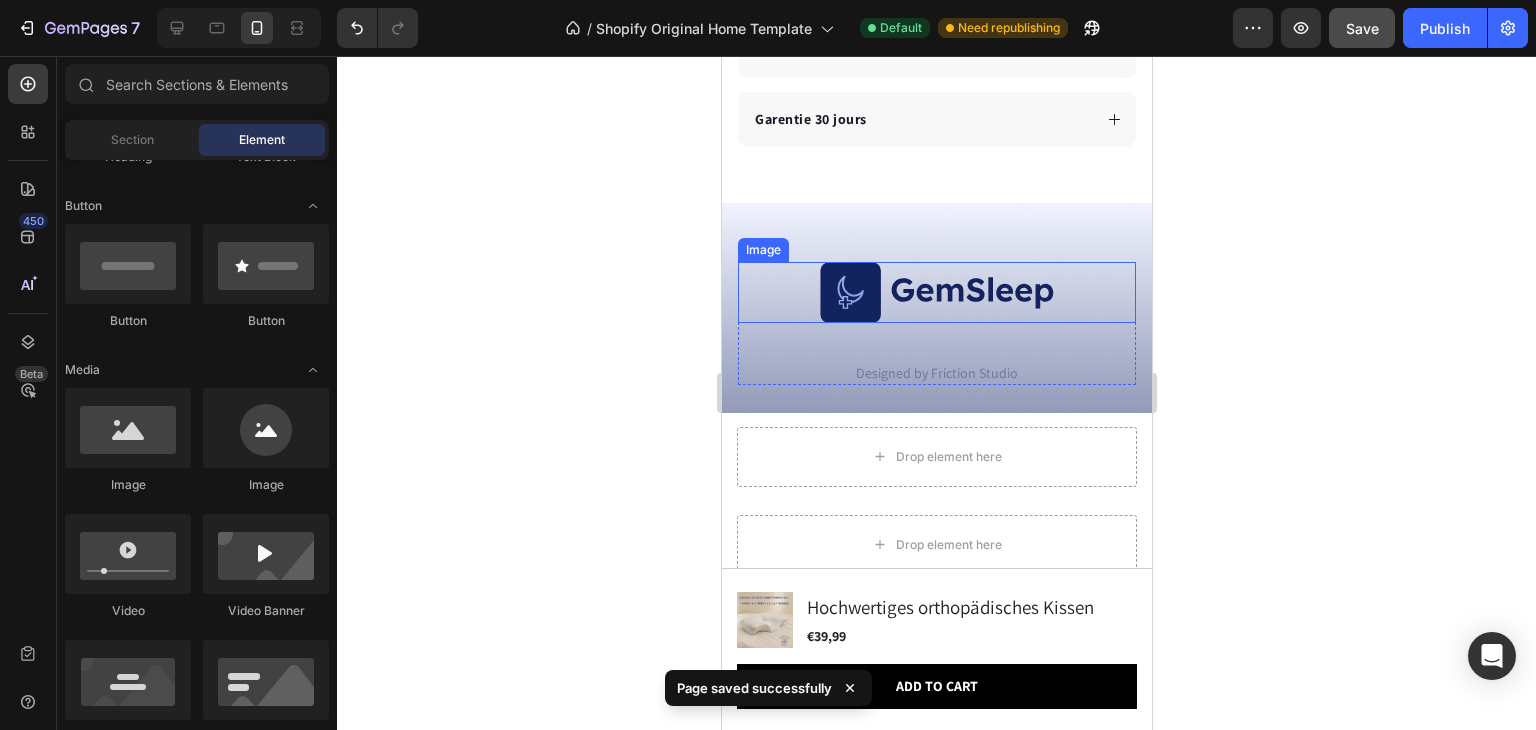 click at bounding box center [936, 292] 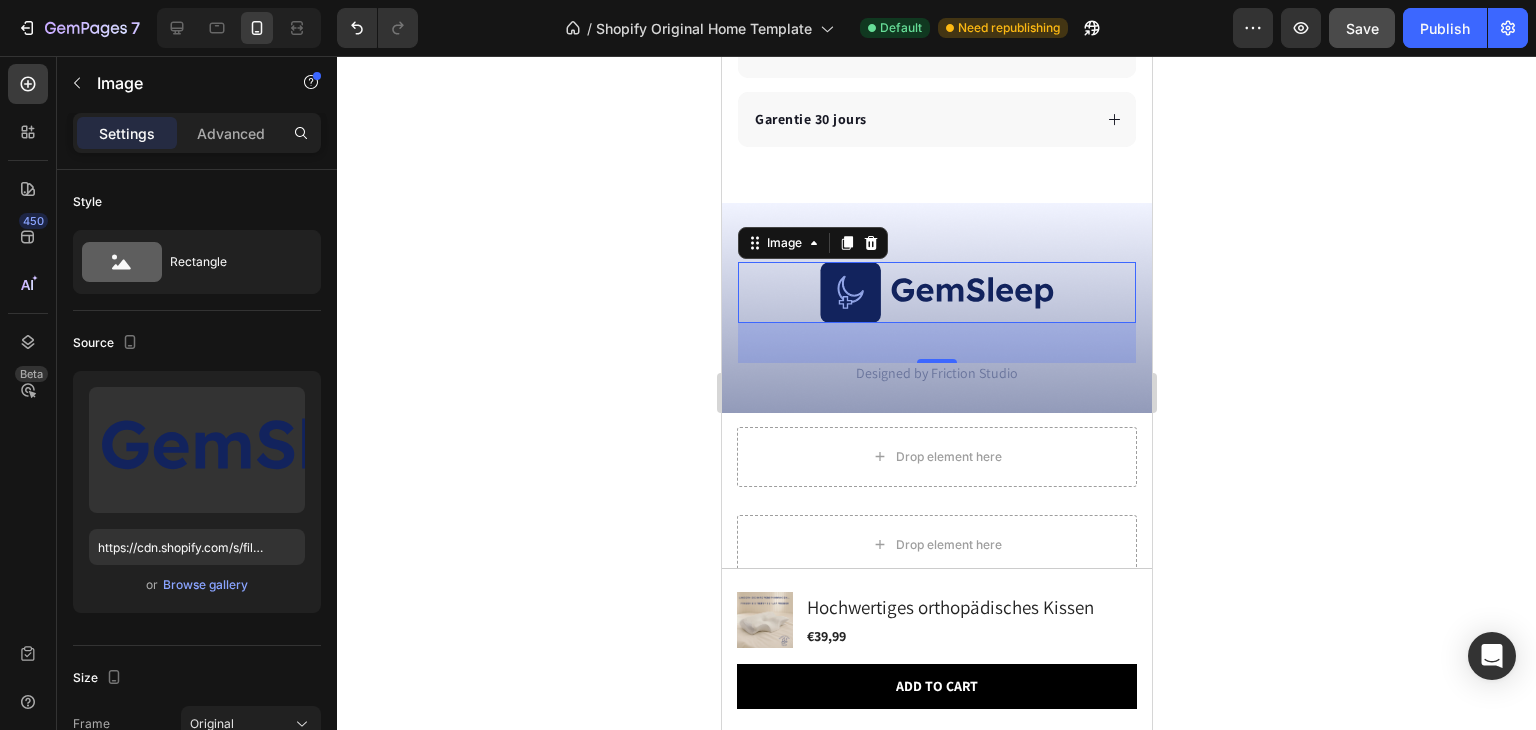 click at bounding box center [936, 292] 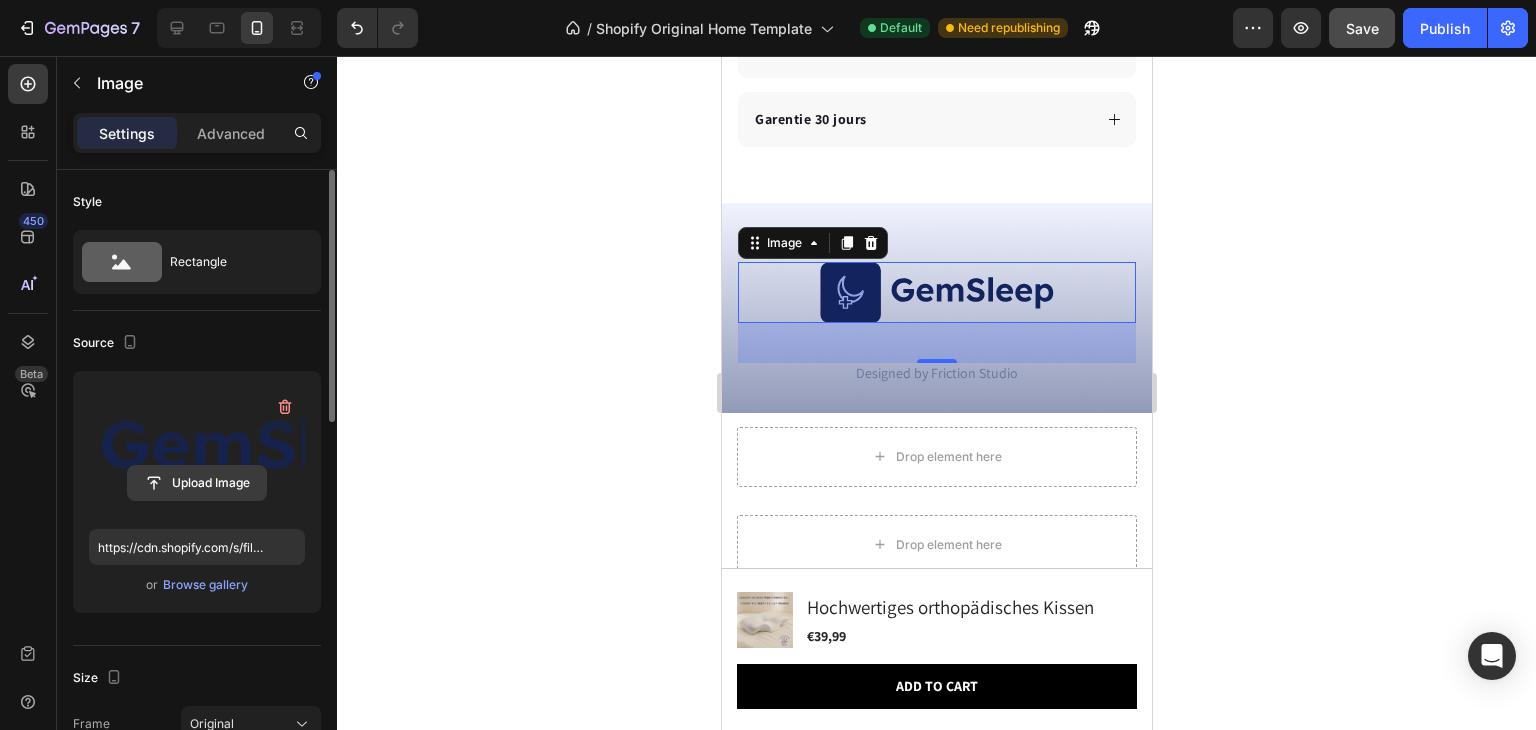 click on "Upload Image" at bounding box center [197, 483] 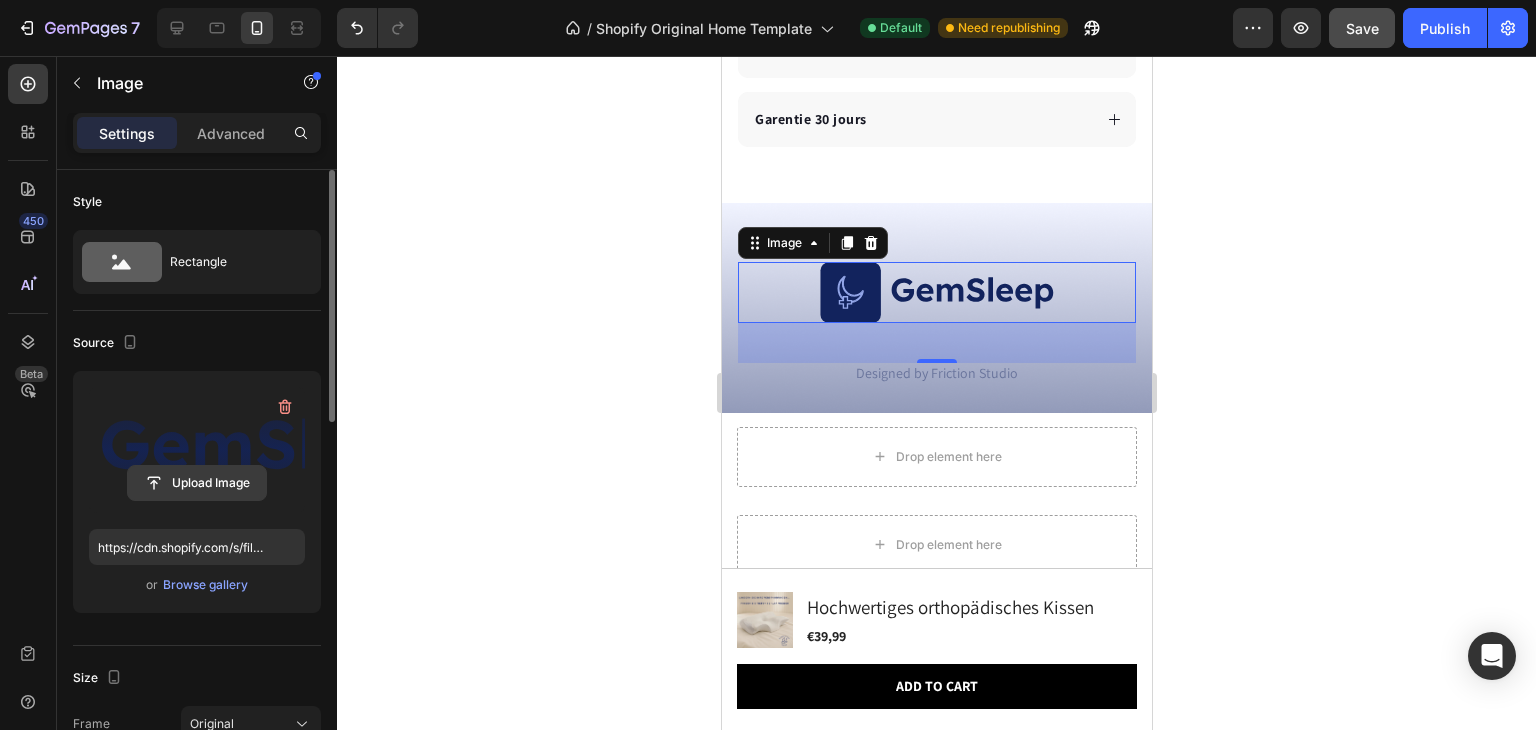 click 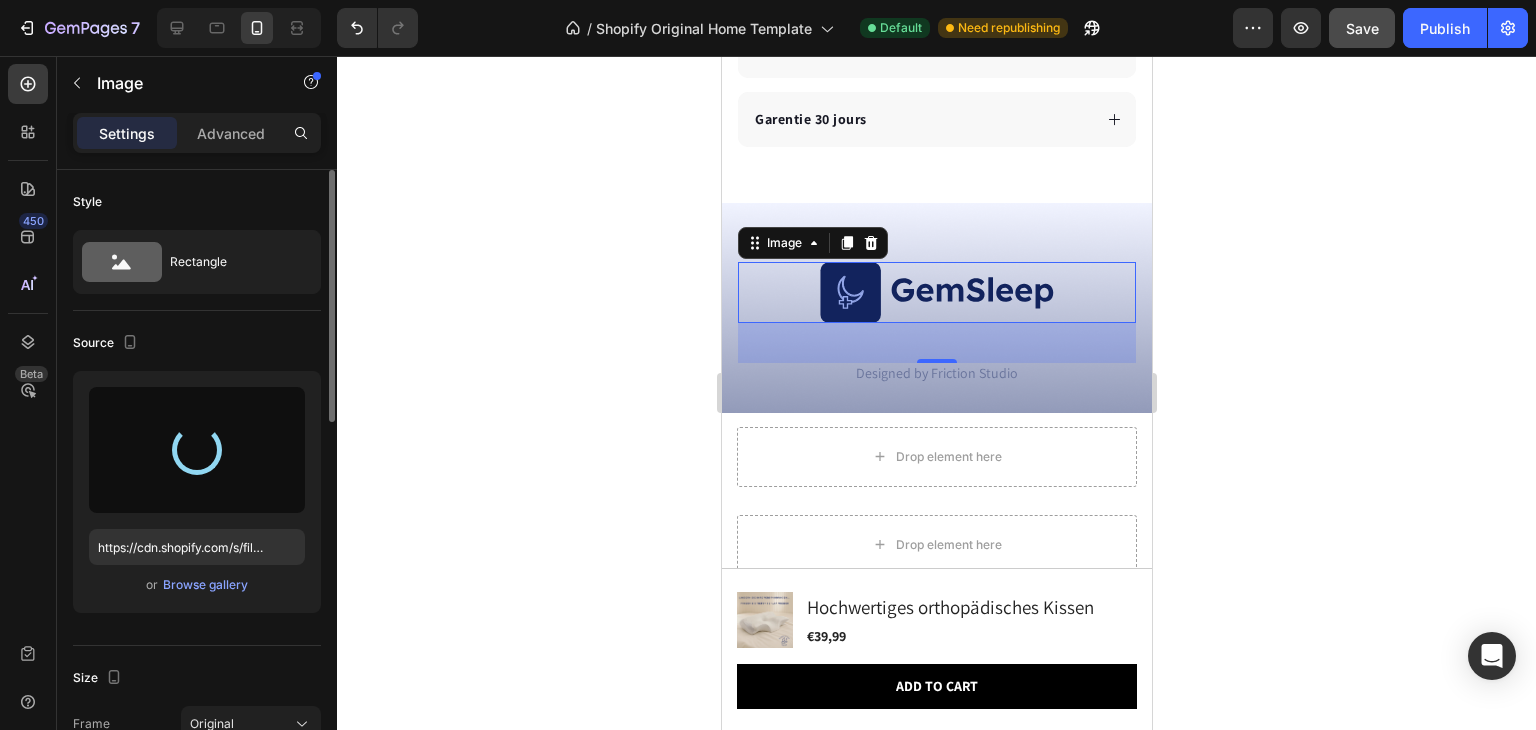 type on "https://cdn.shopify.com/s/files/1/0633/0567/8961/files/gempages_577573968886629052-11fcb488-2086-409c-b94c-5859cf8e9833.png" 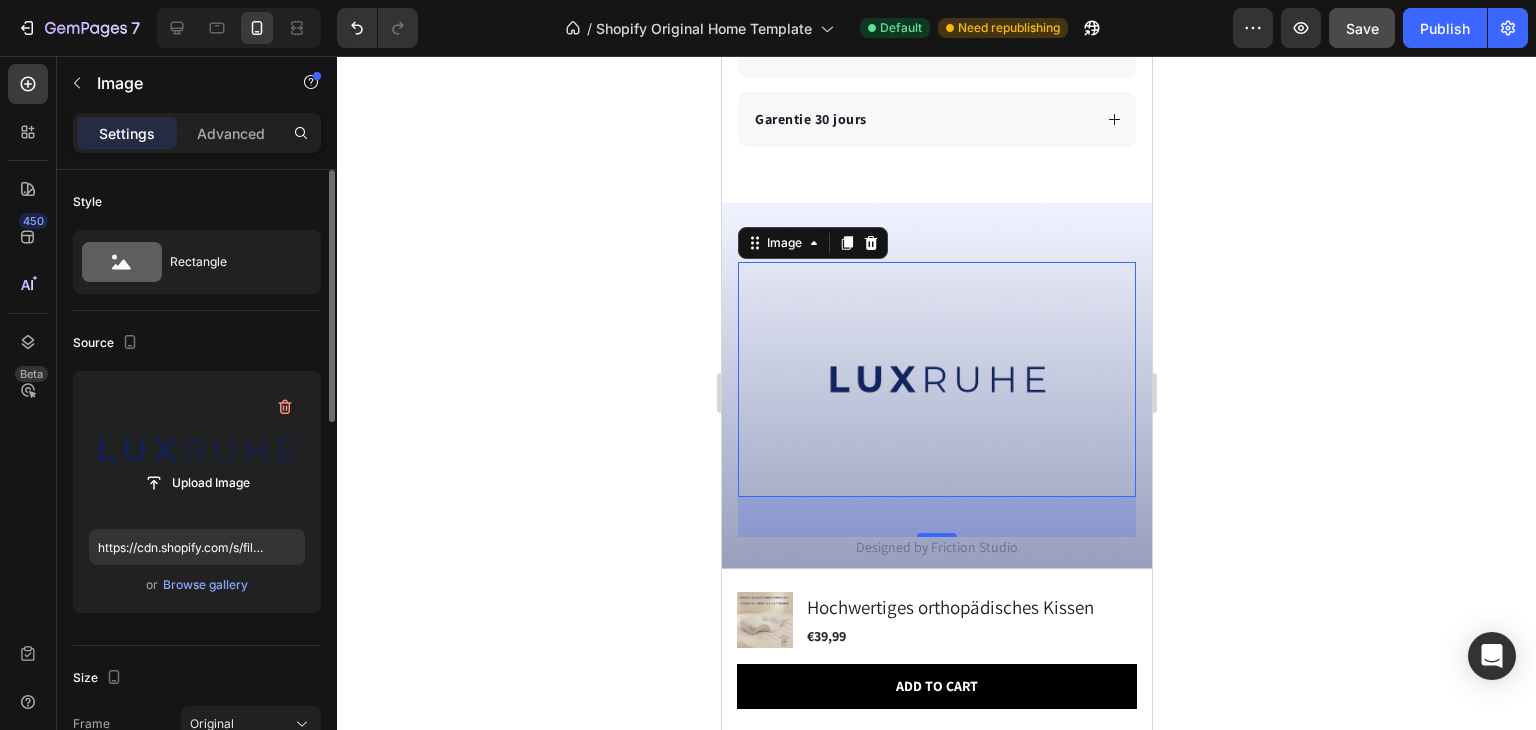 click 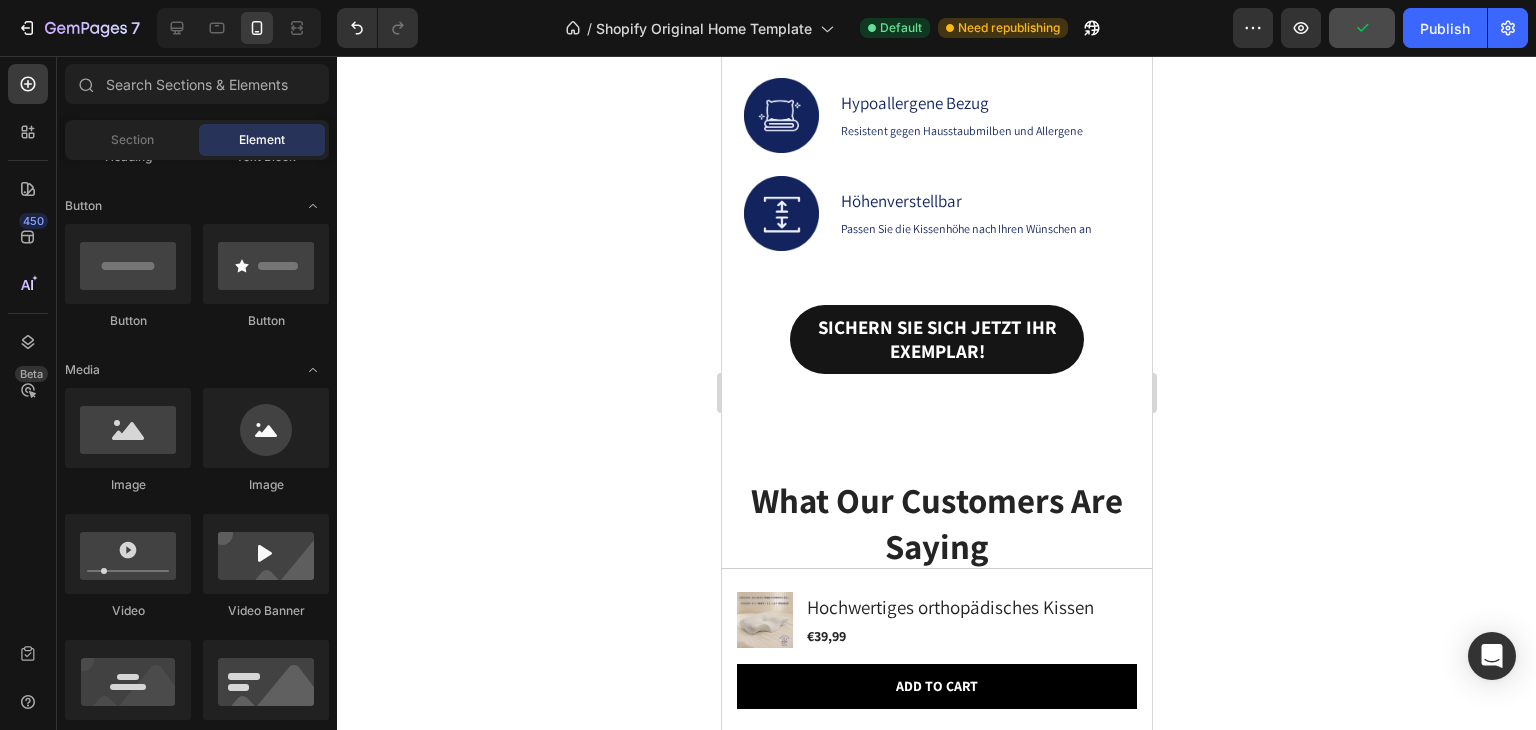 scroll, scrollTop: 5296, scrollLeft: 0, axis: vertical 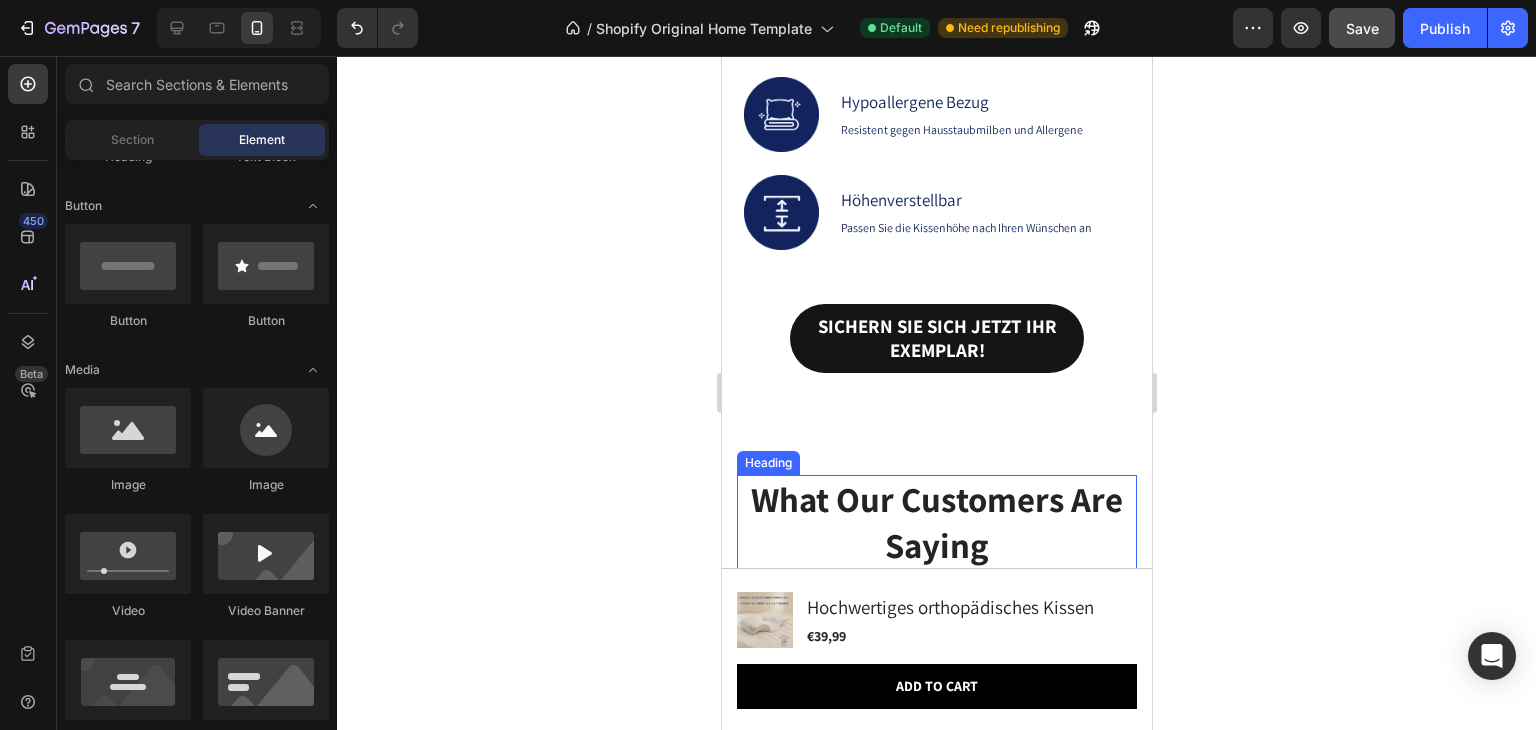 click on "What Our Customers Are Saying" at bounding box center (936, 522) 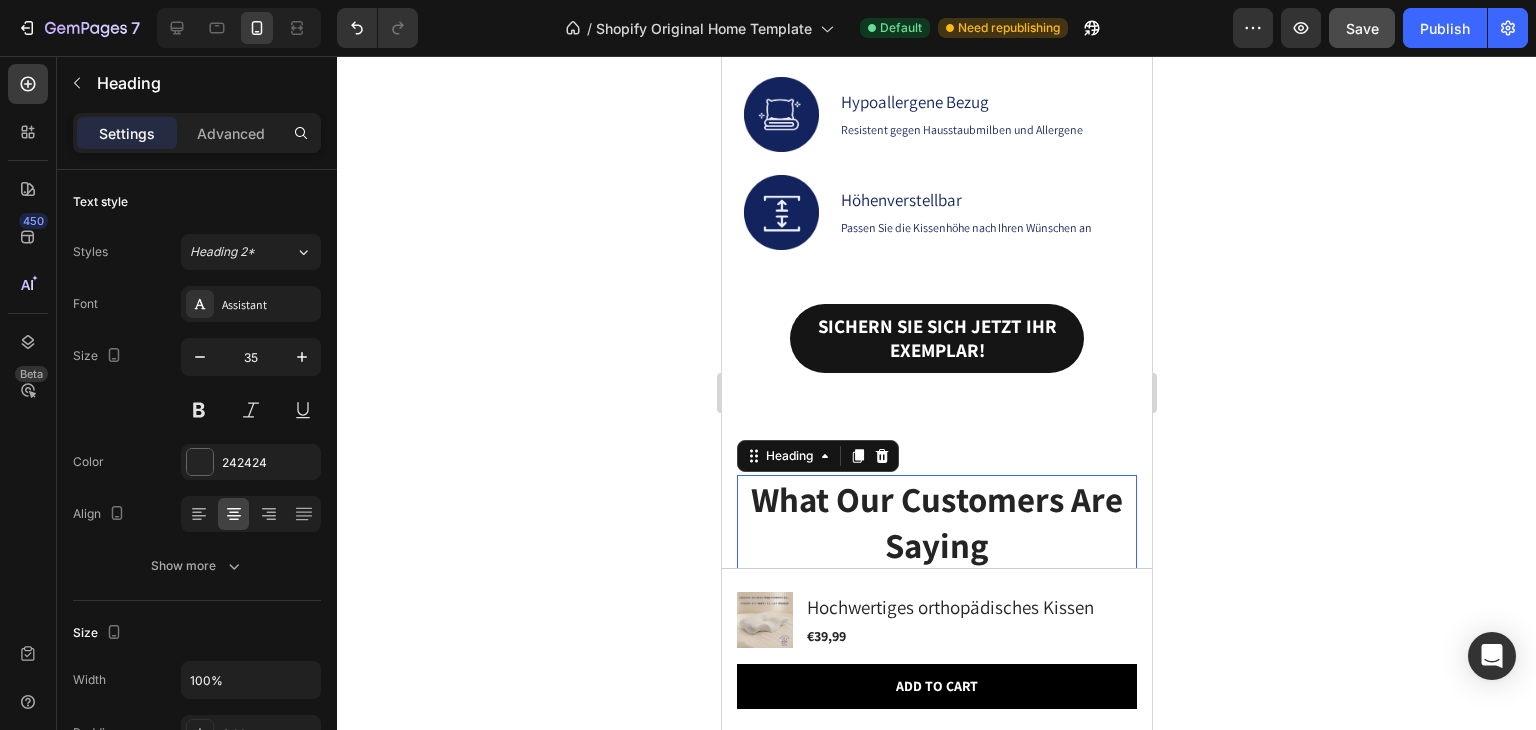 click on "What Our Customers Are Saying" at bounding box center [936, 522] 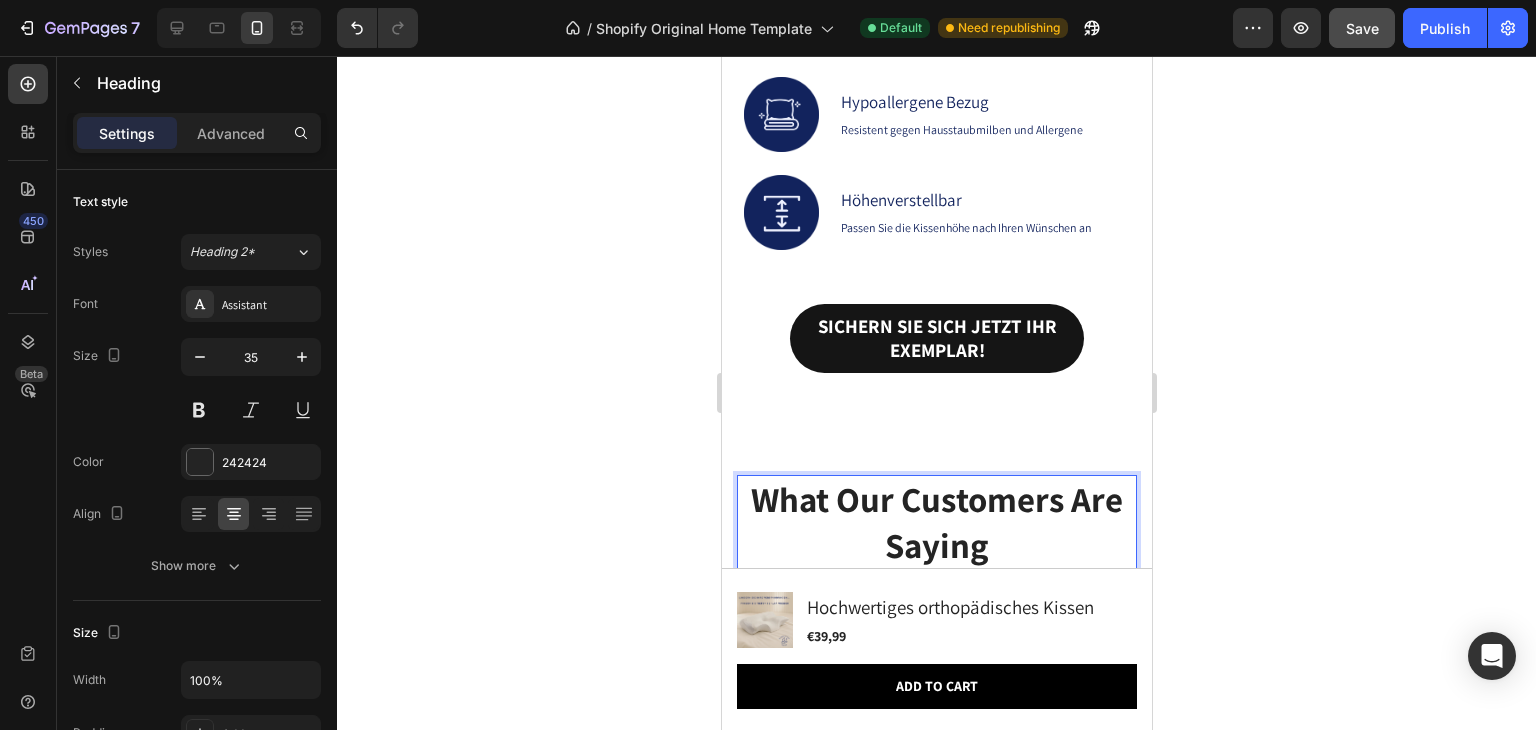 click on "What Our Customers Are Saying" at bounding box center (936, 522) 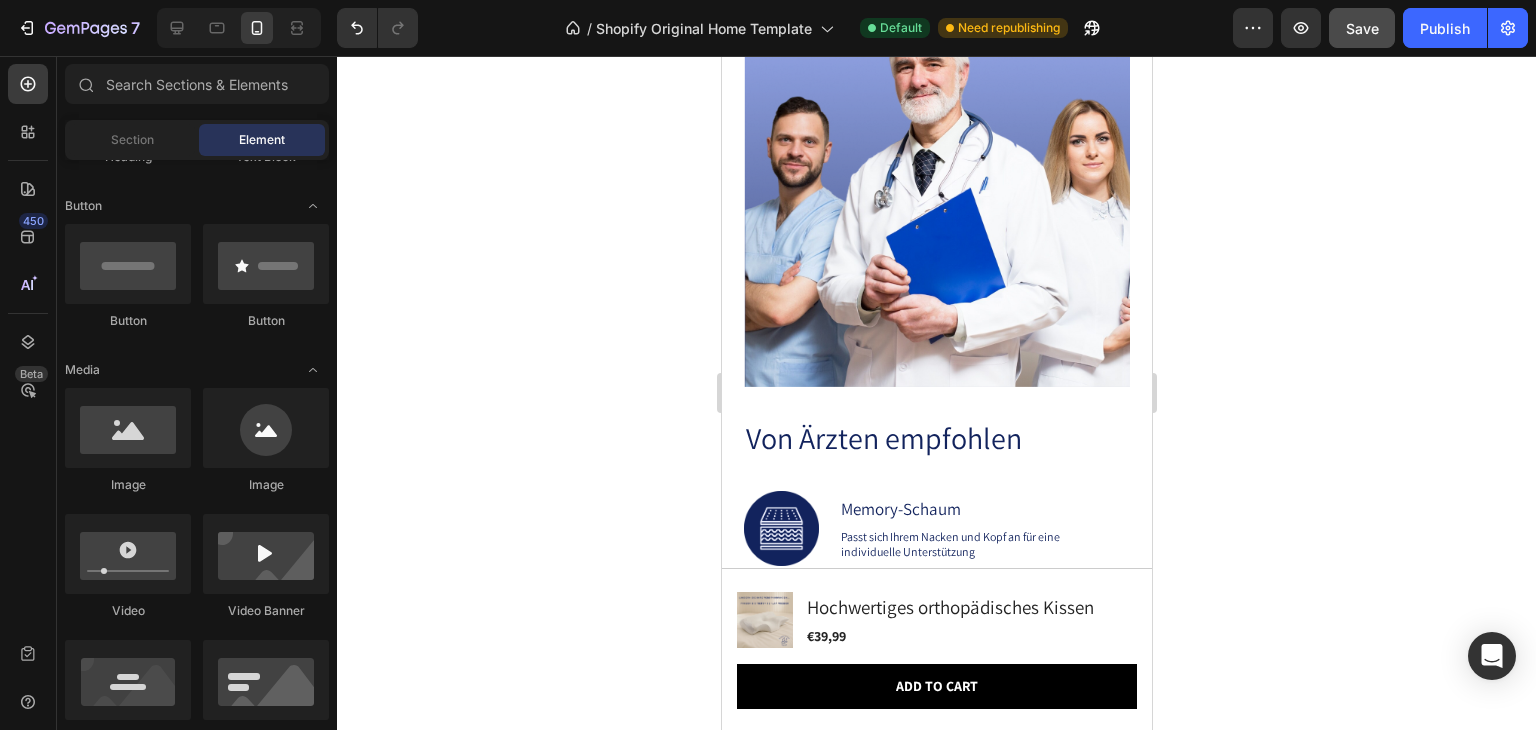 scroll, scrollTop: 4784, scrollLeft: 0, axis: vertical 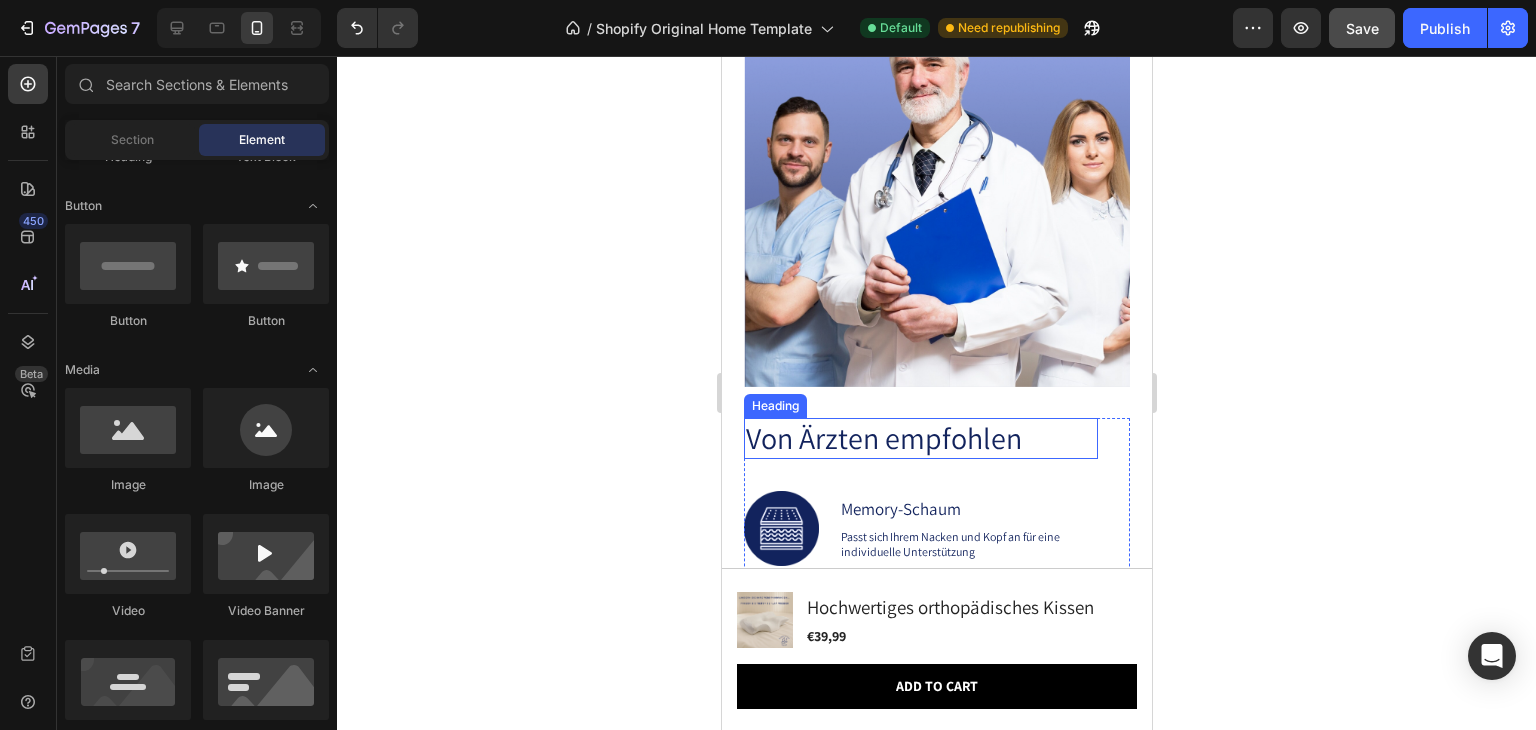 click on "Von Ärzten empfohlen" at bounding box center (920, 439) 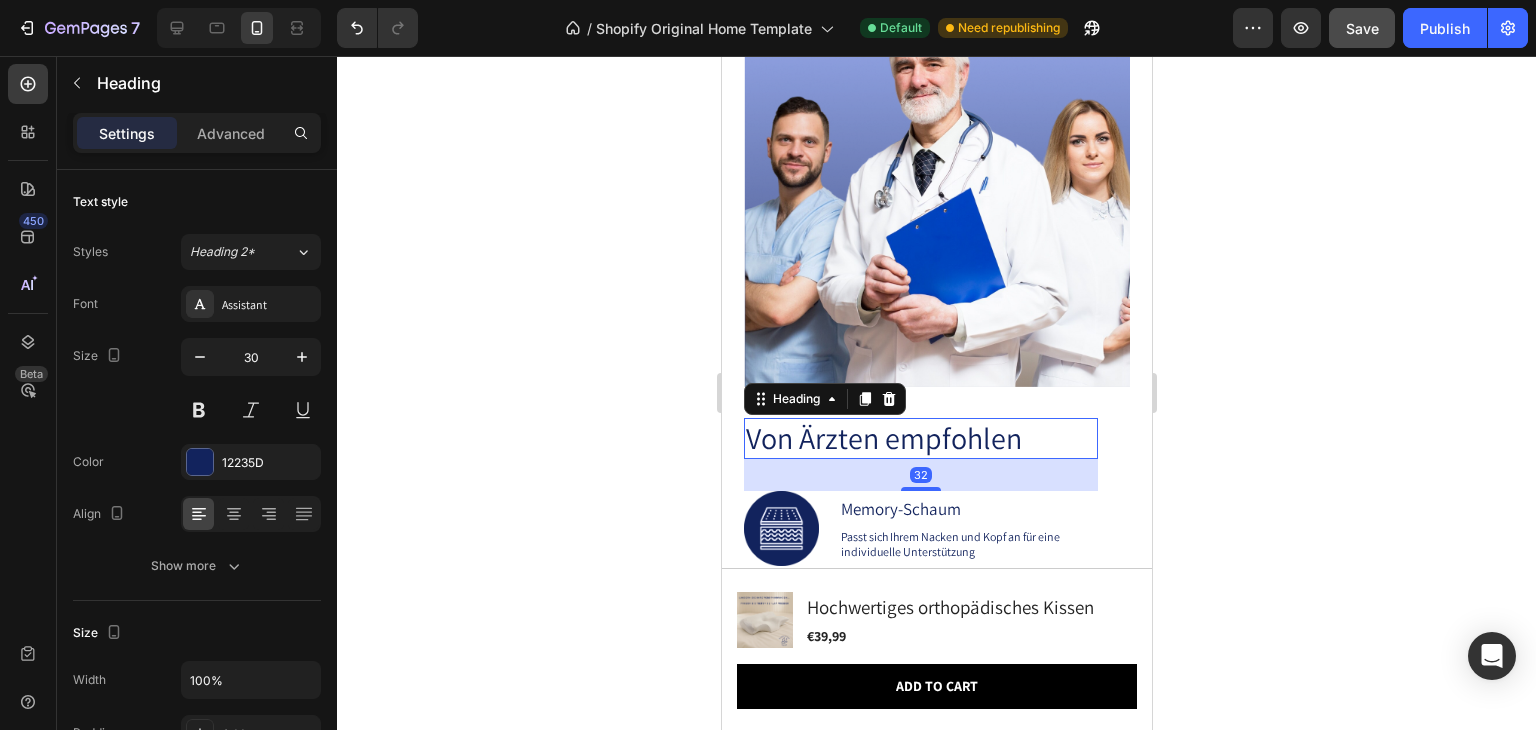 click on "Von Ärzten empfohlen" at bounding box center [920, 439] 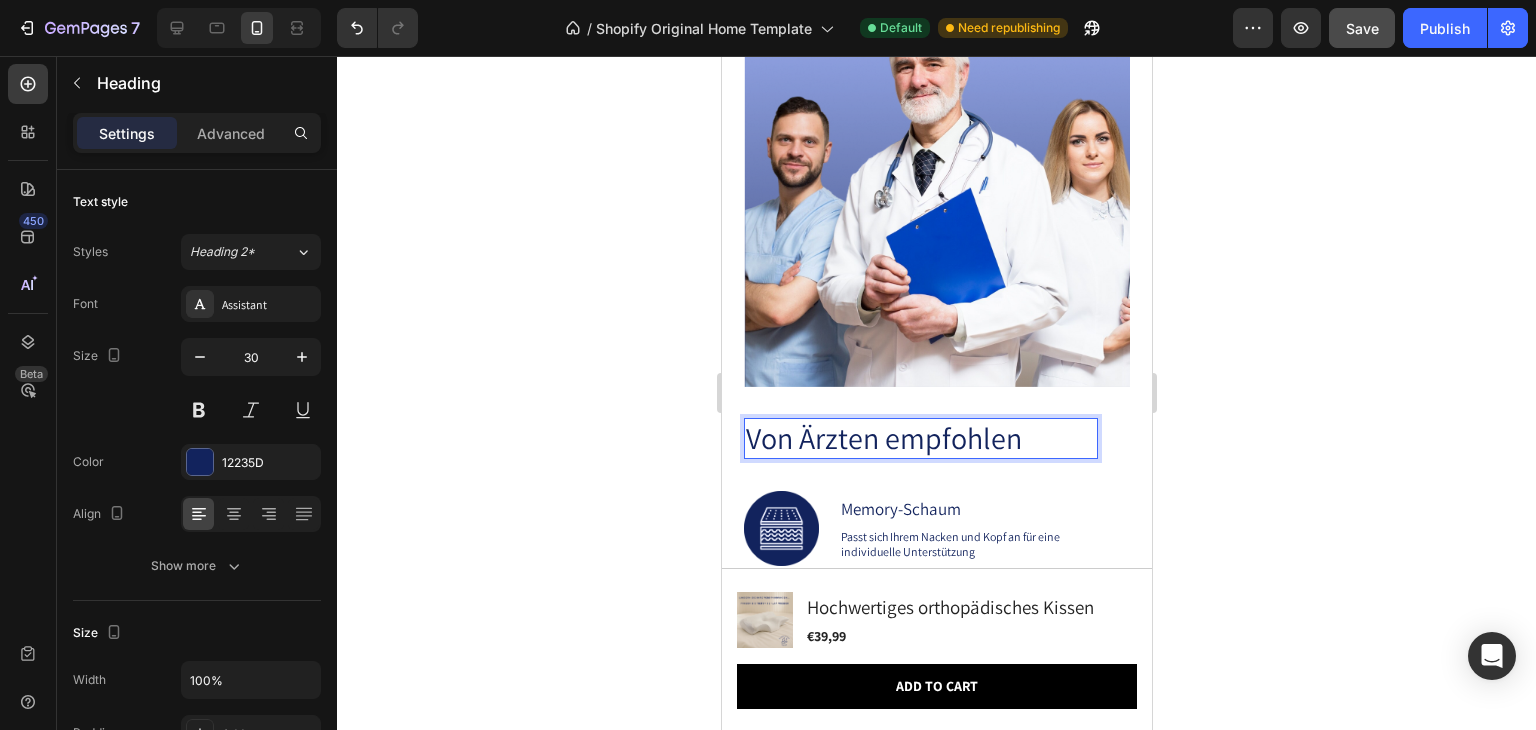 click on "Von Ärzten empfohlen" at bounding box center [920, 439] 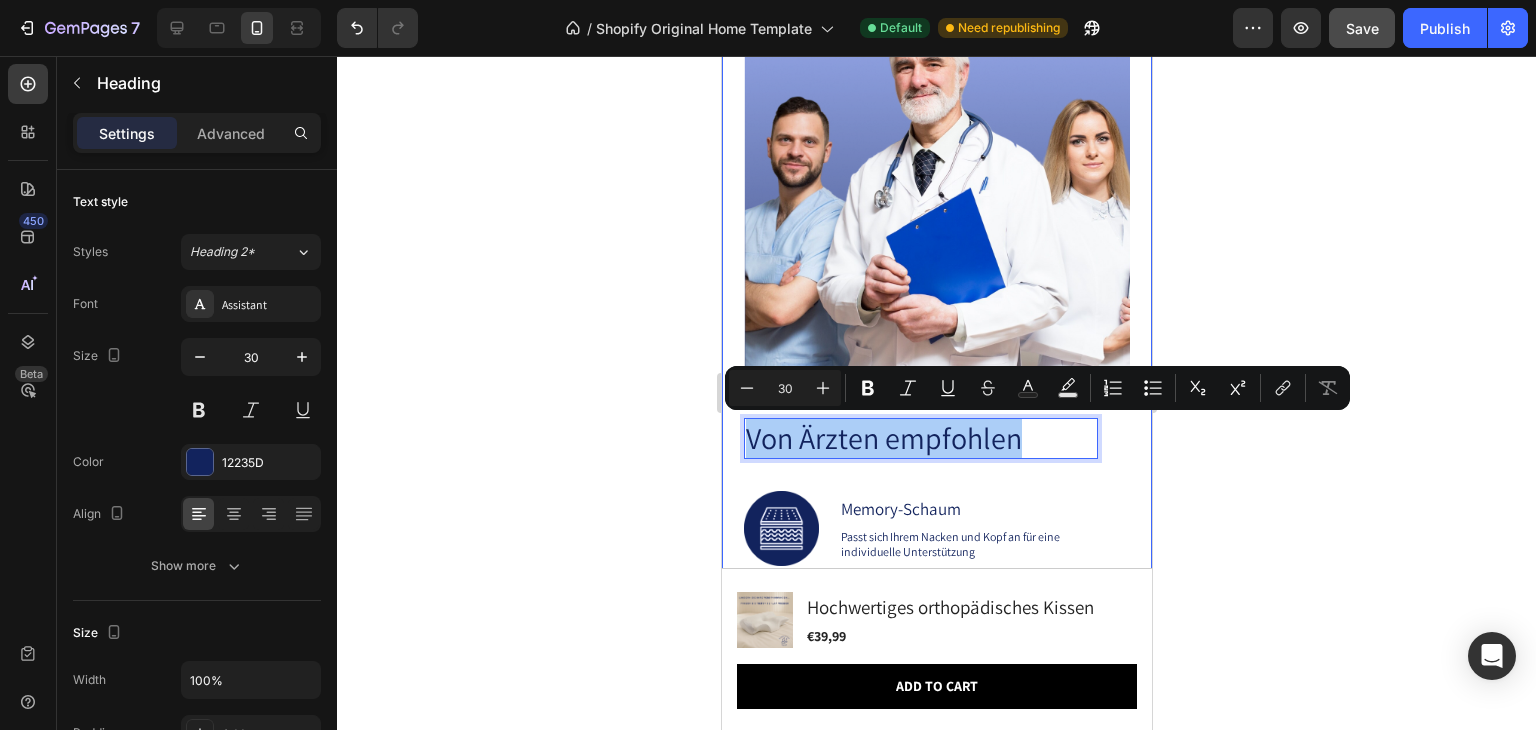 click 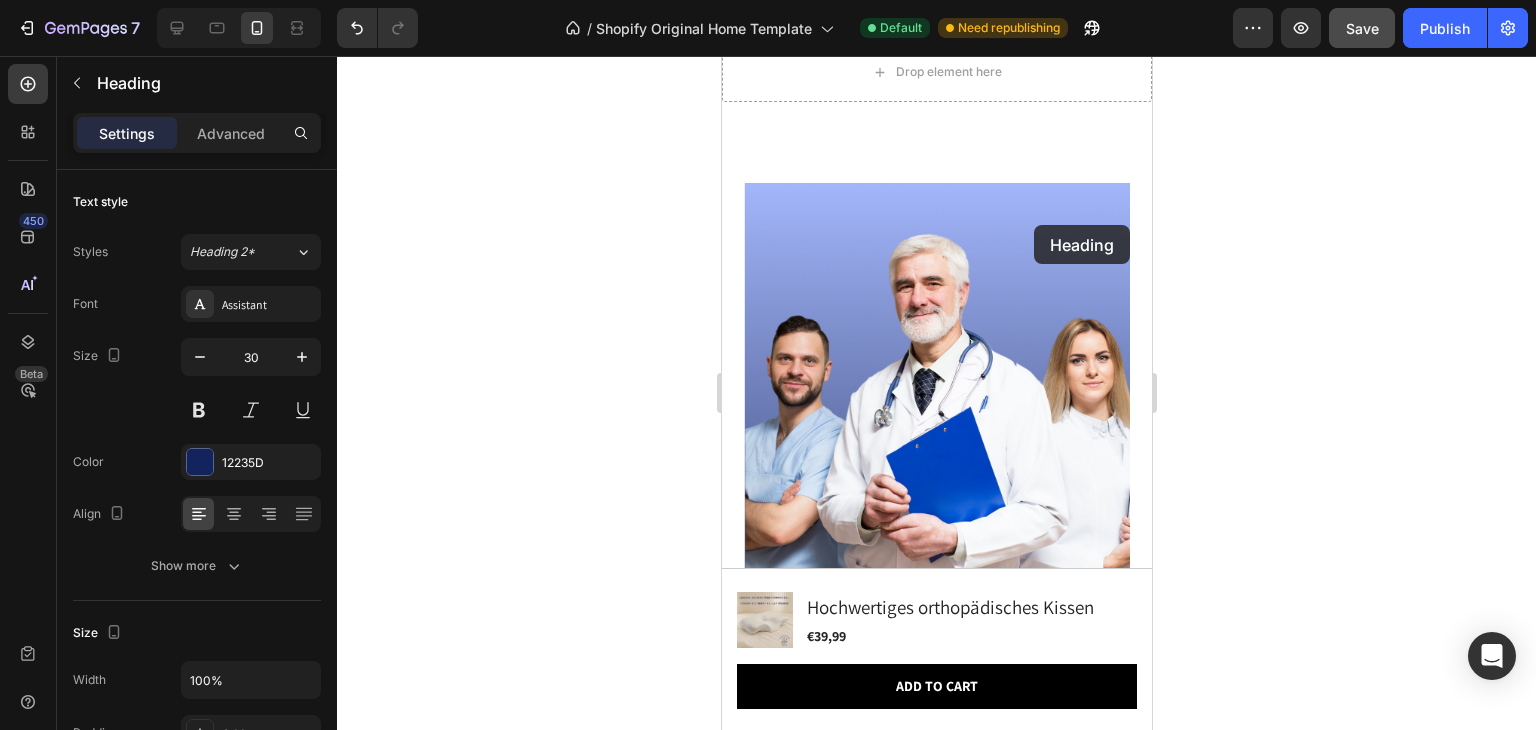 scroll, scrollTop: 4424, scrollLeft: 0, axis: vertical 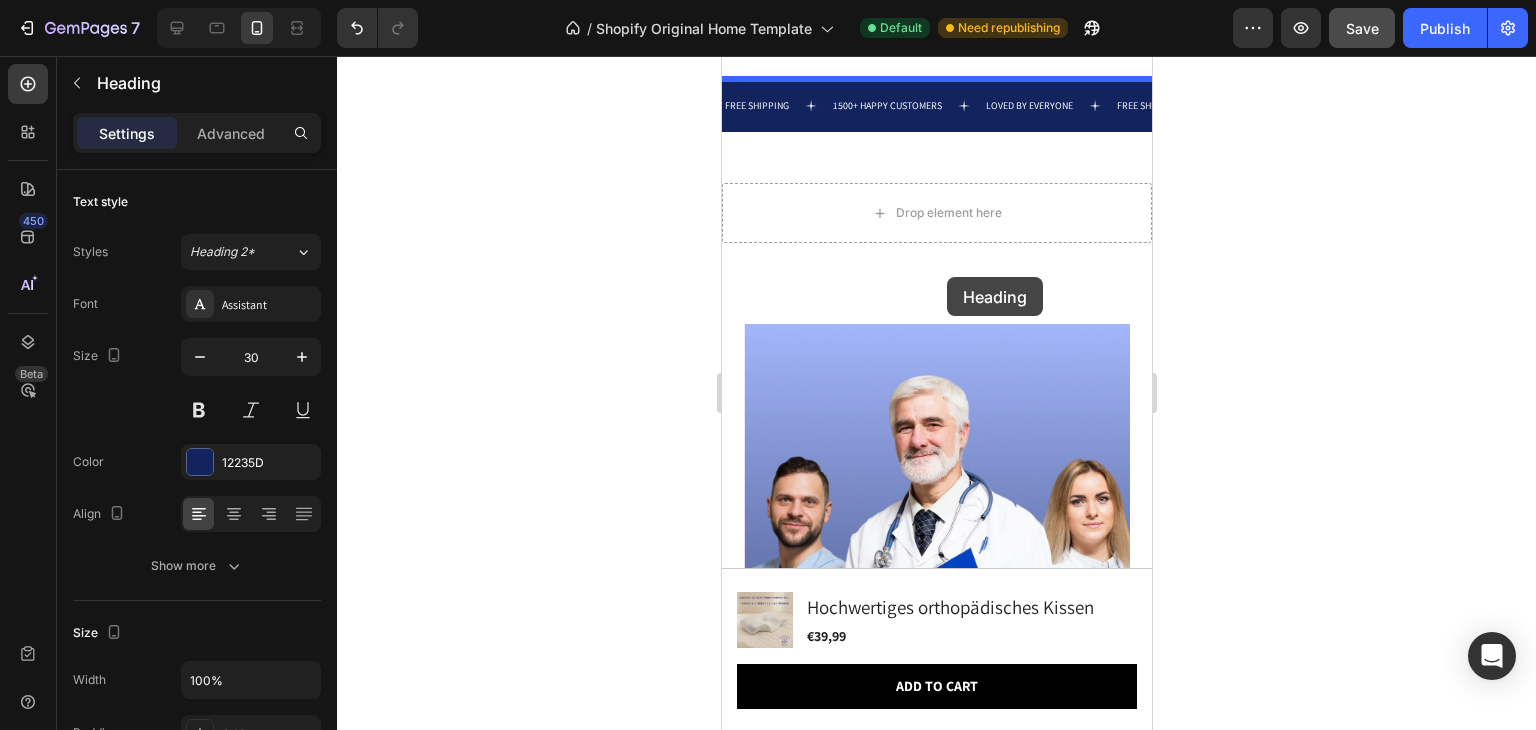 drag, startPoint x: 1040, startPoint y: 446, endPoint x: 946, endPoint y: 277, distance: 193.38304 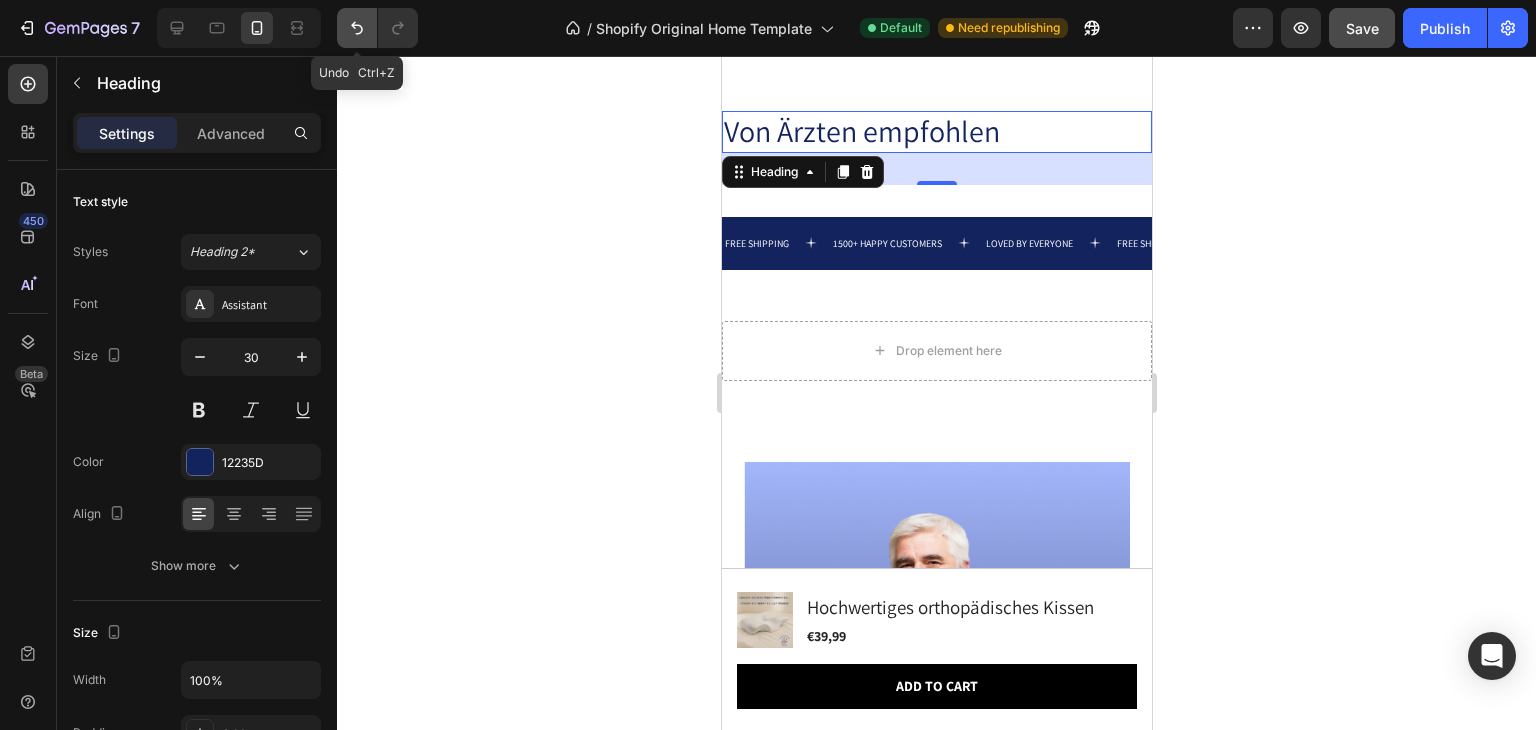 click 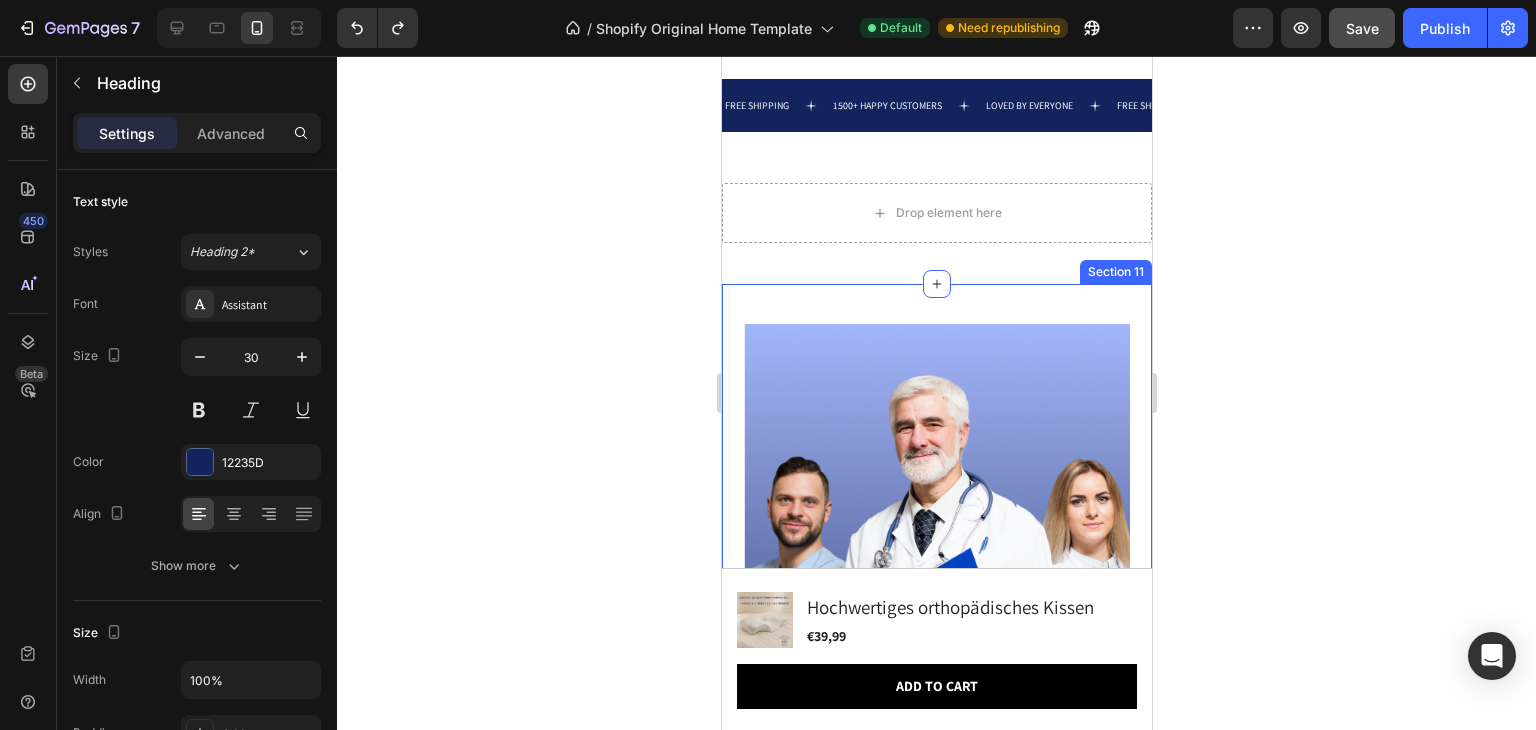 click on "Image Von Ärzten empfohlen Heading Image Memory-Schaum Text Block Passt sich Ihrem Nacken und Kopf an für eine individuelle Unterstützung Text Block Row Image Hypoallergene Bezug Text Block Resistent gegen Hausstaubmilben und Allergene Text Block Row Image Höhenverstellbar Text Block Passen Sie die Kissenhöhe nach Ihren Wünschen an Text Block Row Row Row SICHERN SIE SICH JETZT IHR EXEMPLAR! Button Row Section 11" at bounding box center [936, 780] 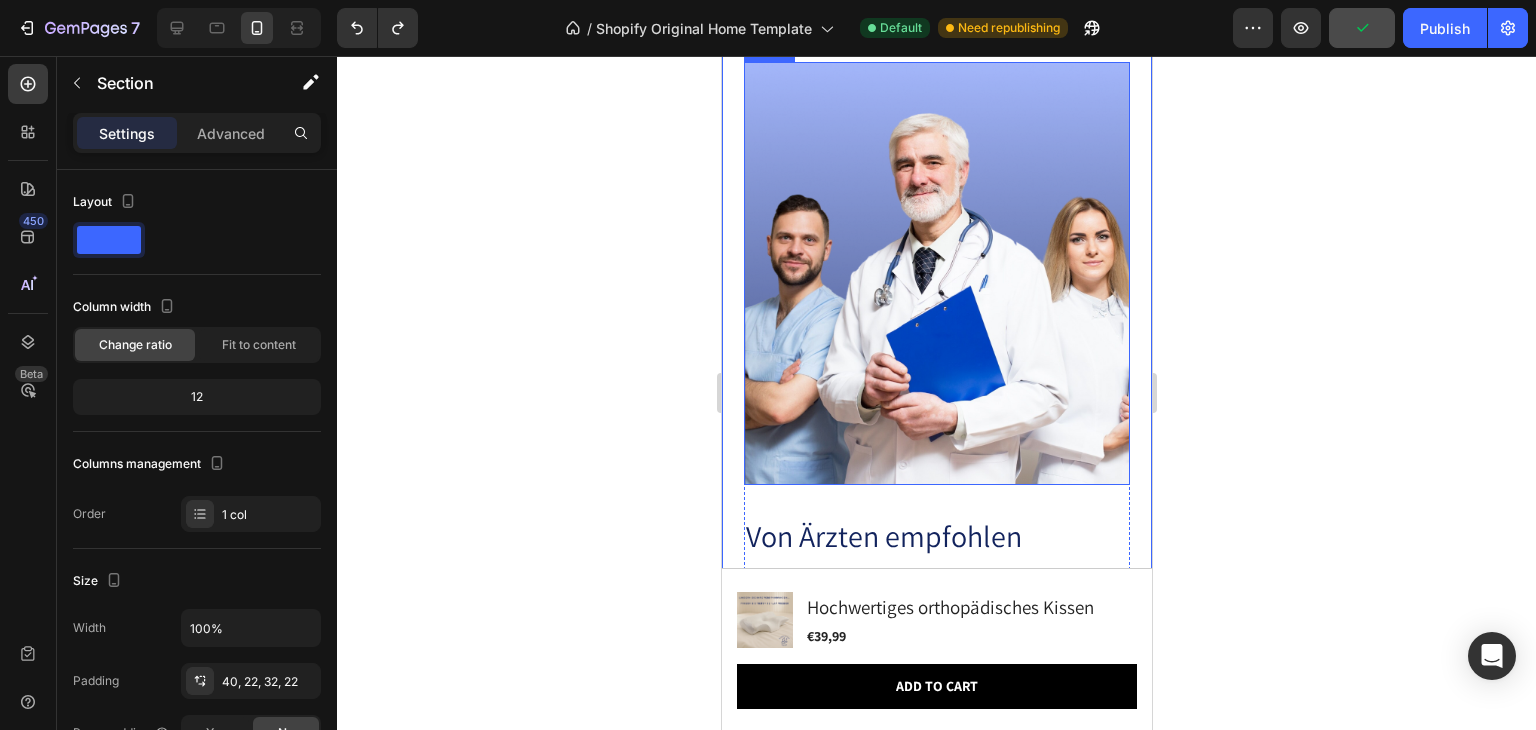 scroll, scrollTop: 4702, scrollLeft: 0, axis: vertical 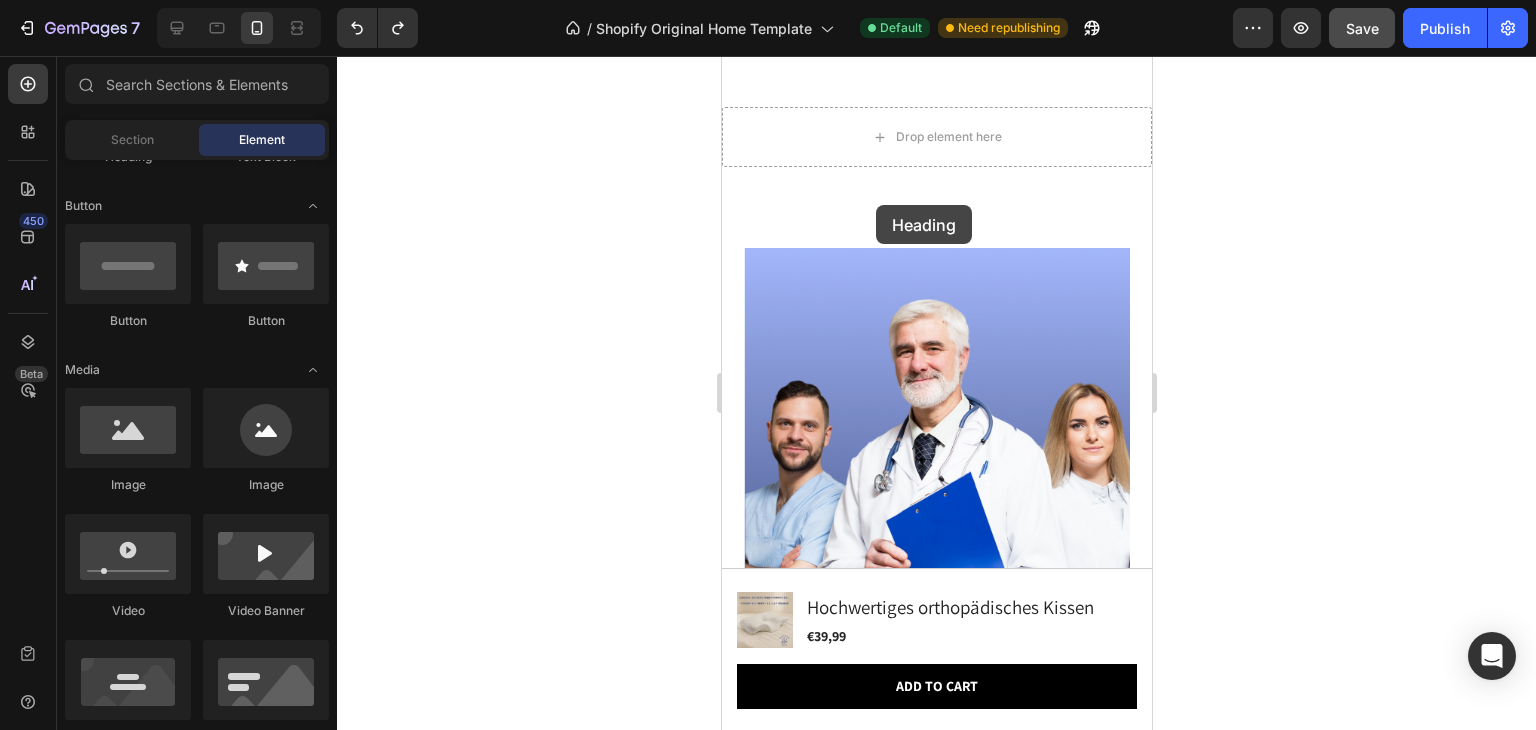 drag, startPoint x: 934, startPoint y: 516, endPoint x: 874, endPoint y: 203, distance: 318.6989 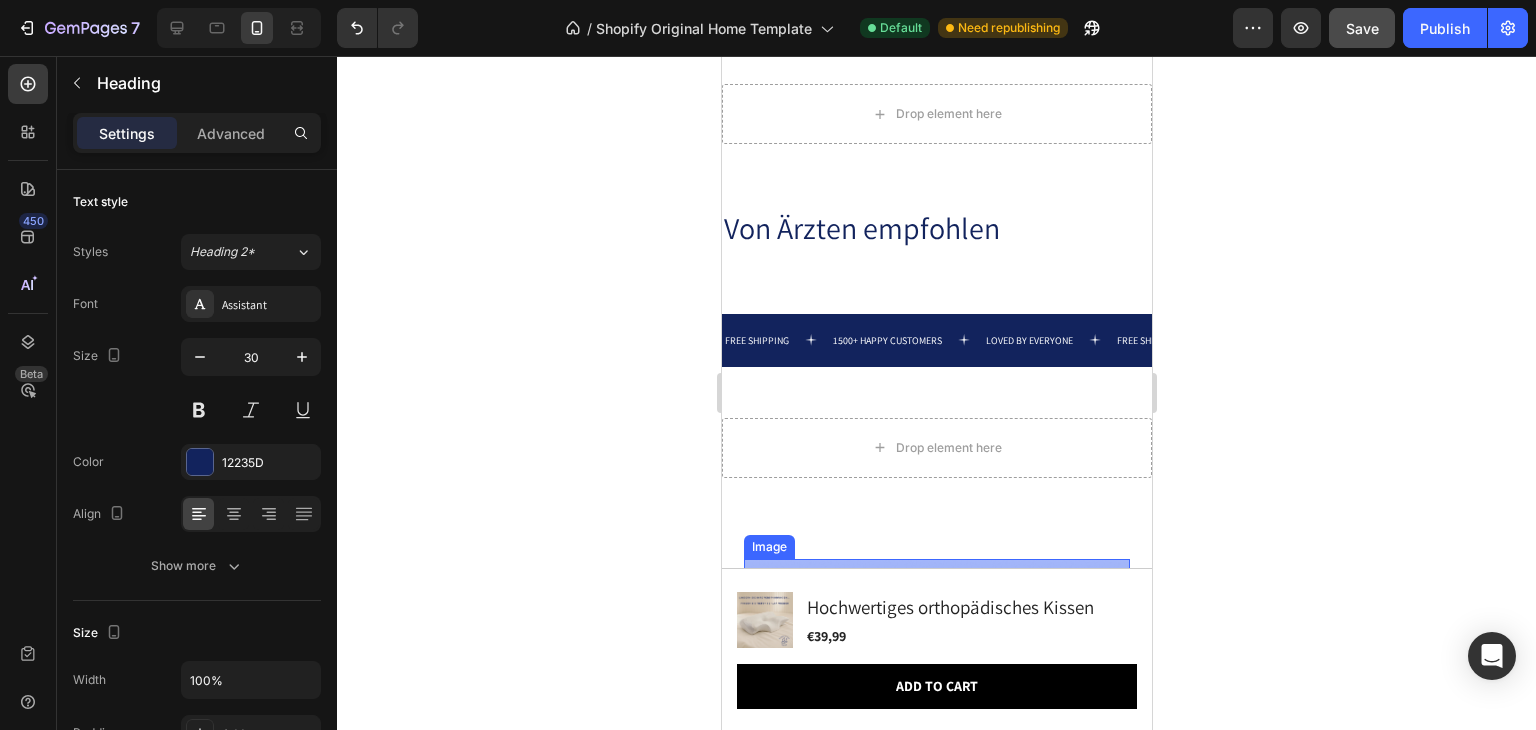scroll, scrollTop: 4326, scrollLeft: 0, axis: vertical 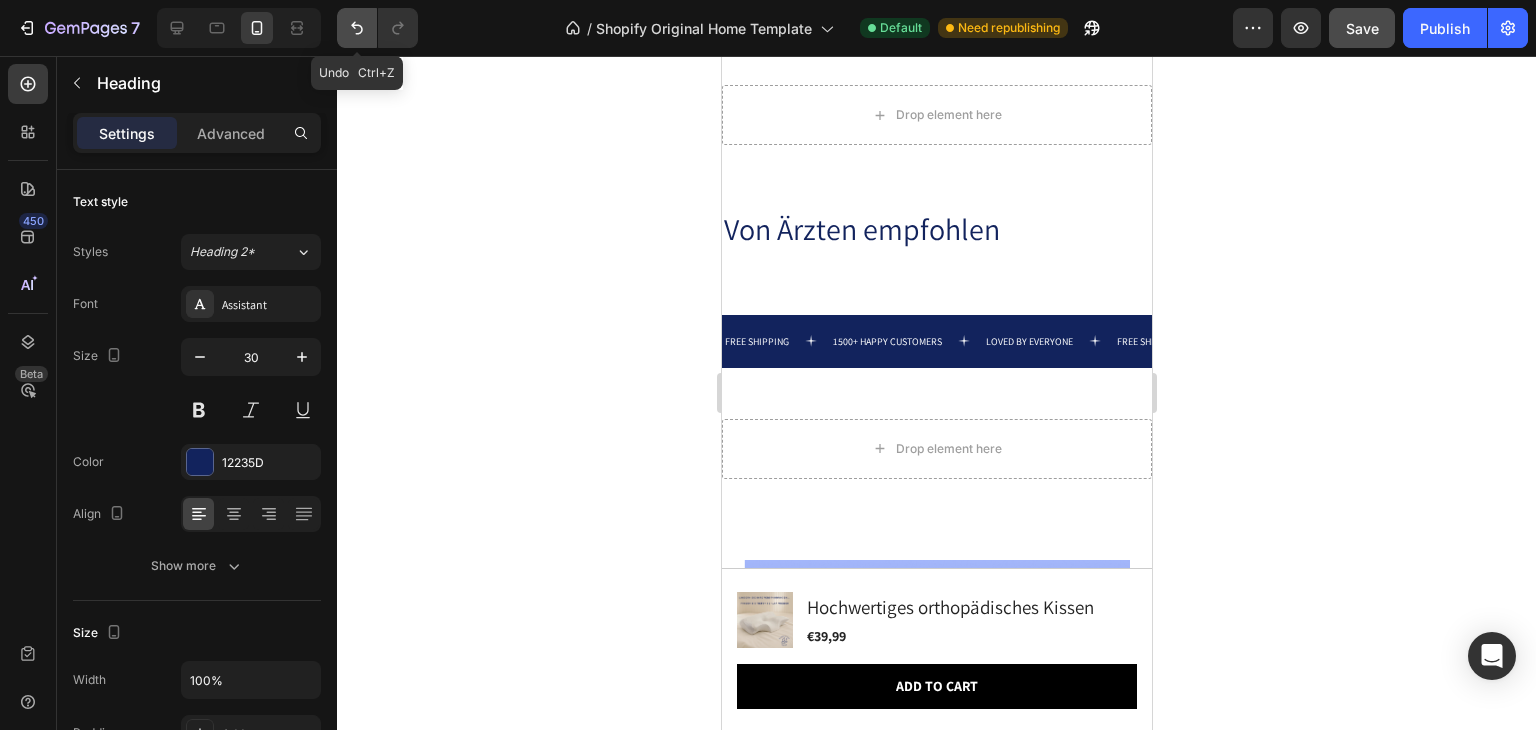 click 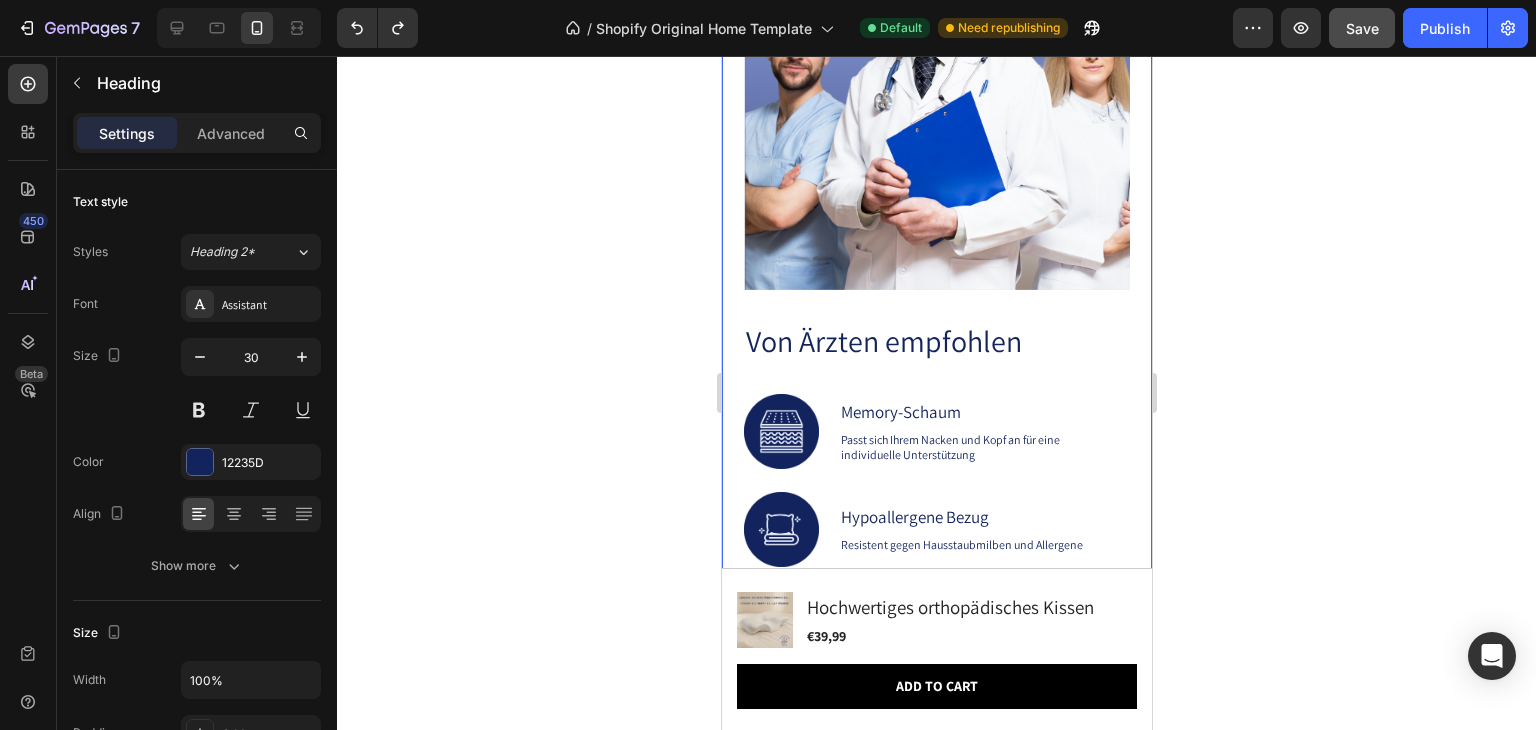 scroll, scrollTop: 4887, scrollLeft: 0, axis: vertical 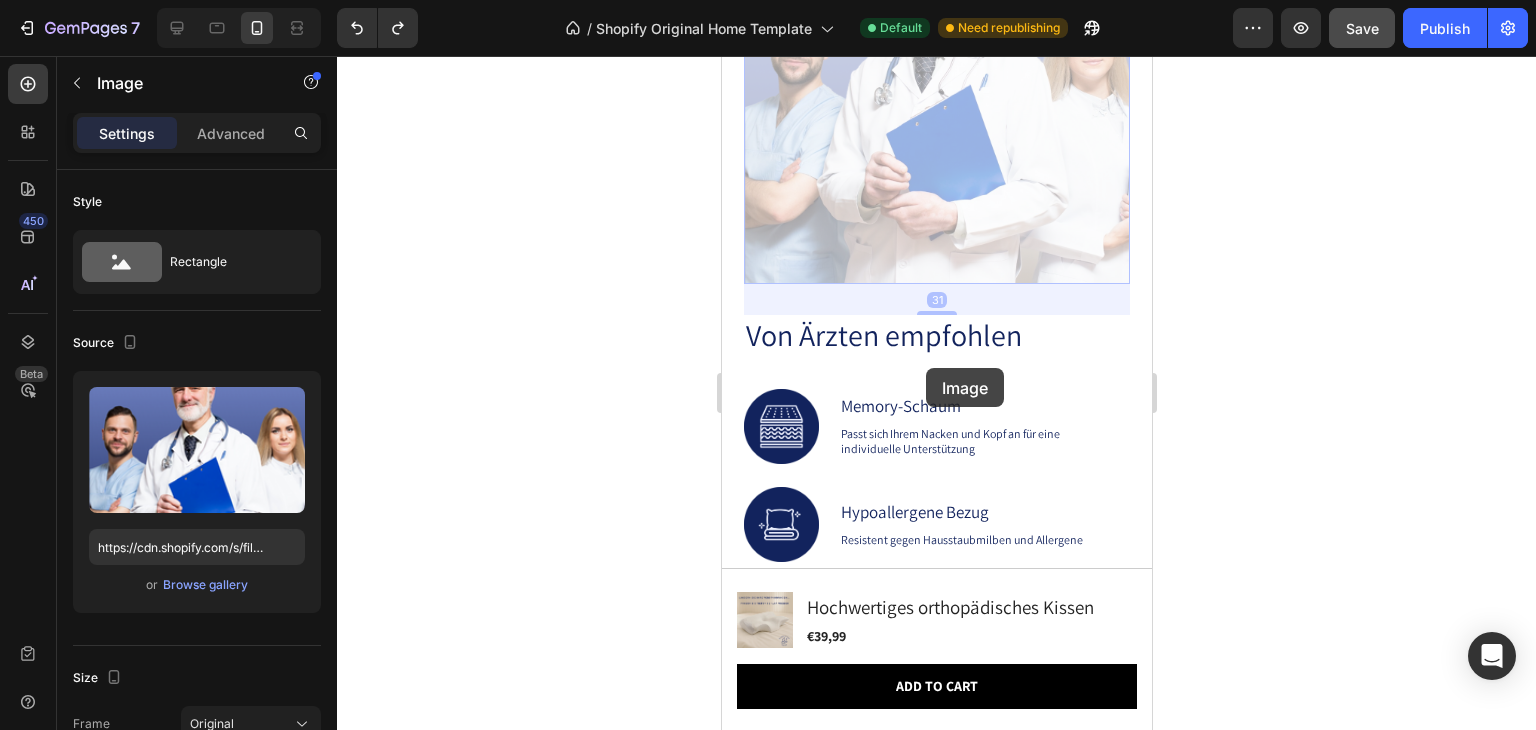 drag, startPoint x: 911, startPoint y: 243, endPoint x: 922, endPoint y: 363, distance: 120.50311 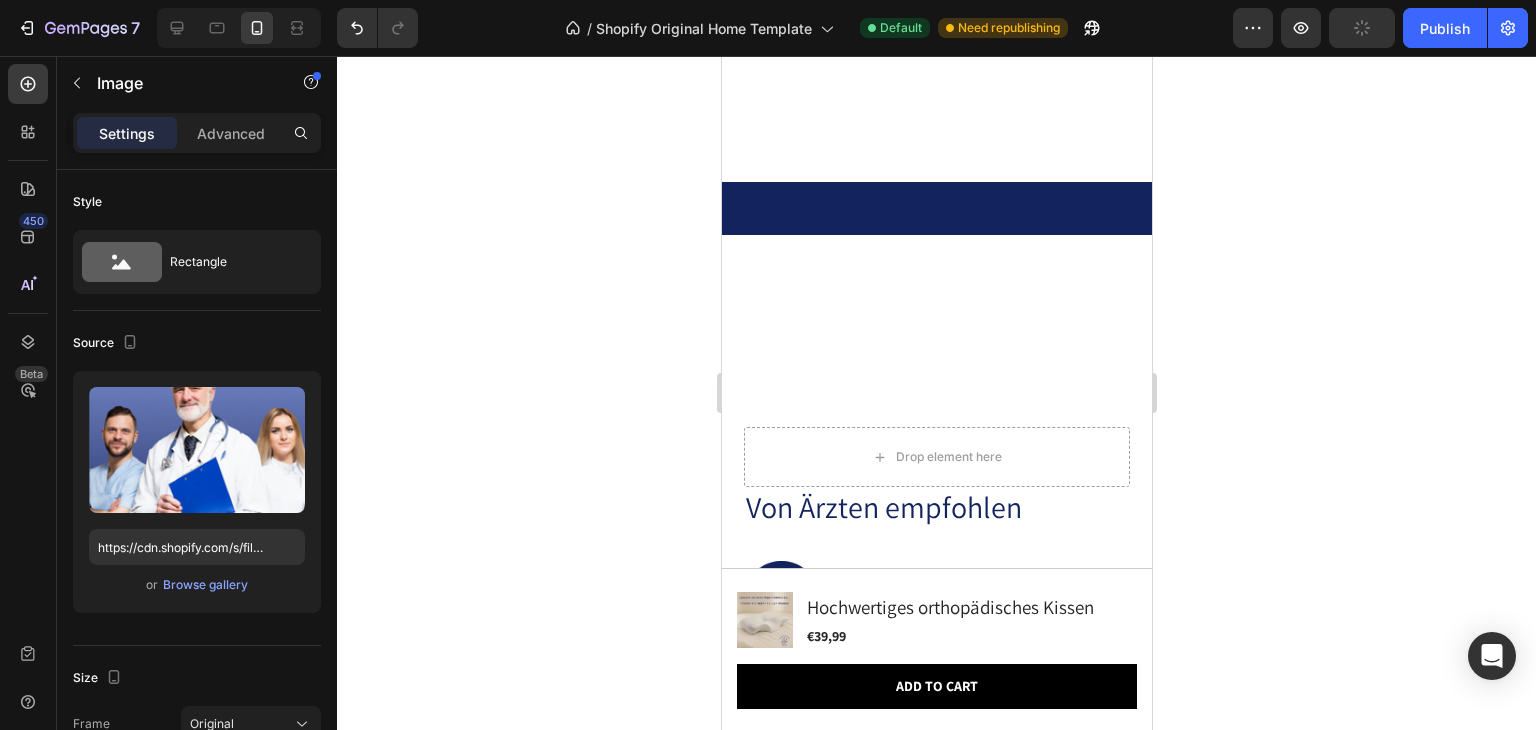 scroll, scrollTop: 5453, scrollLeft: 0, axis: vertical 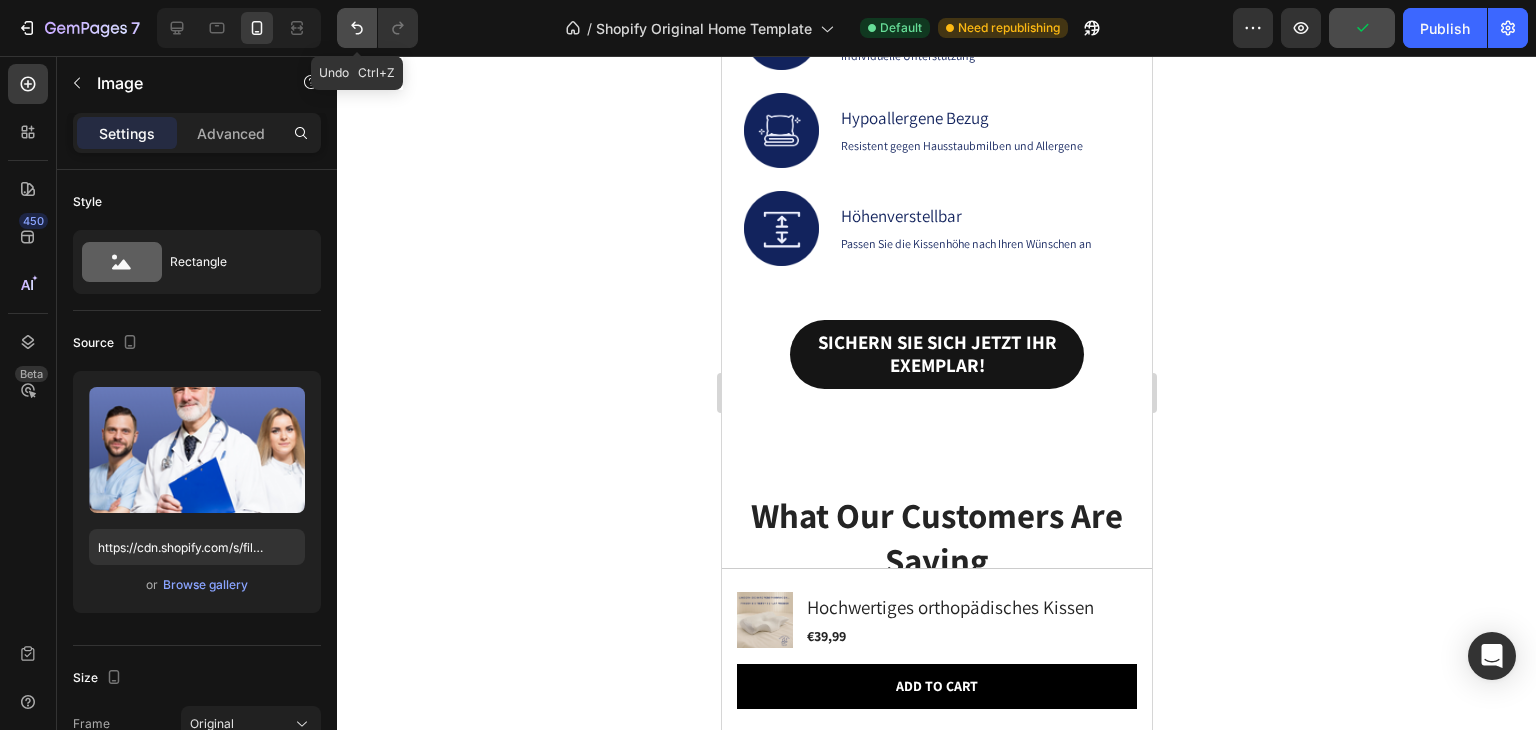 click 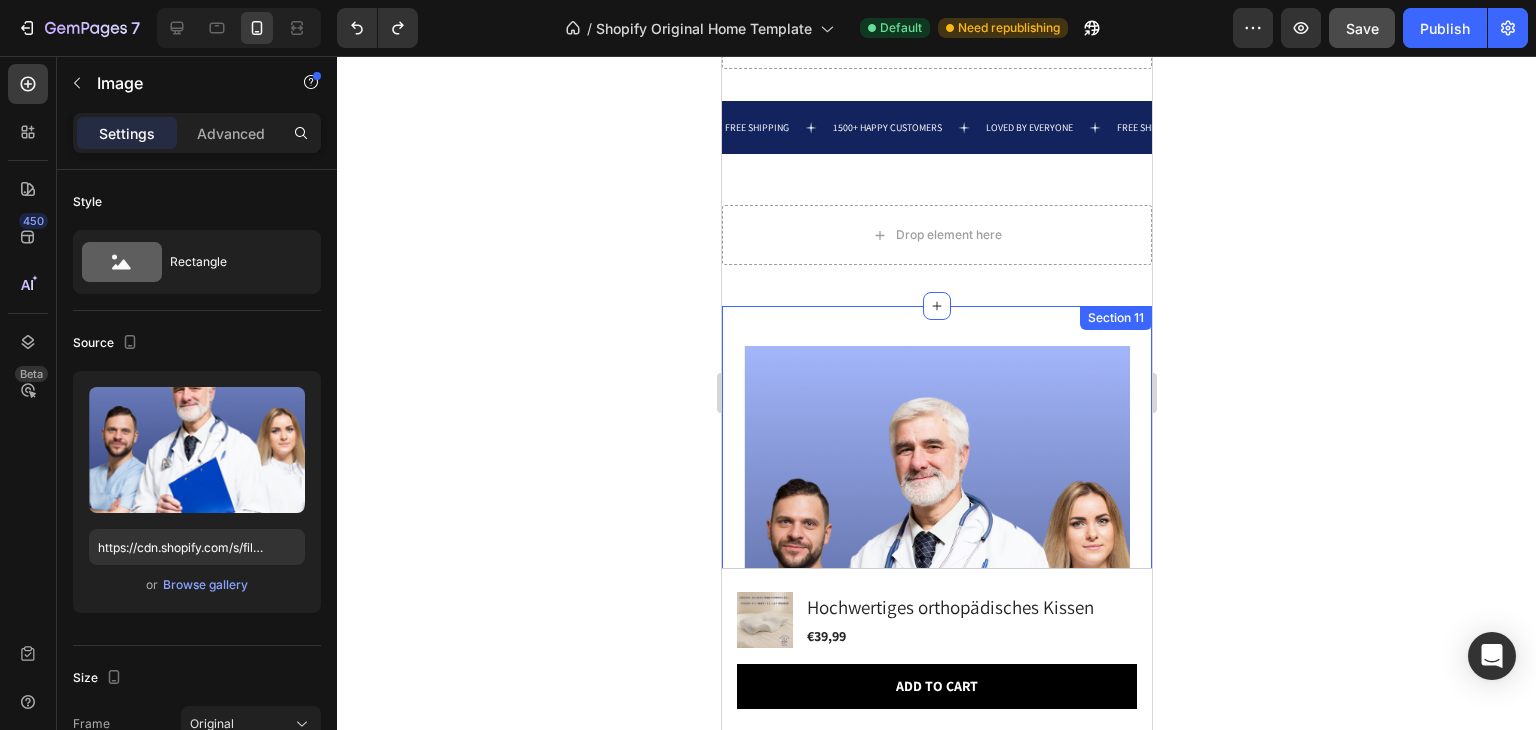 scroll, scrollTop: 4387, scrollLeft: 0, axis: vertical 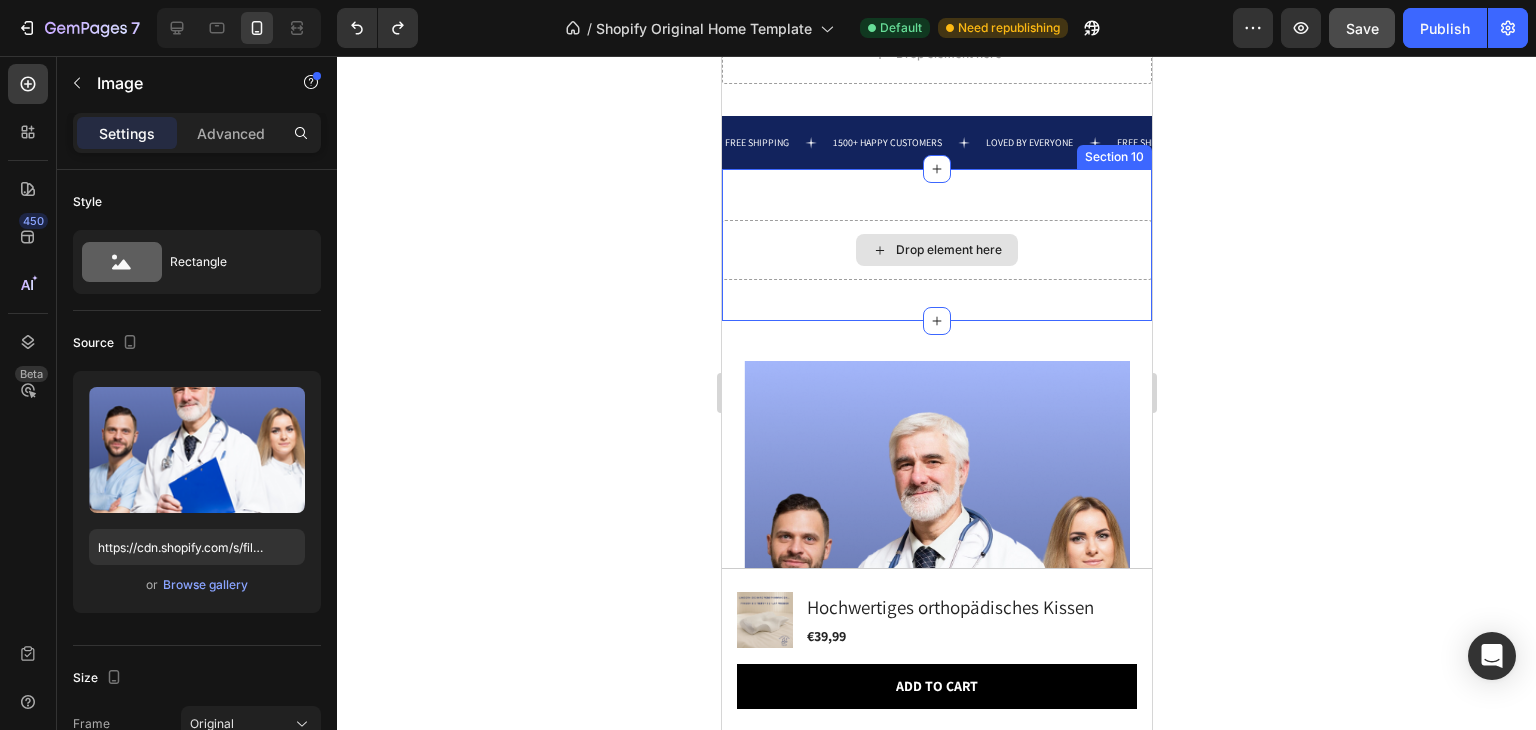 click on "Drop element here" at bounding box center (936, 250) 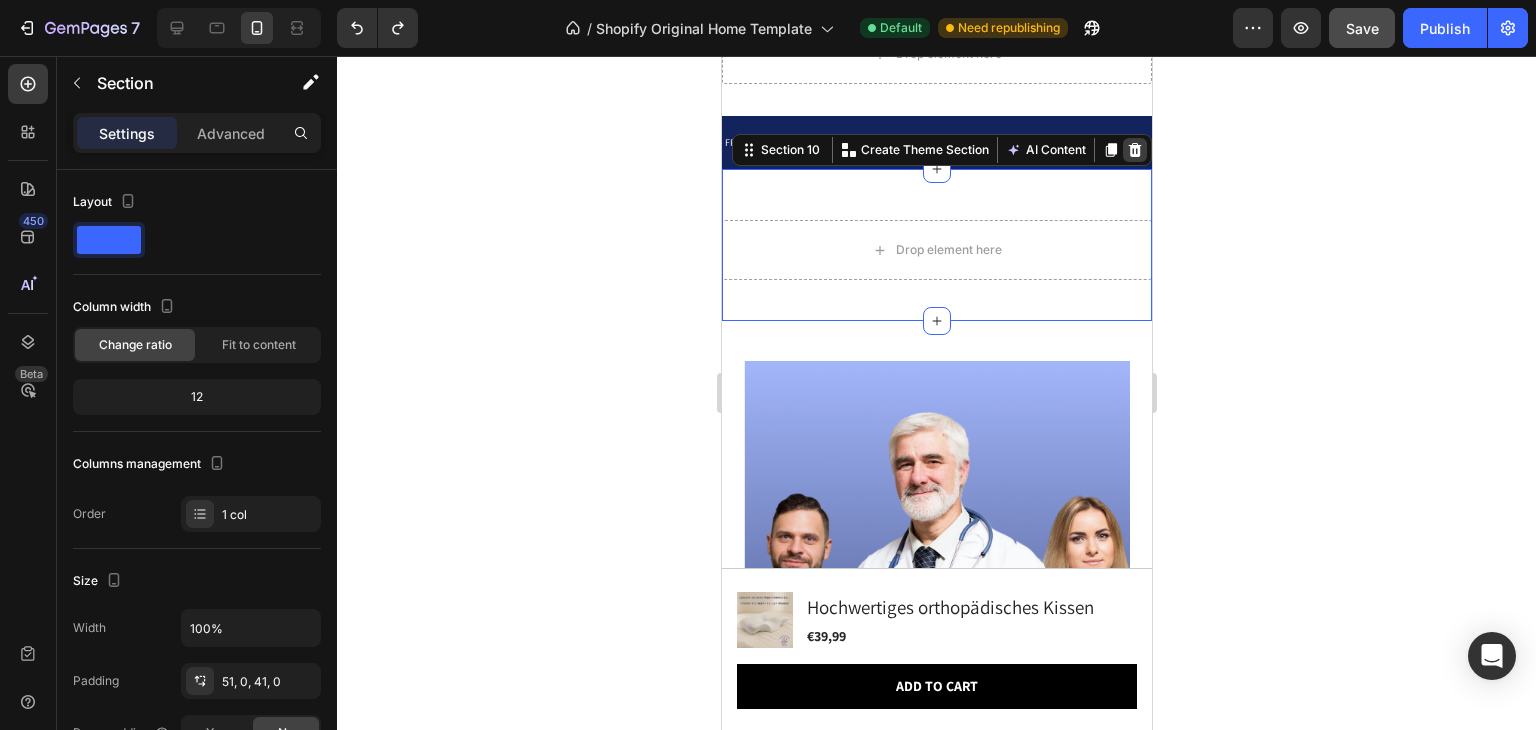 click 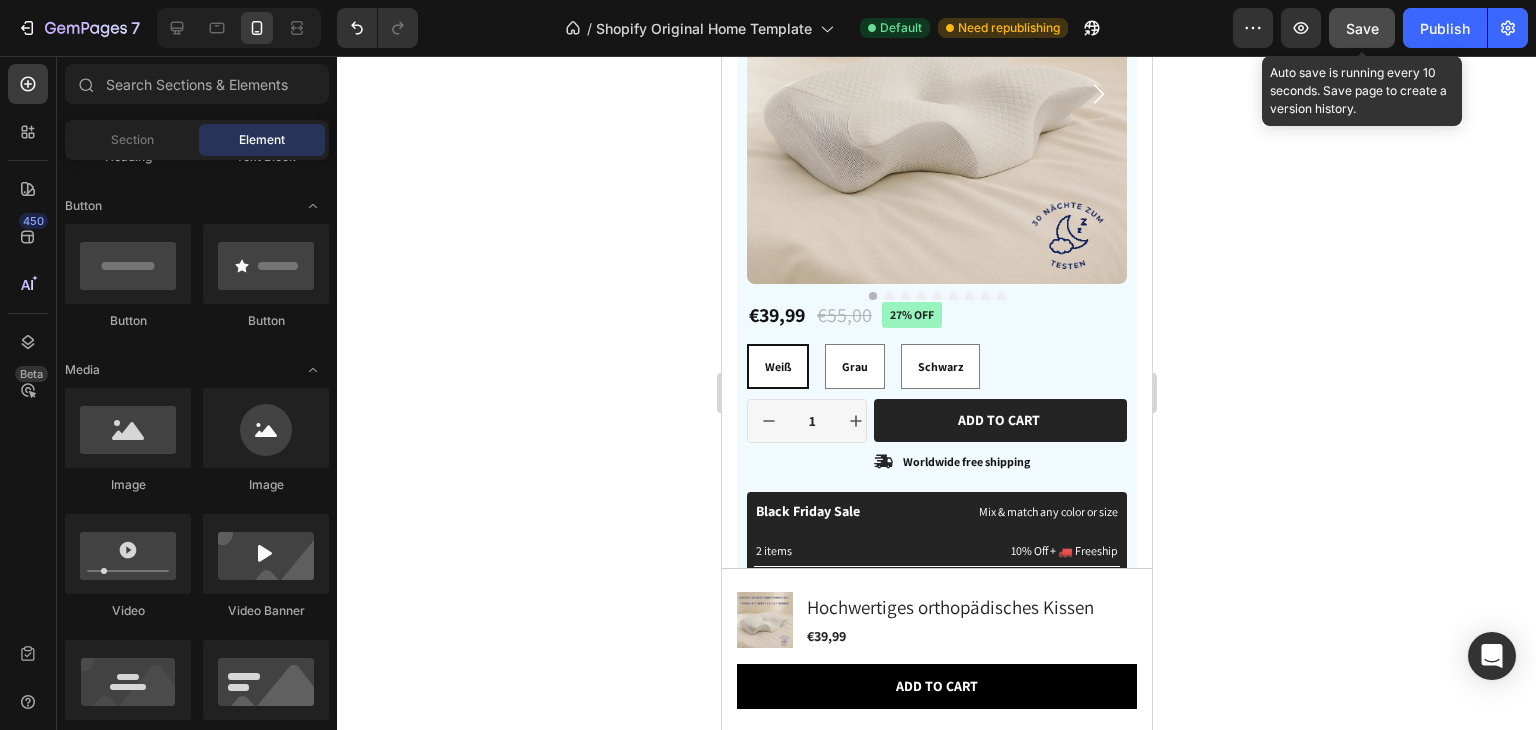 scroll, scrollTop: 1268, scrollLeft: 0, axis: vertical 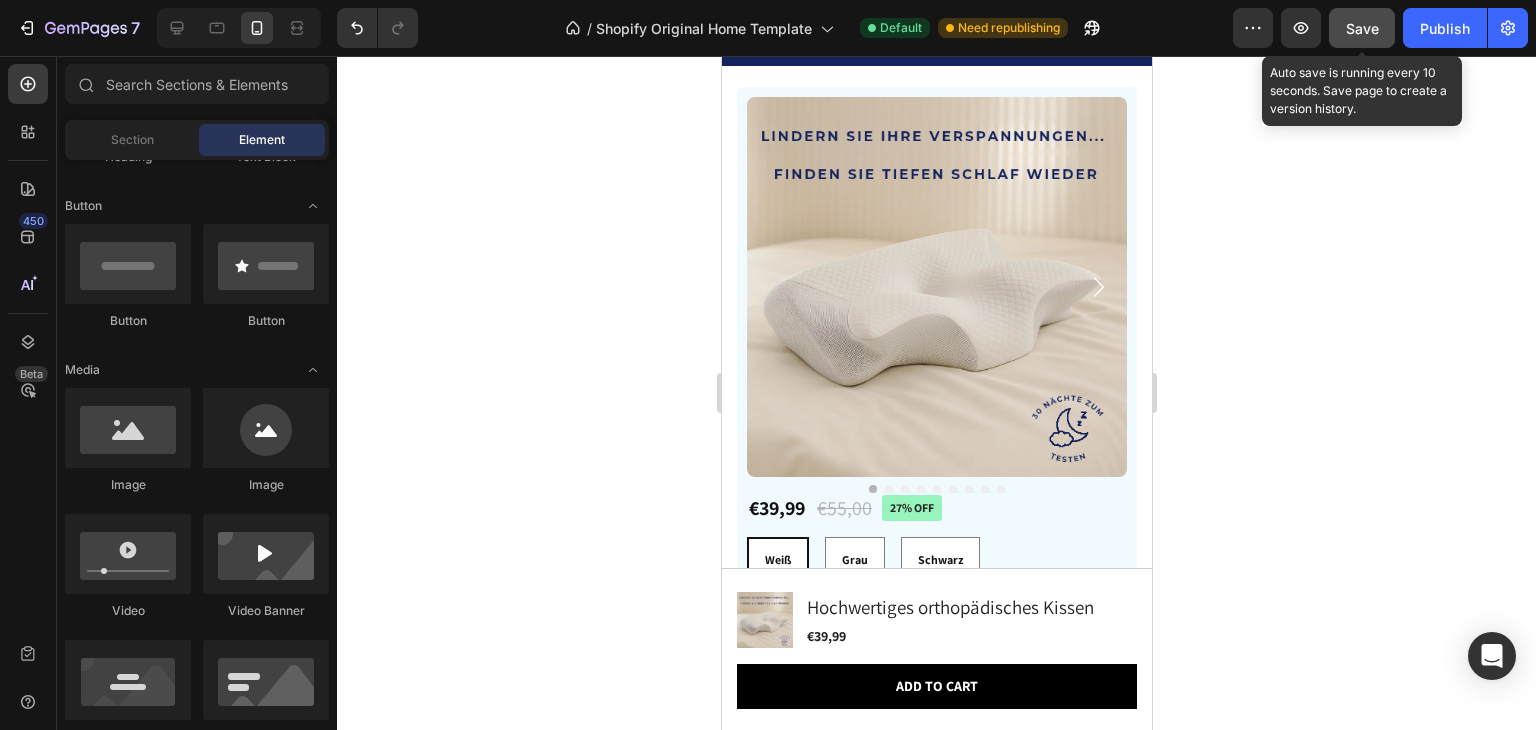 click on "Save" at bounding box center (1362, 28) 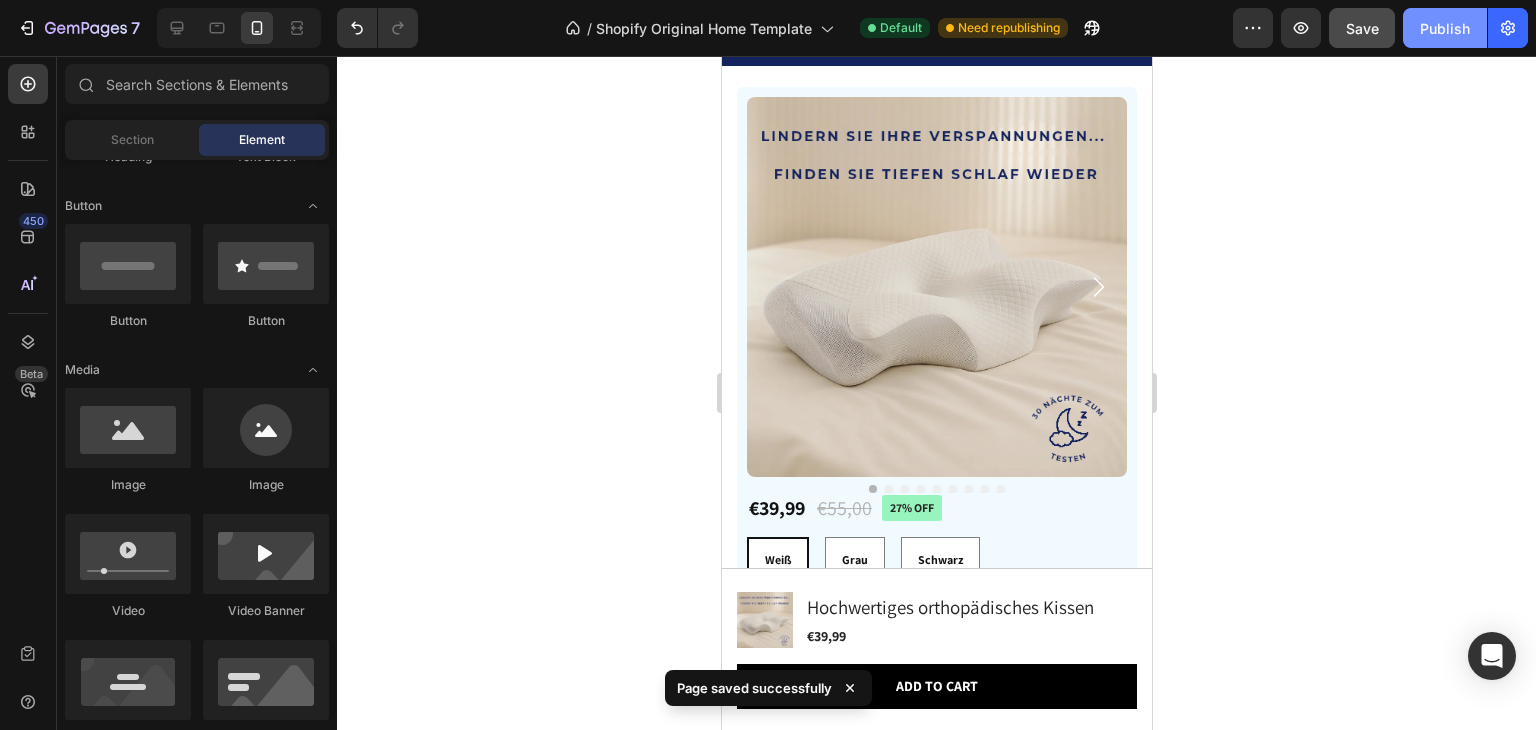 click on "Publish" at bounding box center [1445, 28] 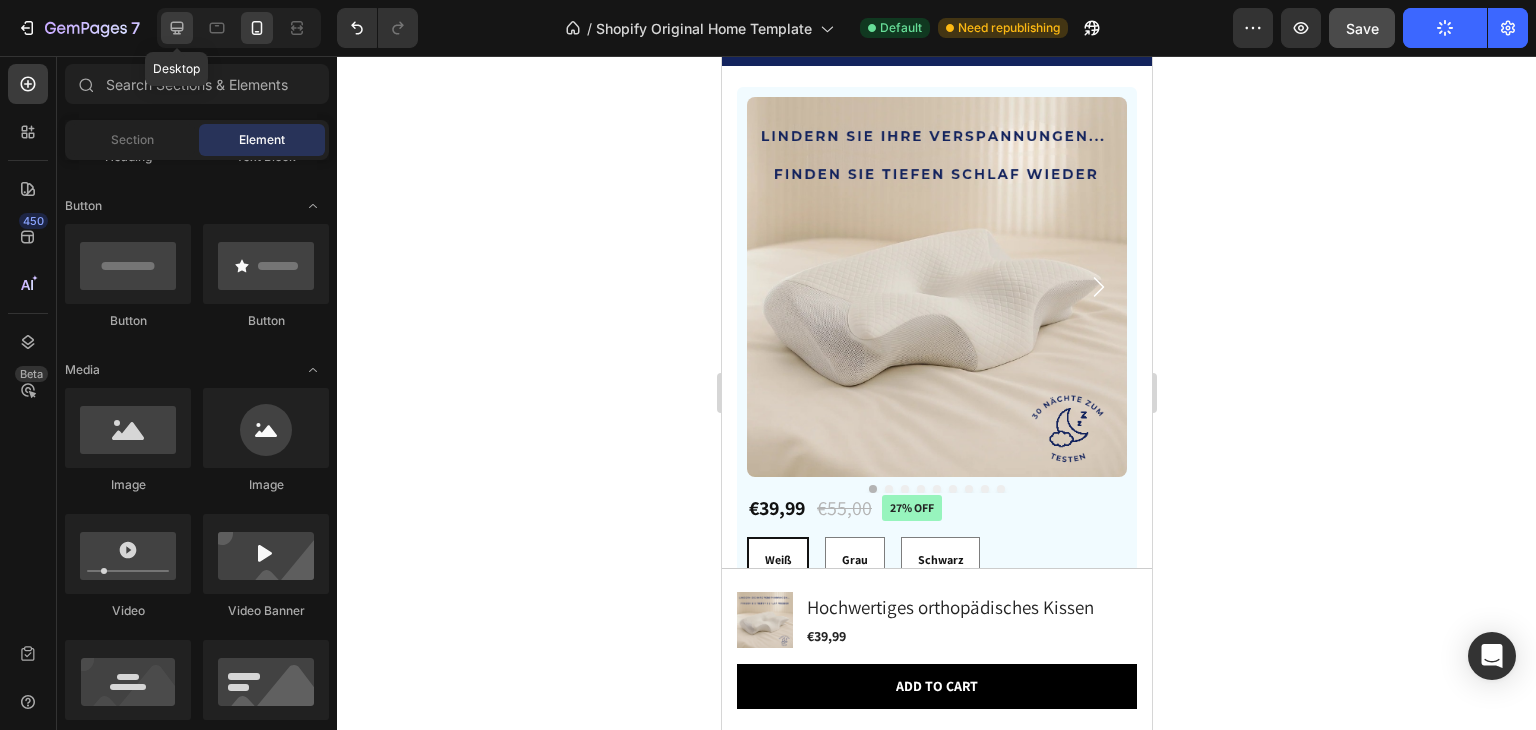 click 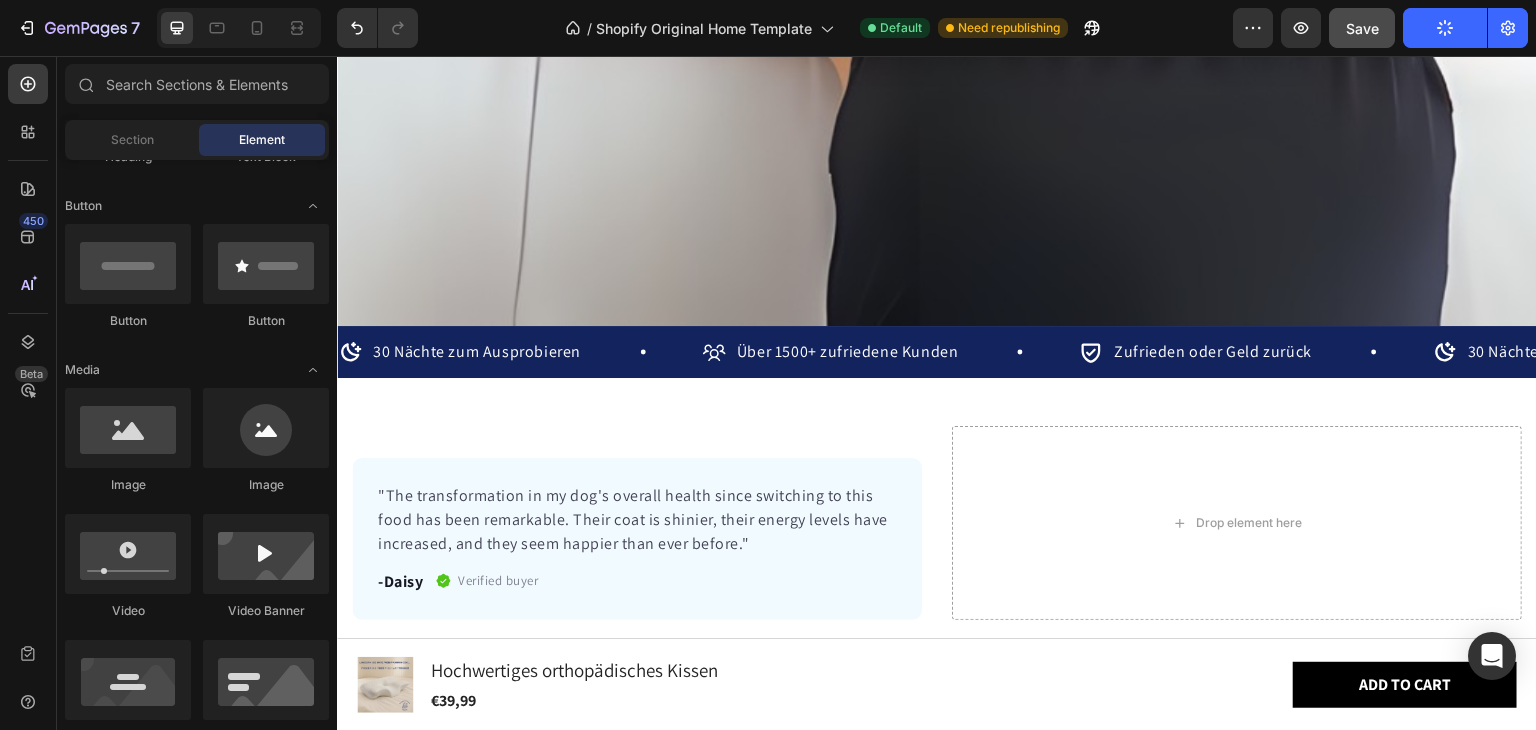scroll, scrollTop: 1086, scrollLeft: 0, axis: vertical 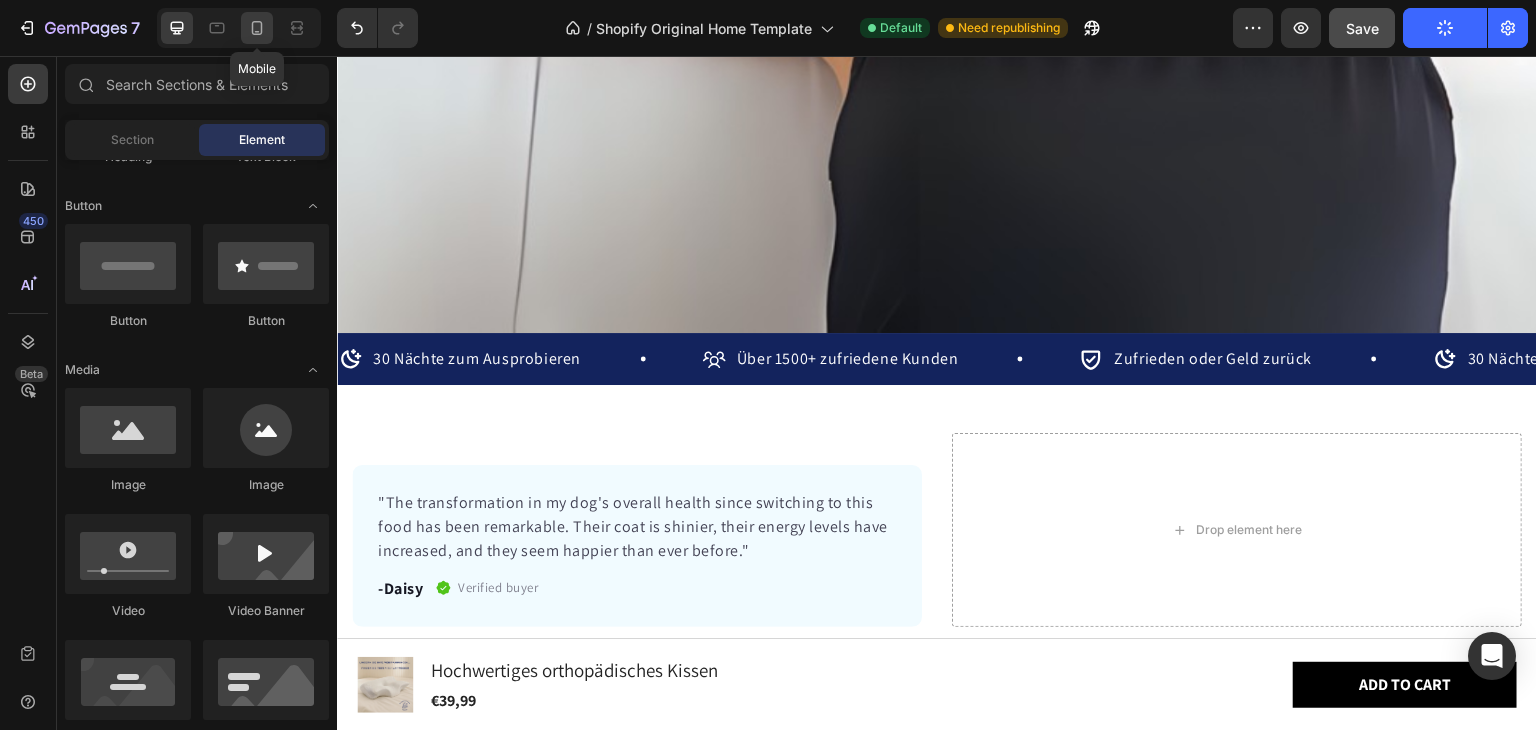 click 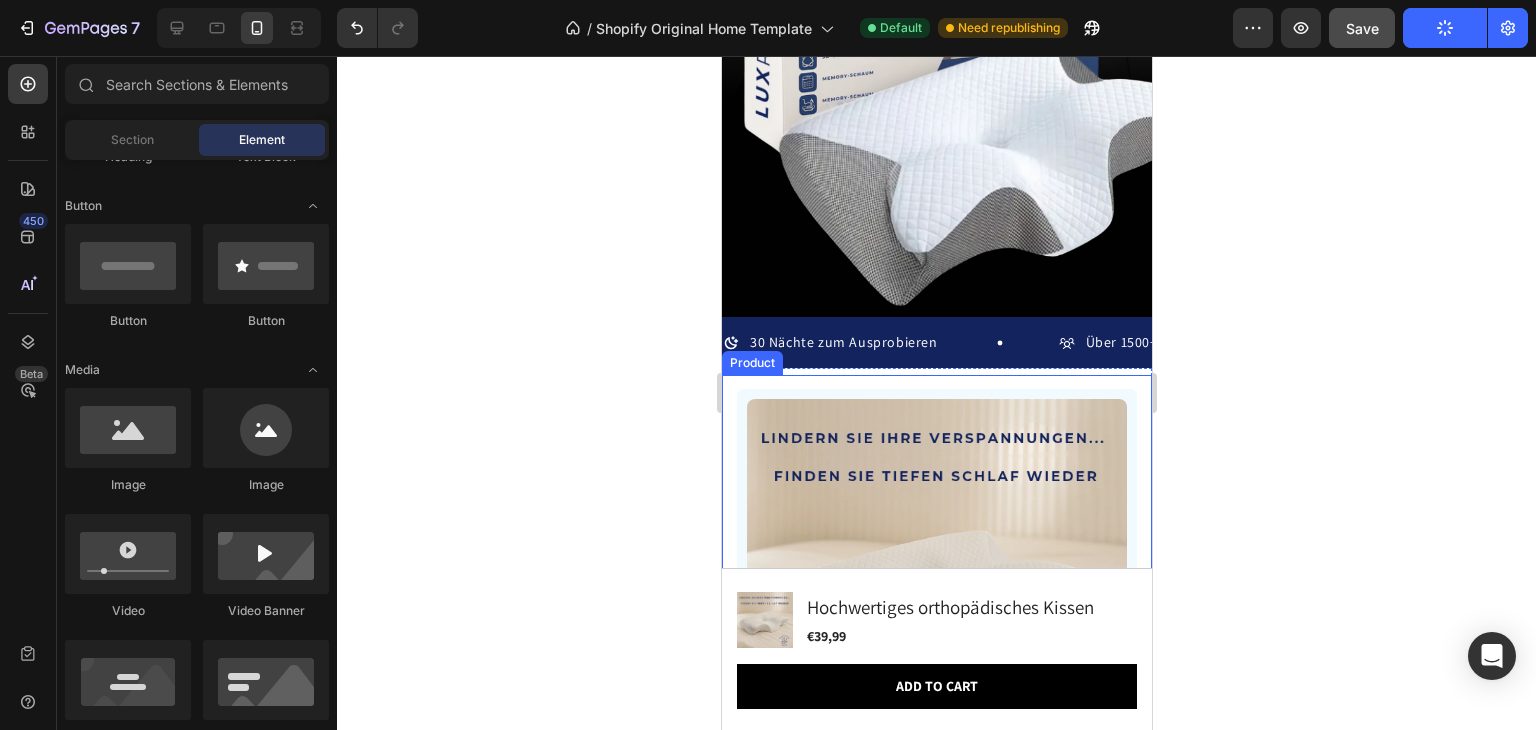 click on "Product Images €39,99 Product Price Product Price €55,00 Product Price Product Price 27% off Product Badge Row Weiß Weiß     Weiß Grau Grau     Grau Schwarz Schwarz     Schwarz Product Variants & Swatches
1
Product Quantity Row Add to cart Add to Cart
Icon Worldwide free shipping Text Block Row Row Black Friday Sale Text Block Mix & match any color or size Text Block Row 2 items Text Block 10% Off + 🚛 Freeship Text Block Row 4+ items Text Block Most popular Text Block Row 20% Off + 🚛 Freeship Text Block Row Row Image Our 30-day refund policy allows you to return your purchase for a full refund within 30 days of the original purchase date if you're not satisfied. Text Block Row "Unglaublicher Komfort. Ich schlafe besser, wache schmerzfrei auf… Ich könnte nie wieder zu einem herkömmlichen Kissen zurückkehren."  -Daisy Text block Row Row Text block -Daisy Text block
Verified buyer Item list Row Row
Drop element here" at bounding box center [936, 883] 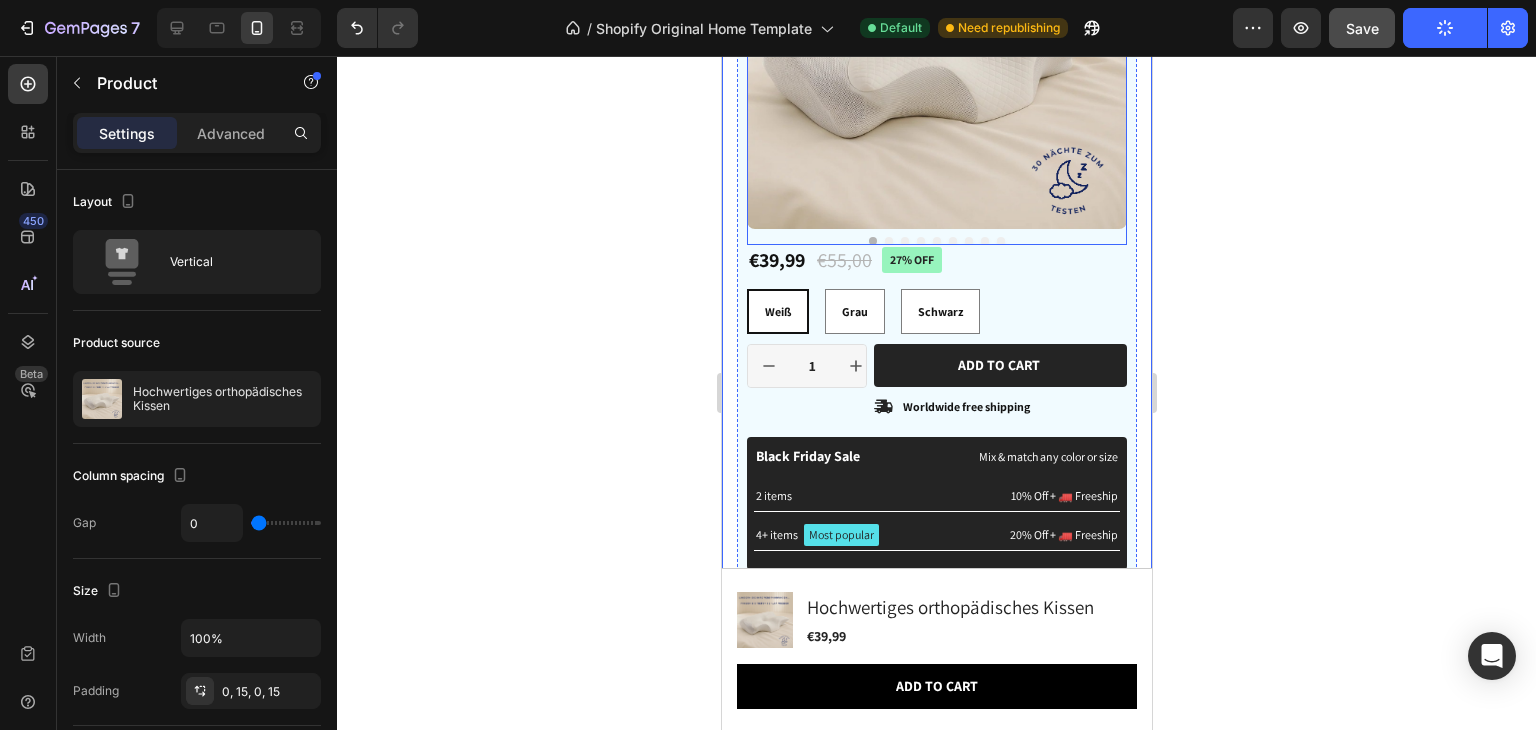 scroll, scrollTop: 1640, scrollLeft: 0, axis: vertical 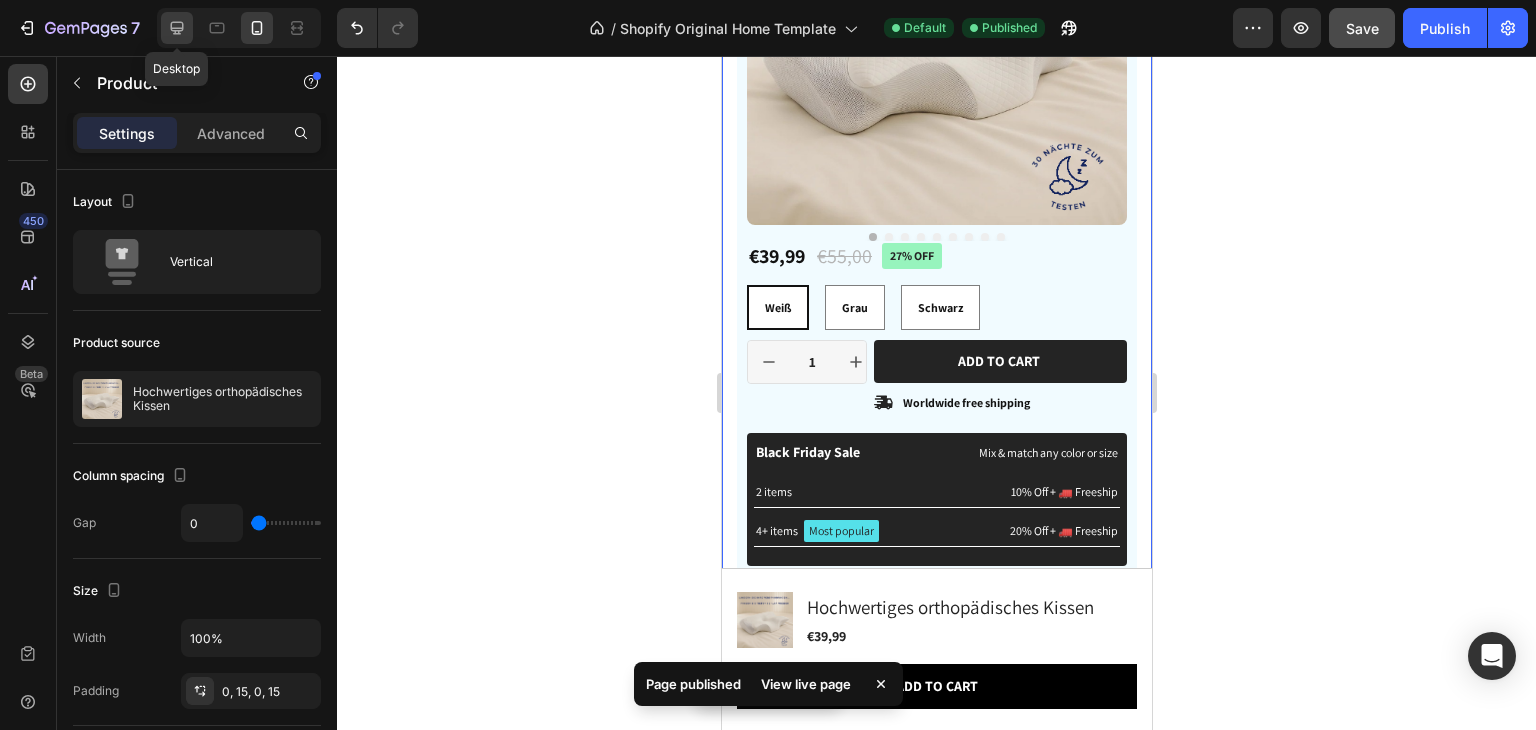 click 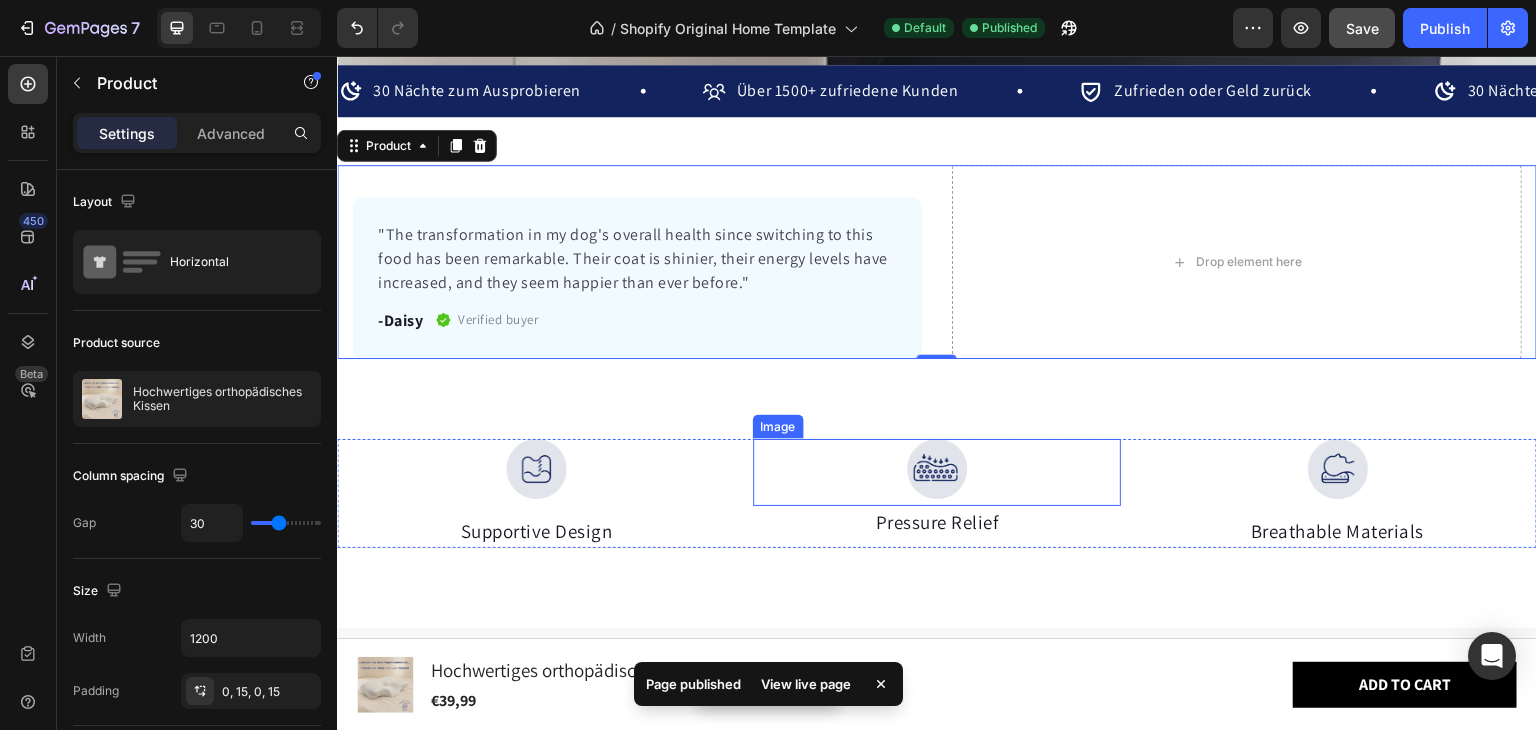scroll, scrollTop: 1352, scrollLeft: 0, axis: vertical 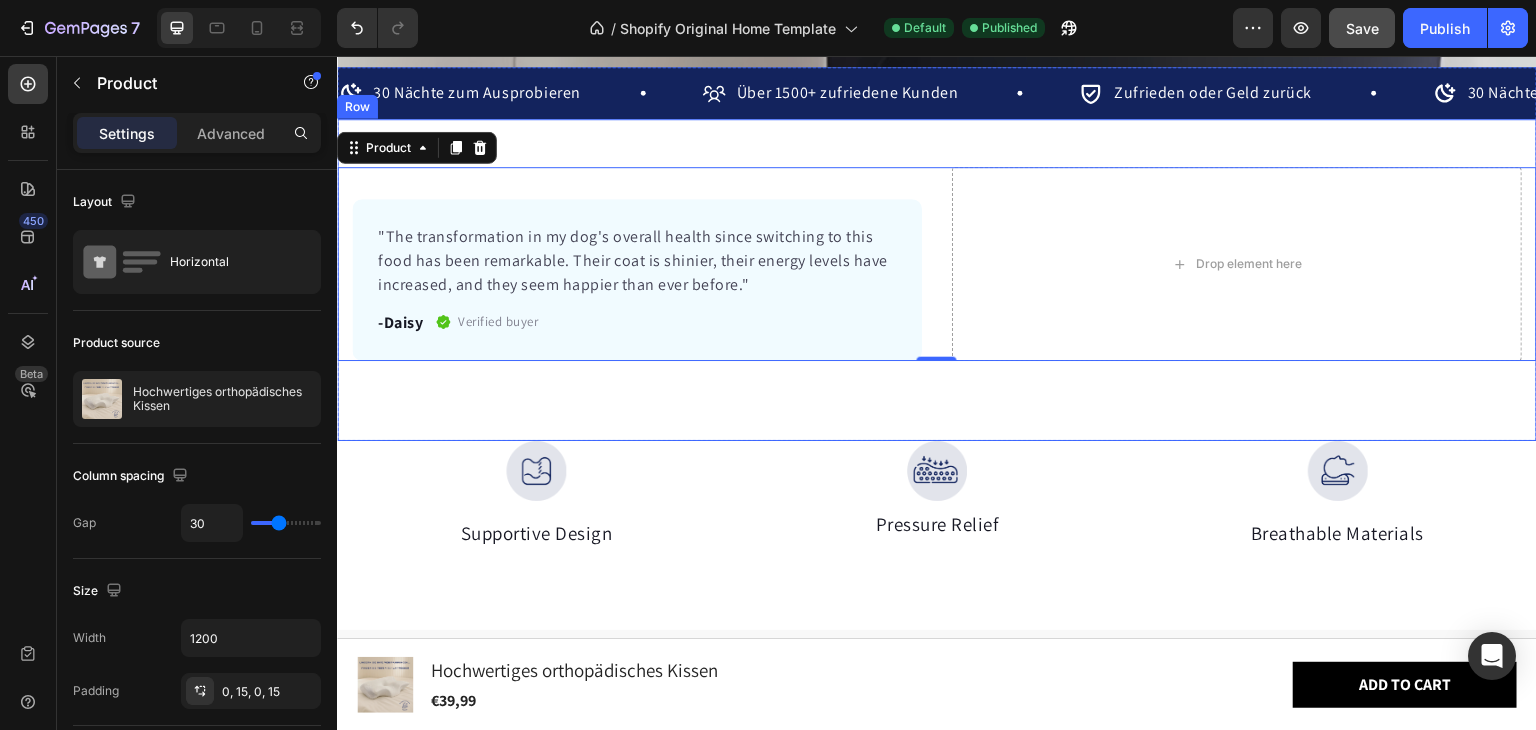 click on "Product Images €39,99 Product Price Product Price €55,00 Product Price Product Price 27% off Product Badge Row Weiß Weiß     Weiß Grau Grau     Grau Schwarz Schwarz     Schwarz Product Variants & Swatches
1
Product Quantity Row Add to cart Add to Cart
Icon Worldwide free shipping Text Block Row Row Black Friday Sale Text Block Mix & match any color or size Text Block Row 2 items Text Block 10% Off + 🚛 Freeship Text Block Row 4+ items Text Block Most popular Text Block Row 20% Off + 🚛 Freeship Text Block Row Row Image Our 30-day refund policy allows you to return your purchase for a full refund within 30 days of the original purchase date if you're not satisfied. Text Block Row "Unglaublicher Komfort. Ich schlafe besser, wache schmerzfrei auf… Ich könnte nie wieder zu einem herkömmlichen Kissen zurückkehren."  -Daisy Text block Row Row Text block -Daisy Text block
Verified buyer Item list Row Row
Drop element here   0" at bounding box center (937, 280) 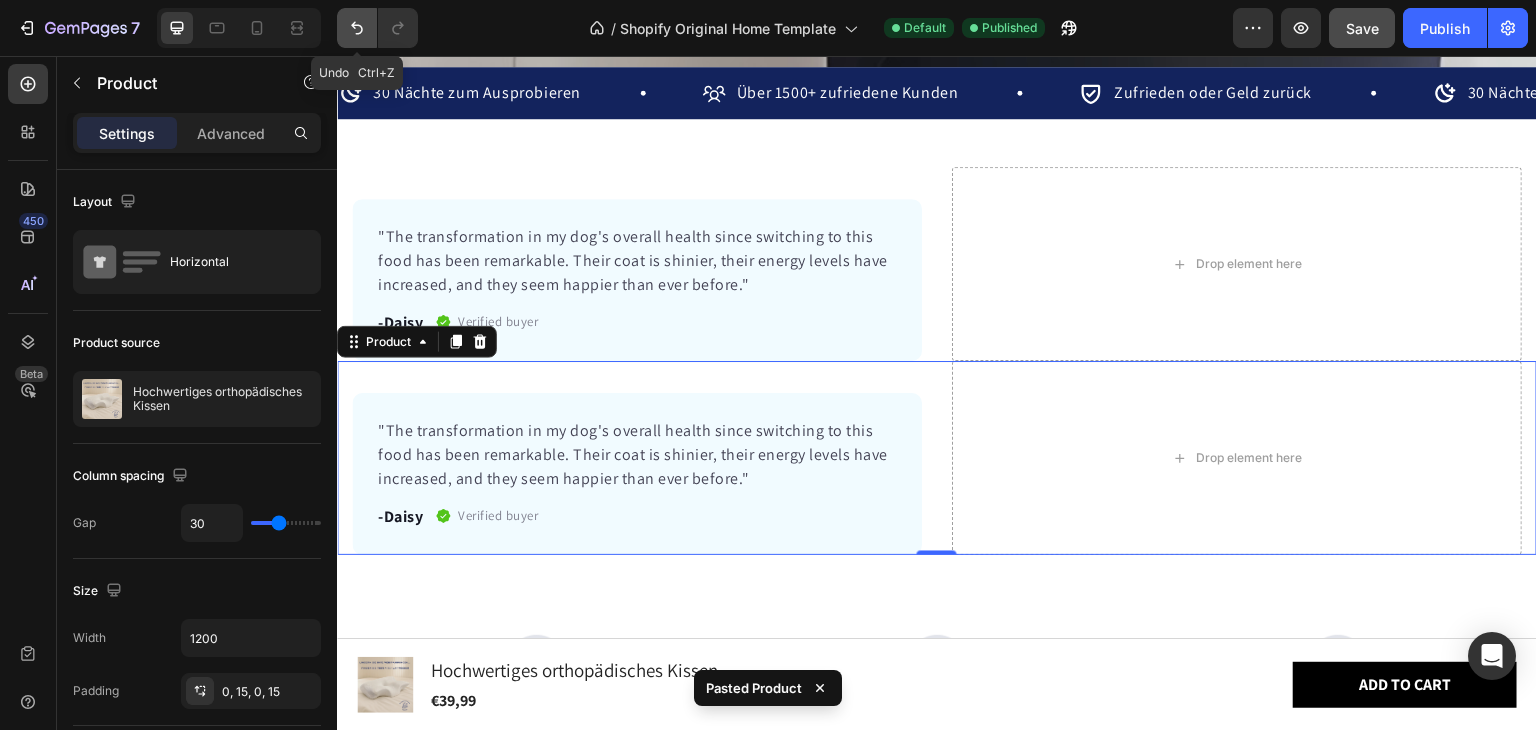 click 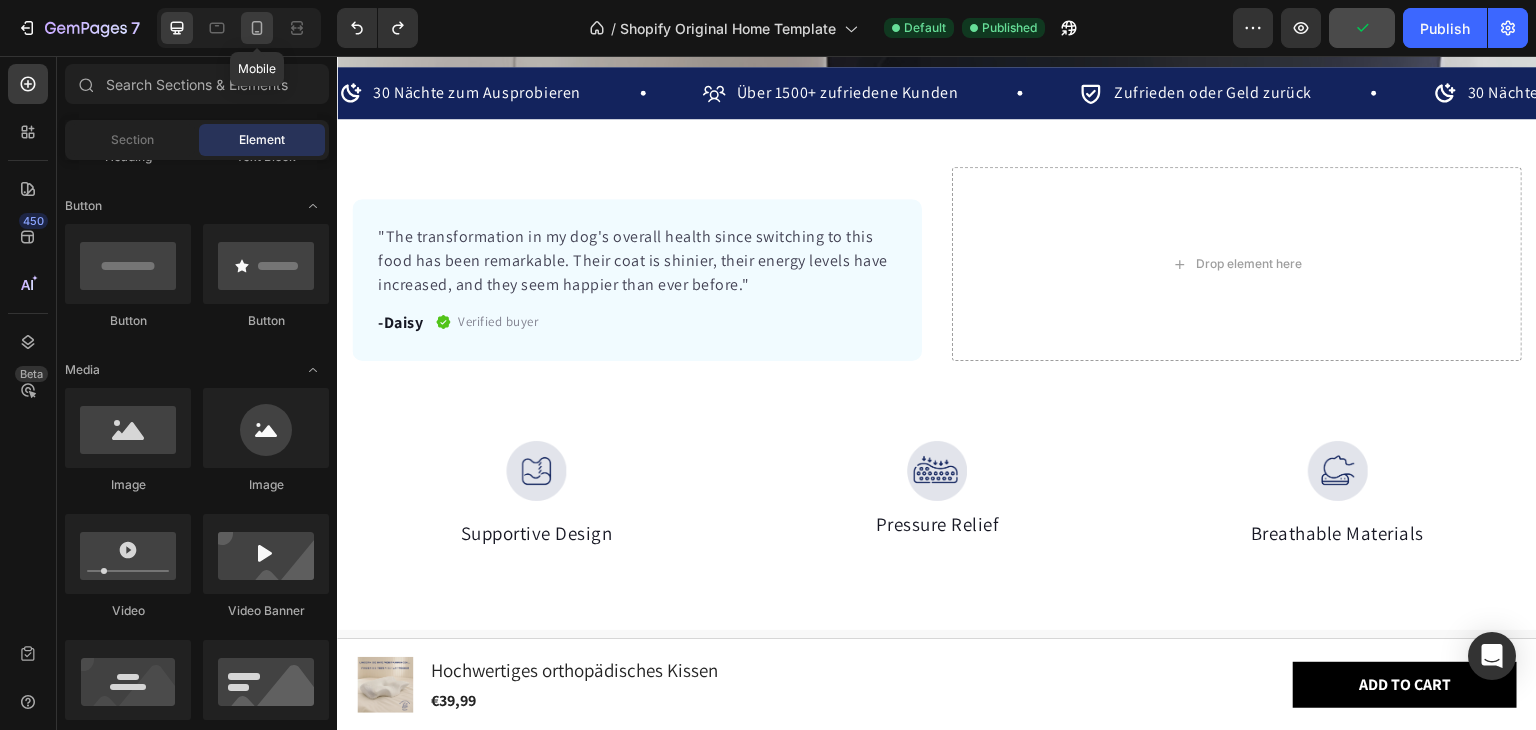 click 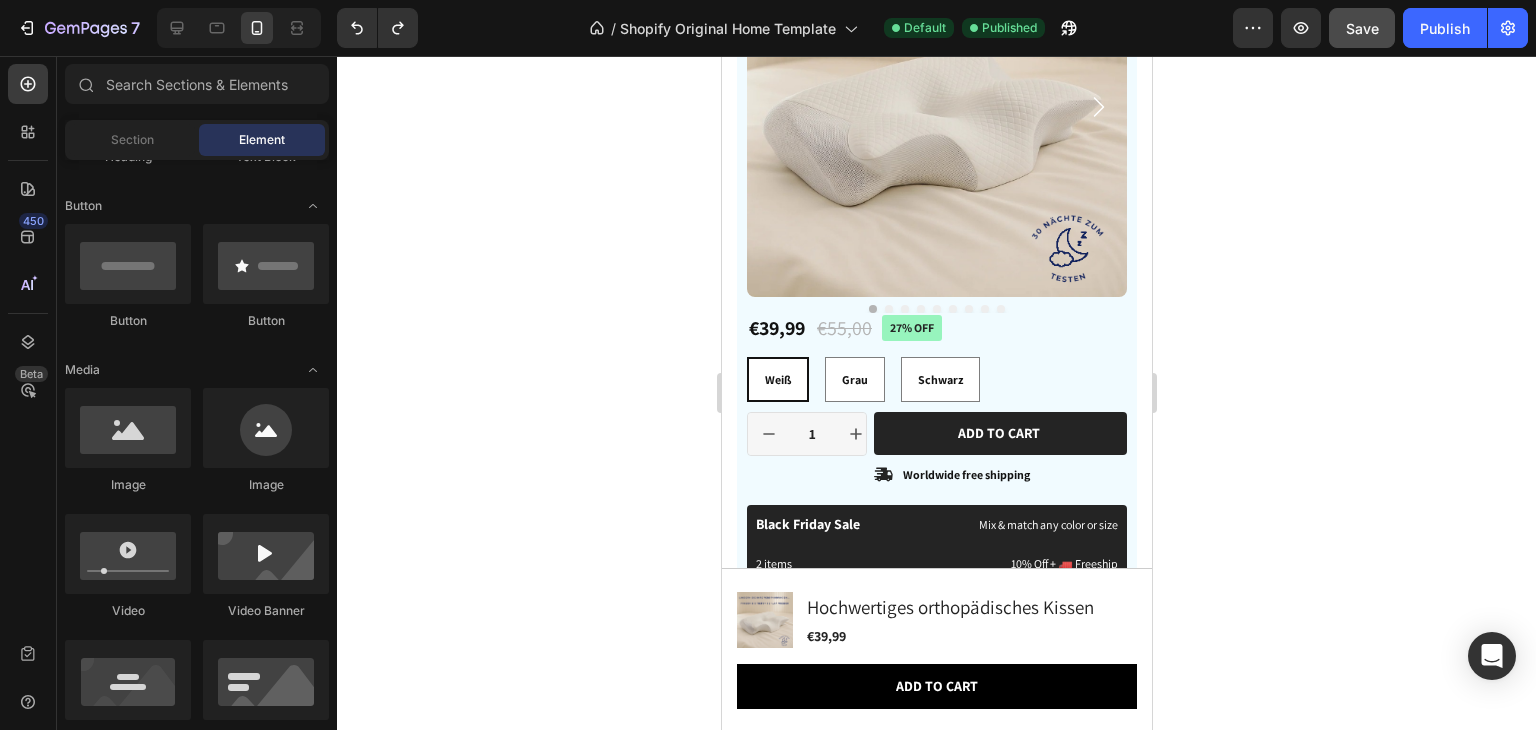 scroll, scrollTop: 1567, scrollLeft: 0, axis: vertical 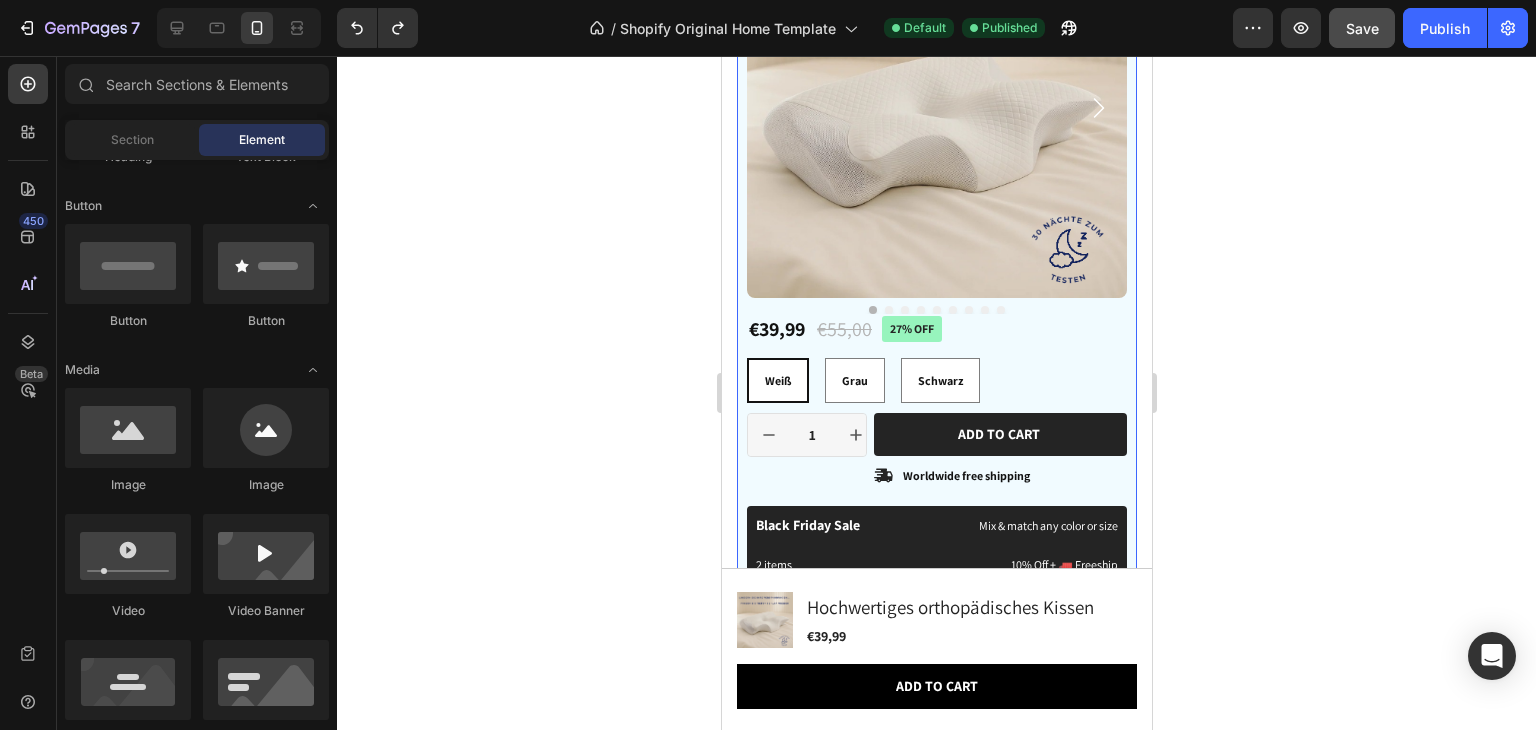 click on "Product Images €39,99 Product Price Product Price €55,00 Product Price Product Price 27% off Product Badge Row Weiß Weiß     Weiß Grau Grau     Grau Schwarz Schwarz     Schwarz Product Variants & Swatches
1
Product Quantity Row Add to cart Add to Cart
Icon Worldwide free shipping Text Block Row Row Black Friday Sale Text Block Mix & match any color or size Text Block Row 2 items Text Block 10% Off + 🚛 Freeship Text Block Row 4+ items Text Block Most popular Text Block Row 20% Off + 🚛 Freeship Text Block Row Row Image Our 30-day refund policy allows you to return your purchase for a full refund within 30 days of the original purchase date if you're not satisfied. Text Block Row "Unglaublicher Komfort. Ich schlafe besser, wache schmerzfrei auf… Ich könnte nie wieder zu einem herkömmlichen Kissen zurückkehren."  -Daisy Text block Row" at bounding box center [936, 379] 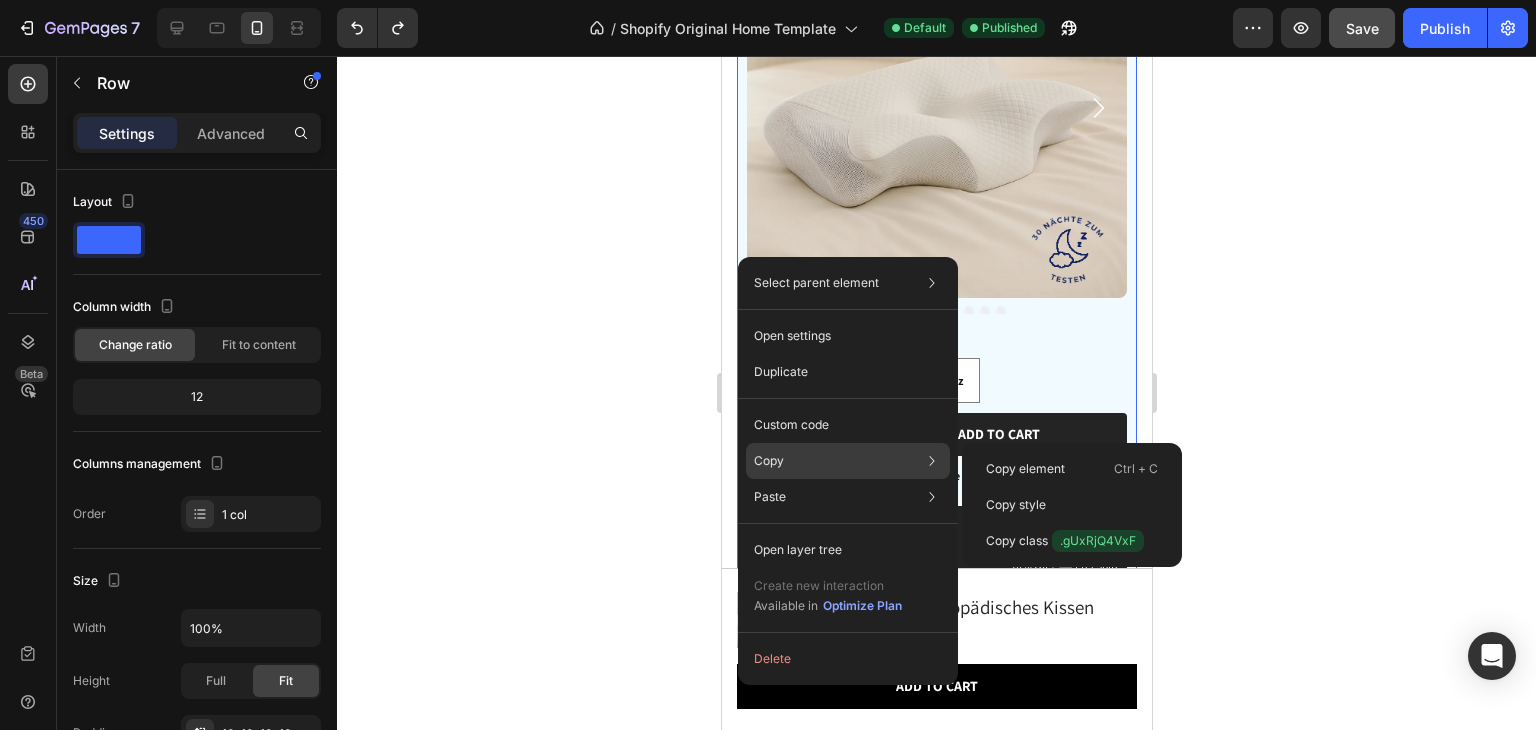 click on "Copy Copy element  Ctrl + C Copy style  Copy class  .gUxRjQ4VxF" 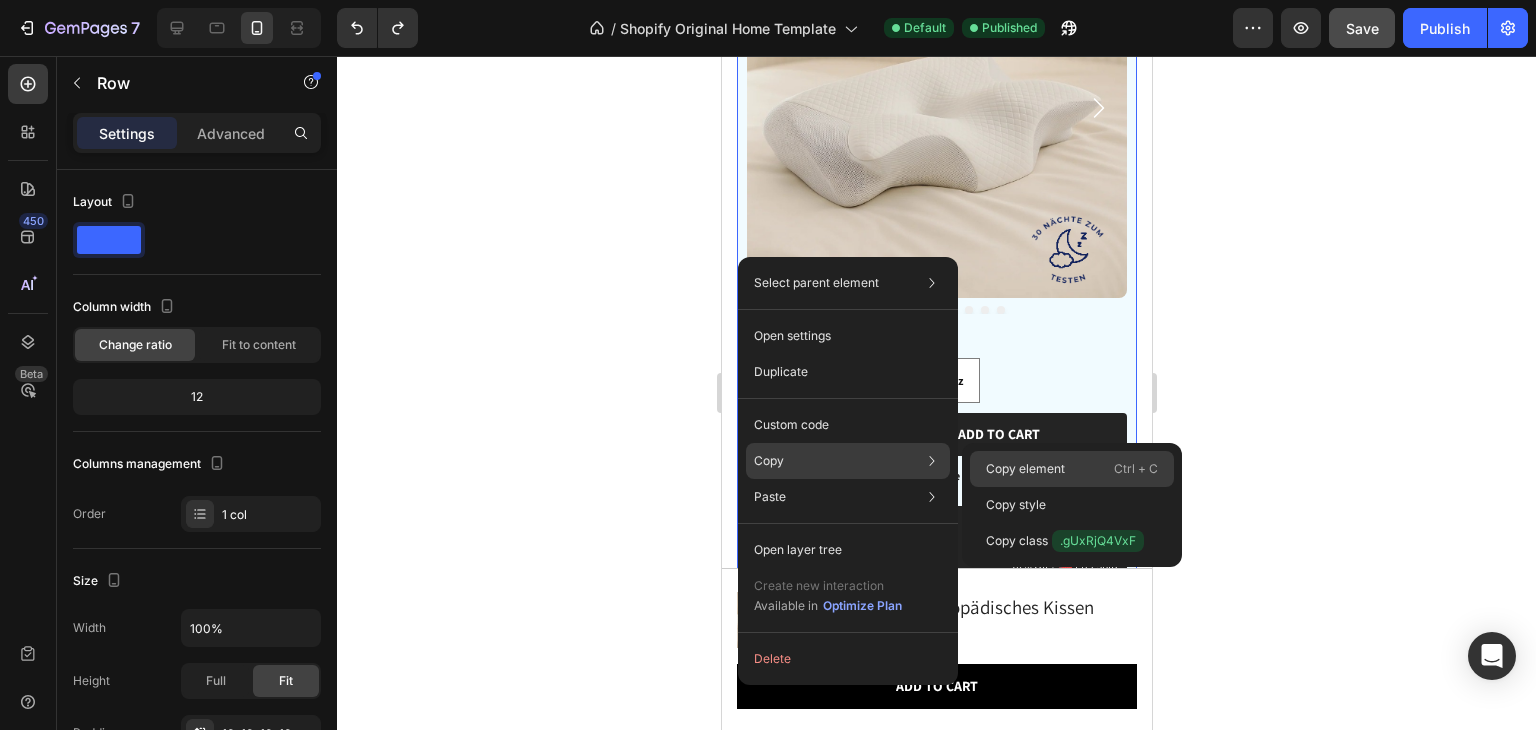 click on "Copy element" at bounding box center (1025, 469) 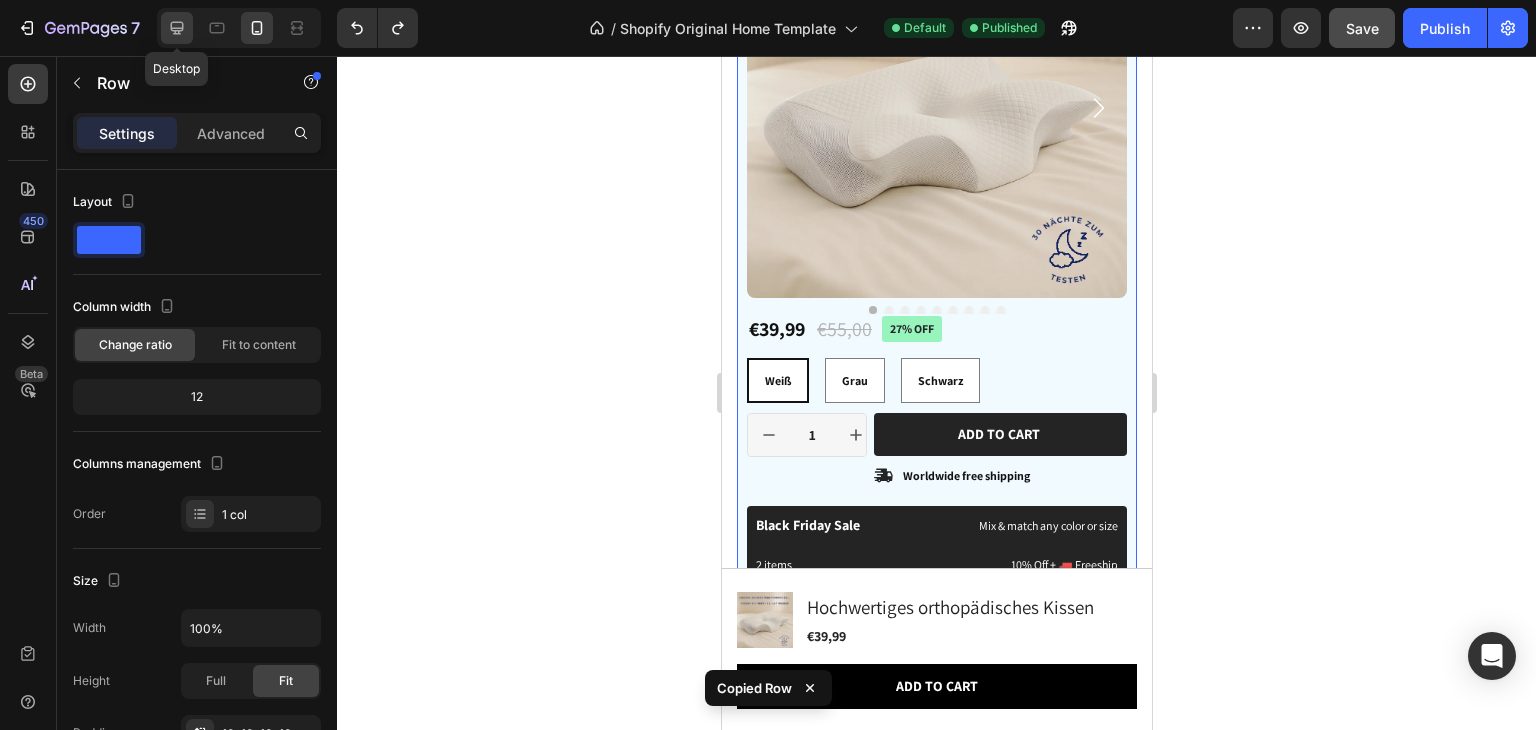 drag, startPoint x: 174, startPoint y: 20, endPoint x: 51, endPoint y: 44, distance: 125.31959 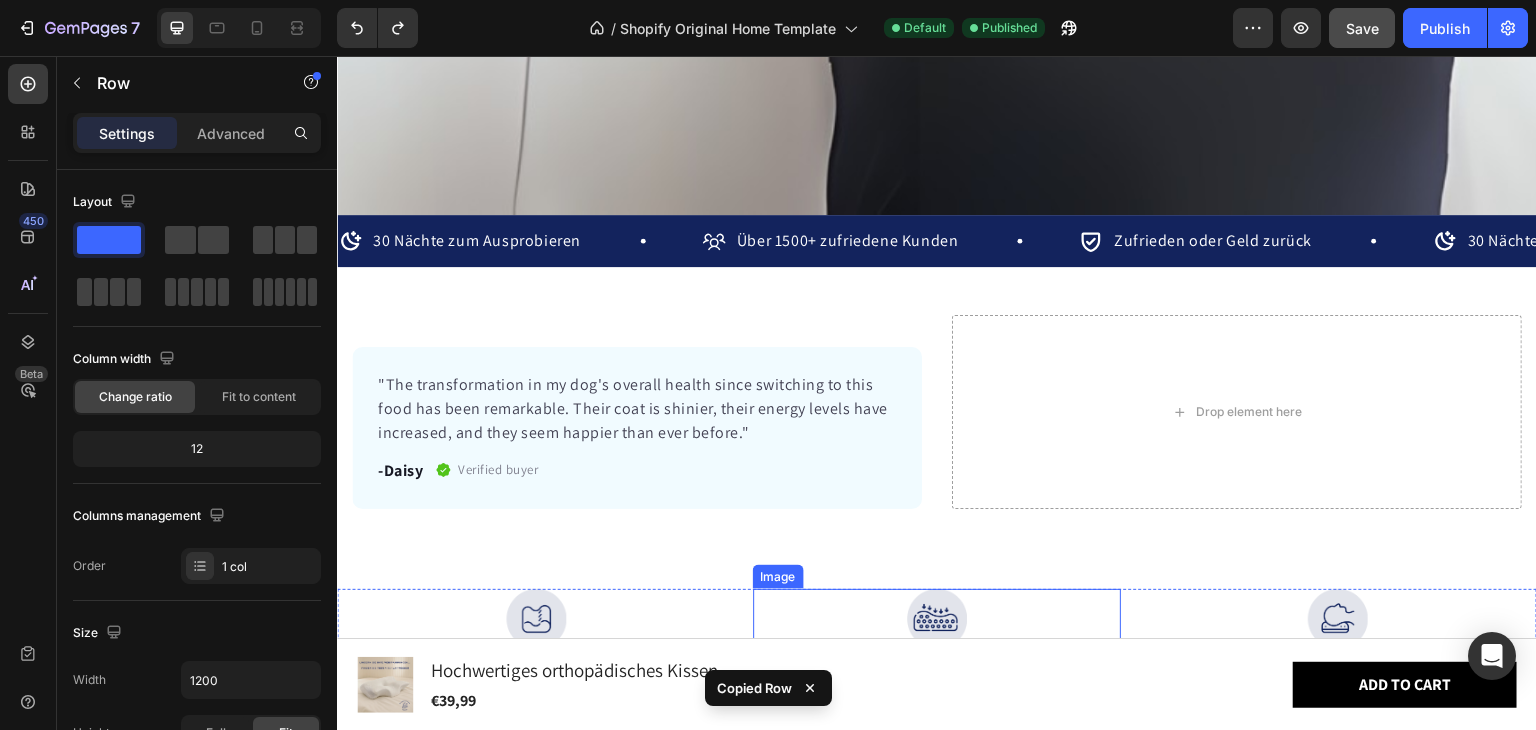 scroll, scrollTop: 1192, scrollLeft: 0, axis: vertical 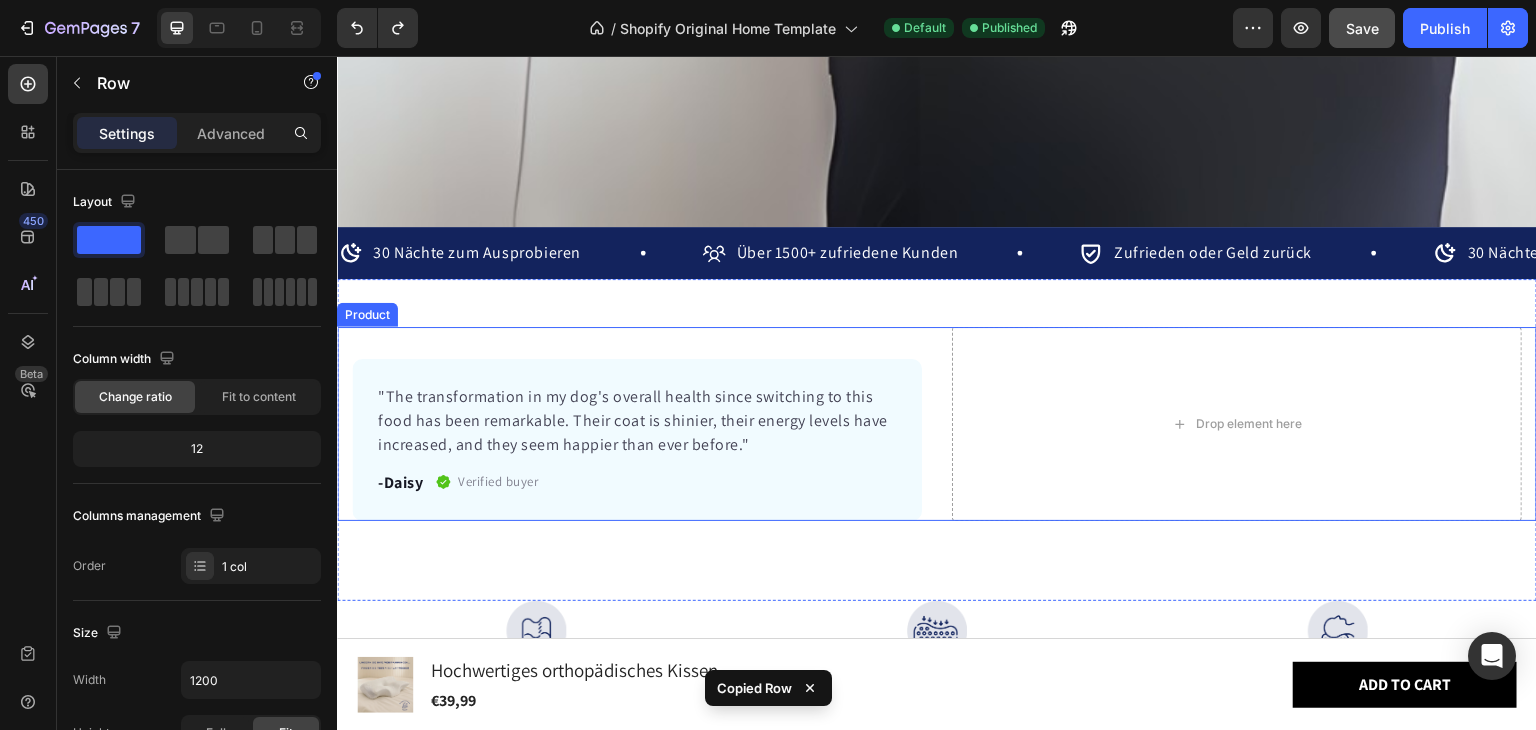 click on "Product Images €39,99 Product Price Product Price €55,00 Product Price Product Price 27% off Product Badge Row Weiß Weiß     Weiß Grau Grau     Grau Schwarz Schwarz     Schwarz Product Variants & Swatches
1
Product Quantity Row Add to cart Add to Cart
Icon Worldwide free shipping Text Block Row Row Black Friday Sale Text Block Mix & match any color or size Text Block Row 2 items Text Block 10% Off + 🚛 Freeship Text Block Row 4+ items Text Block Most popular Text Block Row 20% Off + 🚛 Freeship Text Block Row Row Image Our 30-day refund policy allows you to return your purchase for a full refund within 30 days of the original purchase date if you're not satisfied. Text Block Row "Unglaublicher Komfort. Ich schlafe besser, wache schmerzfrei auf… Ich könnte nie wieder zu einem herkömmlichen Kissen zurückkehren."  -Daisy Text block Row   0 Row Text block -Daisy Text block
Verified buyer Item list Row Row" at bounding box center [637, 424] 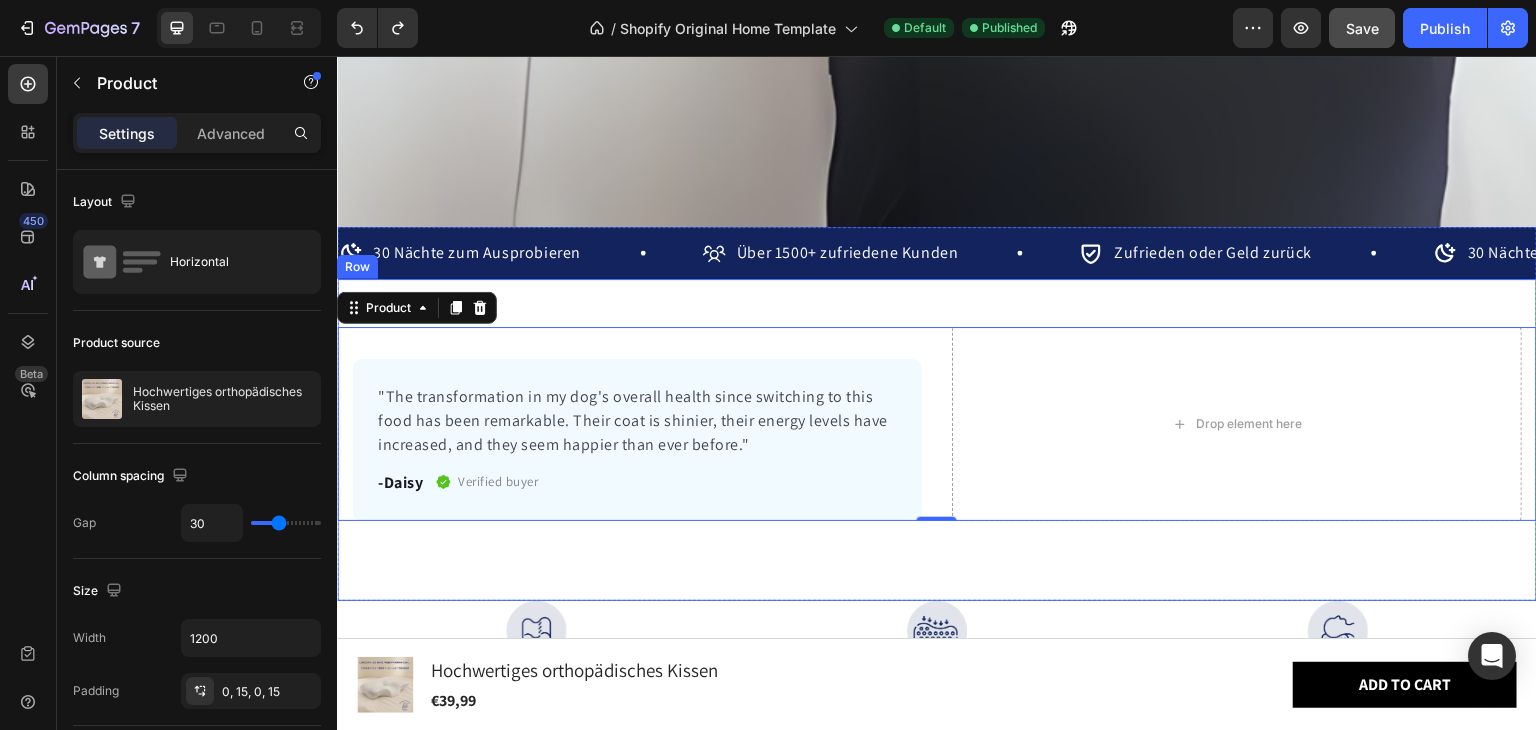 click on "Product Images €39,99 Product Price Product Price €55,00 Product Price Product Price 27% off Product Badge Row Weiß Weiß     Weiß Grau Grau     Grau Schwarz Schwarz     Schwarz Product Variants & Swatches
1
Product Quantity Row Add to cart Add to Cart
Icon Worldwide free shipping Text Block Row Row Black Friday Sale Text Block Mix & match any color or size Text Block Row 2 items Text Block 10% Off + 🚛 Freeship Text Block Row 4+ items Text Block Most popular Text Block Row 20% Off + 🚛 Freeship Text Block Row Row Image Our 30-day refund policy allows you to return your purchase for a full refund within 30 days of the original purchase date if you're not satisfied. Text Block Row "Unglaublicher Komfort. Ich schlafe besser, wache schmerzfrei auf… Ich könnte nie wieder zu einem herkömmlichen Kissen zurückkehren."  -Daisy Text block Row Row Text block -Daisy Text block
Verified buyer Item list Row Row
Drop element here   0" at bounding box center [937, 440] 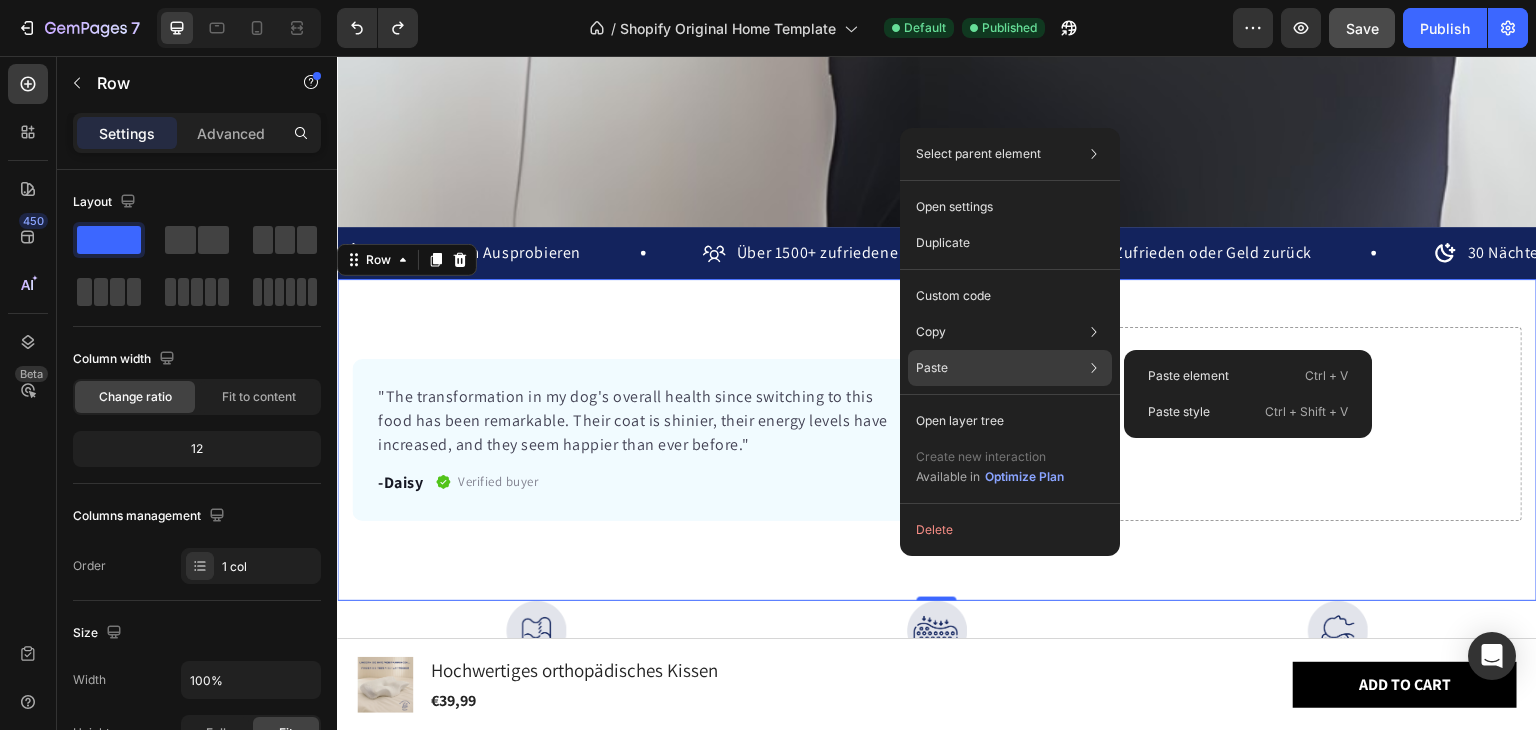 click on "Paste" at bounding box center (932, 368) 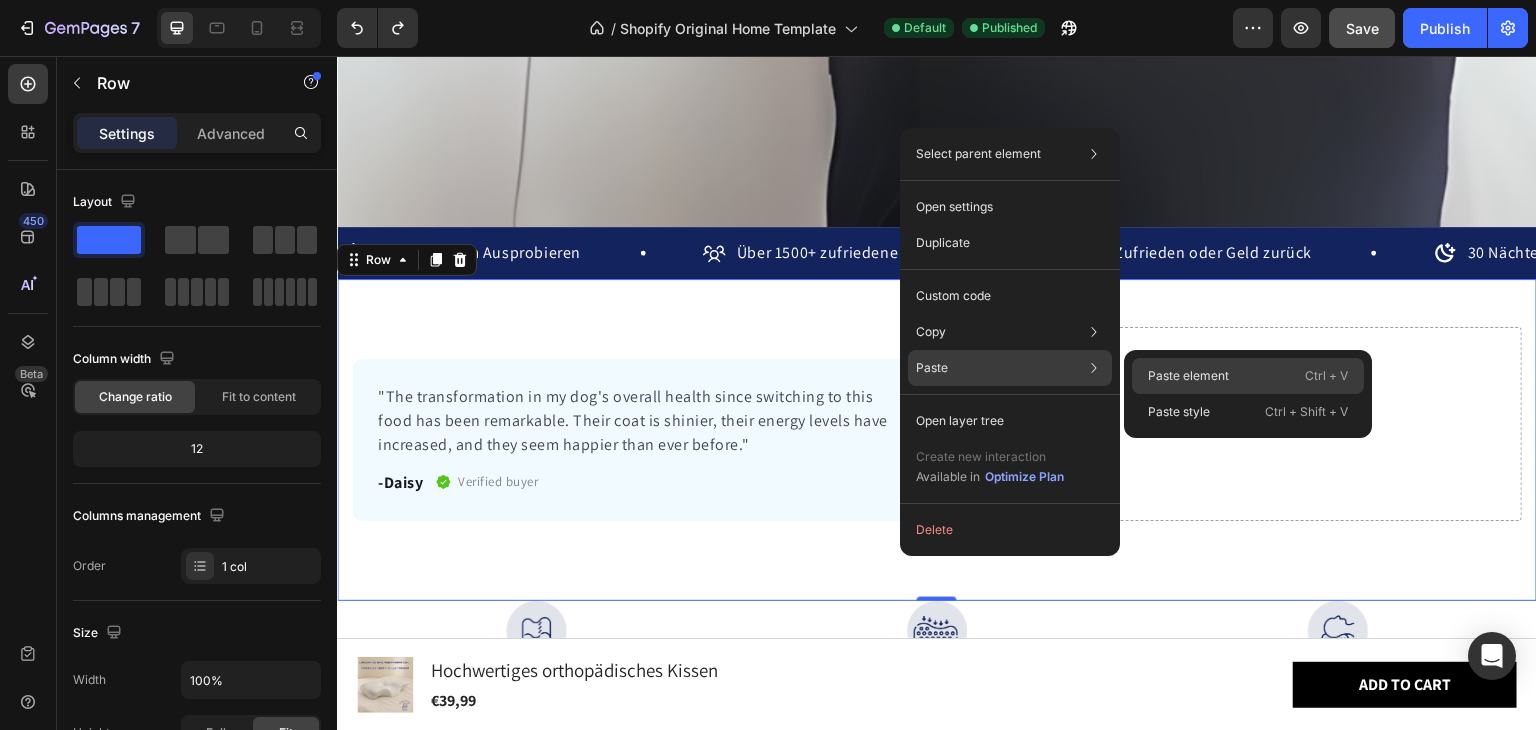 click on "Paste element" at bounding box center (1188, 376) 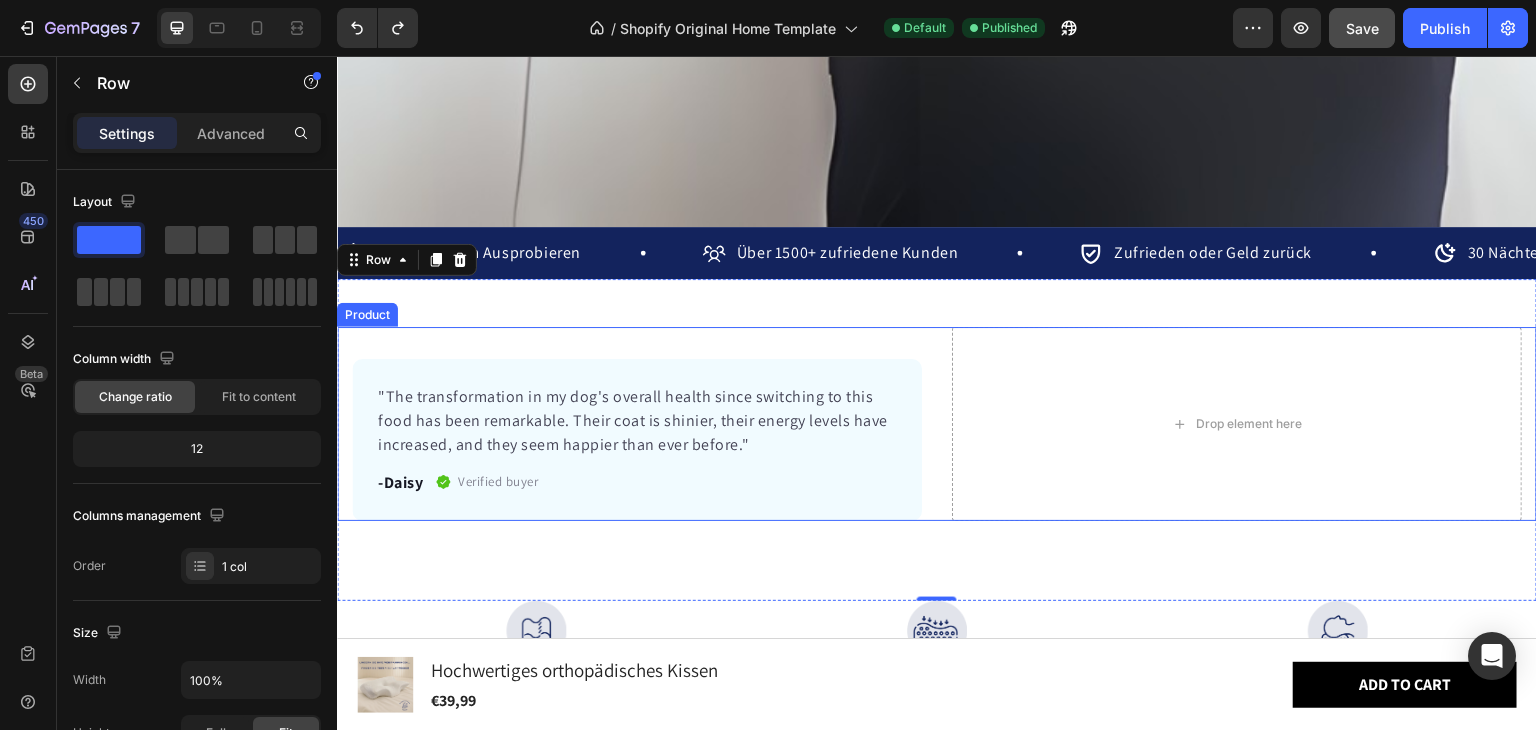 click on "Product Images €39,99 Product Price Product Price €55,00 Product Price Product Price 27% off Product Badge Row Weiß Weiß     Weiß Grau Grau     Grau Schwarz Schwarz     Schwarz Product Variants & Swatches
1
Product Quantity Row Add to cart Add to Cart
Icon Worldwide free shipping Text Block Row Row Black Friday Sale Text Block Mix & match any color or size Text Block Row 2 items Text Block 10% Off + 🚛 Freeship Text Block Row 4+ items Text Block Most popular Text Block Row 20% Off + 🚛 Freeship Text Block Row Row Image Our 30-day refund policy allows you to return your purchase for a full refund within 30 days of the original purchase date if you're not satisfied. Text Block Row "Unglaublicher Komfort. Ich schlafe besser, wache schmerzfrei auf… Ich könnte nie wieder zu einem herkömmlichen Kissen zurückkehren."  -Daisy Text block Row Row Text block -Daisy Text block
Verified buyer Item list Row Row
Drop element here" at bounding box center [937, 424] 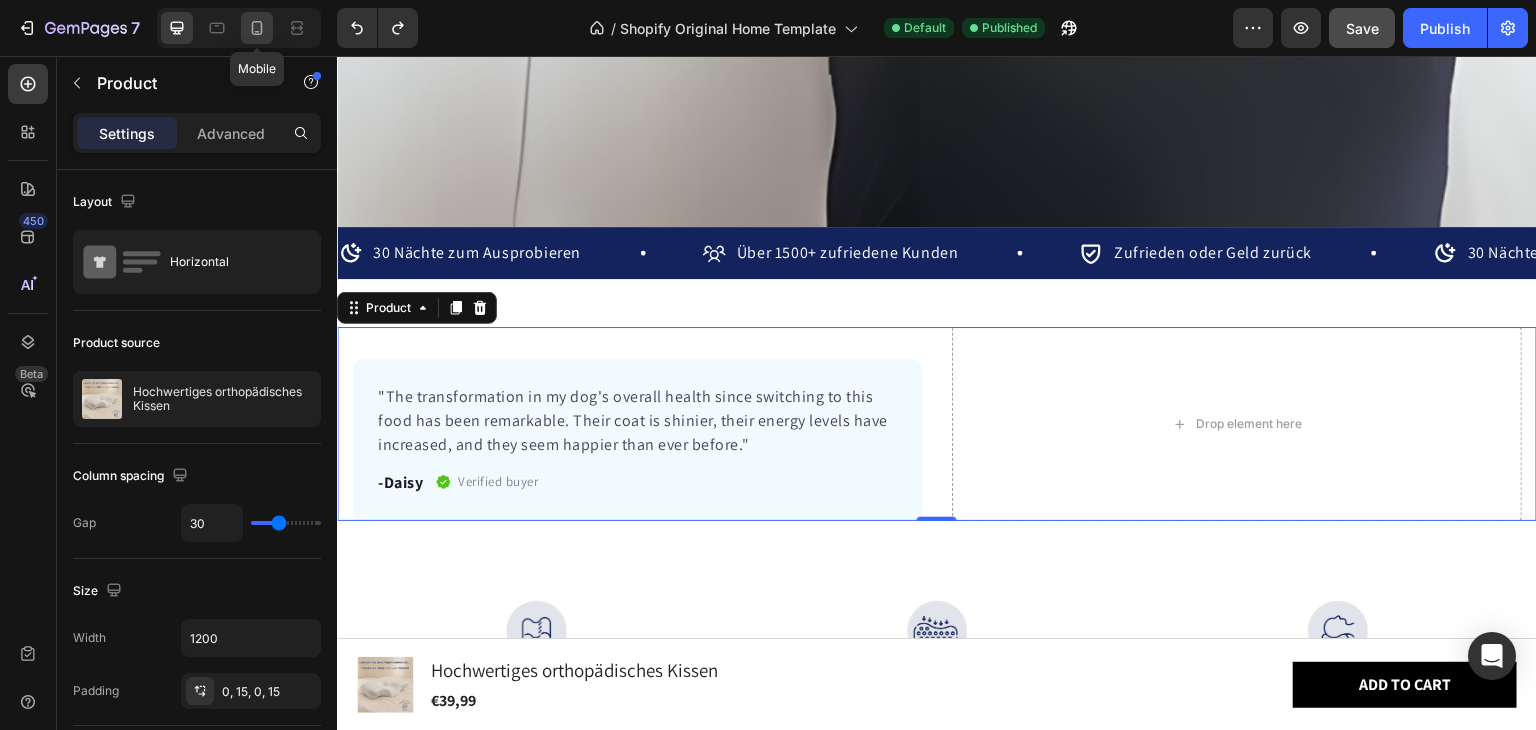 click 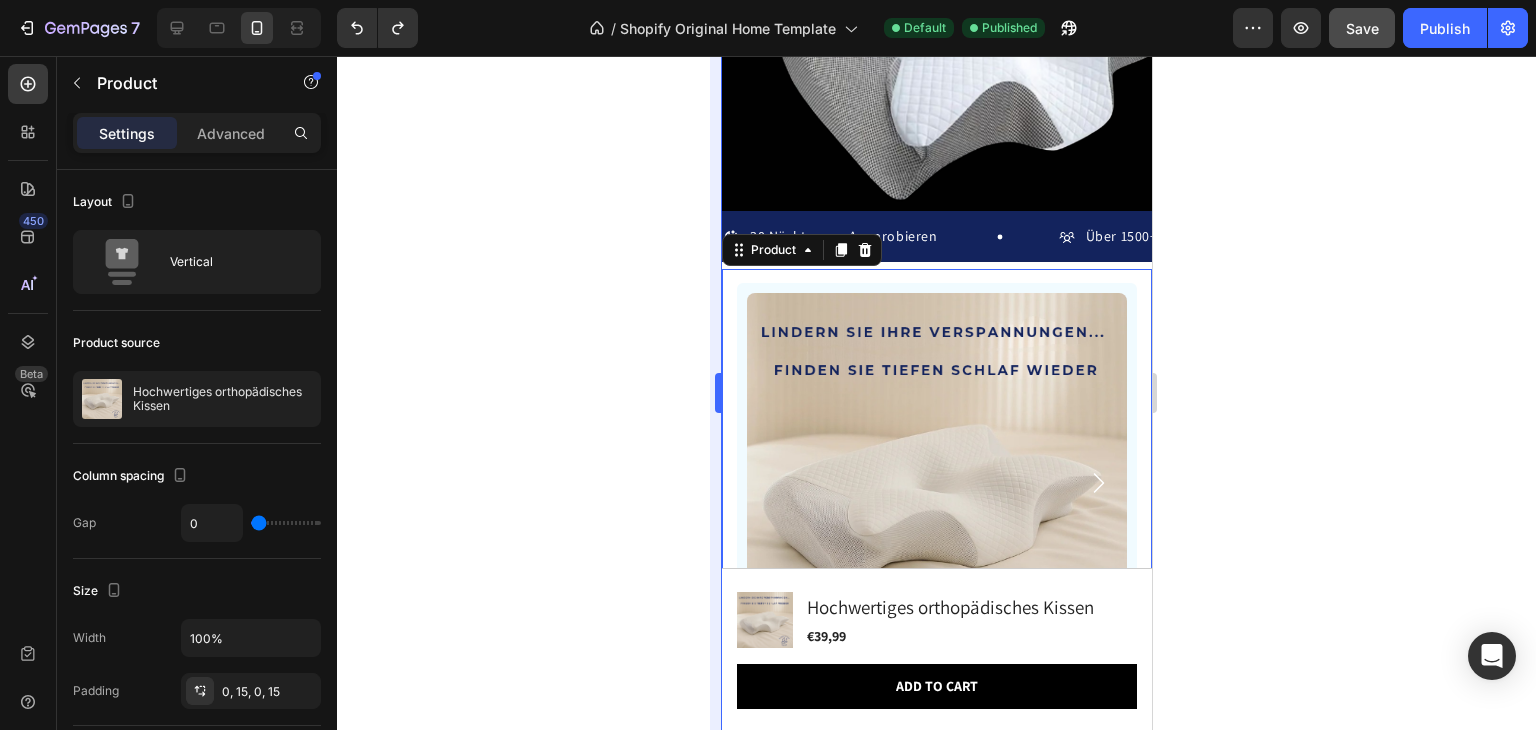 scroll, scrollTop: 1335, scrollLeft: 0, axis: vertical 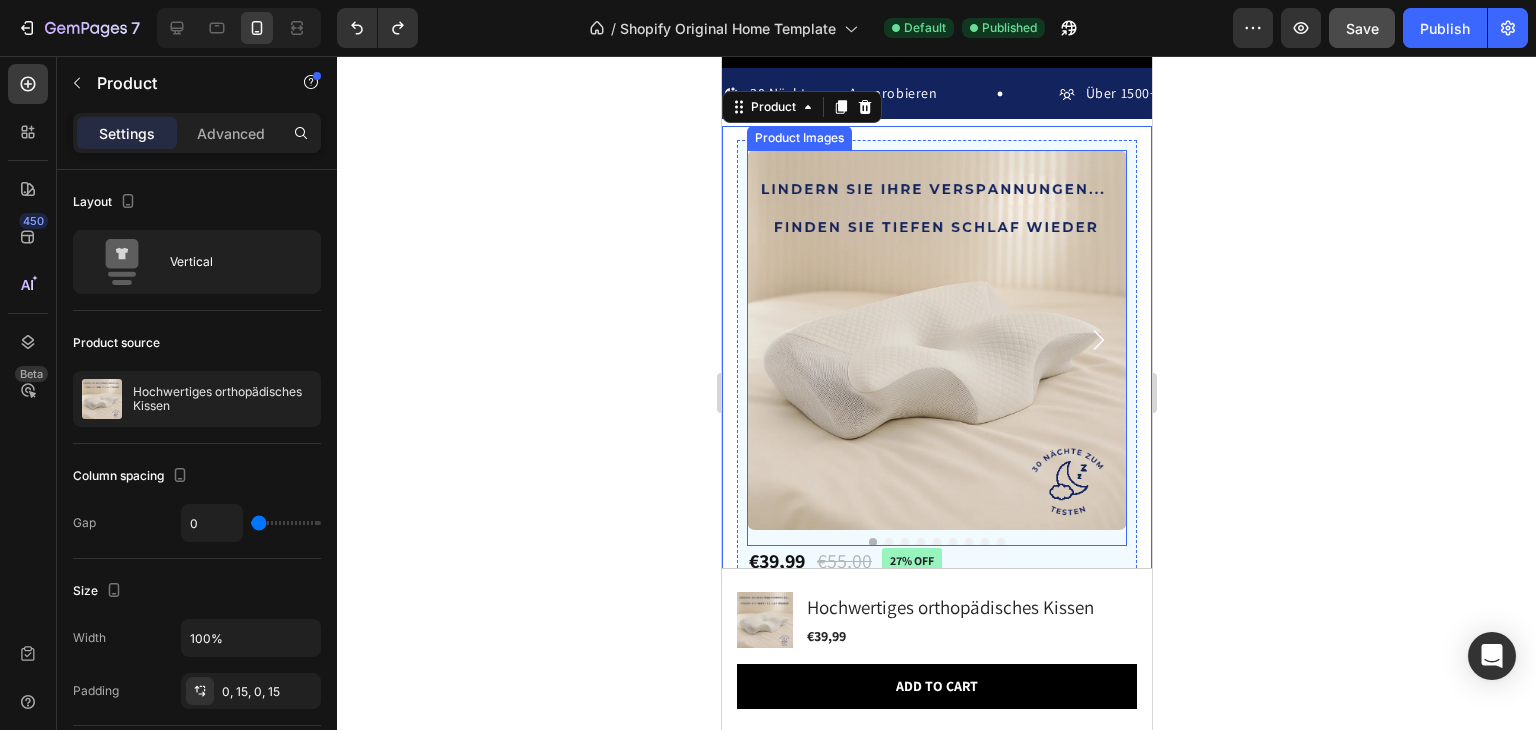 click at bounding box center [936, 340] 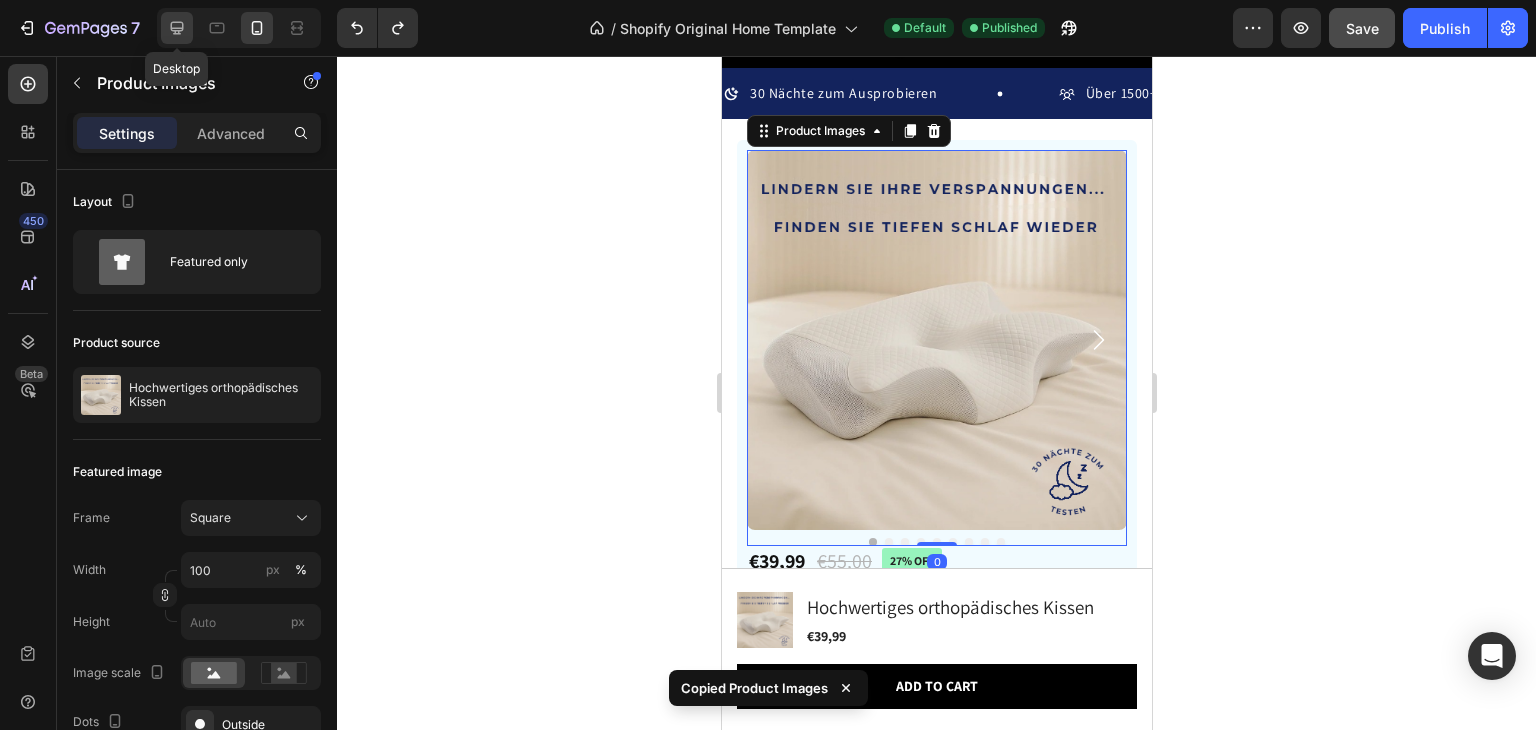 click 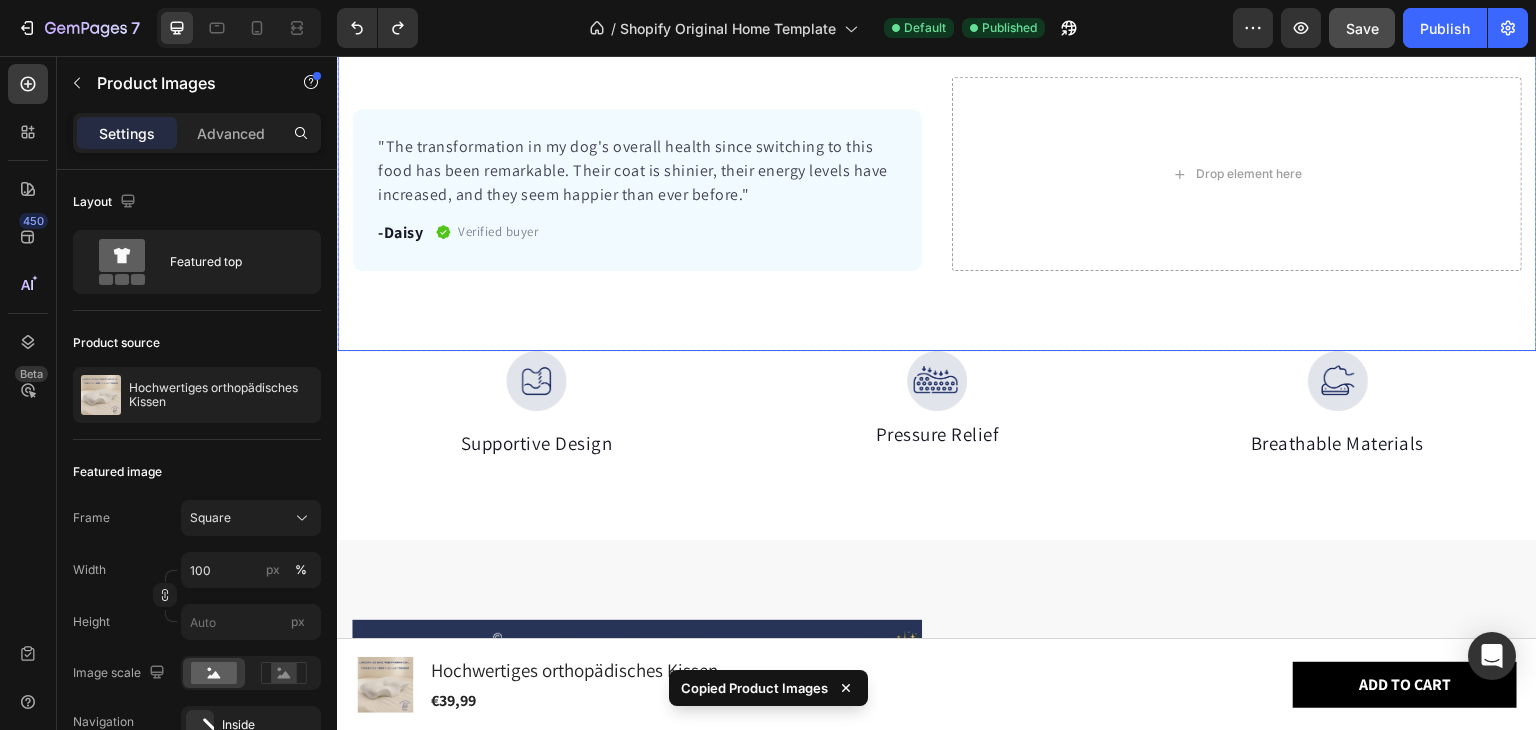 scroll, scrollTop: 1265, scrollLeft: 0, axis: vertical 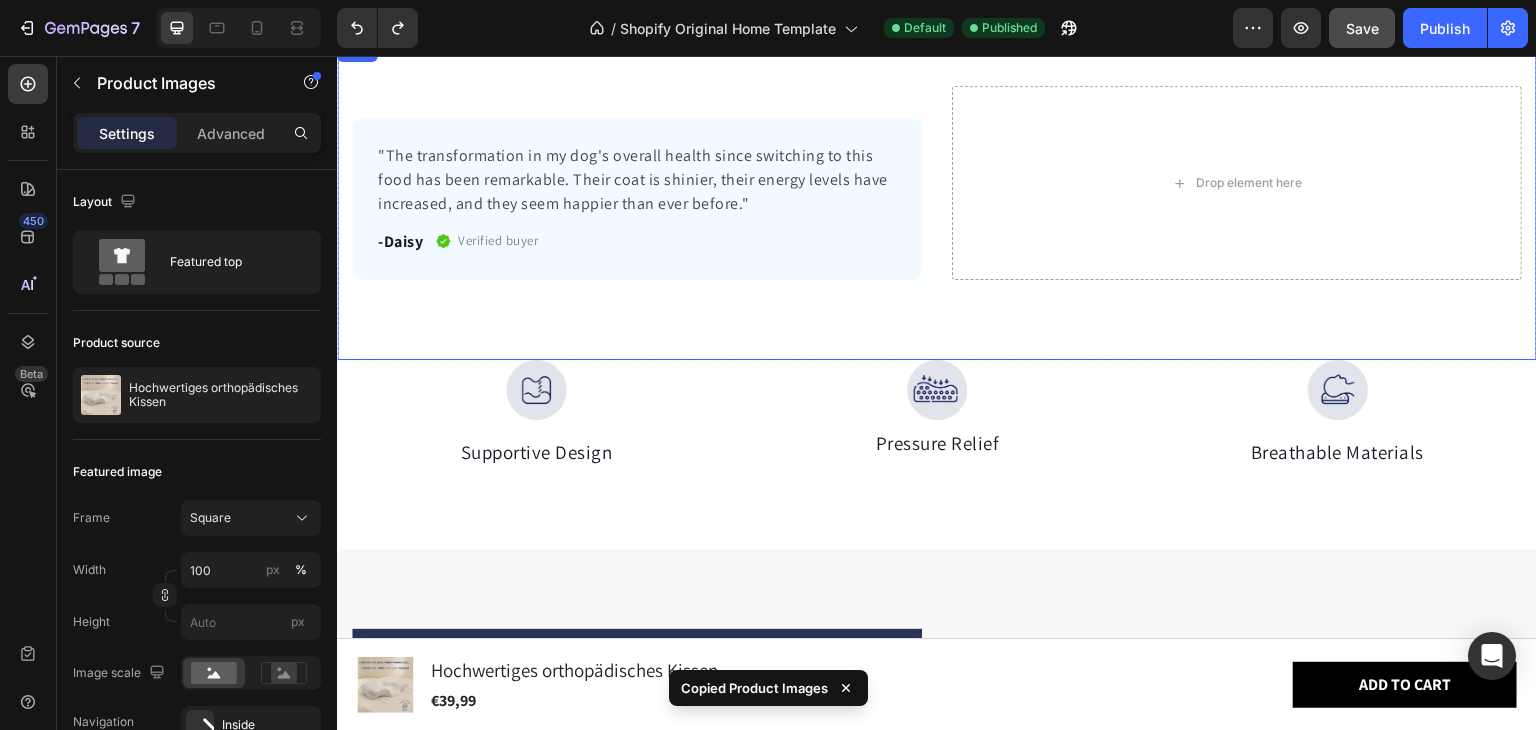click on "Product Images   0 €39,99 Product Price Product Price €55,00 Product Price Product Price 27% off Product Badge Row Weiß Weiß     Weiß Grau Grau     Grau Schwarz Schwarz     Schwarz Product Variants & Swatches
1
Product Quantity Row Add to cart Add to Cart
Icon Worldwide free shipping Text Block Row Row Black Friday Sale Text Block Mix & match any color or size Text Block Row 2 items Text Block 10% Off + 🚛 Freeship Text Block Row 4+ items Text Block Most popular Text Block Row 20% Off + 🚛 Freeship Text Block Row Row Image Our 30-day refund policy allows you to return your purchase for a full refund within 30 days of the original purchase date if you're not satisfied. Text Block Row "Unglaublicher Komfort. Ich schlafe besser, wache schmerzfrei auf… Ich könnte nie wieder zu einem herkömmlichen Kissen zurückkehren."  -Daisy Text block Row Row Text block -Daisy Text block
Verified buyer Item list Row Row
Drop element here" at bounding box center (937, 199) 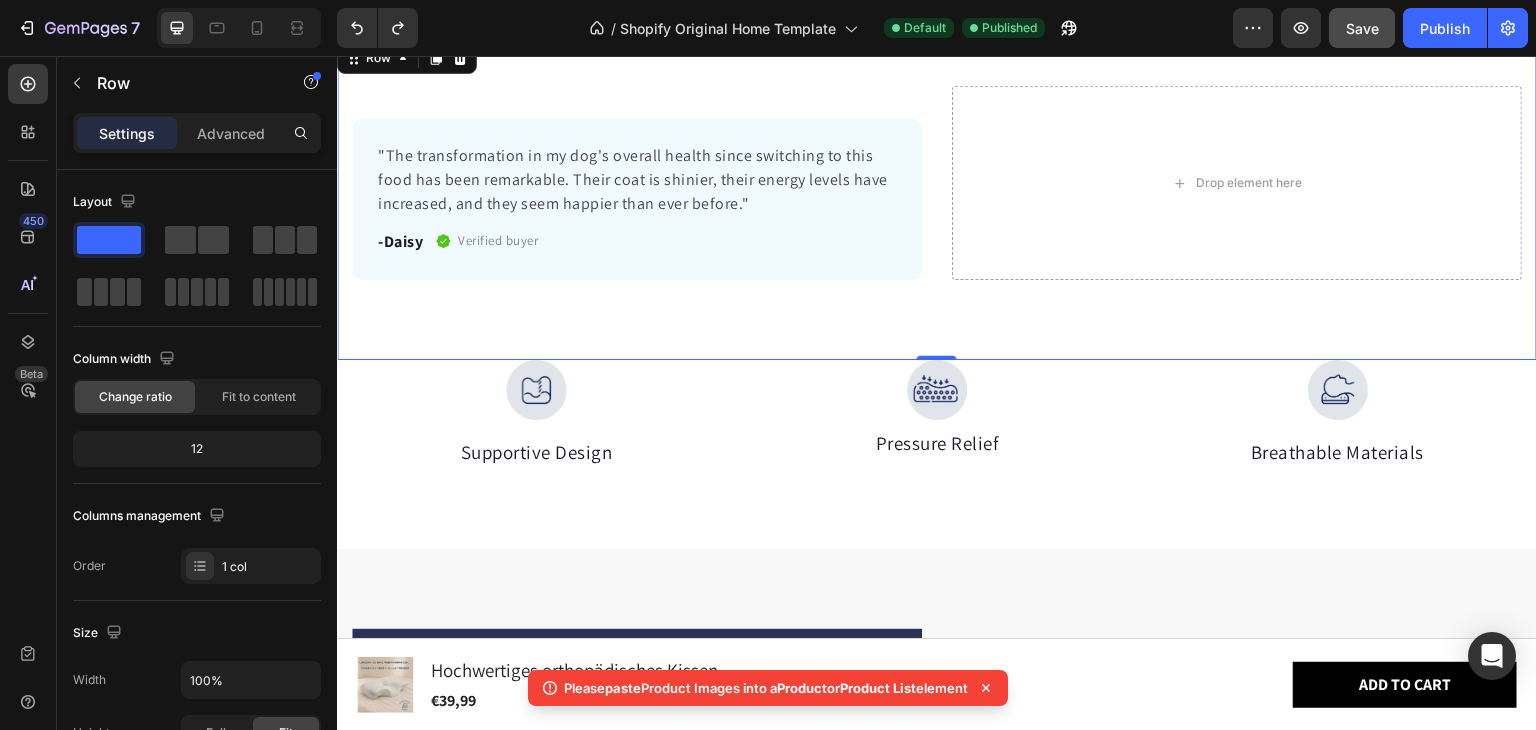 click 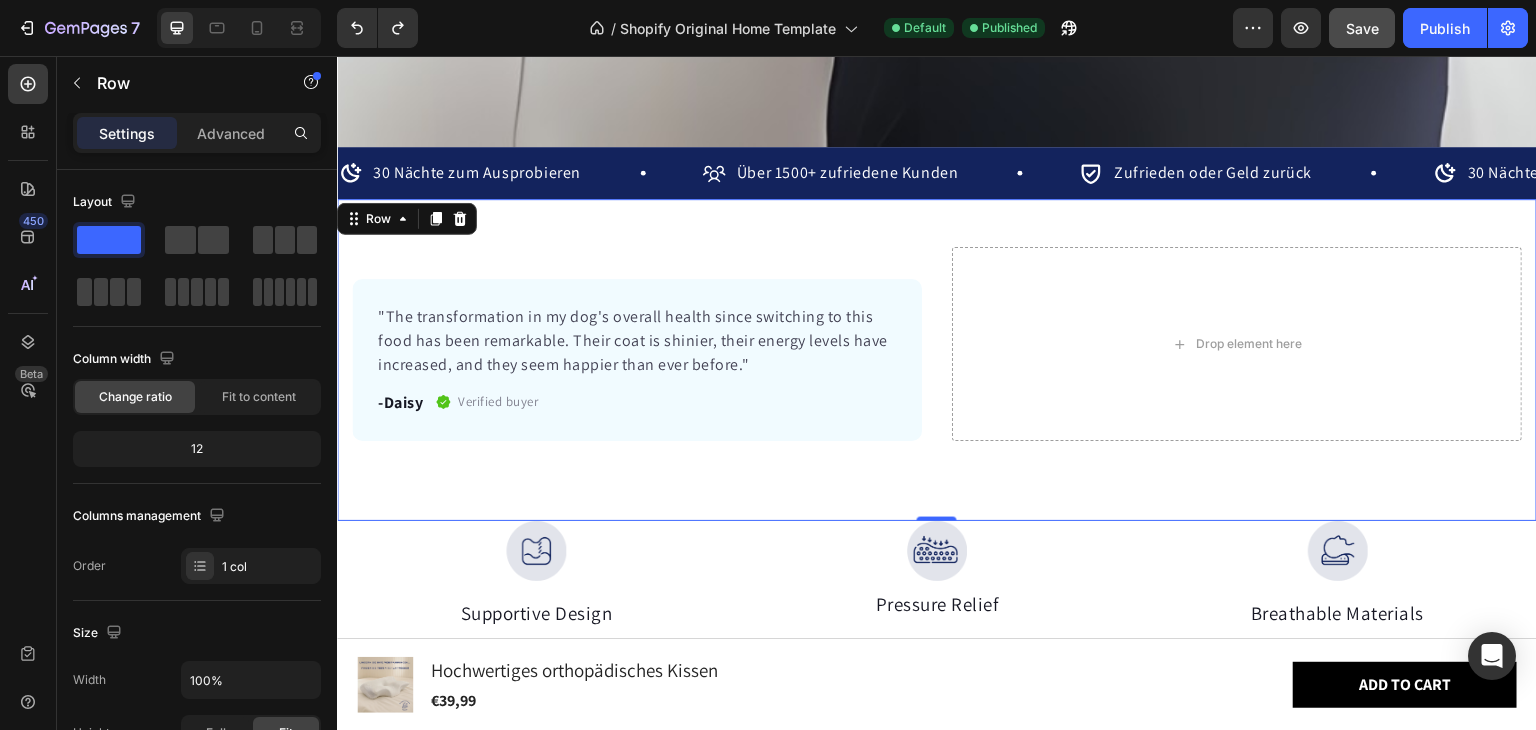scroll, scrollTop: 1272, scrollLeft: 0, axis: vertical 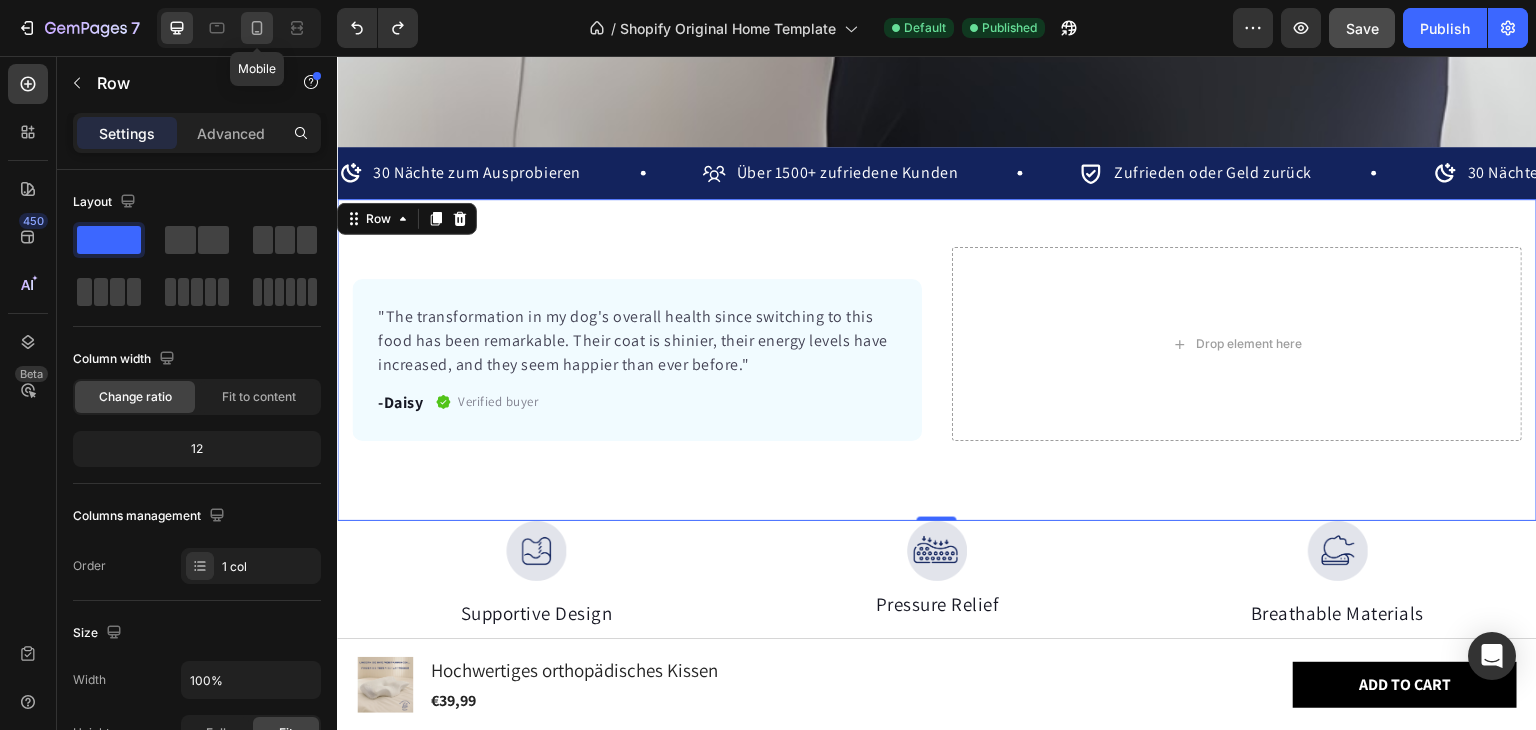 click 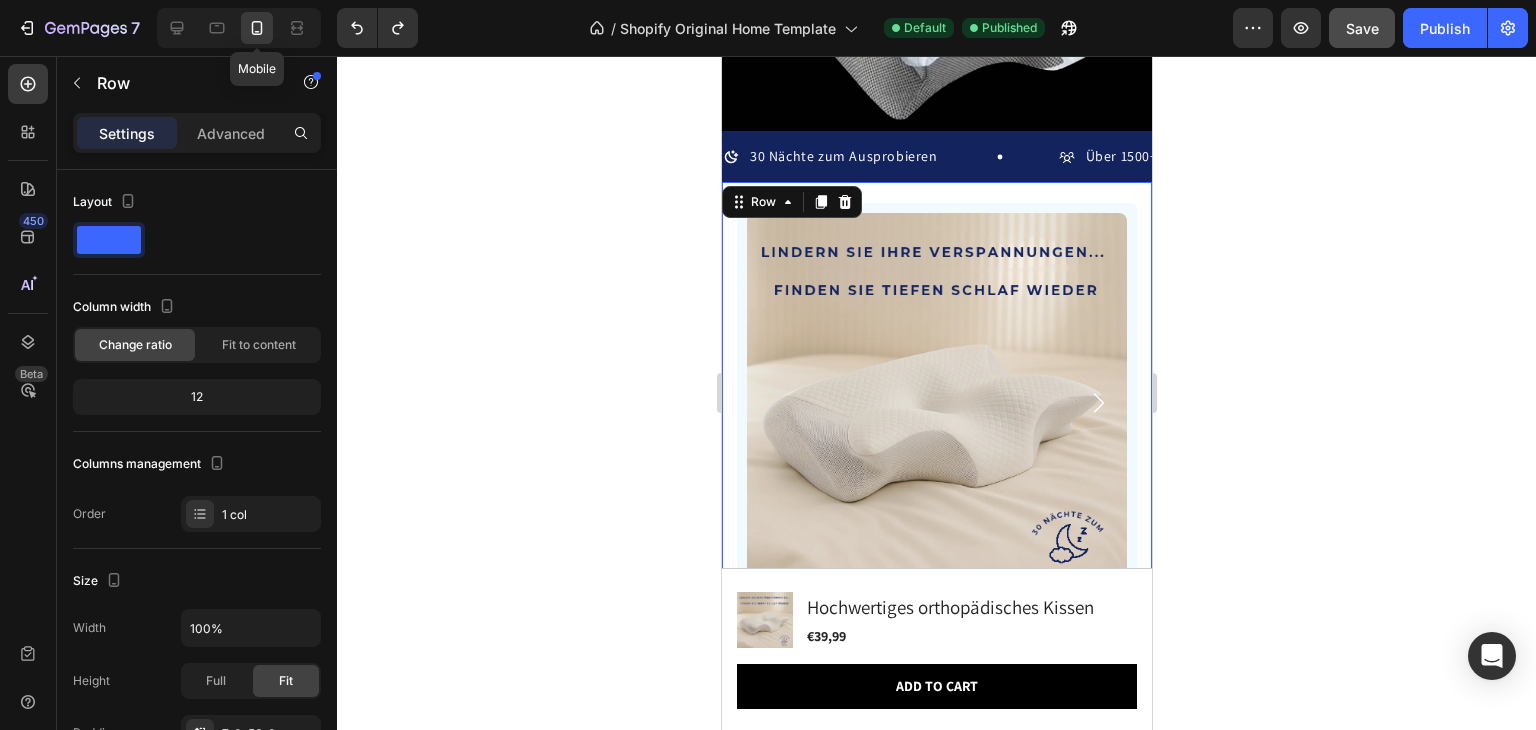 scroll, scrollTop: 1328, scrollLeft: 0, axis: vertical 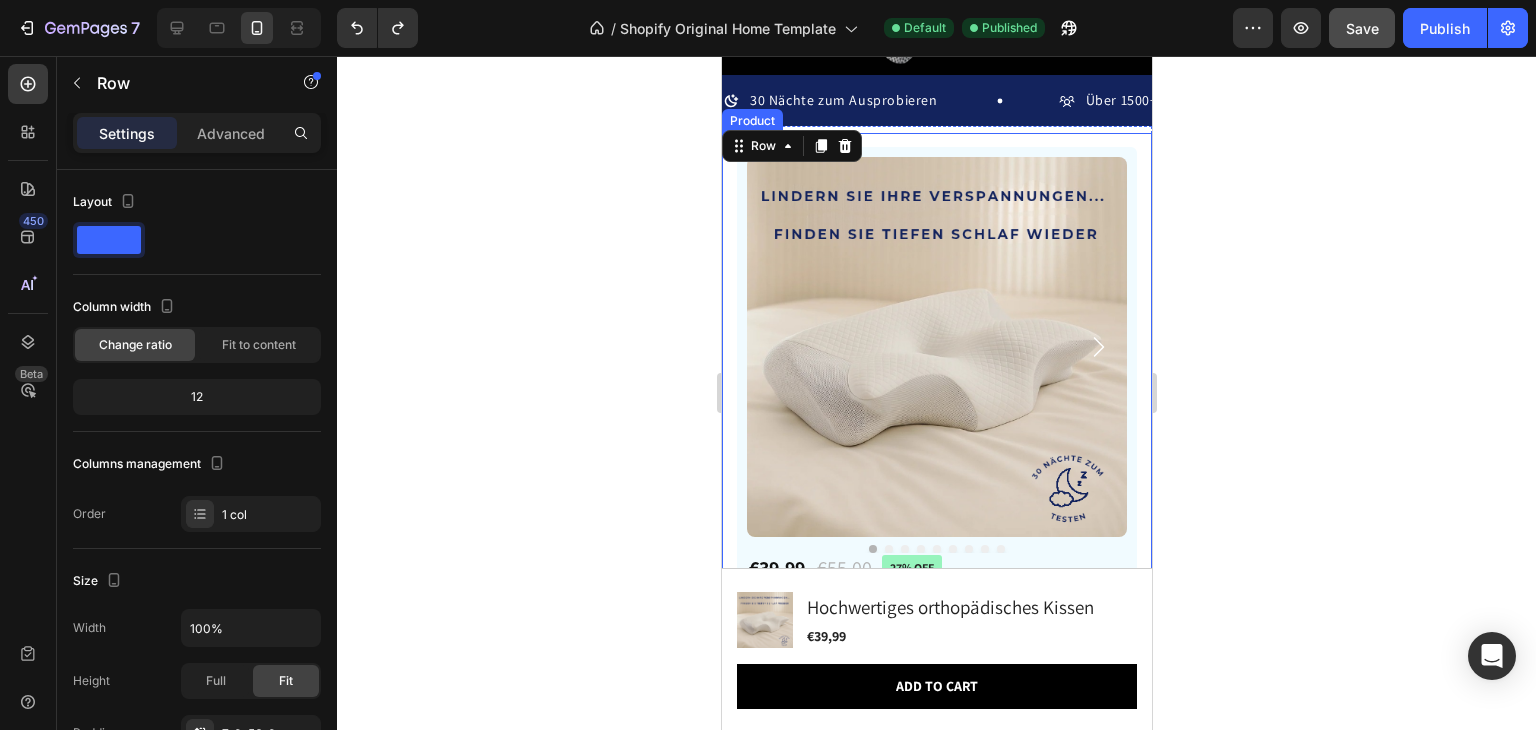 click on "Product Images €39,99 Product Price Product Price €55,00 Product Price Product Price 27% off Product Badge Row Weiß Weiß     Weiß Grau Grau     Grau Schwarz Schwarz     Schwarz Product Variants & Swatches
1
Product Quantity Row Add to cart Add to Cart
Icon Worldwide free shipping Text Block Row Row Black Friday Sale Text Block Mix & match any color or size Text Block Row 2 items Text Block 10% Off + 🚛 Freeship Text Block Row 4+ items Text Block Most popular Text Block Row 20% Off + 🚛 Freeship Text Block Row Row Image Our 30-day refund policy allows you to return your purchase for a full refund within 30 days of the original purchase date if you're not satisfied. Text Block Row "Unglaublicher Komfort. Ich schlafe besser, wache schmerzfrei auf… Ich könnte nie wieder zu einem herkömmlichen Kissen zurückkehren."  -Daisy Text block Row Row Text block -Daisy Text block
Verified buyer Item list Row Row
Drop element here" at bounding box center [936, 641] 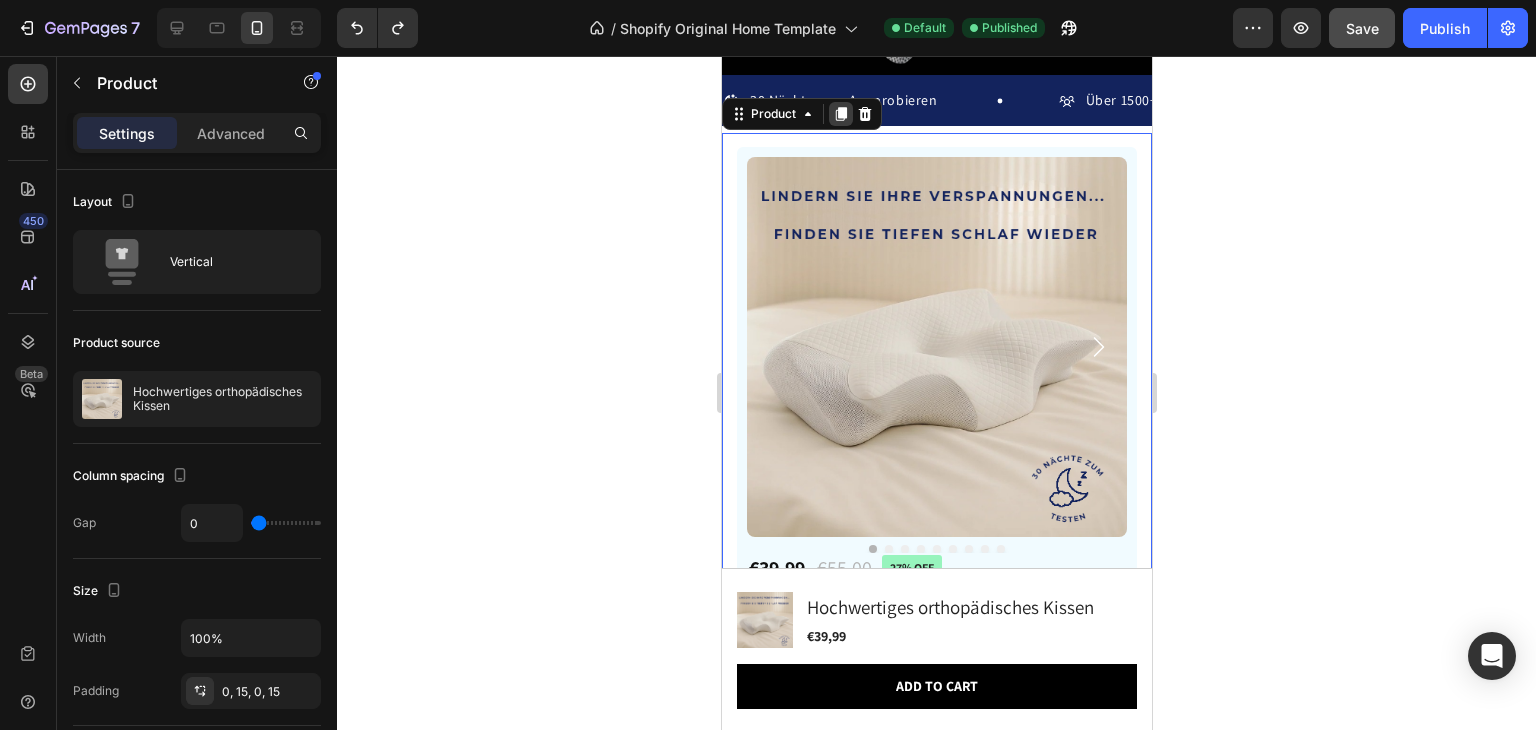 click 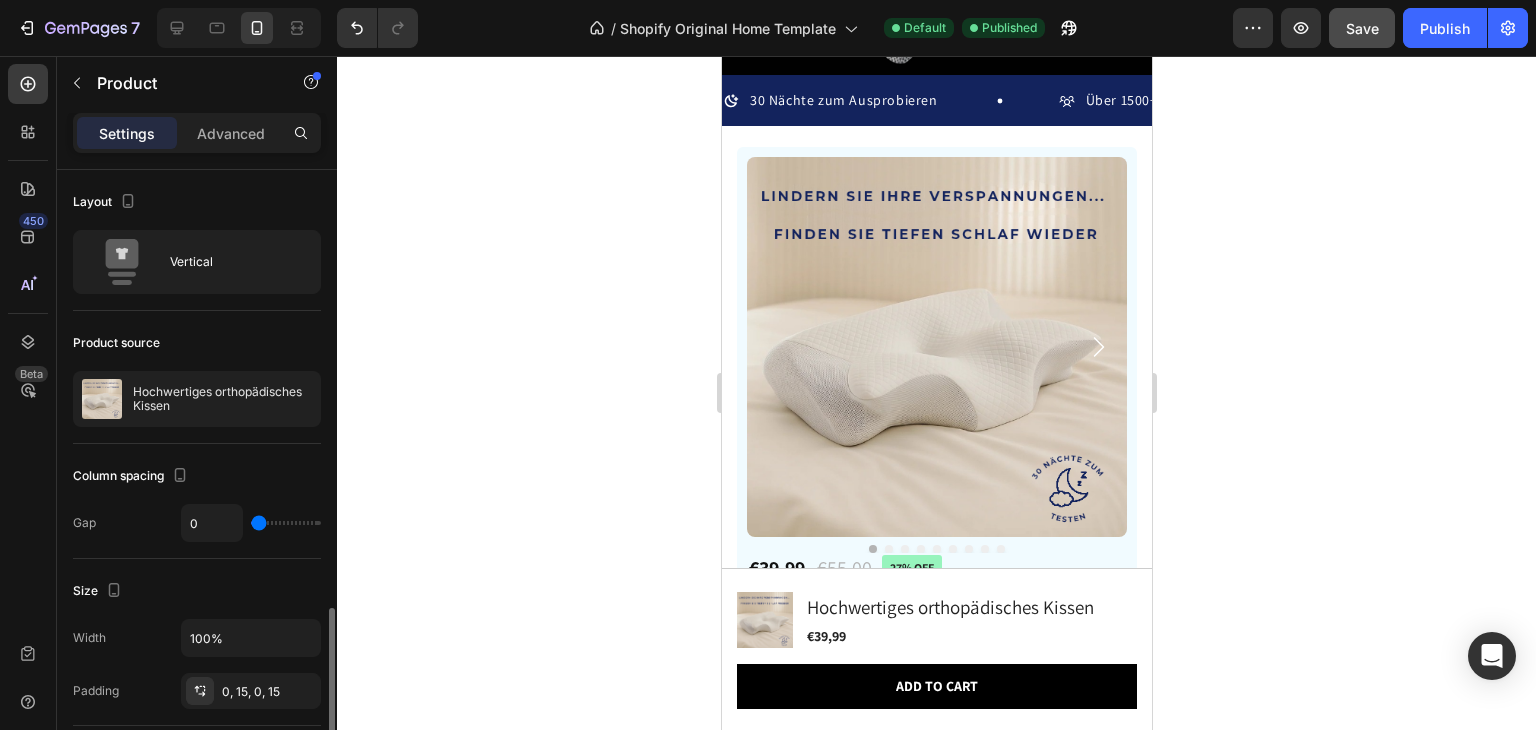 scroll, scrollTop: 292, scrollLeft: 0, axis: vertical 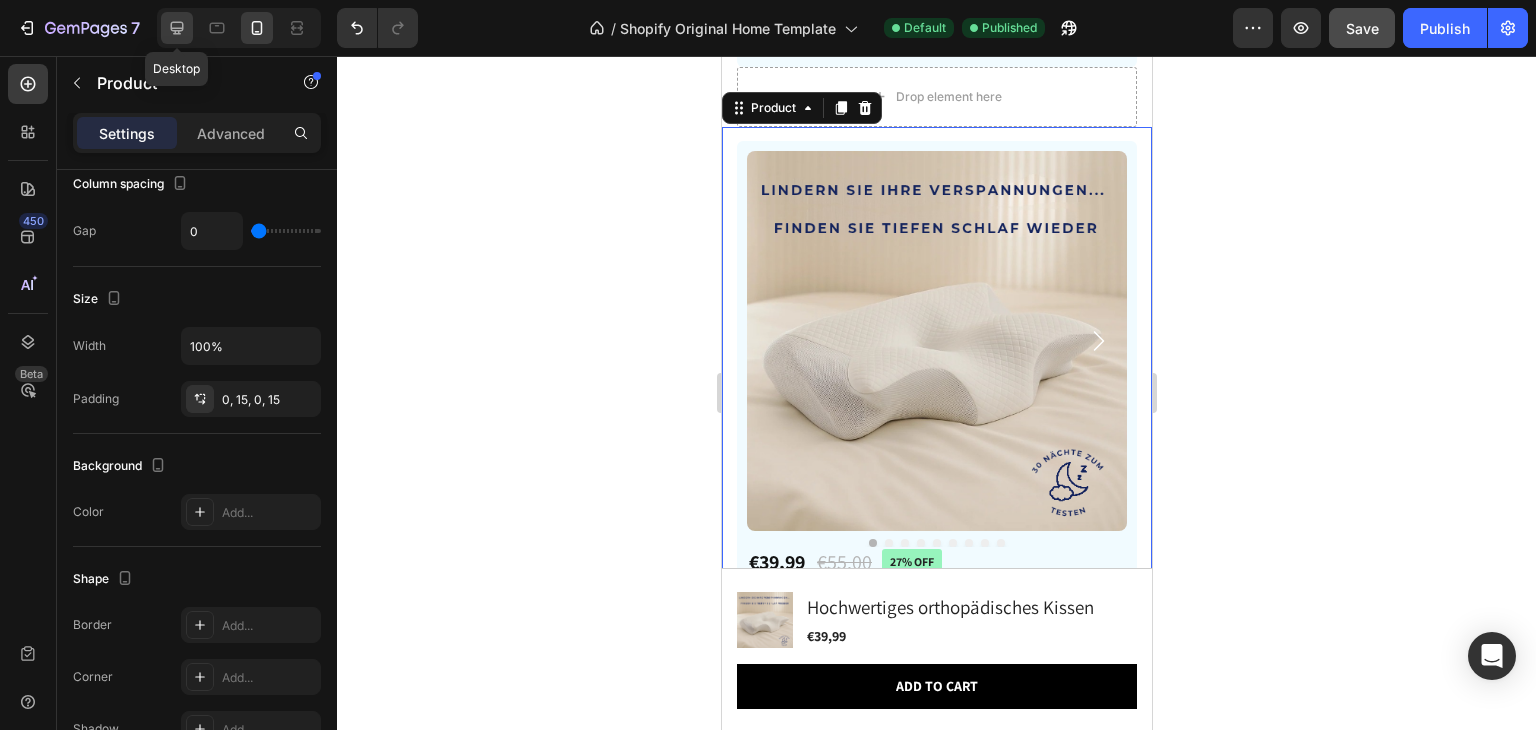click 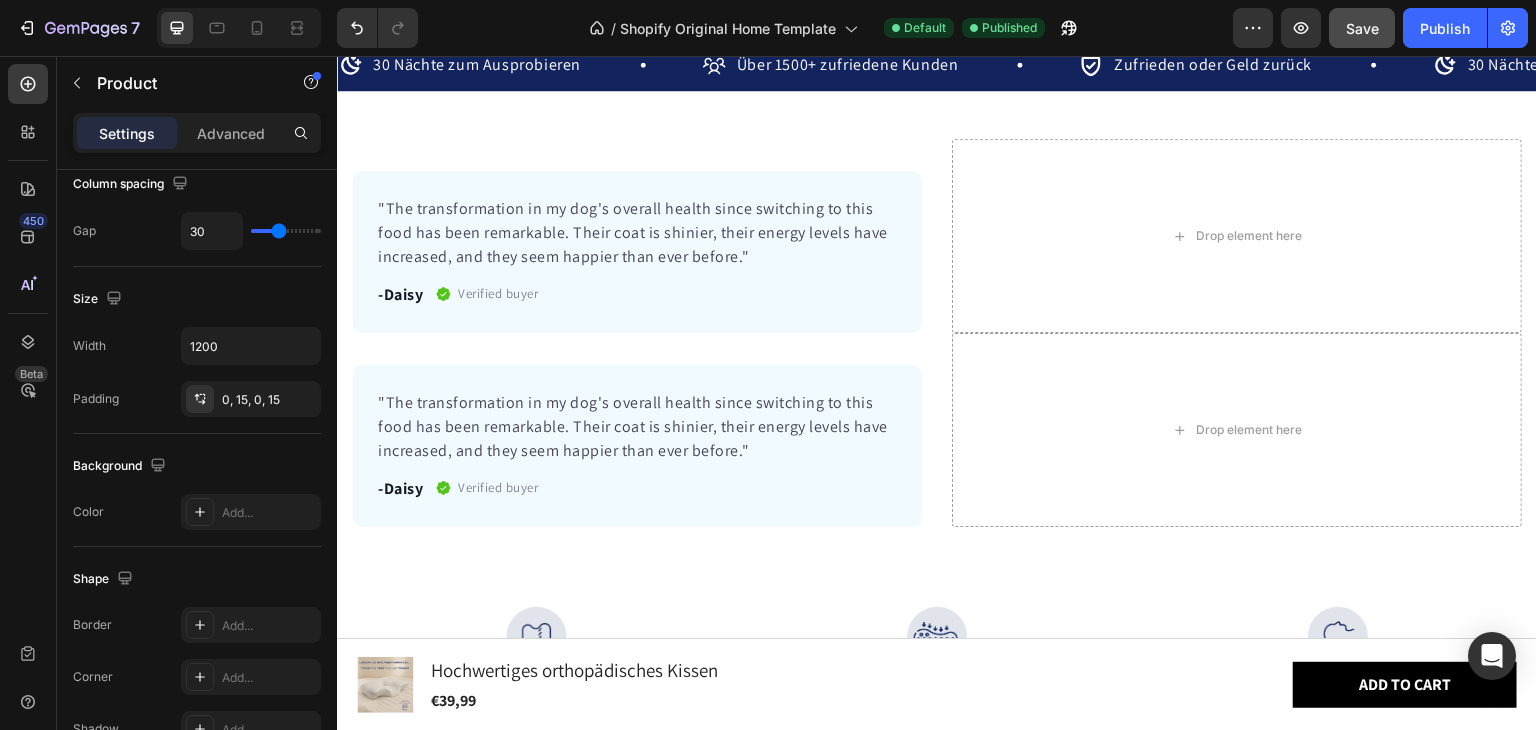 scroll, scrollTop: 1381, scrollLeft: 0, axis: vertical 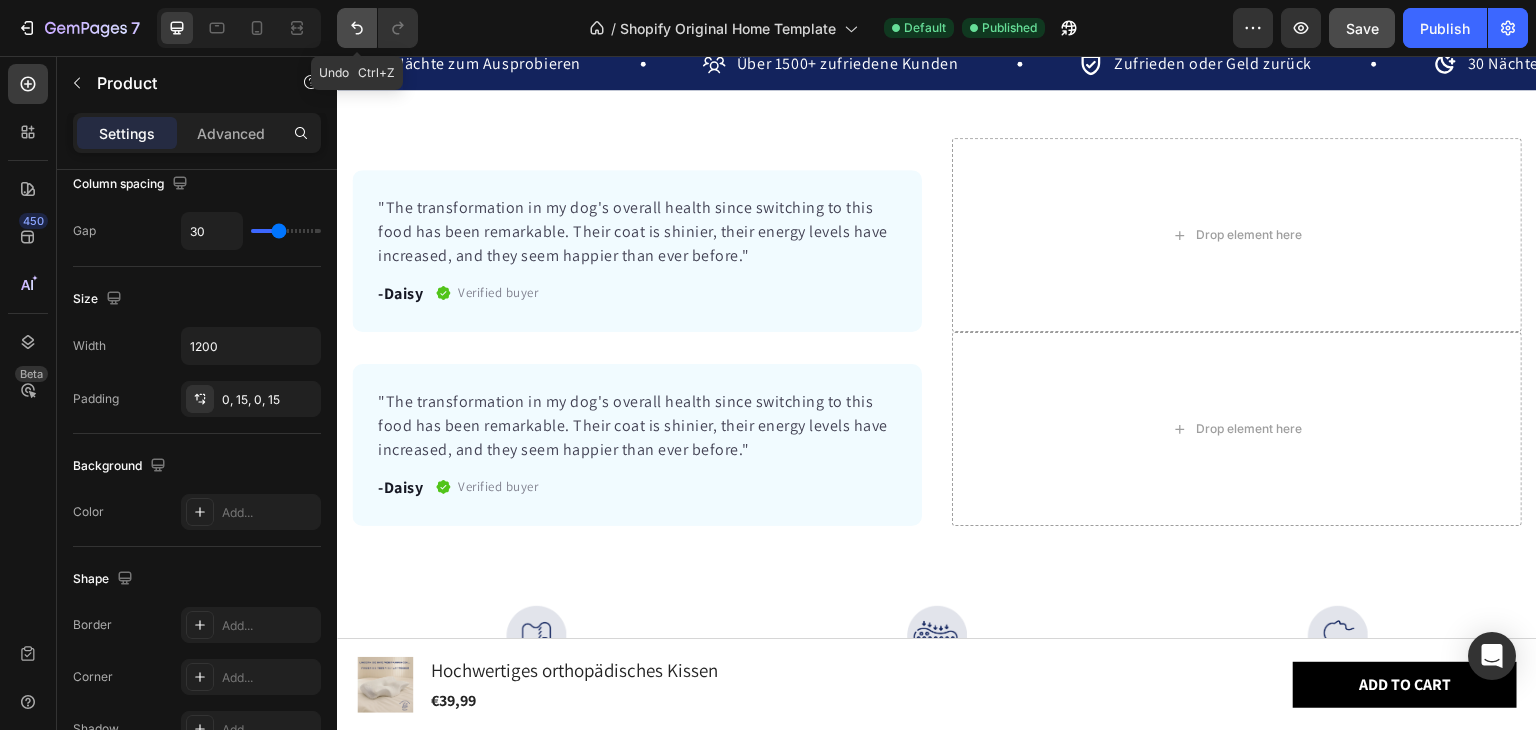 click 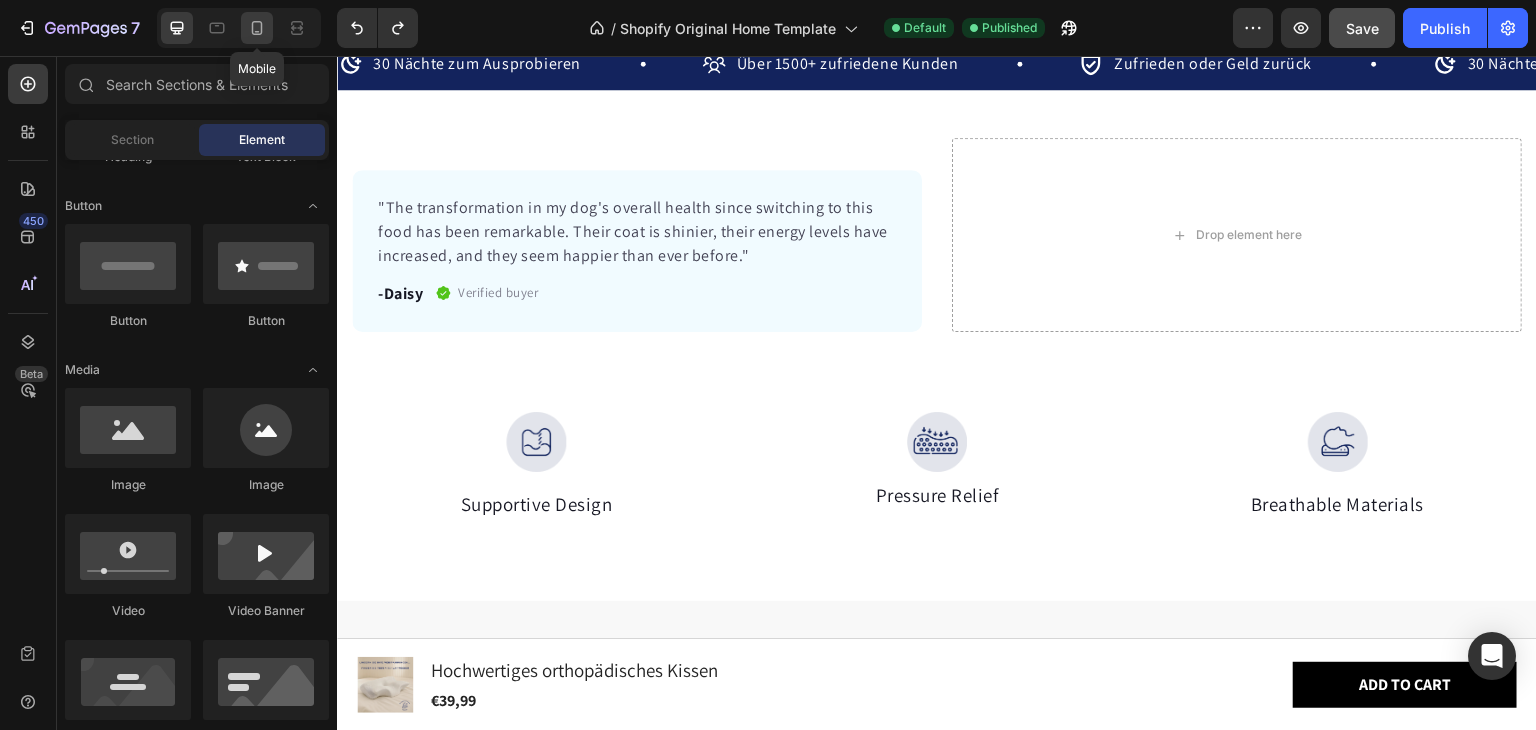 click 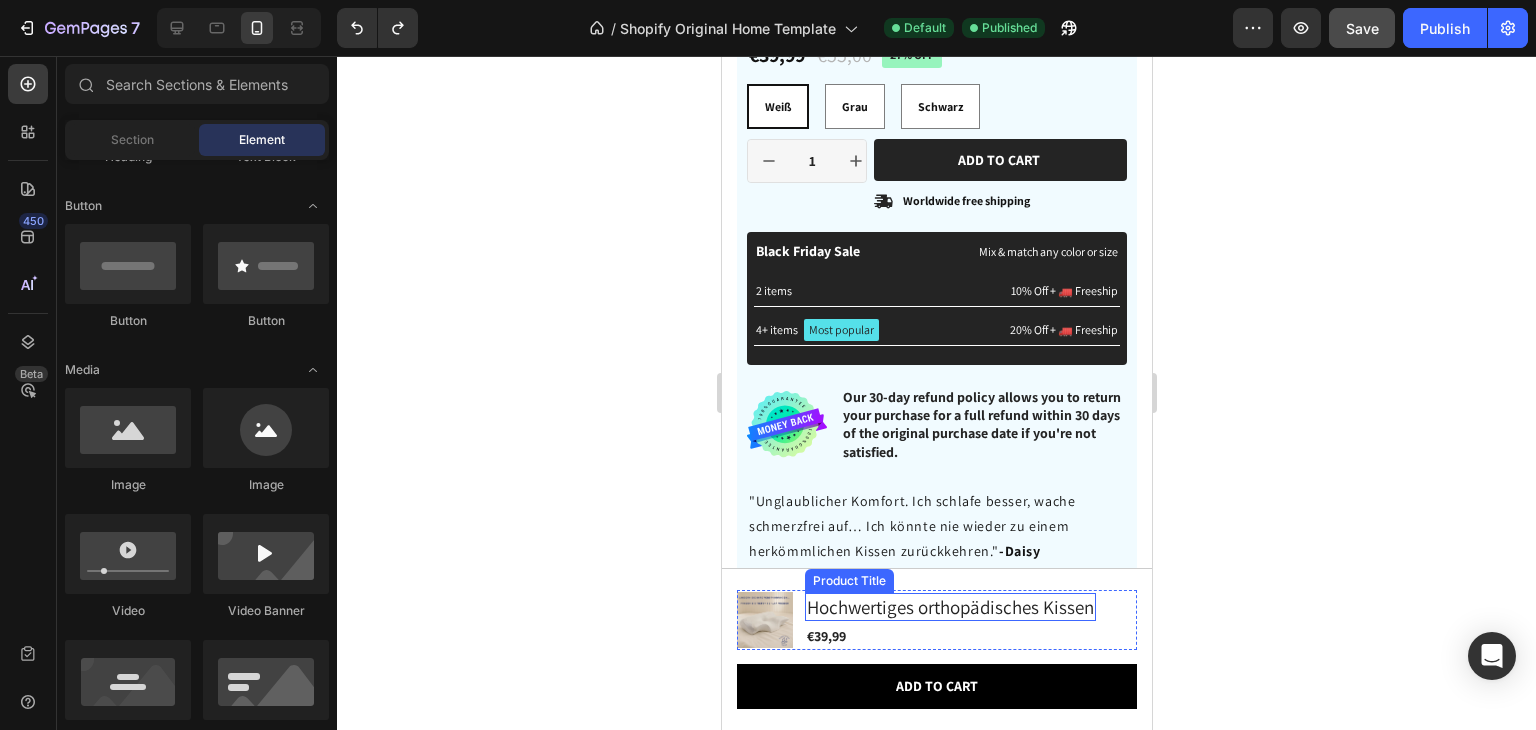 scroll, scrollTop: 1817, scrollLeft: 0, axis: vertical 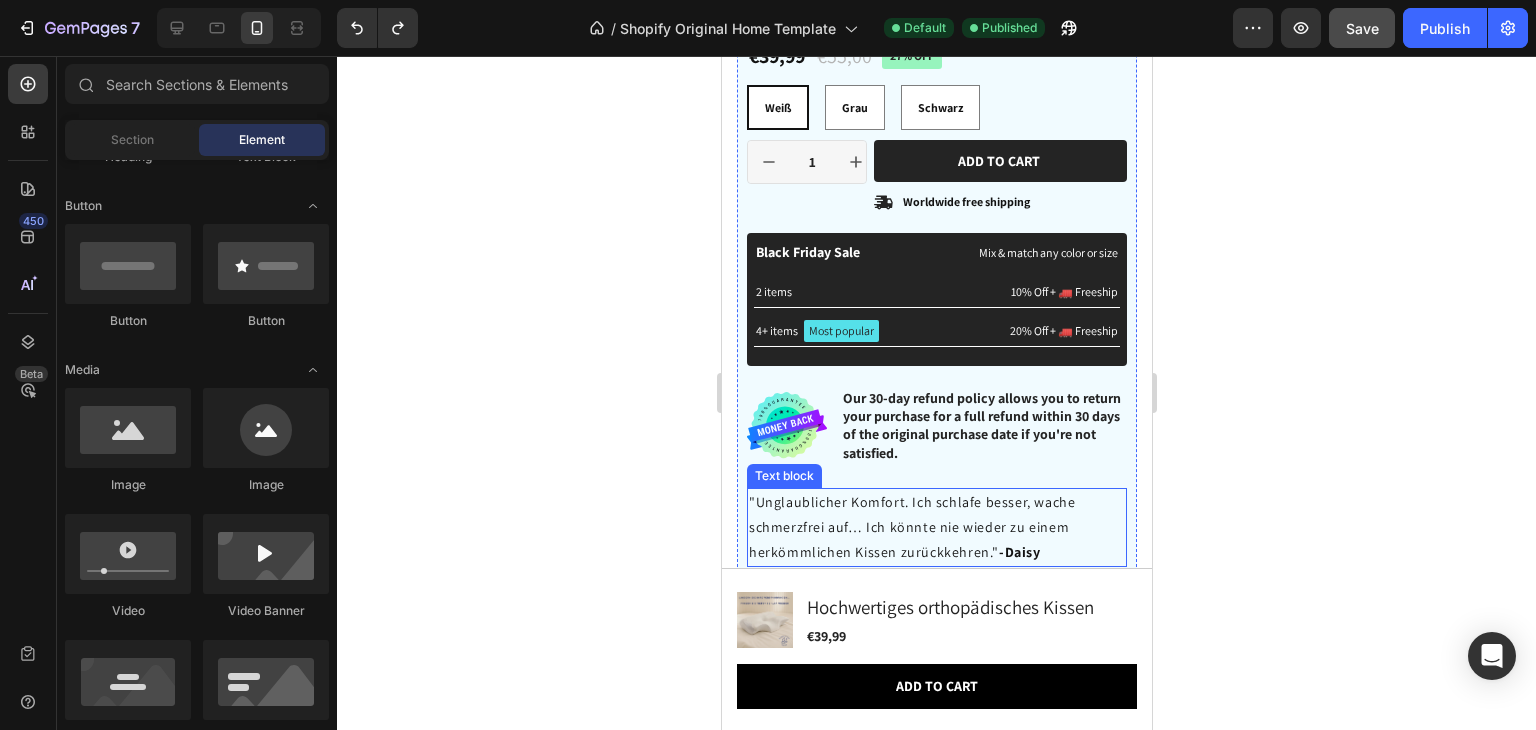click on ""Unglaublicher Komfort. Ich schlafe besser, wache schmerzfrei auf… Ich könnte nie wieder zu einem herkömmlichen Kissen zurückkehren."  -Daisy" at bounding box center (936, 528) 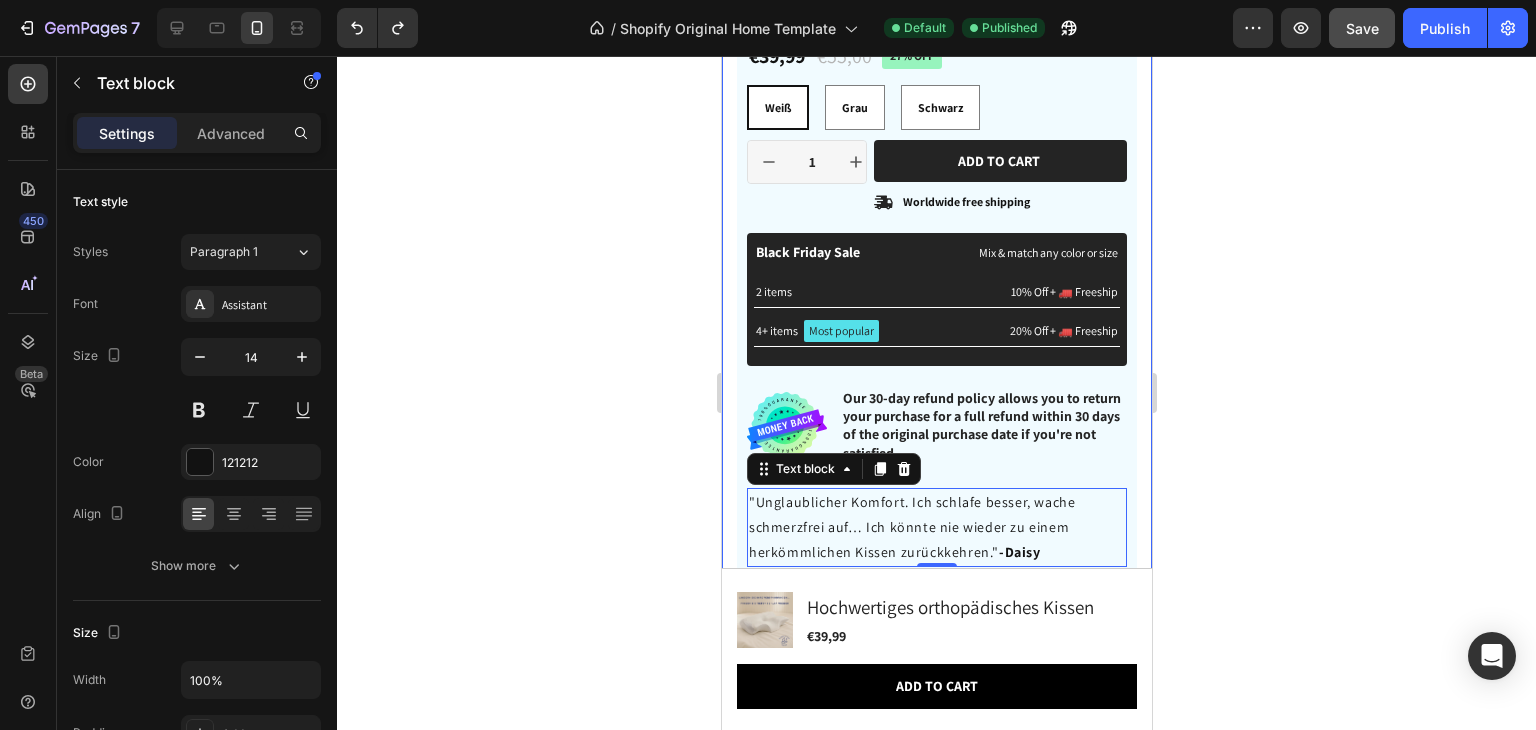 click on "Product Images €39,99 Product Price Product Price €55,00 Product Price Product Price 27% off Product Badge Row Weiß Weiß     Weiß Grau Grau     Grau Schwarz Schwarz     Schwarz Product Variants & Swatches
1
Product Quantity Row Add to cart Add to Cart
Icon Worldwide free shipping Text Block Row Row Black Friday Sale Text Block Mix & match any color or size Text Block Row 2 items Text Block 10% Off + 🚛 Freeship Text Block Row 4+ items Text Block Most popular Text Block Row 20% Off + 🚛 Freeship Text Block Row Row Image Our 30-day refund policy allows you to return your purchase for a full refund within 30 days of the original purchase date if you're not satisfied. Text Block Row "Unglaublicher Komfort. Ich schlafe besser, wache schmerzfrei auf… Ich könnte nie wieder zu einem herkömmlichen Kissen zurückkehren."  -Daisy Text block   0 Row Row Text block -Daisy Text block
Verified buyer Item list Row Row
Drop element here" at bounding box center (936, 129) 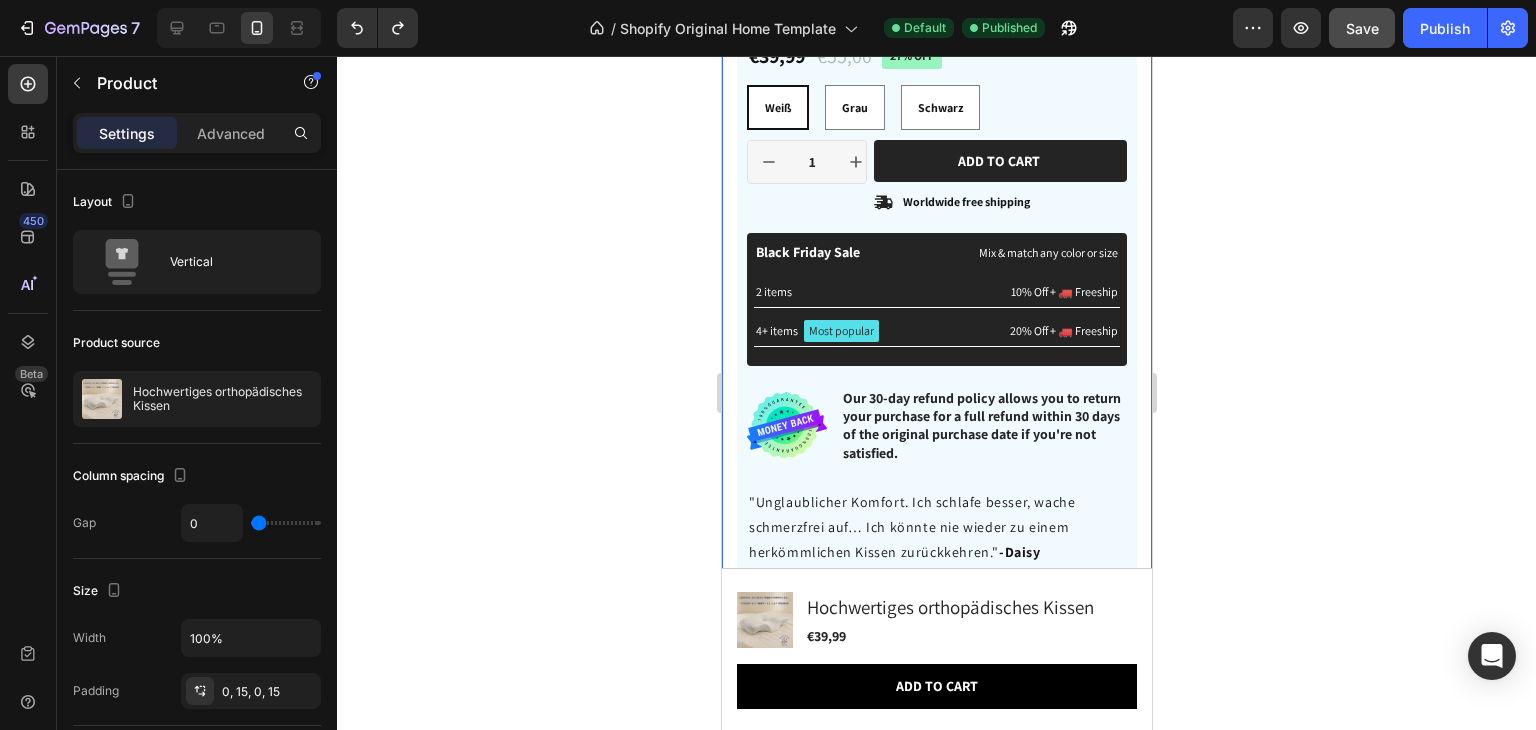 click on "Product Images €39,99 Product Price Product Price €55,00 Product Price Product Price 27% off Product Badge Row Weiß Weiß     Weiß Grau Grau     Grau Schwarz Schwarz     Schwarz Product Variants & Swatches
1
Product Quantity Row Add to cart Add to Cart
Icon Worldwide free shipping Text Block Row Row Black Friday Sale Text Block Mix & match any color or size Text Block Row 2 items Text Block 10% Off + 🚛 Freeship Text Block Row 4+ items Text Block Most popular Text Block Row 20% Off + 🚛 Freeship Text Block Row Row Image Our 30-day refund policy allows you to return your purchase for a full refund within 30 days of the original purchase date if you're not satisfied. Text Block Row "Unglaublicher Komfort. Ich schlafe besser, wache schmerzfrei auf… Ich könnte nie wieder zu einem herkömmlichen Kissen zurückkehren."  -Daisy Text block Row Row Text block -Daisy Text block
Verified buyer Item list Row Row
Drop element here   0" at bounding box center (936, 129) 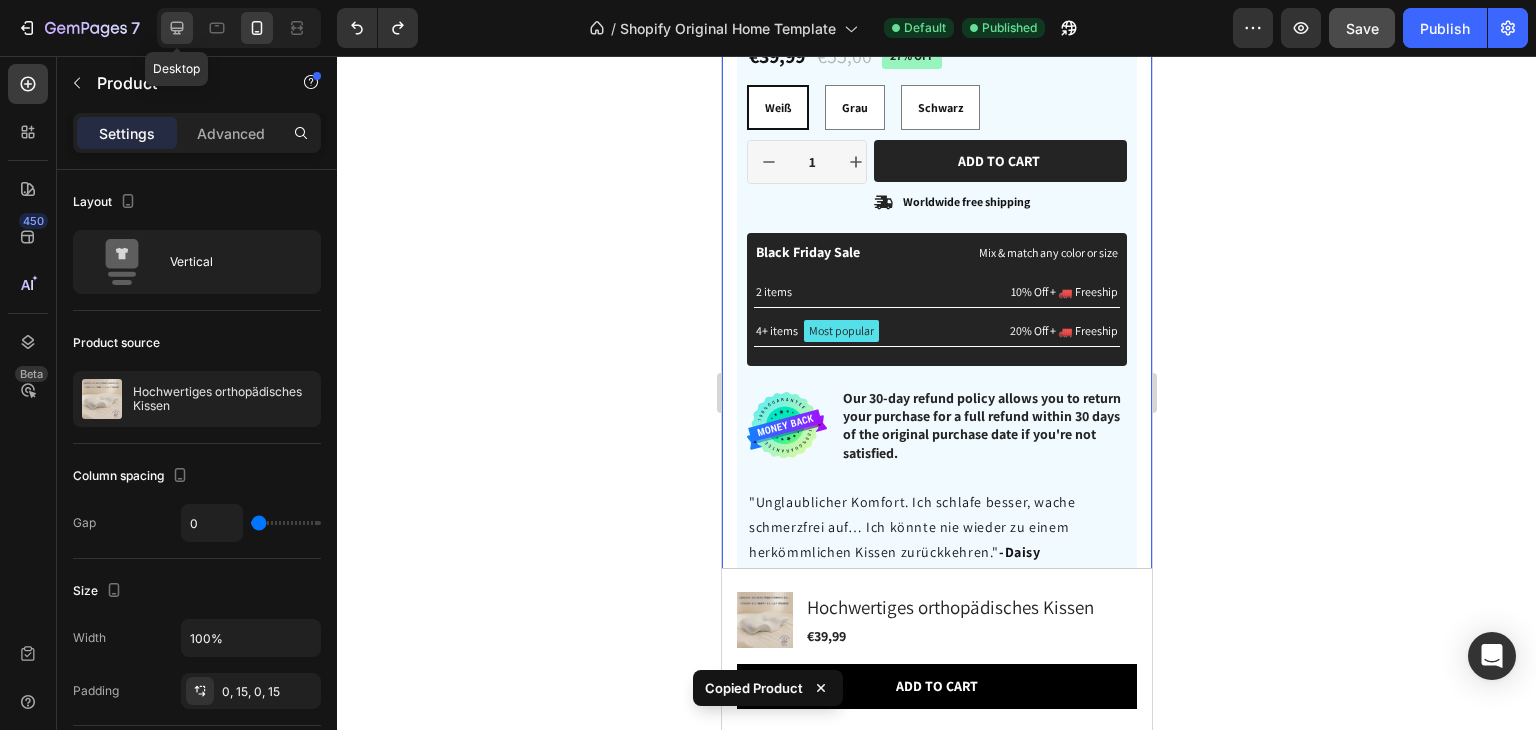 click 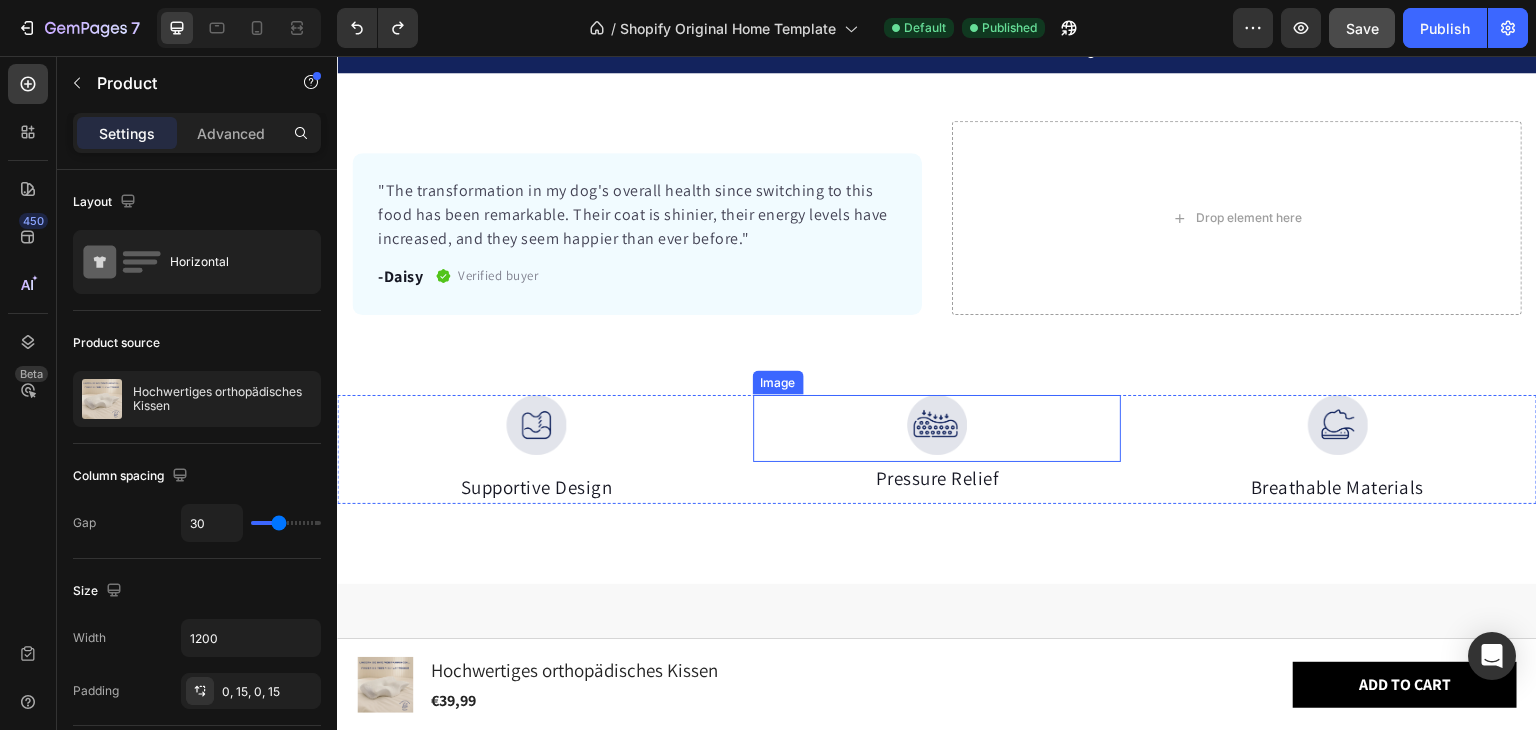 scroll, scrollTop: 1386, scrollLeft: 0, axis: vertical 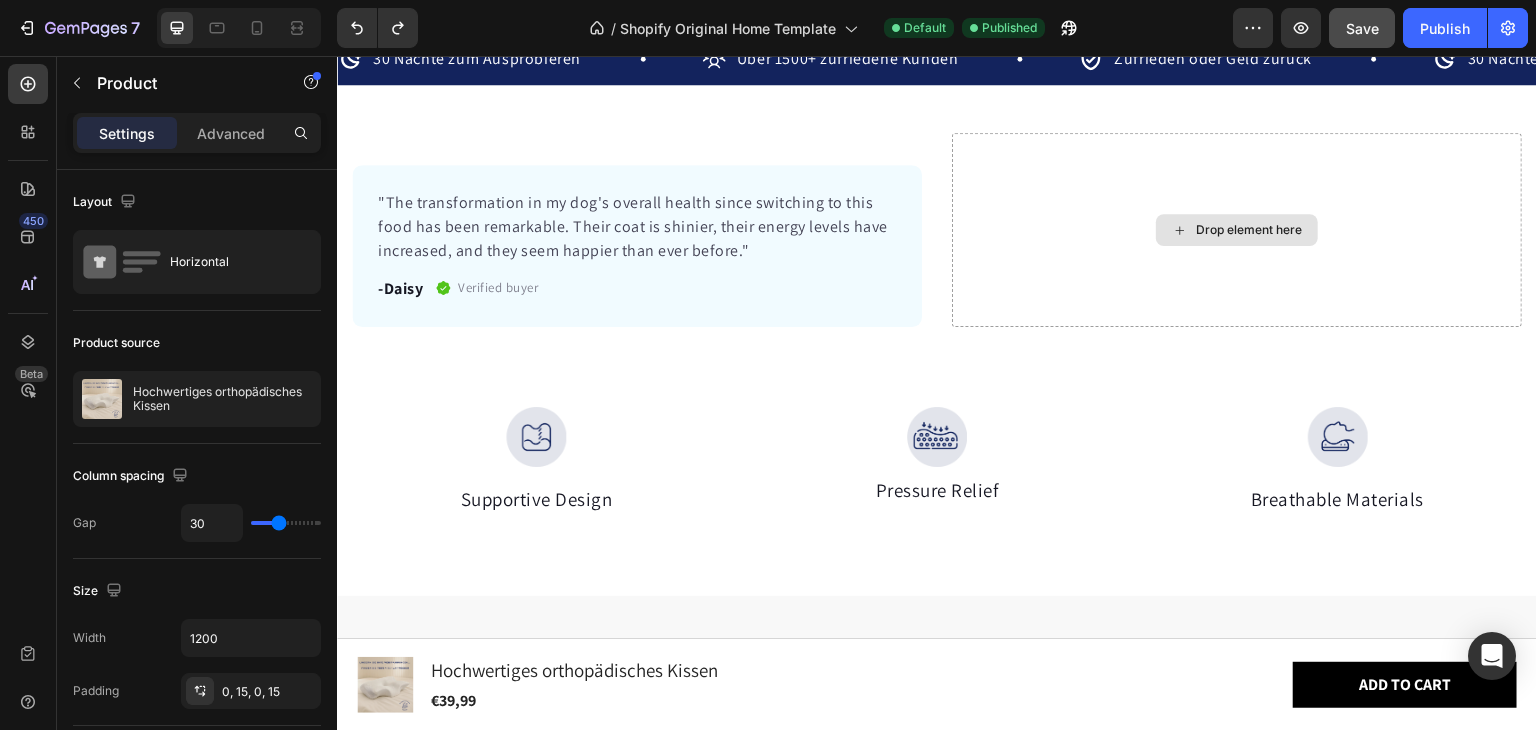 click on "Drop element here" at bounding box center [1237, 230] 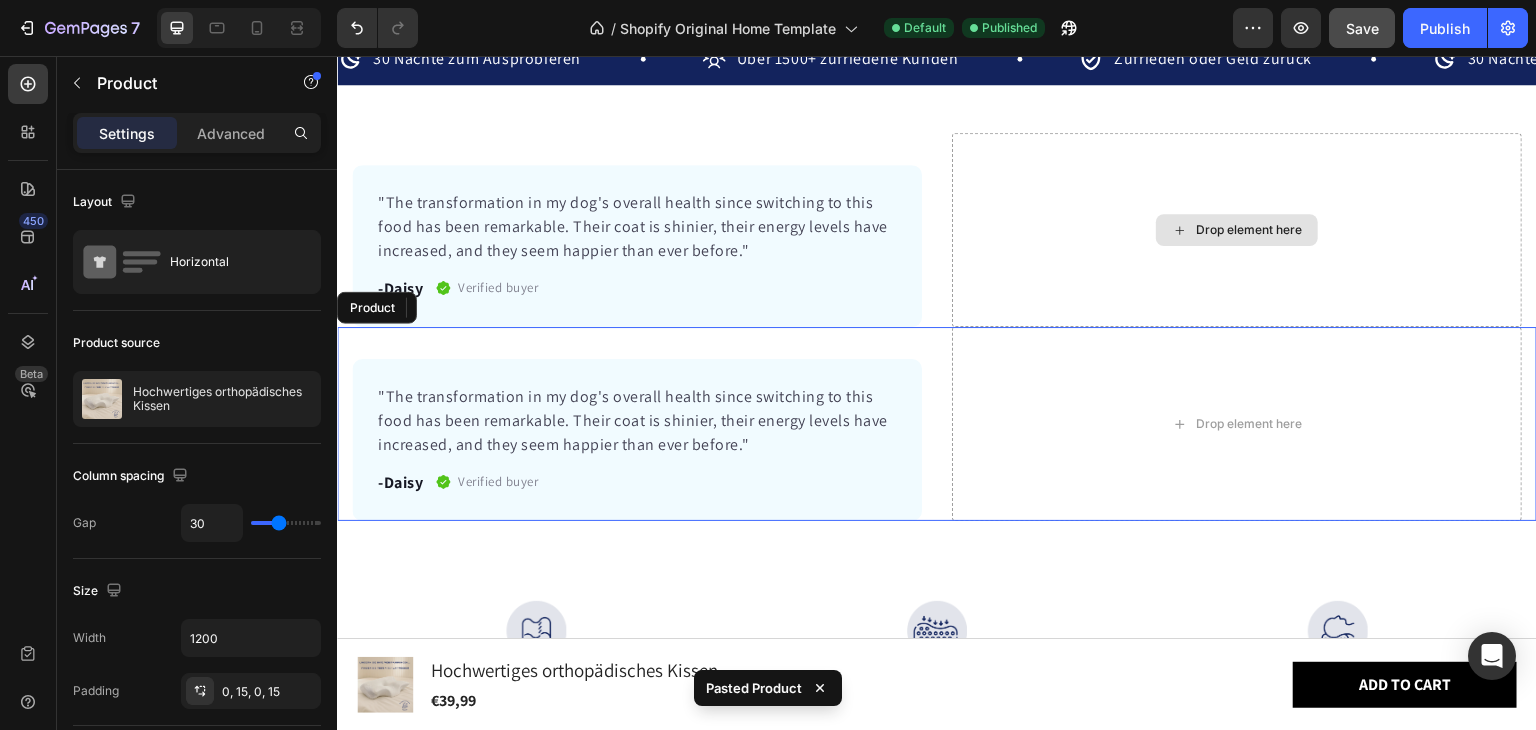 scroll, scrollTop: 292, scrollLeft: 0, axis: vertical 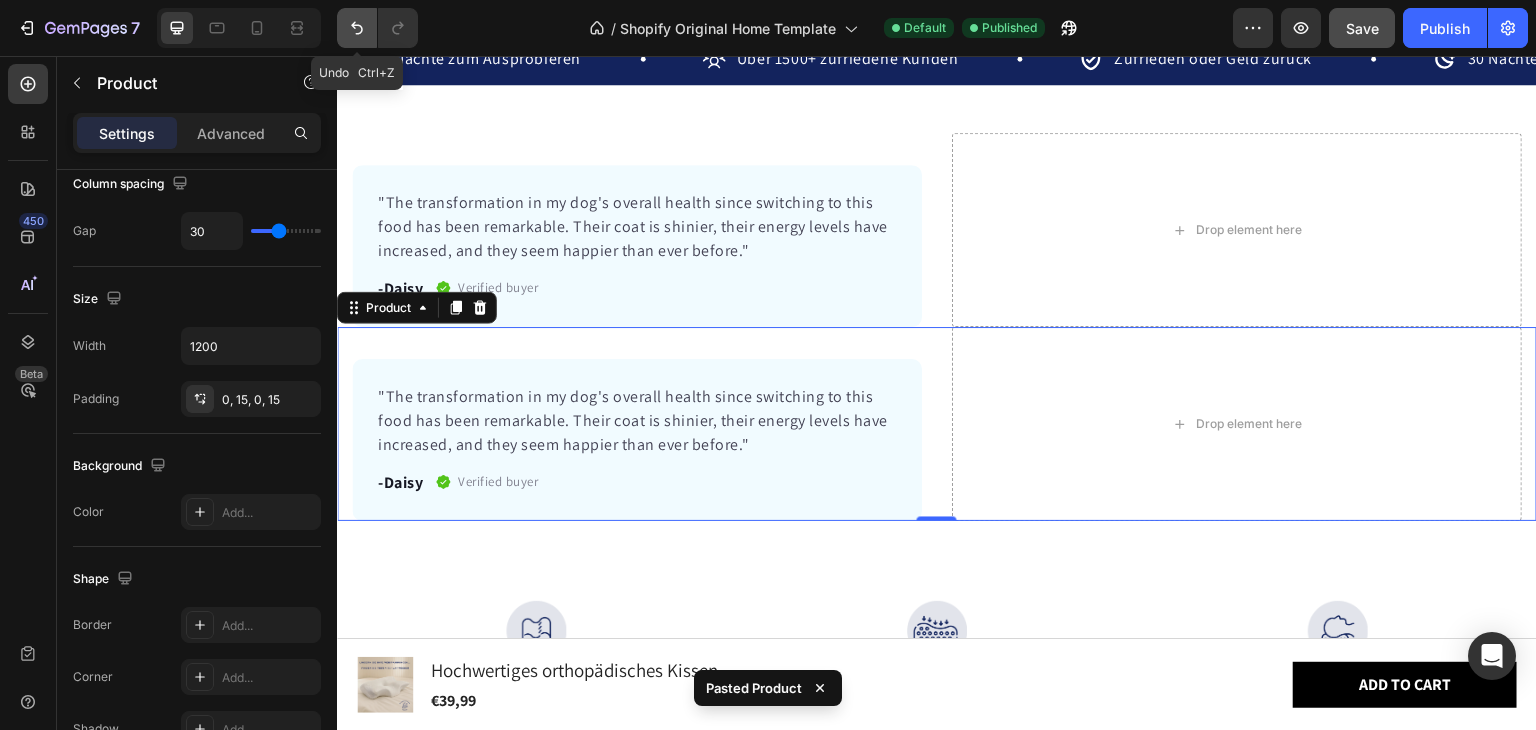 click 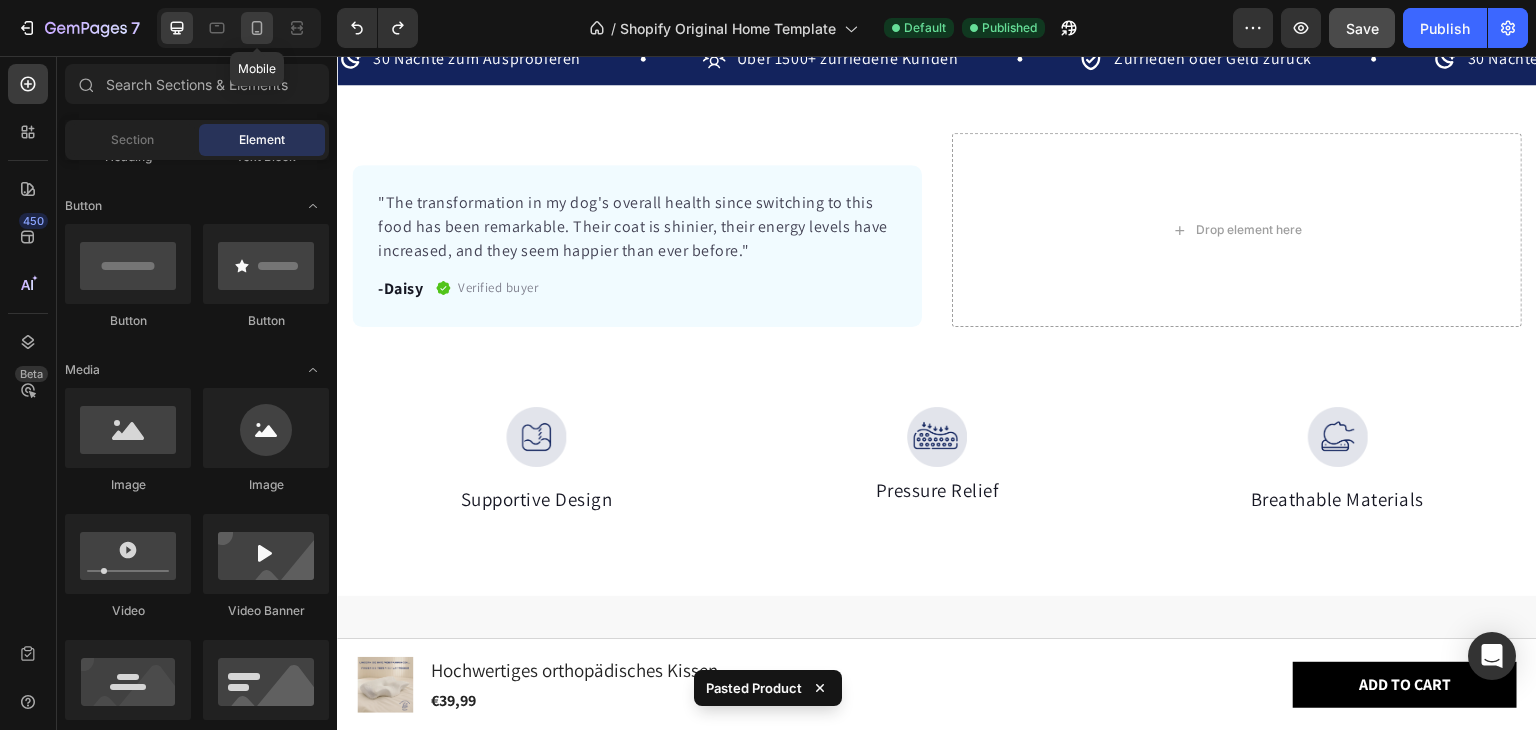 click 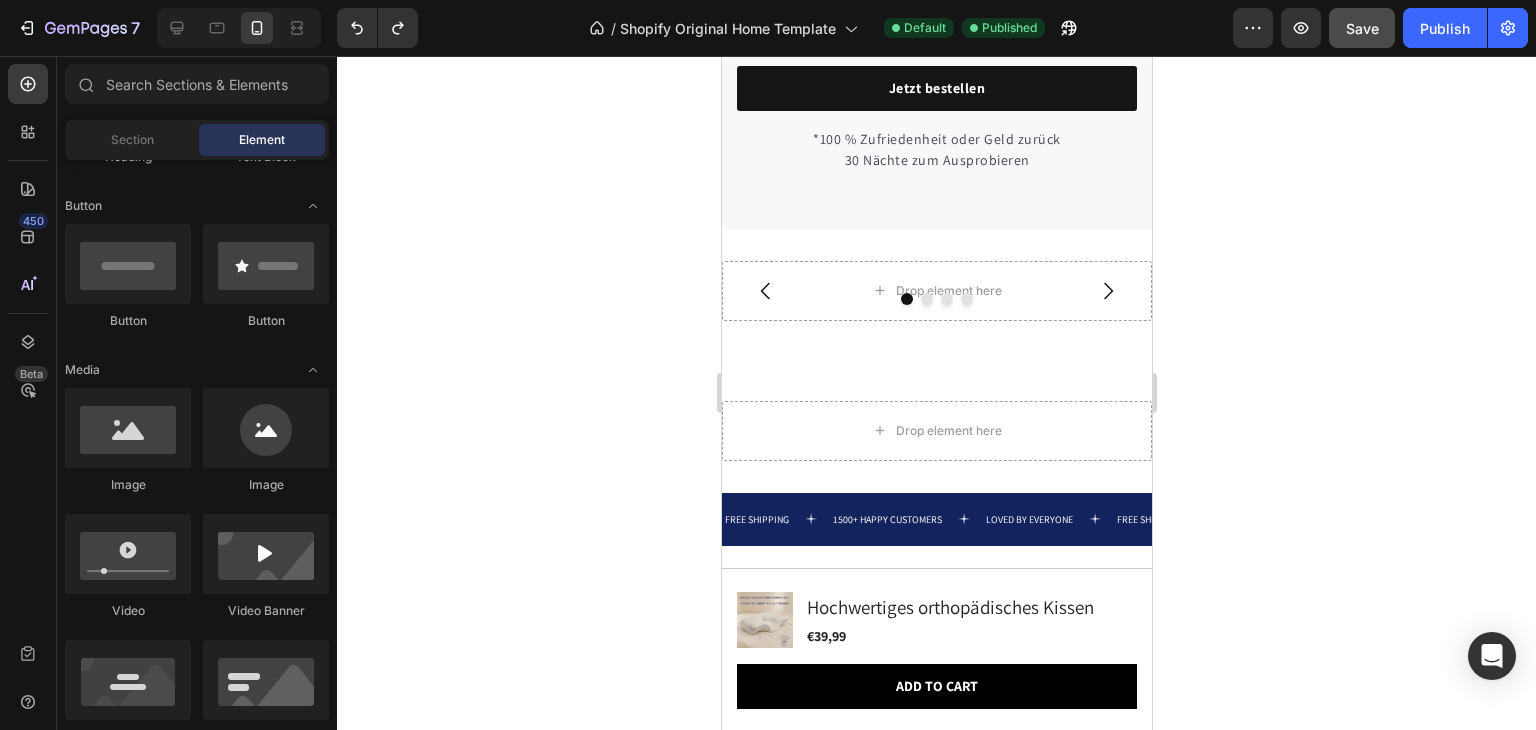 scroll, scrollTop: 4685, scrollLeft: 0, axis: vertical 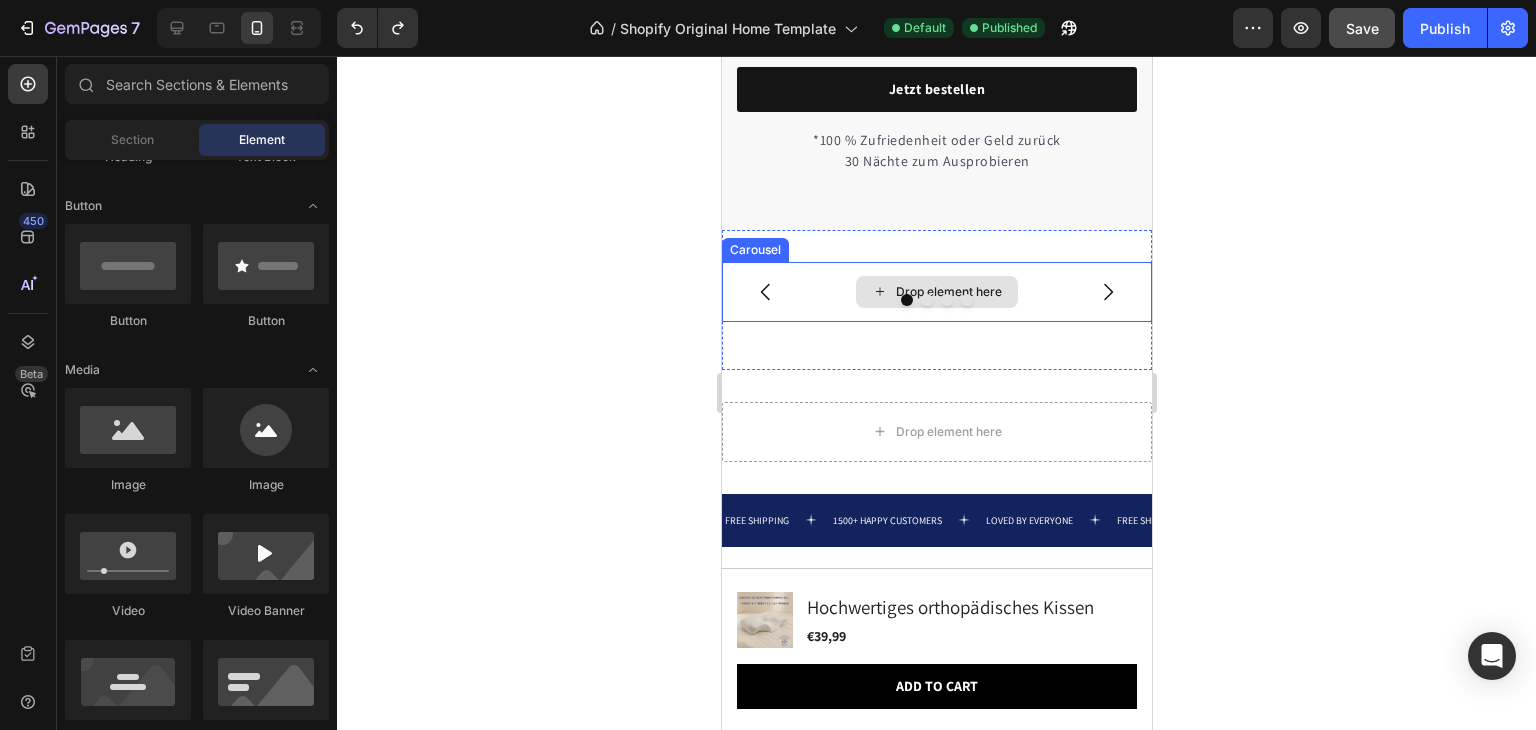 click on "Drop element here" at bounding box center (936, 292) 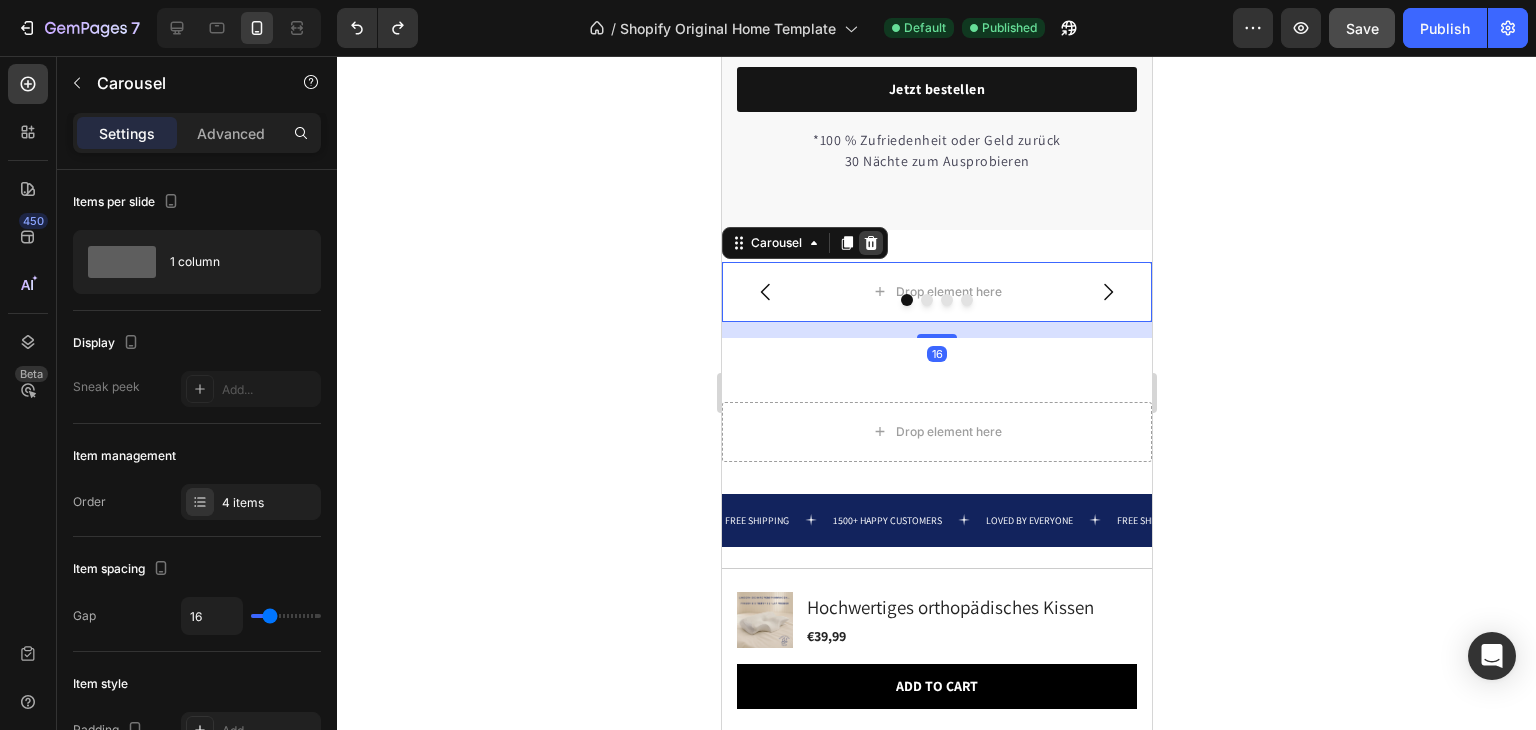 click 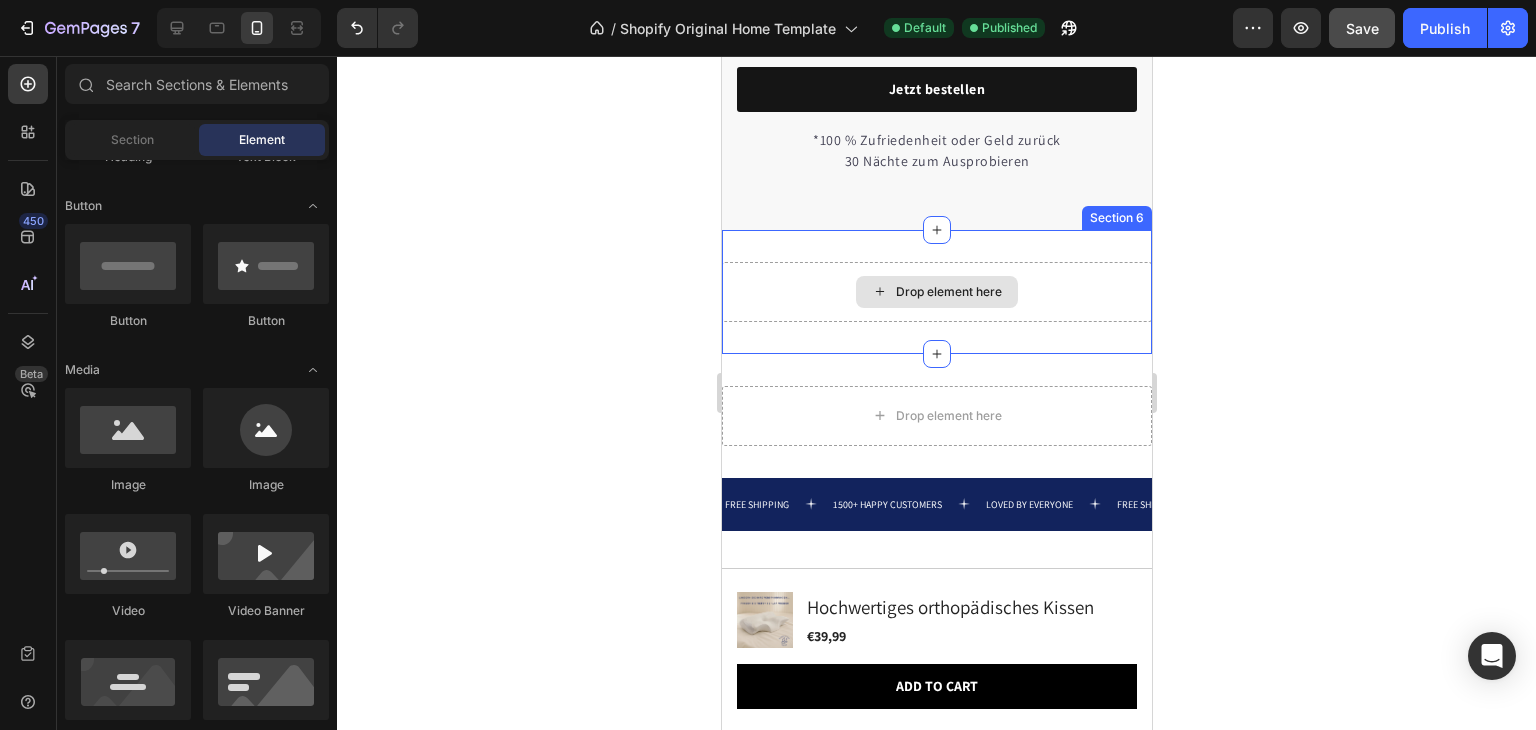 click on "Drop element here" at bounding box center [936, 292] 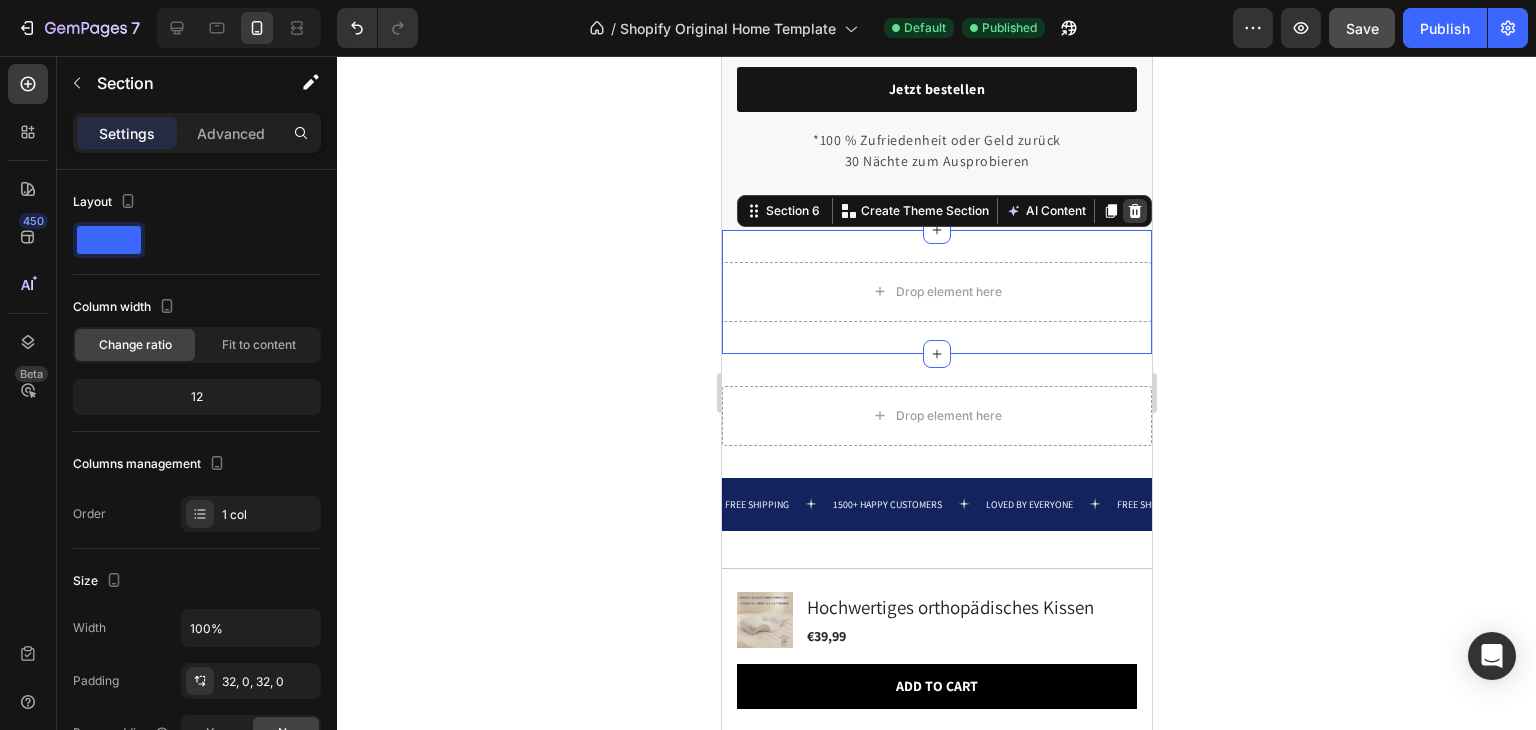 click 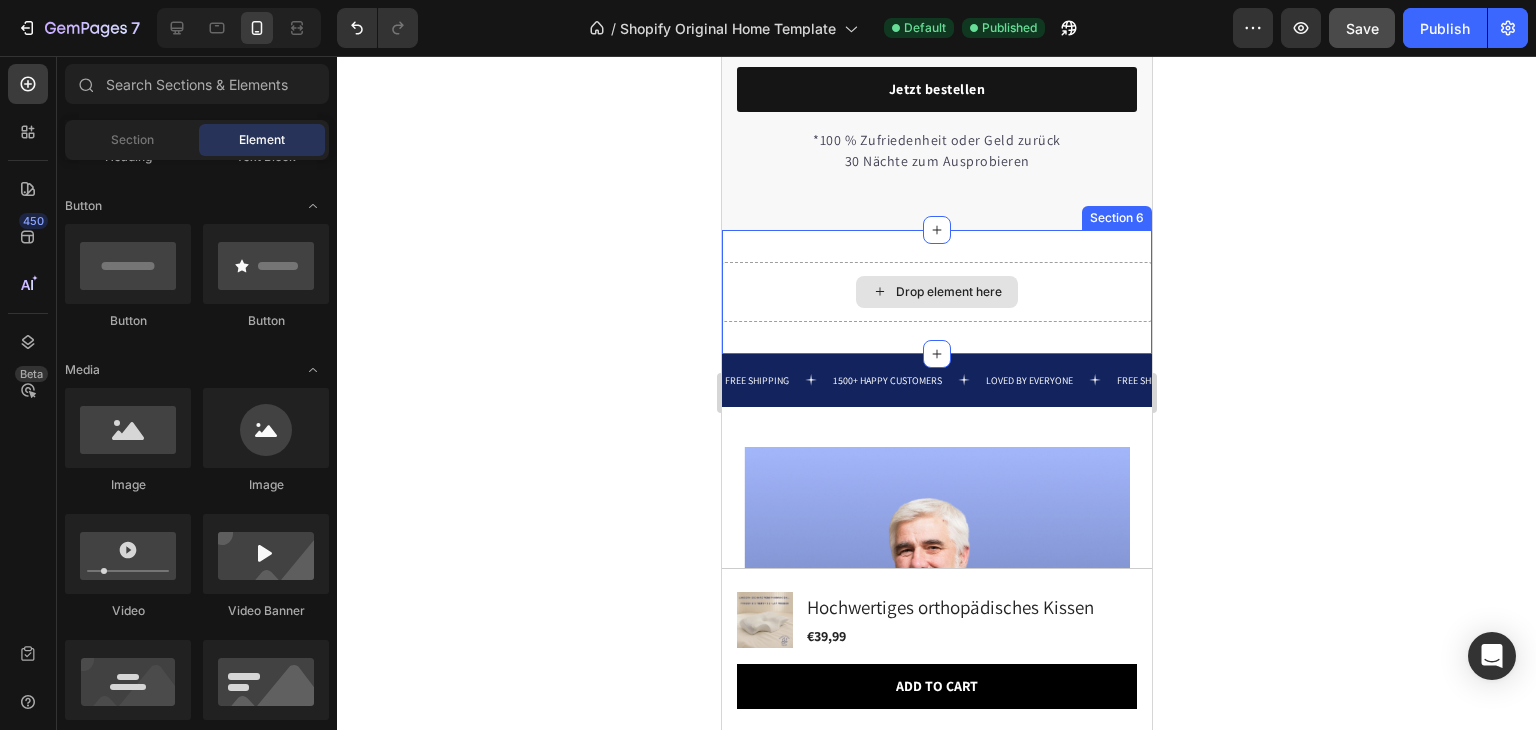 click on "Drop element here" at bounding box center (936, 292) 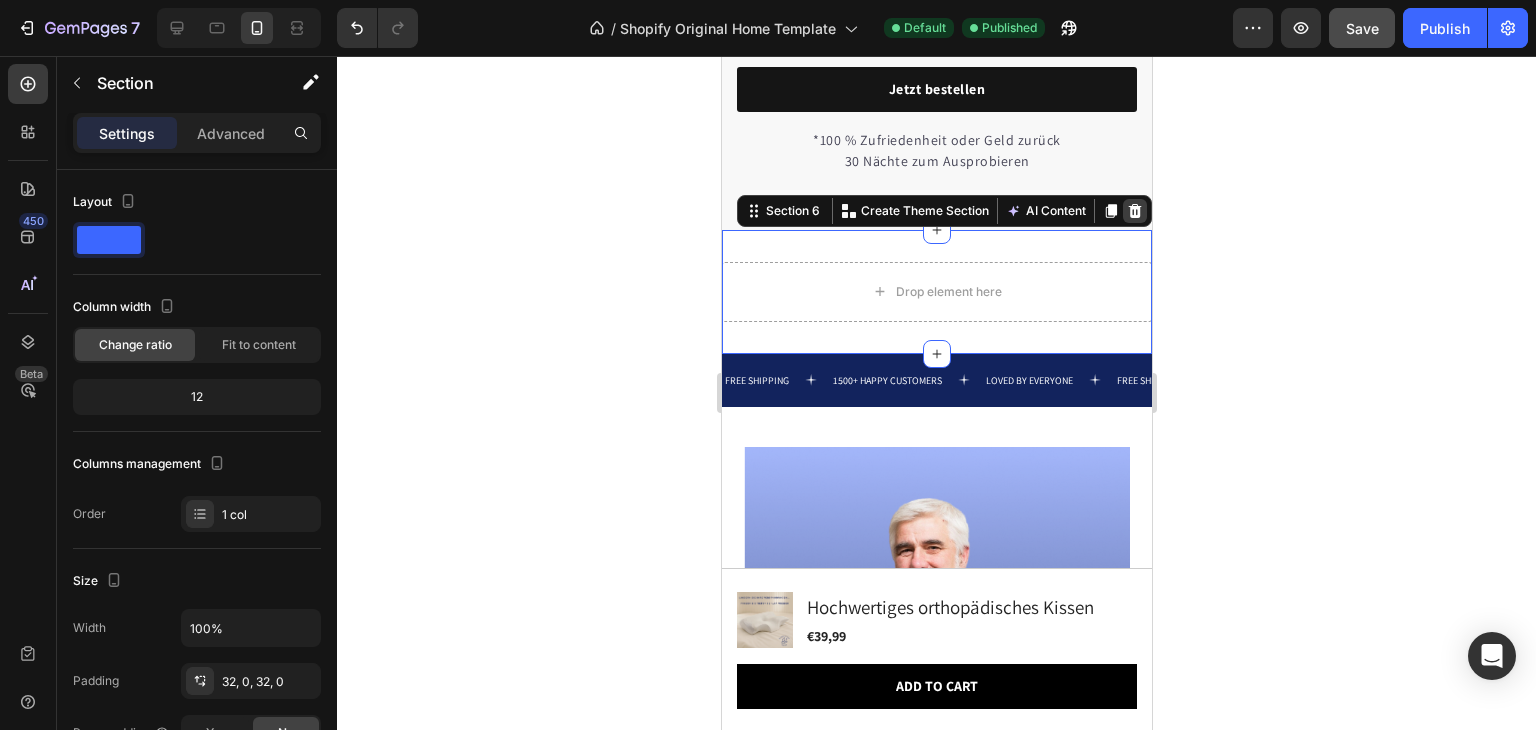 click 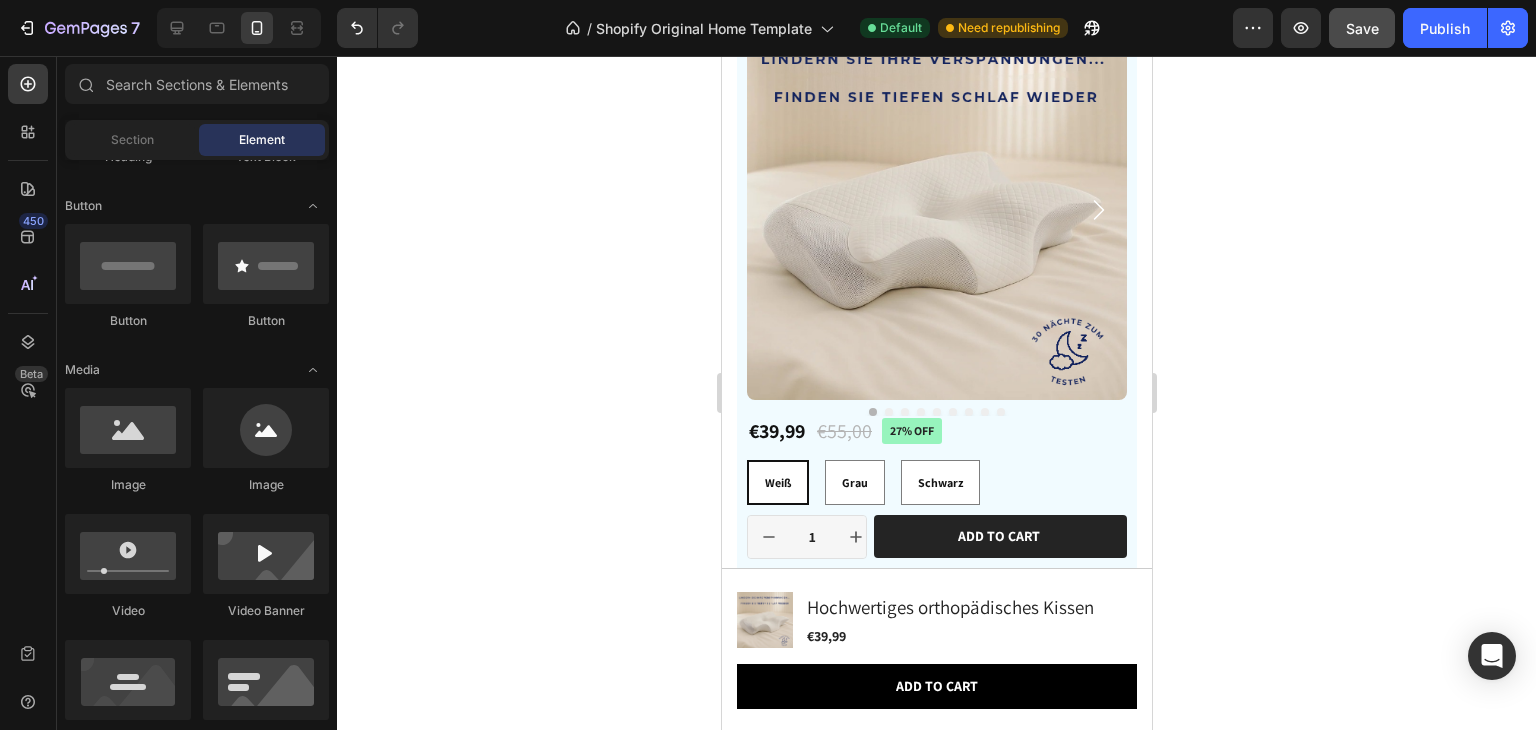 scroll, scrollTop: 1479, scrollLeft: 0, axis: vertical 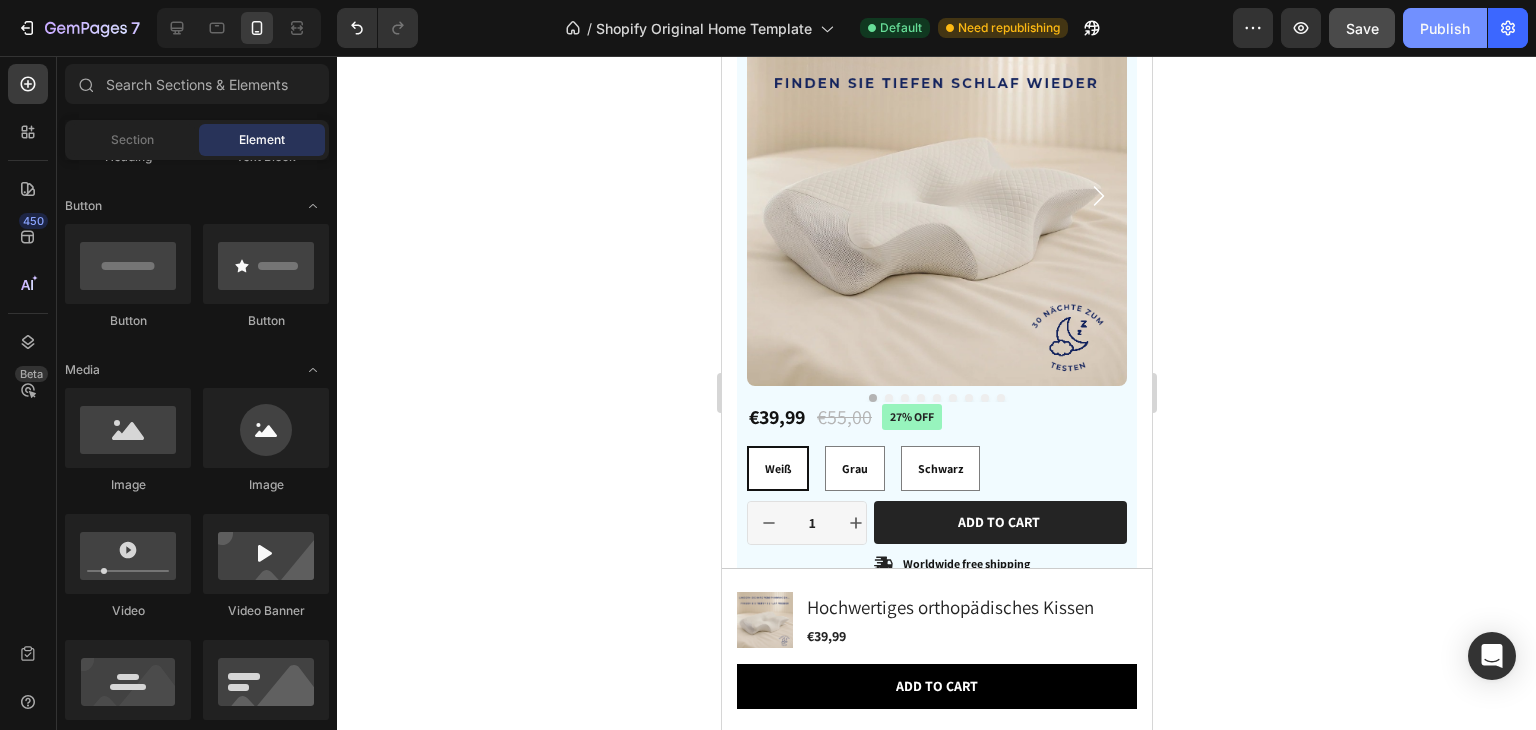 click on "Publish" at bounding box center [1445, 28] 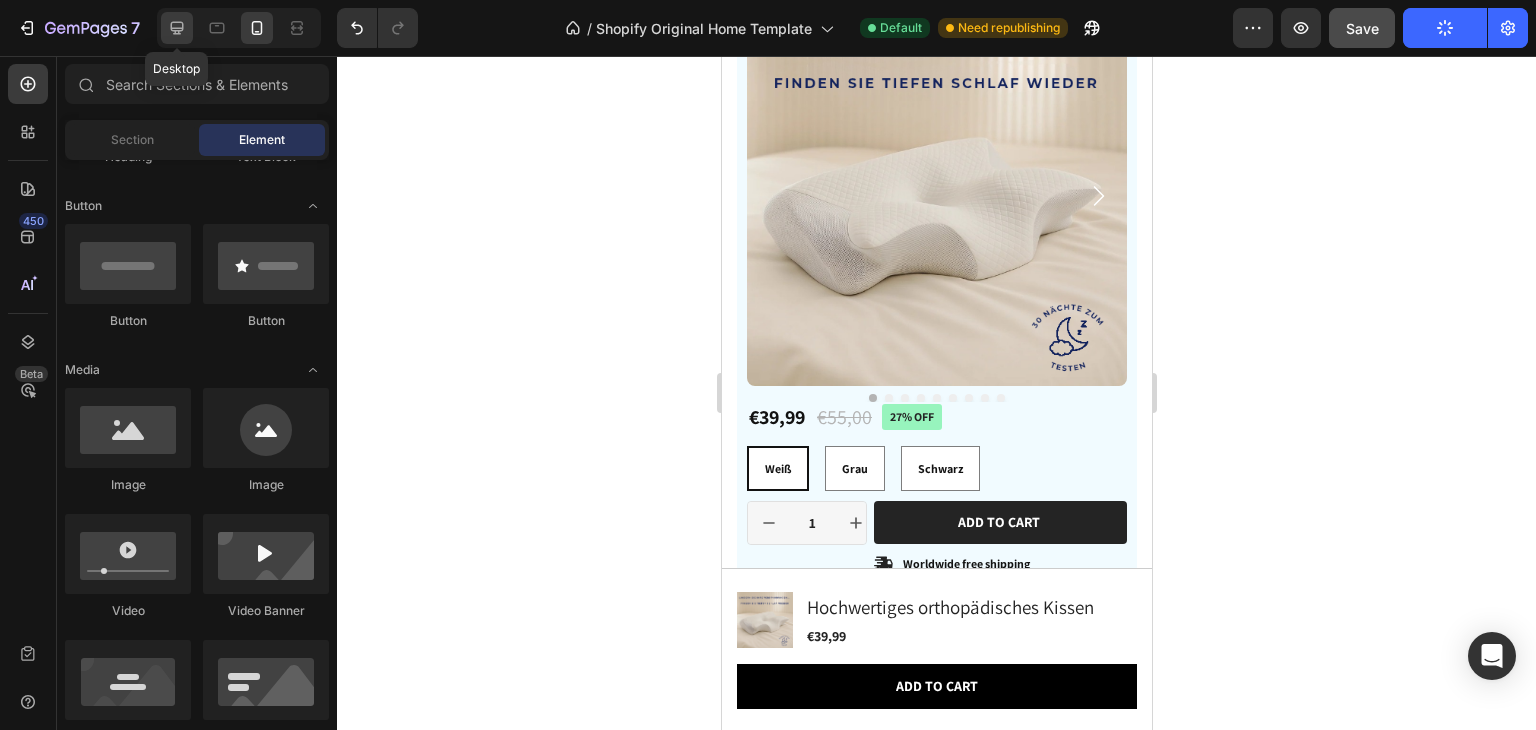 click 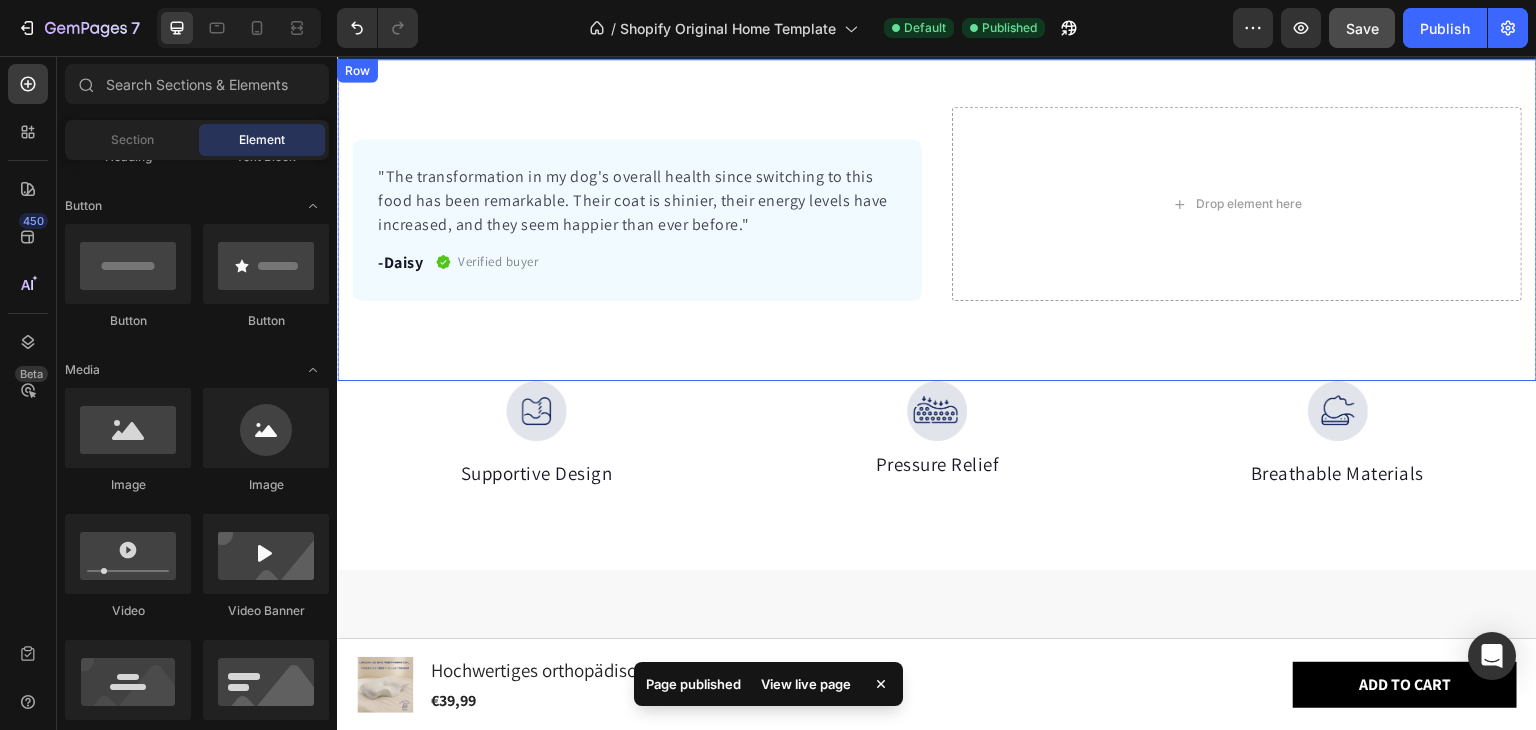scroll, scrollTop: 1413, scrollLeft: 0, axis: vertical 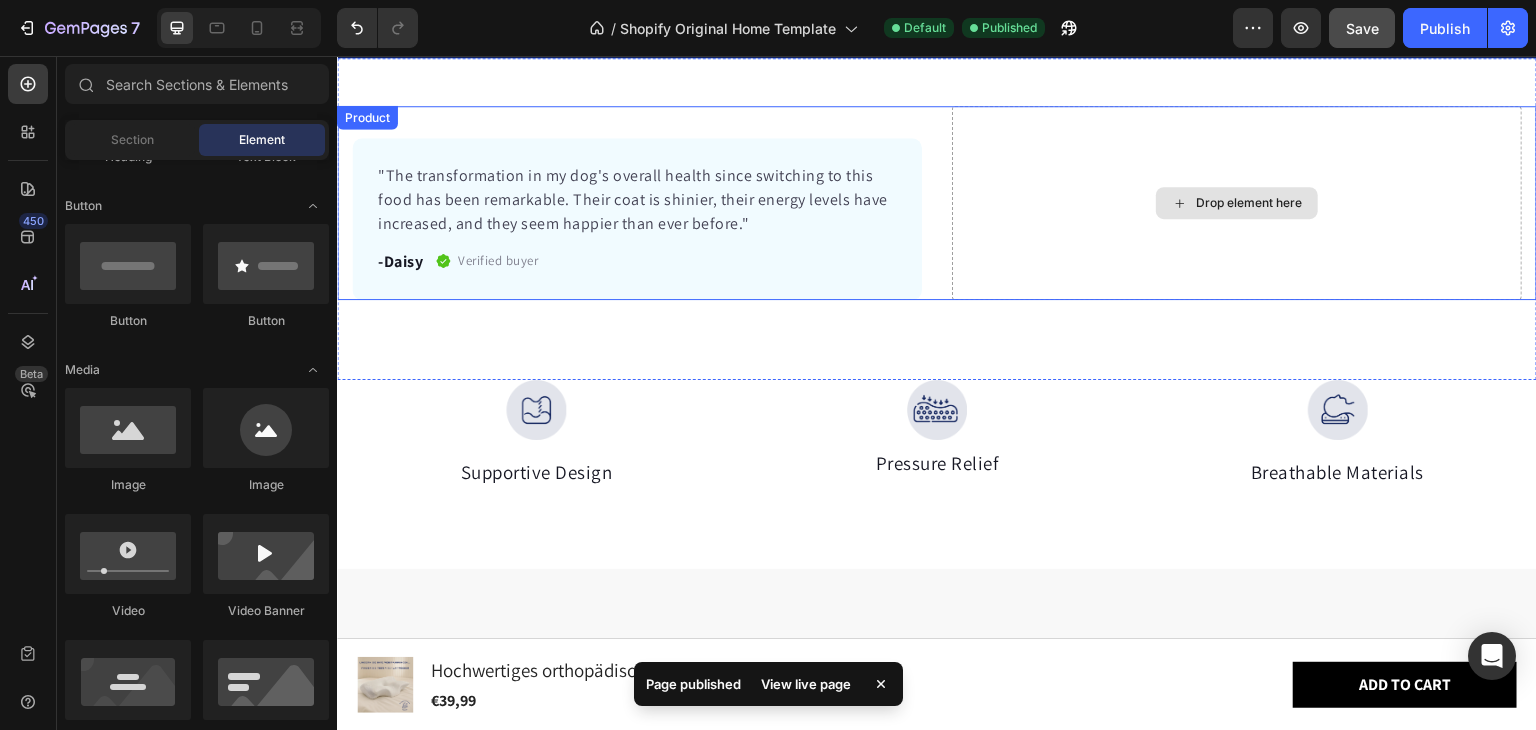 click on "Drop element here" at bounding box center [1249, 203] 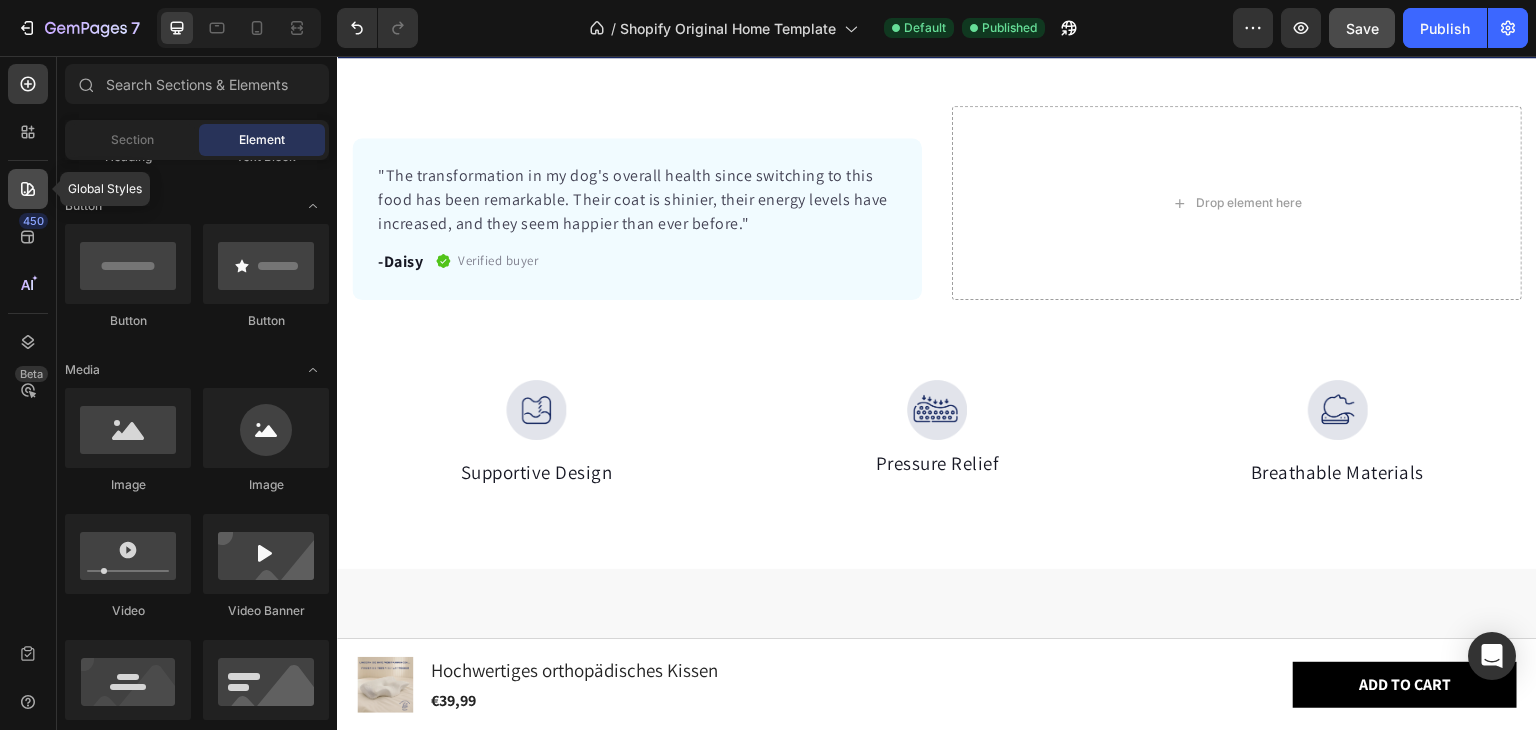 click 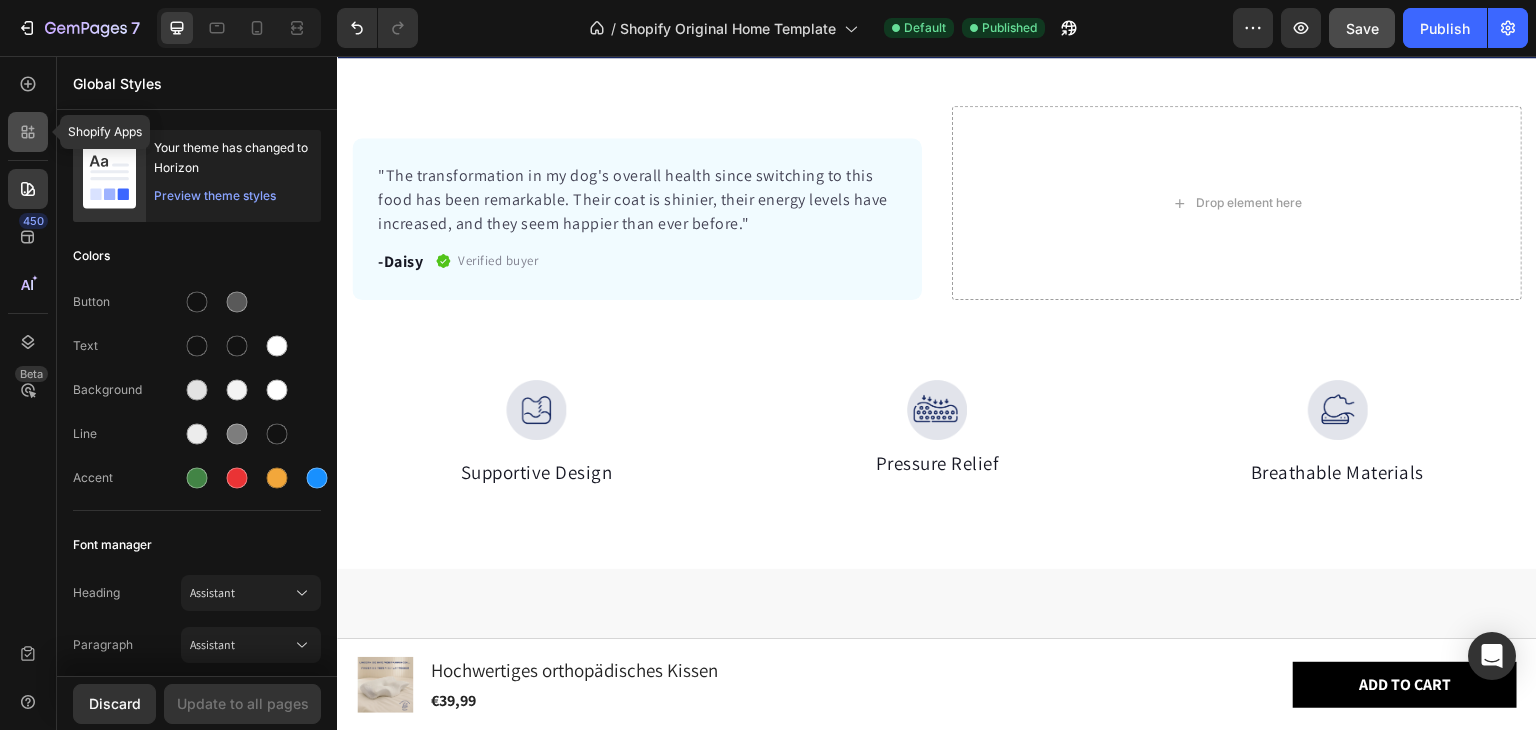 click 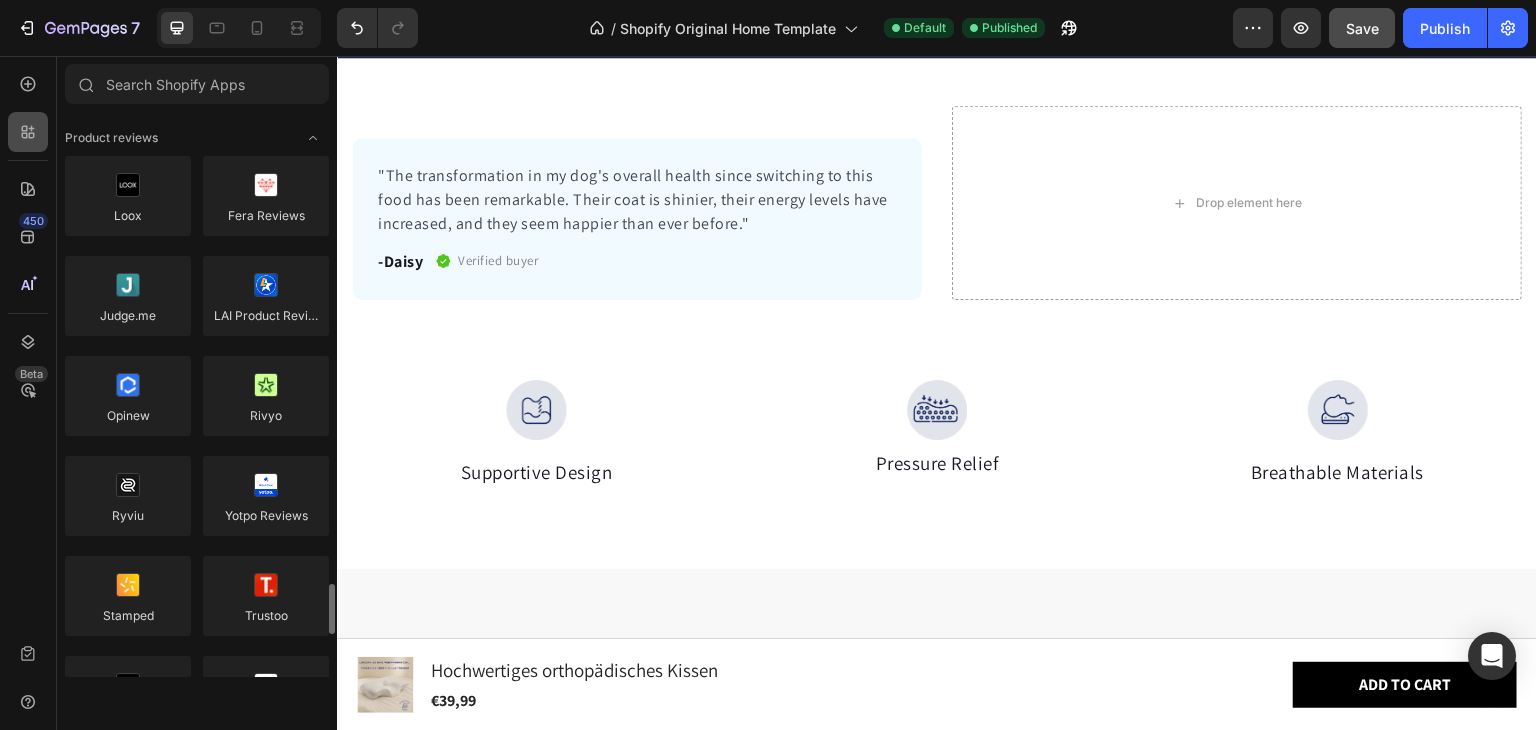 scroll, scrollTop: 434, scrollLeft: 0, axis: vertical 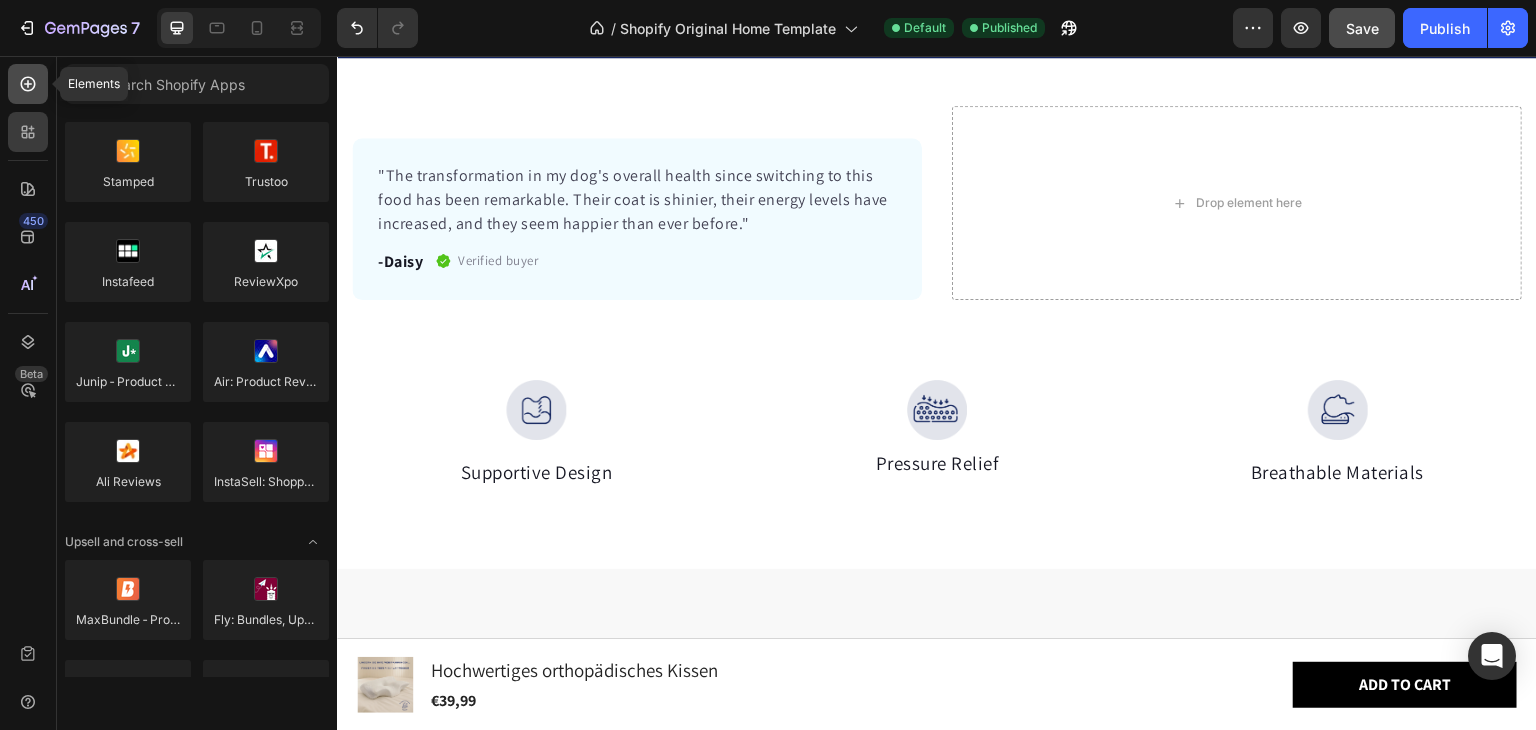 click 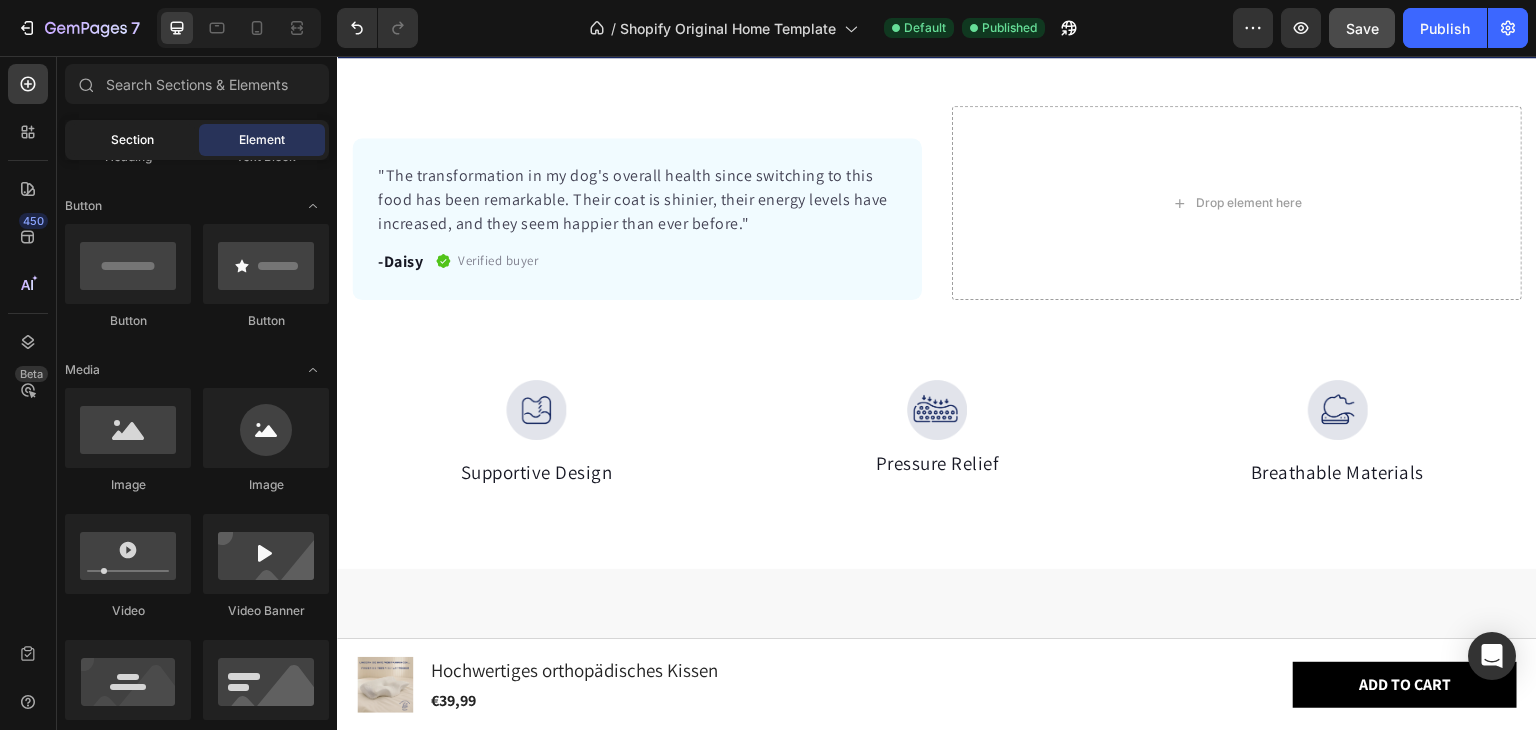 click on "Section" at bounding box center [132, 140] 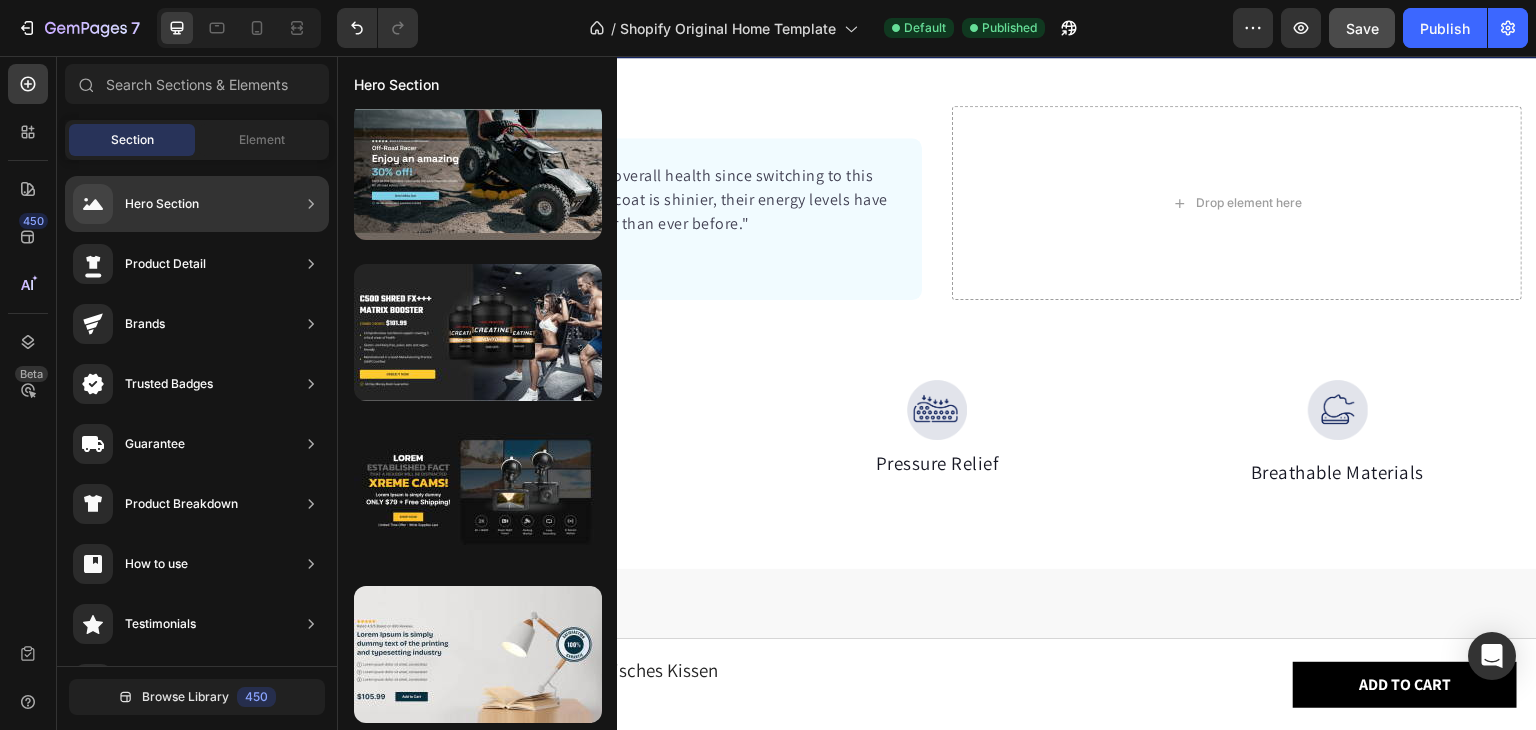 click on "Product Detail" at bounding box center (139, 264) 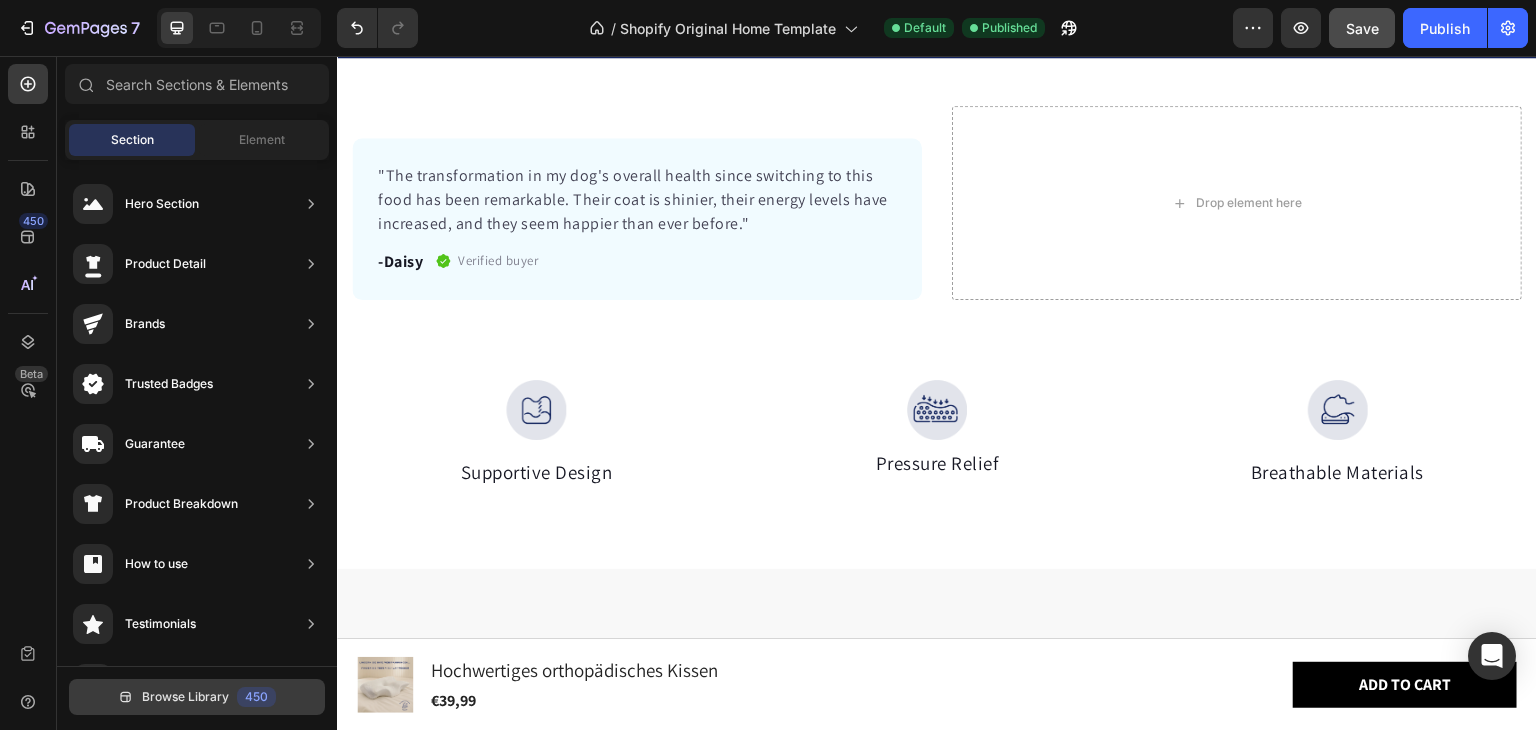 click on "Browse Library" at bounding box center [185, 697] 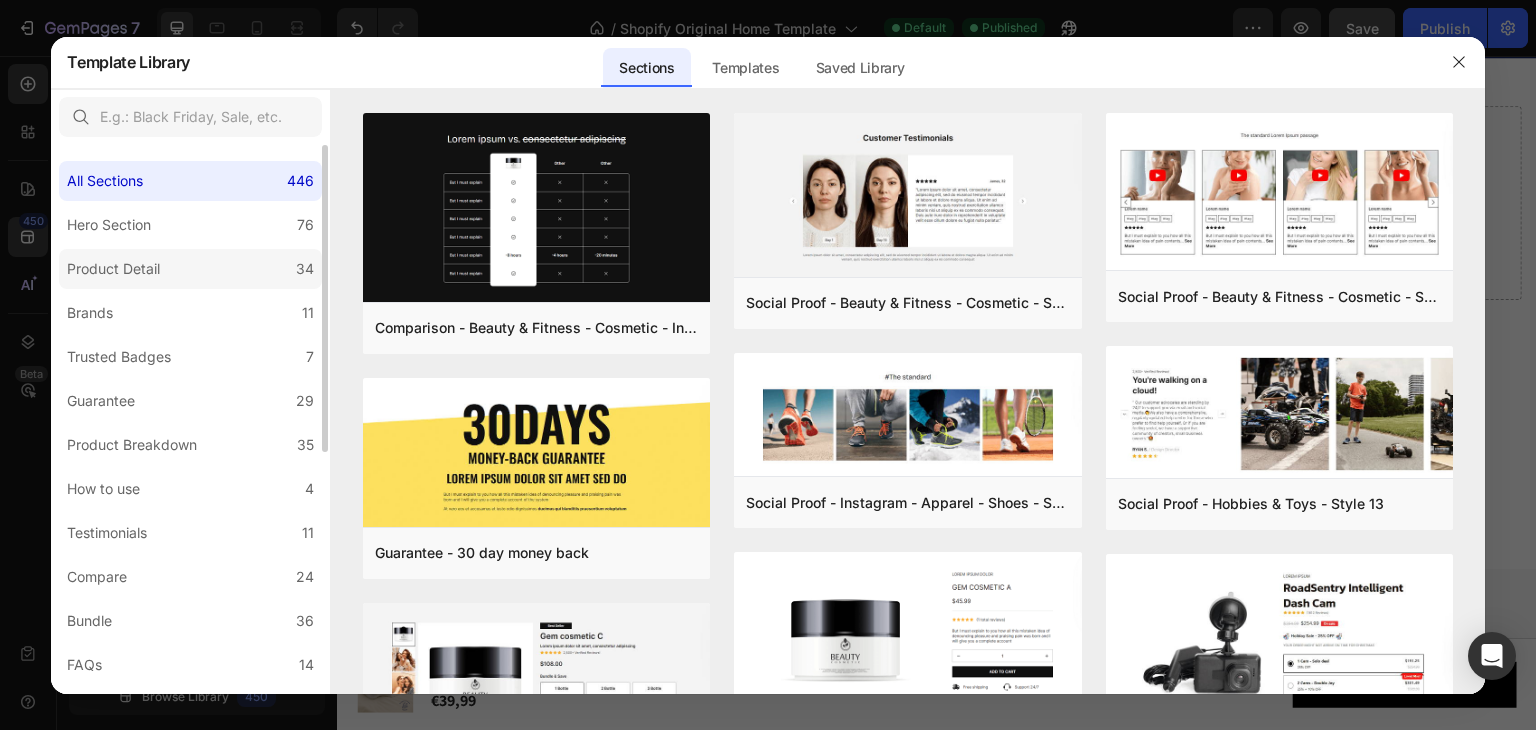 click on "Product Detail" at bounding box center (117, 269) 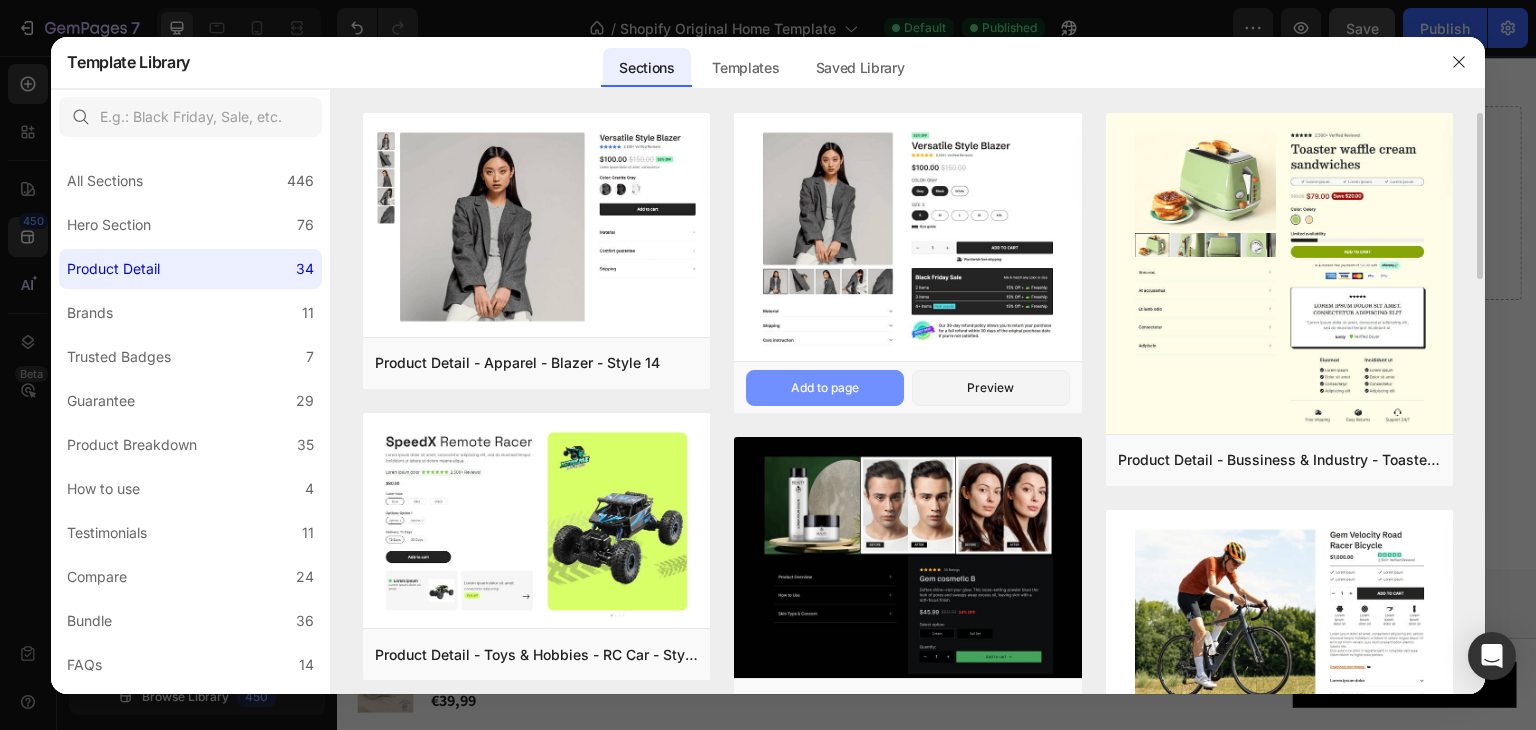 click on "Add to page" at bounding box center [825, 388] 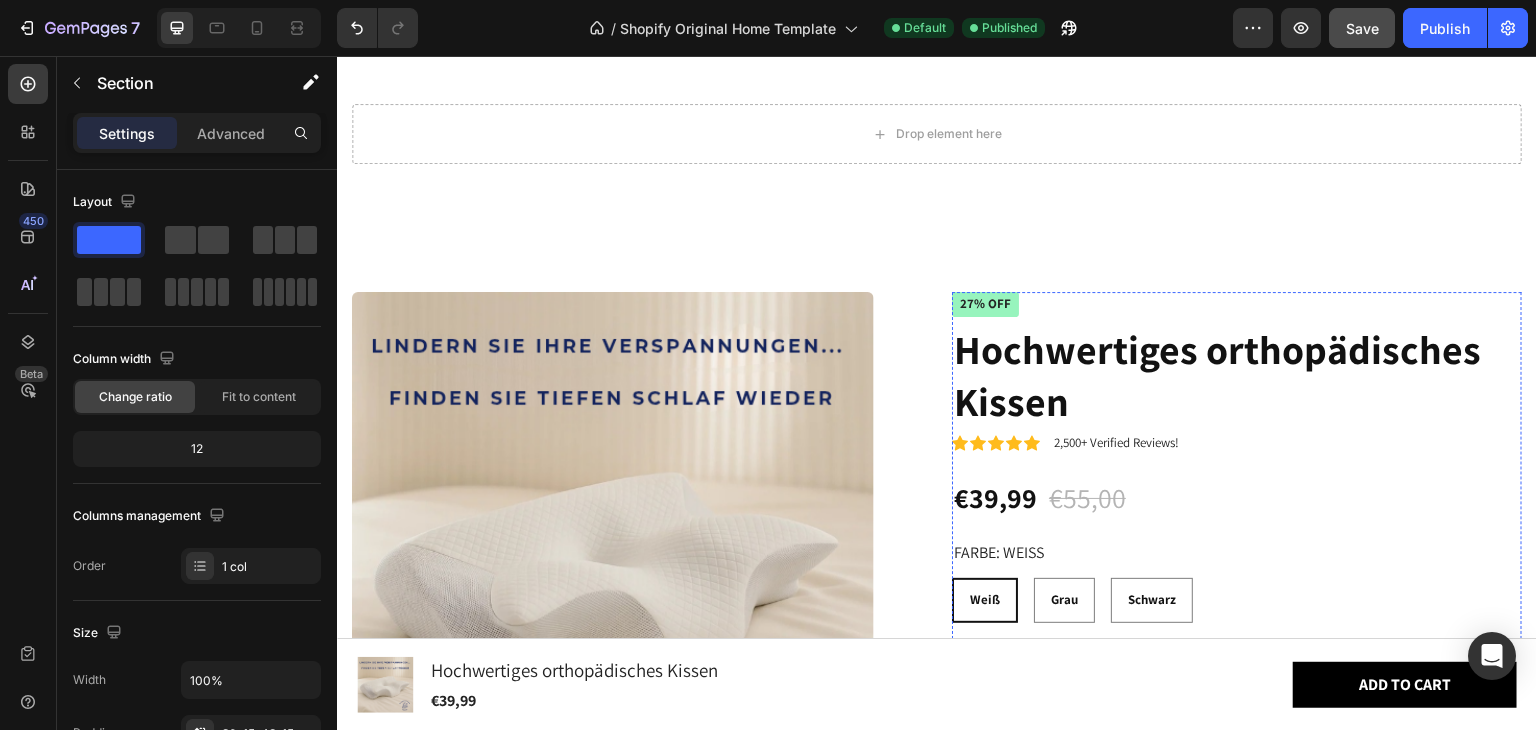 scroll, scrollTop: 6885, scrollLeft: 0, axis: vertical 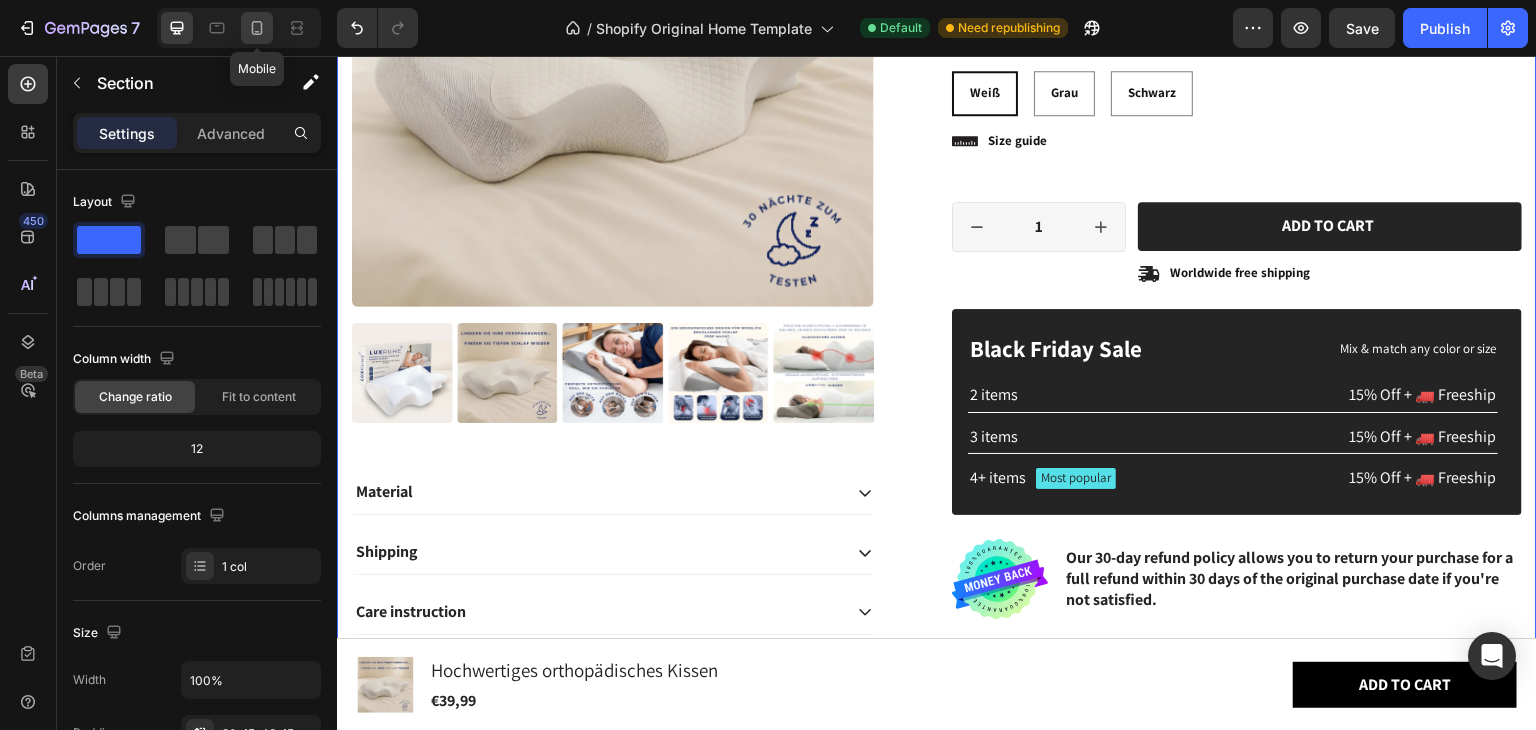 click 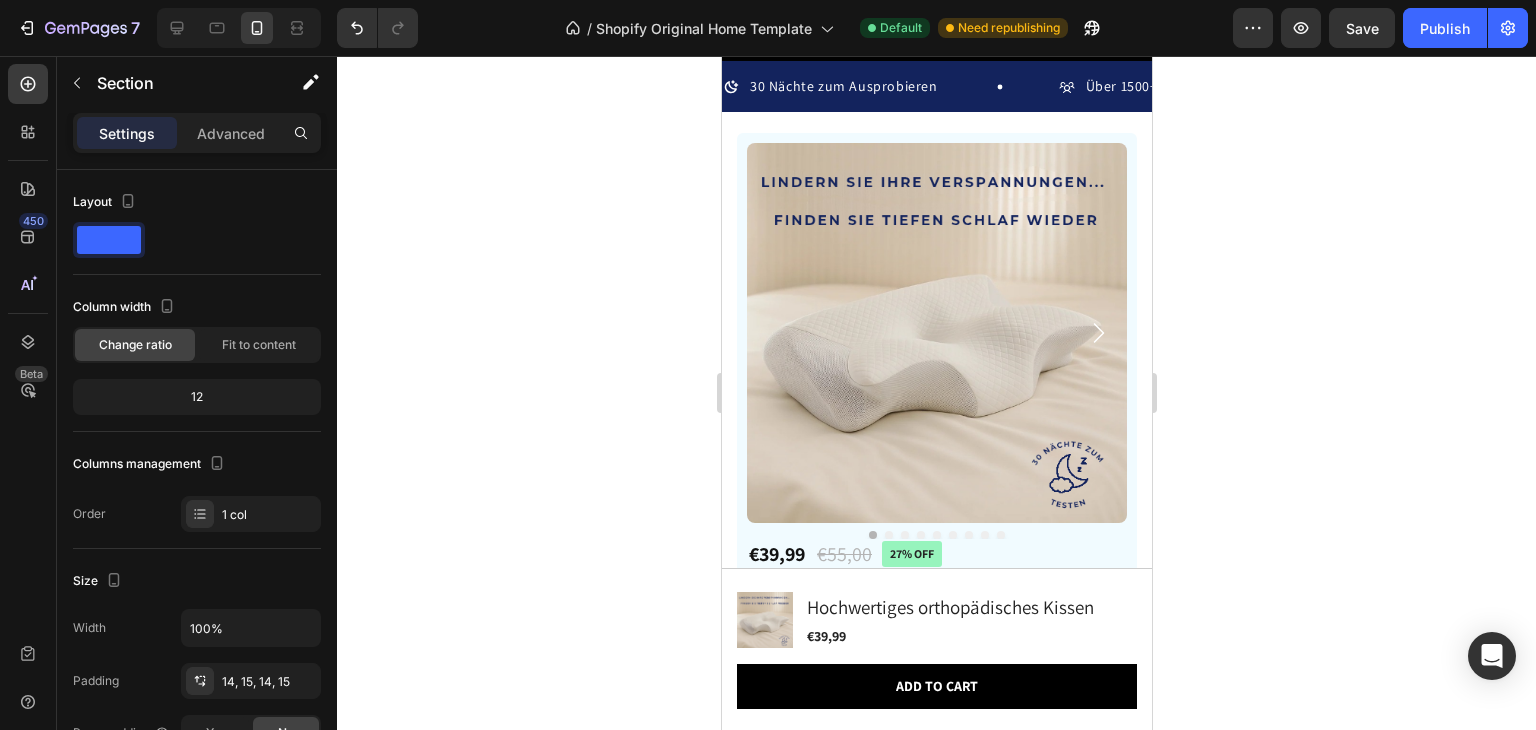 scroll, scrollTop: 1271, scrollLeft: 0, axis: vertical 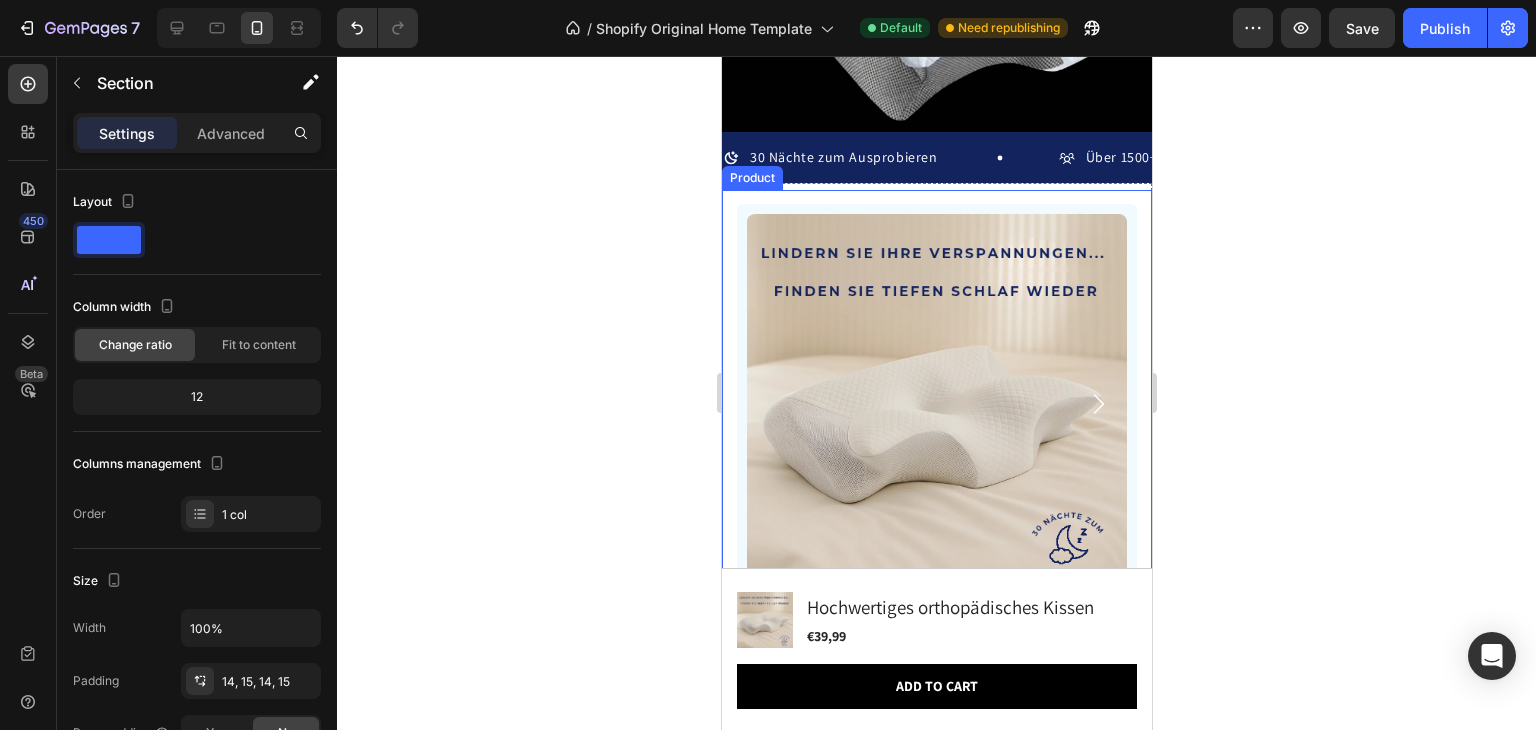 click on "Product Images €39,99 Product Price Product Price €55,00 Product Price Product Price 27% off Product Badge Row Weiß Weiß     Weiß Grau Grau     Grau Schwarz Schwarz     Schwarz Product Variants & Swatches
1
Product Quantity Row Add to cart Add to Cart
Icon Worldwide free shipping Text Block Row Row Black Friday Sale Text Block Mix & match any color or size Text Block Row 2 items Text Block 10% Off + 🚛 Freeship Text Block Row 4+ items Text Block Most popular Text Block Row 20% Off + 🚛 Freeship Text Block Row Row Image Our 30-day refund policy allows you to return your purchase for a full refund within 30 days of the original purchase date if you're not satisfied. Text Block Row "Unglaublicher Komfort. Ich schlafe besser, wache schmerzfrei auf… Ich könnte nie wieder zu einem herkömmlichen Kissen zurückkehren."  -Daisy Text block Row Row Text block -Daisy Text block
Verified buyer Item list Row Row
Drop element here" at bounding box center (936, 698) 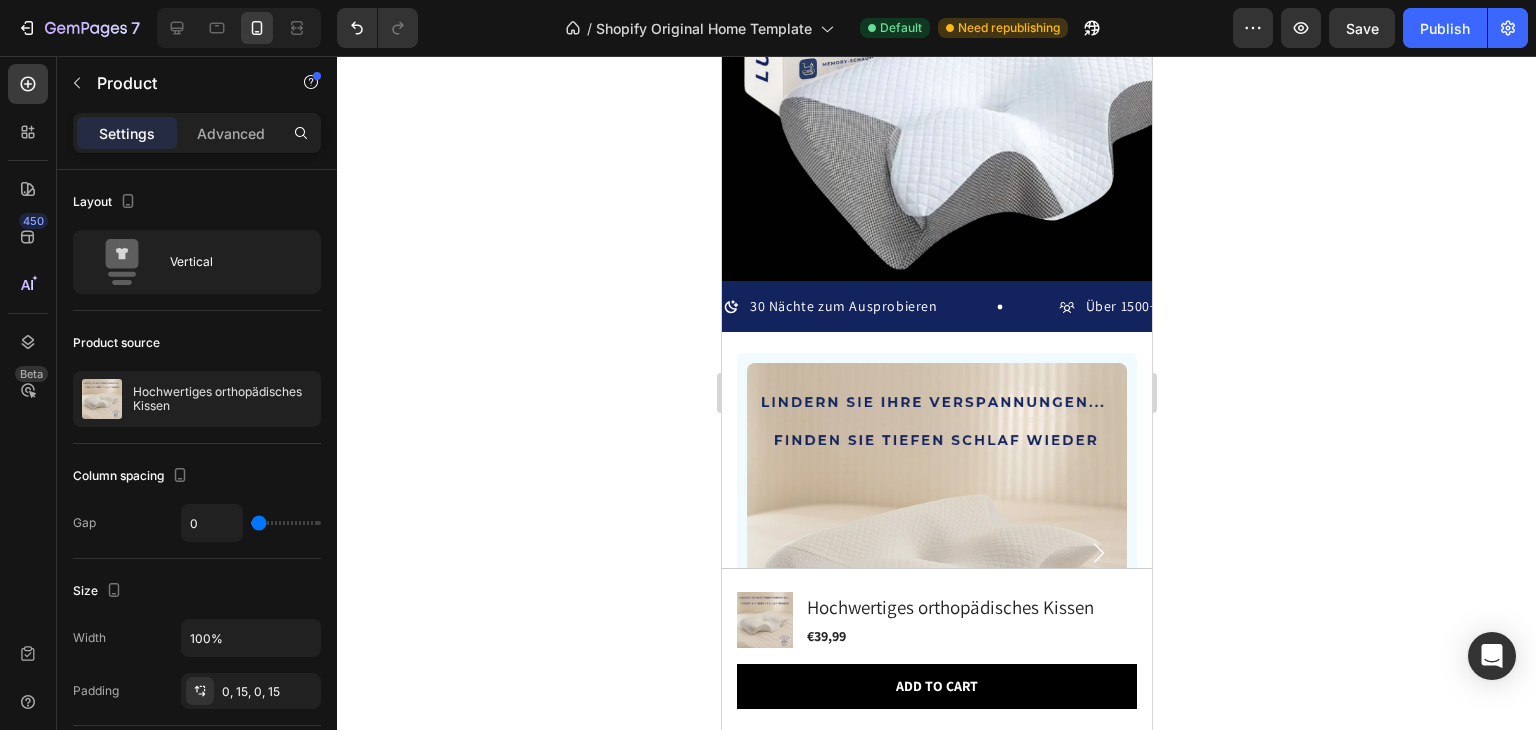 scroll, scrollTop: 1112, scrollLeft: 0, axis: vertical 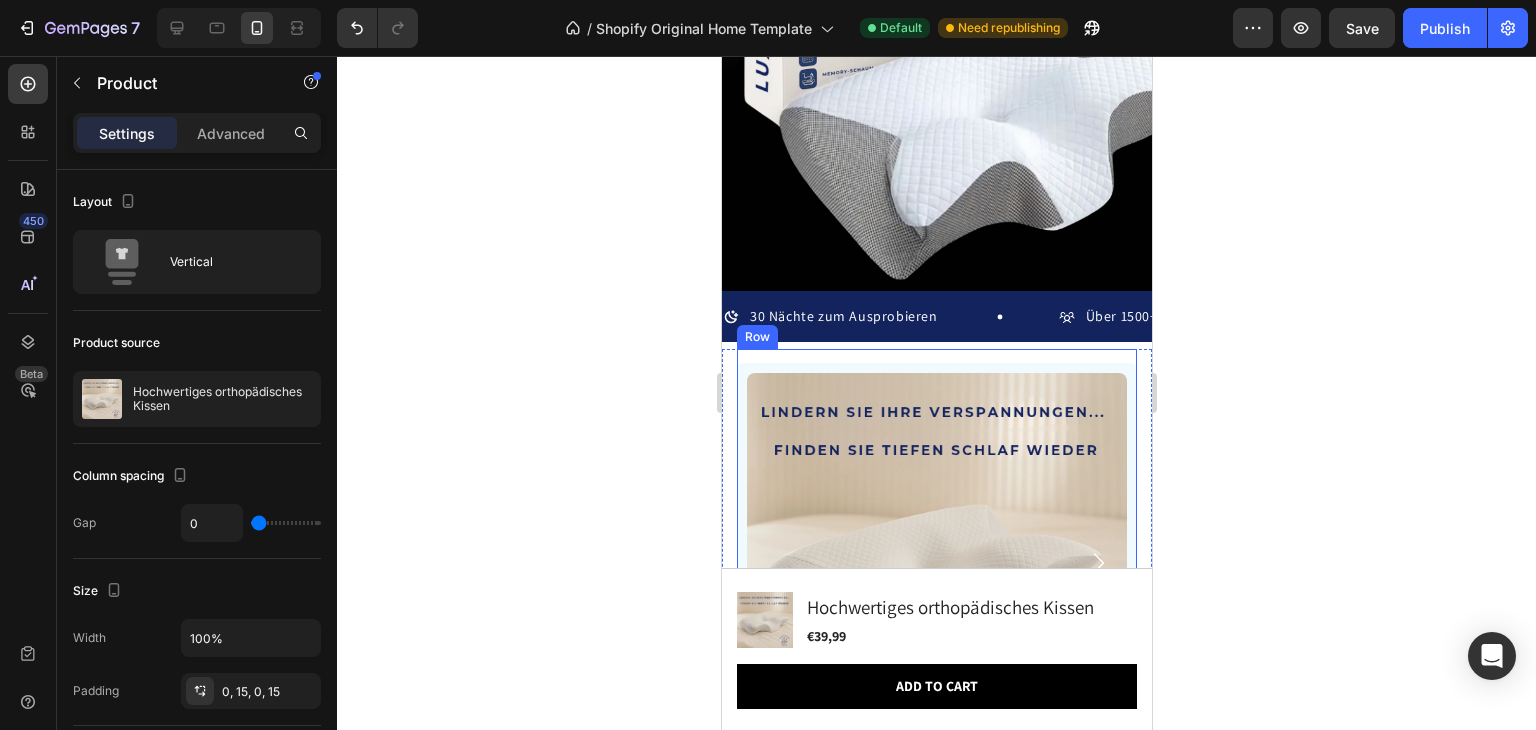 click on "Product Images €39,99 Product Price Product Price €55,00 Product Price Product Price 27% off Product Badge Row Weiß Weiß     Weiß Grau Grau     Grau Schwarz Schwarz     Schwarz Product Variants & Swatches
1
Product Quantity Row Add to cart Add to Cart
Icon Worldwide free shipping Text Block Row Row Black Friday Sale Text Block Mix & match any color or size Text Block Row 2 items Text Block 10% Off + 🚛 Freeship Text Block Row 4+ items Text Block Most popular Text Block Row 20% Off + 🚛 Freeship Text Block Row Row Image Our 30-day refund policy allows you to return your purchase for a full refund within 30 days of the original purchase date if you're not satisfied. Text Block Row "Unglaublicher Komfort. Ich schlafe besser, wache schmerzfrei auf… Ich könnte nie wieder zu einem herkömmlichen Kissen zurückkehren."  -Daisy Text block Row" at bounding box center (936, 827) 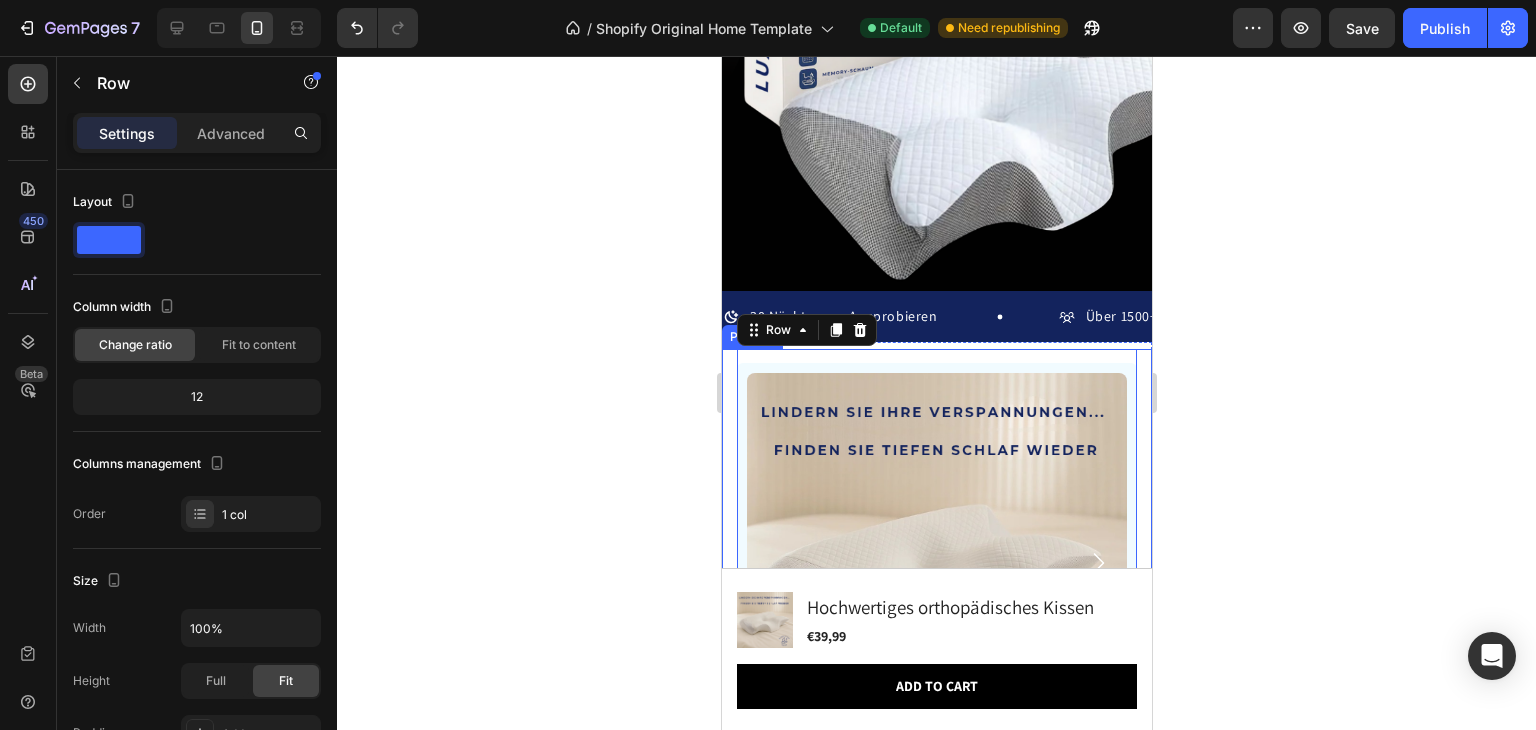 click on "Product Images €39,99 Product Price Product Price €55,00 Product Price Product Price 27% off Product Badge Row Weiß Weiß     Weiß Grau Grau     Grau Schwarz Schwarz     Schwarz Product Variants & Swatches
1
Product Quantity Row Add to cart Add to Cart
Icon Worldwide free shipping Text Block Row Row Black Friday Sale Text Block Mix & match any color or size Text Block Row 2 items Text Block 10% Off + 🚛 Freeship Text Block Row 4+ items Text Block Most popular Text Block Row 20% Off + 🚛 Freeship Text Block Row Row Image Our 30-day refund policy allows you to return your purchase for a full refund within 30 days of the original purchase date if you're not satisfied. Text Block Row "Unglaublicher Komfort. Ich schlafe besser, wache schmerzfrei auf… Ich könnte nie wieder zu einem herkömmlichen Kissen zurückkehren."  -[FIRST] [LAST] Text block Row Row   0 Text block -[FIRST] [LAST] Text block
Verified buyer Item list Row Row
Drop element here" at bounding box center (936, 857) 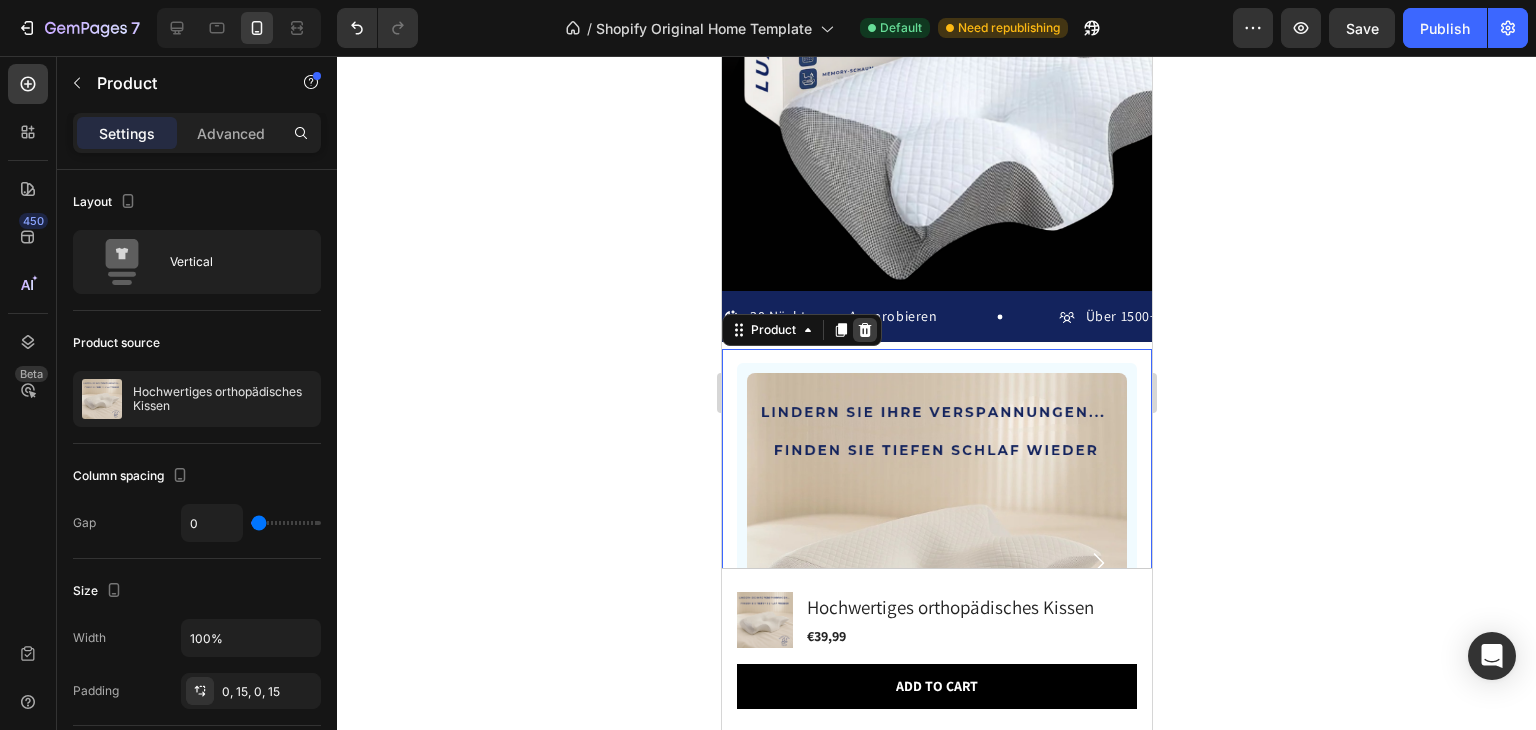 click 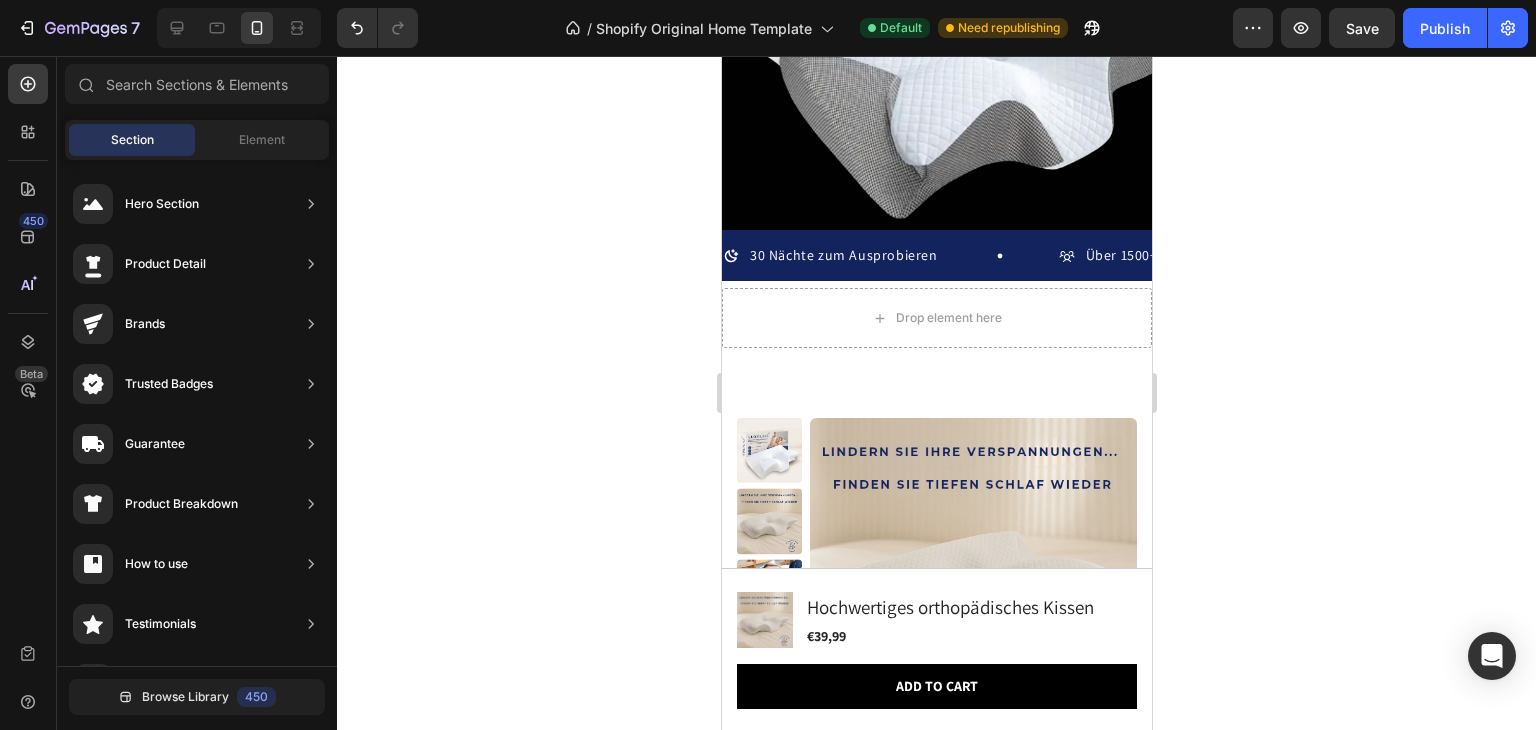 scroll, scrollTop: 1133, scrollLeft: 0, axis: vertical 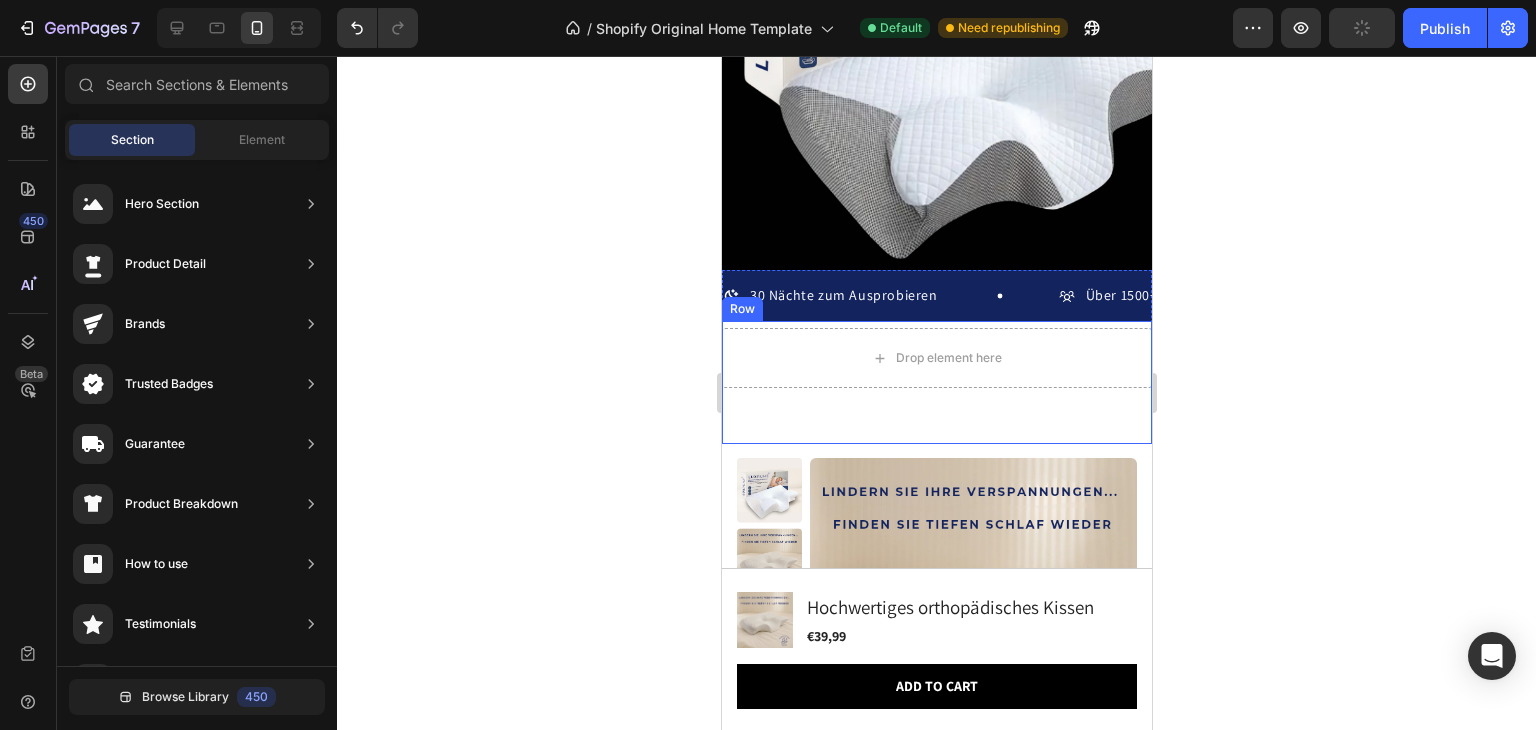 click on "Drop element here Row" at bounding box center (936, 382) 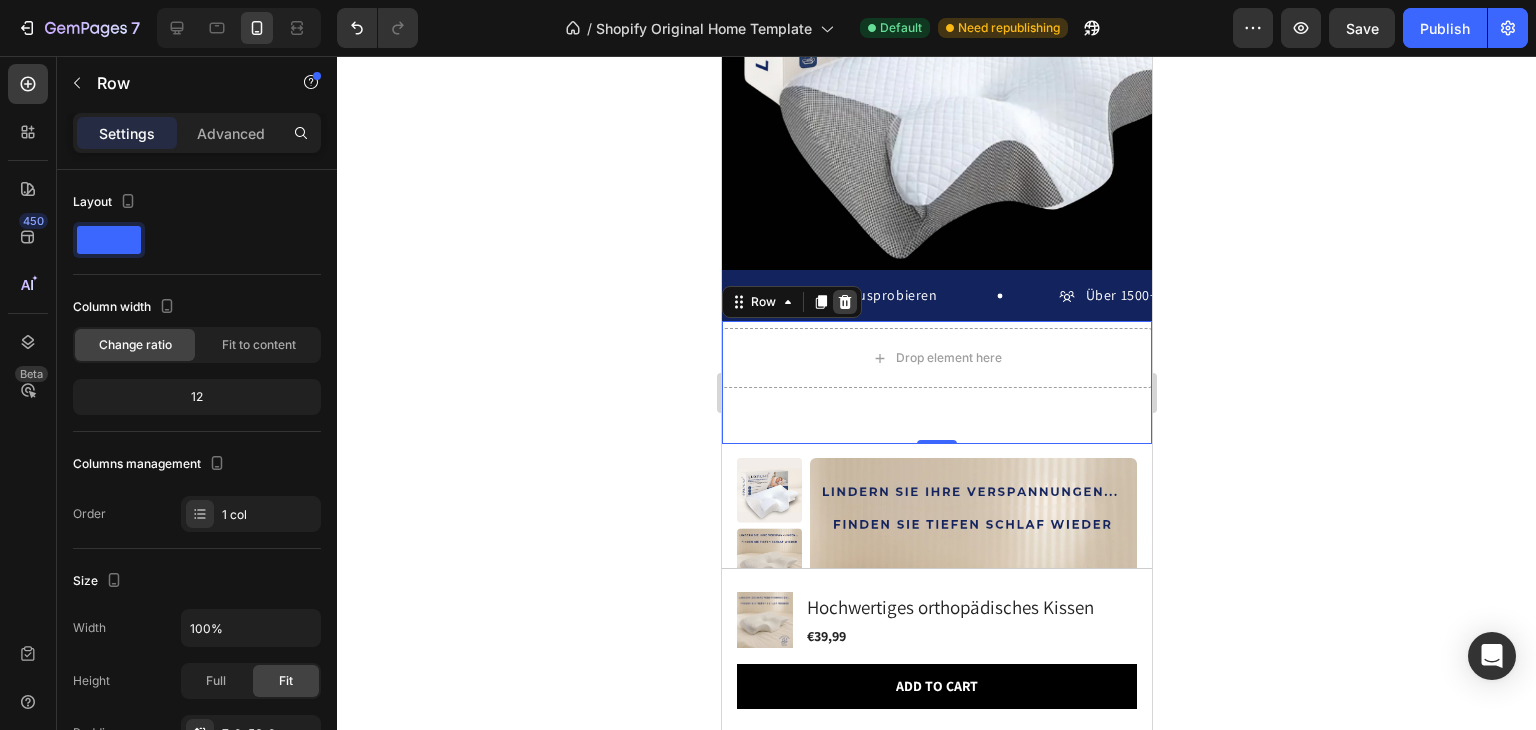 click 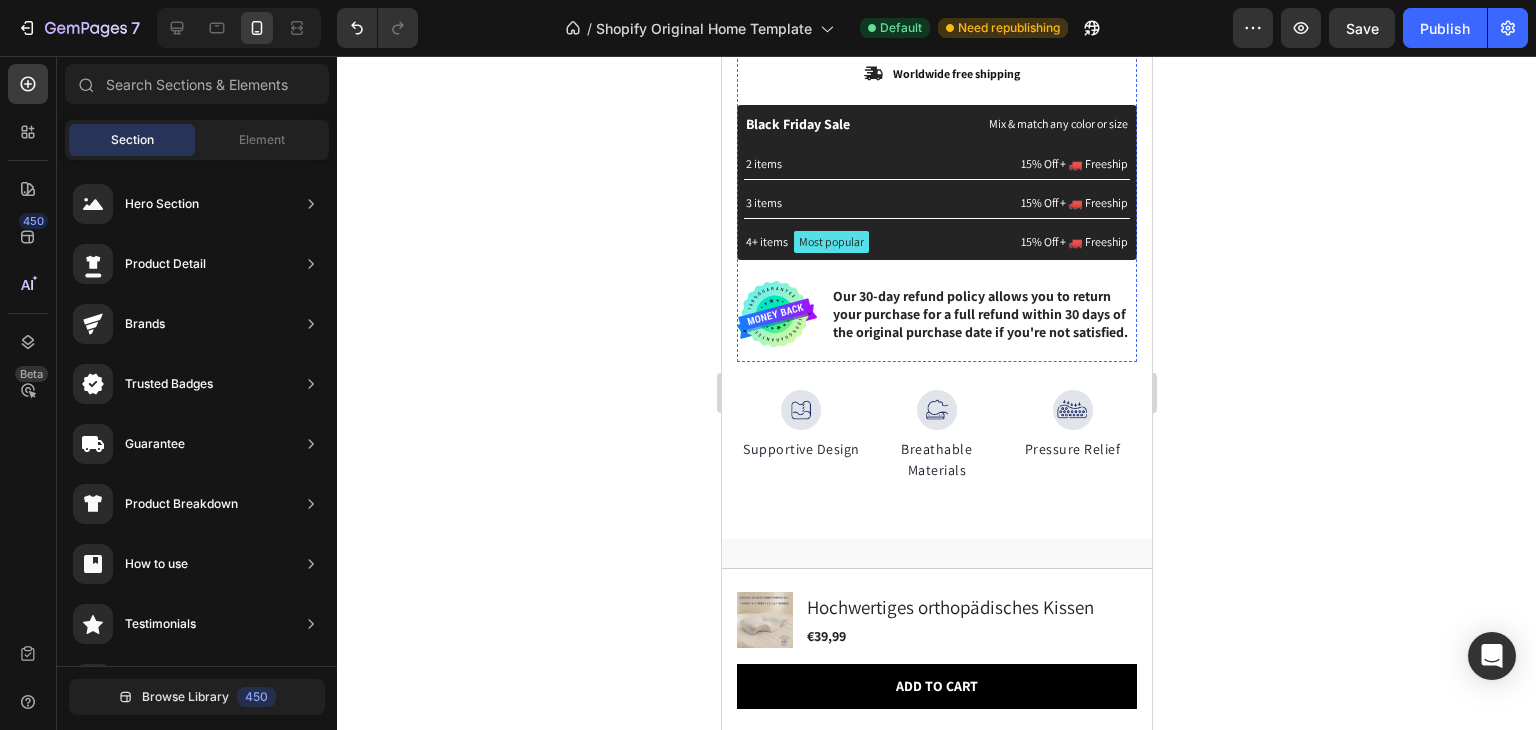 scroll, scrollTop: 2018, scrollLeft: 0, axis: vertical 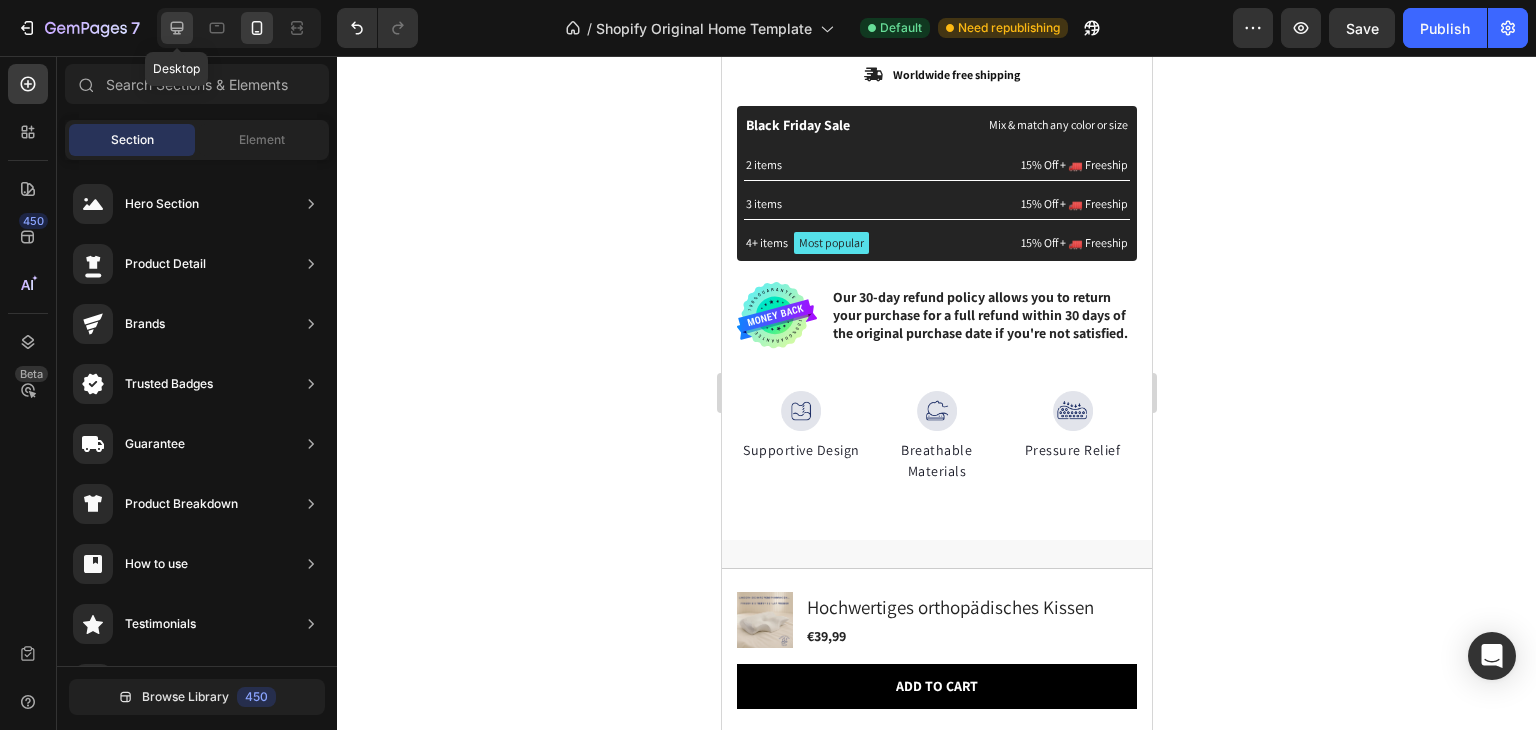 click 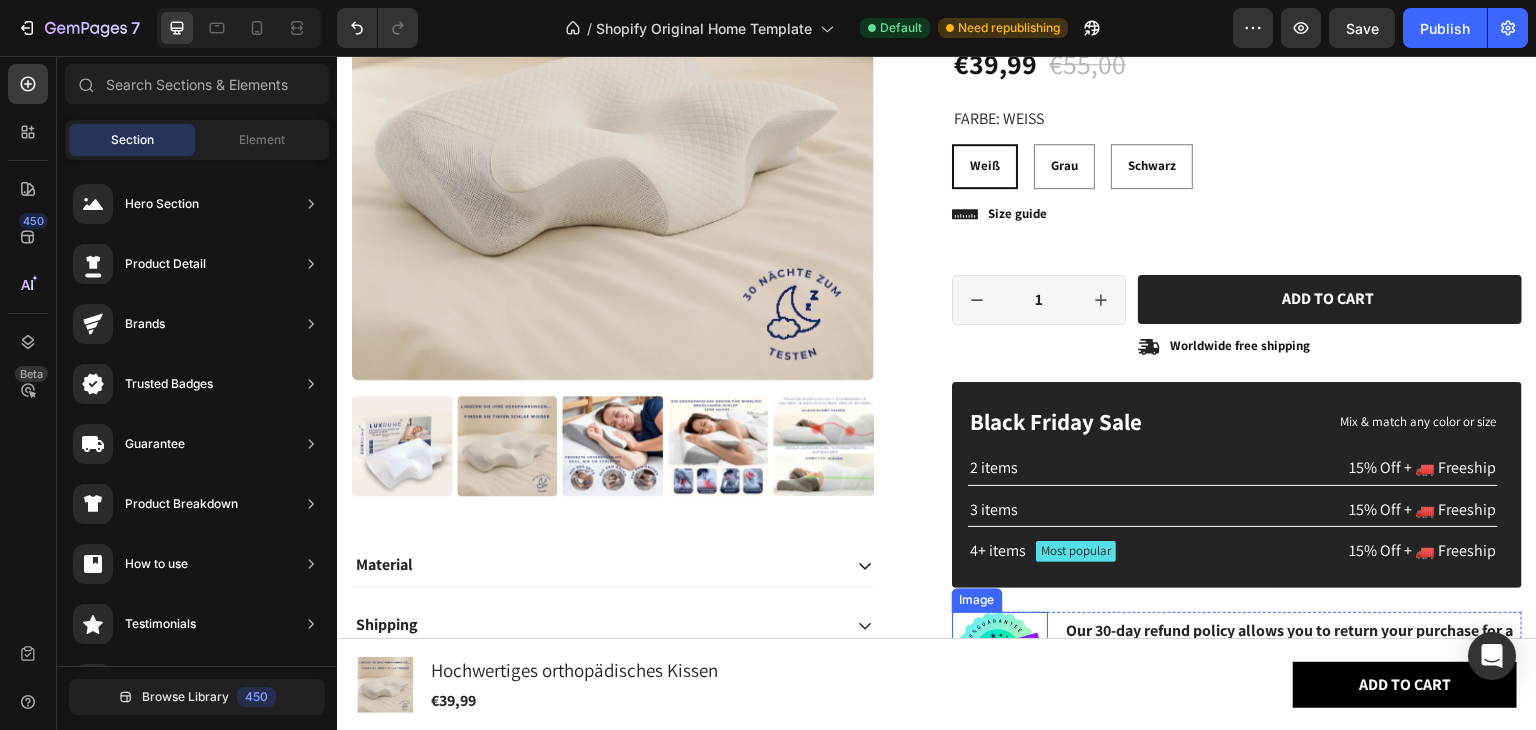 scroll, scrollTop: 1695, scrollLeft: 0, axis: vertical 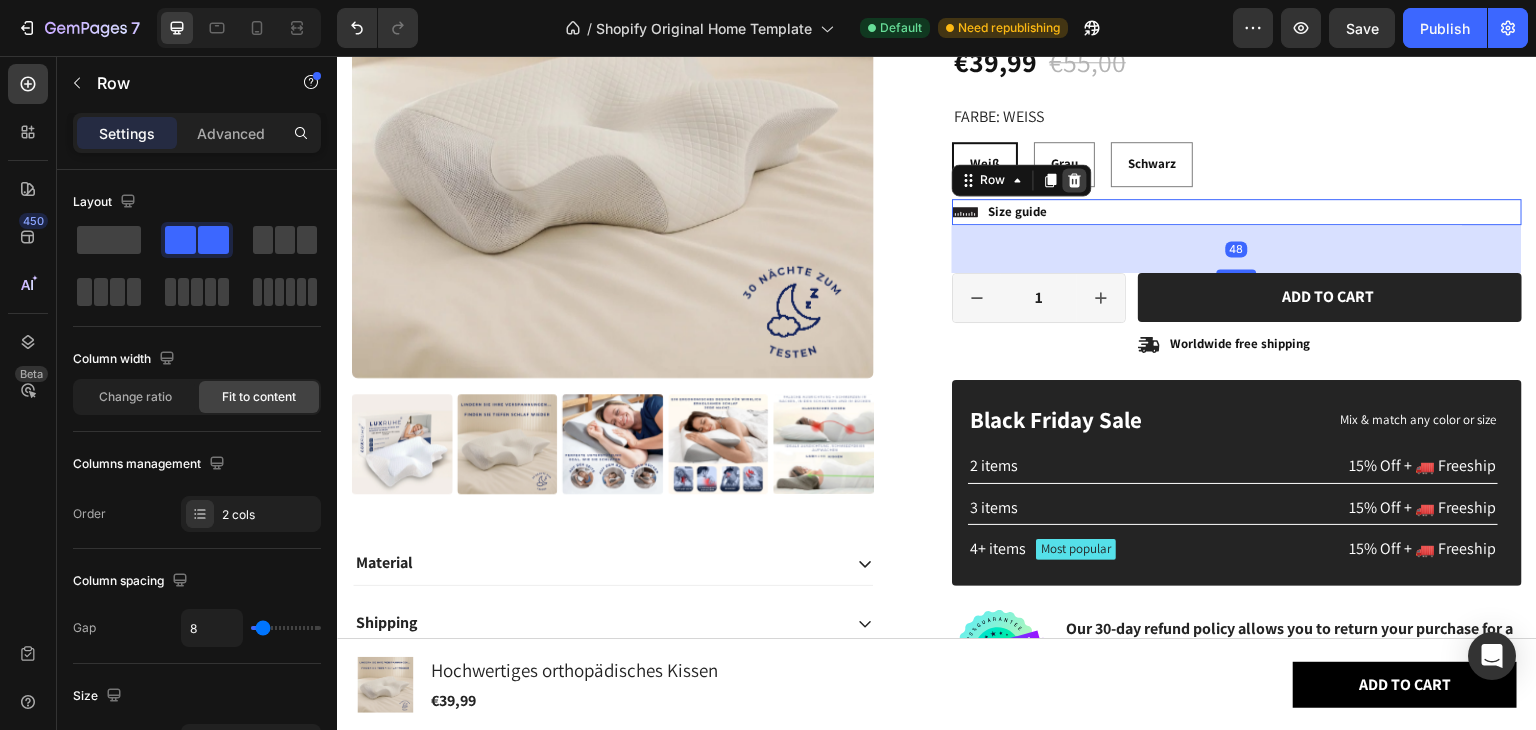 click 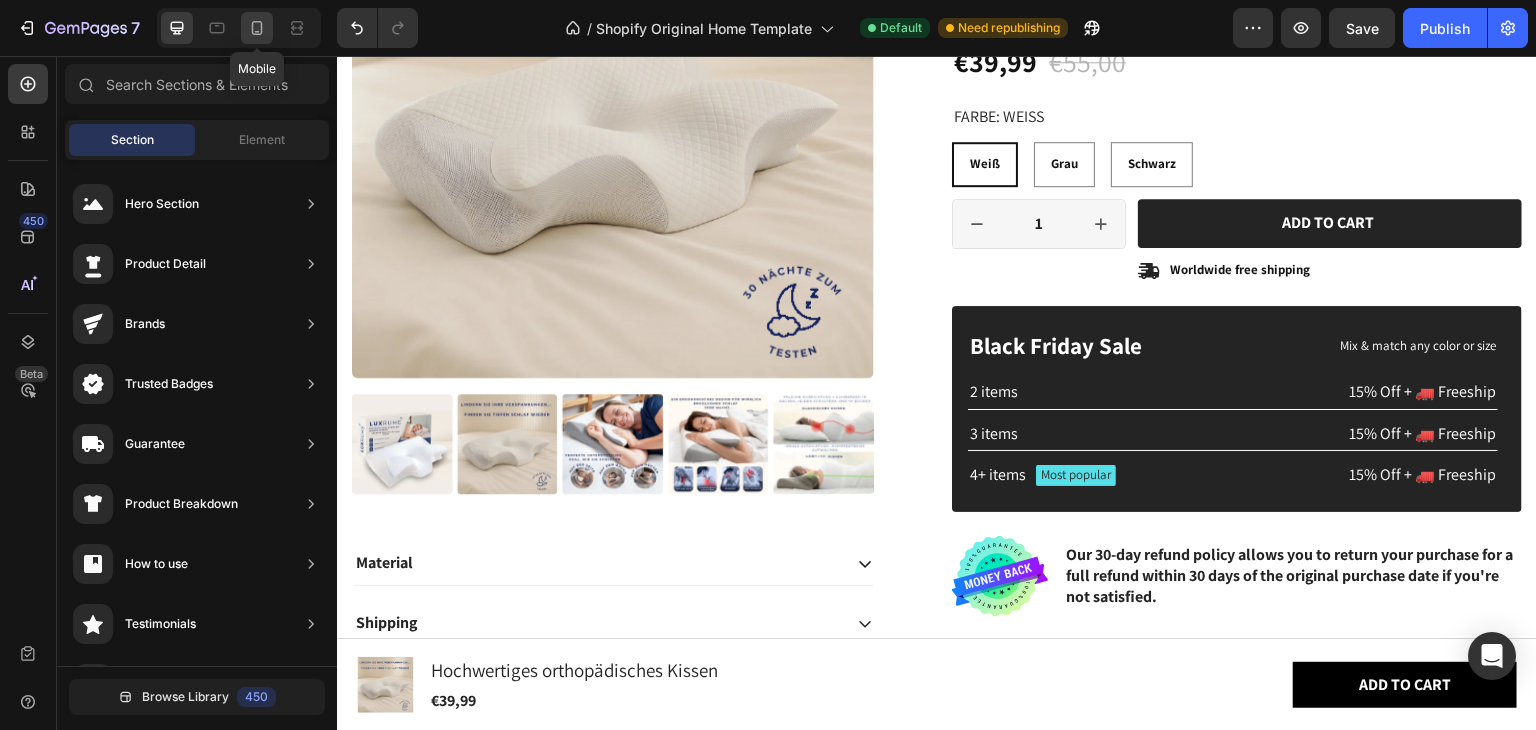 click 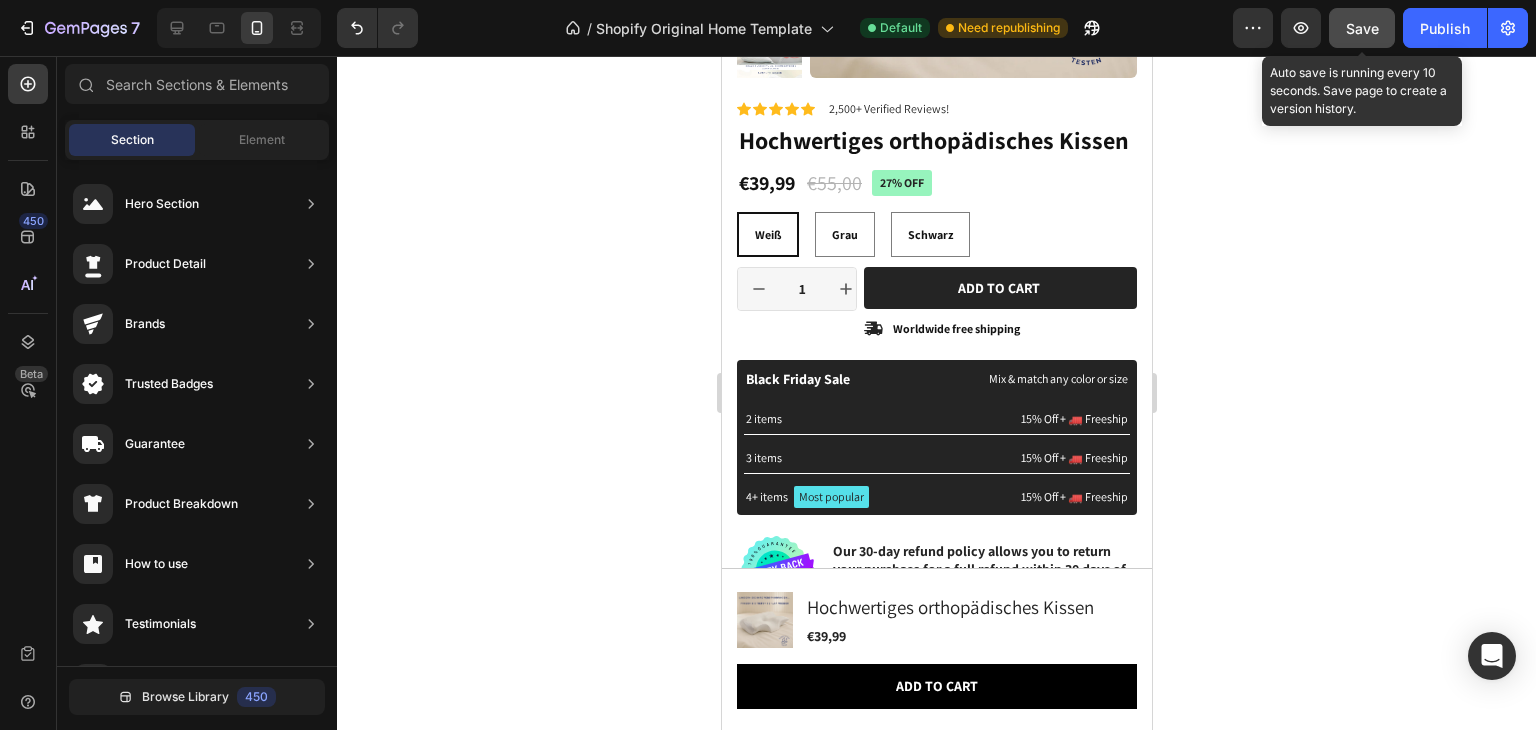 click on "Save" at bounding box center (1362, 28) 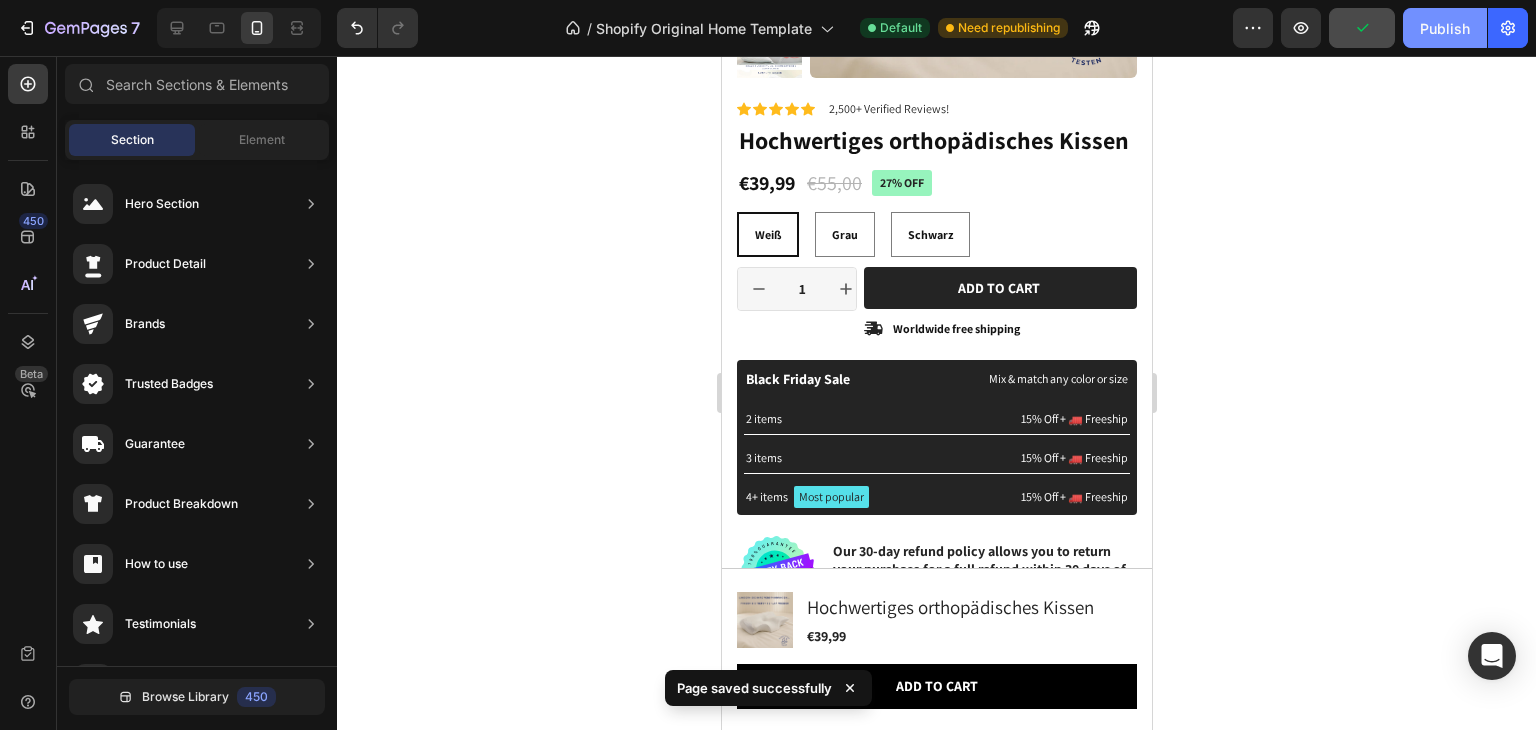 click on "Publish" at bounding box center [1445, 28] 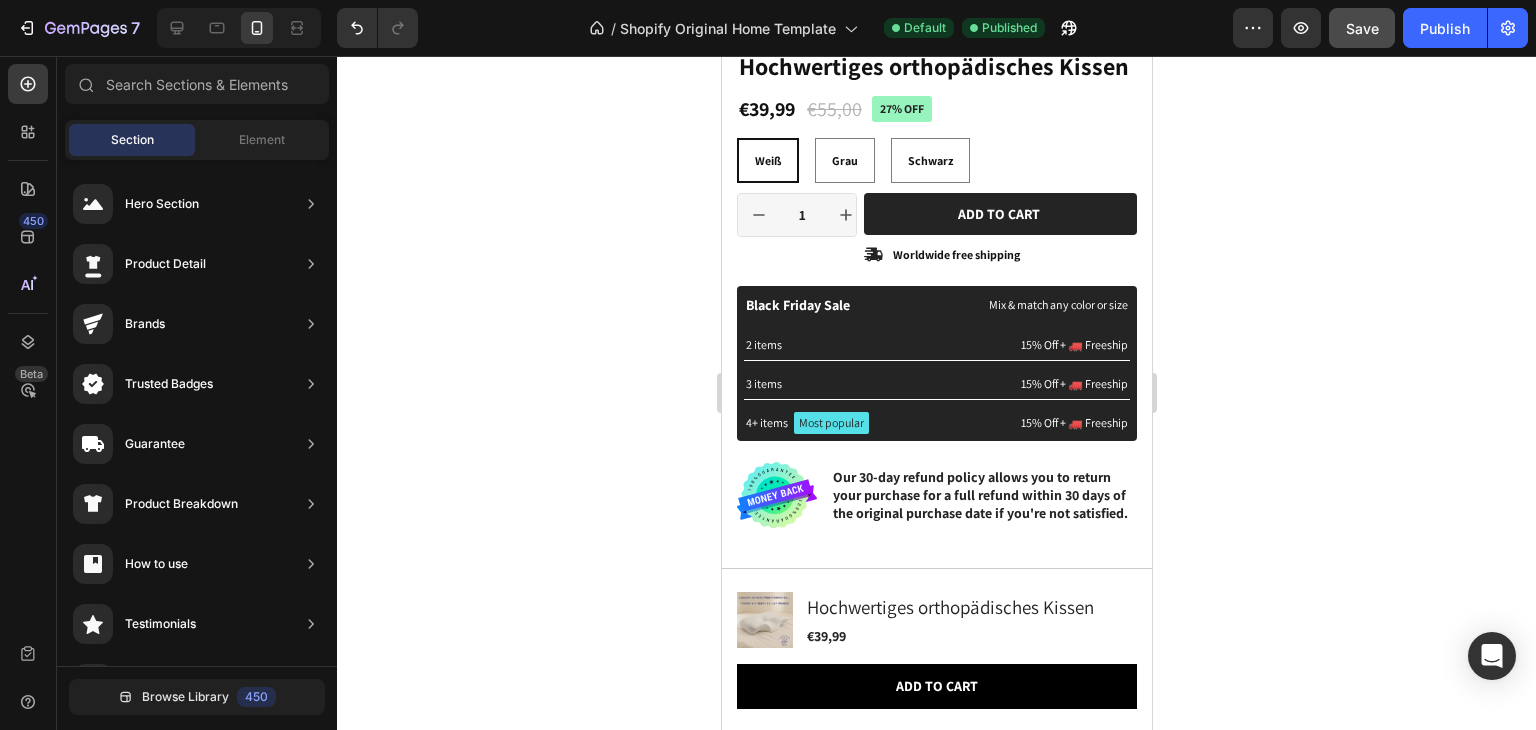 scroll, scrollTop: 1790, scrollLeft: 0, axis: vertical 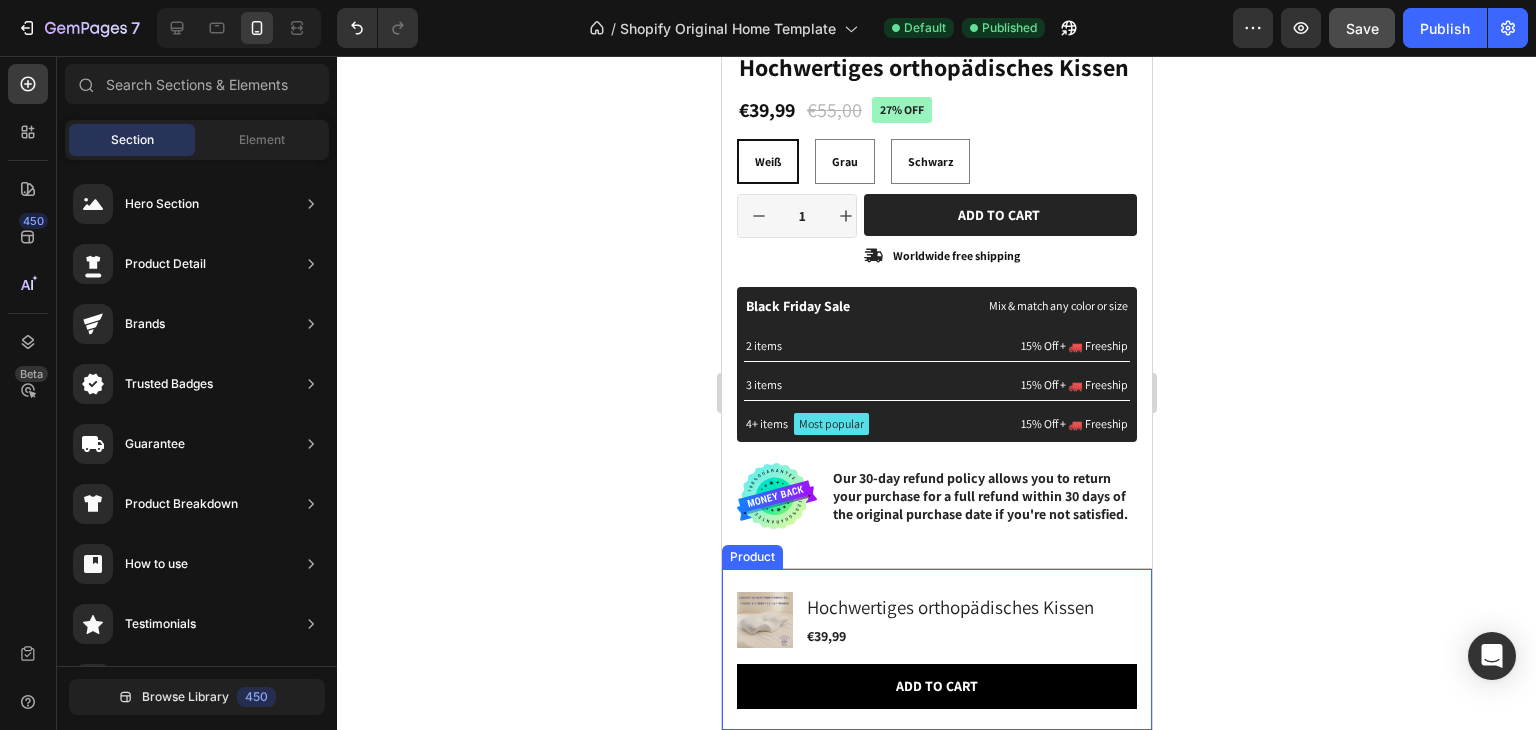 click on "Product Images Hochwertiges orthopädisches Kissen Product Title €39,99 Product Price Product Price Row Add to cart Button Product" at bounding box center (936, 649) 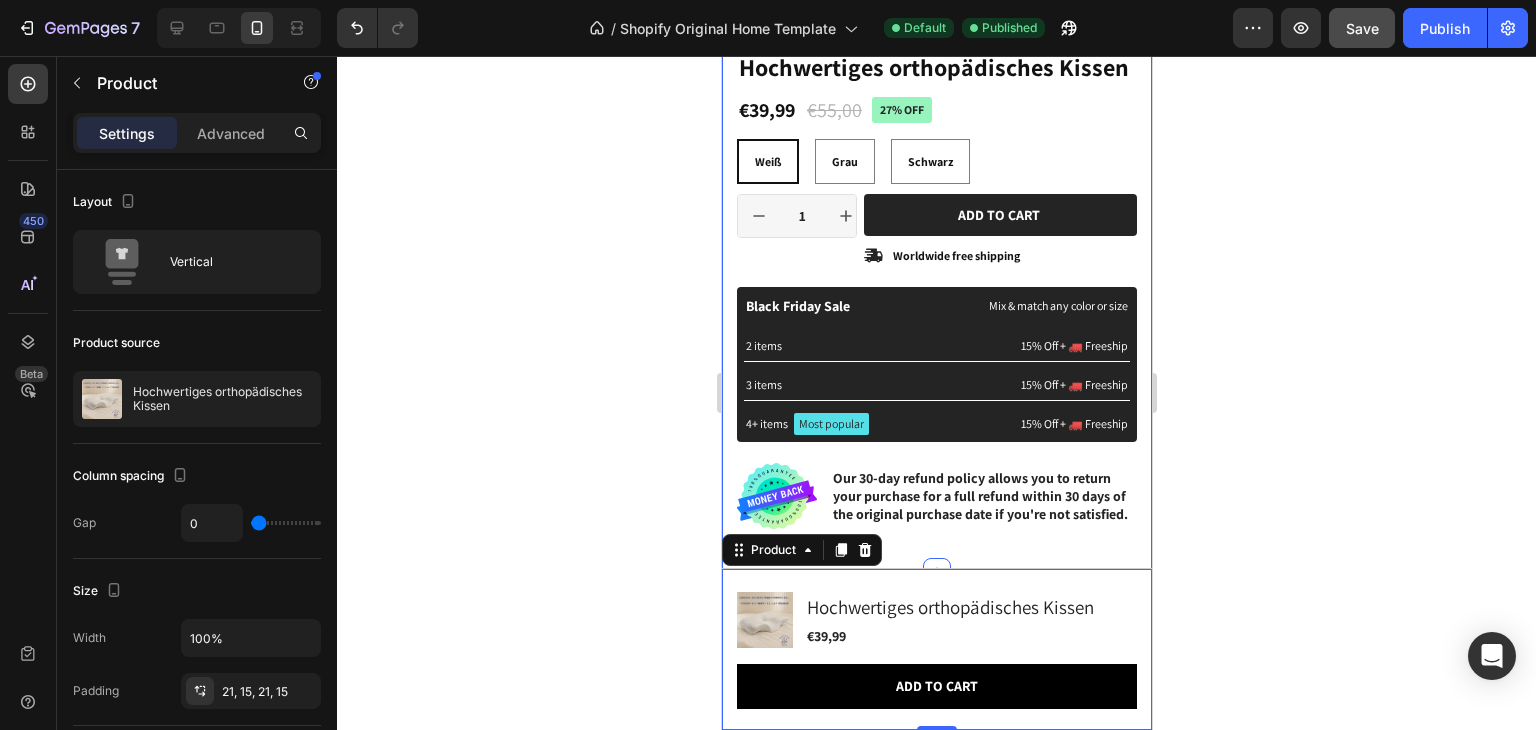 click 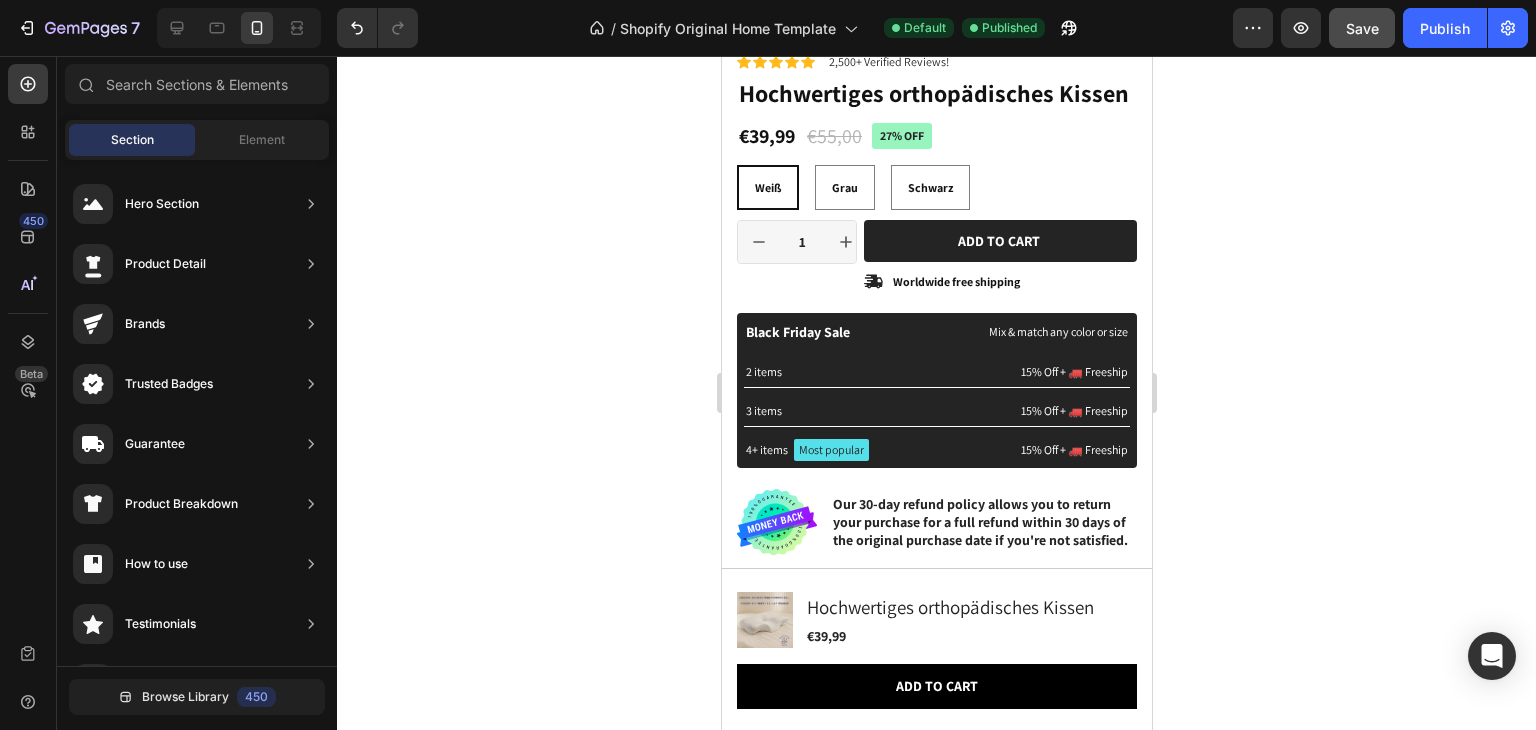 scroll, scrollTop: 1759, scrollLeft: 0, axis: vertical 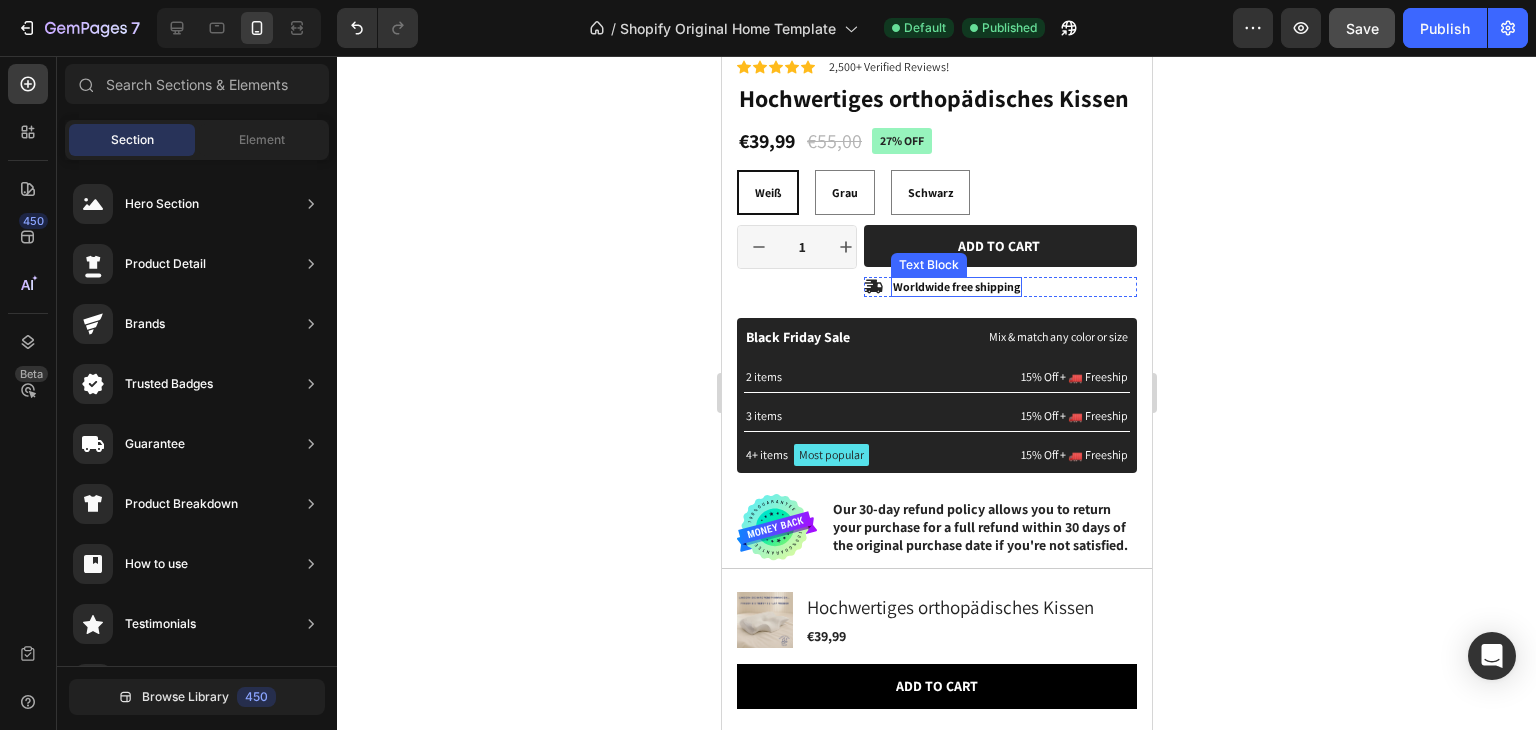 click on "Worldwide free shipping" at bounding box center [955, 287] 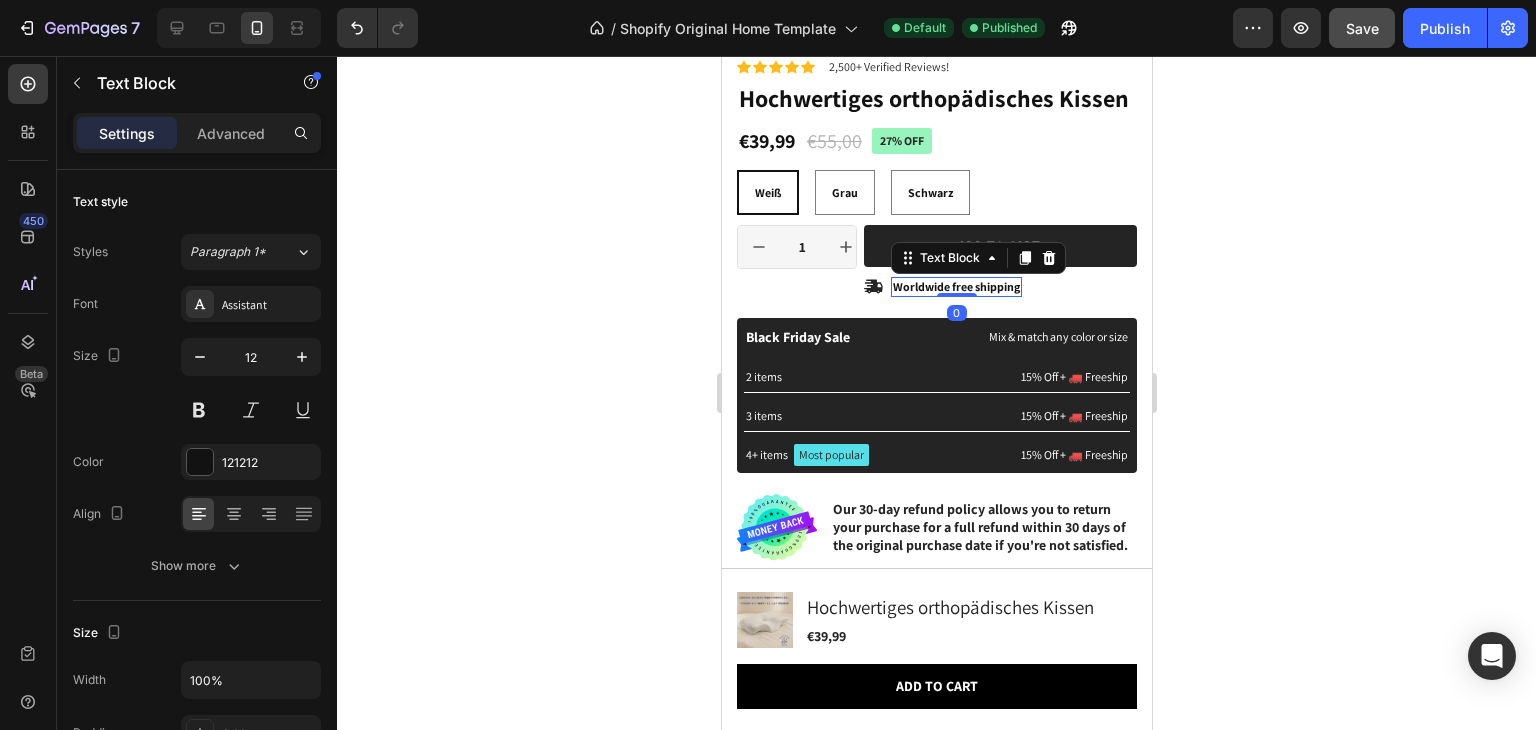 click 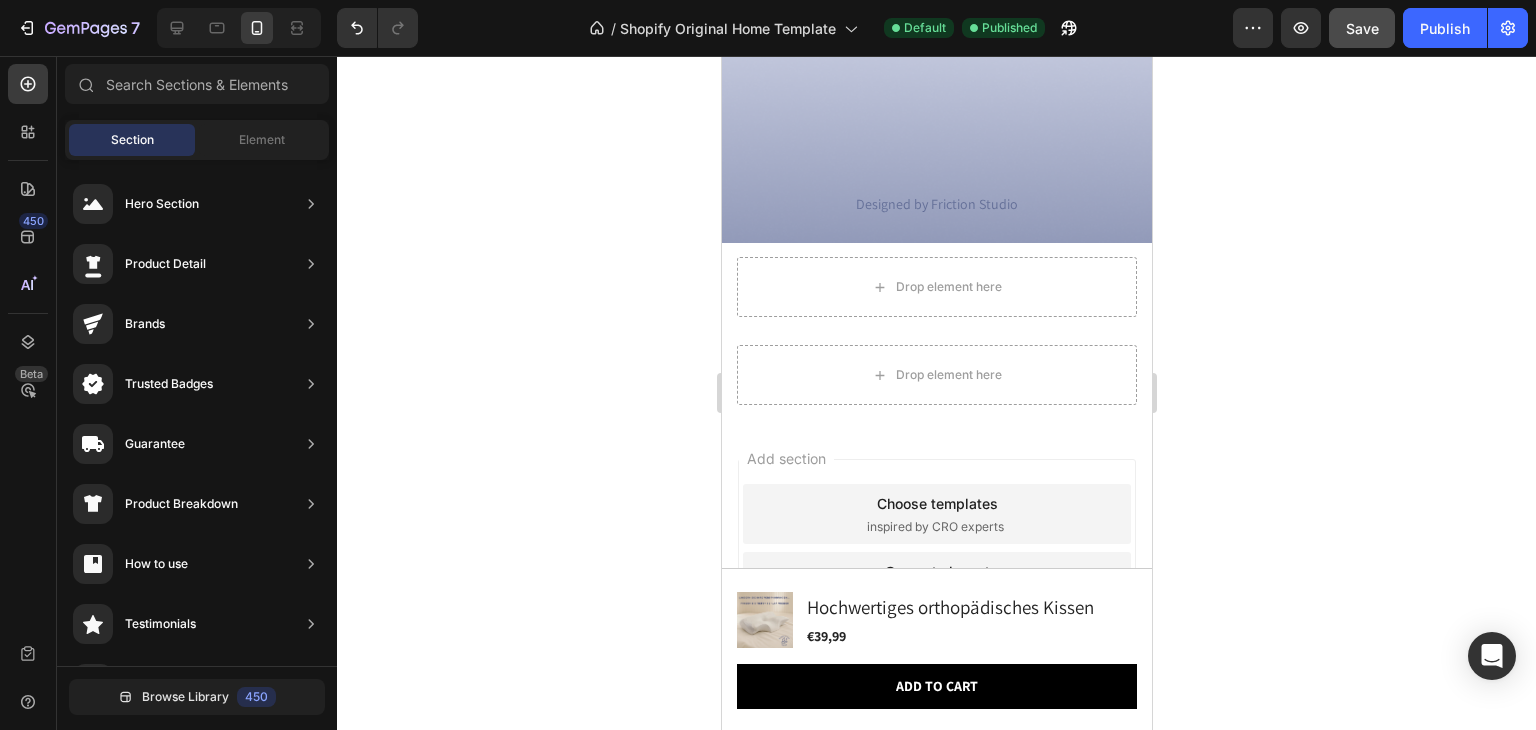 scroll, scrollTop: 7683, scrollLeft: 0, axis: vertical 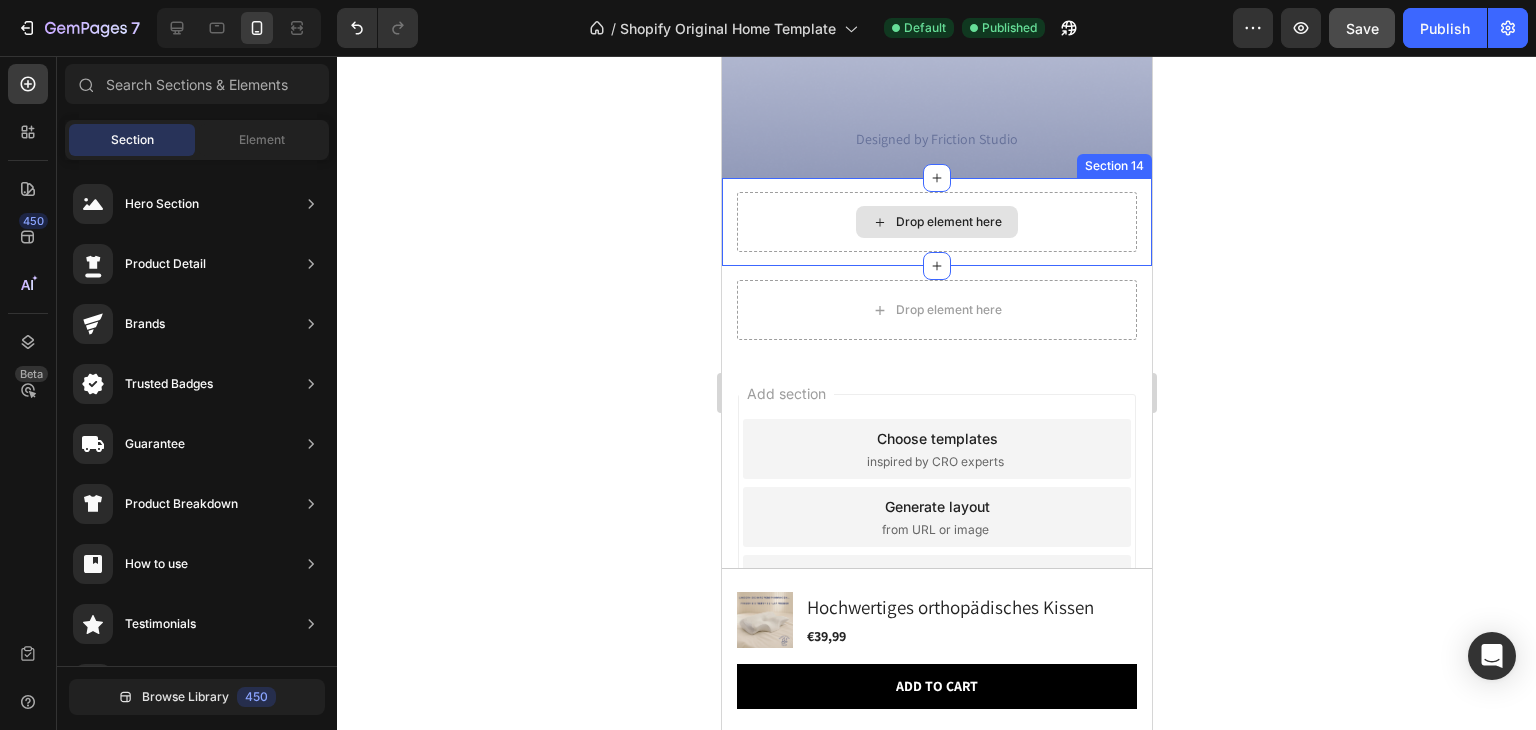 click on "Drop element here" at bounding box center [936, 222] 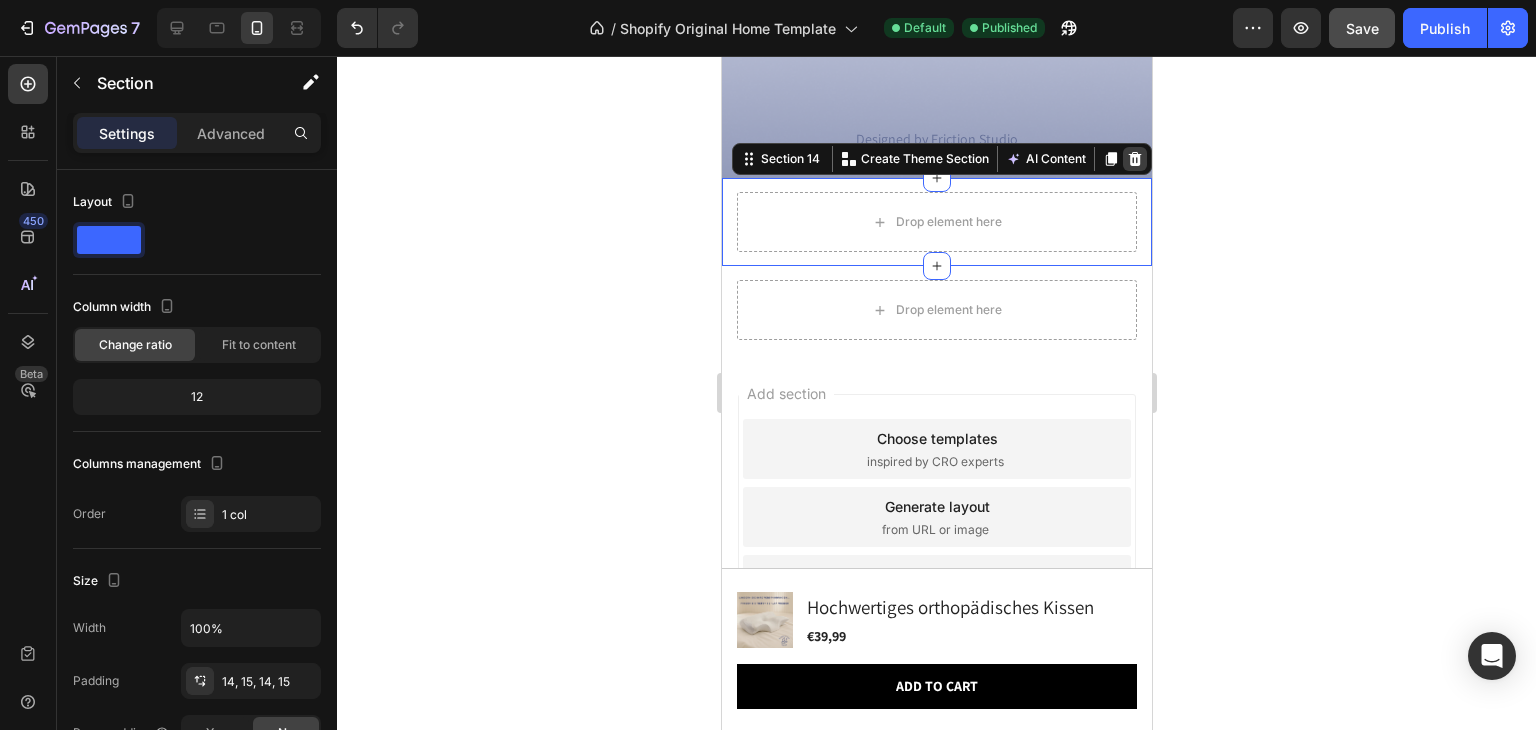 click 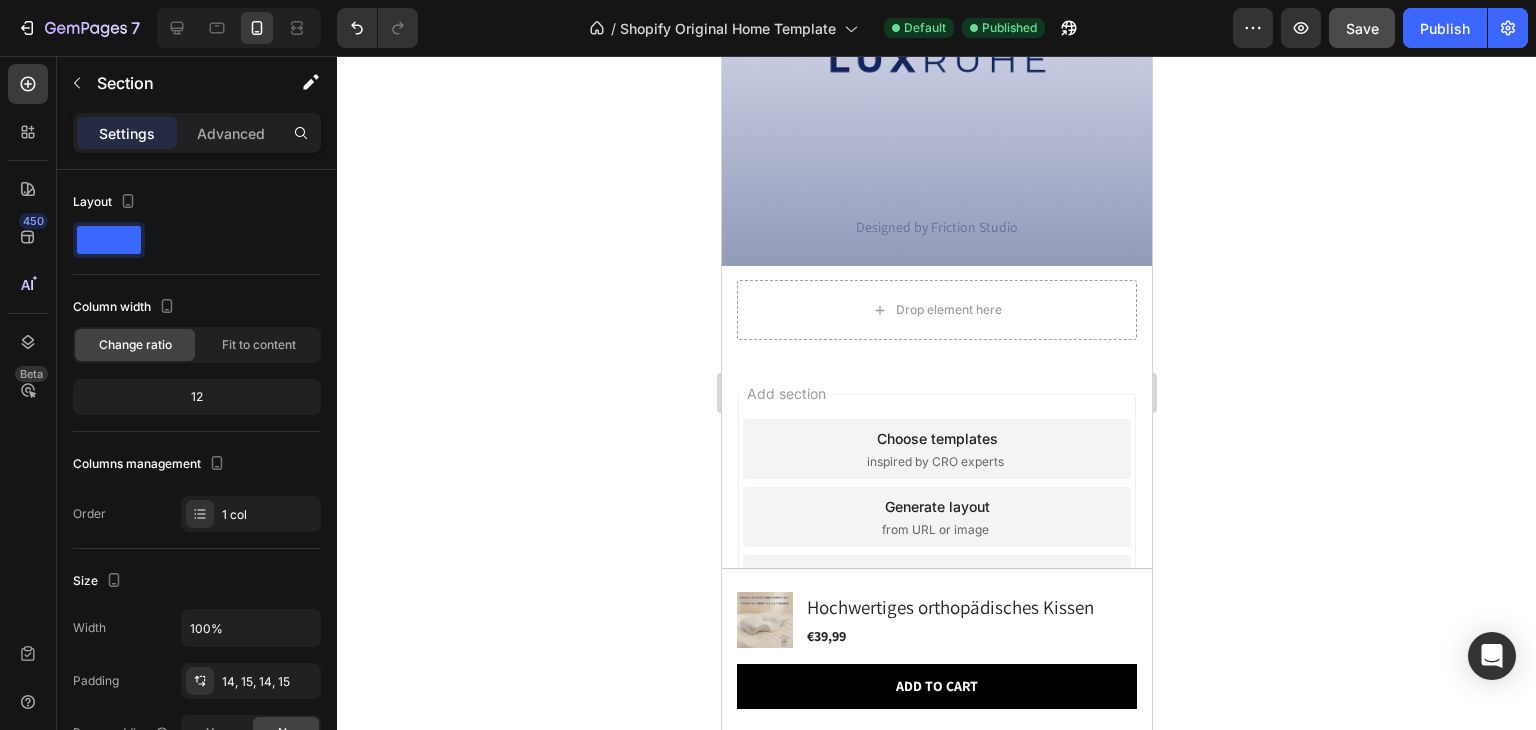 scroll, scrollTop: 7595, scrollLeft: 0, axis: vertical 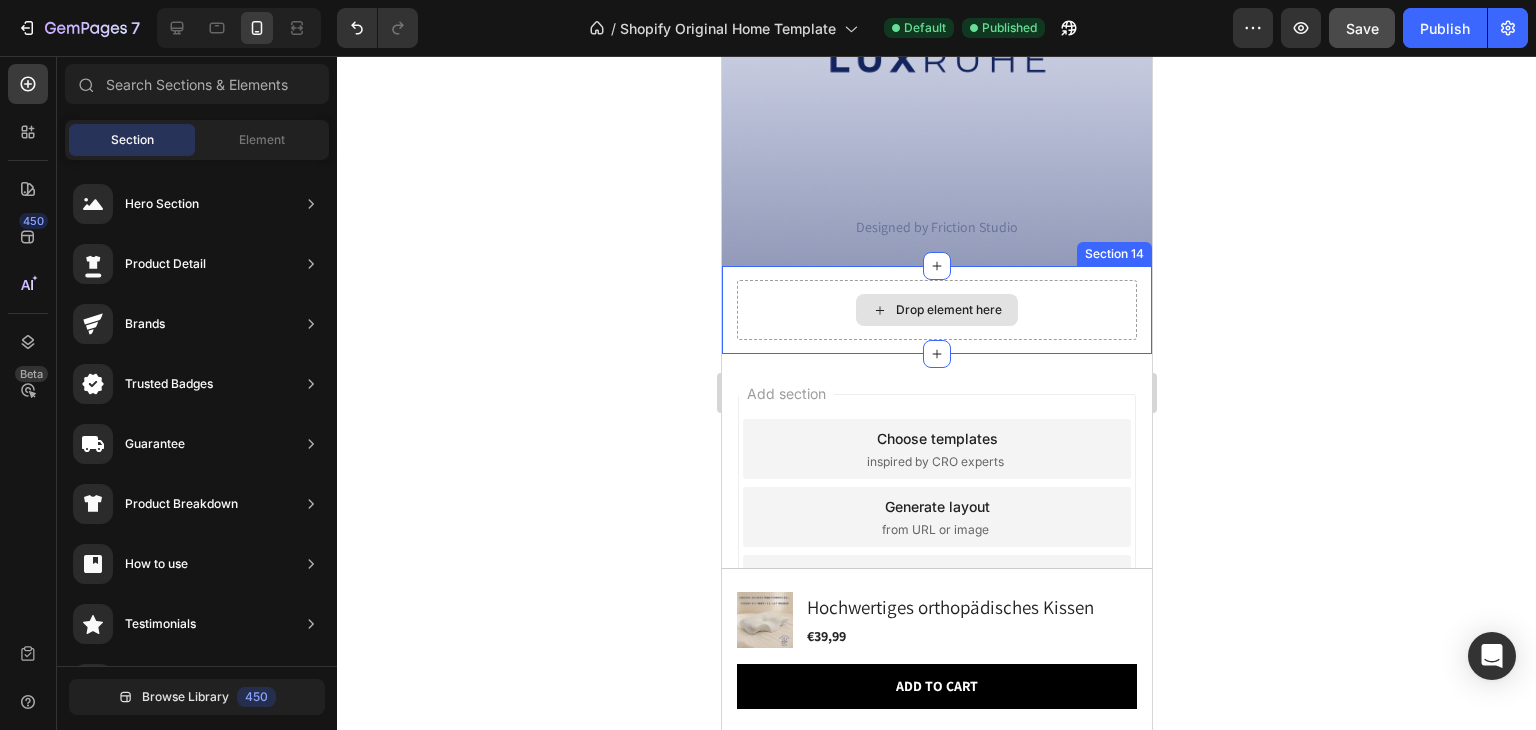 click on "Drop element here" at bounding box center [936, 310] 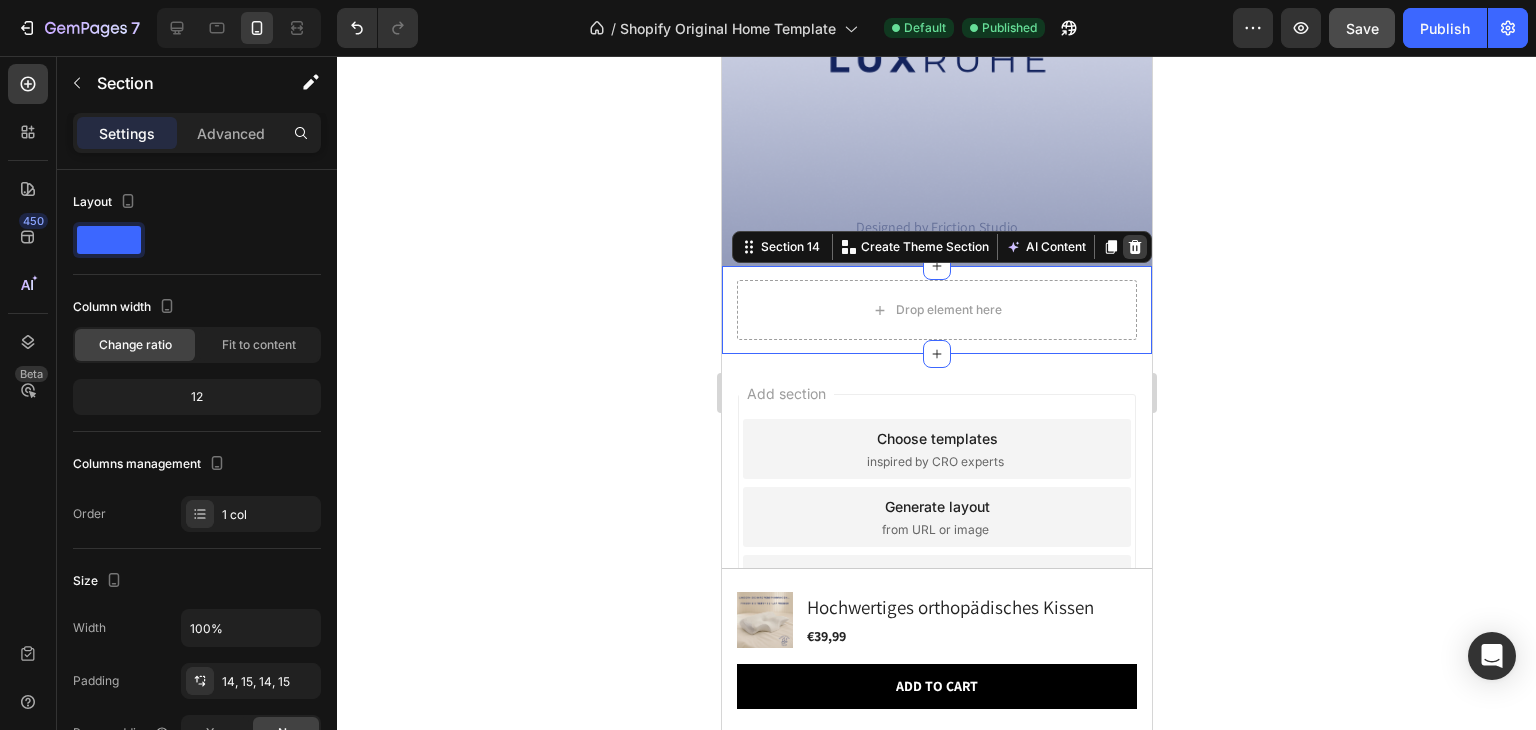 click 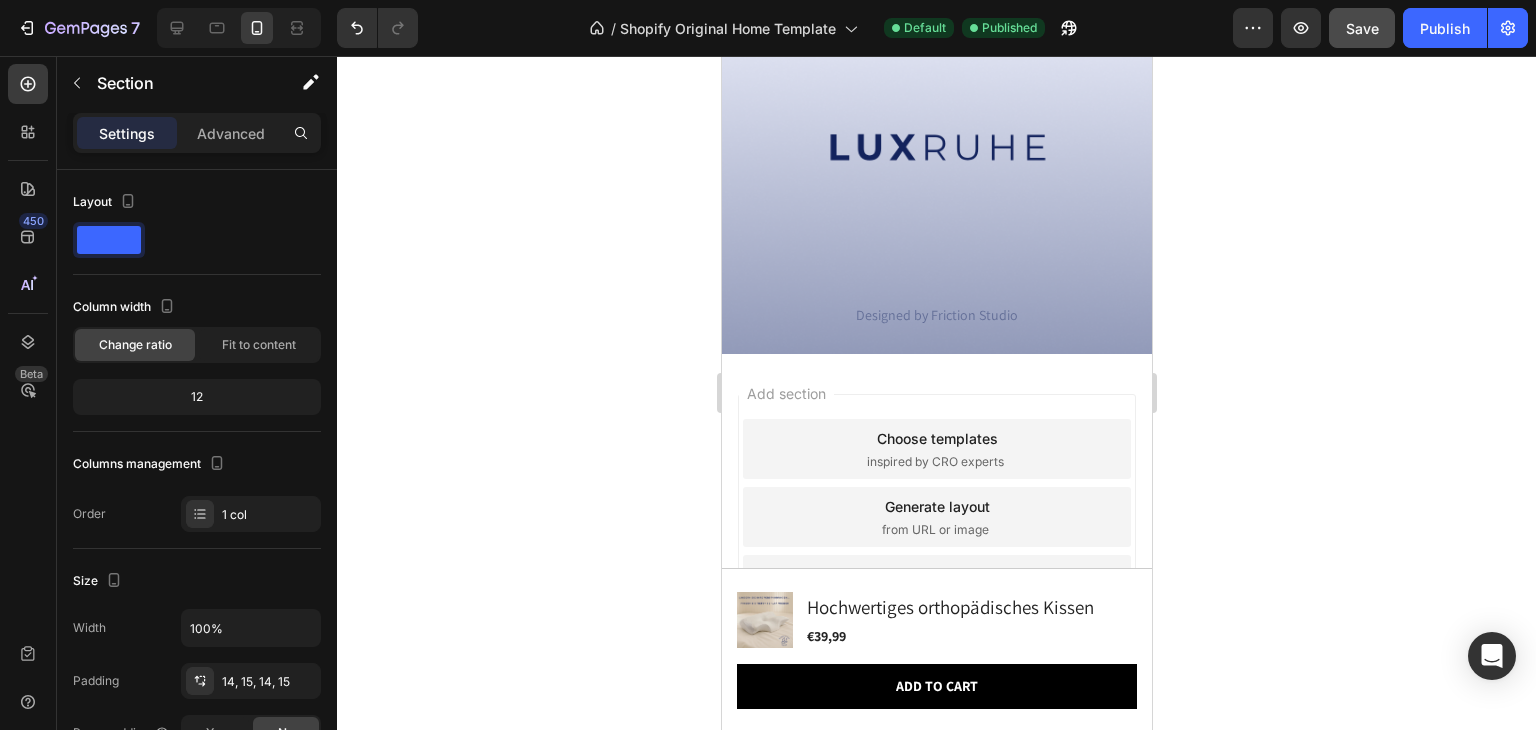 scroll, scrollTop: 7507, scrollLeft: 0, axis: vertical 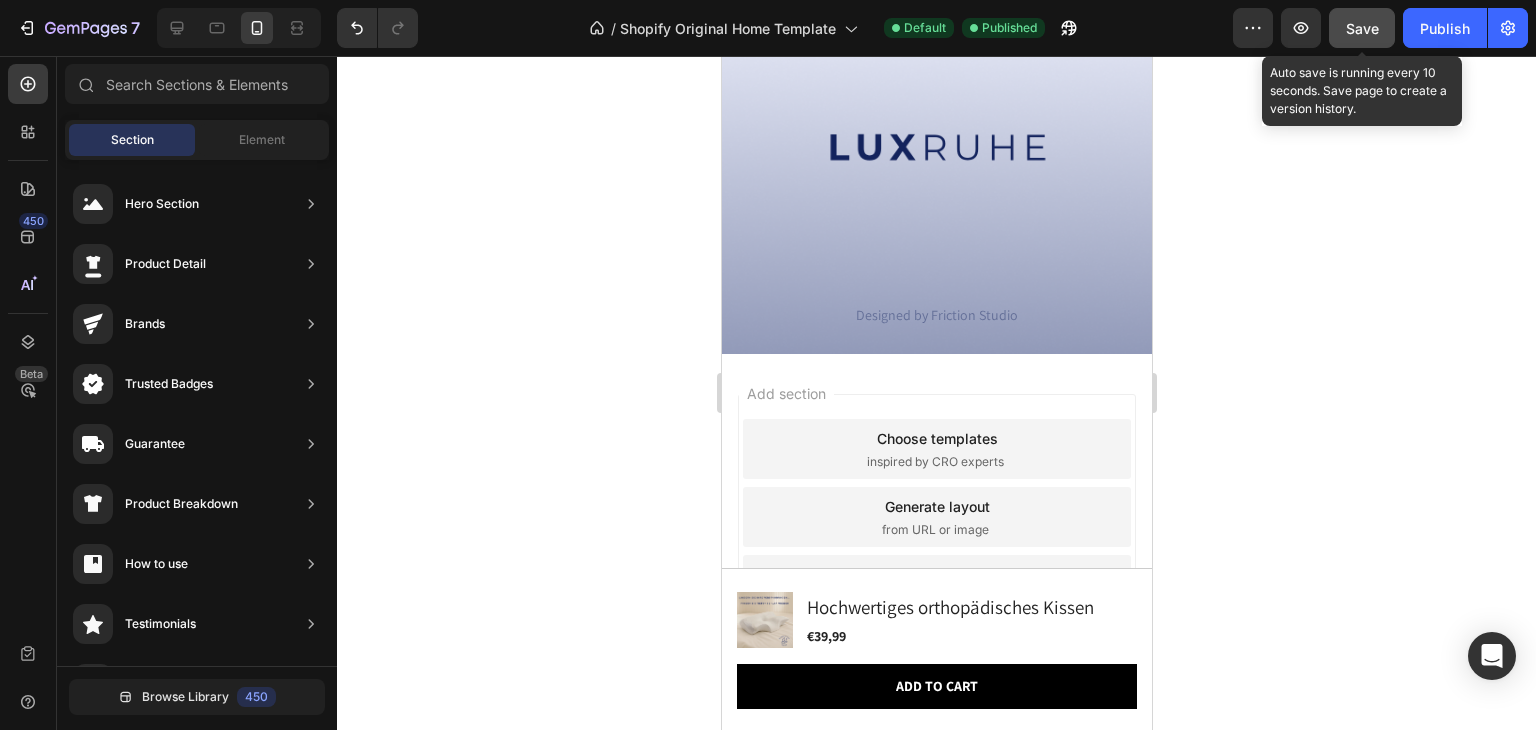 click on "Save" 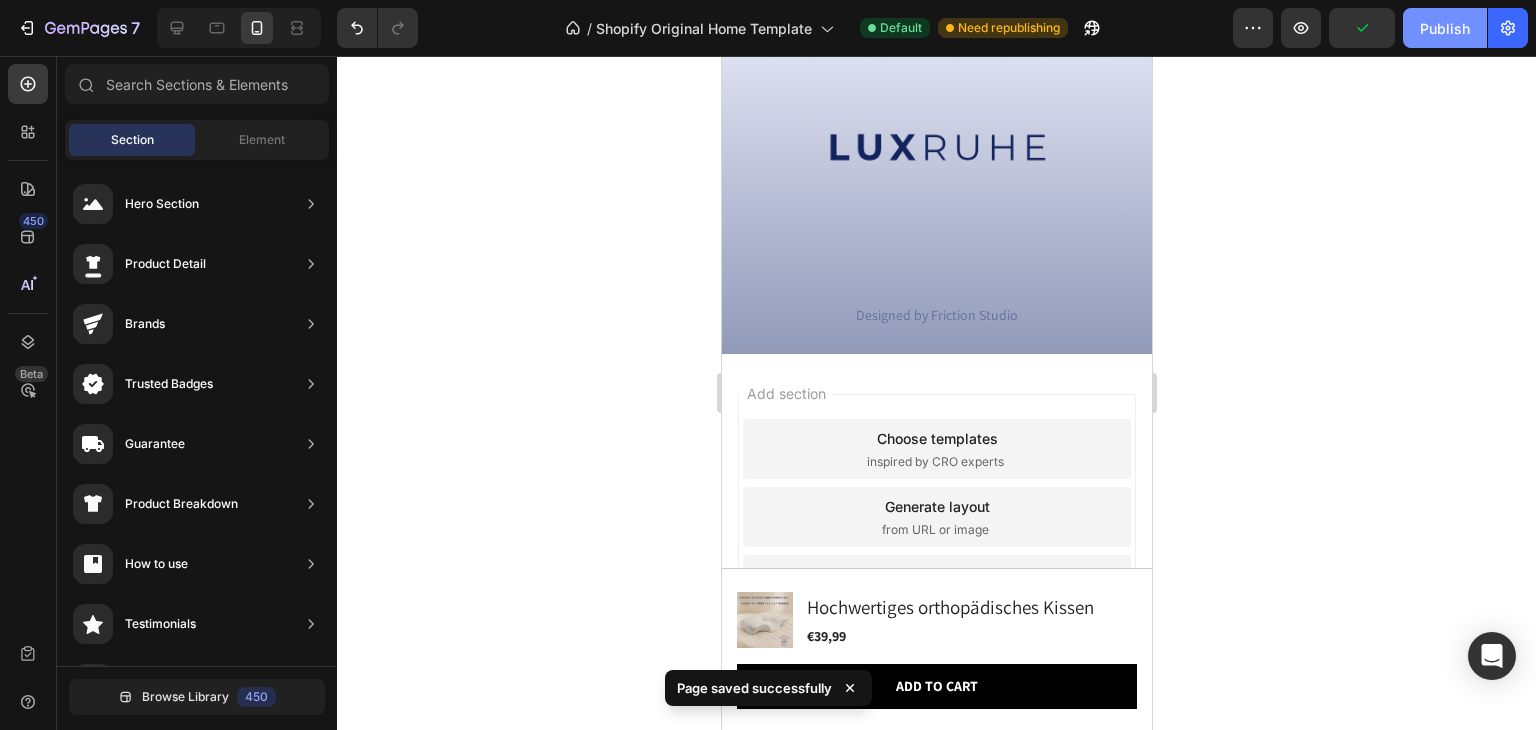 click on "Publish" at bounding box center (1445, 28) 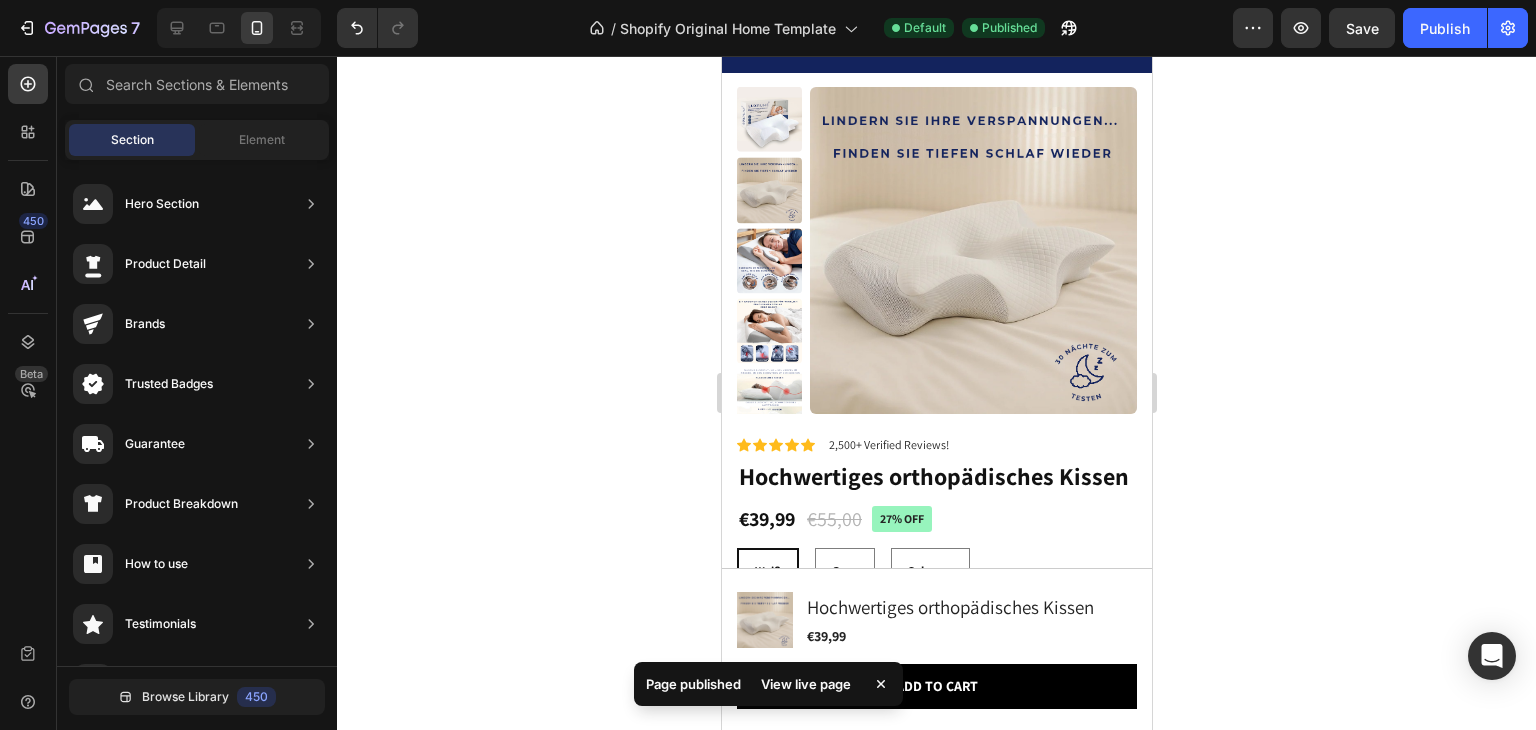 scroll, scrollTop: 1383, scrollLeft: 0, axis: vertical 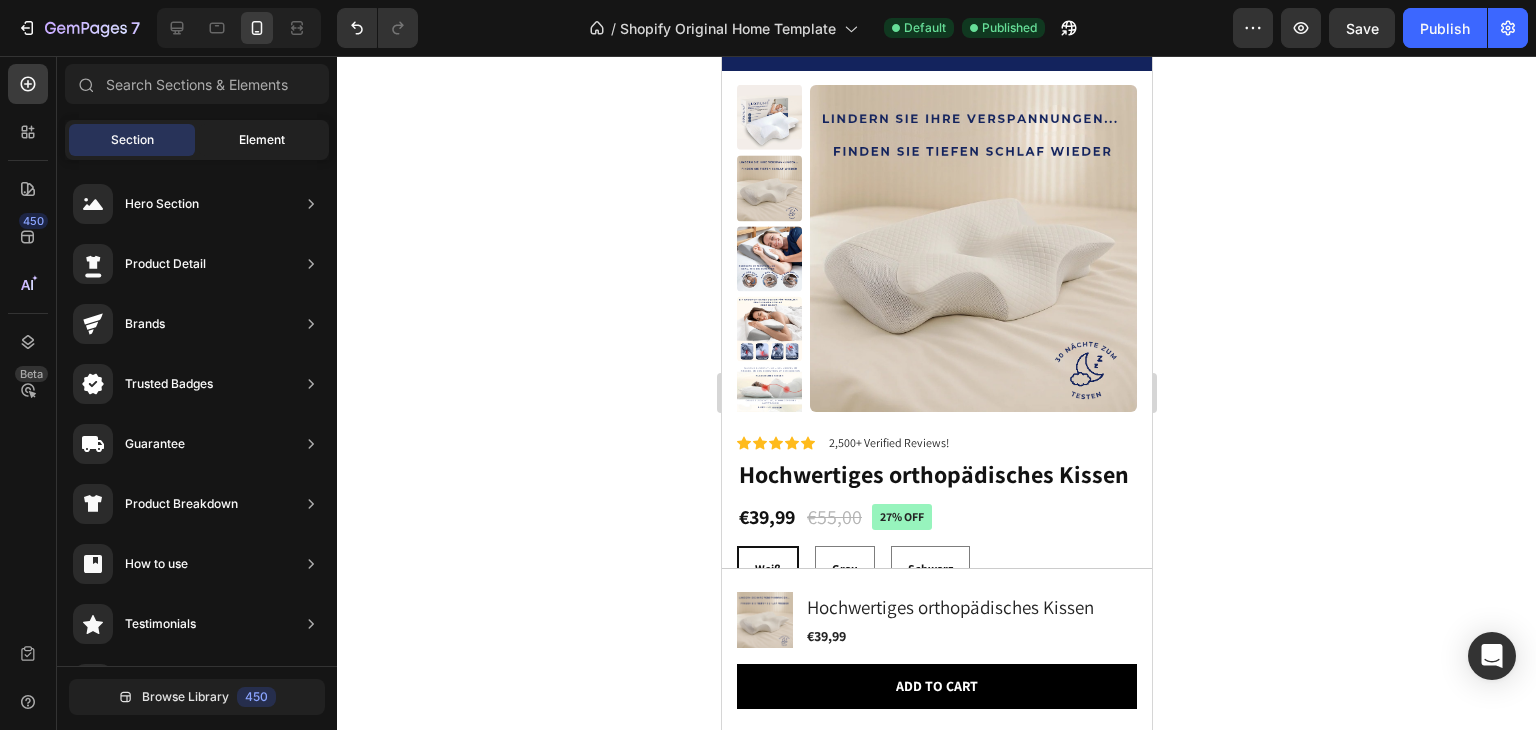 click on "Element" 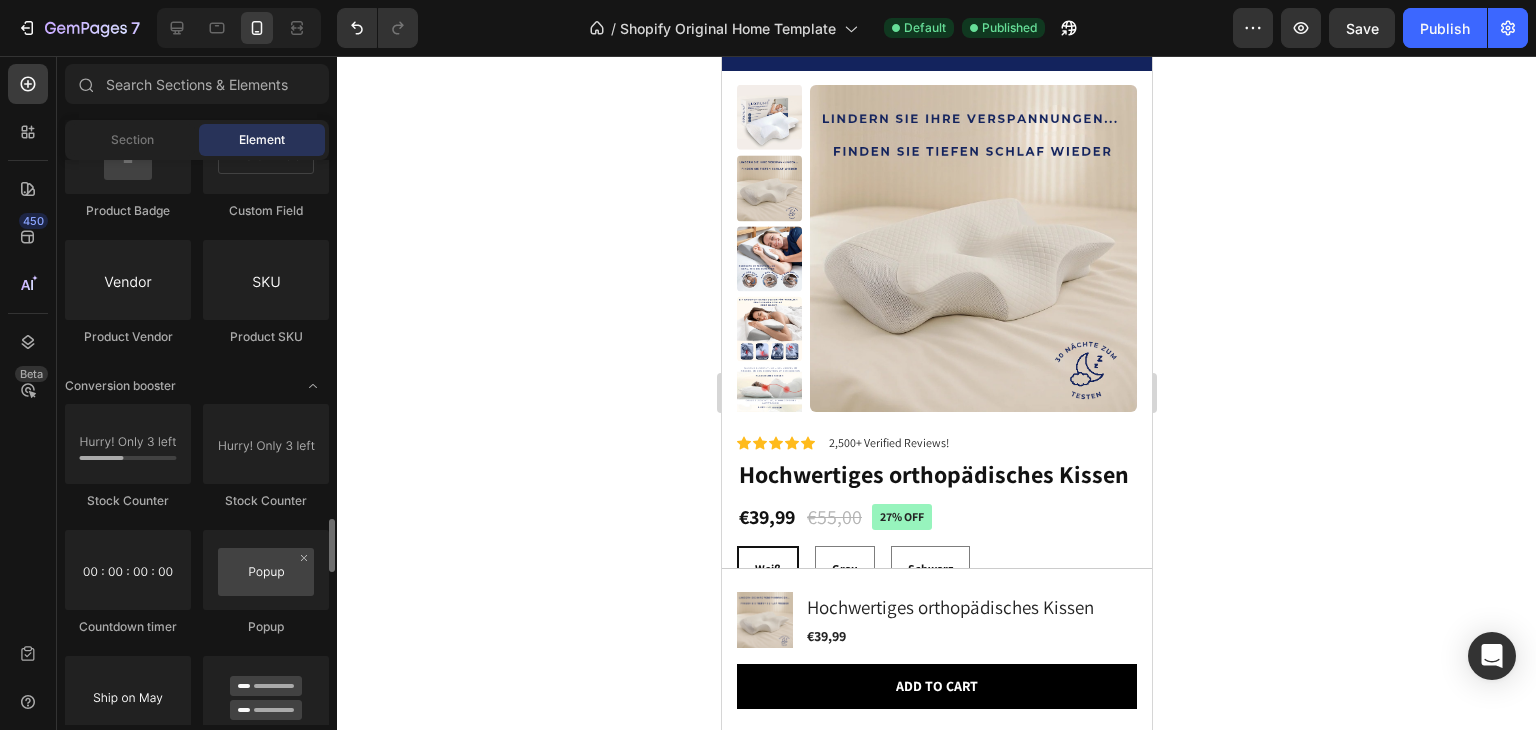 scroll, scrollTop: 3773, scrollLeft: 0, axis: vertical 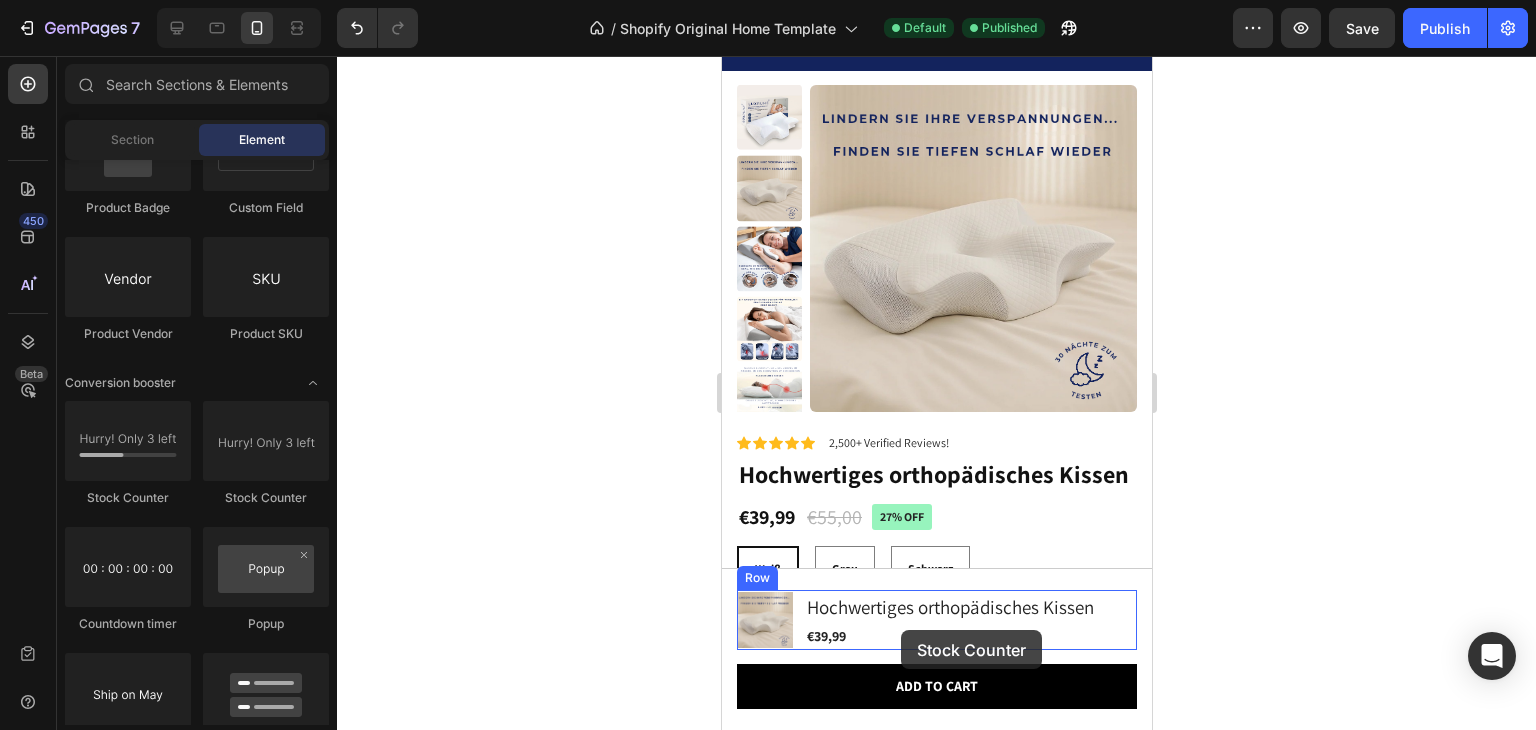 drag, startPoint x: 850, startPoint y: 507, endPoint x: 900, endPoint y: 630, distance: 132.77425 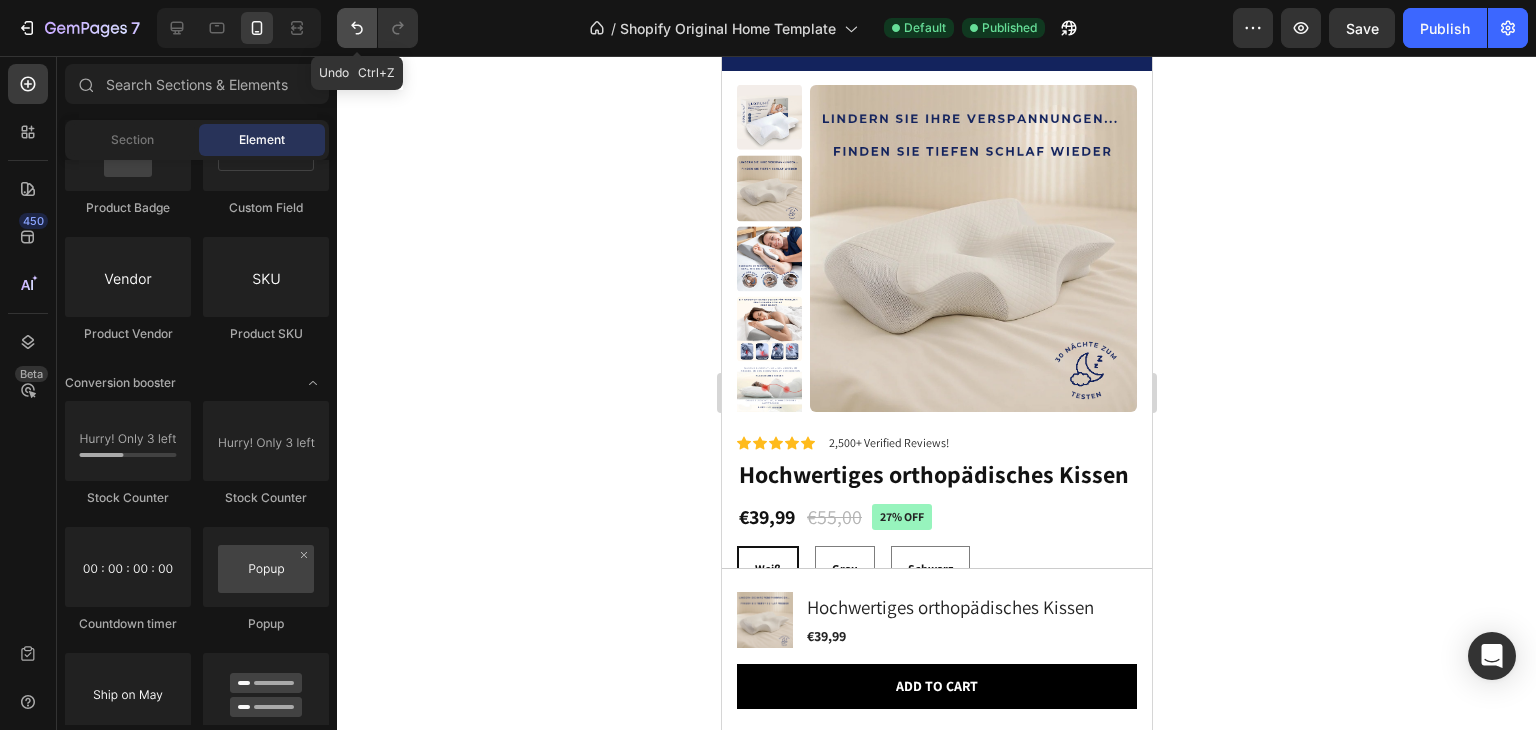 click 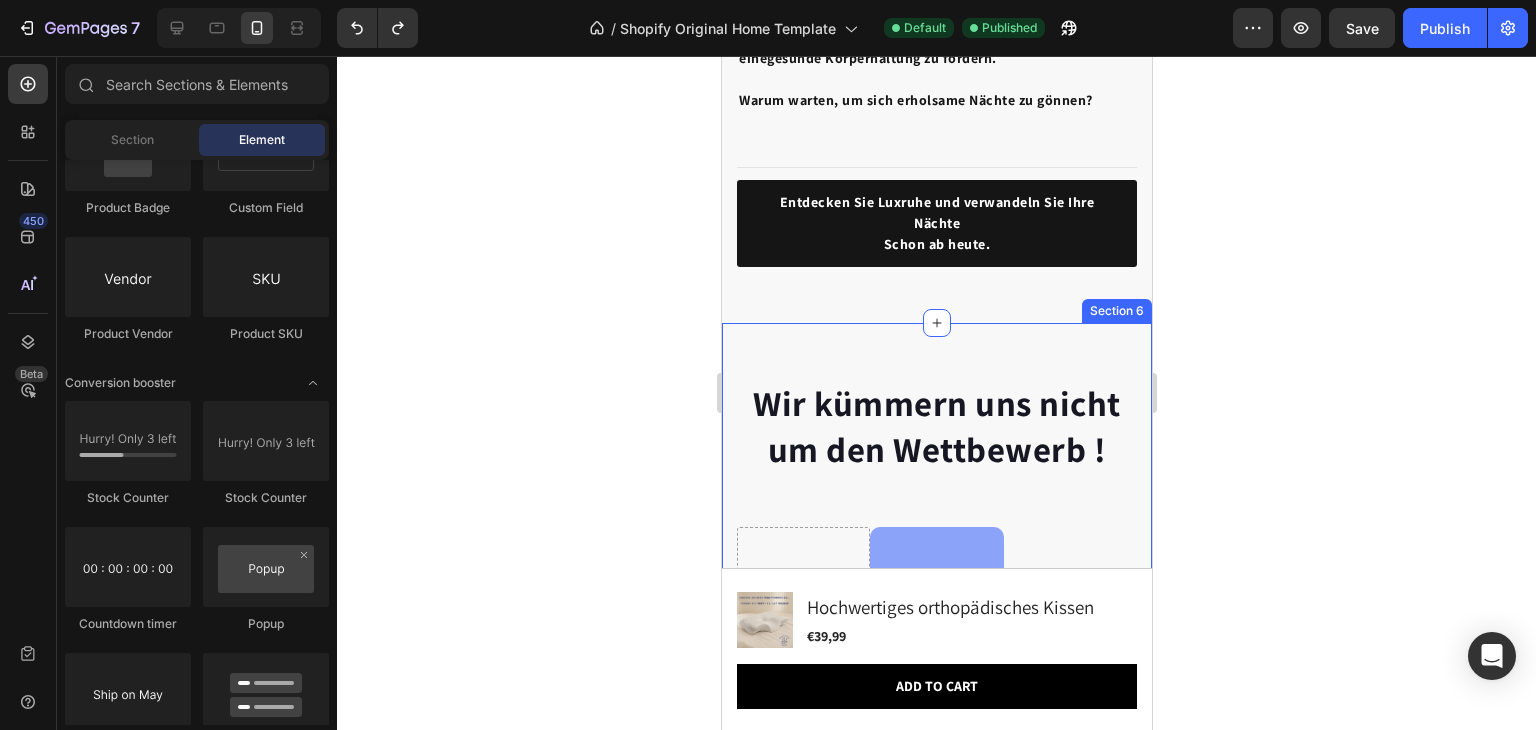 scroll, scrollTop: 3561, scrollLeft: 0, axis: vertical 